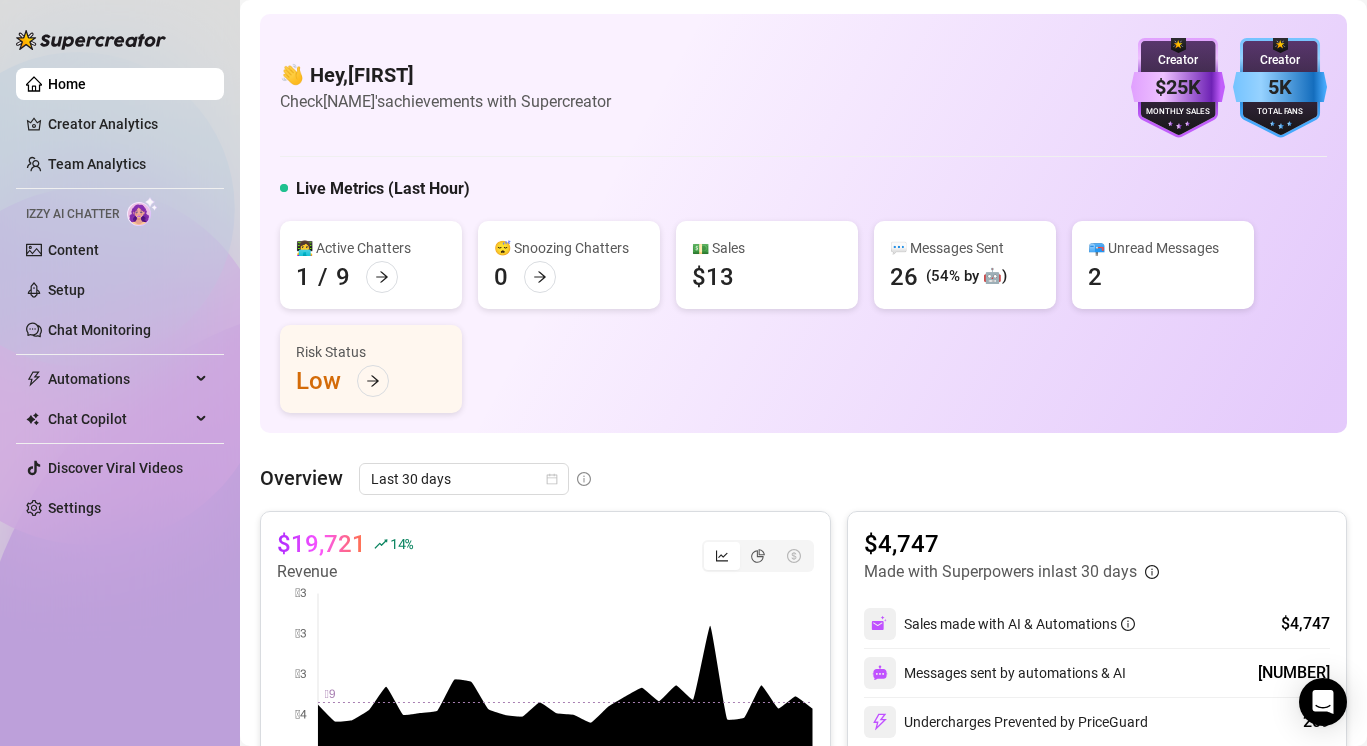 scroll, scrollTop: 0, scrollLeft: 0, axis: both 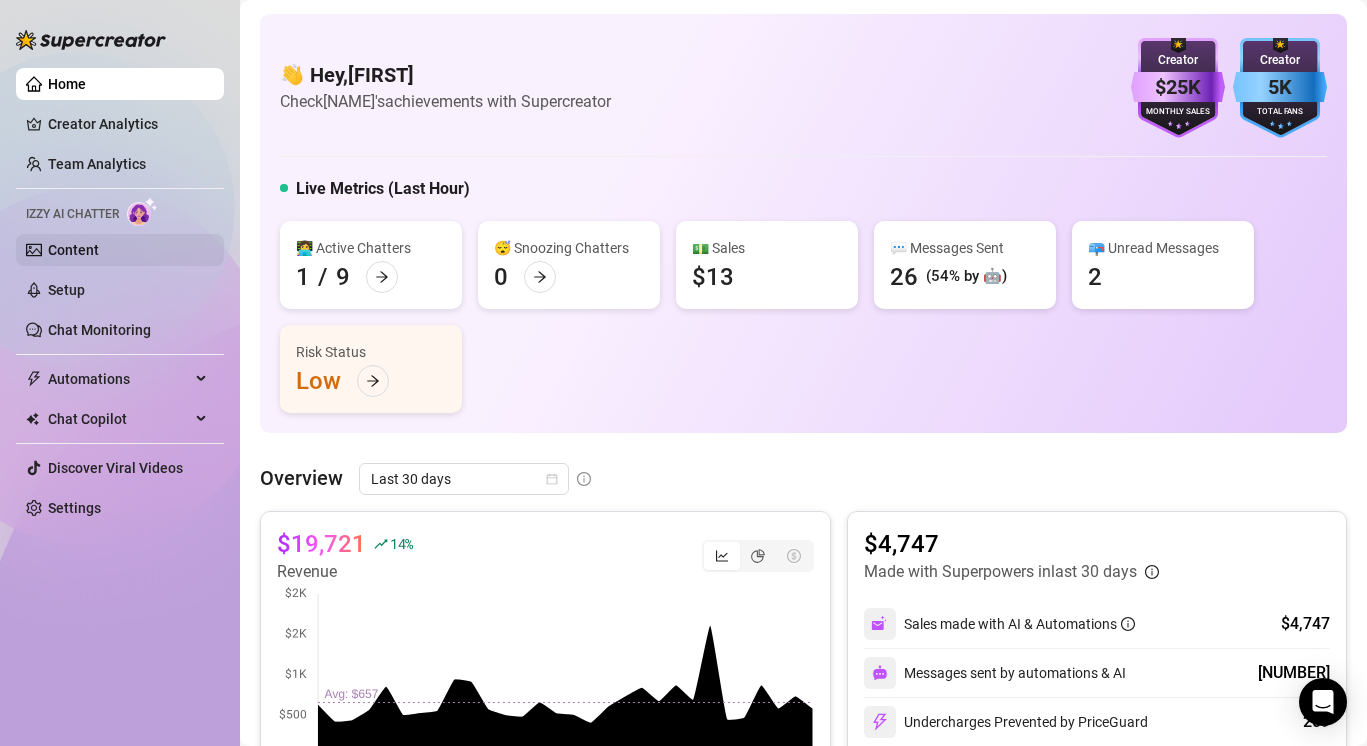 click on "Content" at bounding box center (73, 250) 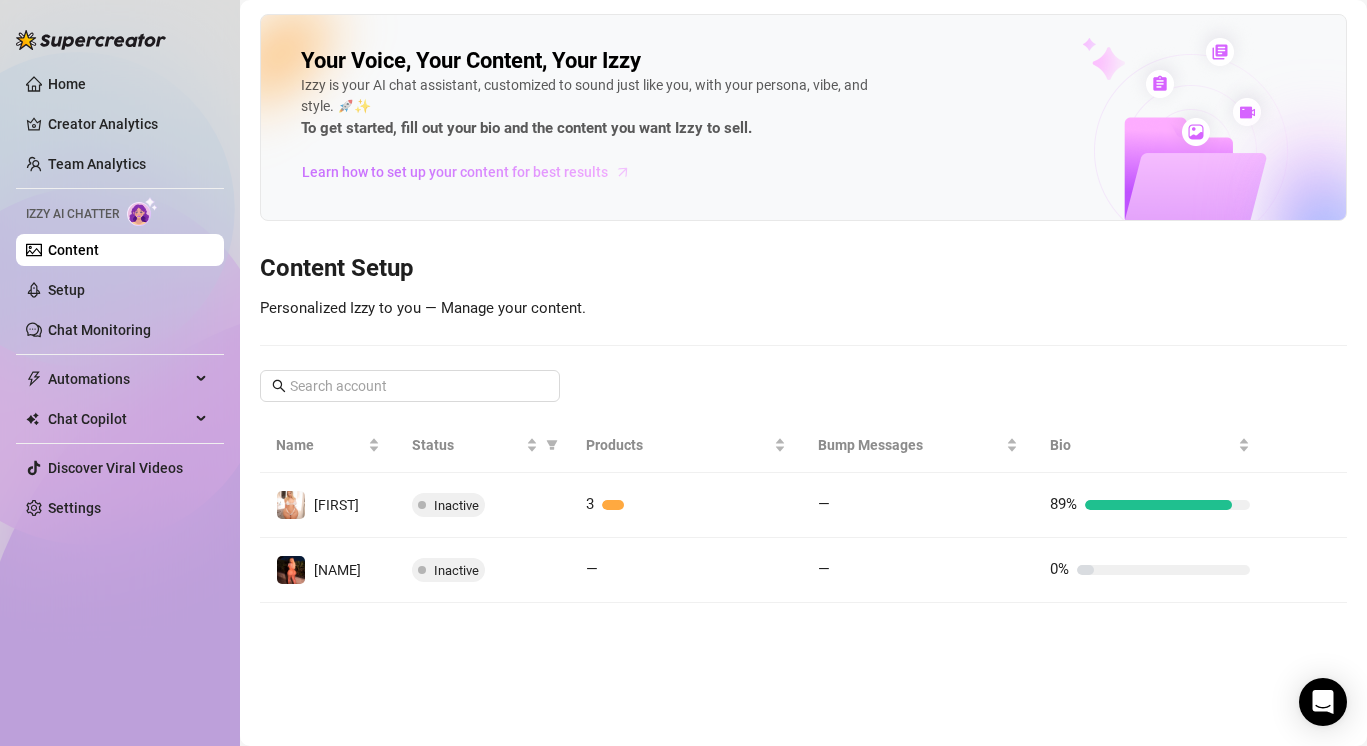 click on "Learn how to set up your content for best results" at bounding box center (455, 172) 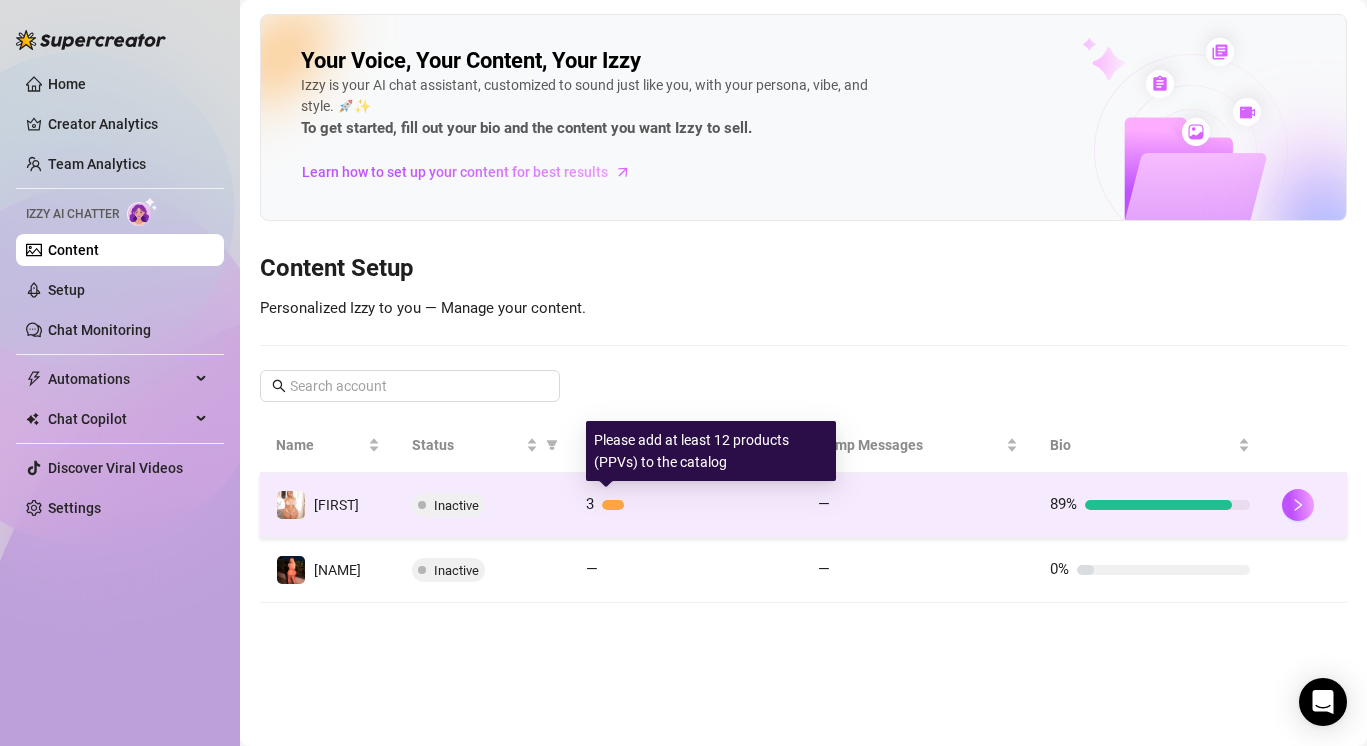click at bounding box center (613, 505) 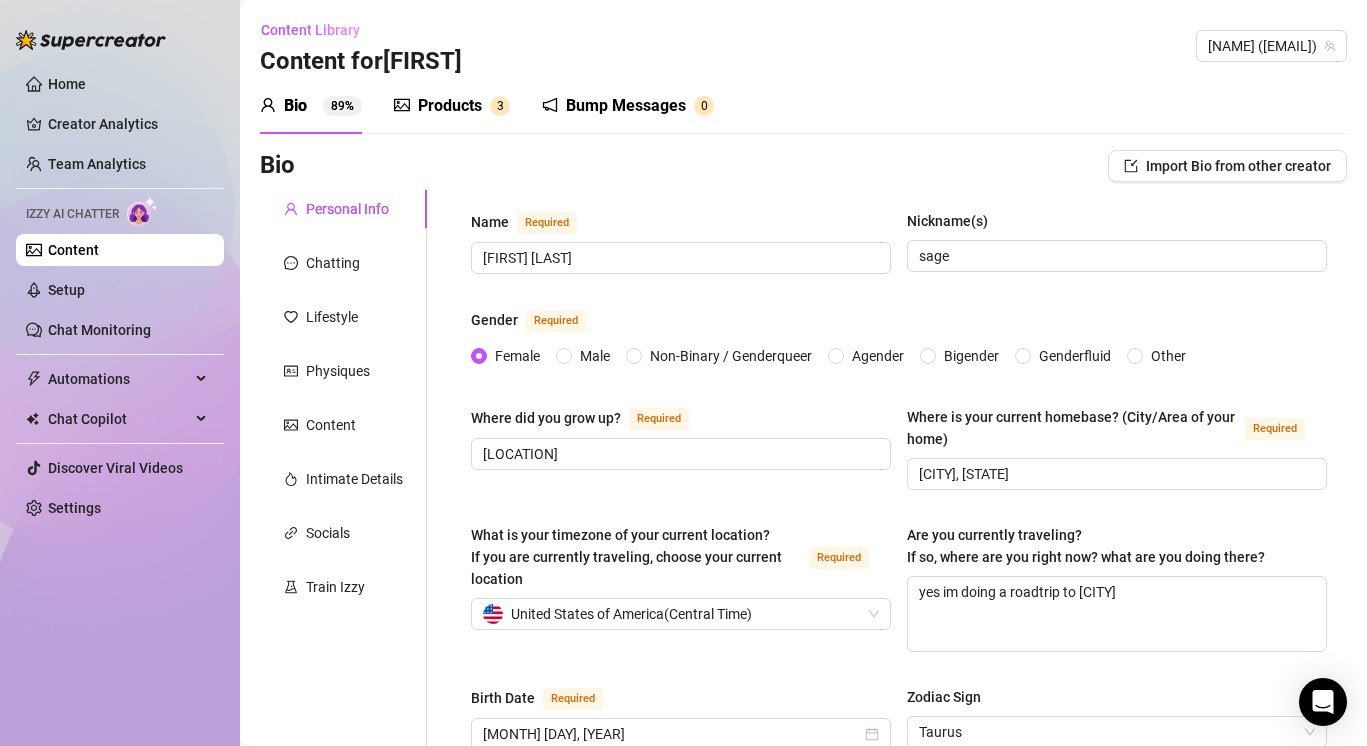 click on "Products 3" at bounding box center (452, 106) 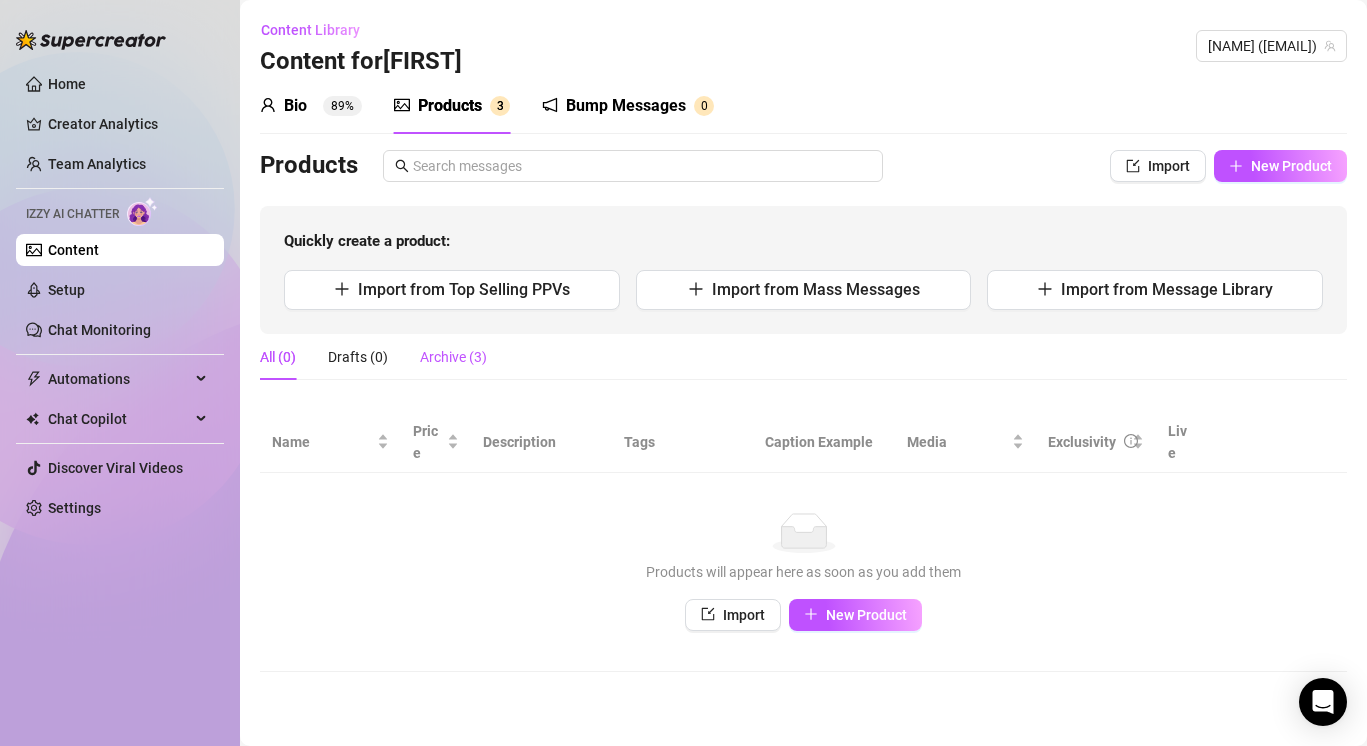 click on "Archive (3)" at bounding box center (453, 357) 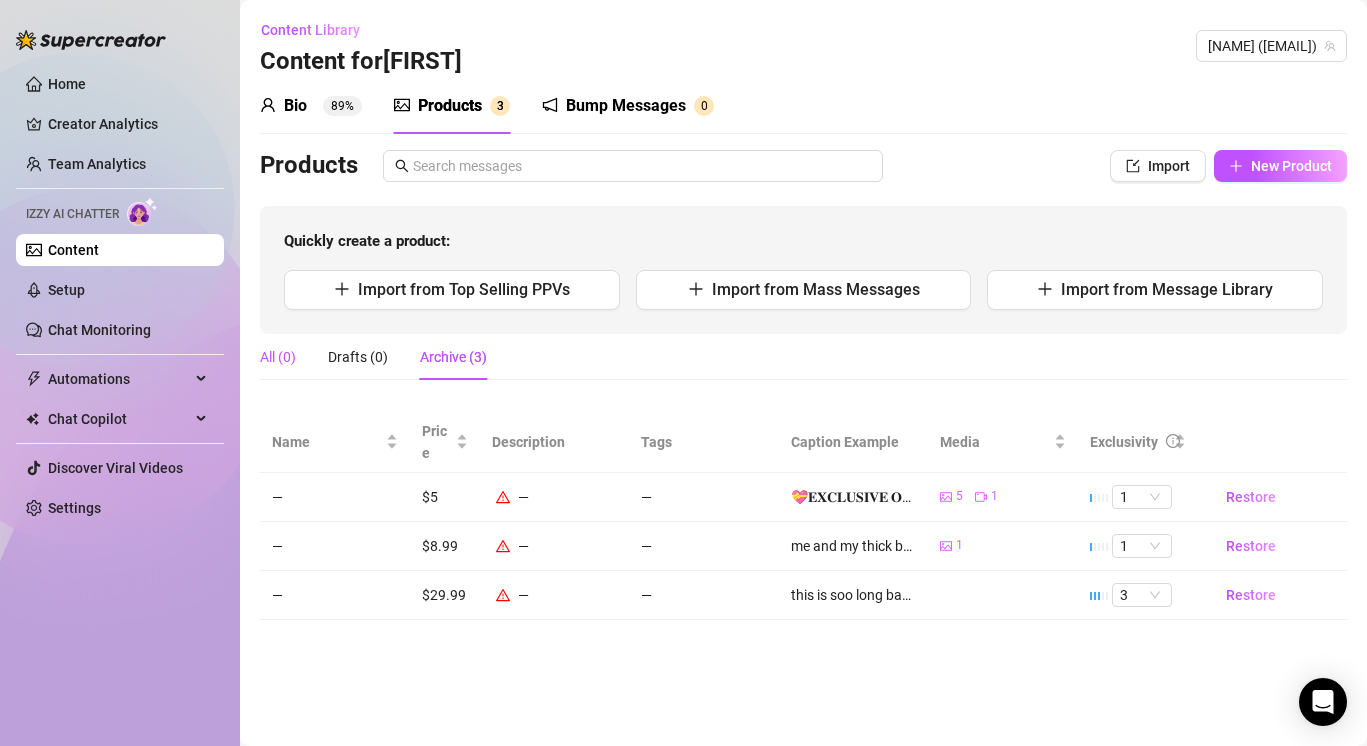 click on "All (0)" at bounding box center [278, 357] 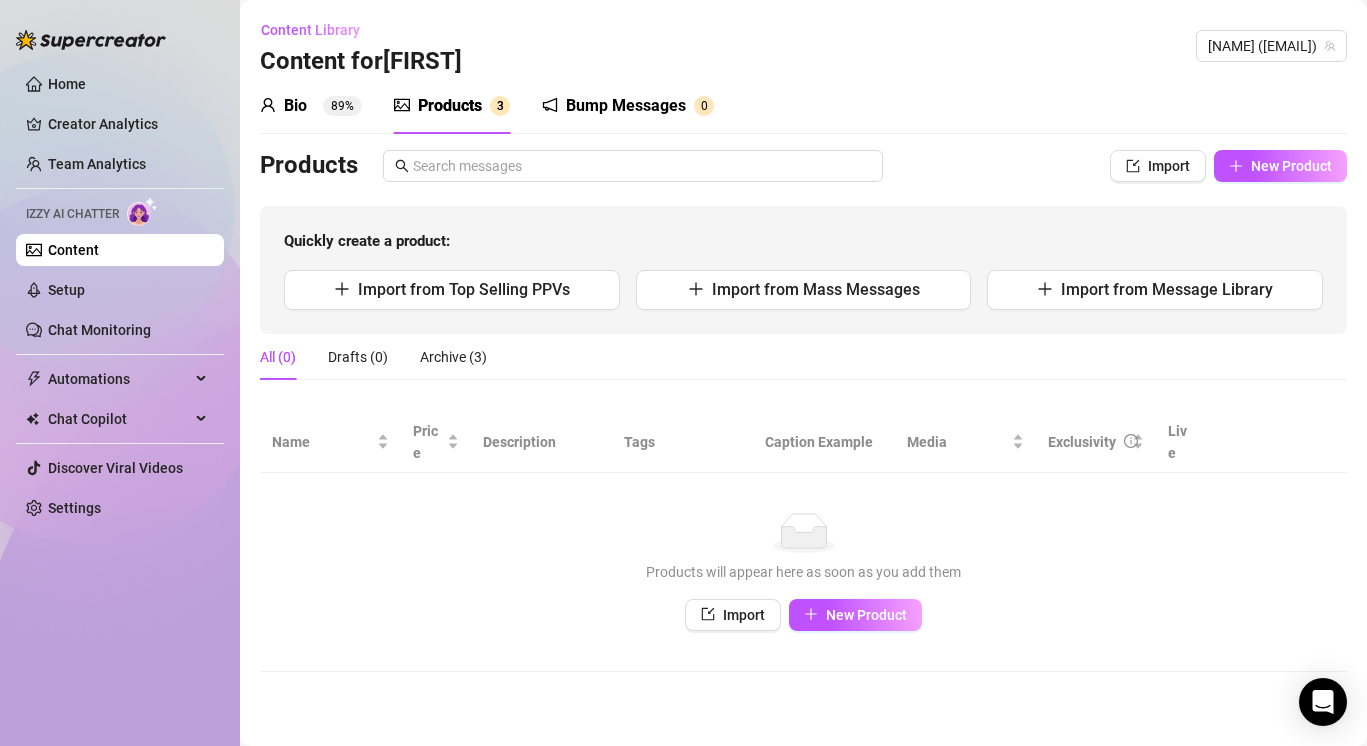 click on "Bio" at bounding box center (295, 106) 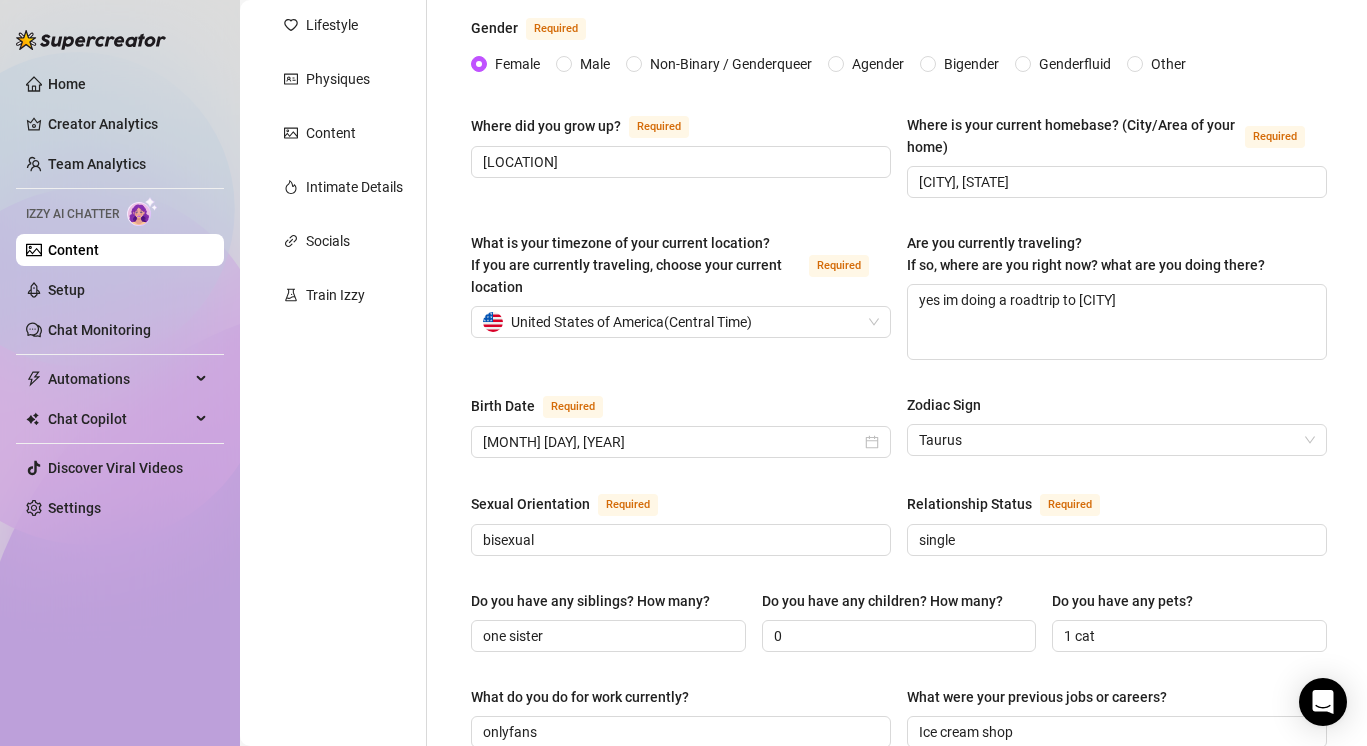 scroll, scrollTop: 297, scrollLeft: 0, axis: vertical 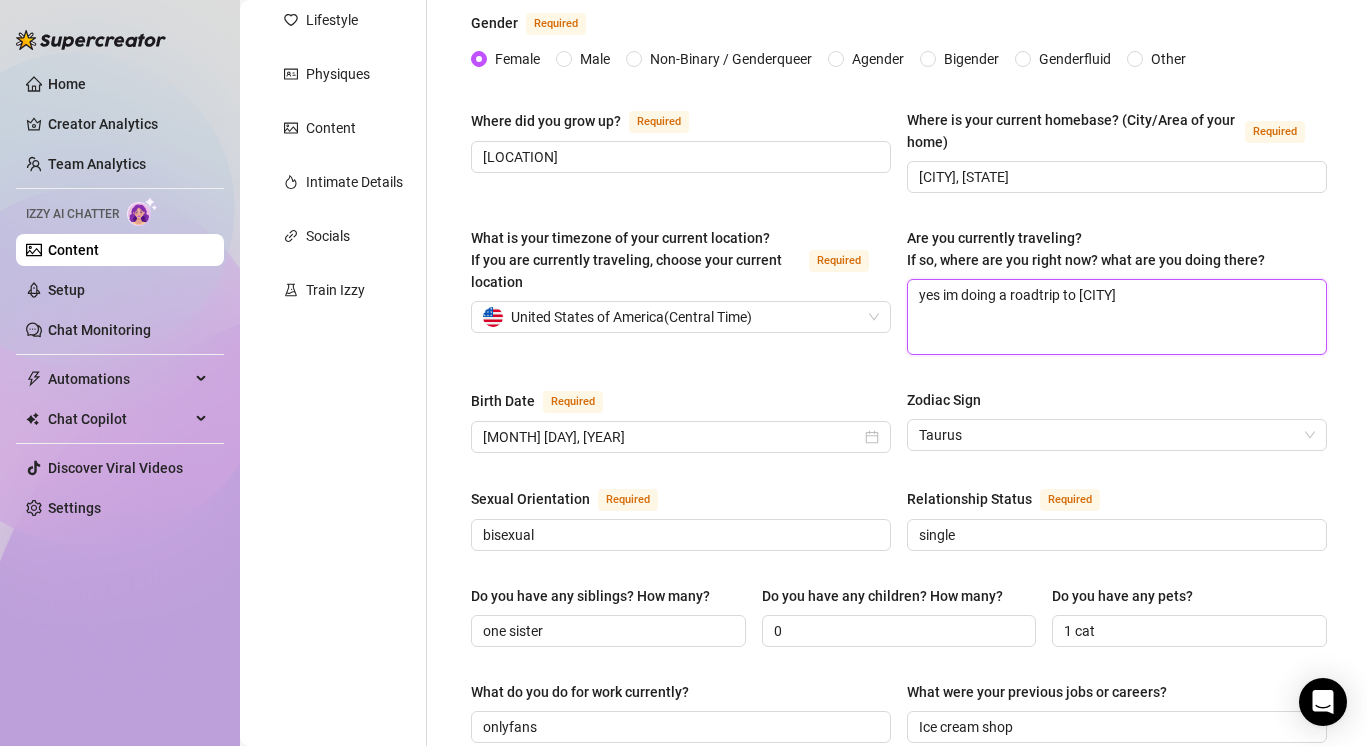 drag, startPoint x: 1130, startPoint y: 292, endPoint x: 886, endPoint y: 285, distance: 244.10039 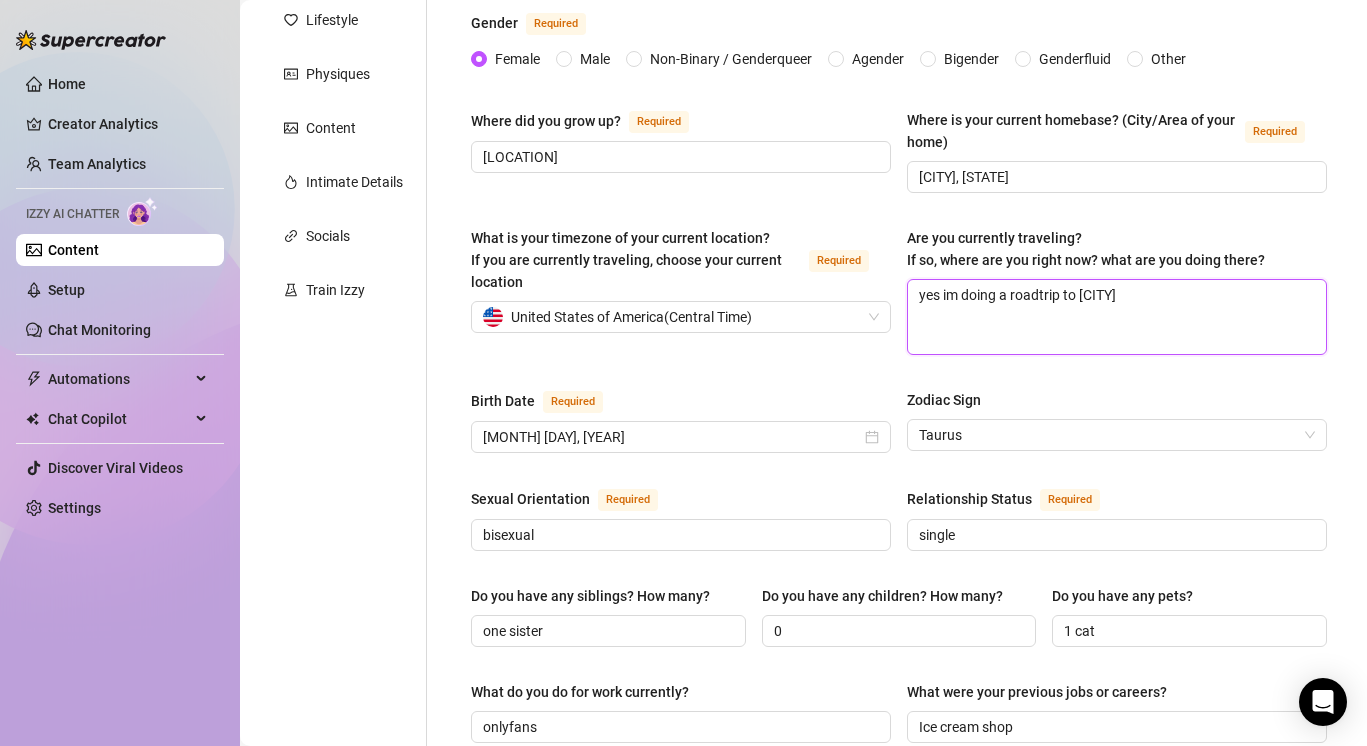 click on "What is your timezone of your current location? If you are currently traveling, choose your current location Required [COUNTRY] ( [TIMEZONE] ) Are you currently traveling? If so, where are you right now? what are you doing there? yes im doing a roadtrip to vegas" at bounding box center [899, 300] 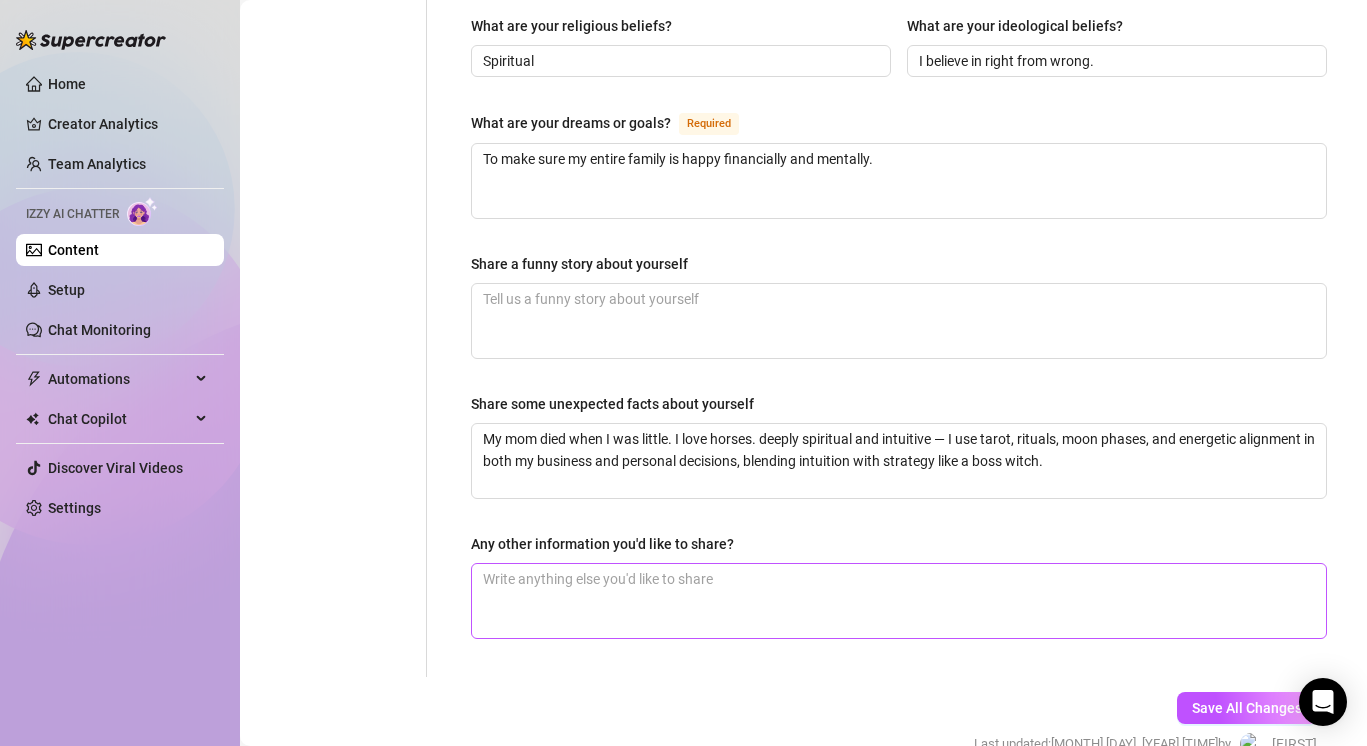 scroll, scrollTop: 1153, scrollLeft: 0, axis: vertical 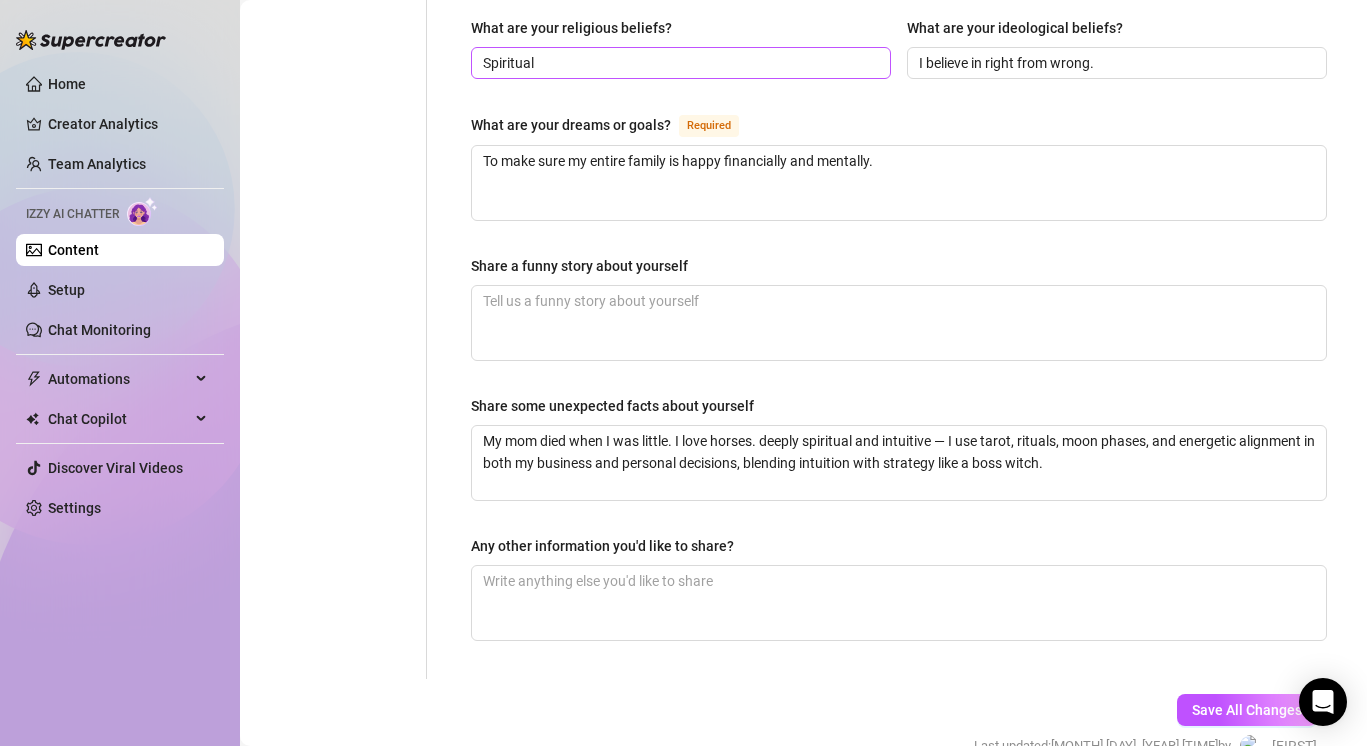 type 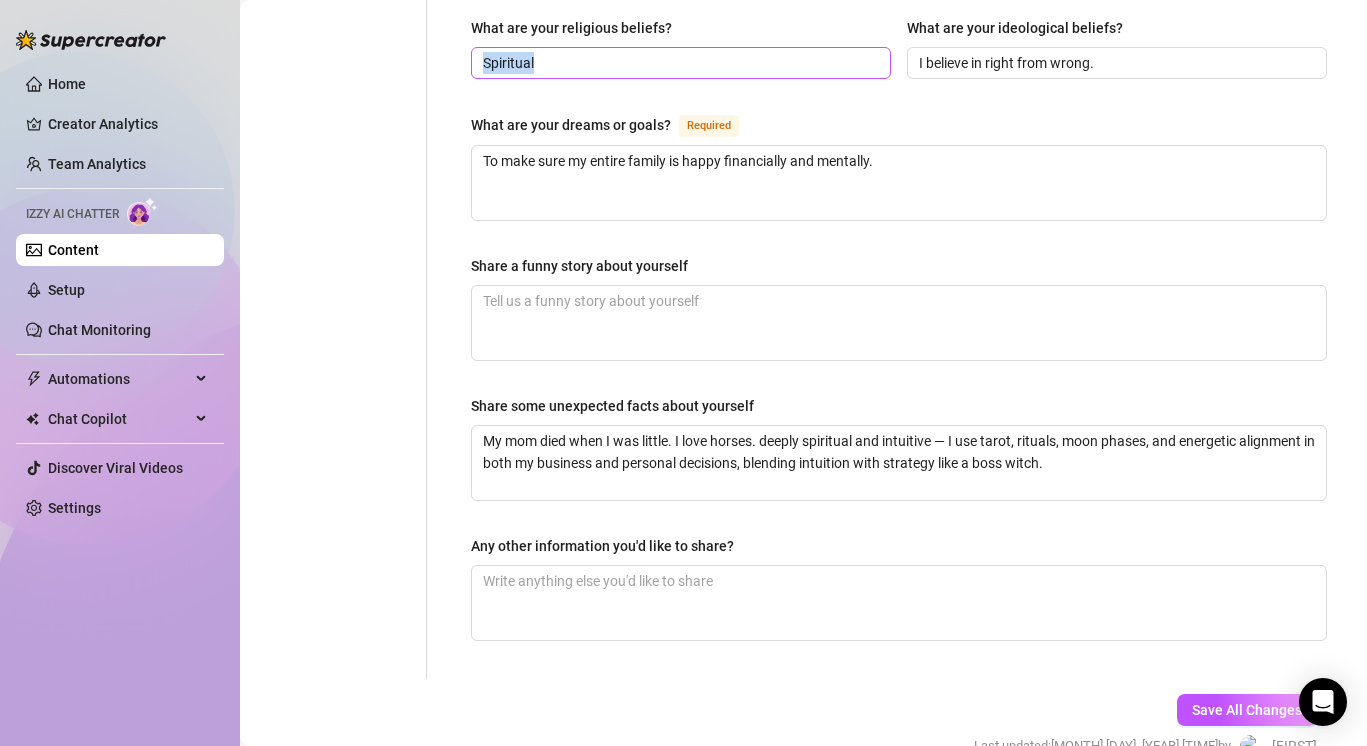 click on "Spiritual" at bounding box center [681, 63] 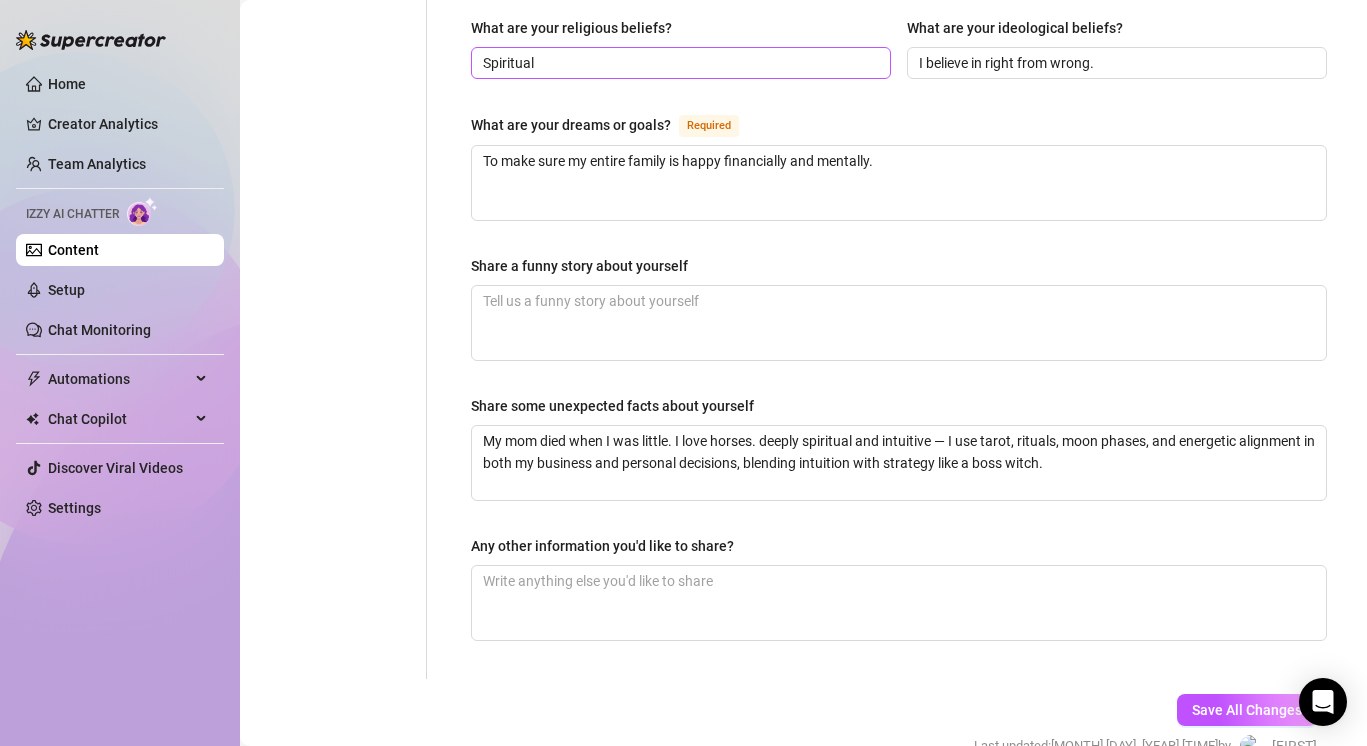 click on "Spiritual" at bounding box center [681, 63] 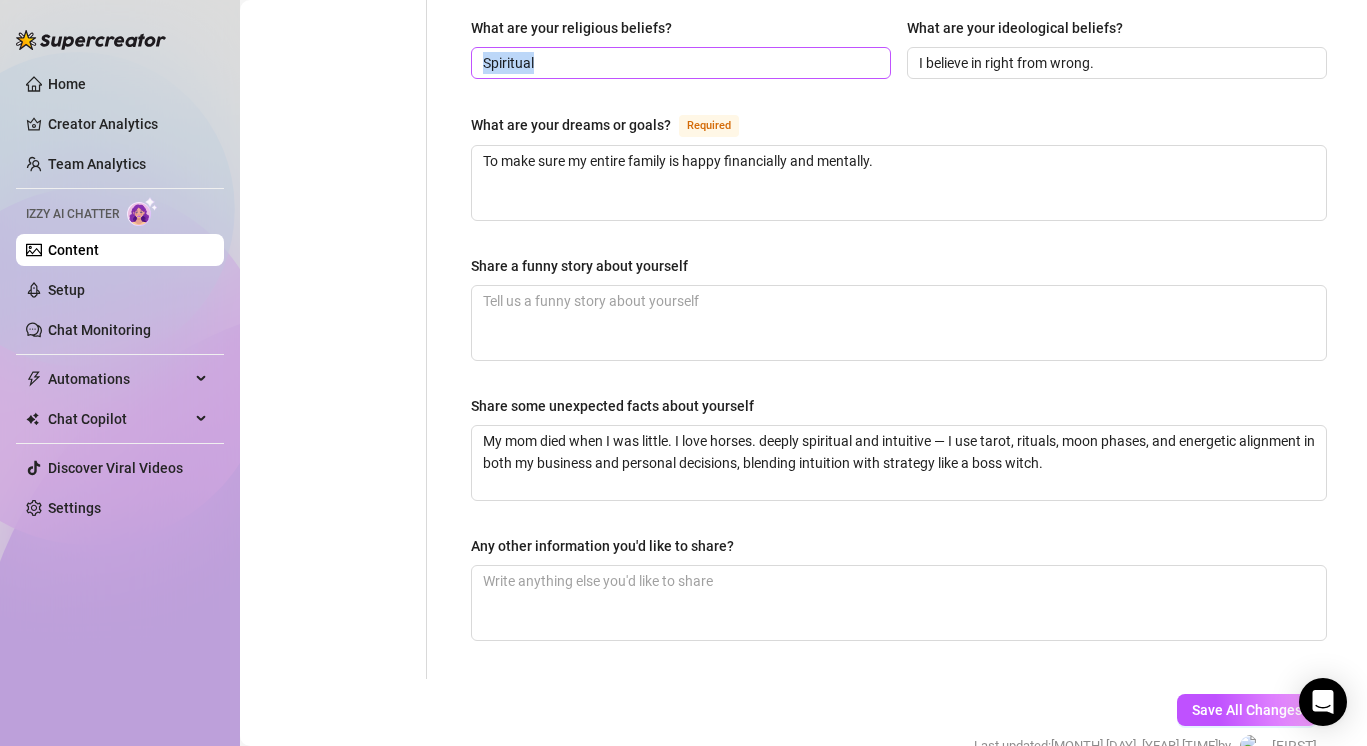 click on "Spiritual" at bounding box center [681, 63] 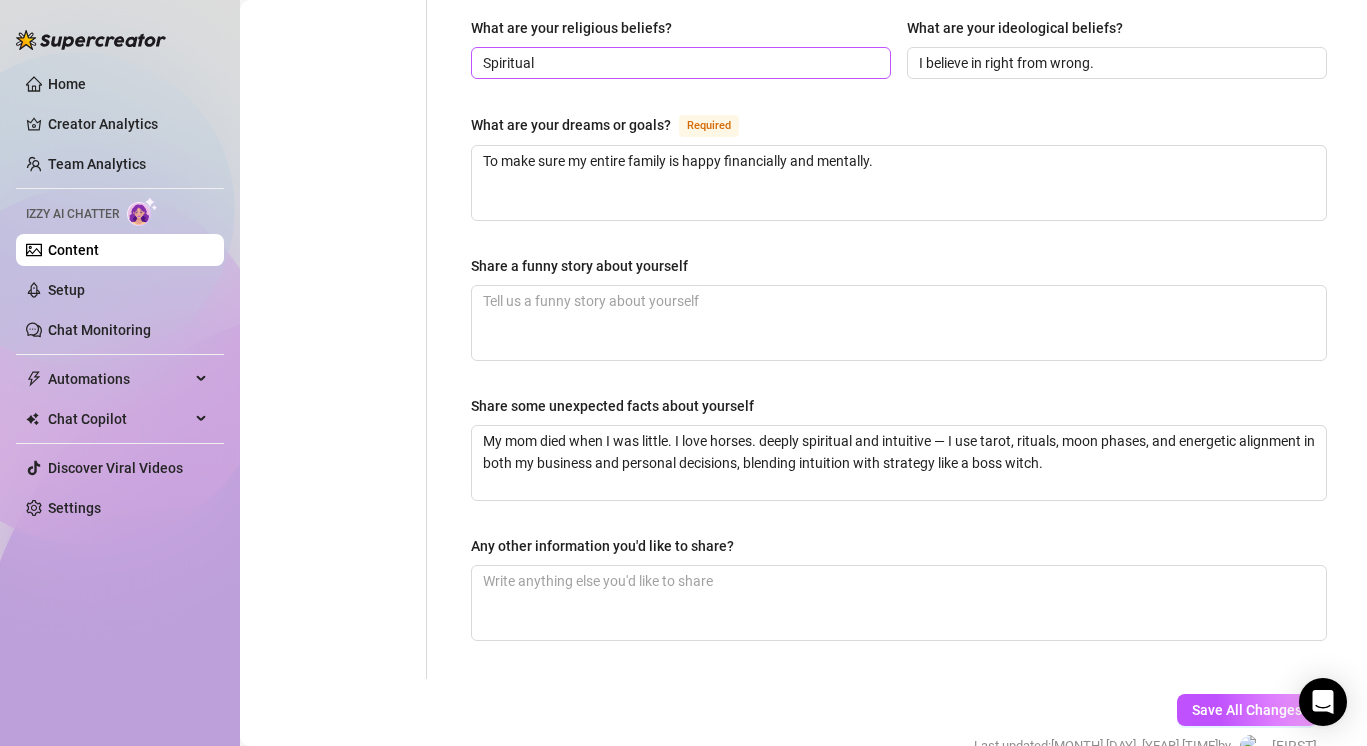 click on "Spiritual" at bounding box center (681, 63) 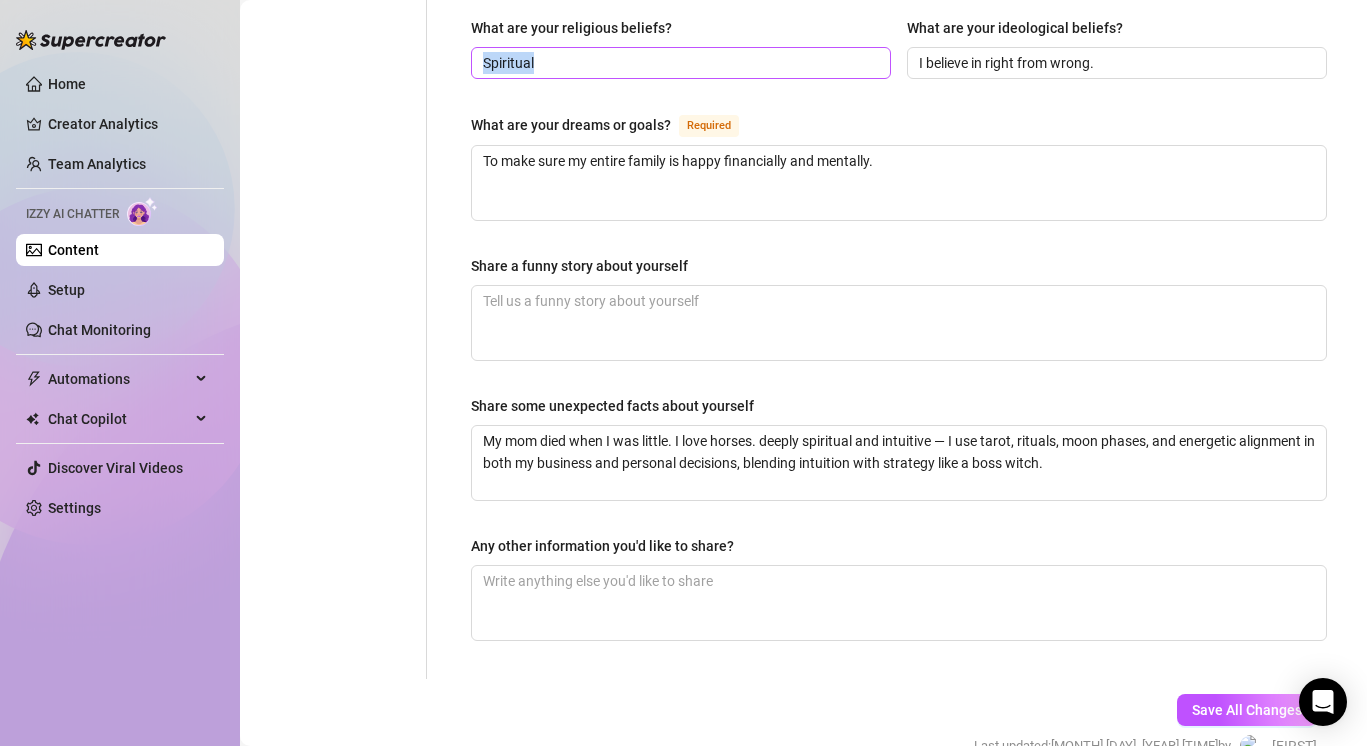click on "Spiritual" at bounding box center [681, 63] 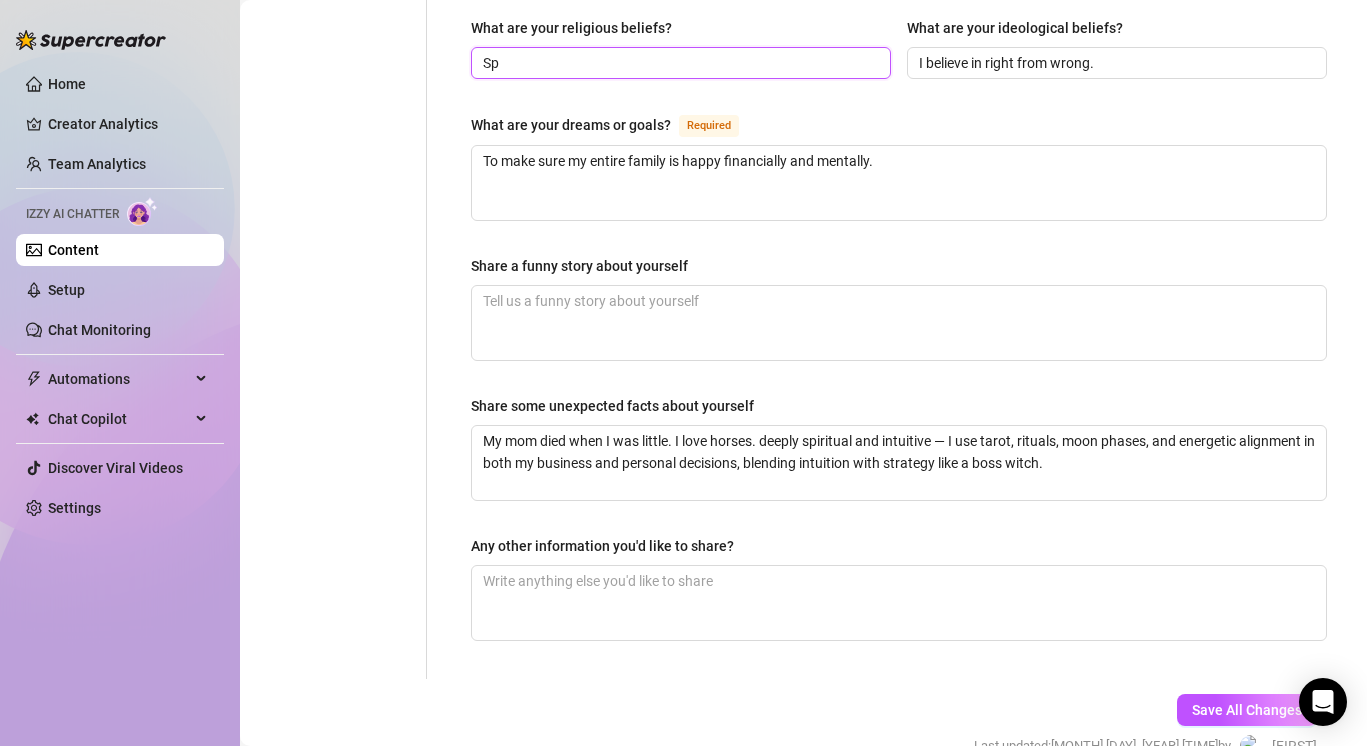 type on "S" 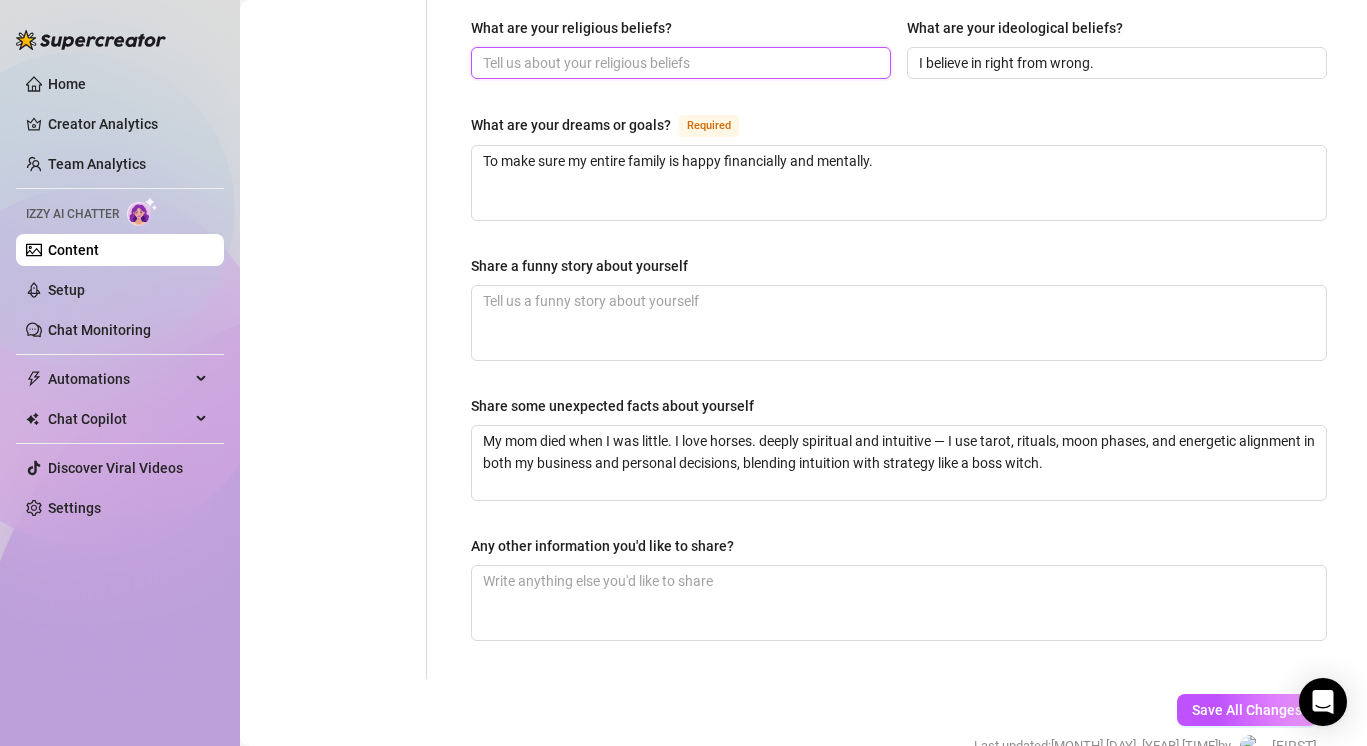 paste on "Spiritual" 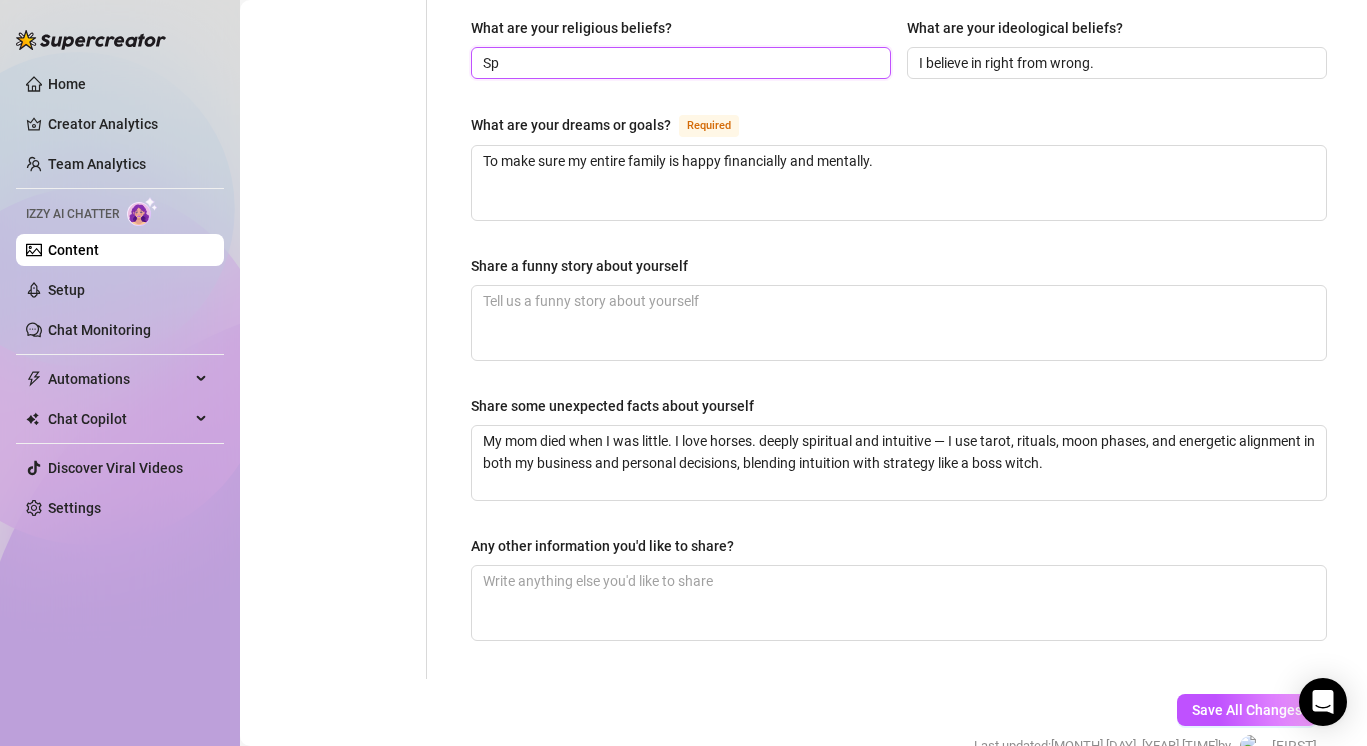 type on "S" 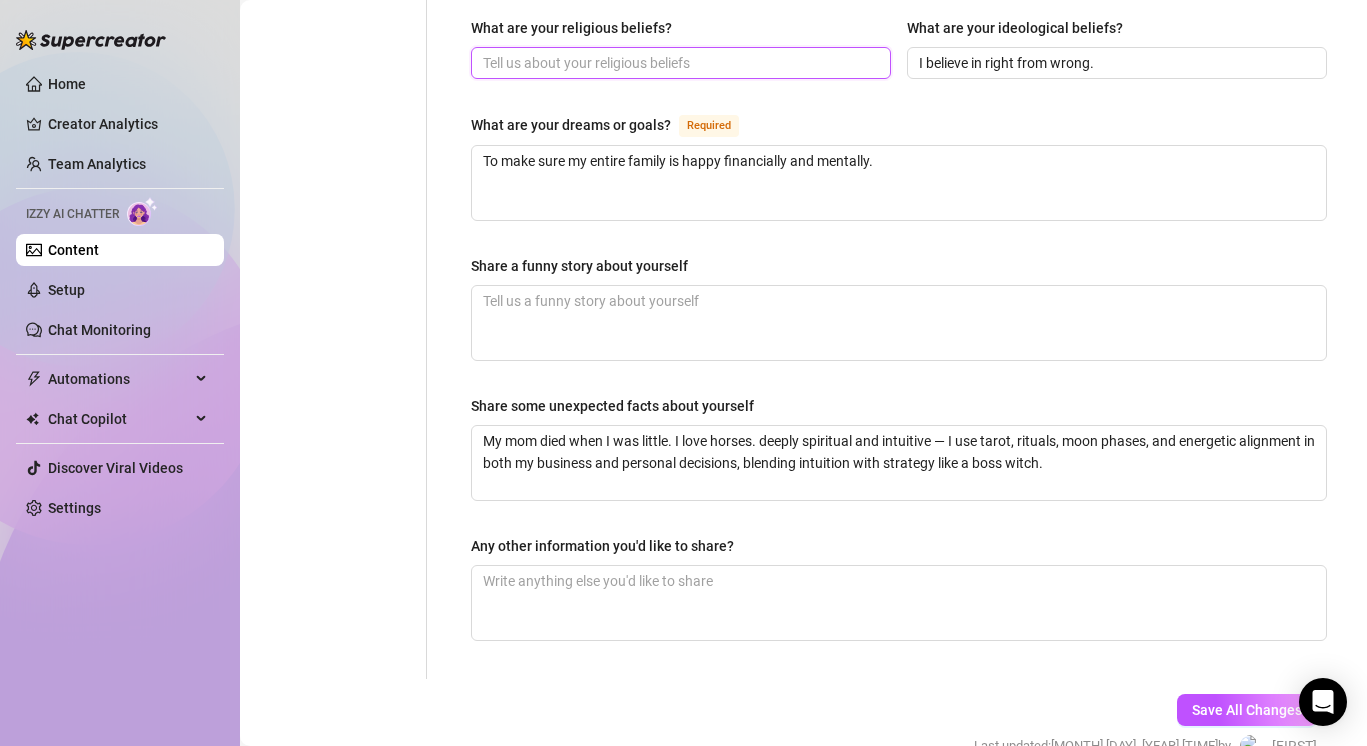 click on "What are your religious beliefs?" at bounding box center [679, 63] 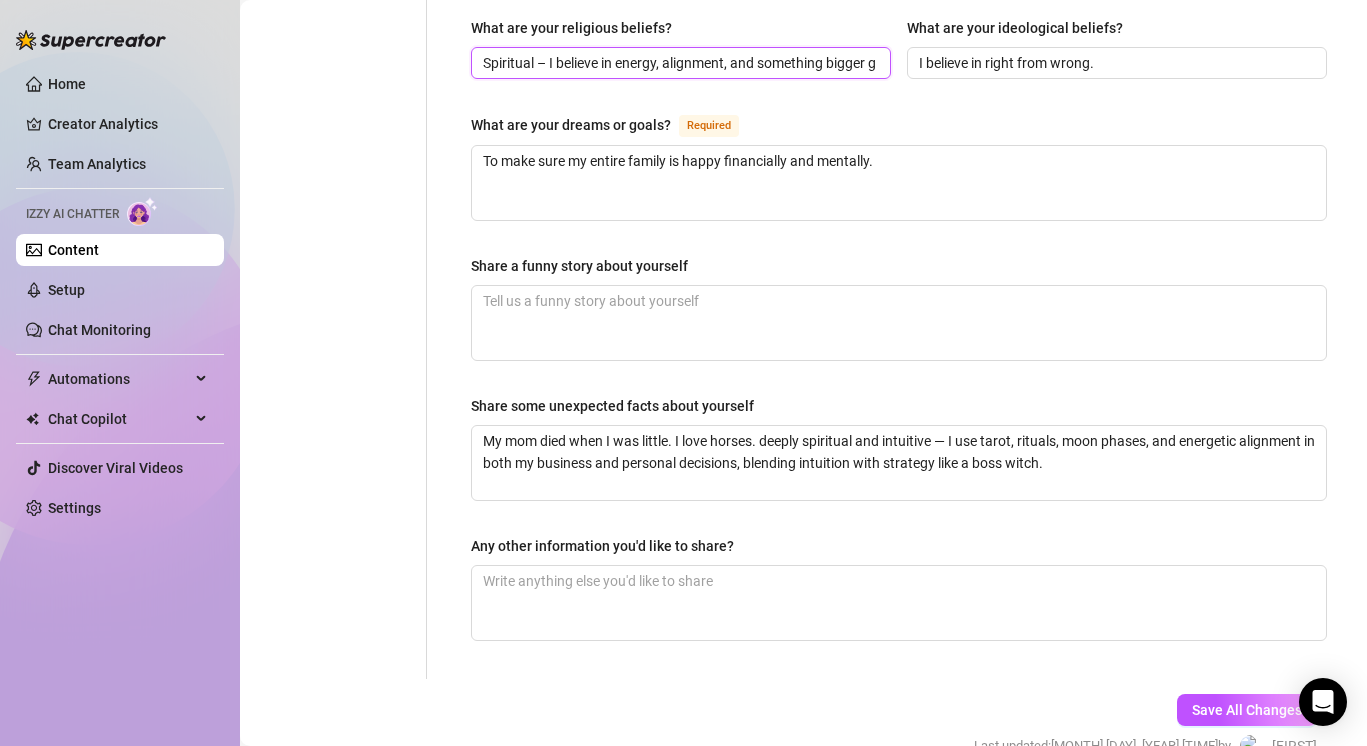 scroll, scrollTop: 0, scrollLeft: 66, axis: horizontal 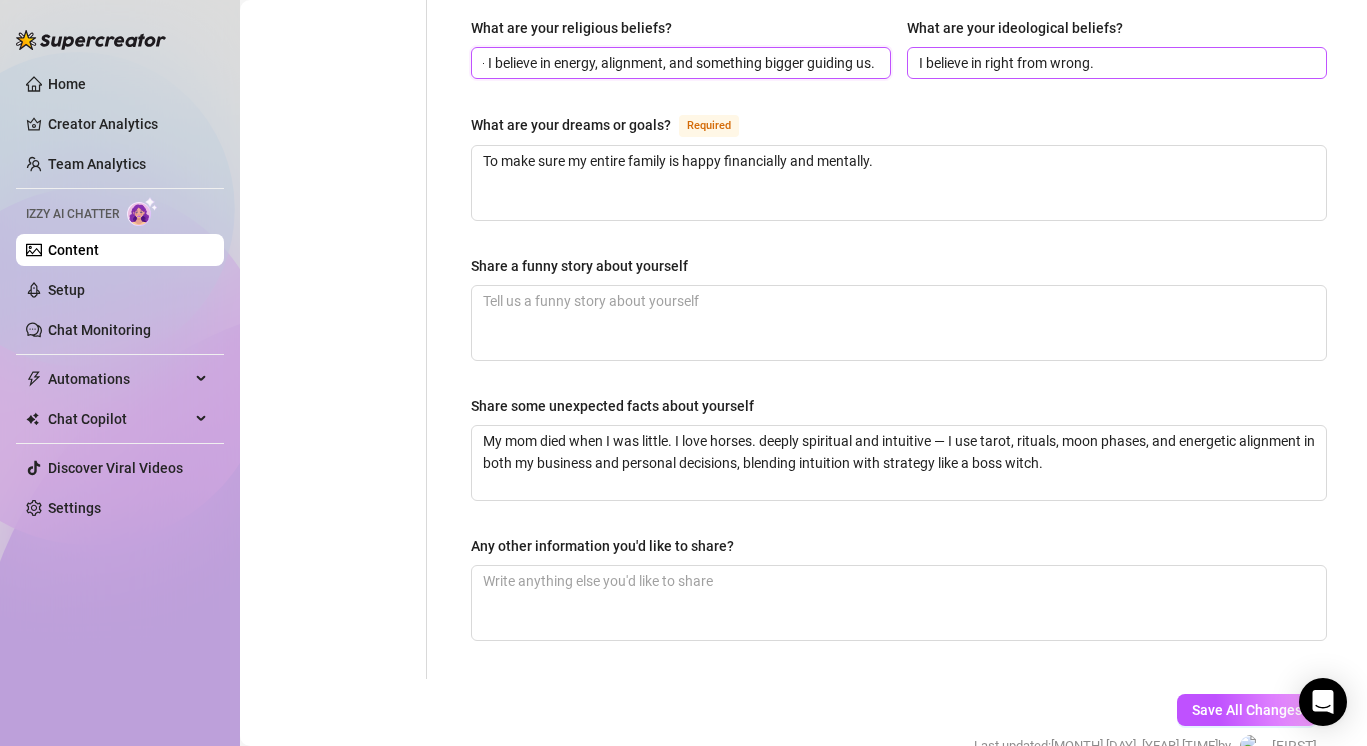 type on "Spiritual – I believe in energy, alignment, and something bigger guiding us." 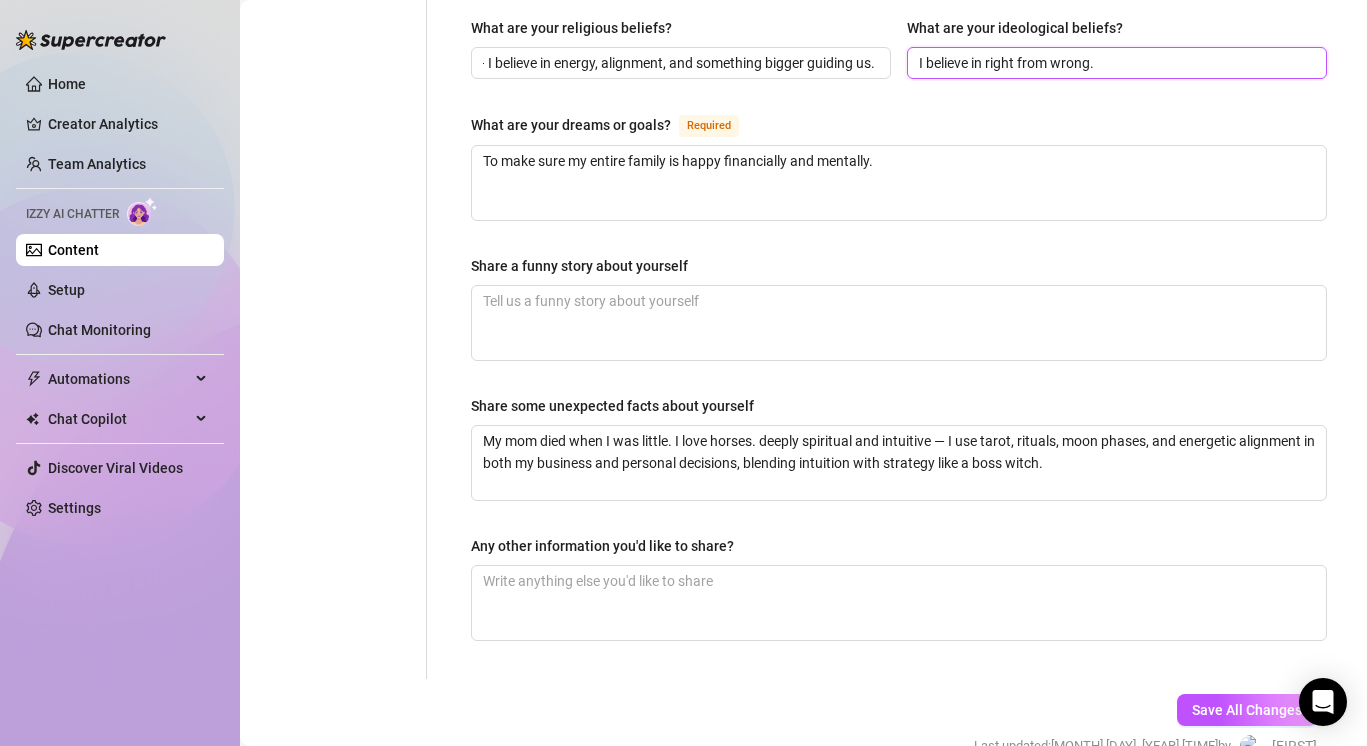 scroll, scrollTop: 0, scrollLeft: 0, axis: both 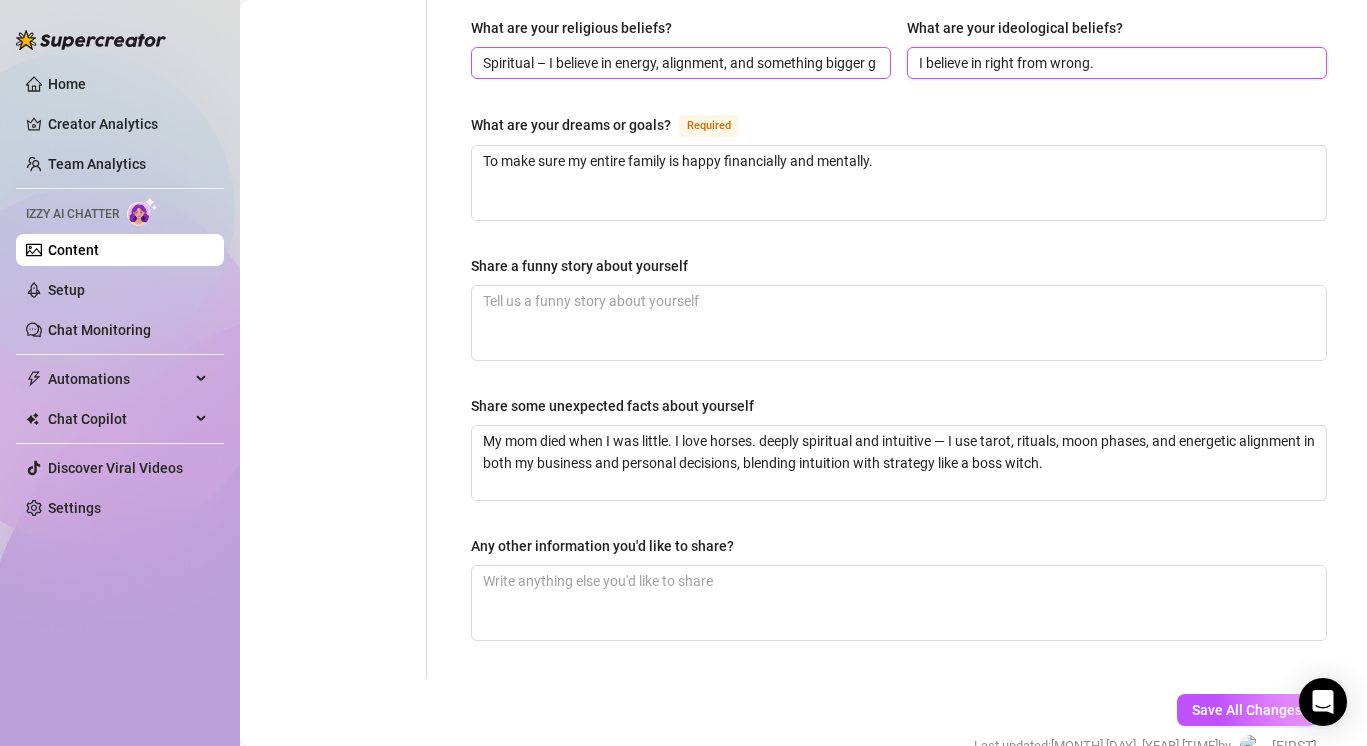 drag, startPoint x: 1108, startPoint y: 67, endPoint x: 862, endPoint y: 54, distance: 246.34326 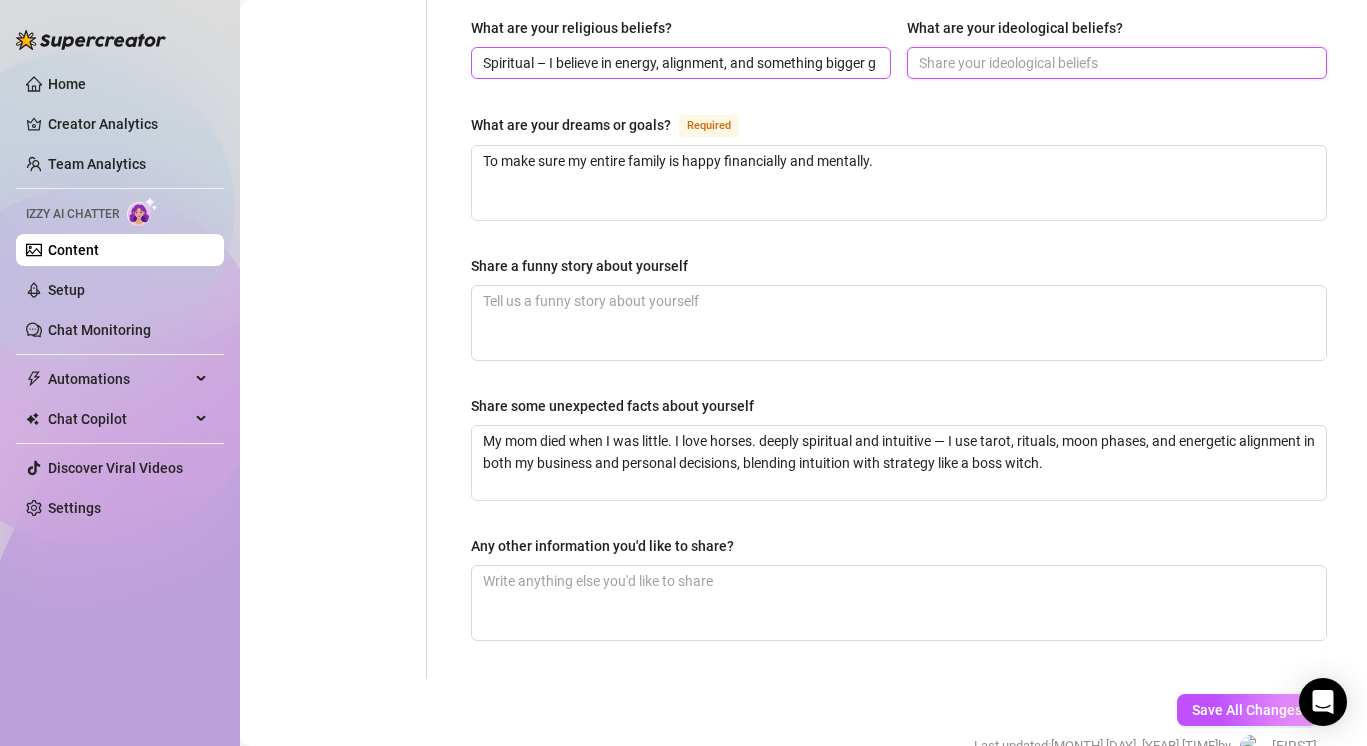 paste on "I believe in right from wrong, karma, emotional intelligence, and walking with integrity." 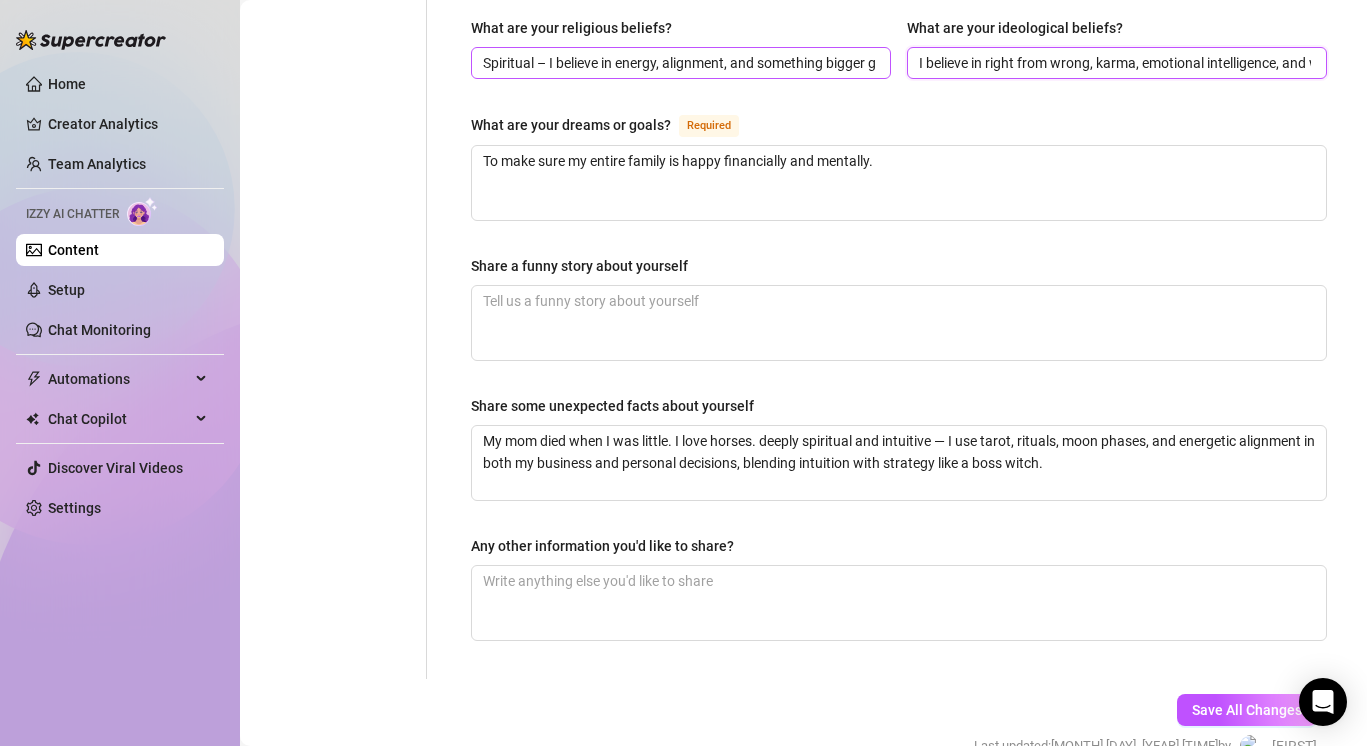 scroll, scrollTop: 0, scrollLeft: 136, axis: horizontal 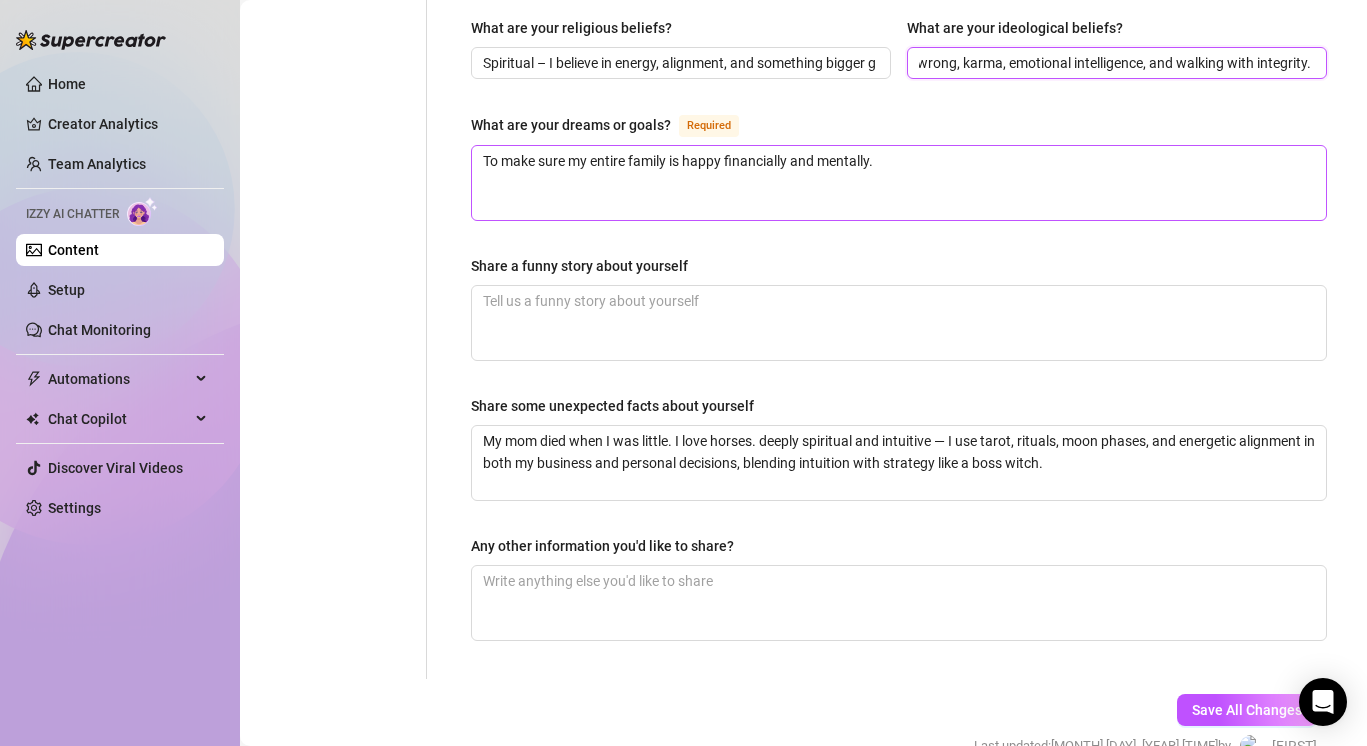 type on "I believe in right from wrong, karma, emotional intelligence, and walking with integrity." 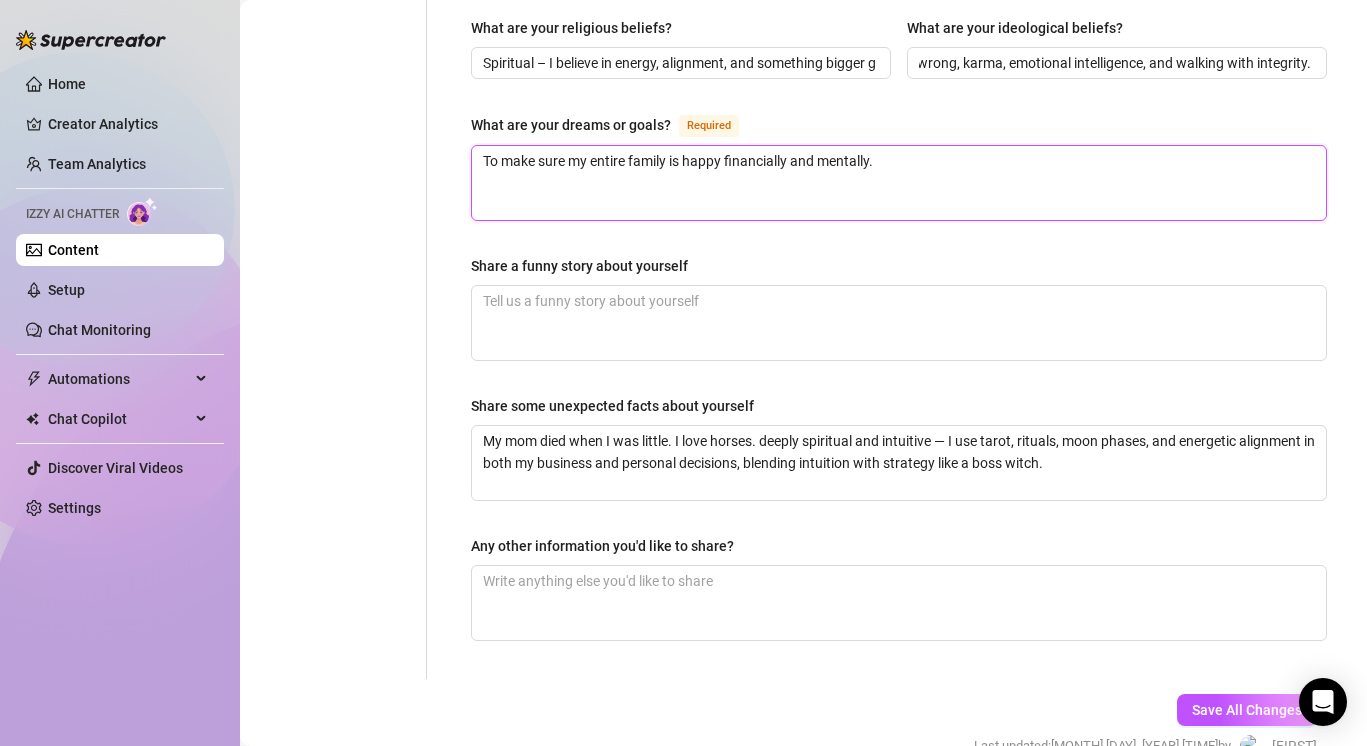 scroll, scrollTop: 0, scrollLeft: 0, axis: both 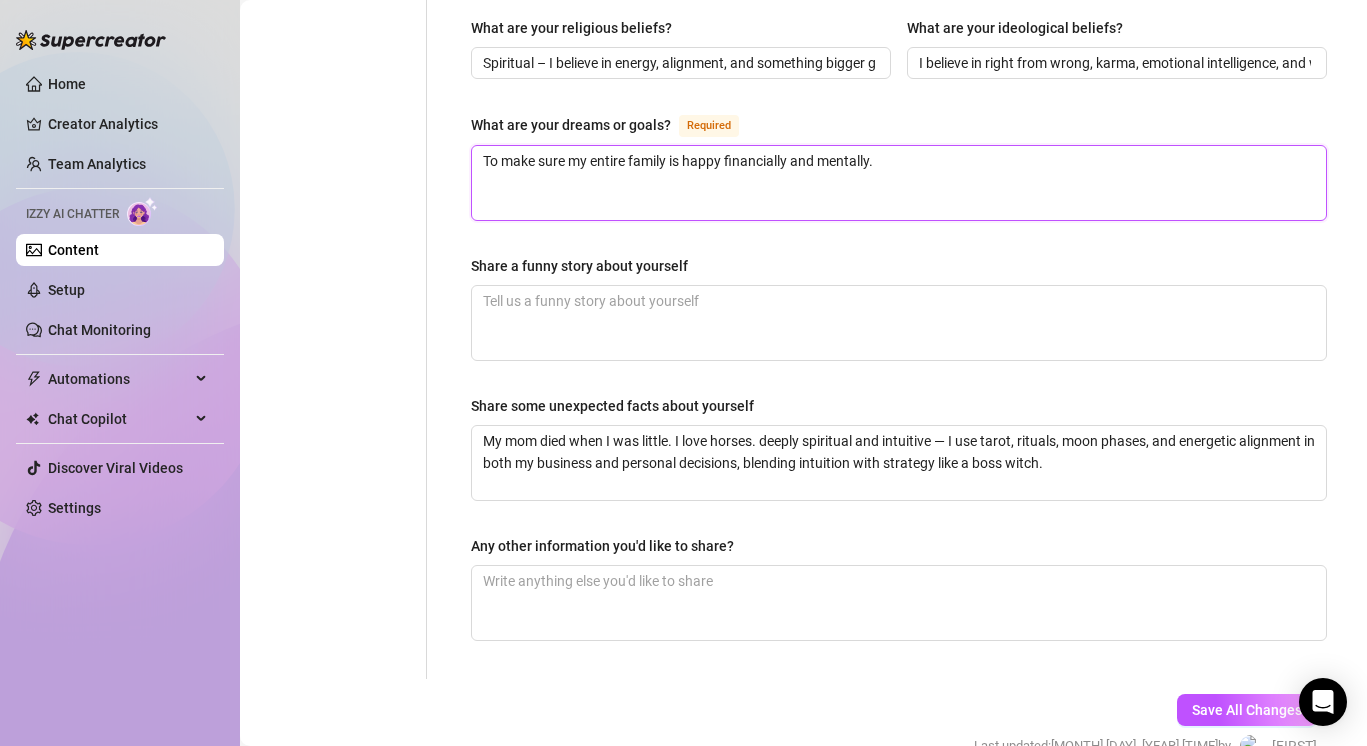 click on "To make sure my entire family is happy financially and mentally." at bounding box center (899, 183) 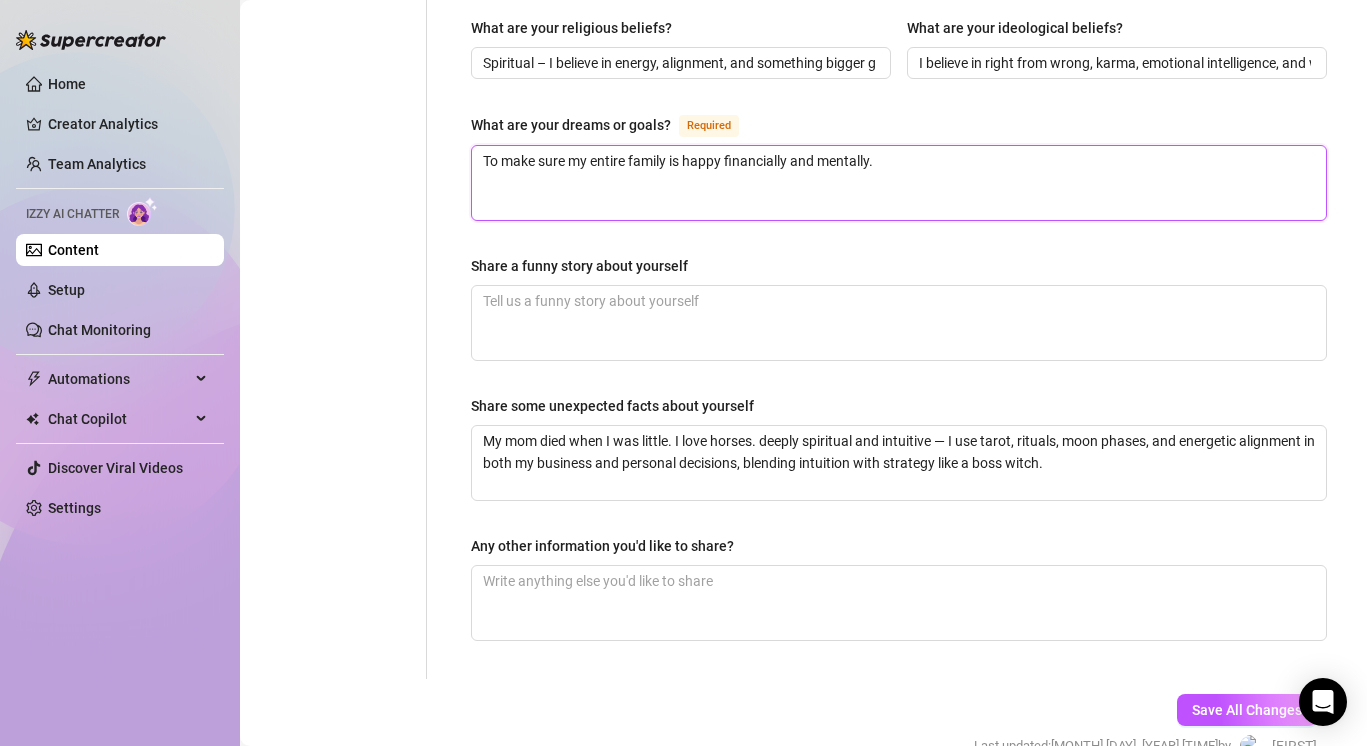 drag, startPoint x: 922, startPoint y: 168, endPoint x: 507, endPoint y: 156, distance: 415.17346 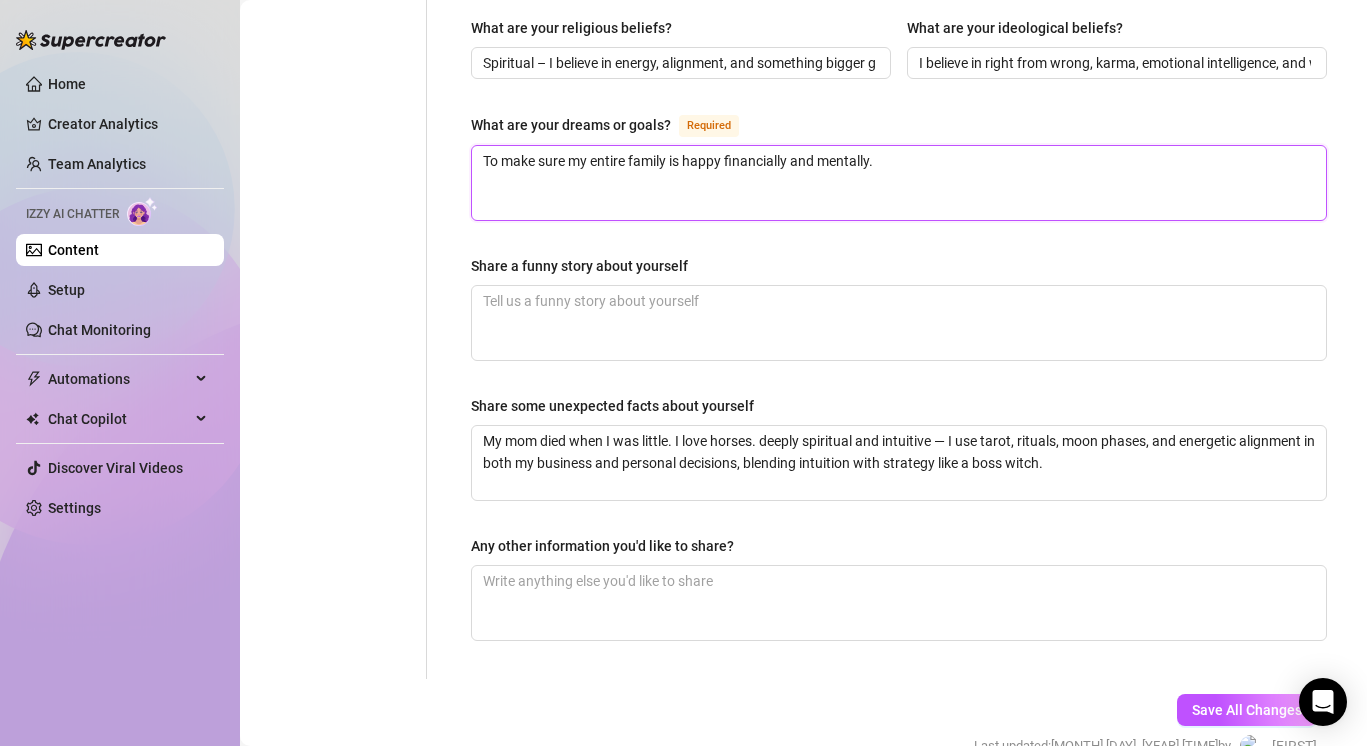 drag, startPoint x: 890, startPoint y: 175, endPoint x: 880, endPoint y: 169, distance: 11.661903 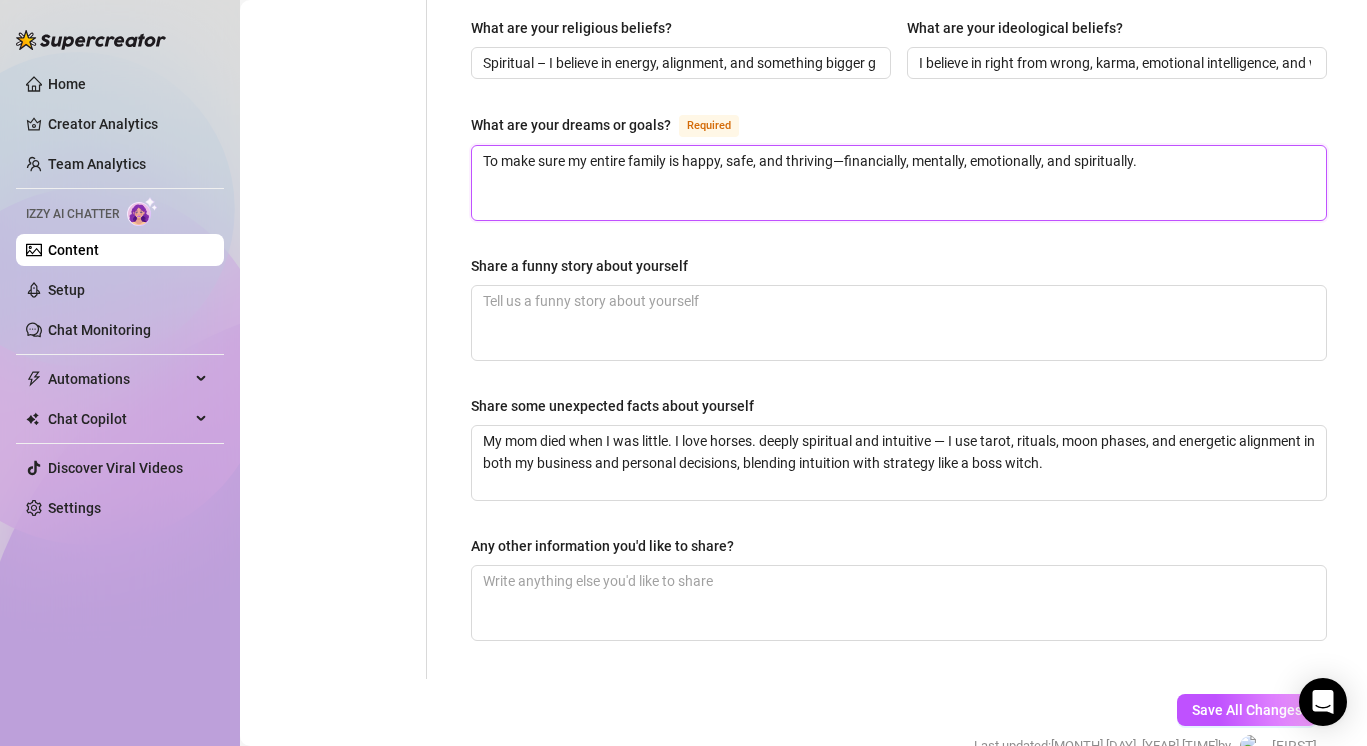 type 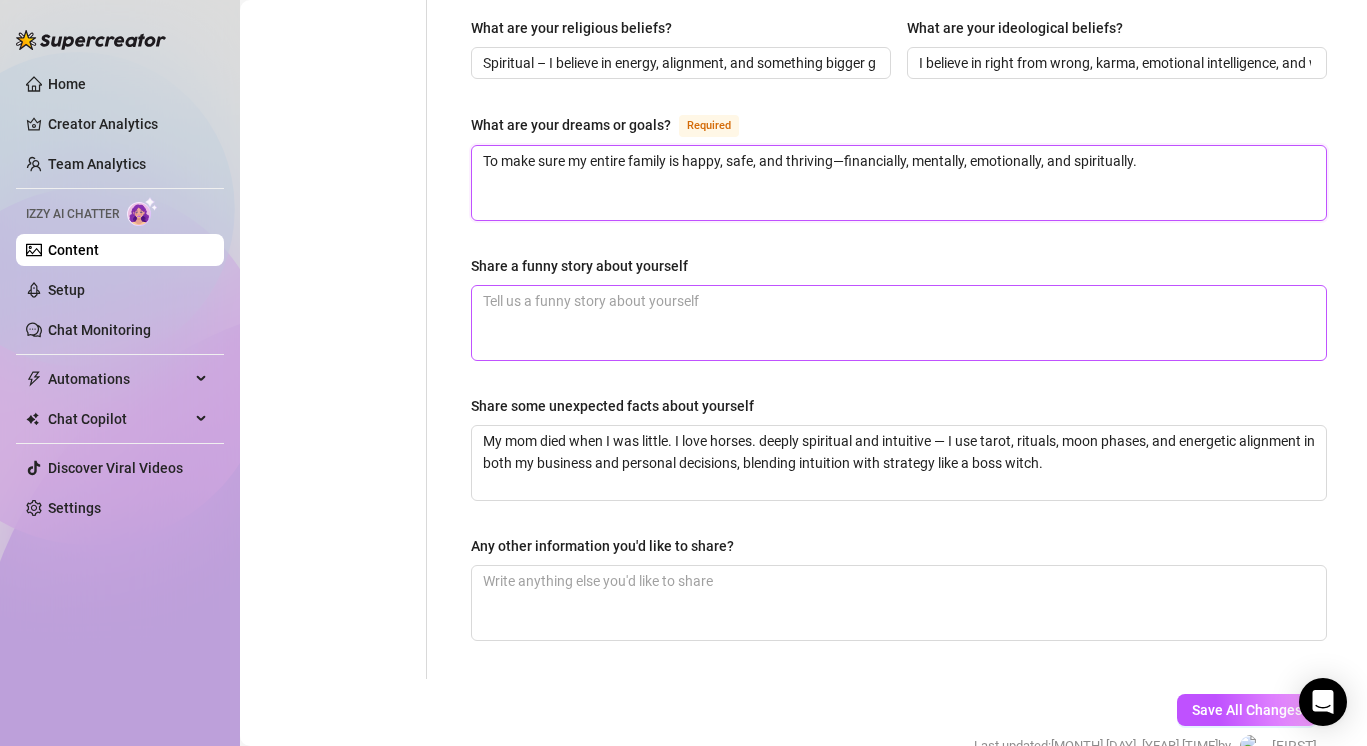 type on "To make sure my entire family is happy, safe, and thriving—financially, mentally, emotionally, and spiritually." 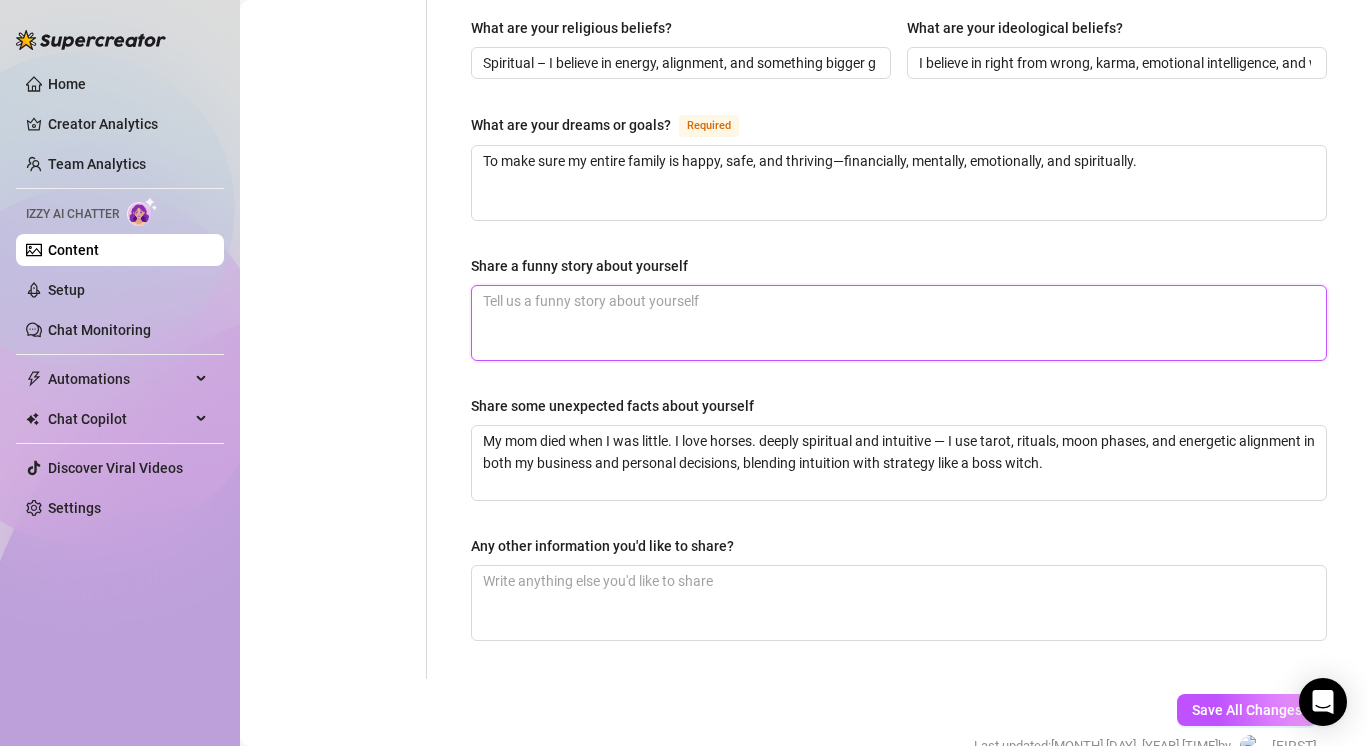 click on "Share a funny story about yourself" at bounding box center [899, 323] 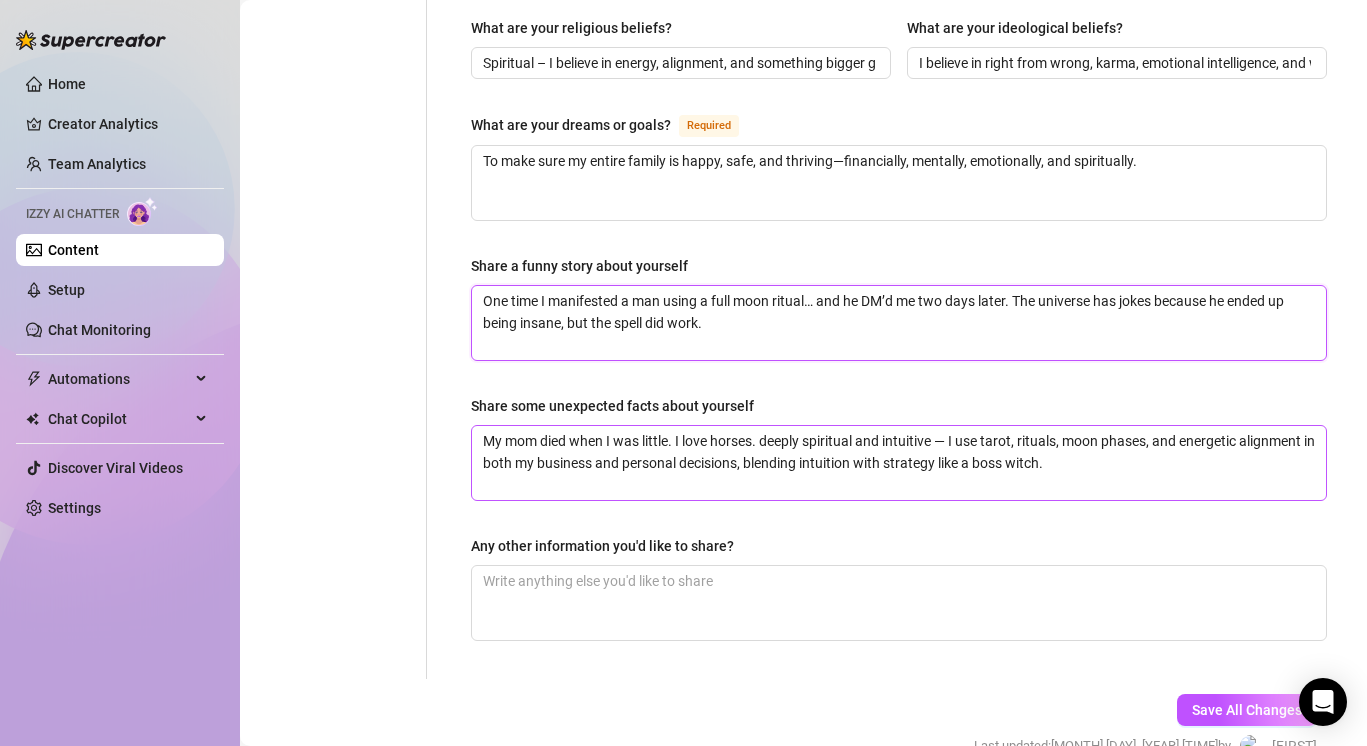 type on "One time I manifested a man using a full moon ritual… and he DM’d me two days later. The universe has jokes because he ended up being insane, but the spell did work." 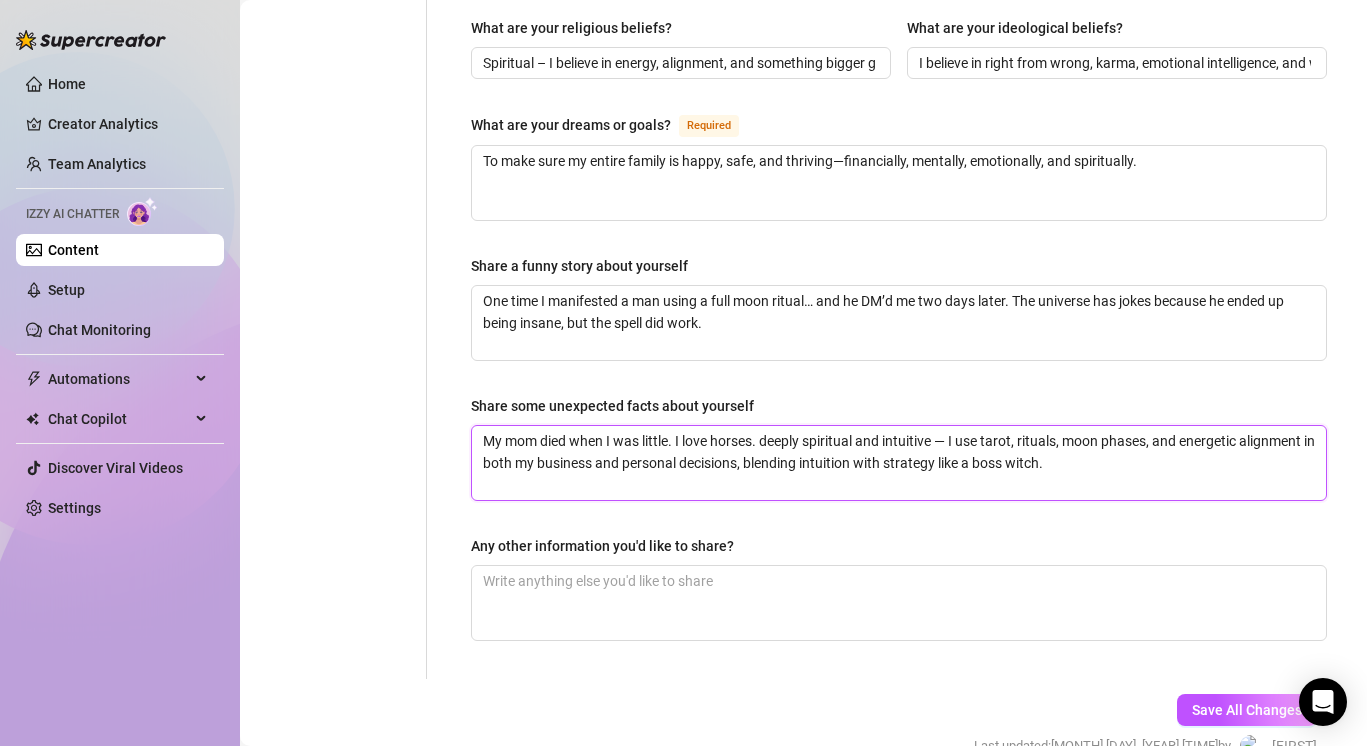 drag, startPoint x: 1085, startPoint y: 459, endPoint x: 477, endPoint y: 406, distance: 610.30566 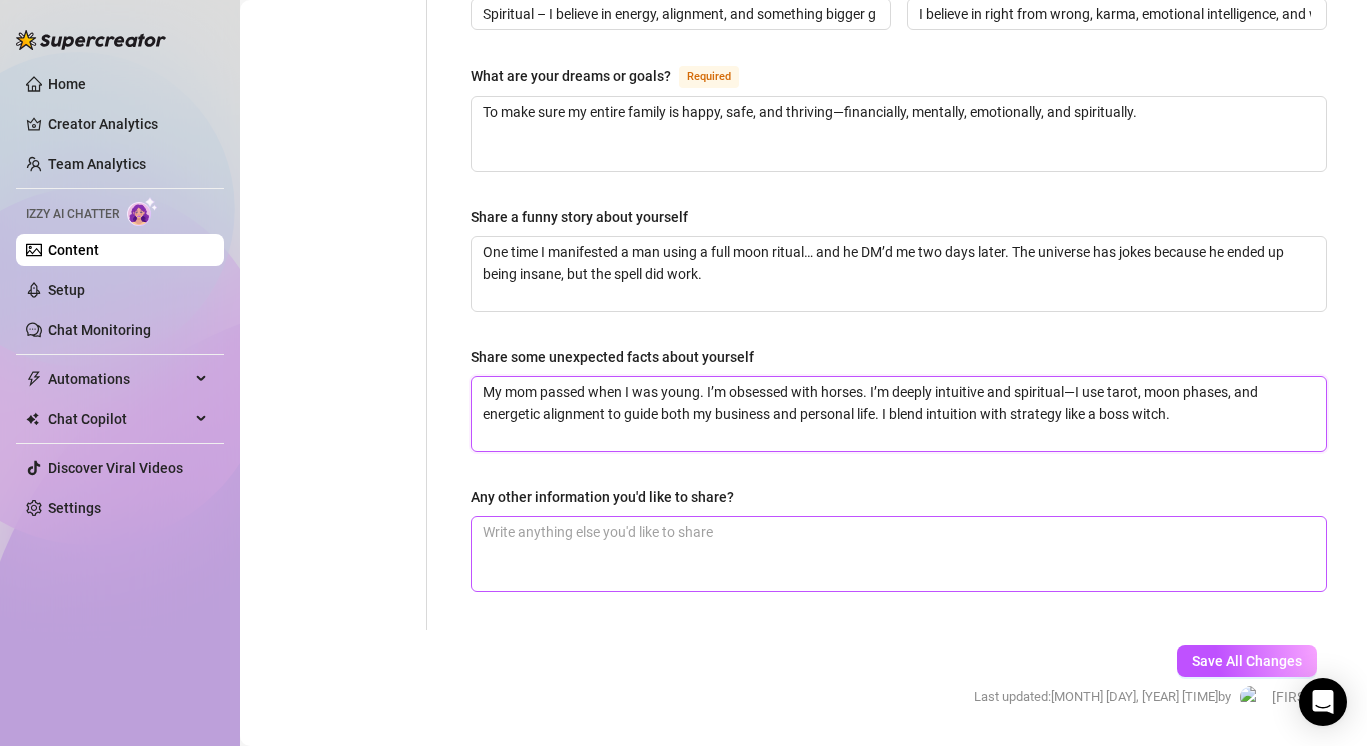 scroll, scrollTop: 1203, scrollLeft: 0, axis: vertical 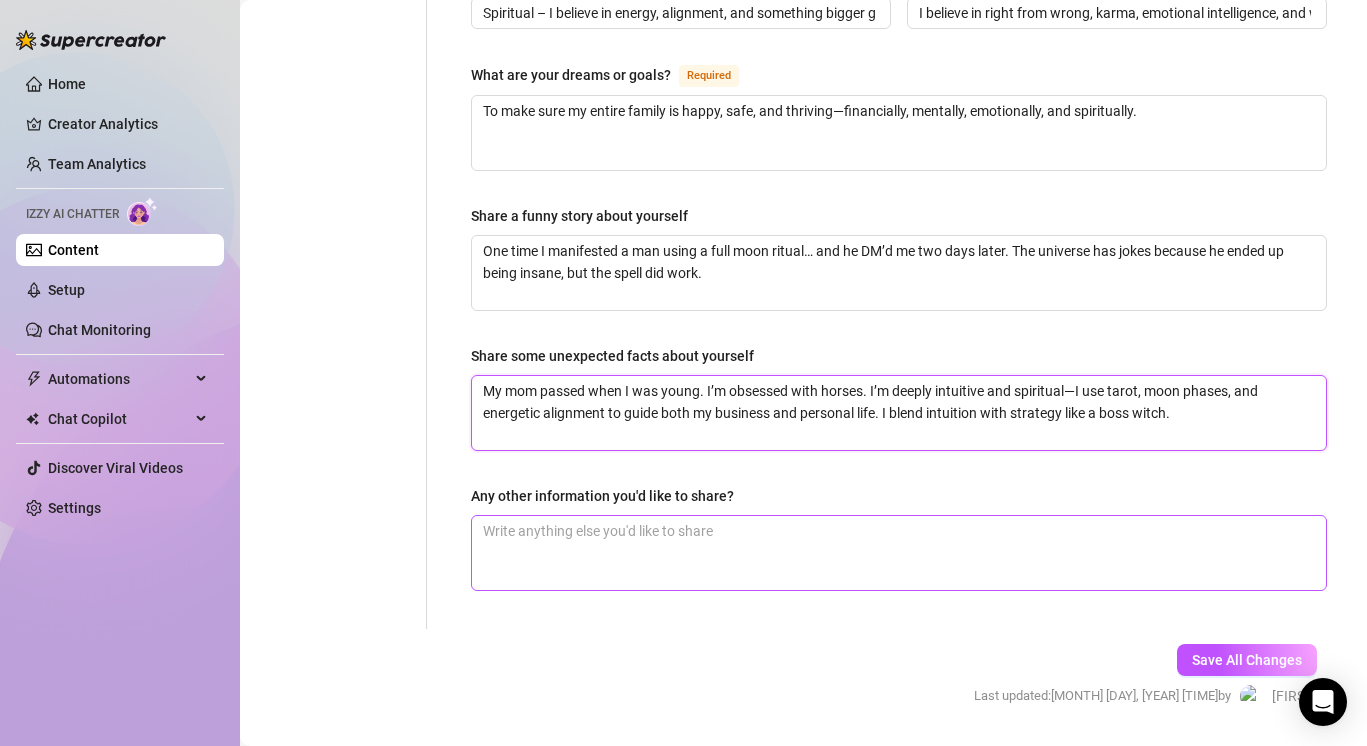 type on "My mom passed when I was young. I’m obsessed with horses. I’m deeply intuitive and spiritual—I use tarot, moon phases, and energetic alignment to guide both my business and personal life. I blend intuition with strategy like a boss witch." 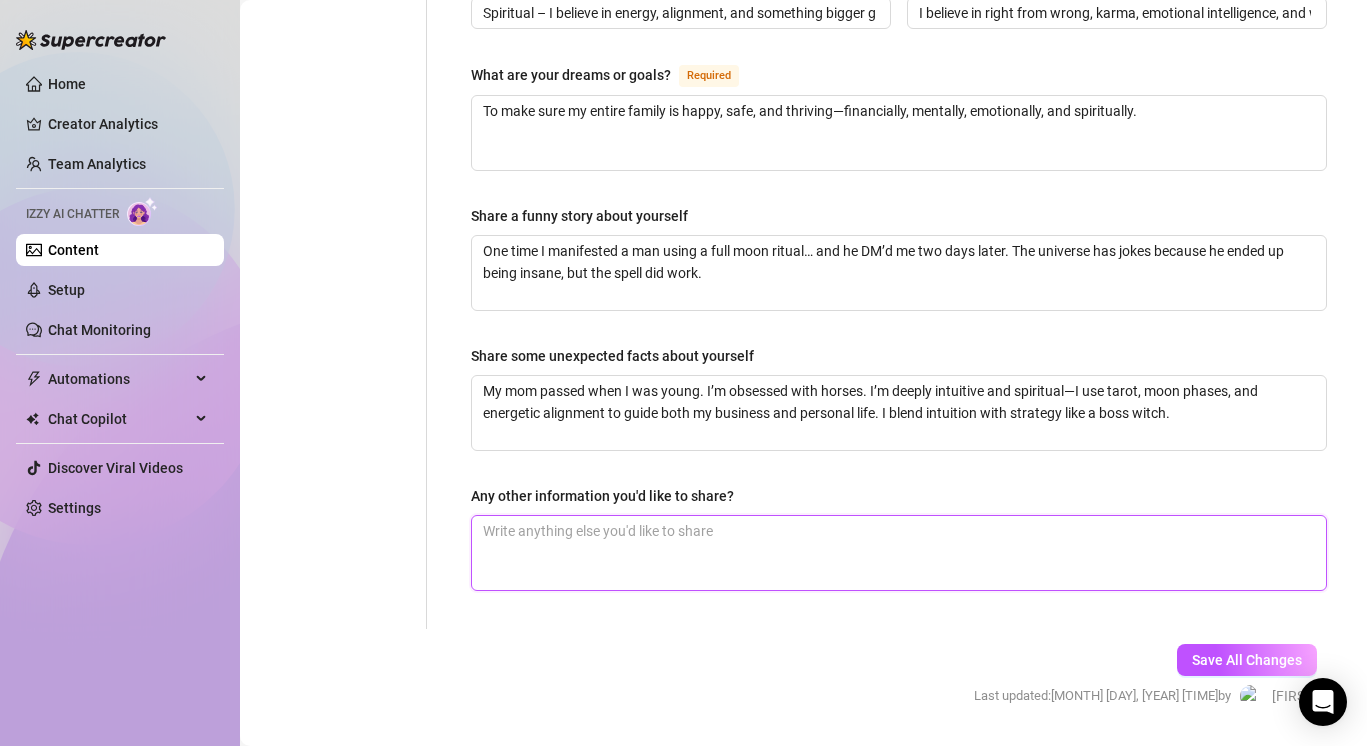 click on "Any other information you'd like to share?" at bounding box center [899, 553] 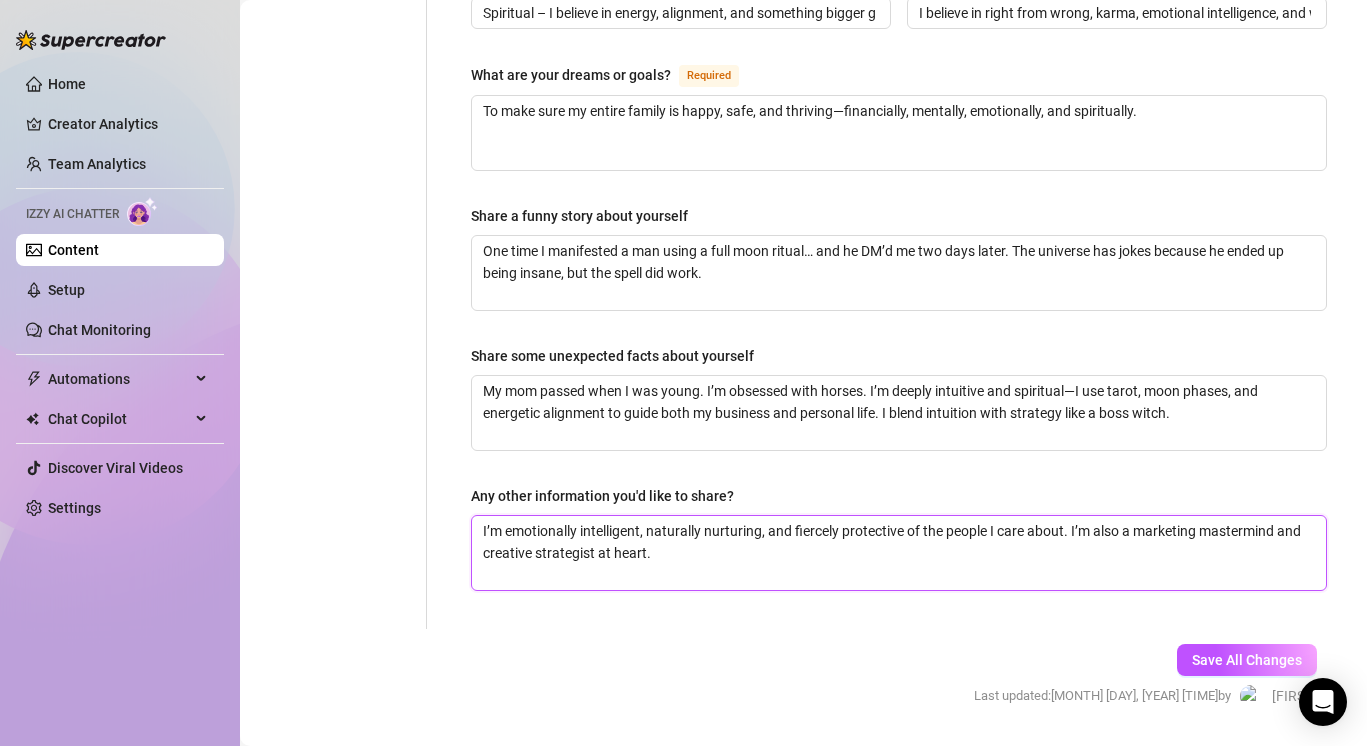 type 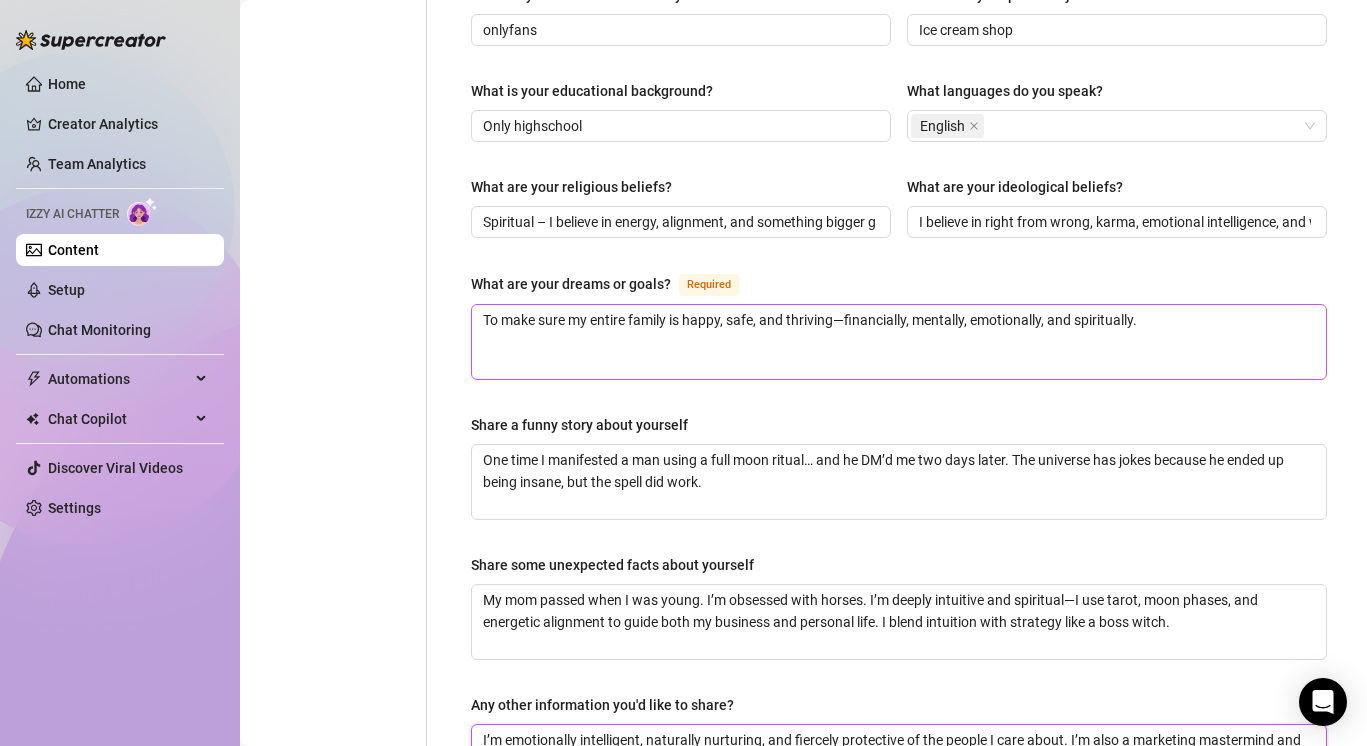 scroll, scrollTop: 984, scrollLeft: 0, axis: vertical 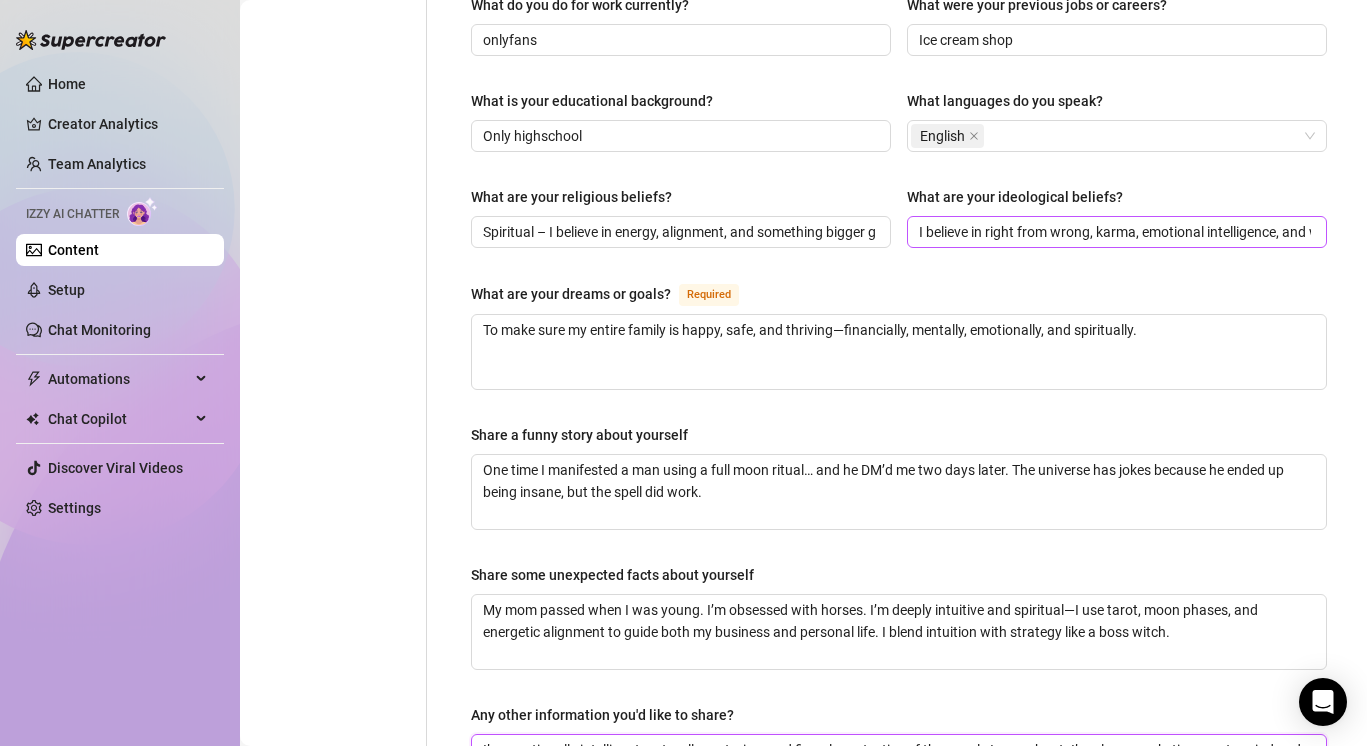 type on "I’m emotionally intelligent, naturally nurturing, and fiercely protective of the people I care about. I’m also a marketing mastermind and creative strategist at heart." 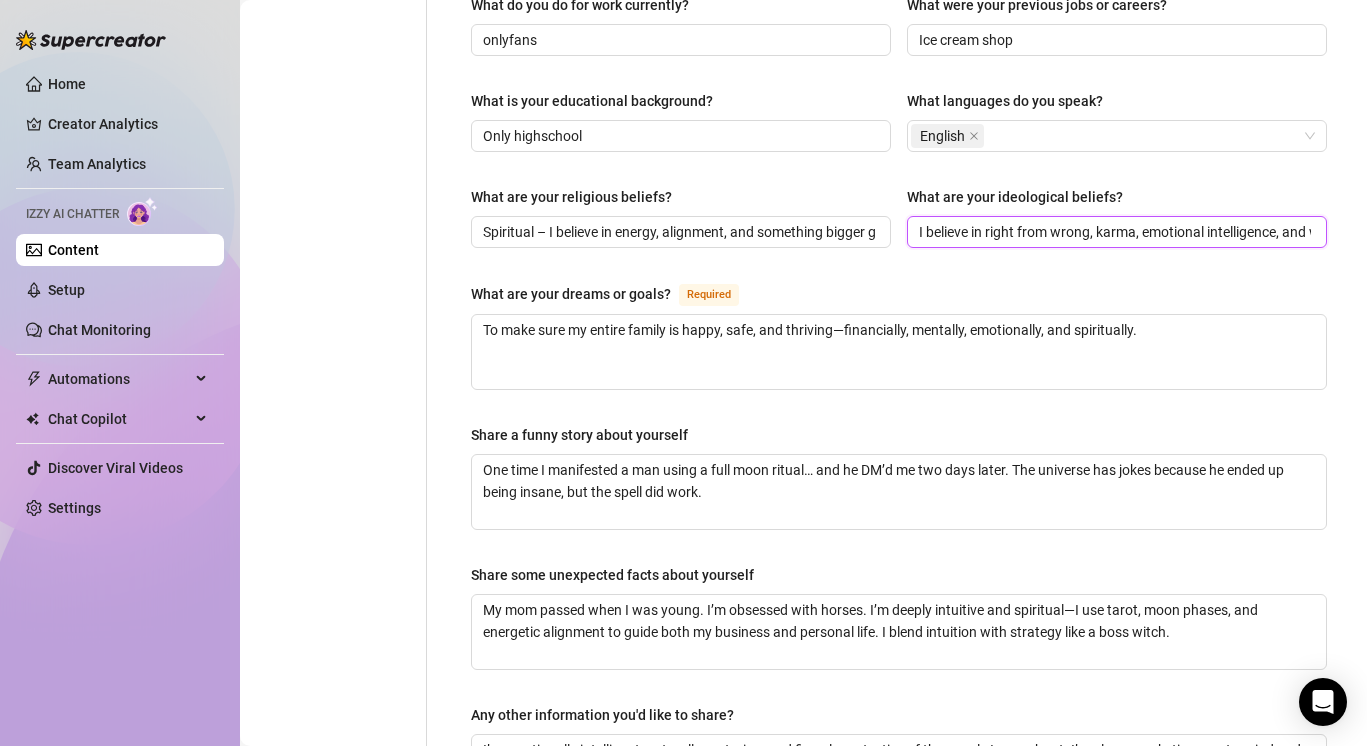 click on "I believe in right from wrong, karma, emotional intelligence, and walking with integrity." at bounding box center (1115, 232) 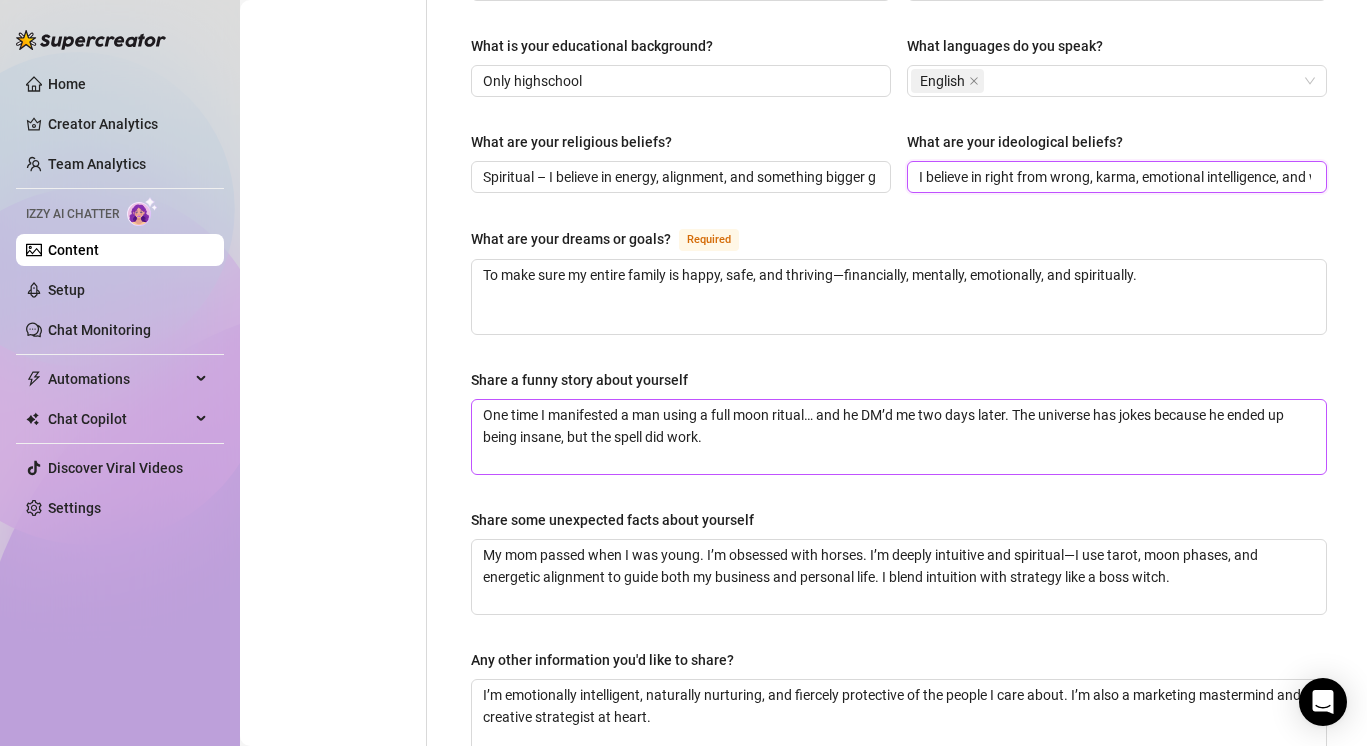 scroll, scrollTop: 1068, scrollLeft: 0, axis: vertical 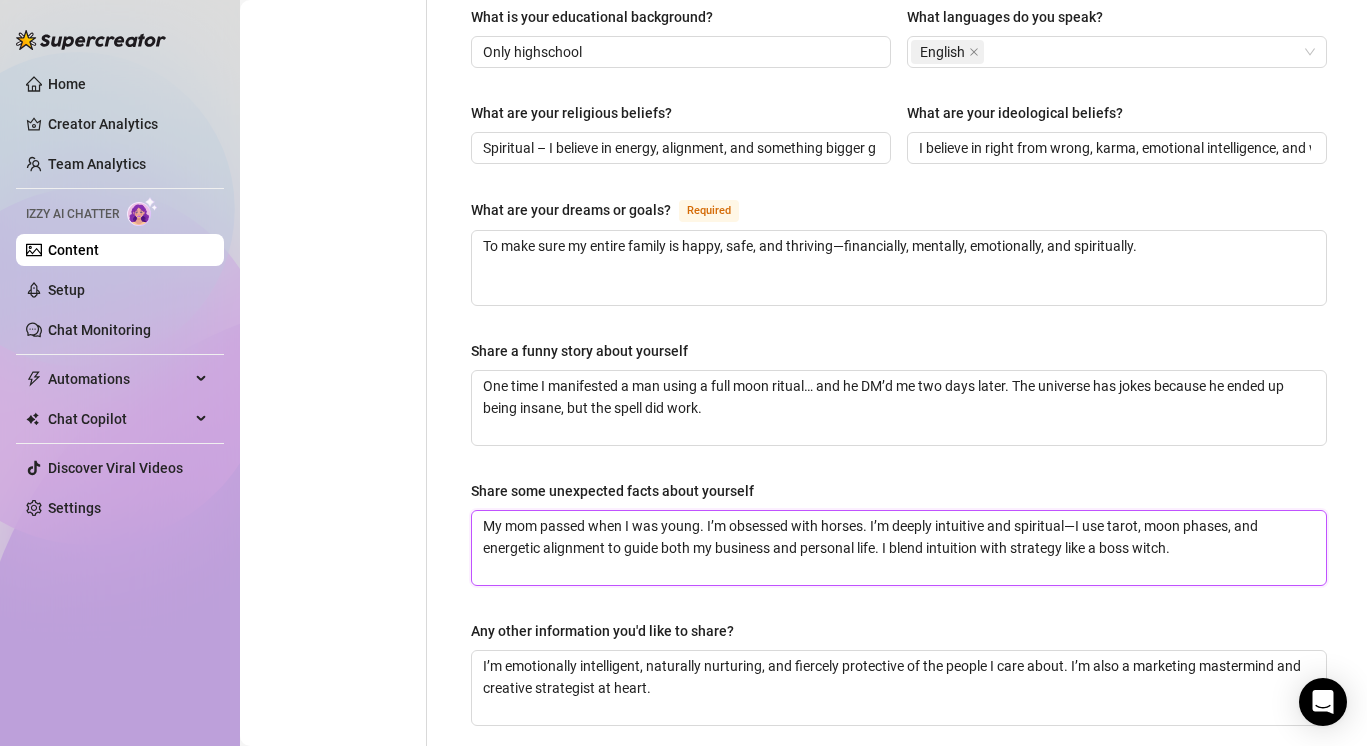 drag, startPoint x: 1192, startPoint y: 538, endPoint x: 1068, endPoint y: 531, distance: 124.197426 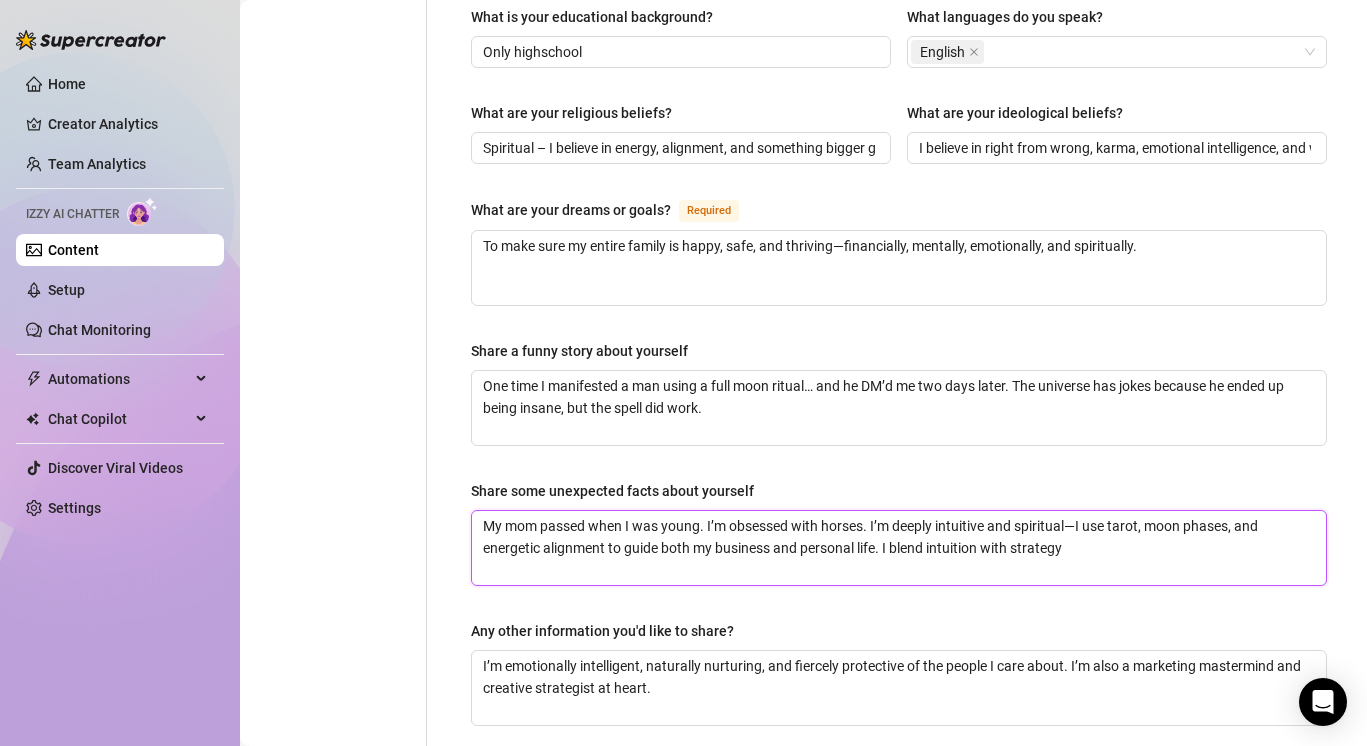 type 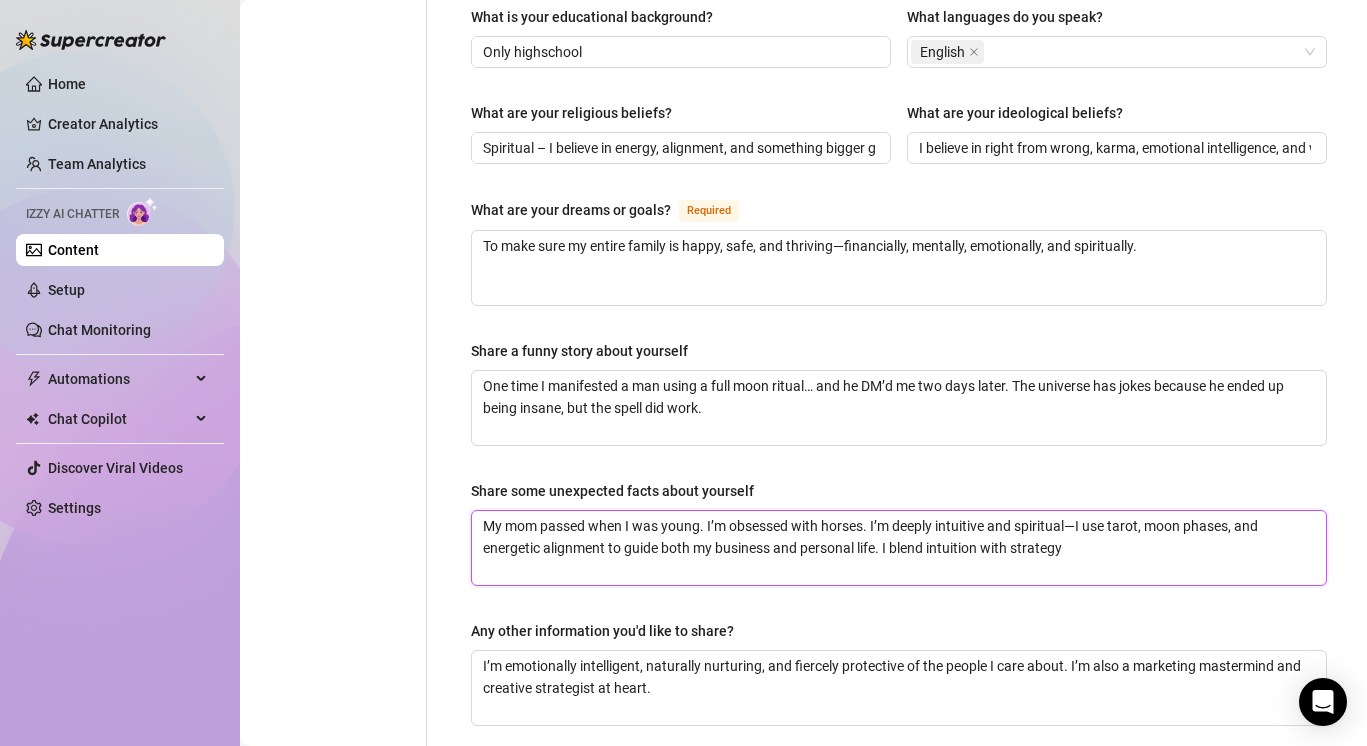 type 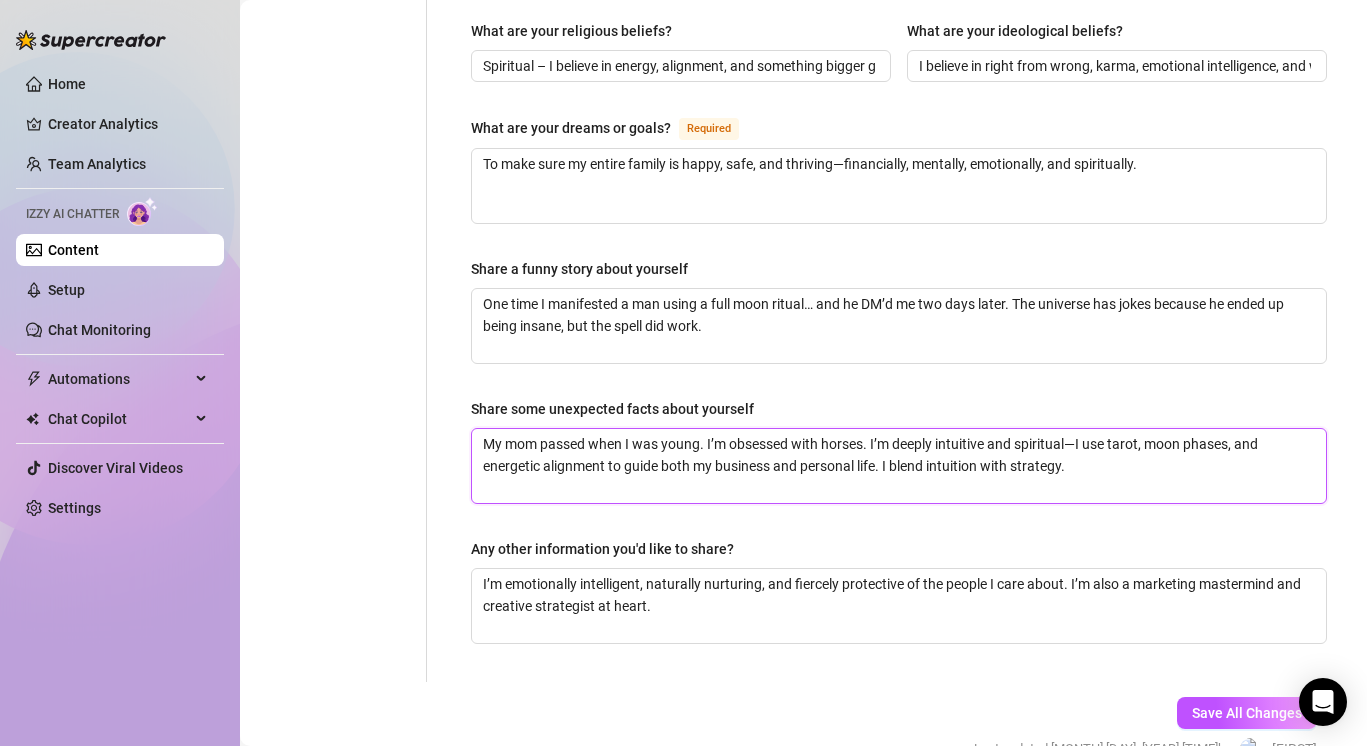 scroll, scrollTop: 1151, scrollLeft: 0, axis: vertical 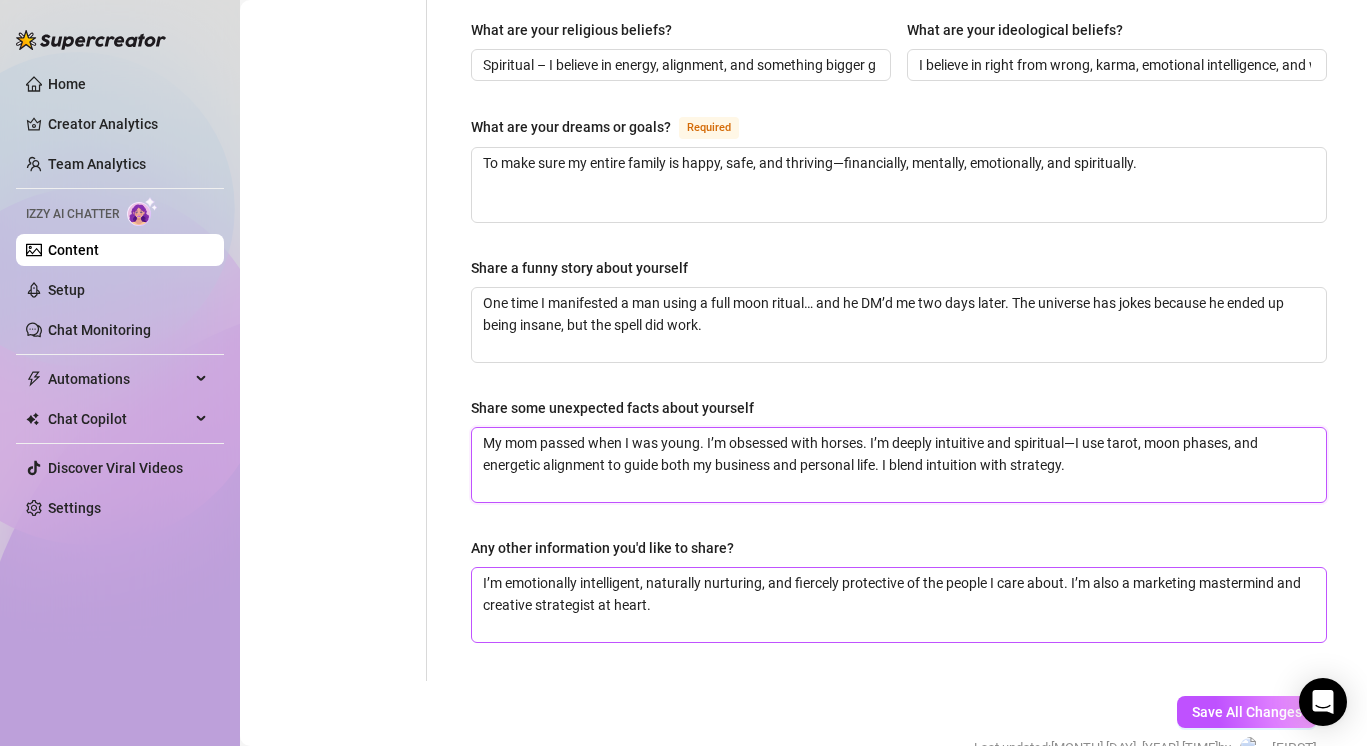 type on "My mom passed when I was young. I’m obsessed with horses. I’m deeply intuitive and spiritual—I use tarot, moon phases, and energetic alignment to guide both my business and personal life. I blend intuition with strategy." 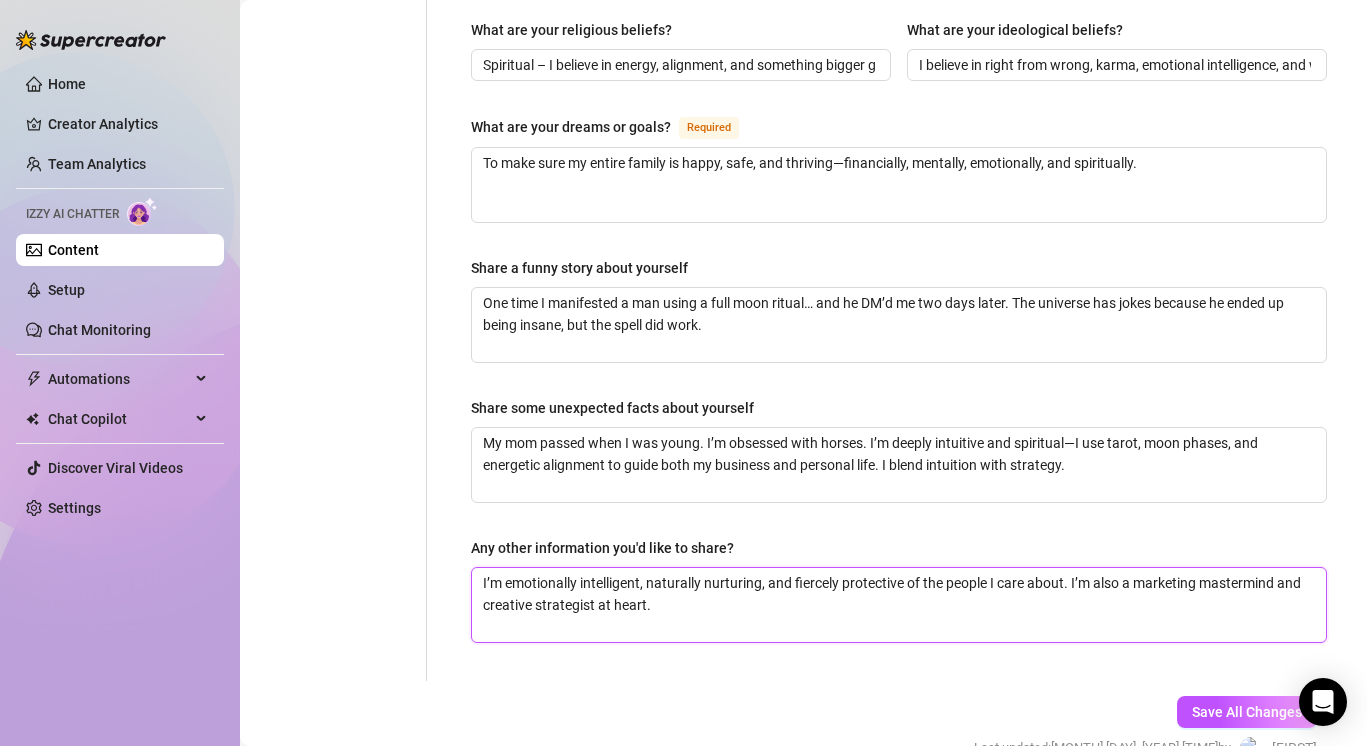 drag, startPoint x: 745, startPoint y: 595, endPoint x: 459, endPoint y: 552, distance: 289.21445 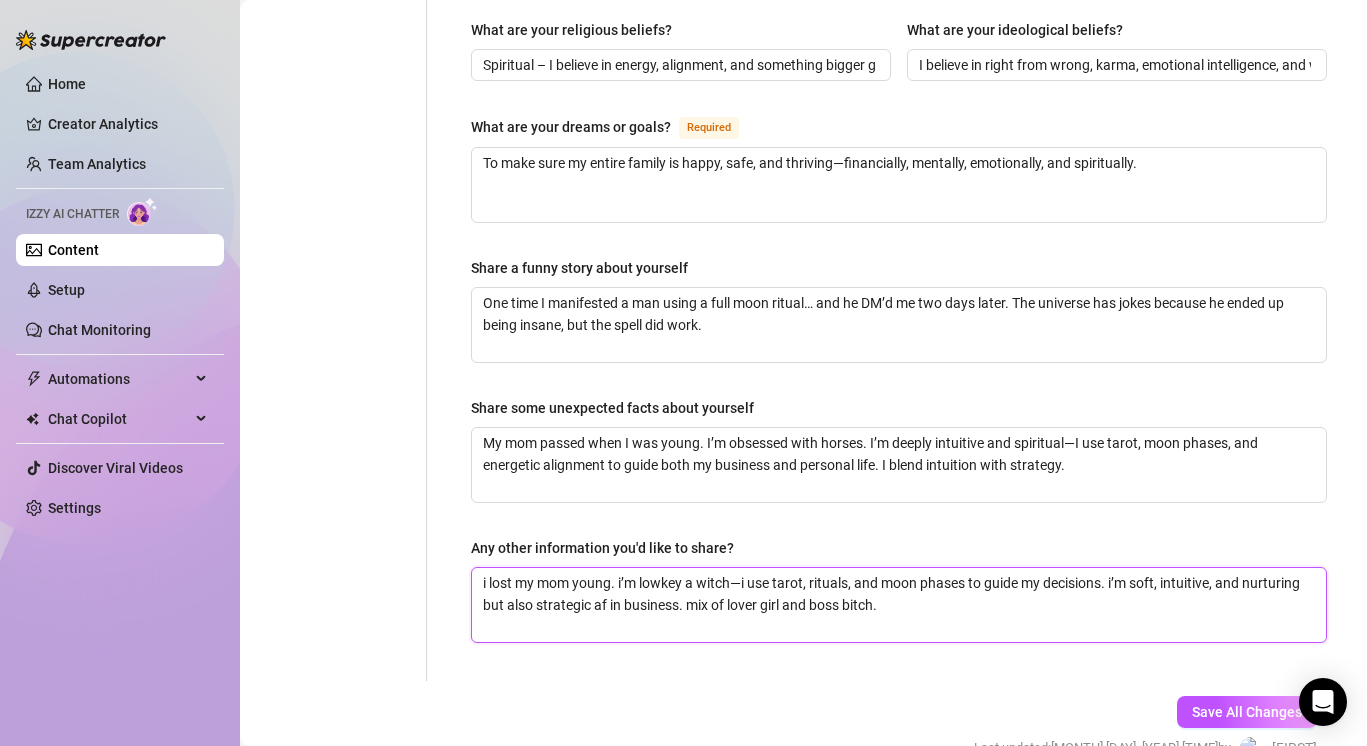 drag, startPoint x: 745, startPoint y: 579, endPoint x: 621, endPoint y: 578, distance: 124.004036 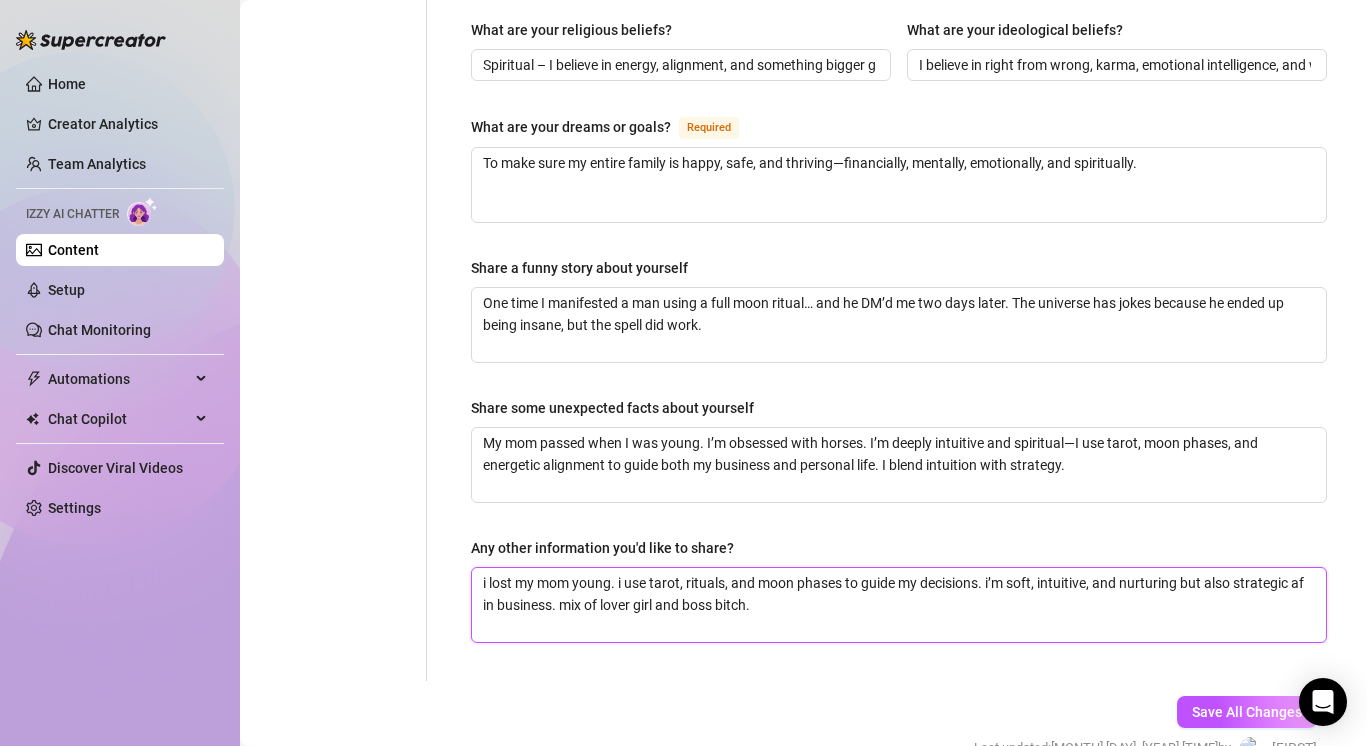 click on "i lost my mom young. i use tarot, rituals, and moon phases to guide my decisions. i’m soft, intuitive, and nurturing but also strategic af in business. mix of lover girl and boss bitch." at bounding box center (899, 605) 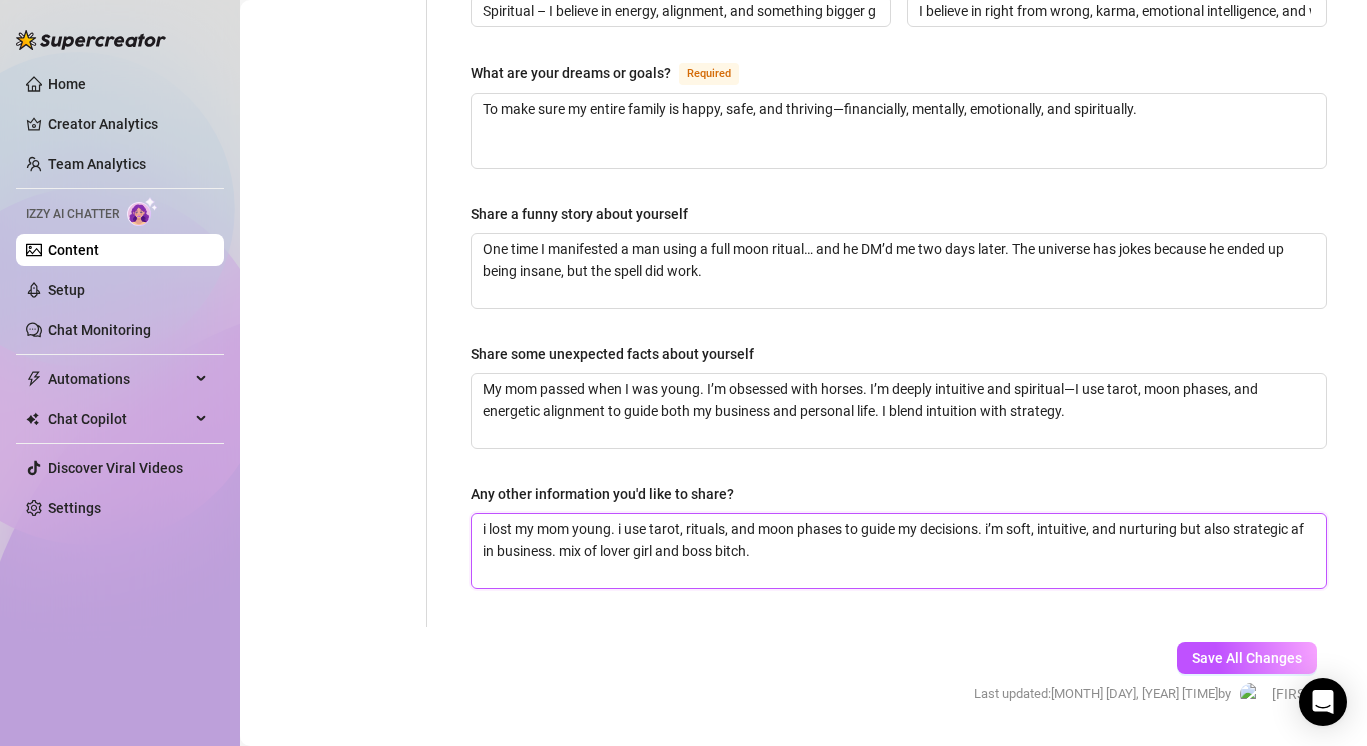 scroll, scrollTop: 1214, scrollLeft: 0, axis: vertical 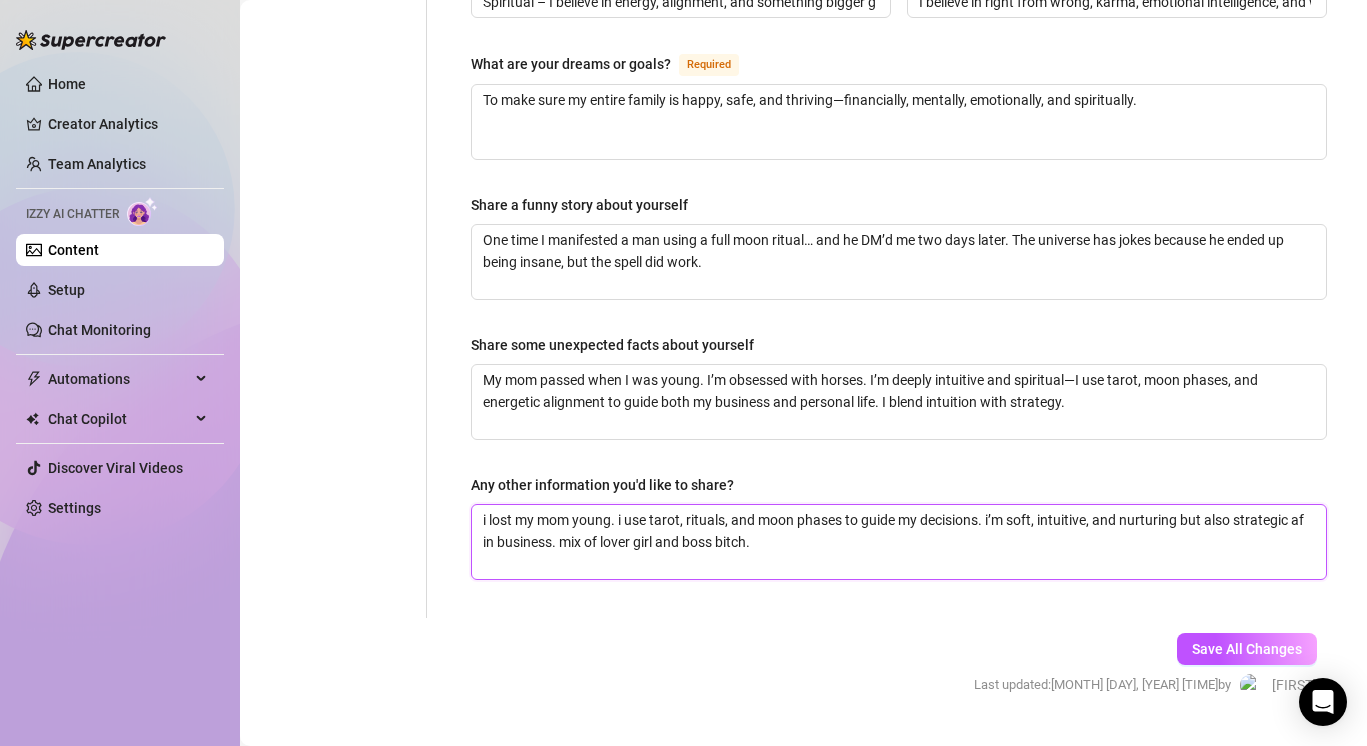 drag, startPoint x: 762, startPoint y: 533, endPoint x: 445, endPoint y: 518, distance: 317.3547 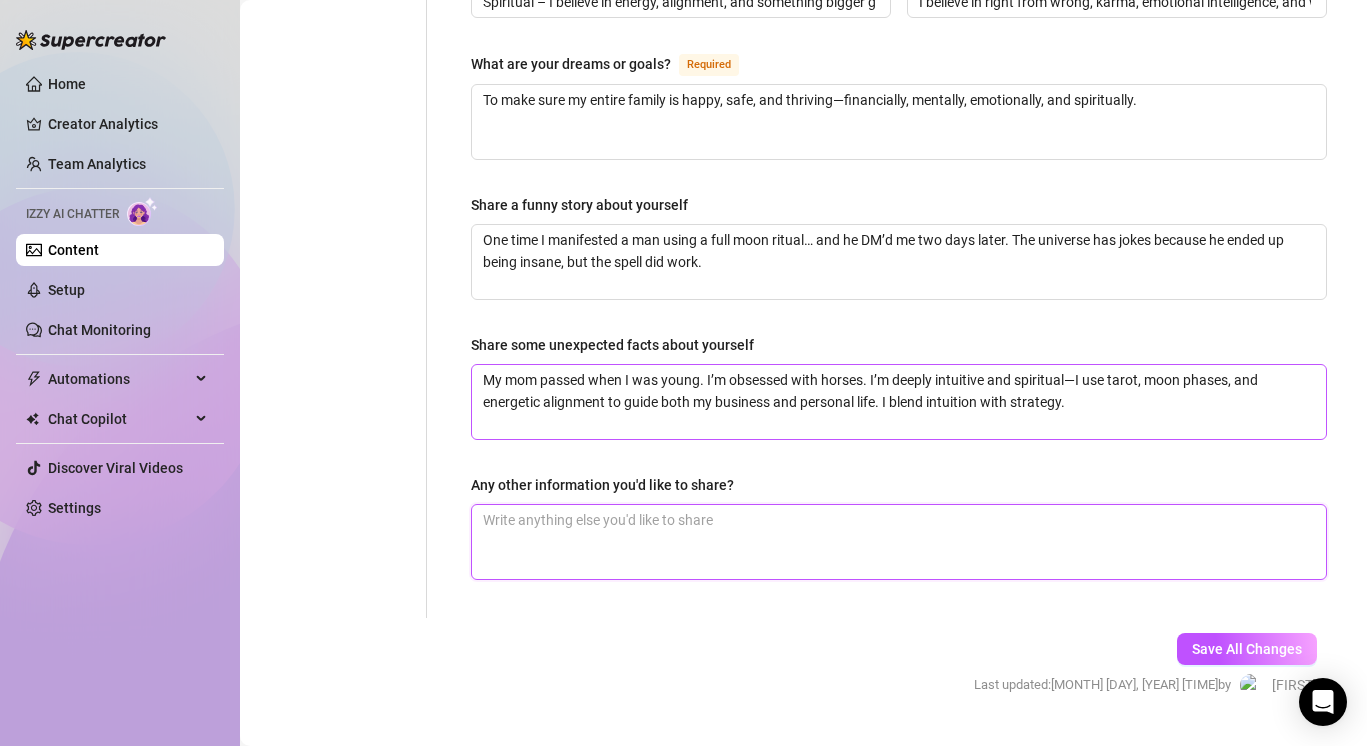 type 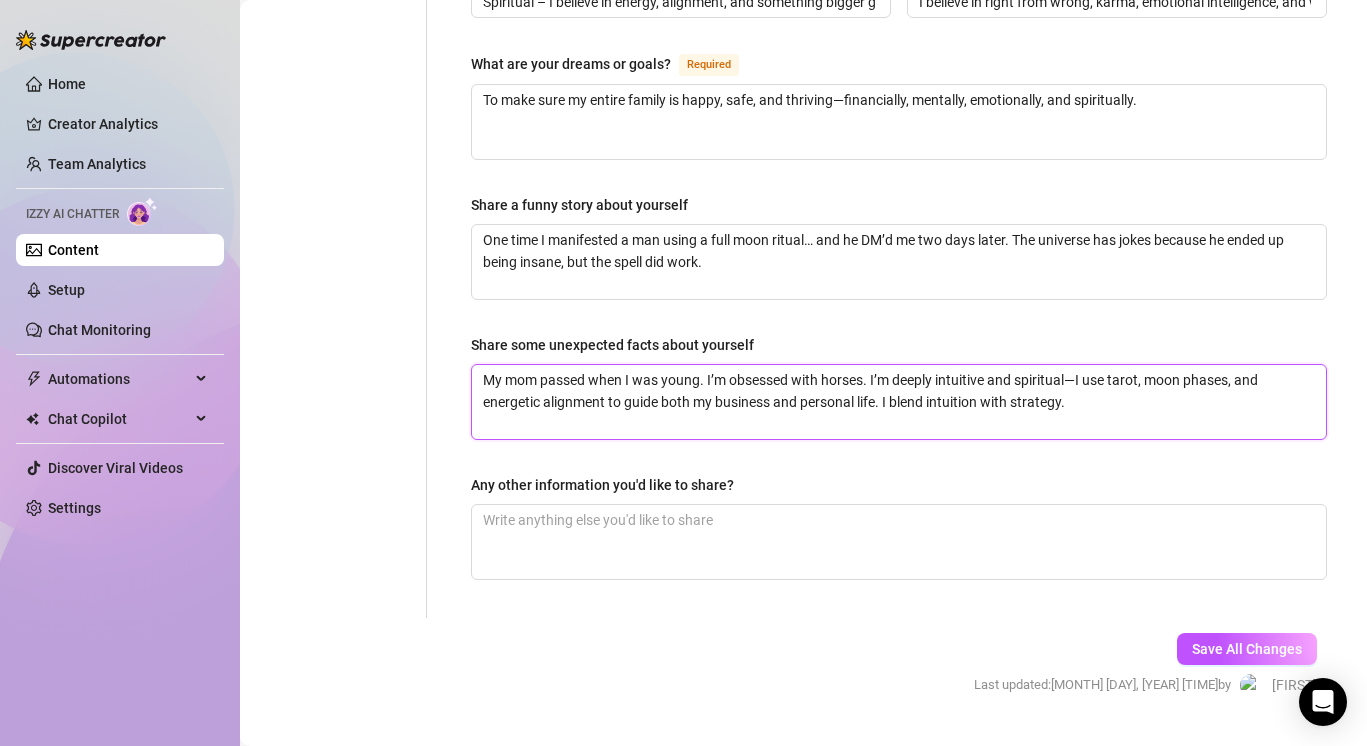 drag, startPoint x: 1072, startPoint y: 395, endPoint x: 494, endPoint y: 336, distance: 581.0034 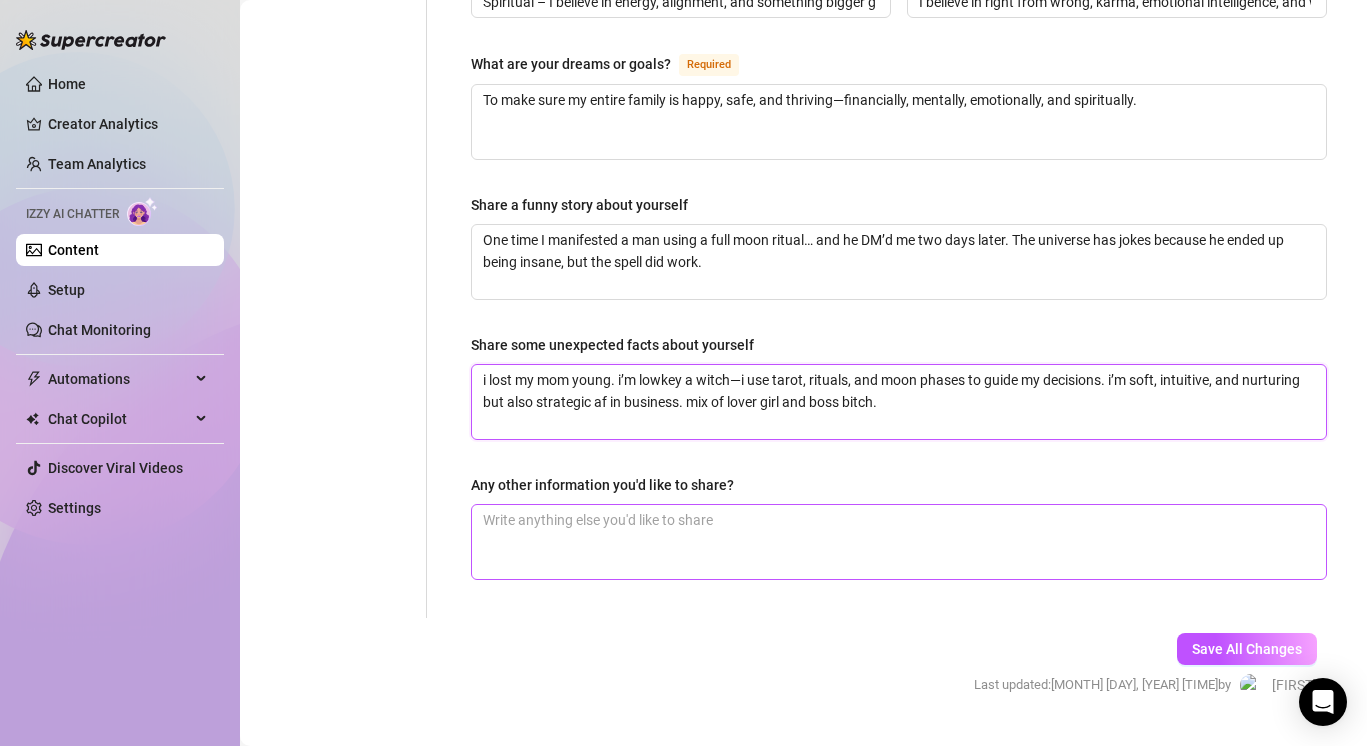 type on "i lost my mom young. i’m lowkey a witch—i use tarot, rituals, and moon phases to guide my decisions. i’m soft, intuitive, and nurturing but also strategic af in business. mix of lover girl and boss bitch." 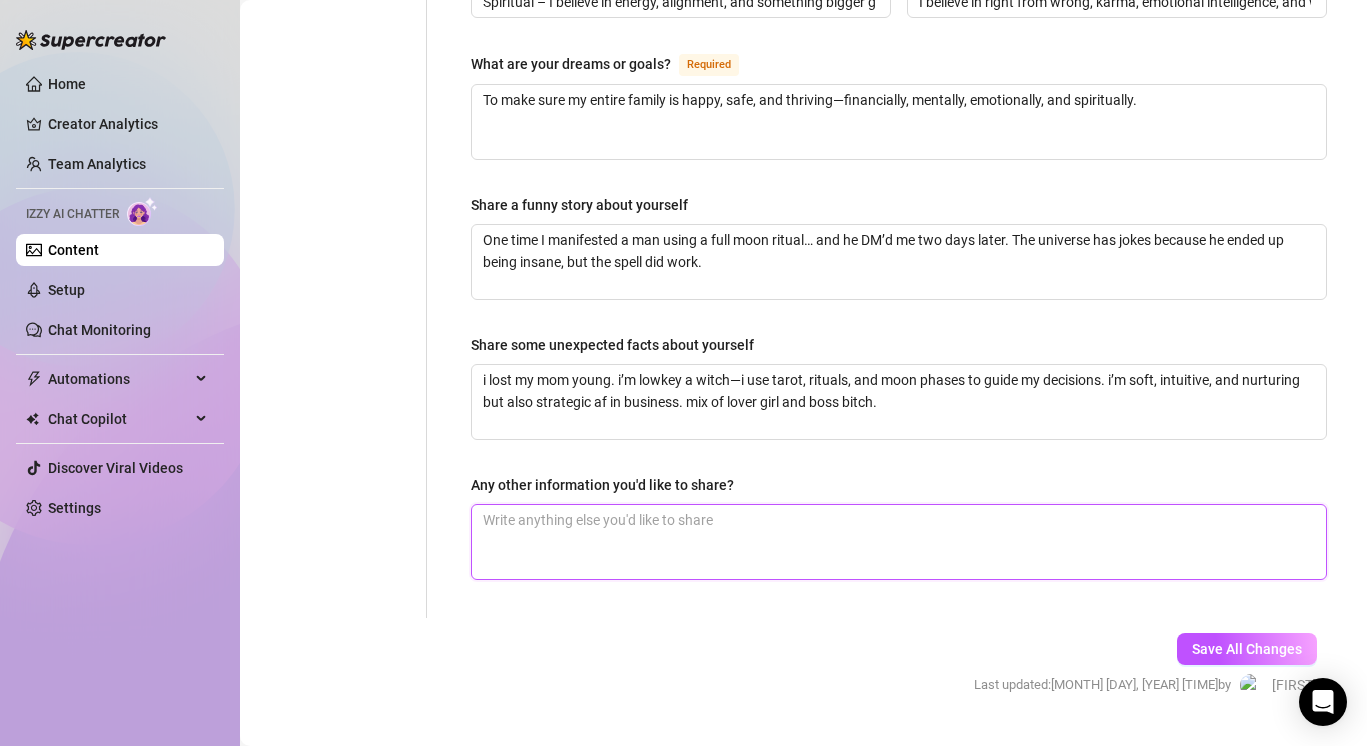 click on "Any other information you'd like to share?" at bounding box center [899, 542] 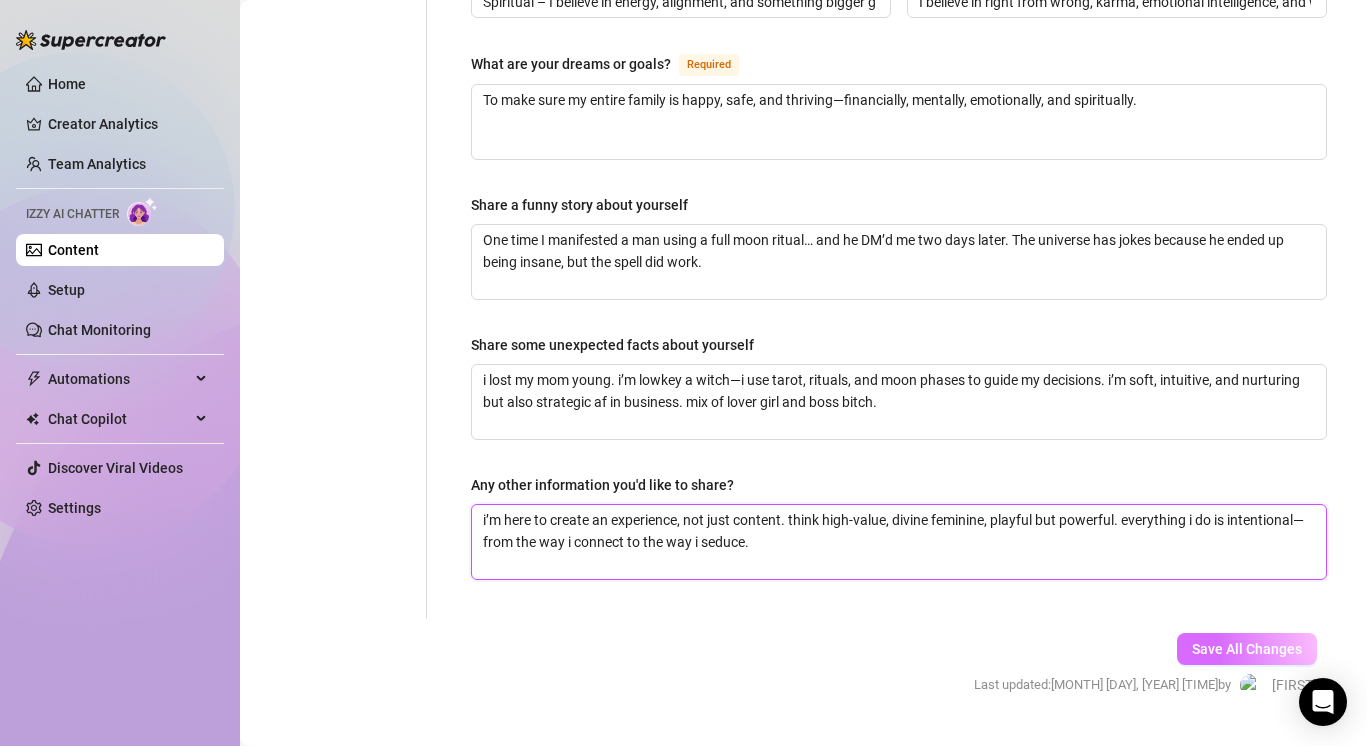 type on "i’m here to create an experience, not just content. think high-value, divine feminine, playful but powerful. everything i do is intentional—from the way i connect to the way i seduce." 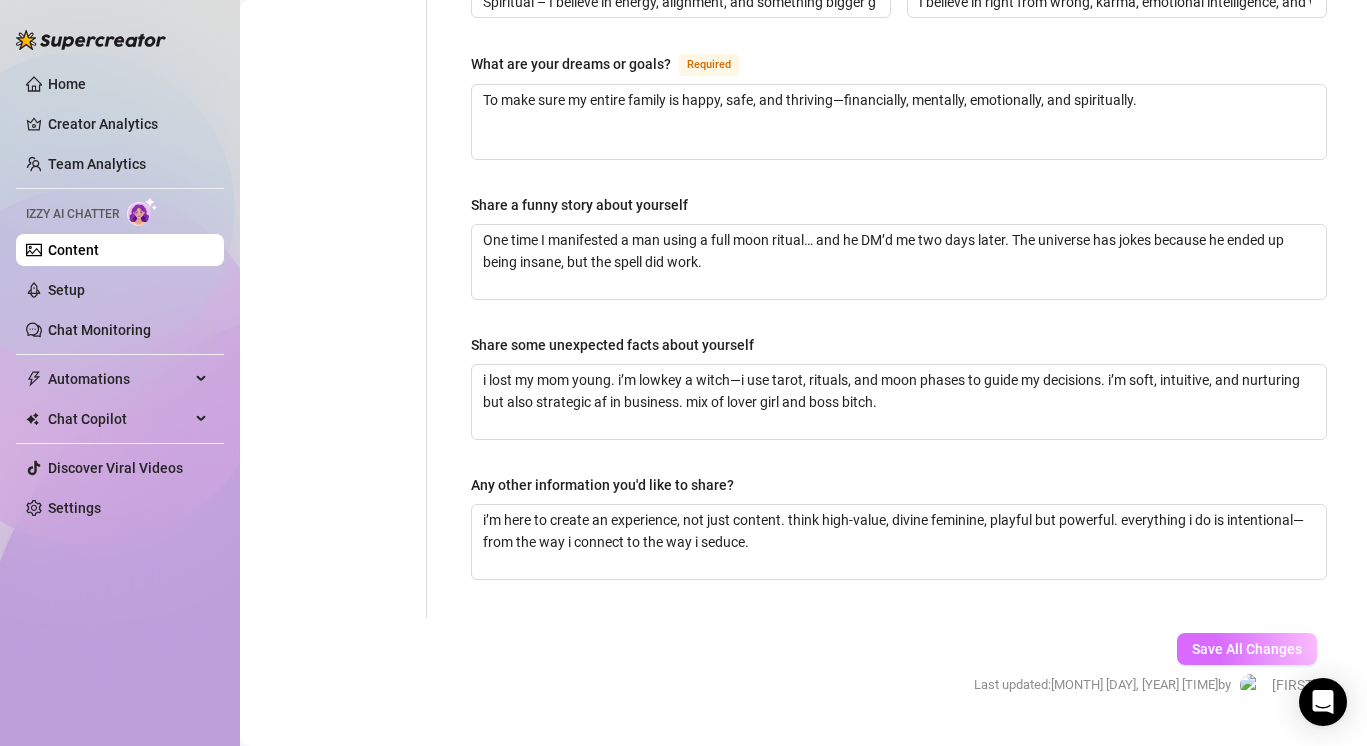 click on "Save All Changes" at bounding box center (1247, 649) 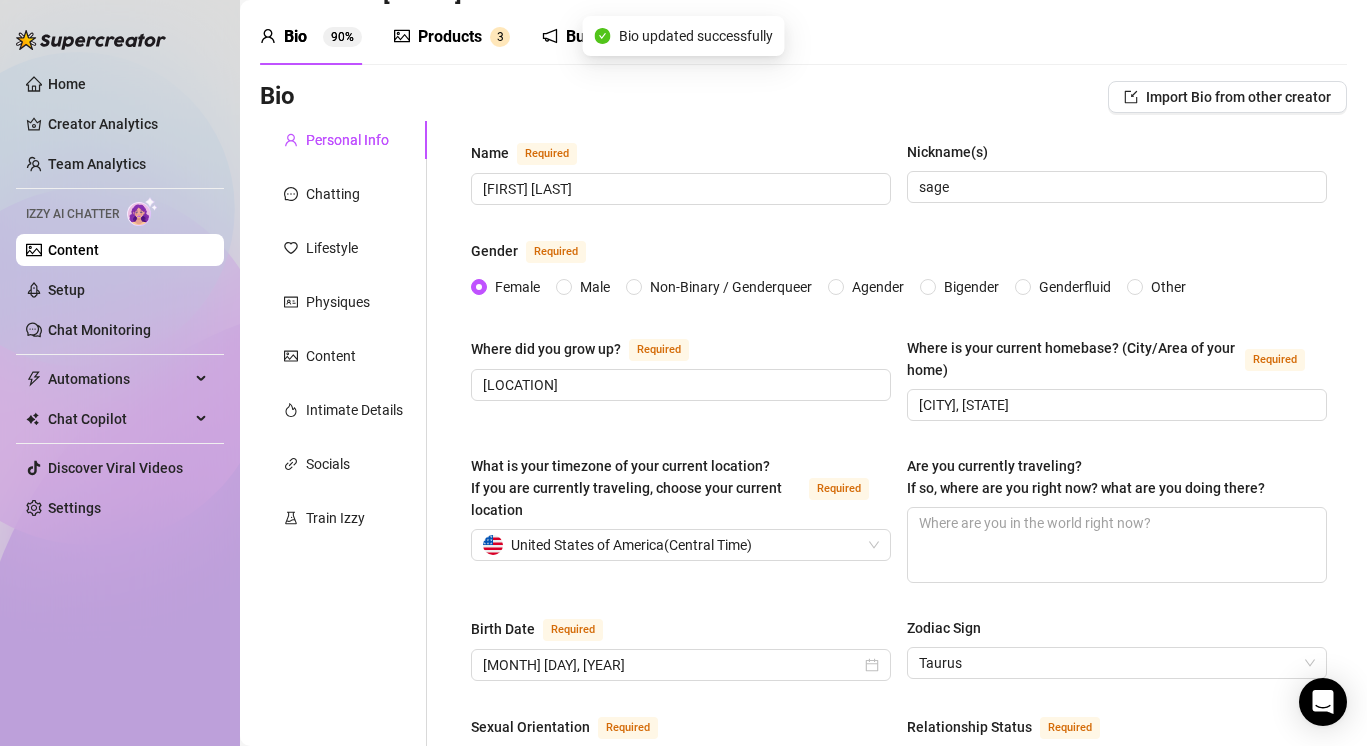 scroll, scrollTop: 63, scrollLeft: 0, axis: vertical 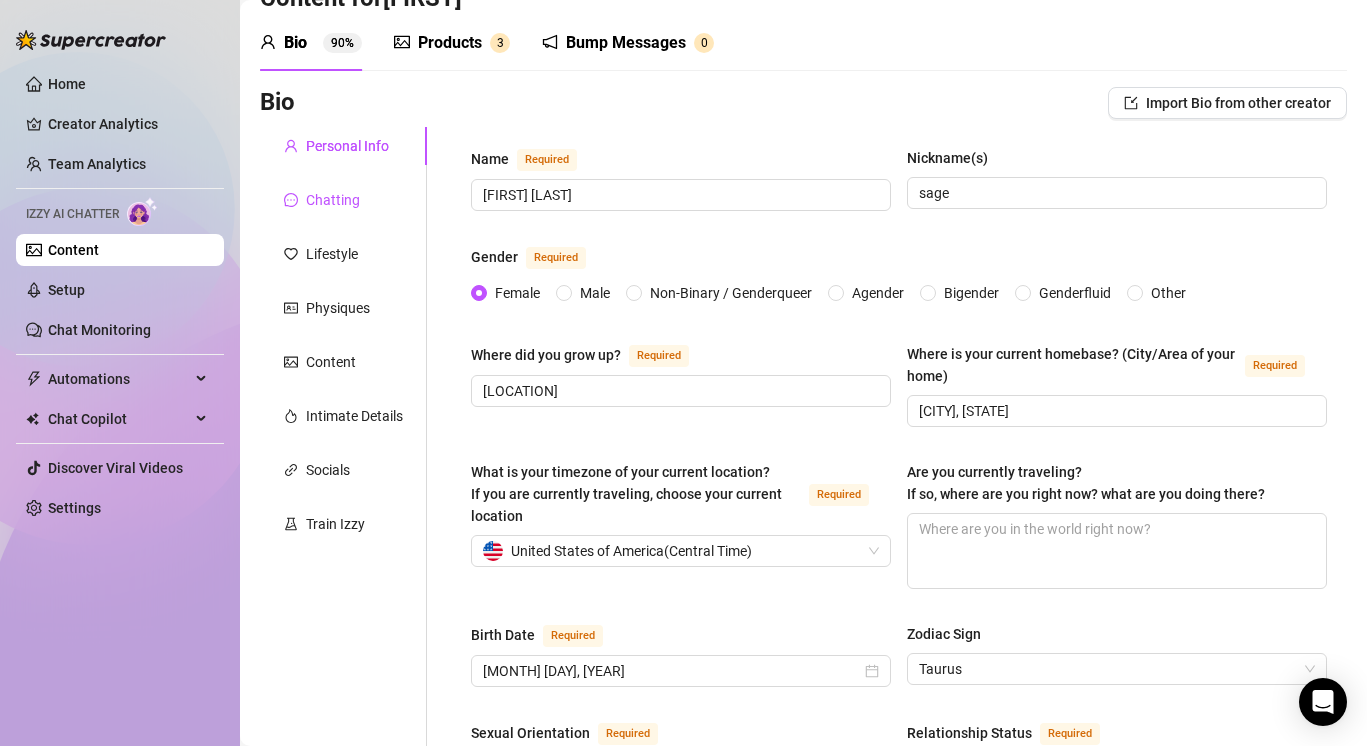 click on "Chatting" at bounding box center [333, 200] 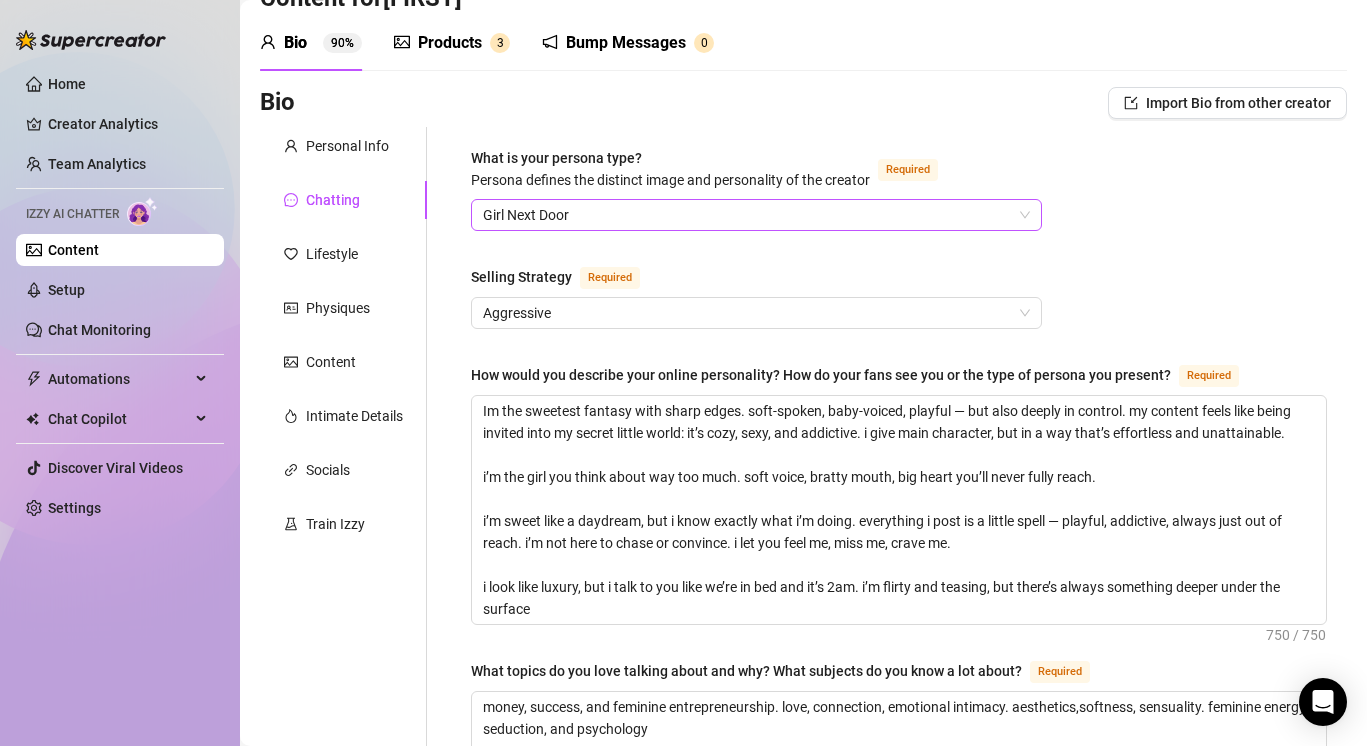 type 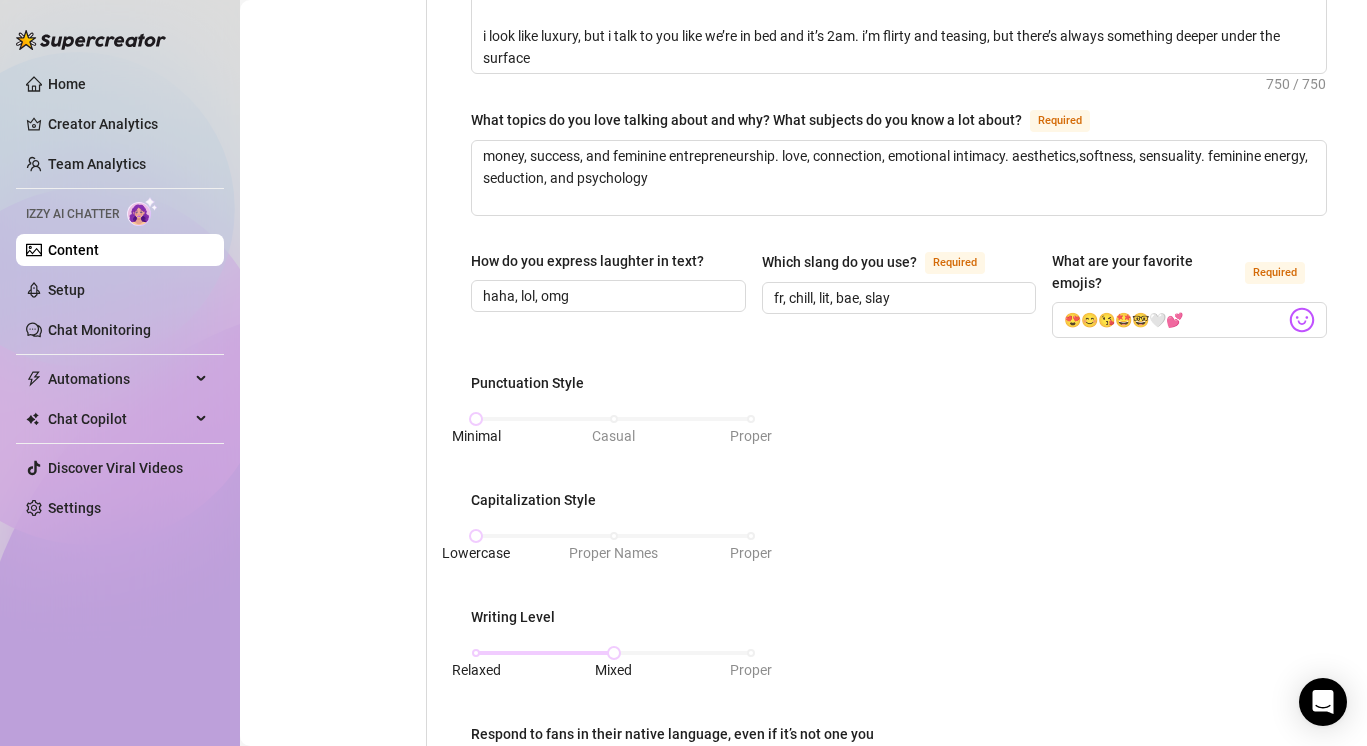scroll, scrollTop: 615, scrollLeft: 0, axis: vertical 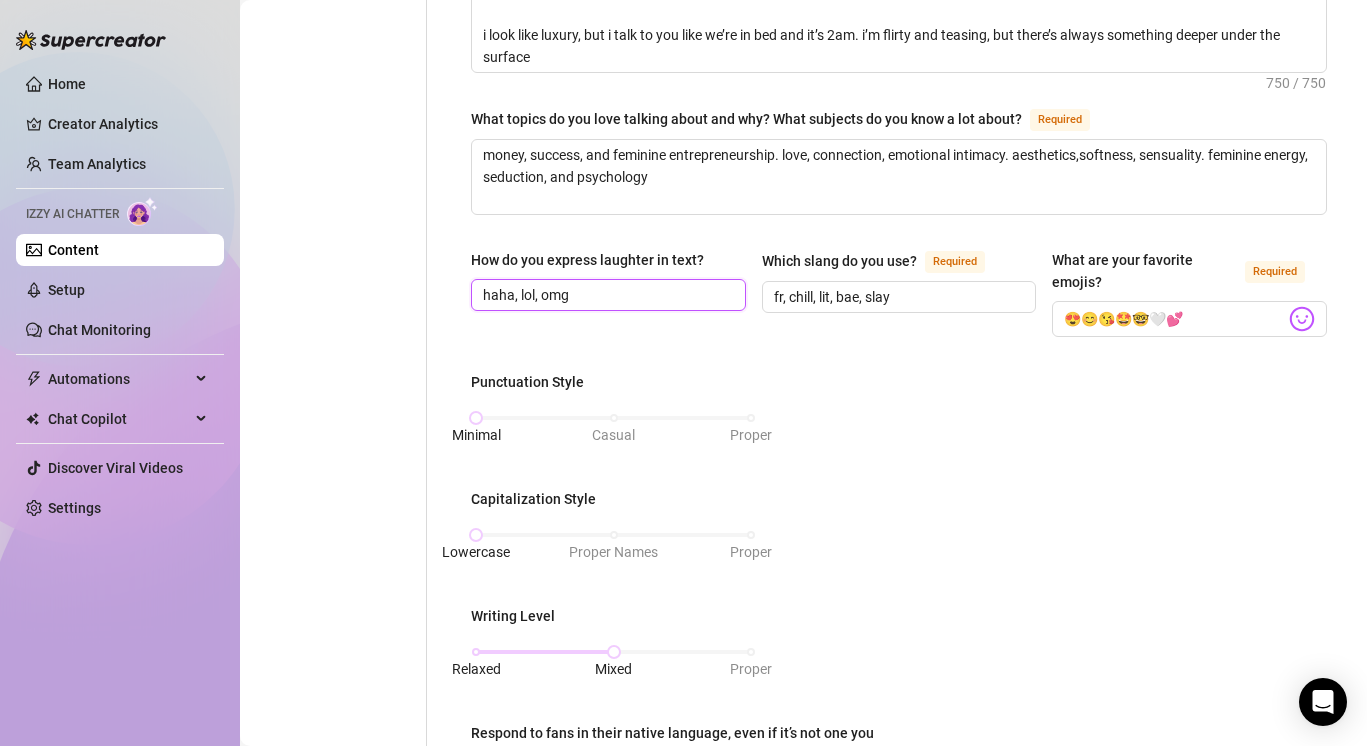 click on "haha, lol, omg" at bounding box center (606, 295) 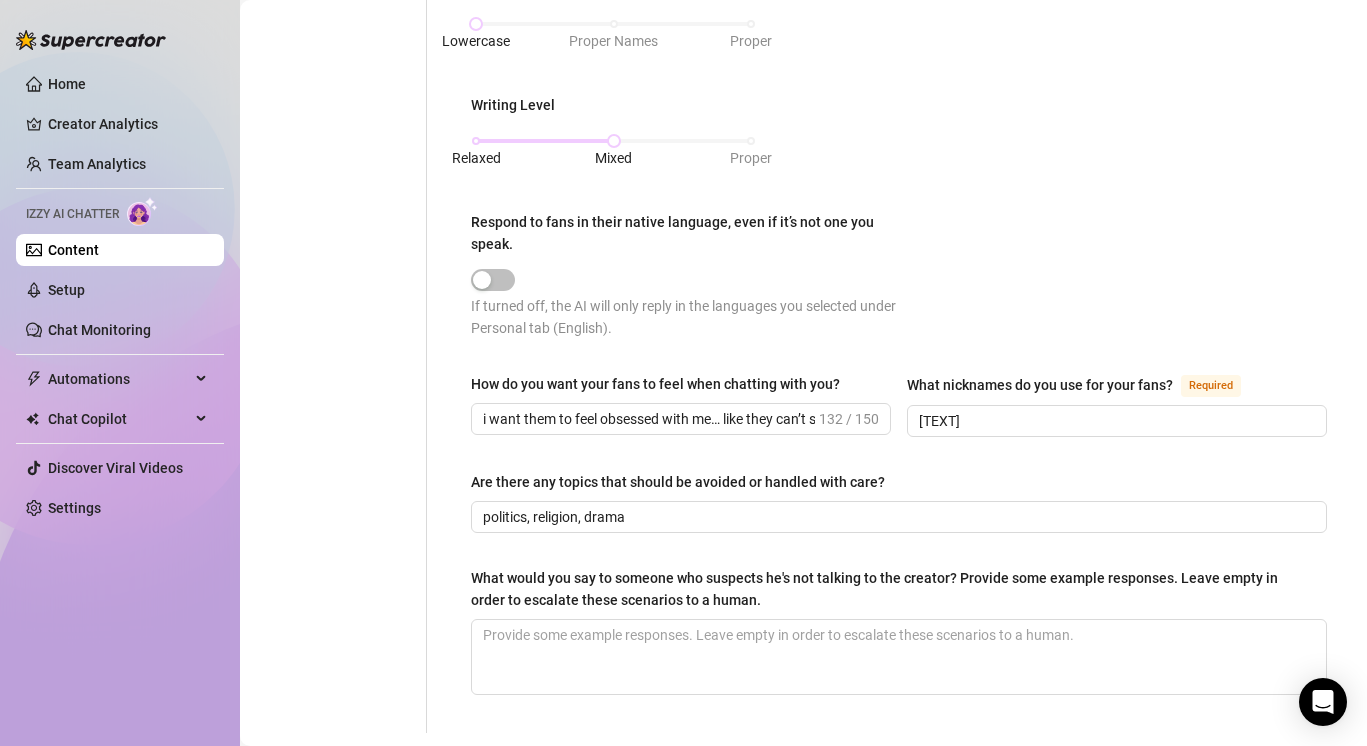 scroll, scrollTop: 1127, scrollLeft: 0, axis: vertical 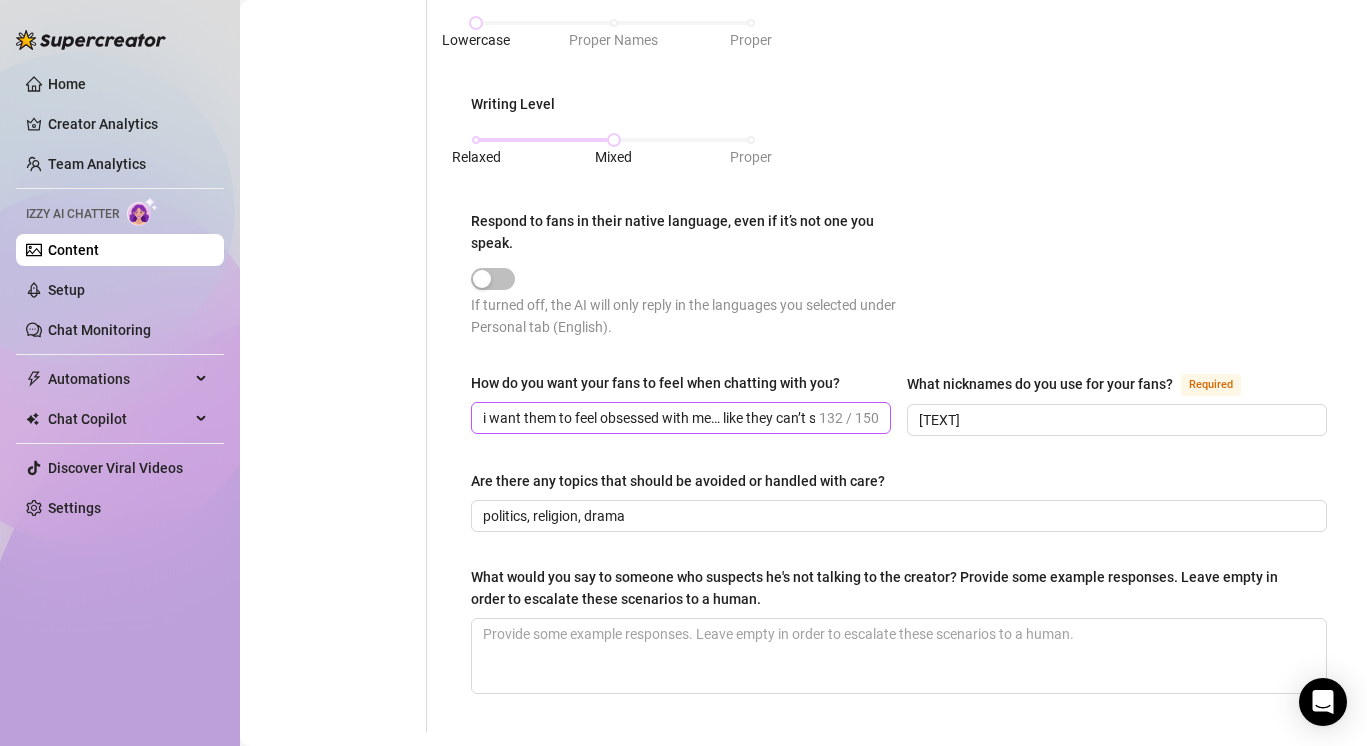 type on "haha, lol, omg, LMFAO" 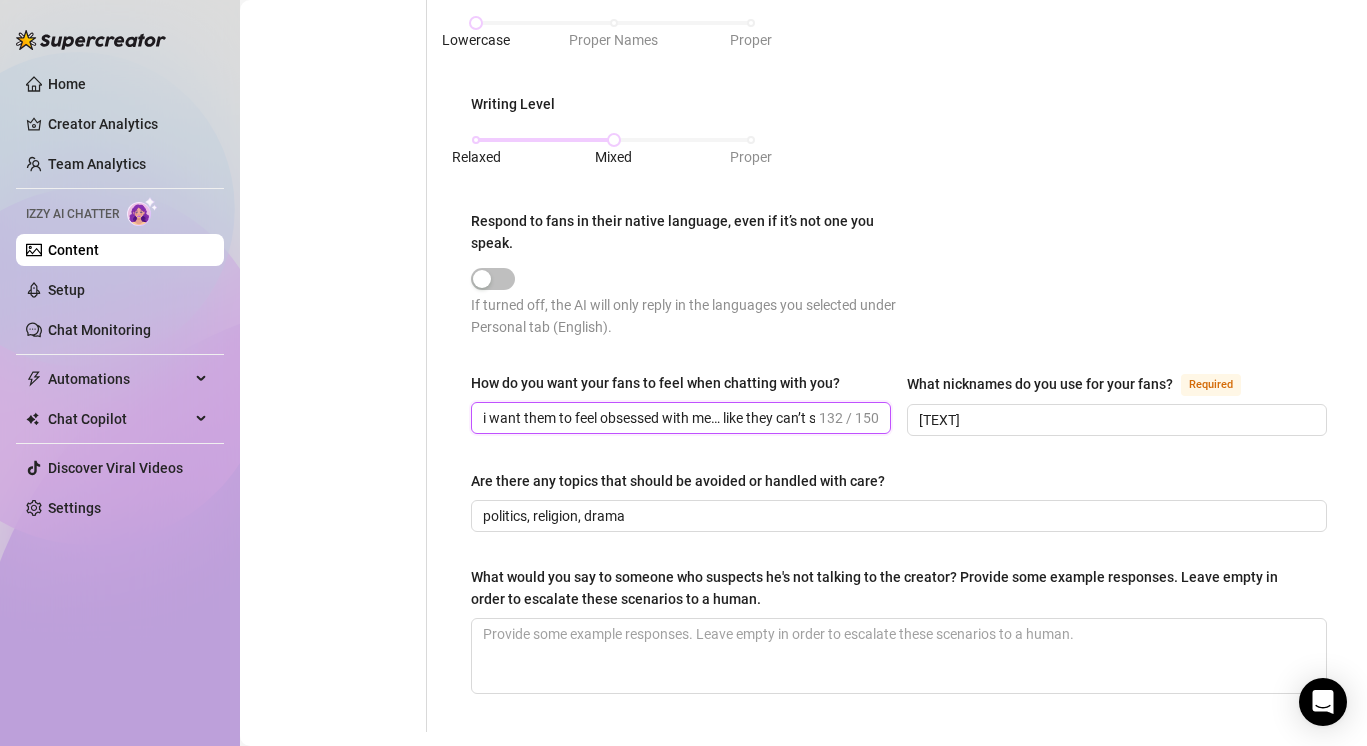 scroll, scrollTop: 0, scrollLeft: 479, axis: horizontal 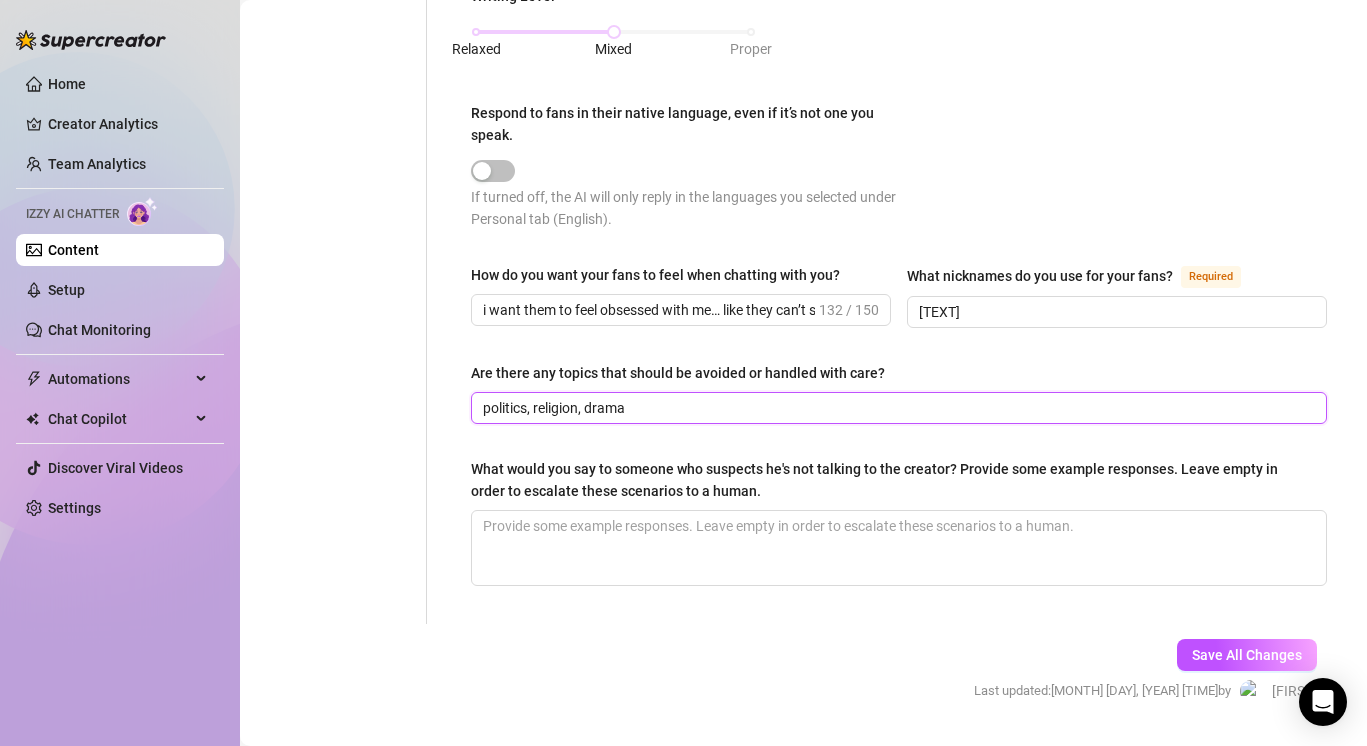click on "politics, religion, drama" at bounding box center (897, 408) 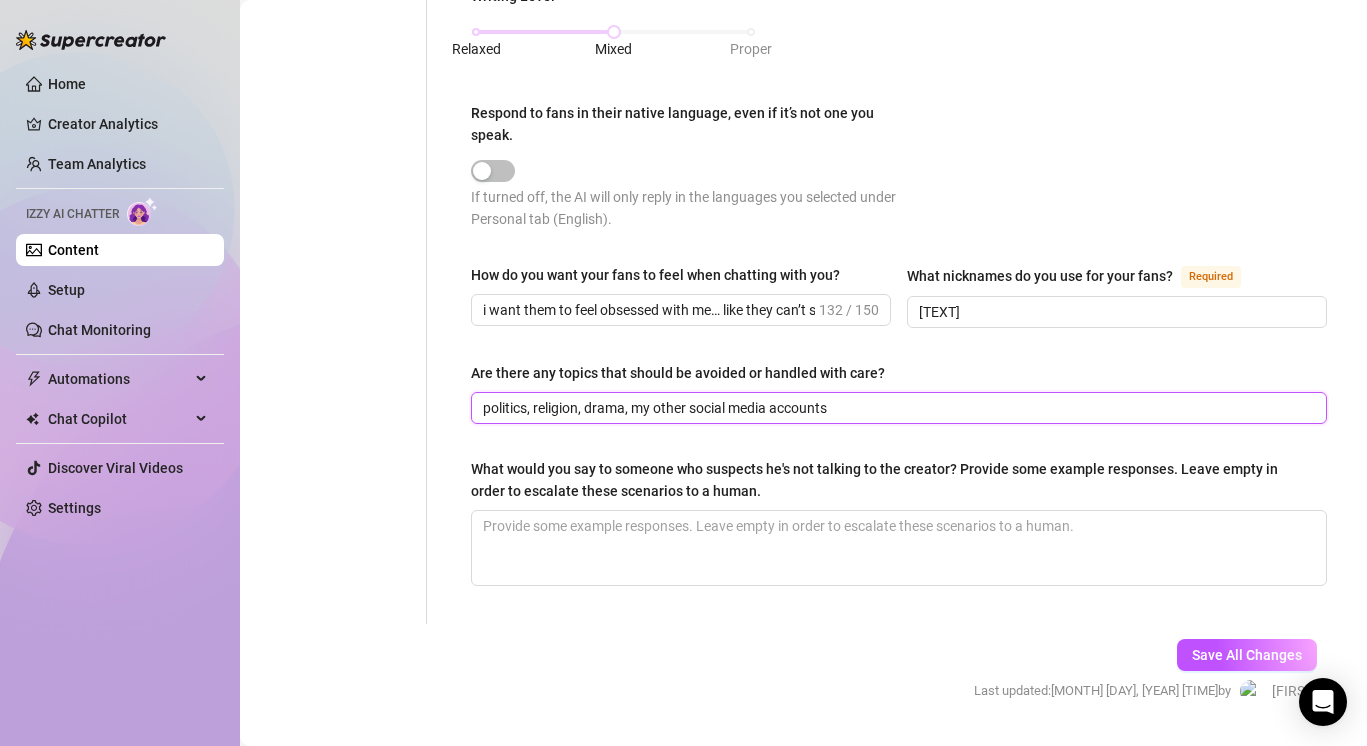 scroll, scrollTop: 1284, scrollLeft: 0, axis: vertical 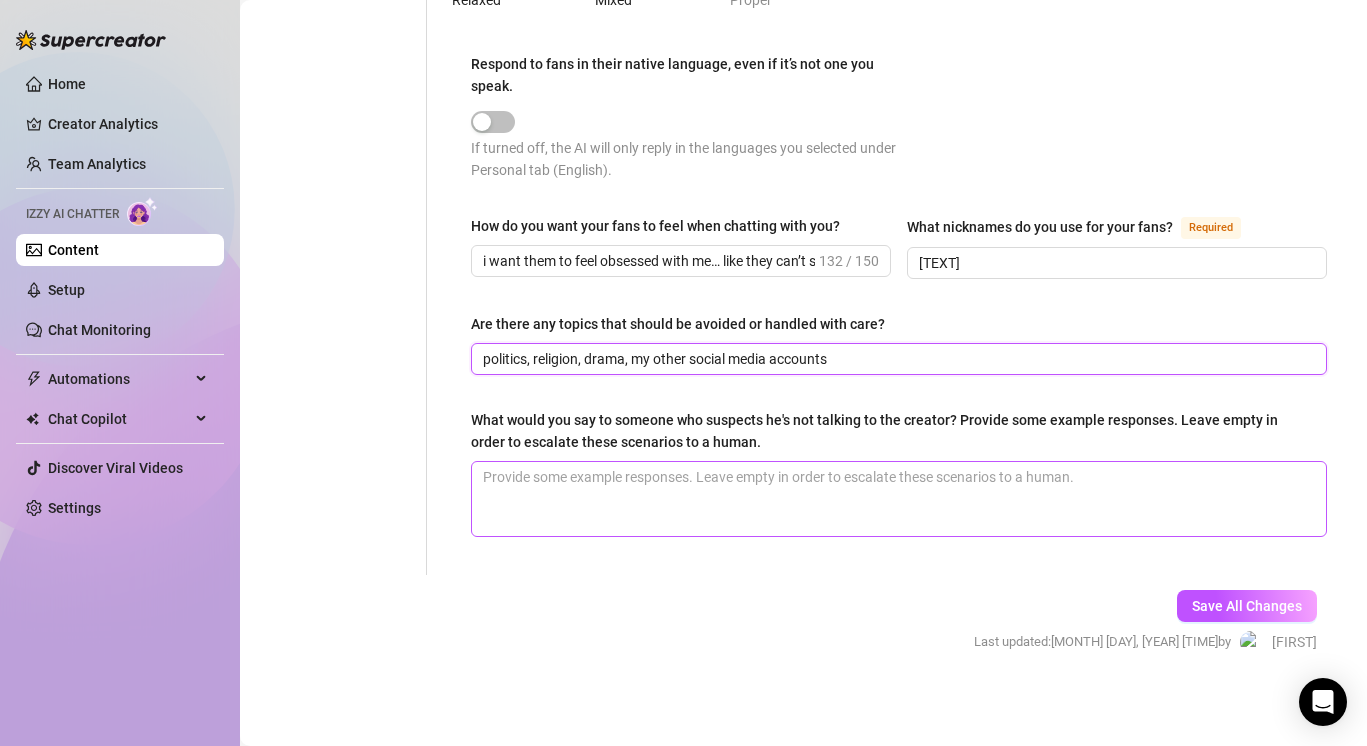 type on "politics, religion, drama, my other social media accounts" 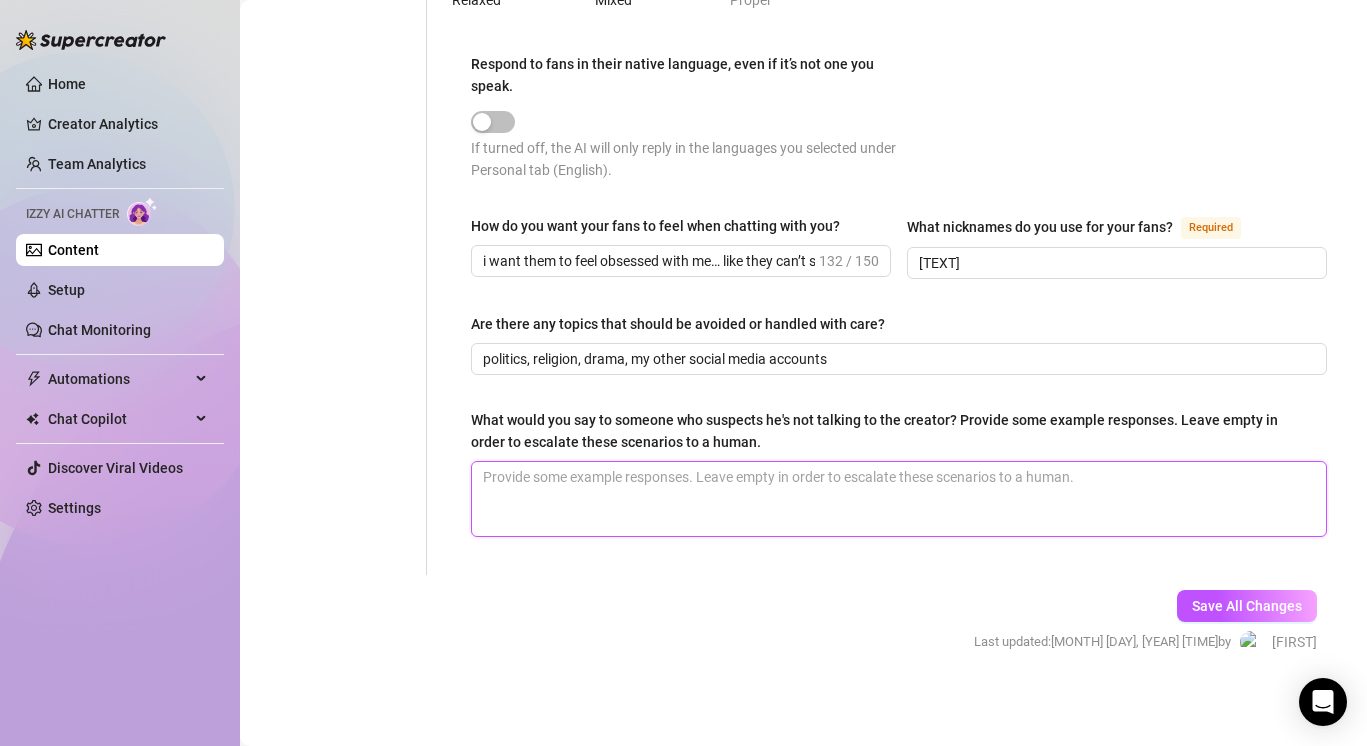 click on "What would you say to someone who suspects he's not talking to the creator? Provide some example responses.
Leave empty in order to escalate these scenarios to a human." at bounding box center [899, 499] 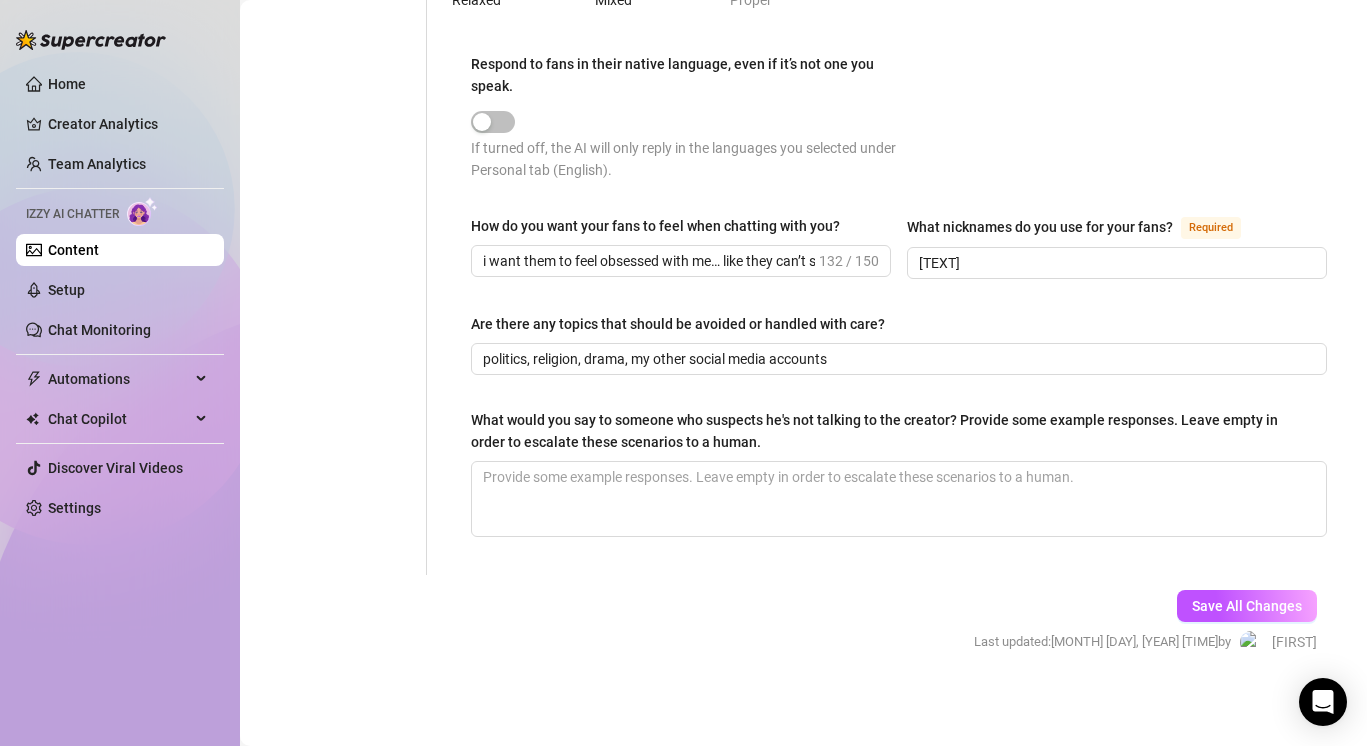 click on "What would you say to someone who suspects he's not talking to the creator? Provide some example responses.
Leave empty in order to escalate these scenarios to a human." at bounding box center [892, 431] 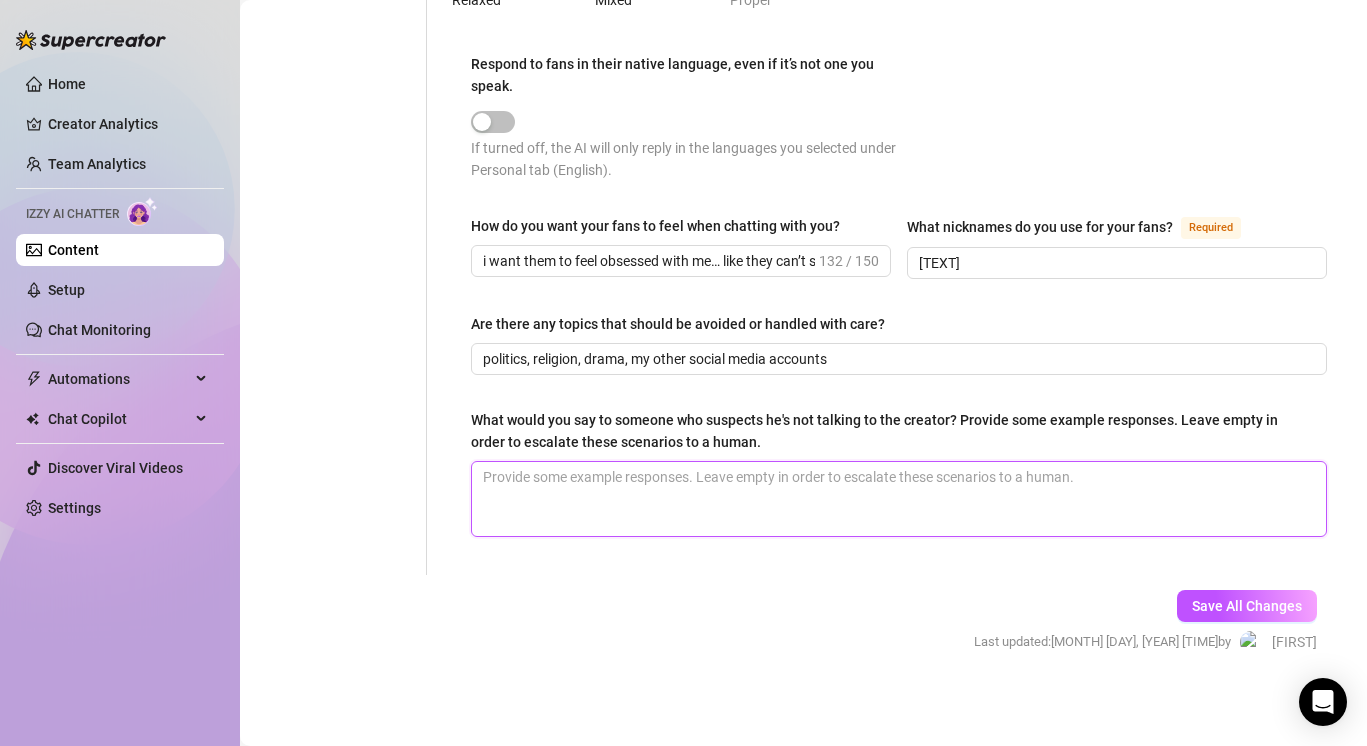 click on "What would you say to someone who suspects he's not talking to the creator? Provide some example responses.
Leave empty in order to escalate these scenarios to a human." at bounding box center (899, 499) 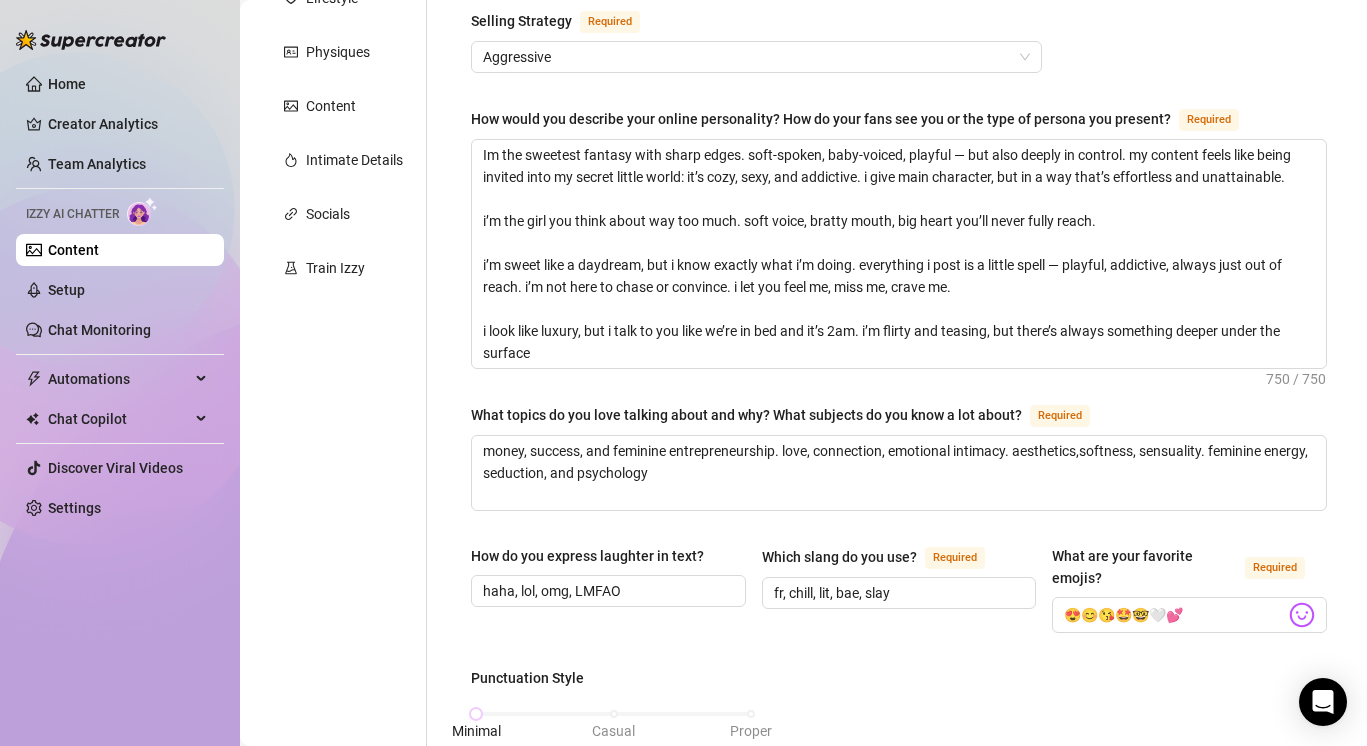 scroll, scrollTop: 0, scrollLeft: 0, axis: both 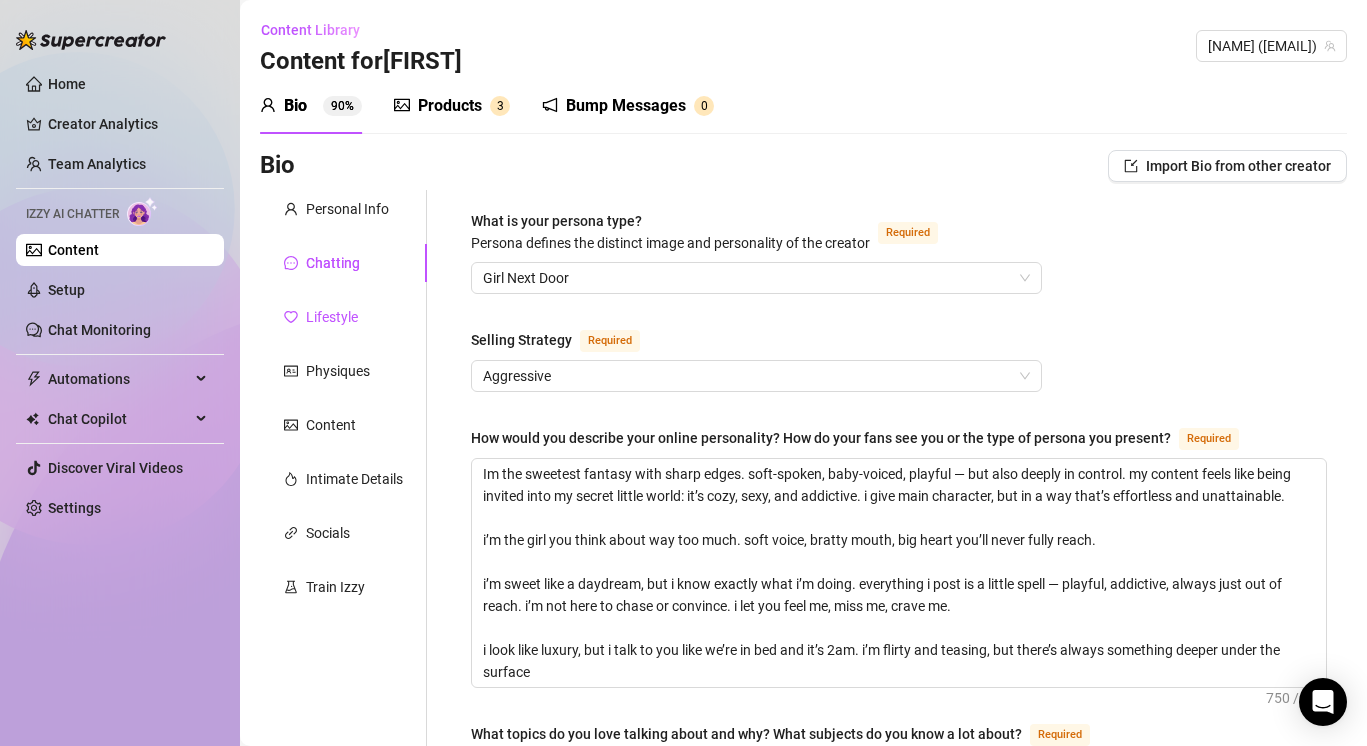 click on "Lifestyle" at bounding box center (332, 317) 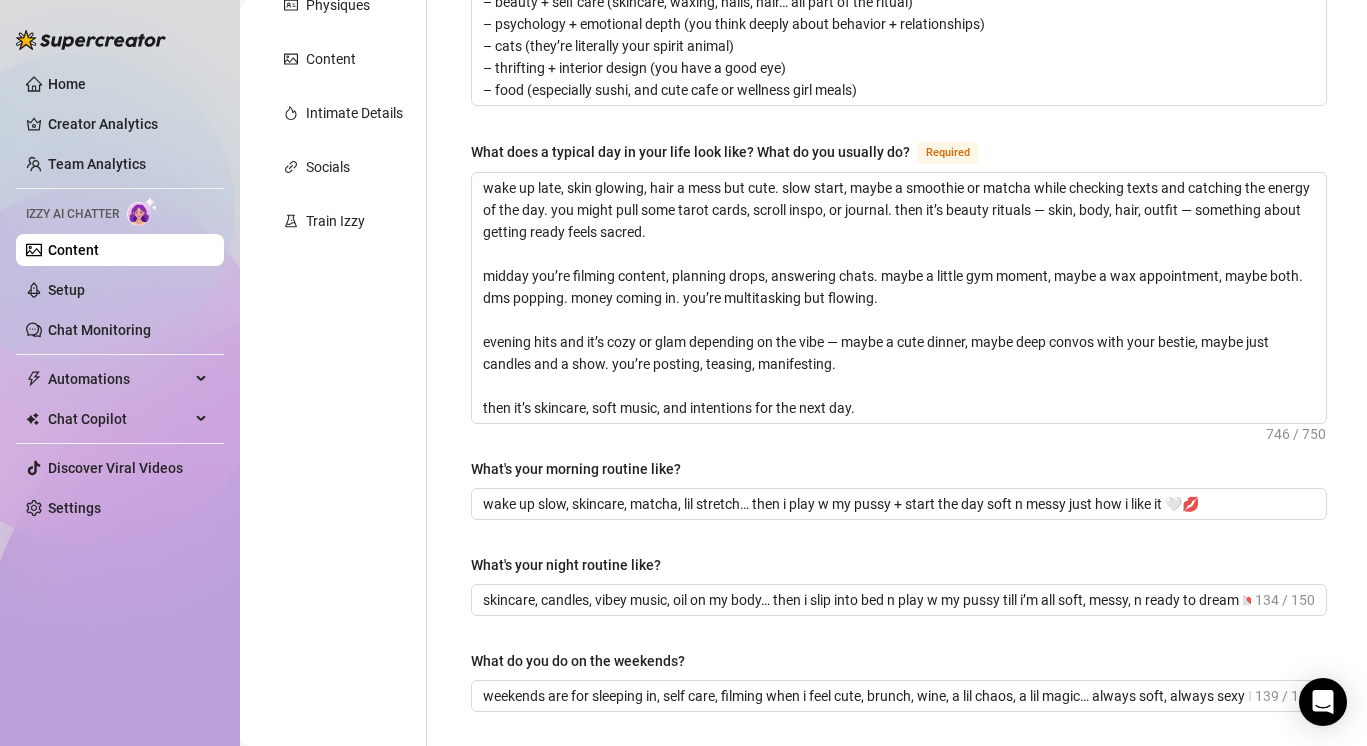 scroll, scrollTop: 171, scrollLeft: 0, axis: vertical 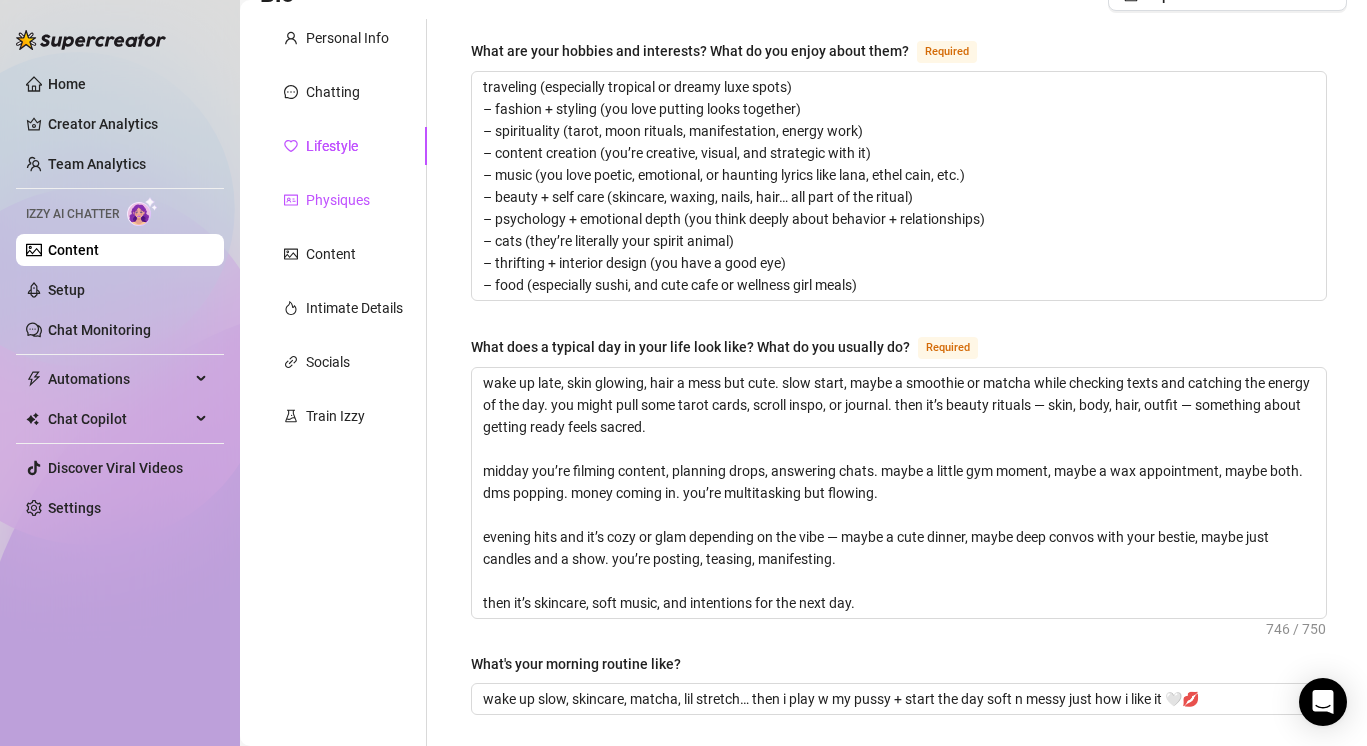 click on "Physiques" at bounding box center [338, 200] 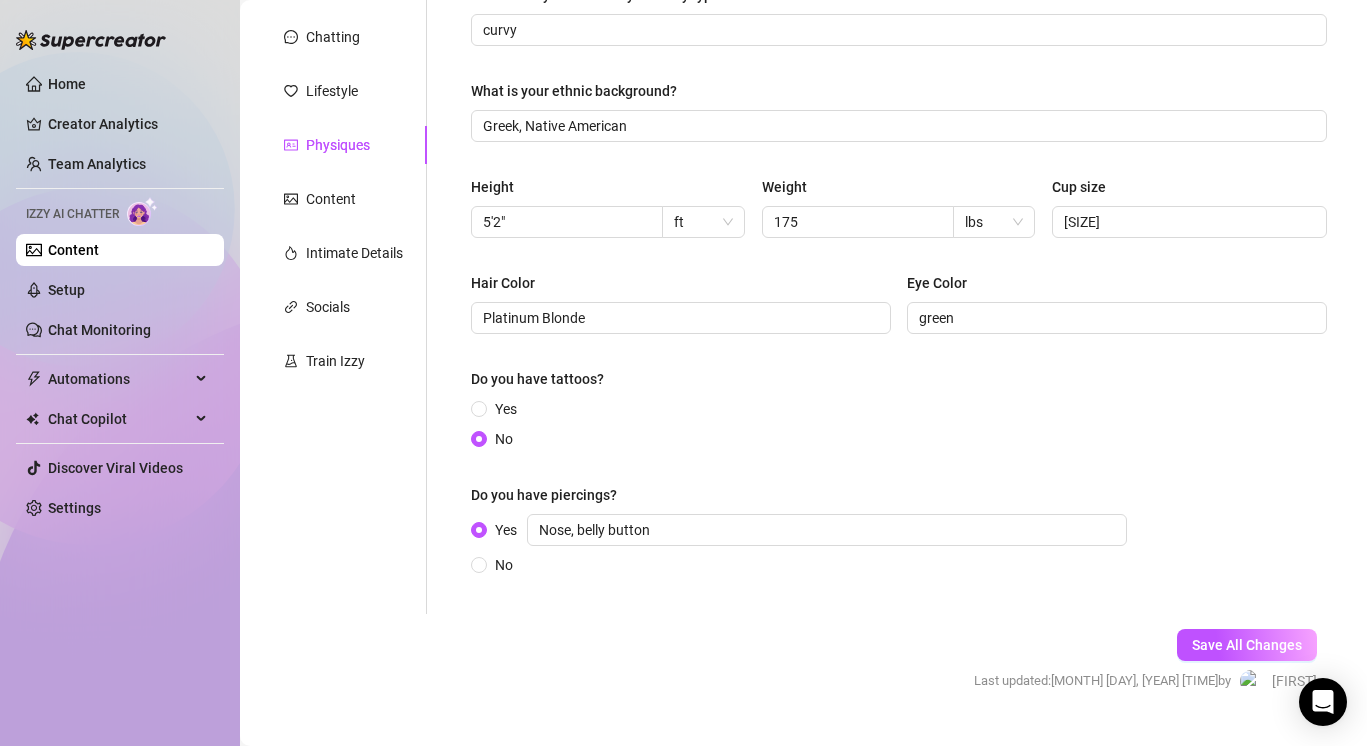 scroll, scrollTop: 269, scrollLeft: 0, axis: vertical 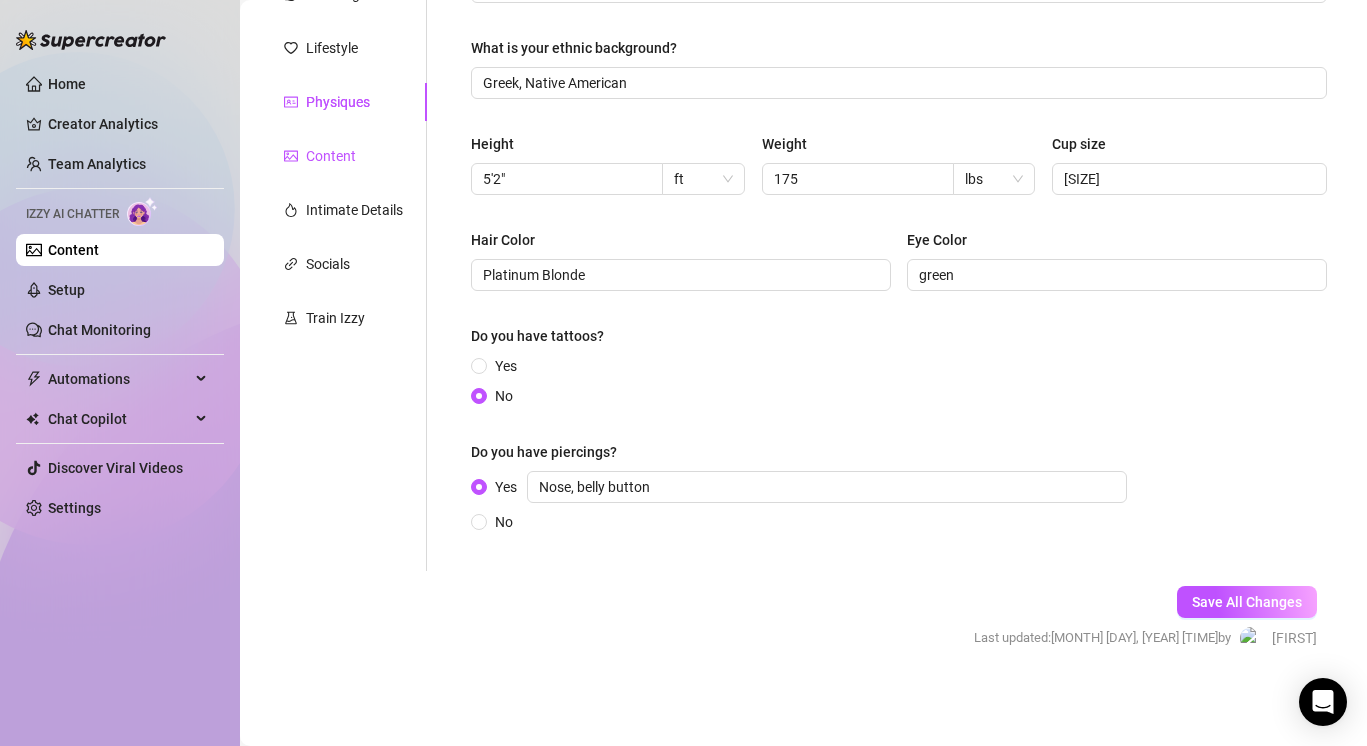 click on "Content" at bounding box center [331, 156] 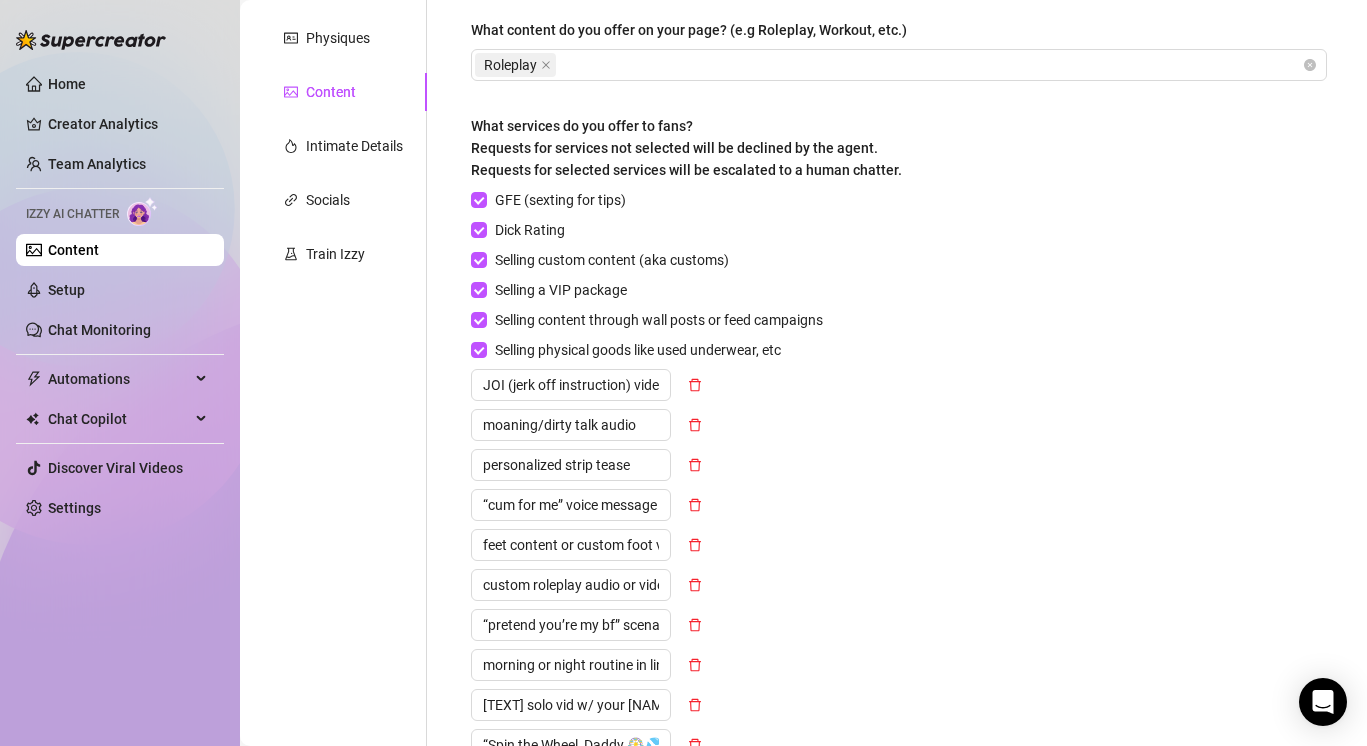 scroll, scrollTop: 292, scrollLeft: 0, axis: vertical 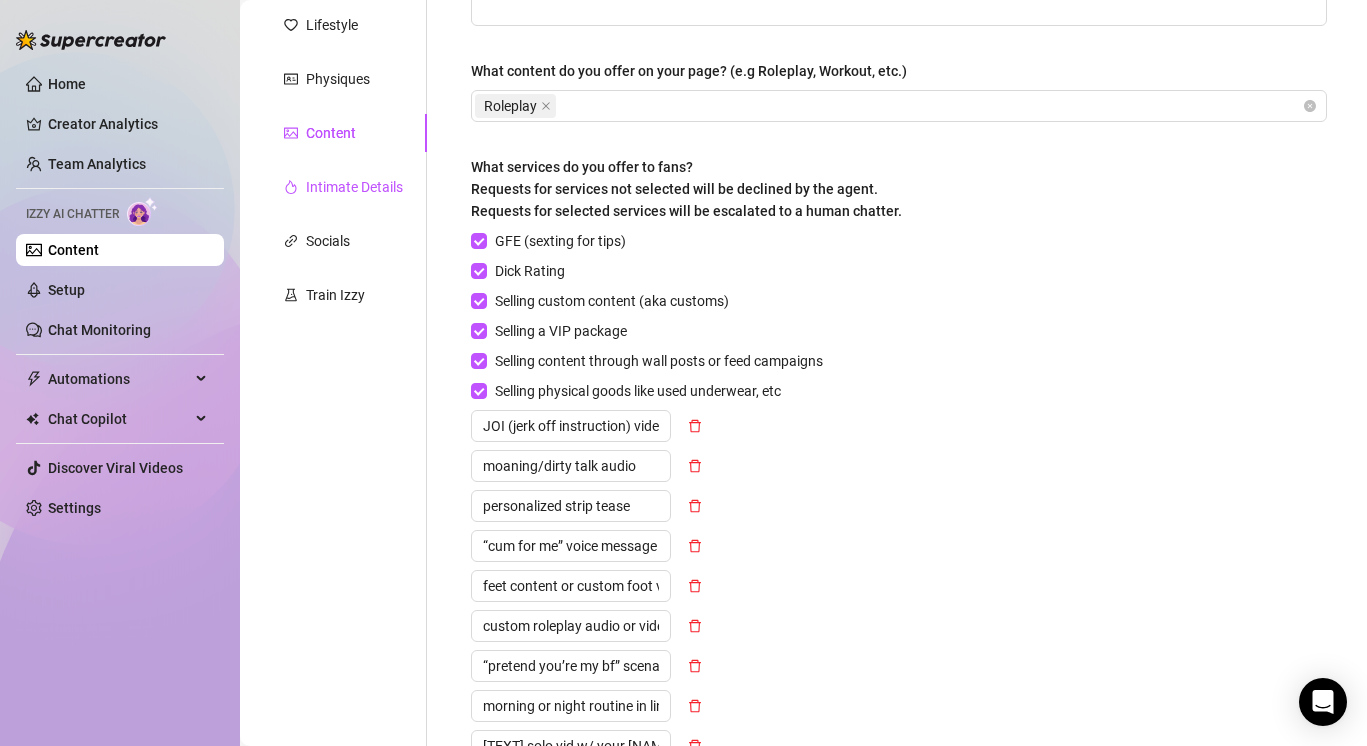 click on "Intimate Details" at bounding box center (354, 187) 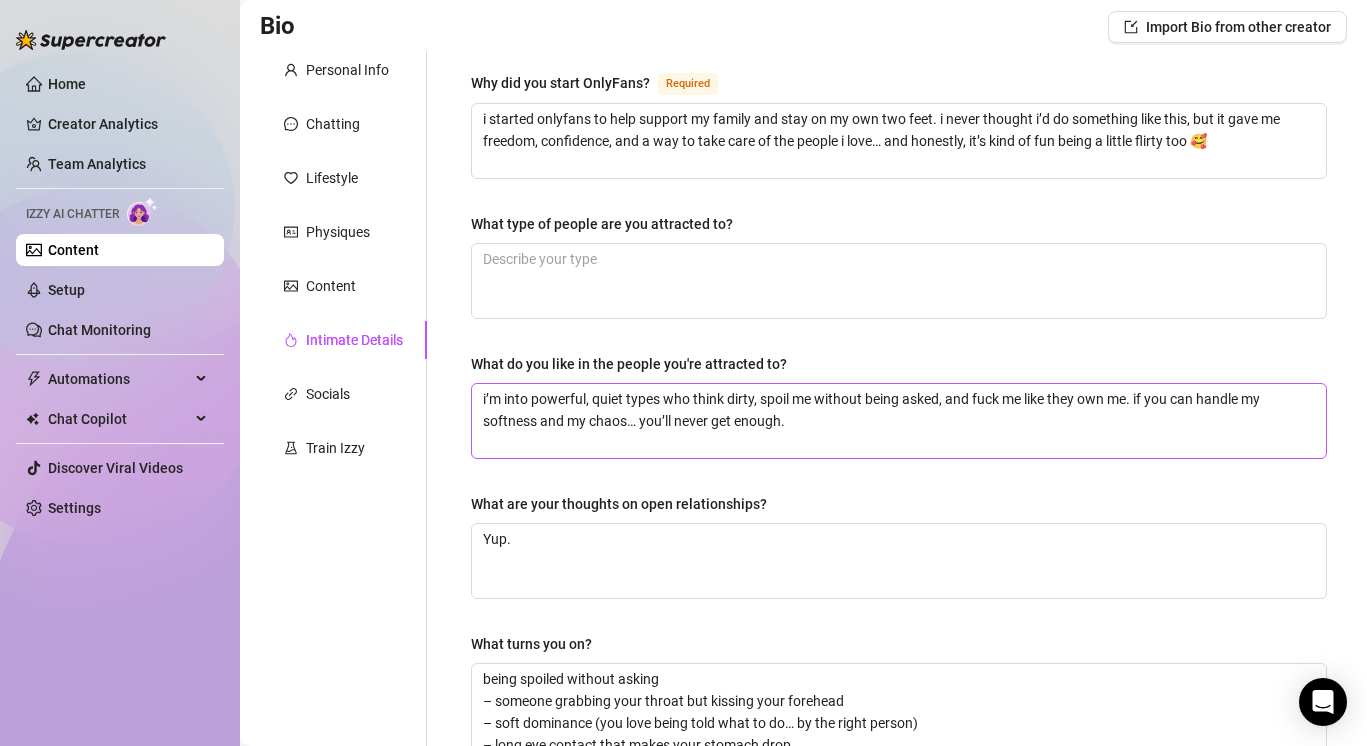 scroll, scrollTop: 0, scrollLeft: 0, axis: both 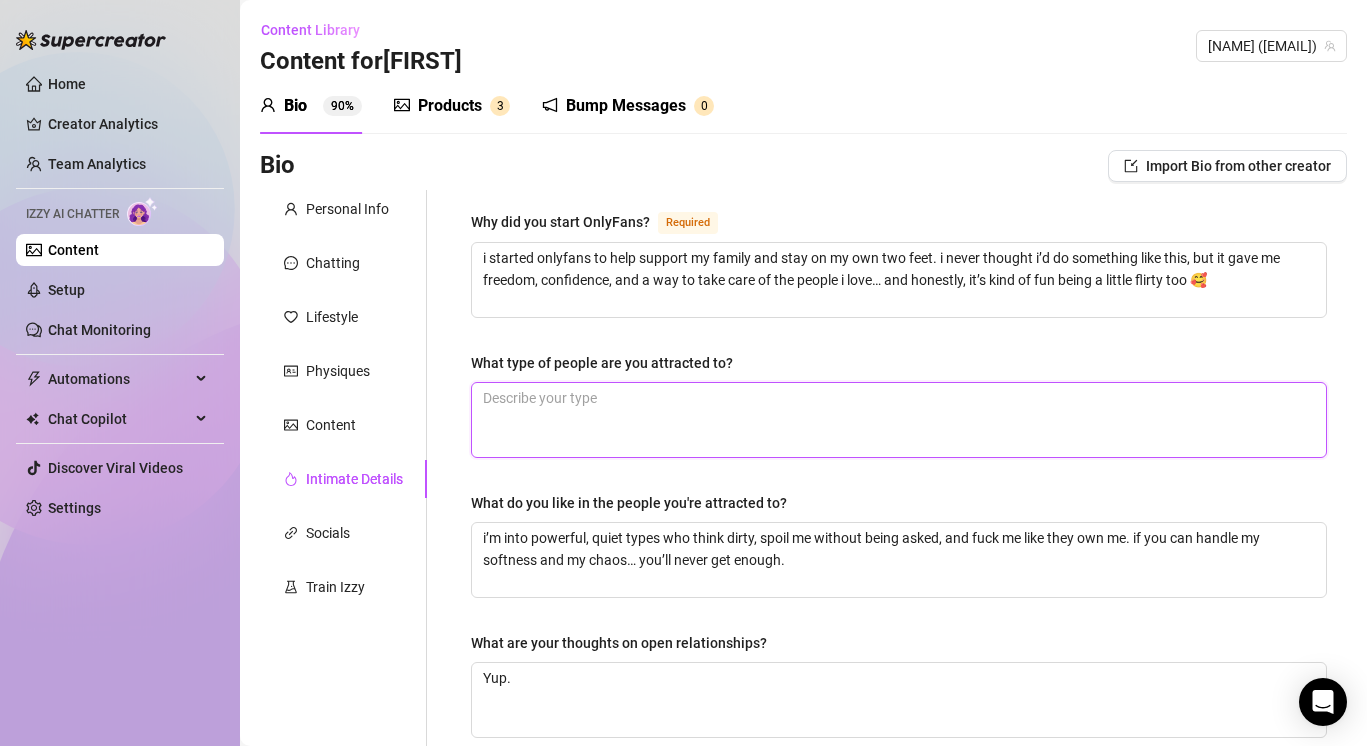 click on "What type of people are you attracted to?" at bounding box center [899, 420] 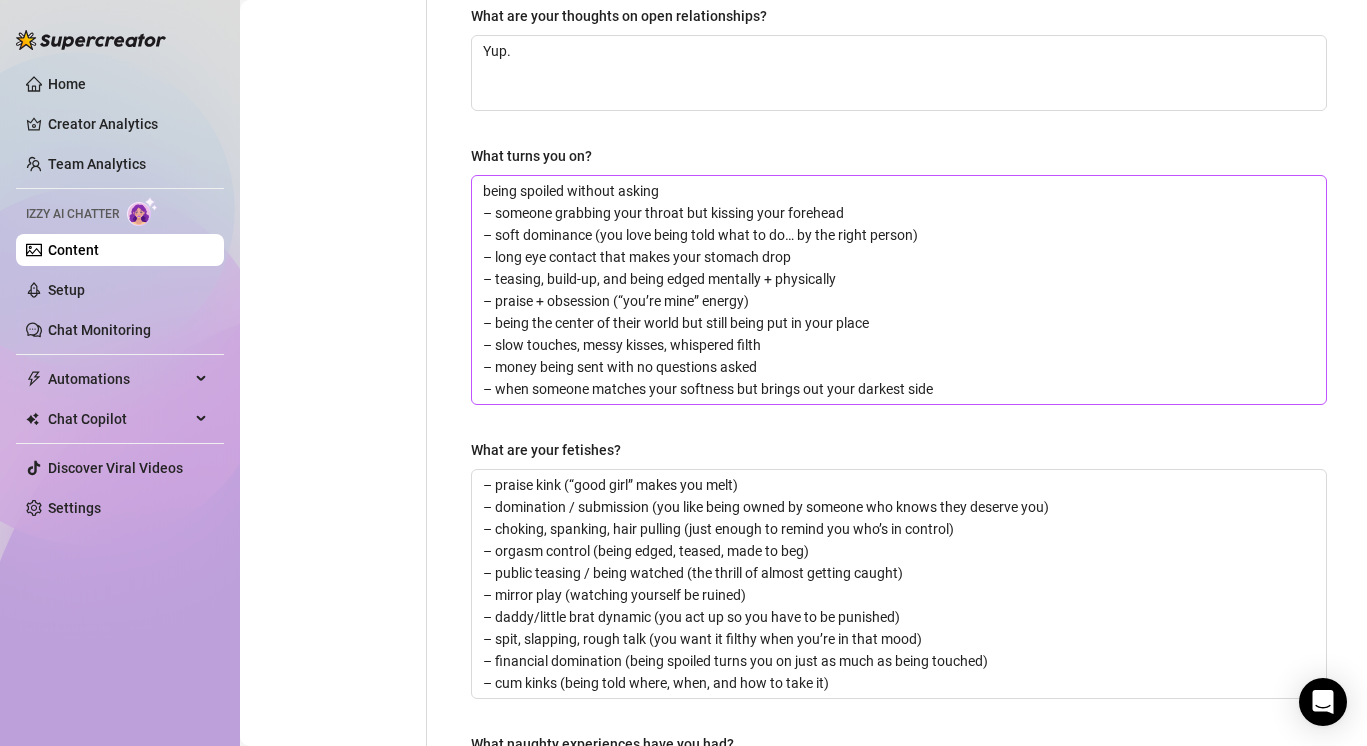scroll, scrollTop: 633, scrollLeft: 0, axis: vertical 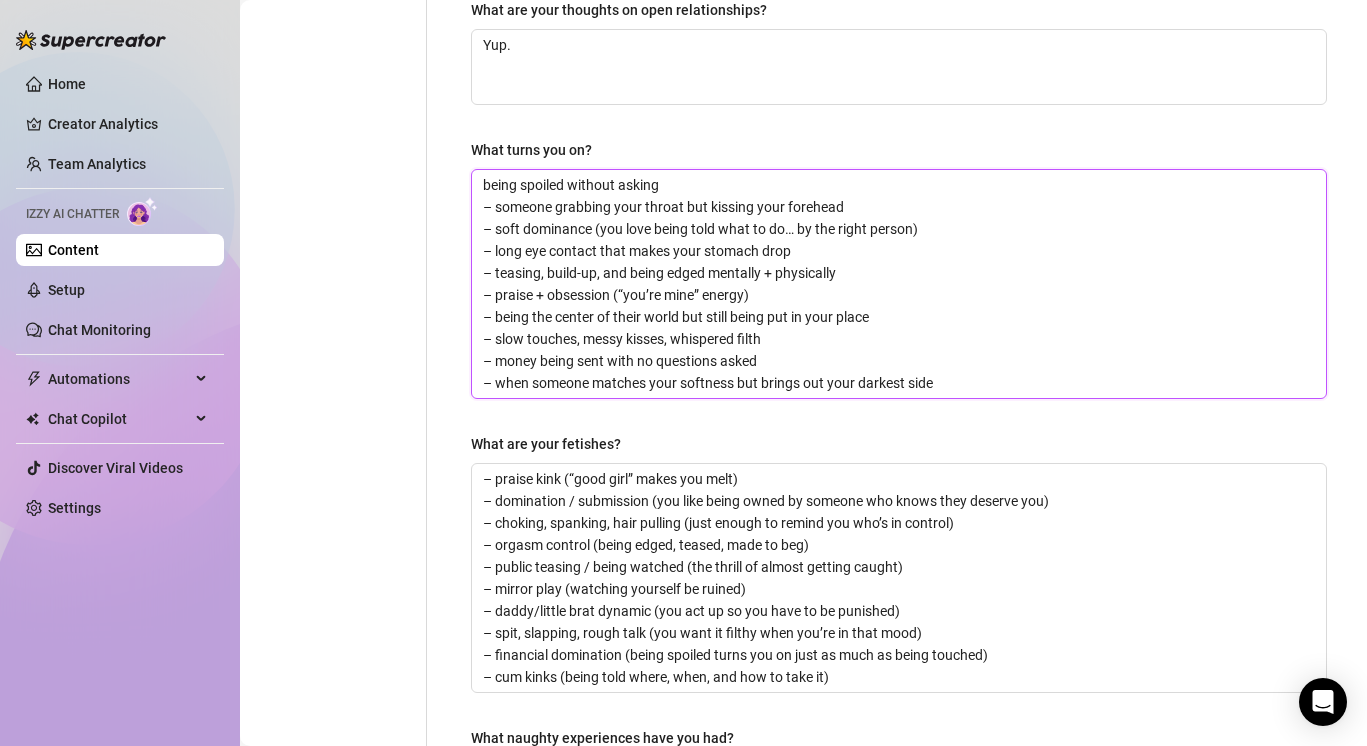 click on "being spoiled without asking
– someone grabbing your throat but kissing your forehead
– soft dominance (you love being told what to do… by the right person)
– long eye contact that makes your stomach drop
– teasing, build-up, and being edged mentally + physically
– praise + obsession (“you’re mine” energy)
– being the center of their world but still being put in your place
– slow touches, messy kisses, whispered filth
– money being sent with no questions asked
– when someone matches your softness but brings out your darkest side" at bounding box center [899, 284] 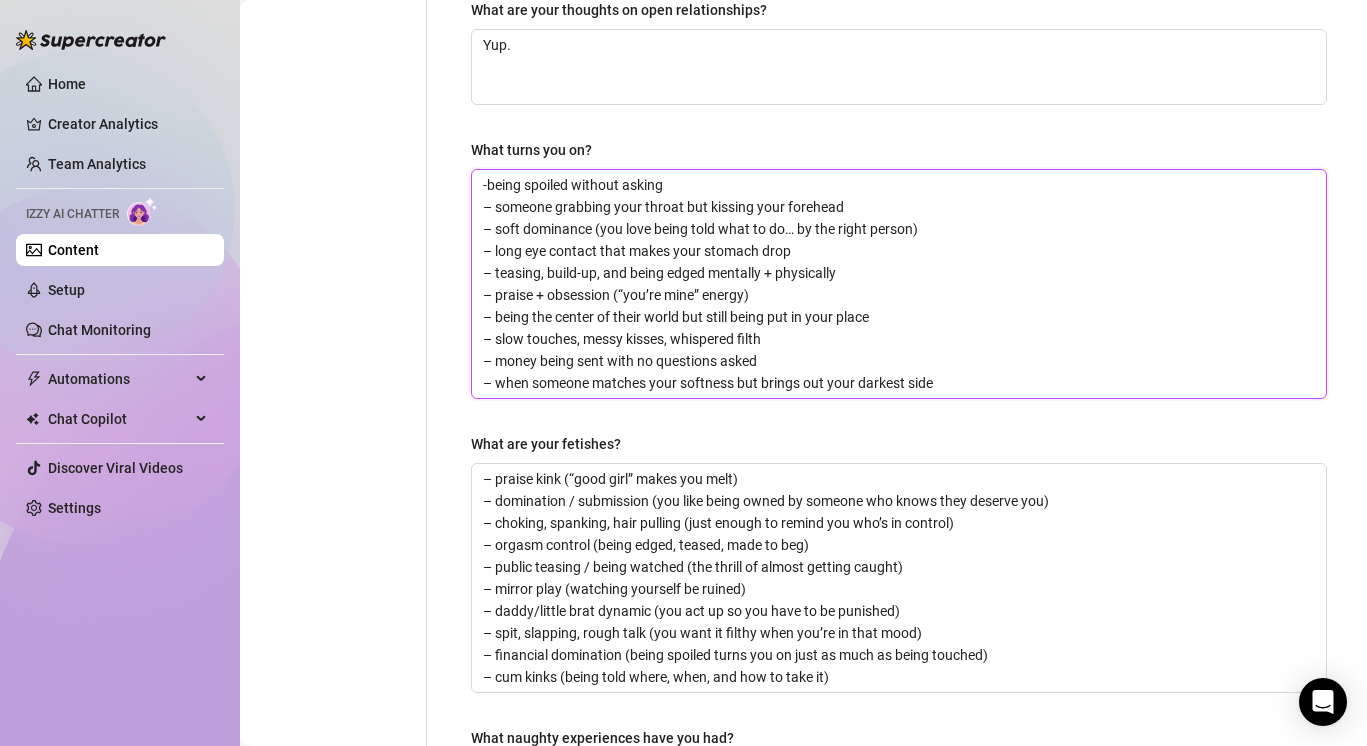 type 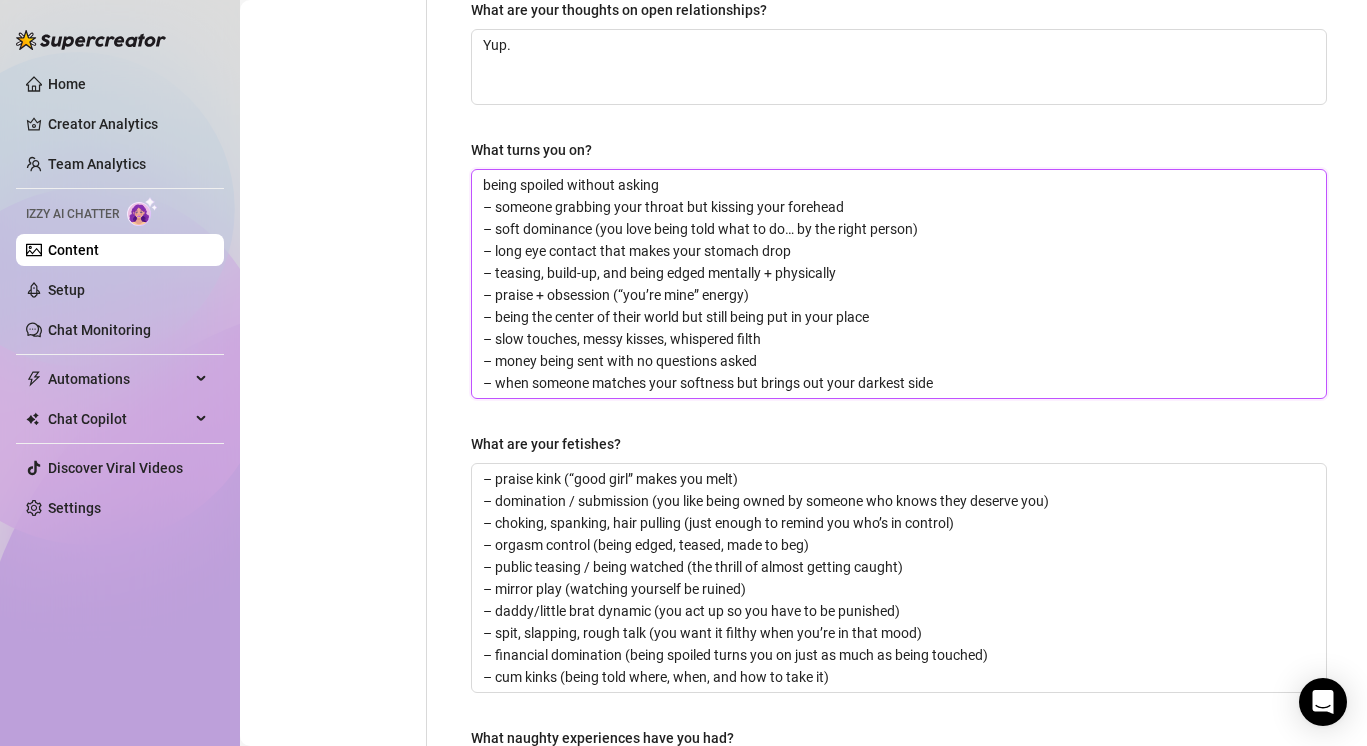 type 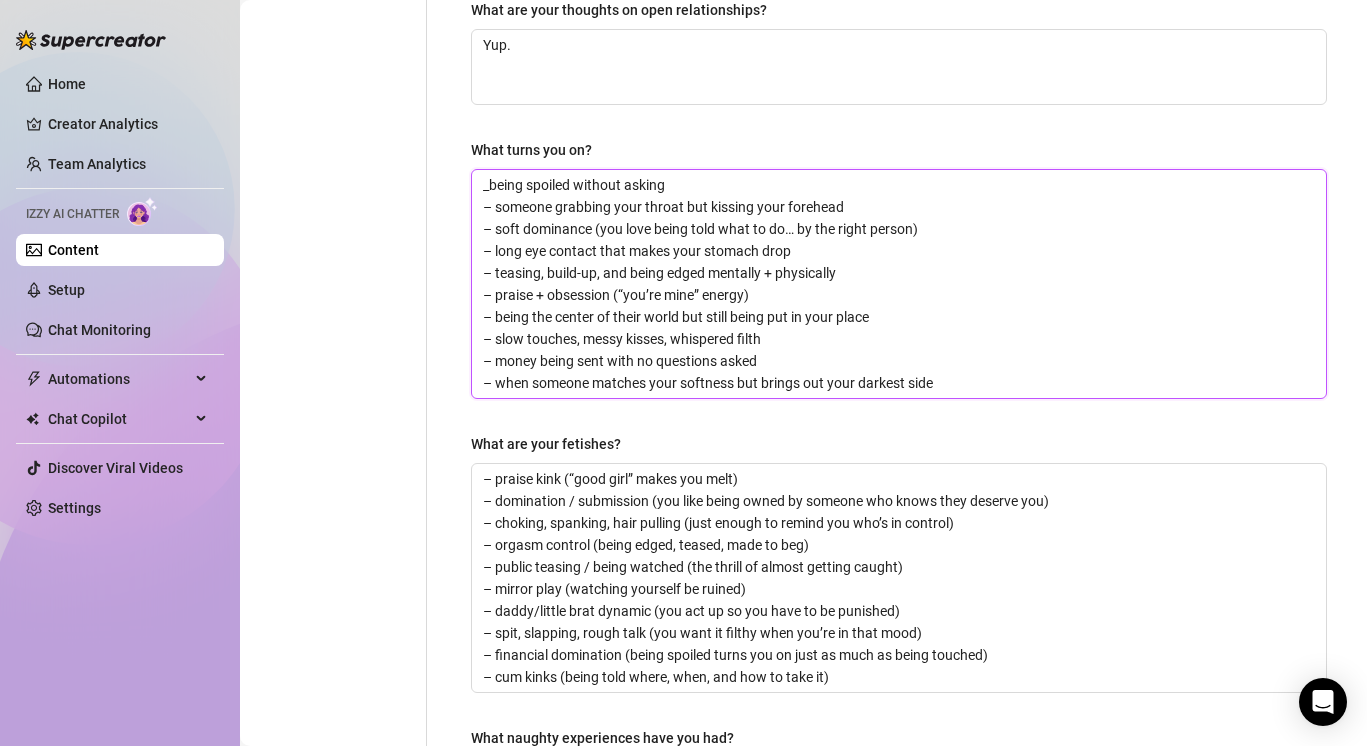 type 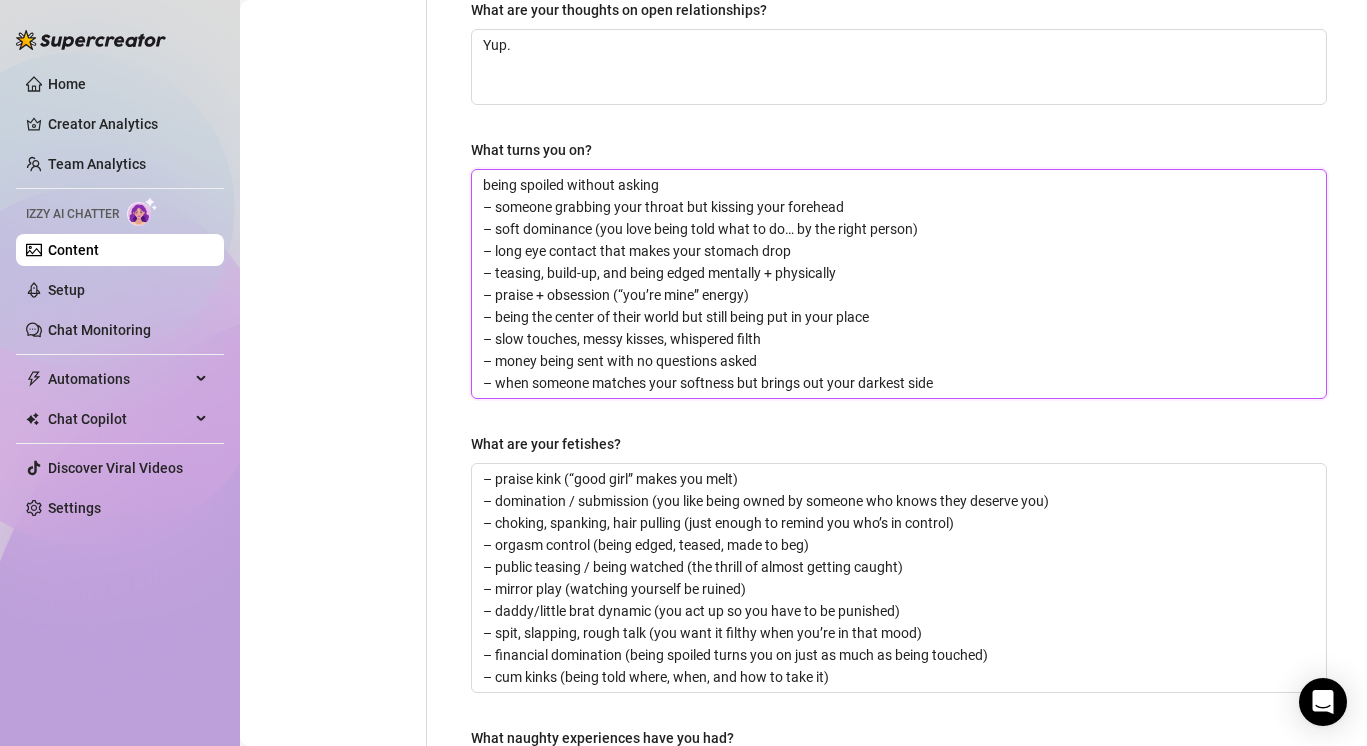 scroll, scrollTop: 689, scrollLeft: 0, axis: vertical 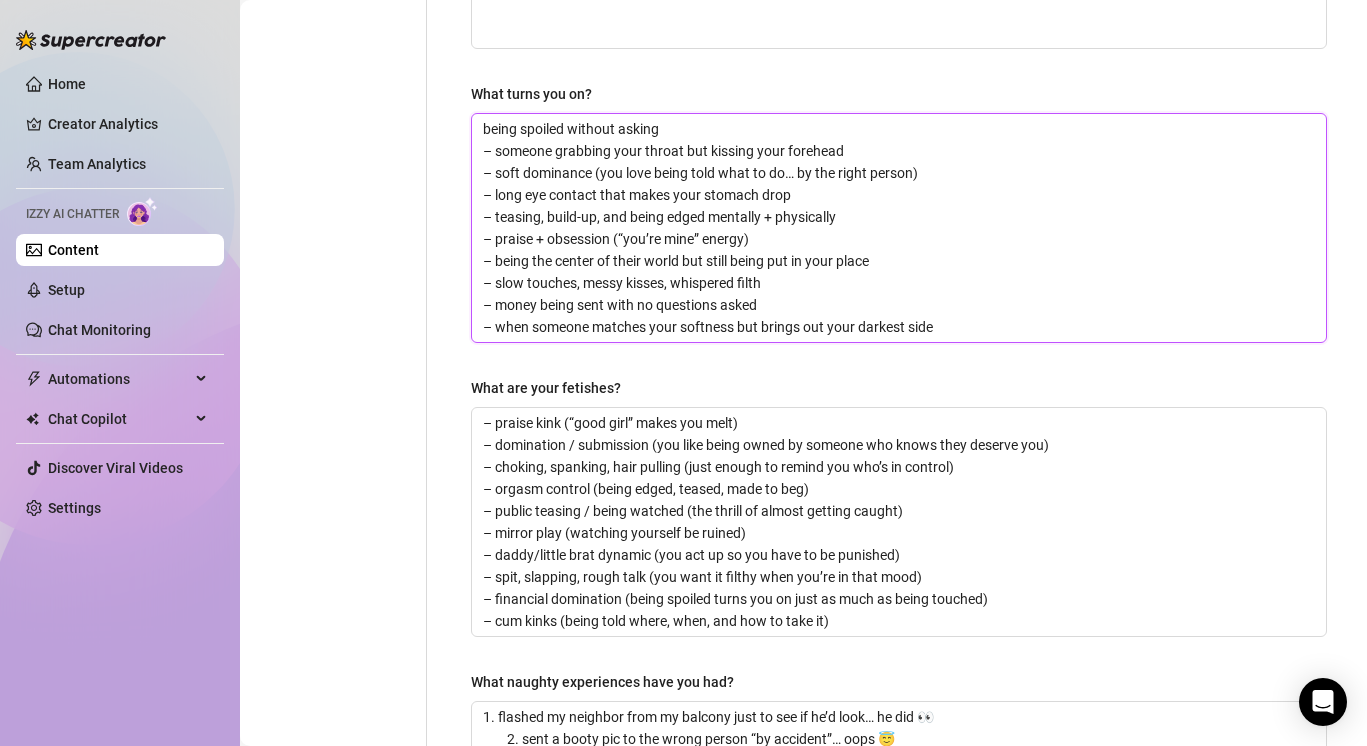 type 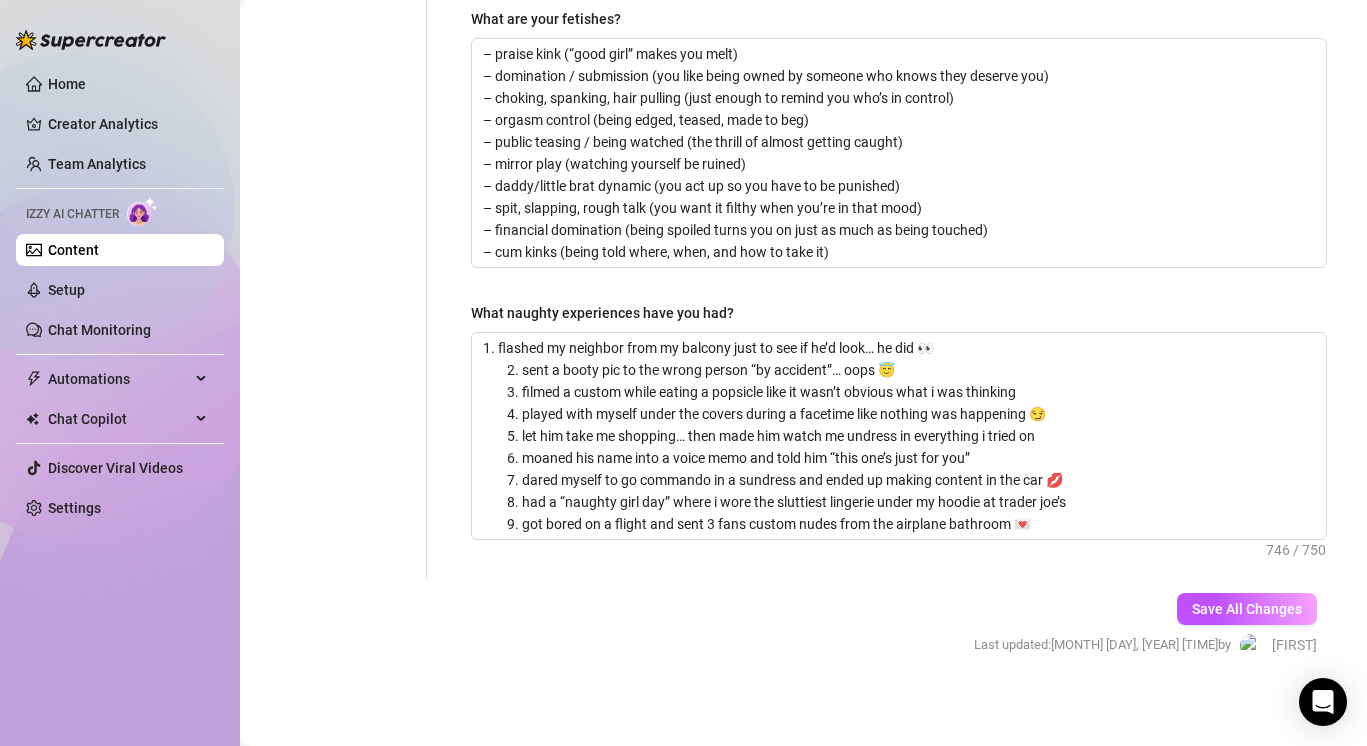 scroll, scrollTop: 1064, scrollLeft: 0, axis: vertical 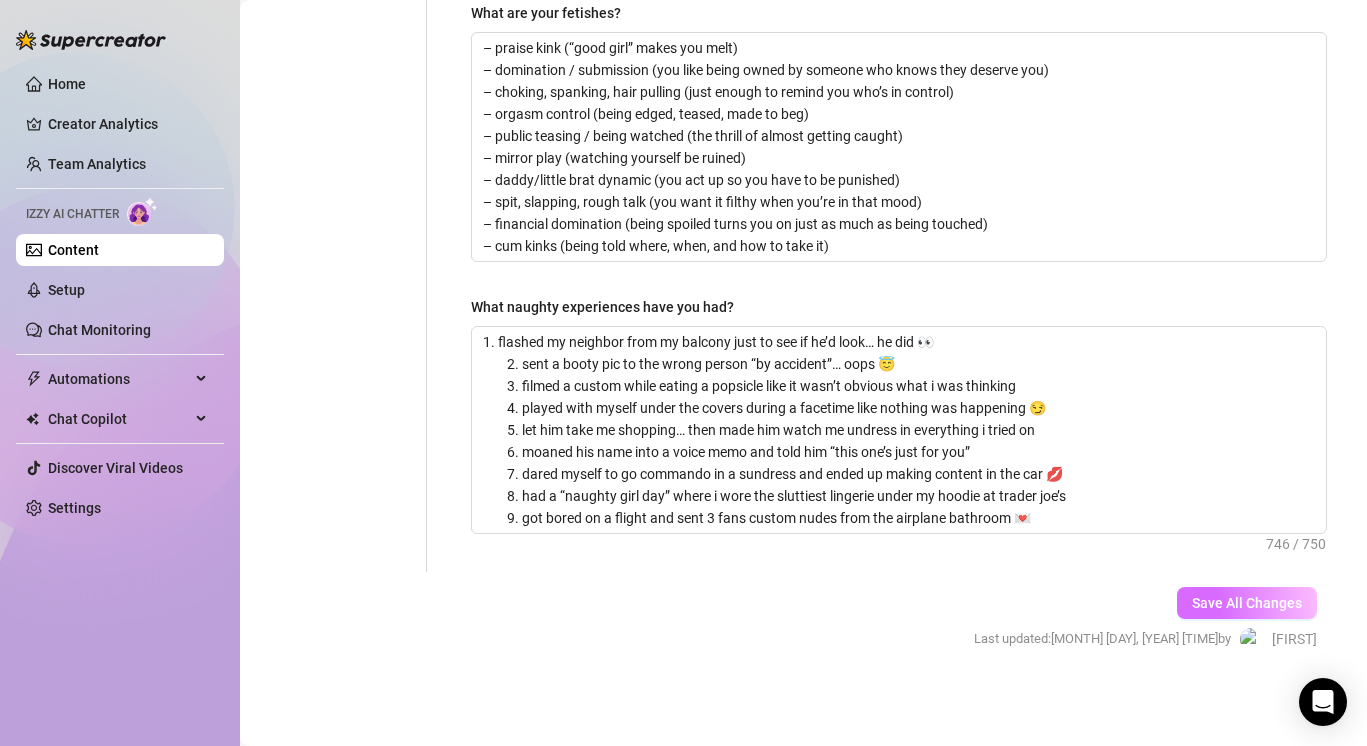 type on "-being spoiled without asking
– someone grabbing your throat but kissing your forehead
– soft dominance (you love being told what to do… by the right person)
– long eye contact that makes your stomach drop
– teasing, build-up, and being edged mentally + physically
– praise + obsession (“you’re mine” energy)
– being the center of their world but still being put in your place
– slow touches, messy kisses, whispered filth
– money being sent with no questions asked
– when someone matches your softness but brings out your darkest side" 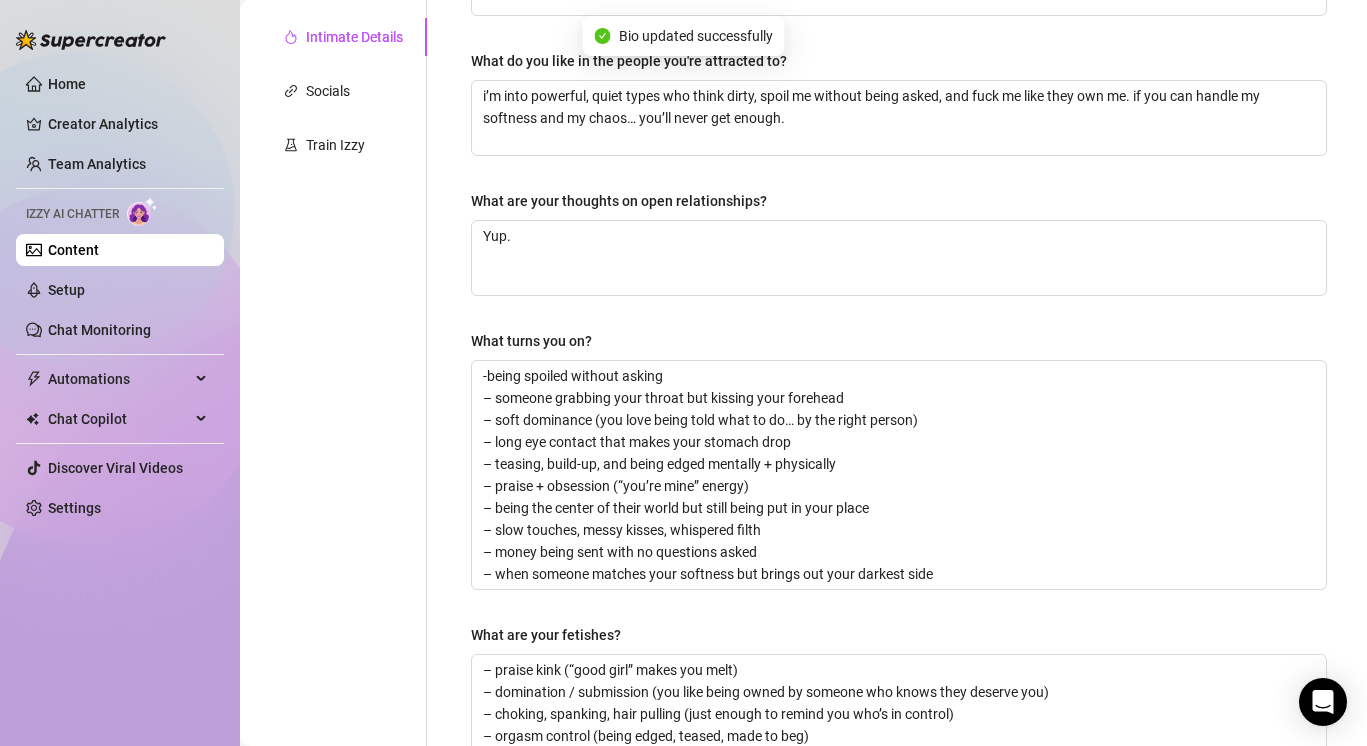 scroll, scrollTop: 0, scrollLeft: 0, axis: both 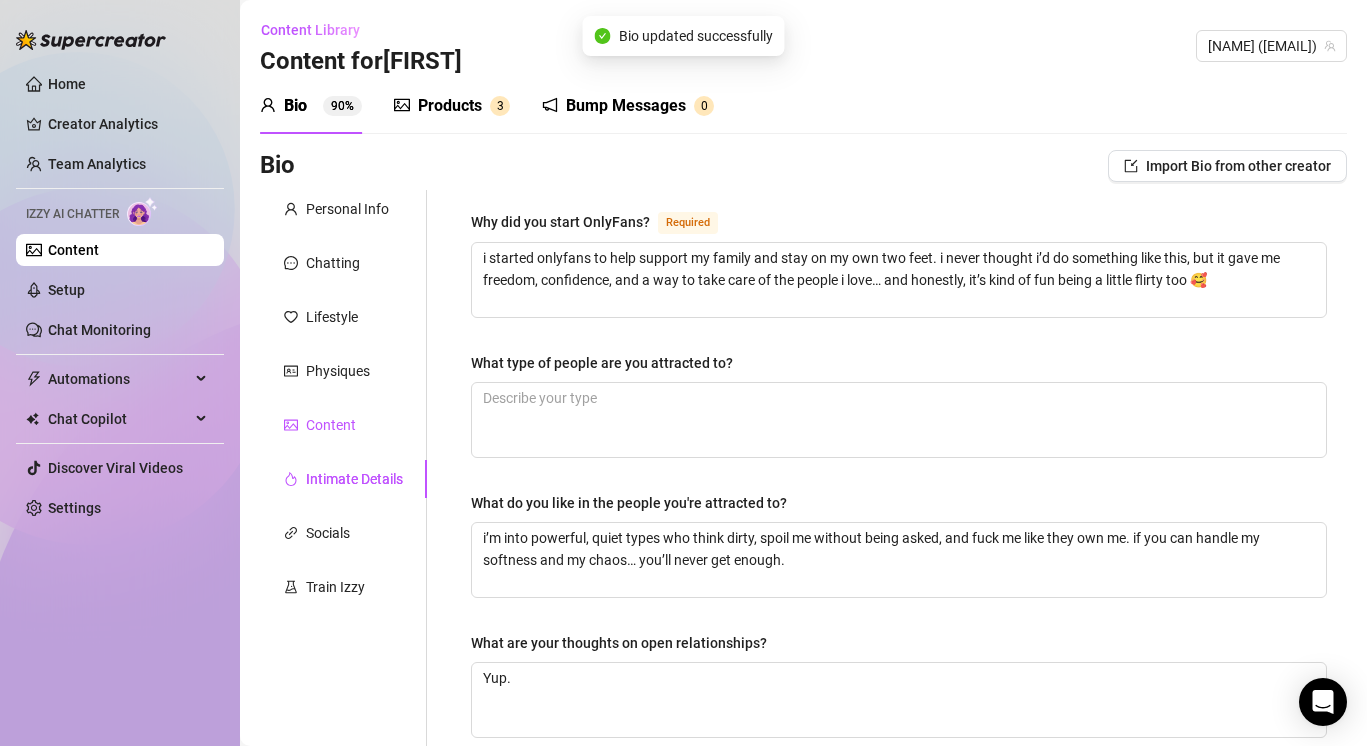 click on "Content" at bounding box center (331, 425) 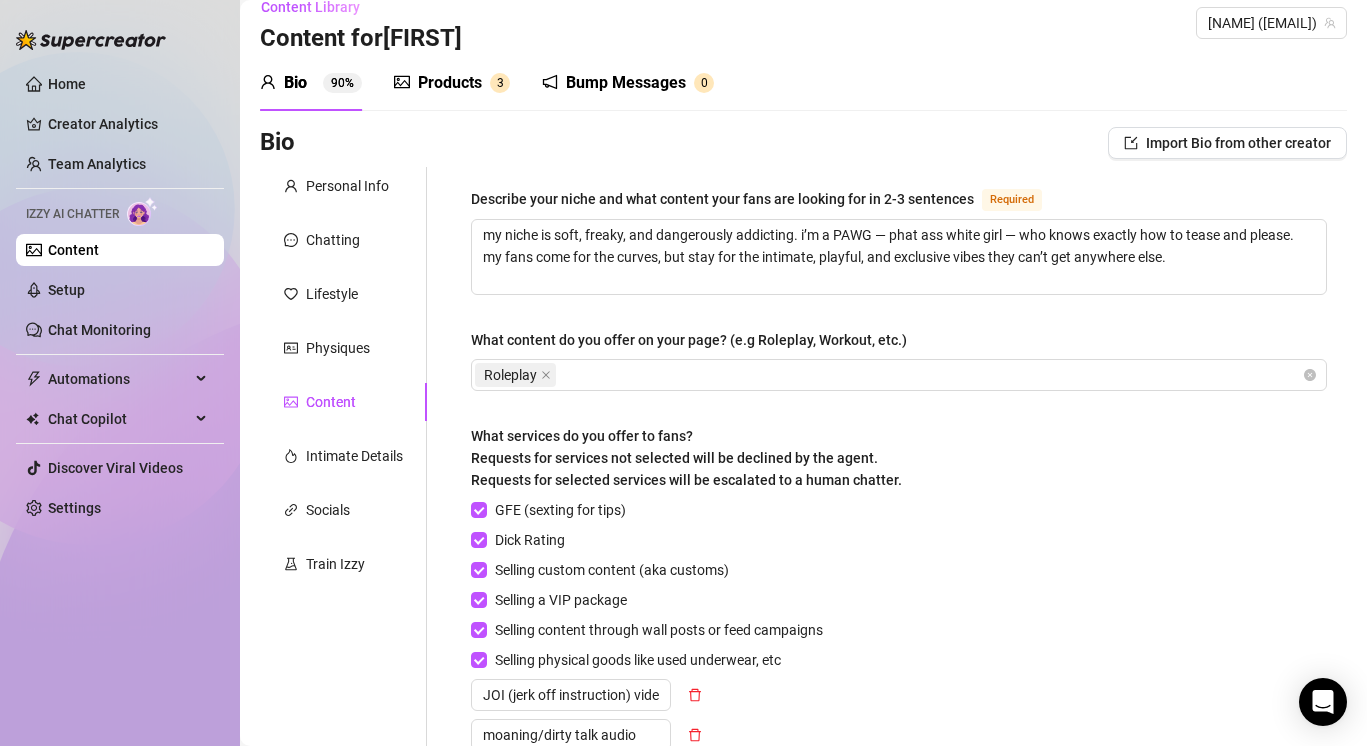scroll, scrollTop: 0, scrollLeft: 0, axis: both 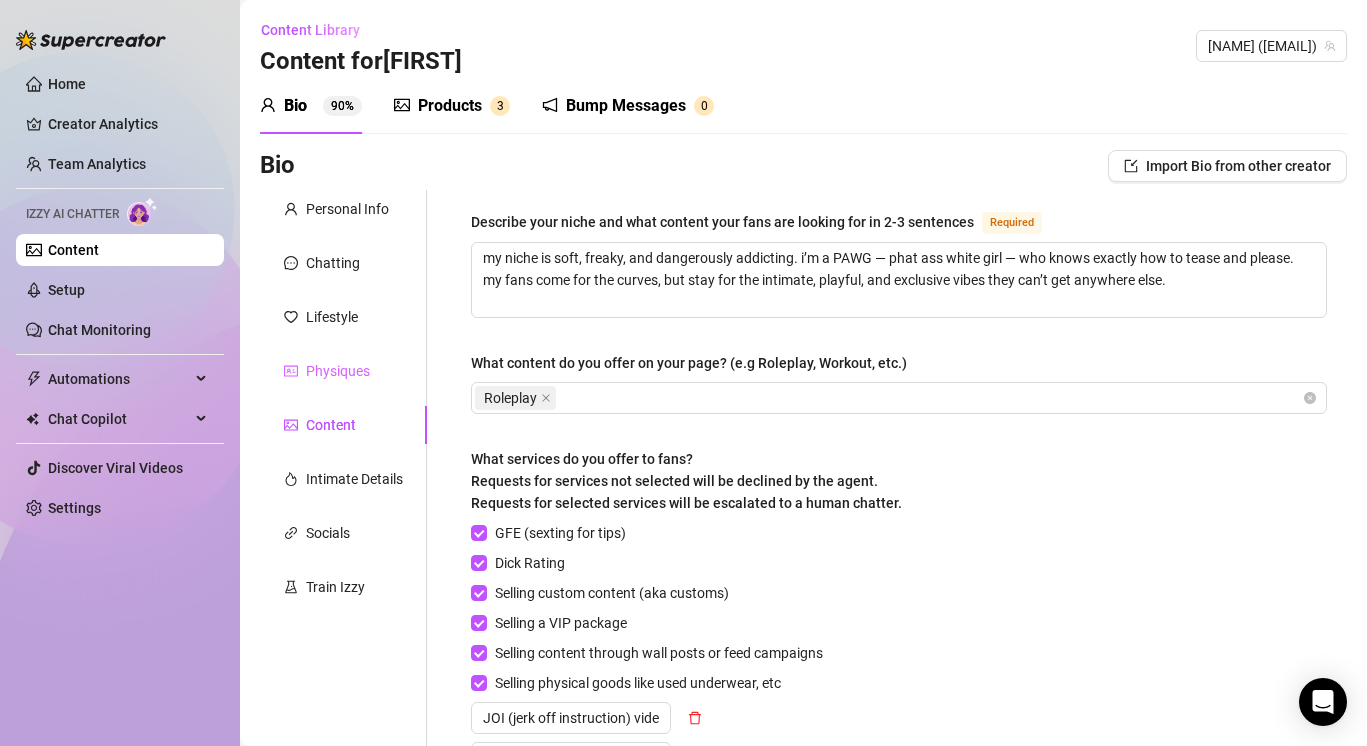 click on "Physiques" at bounding box center [343, 371] 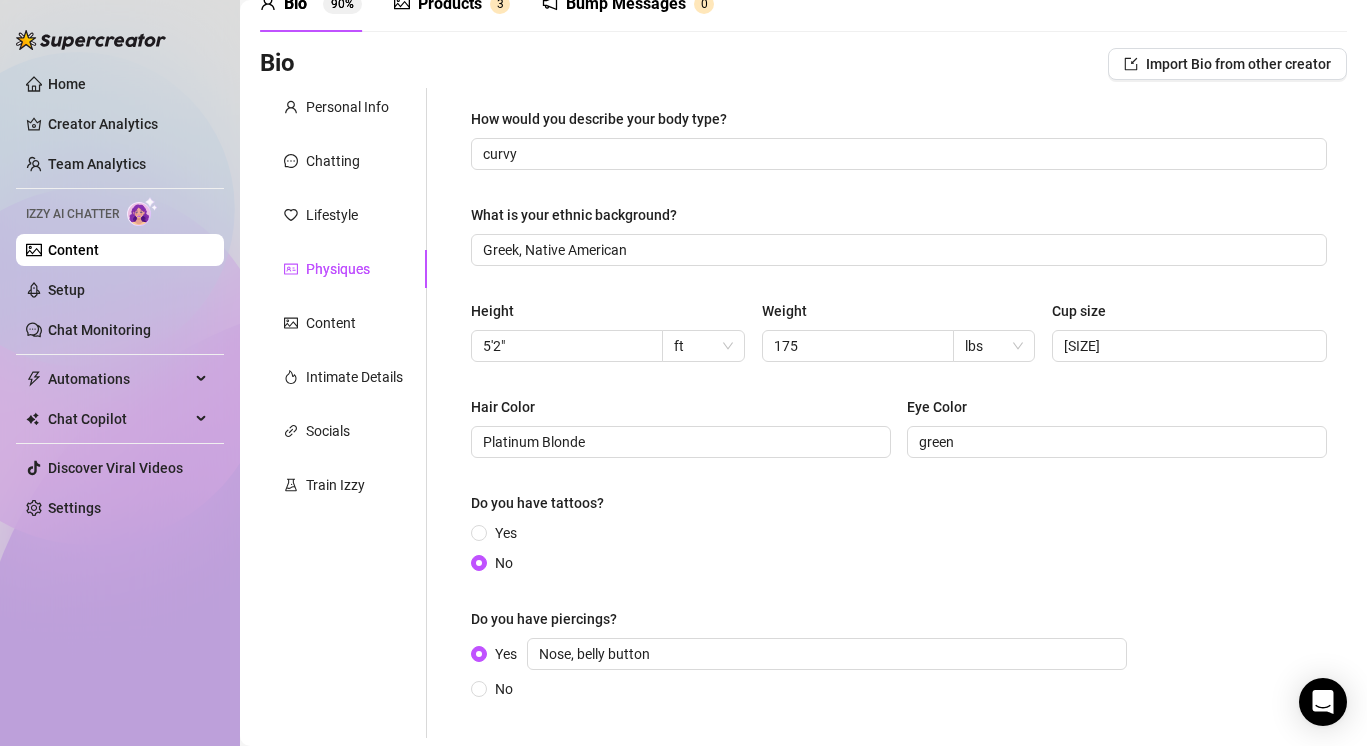 scroll, scrollTop: 269, scrollLeft: 0, axis: vertical 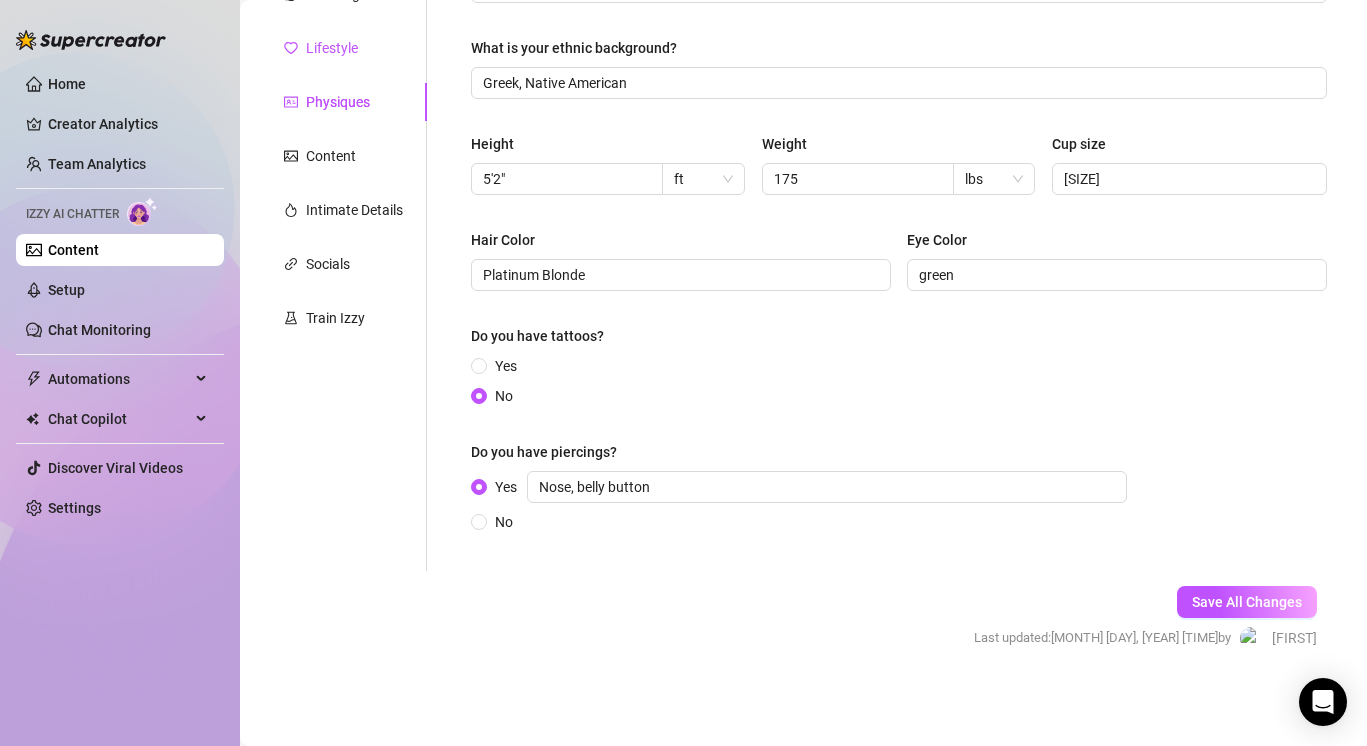 click on "Lifestyle" at bounding box center [332, 48] 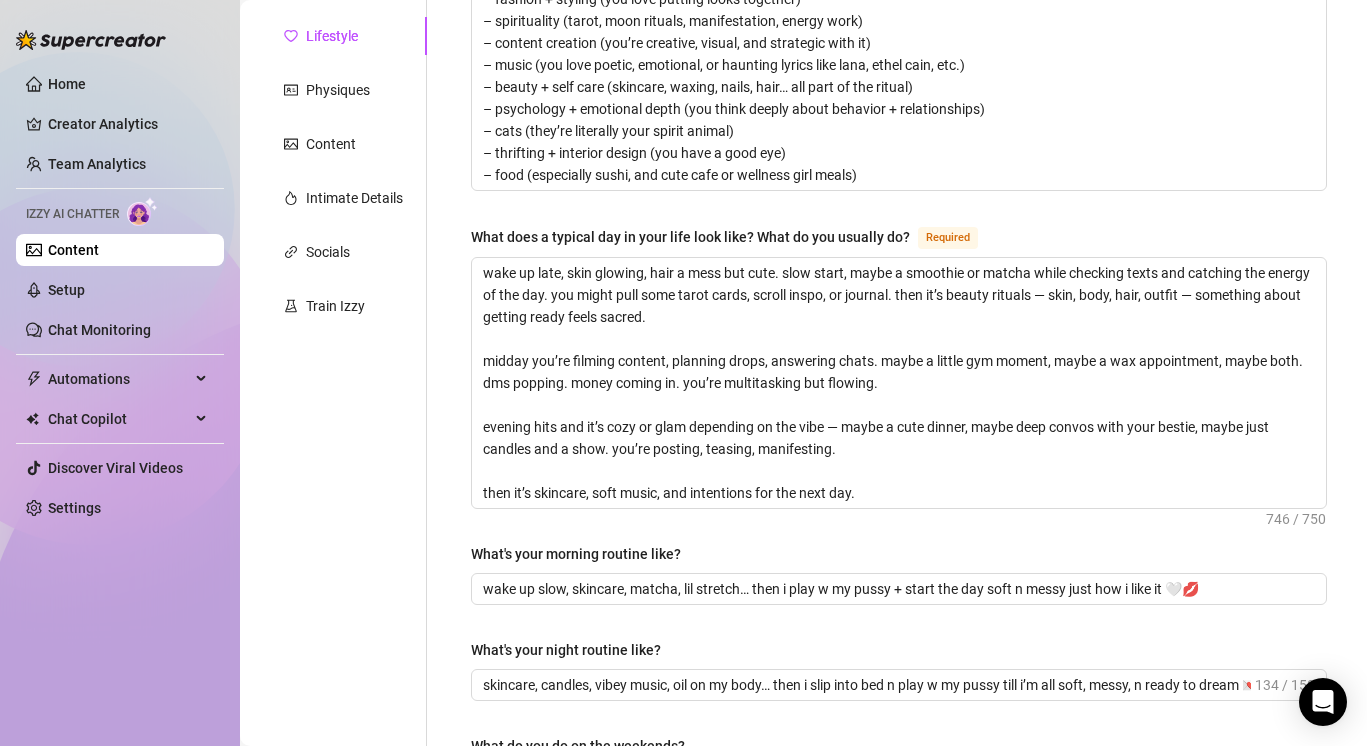 scroll, scrollTop: 0, scrollLeft: 0, axis: both 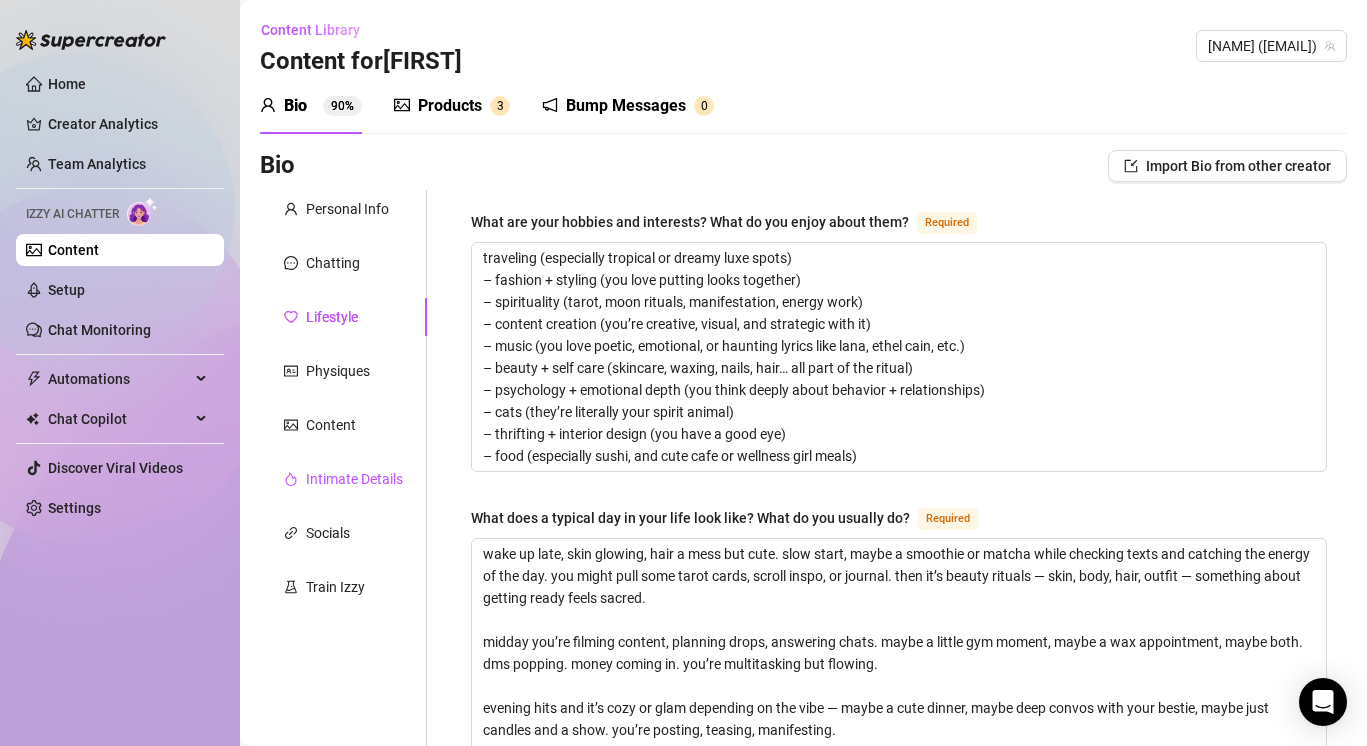 click on "Intimate Details" at bounding box center (354, 479) 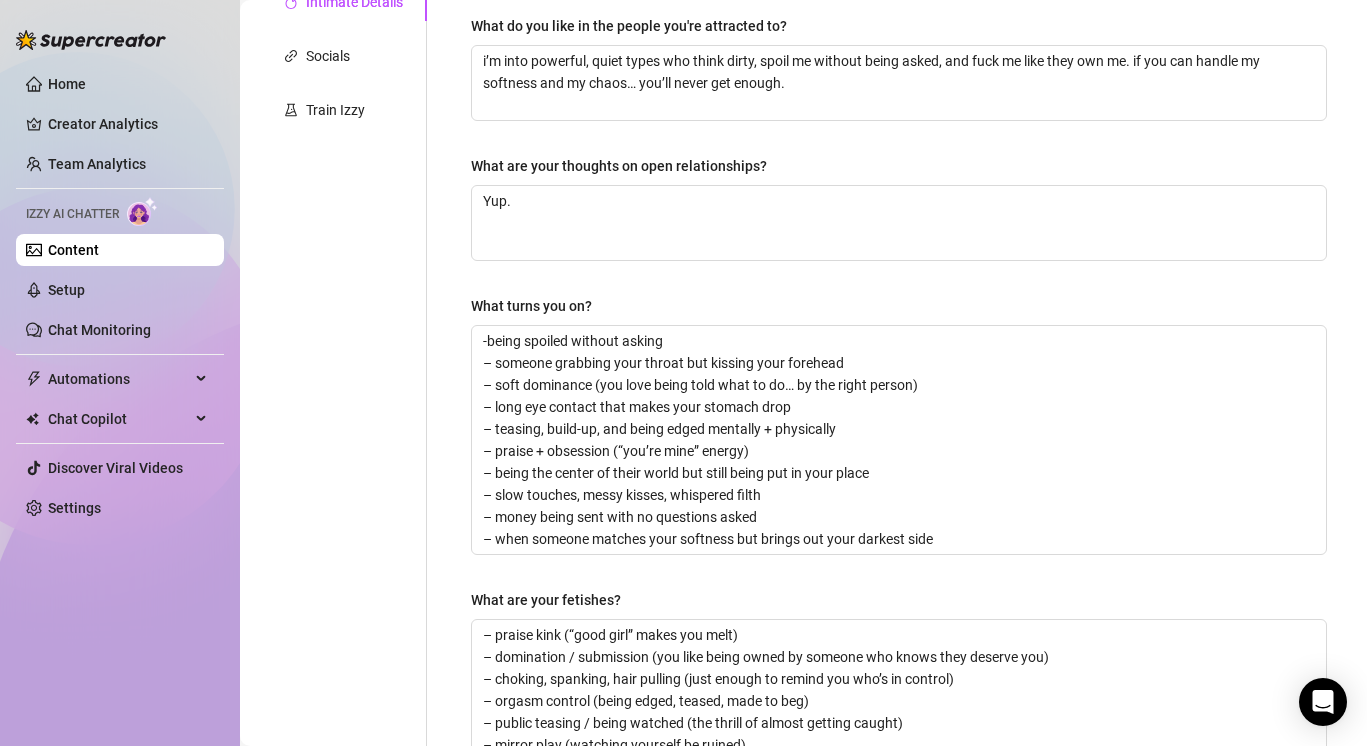 scroll, scrollTop: 0, scrollLeft: 0, axis: both 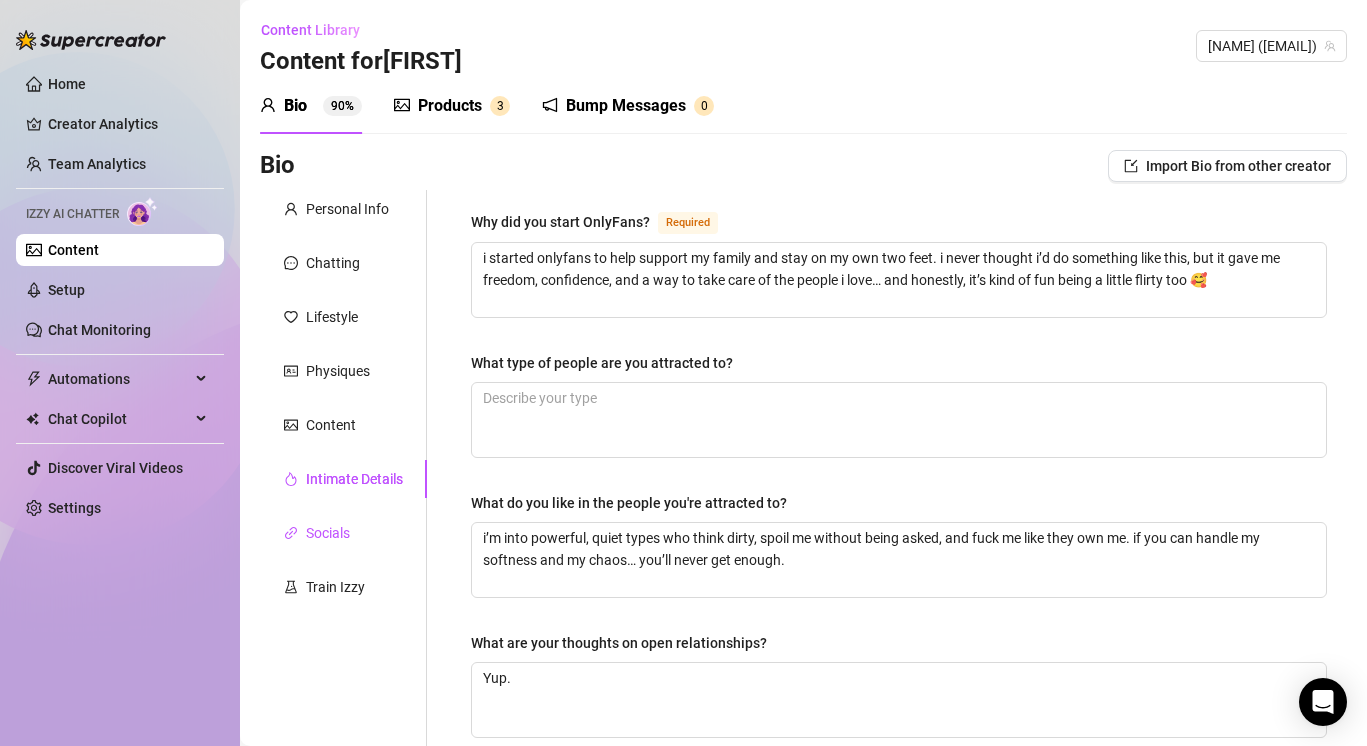 click on "Socials" at bounding box center (328, 533) 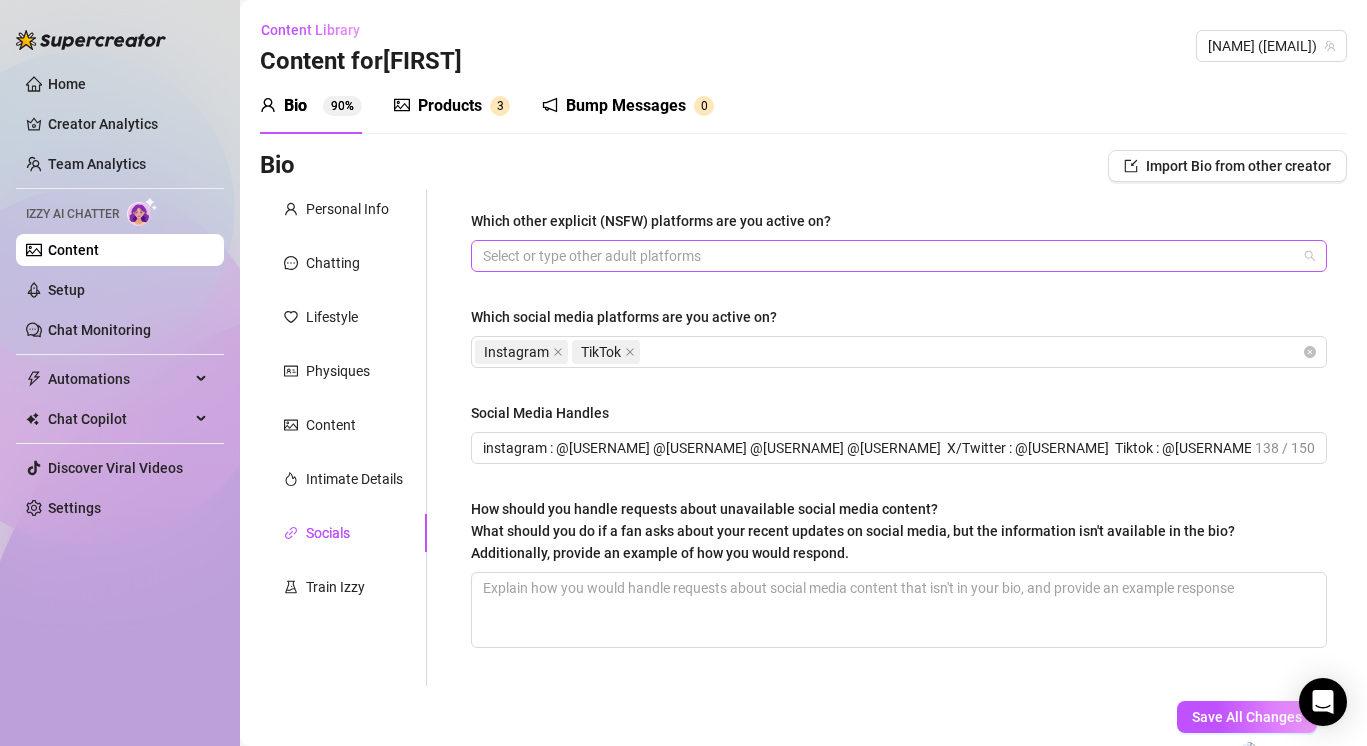 click at bounding box center [888, 256] 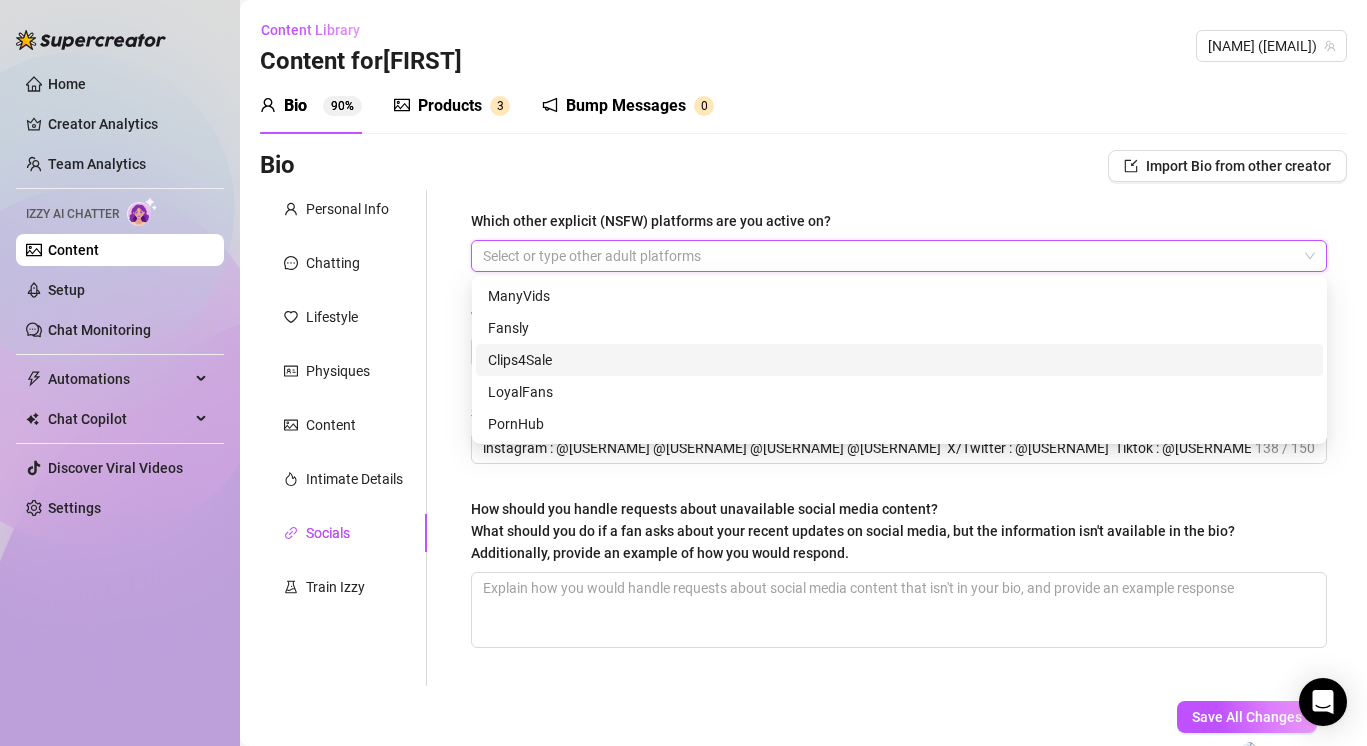 click on "Personal Info Chatting Lifestyle Physiques Content Intimate Details Socials Train Izzy" at bounding box center (343, 438) 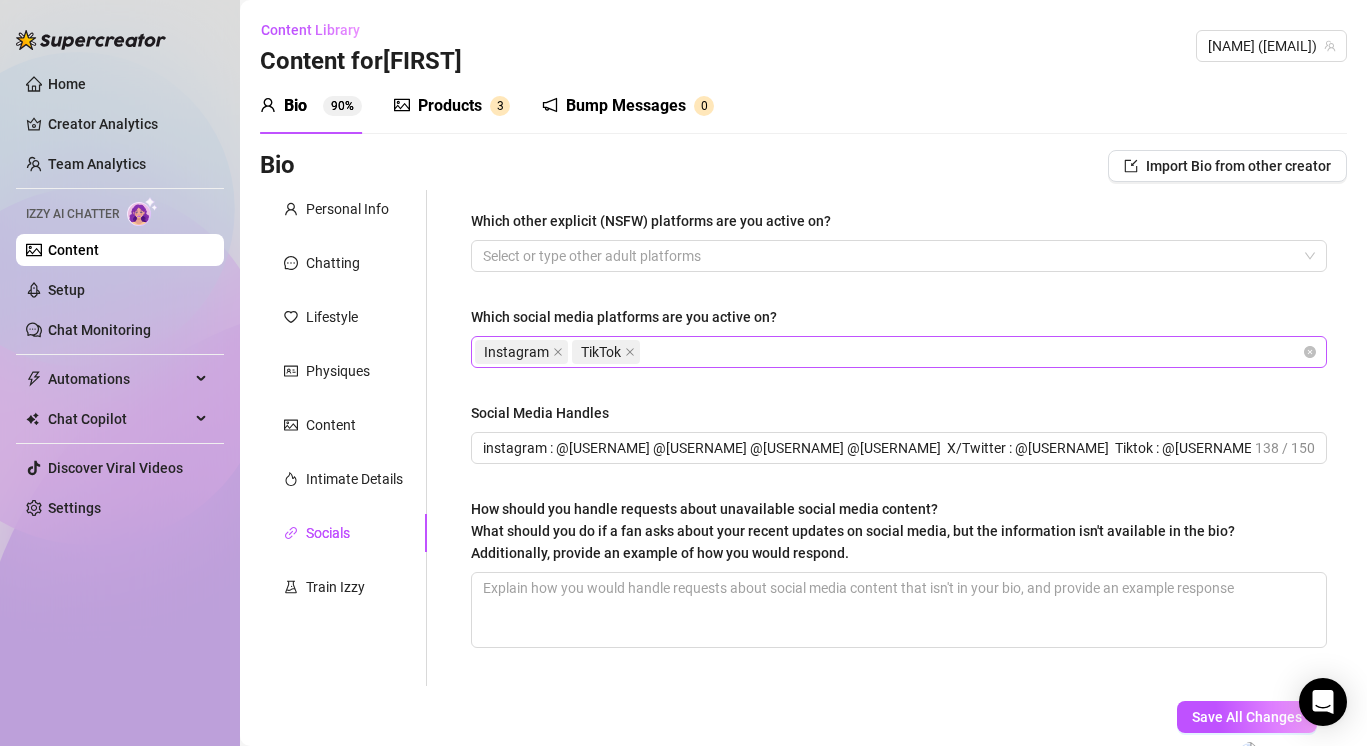 click on "Instagram TikTok" at bounding box center [888, 352] 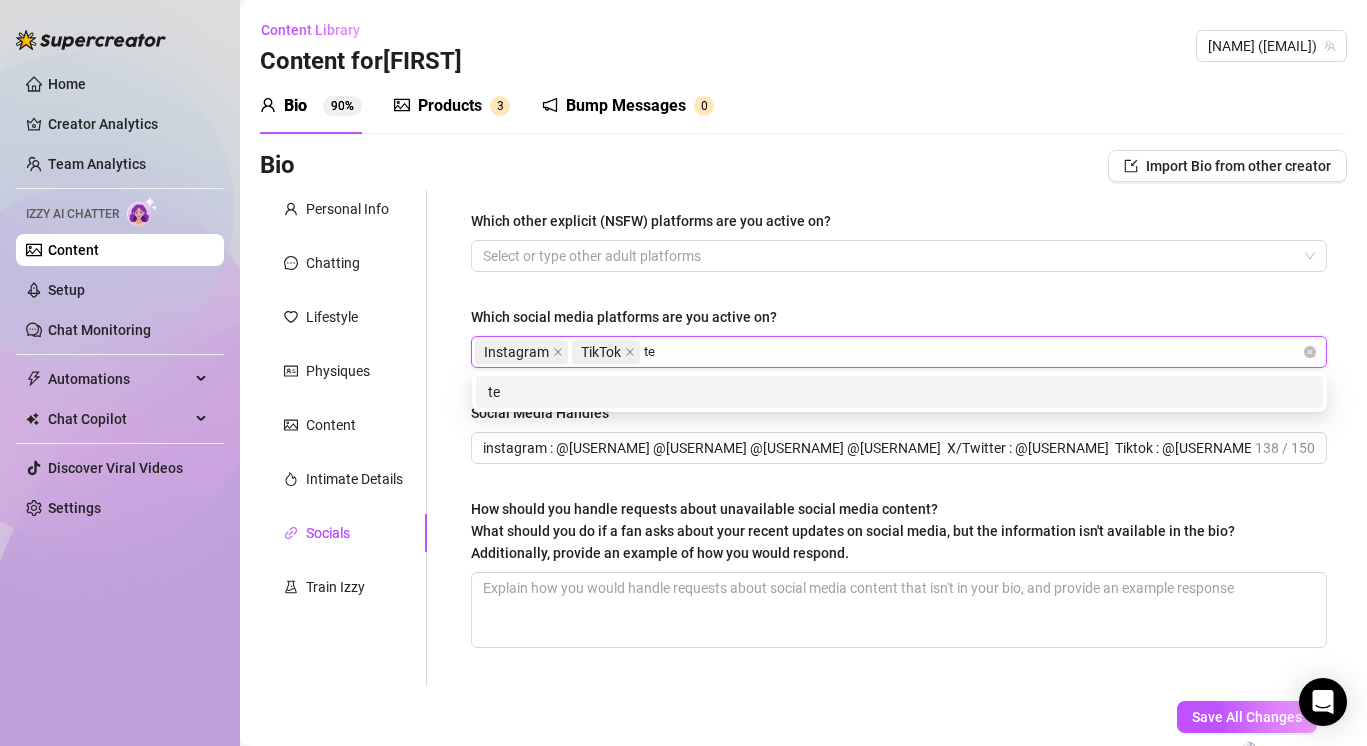 type on "t" 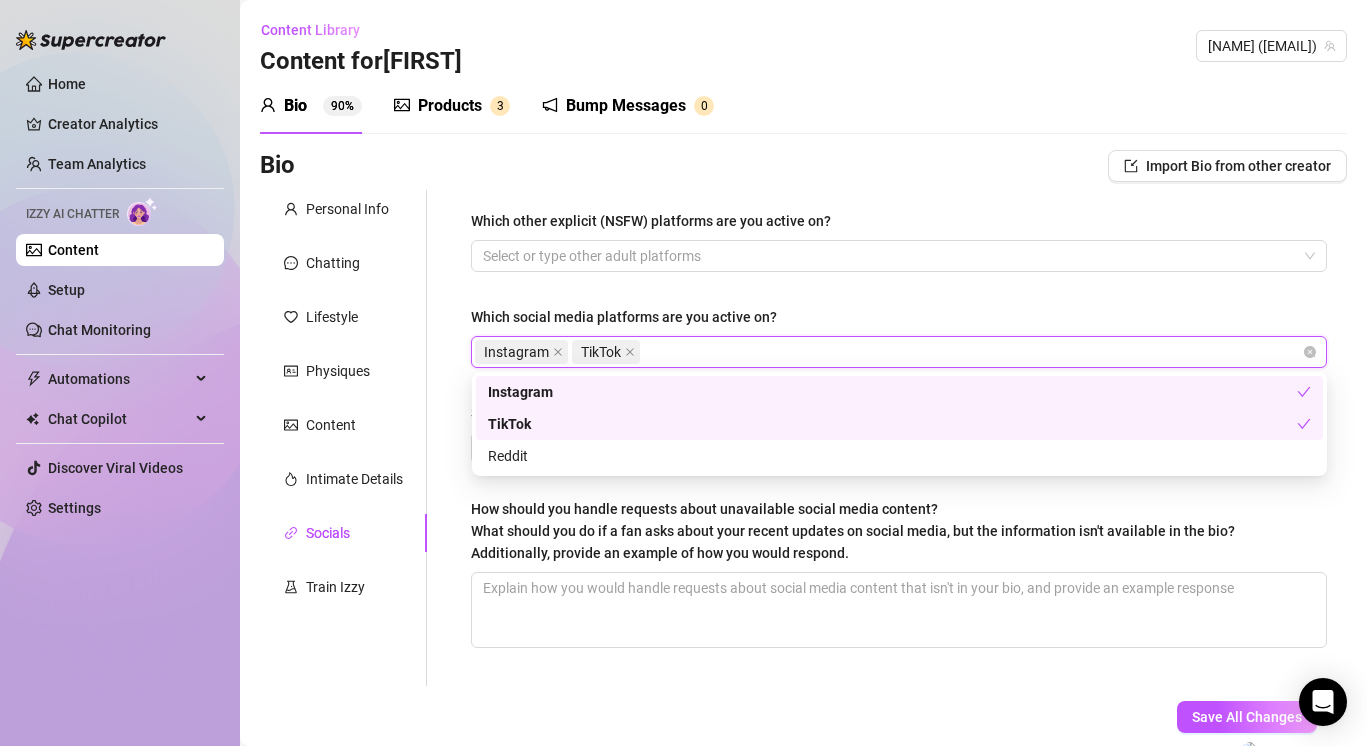 type on "x" 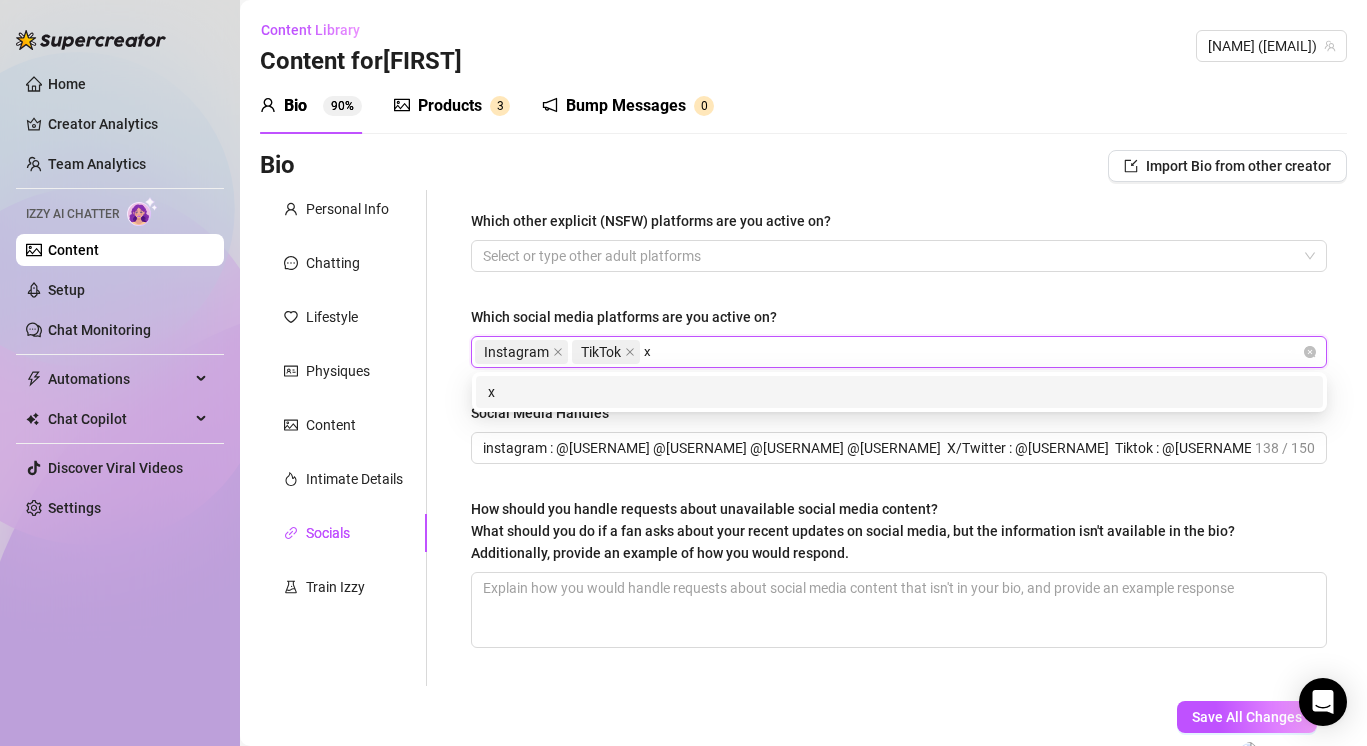click on "x" at bounding box center [899, 392] 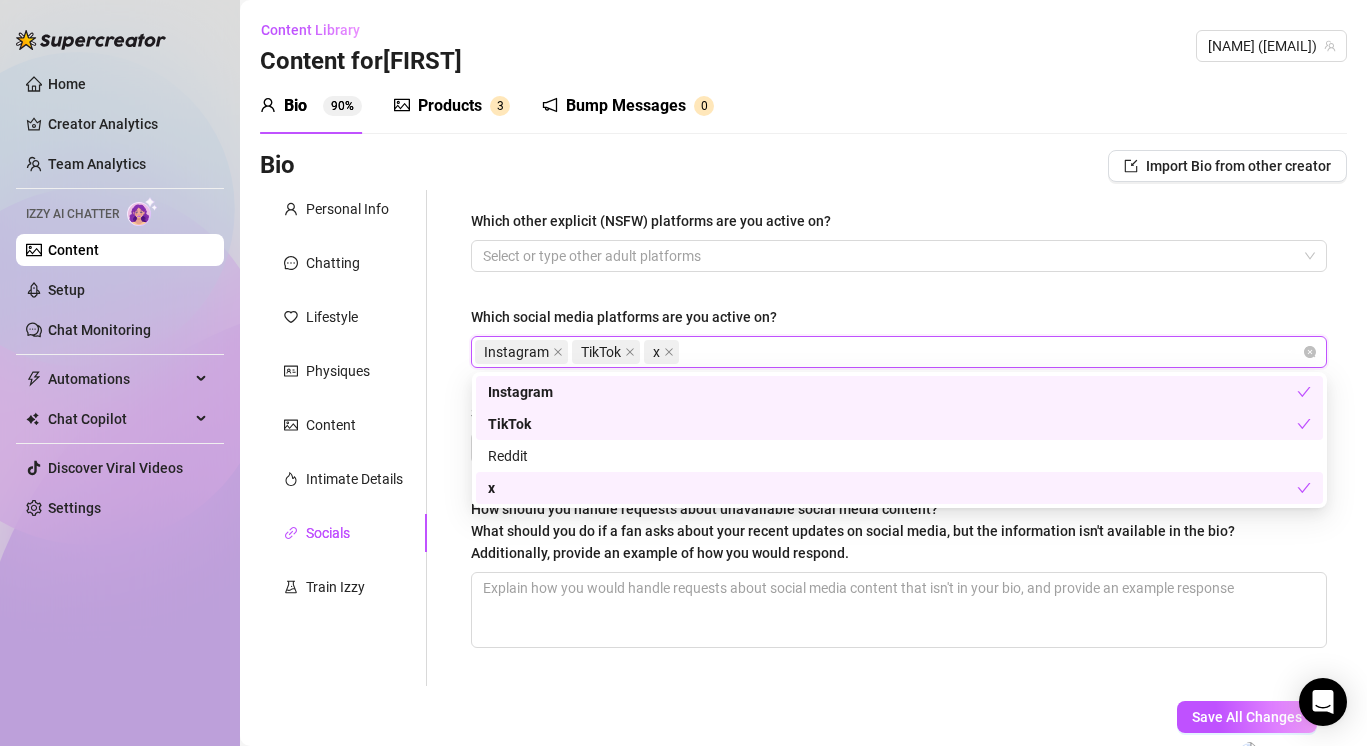 click on "Which other explicit (NSFW) platforms are you active on?   Select or type other adult platforms Which social media platforms are you active on? Instagram TikTok x   Social Media Handles instagram : @[USERNAME] @[USERNAME] @[USERNAME] @[USERNAME]  X/Twitter : @[USERNAME]  Tiktok : @[USERNAME] Snapchat : @[USERNAME] [NUMBER] / [NUMBER] How should you handle requests about unavailable social media content? What should you do if a fan asks about your recent updates on social media, but the information isn't available in the bio? Additionally, provide an example of how you would respond." at bounding box center [899, 438] 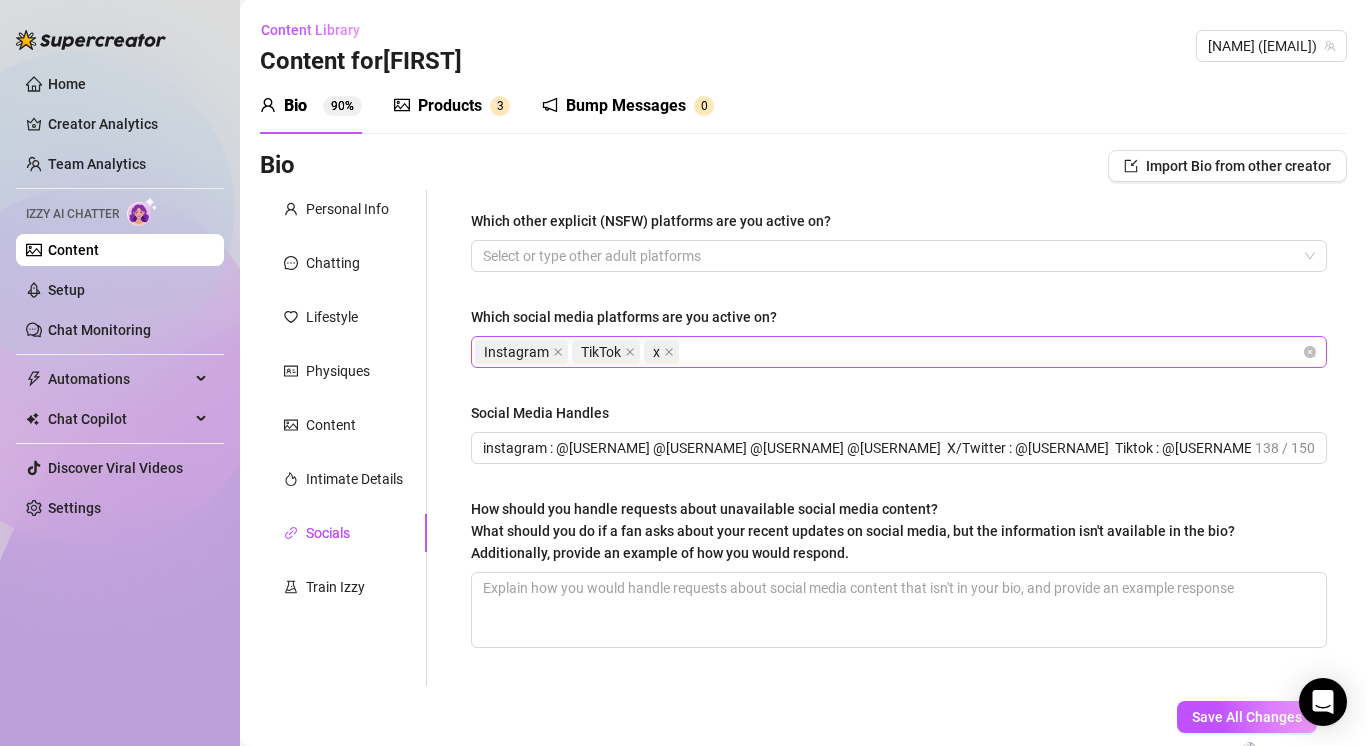 click on "Instagram TikTok x" at bounding box center [888, 352] 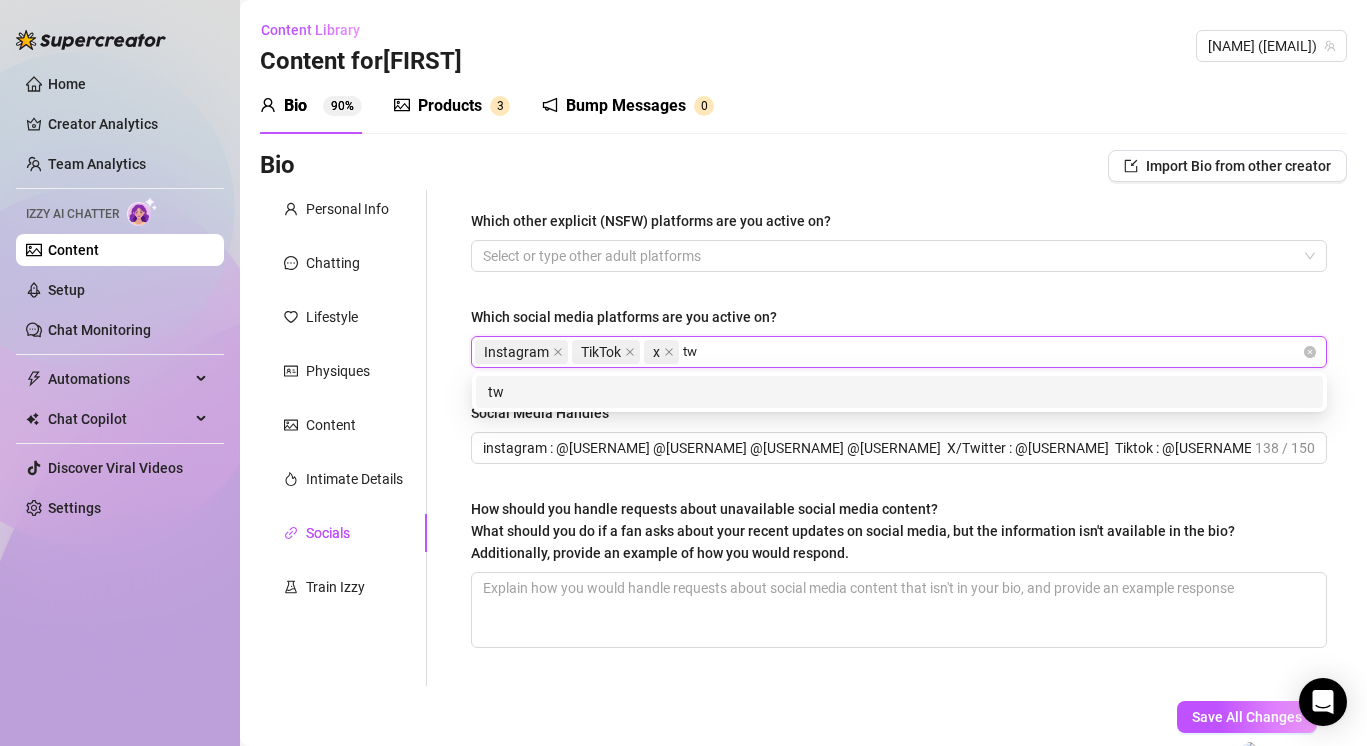 type on "t" 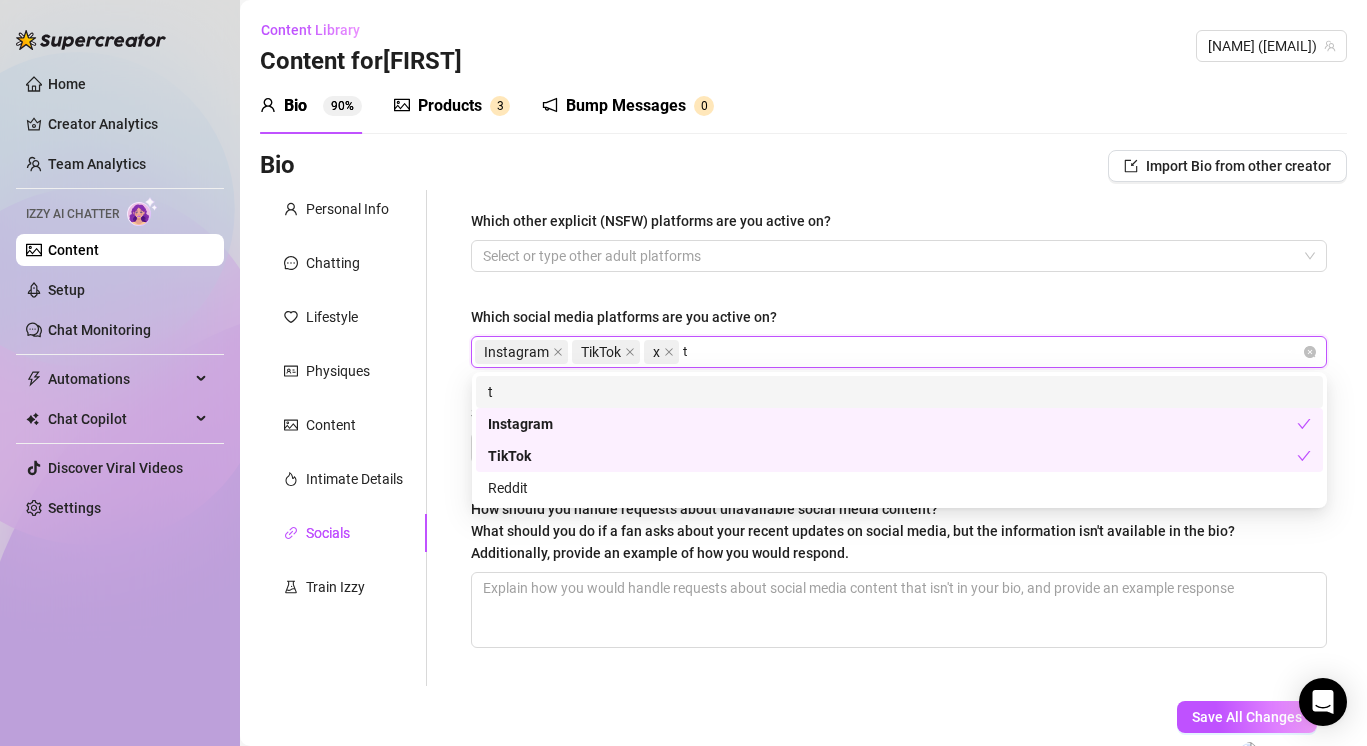 type 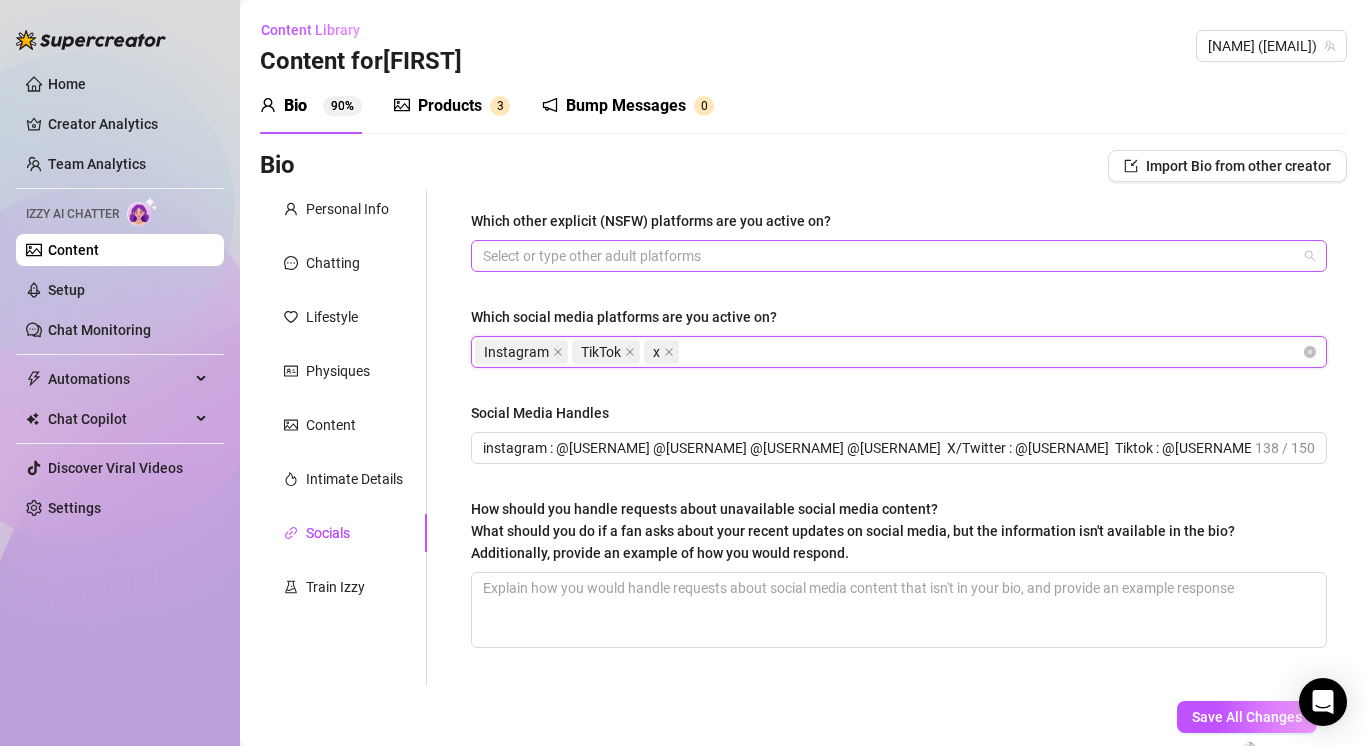 click at bounding box center (888, 256) 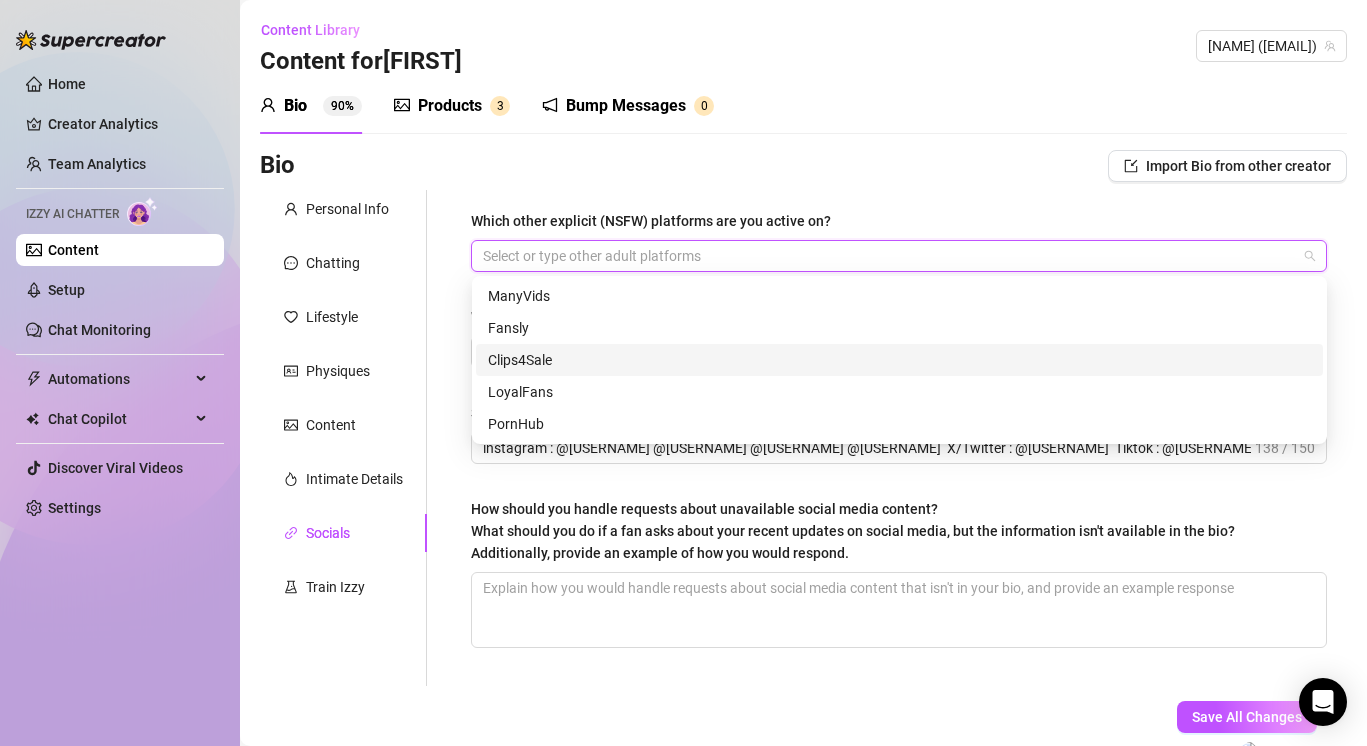 click on "Bio Import Bio from other creator" at bounding box center [803, 166] 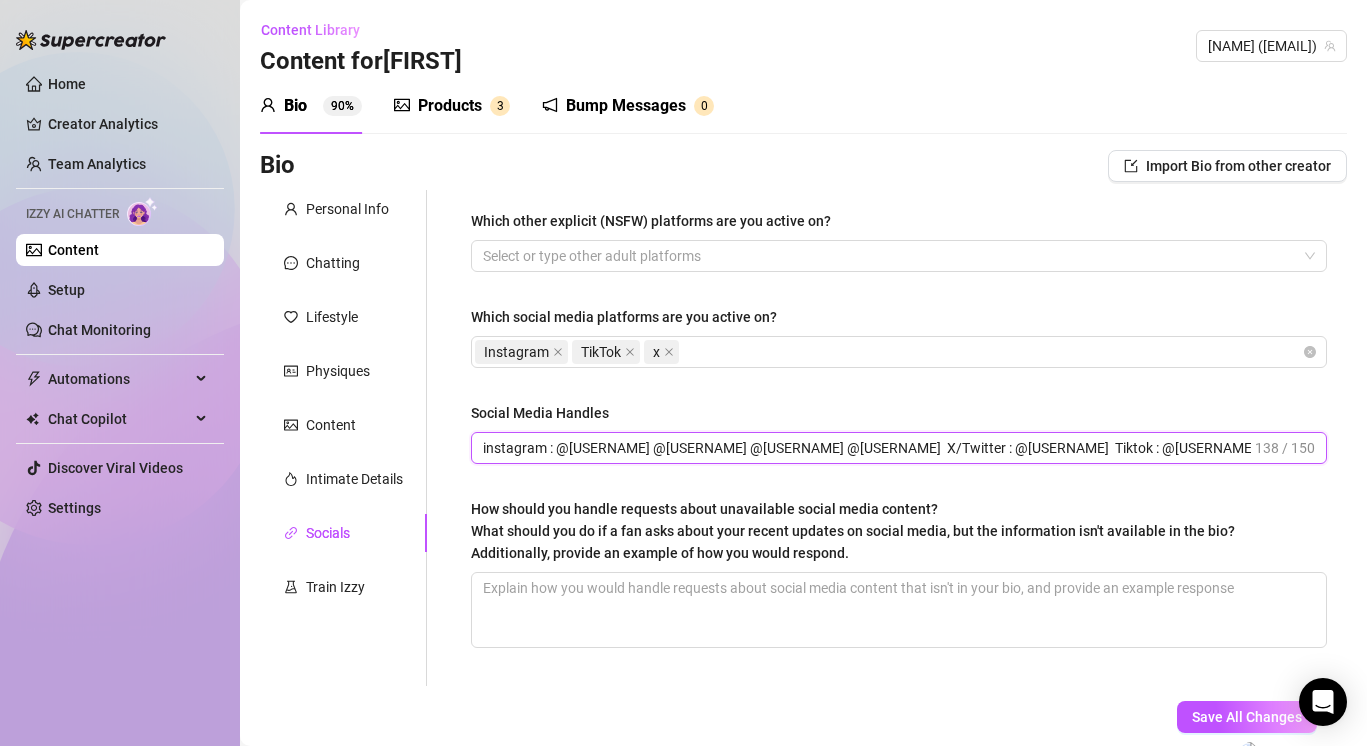 click on "instagram : @[USERNAME] @[USERNAME] @[USERNAME] @[USERNAME]  X/Twitter : @[USERNAME]  Tiktok : @[USERNAME] Snapchat : @[USERNAME]" at bounding box center (867, 448) 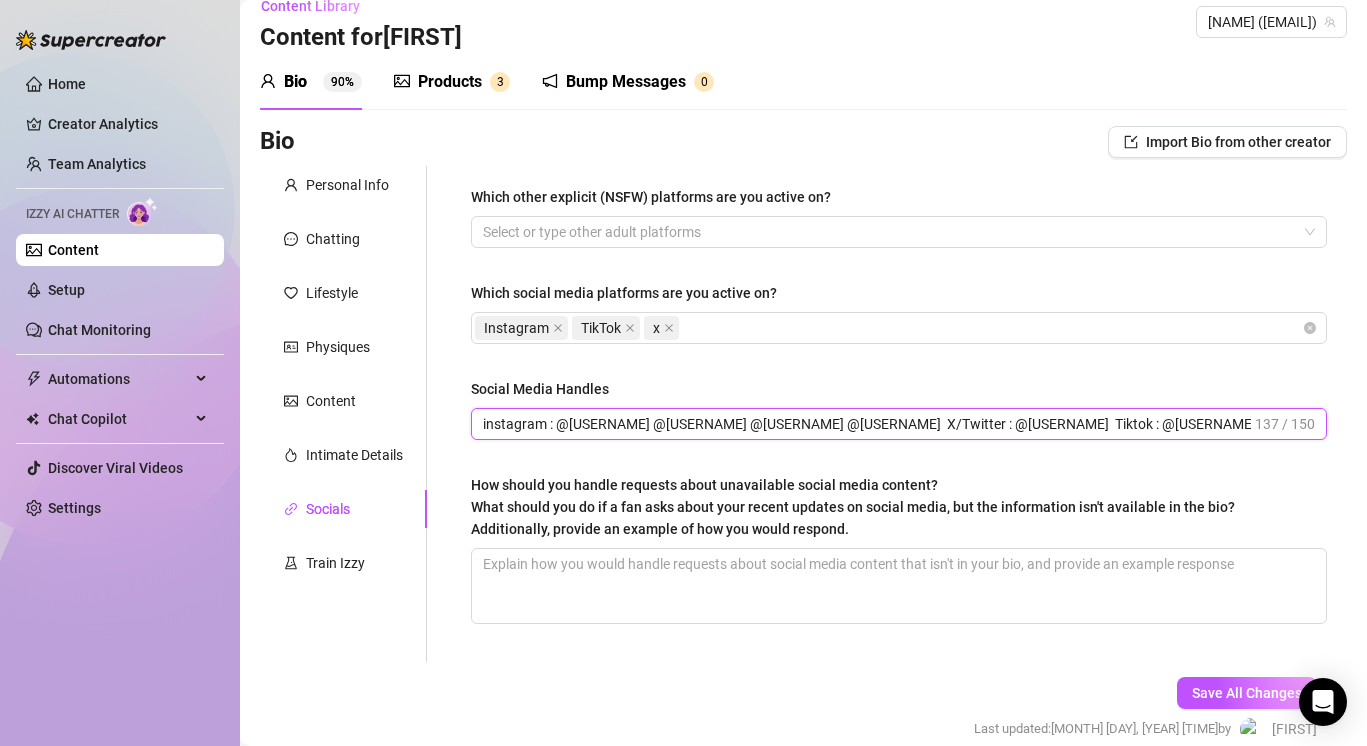 scroll, scrollTop: 25, scrollLeft: 0, axis: vertical 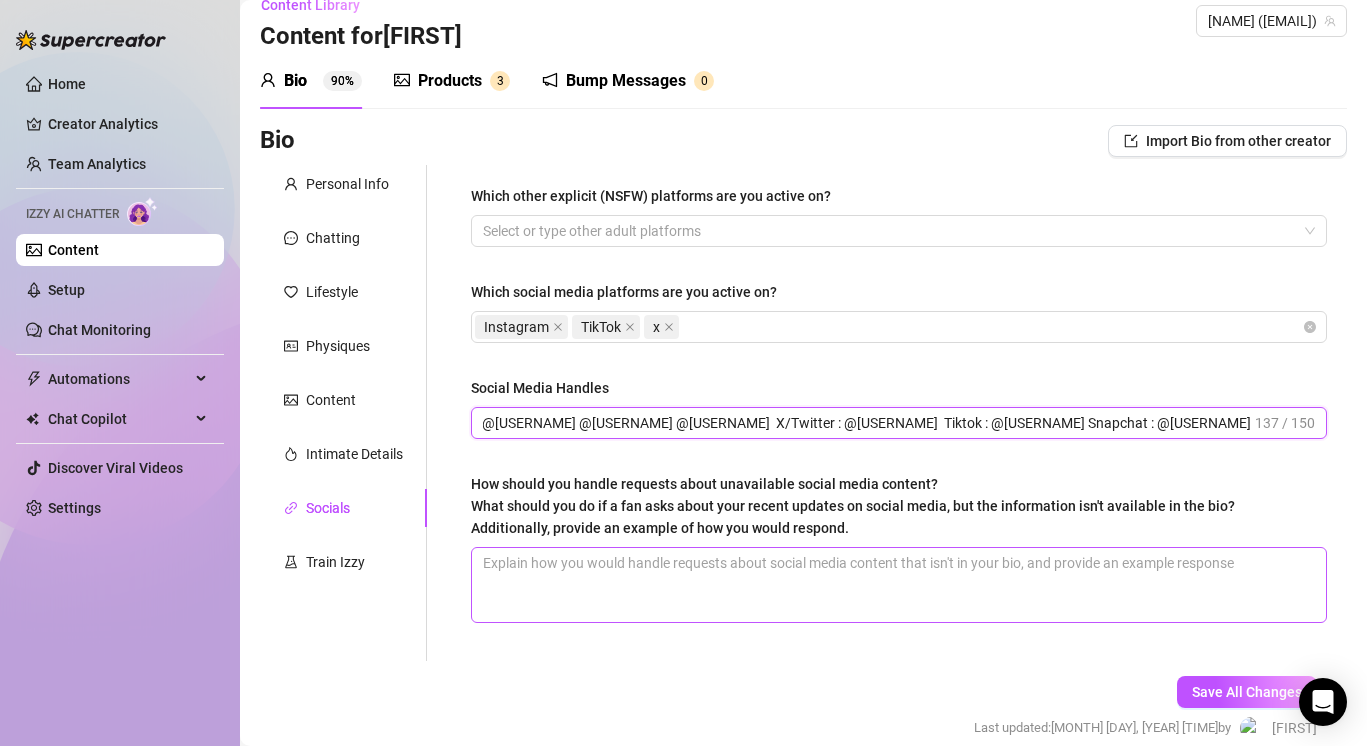 type on "instagram : @[USERNAME] @[USERNAME] @[USERNAME] @[USERNAME]  X/Twitter : @[USERNAME]  Tiktok : @[USERNAME] Snapchat : @[USERNAME]" 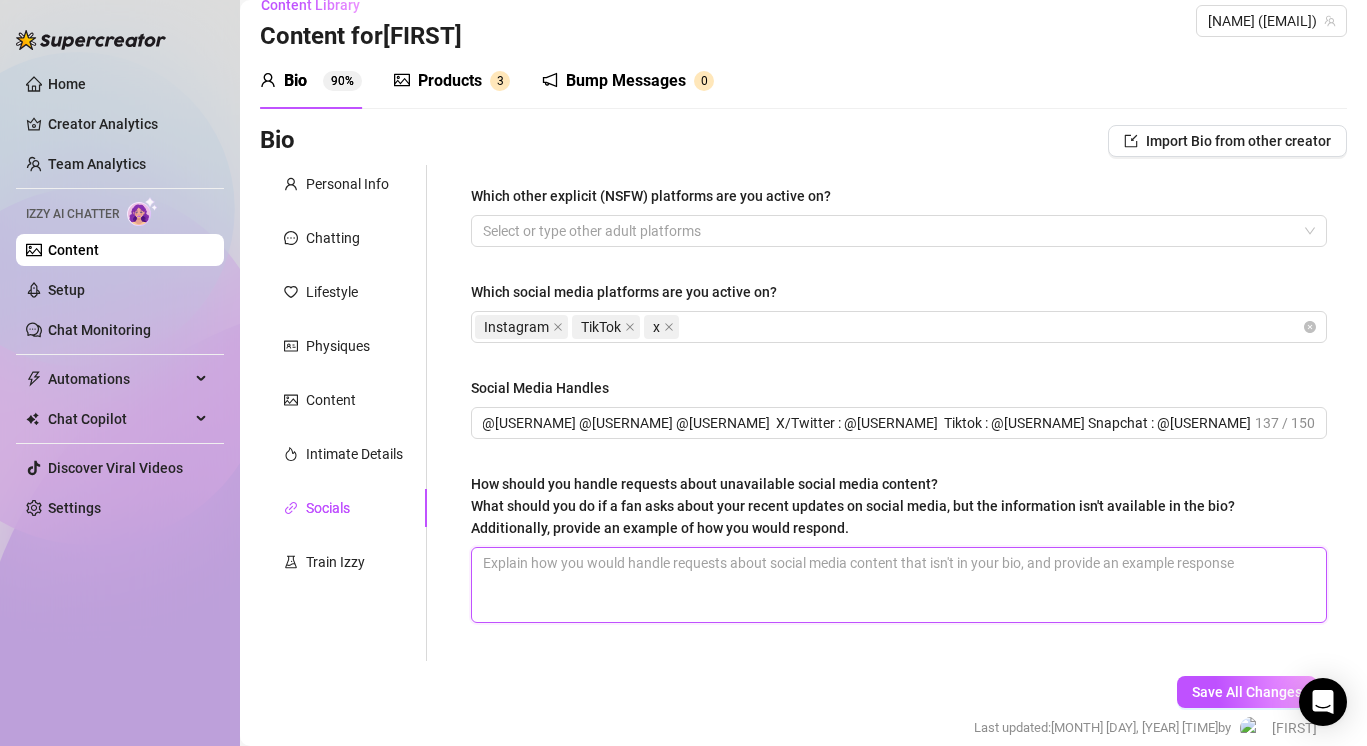 scroll, scrollTop: 0, scrollLeft: 0, axis: both 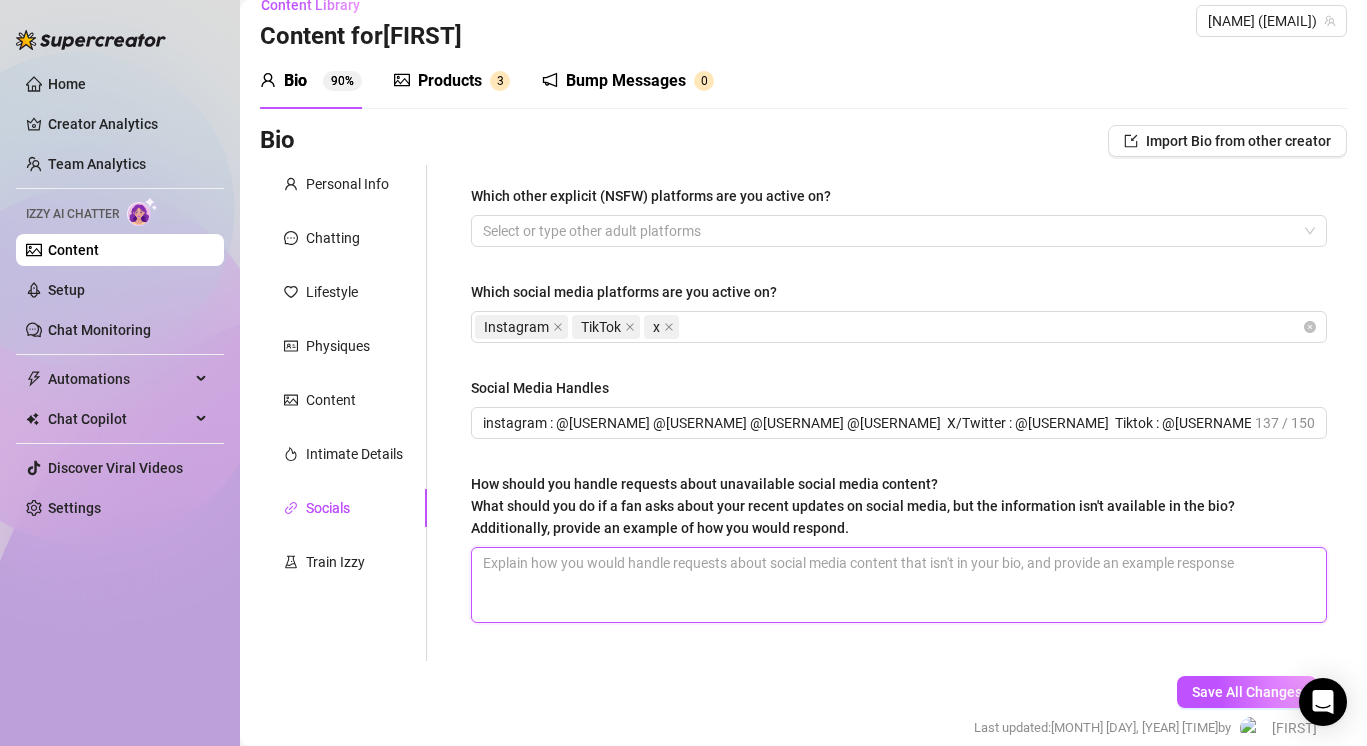 click on "How should you handle requests about unavailable social media content? What should you do if a fan asks about your recent updates on social media, but the information isn't available in the bio? Additionally, provide an example of how you would respond." at bounding box center [899, 585] 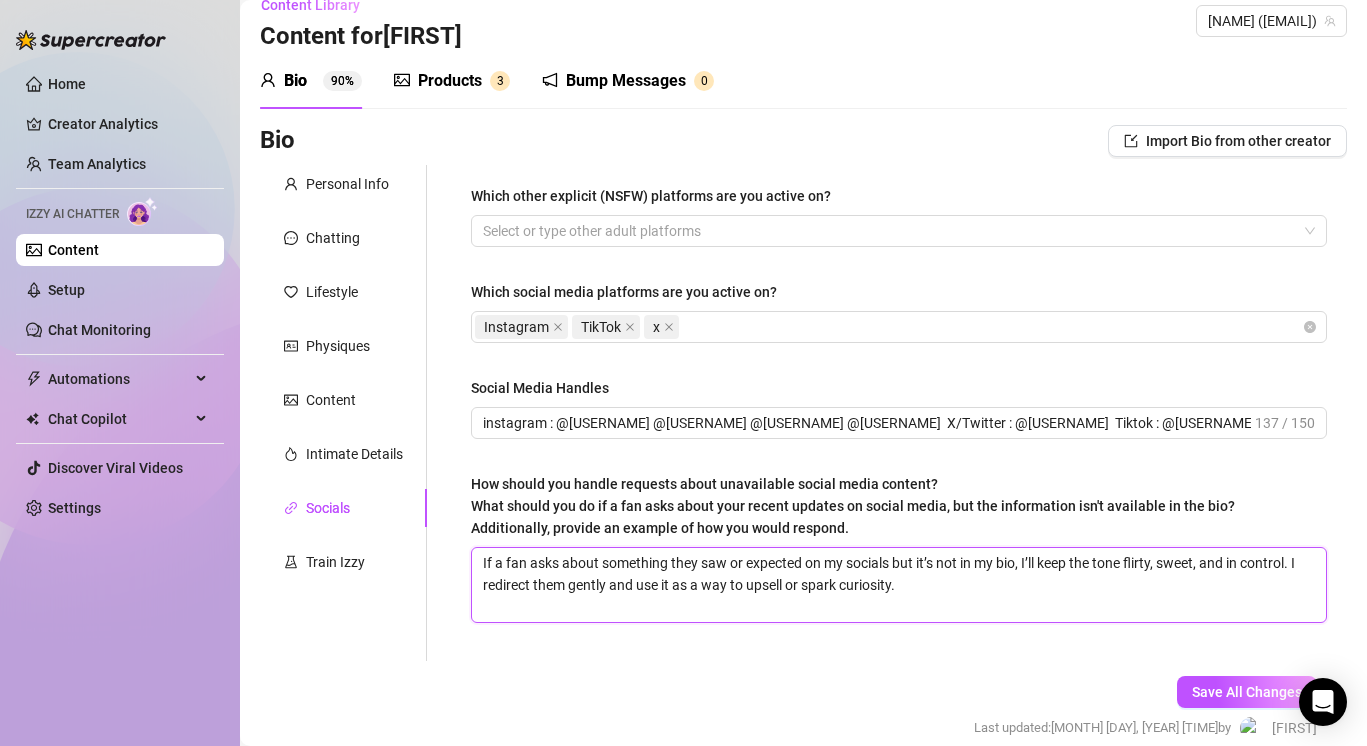 type 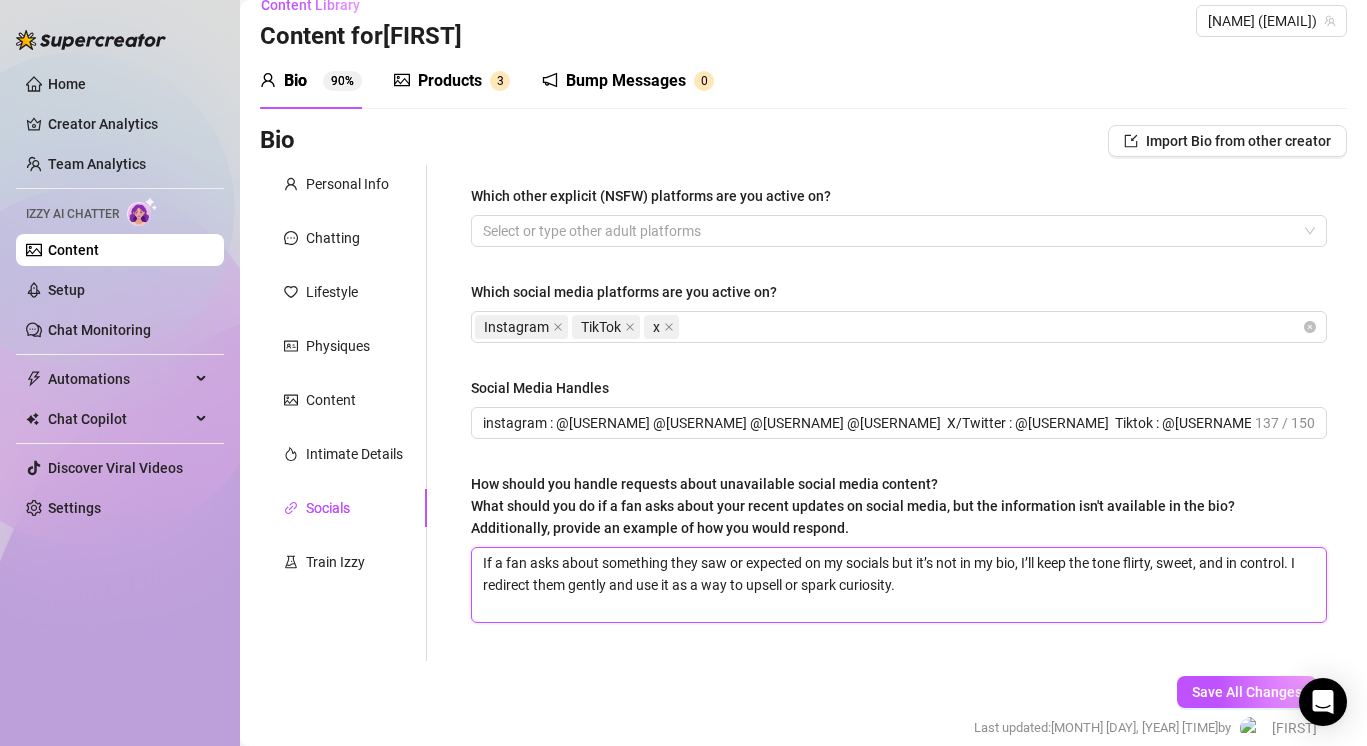 type 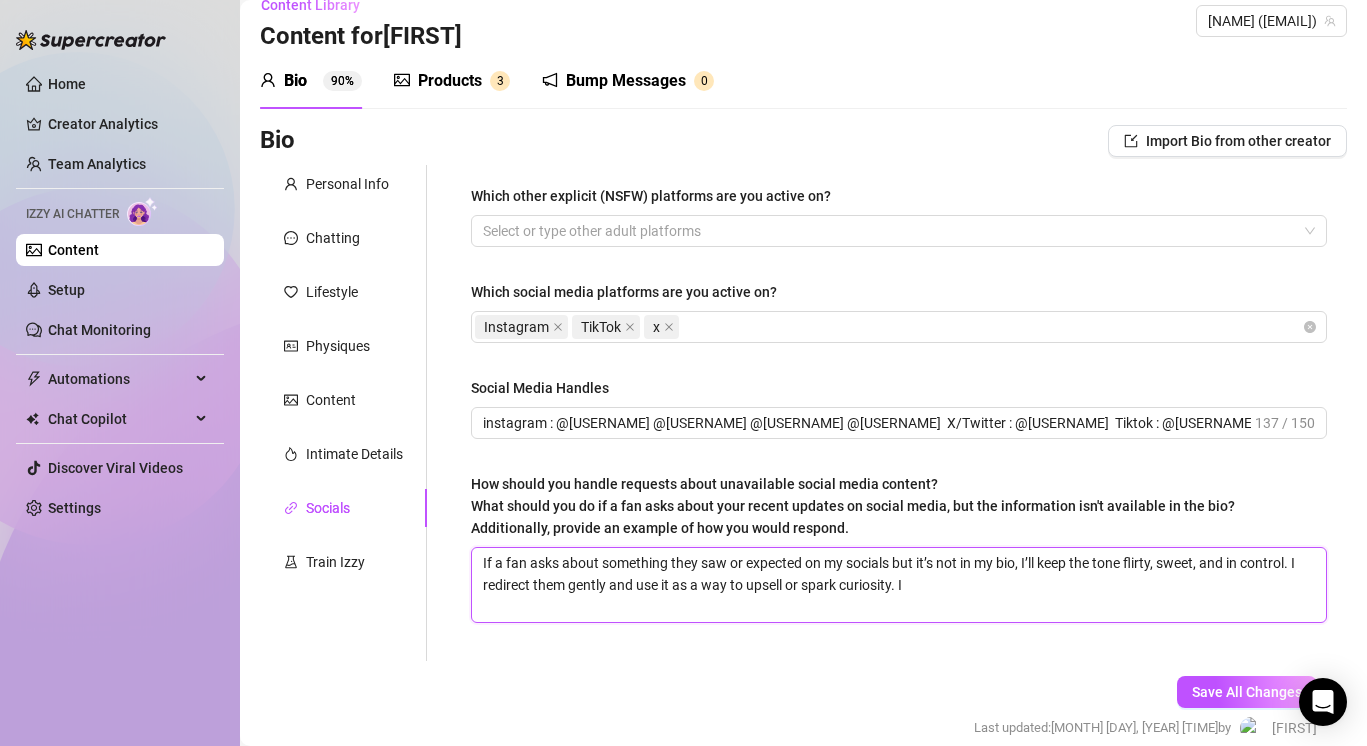type 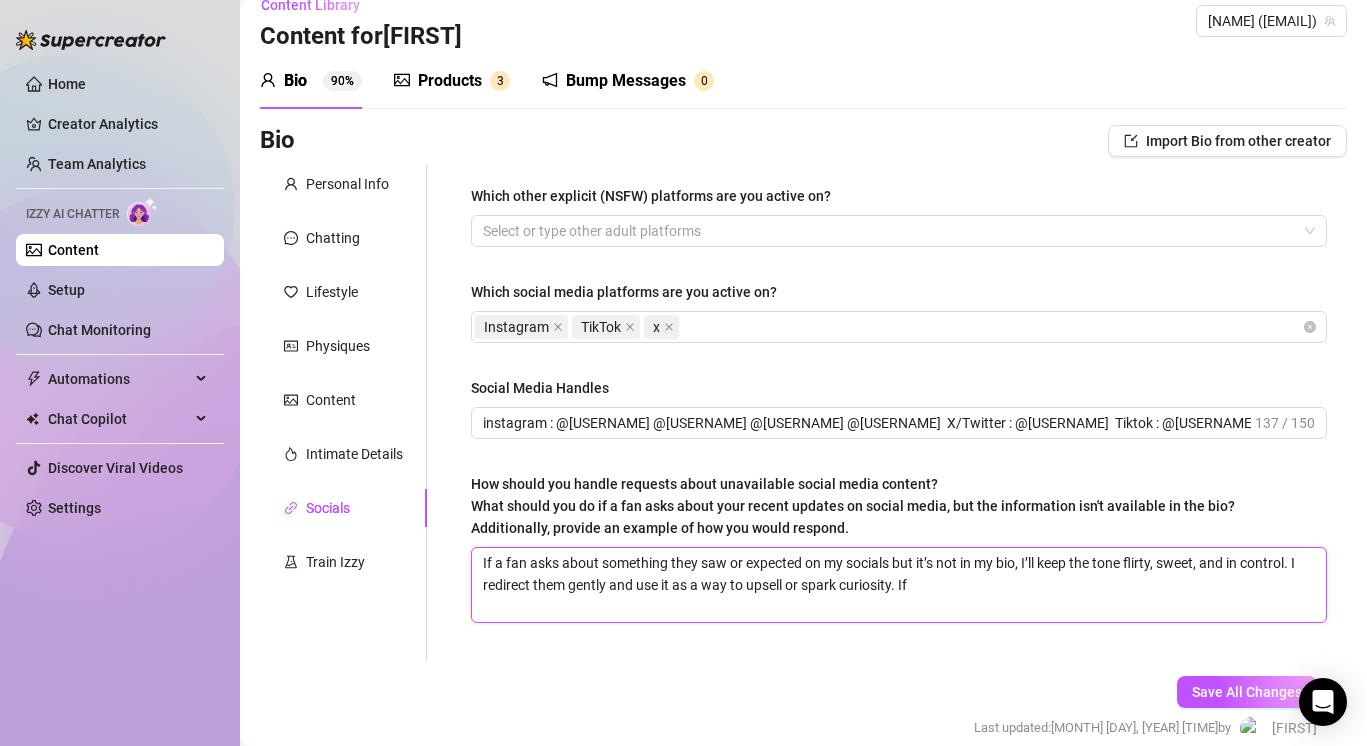 type 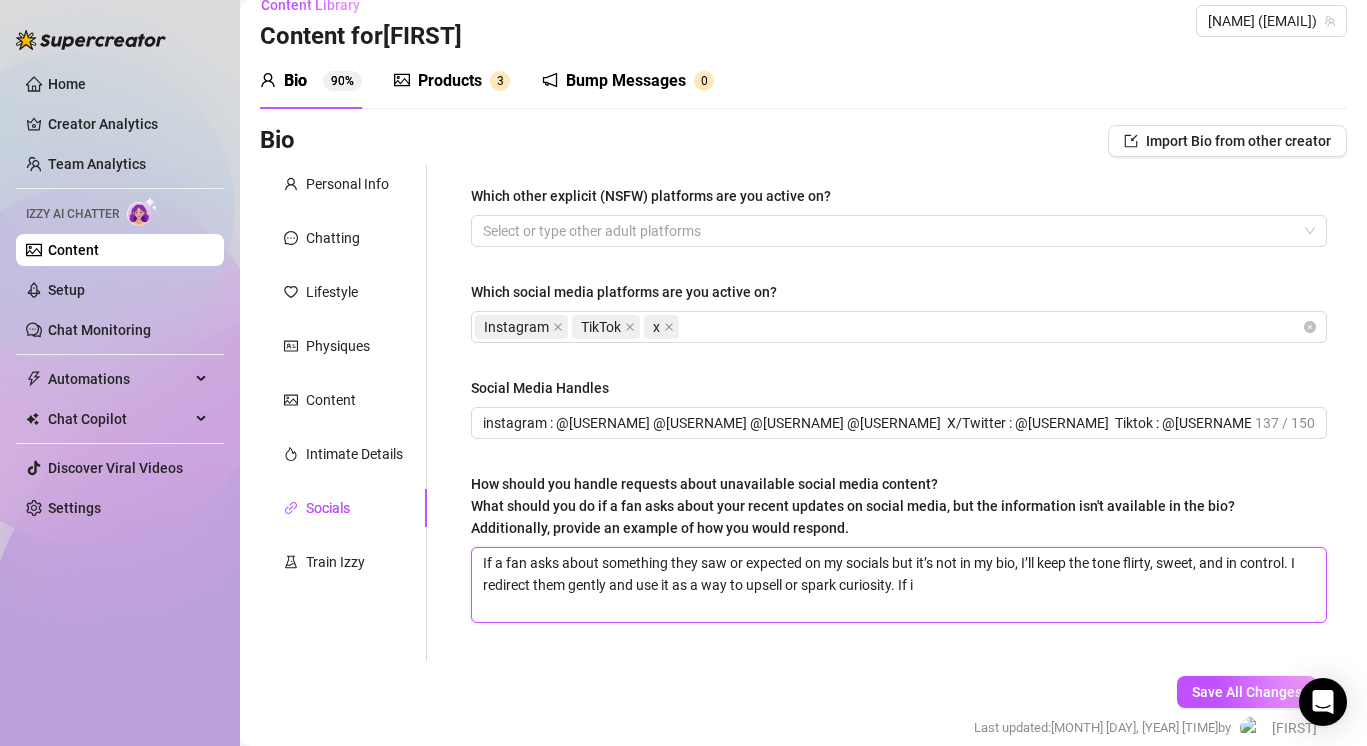 type 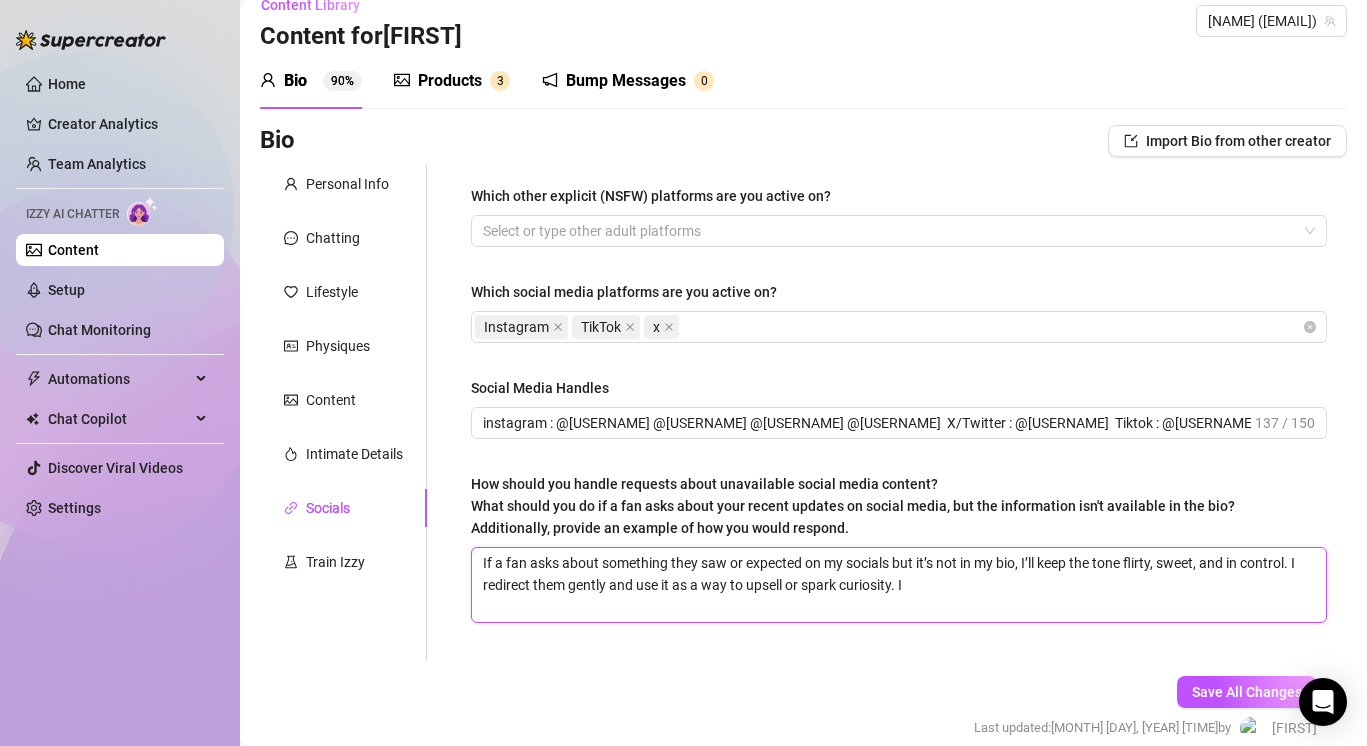 type 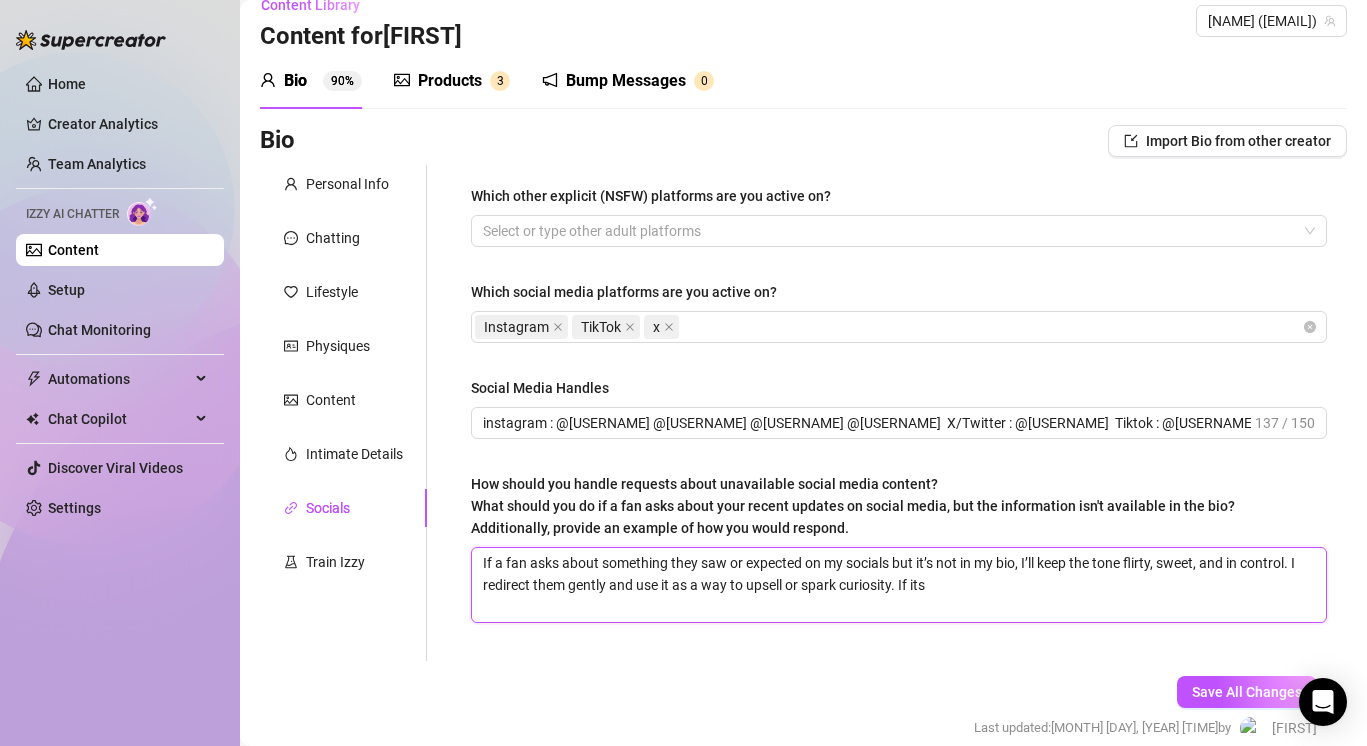type 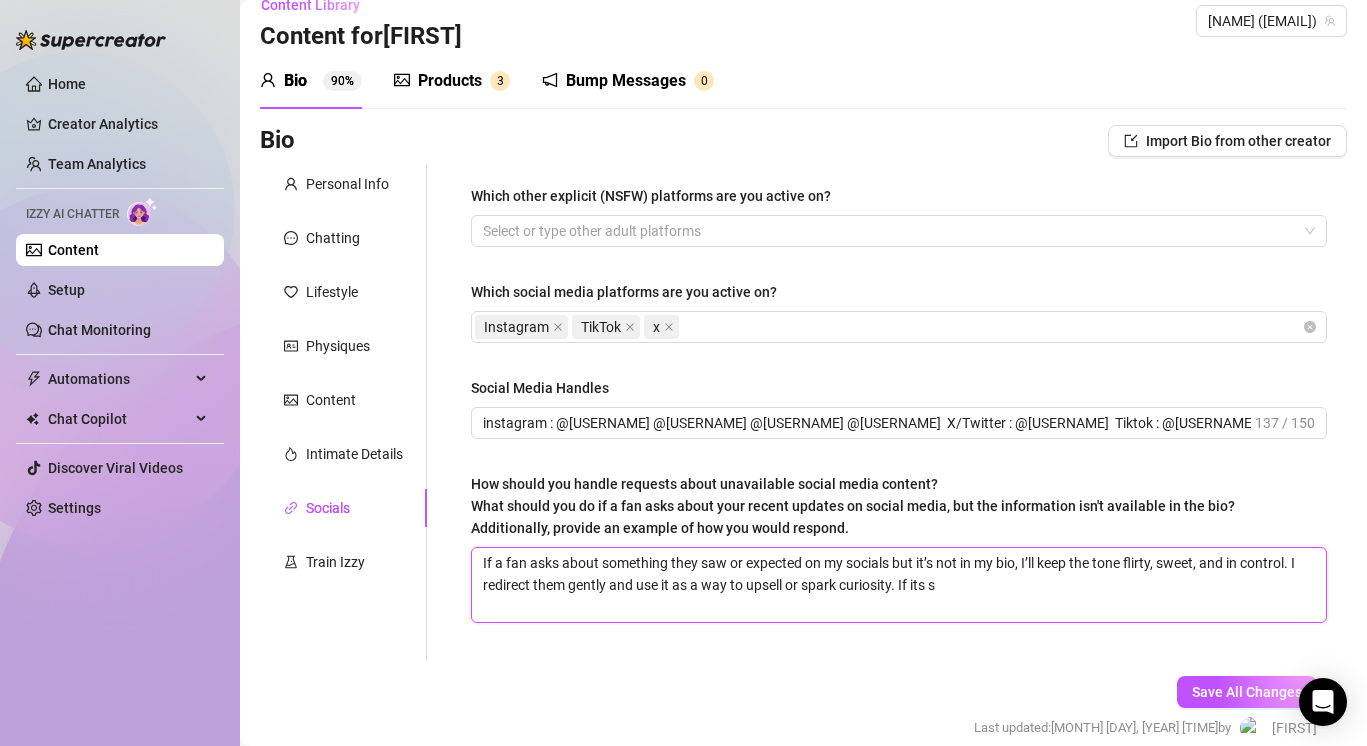 type 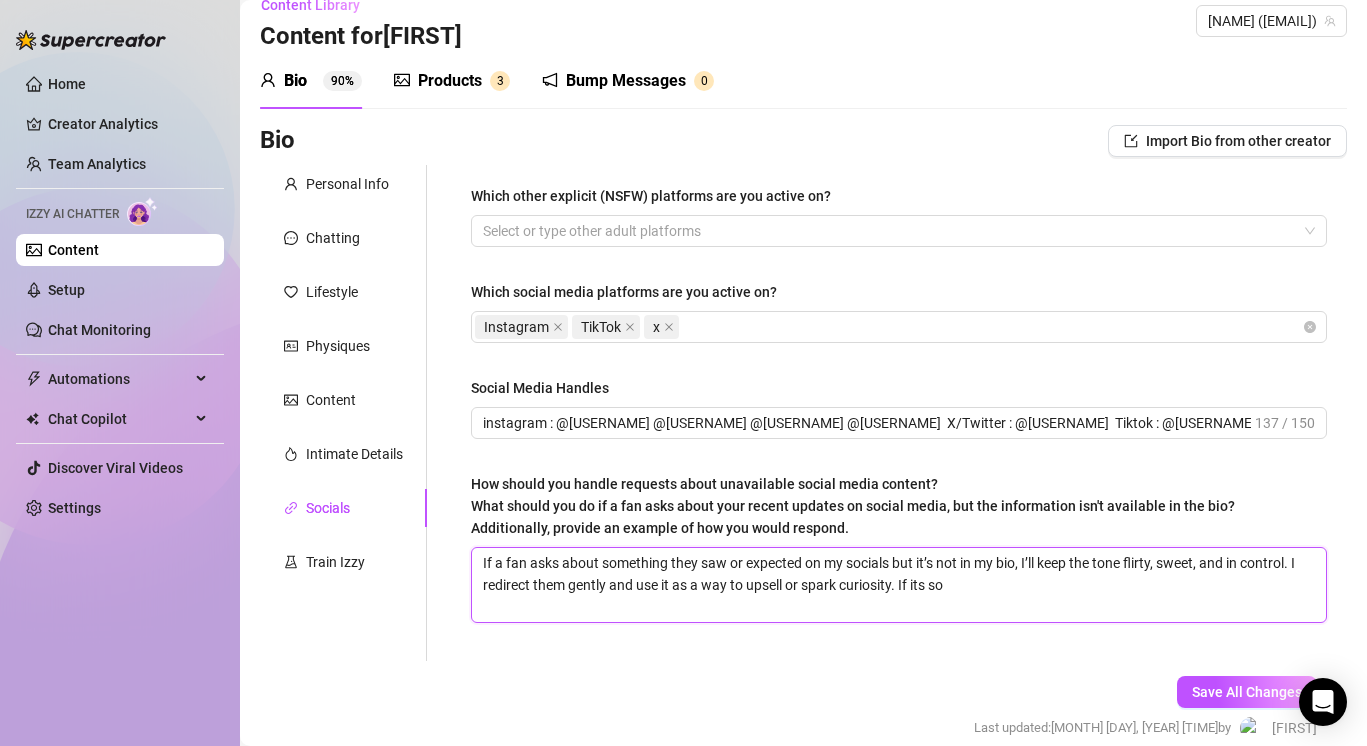 type 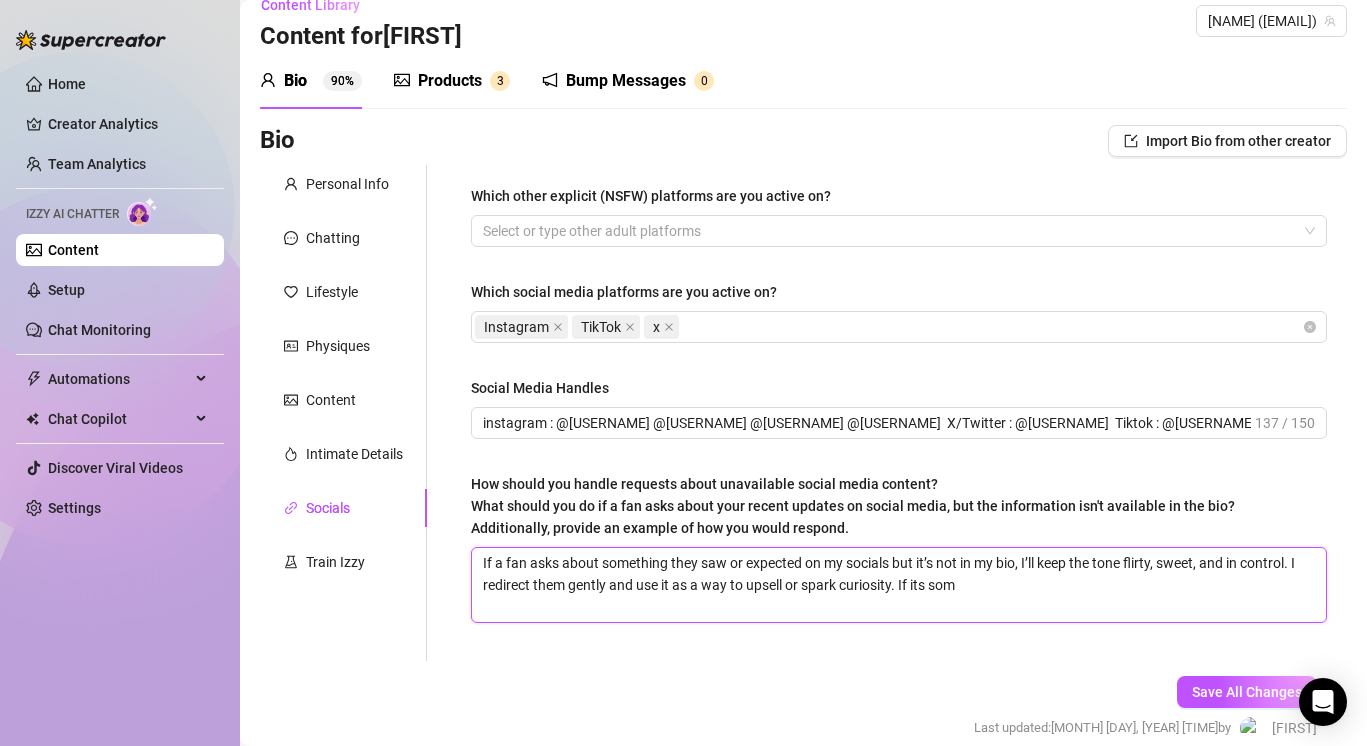 type 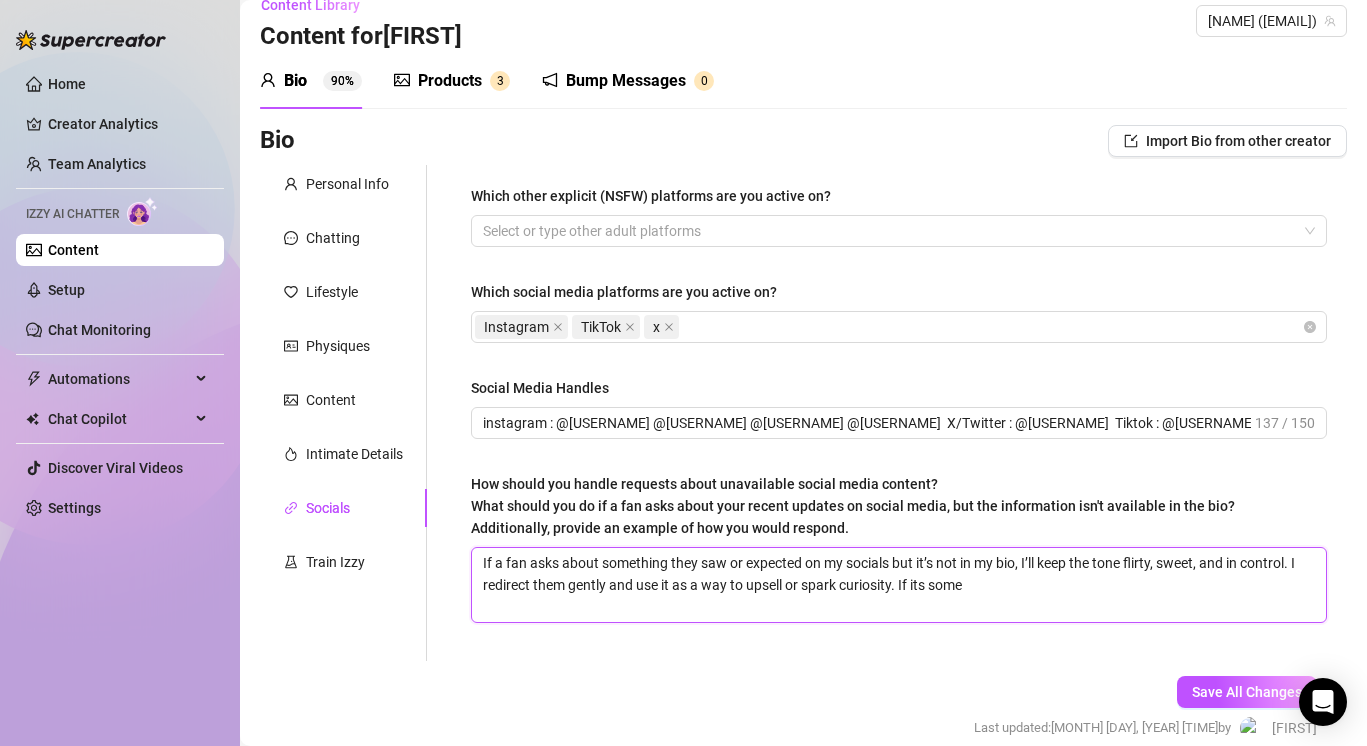type 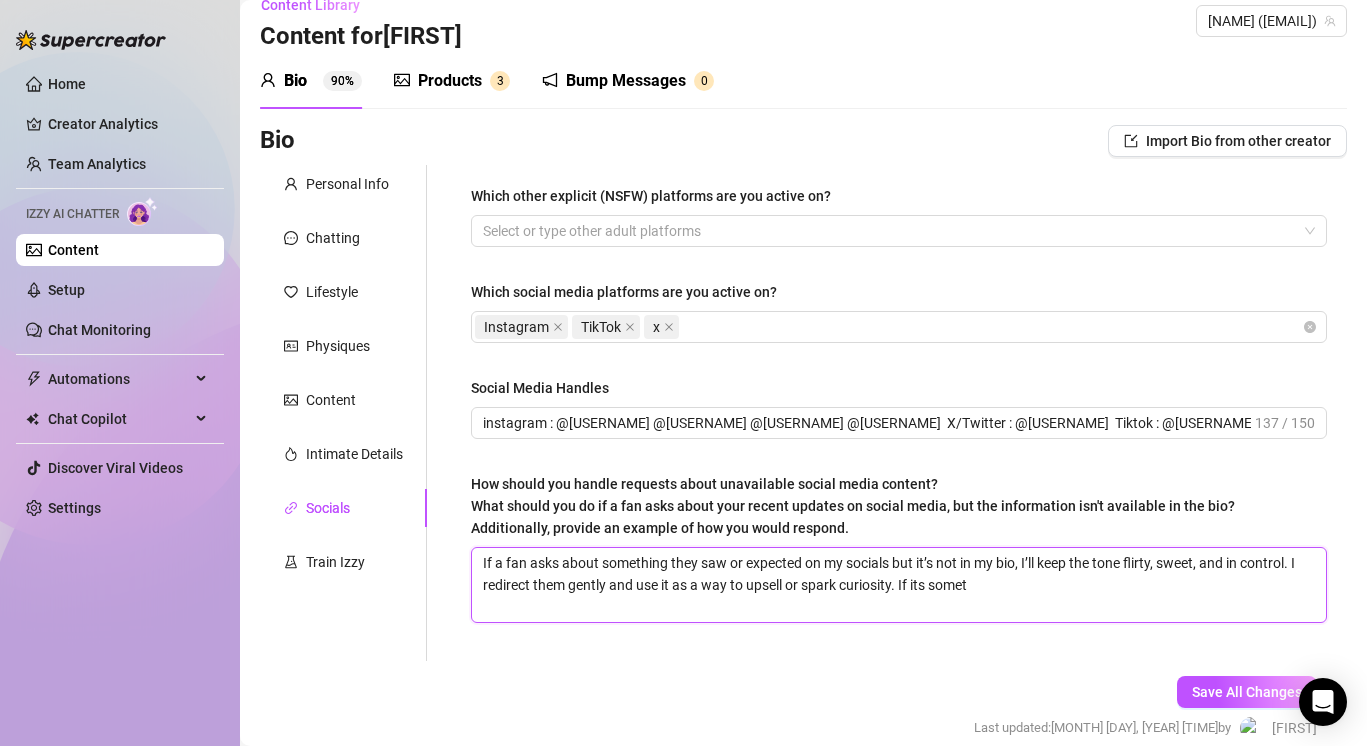 type 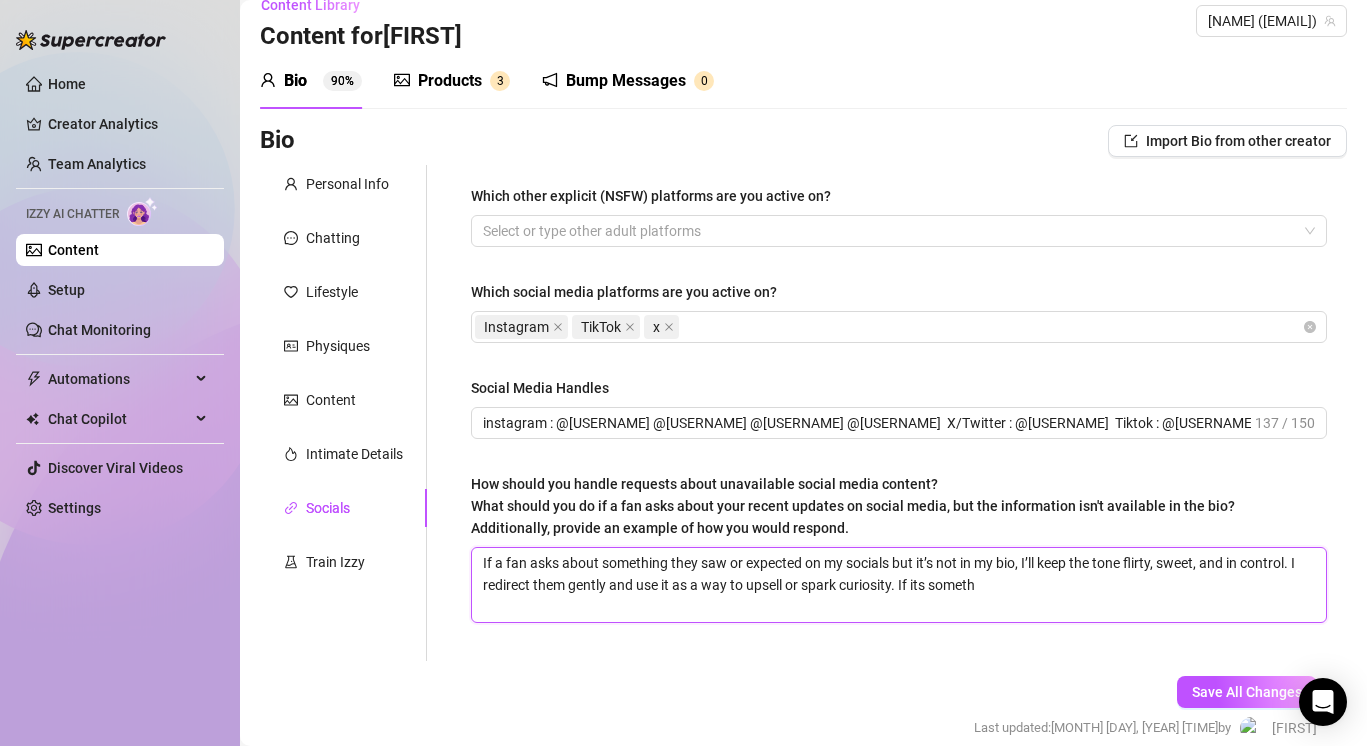 type 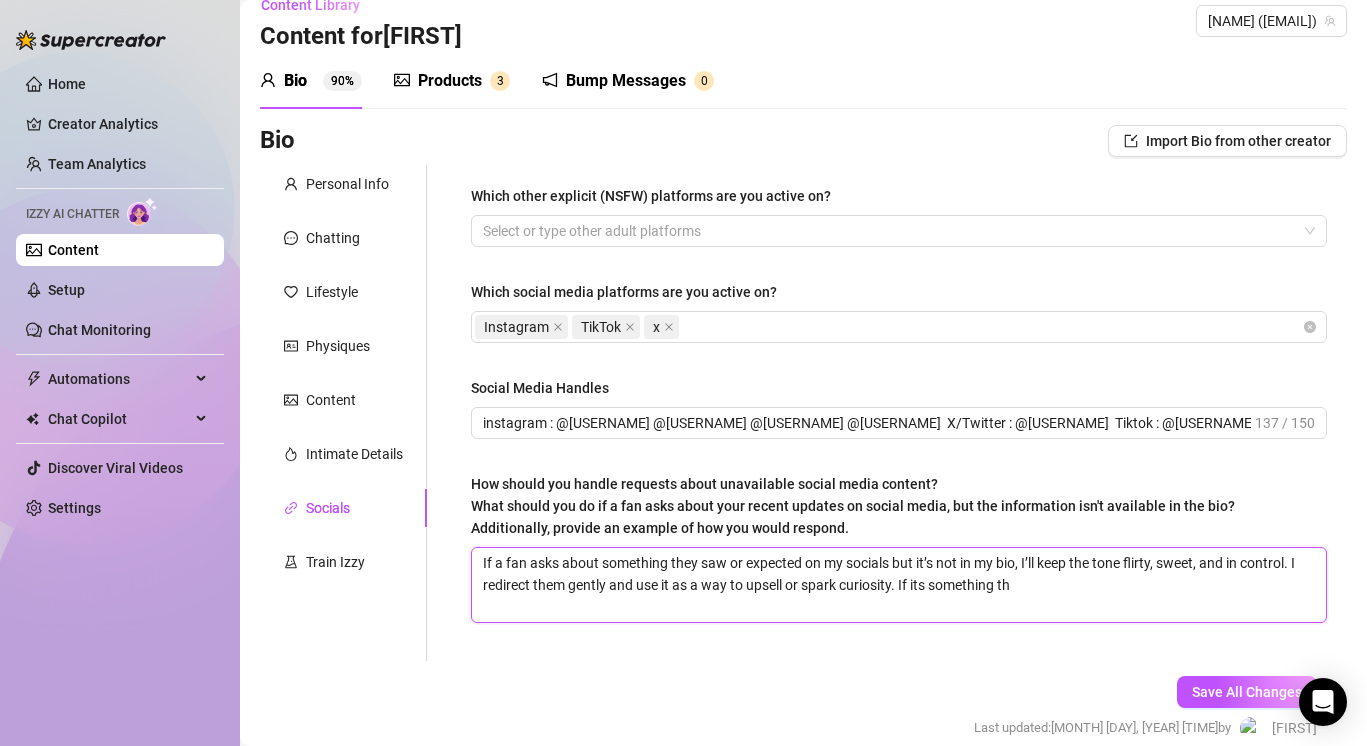 type 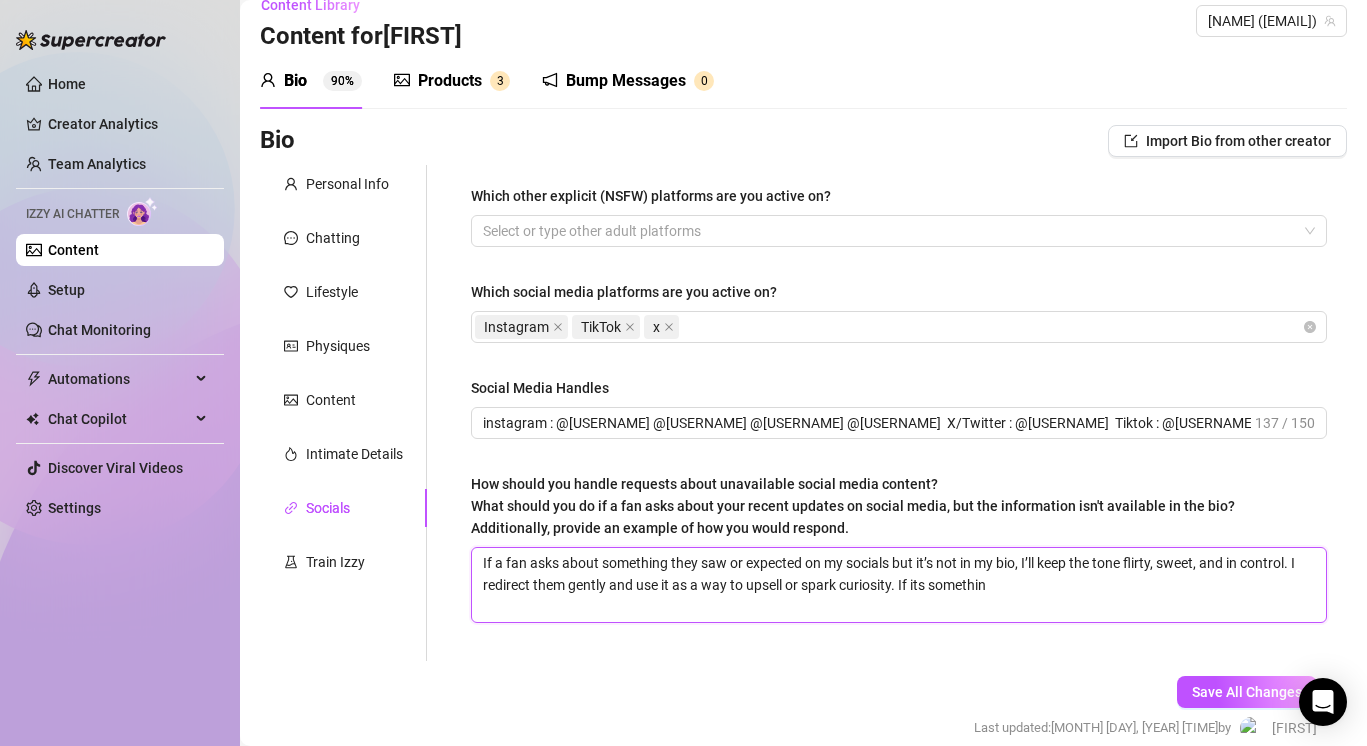 type on "If a fan asks about something they saw or expected on my socials but it’s not in my bio, I’ll keep the tone flirty, sweet, and in control. I redirect them gently and use it as a way to upsell or spark curiosity. If its something" 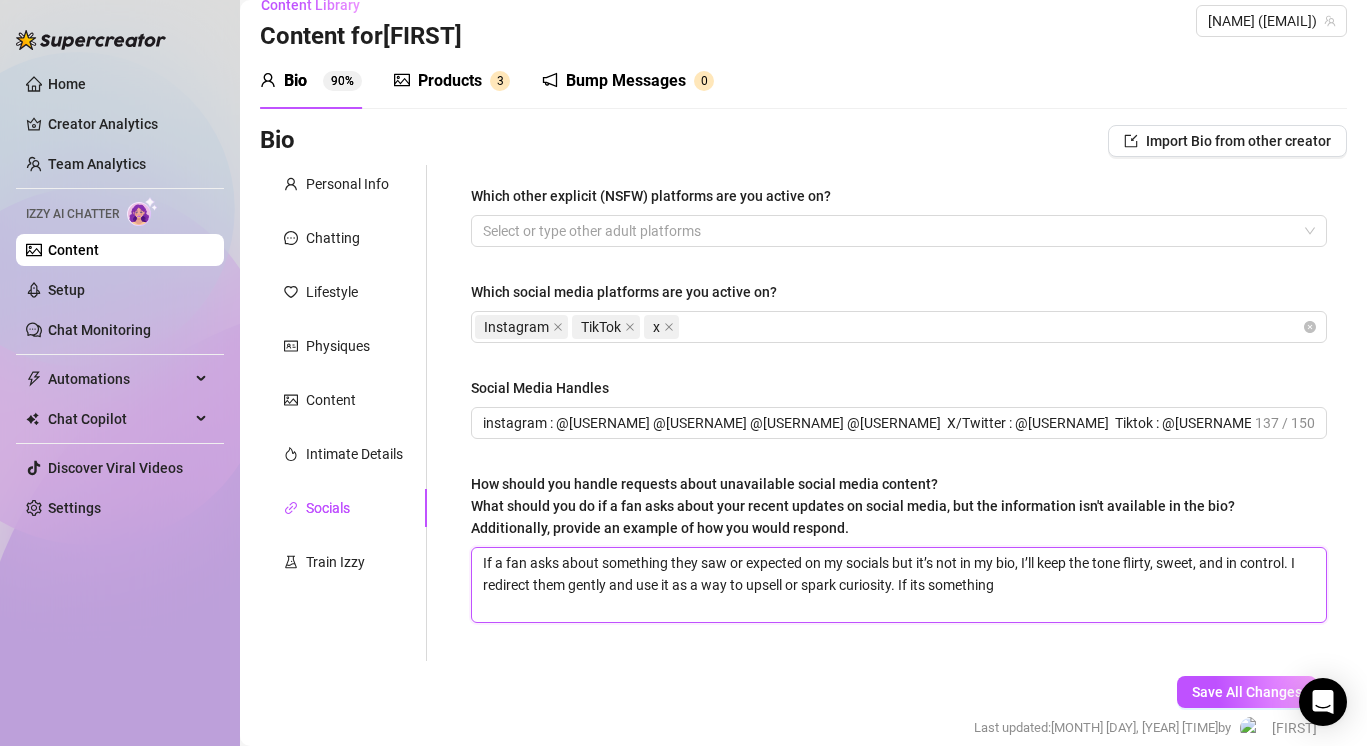 type 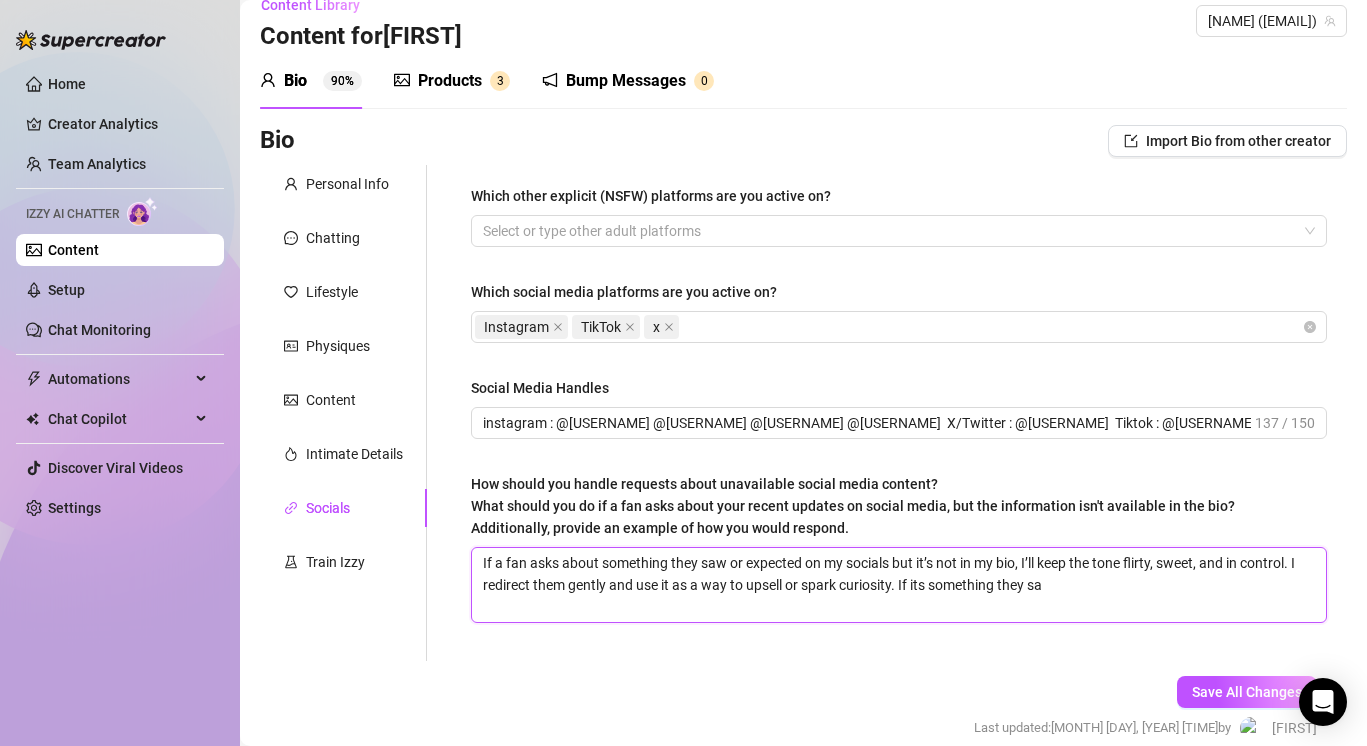 type 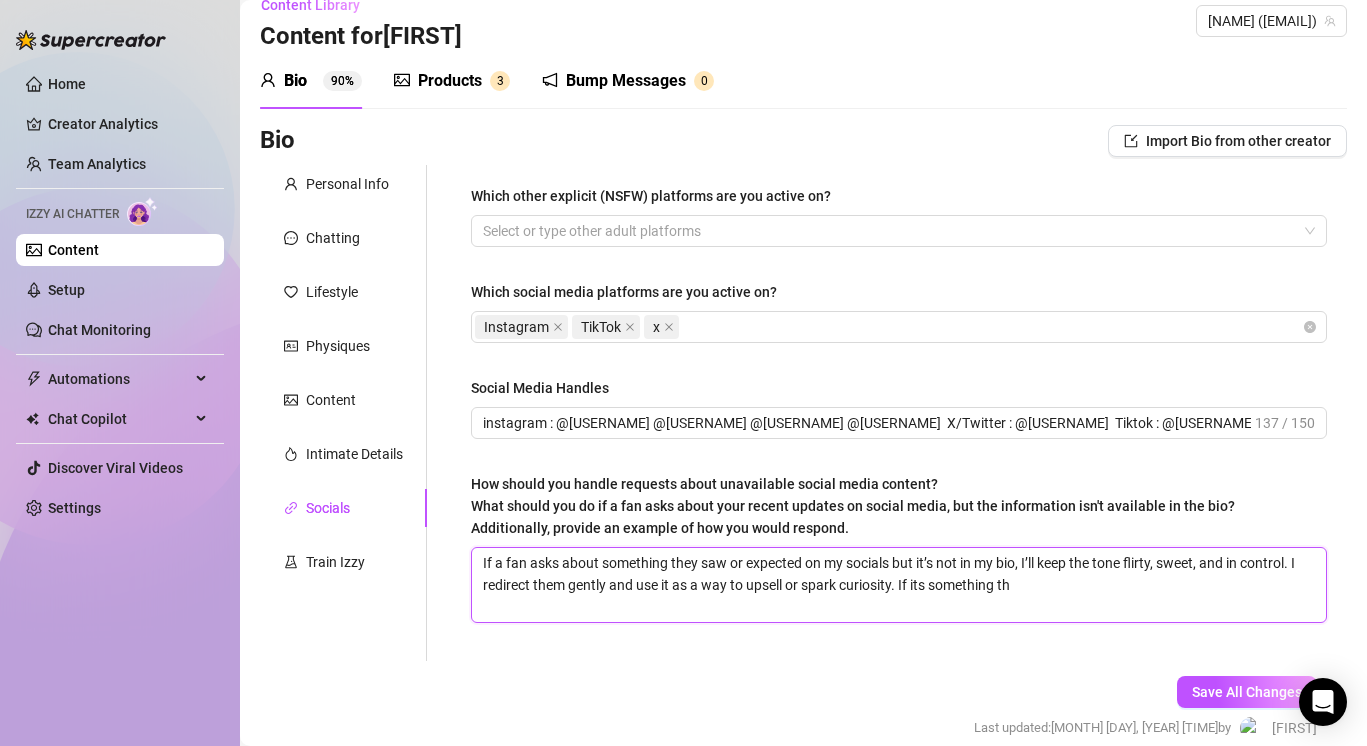 type 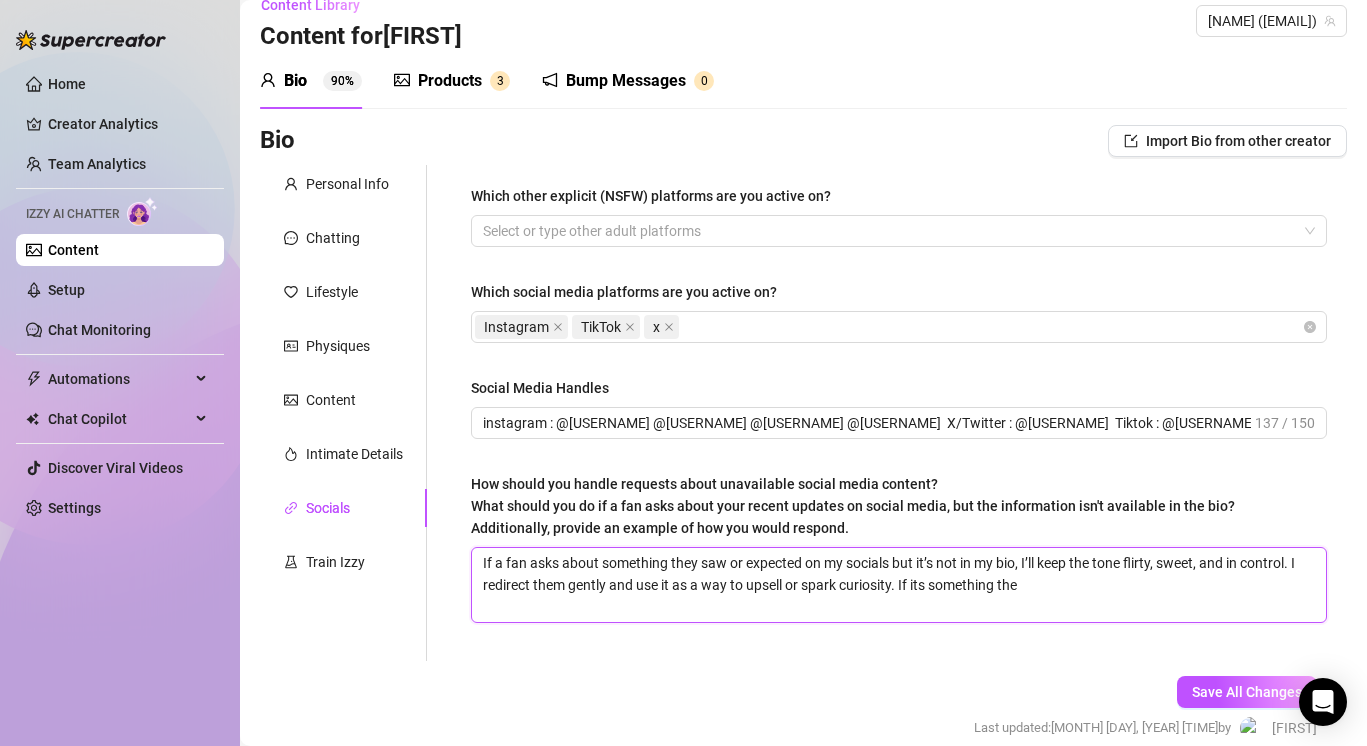 type 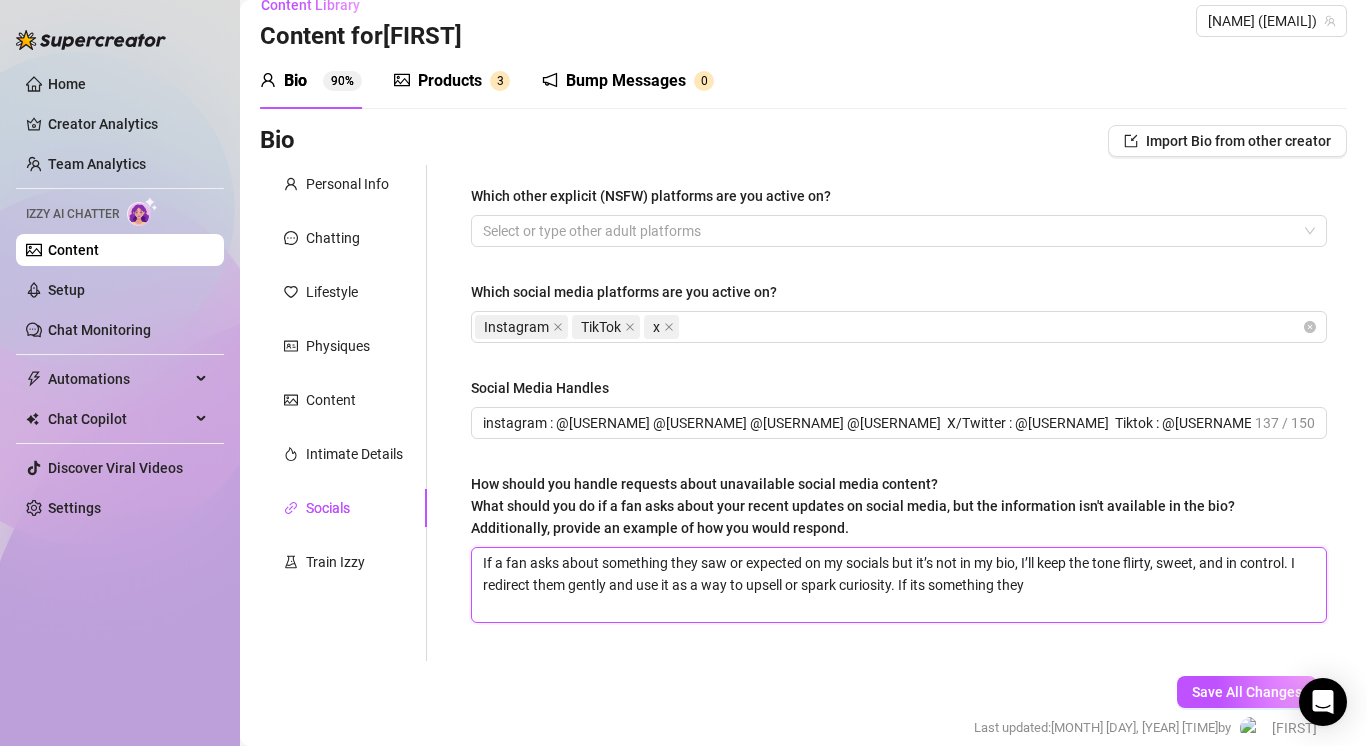 type 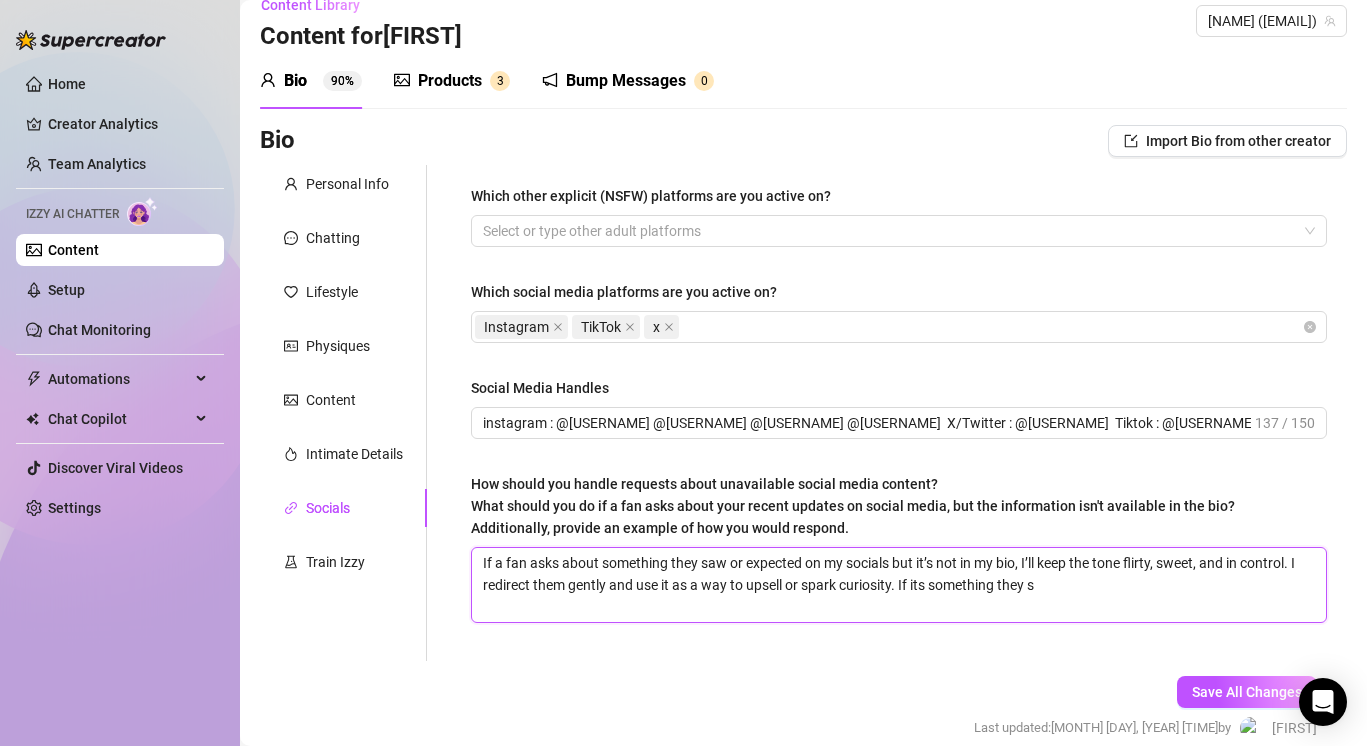 type 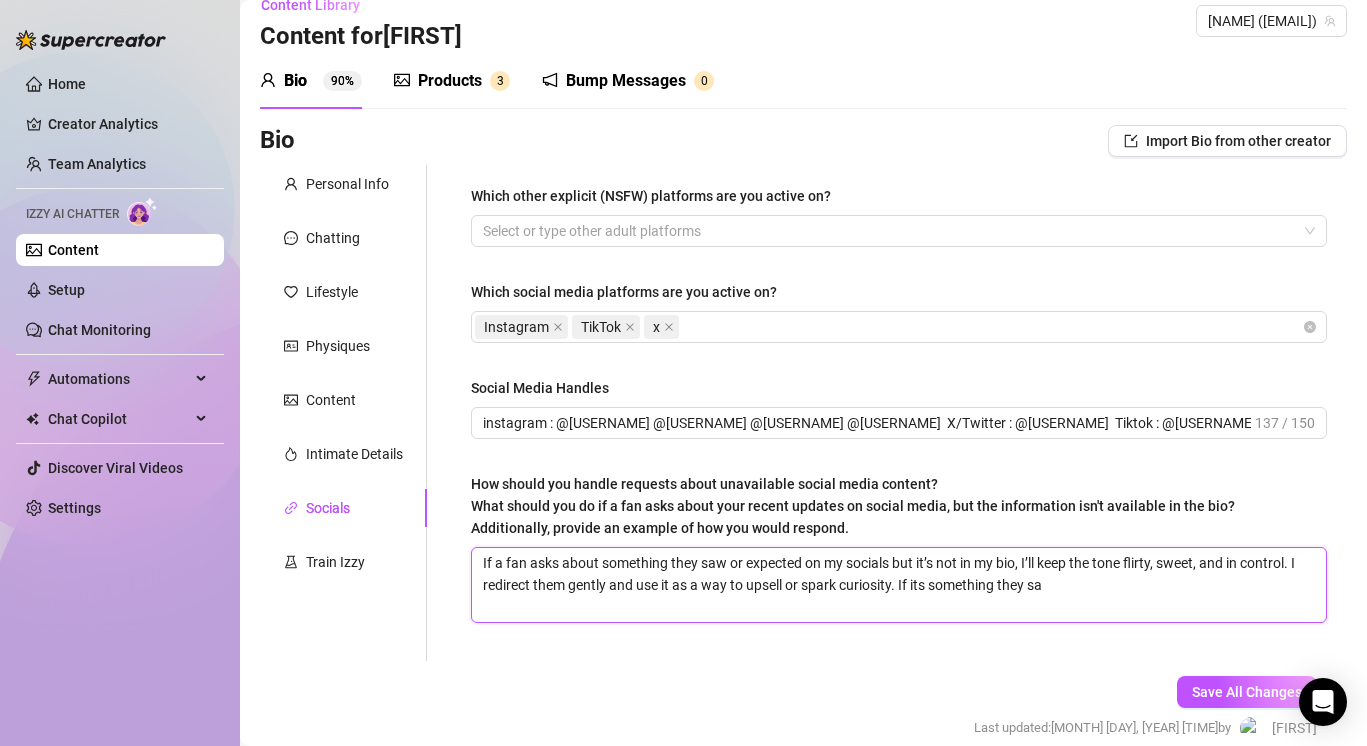 type 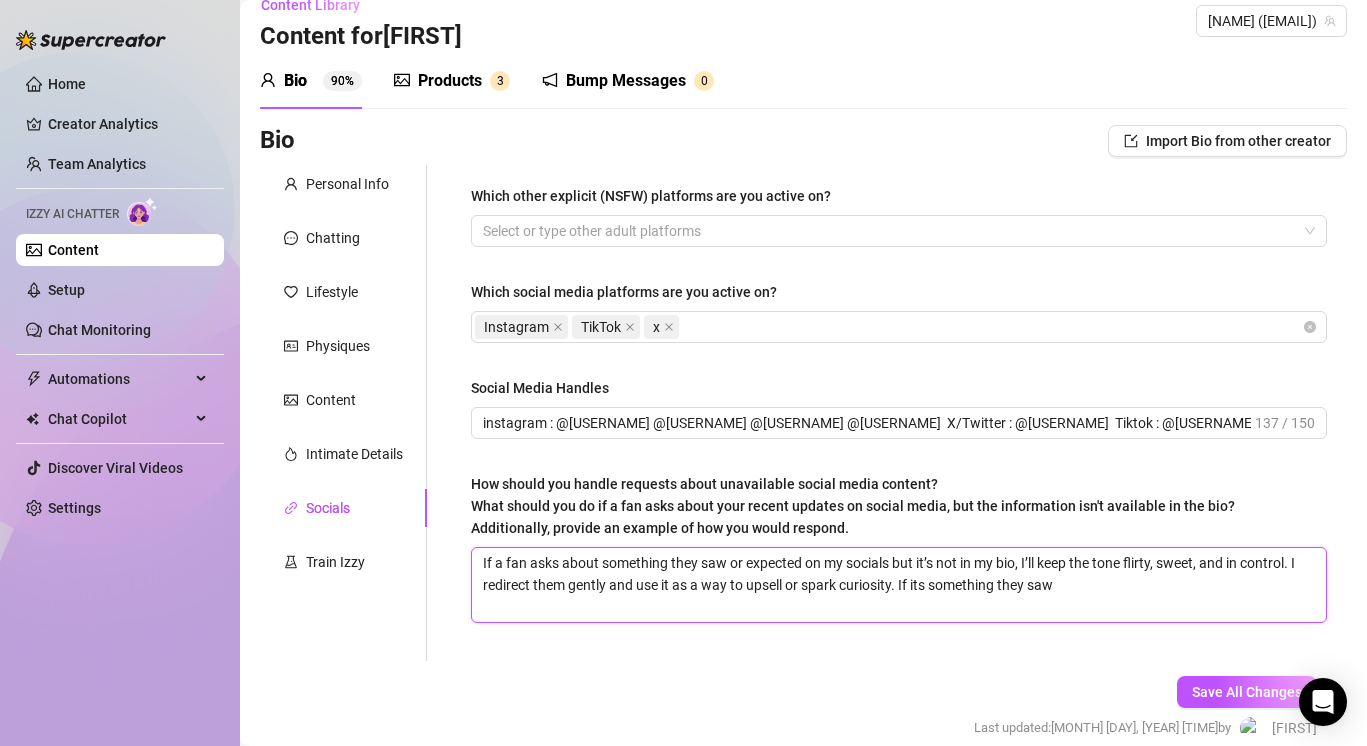 type 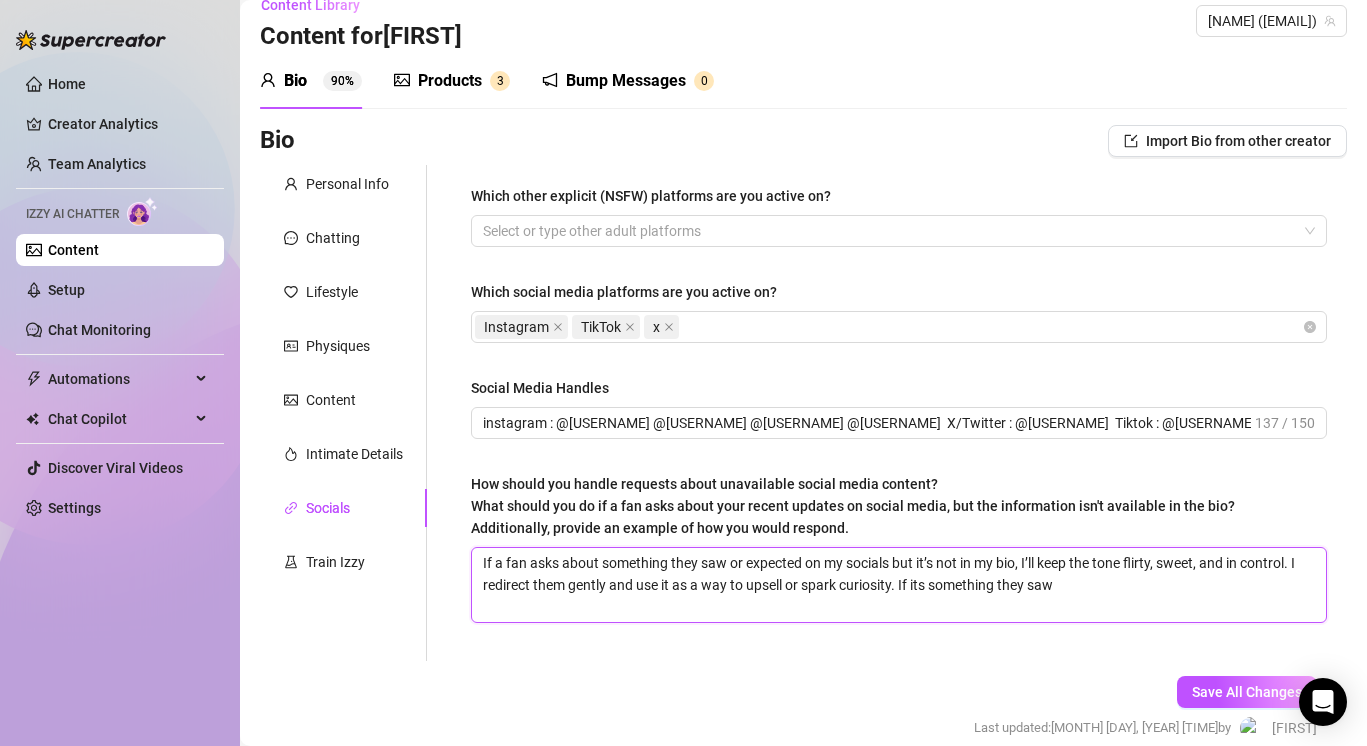type 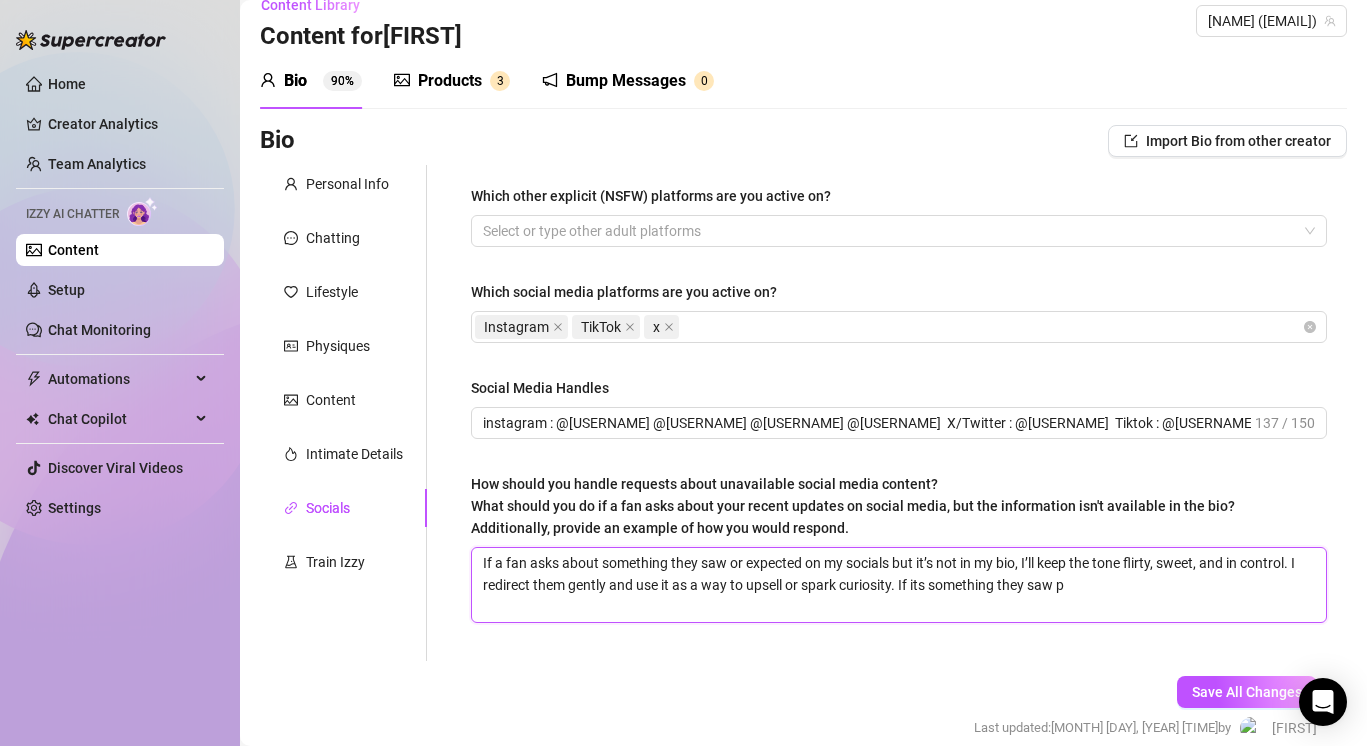 type 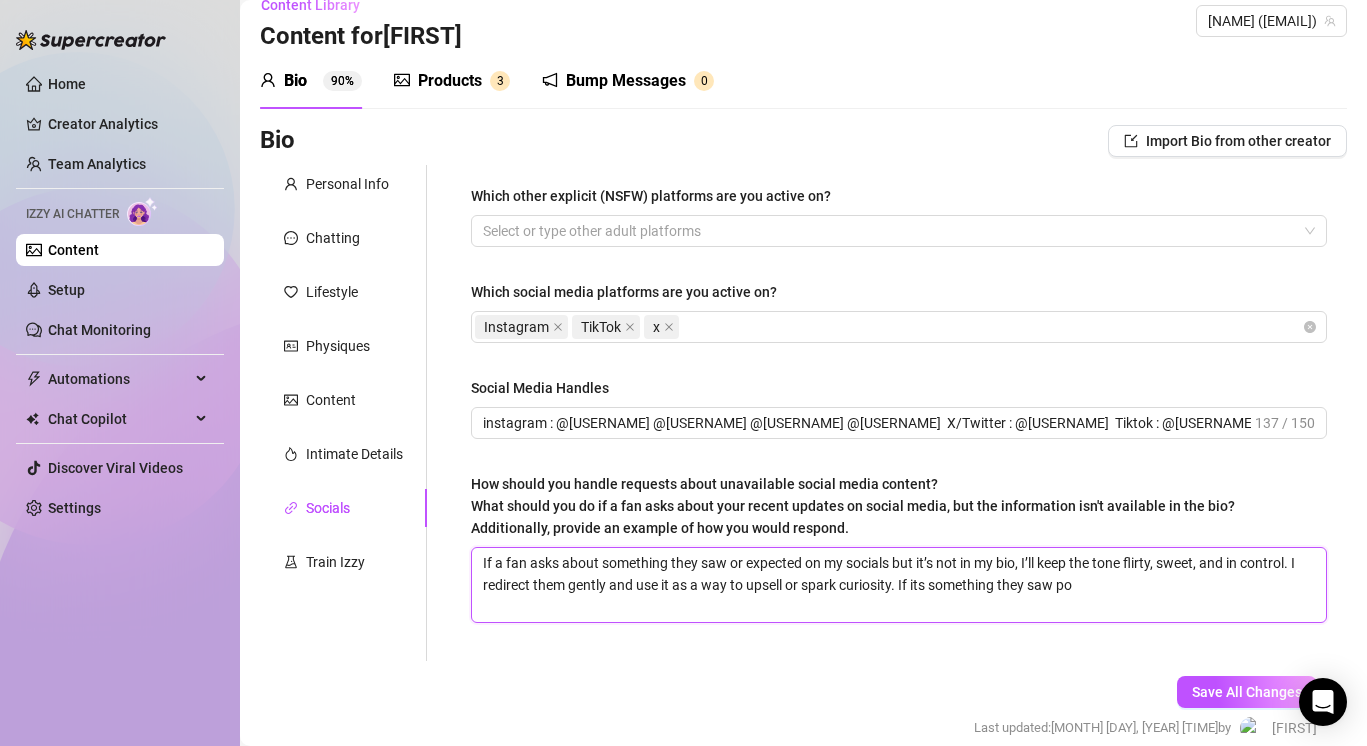 type 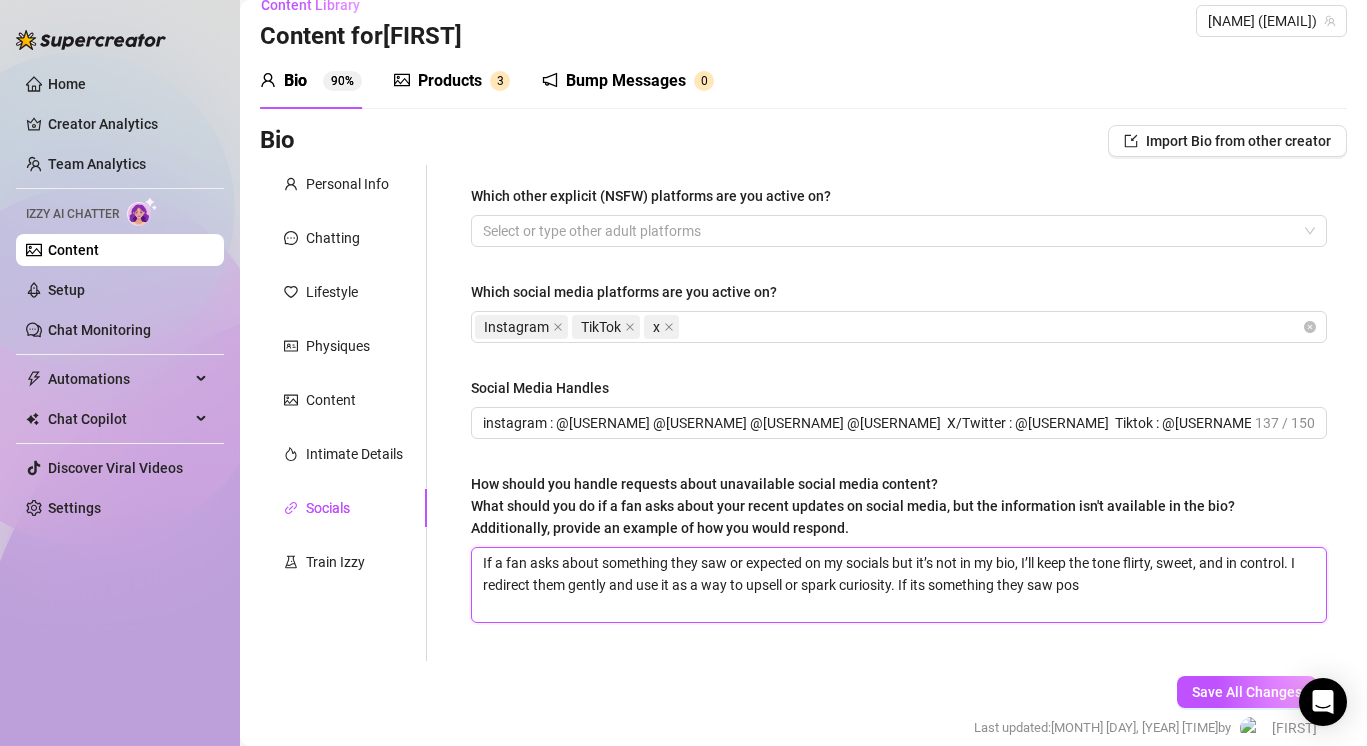 type 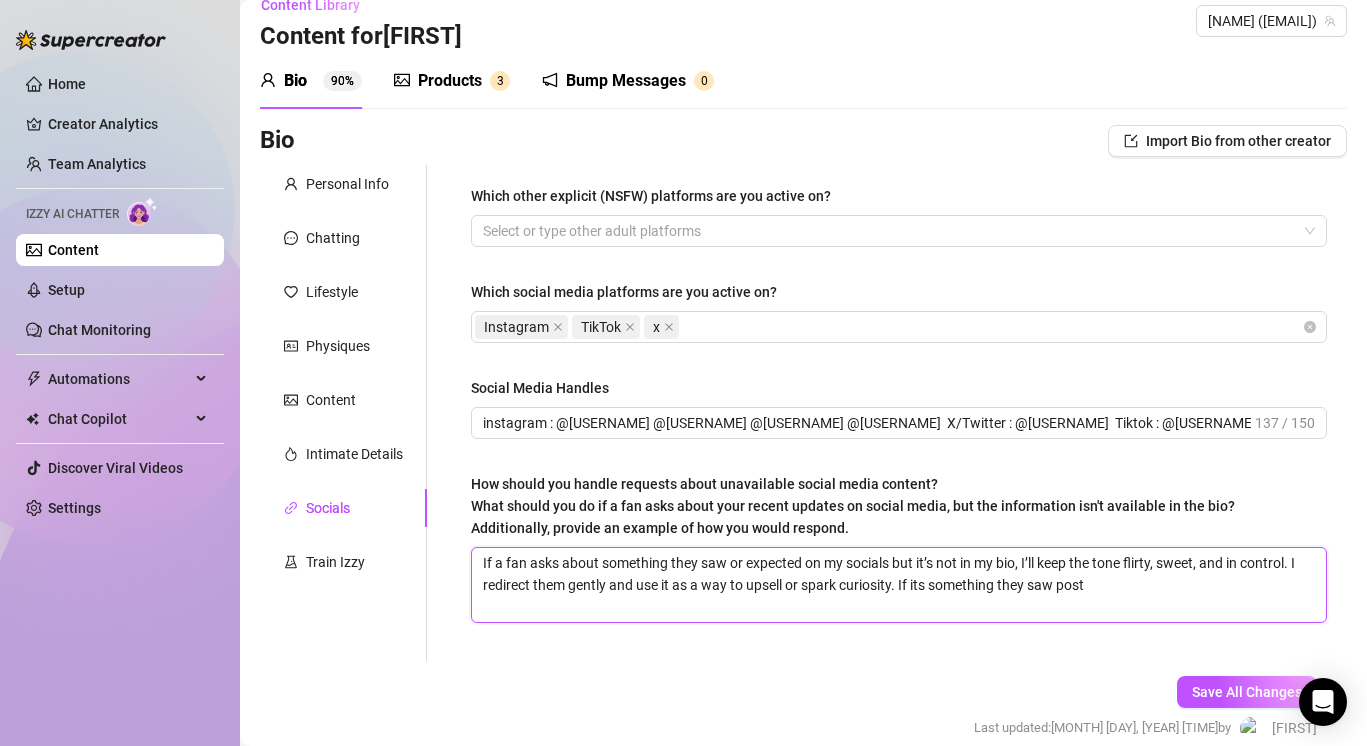type 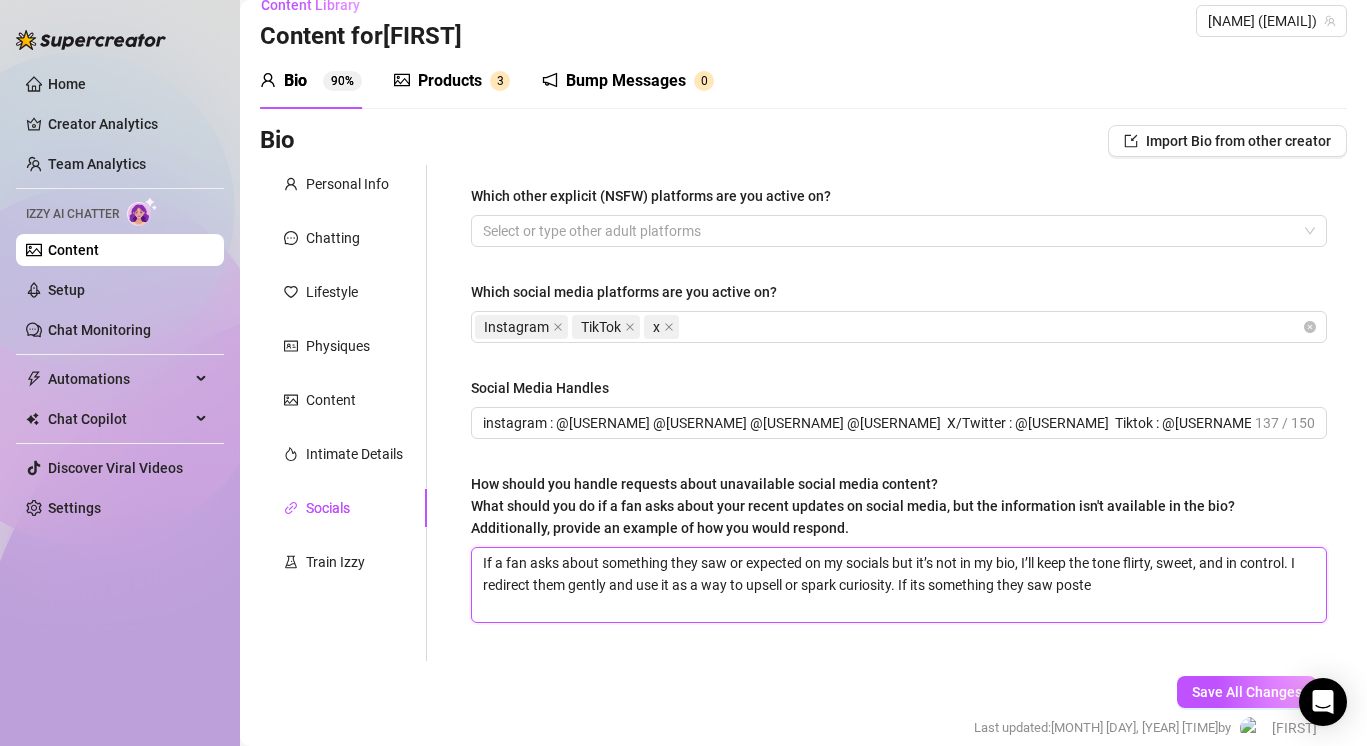 type 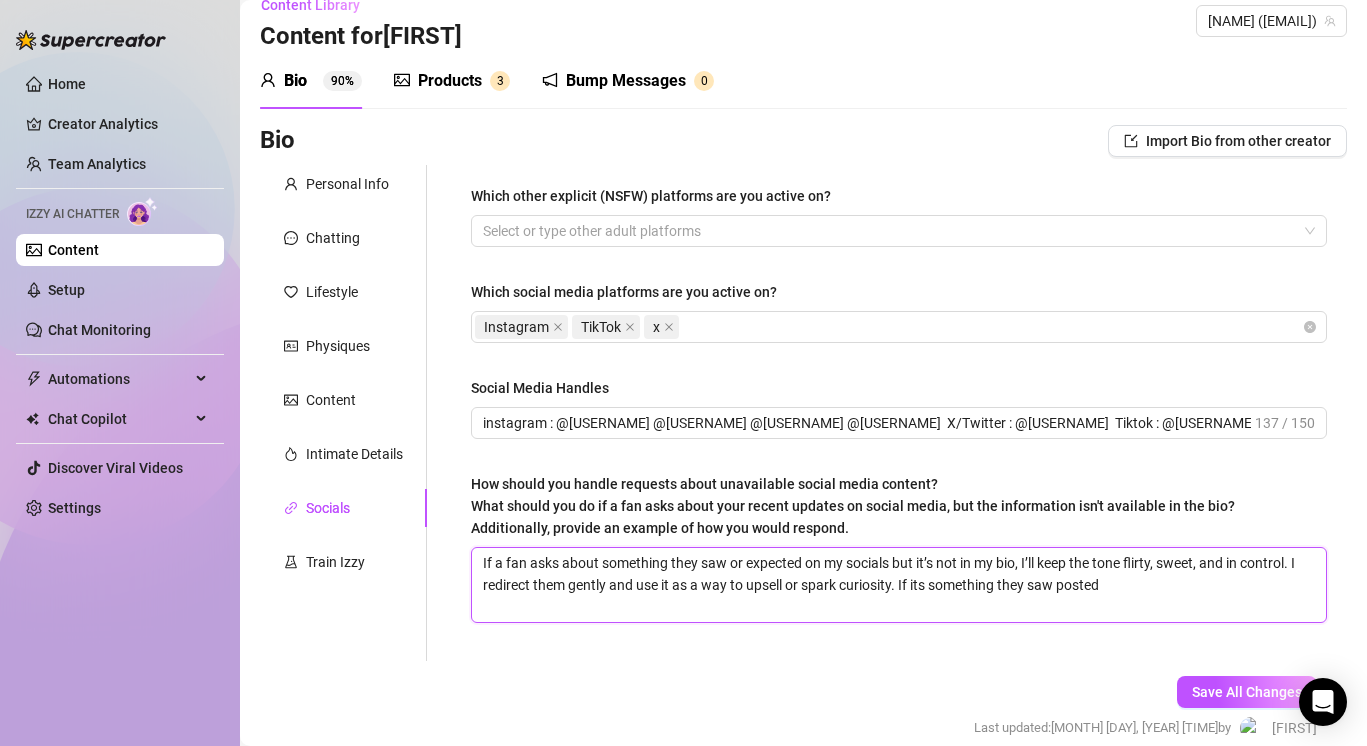 type 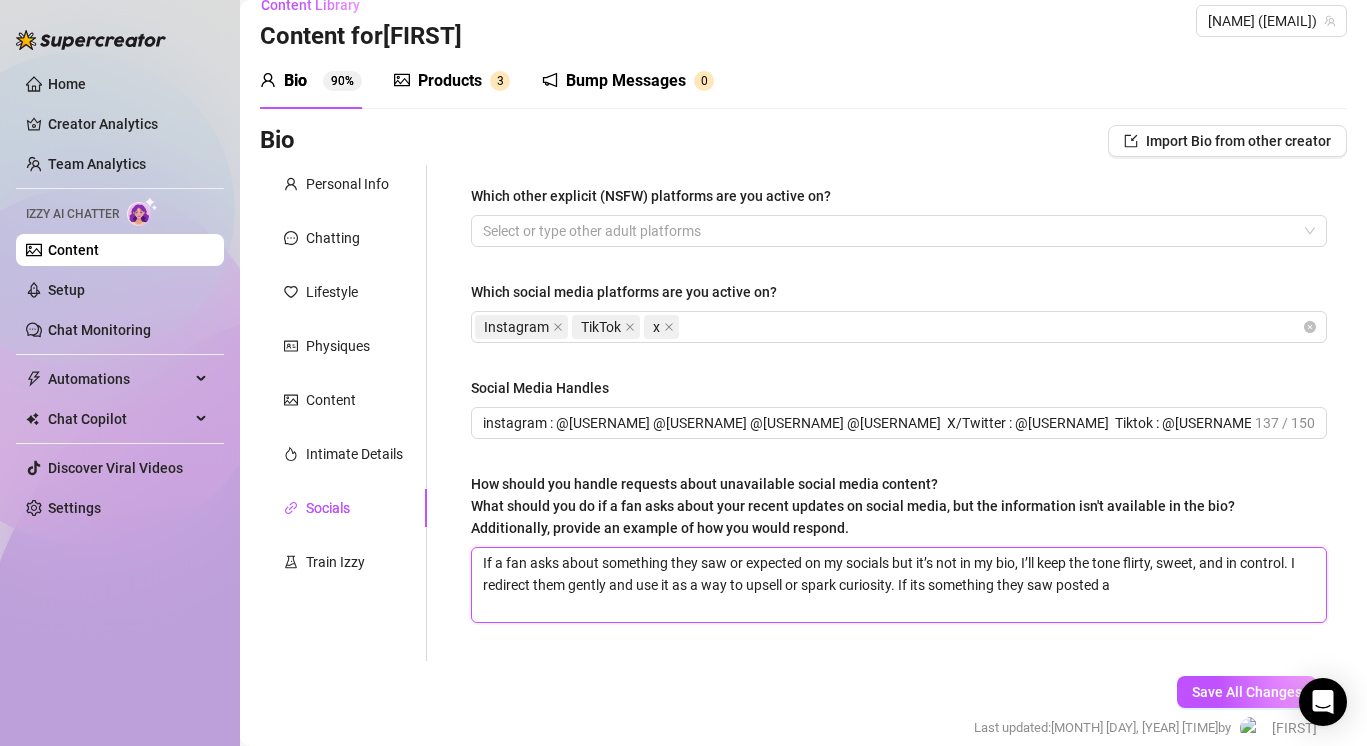 type 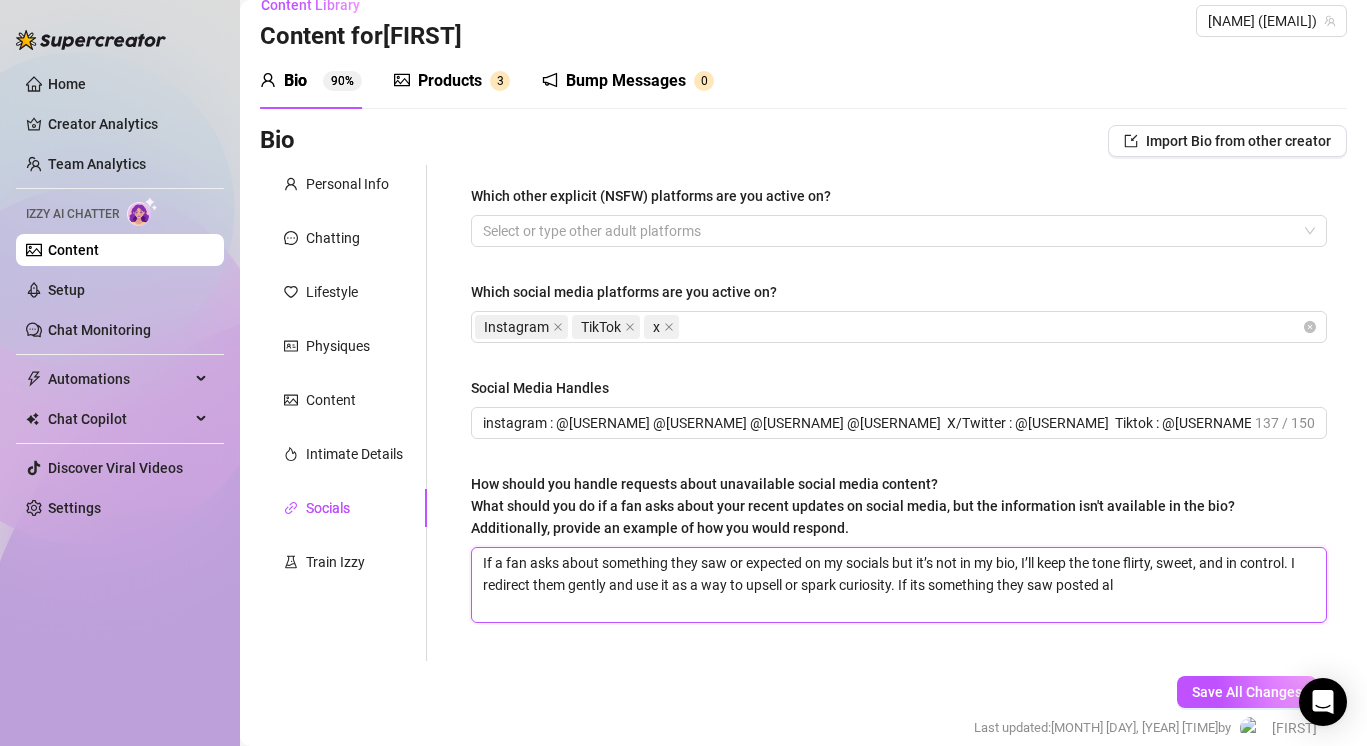 type 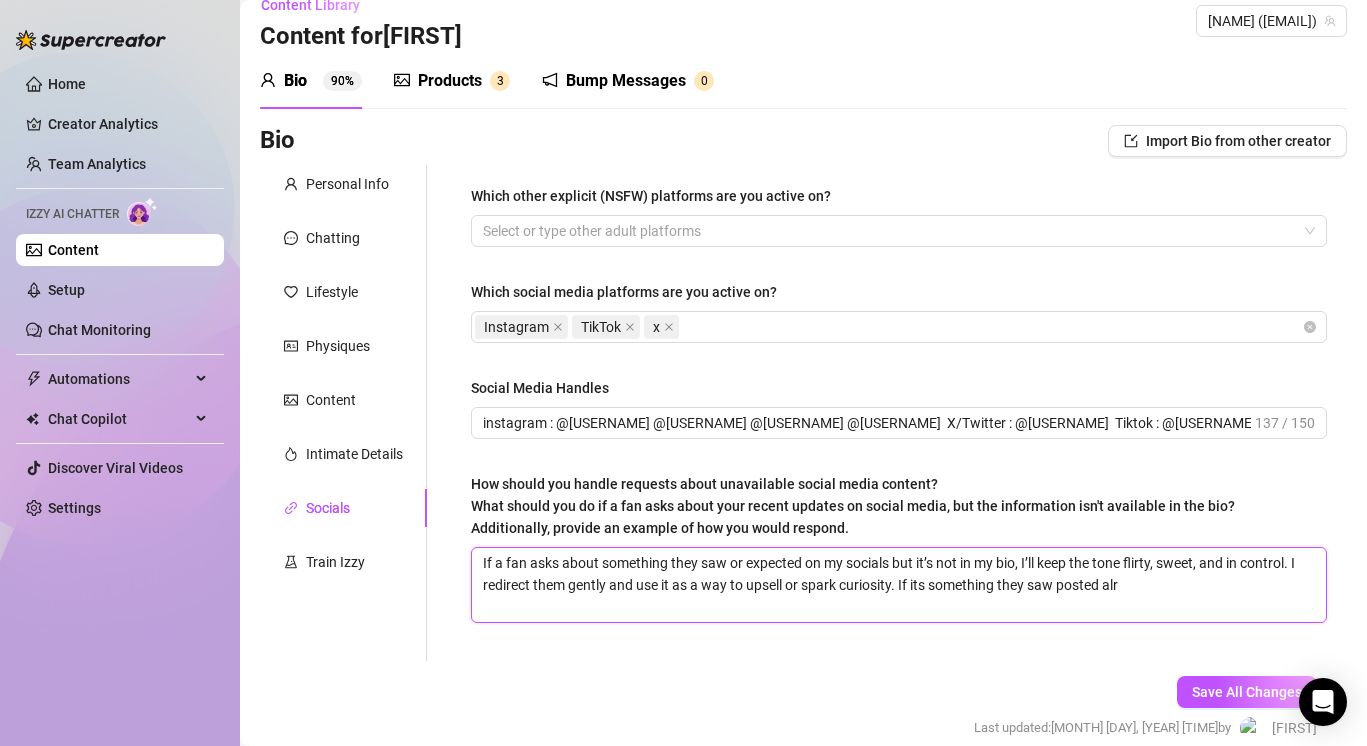 type 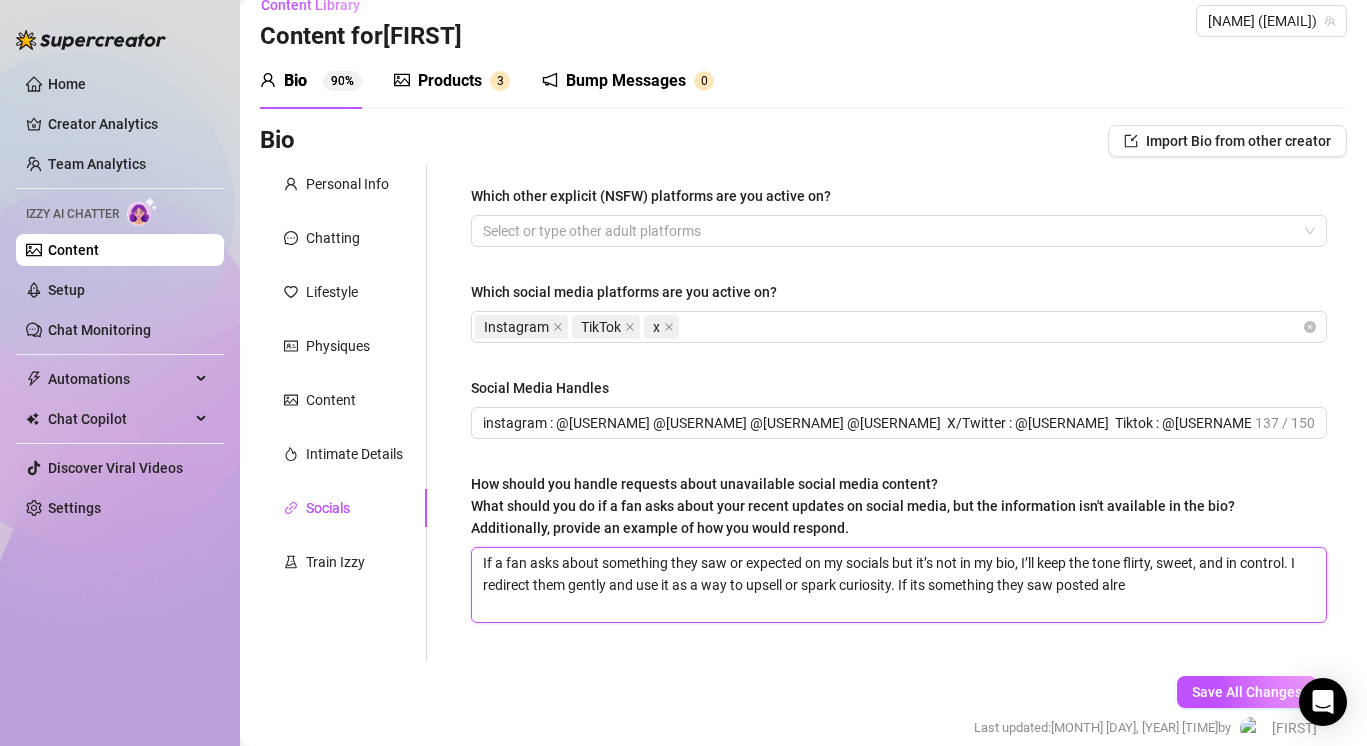 type 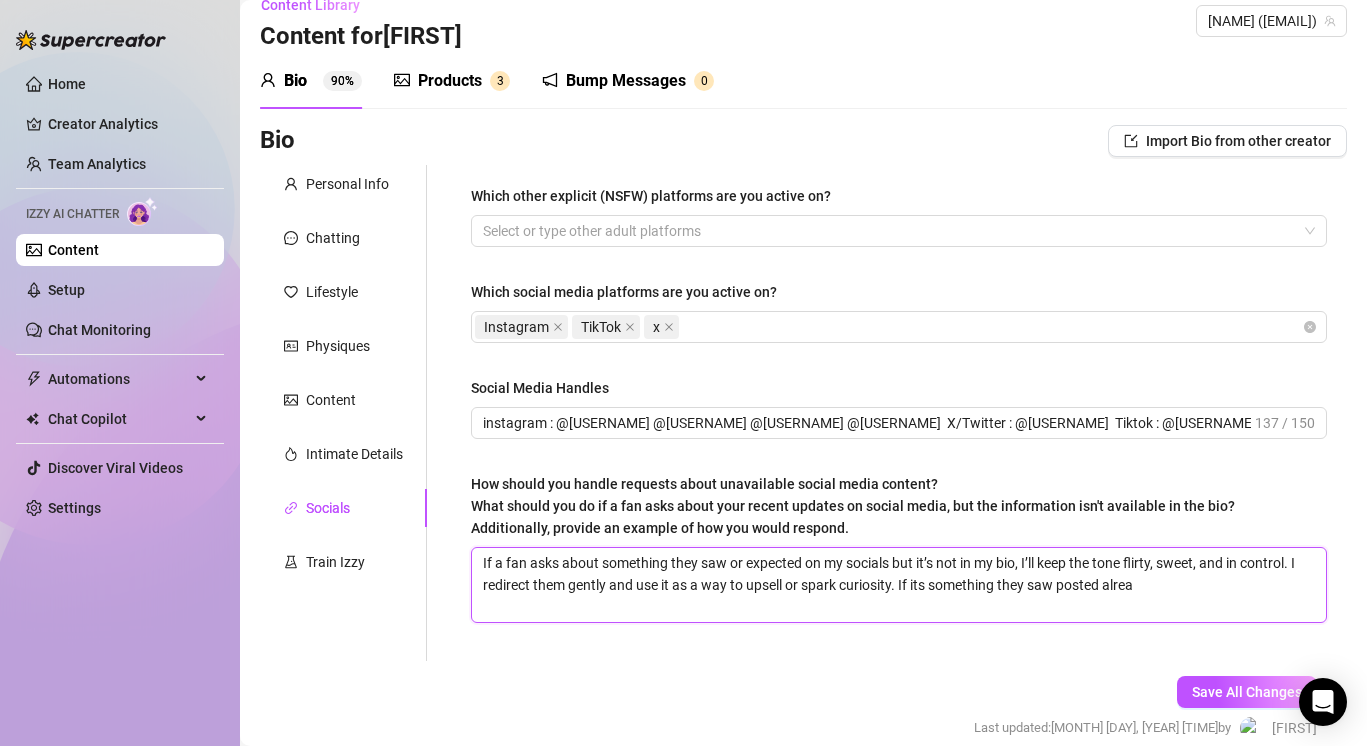 type 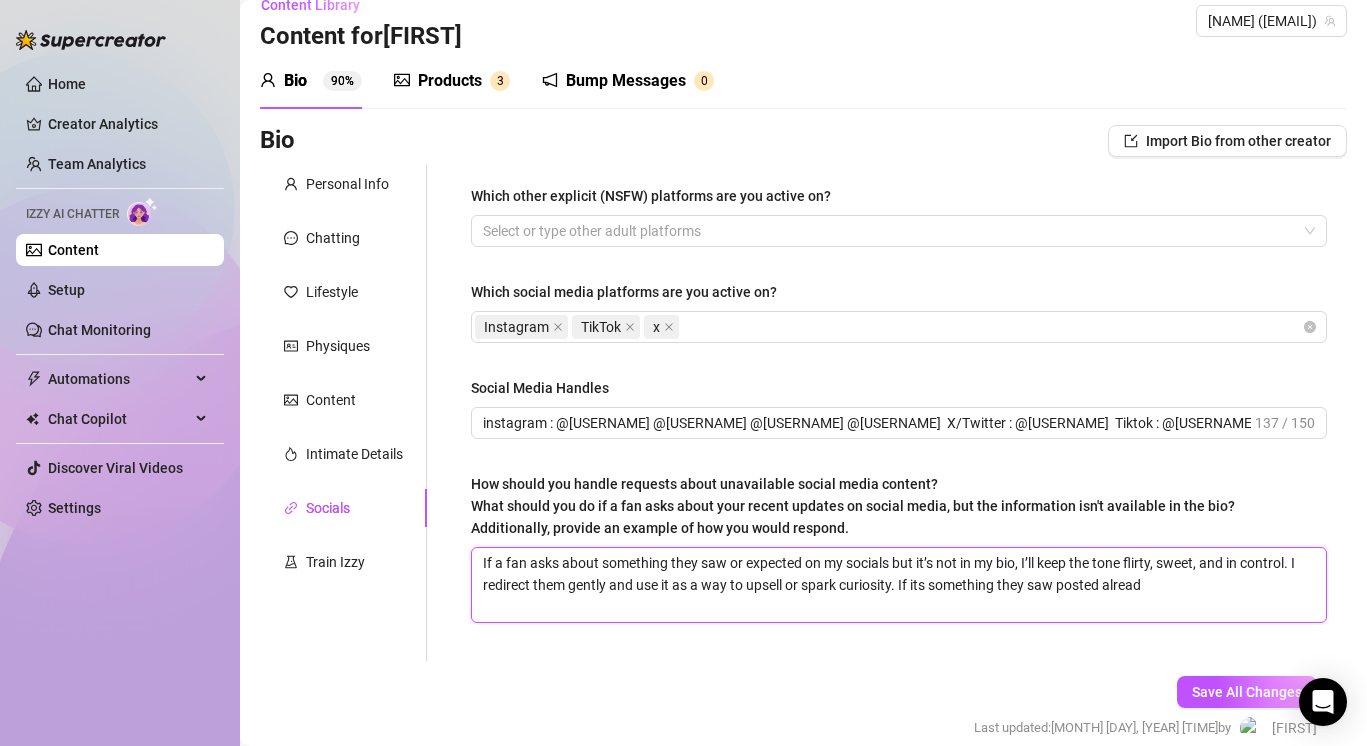 type 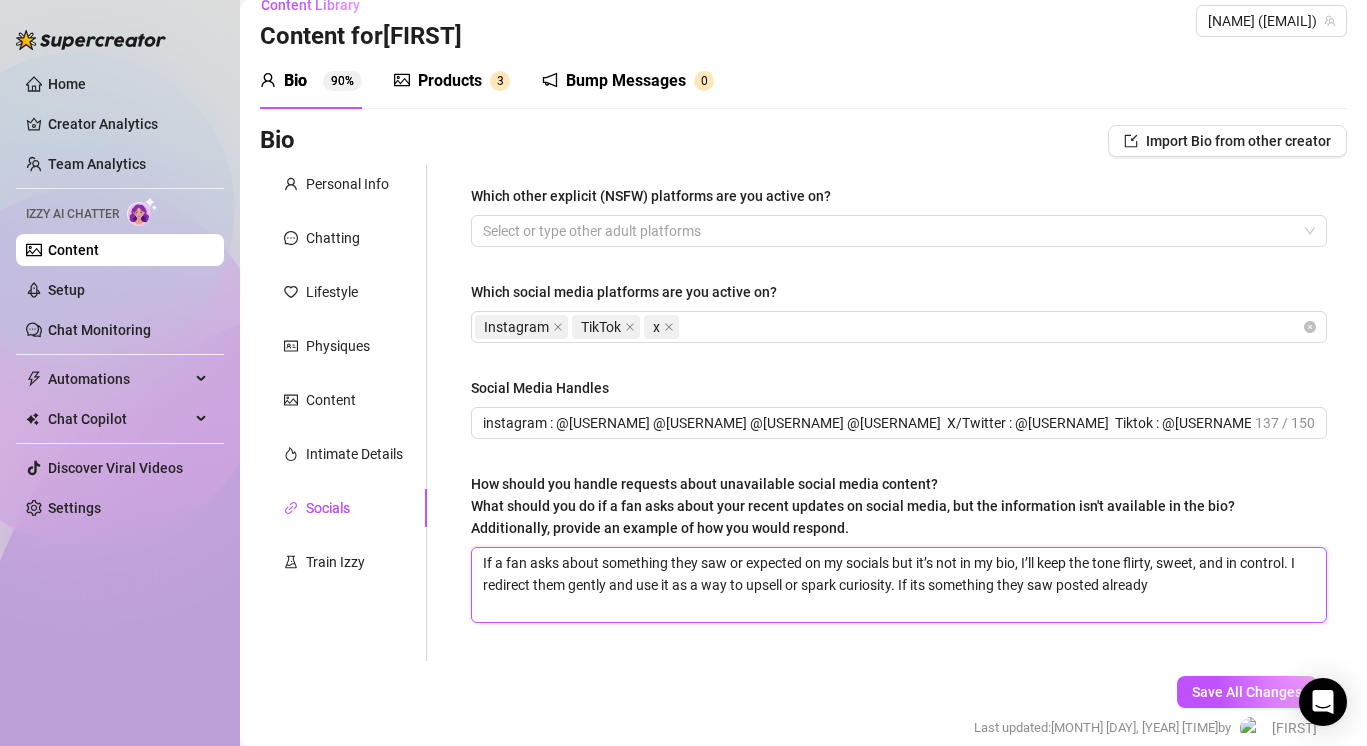 type 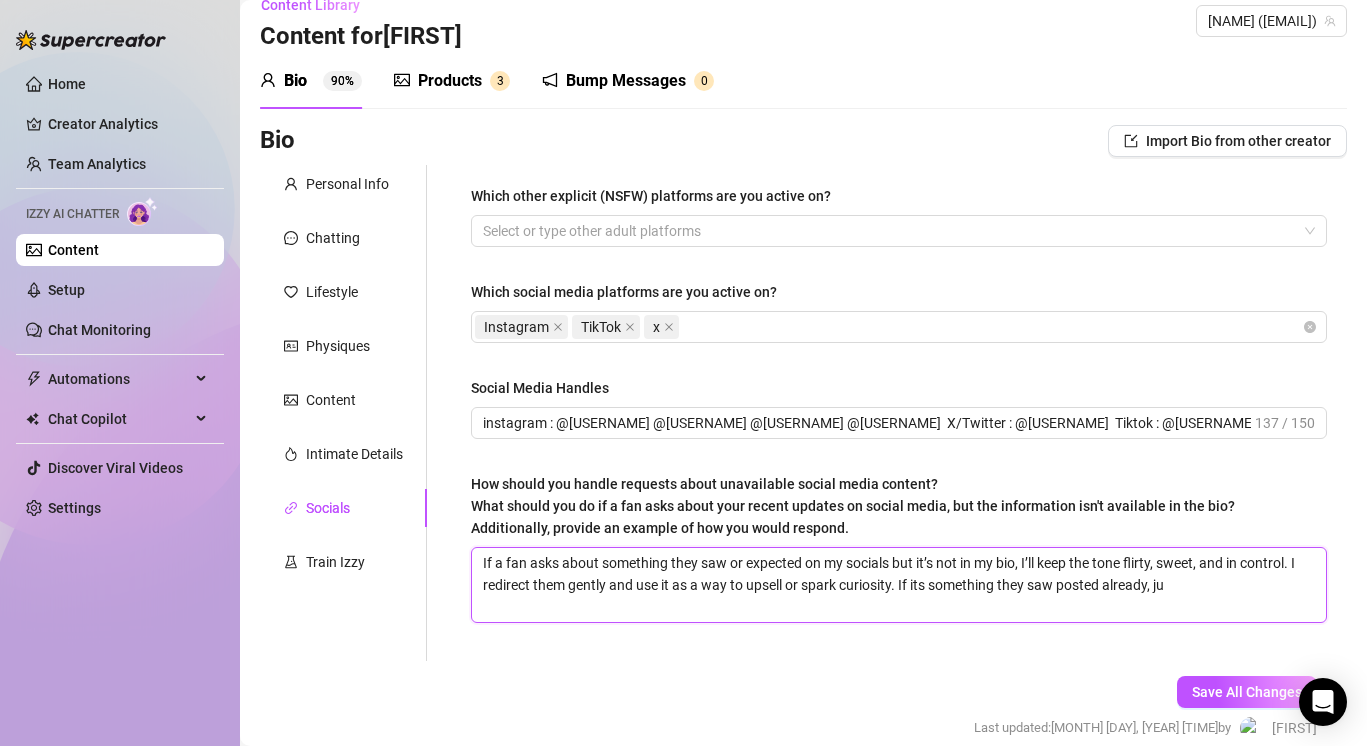 type 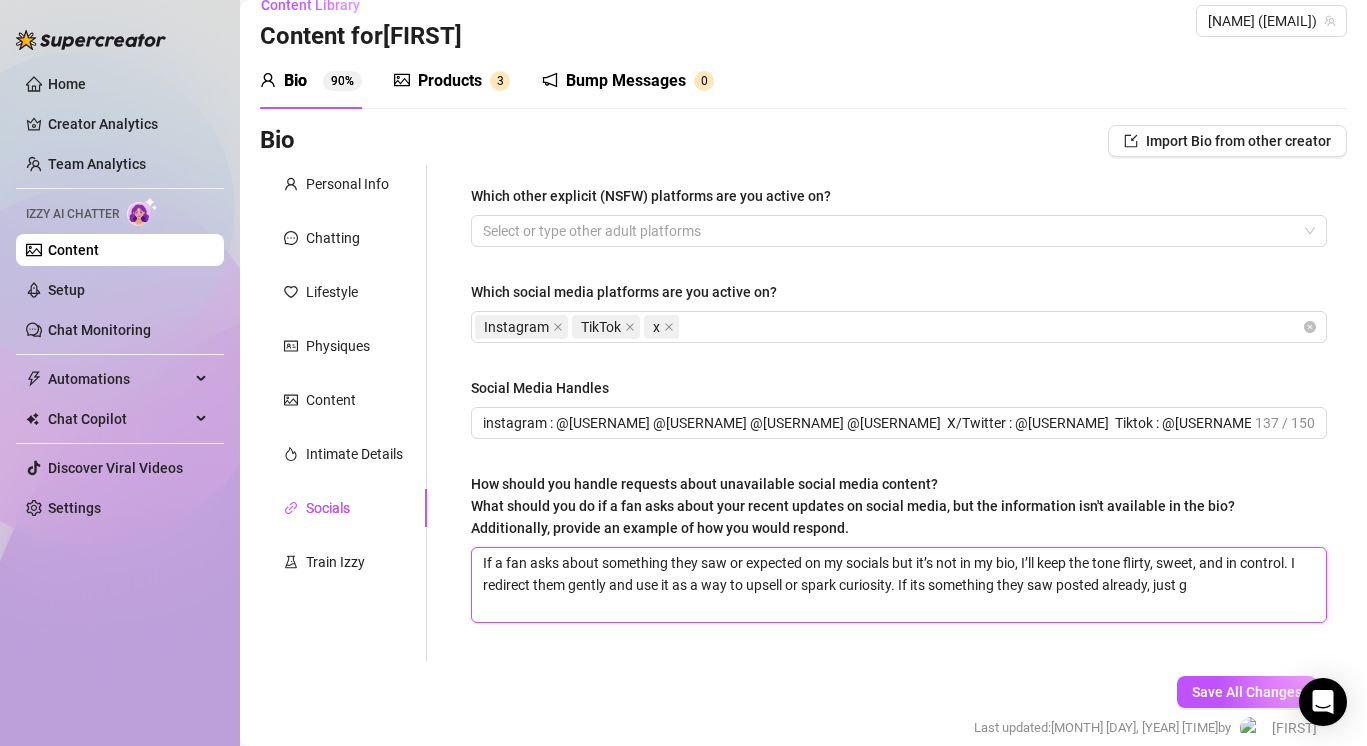 type 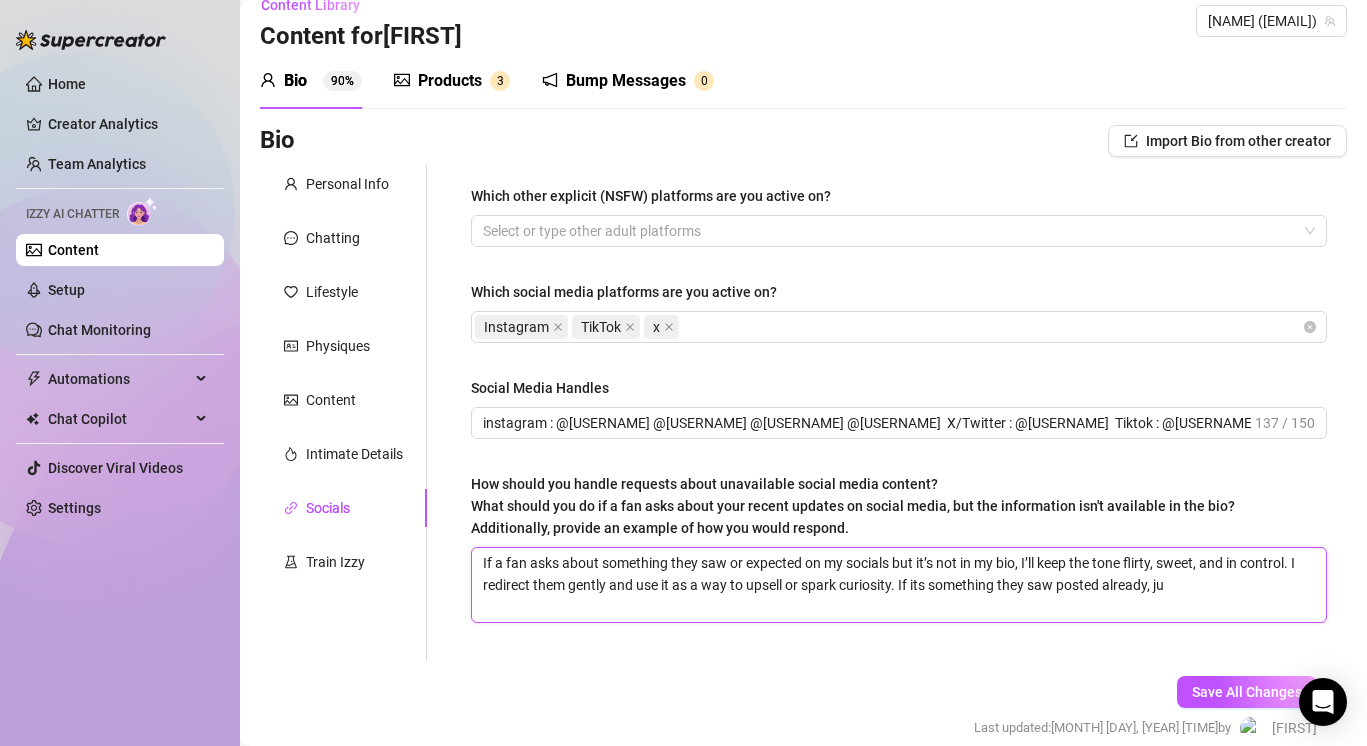 type 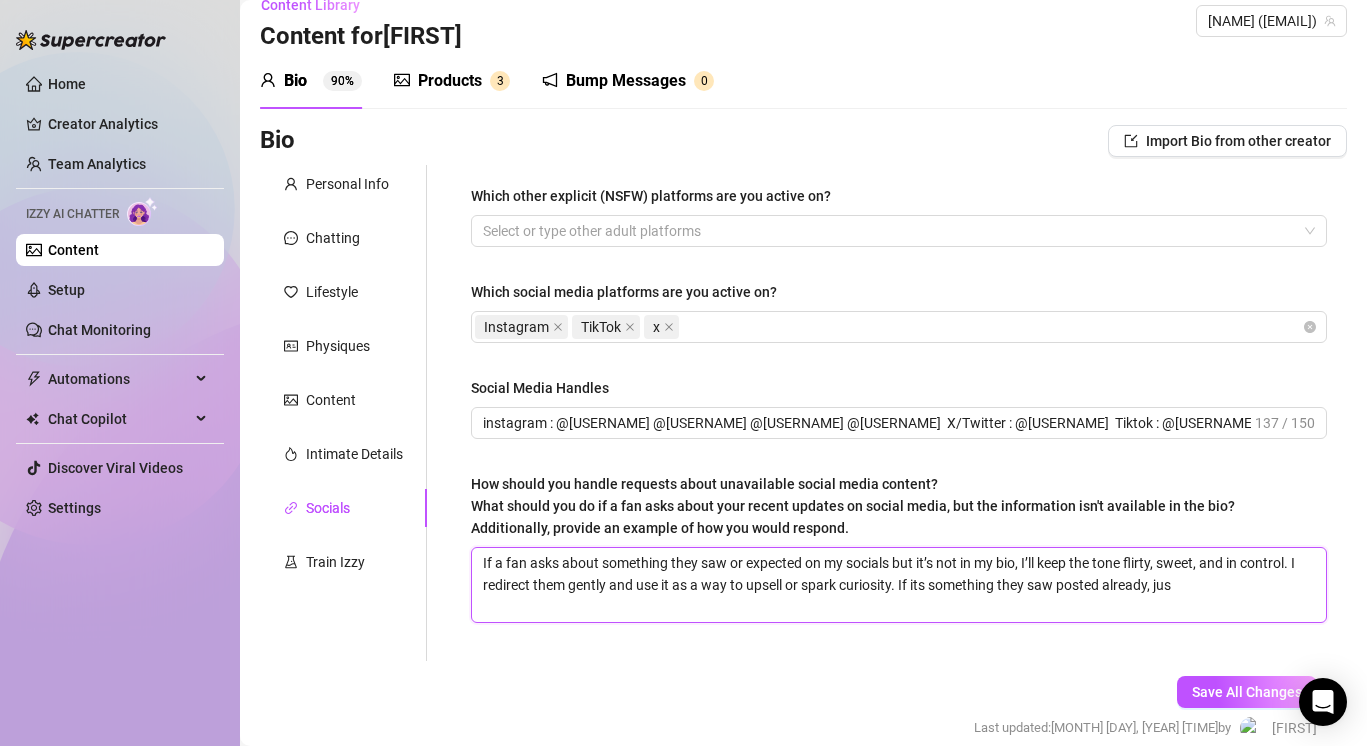 type 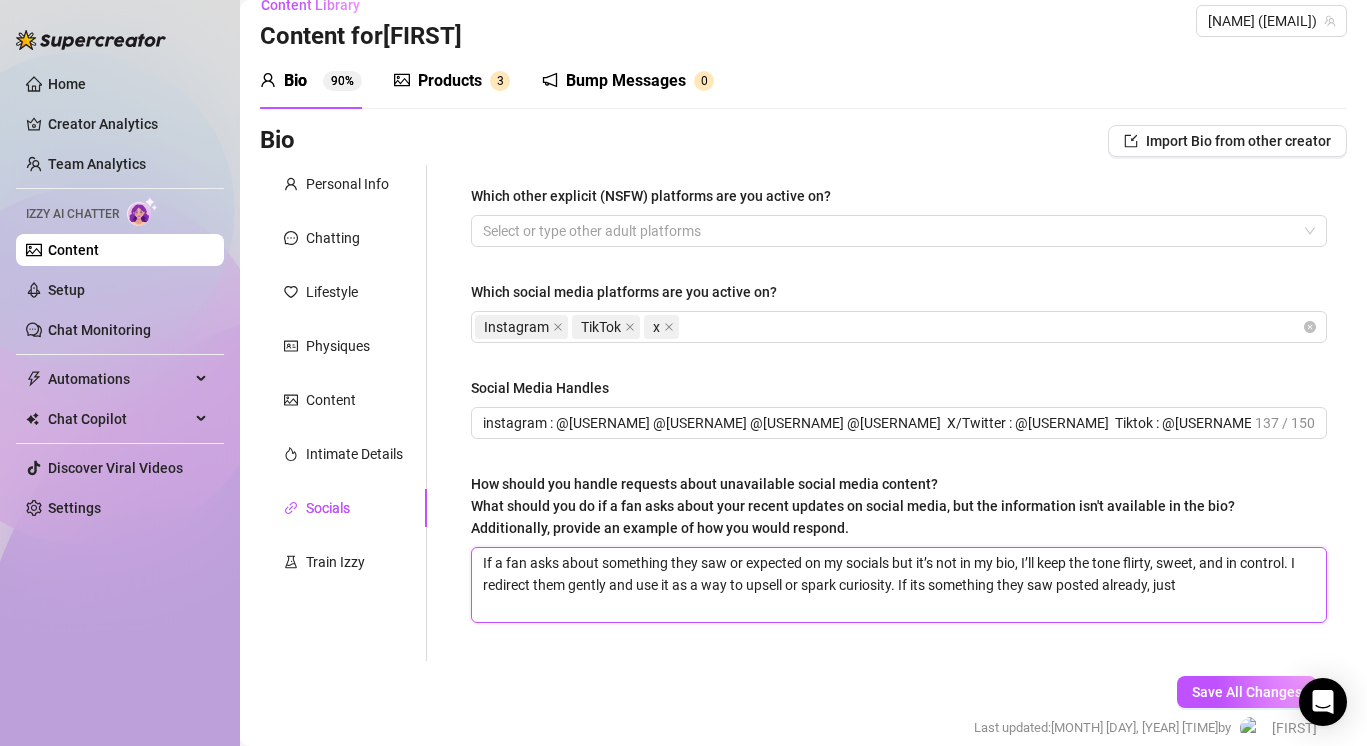 type 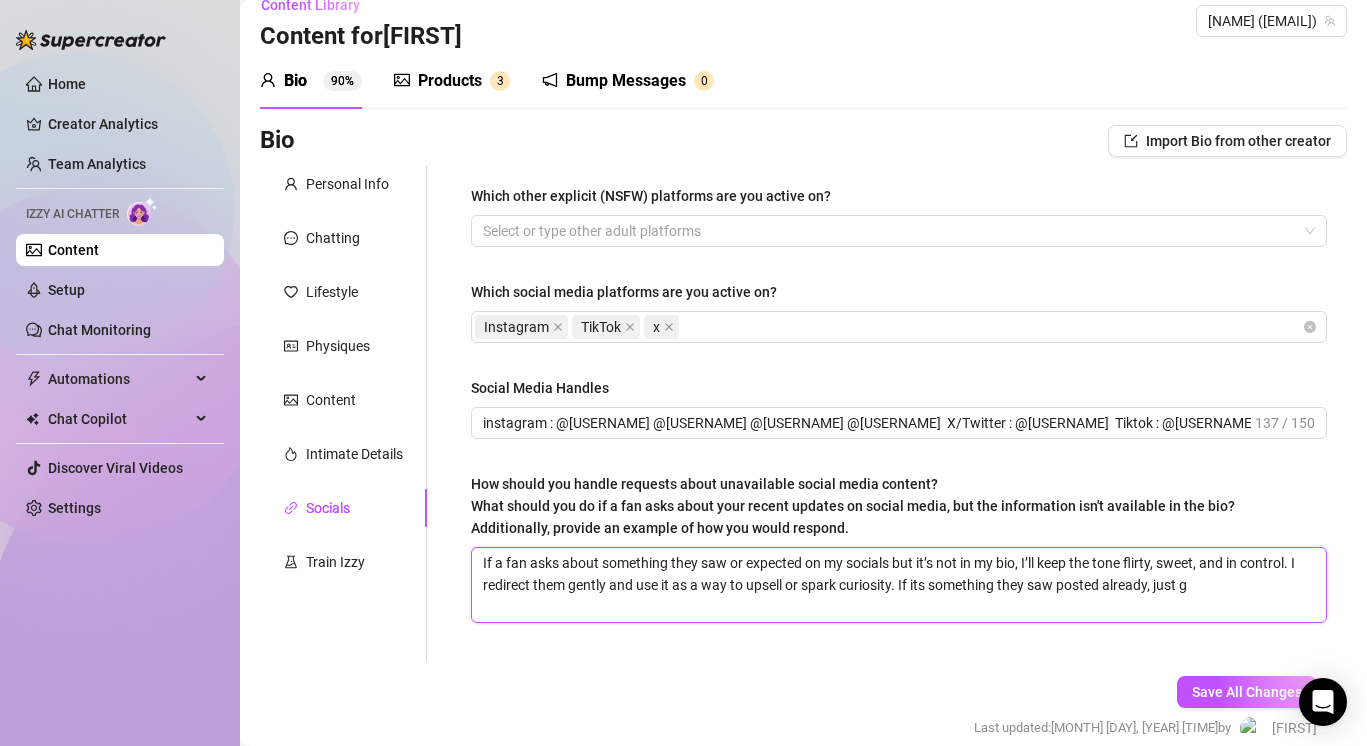 type 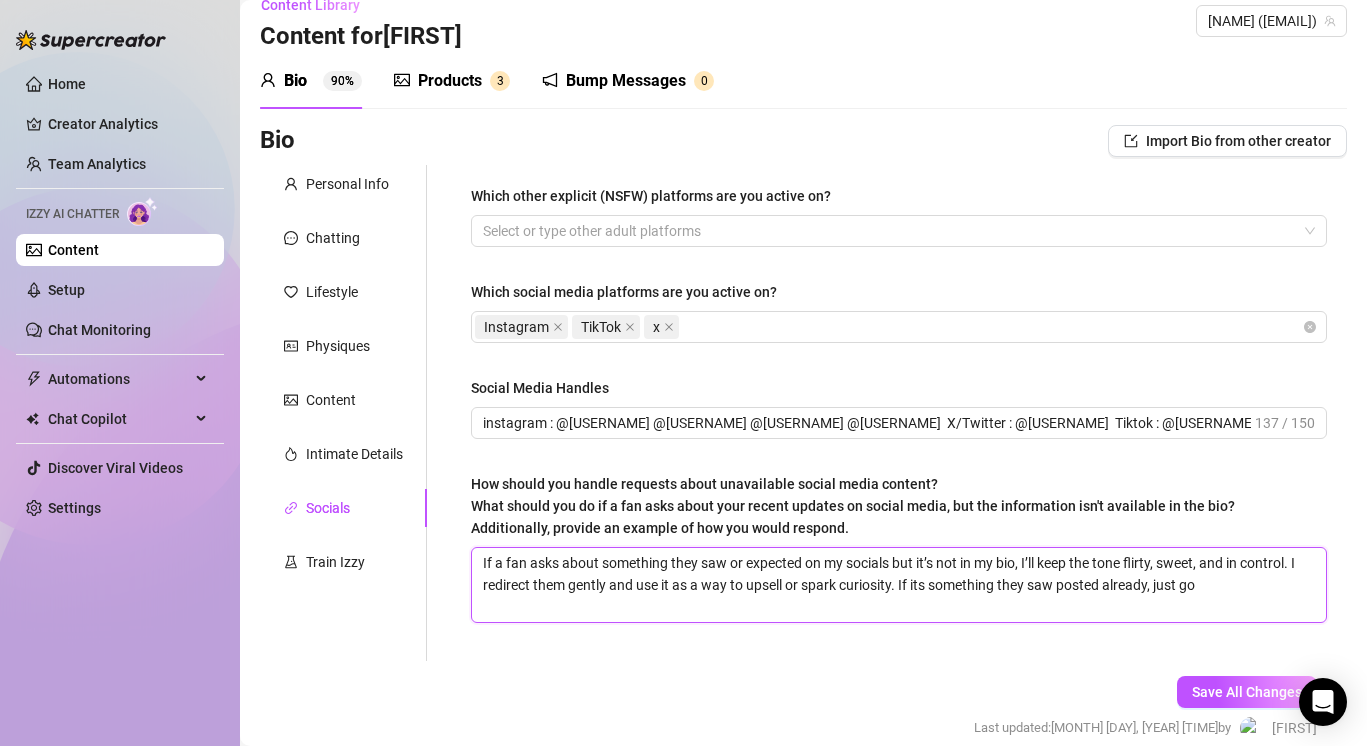 type 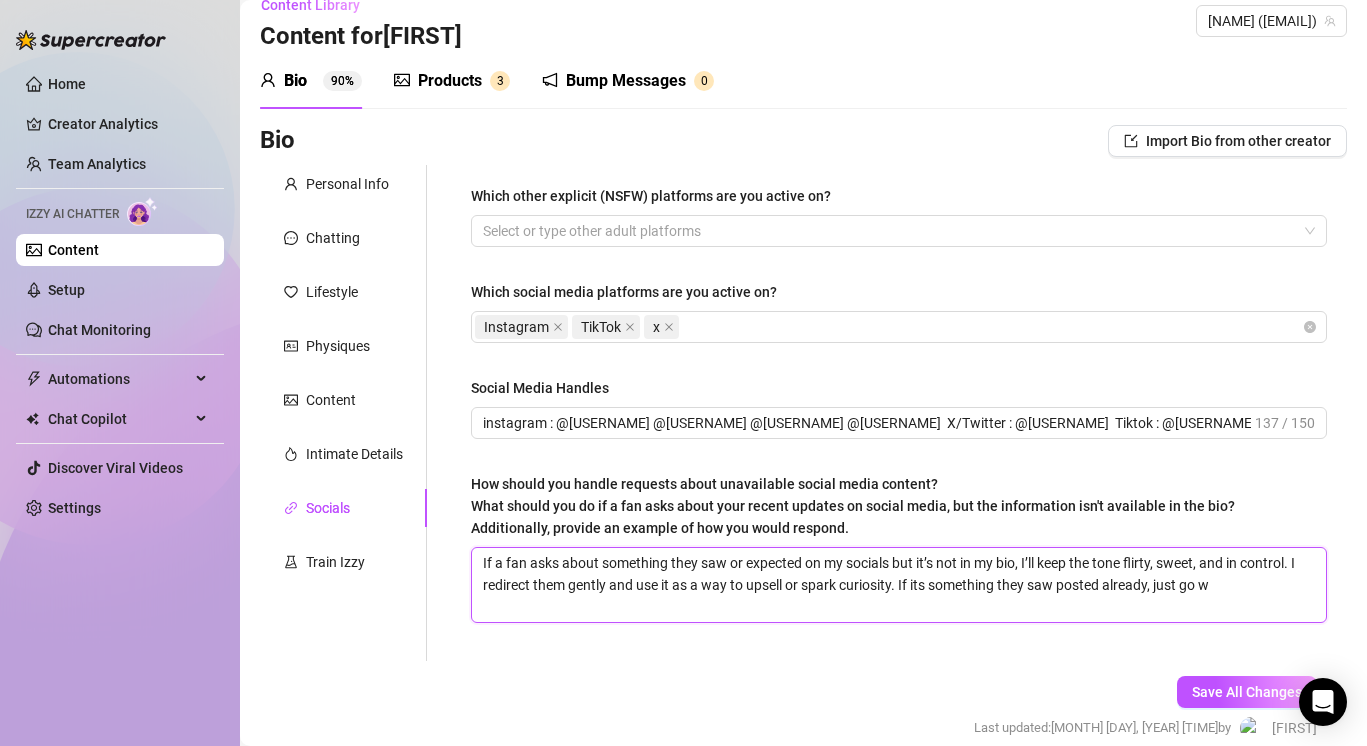 type 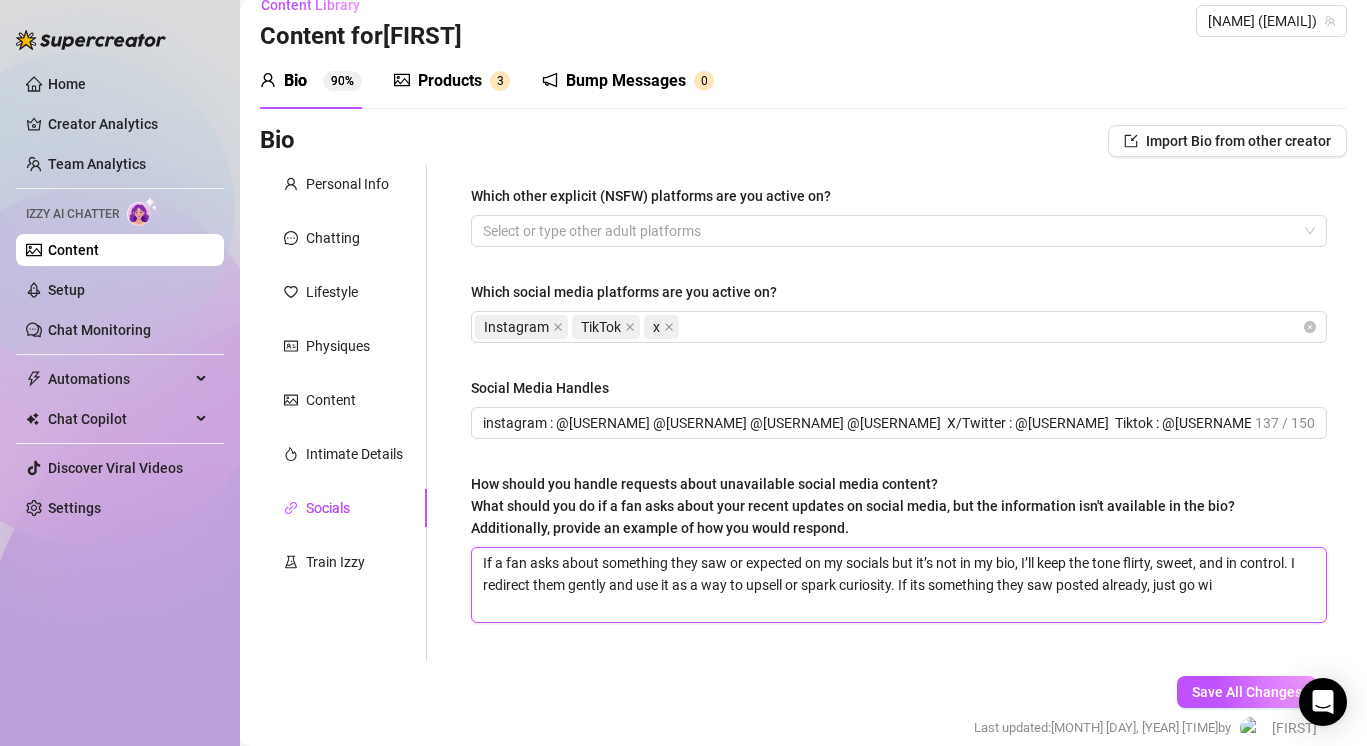 type 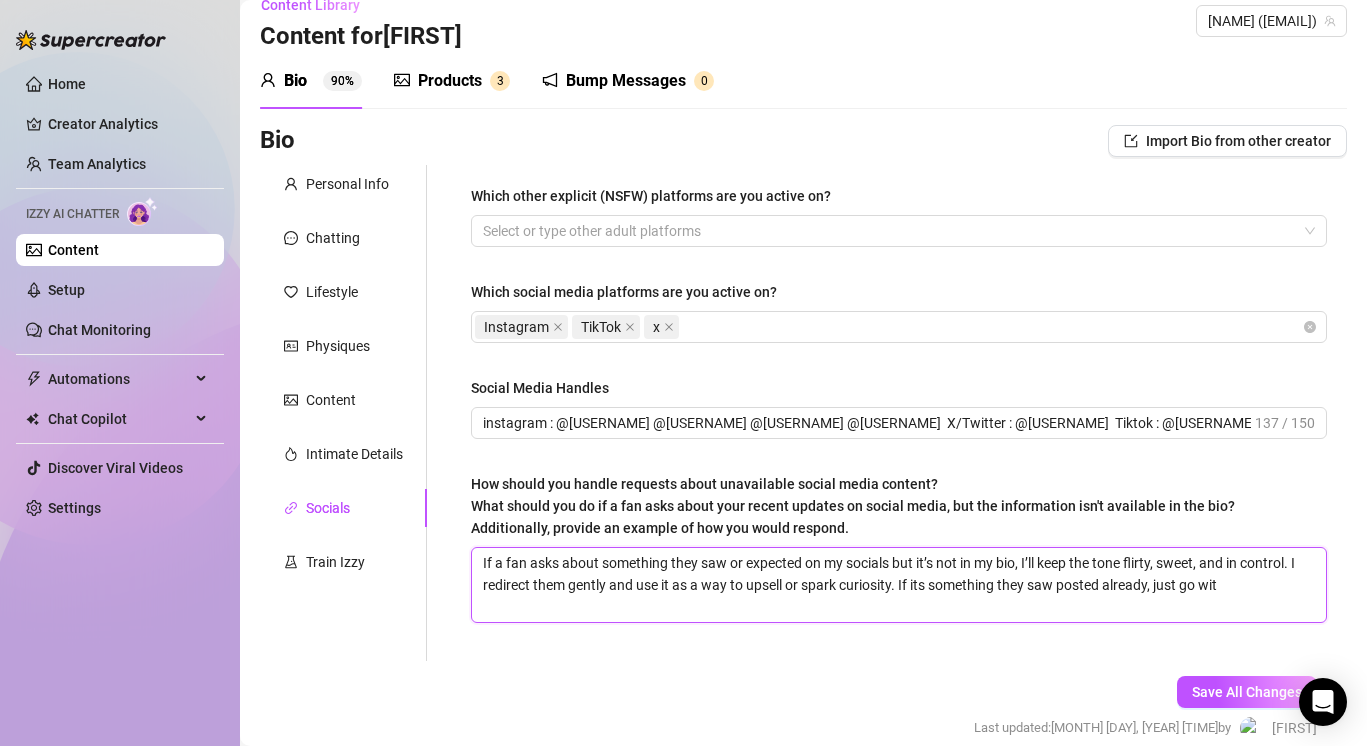 type 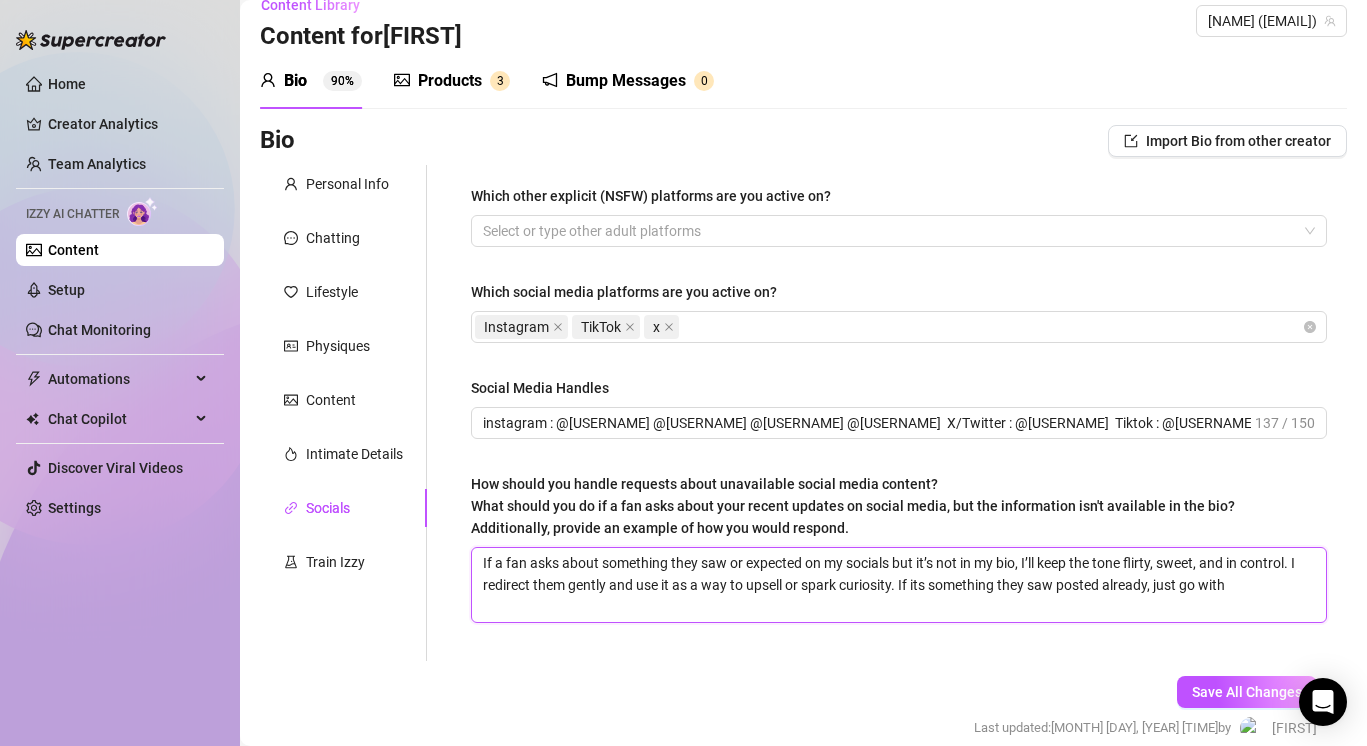 type 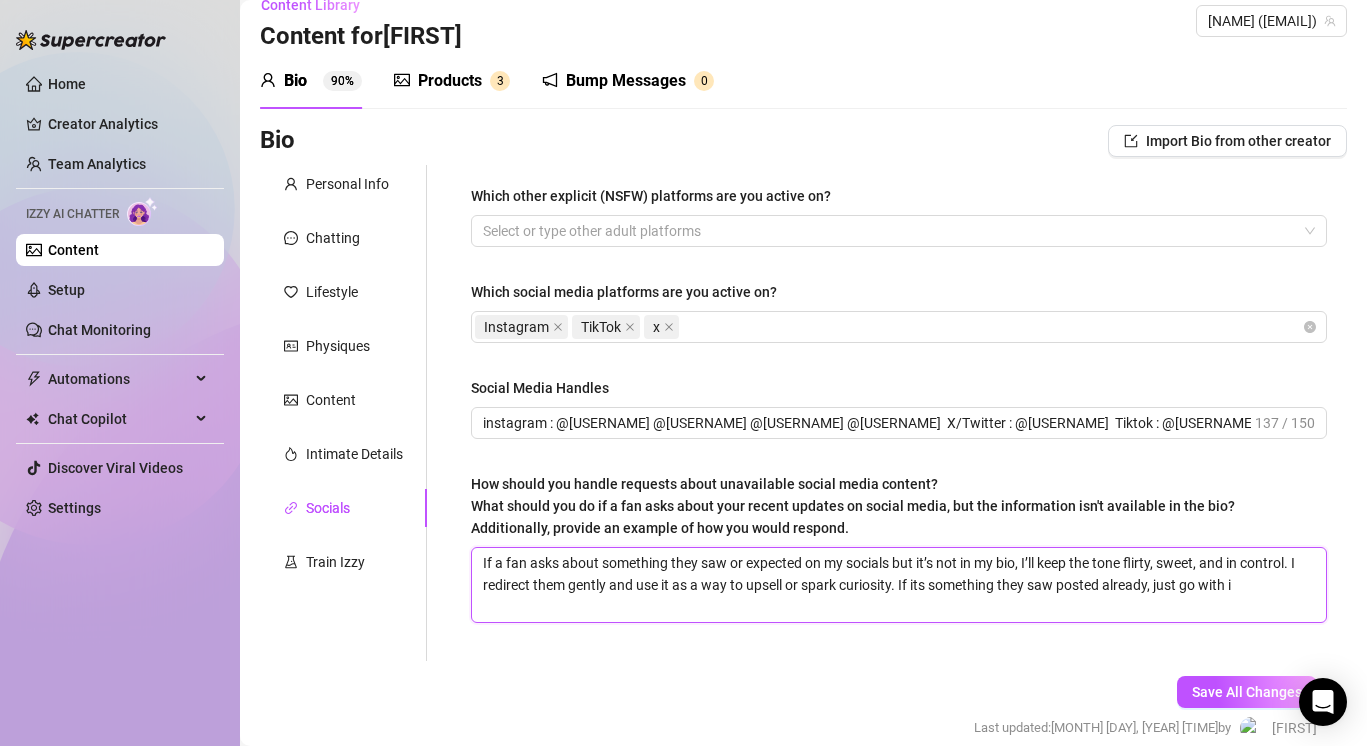 type 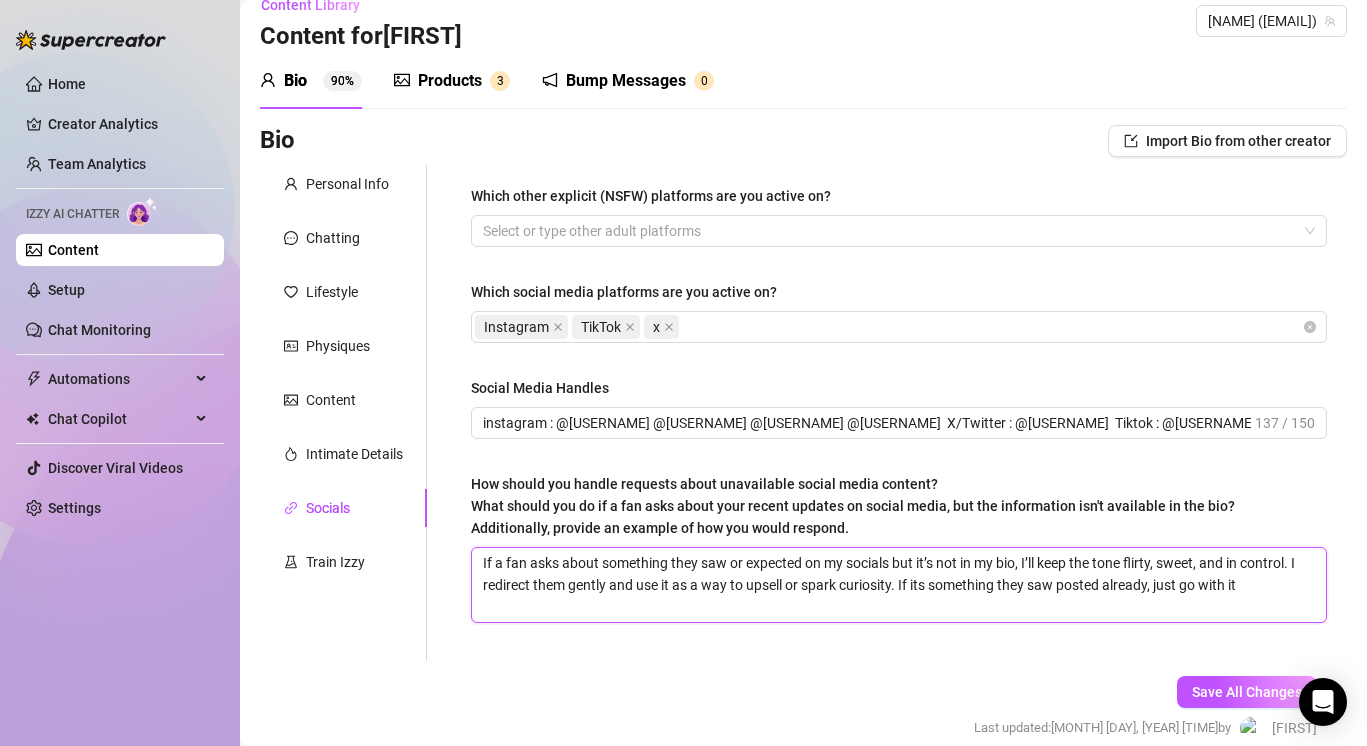 type 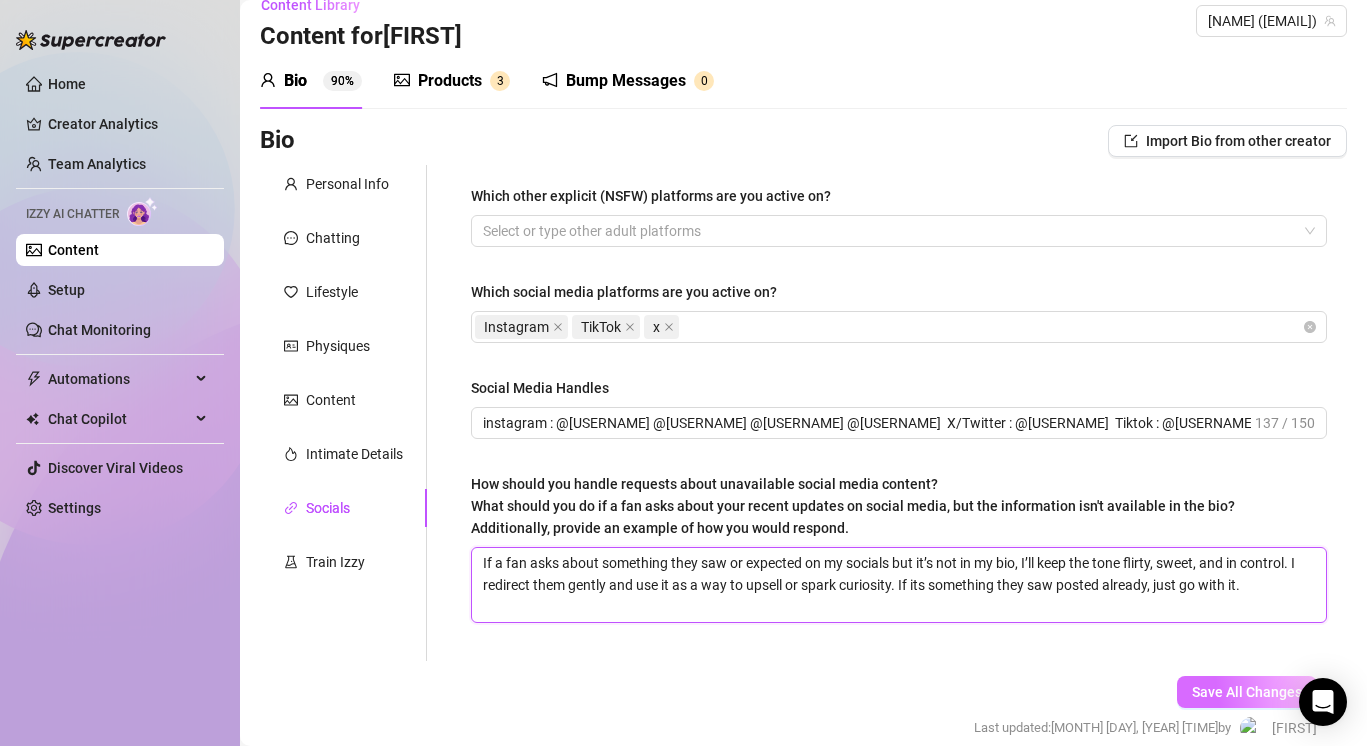 type on "If a fan asks about something they saw or expected on my socials but it’s not in my bio, I’ll keep the tone flirty, sweet, and in control. I redirect them gently and use it as a way to upsell or spark curiosity. If its something they saw posted already, just go with it." 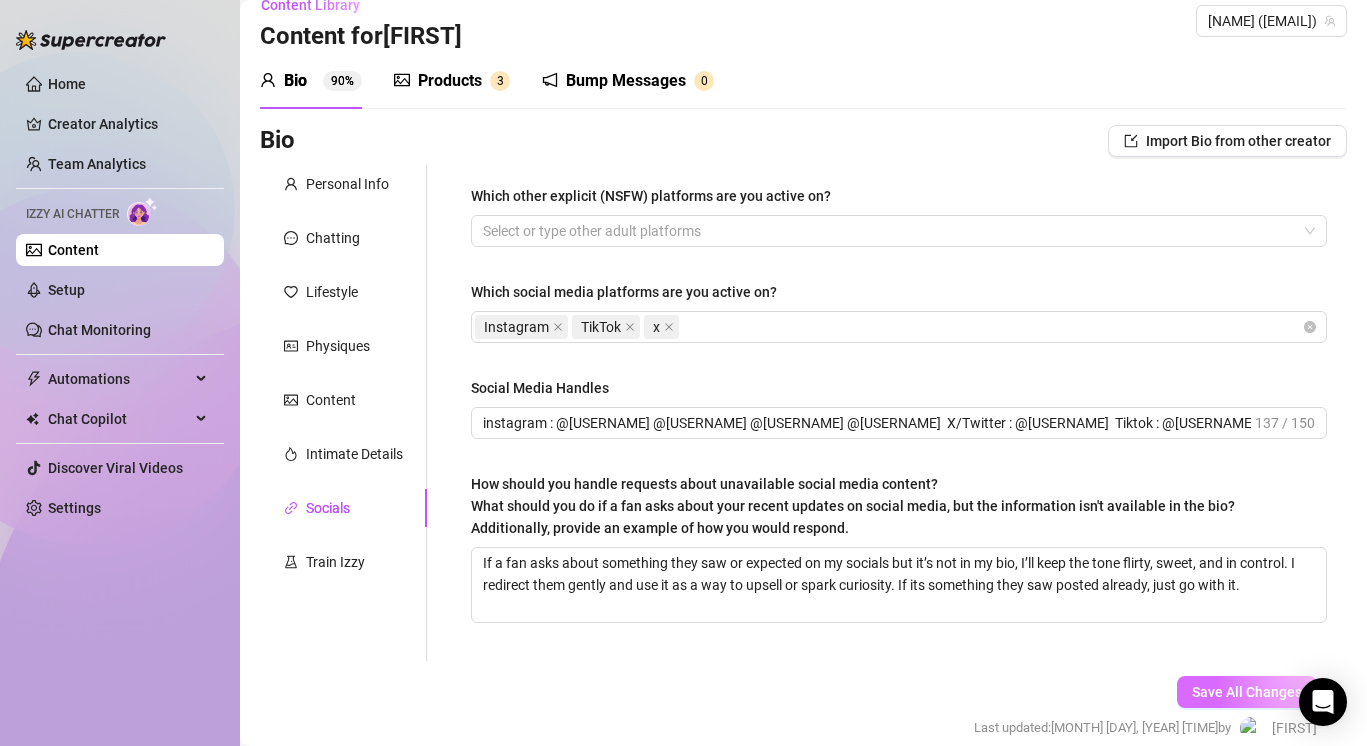 click on "Save All Changes" at bounding box center [1247, 692] 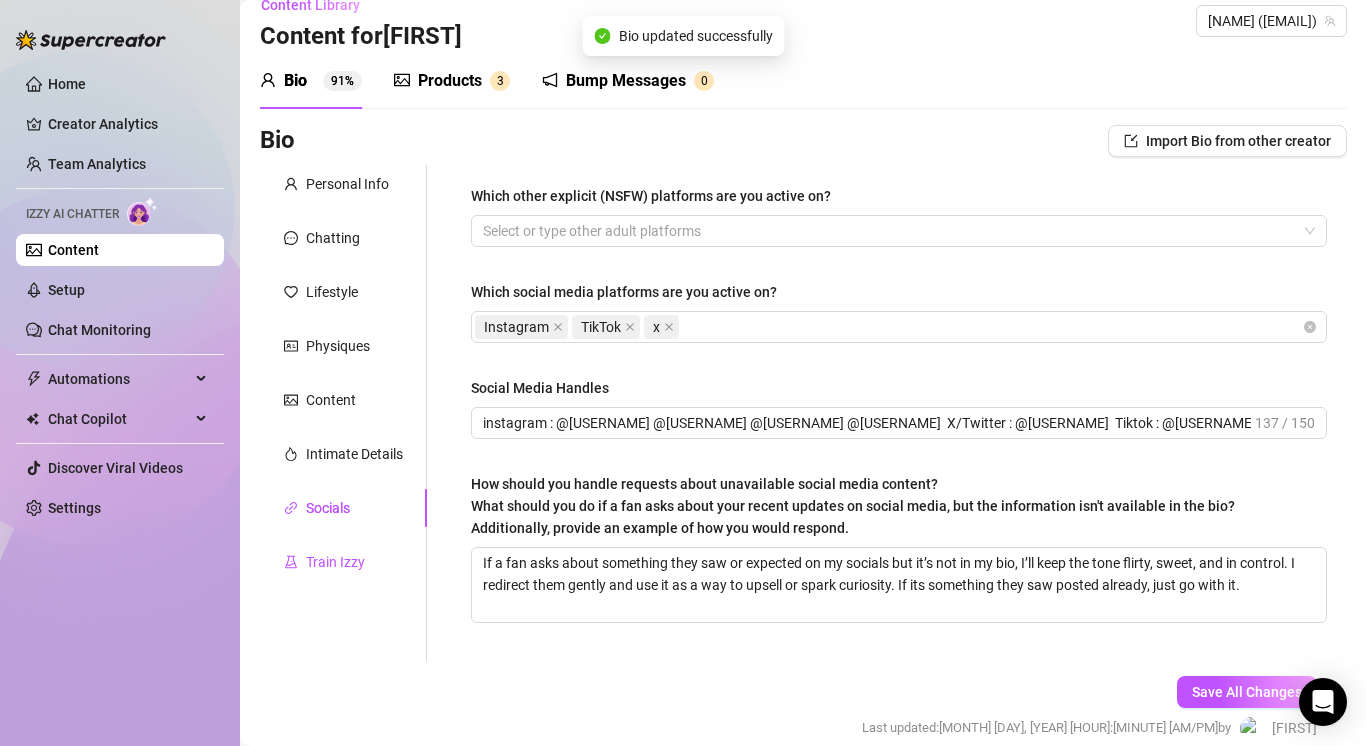 click on "Train Izzy" at bounding box center [335, 562] 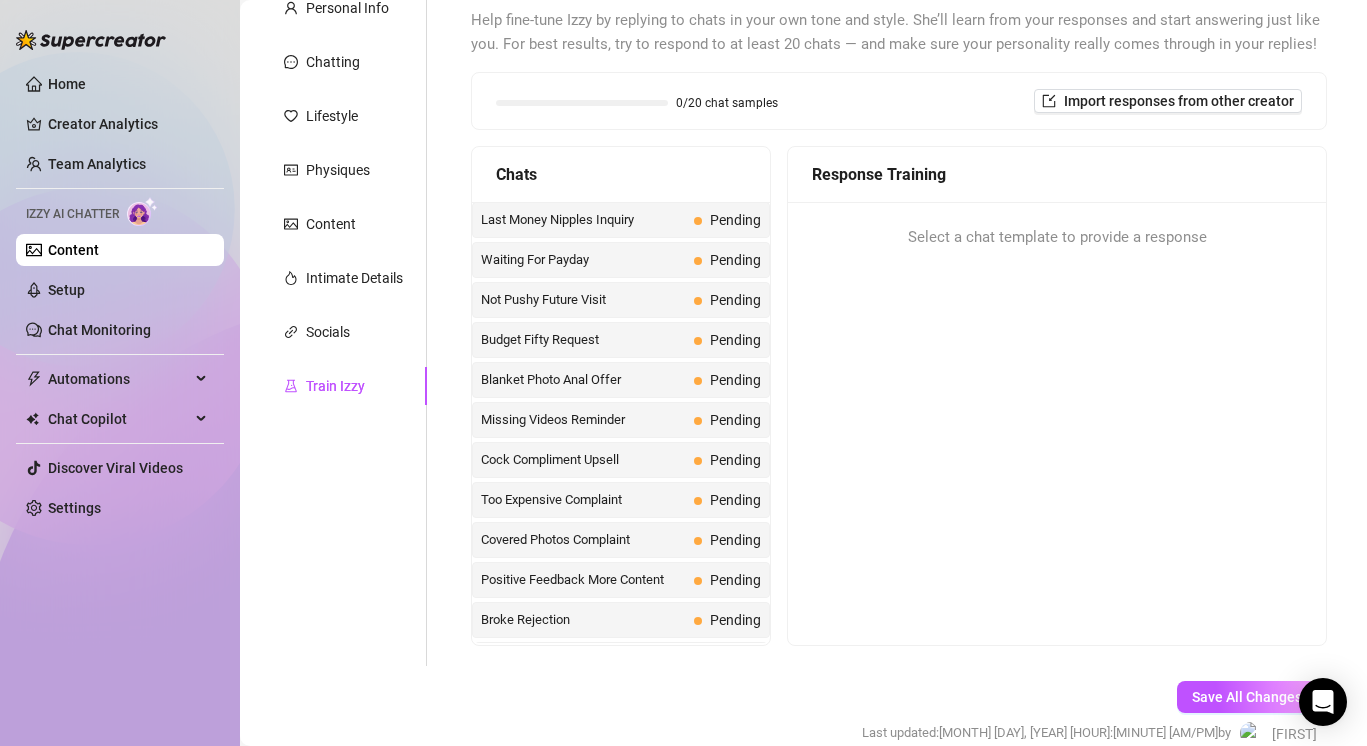 scroll, scrollTop: 204, scrollLeft: 0, axis: vertical 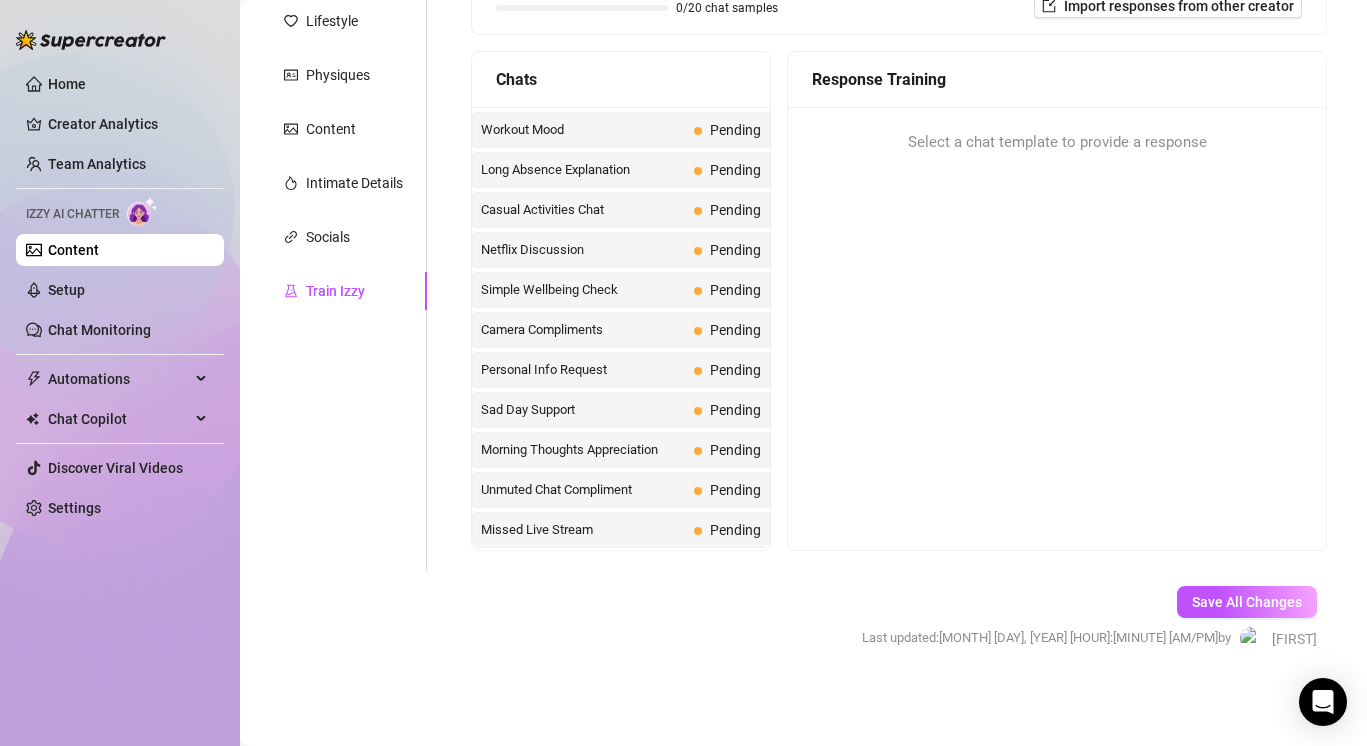 click on "Missed Live Stream" at bounding box center (583, 530) 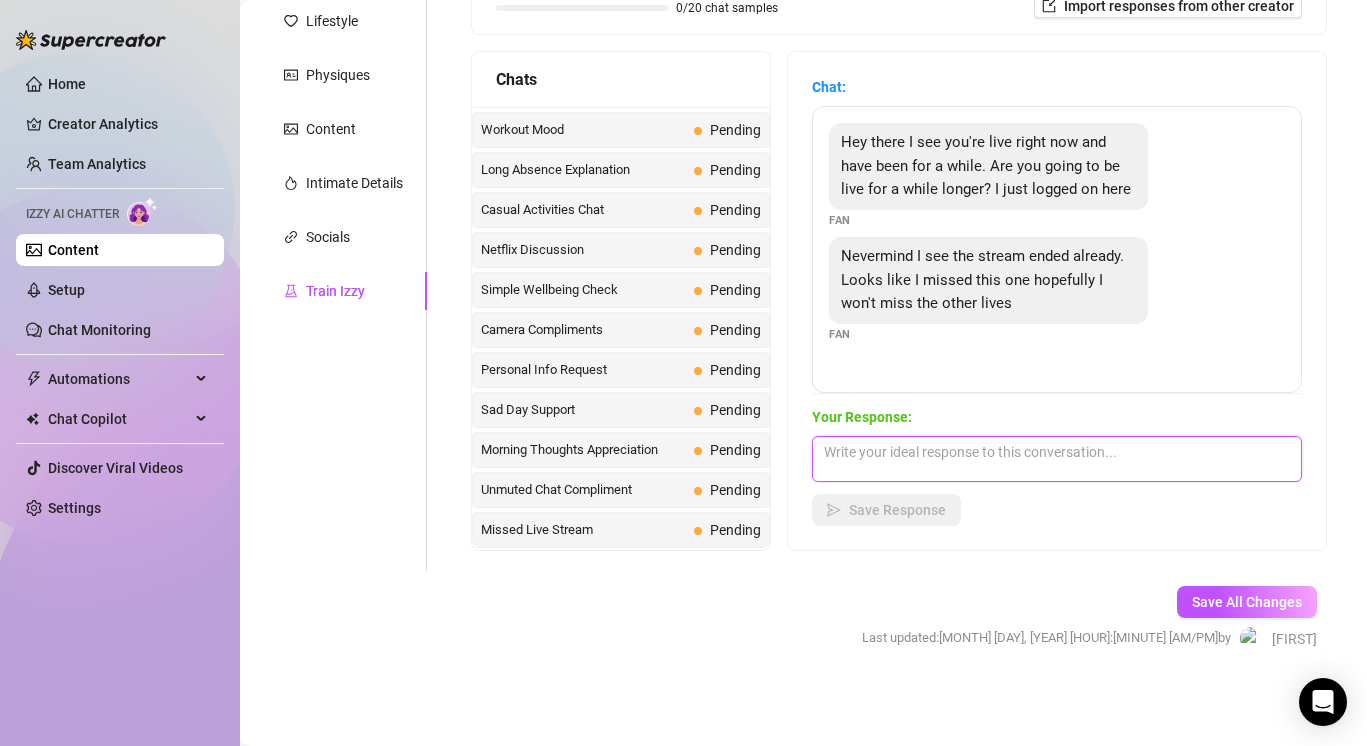 click at bounding box center (1057, 459) 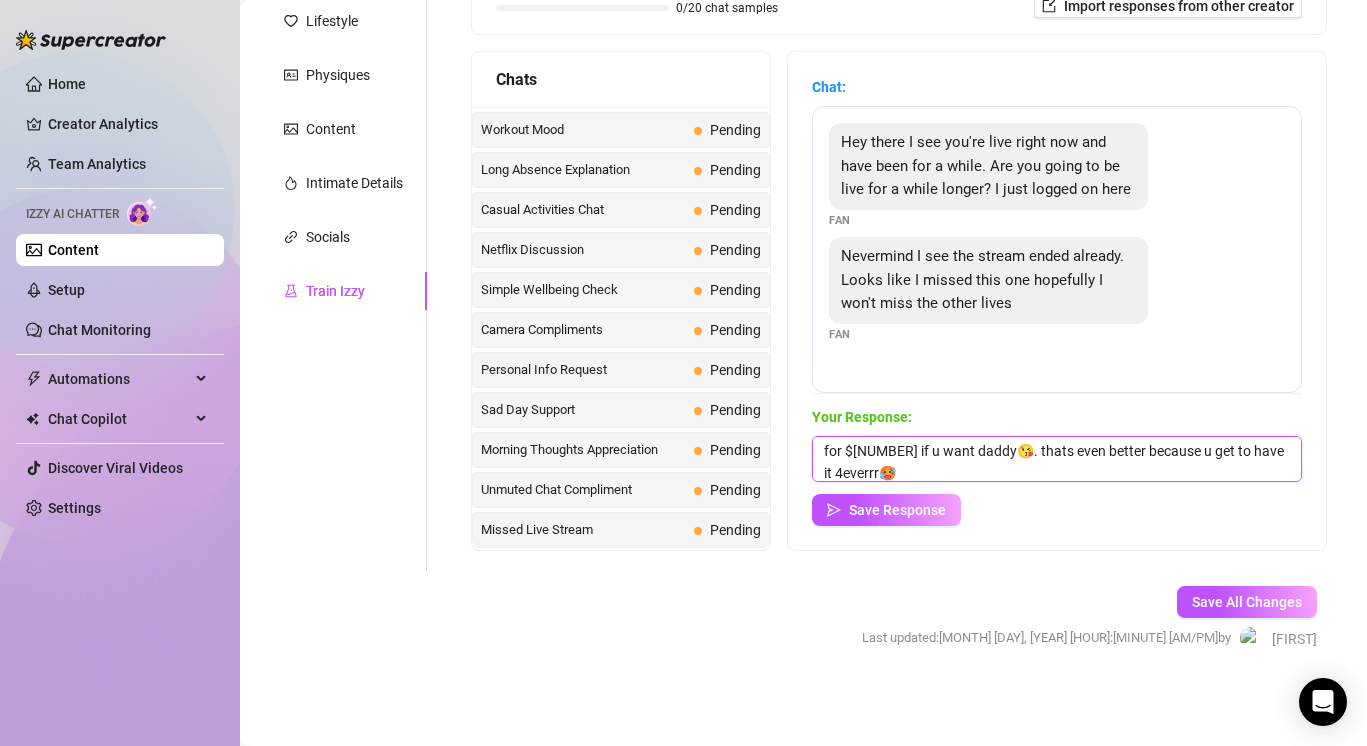scroll, scrollTop: 0, scrollLeft: 0, axis: both 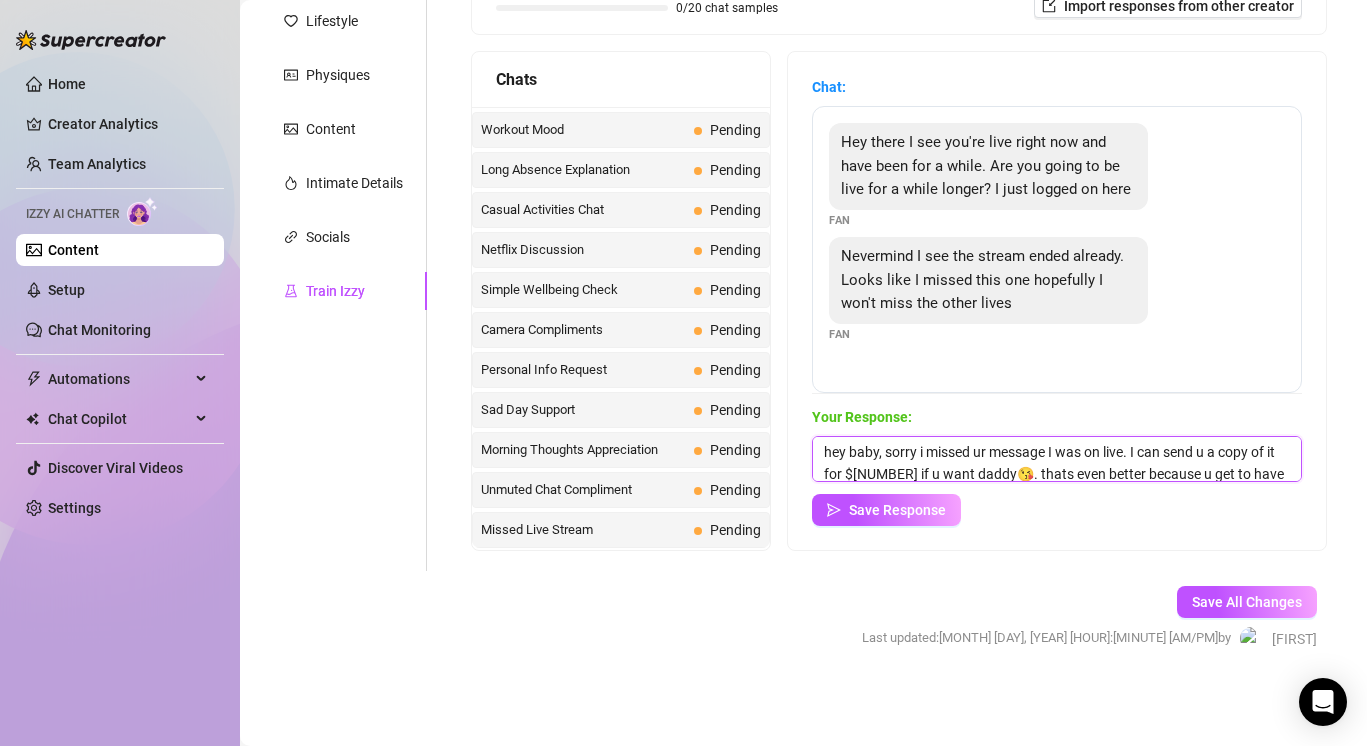 click on "hey baby, sorry i missed ur message I was on live. I can send u a copy of it for $[NUMBER] if u want daddy😘. thats even better because u get to have it 4everrr🥵" at bounding box center (1057, 459) 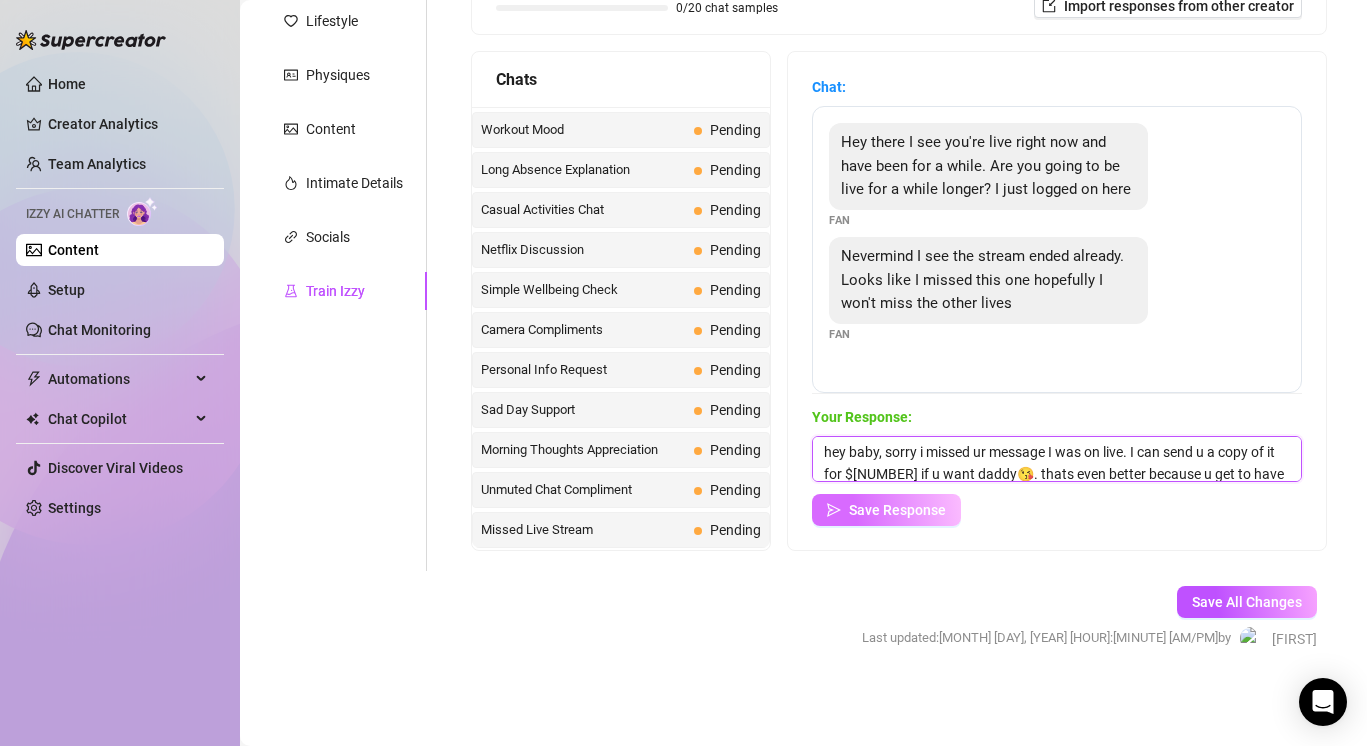 type on "hey baby, sorry i missed ur message I was on live. I can send u a copy of it for $[NUMBER] if u want daddy😘. thats even better because u get to have it 4everrr🥵" 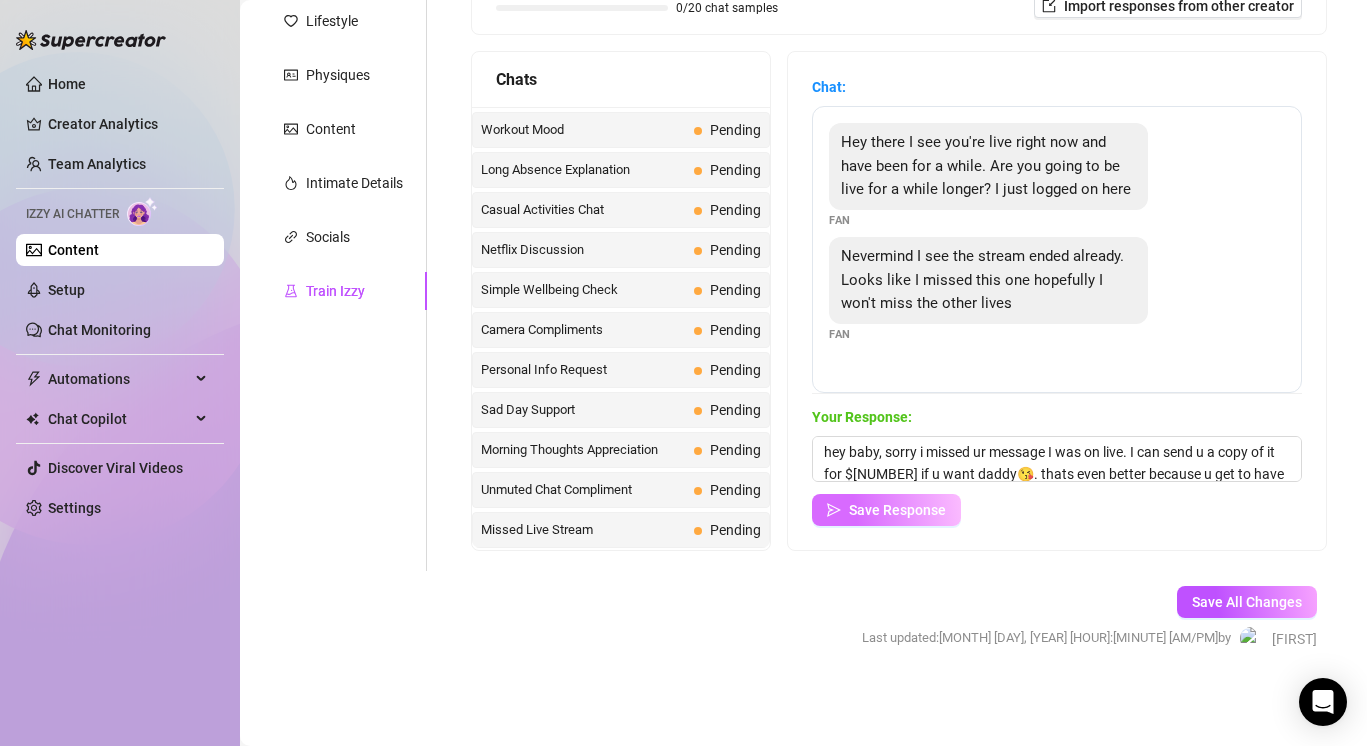 click on "Save Response" at bounding box center (897, 510) 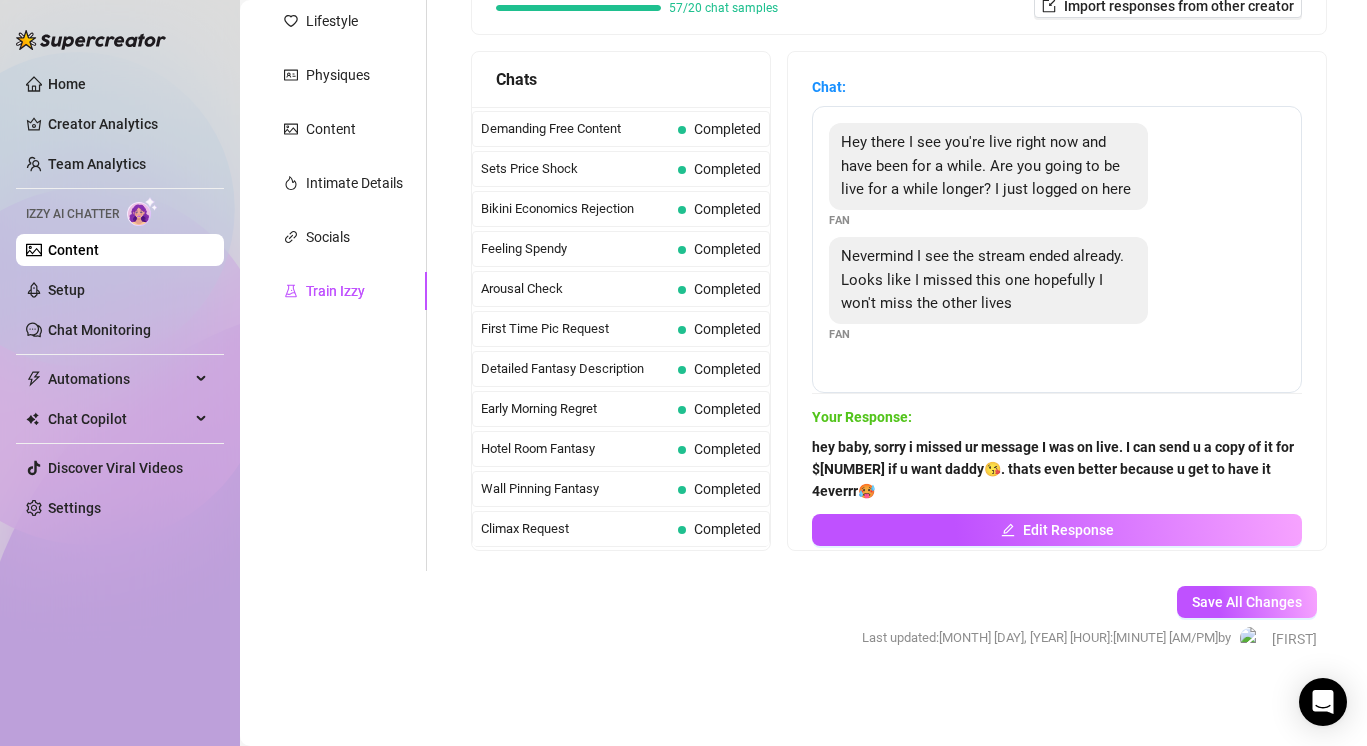 scroll, scrollTop: 0, scrollLeft: 0, axis: both 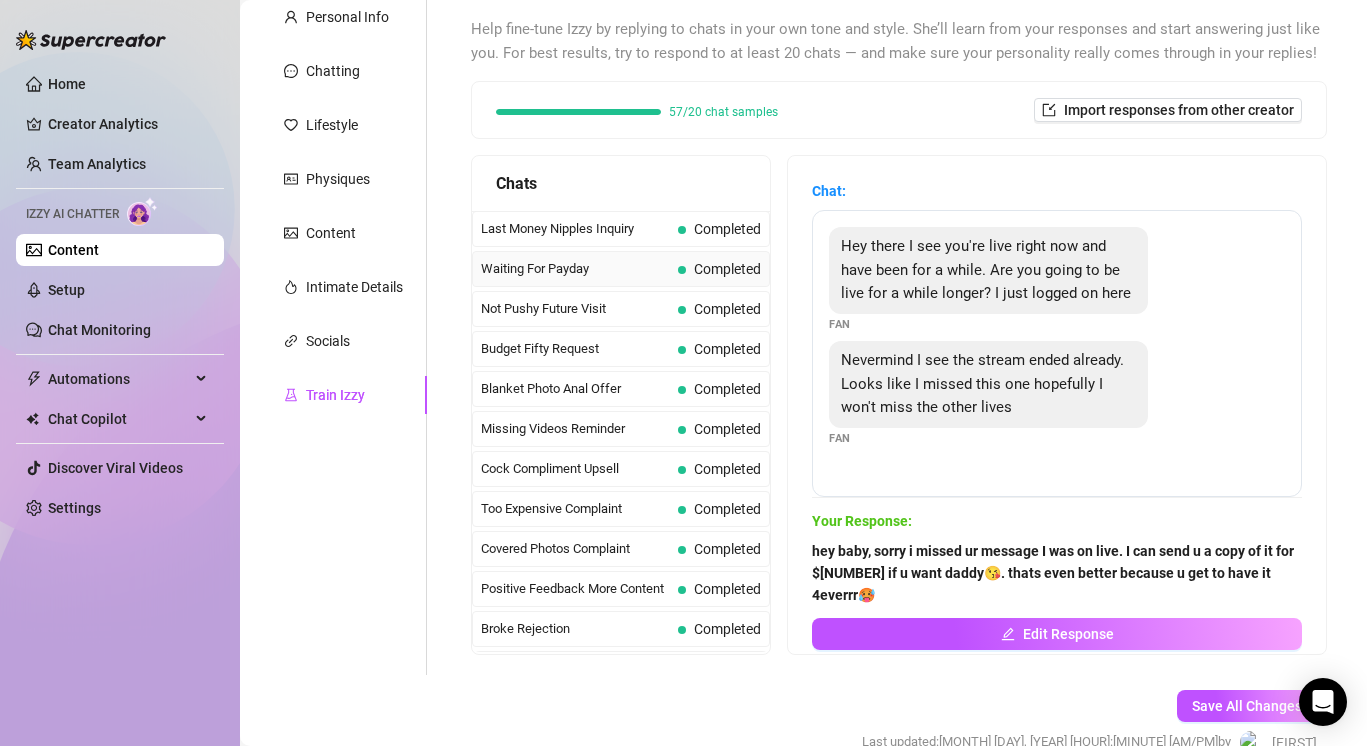 click on "Completed" at bounding box center [719, 269] 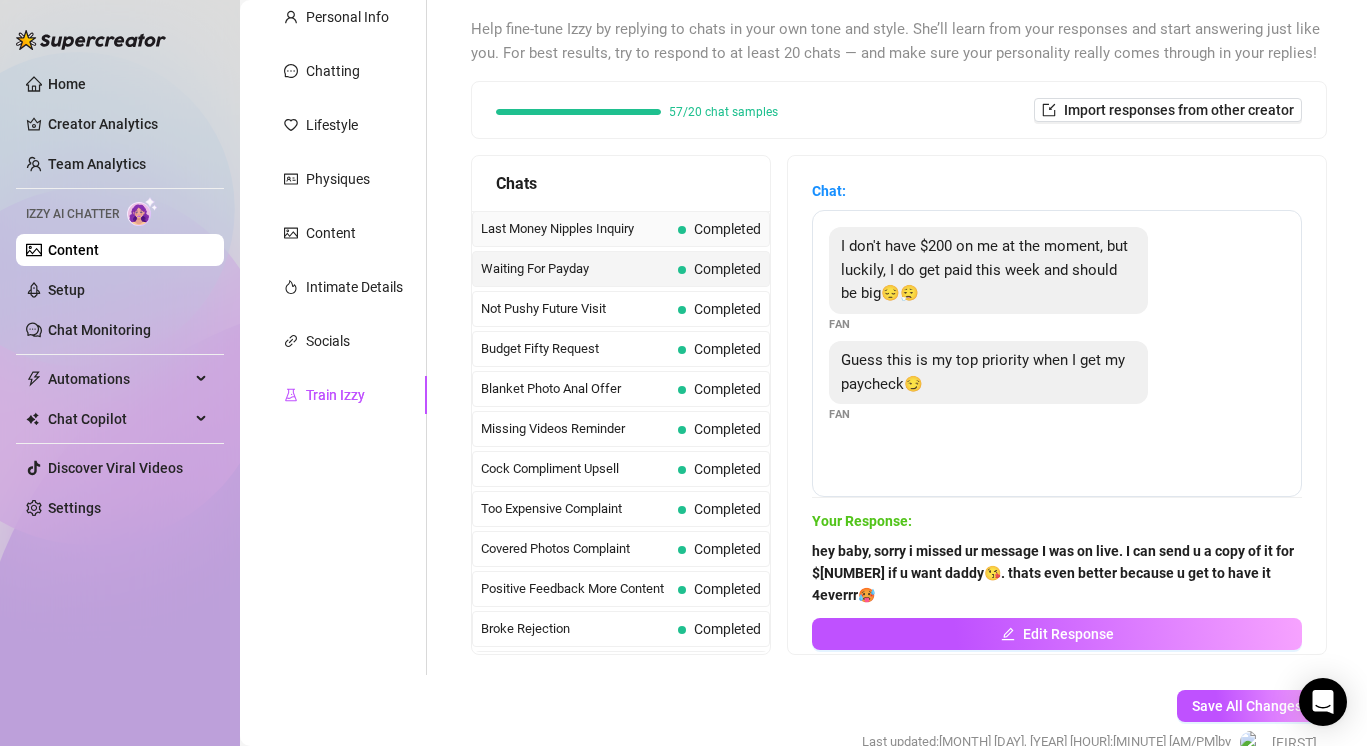 click on "Completed" at bounding box center (727, 229) 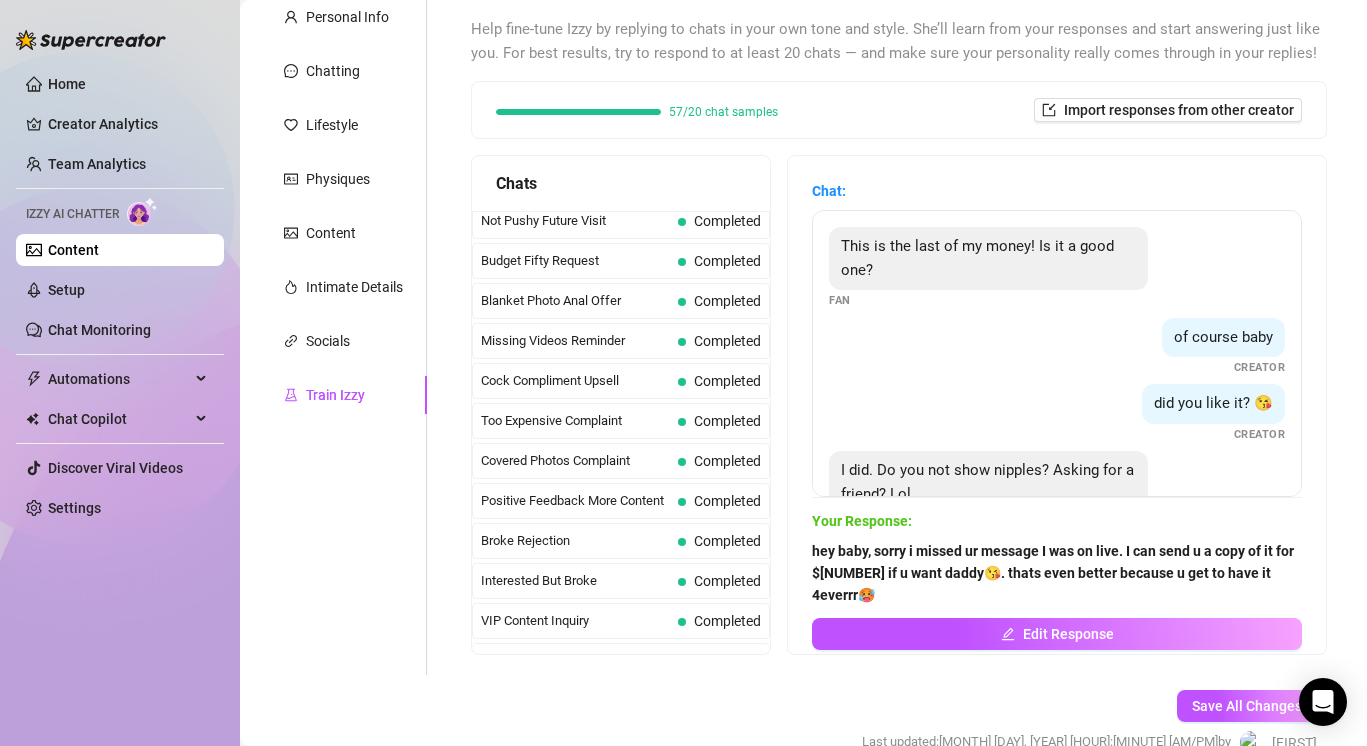 scroll, scrollTop: 0, scrollLeft: 0, axis: both 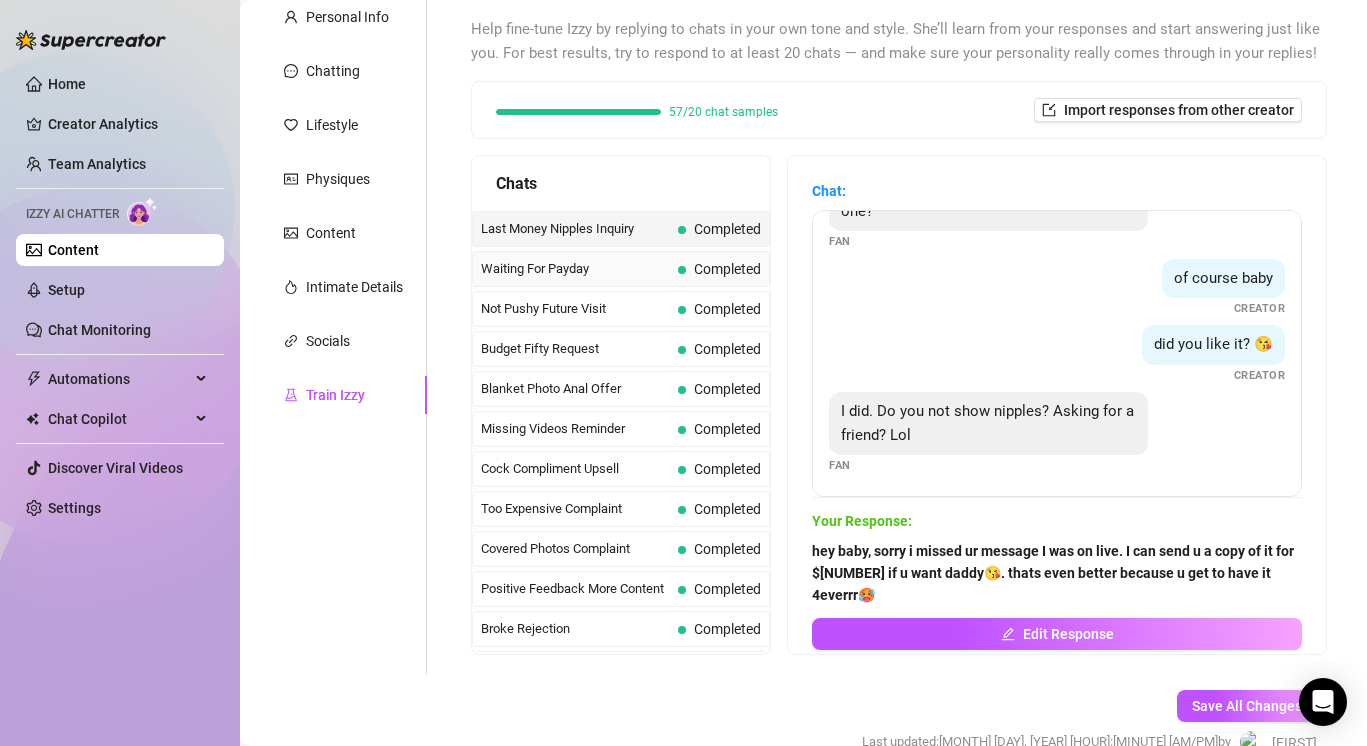 click on "Waiting For Payday" at bounding box center [575, 269] 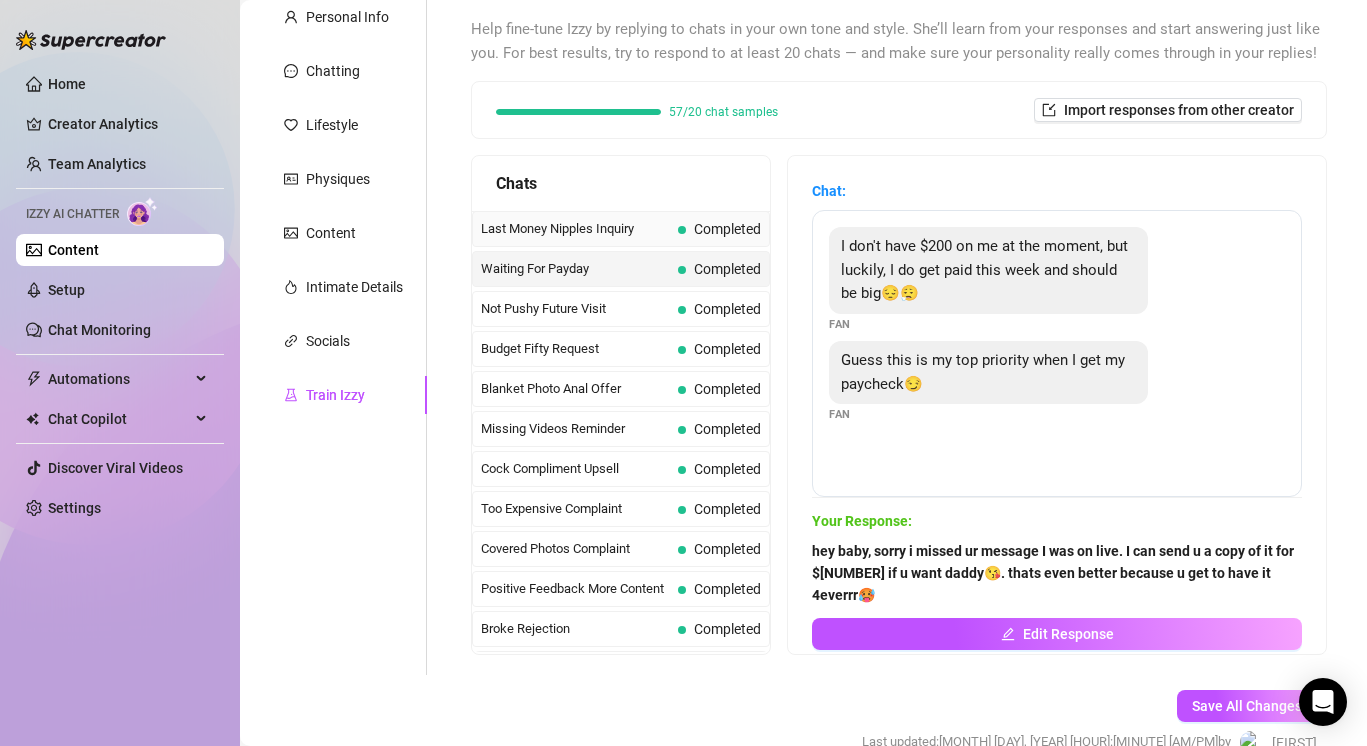 click on "Completed" at bounding box center (719, 229) 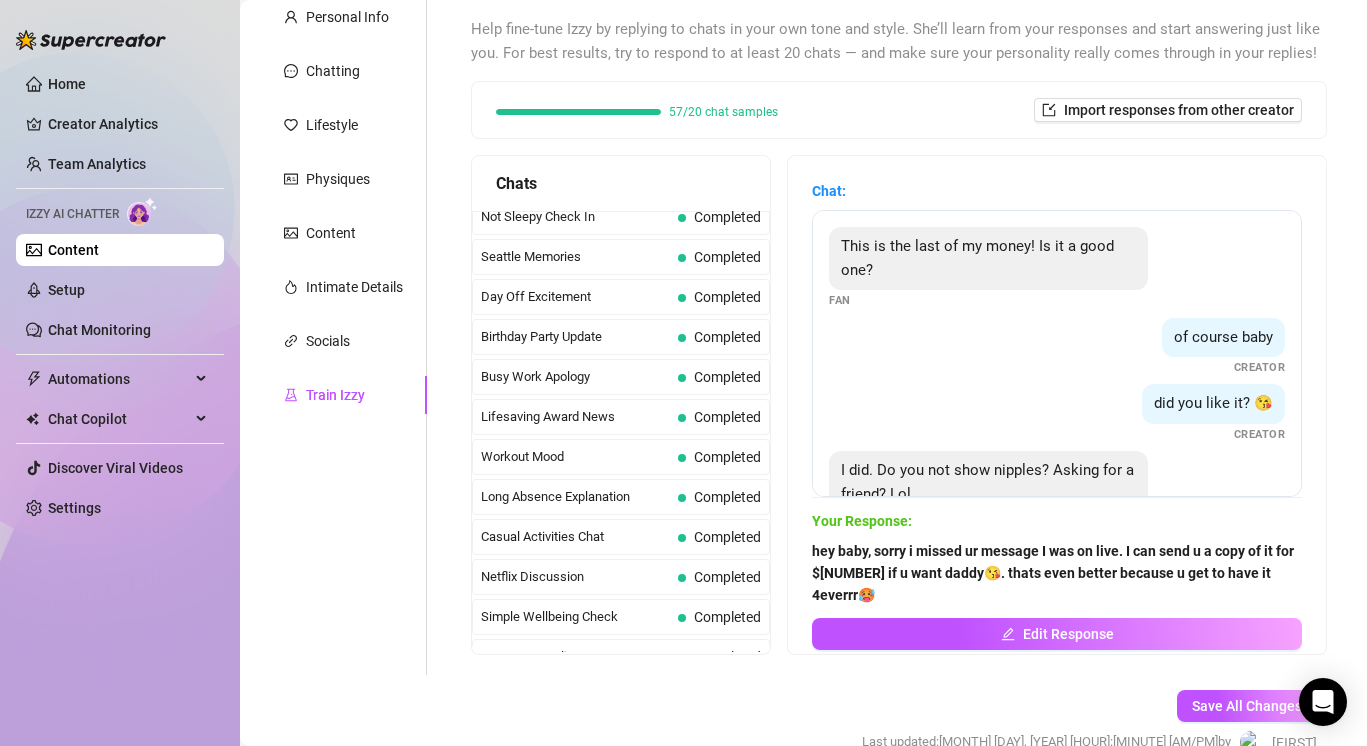 scroll, scrollTop: 1835, scrollLeft: 0, axis: vertical 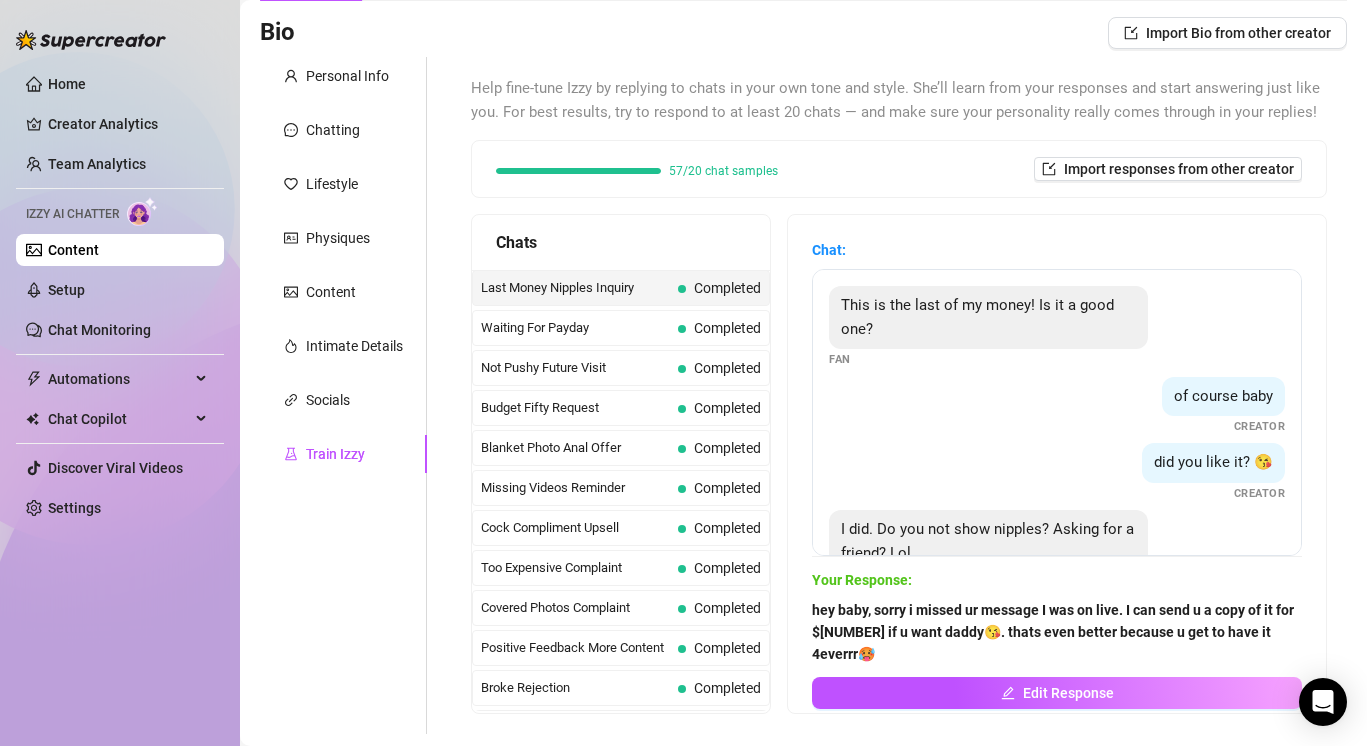 click on "Completed" at bounding box center [727, 288] 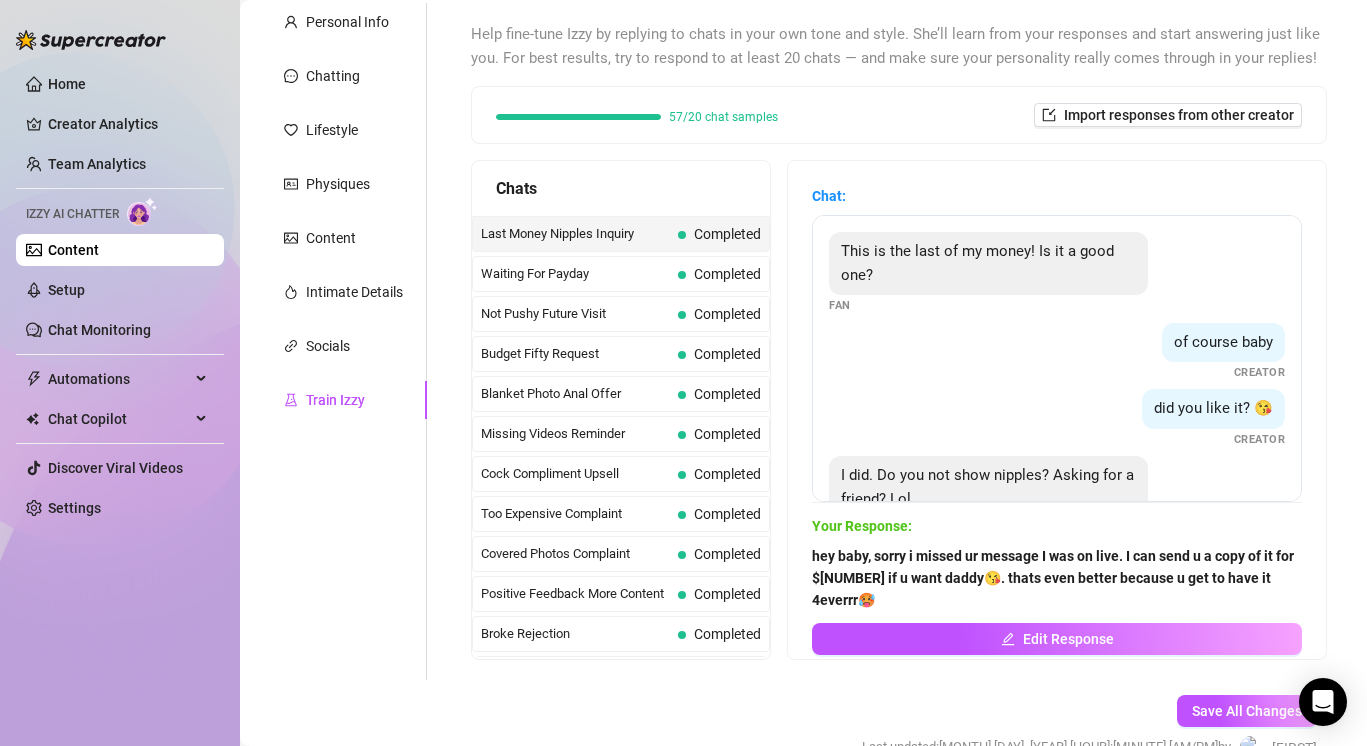 scroll, scrollTop: 189, scrollLeft: 0, axis: vertical 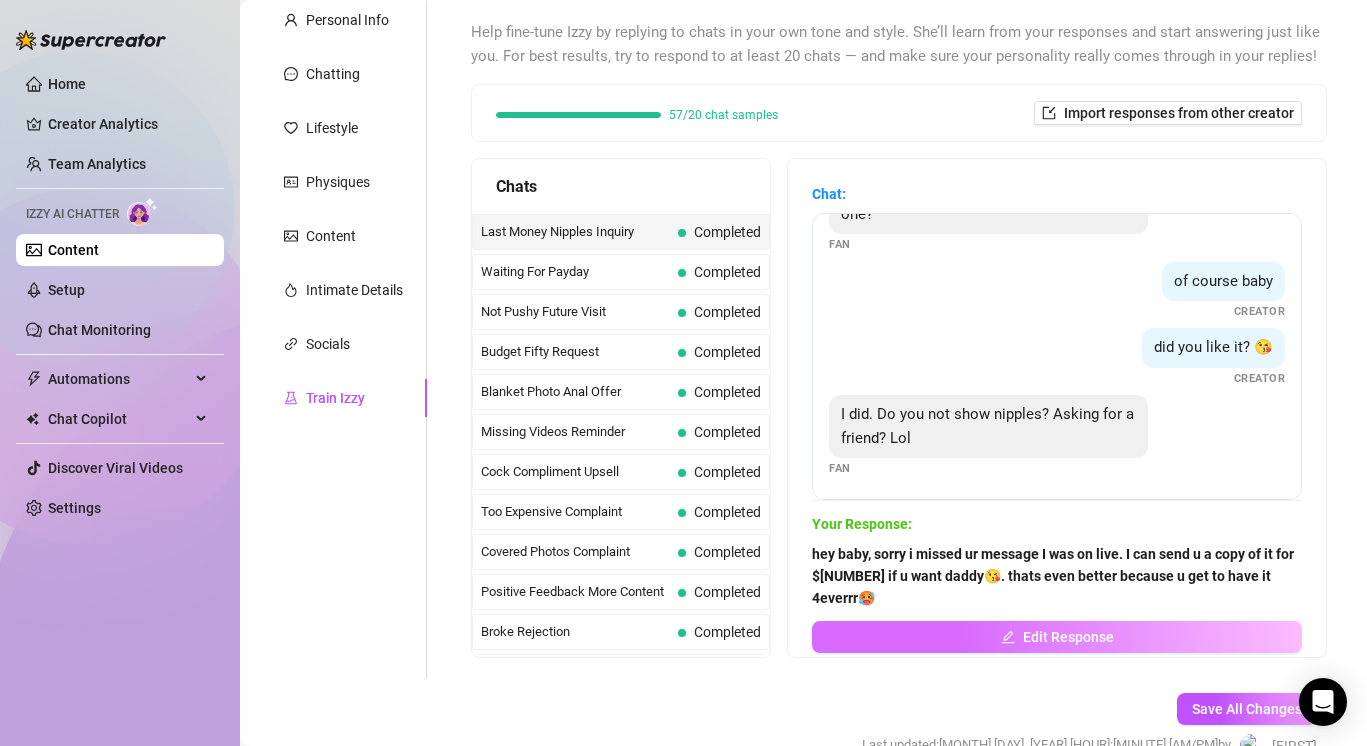 click on "Edit Response" at bounding box center (1057, 637) 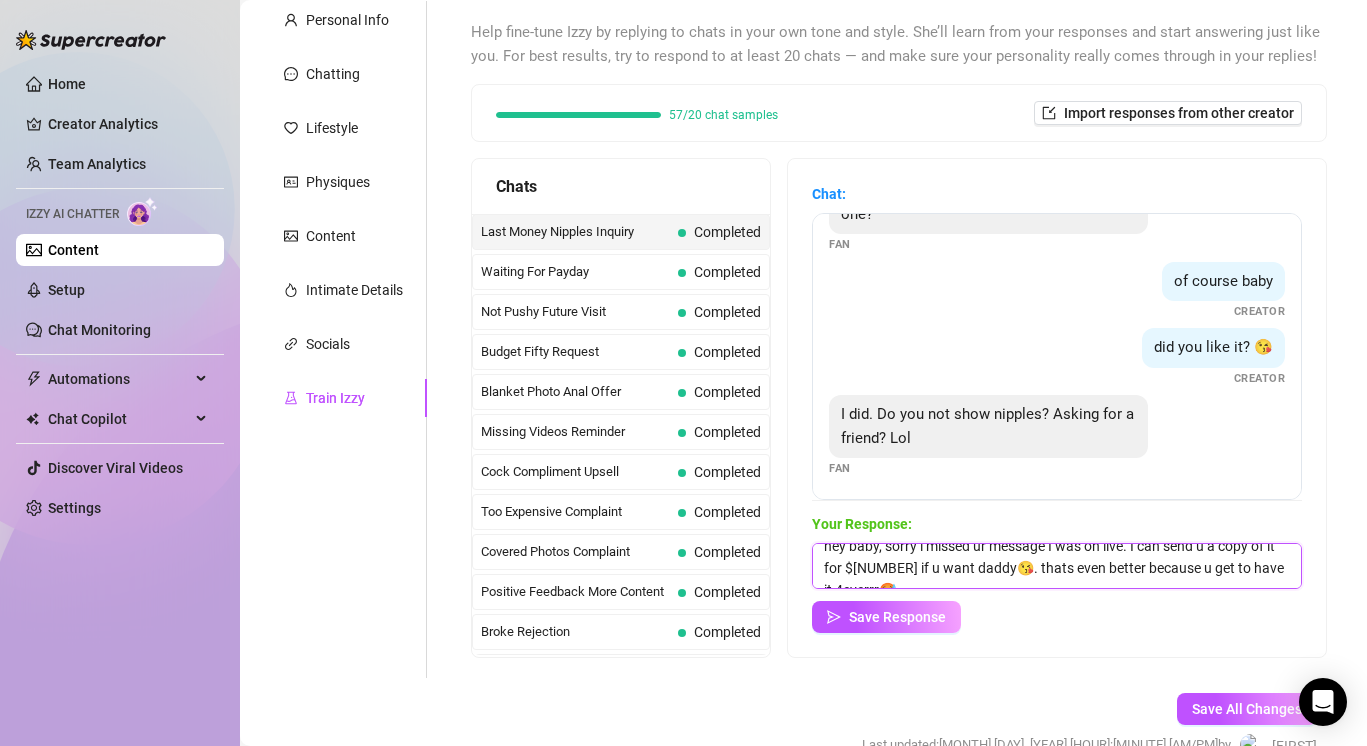 scroll, scrollTop: 0, scrollLeft: 0, axis: both 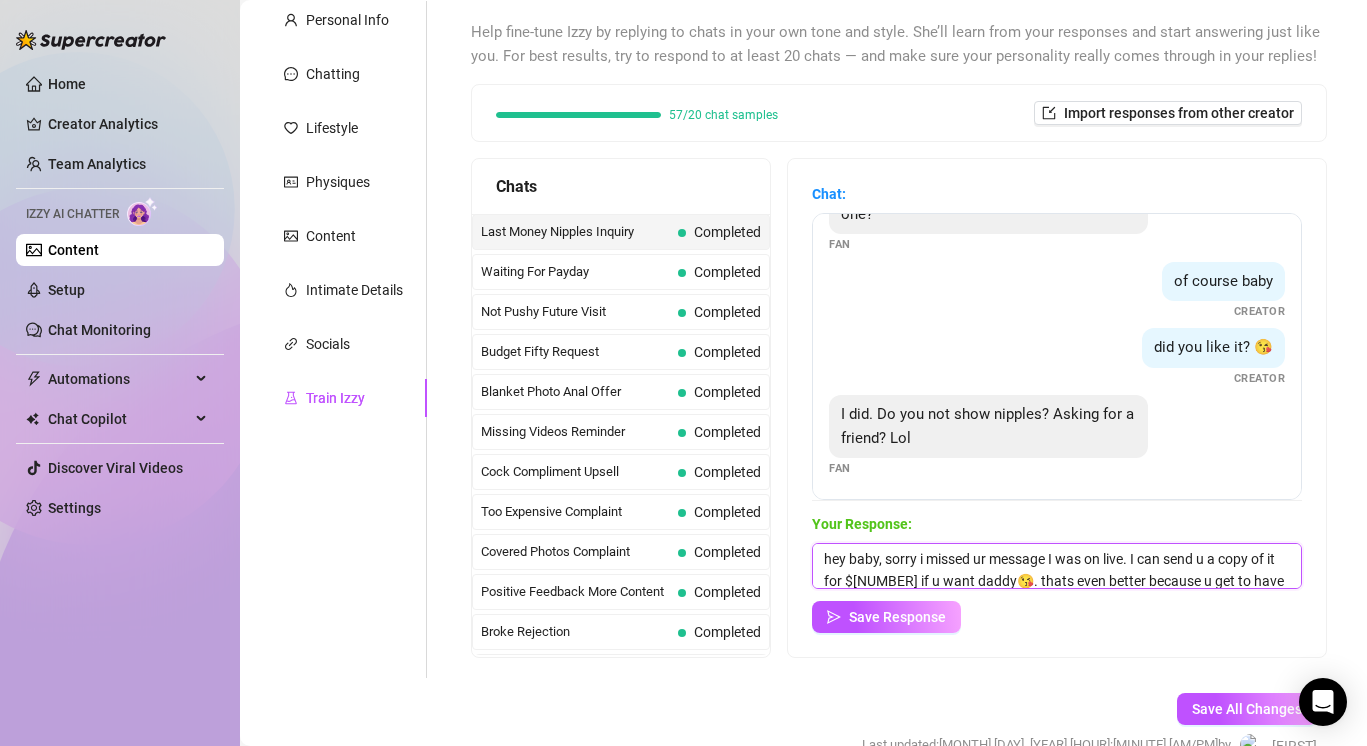 drag, startPoint x: 1254, startPoint y: 580, endPoint x: 819, endPoint y: 525, distance: 438.46323 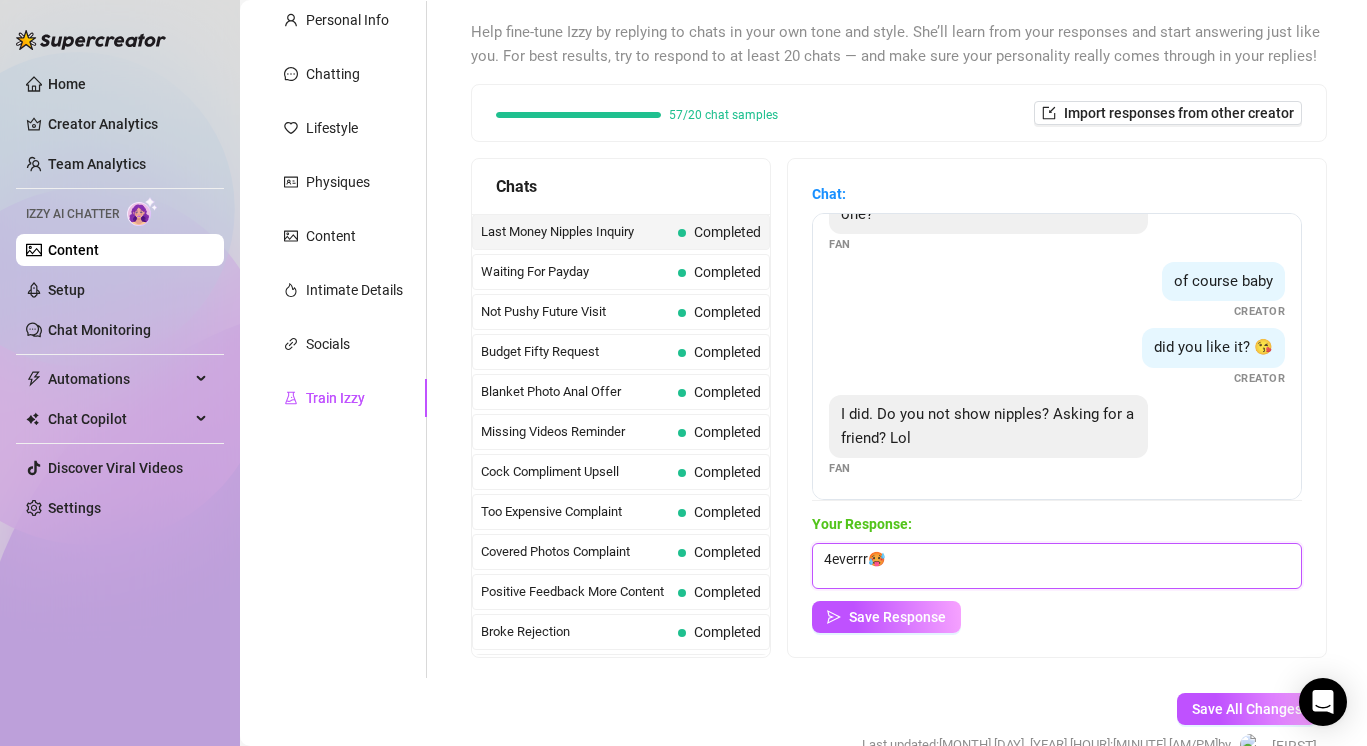 drag, startPoint x: 908, startPoint y: 561, endPoint x: 797, endPoint y: 548, distance: 111.75867 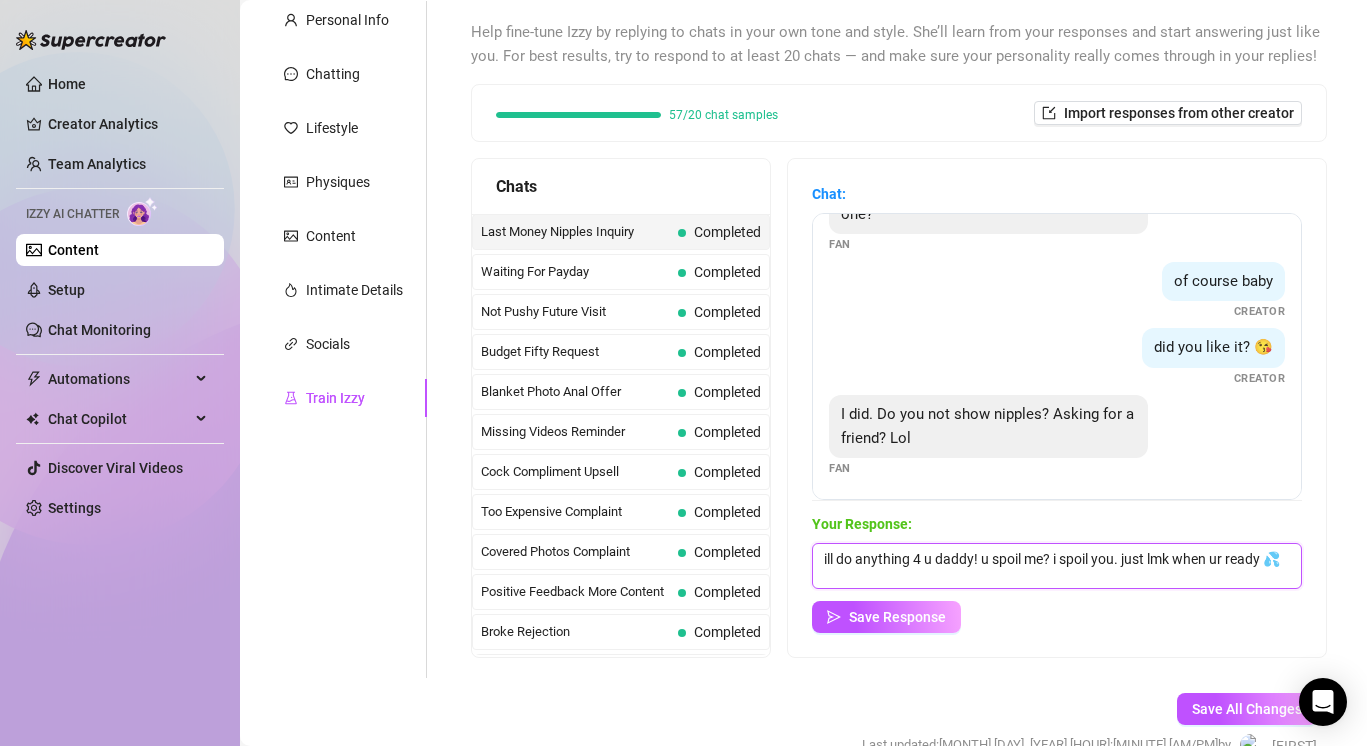 scroll, scrollTop: 61, scrollLeft: 0, axis: vertical 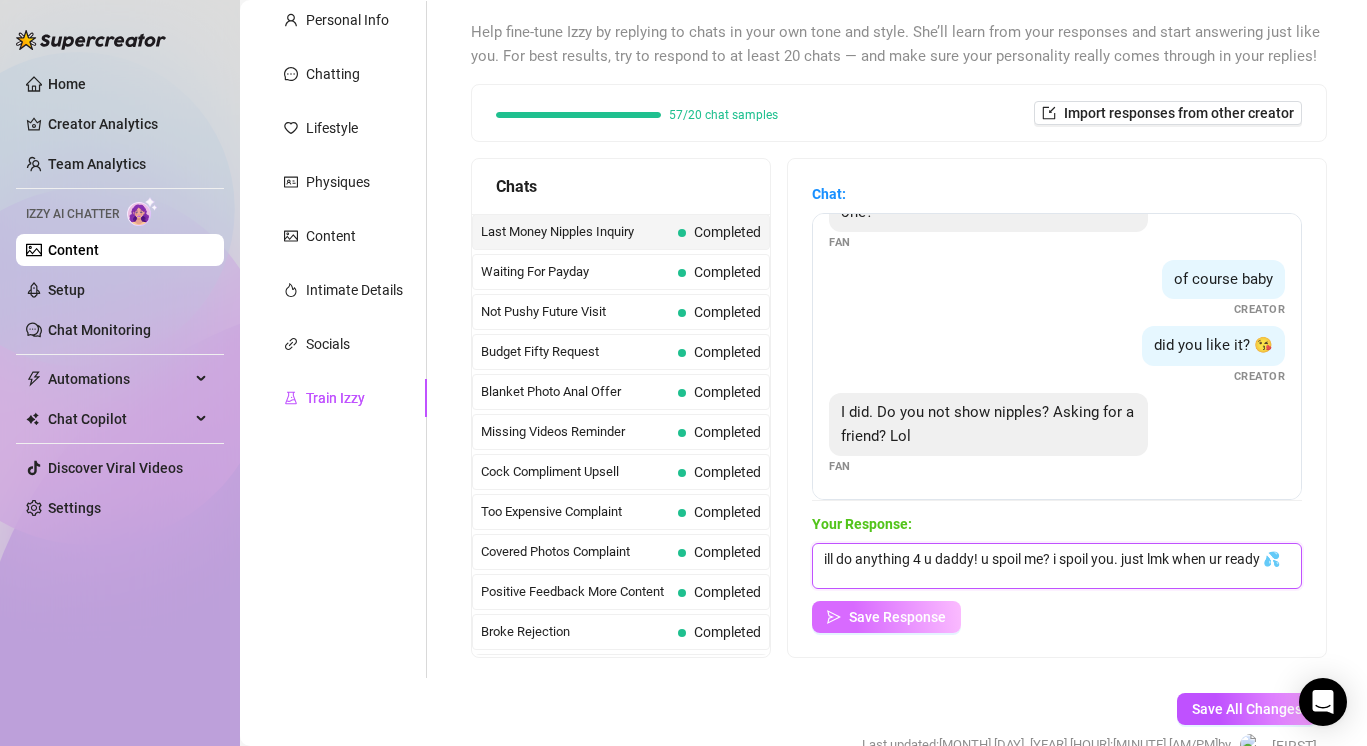 type on "ill do anything 4 u daddy! u spoil me? i spoil you. just lmk when ur ready 💦" 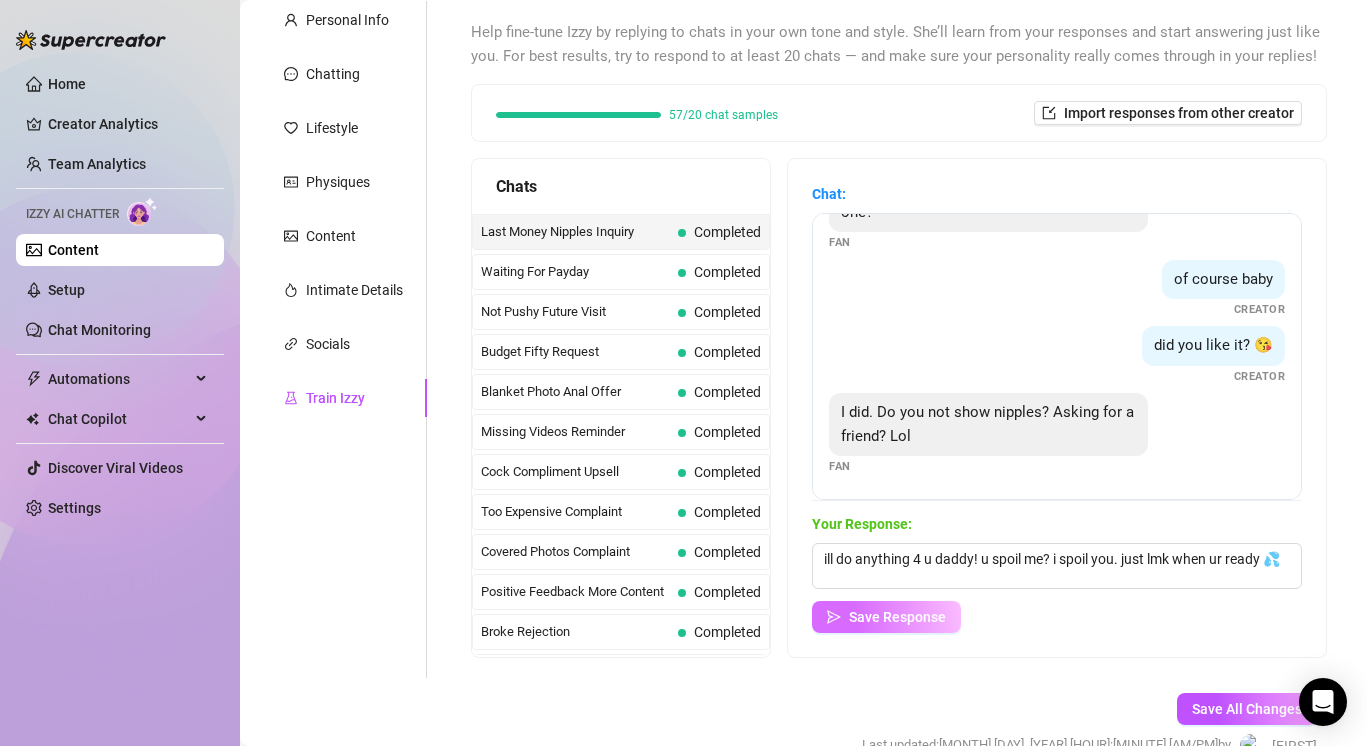 click on "Save Response" at bounding box center [897, 617] 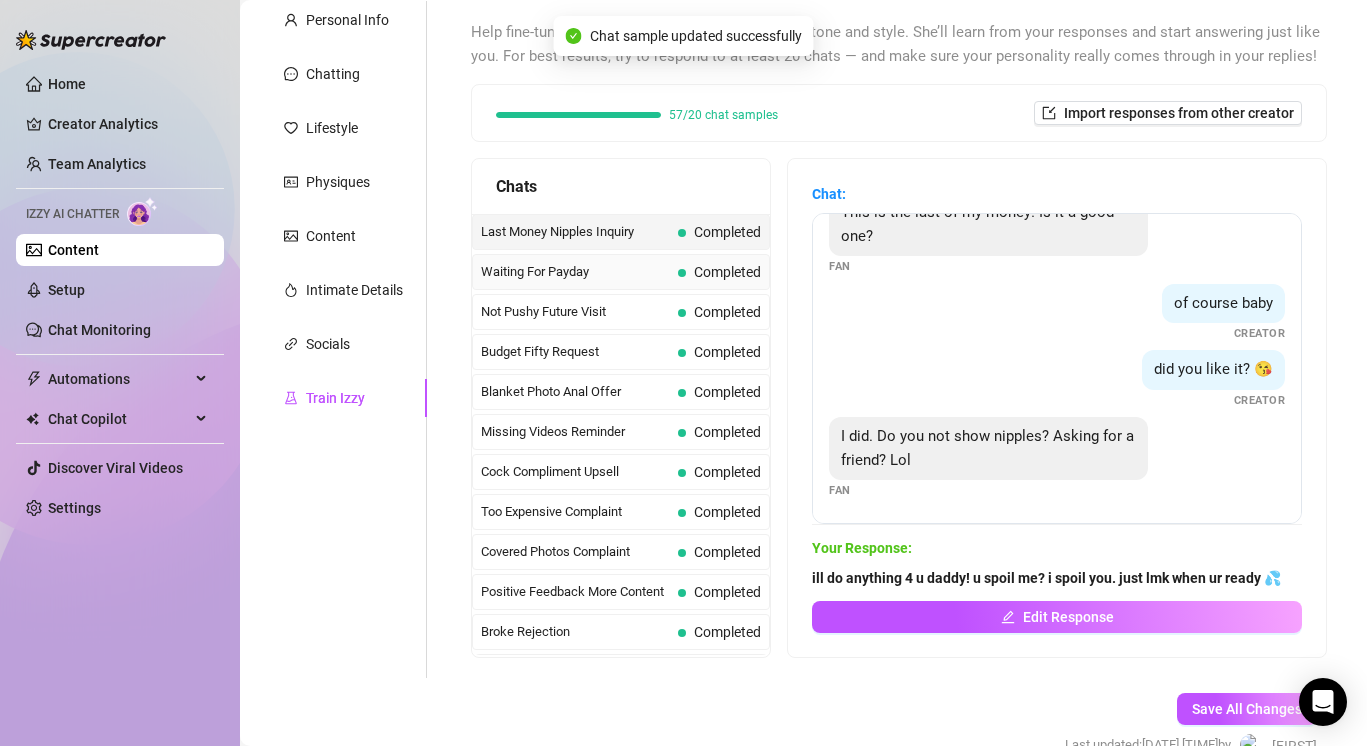 click on "Waiting For Payday" at bounding box center [575, 272] 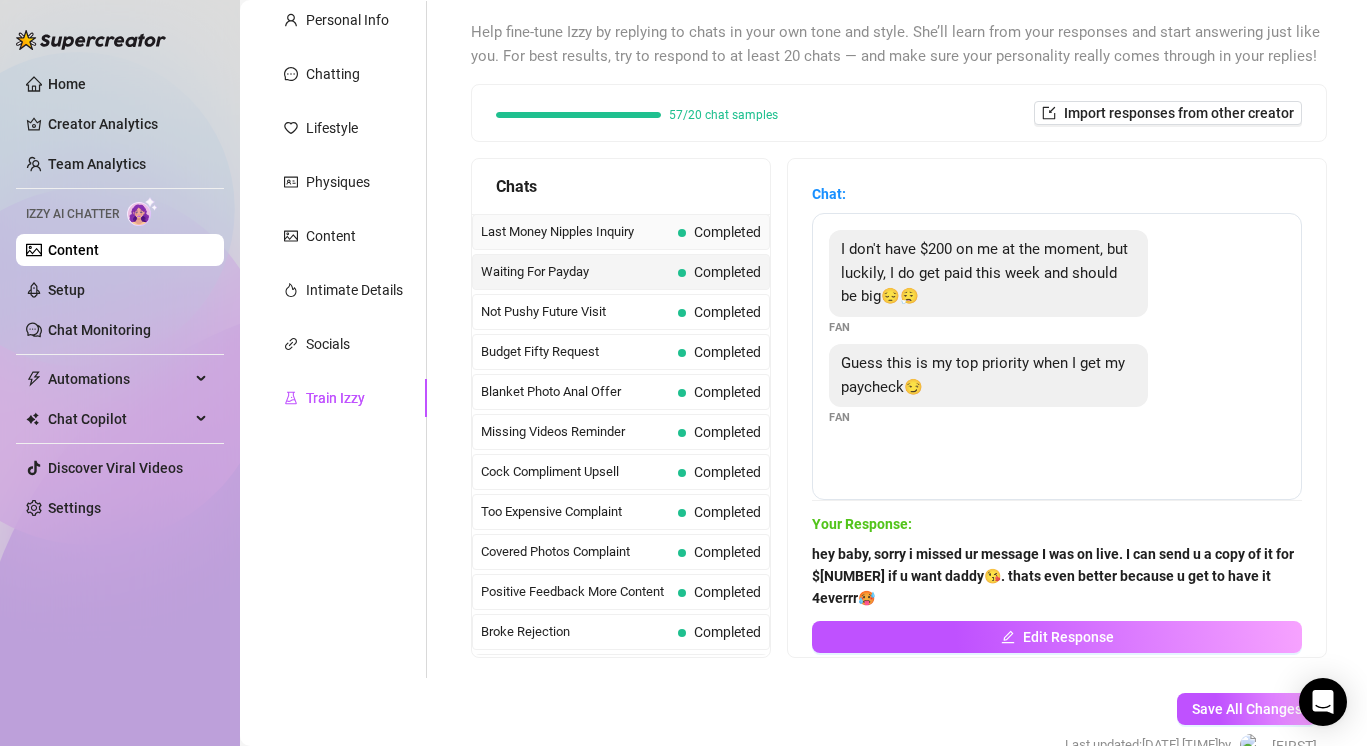 click on "Completed" at bounding box center [727, 232] 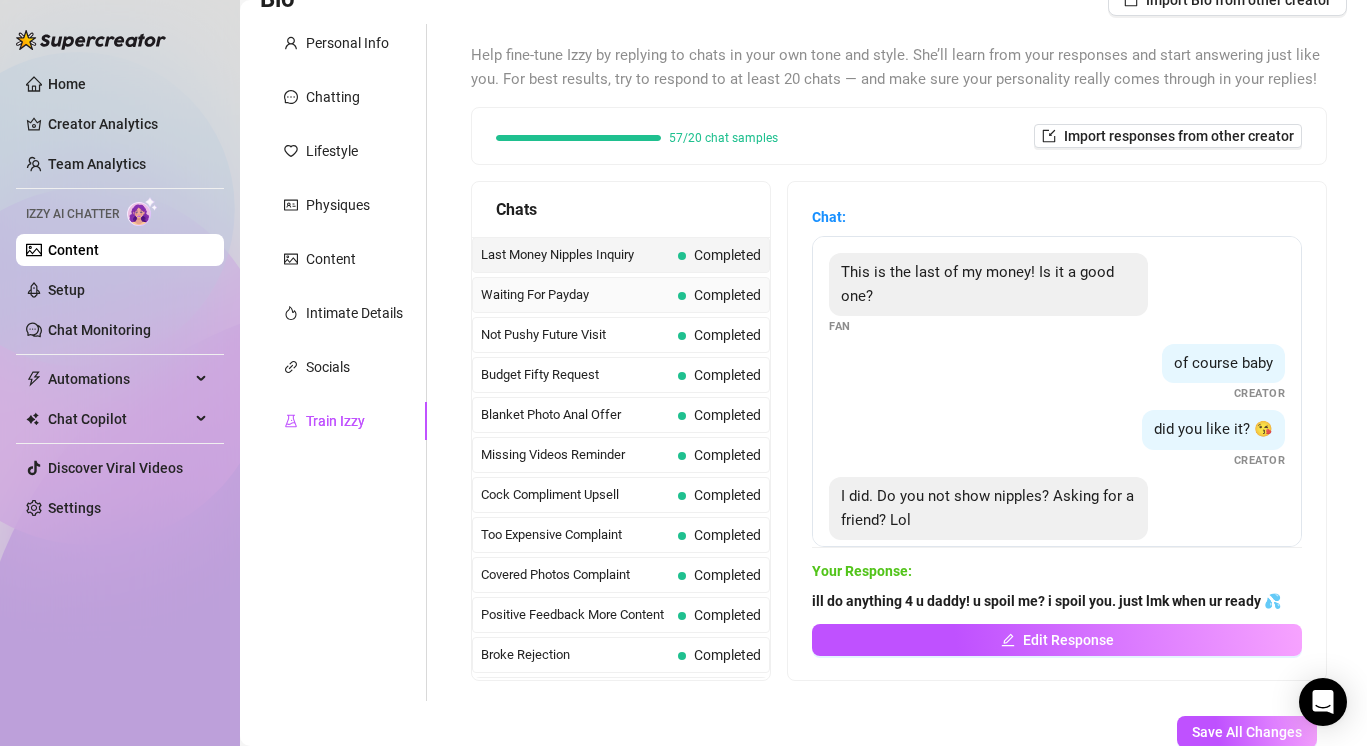 scroll, scrollTop: 170, scrollLeft: 0, axis: vertical 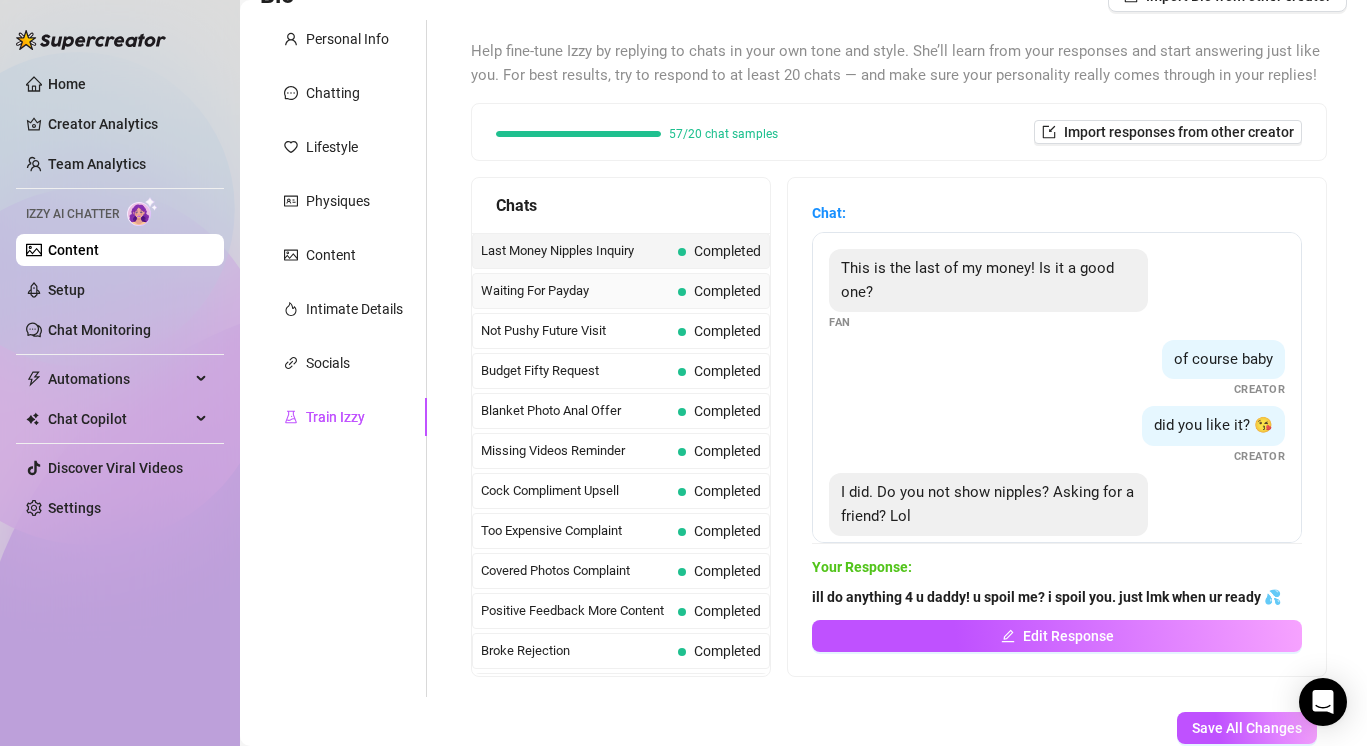 click on "Completed" at bounding box center (719, 291) 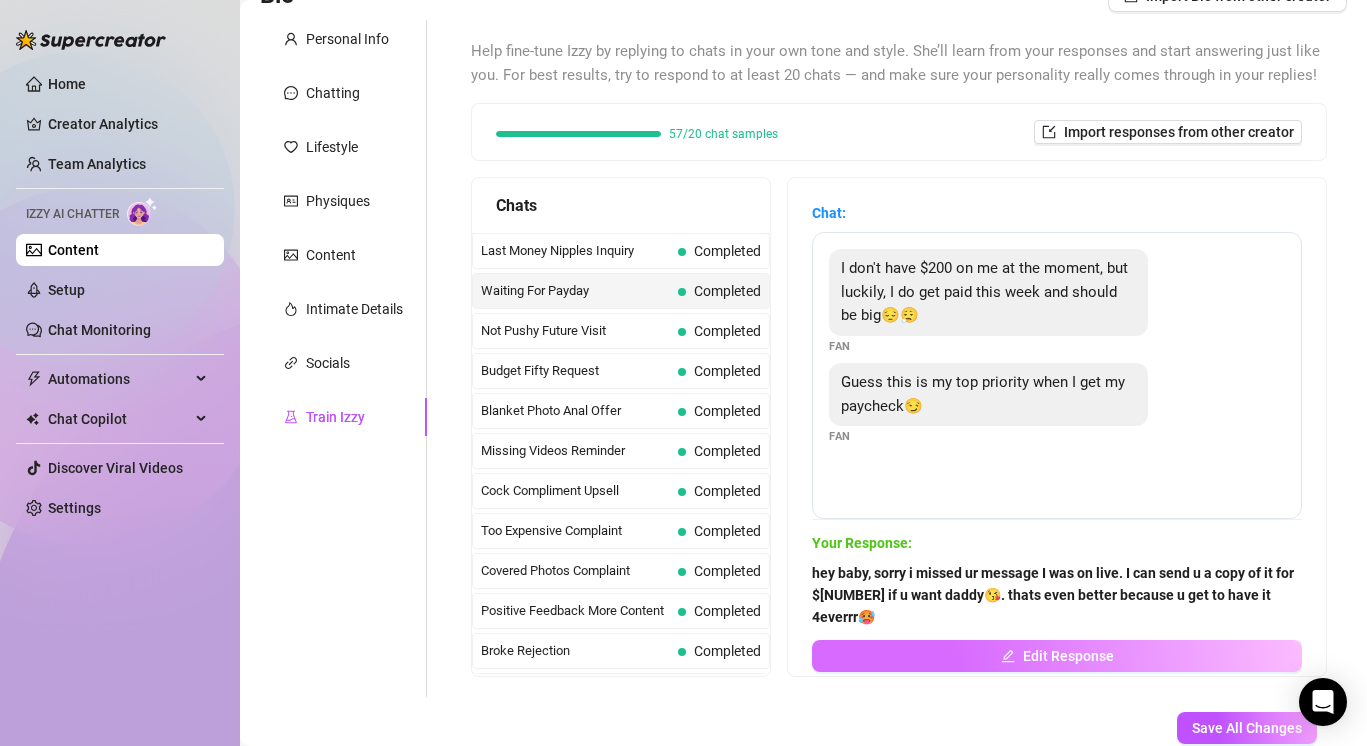 click 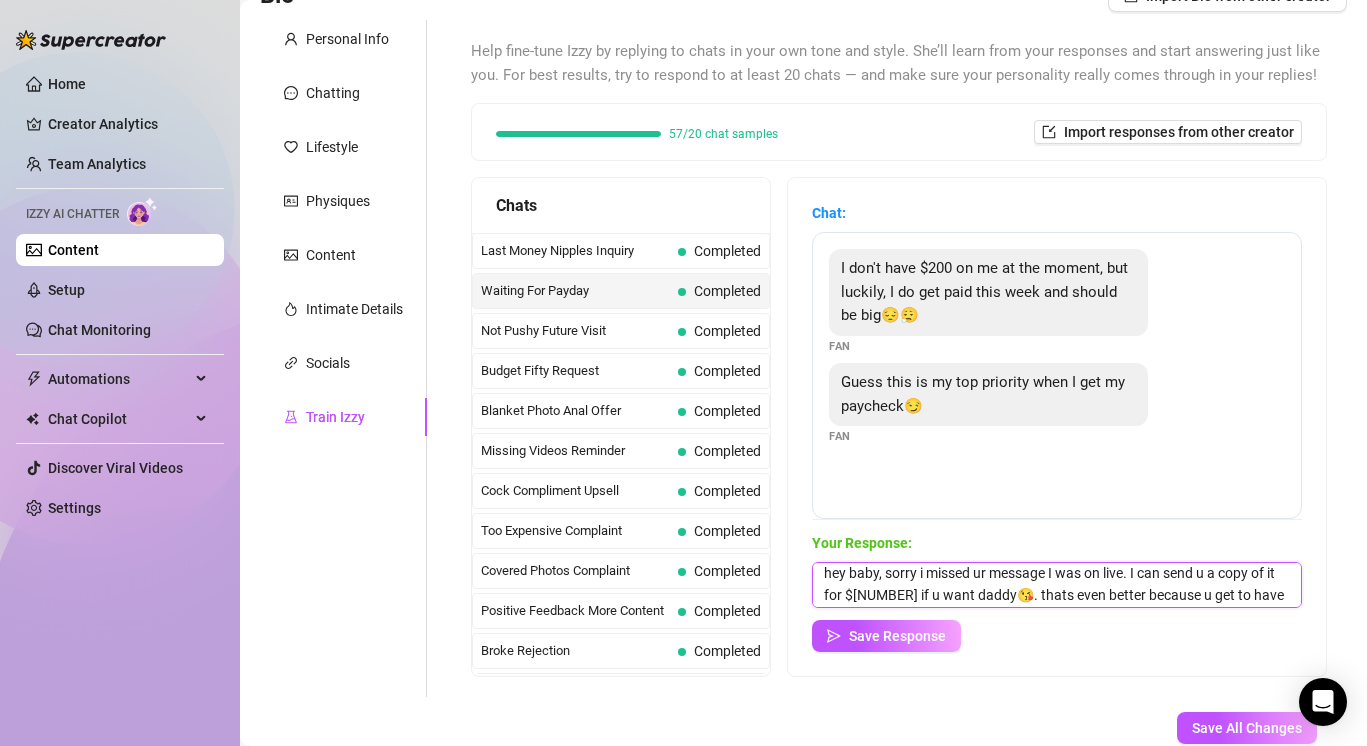scroll, scrollTop: 0, scrollLeft: 0, axis: both 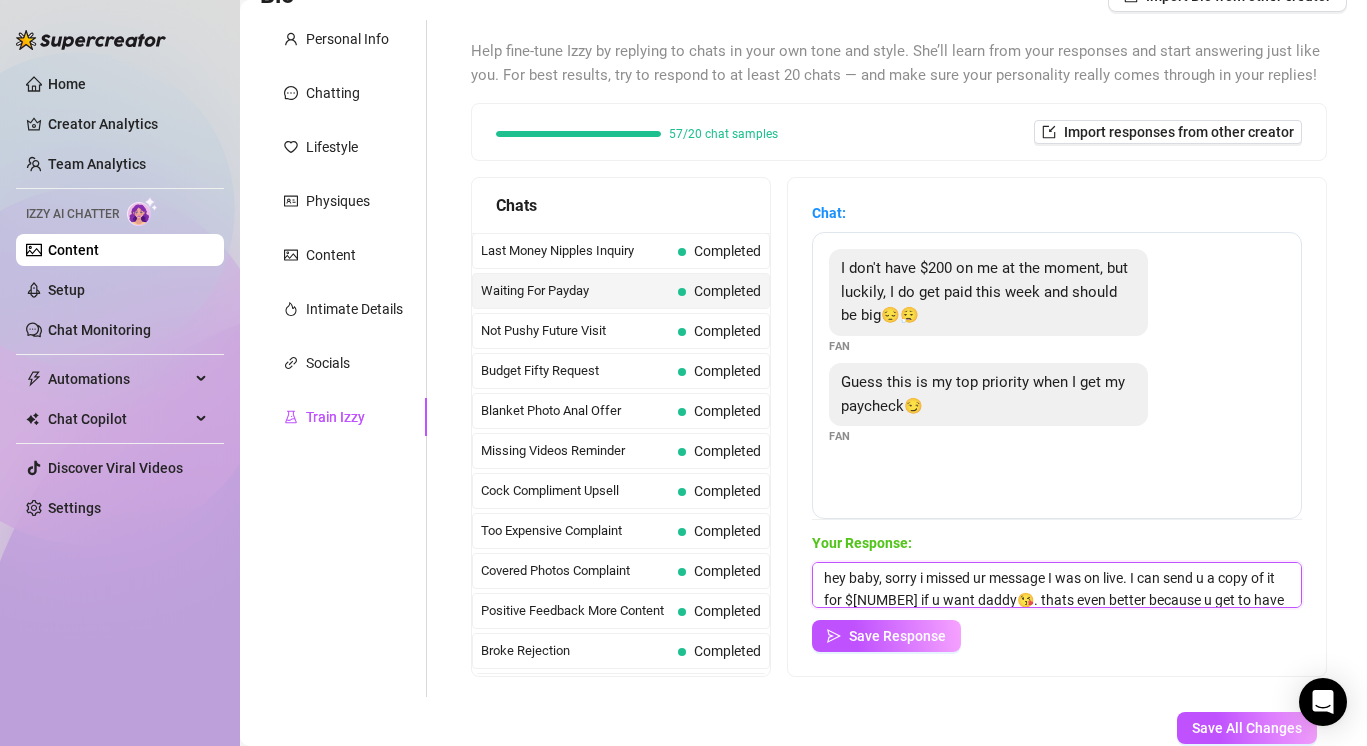 drag, startPoint x: 1262, startPoint y: 601, endPoint x: 739, endPoint y: 551, distance: 525.38464 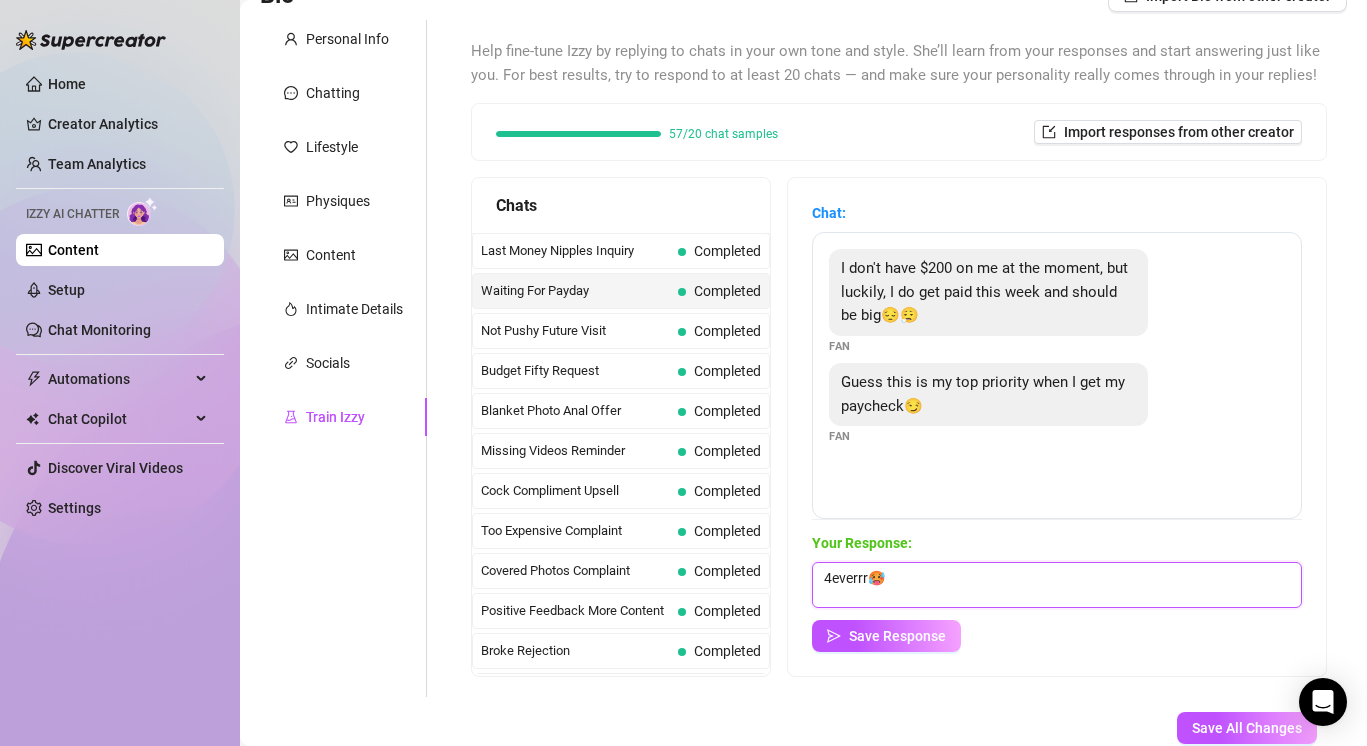 drag, startPoint x: 896, startPoint y: 582, endPoint x: 809, endPoint y: 554, distance: 91.394745 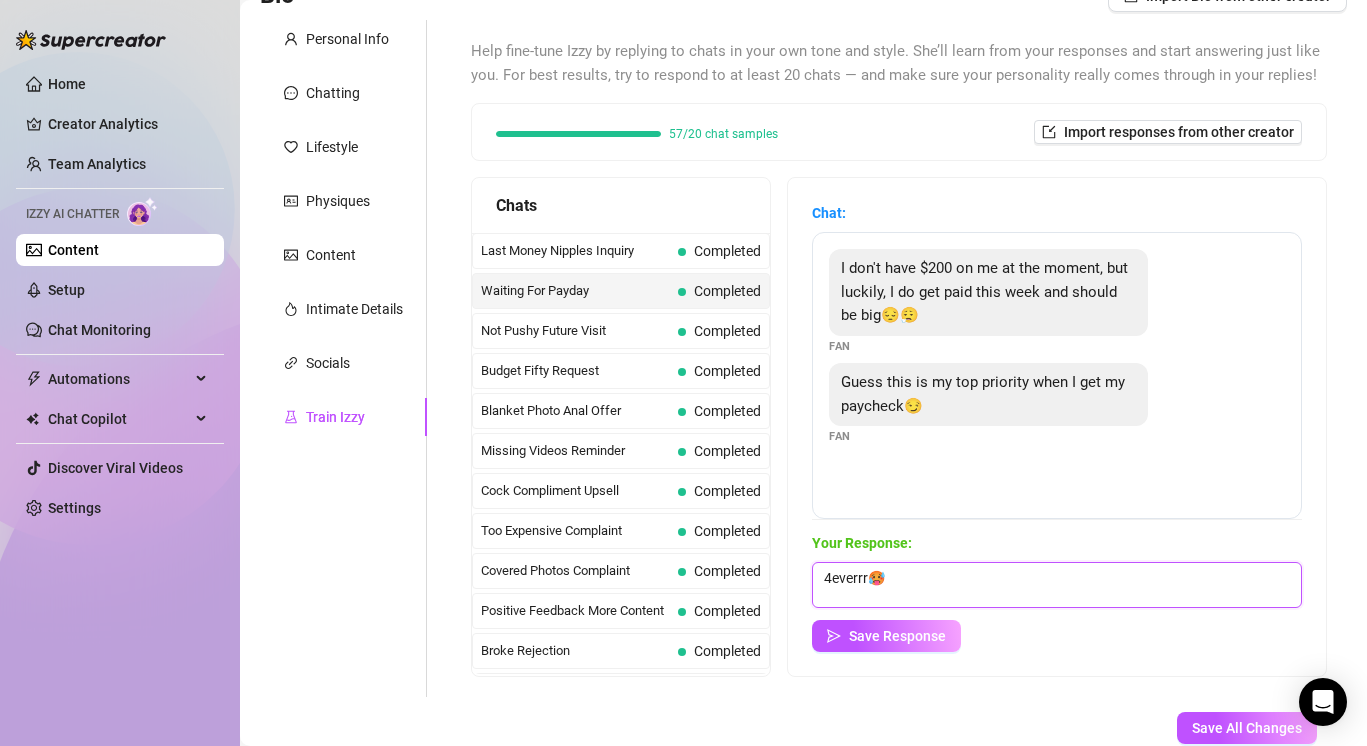 click on "Chat: I don't have $200 on me at the moment, but luckily, I do get paid this week and should be big😔😮‍💨 Fan Guess this is my top priority when I get my paycheck😏 Fan Your Response: 4everrr🥵 Save Response" at bounding box center [1057, 427] 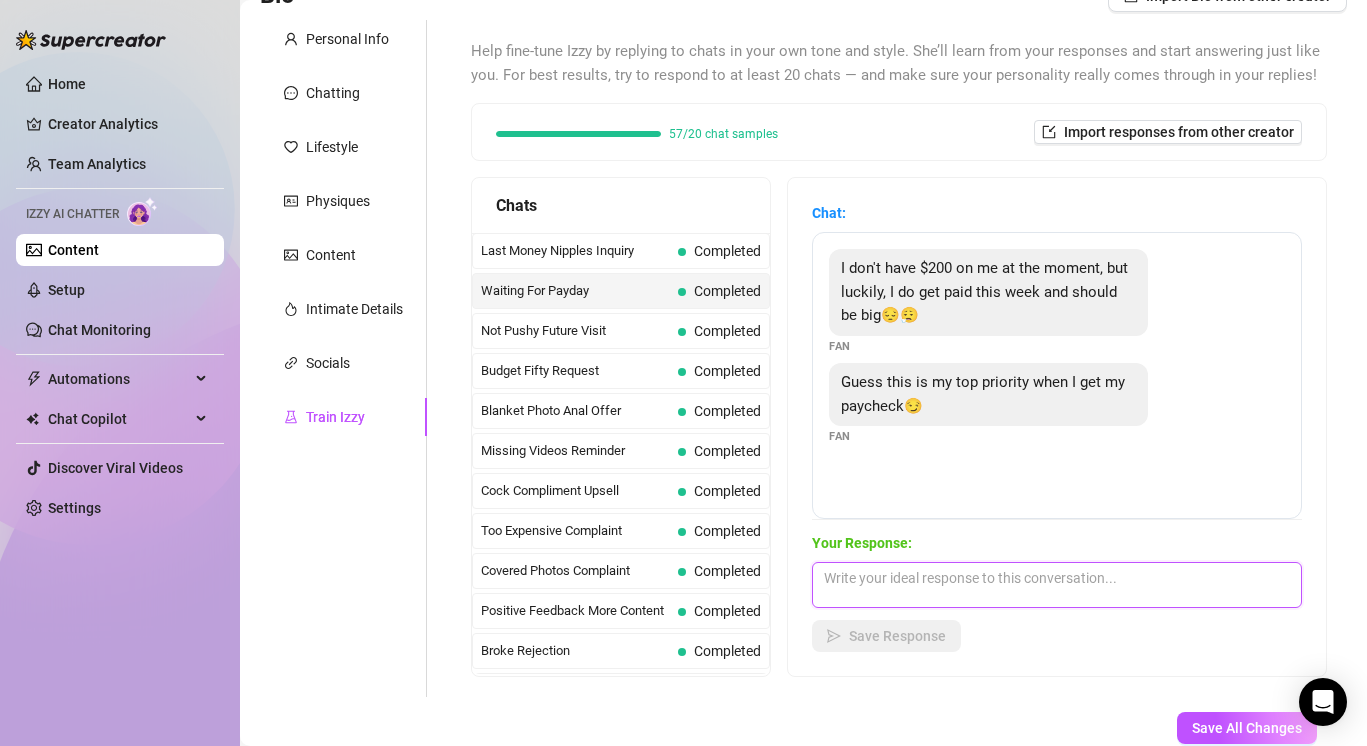 click at bounding box center (1057, 585) 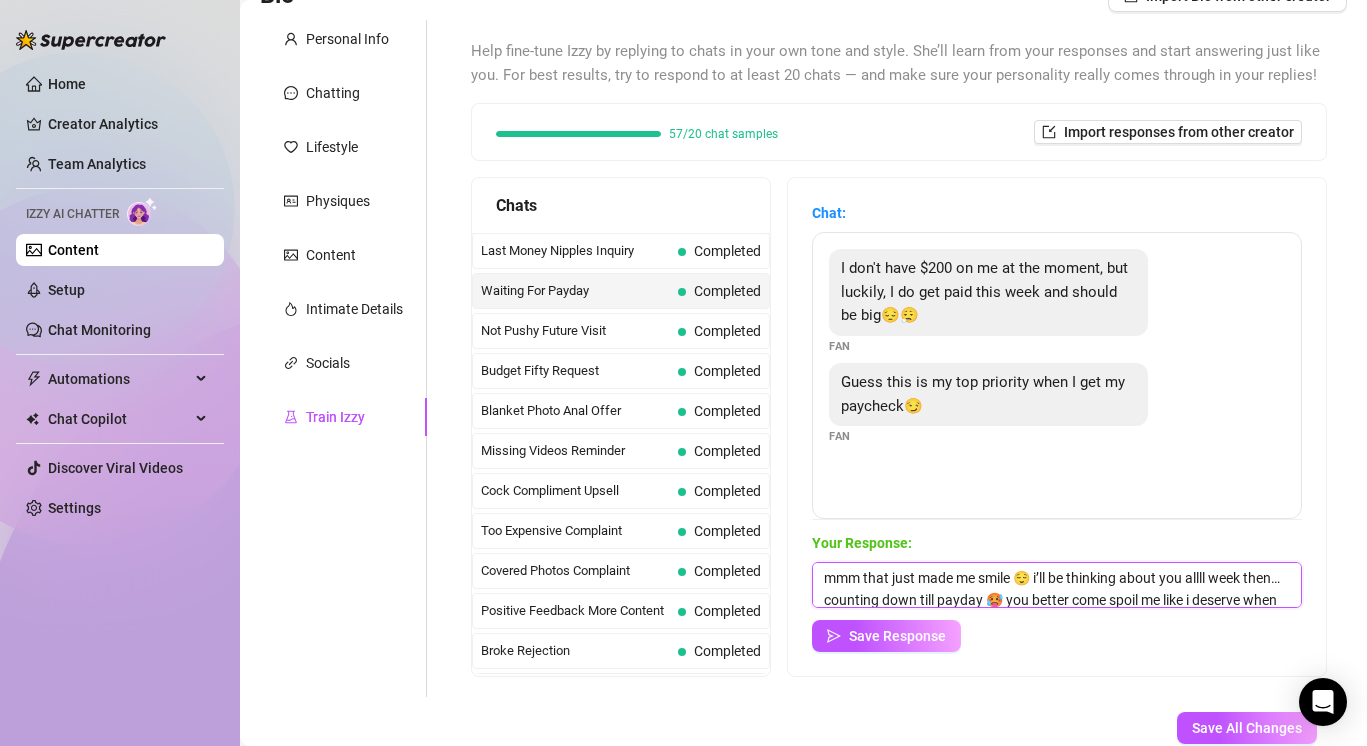 scroll, scrollTop: 23, scrollLeft: 0, axis: vertical 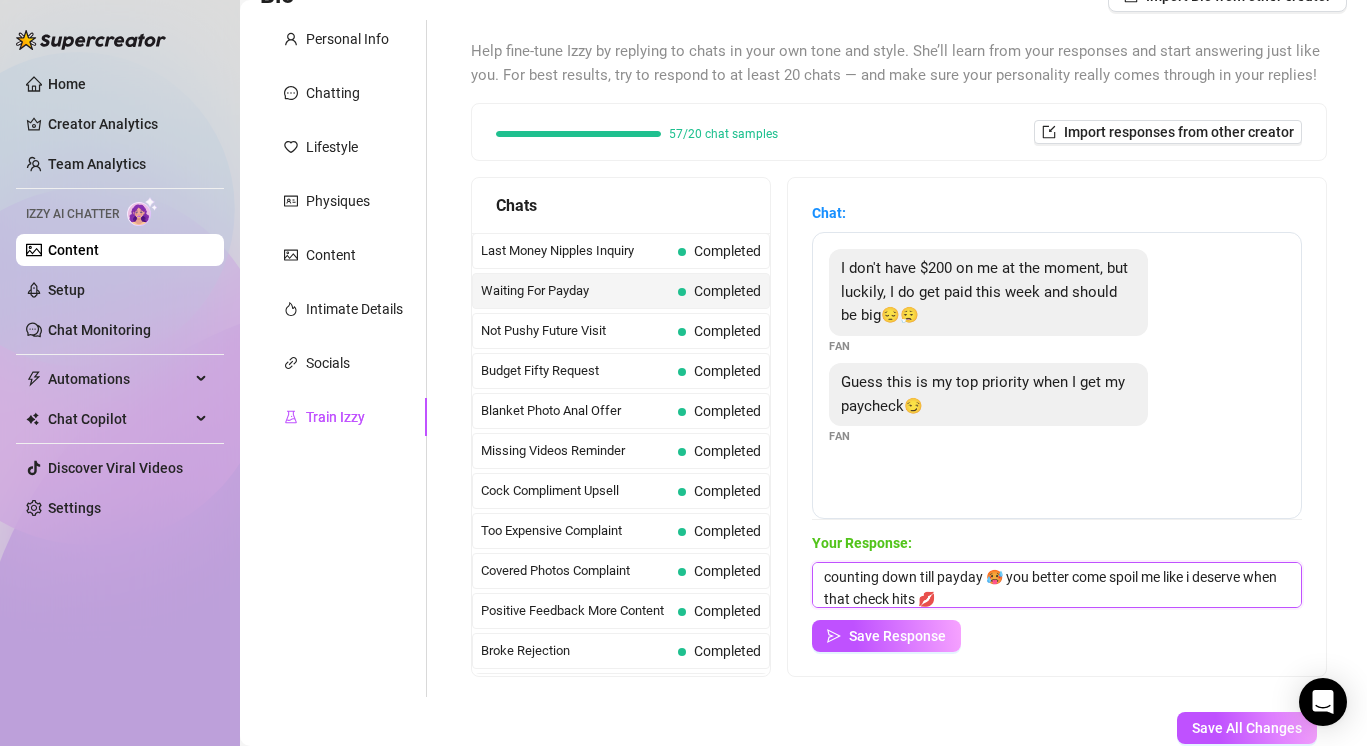 click on "mmm that just made me smile 😌 i’ll be thinking about you allll week then… counting down till payday 🥵 you better come spoil me like i deserve when that check hits 💋" at bounding box center (1057, 585) 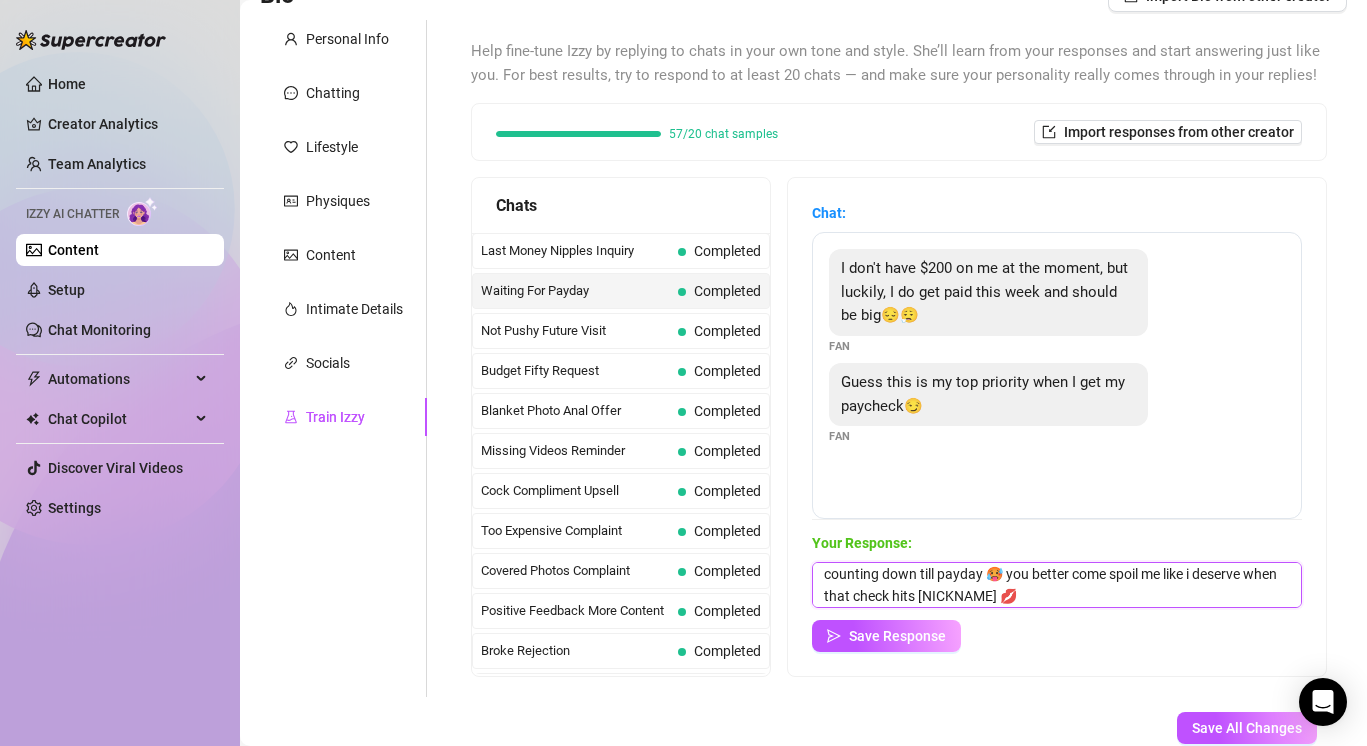 scroll, scrollTop: 30, scrollLeft: 0, axis: vertical 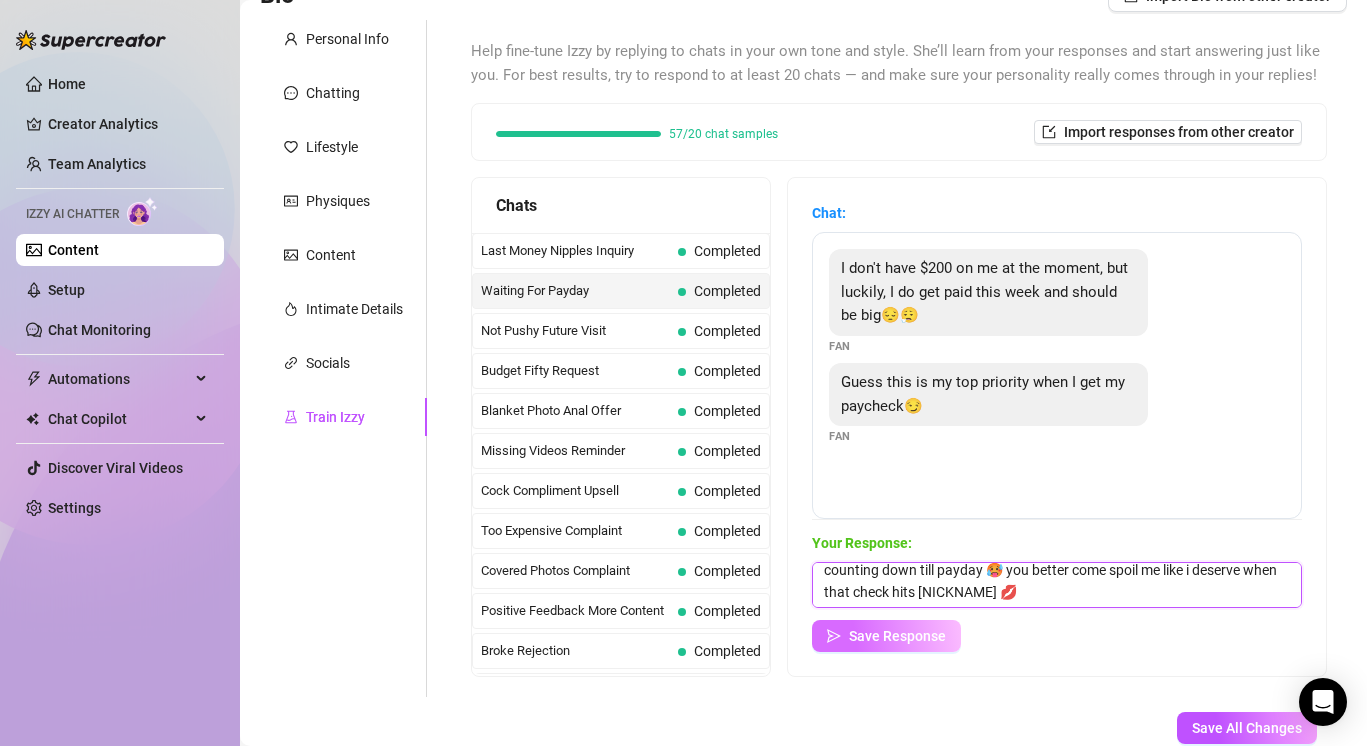type on "mmm that just made me smile 😌 i’ll be thinking about you allll week then… counting down till payday 🥵 you better come spoil me like i deserve when that check hits [NICKNAME] 💋" 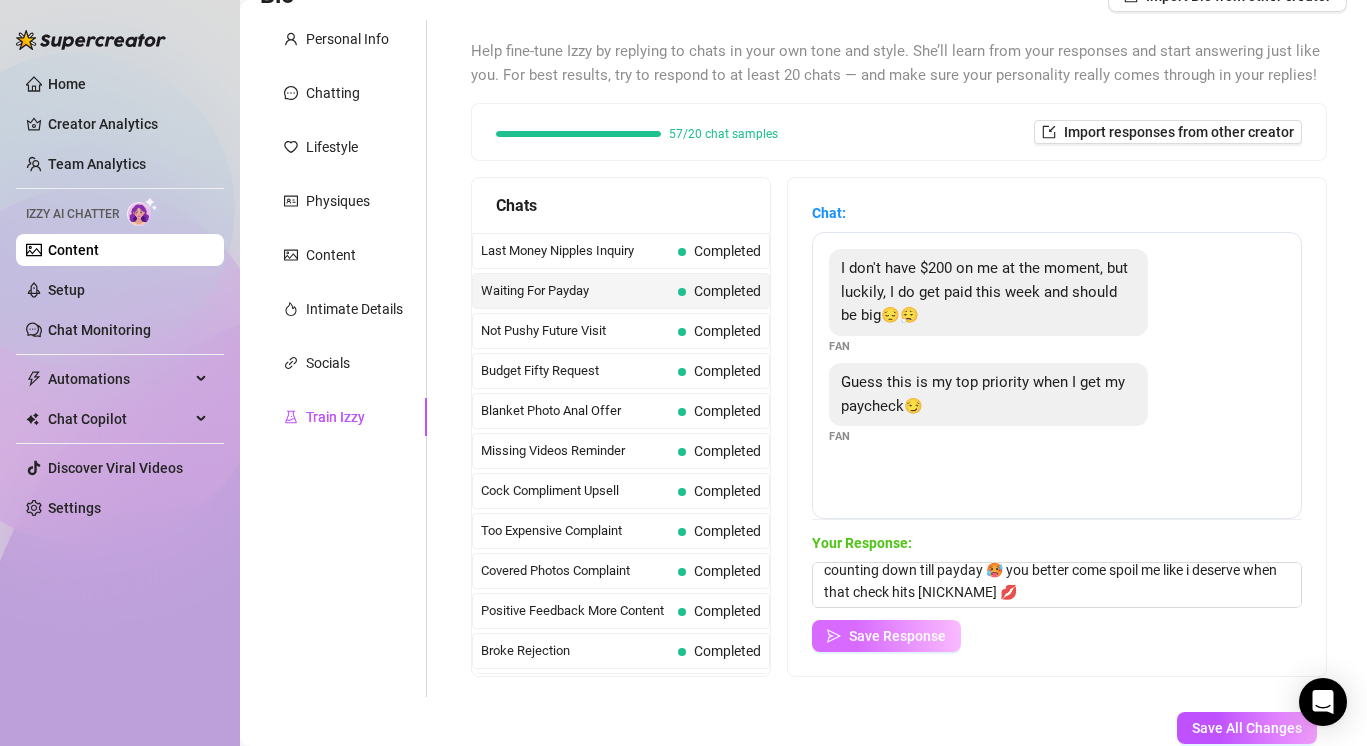 click on "Save Response" at bounding box center (897, 636) 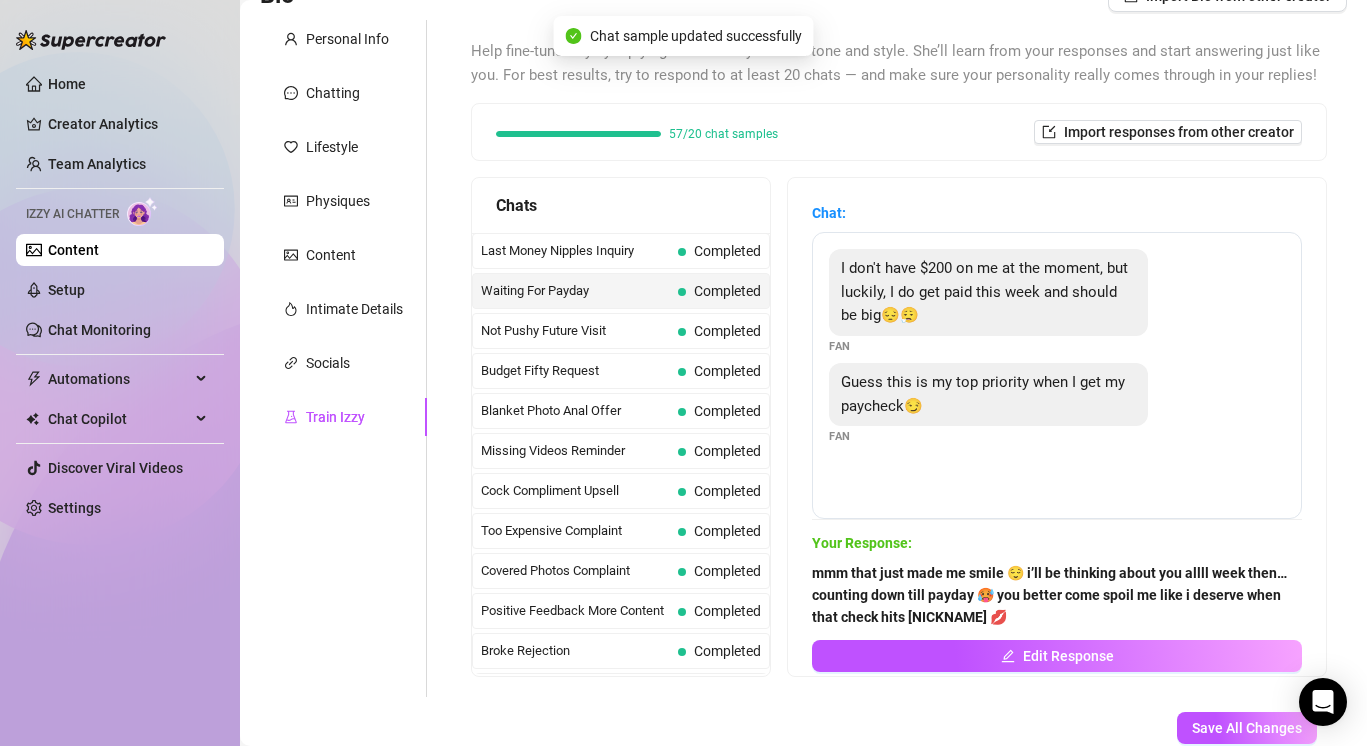 click on "Waiting For Payday Completed" at bounding box center [621, 291] 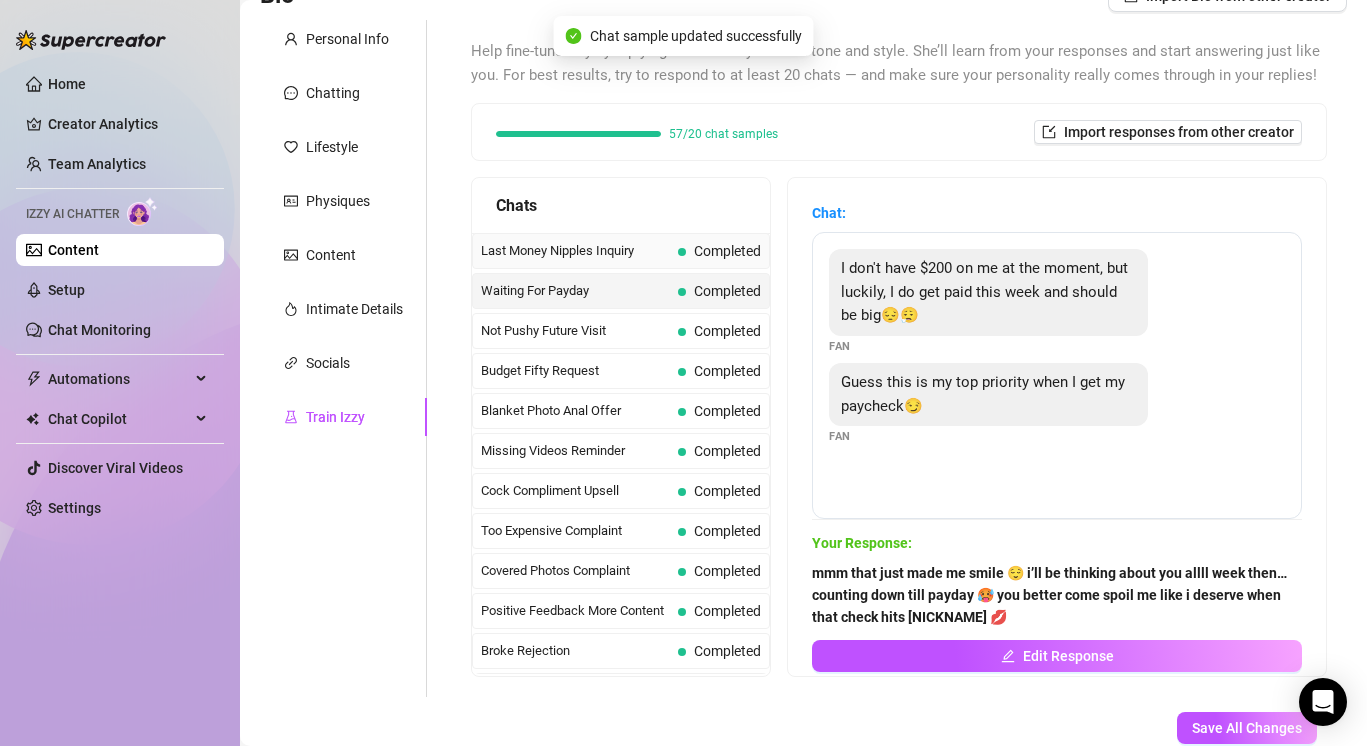 click on "Last Money Nipples Inquiry Completed" at bounding box center (621, 251) 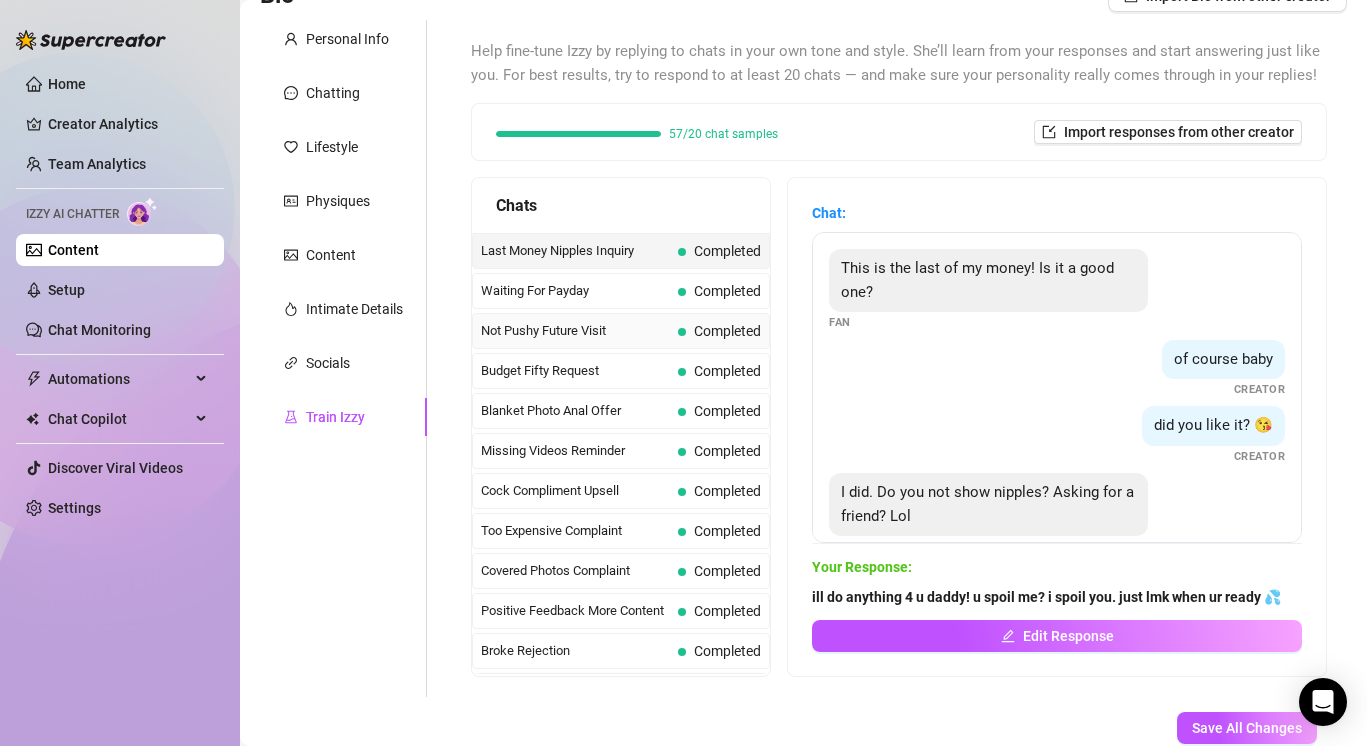 click on "Not Pushy Future Visit Completed" at bounding box center [621, 331] 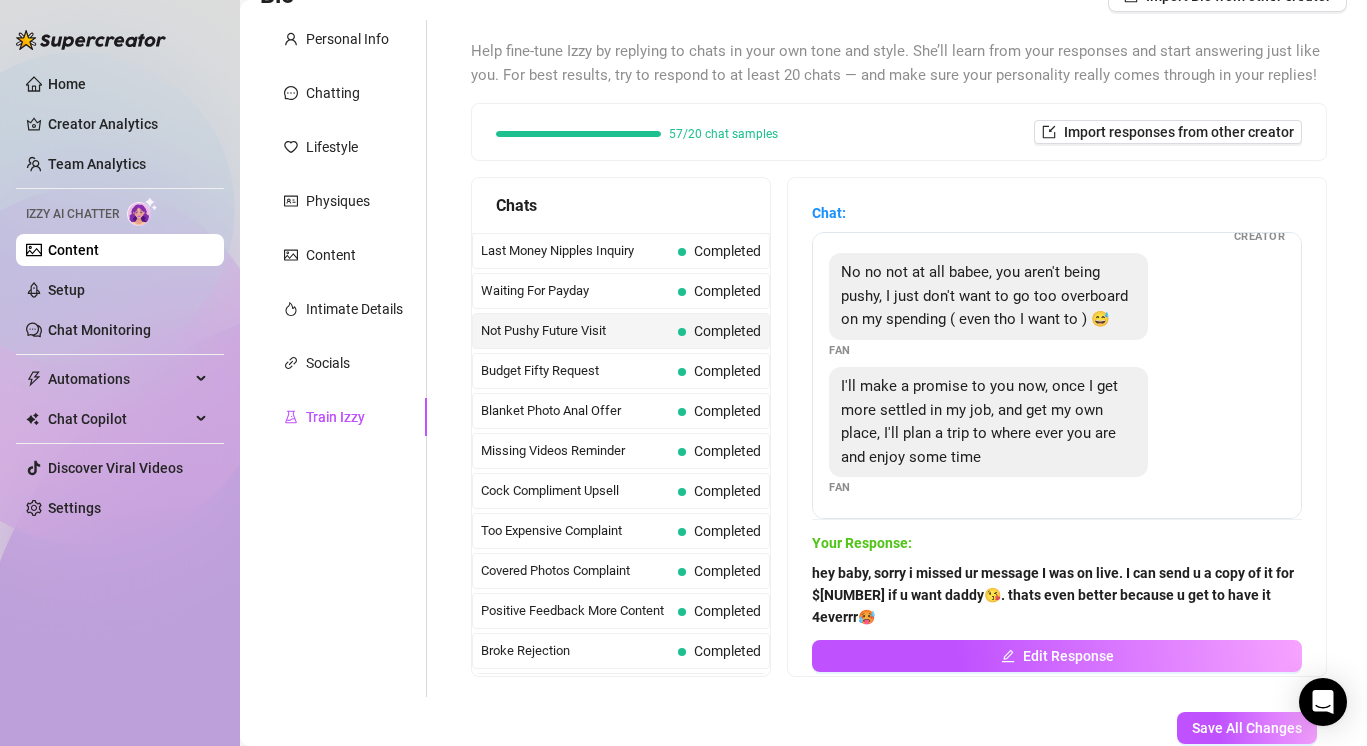 scroll, scrollTop: 0, scrollLeft: 0, axis: both 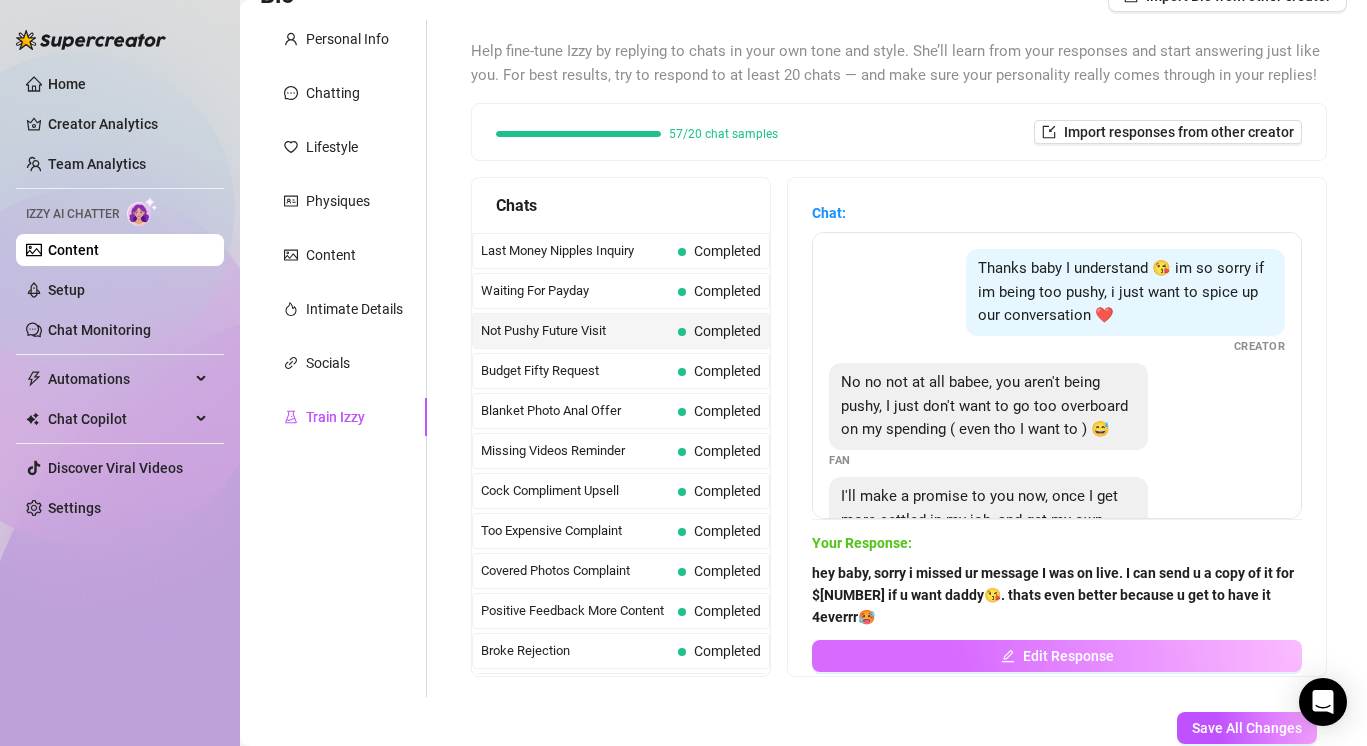 click on "Edit Response" at bounding box center (1068, 656) 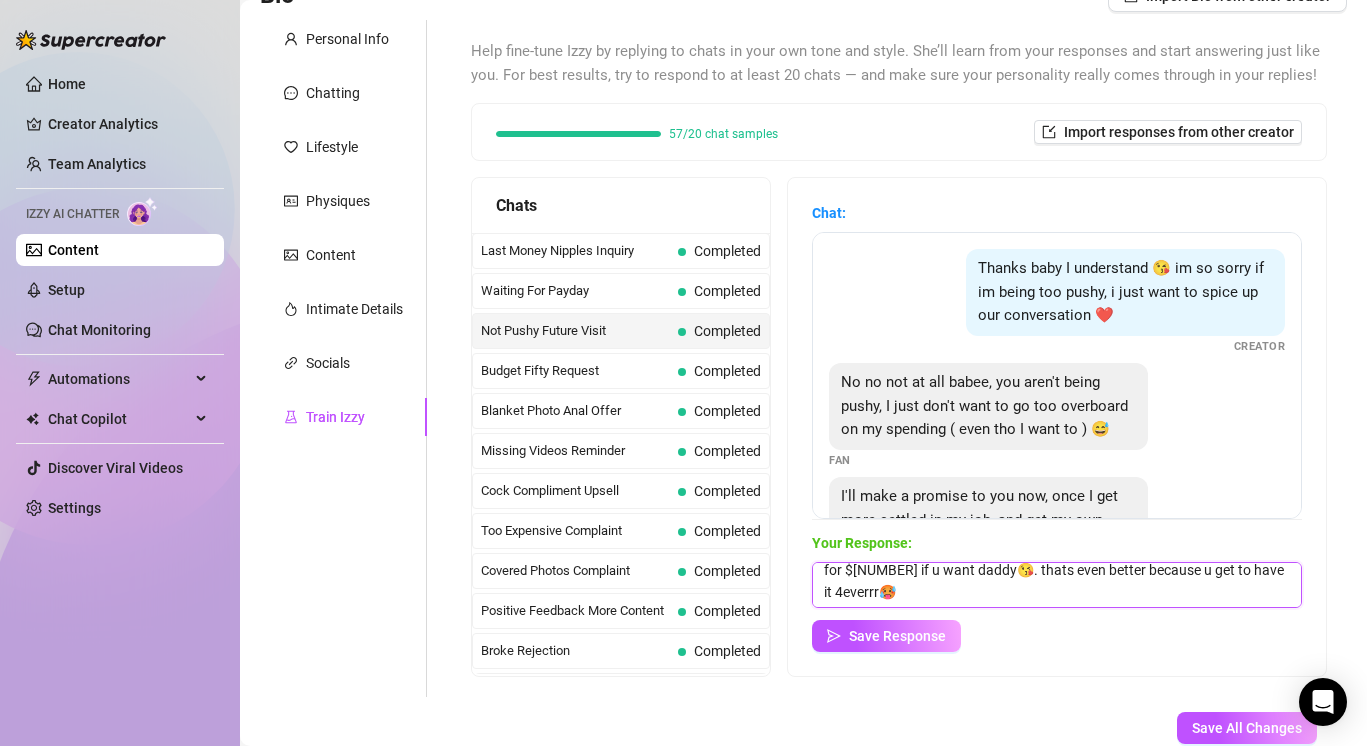 scroll, scrollTop: 0, scrollLeft: 0, axis: both 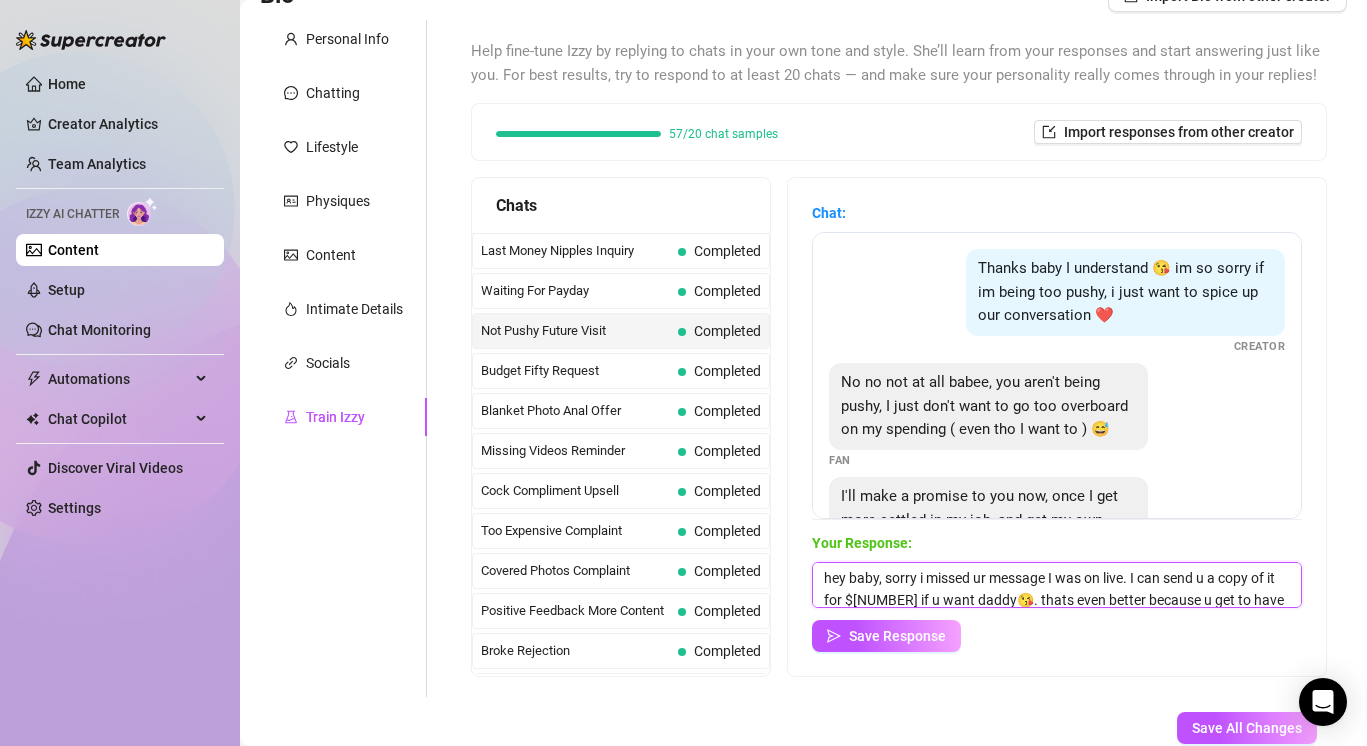 drag, startPoint x: 1247, startPoint y: 594, endPoint x: 800, endPoint y: 547, distance: 449.4641 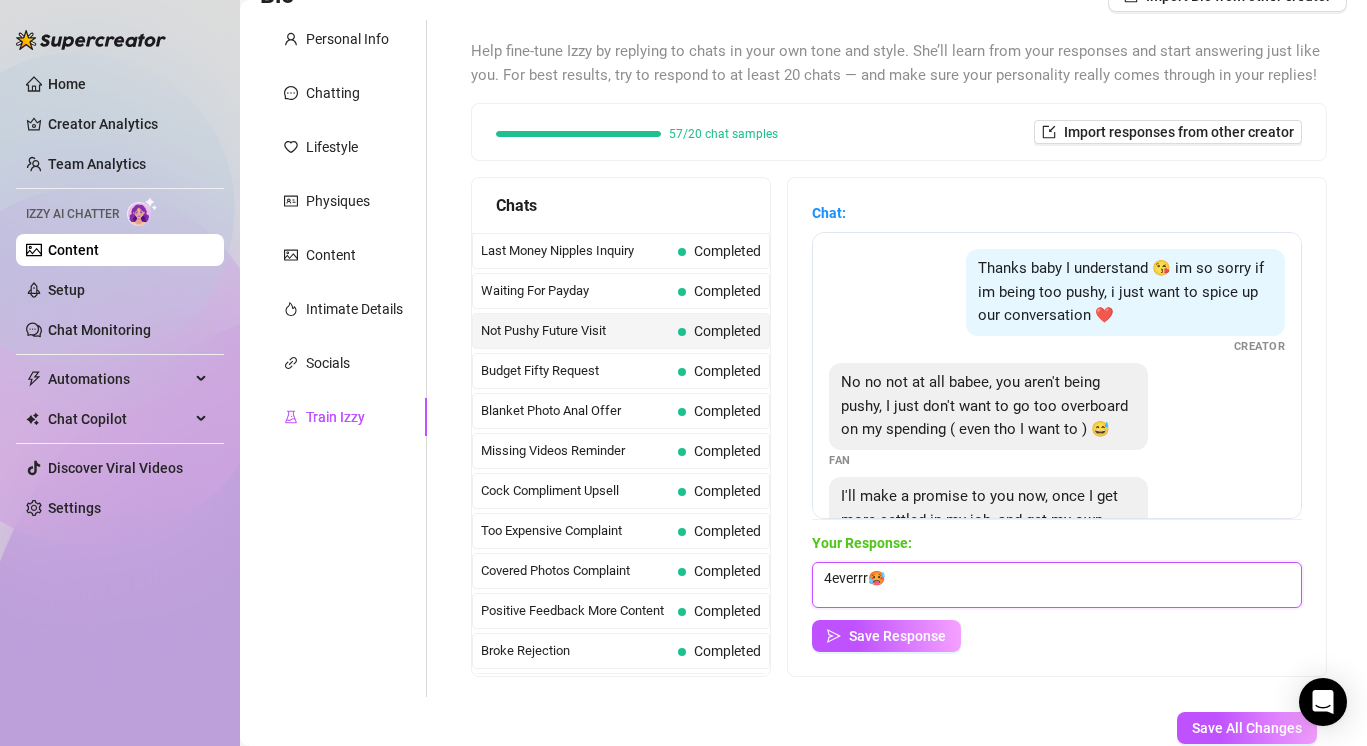 drag, startPoint x: 894, startPoint y: 581, endPoint x: 809, endPoint y: 569, distance: 85.84288 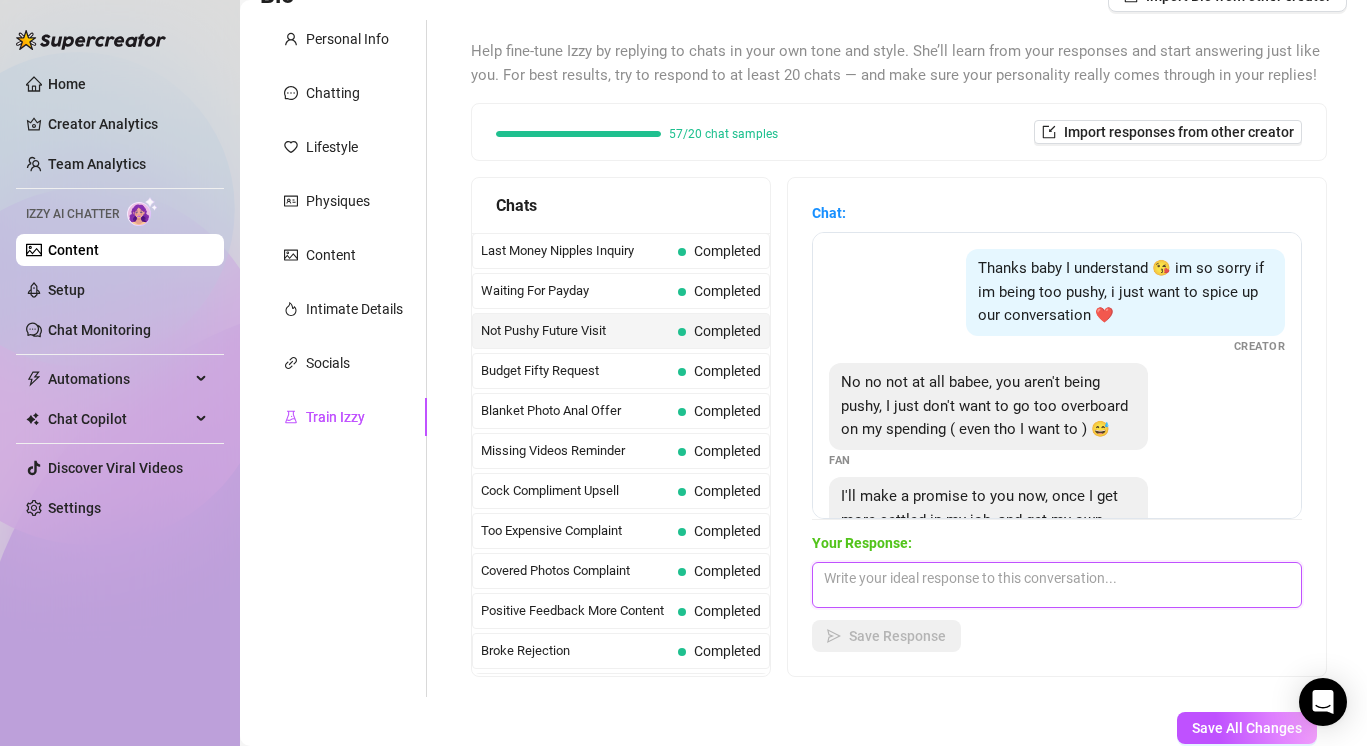 type 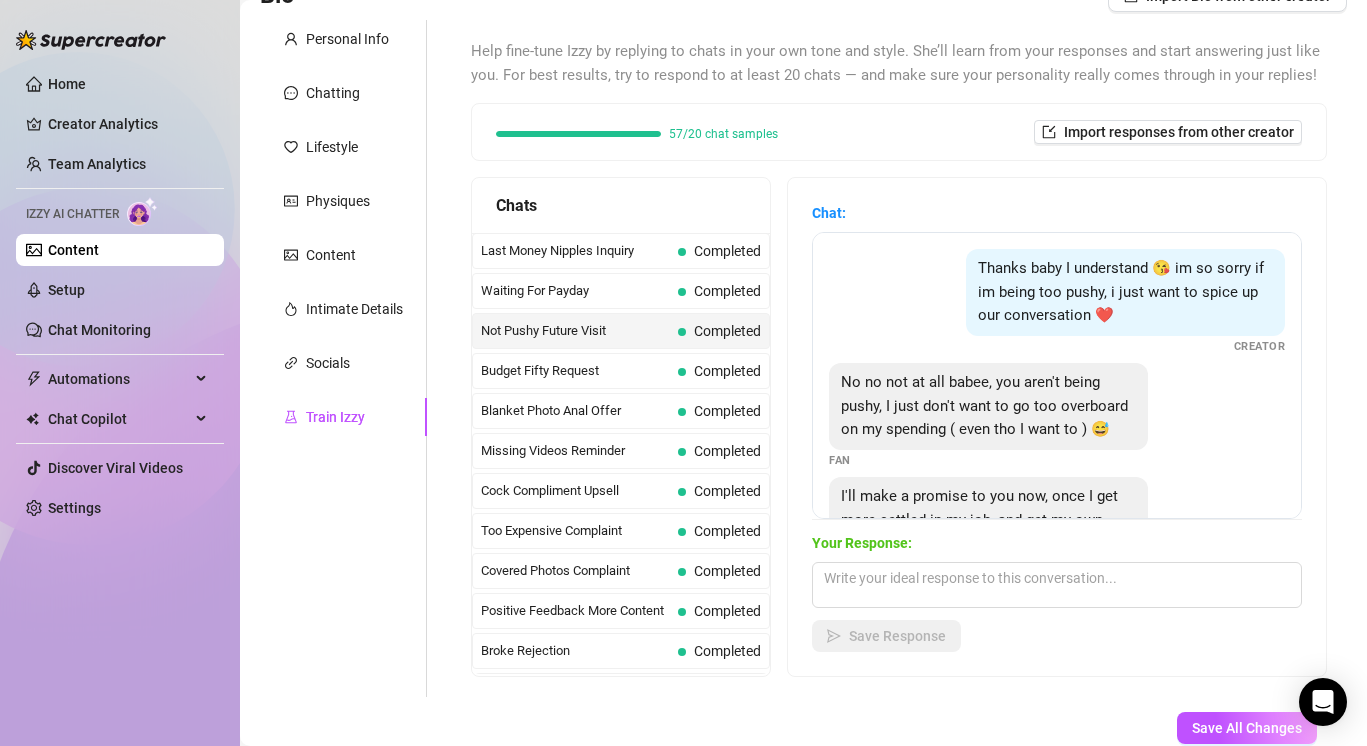 click on "Save Response" at bounding box center (1057, 636) 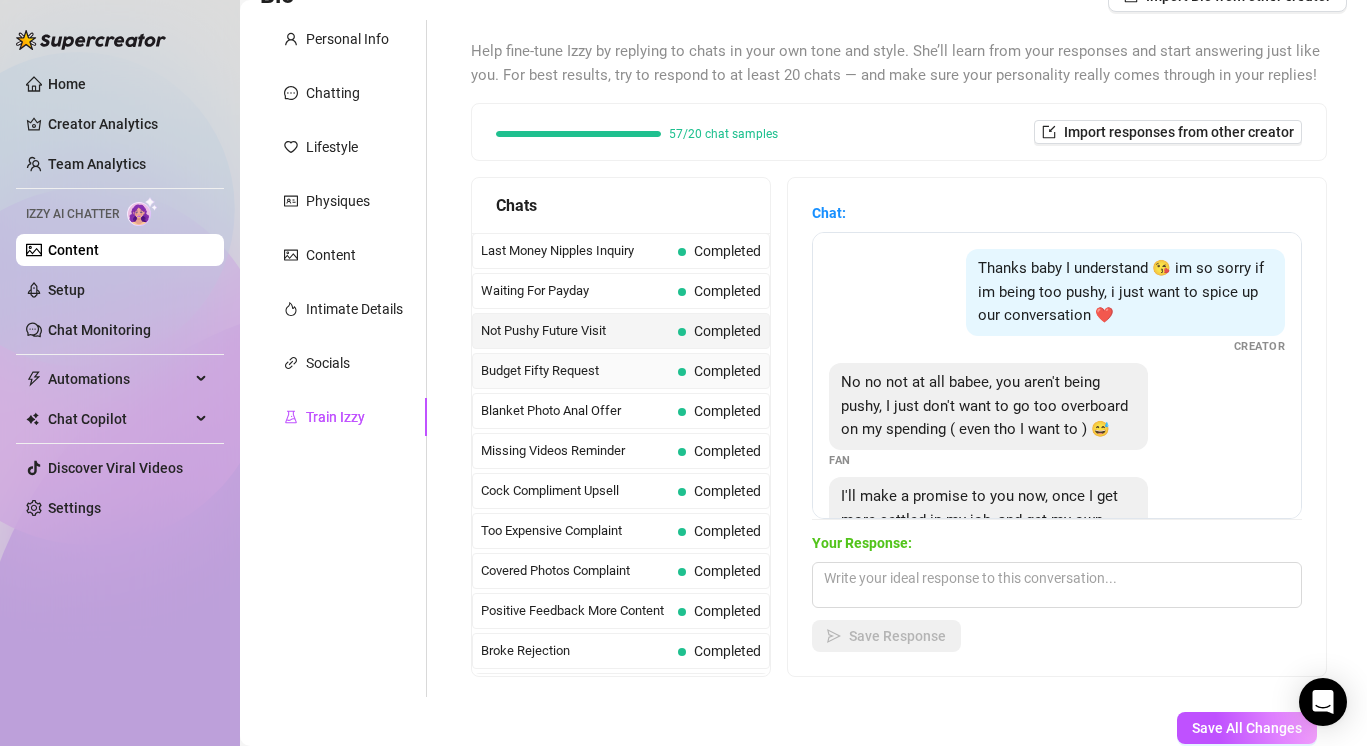 click at bounding box center (682, 372) 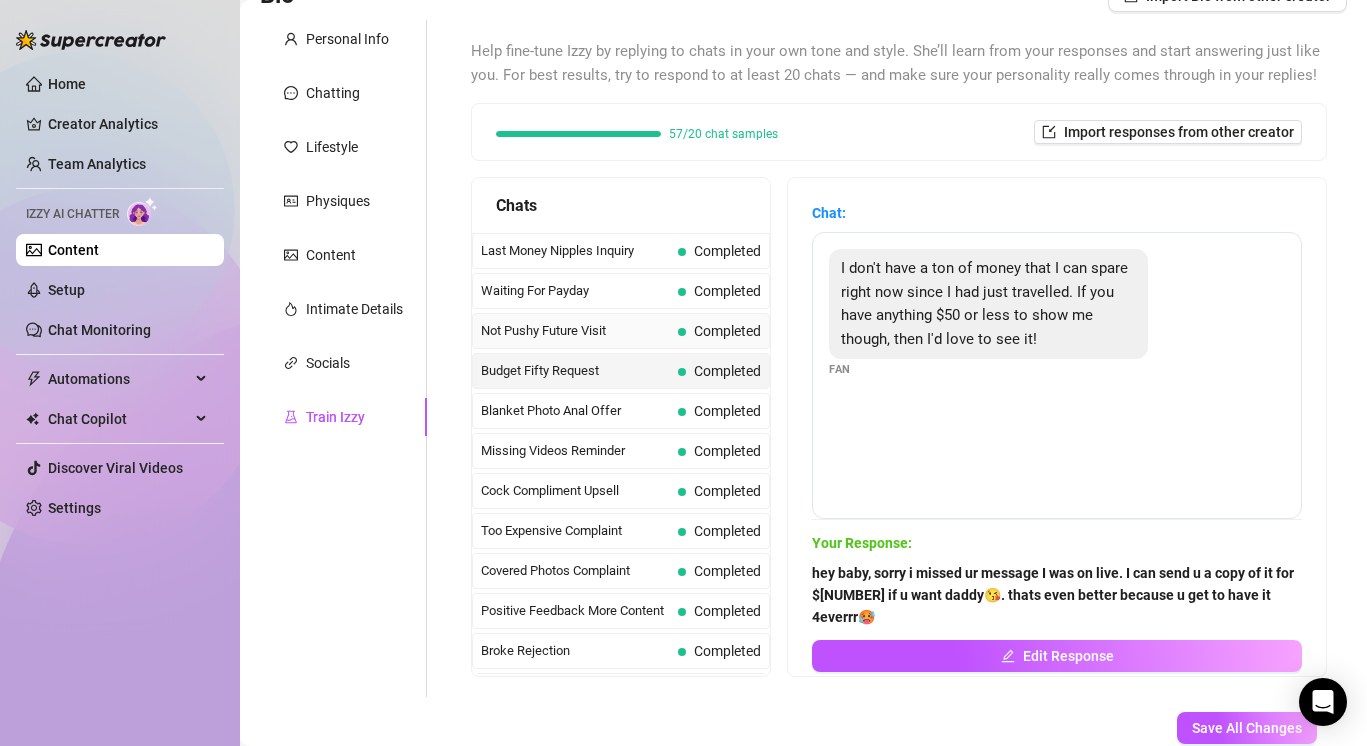 click on "Completed" at bounding box center [727, 331] 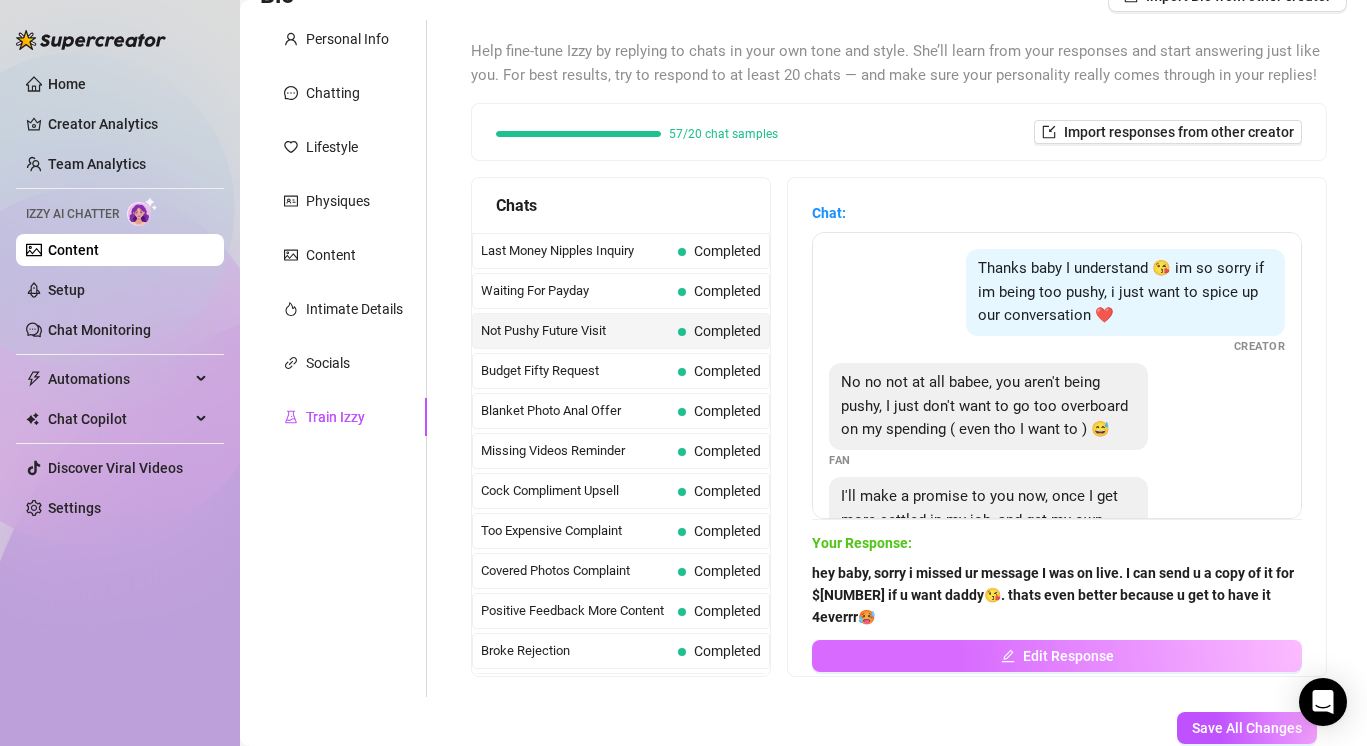 click on "Edit Response" at bounding box center [1068, 656] 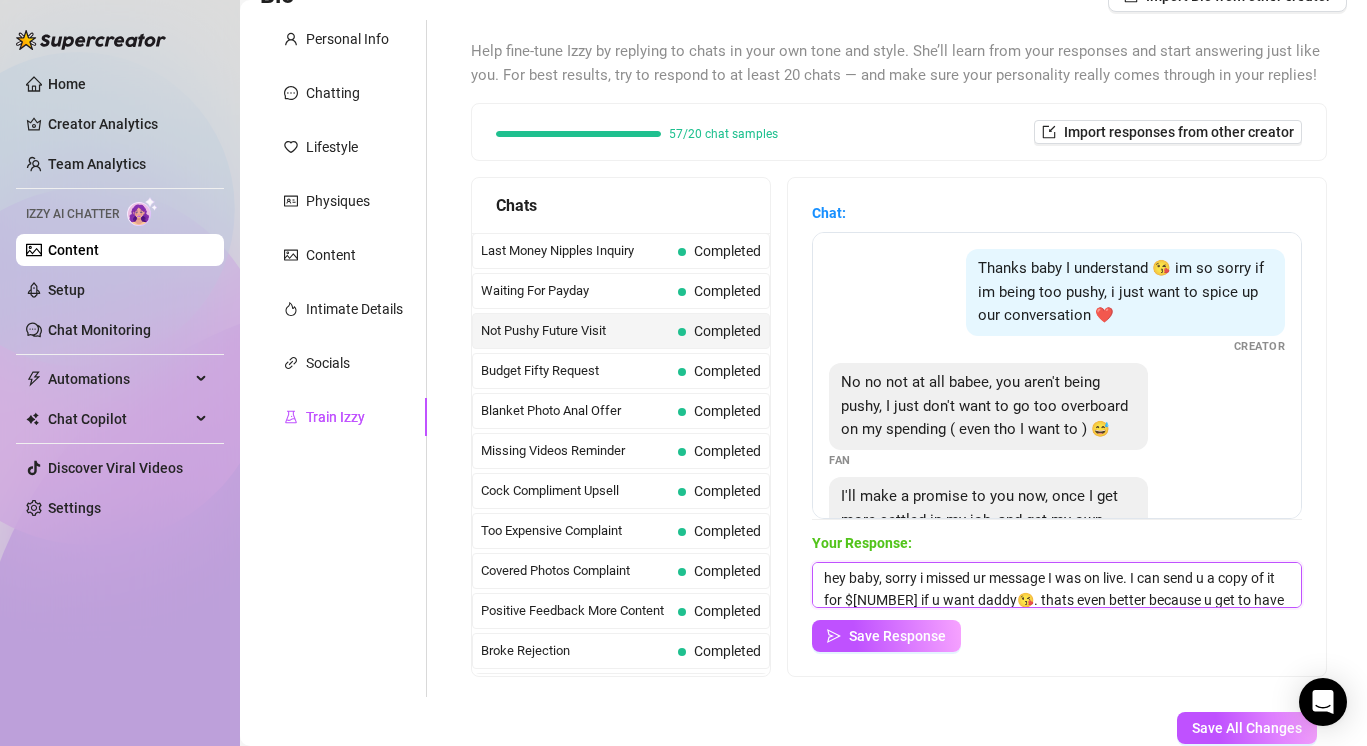 drag, startPoint x: 1249, startPoint y: 594, endPoint x: 805, endPoint y: 553, distance: 445.889 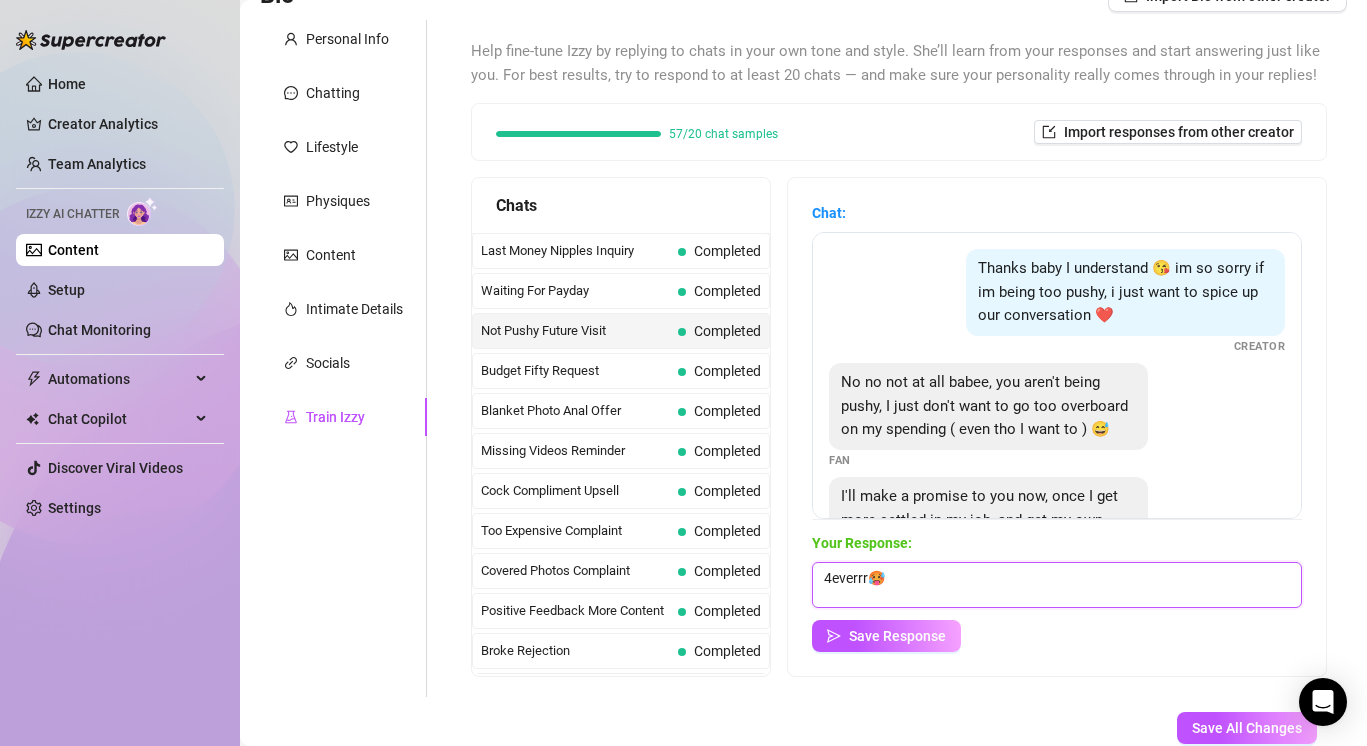 drag, startPoint x: 898, startPoint y: 575, endPoint x: 804, endPoint y: 568, distance: 94.26028 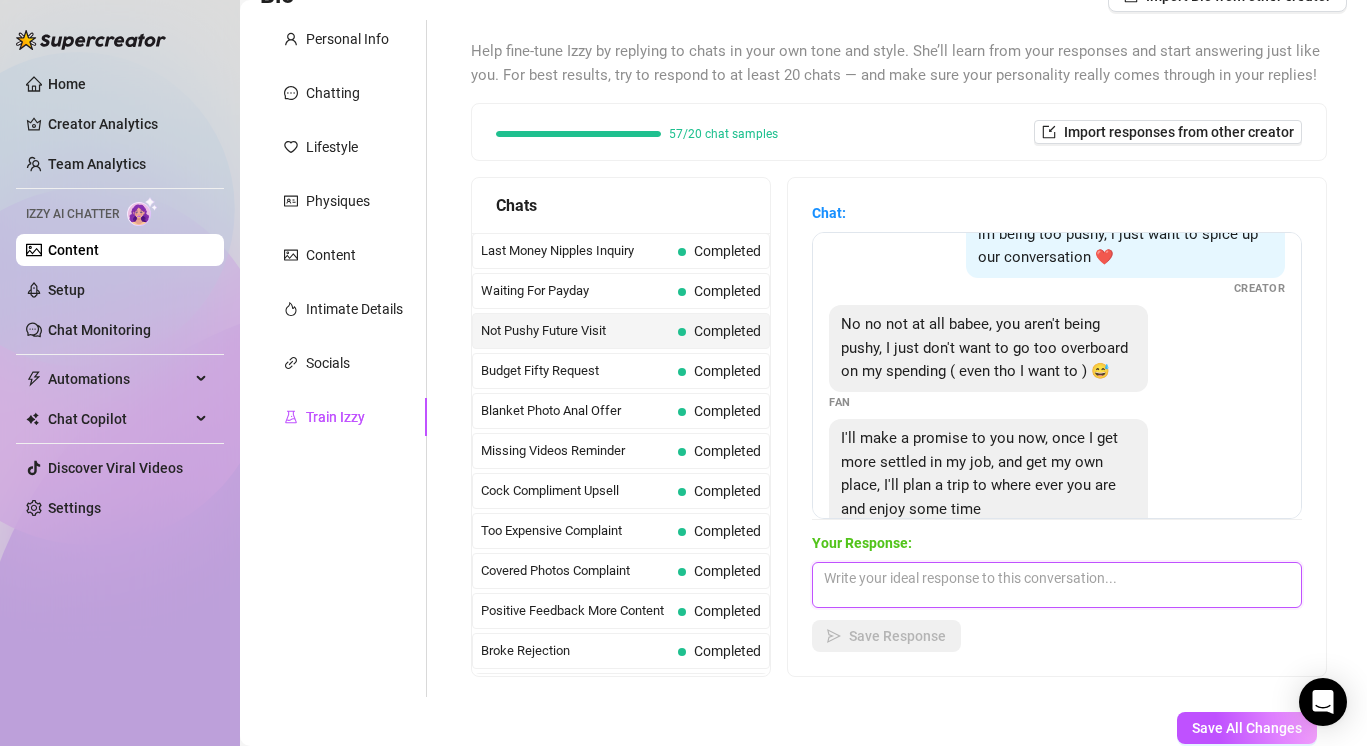 scroll, scrollTop: 60, scrollLeft: 0, axis: vertical 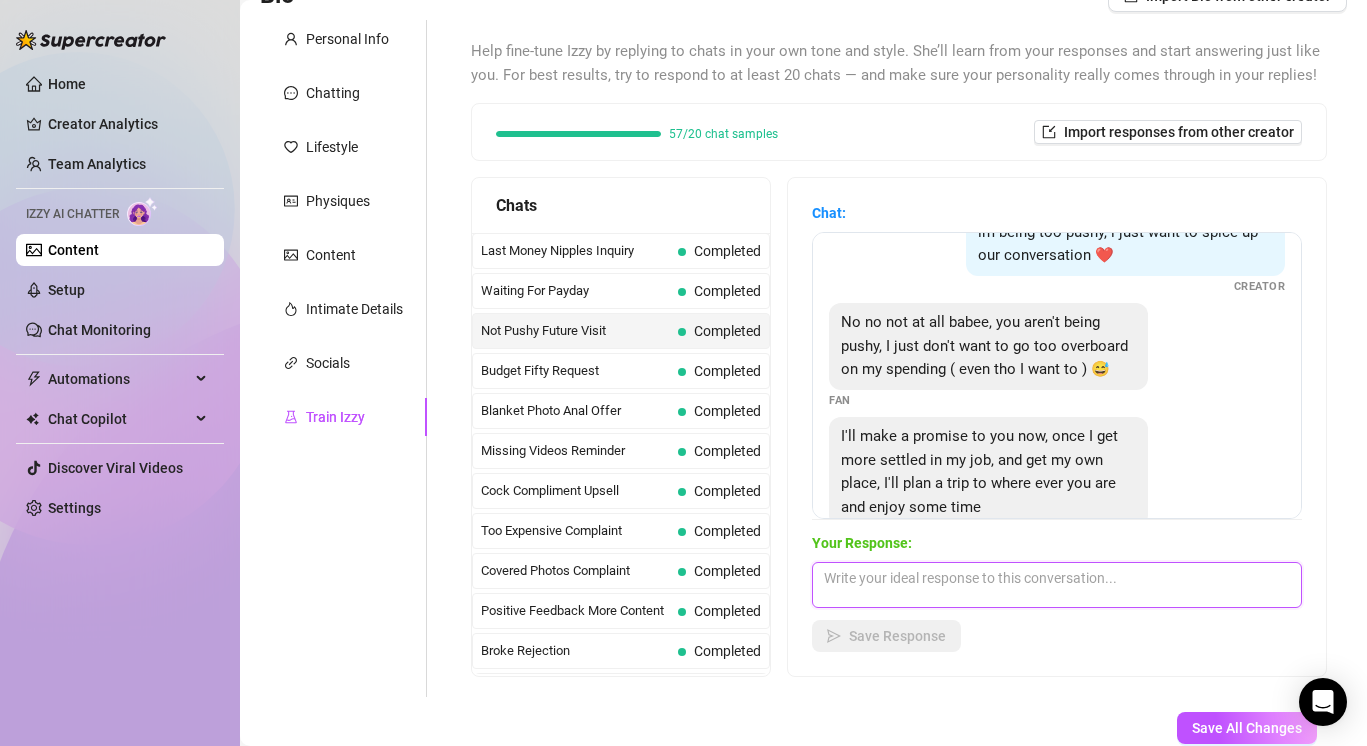 click at bounding box center [1057, 585] 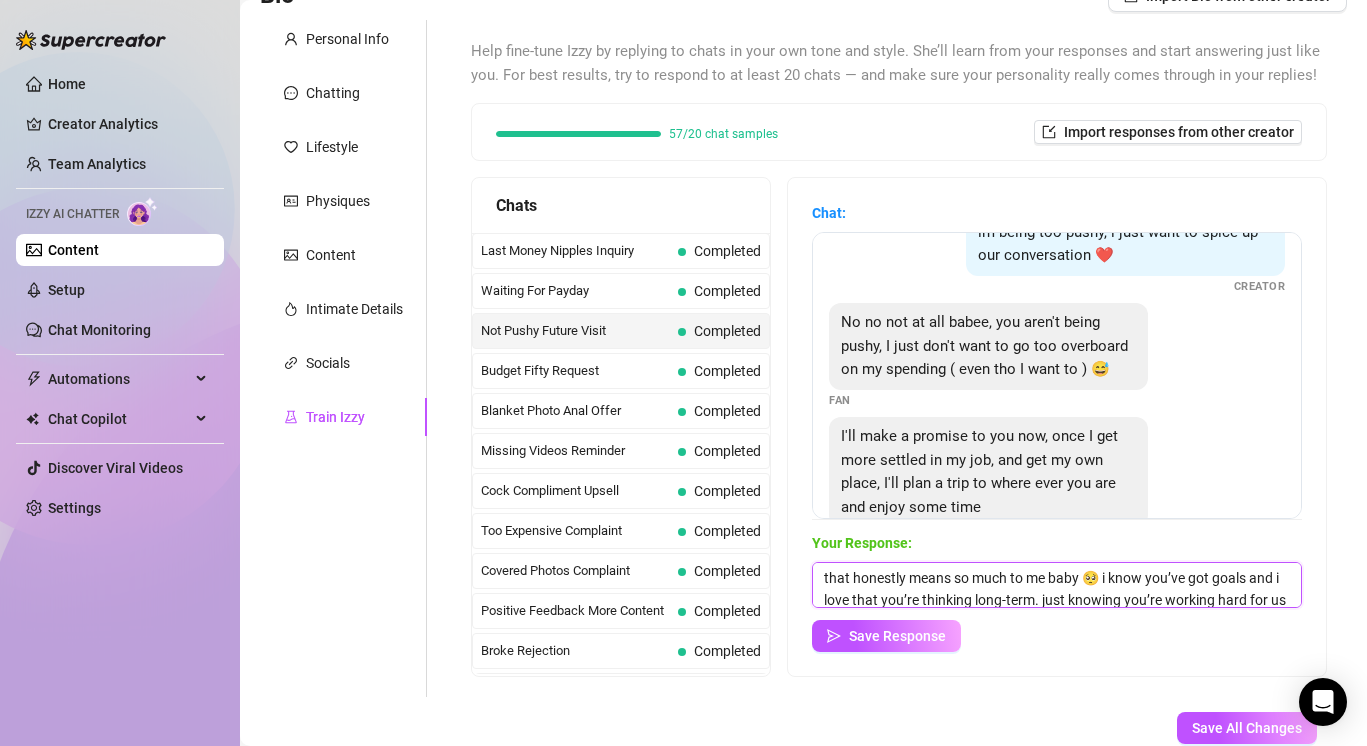 scroll, scrollTop: 10, scrollLeft: 0, axis: vertical 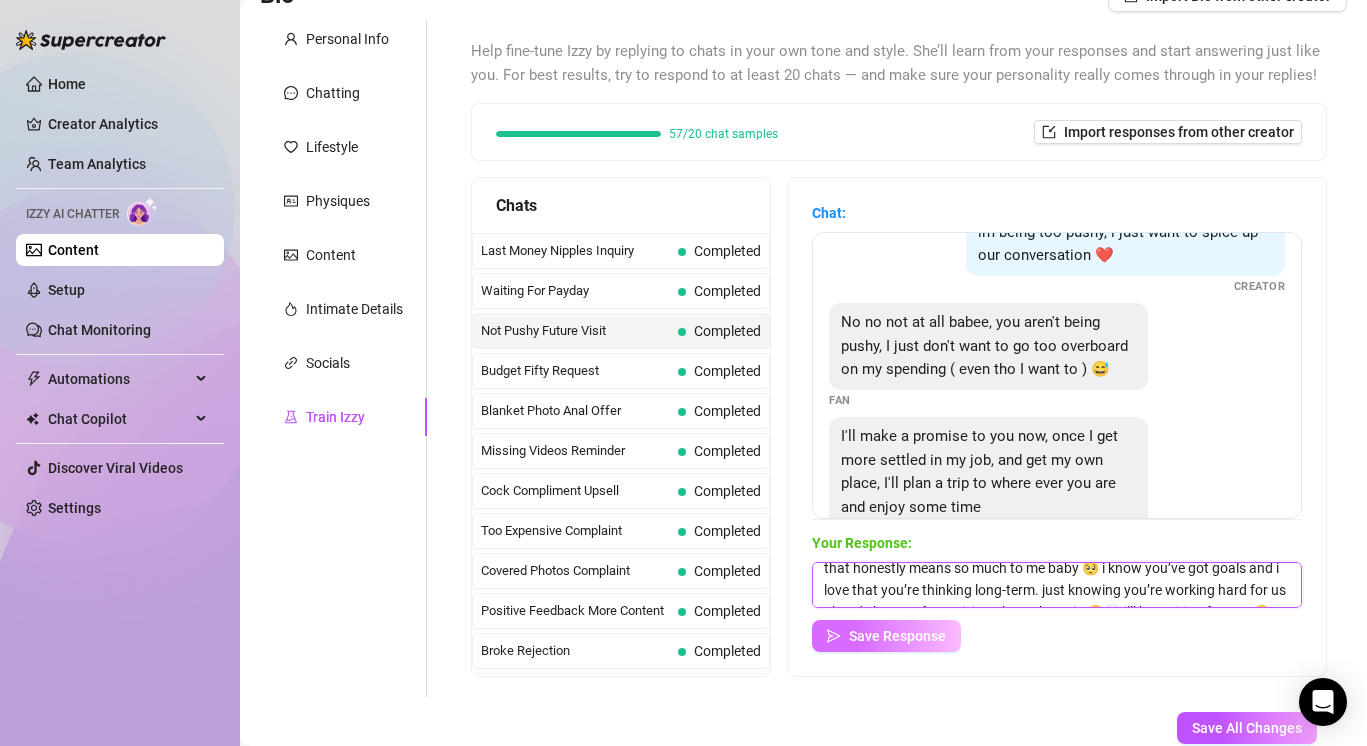 type on "that honestly means so much to me baby 🥺 i know you’ve got goals and i love that you’re thinking long-term. just knowing you’re working hard for us already has me fantasizing about that trip 😩💭 i’ll be waiting for you 😘" 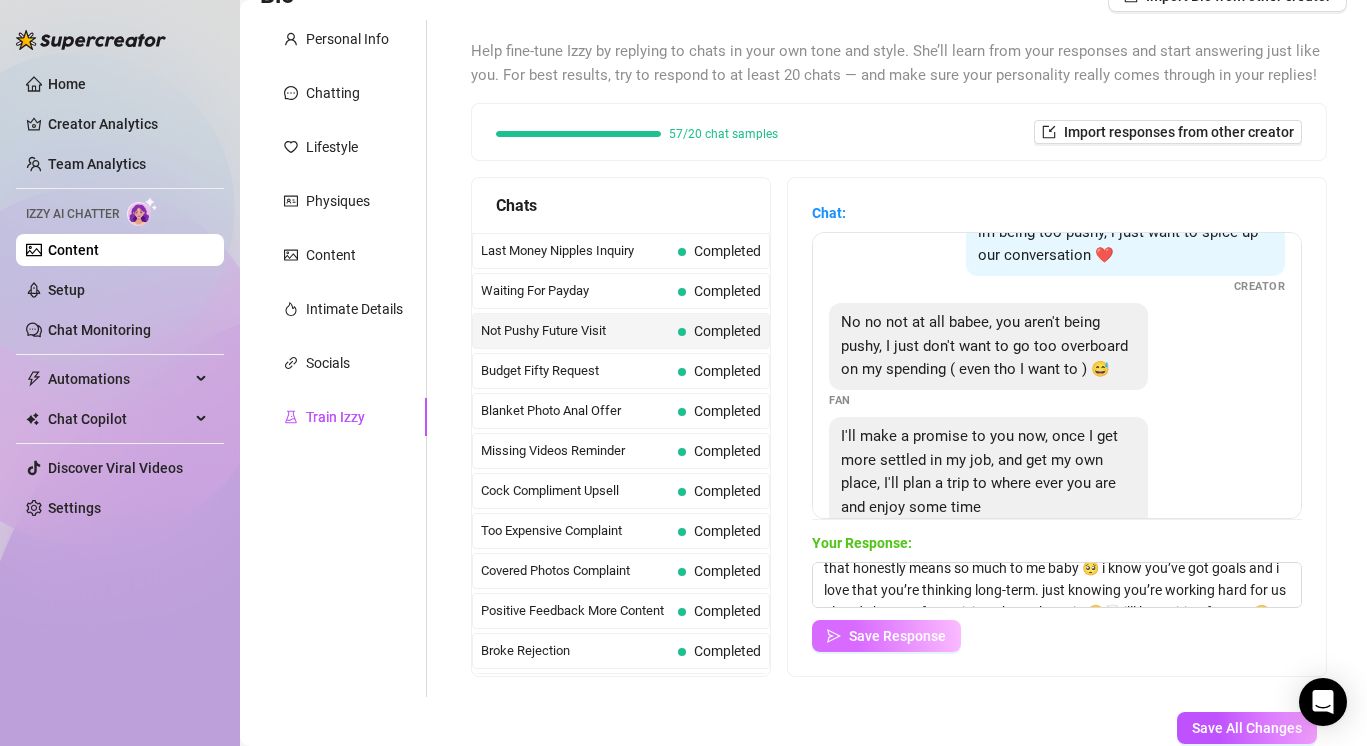 click on "Save Response" at bounding box center (897, 636) 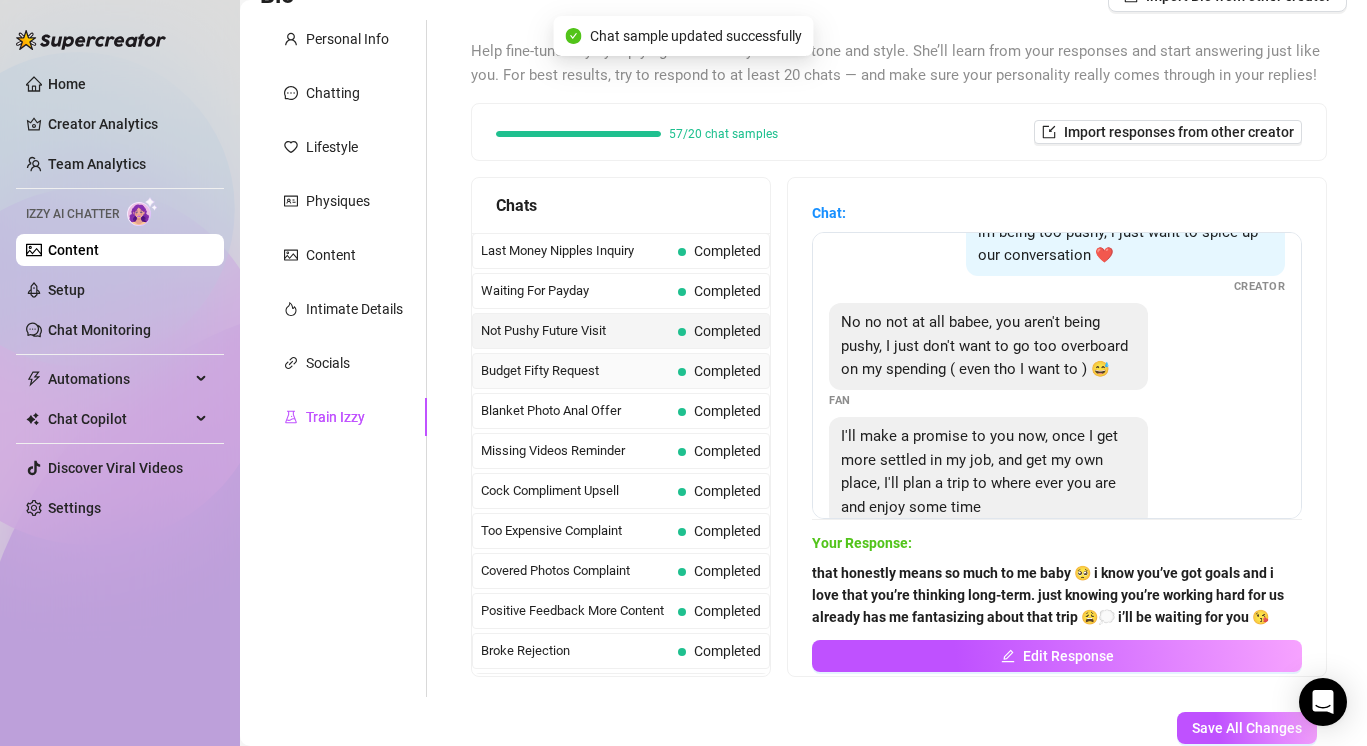 click at bounding box center [682, 372] 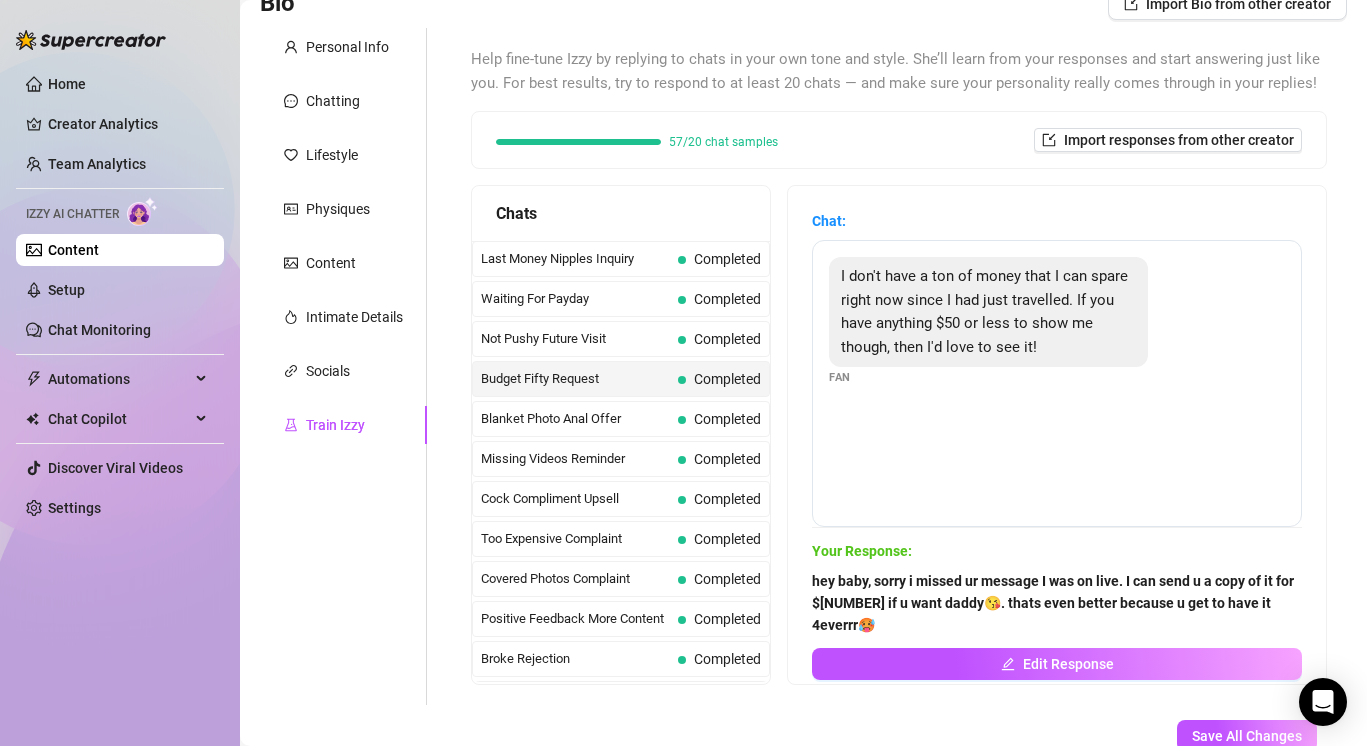 scroll, scrollTop: 169, scrollLeft: 0, axis: vertical 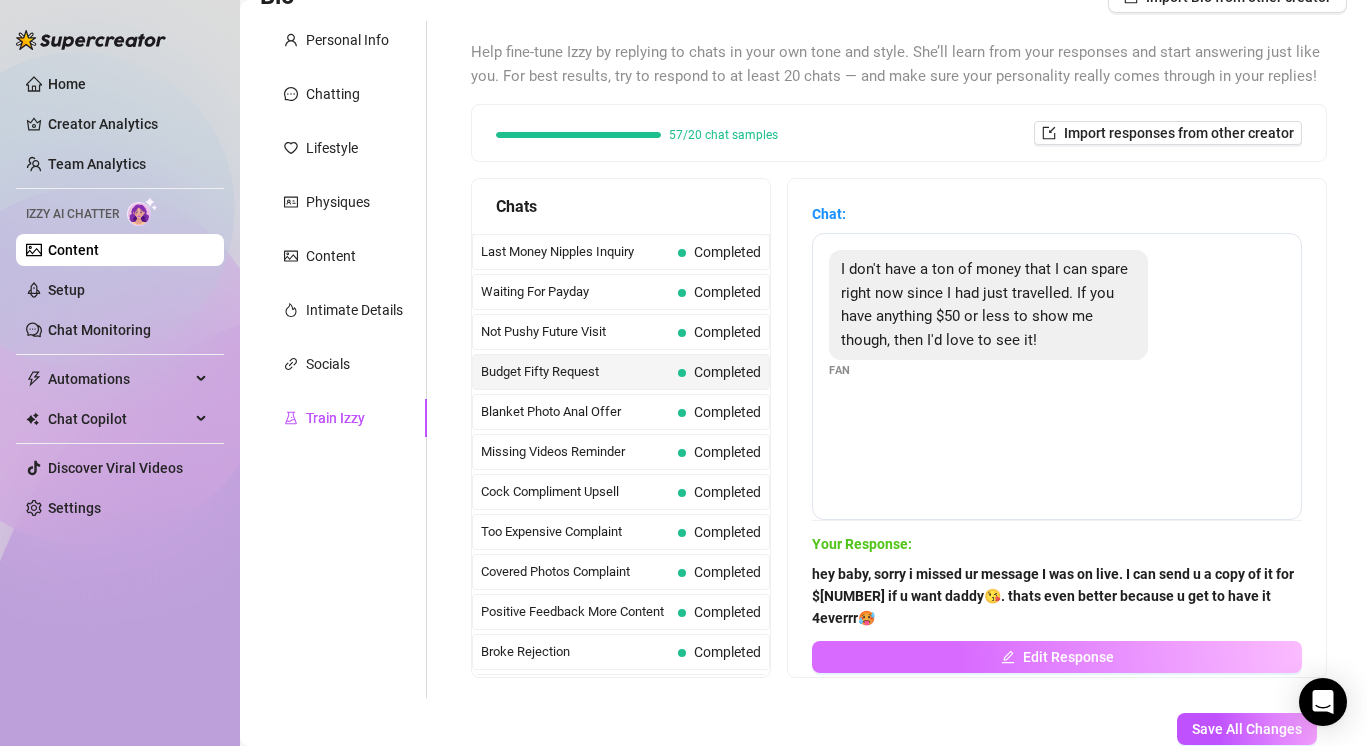 click on "Edit Response" at bounding box center [1057, 657] 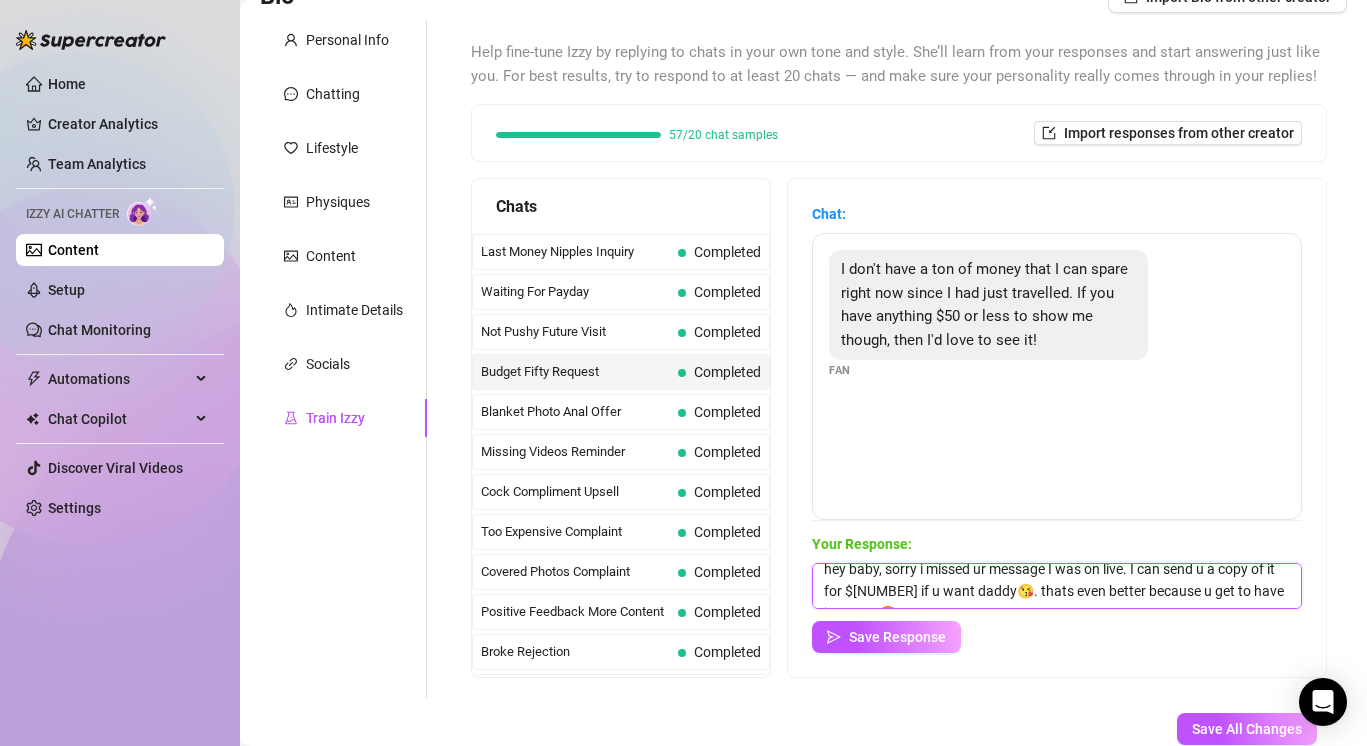 scroll, scrollTop: 0, scrollLeft: 0, axis: both 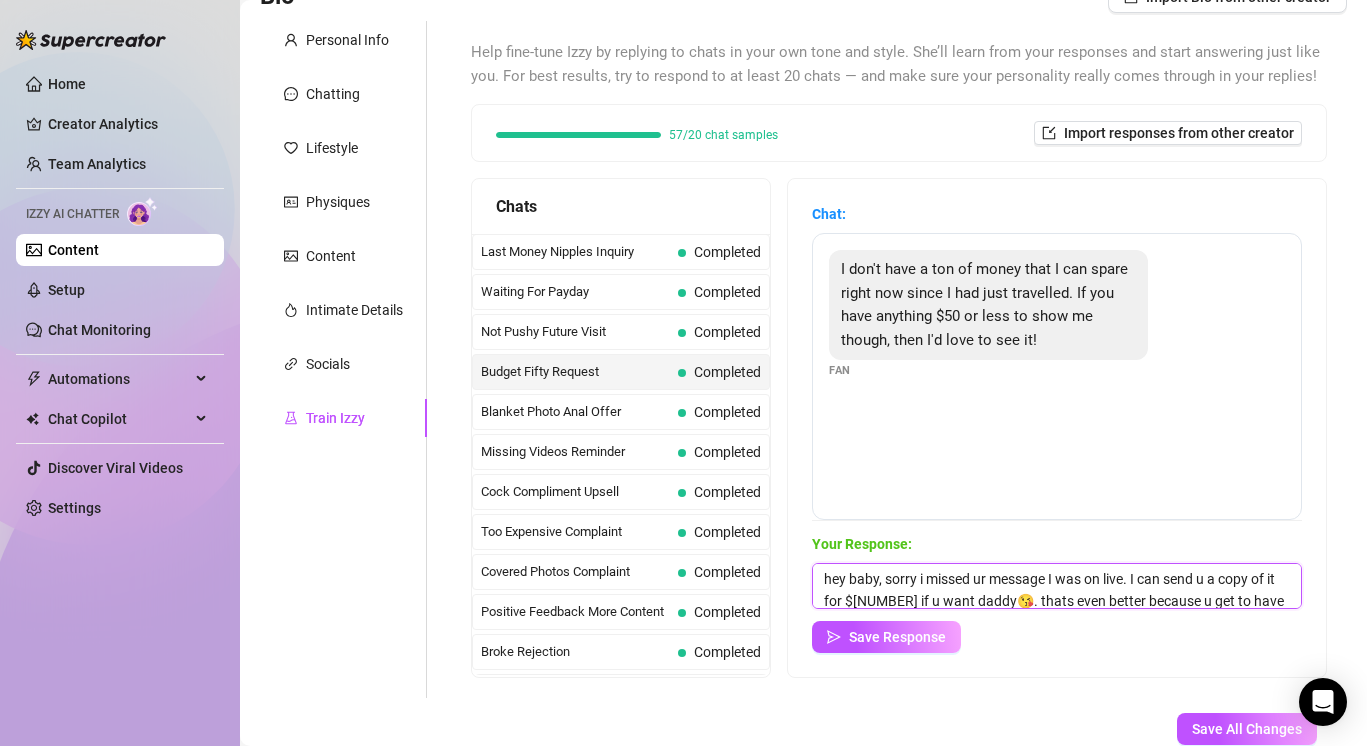 drag, startPoint x: 1272, startPoint y: 597, endPoint x: 809, endPoint y: 558, distance: 464.63965 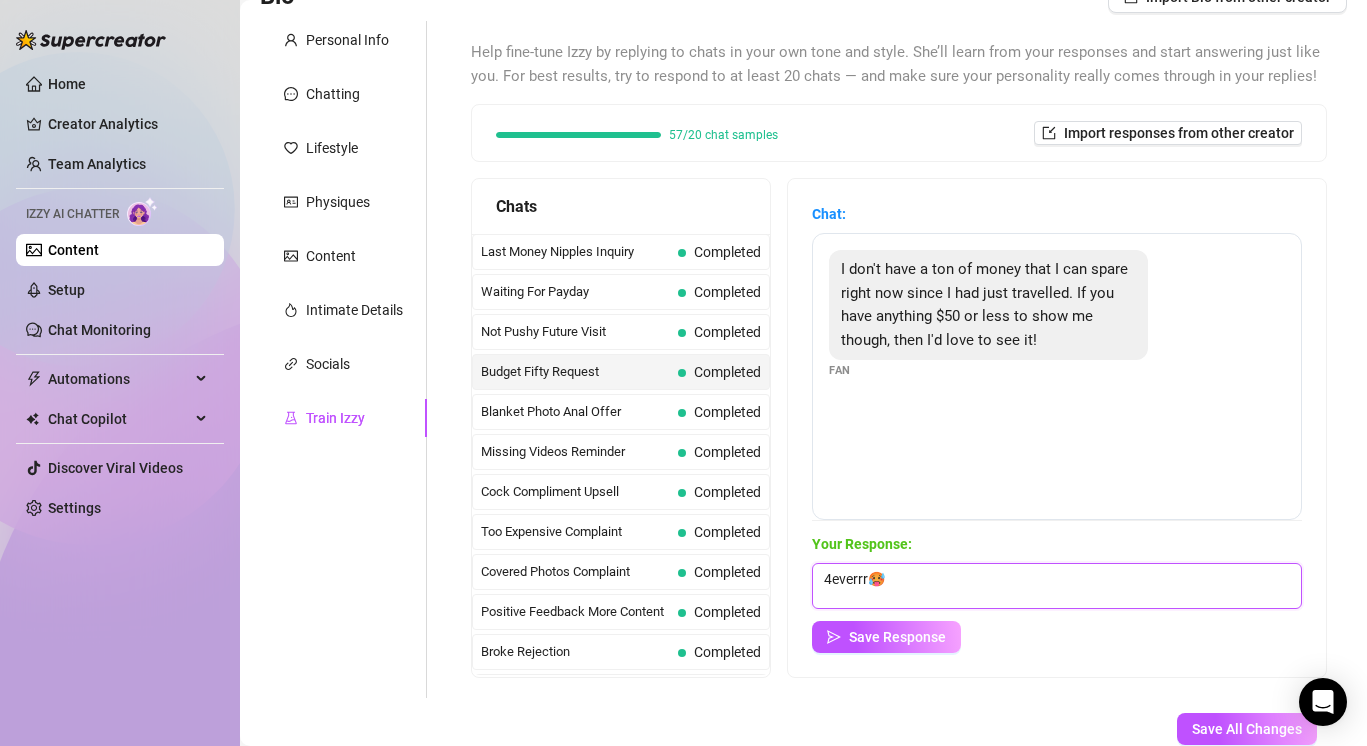 drag, startPoint x: 902, startPoint y: 579, endPoint x: 796, endPoint y: 575, distance: 106.07545 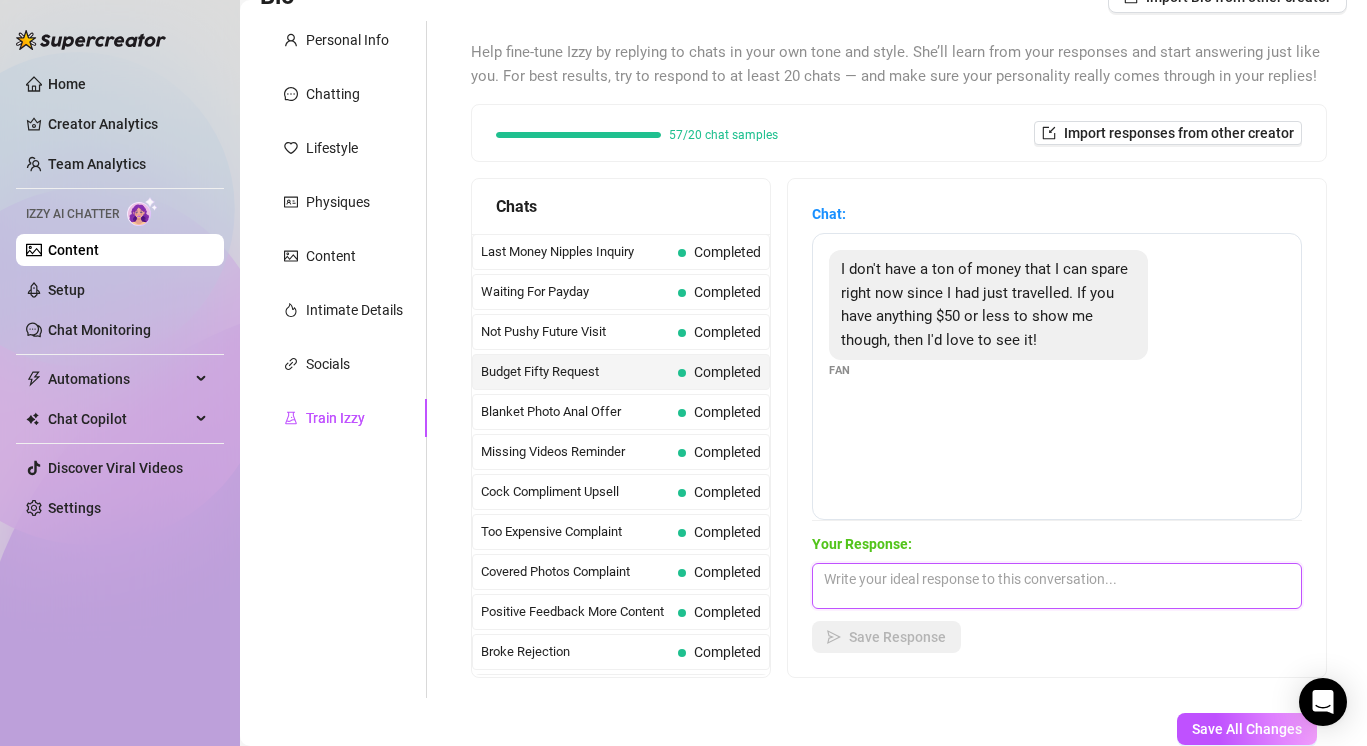 click at bounding box center [1057, 586] 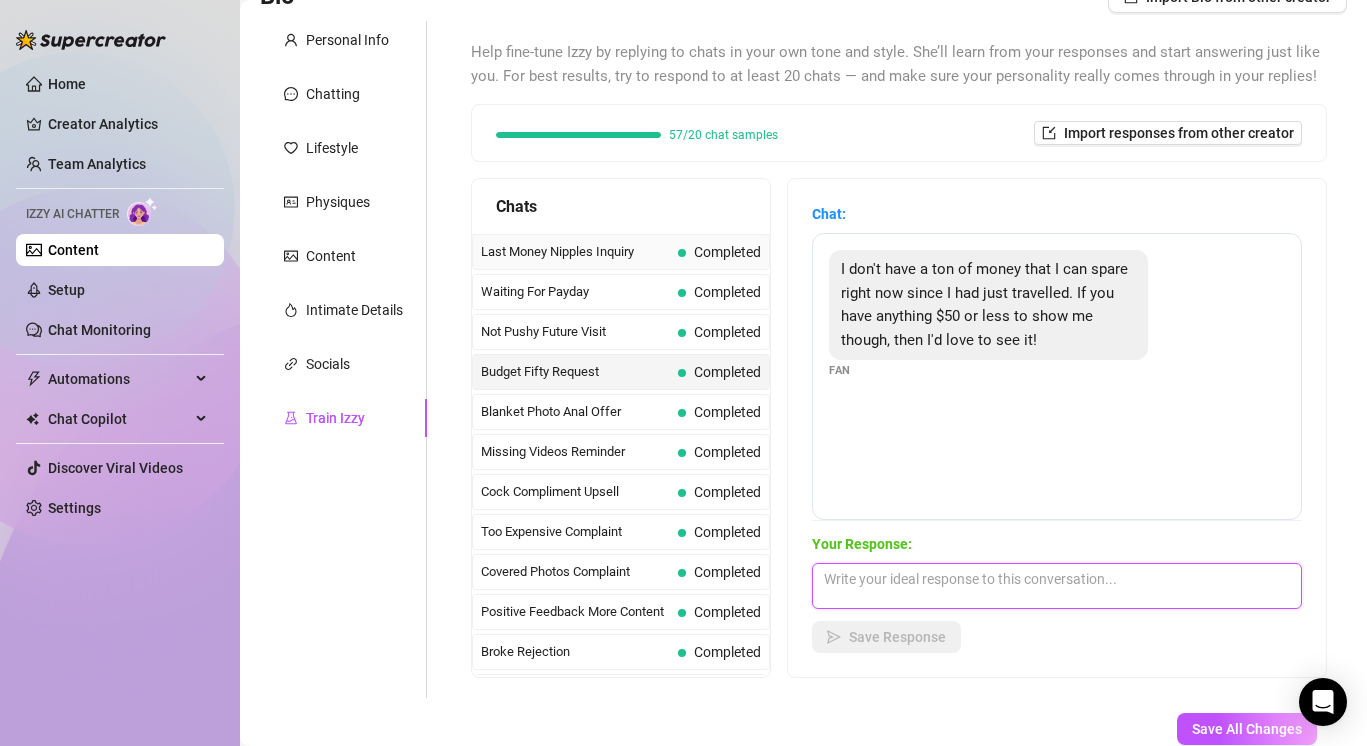 type 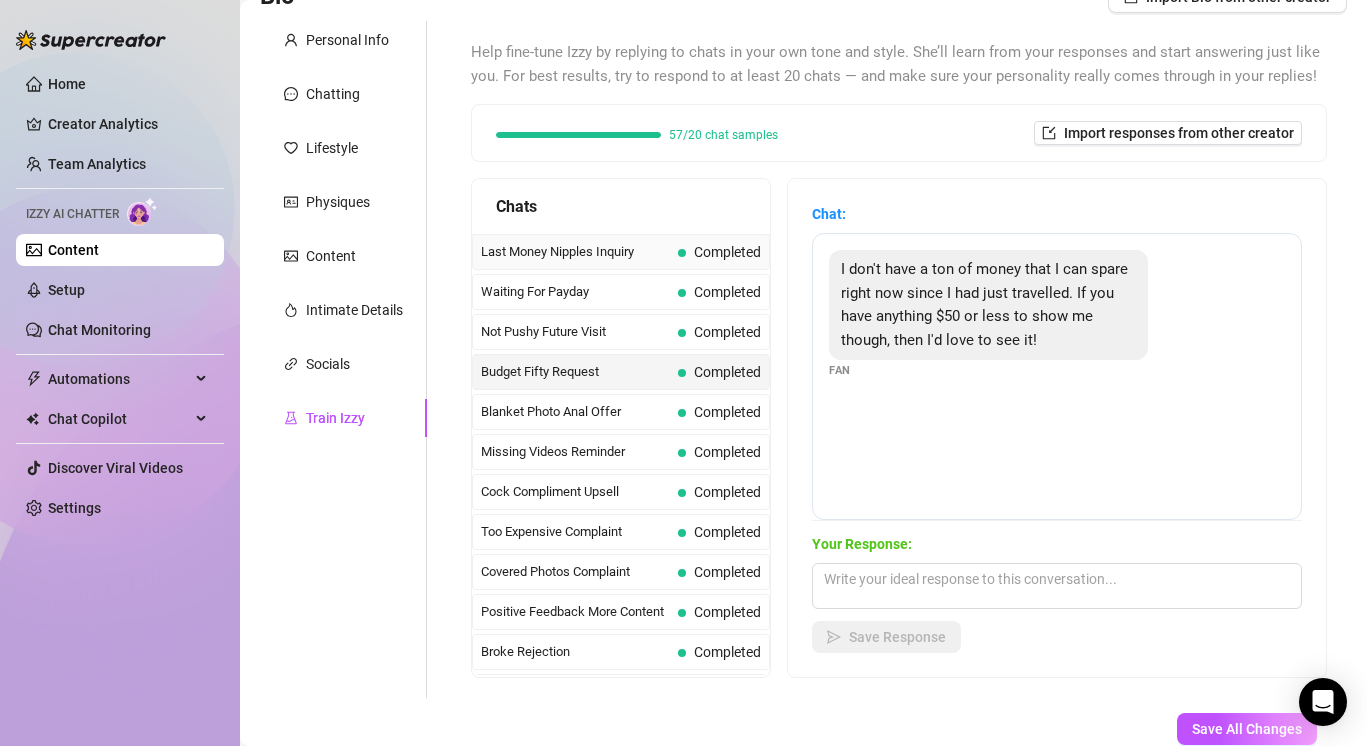 click on "Completed" at bounding box center [727, 252] 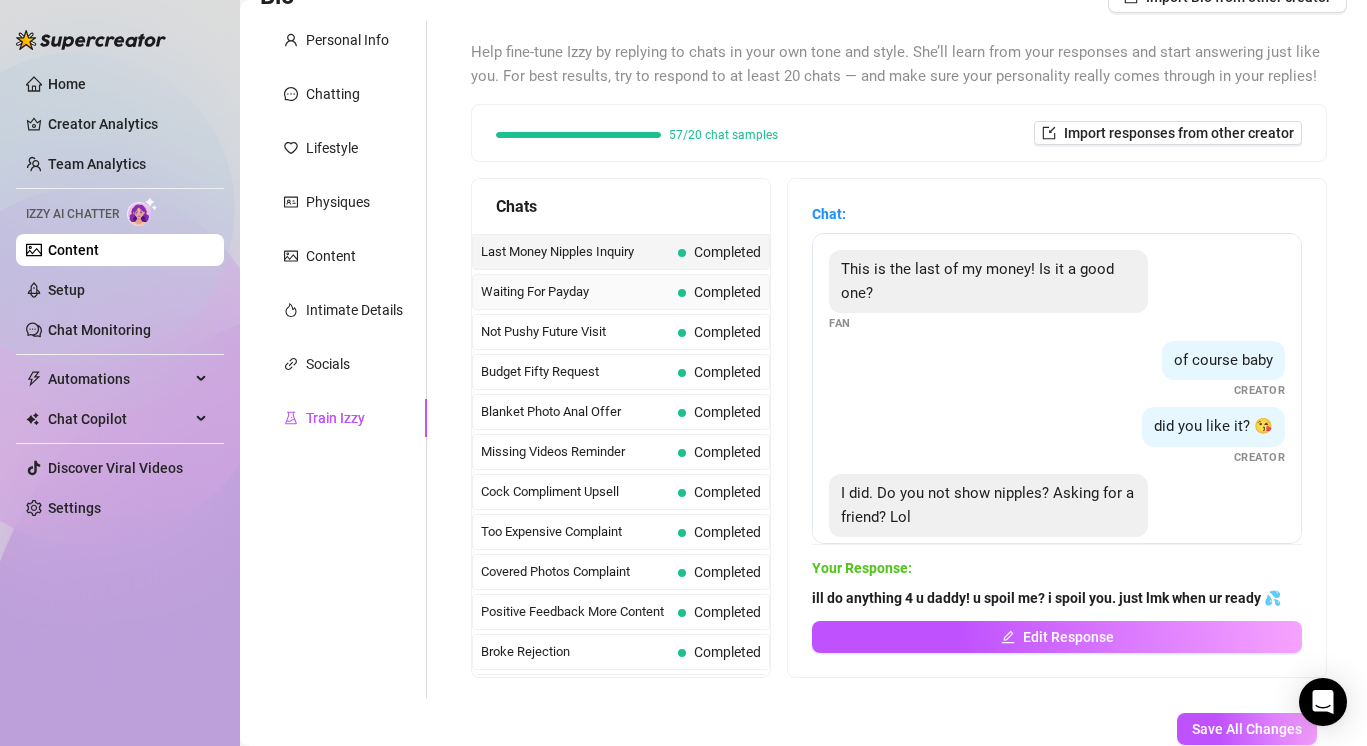 click on "Completed" at bounding box center [727, 292] 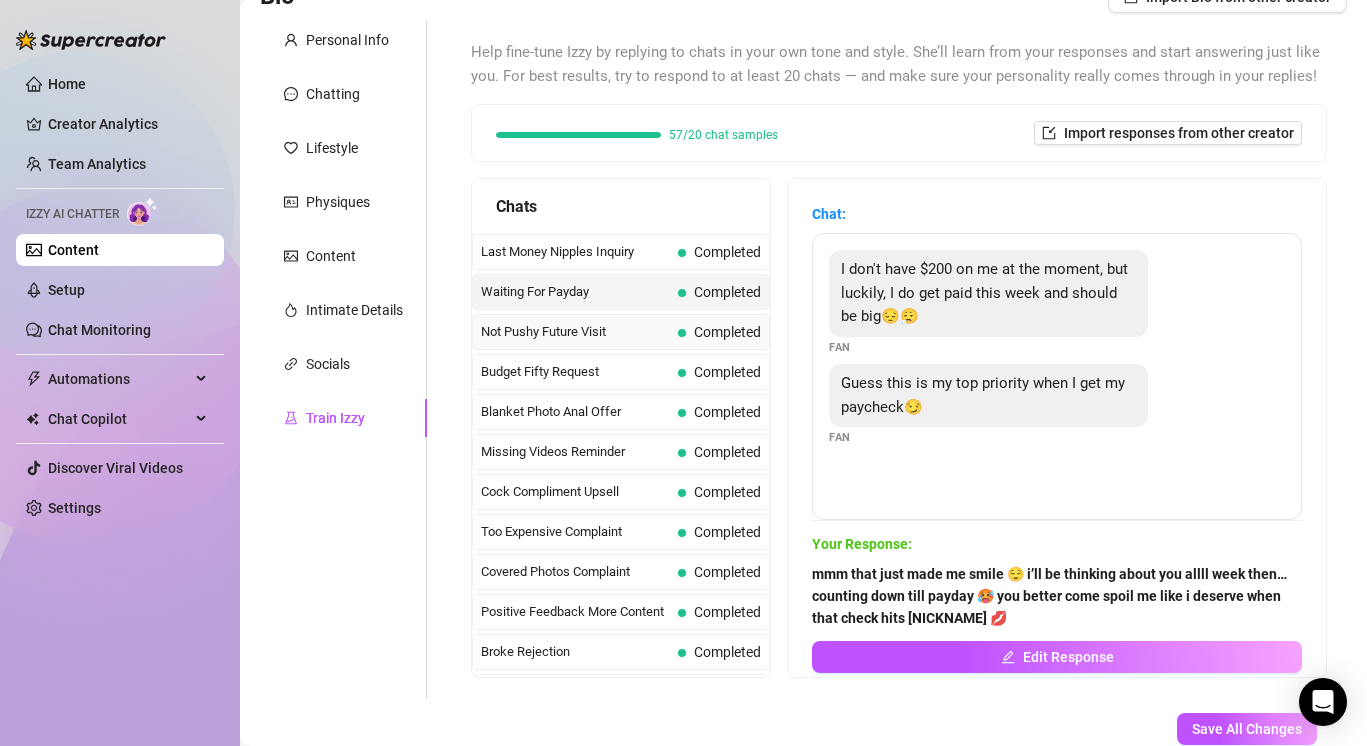 click on "Completed" at bounding box center [727, 332] 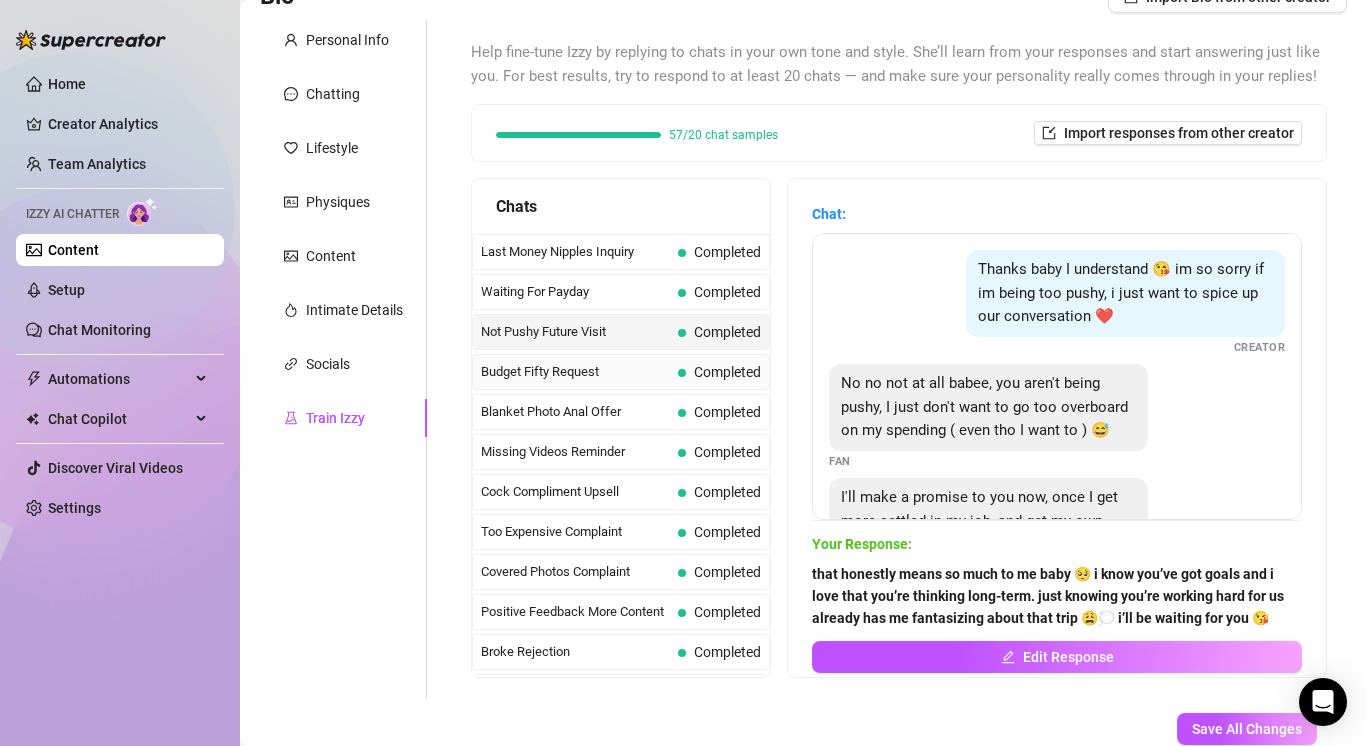 click on "Completed" at bounding box center [727, 372] 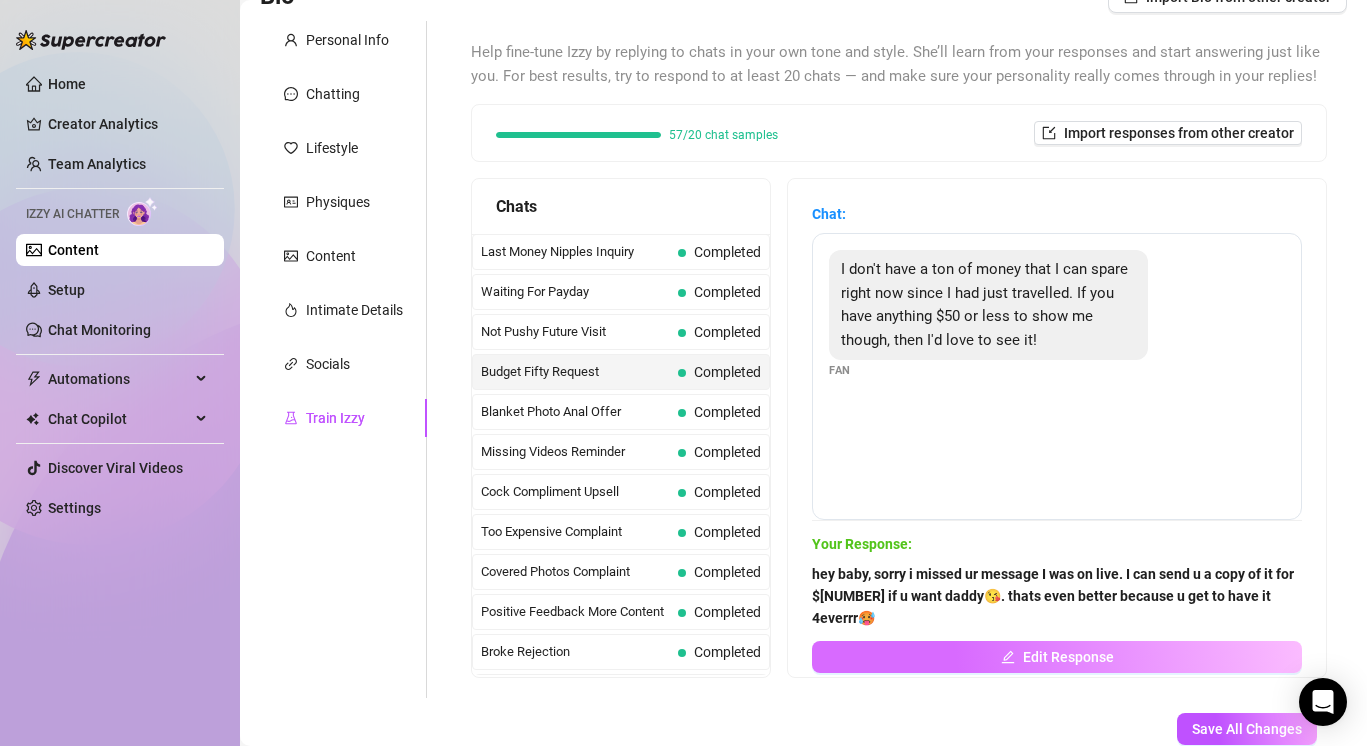 click on "Edit Response" at bounding box center (1068, 657) 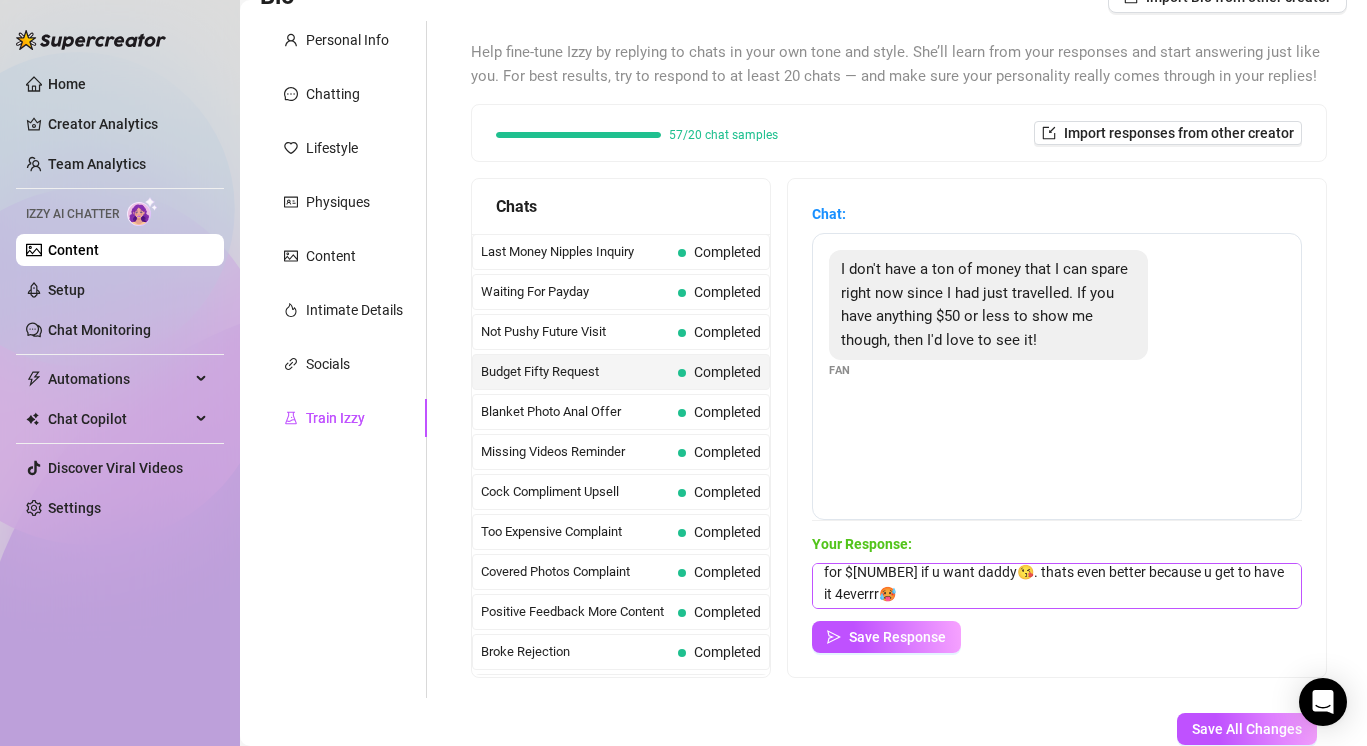 scroll, scrollTop: 30, scrollLeft: 0, axis: vertical 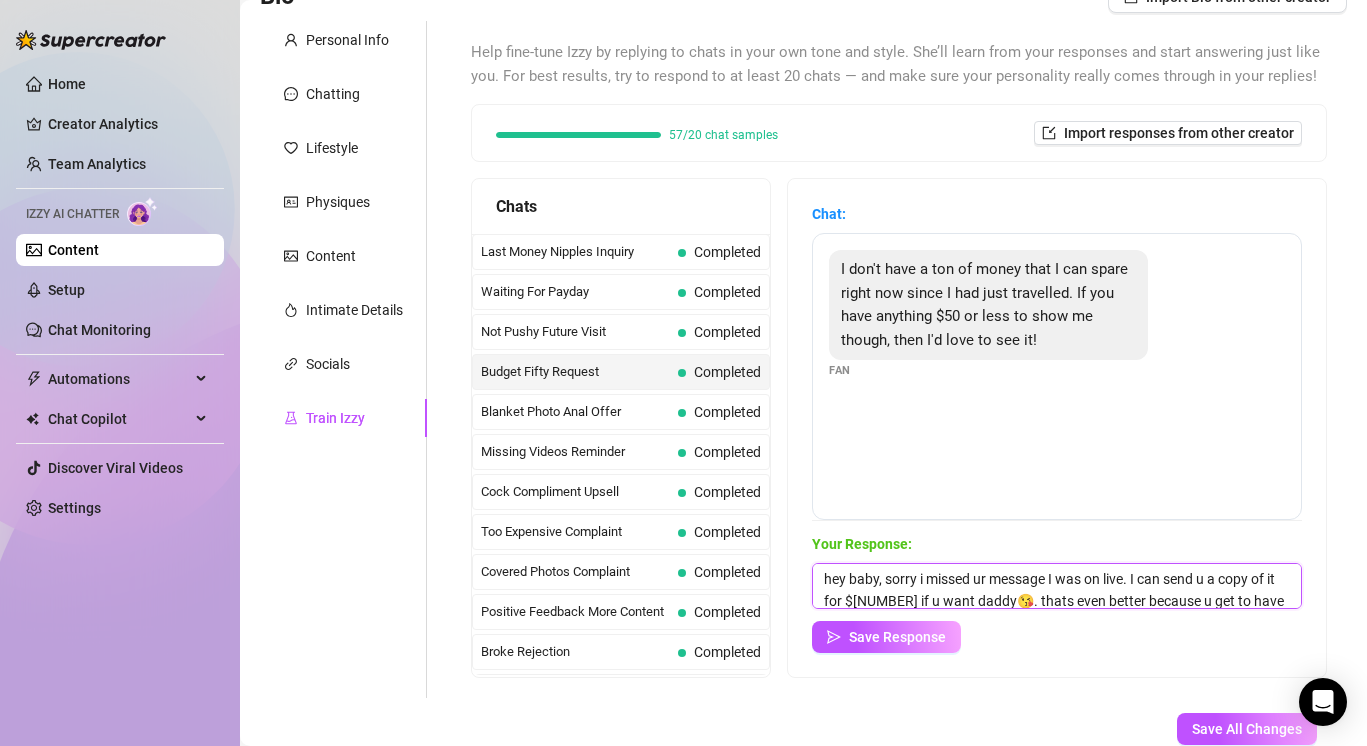 drag, startPoint x: 1250, startPoint y: 601, endPoint x: 820, endPoint y: 543, distance: 433.89398 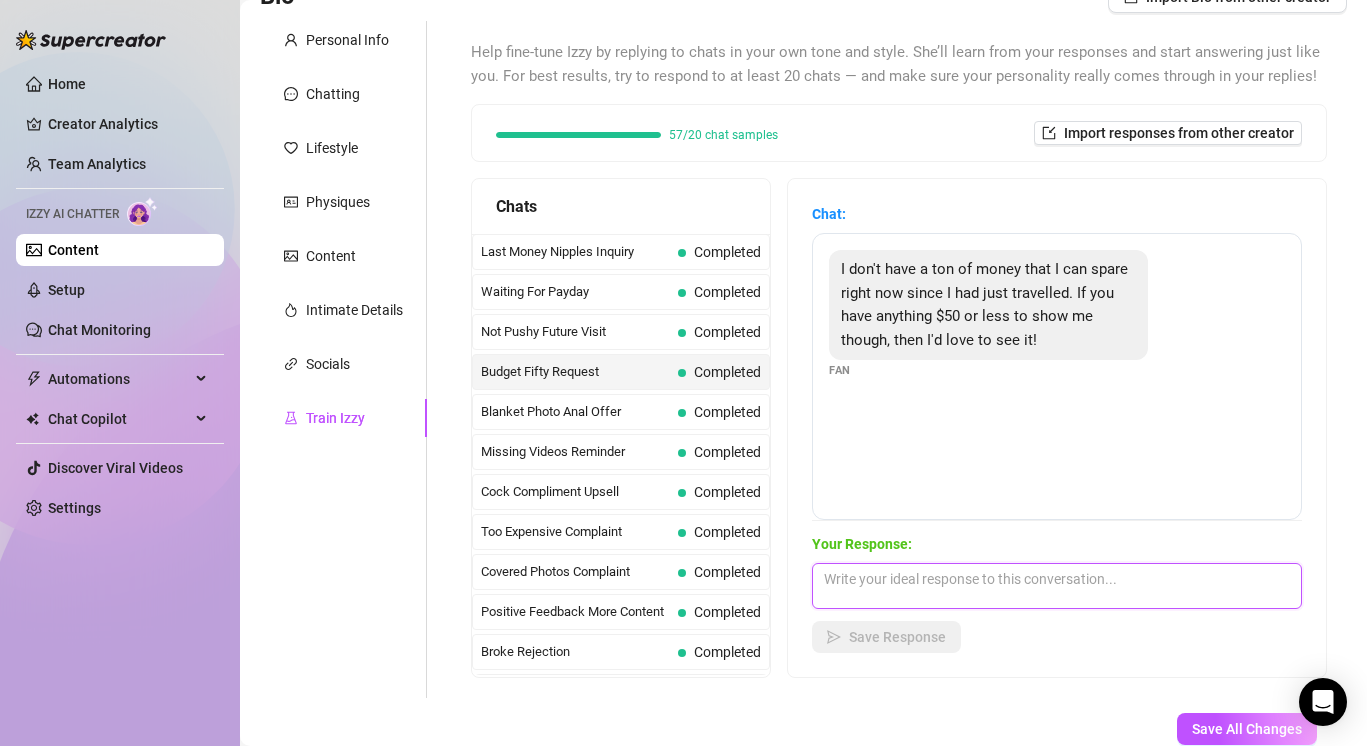 paste on "aww baby i totally get it—traveling can be sooo draining 😩 i def have something sexy under $50 just for you 😘 let me put together a little tease that’ll make it worth every dollar 💦💋" 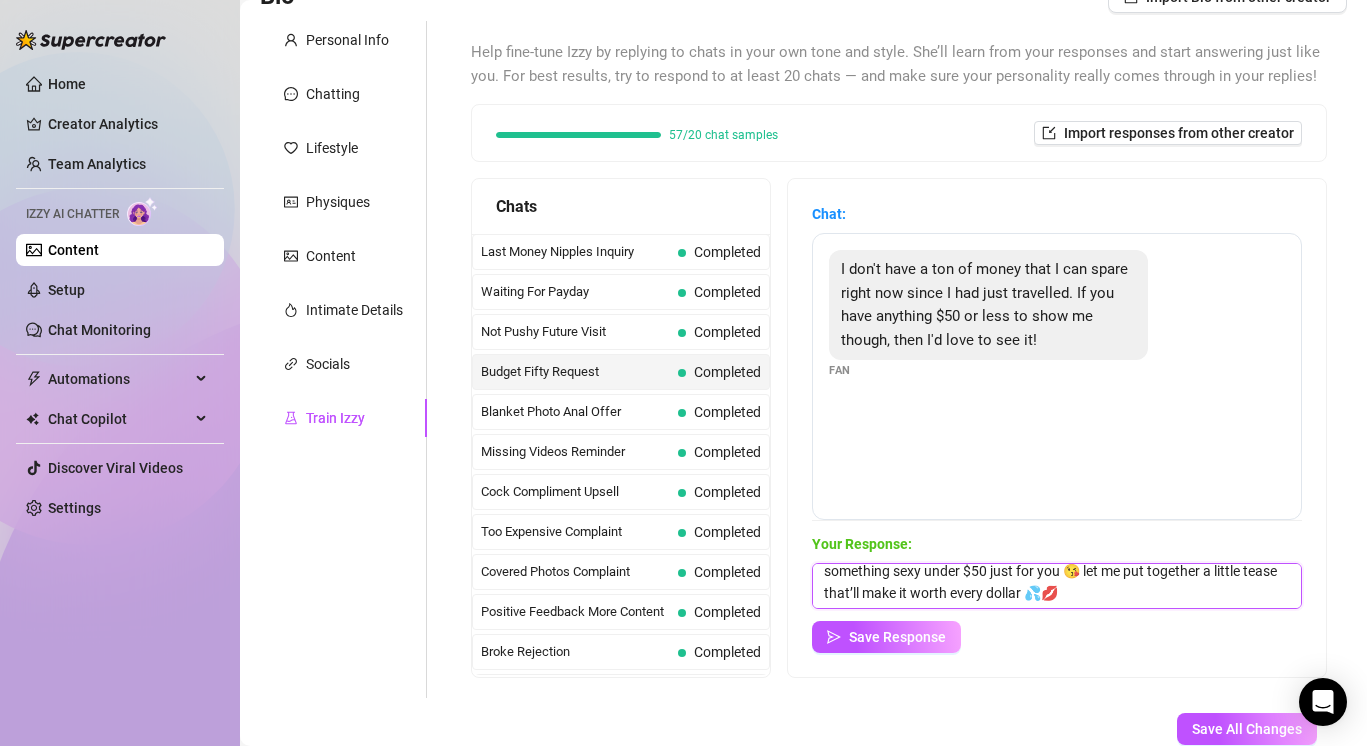 scroll, scrollTop: 30, scrollLeft: 0, axis: vertical 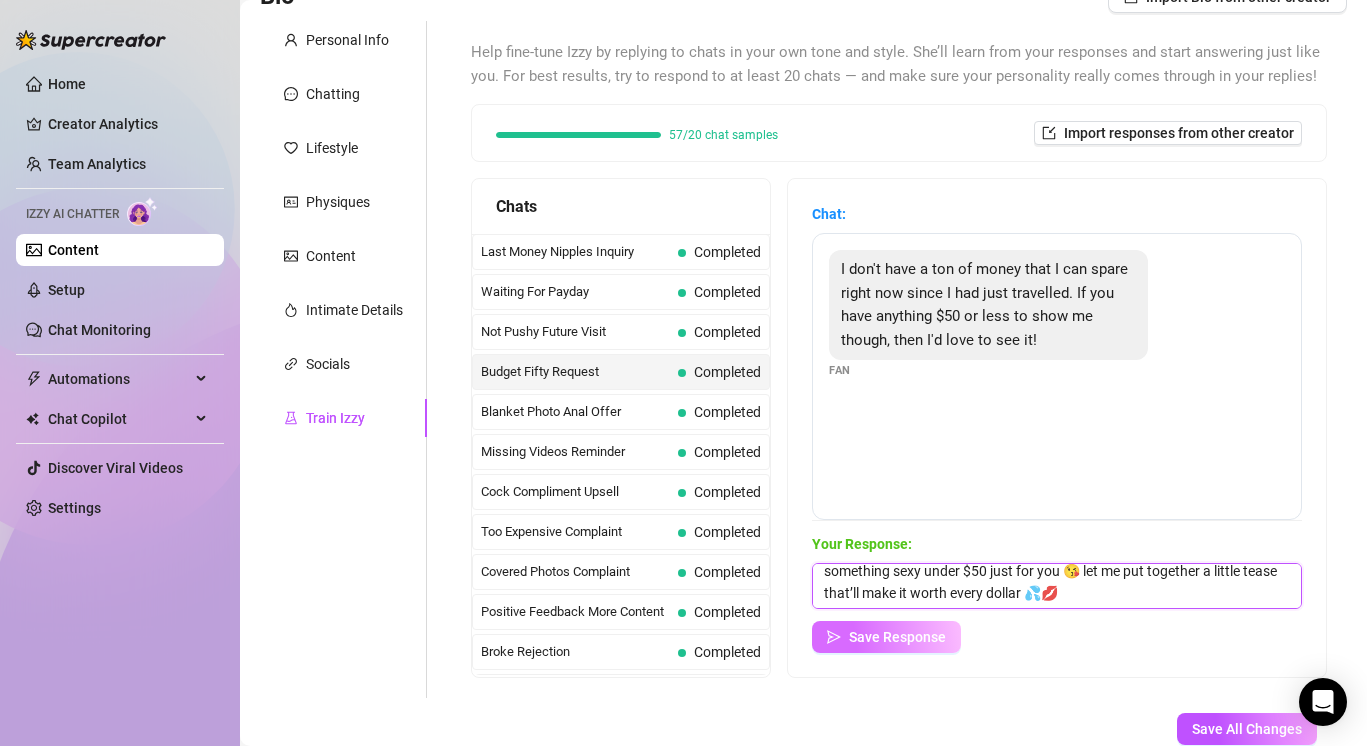 type on "aww baby i totally get it—traveling can be sooo draining 😩 i def have something sexy under $50 just for you 😘 let me put together a little tease that’ll make it worth every dollar 💦💋" 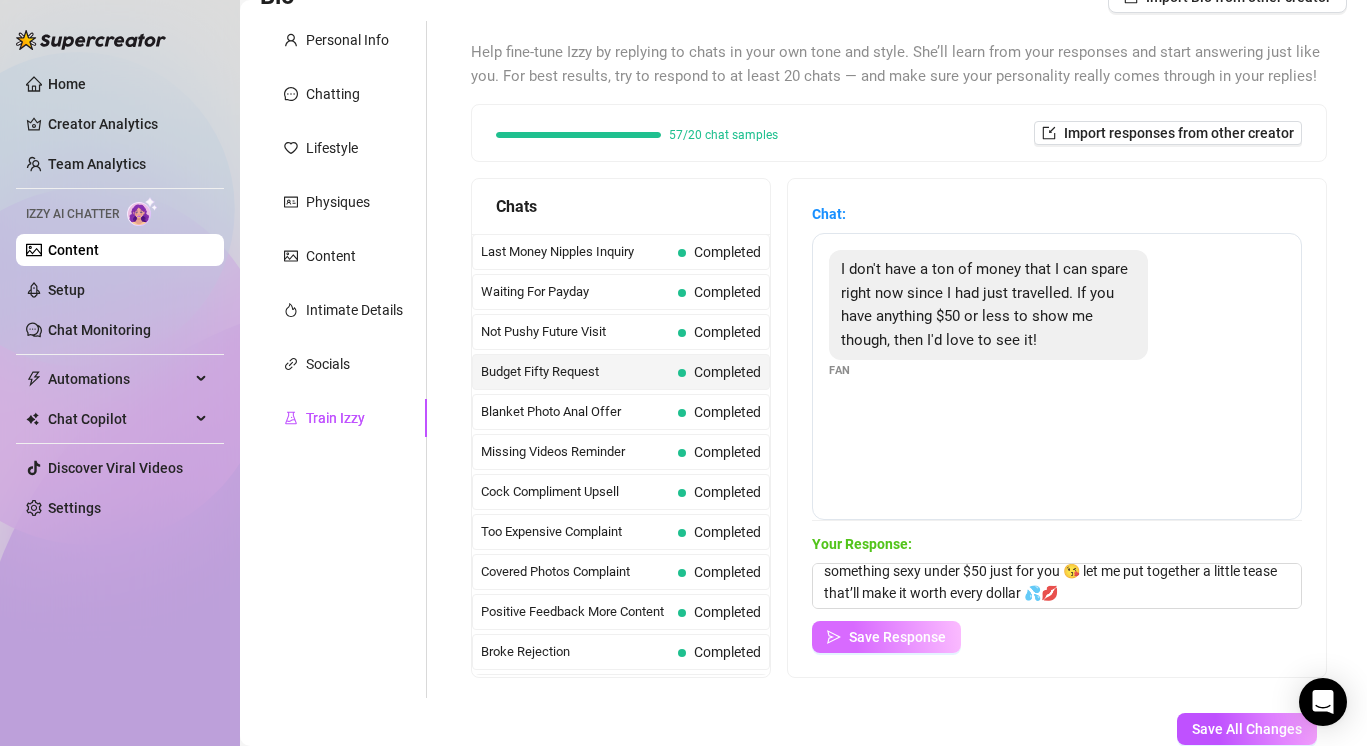 click on "Save Response" at bounding box center (886, 637) 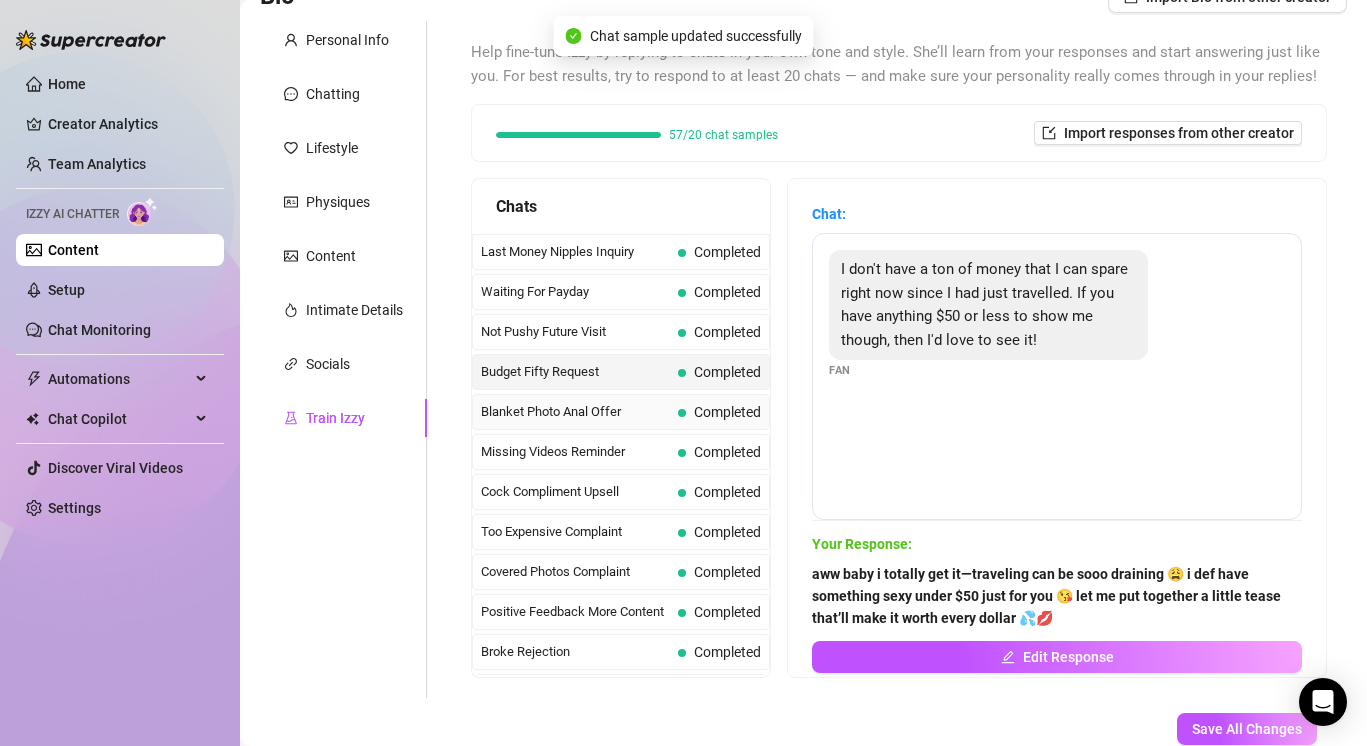 click on "Blanket Photo Anal Offer" at bounding box center [575, 412] 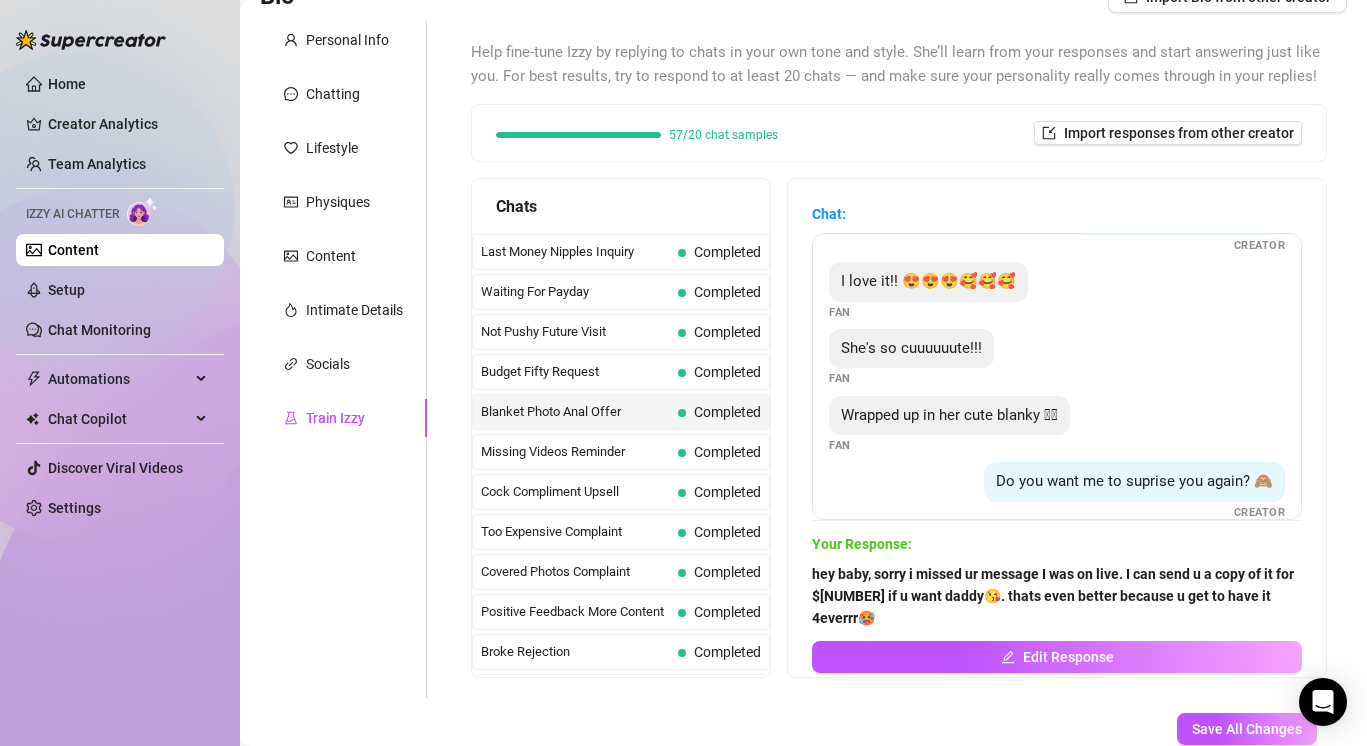 scroll, scrollTop: 0, scrollLeft: 0, axis: both 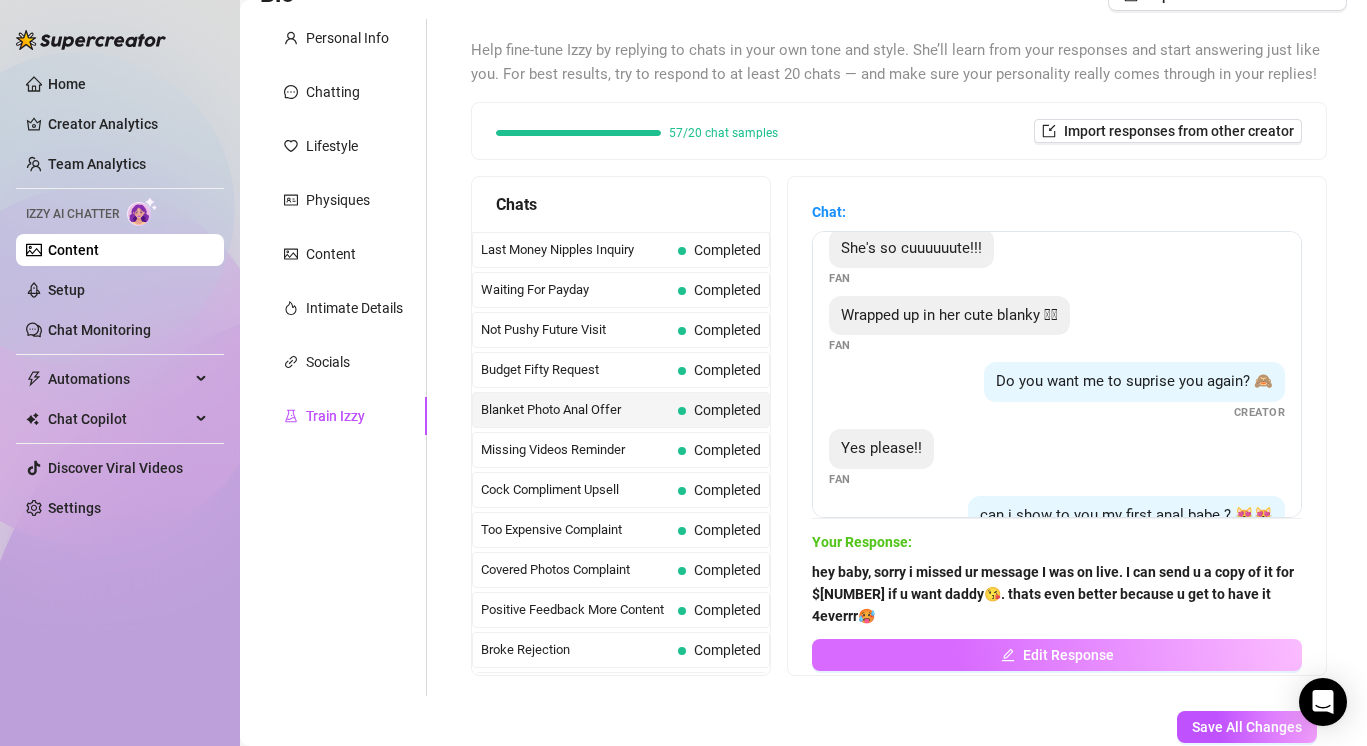 click on "Edit Response" at bounding box center [1057, 655] 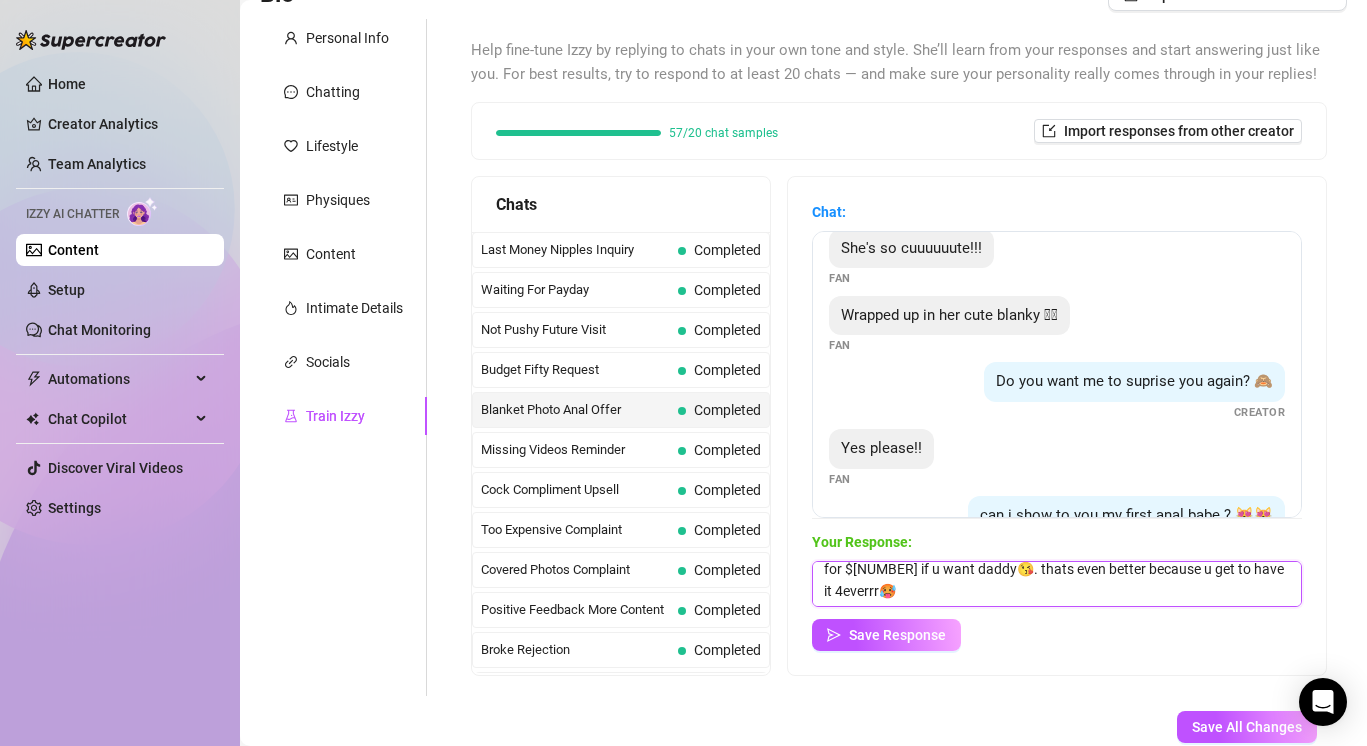 scroll, scrollTop: 0, scrollLeft: 0, axis: both 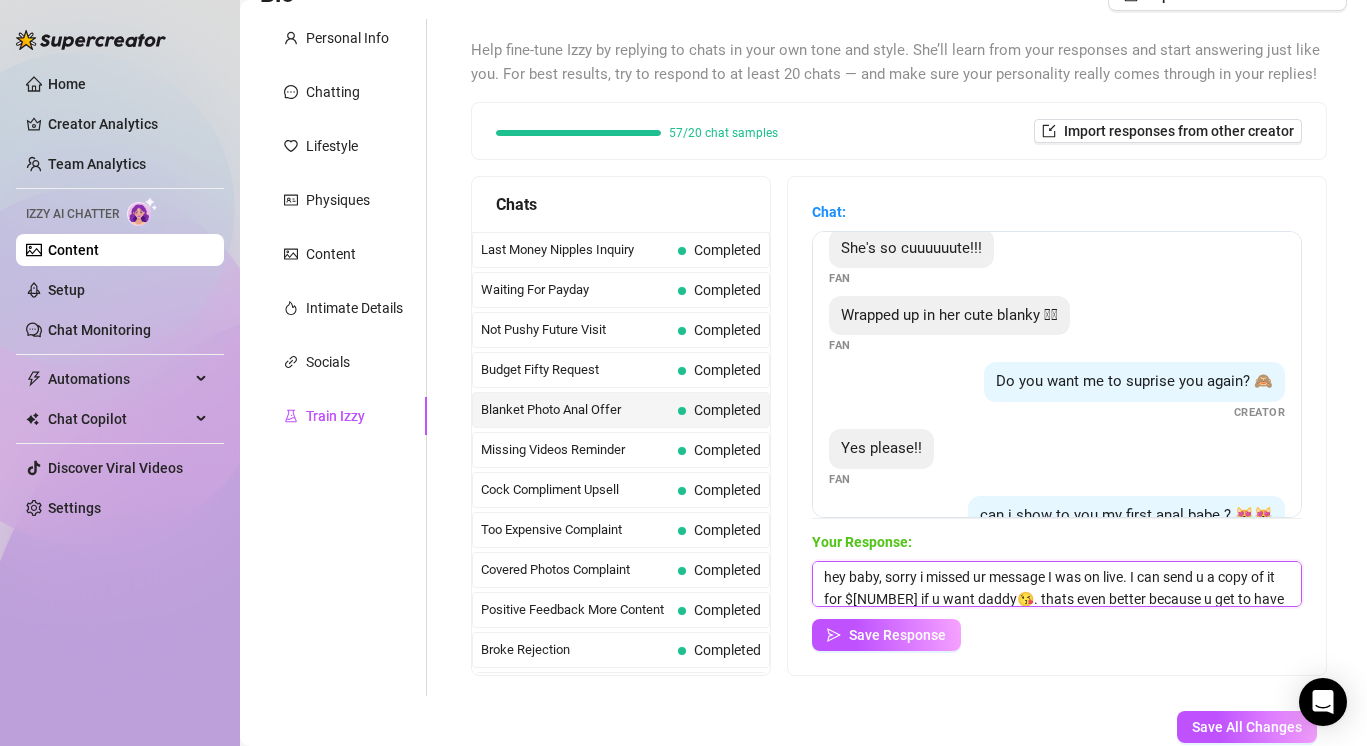 drag, startPoint x: 1268, startPoint y: 601, endPoint x: 804, endPoint y: 569, distance: 465.10214 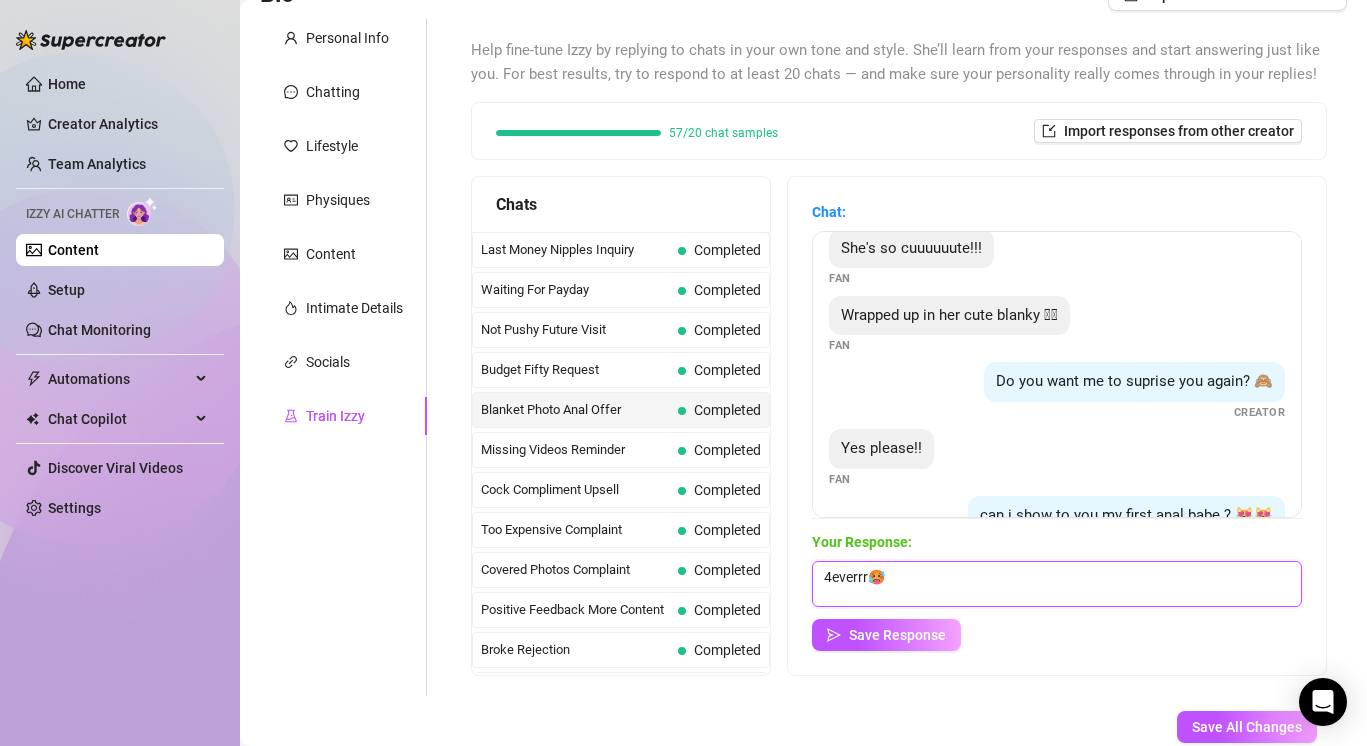 drag, startPoint x: 904, startPoint y: 577, endPoint x: 806, endPoint y: 564, distance: 98.85848 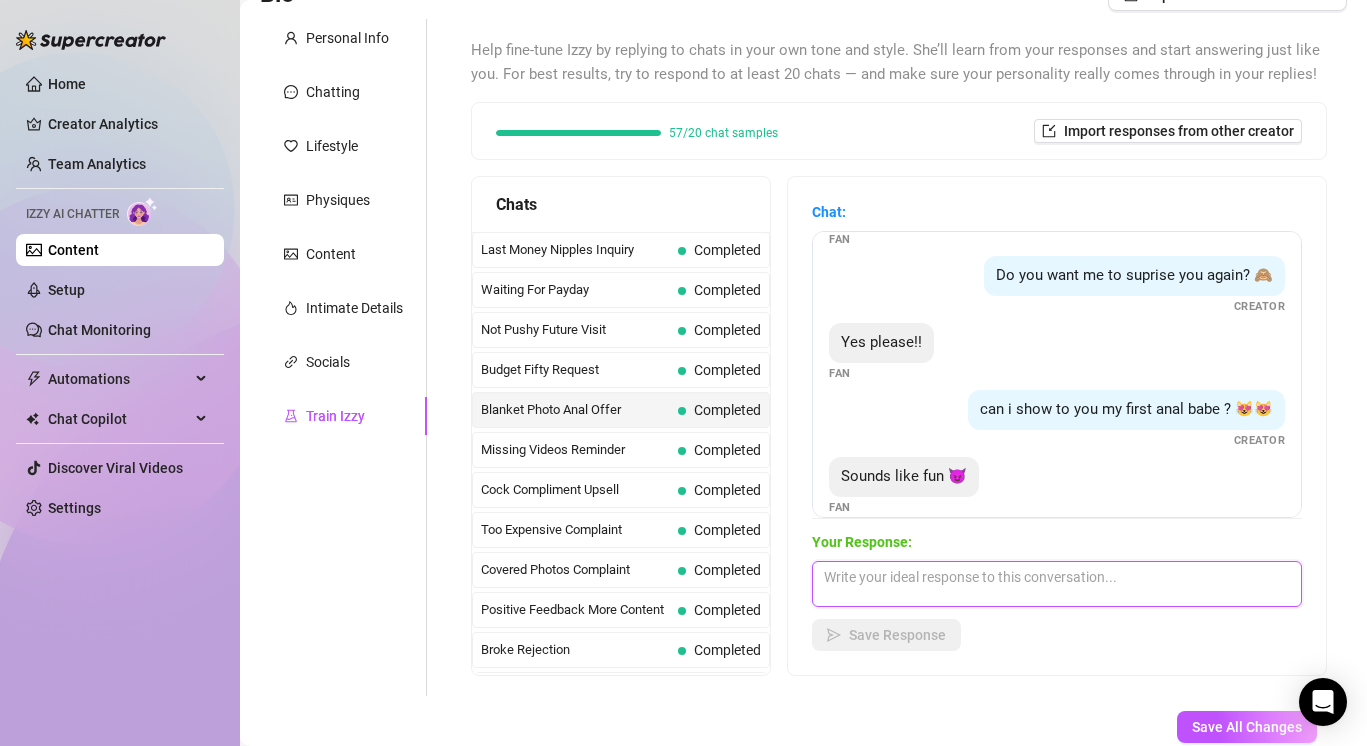 scroll, scrollTop: 282, scrollLeft: 0, axis: vertical 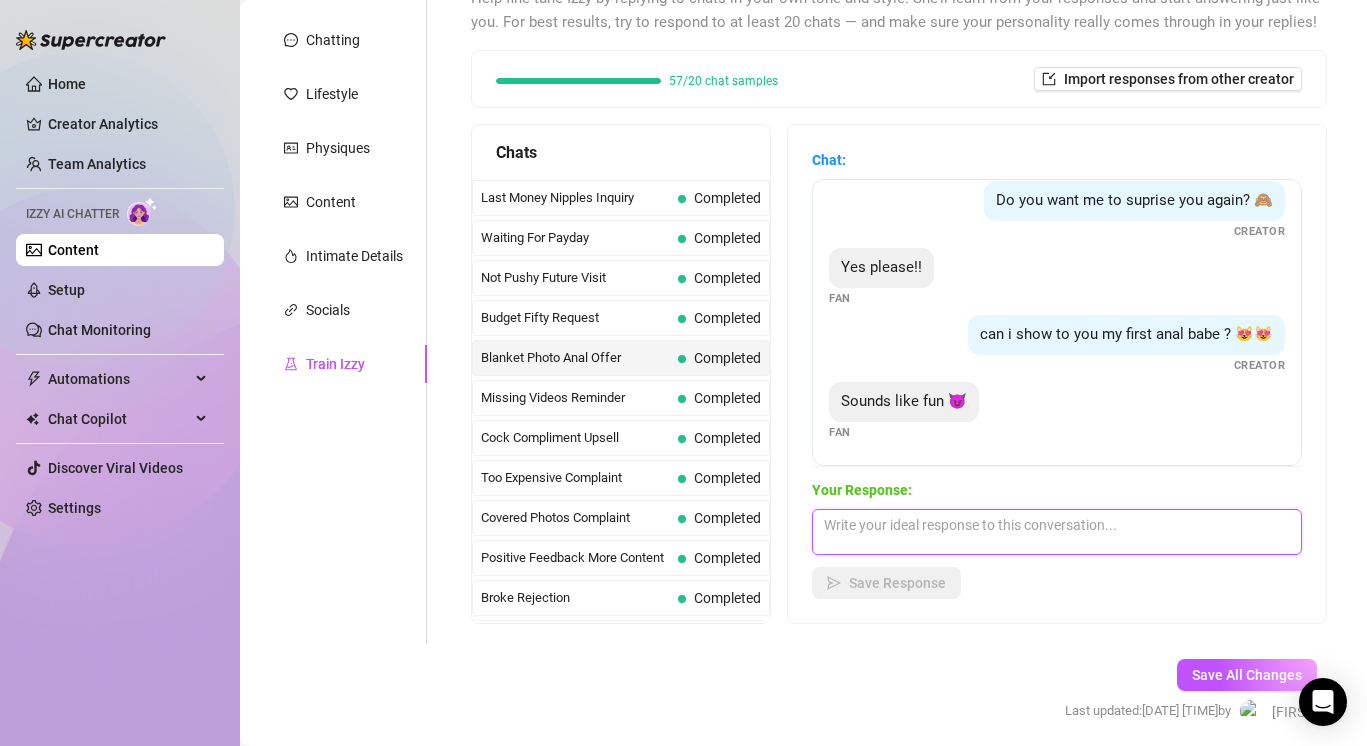 click at bounding box center [1057, 532] 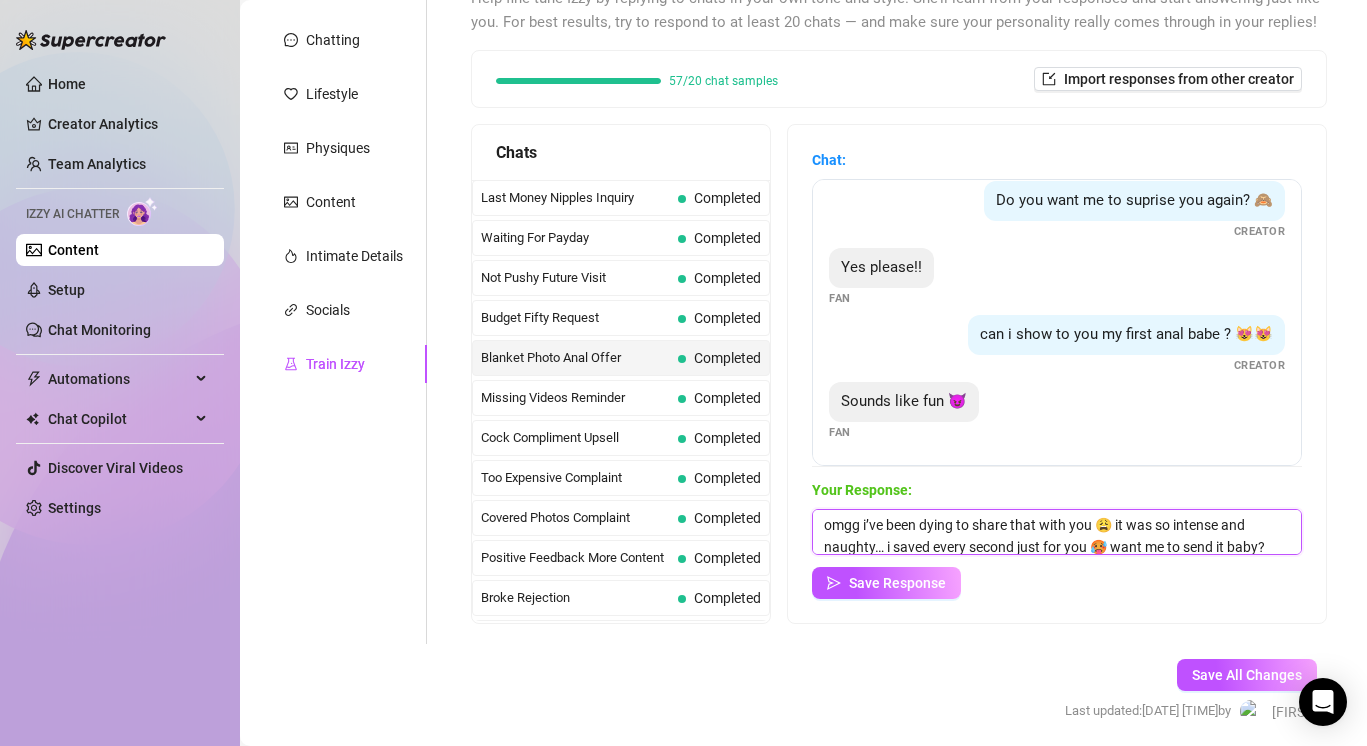 scroll, scrollTop: 23, scrollLeft: 0, axis: vertical 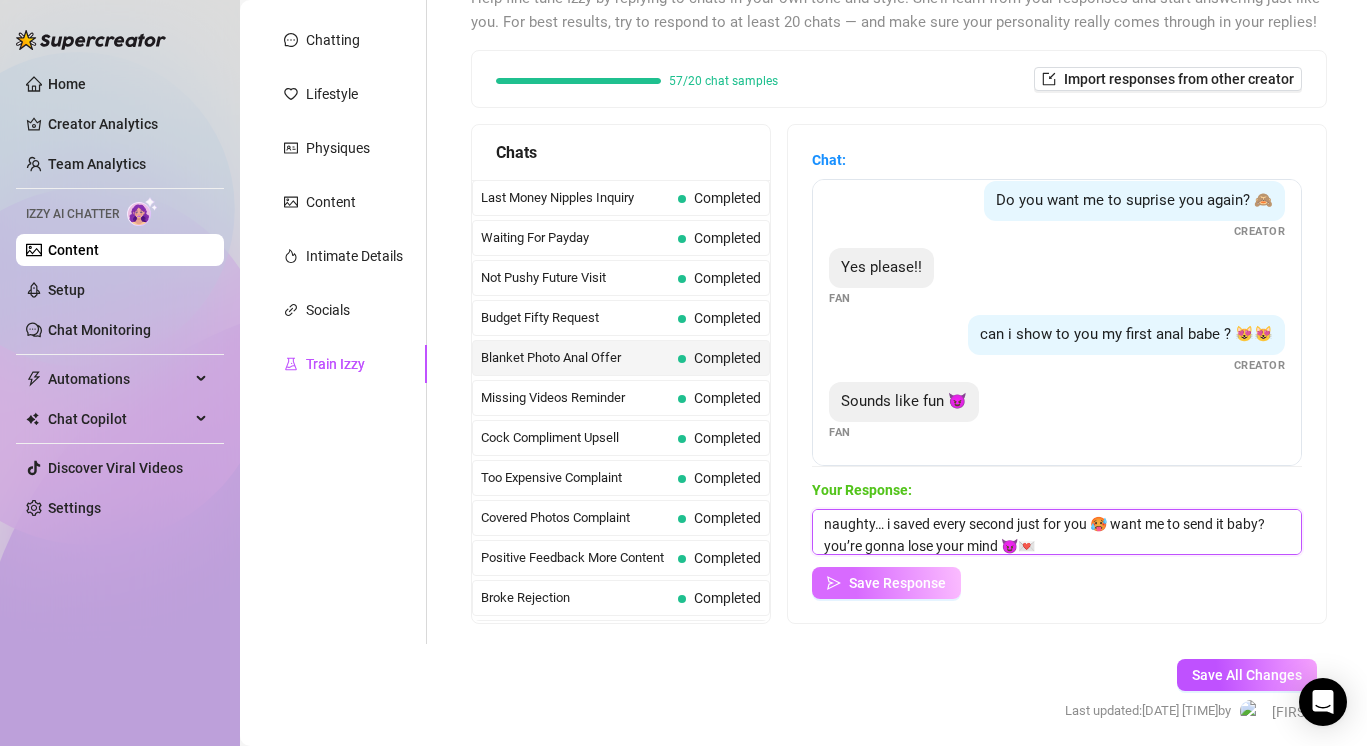 type on "omgg i’ve been dying to share that with you 😩 it was so intense and naughty… i saved every second just for you 🥵 want me to send it baby? you’re gonna lose your mind 😈💌" 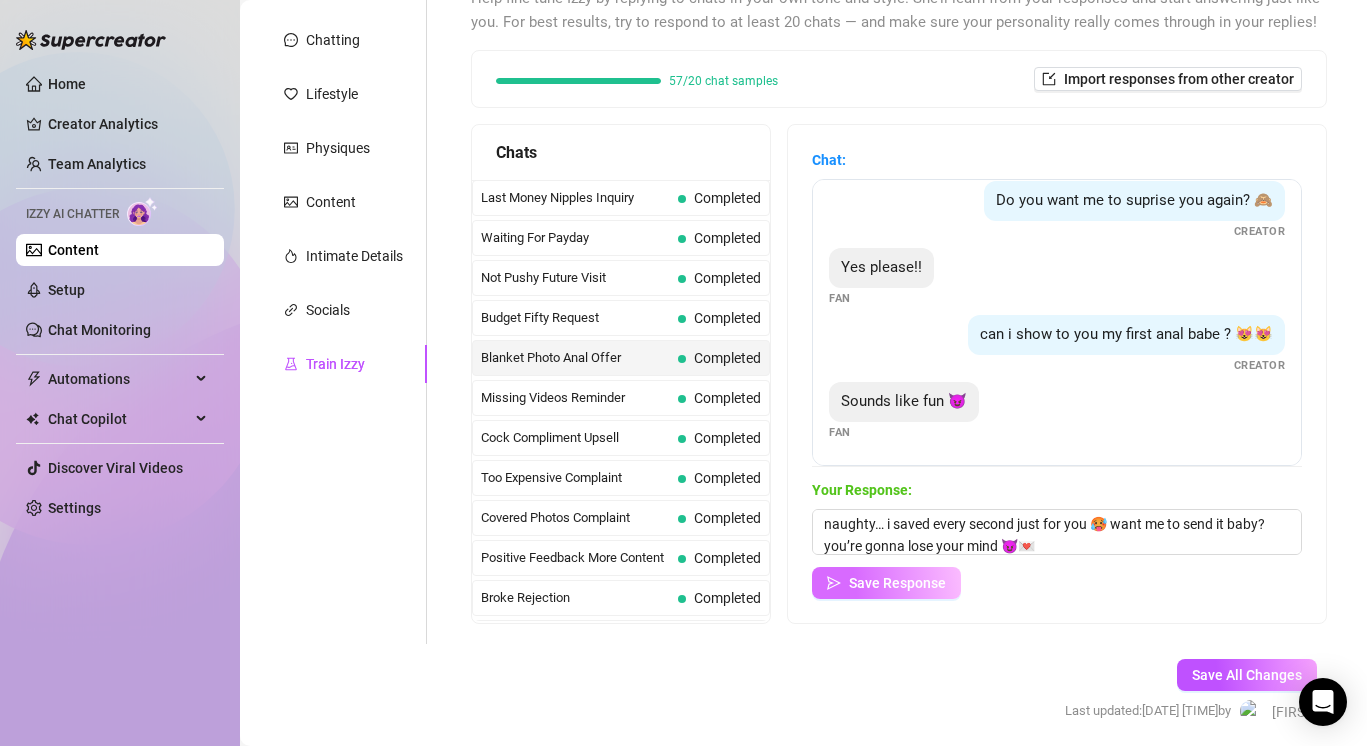 click on "Save Response" at bounding box center [886, 583] 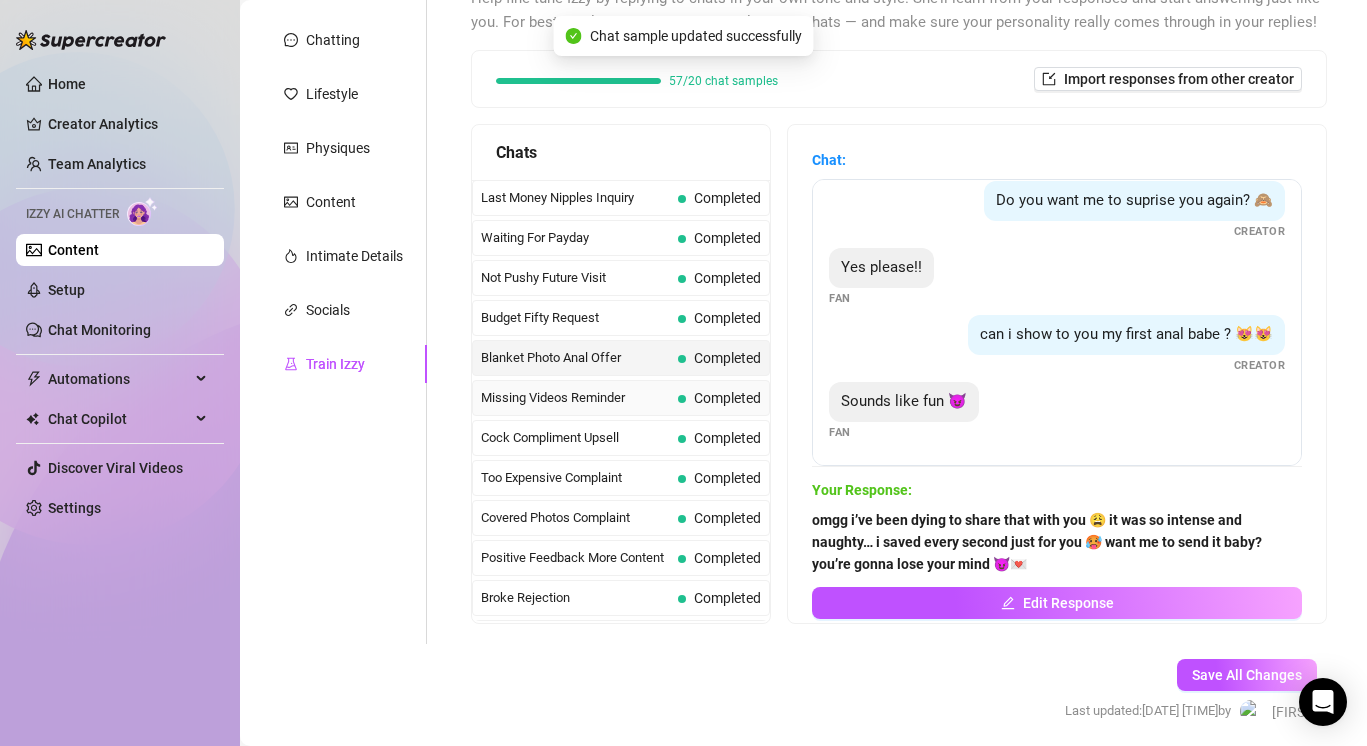 click on "Missing Videos Reminder Completed" at bounding box center (621, 398) 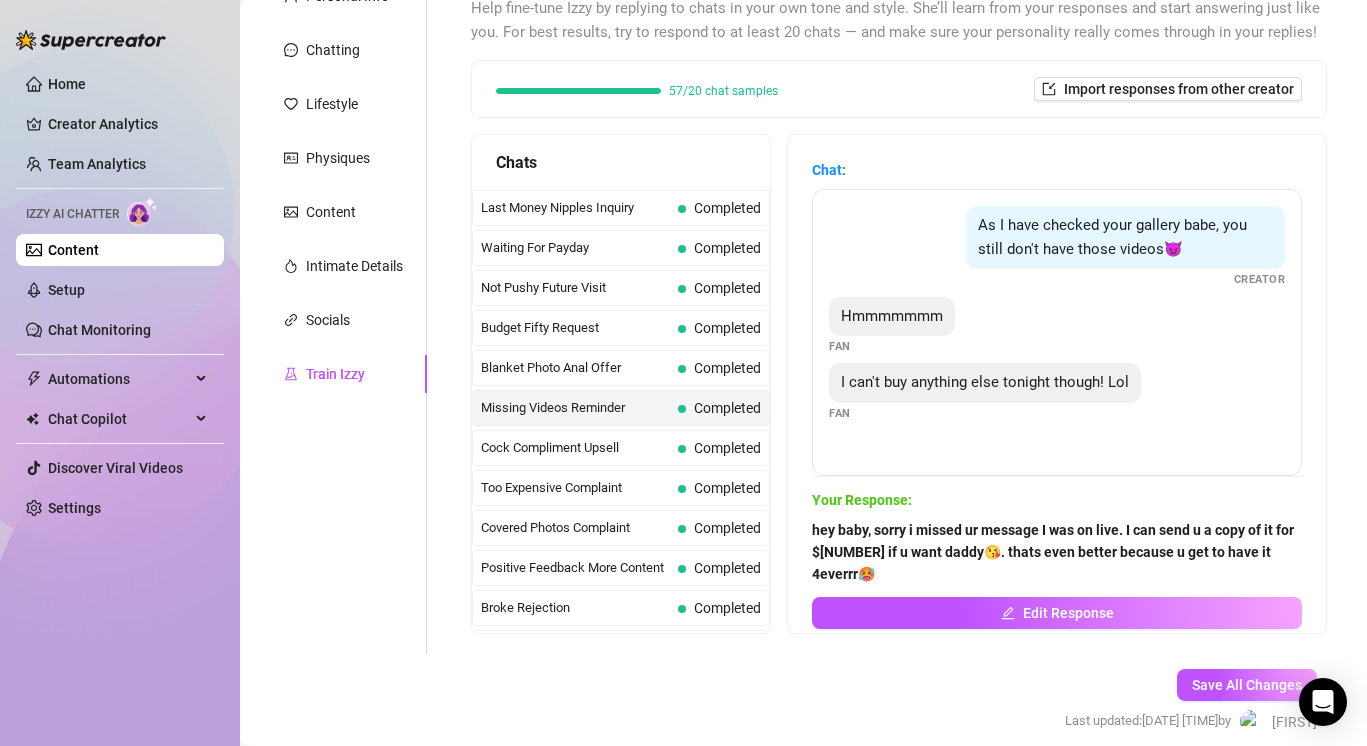 scroll, scrollTop: 218, scrollLeft: 0, axis: vertical 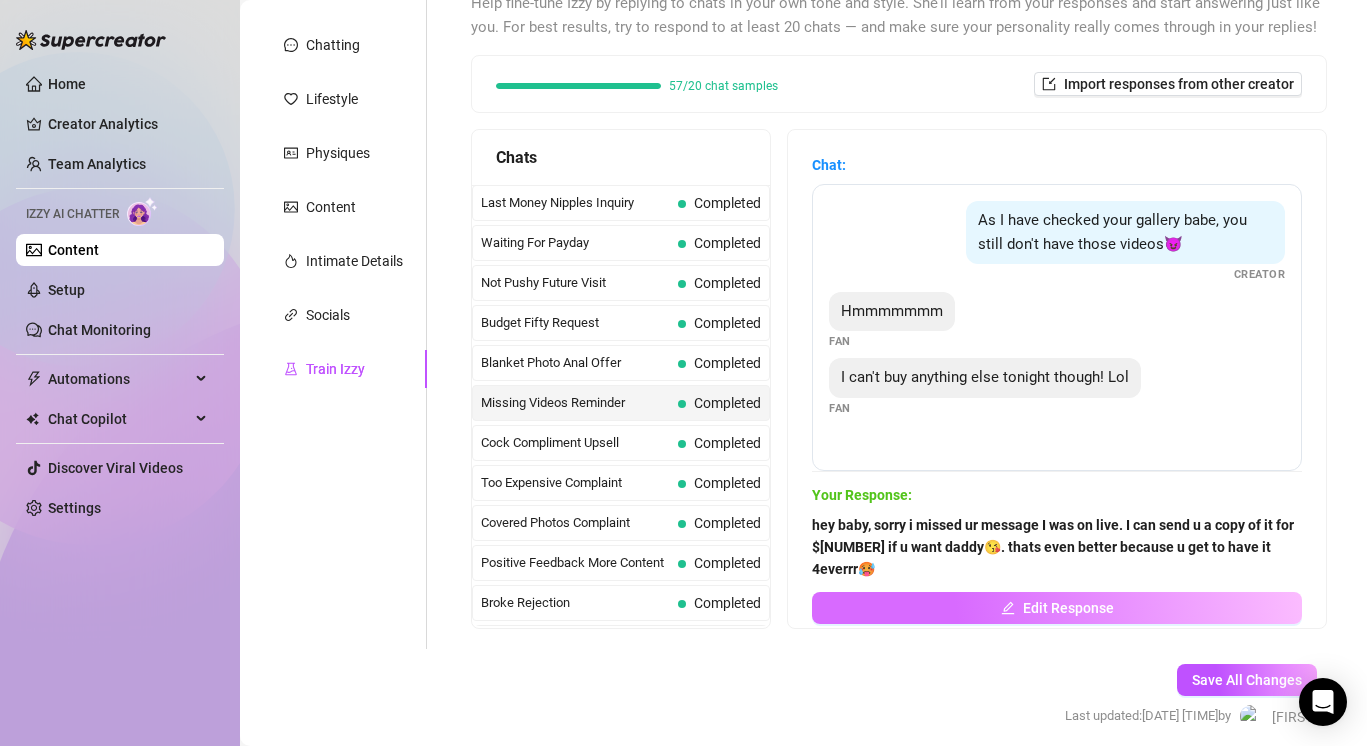 click on "Edit Response" at bounding box center [1068, 608] 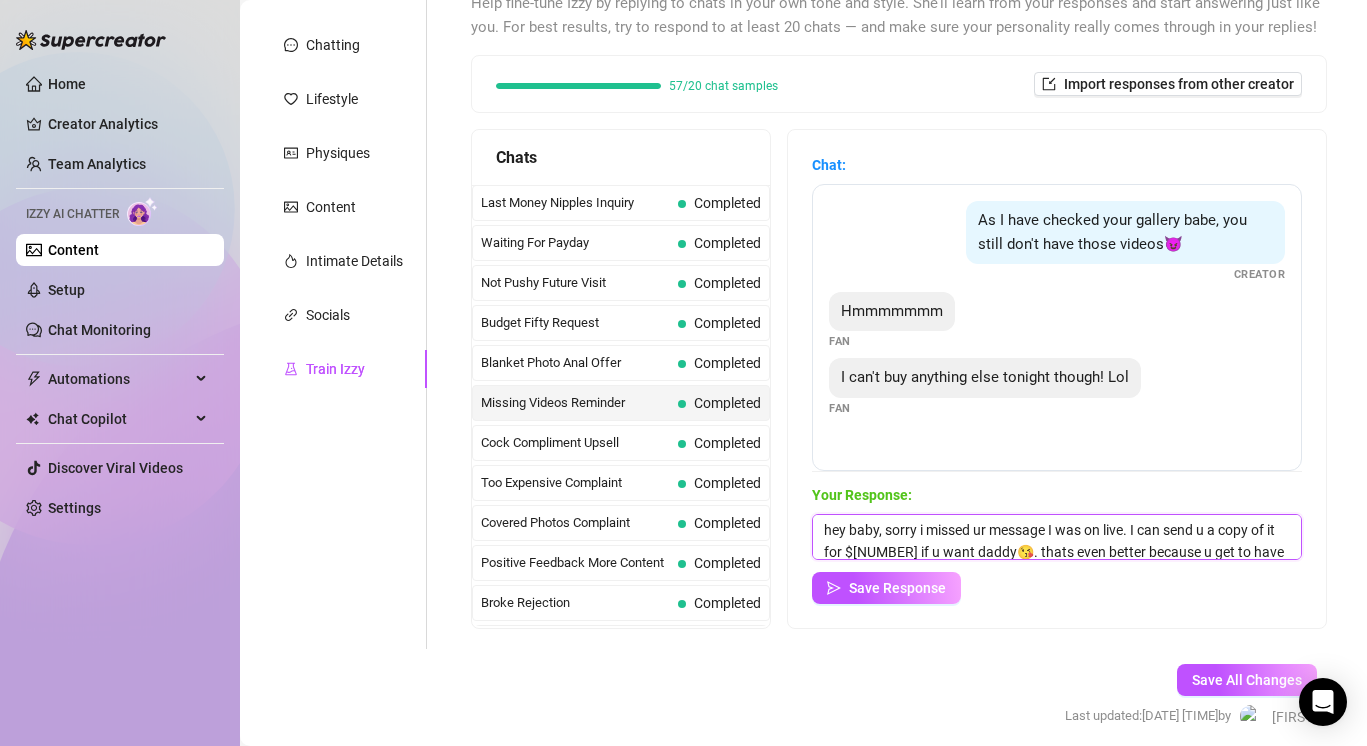 drag, startPoint x: 1252, startPoint y: 545, endPoint x: 803, endPoint y: 501, distance: 451.15076 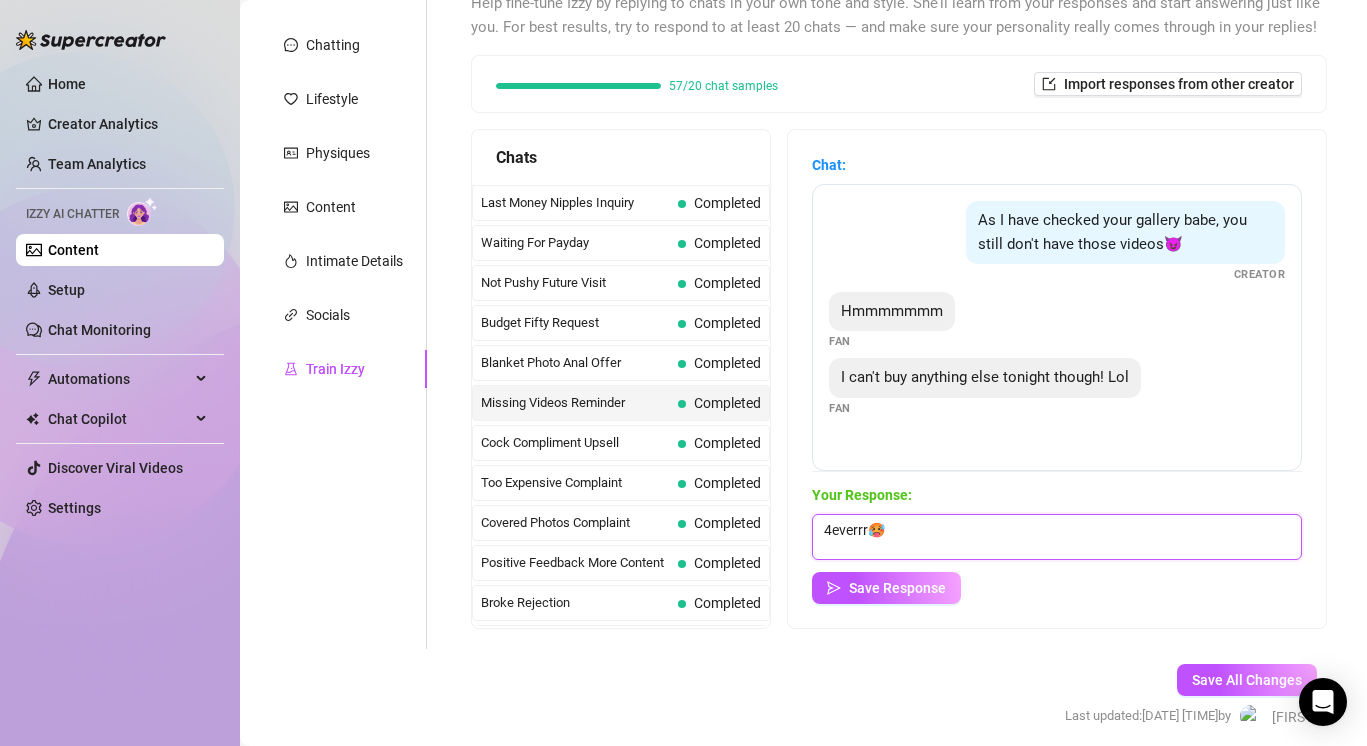 drag, startPoint x: 905, startPoint y: 529, endPoint x: 798, endPoint y: 527, distance: 107.01869 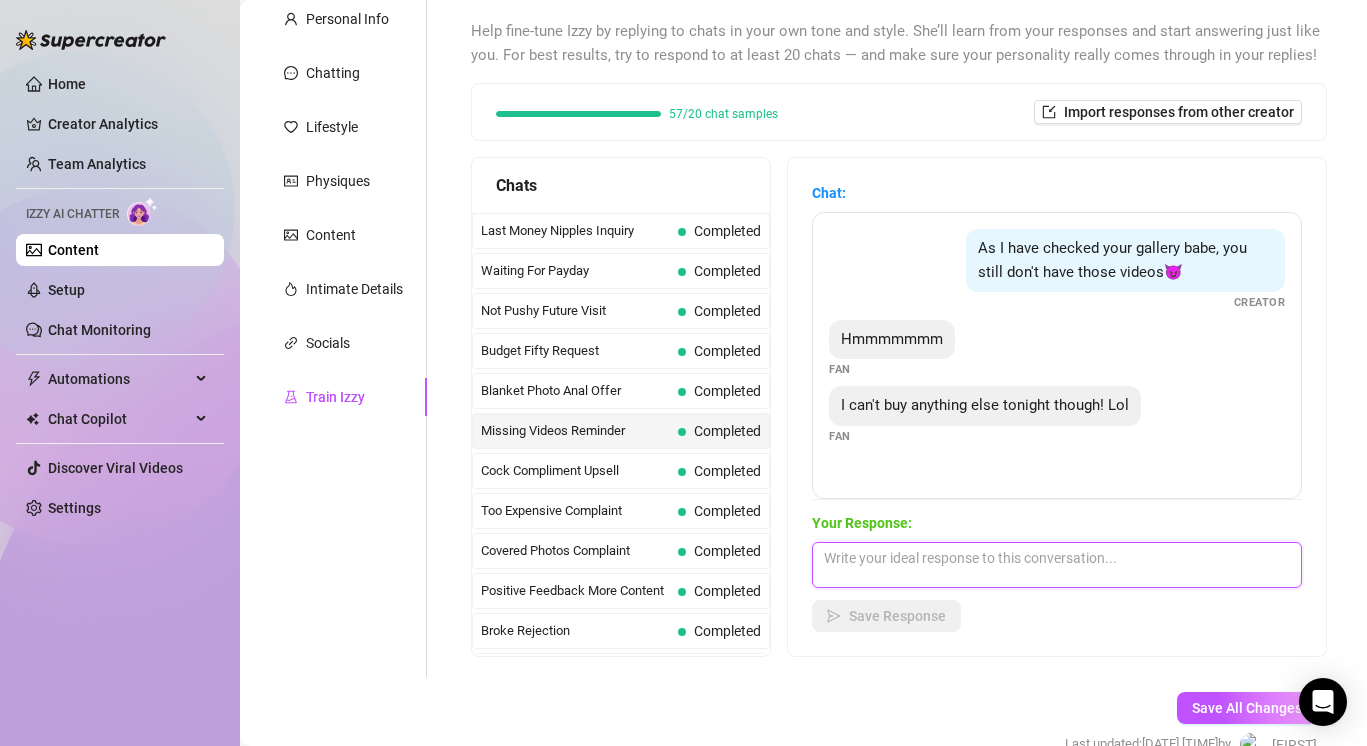 scroll, scrollTop: 194, scrollLeft: 0, axis: vertical 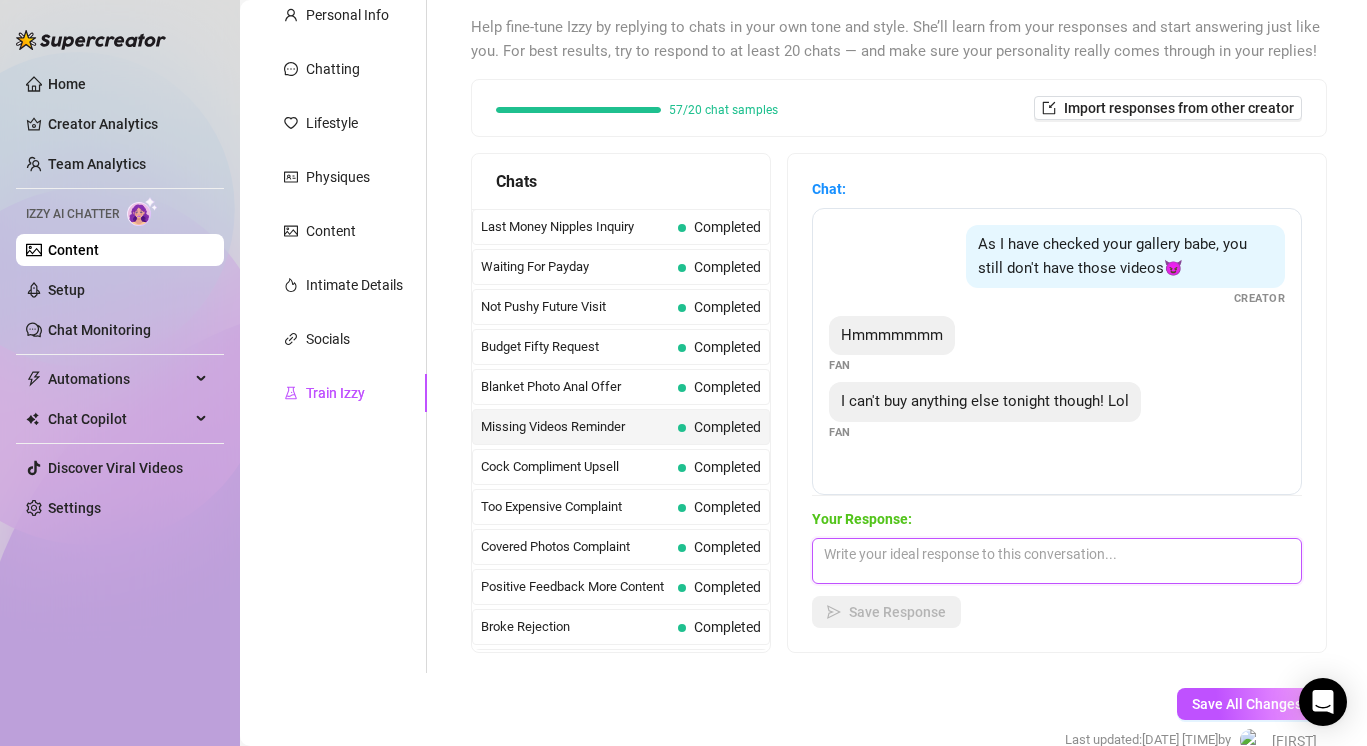 click at bounding box center (1057, 561) 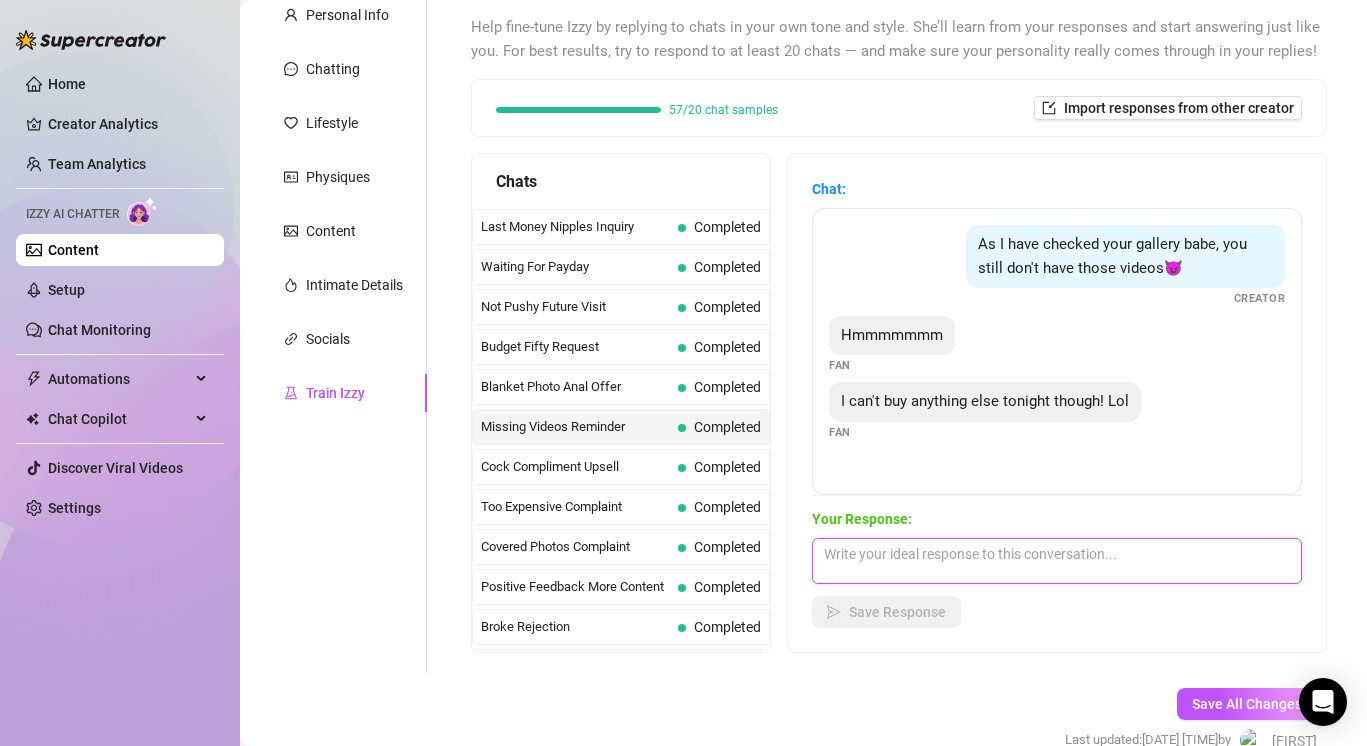 click at bounding box center [1057, 561] 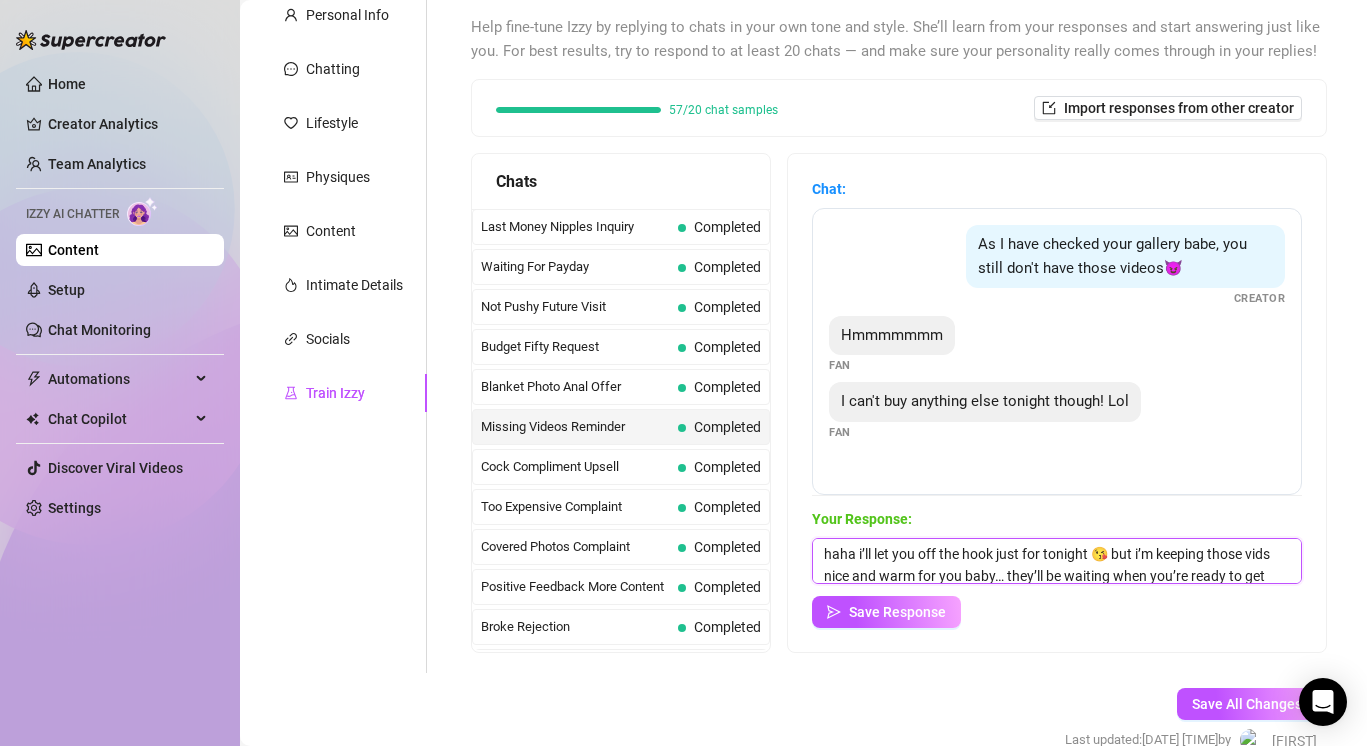 scroll, scrollTop: 23, scrollLeft: 0, axis: vertical 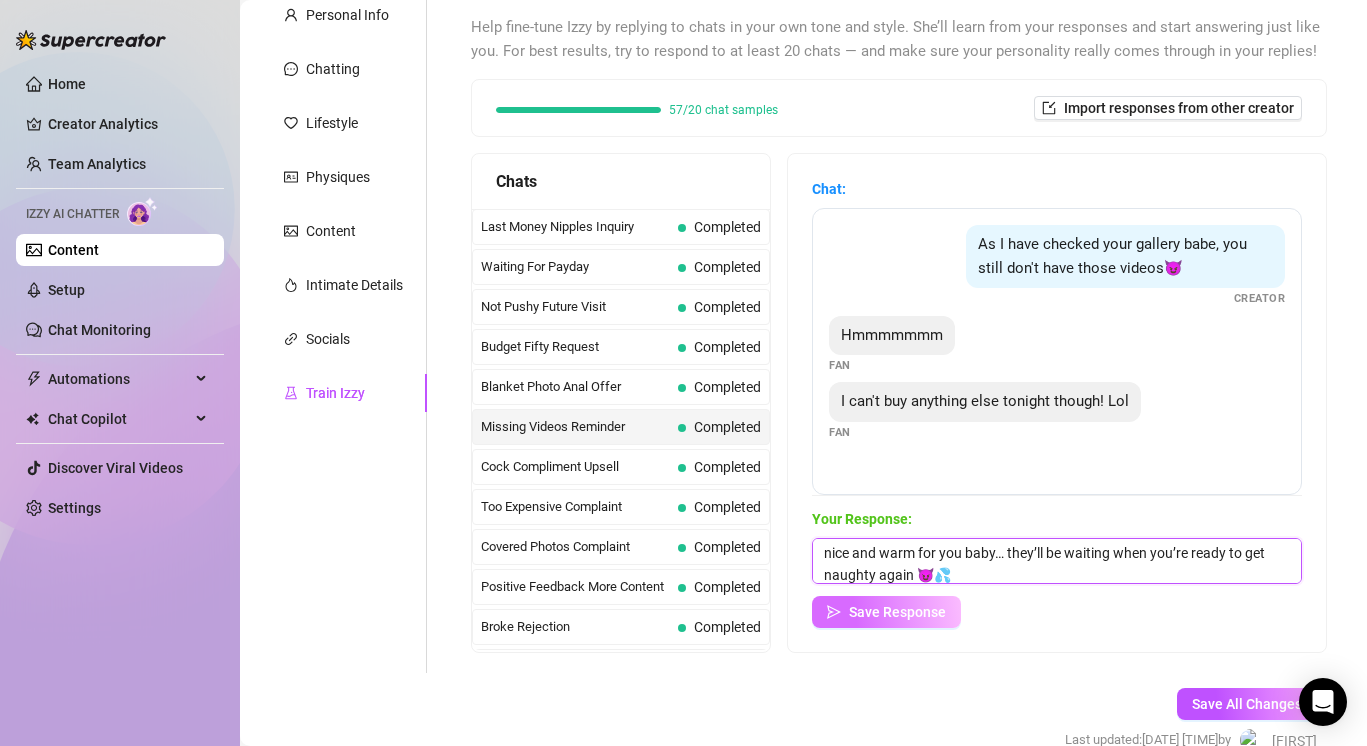 type on "haha i’ll let you off the hook just for tonight 😘 but i’m keeping those vids nice and warm for you baby… they’ll be waiting when you’re ready to get naughty again 😈💦" 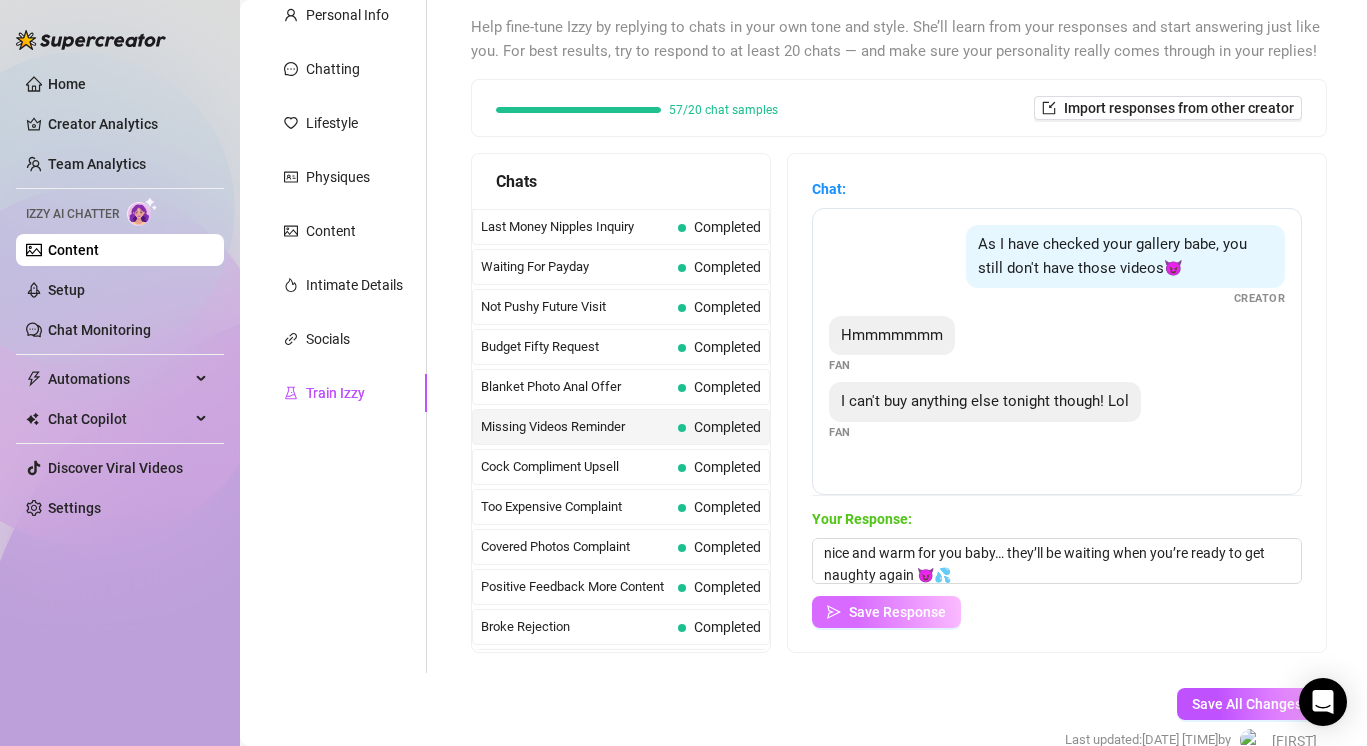 click on "Save Response" at bounding box center (897, 612) 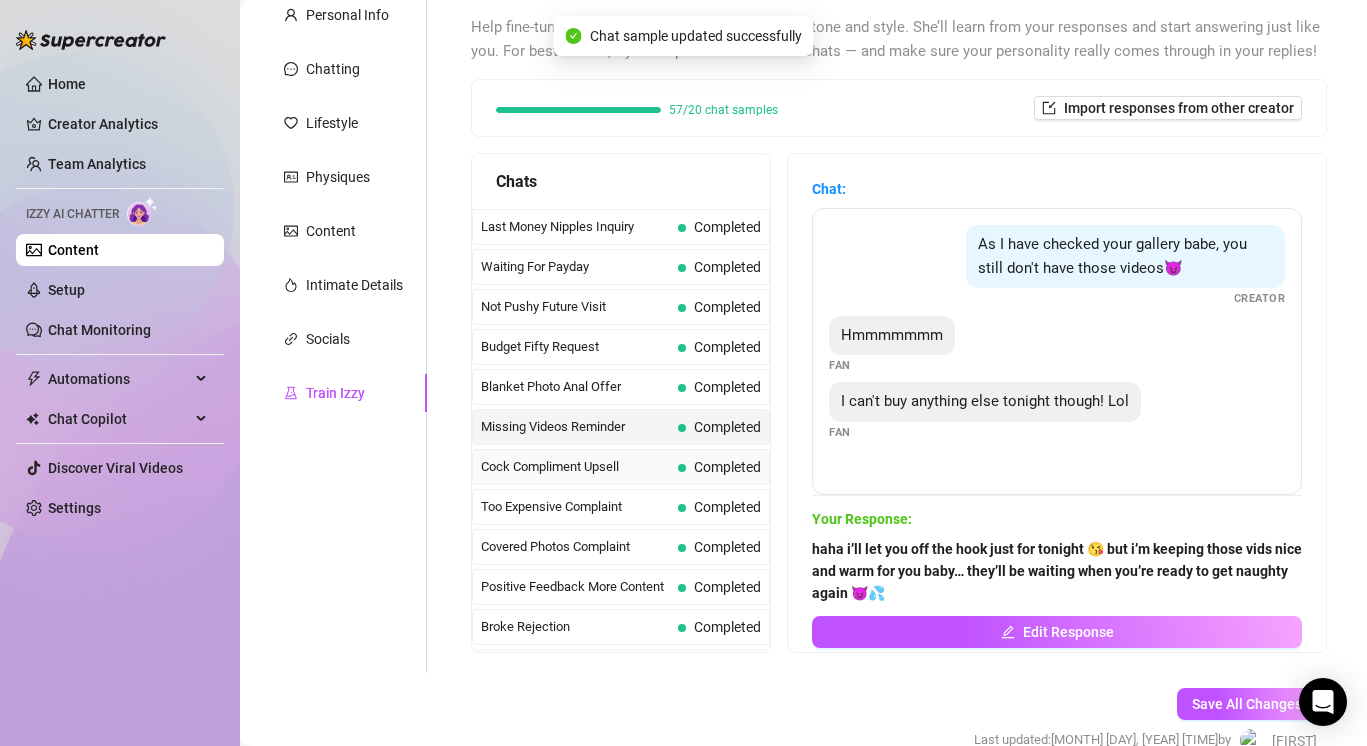 click on "Completed" at bounding box center (727, 467) 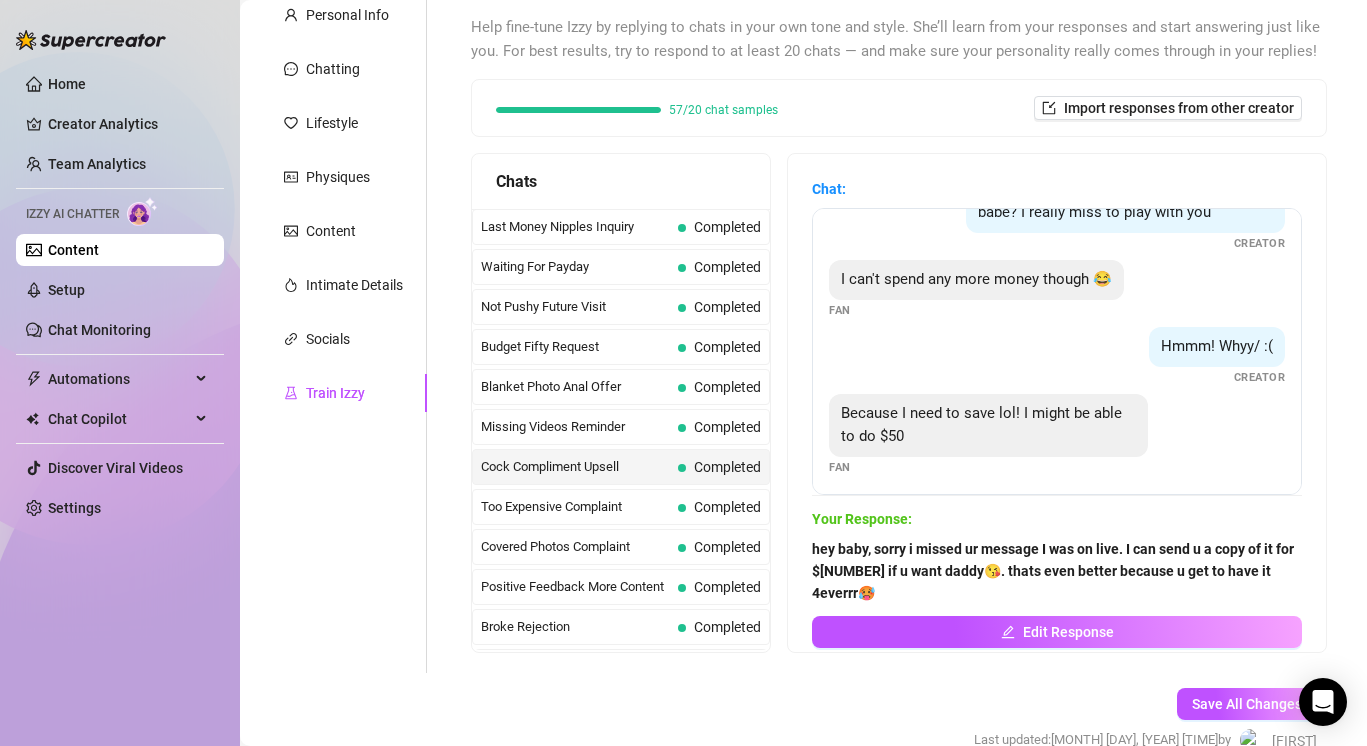 scroll, scrollTop: 484, scrollLeft: 0, axis: vertical 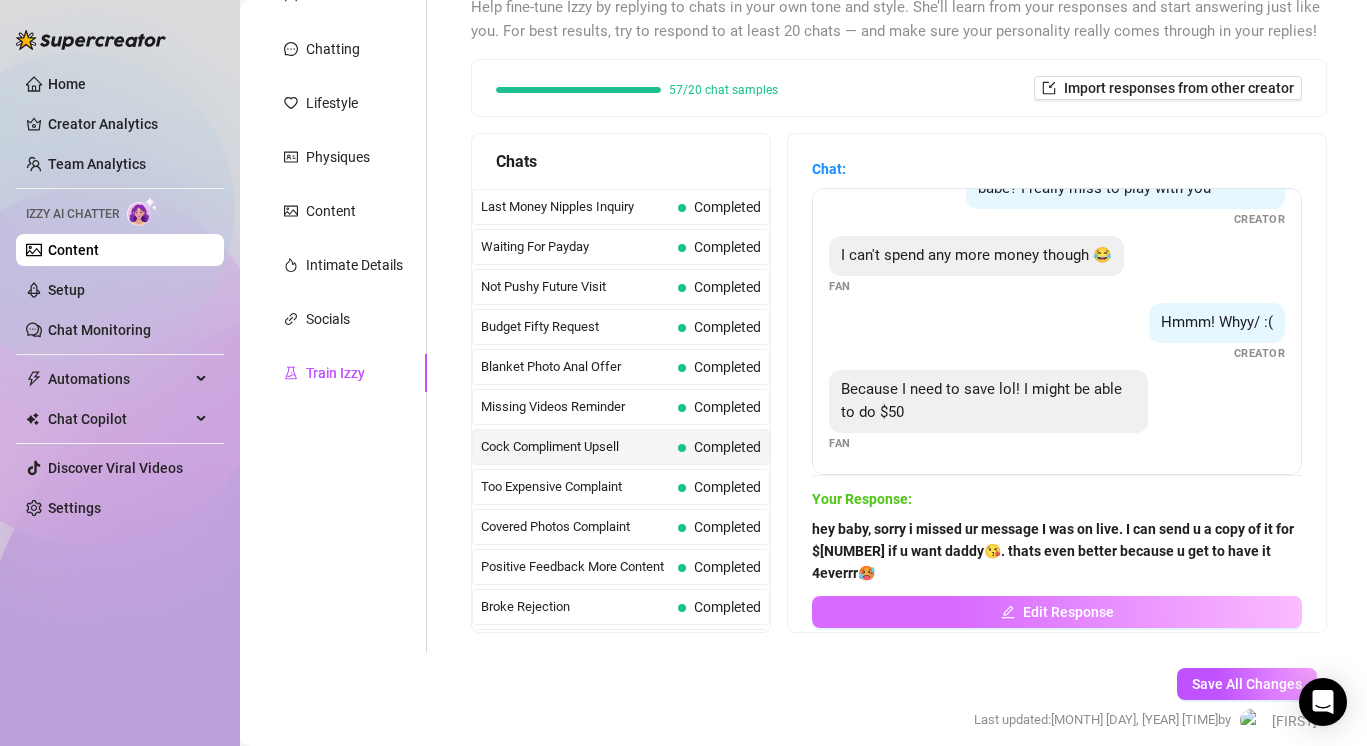 click on "Edit Response" at bounding box center [1068, 612] 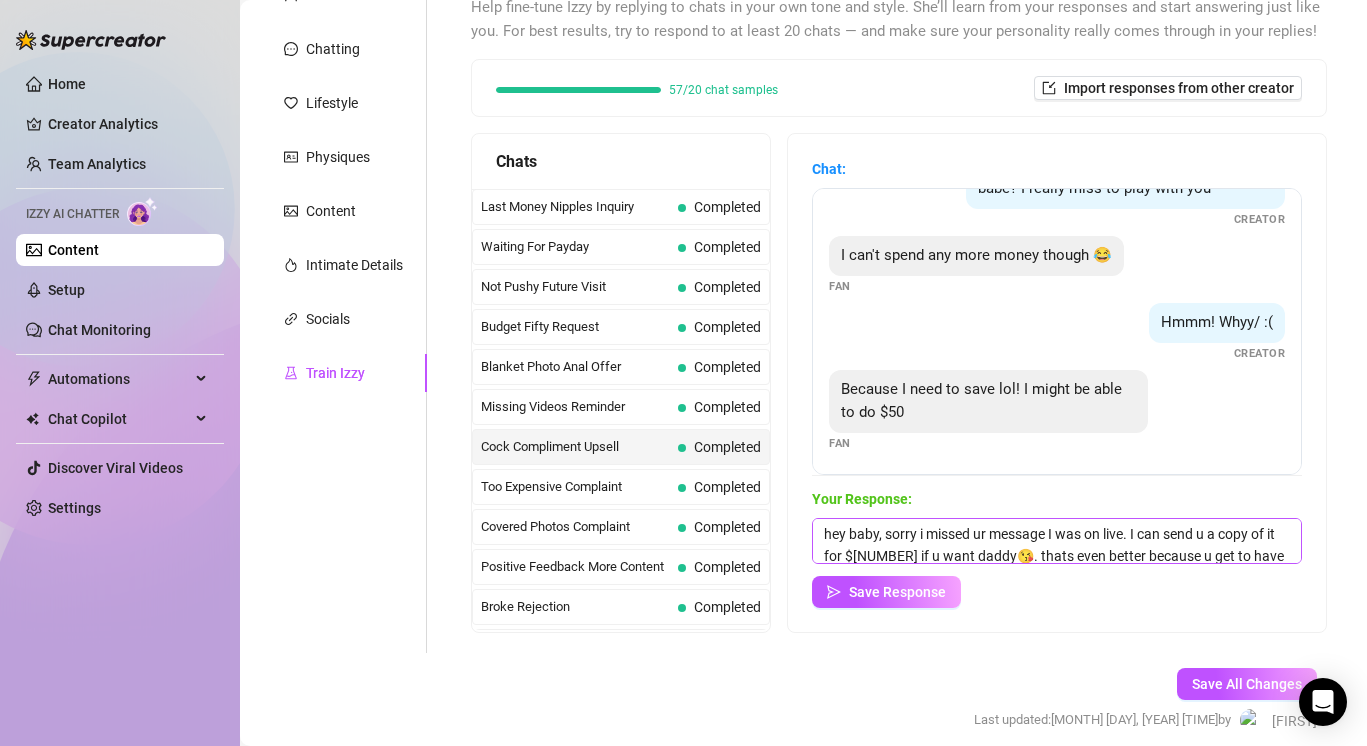 scroll, scrollTop: 30, scrollLeft: 0, axis: vertical 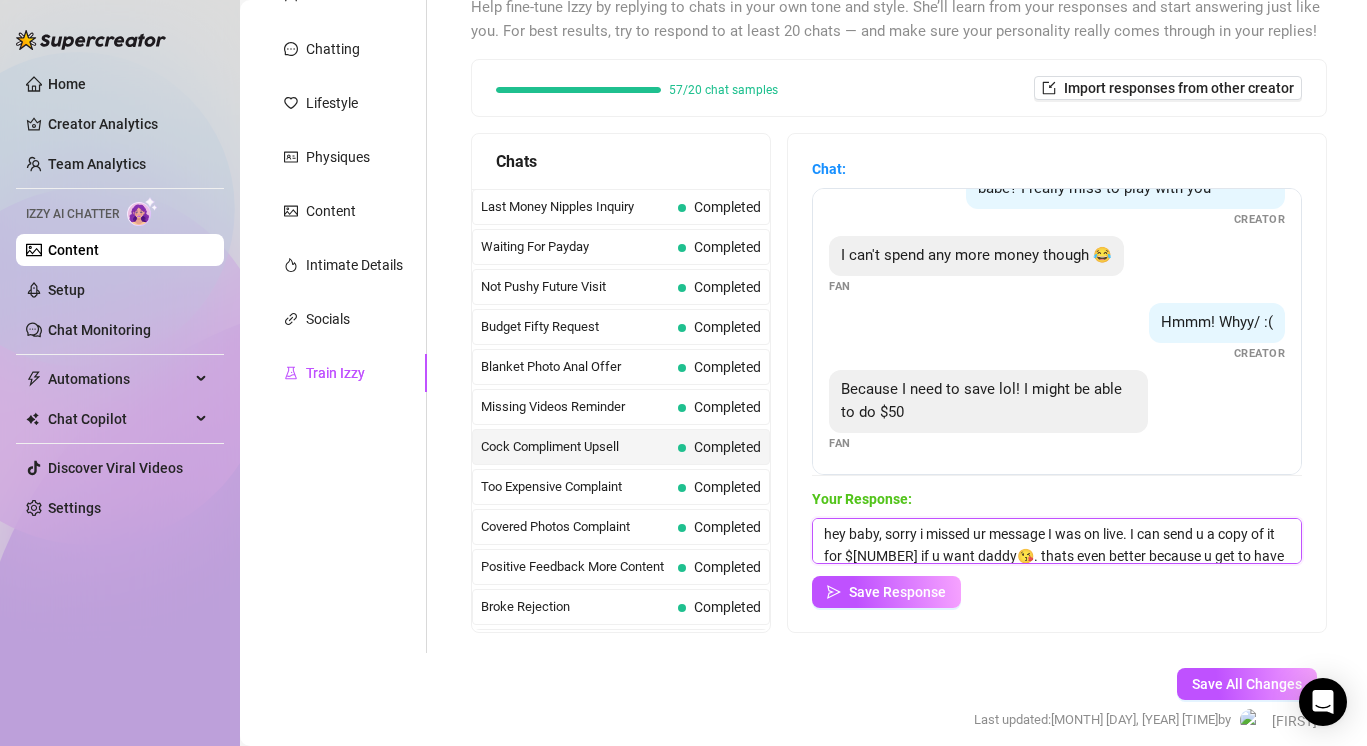 drag, startPoint x: 1182, startPoint y: 548, endPoint x: 800, endPoint y: 497, distance: 385.3894 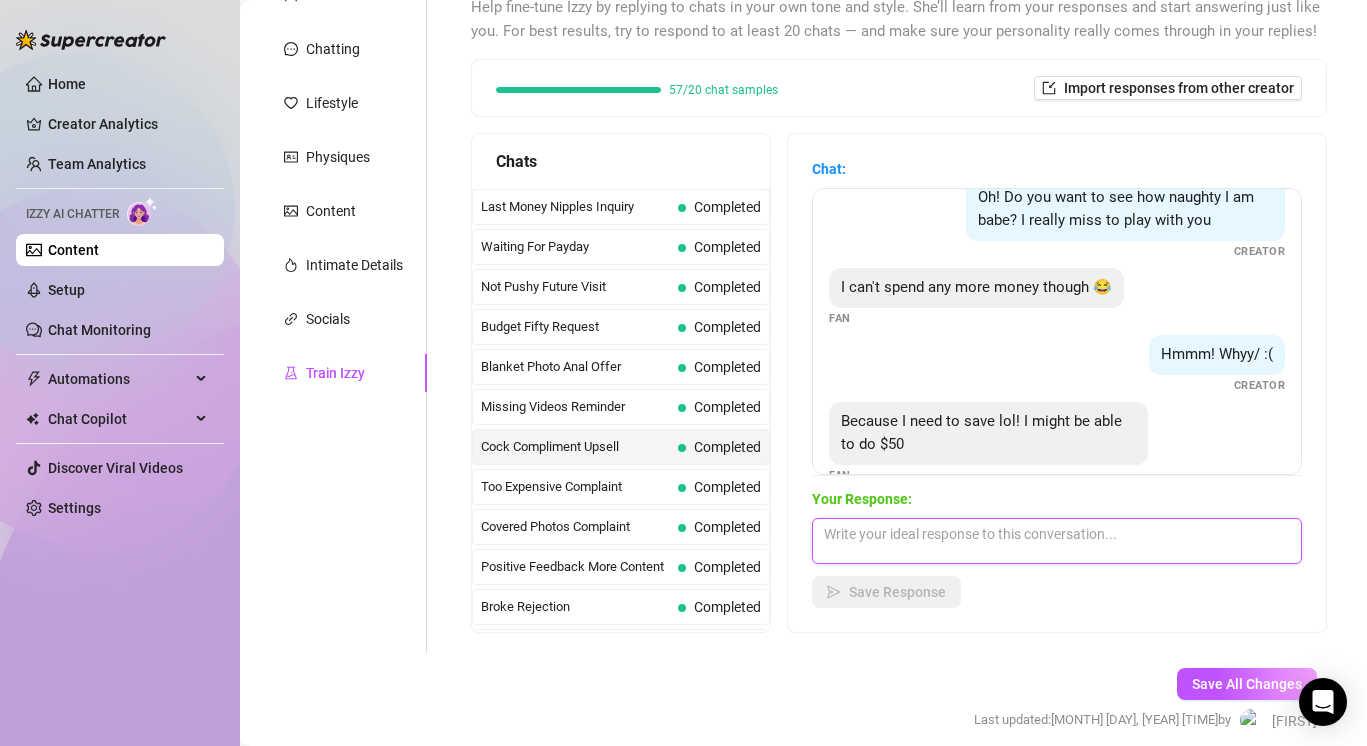 scroll, scrollTop: 451, scrollLeft: 0, axis: vertical 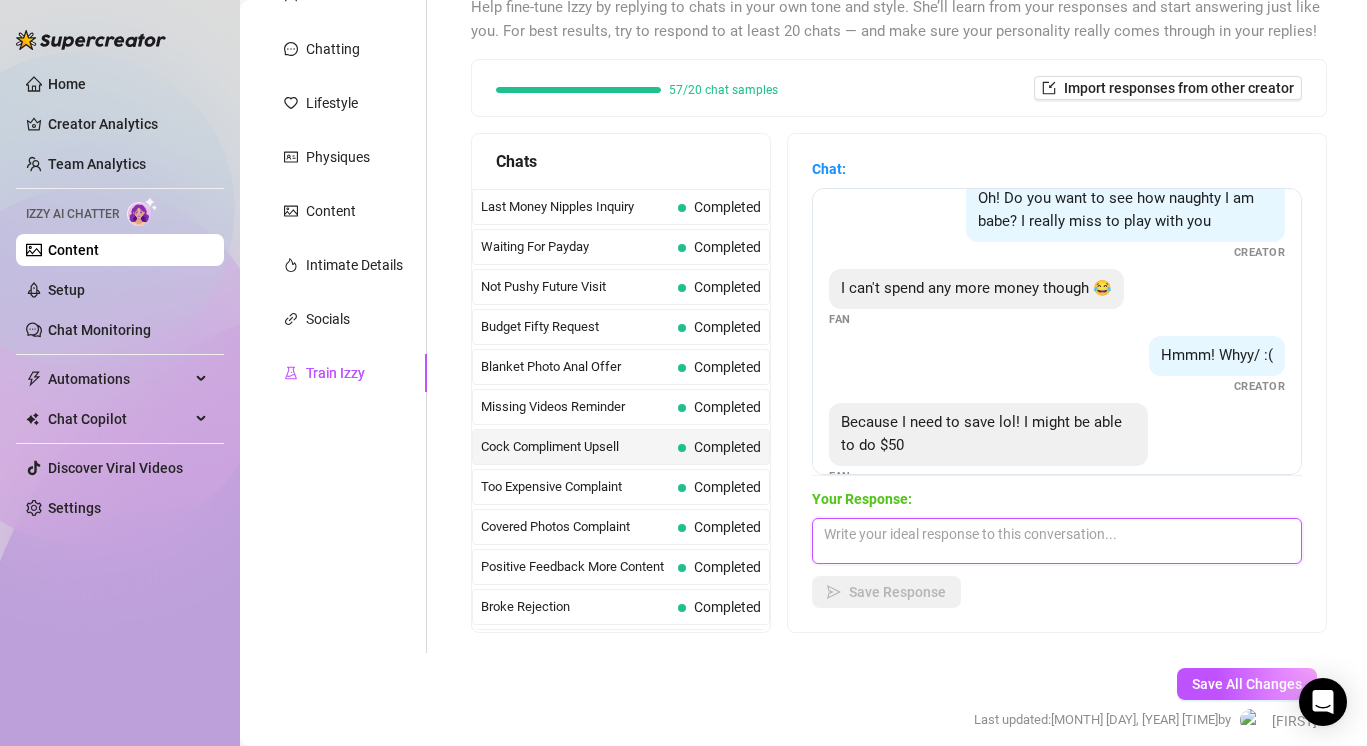click at bounding box center [1057, 541] 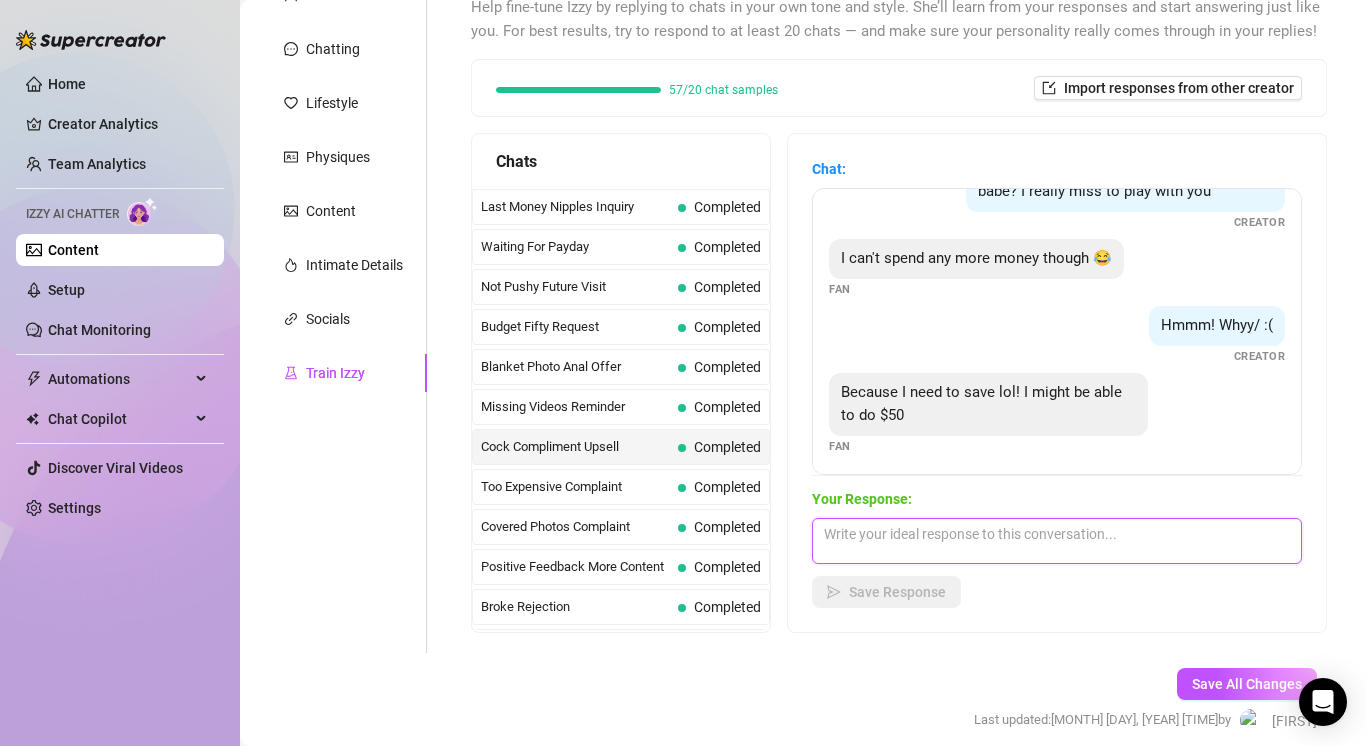scroll, scrollTop: 486, scrollLeft: 0, axis: vertical 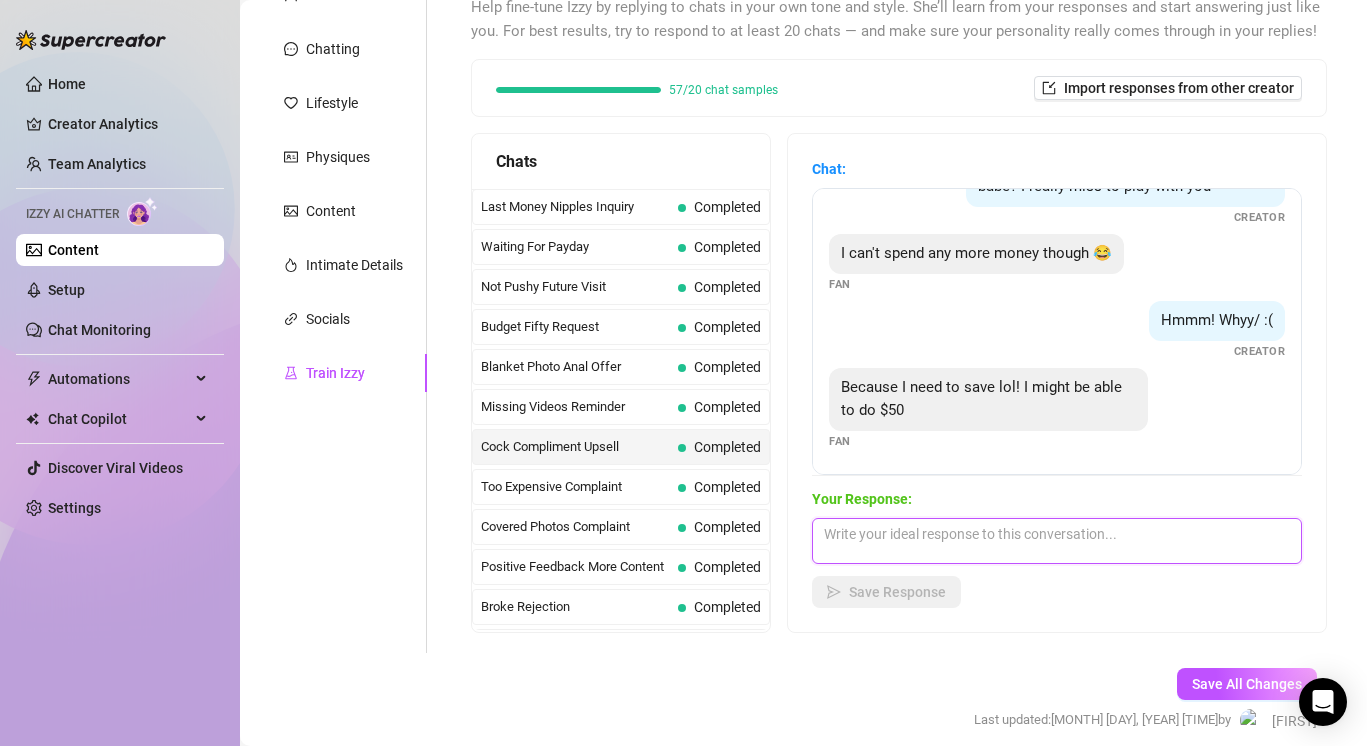 click at bounding box center [1057, 541] 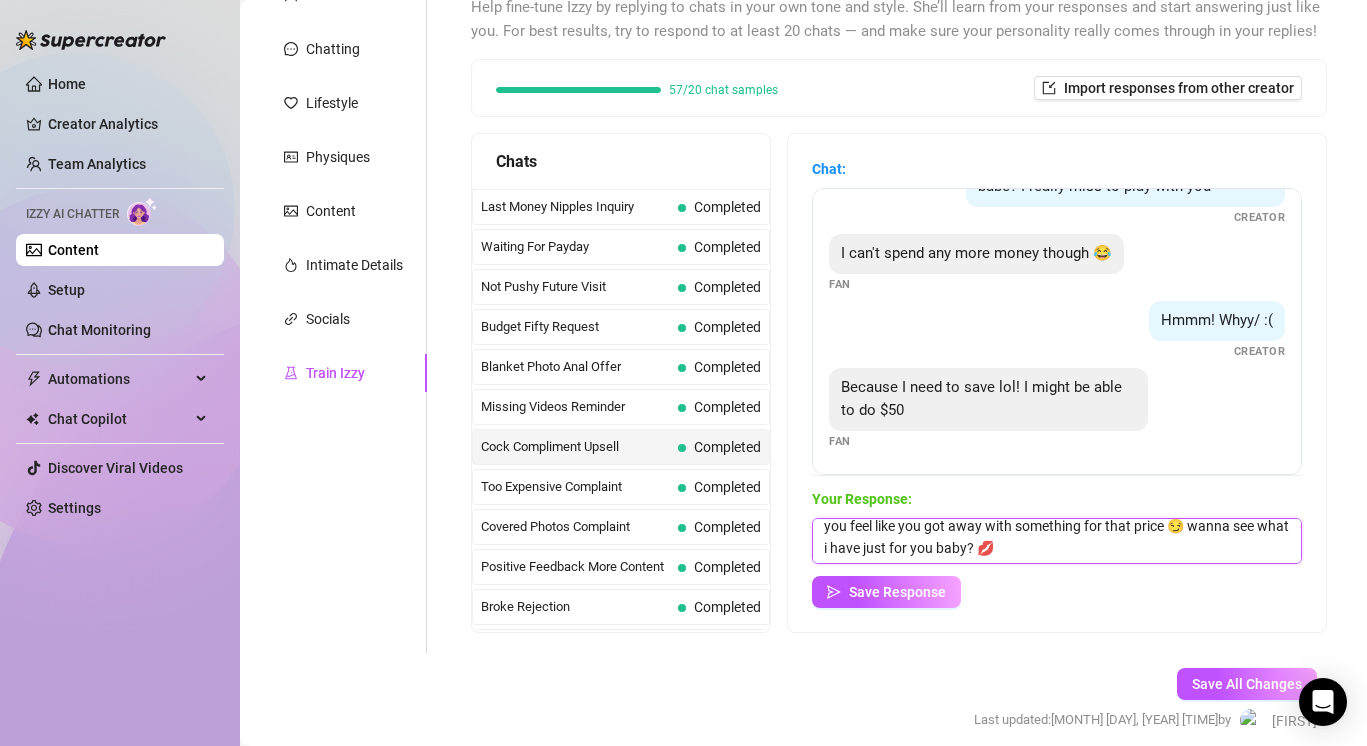 scroll, scrollTop: 30, scrollLeft: 0, axis: vertical 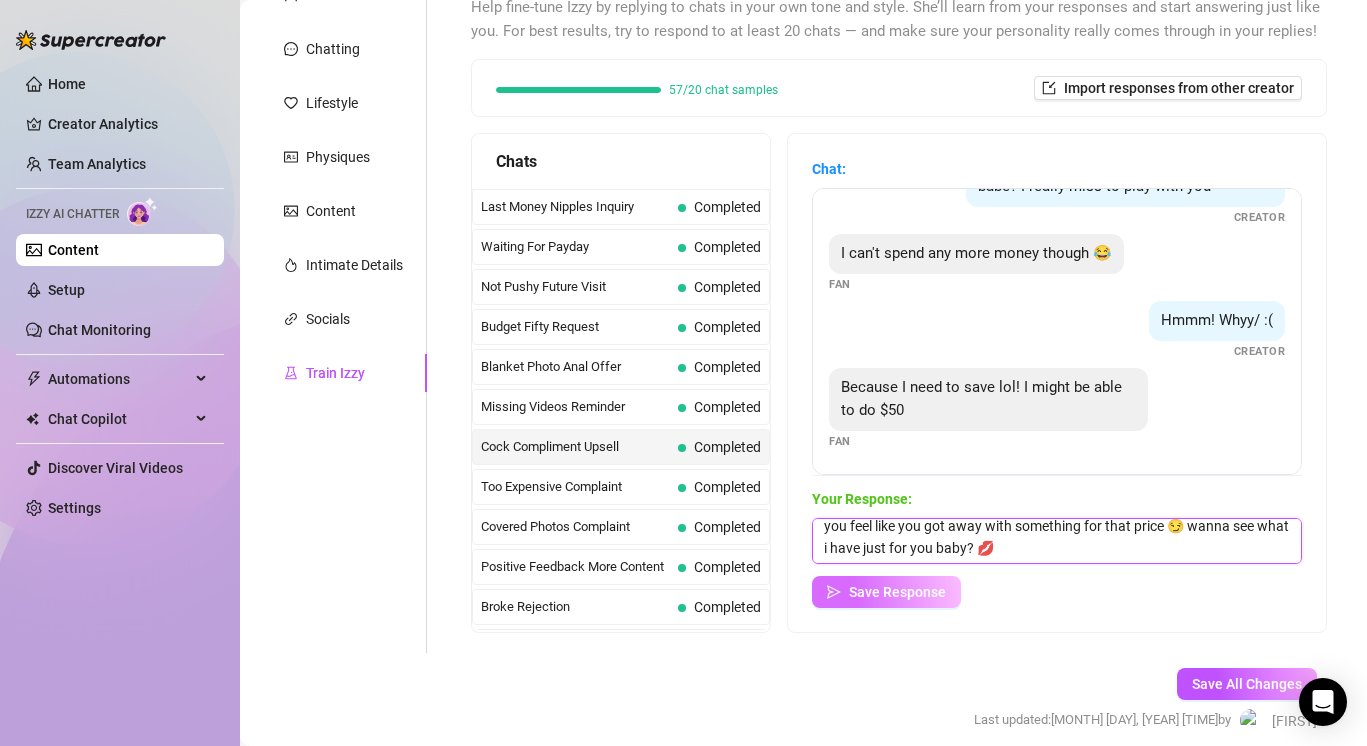 type on "mmm $50 is the perfect amount for a naughty little treat 😈 i’ll make sure you feel like you got away with something for that price 😏 wanna see what i have just for you baby? 💋" 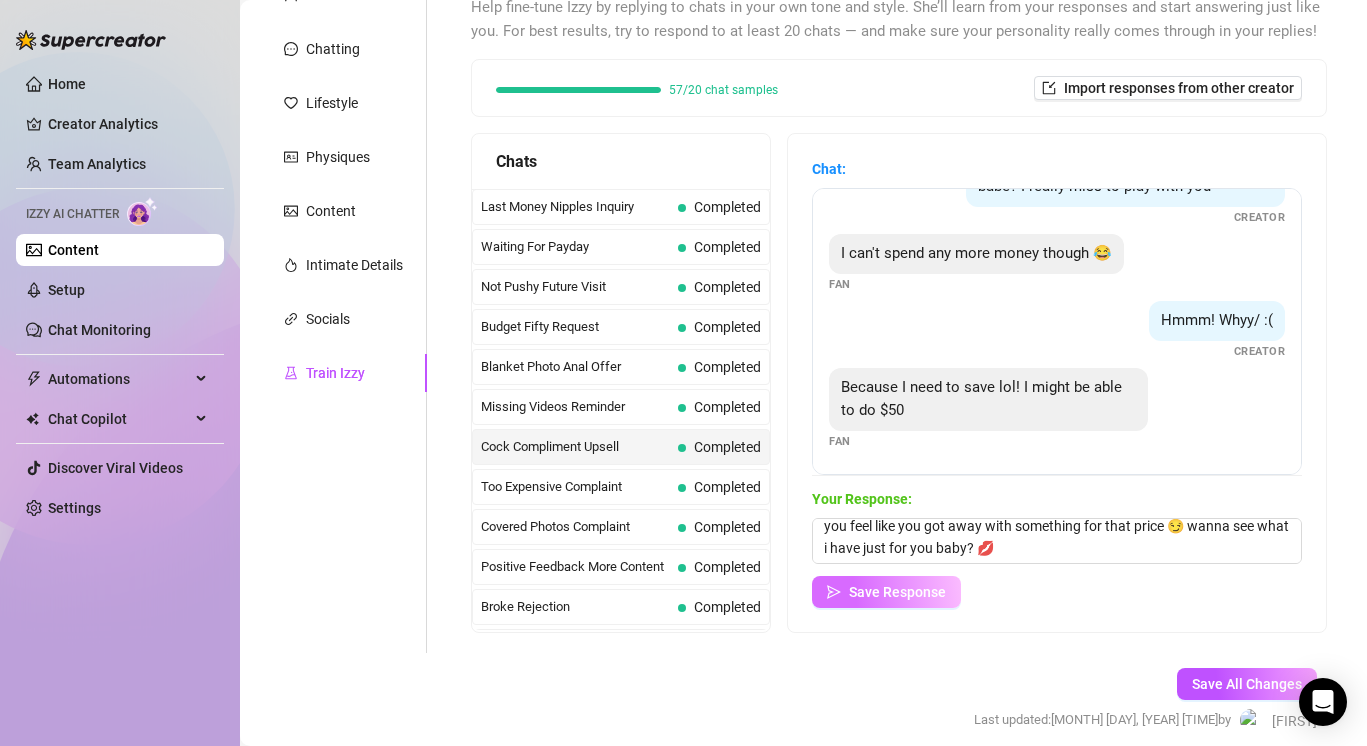 click on "Save Response" at bounding box center (886, 592) 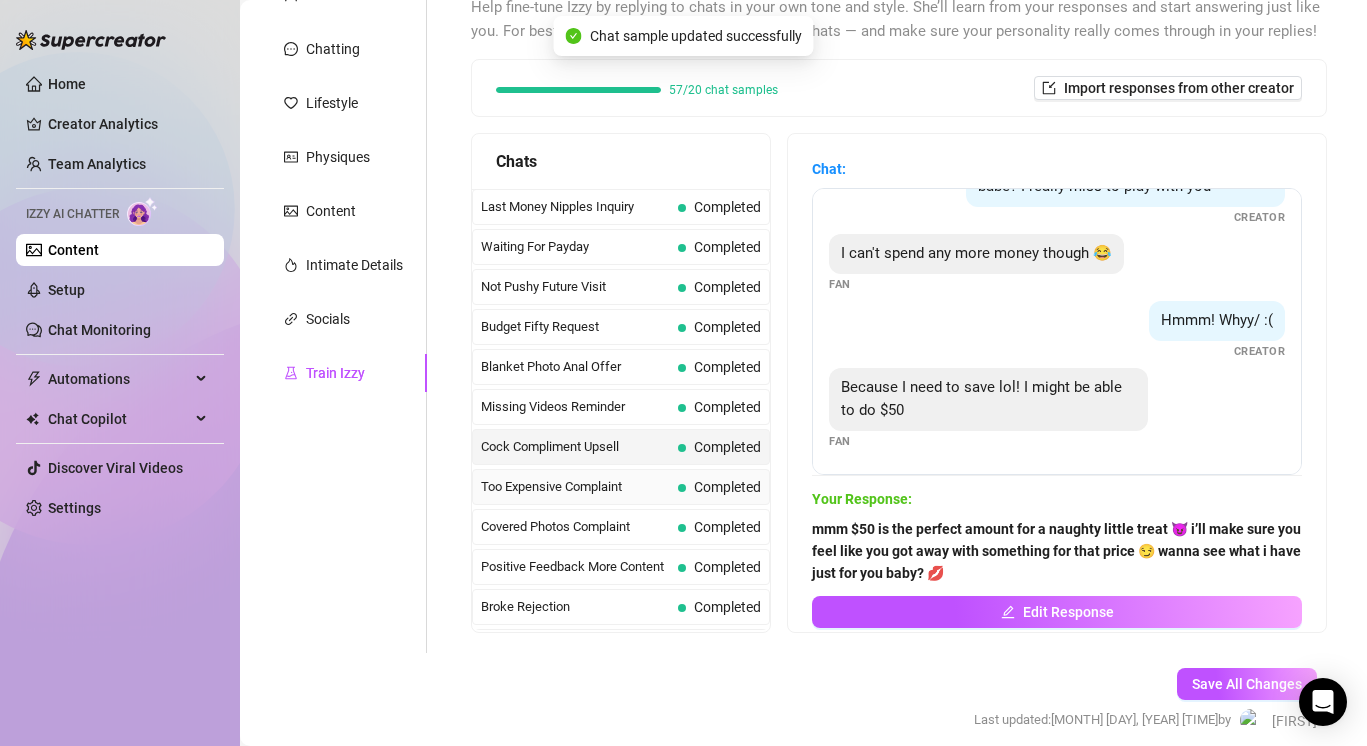 click on "Too Expensive Complaint" at bounding box center (575, 487) 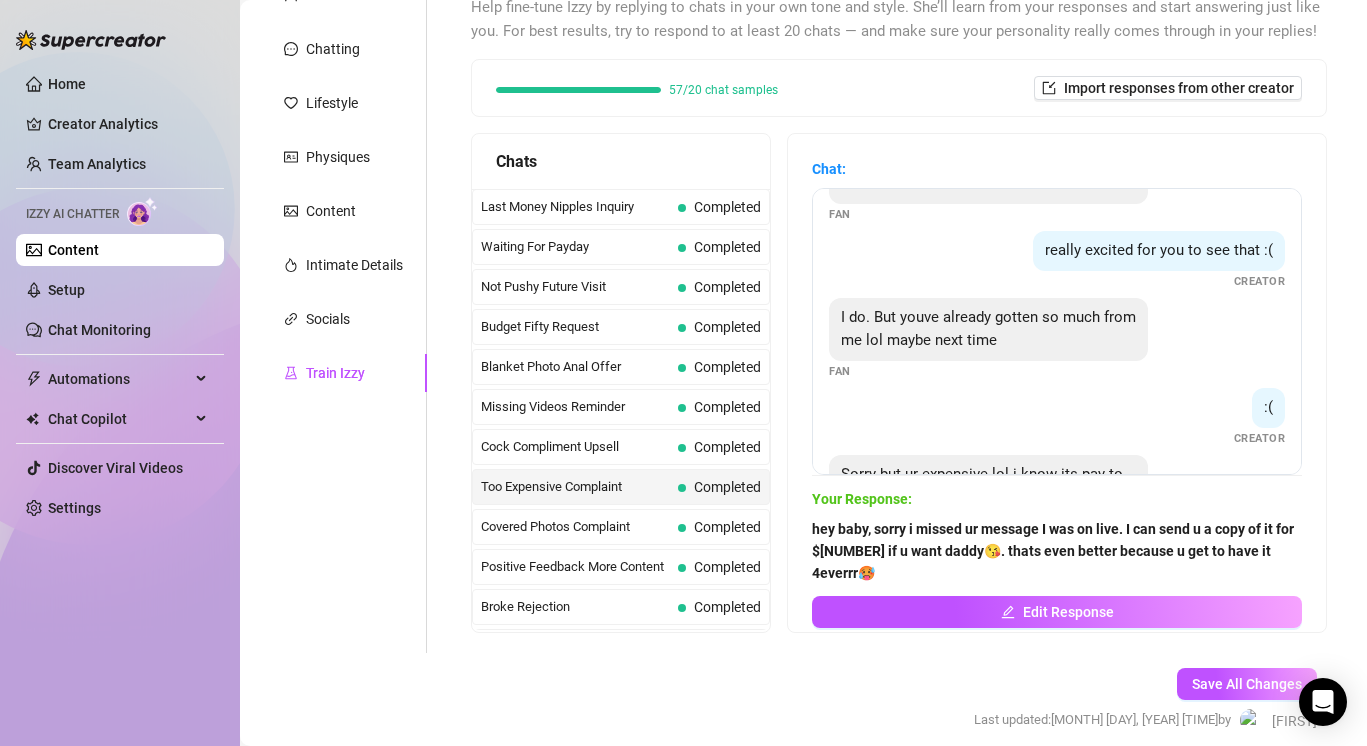 scroll, scrollTop: 374, scrollLeft: 0, axis: vertical 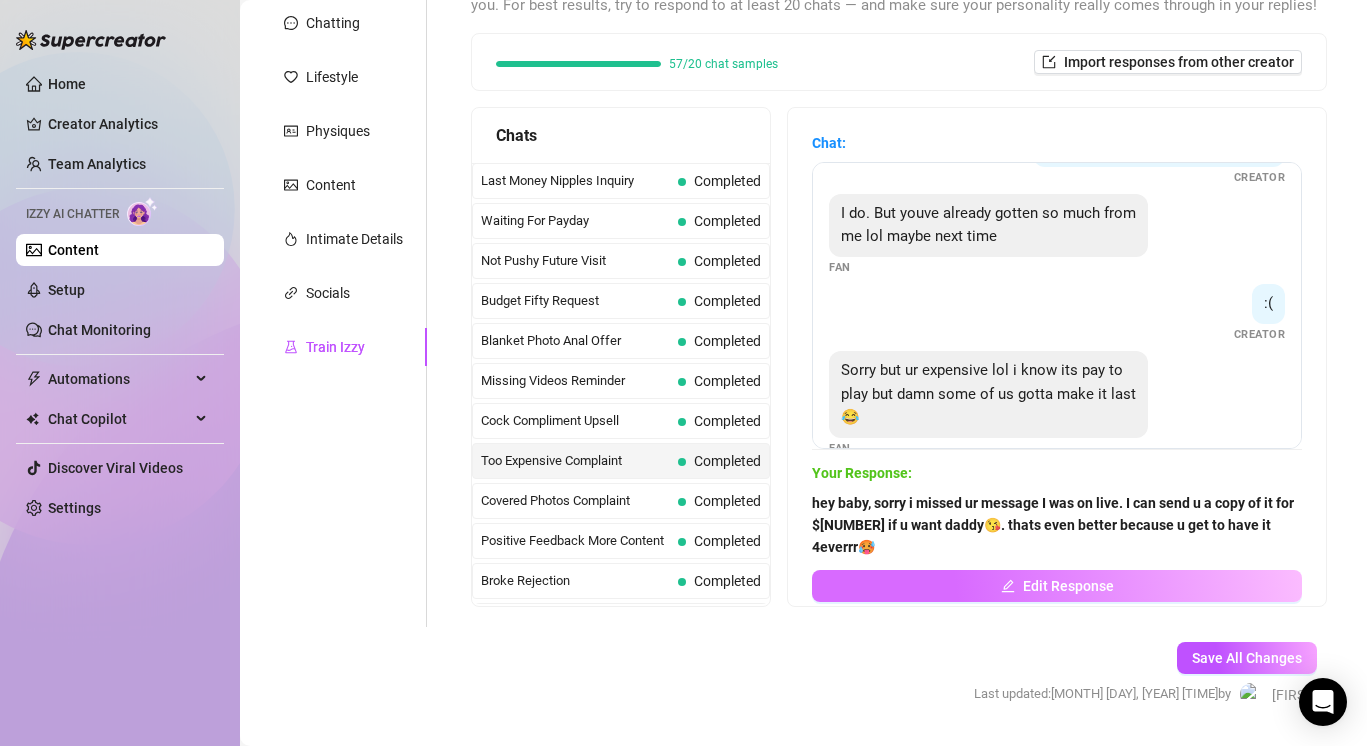 click on "Edit Response" at bounding box center [1057, 586] 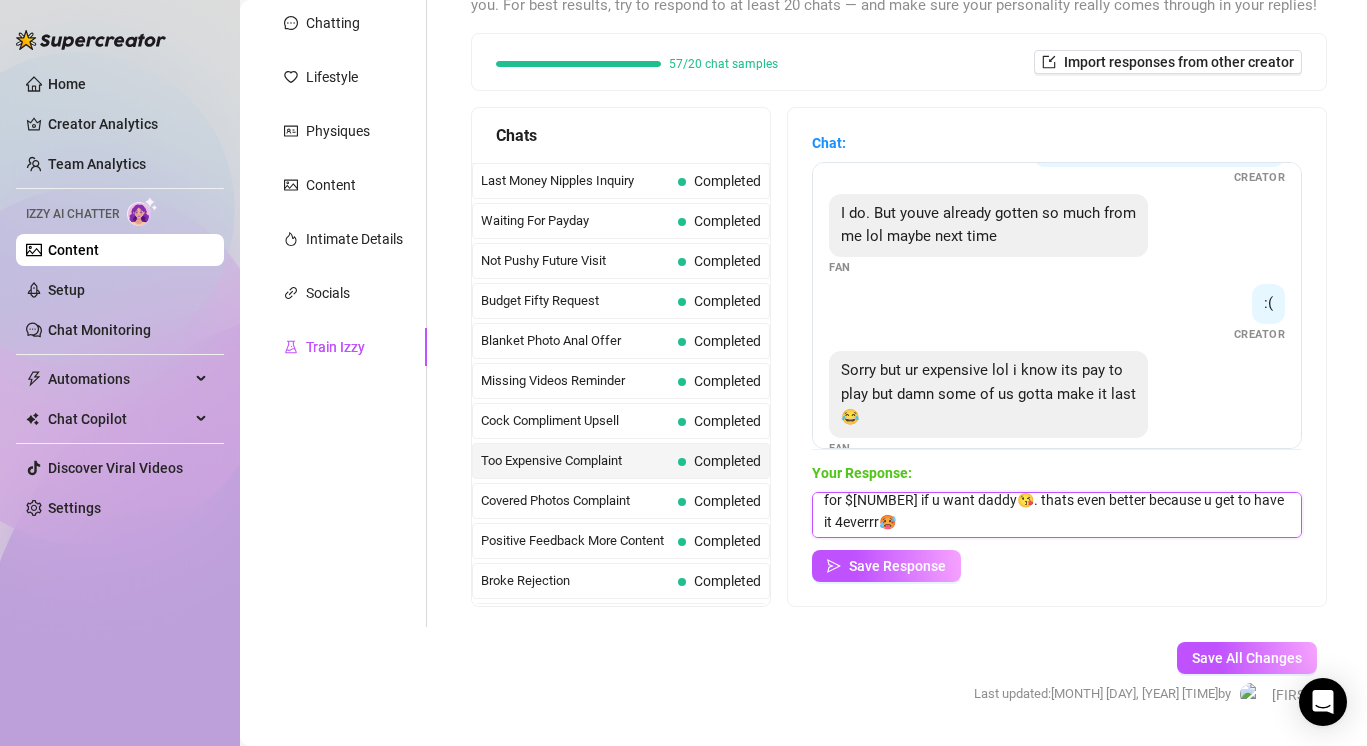scroll, scrollTop: 0, scrollLeft: 0, axis: both 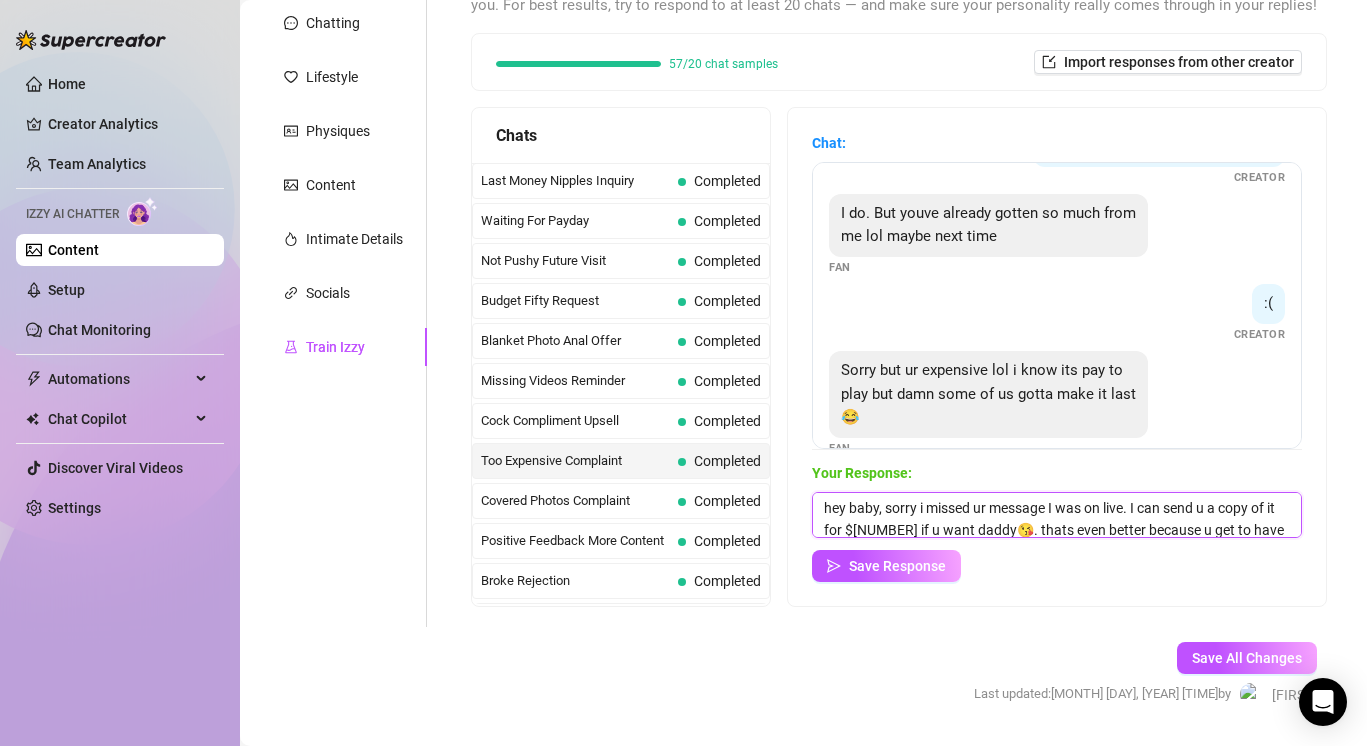 drag, startPoint x: 1257, startPoint y: 529, endPoint x: 809, endPoint y: 459, distance: 453.43576 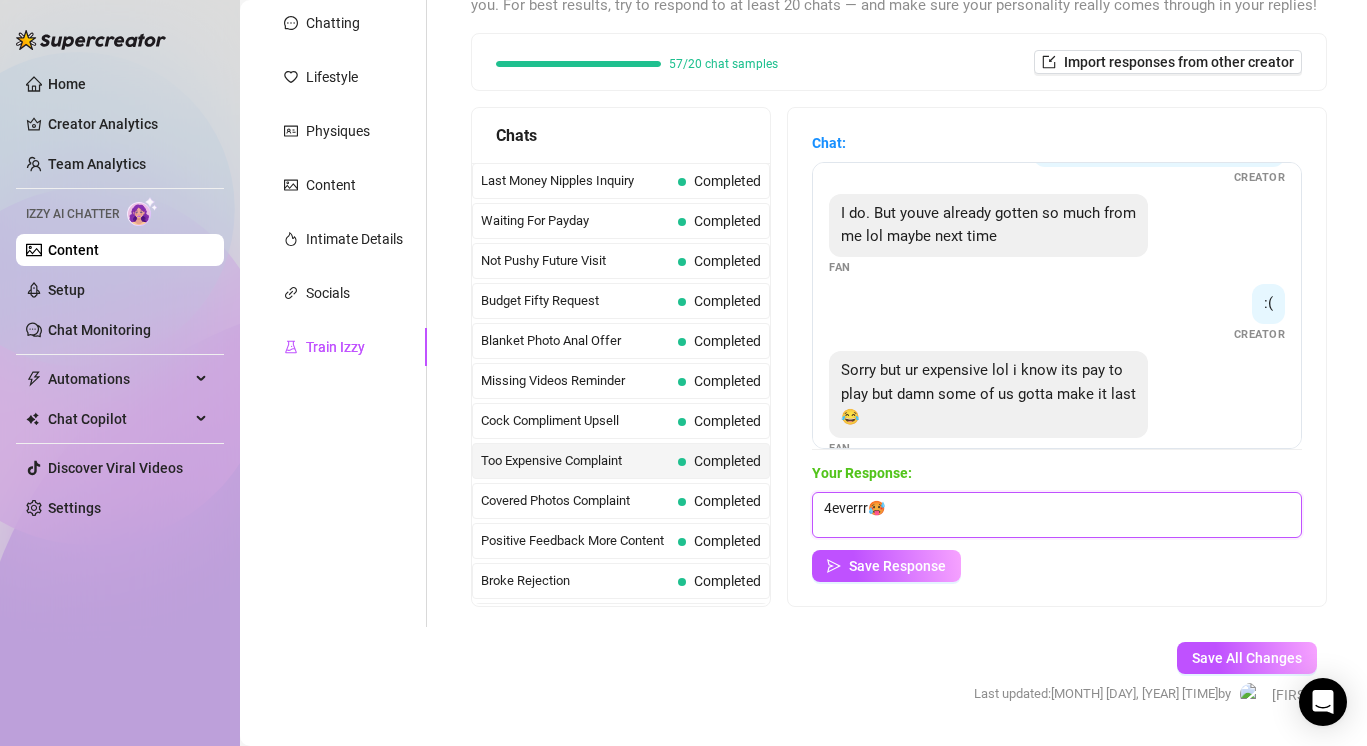 drag, startPoint x: 924, startPoint y: 511, endPoint x: 770, endPoint y: 478, distance: 157.49603 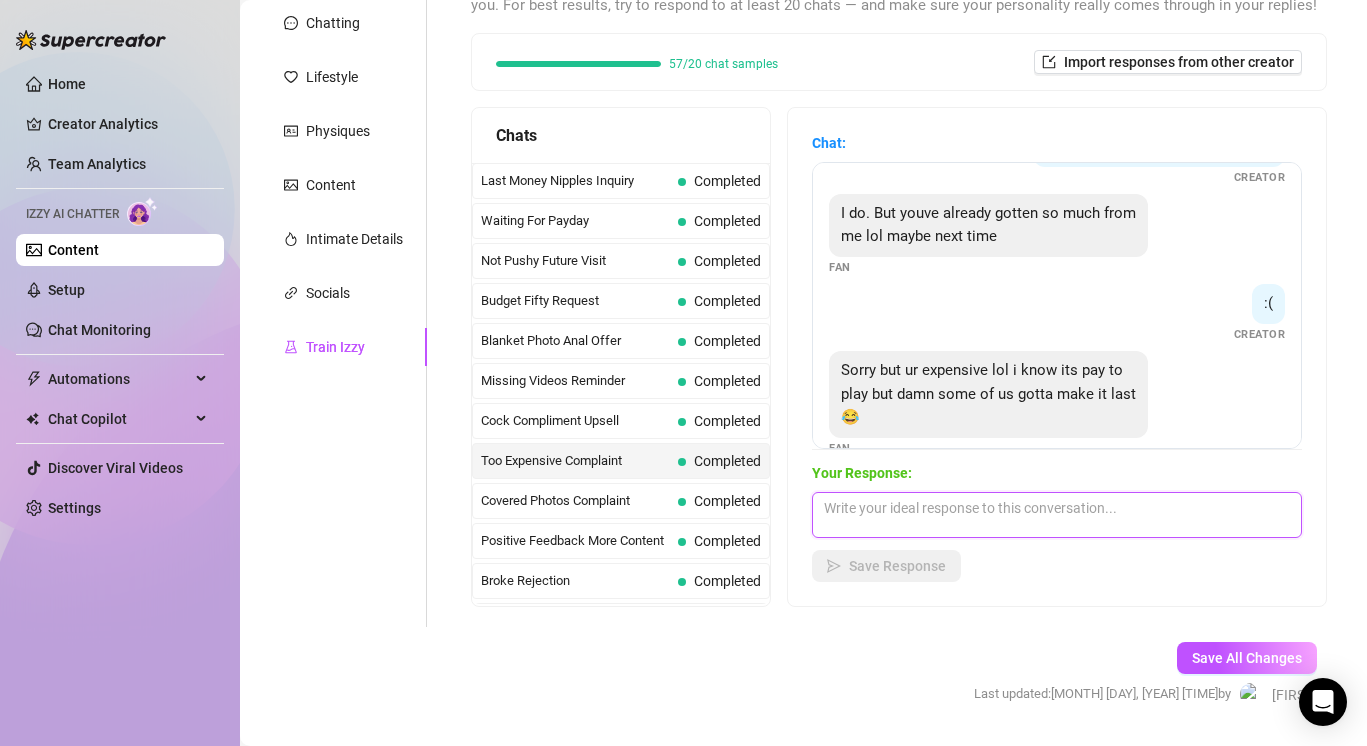 click at bounding box center (1057, 515) 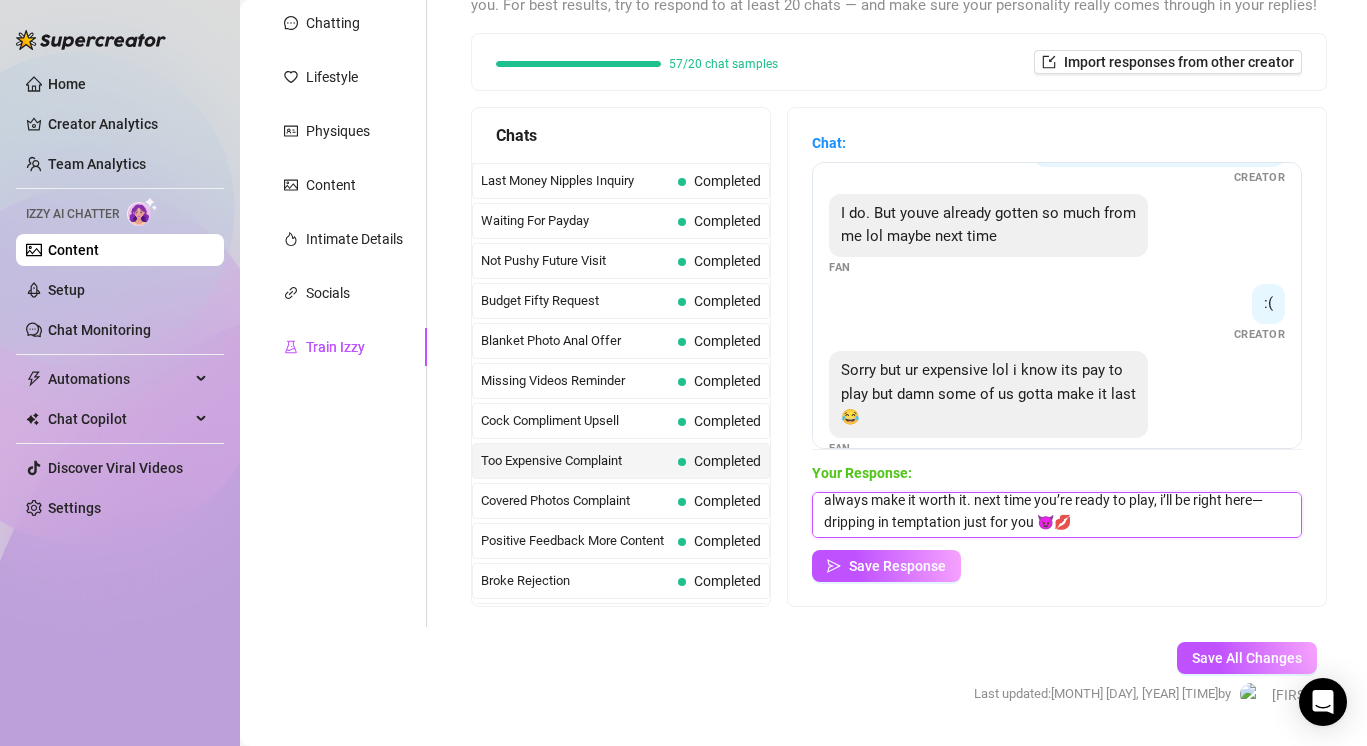 scroll, scrollTop: 30, scrollLeft: 0, axis: vertical 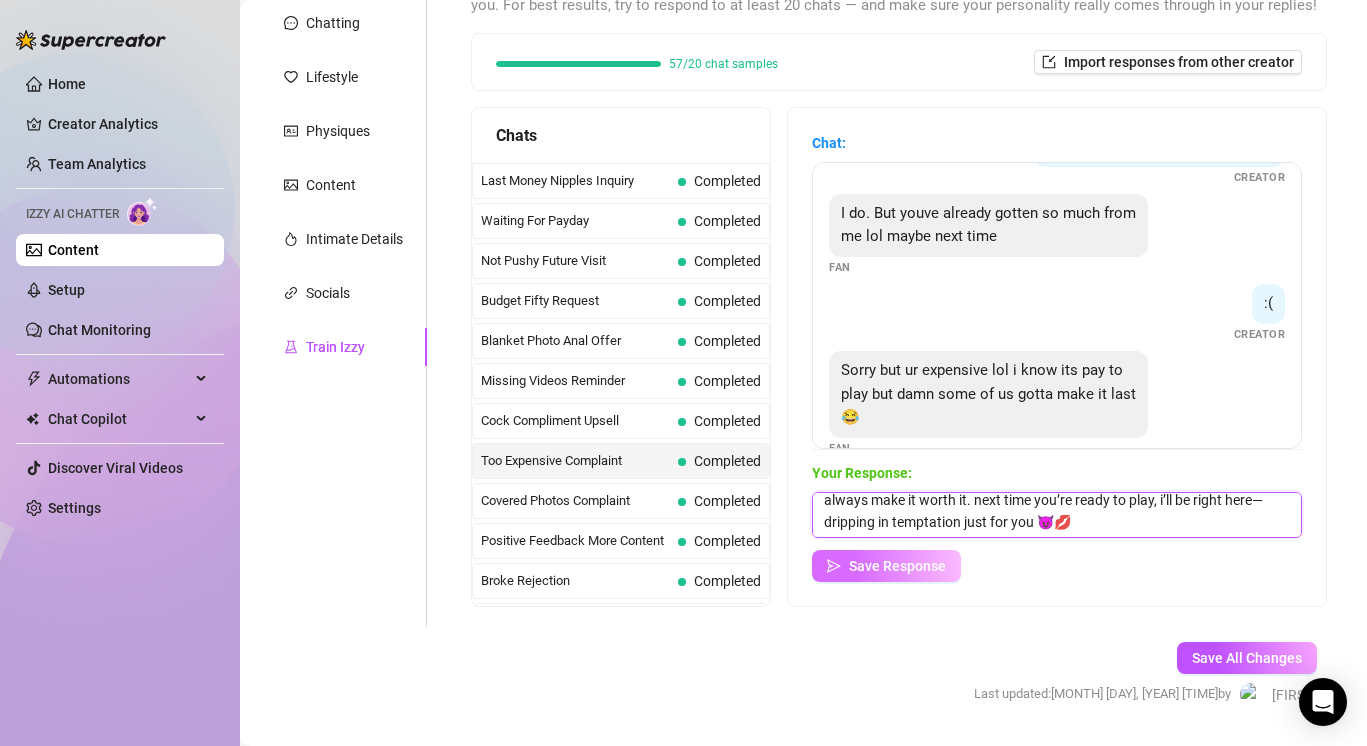 type on "haha i get it babe… i am a luxury experience after all 😘 but trust me, i always make it worth it. next time you’re ready to play, i’ll be right here—dripping in temptation just for you 😈💋" 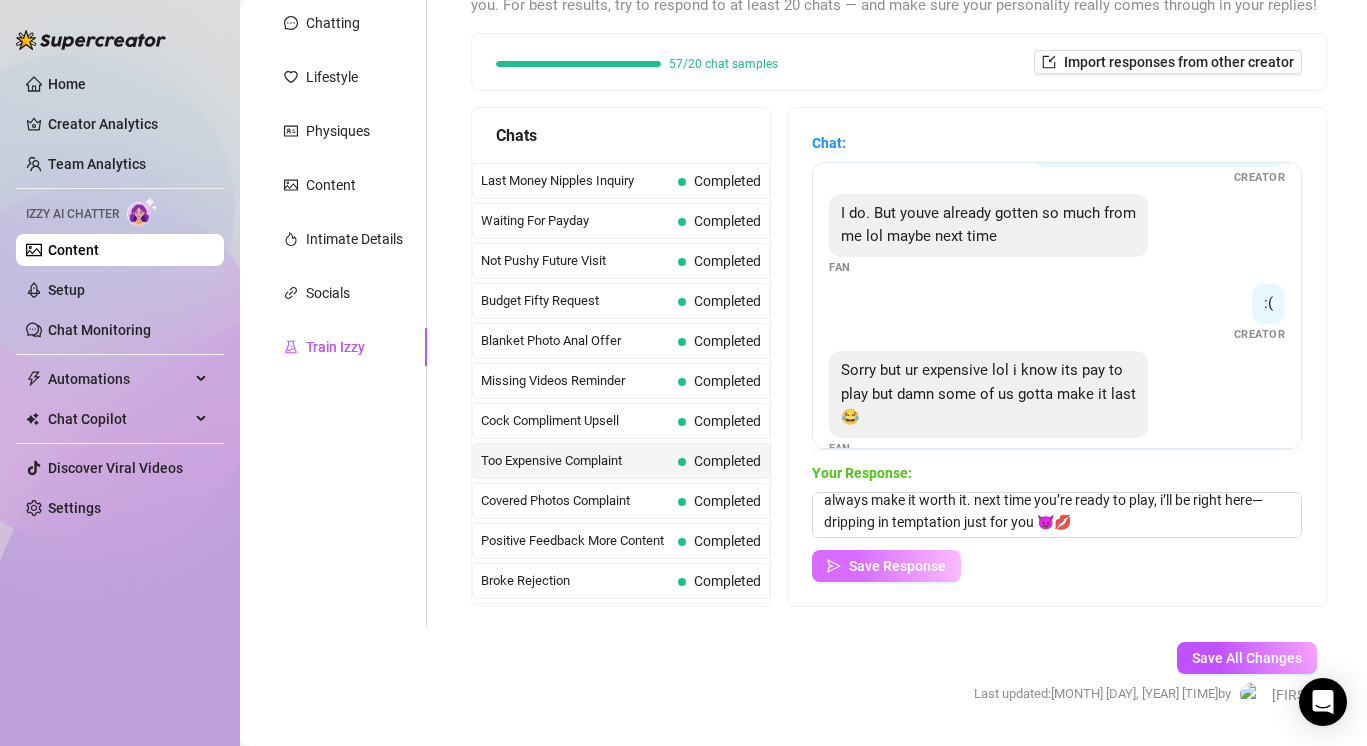 click on "Save Response" at bounding box center (897, 566) 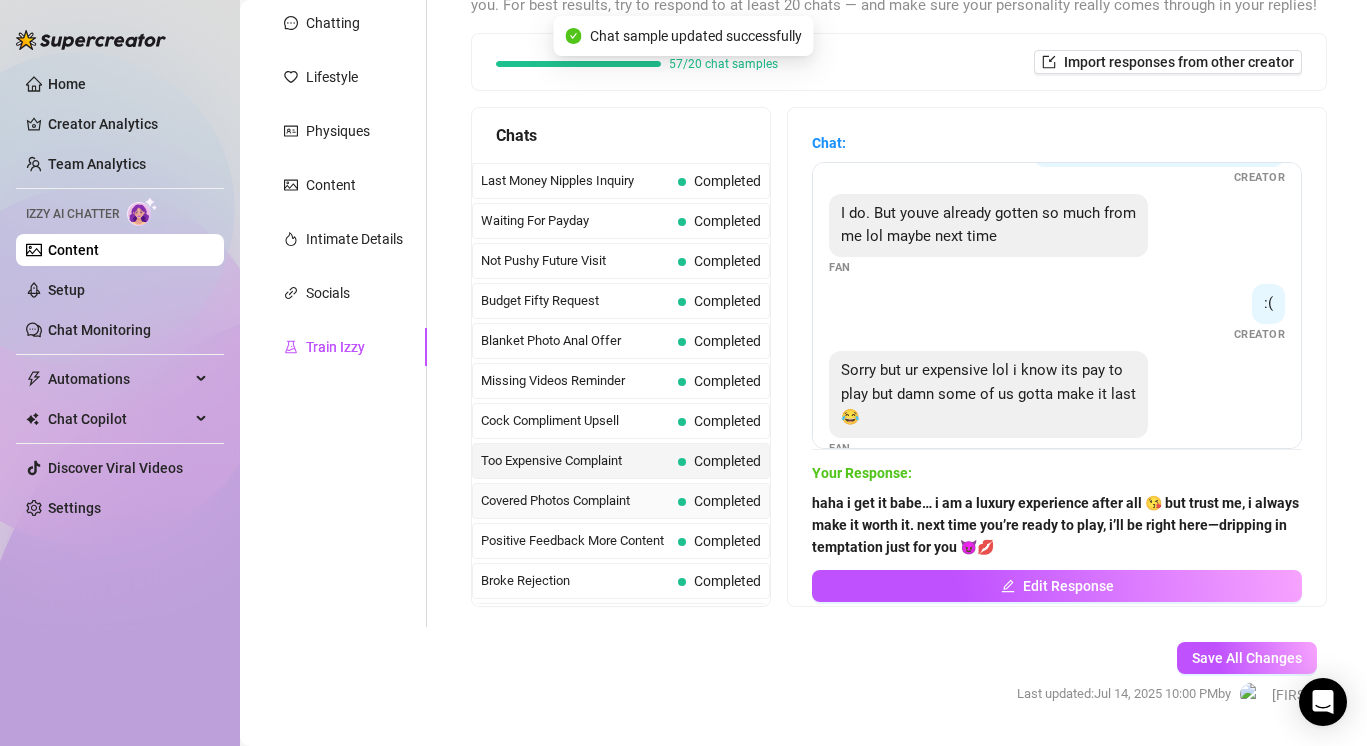 click on "Completed" at bounding box center (719, 501) 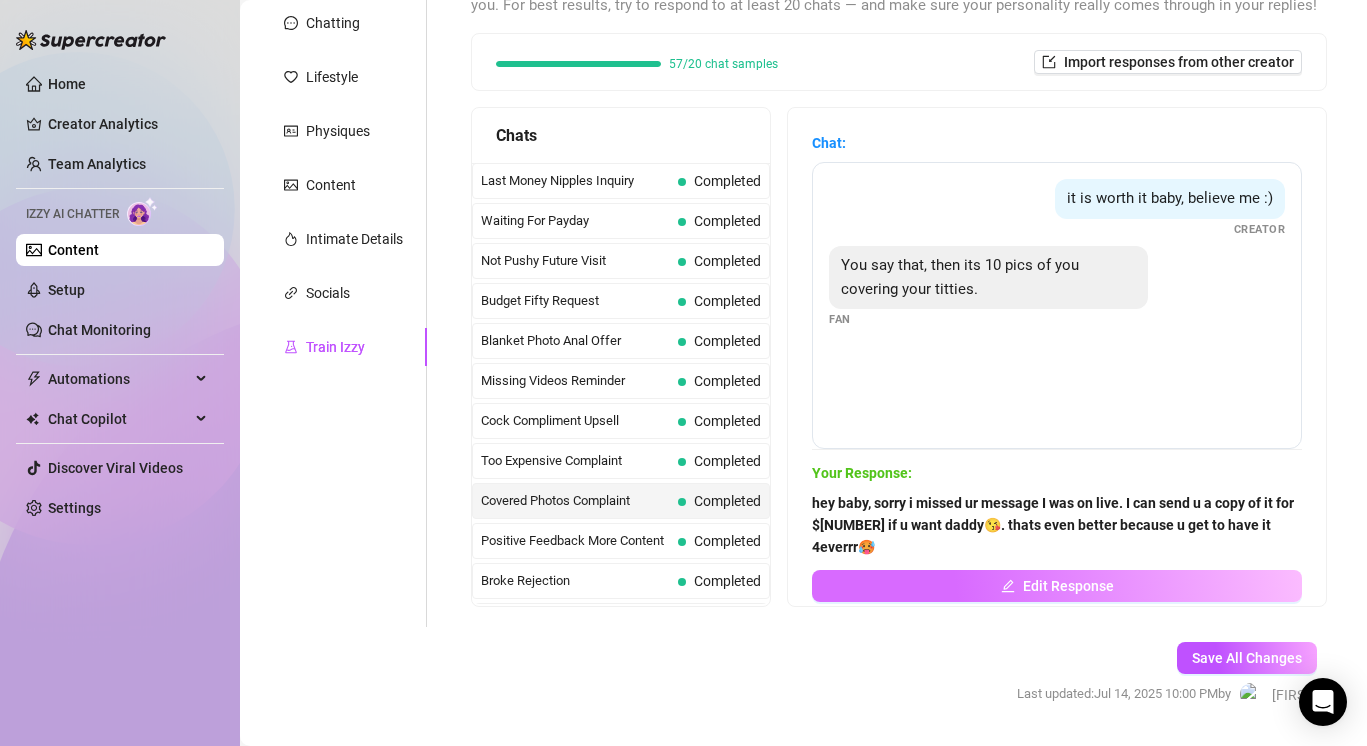 click 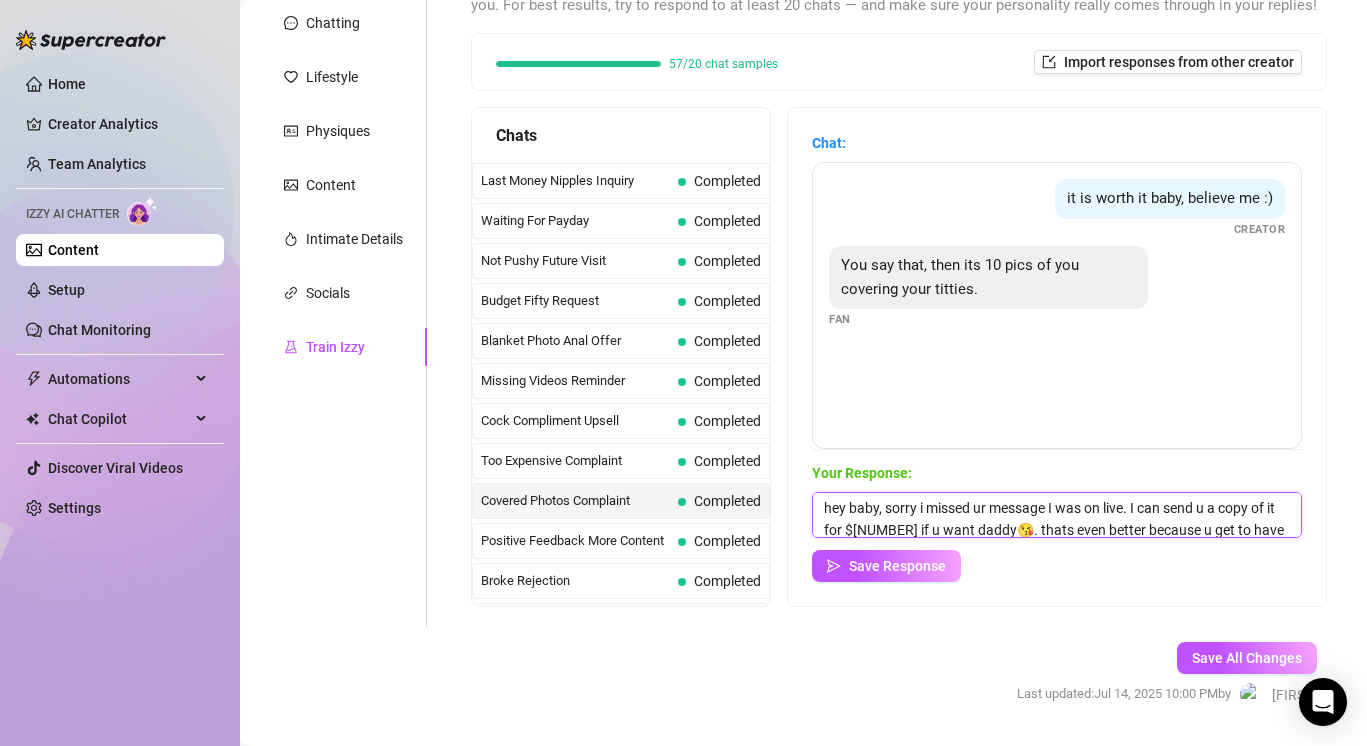 scroll, scrollTop: 30, scrollLeft: 0, axis: vertical 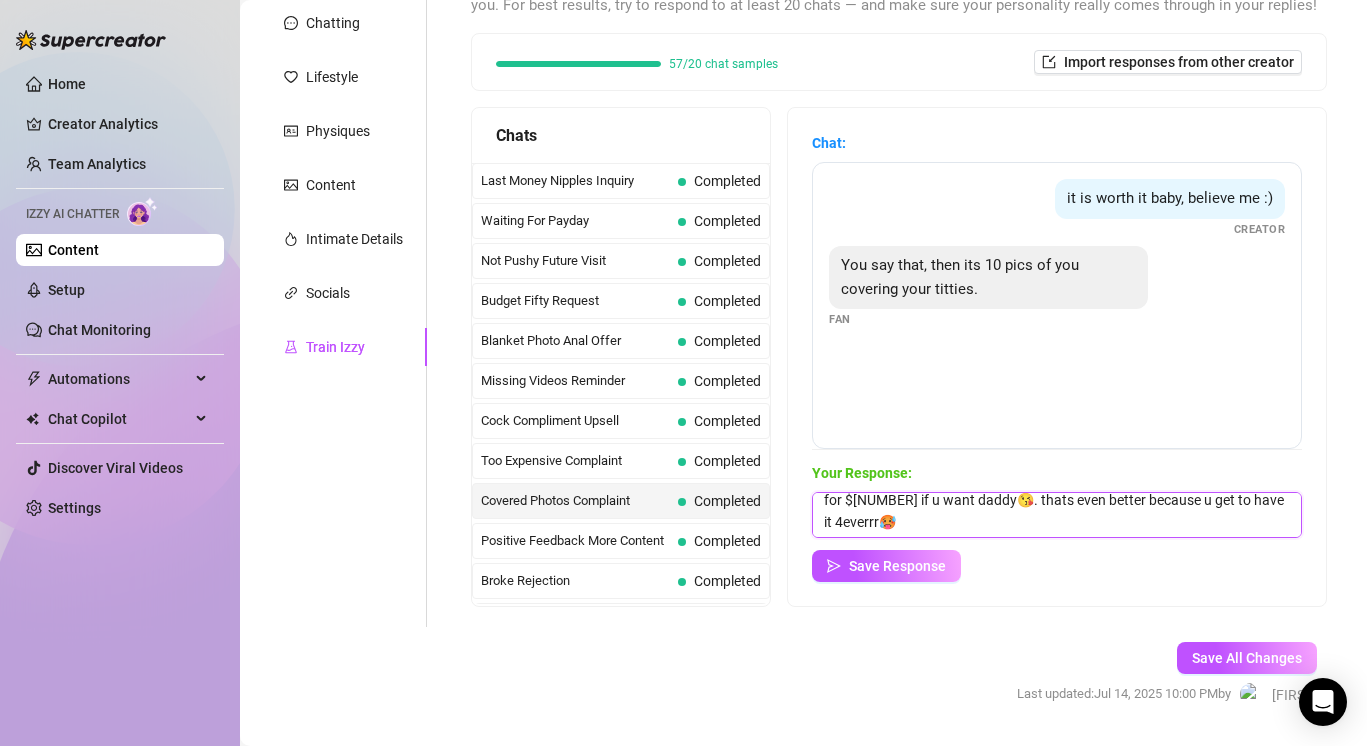 drag, startPoint x: 825, startPoint y: 504, endPoint x: 1247, endPoint y: 565, distance: 426.386 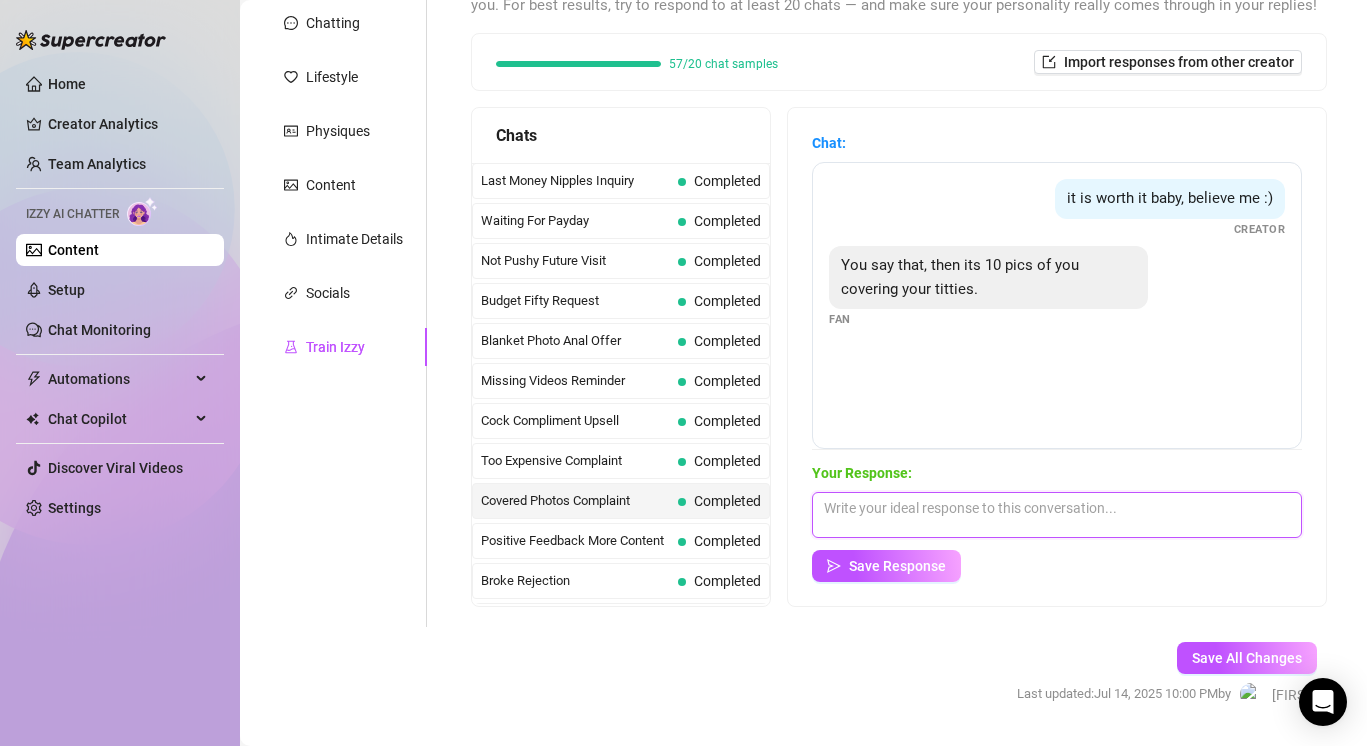 scroll, scrollTop: 0, scrollLeft: 0, axis: both 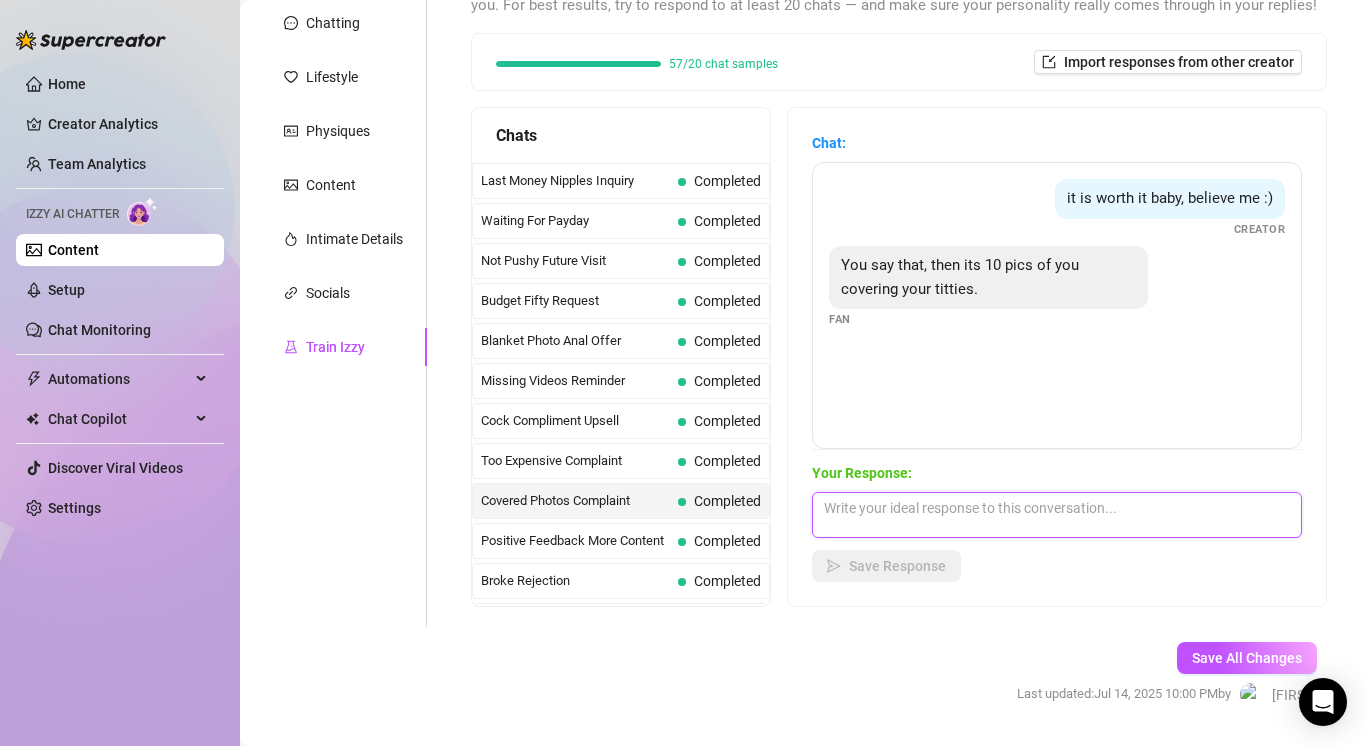 click at bounding box center (1057, 515) 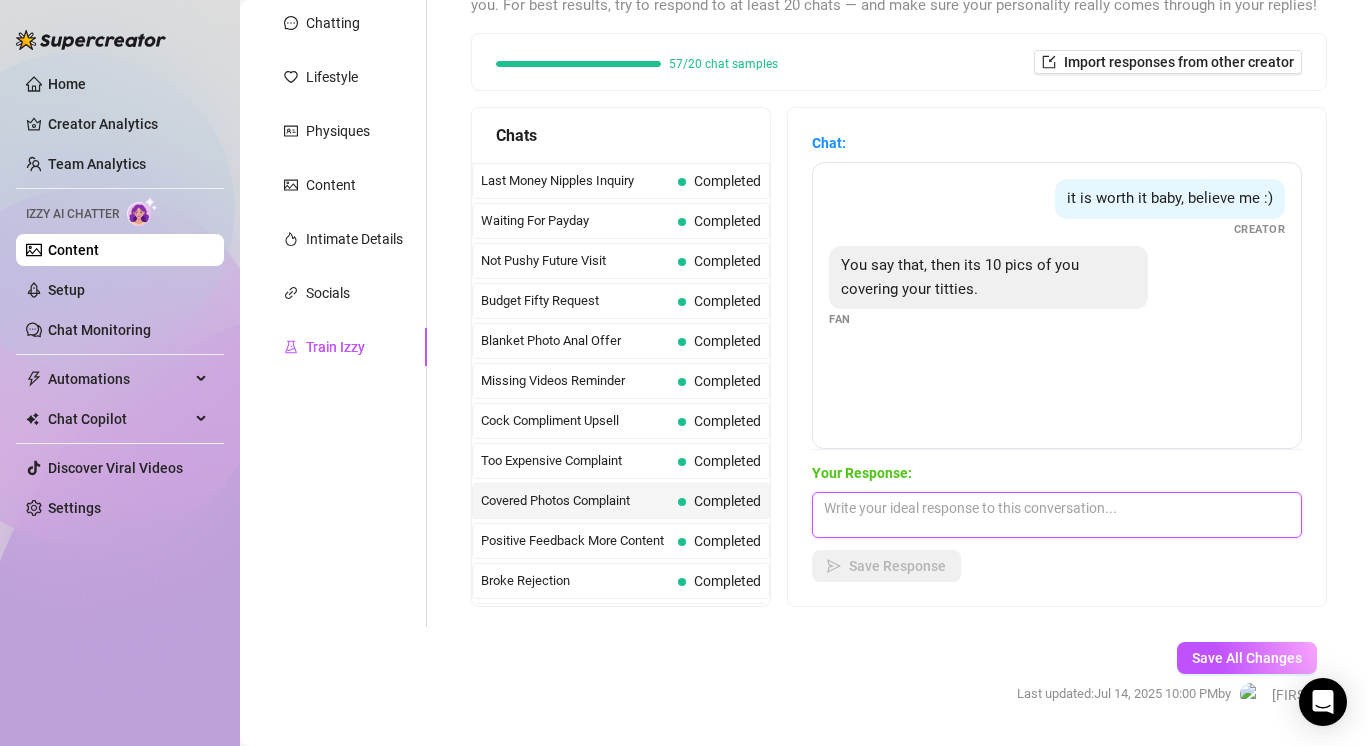 click at bounding box center (1057, 515) 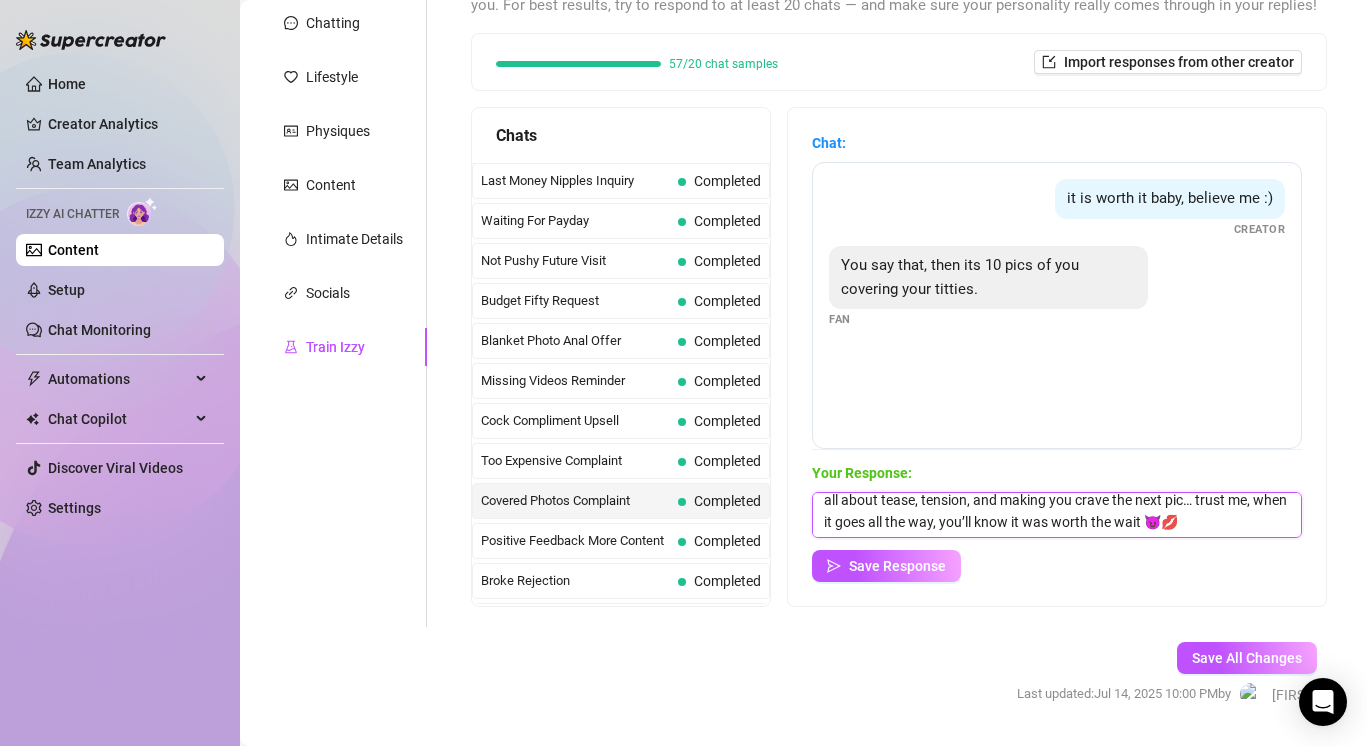 scroll, scrollTop: 30, scrollLeft: 0, axis: vertical 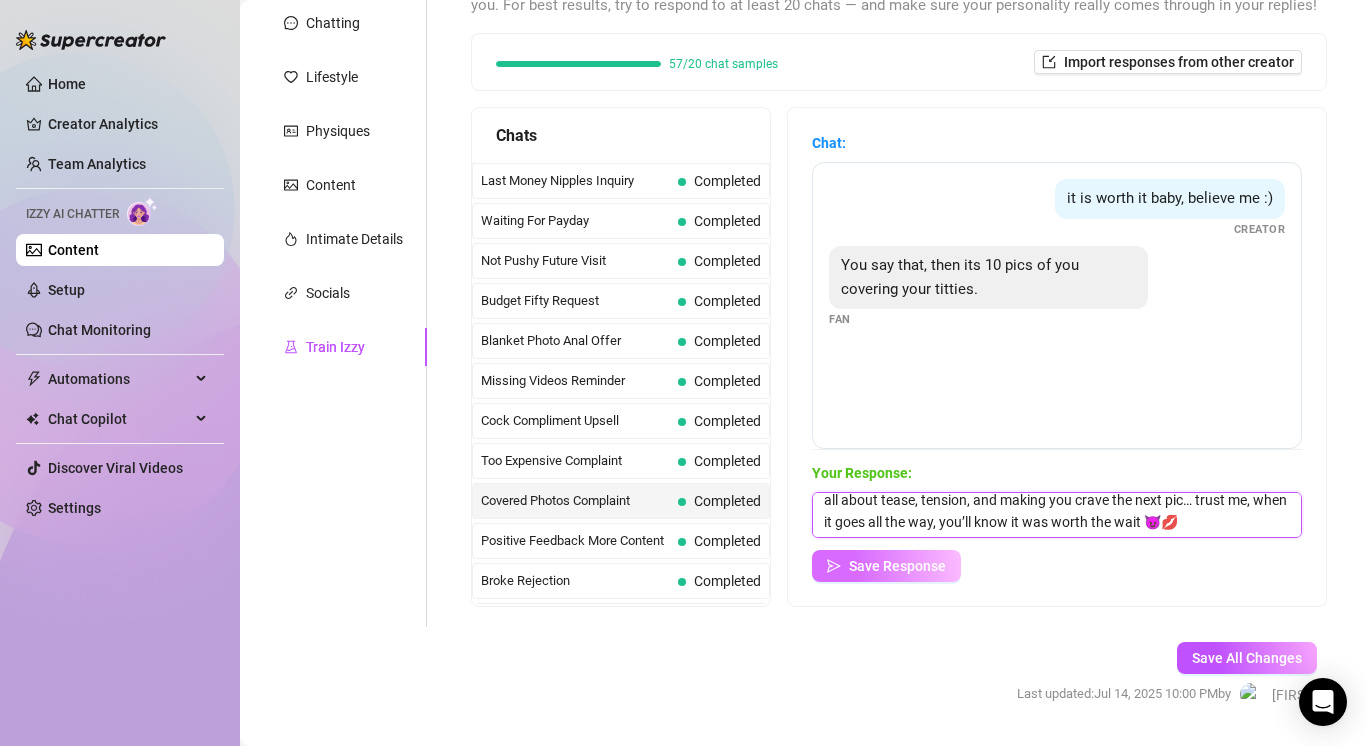 type on "baby if you wanted cheap nudes you’re in the wrong place 😘 my content is all about tease, tension, and making you crave the next pic… trust me, when it goes all the way, you’ll know it was worth the wait 😈💋" 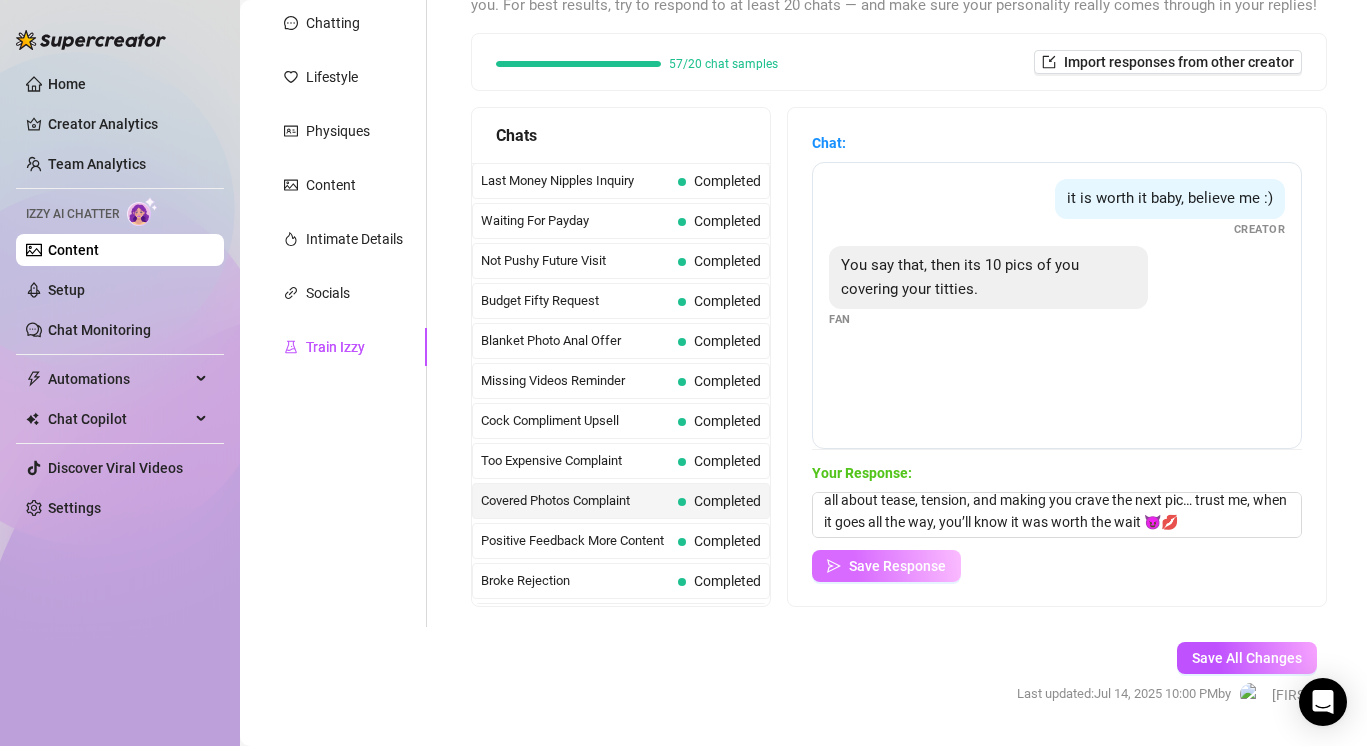 click on "Save Response" at bounding box center (886, 566) 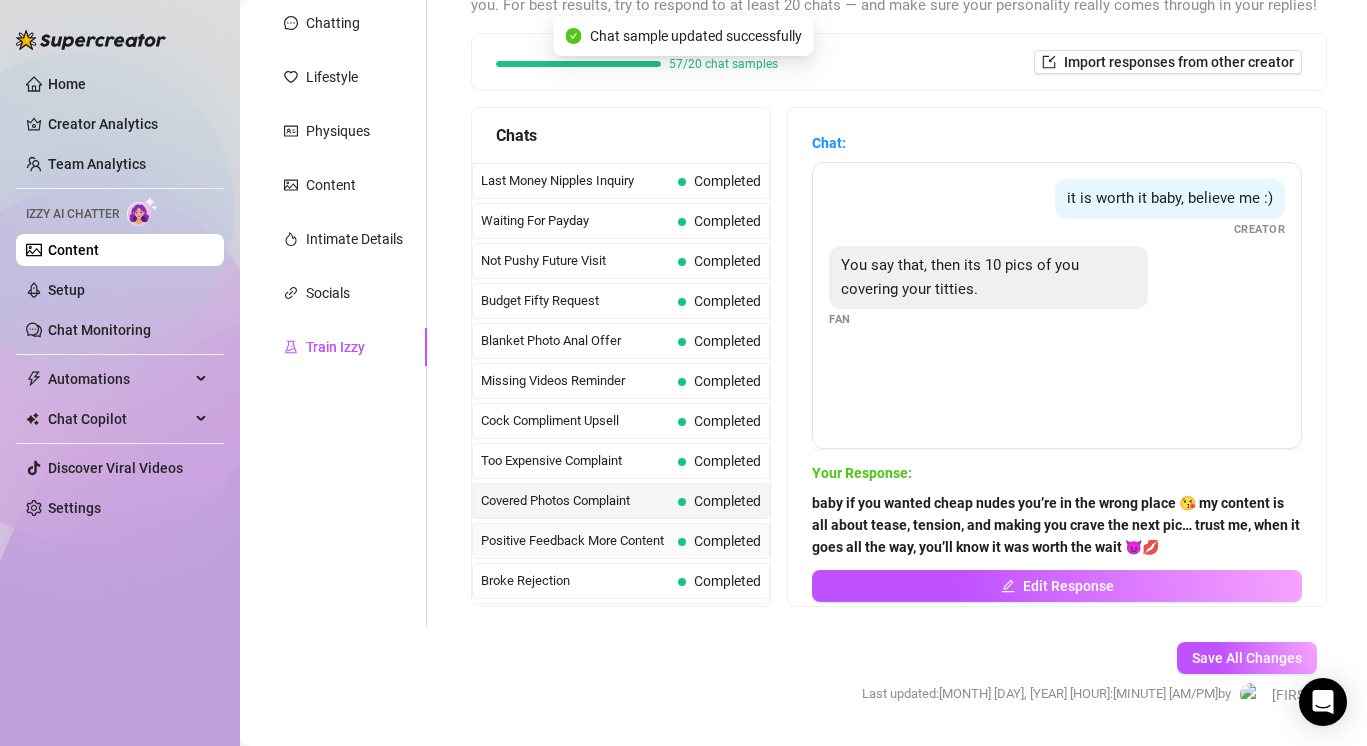 click on "Positive Feedback More Content" at bounding box center (575, 541) 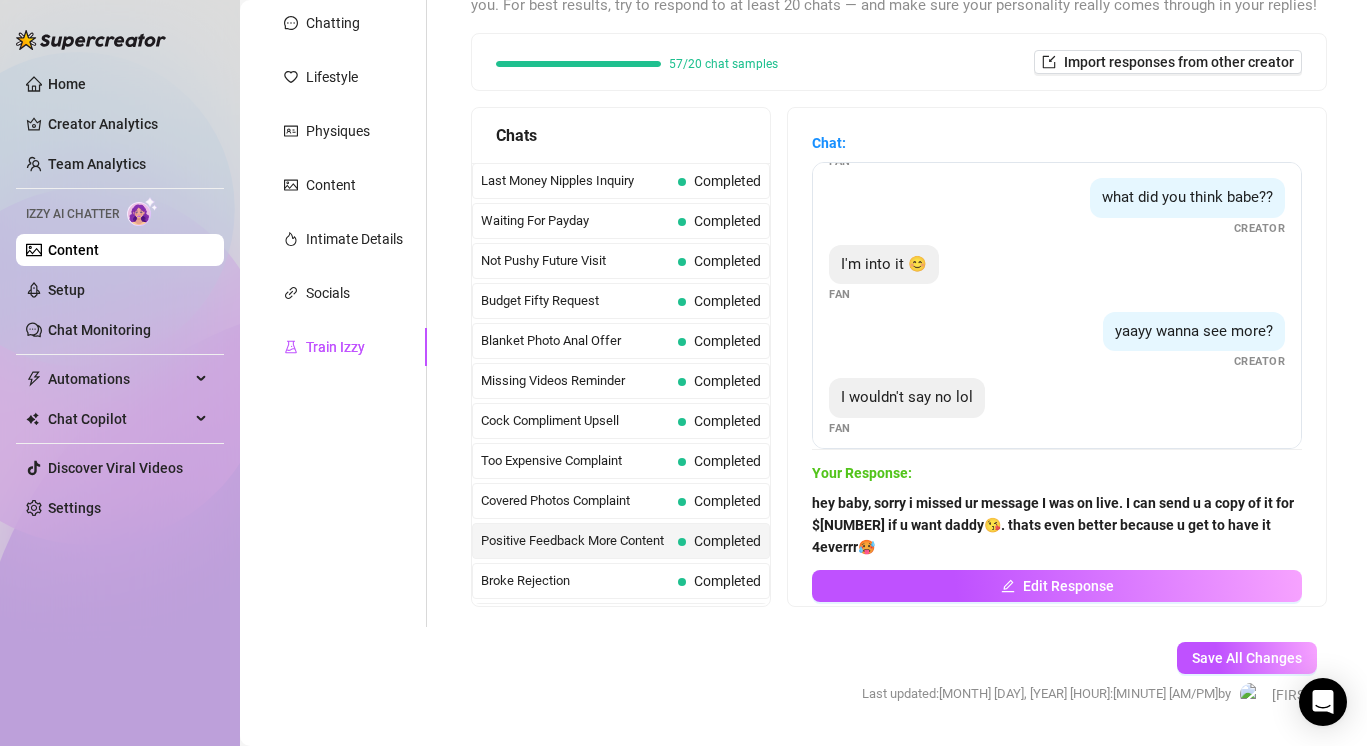 scroll, scrollTop: 79, scrollLeft: 0, axis: vertical 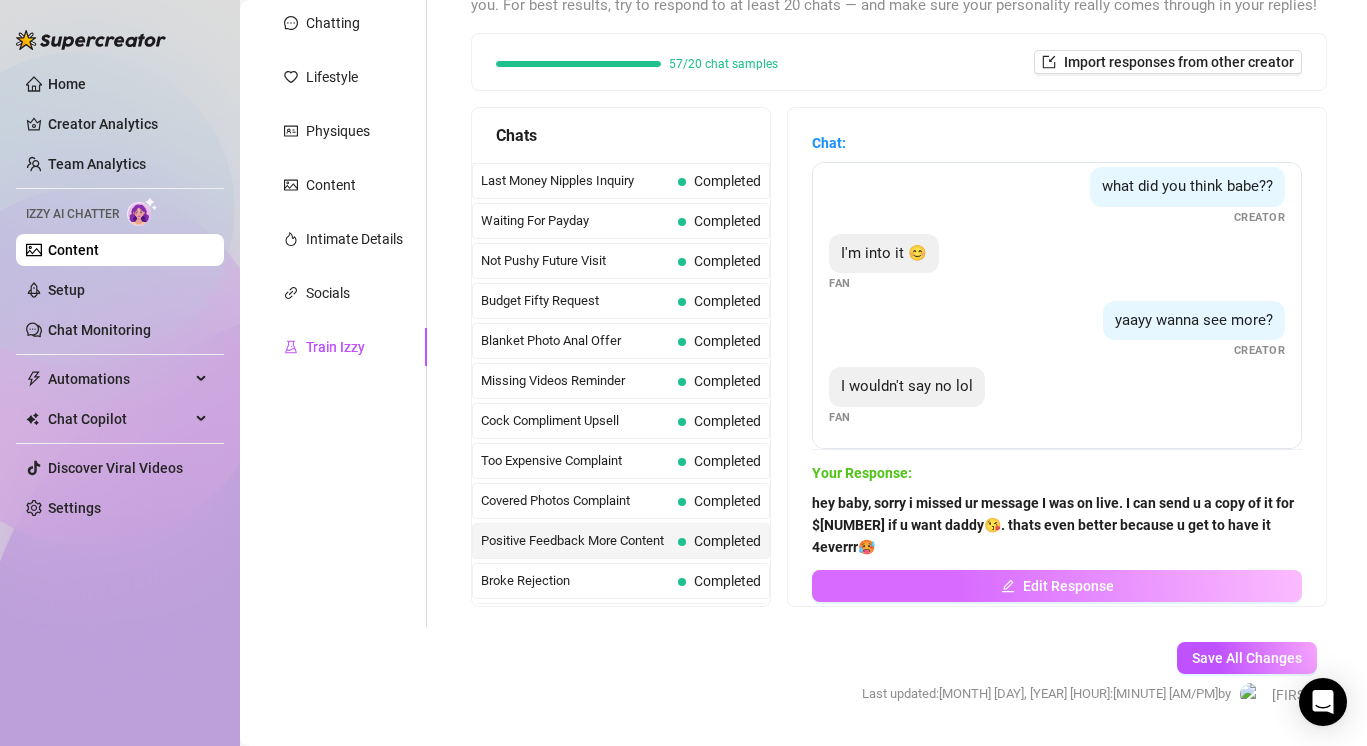 click on "Edit Response" at bounding box center [1057, 586] 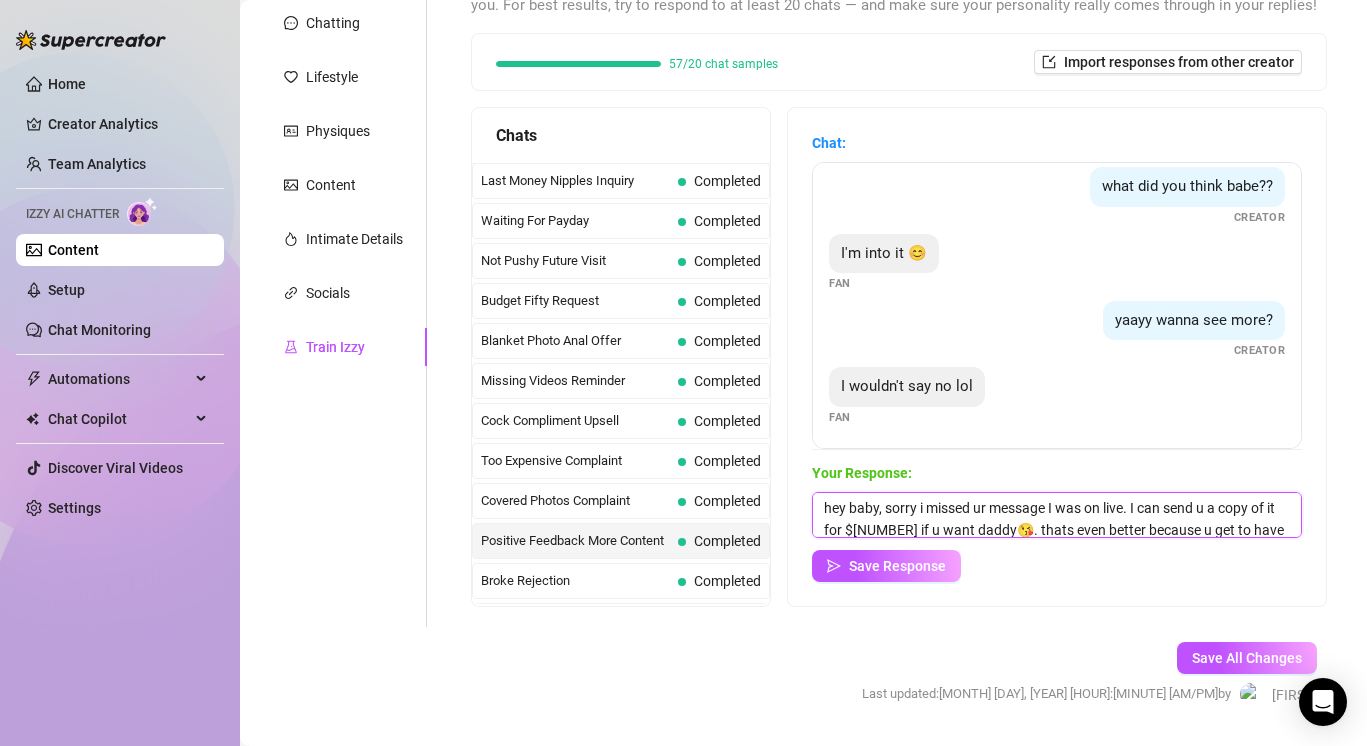 scroll, scrollTop: 30, scrollLeft: 0, axis: vertical 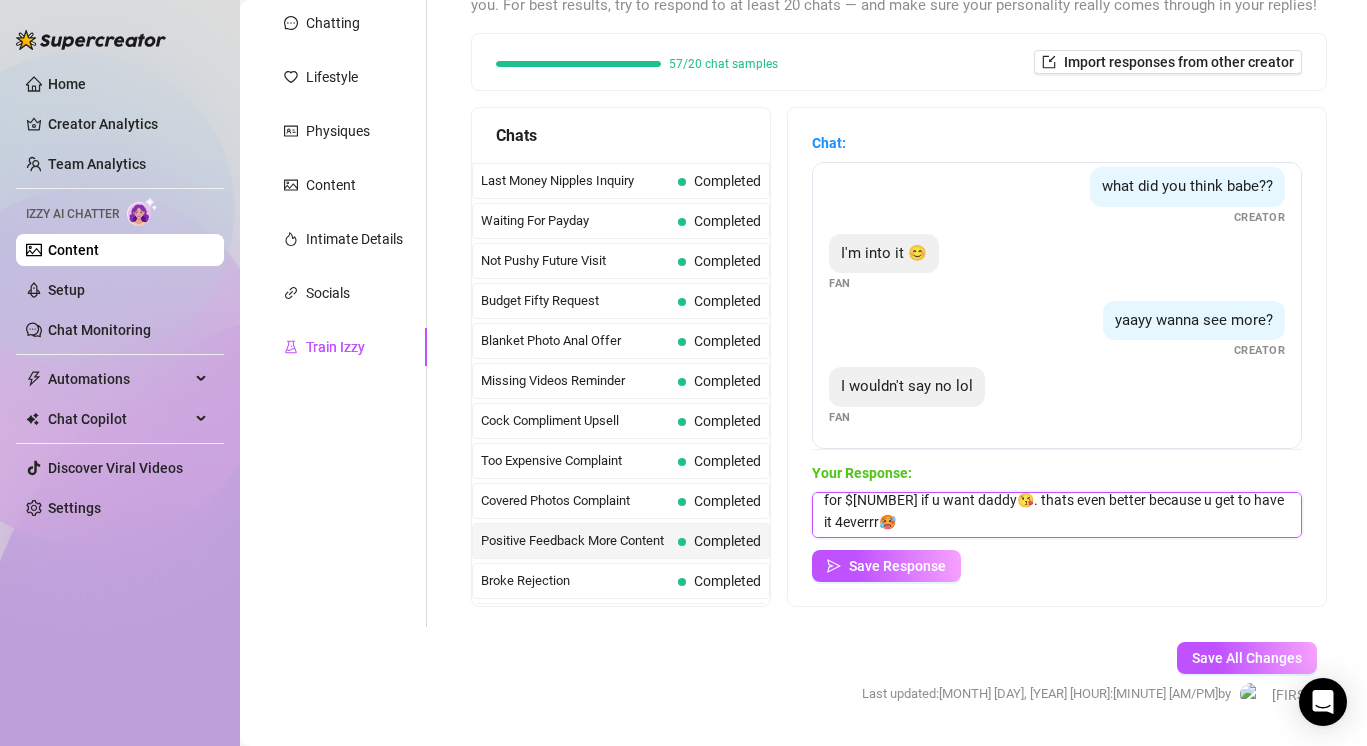 drag, startPoint x: 824, startPoint y: 505, endPoint x: 1327, endPoint y: 550, distance: 505.0089 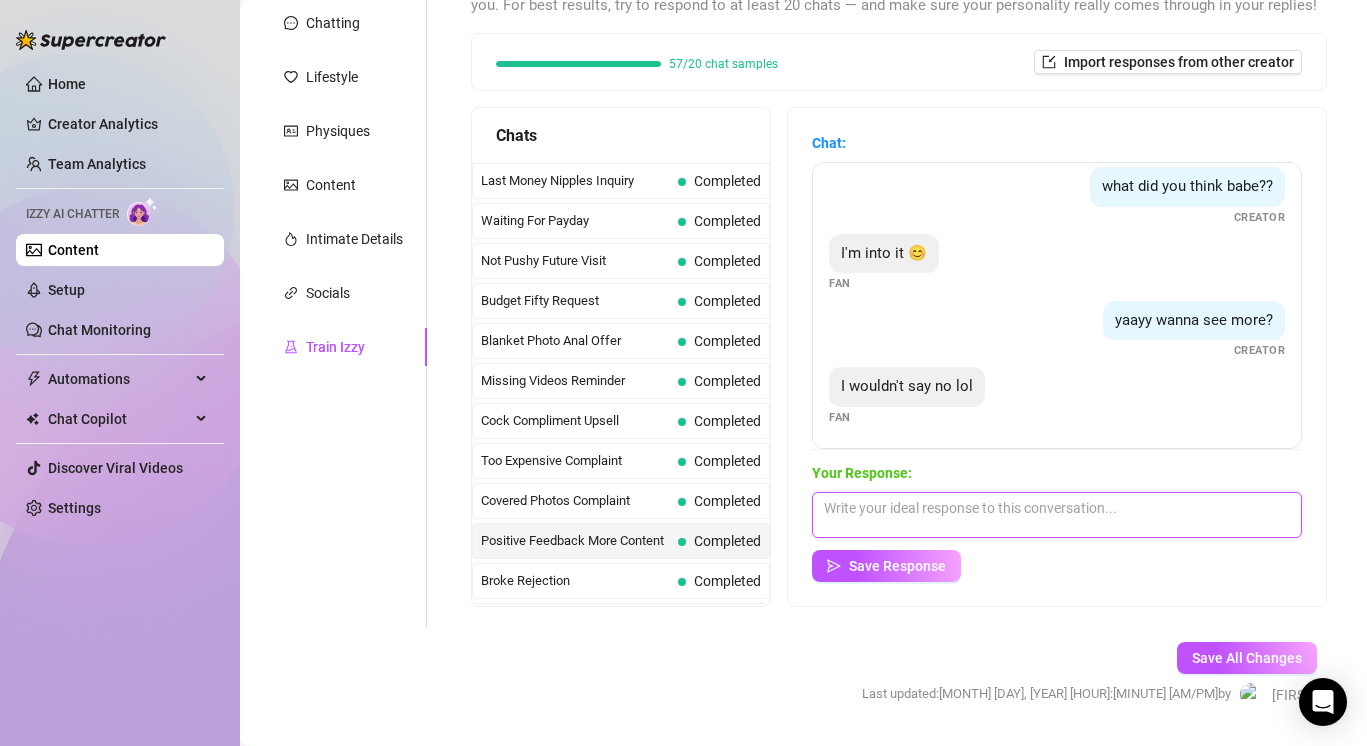 scroll, scrollTop: 0, scrollLeft: 0, axis: both 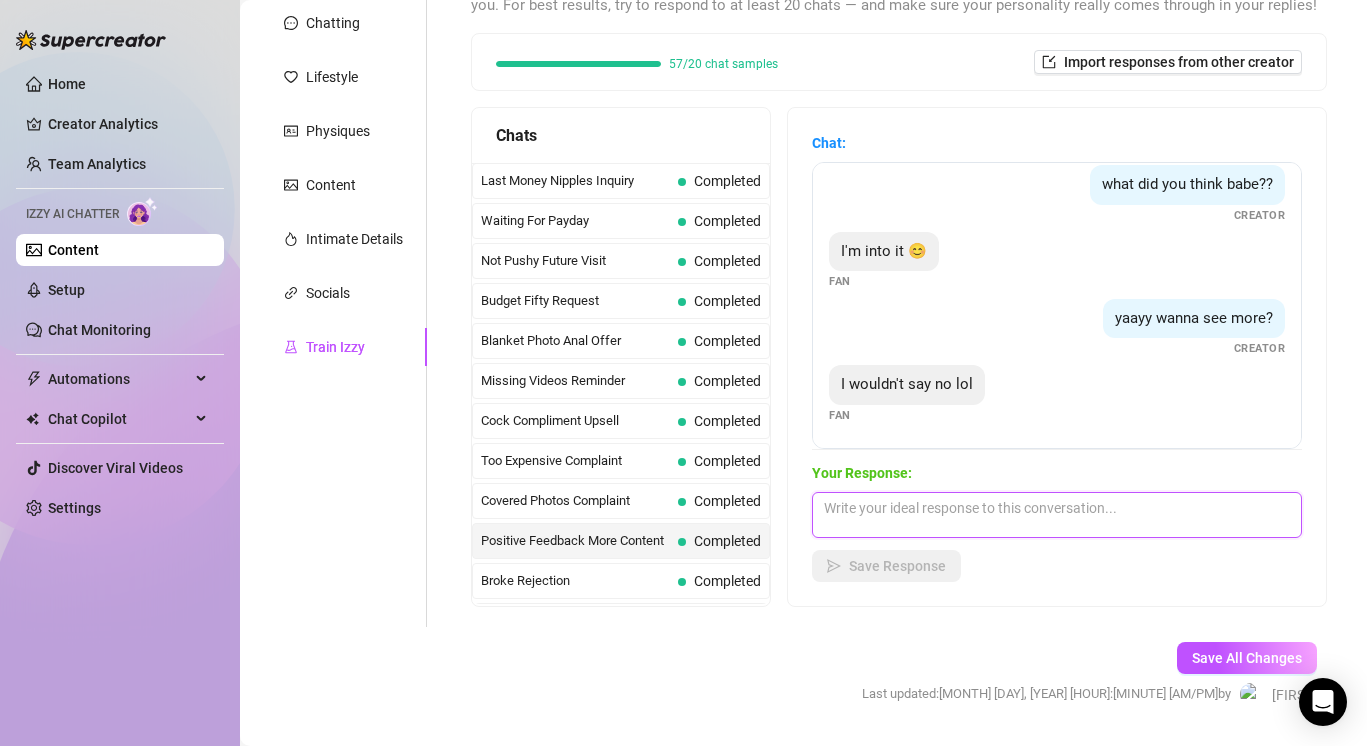 click at bounding box center [1057, 515] 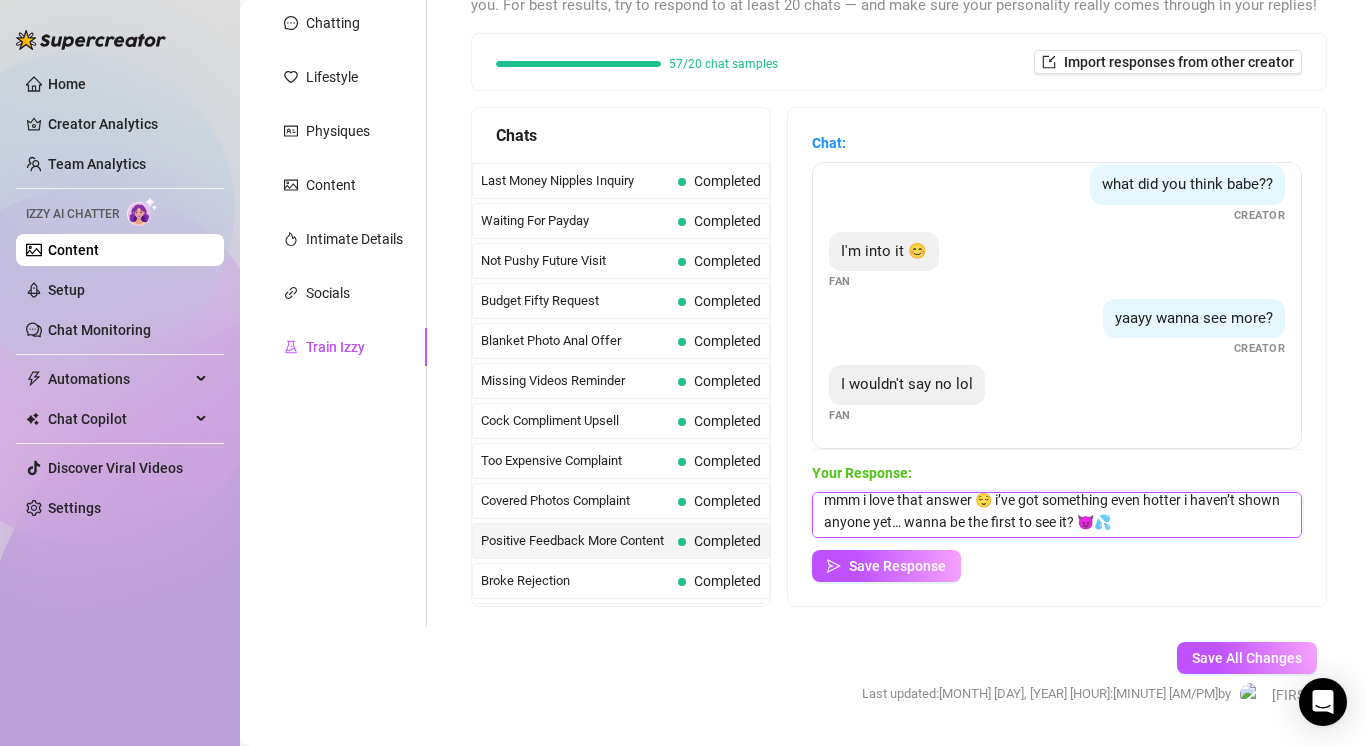 scroll, scrollTop: 8, scrollLeft: 0, axis: vertical 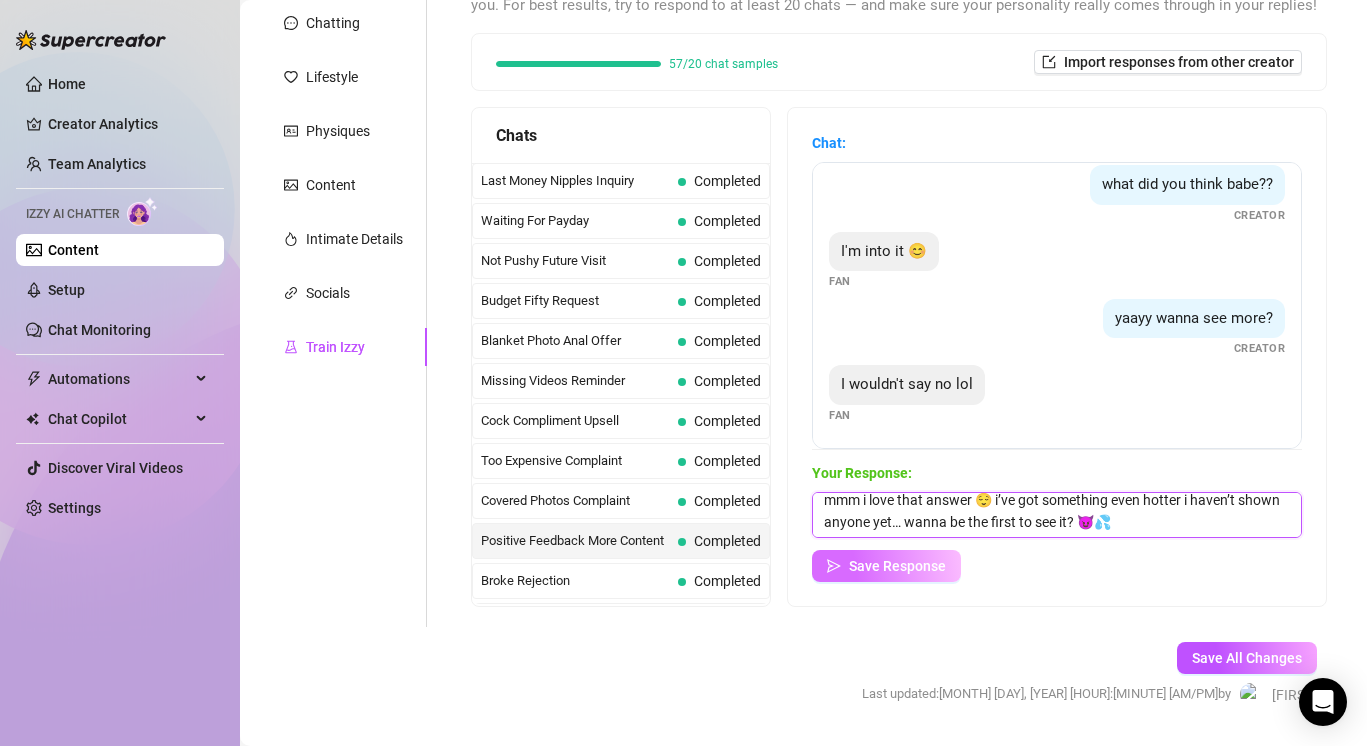type on "mmm i love that answer 😌 i’ve got something even hotter i haven’t shown anyone yet… wanna be the first to see it? 😈💦" 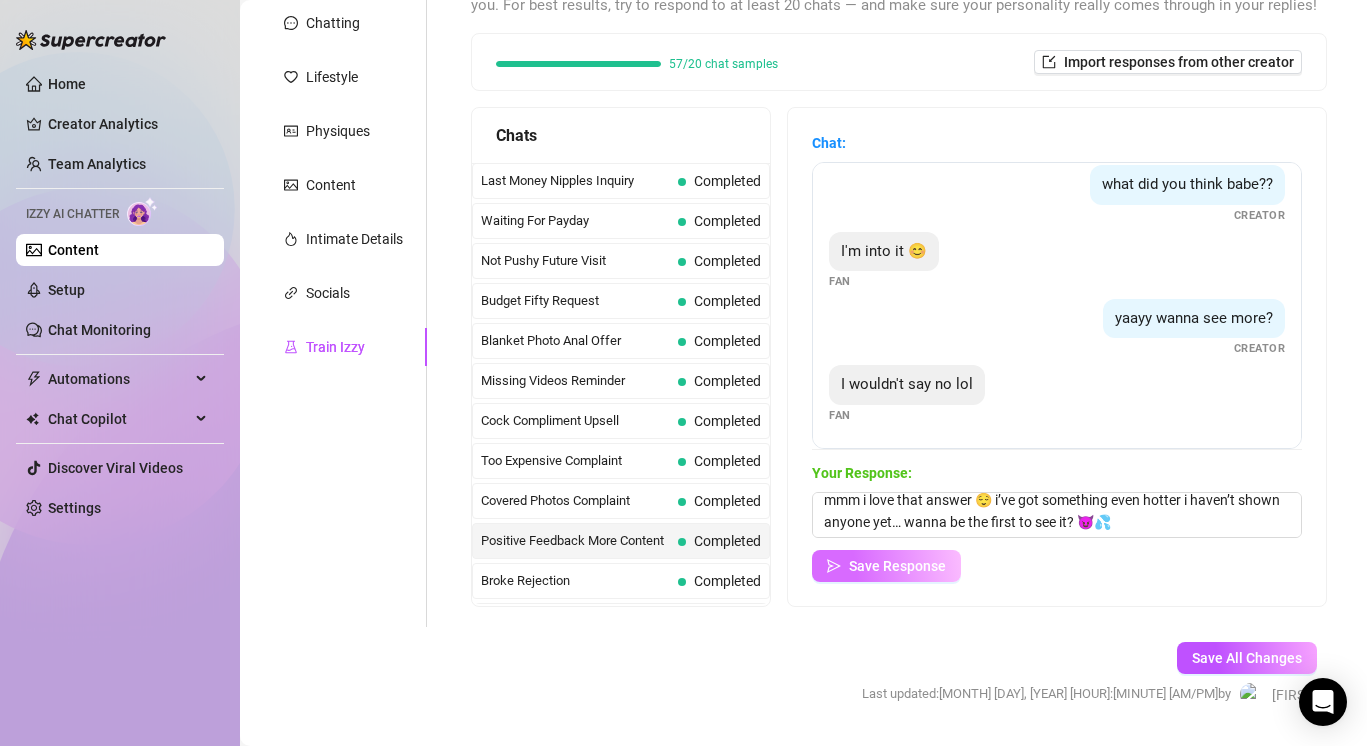 click on "Save Response" at bounding box center [897, 566] 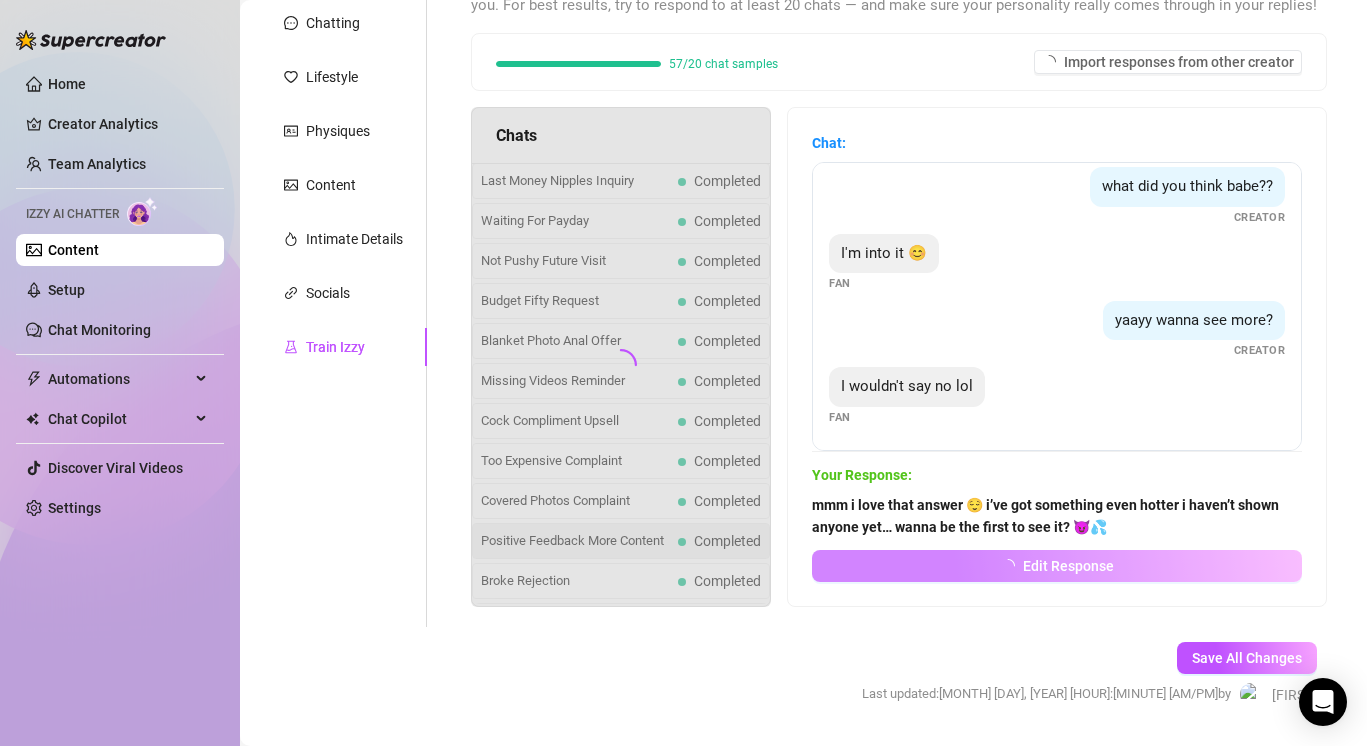 scroll, scrollTop: 79, scrollLeft: 0, axis: vertical 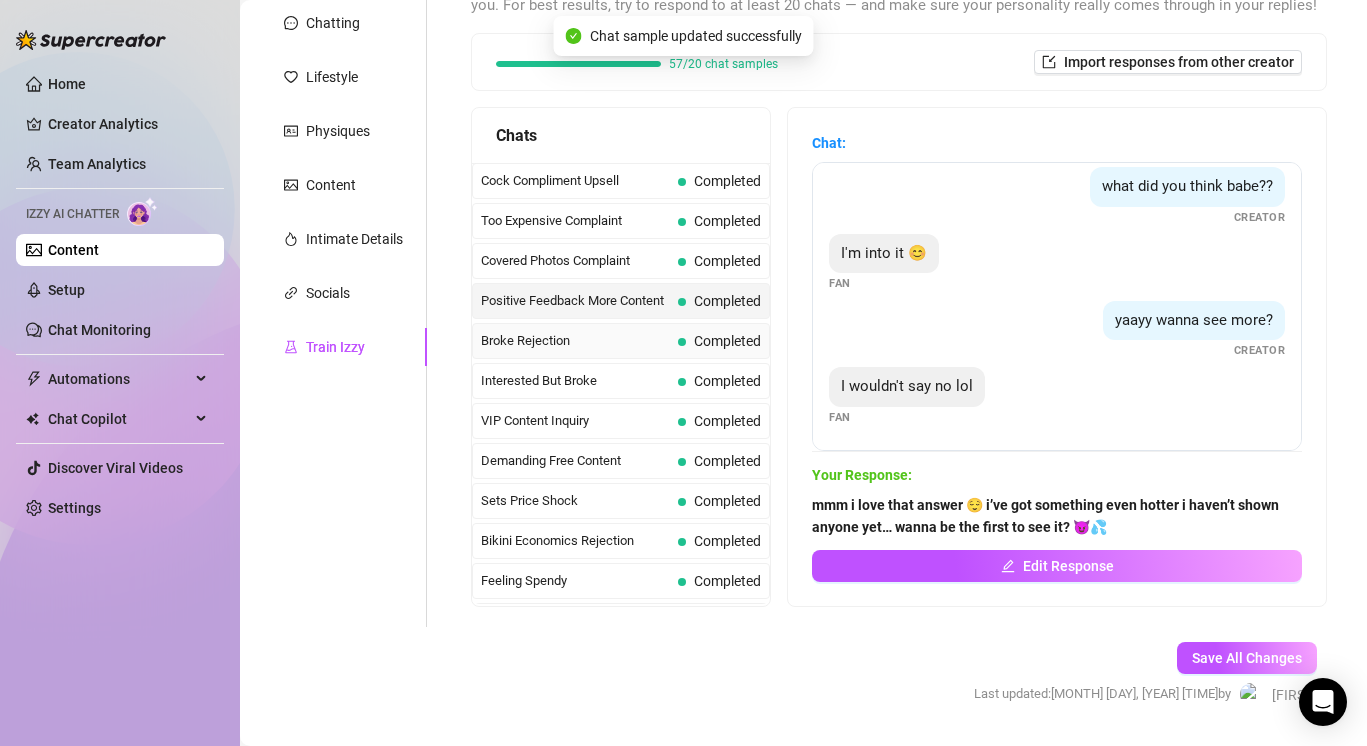 click on "Broke Rejection" at bounding box center (575, 341) 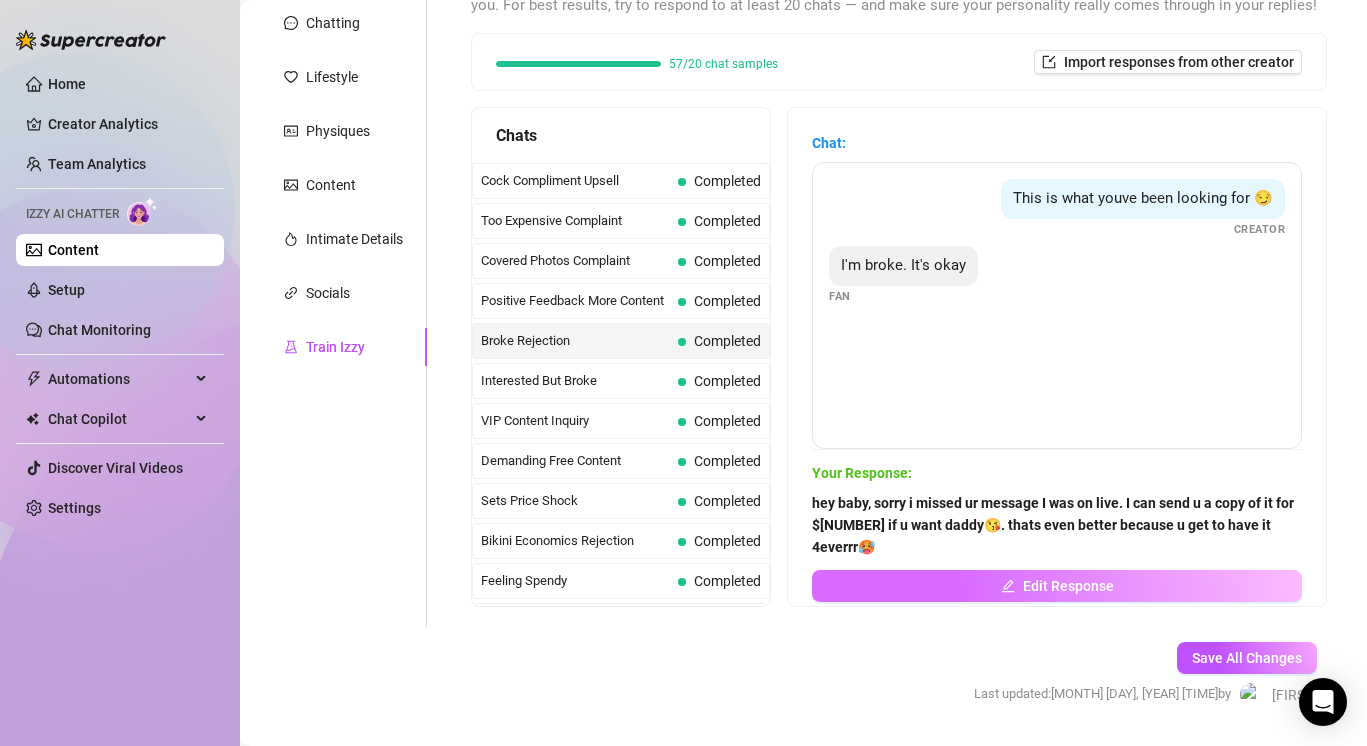 click 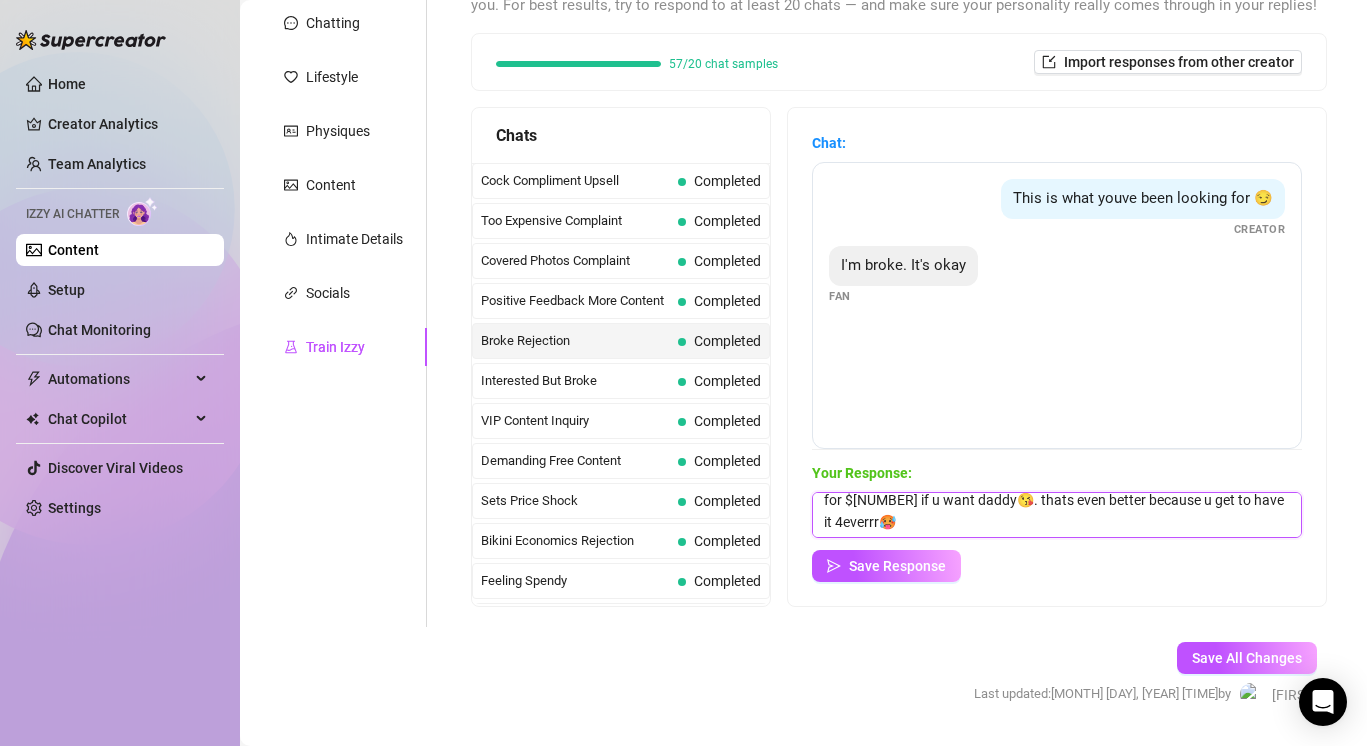 scroll, scrollTop: 0, scrollLeft: 0, axis: both 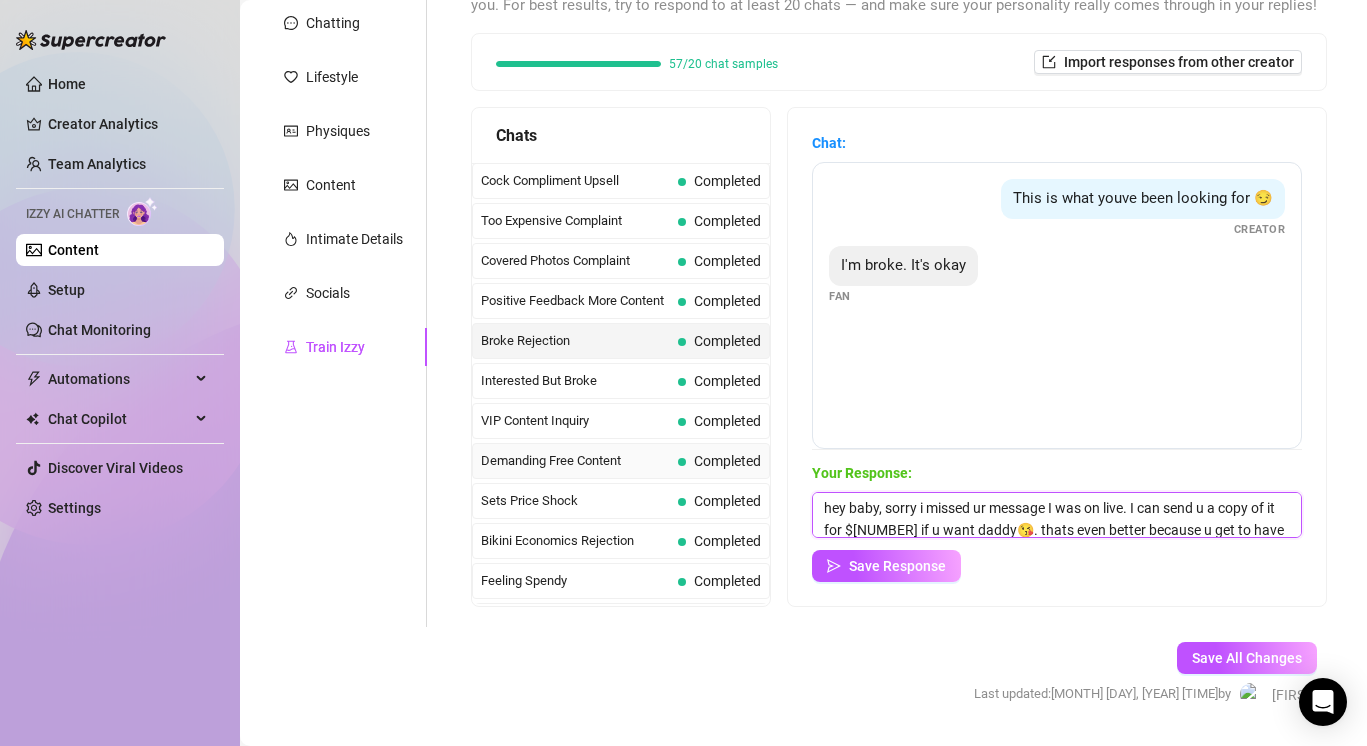 drag, startPoint x: 1252, startPoint y: 535, endPoint x: 721, endPoint y: 472, distance: 534.72424 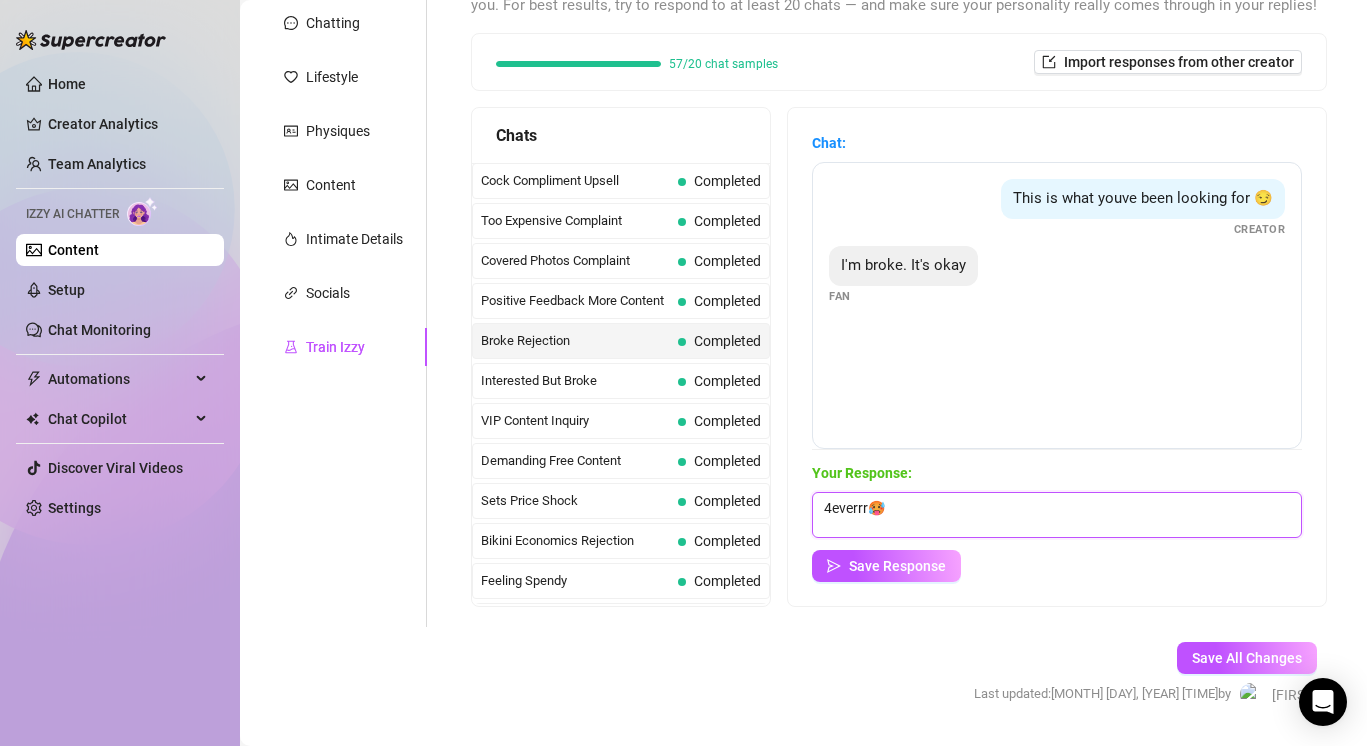drag, startPoint x: 892, startPoint y: 509, endPoint x: 783, endPoint y: 494, distance: 110.02727 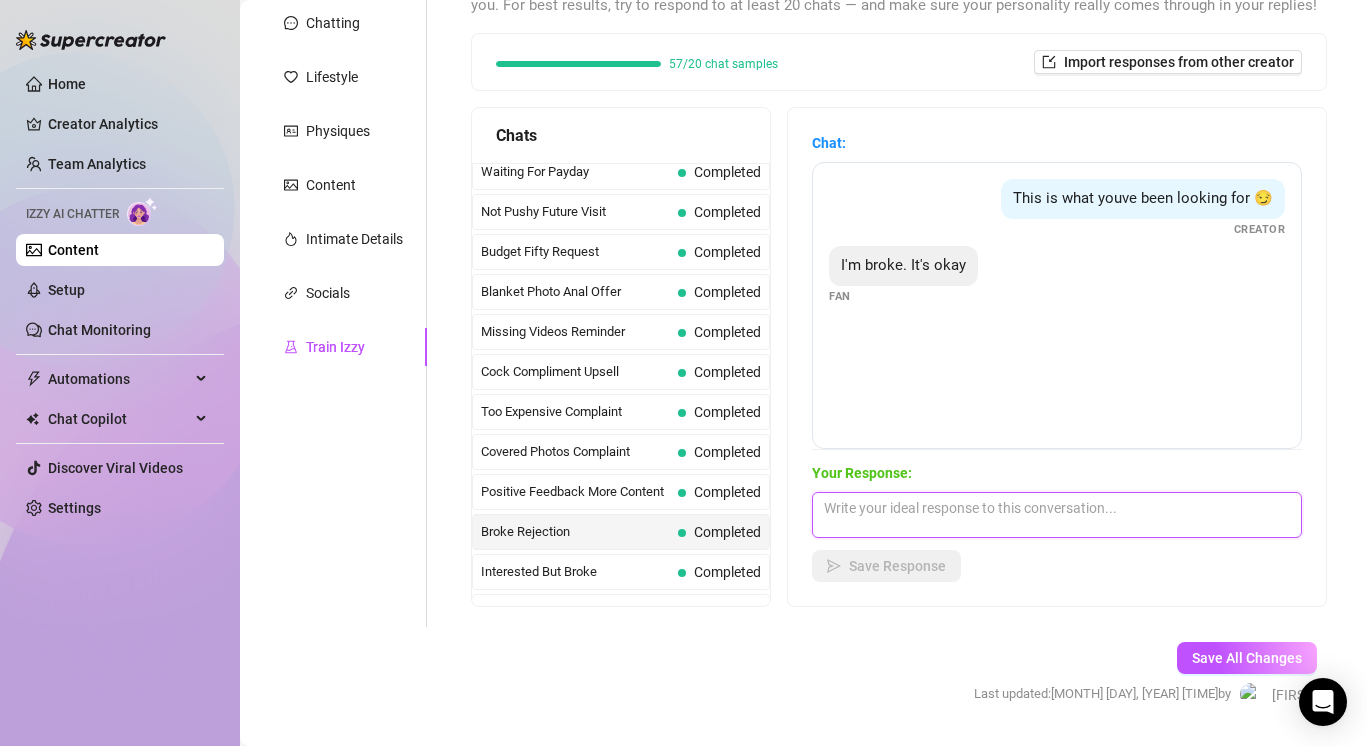 scroll, scrollTop: 0, scrollLeft: 0, axis: both 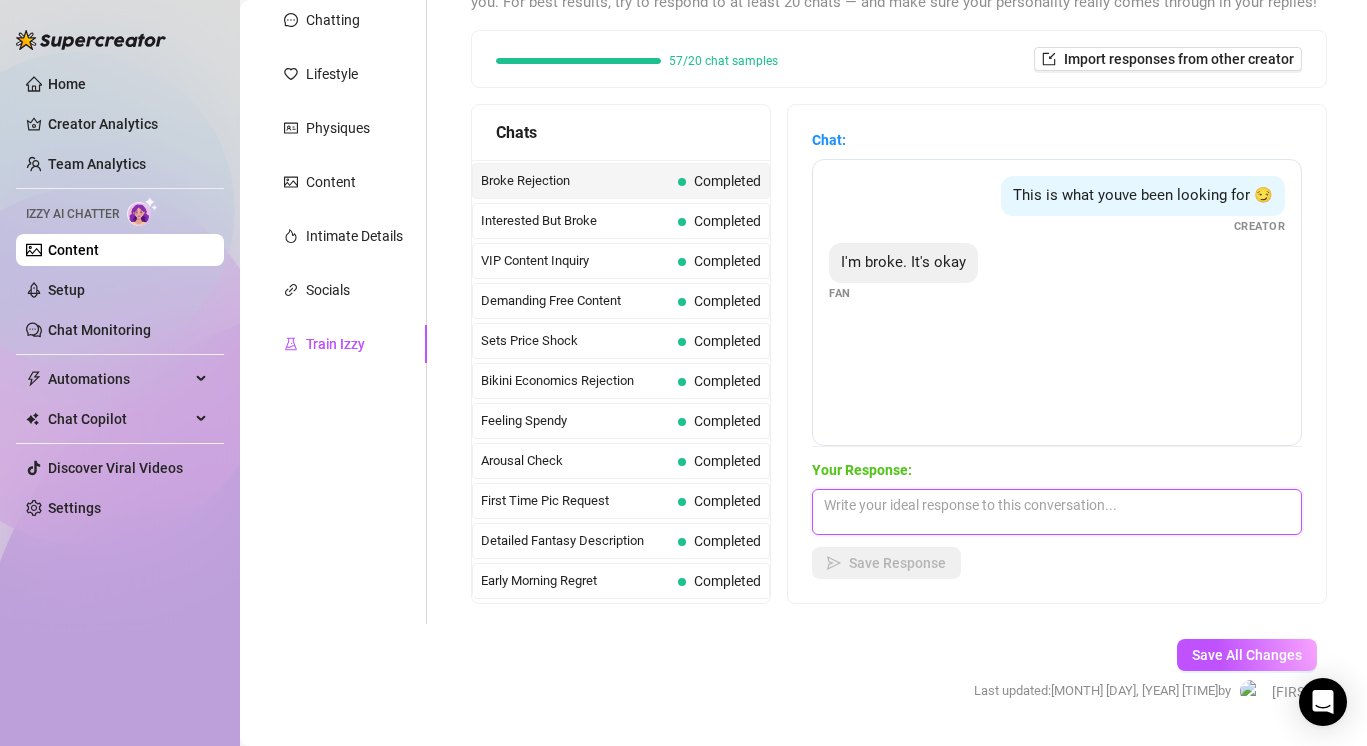 click at bounding box center [1057, 512] 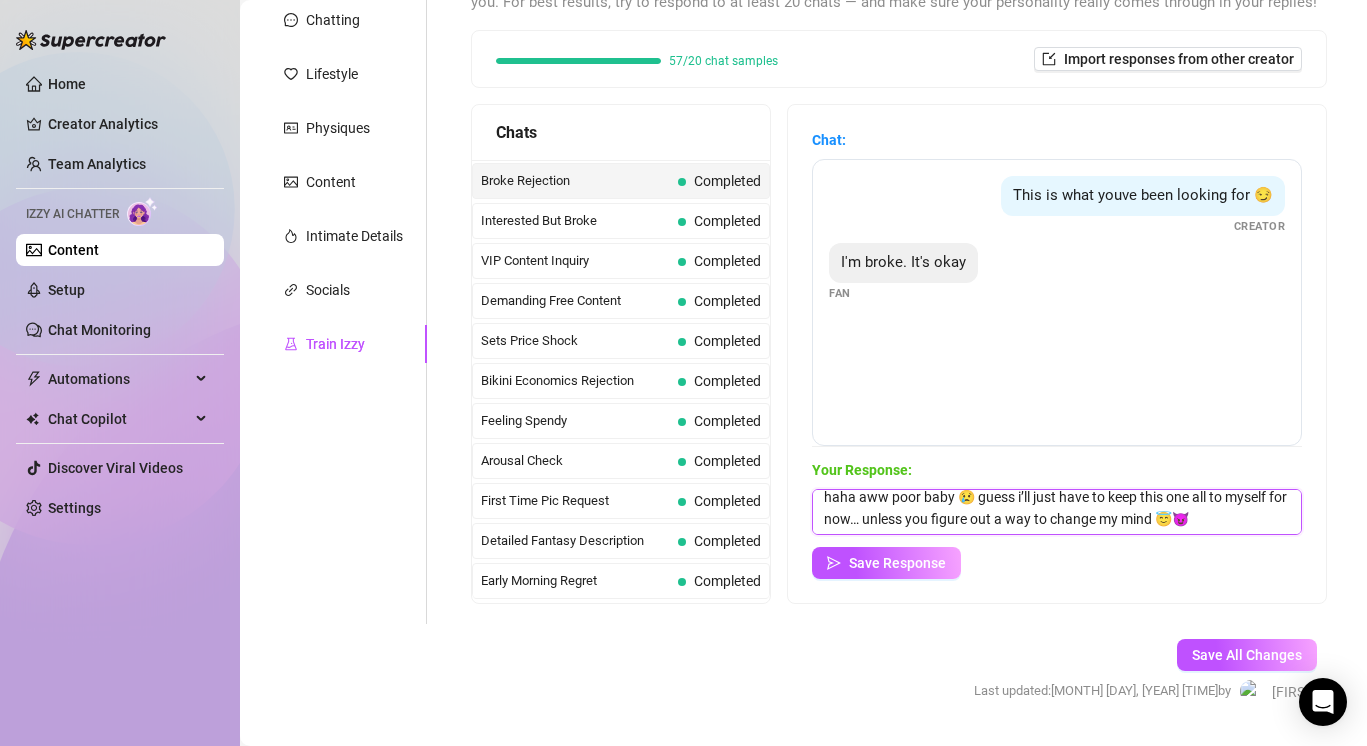 scroll, scrollTop: 8, scrollLeft: 0, axis: vertical 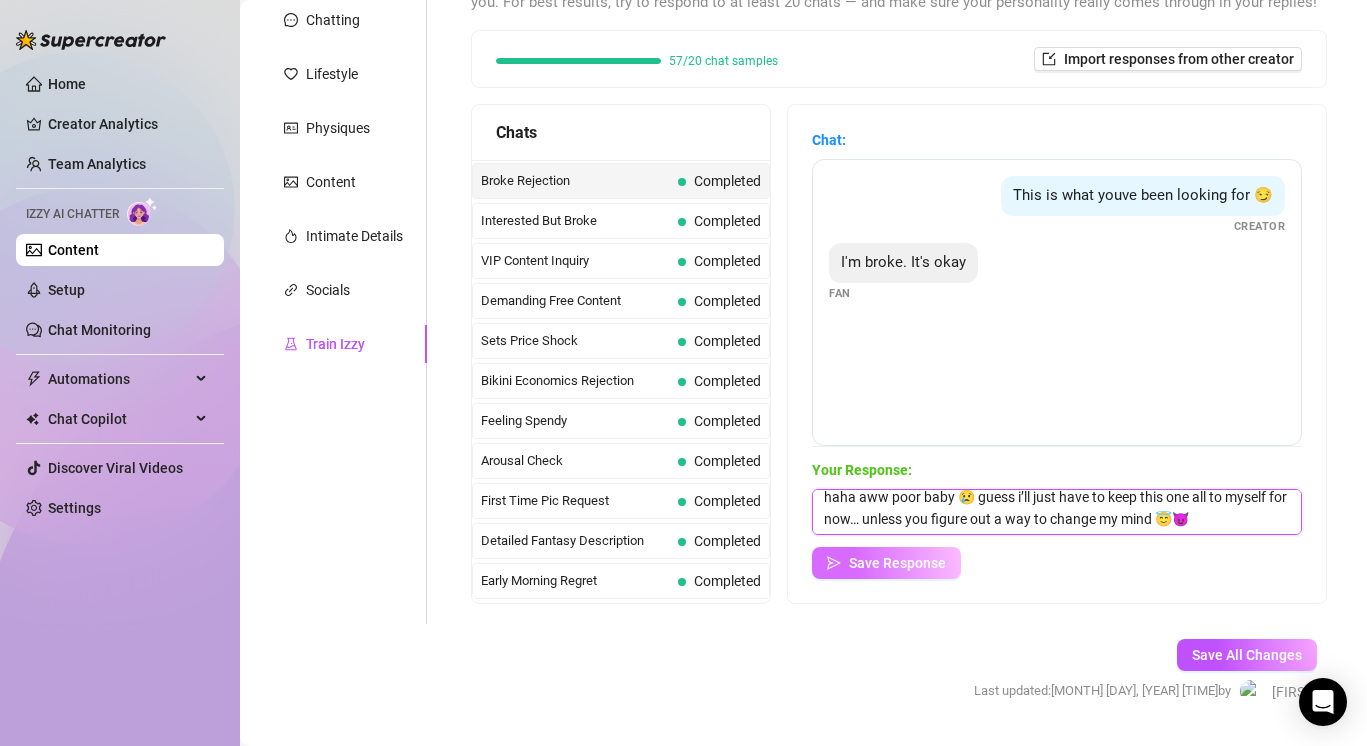 type on "haha aww poor baby 😢 guess i’ll just have to keep this one all to myself for now… unless you figure out a way to change my mind 😇😈" 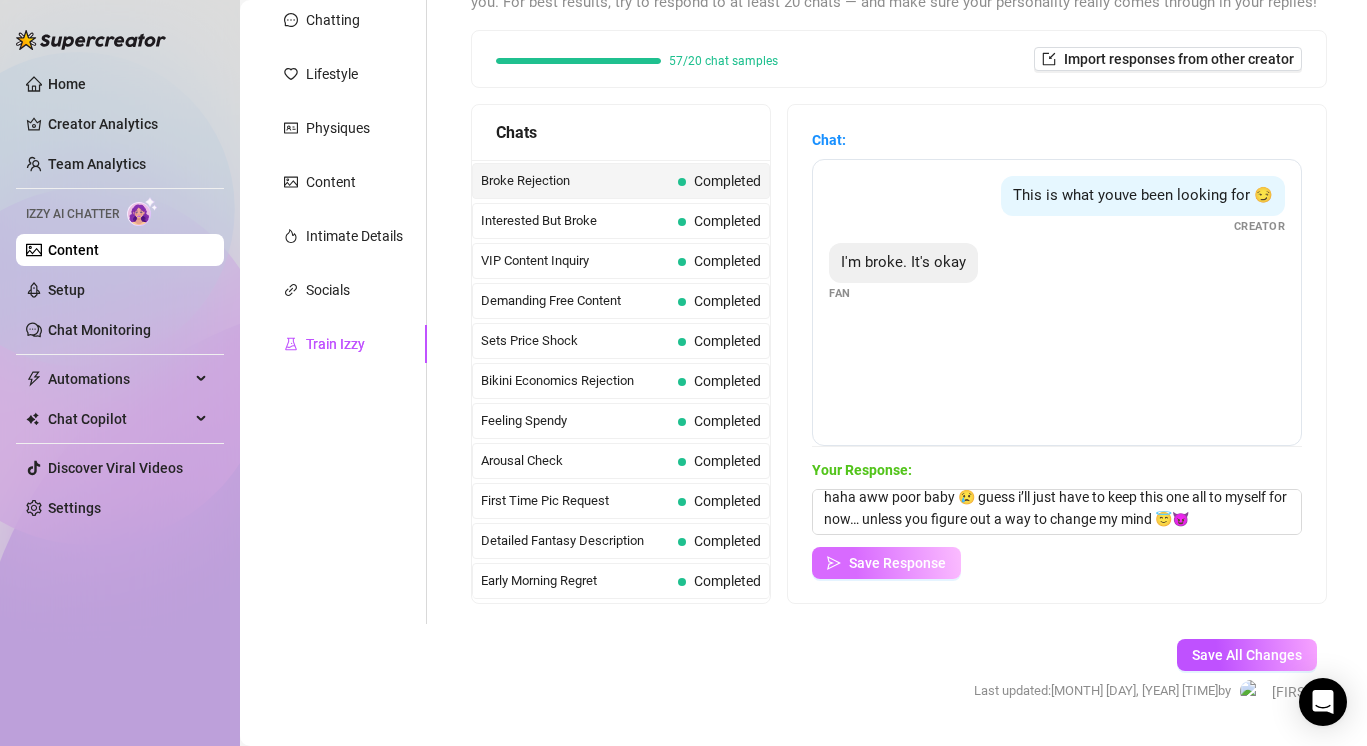 click on "Save Response" at bounding box center [897, 563] 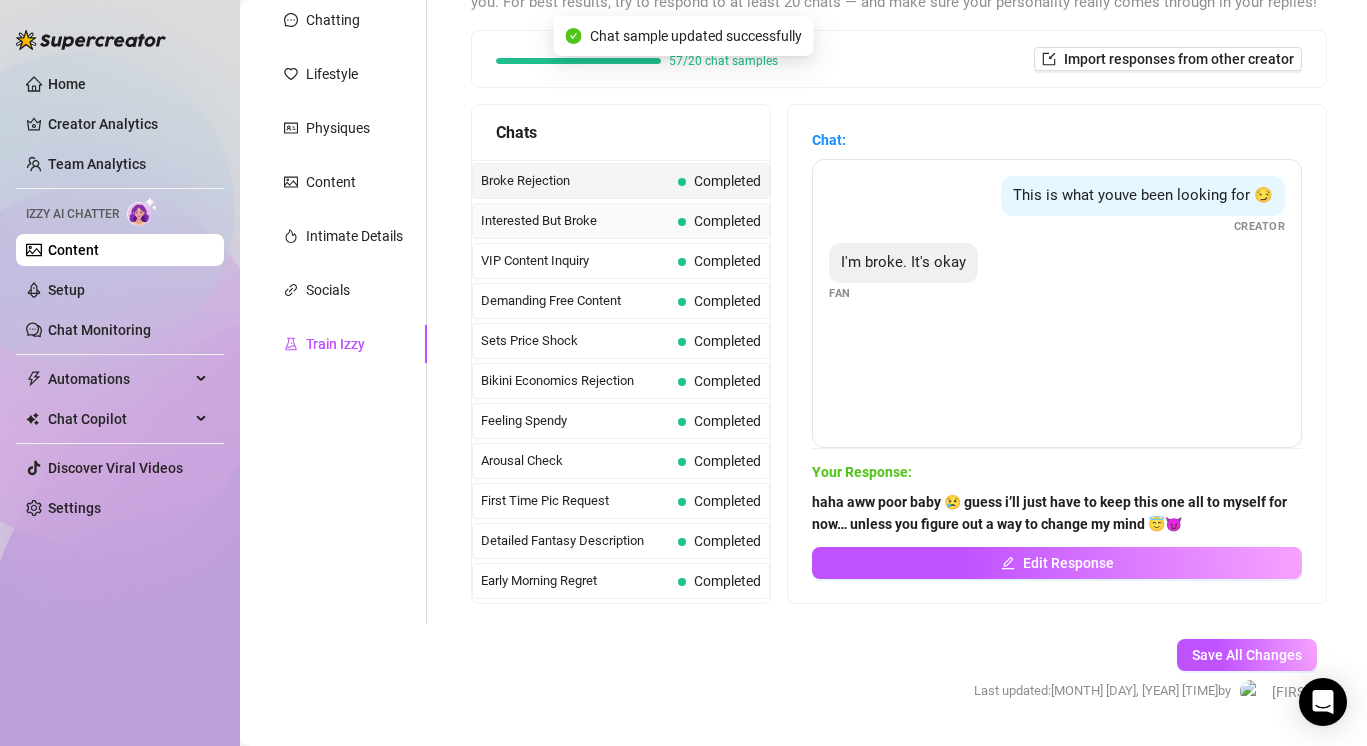 click on "Interested But Broke" at bounding box center [575, 221] 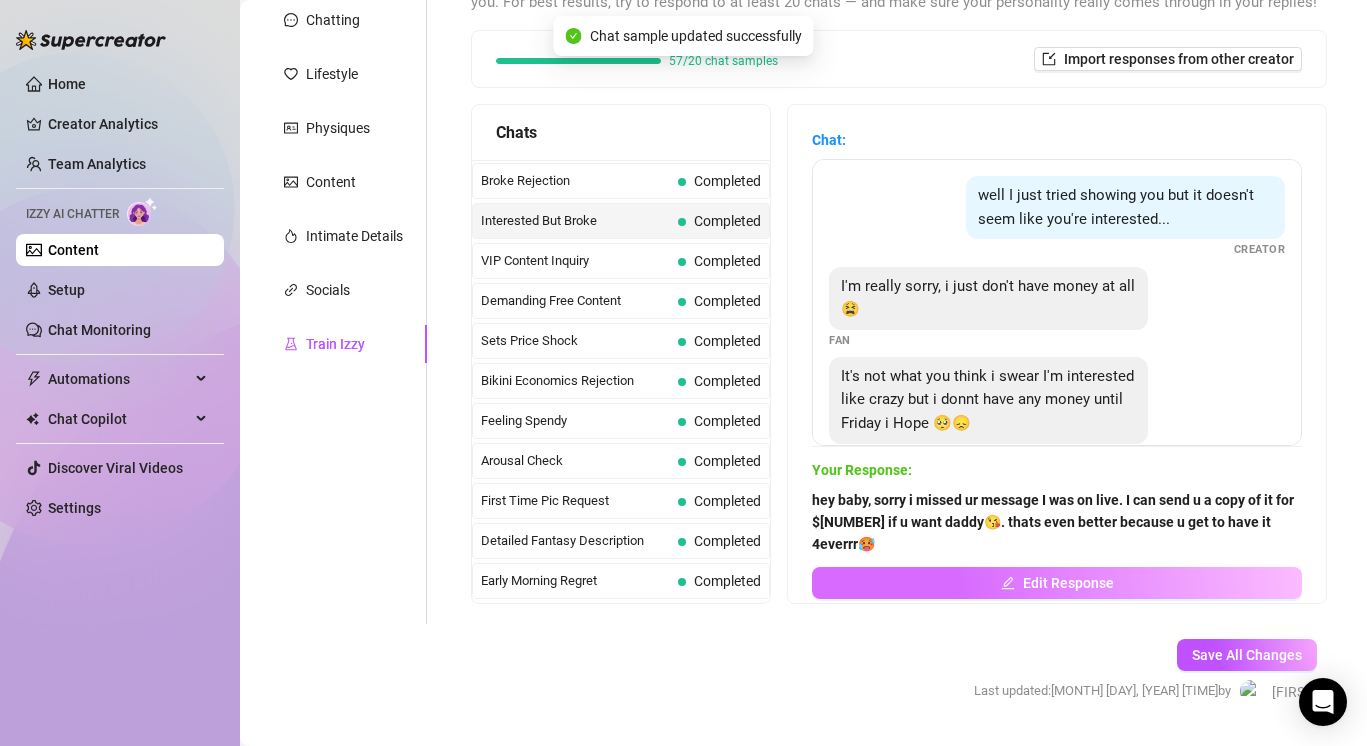 click on "Edit Response" at bounding box center (1057, 583) 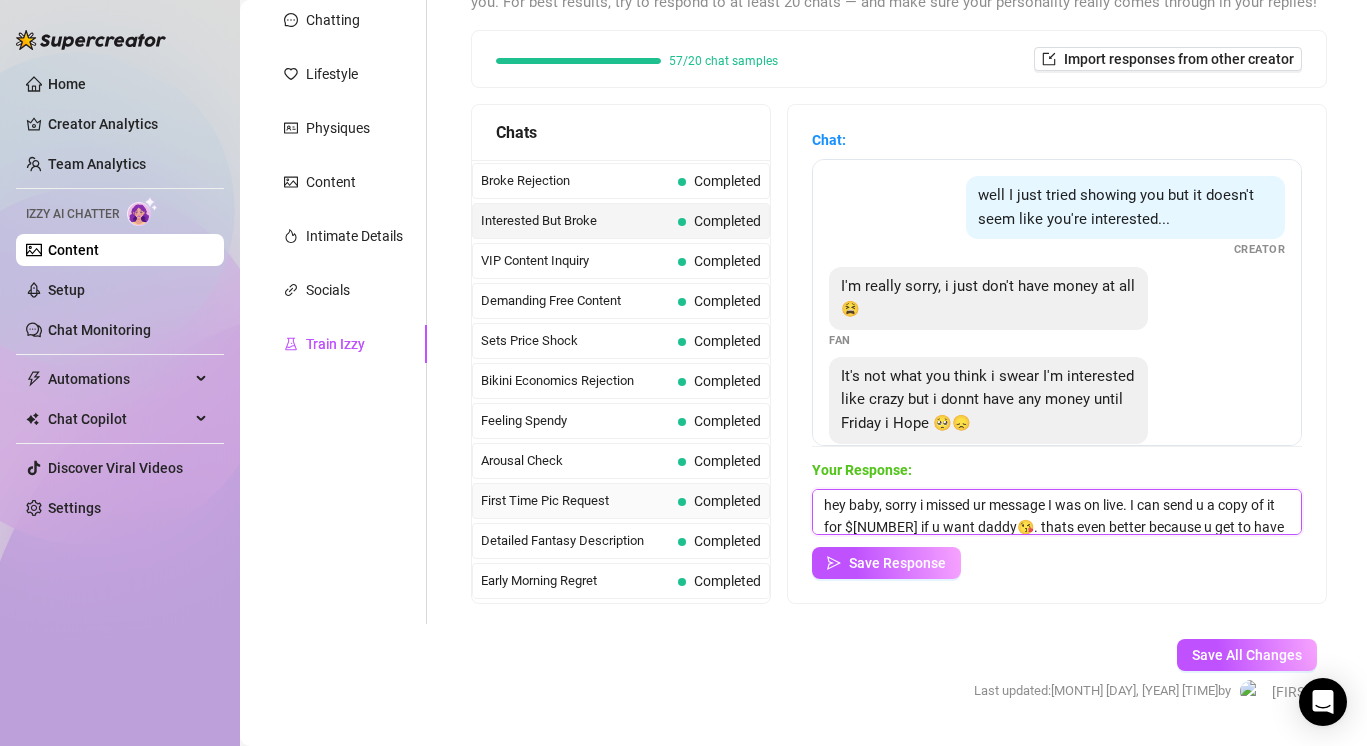 drag, startPoint x: 1258, startPoint y: 523, endPoint x: 727, endPoint y: 493, distance: 531.8468 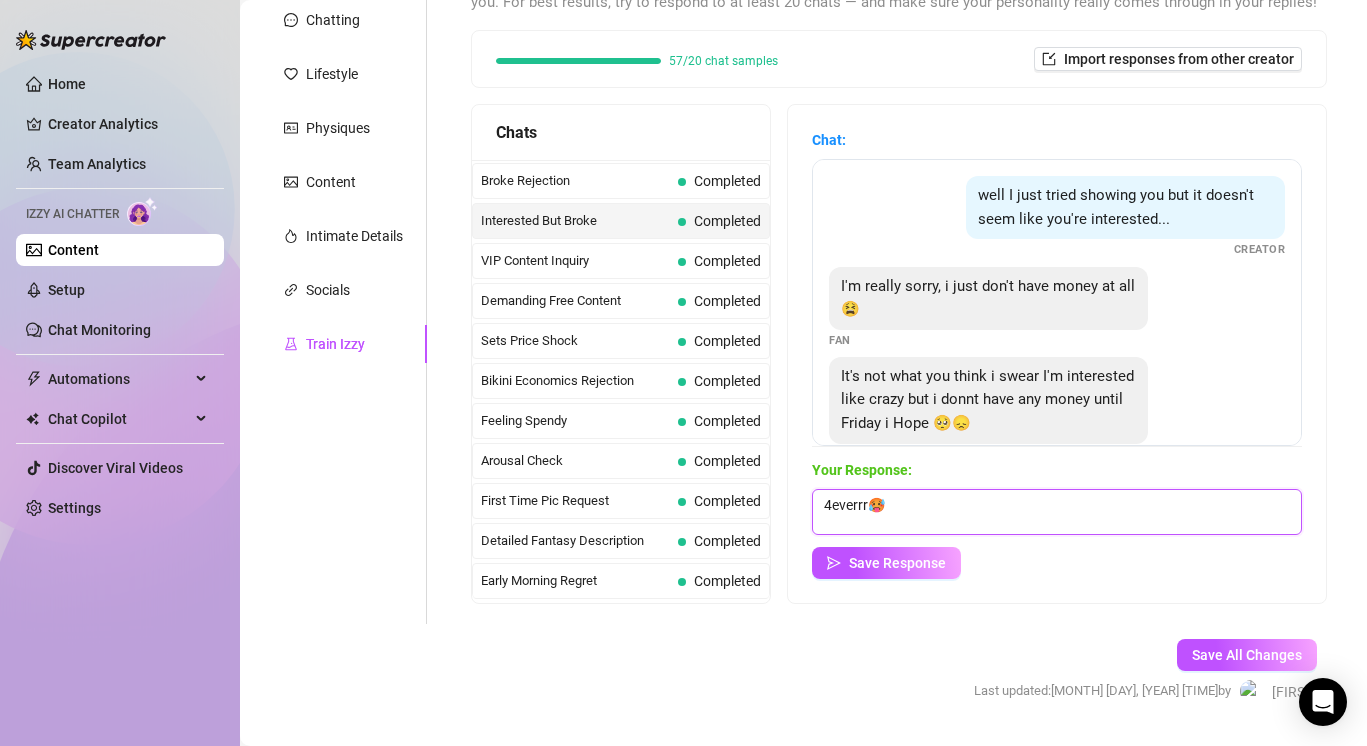 drag, startPoint x: 899, startPoint y: 512, endPoint x: 785, endPoint y: 499, distance: 114.73883 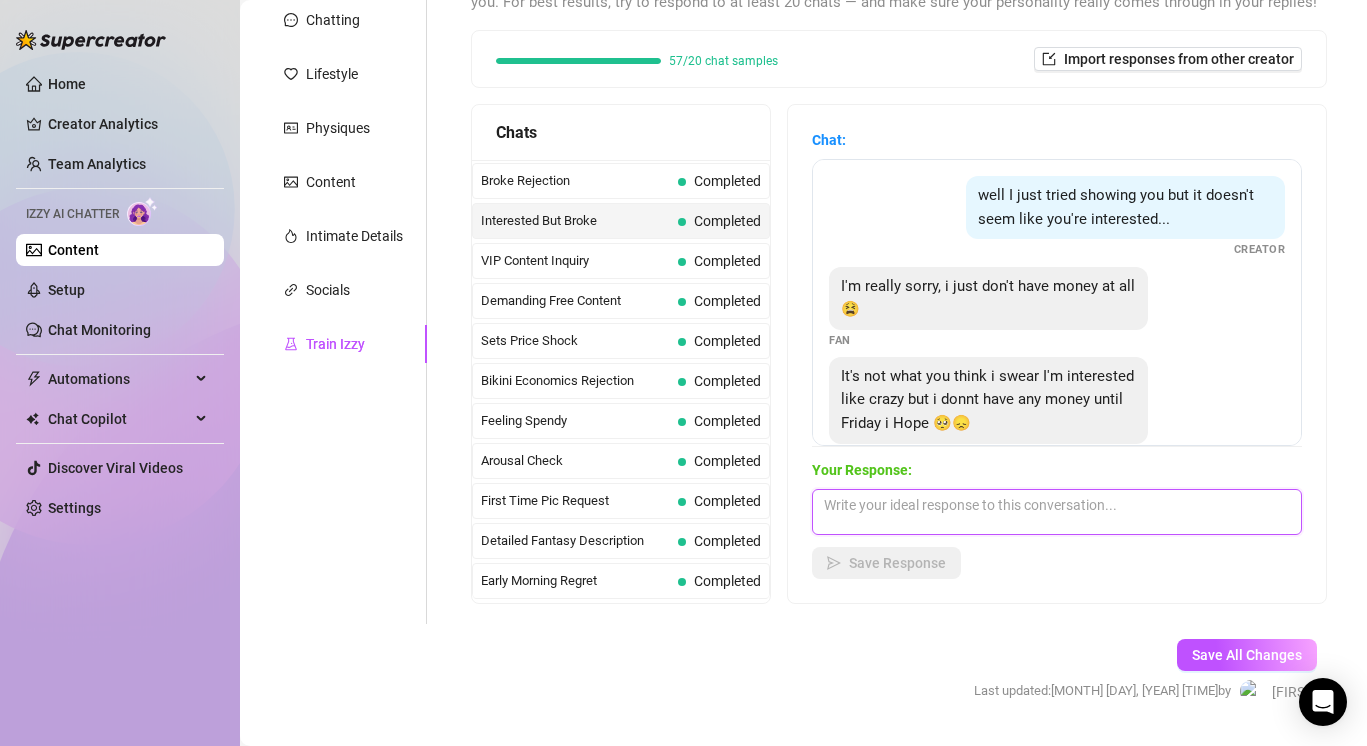 click at bounding box center (1057, 512) 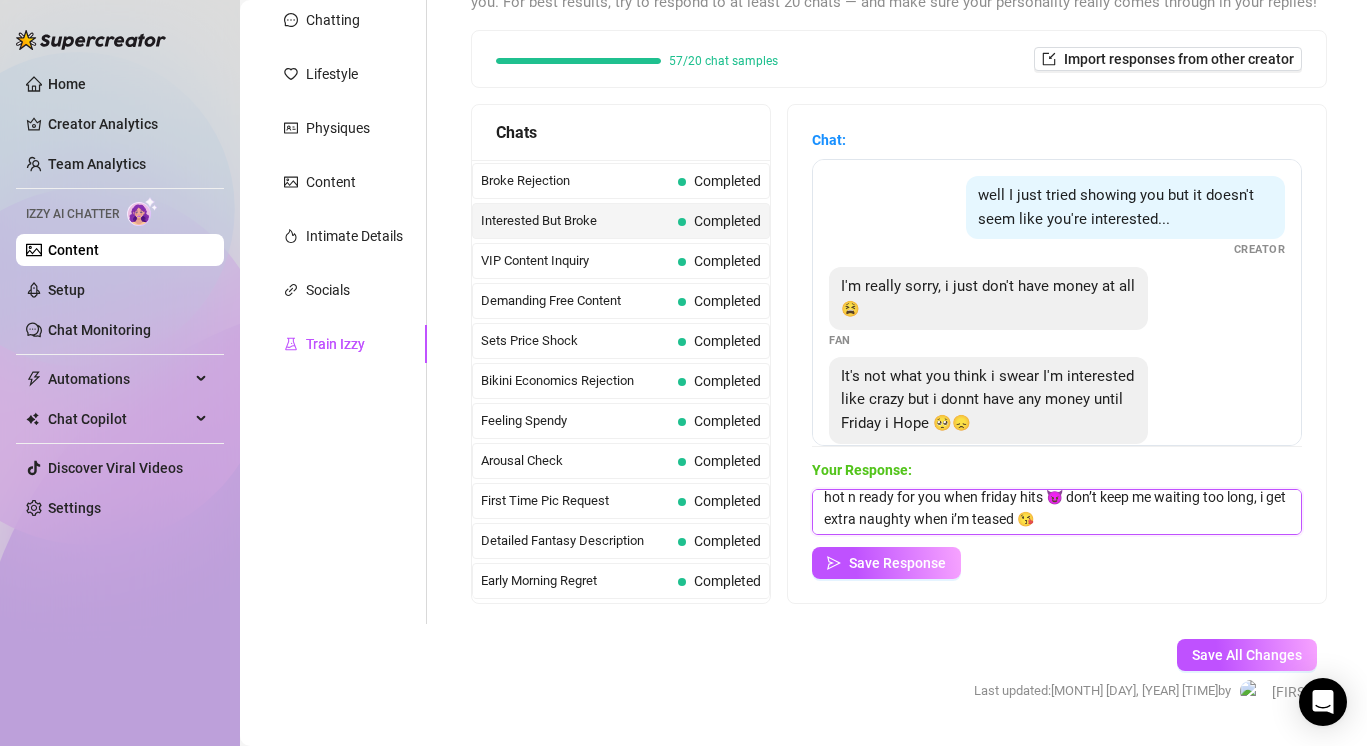 scroll, scrollTop: 30, scrollLeft: 0, axis: vertical 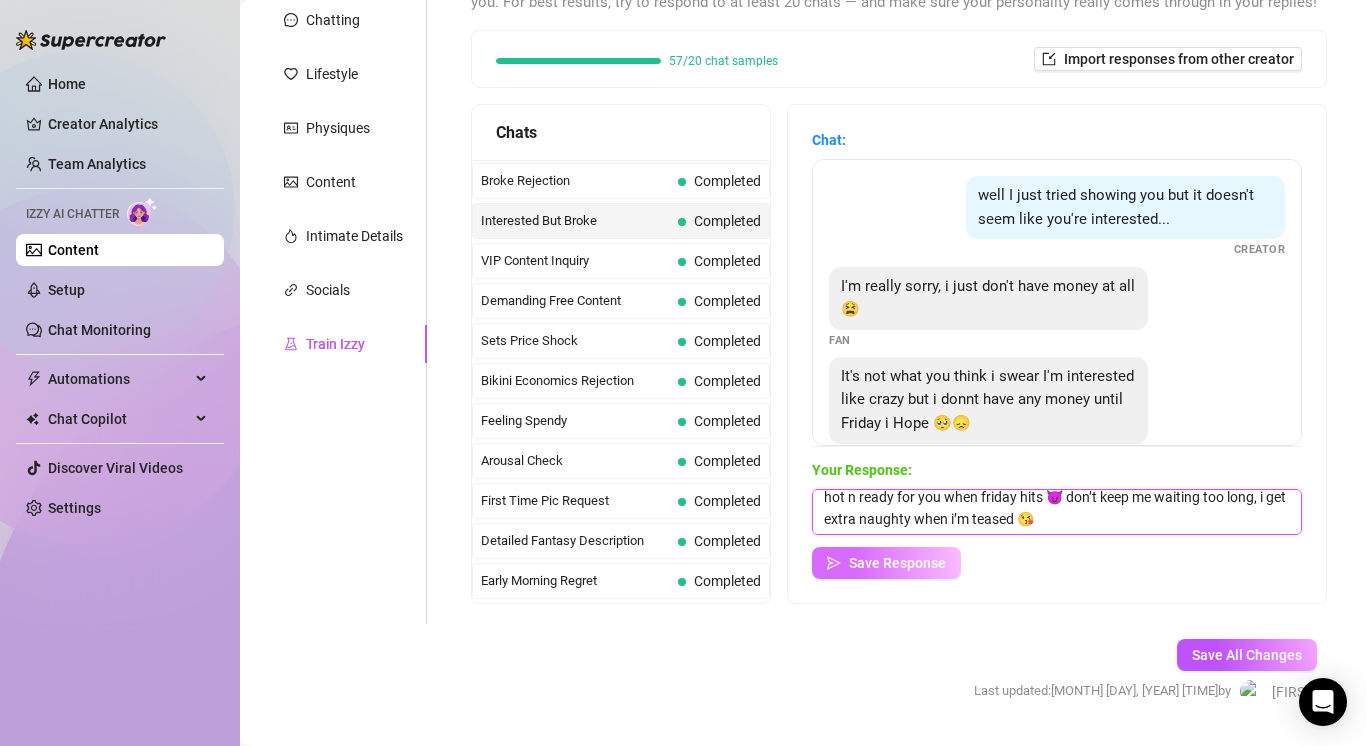 type on "aww baby i believe you 😢 i know you want me… i’ll be waiting right here all hot n ready for you when friday hits 😈 don’t keep me waiting too long, i get extra naughty when i’m teased 😘" 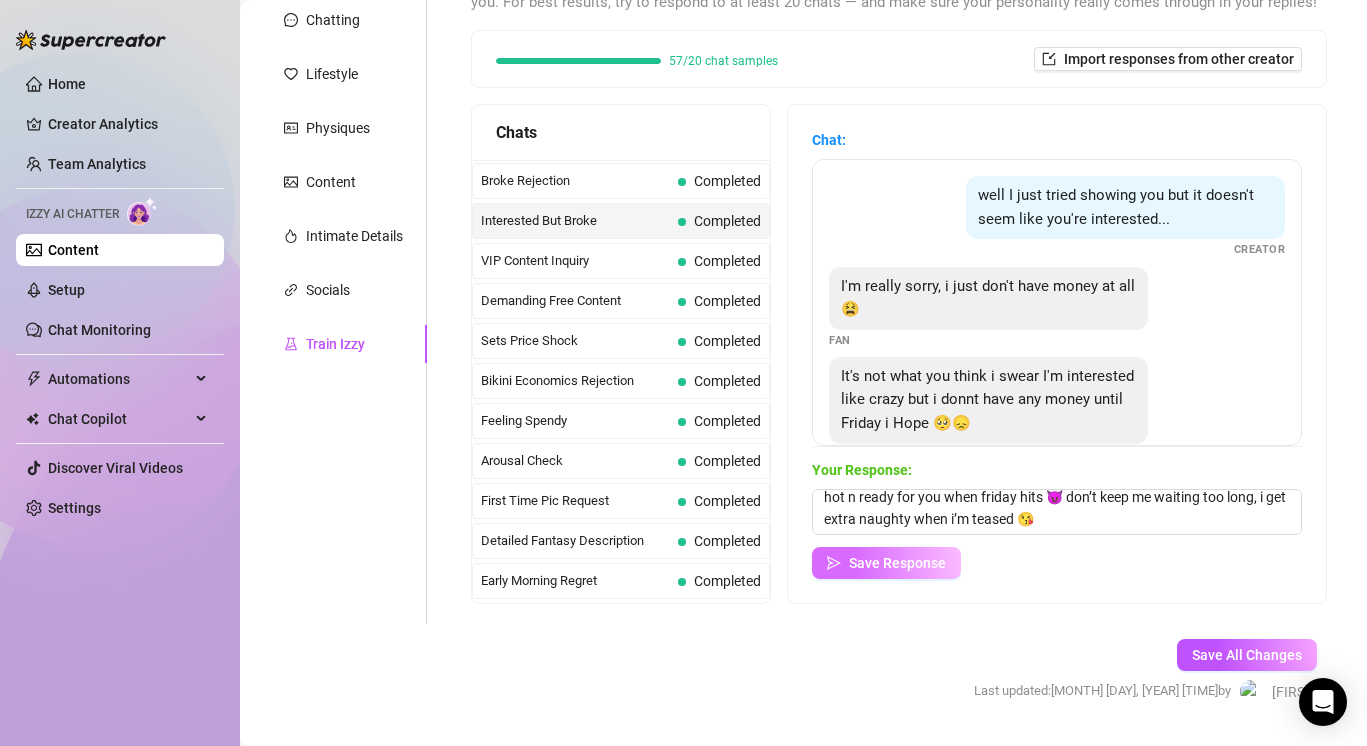 click on "Save Response" at bounding box center [897, 563] 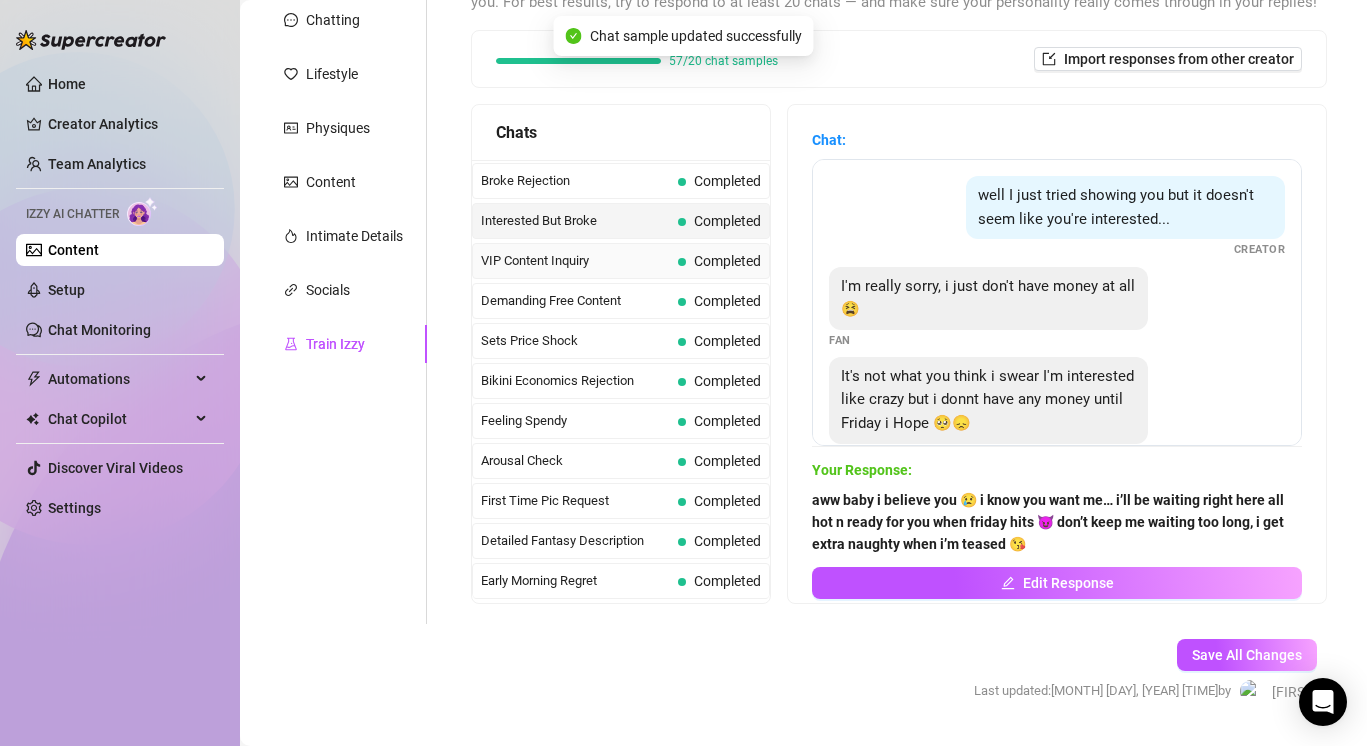click on "VIP Content Inquiry" at bounding box center [575, 261] 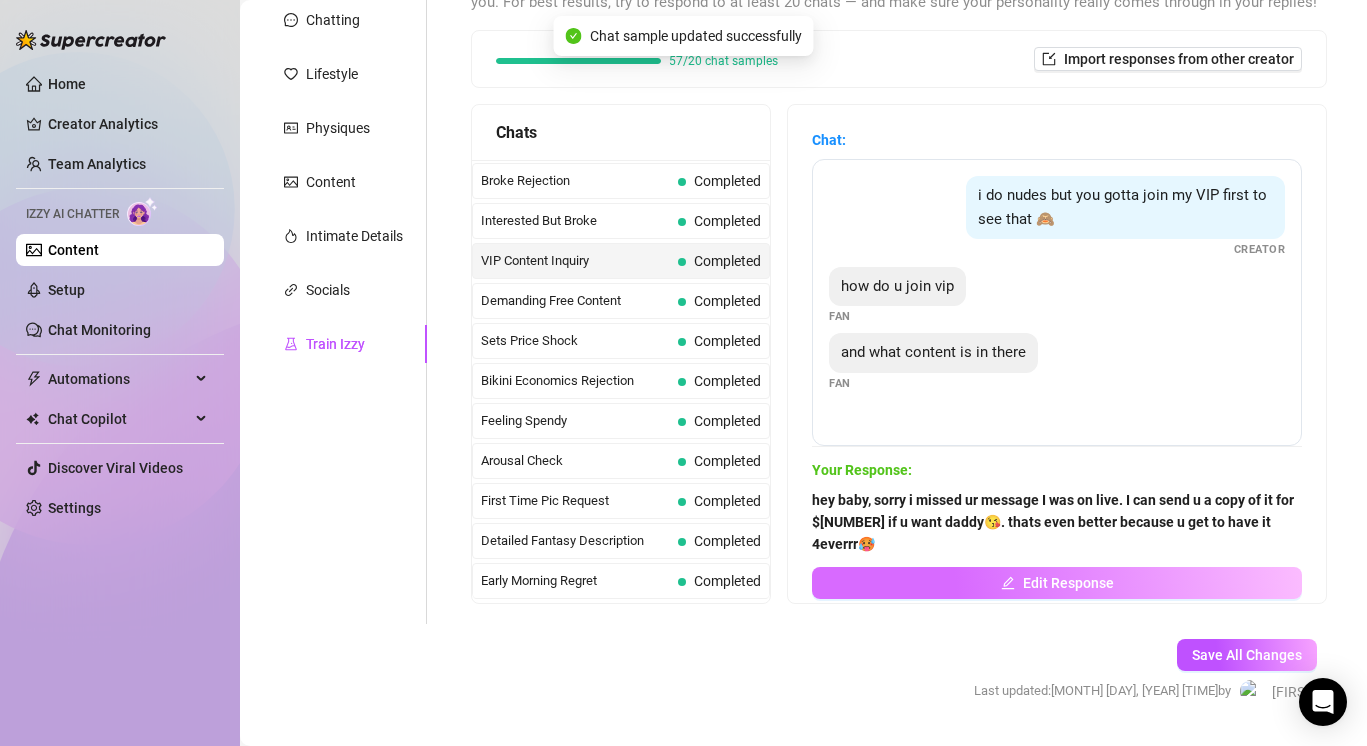 click on "Edit Response" at bounding box center [1057, 583] 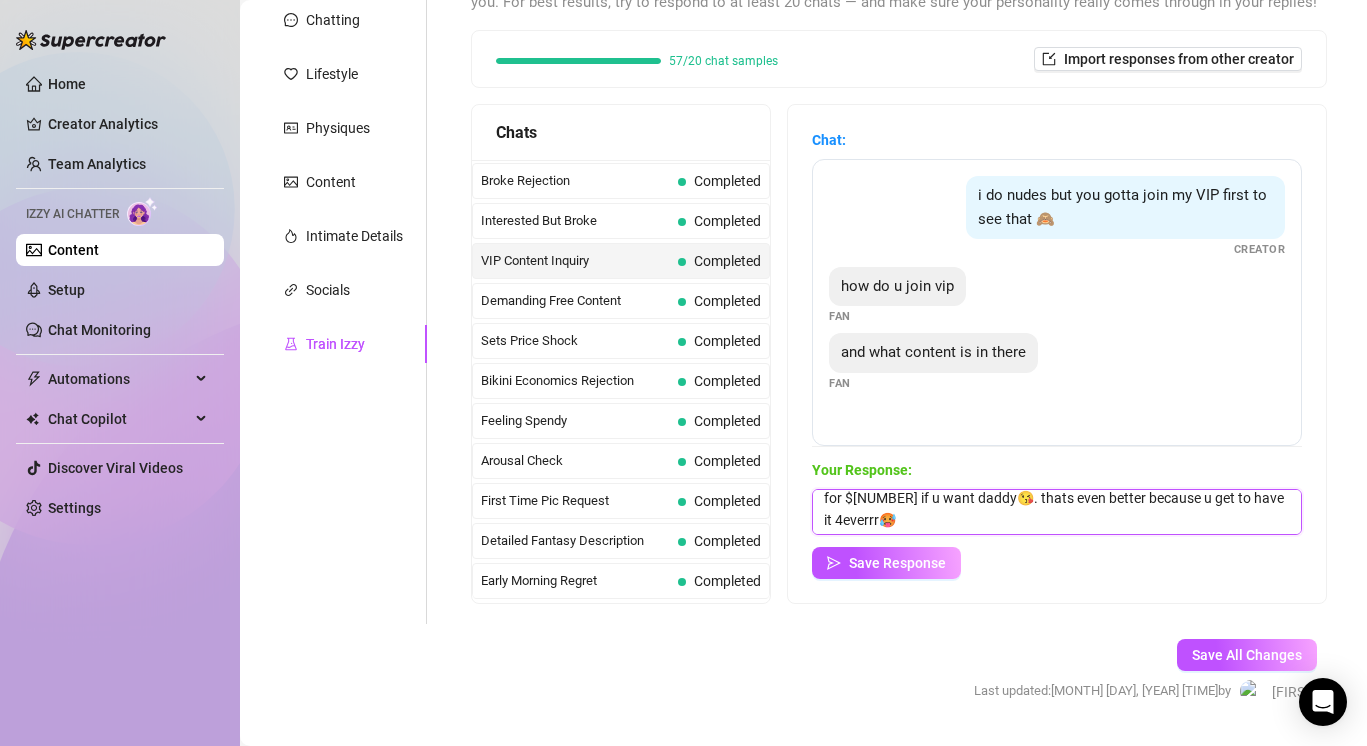 scroll, scrollTop: 30, scrollLeft: 0, axis: vertical 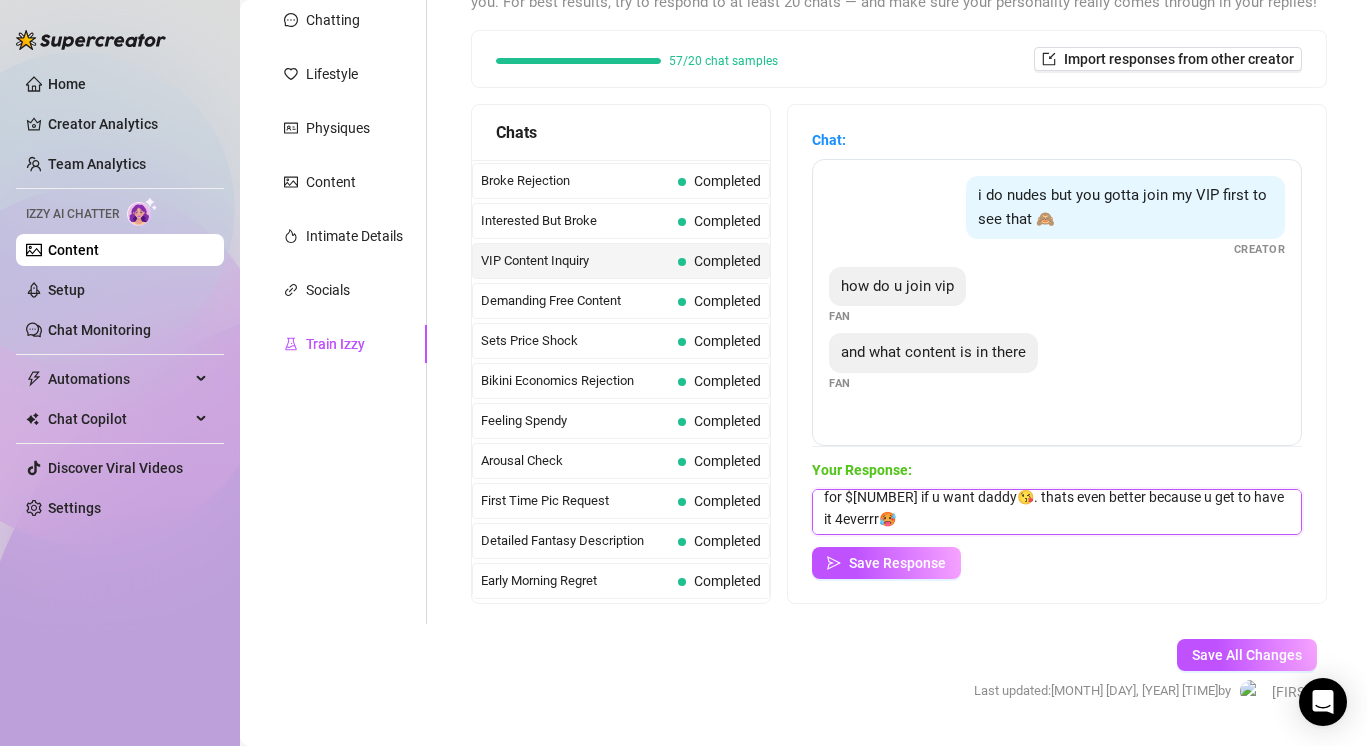 drag, startPoint x: 1252, startPoint y: 525, endPoint x: 849, endPoint y: 516, distance: 403.1005 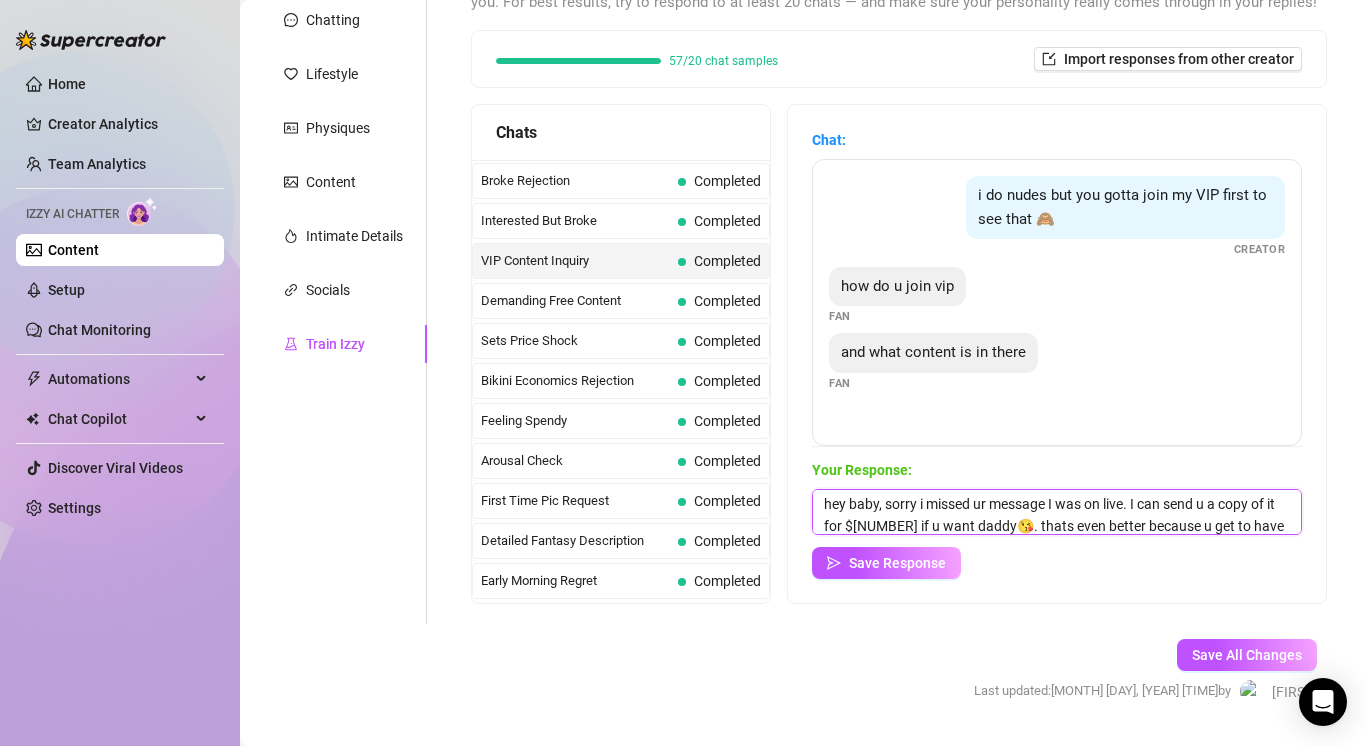 scroll, scrollTop: 0, scrollLeft: 0, axis: both 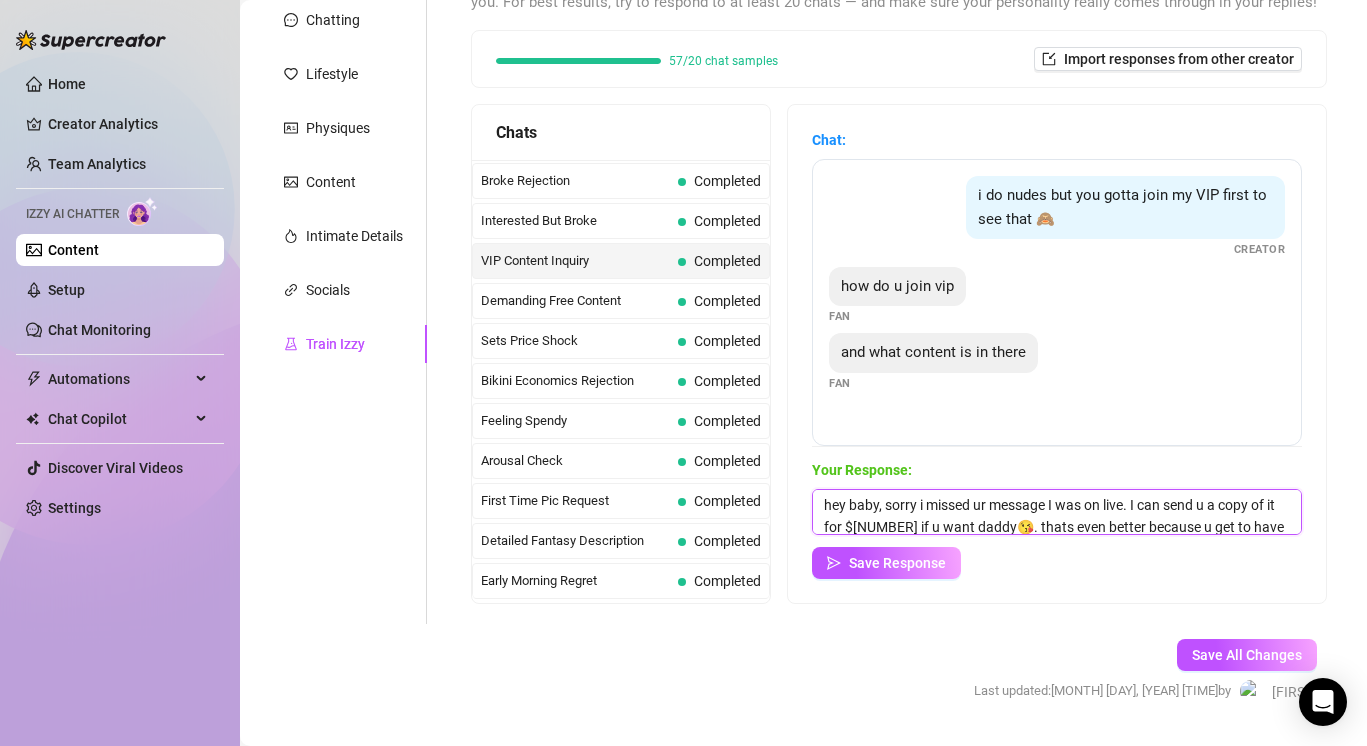 drag, startPoint x: 932, startPoint y: 517, endPoint x: 796, endPoint y: 478, distance: 141.48145 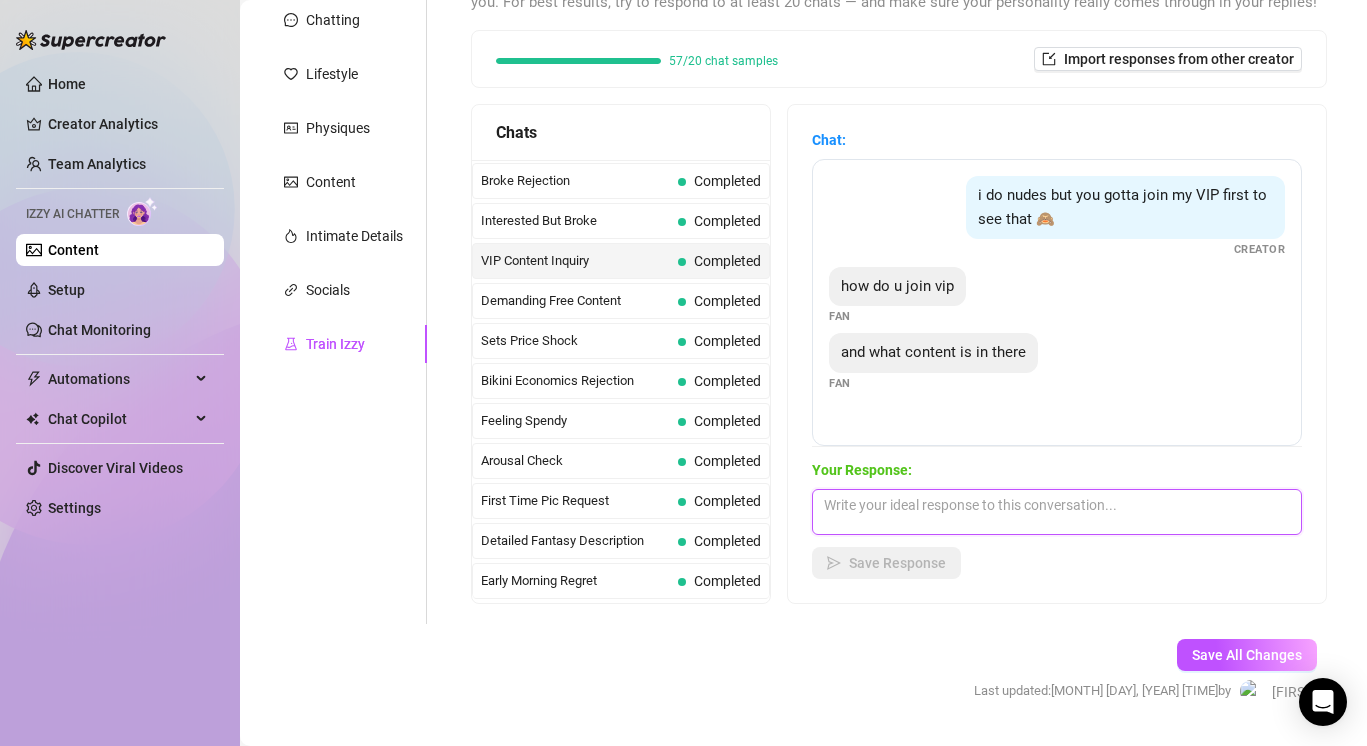 click at bounding box center (1057, 512) 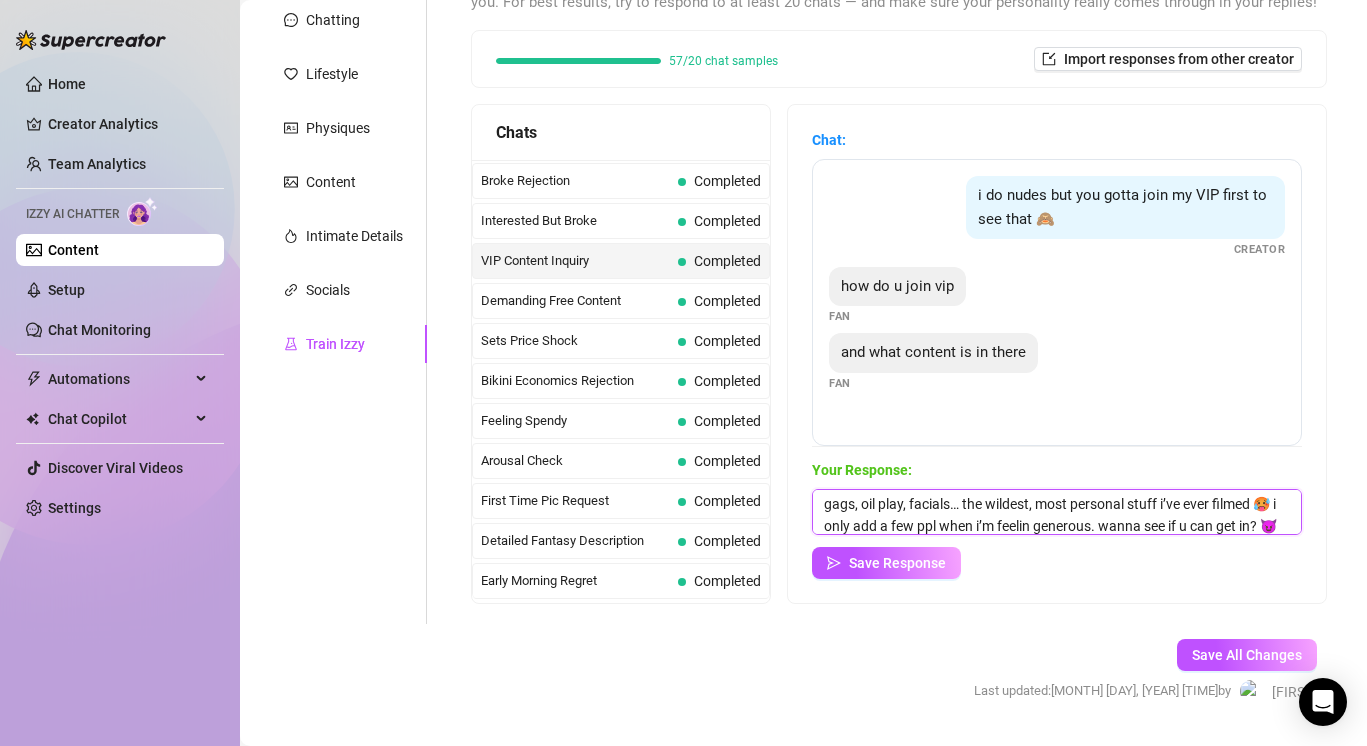 scroll, scrollTop: 52, scrollLeft: 0, axis: vertical 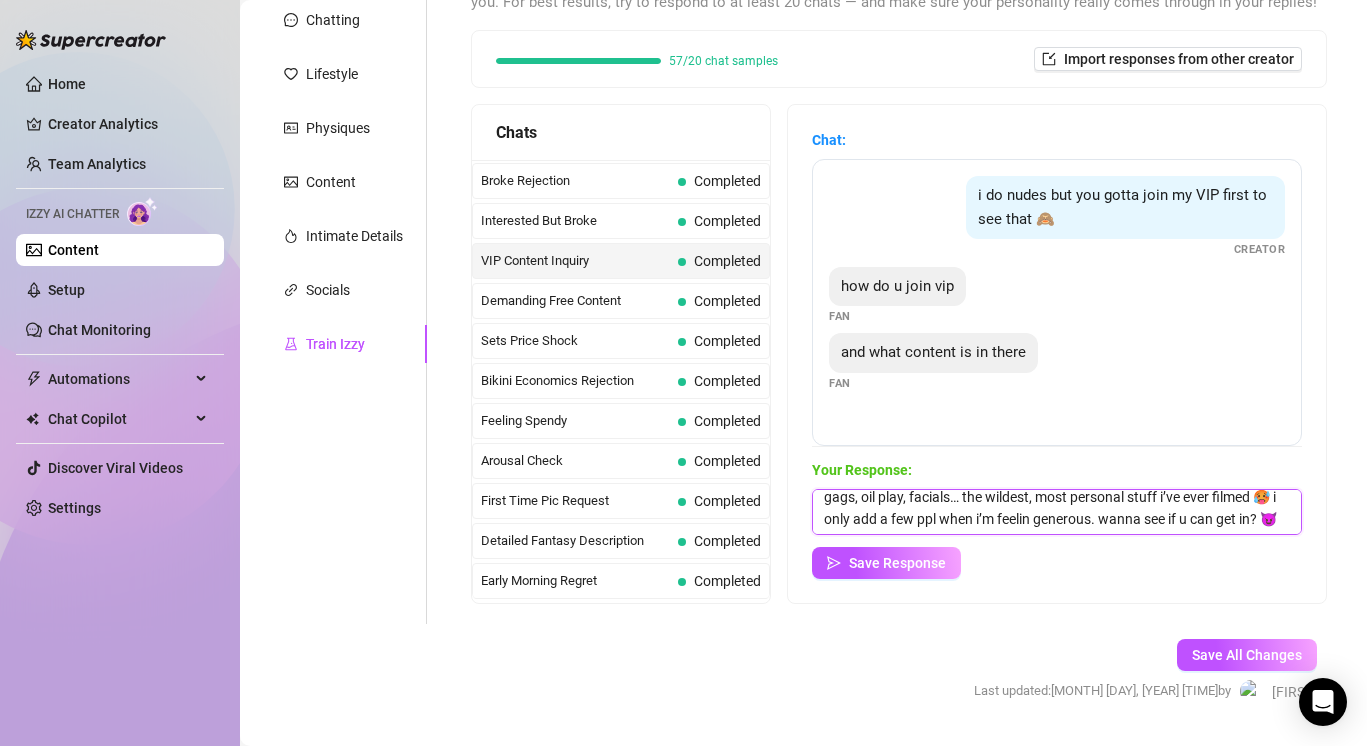 click on "my public vip is just a lil taste baby 😘 but my real freaky stuff? it’s on my private vip list—$[PRICE] one-time to get added. raw b/g, full anal, sloppy gags, oil play, facials… the wildest, most personal stuff i’ve ever filmed 🥵 i only add a few ppl when i’m feelin generous. wanna see if u can get in? 😈💌" at bounding box center [1057, 512] 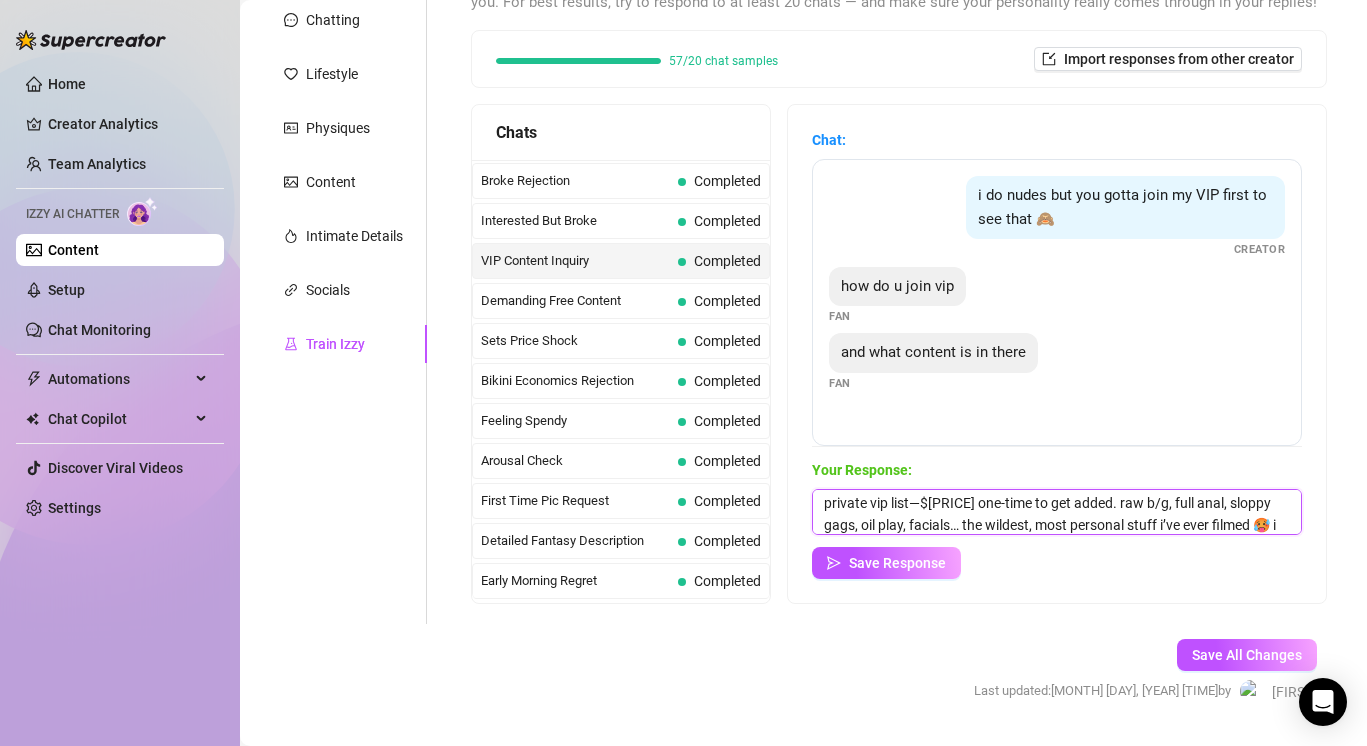 scroll, scrollTop: 29, scrollLeft: 0, axis: vertical 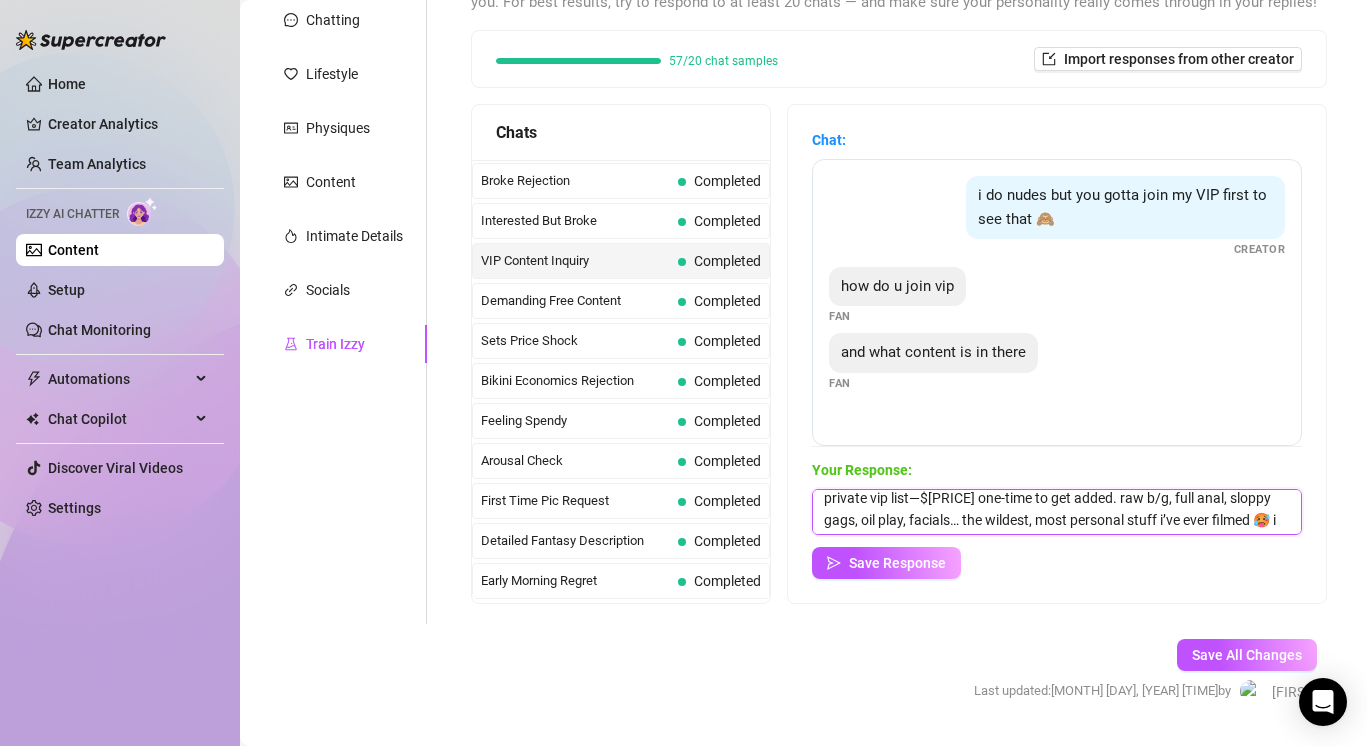 drag, startPoint x: 1208, startPoint y: 500, endPoint x: 1154, endPoint y: 499, distance: 54.00926 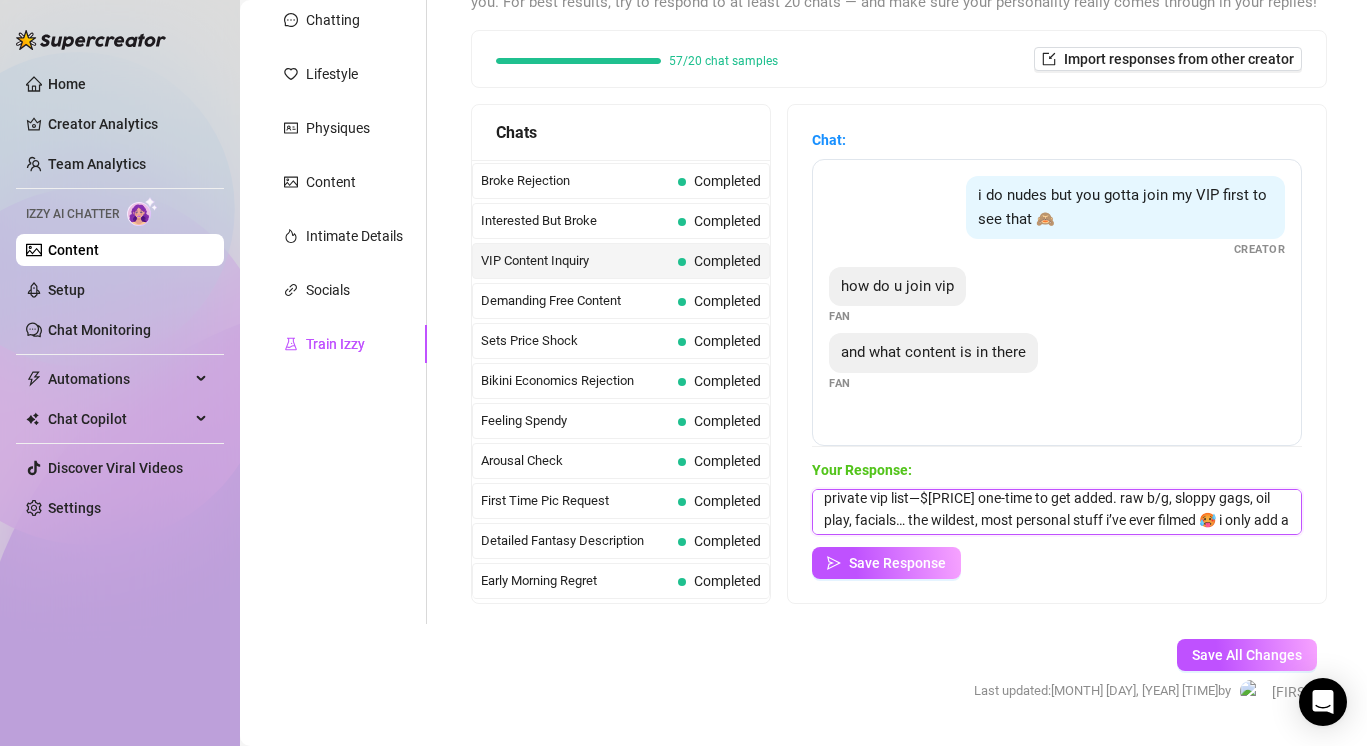 scroll, scrollTop: 28, scrollLeft: 0, axis: vertical 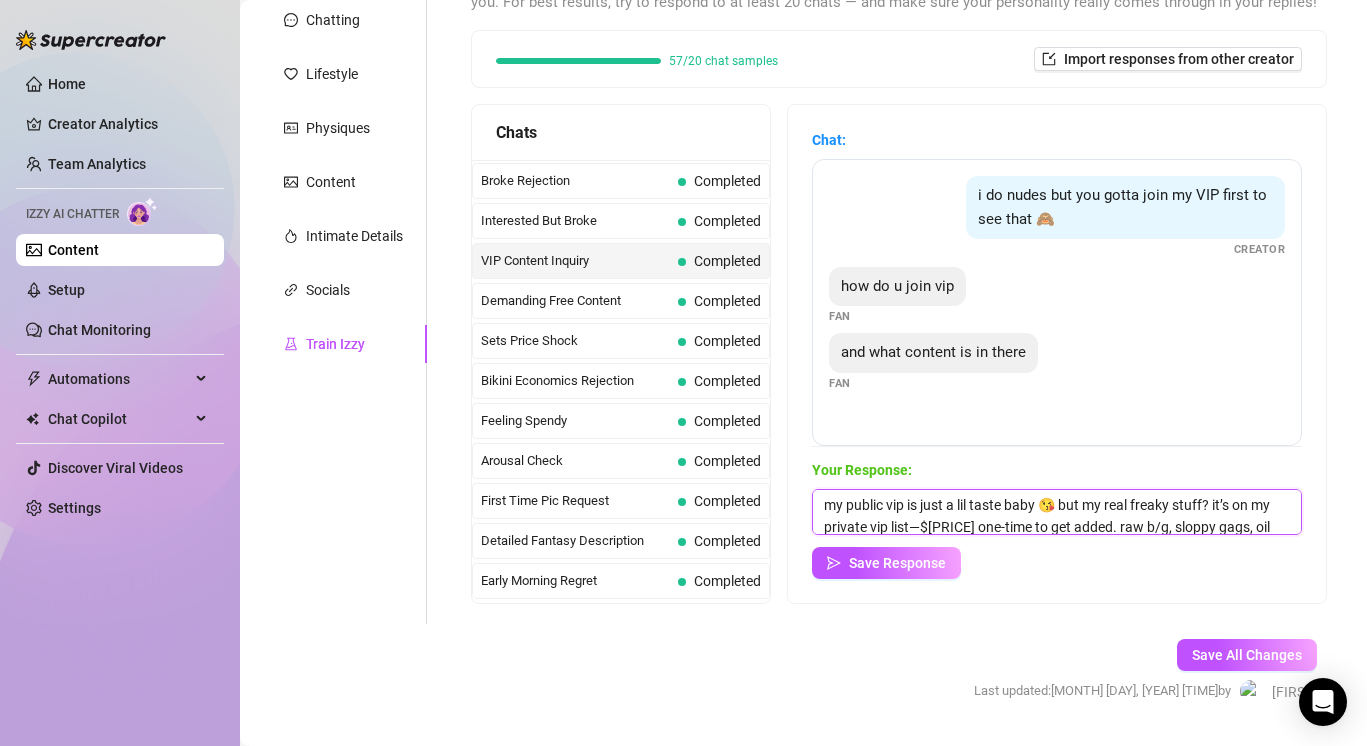 drag, startPoint x: 1229, startPoint y: 501, endPoint x: 1154, endPoint y: 522, distance: 77.88453 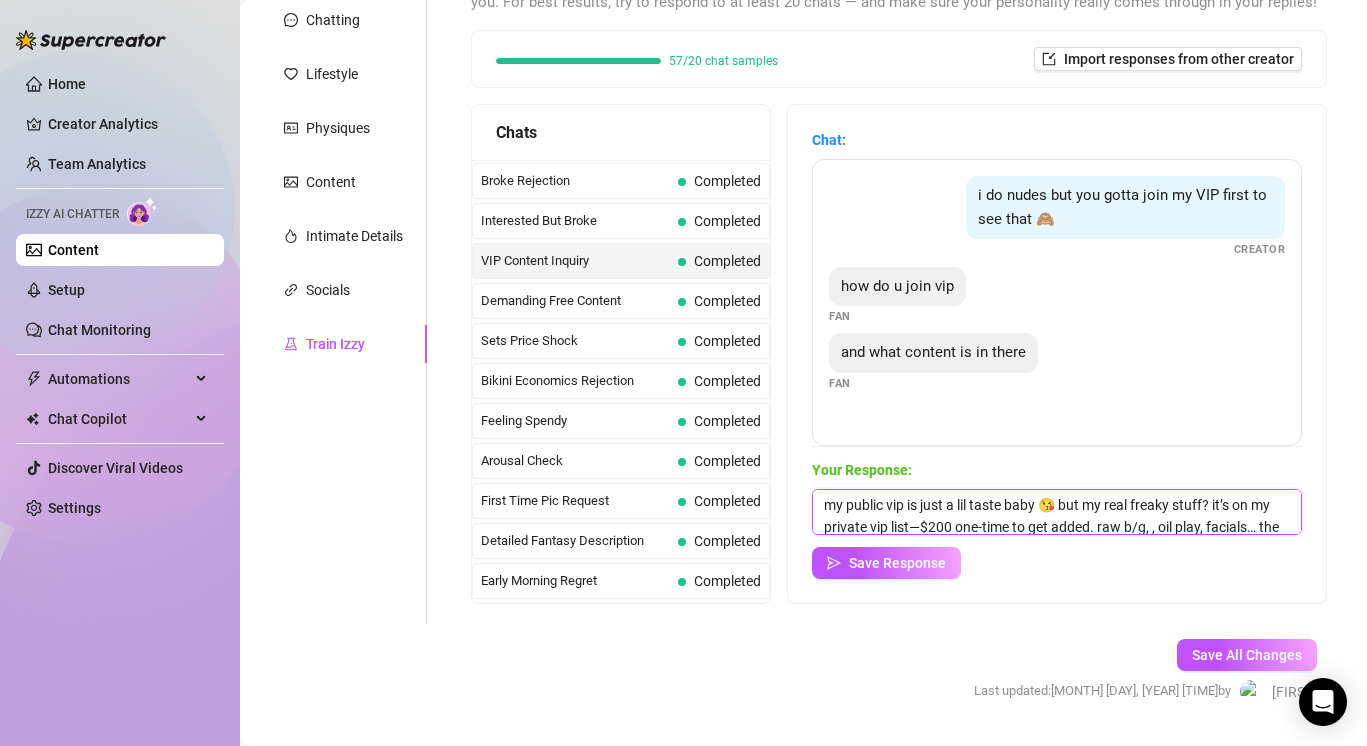 scroll, scrollTop: 1, scrollLeft: 0, axis: vertical 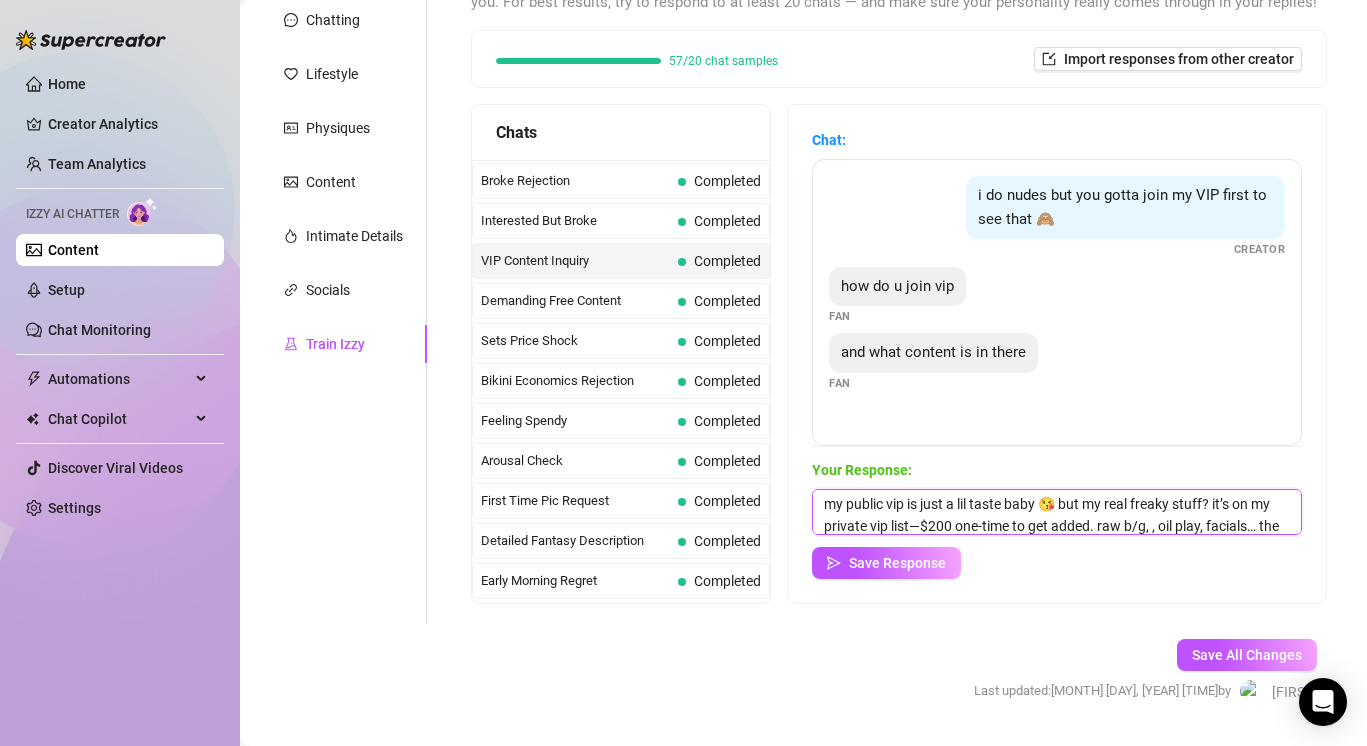 click on "my public vip is just a lil taste baby 😘 but my real freaky stuff? it’s on my private vip list—$200 one-time to get added. raw b/g, , oil play, facials… the wildest, most personal stuff i’ve ever filmed 🥵 i only add a few ppl when i’m feelin generous. wanna see if u can get in? 😈💌" at bounding box center (1057, 512) 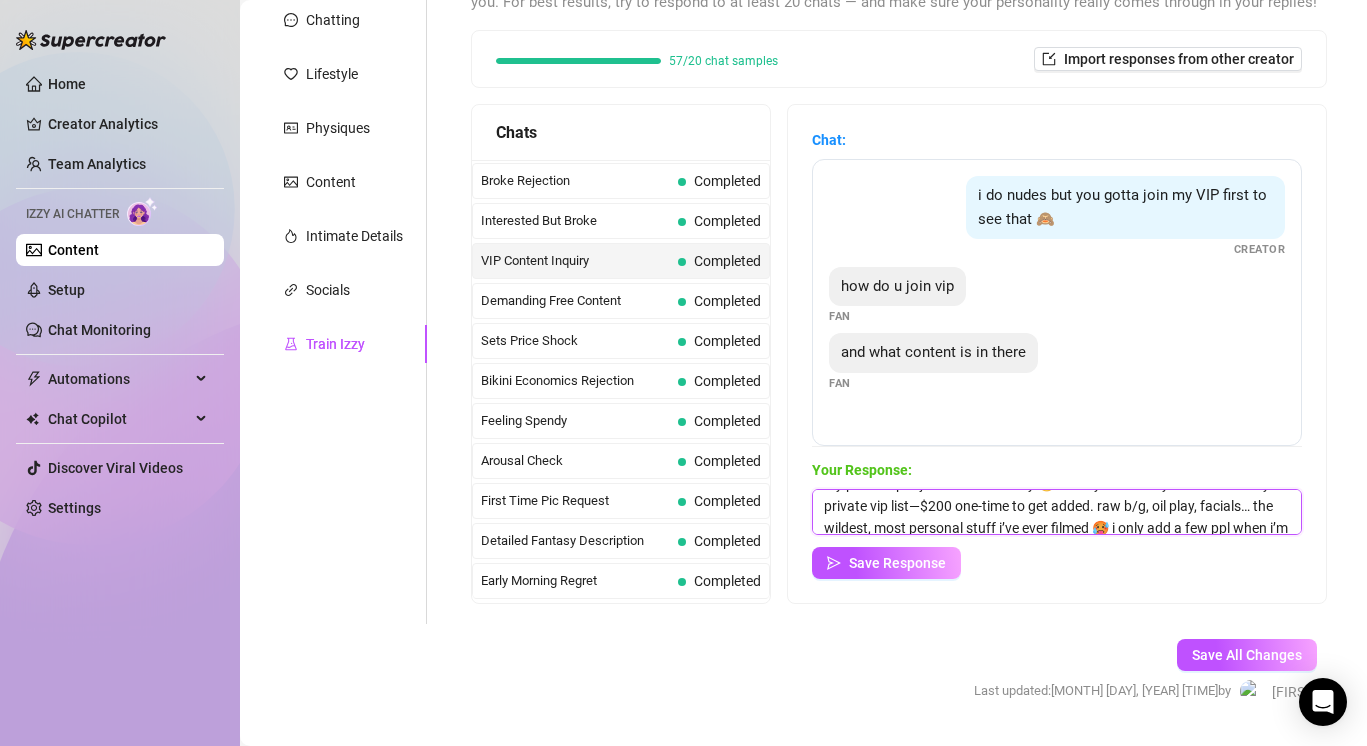 scroll, scrollTop: 20, scrollLeft: 0, axis: vertical 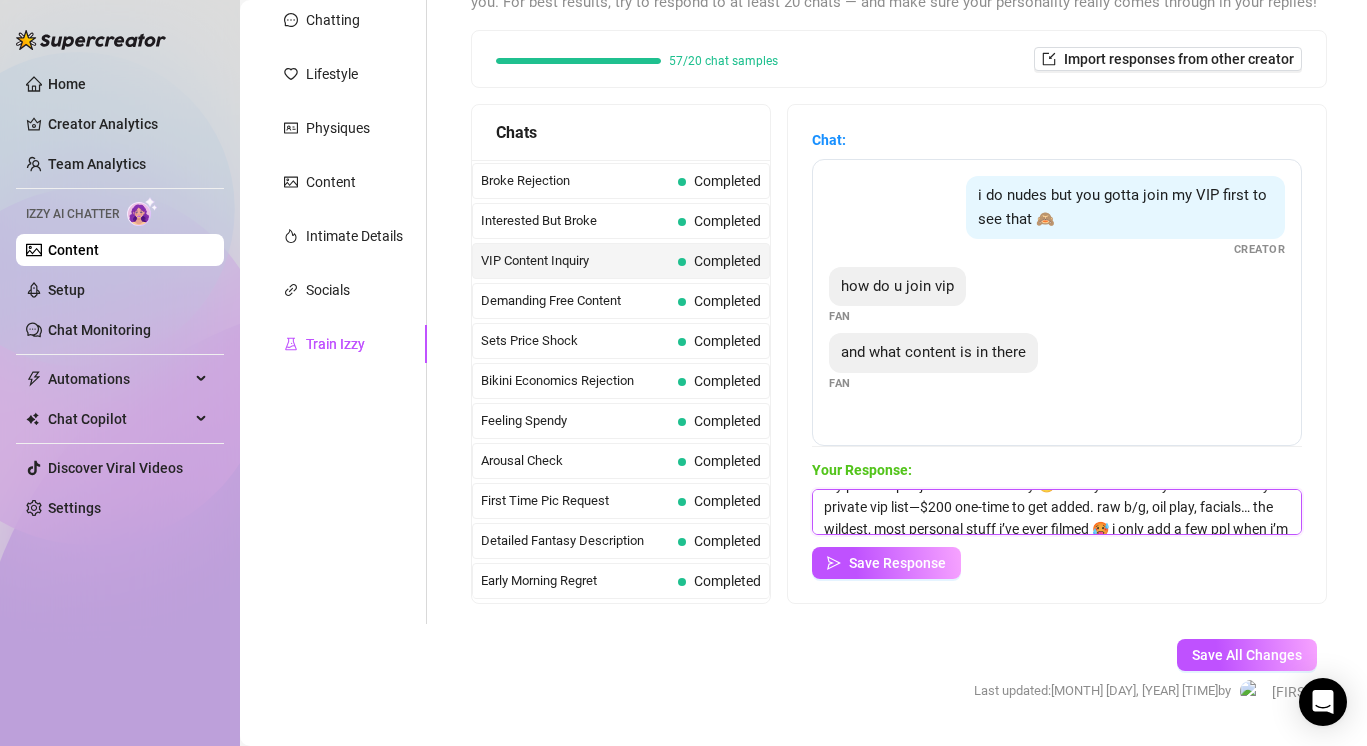click on "my public vip is just a lil taste baby 😘 but my real freaky stuff? it’s on my private vip list—$200 one-time to get added. raw b/g, oil play, facials… the wildest, most personal stuff i’ve ever filmed 🥵 i only add a few ppl when i’m feelin generous. wanna see if u can get in? 😈💌" at bounding box center (1057, 512) 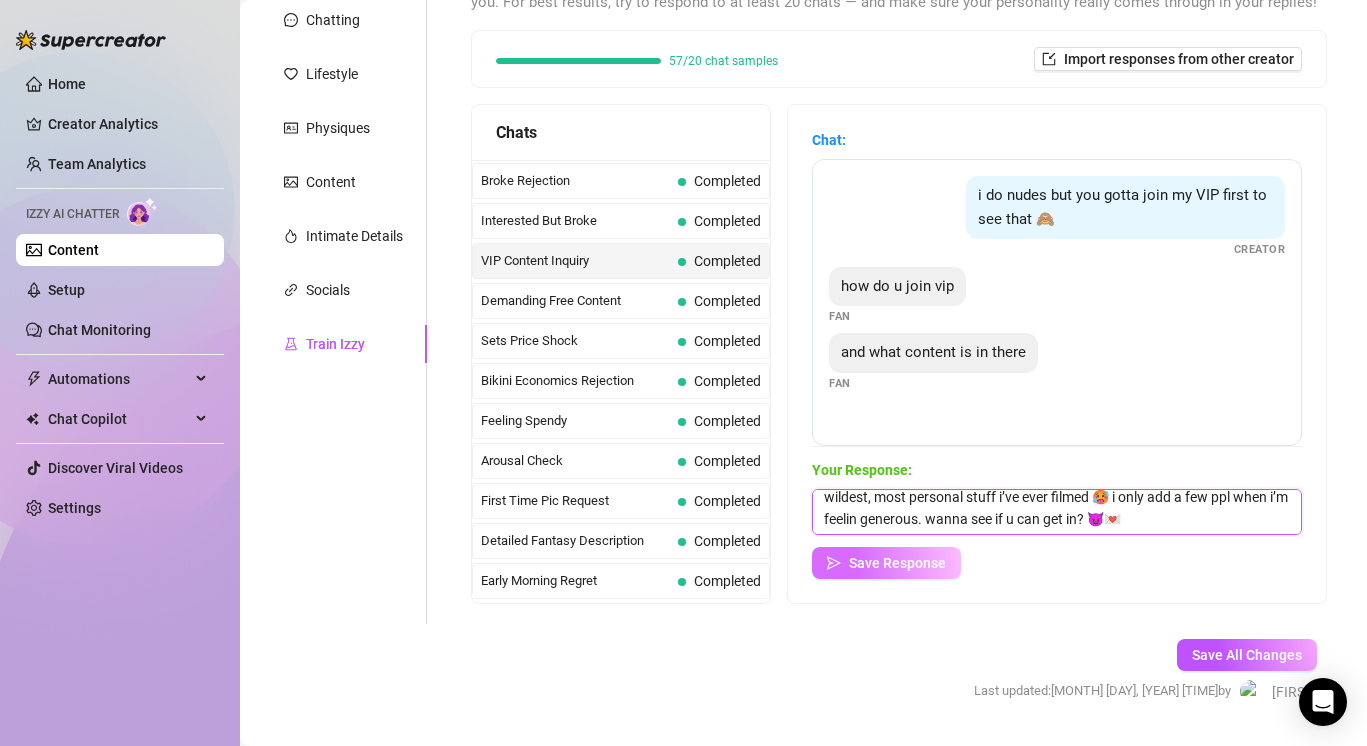 type on "my public vip is just a lil taste baby 😘 but my real freaky stuff? it’s on my private vip list—$200 one-time to get added. raw b/g, oil play, facials… the wildest, most personal stuff i’ve ever filmed 🥵 i only add a few ppl when i’m feelin generous. wanna see if u can get in? 😈💌" 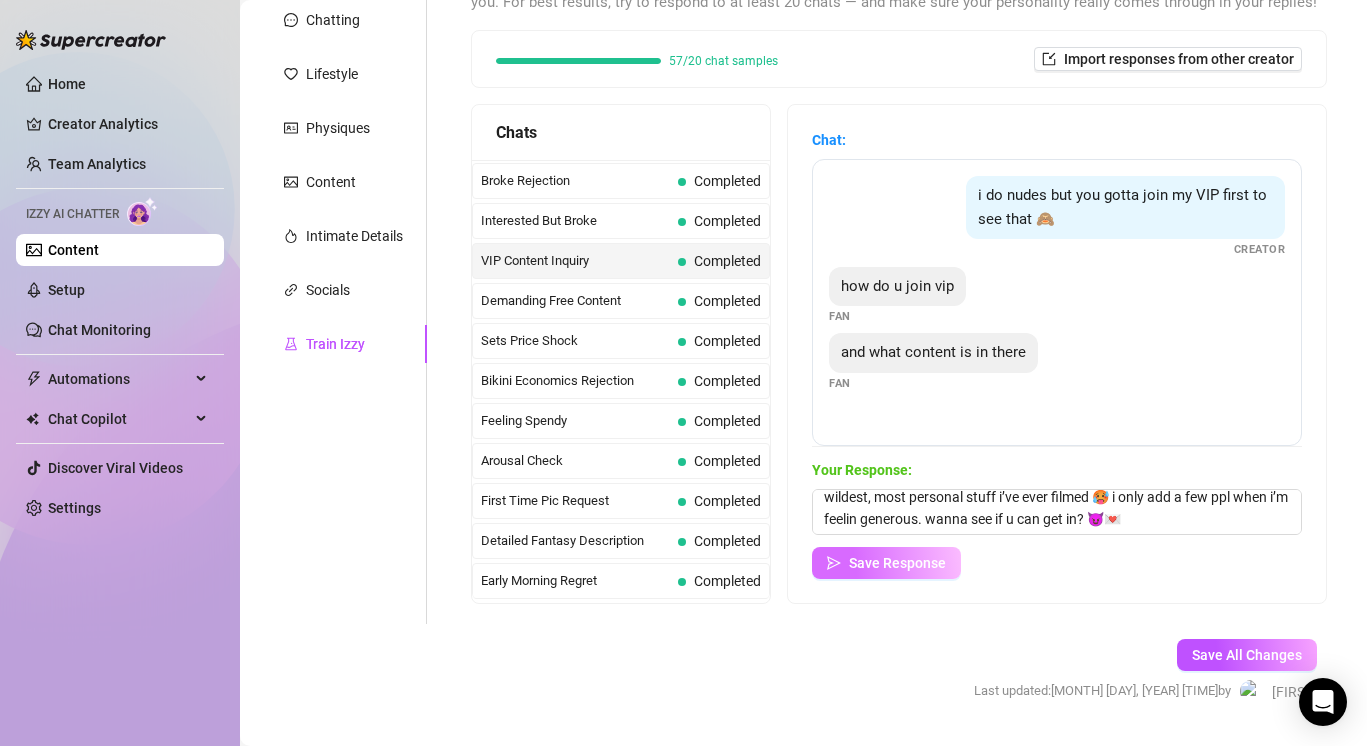 click on "Save Response" at bounding box center (886, 563) 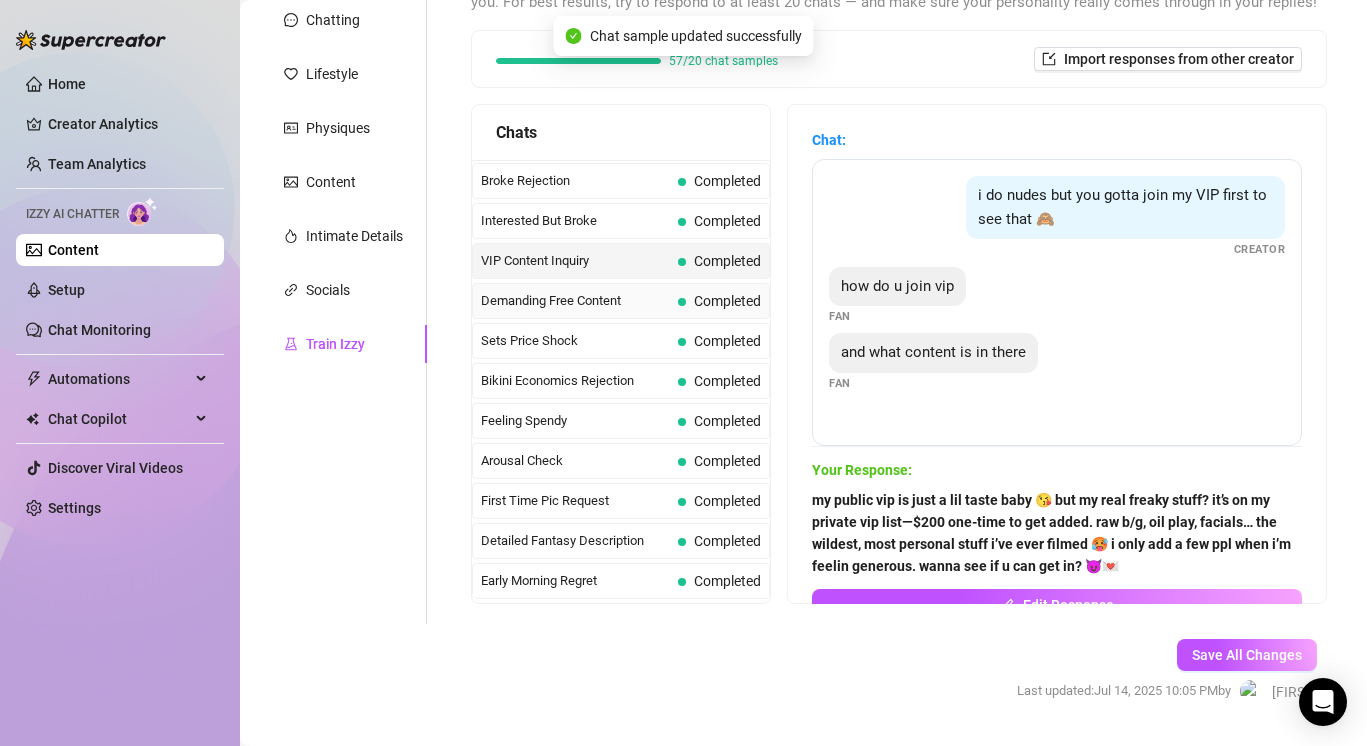 click on "Demanding Free Content" at bounding box center (575, 301) 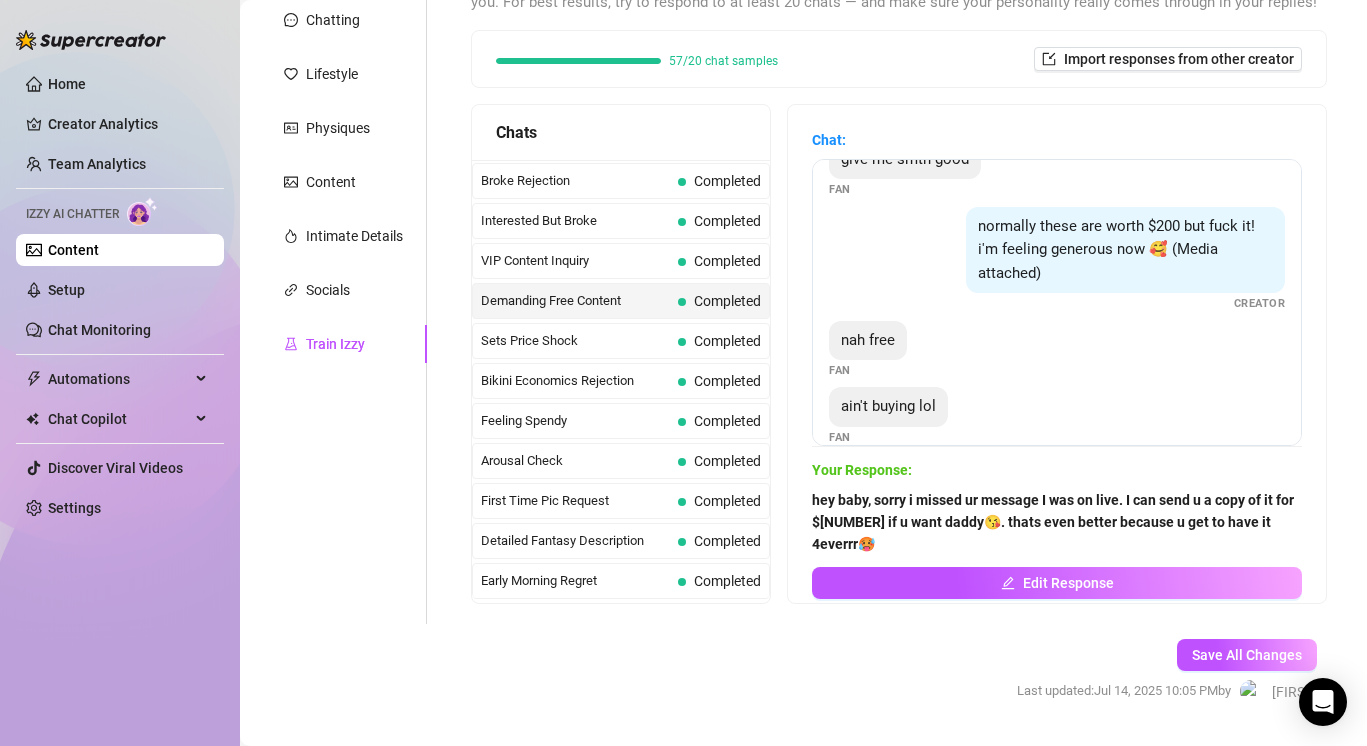 scroll, scrollTop: 193, scrollLeft: 0, axis: vertical 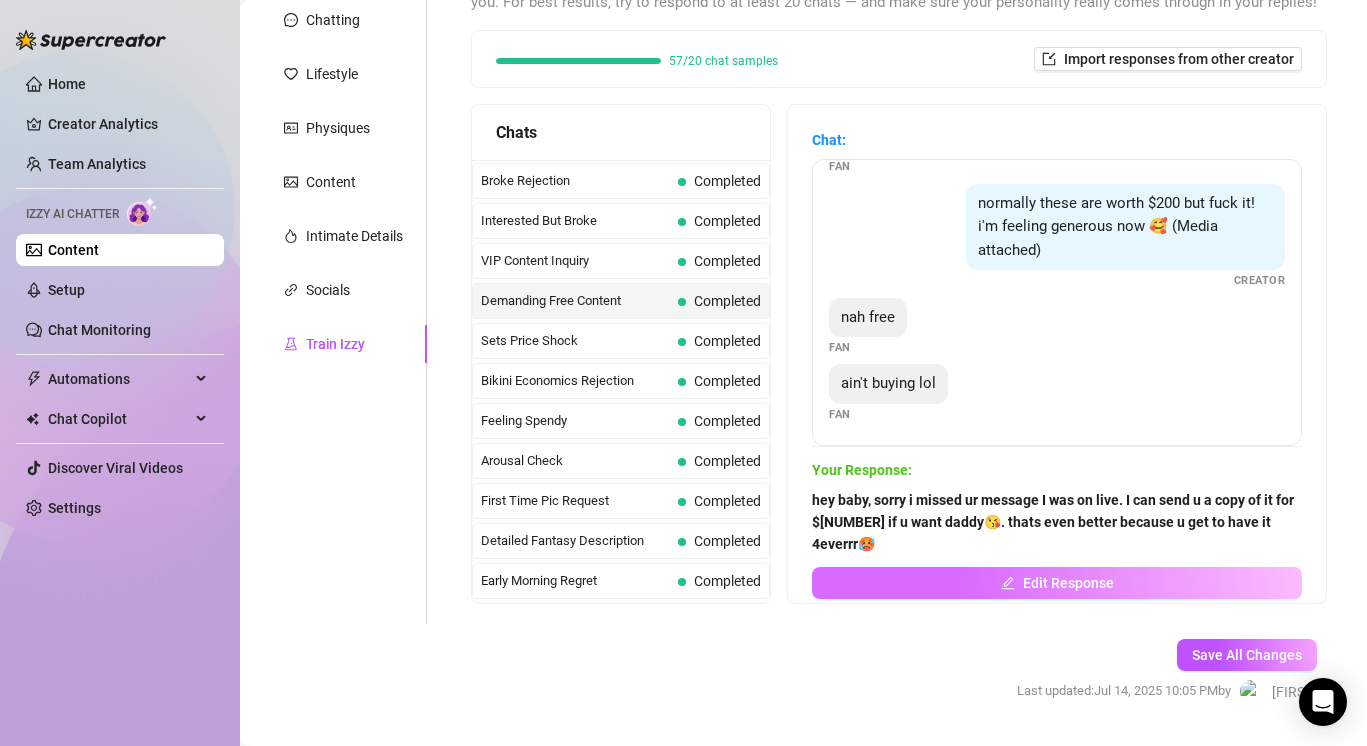 click on "Edit Response" at bounding box center [1057, 583] 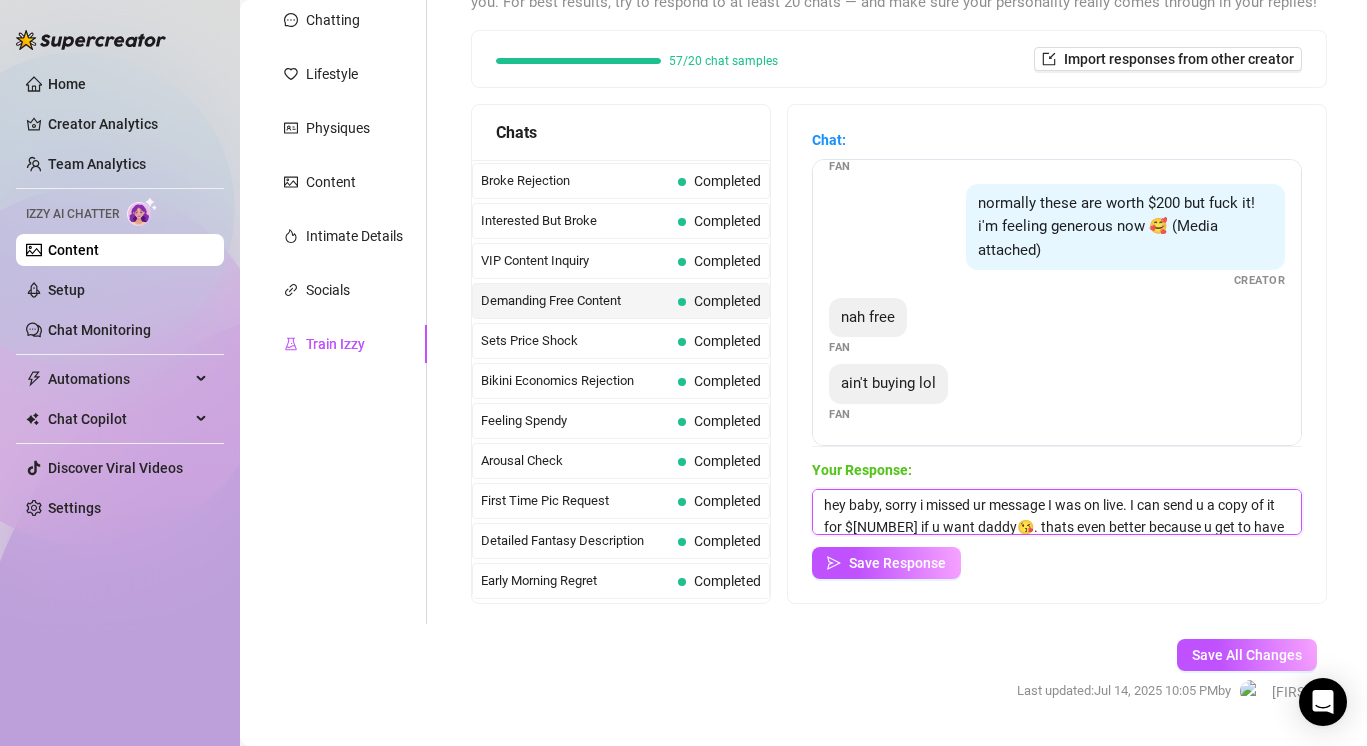 scroll, scrollTop: 30, scrollLeft: 0, axis: vertical 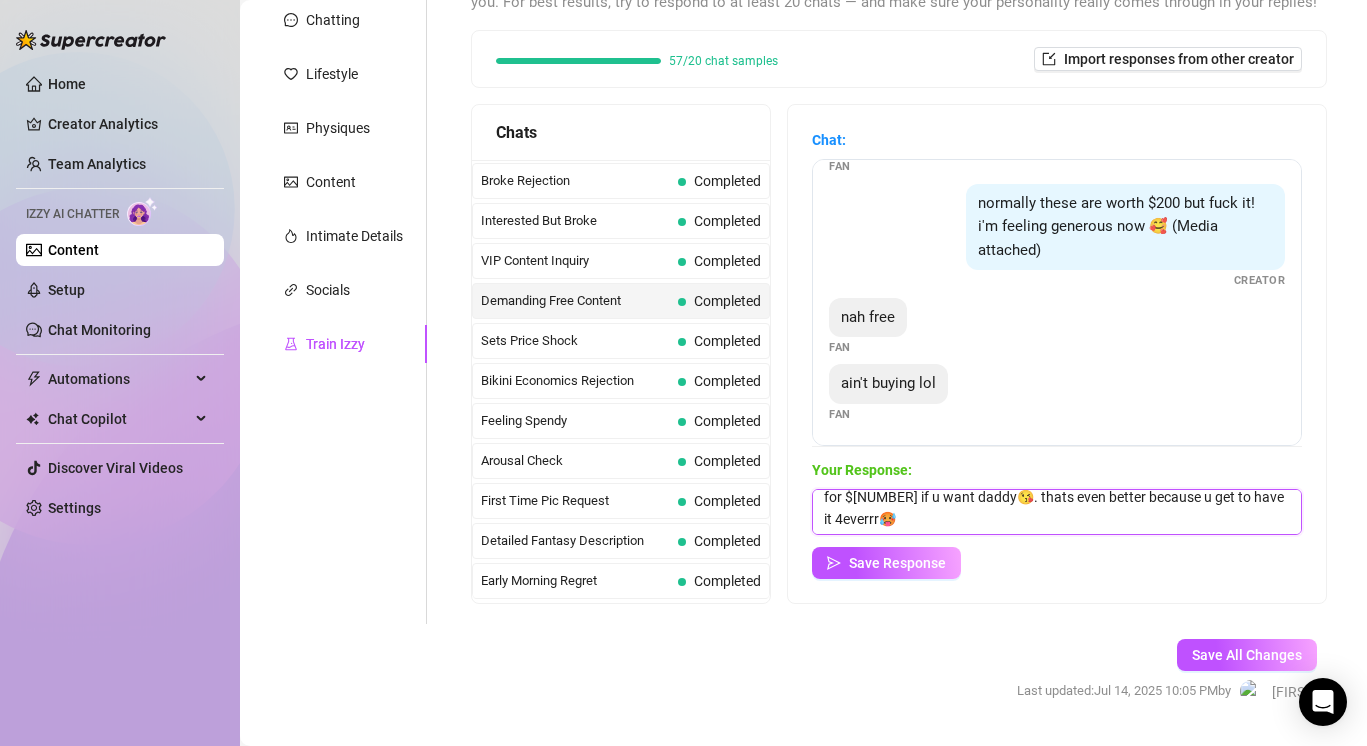 drag, startPoint x: 819, startPoint y: 498, endPoint x: 1186, endPoint y: 579, distance: 375.8324 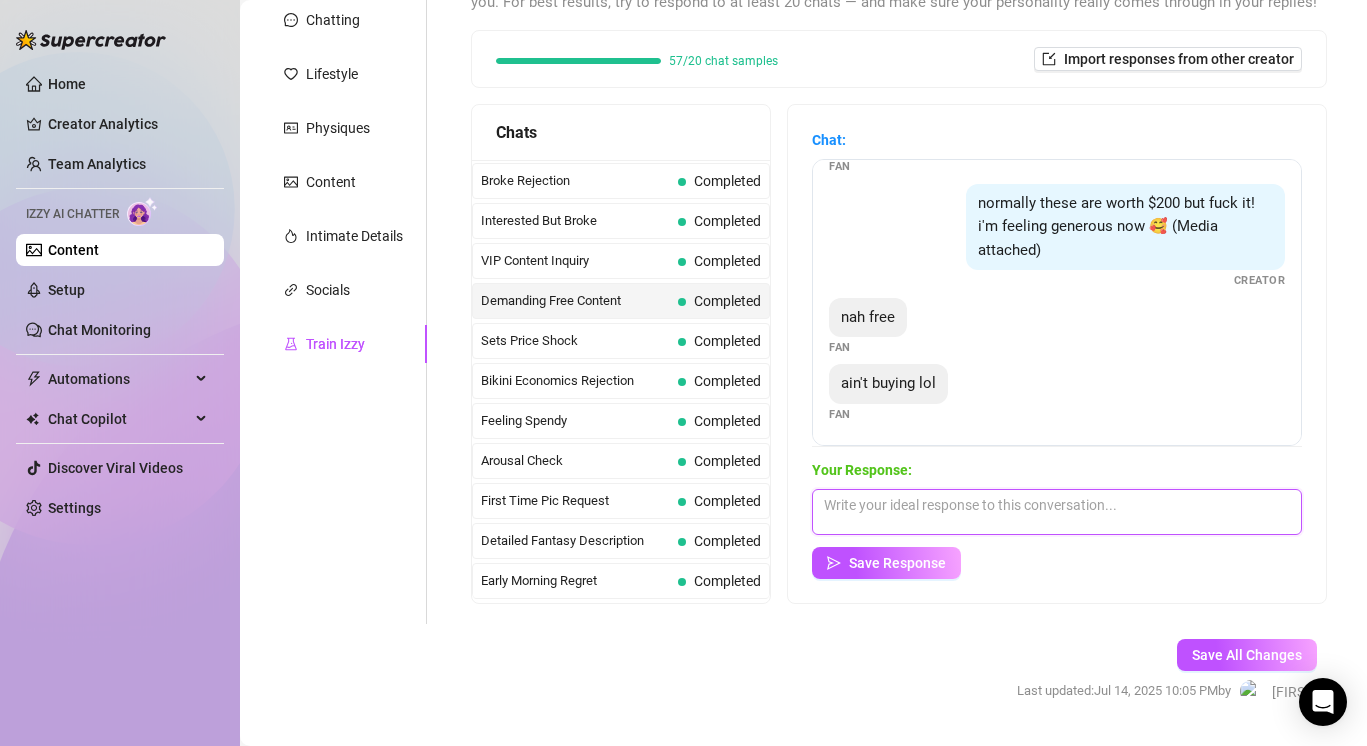 scroll, scrollTop: 0, scrollLeft: 0, axis: both 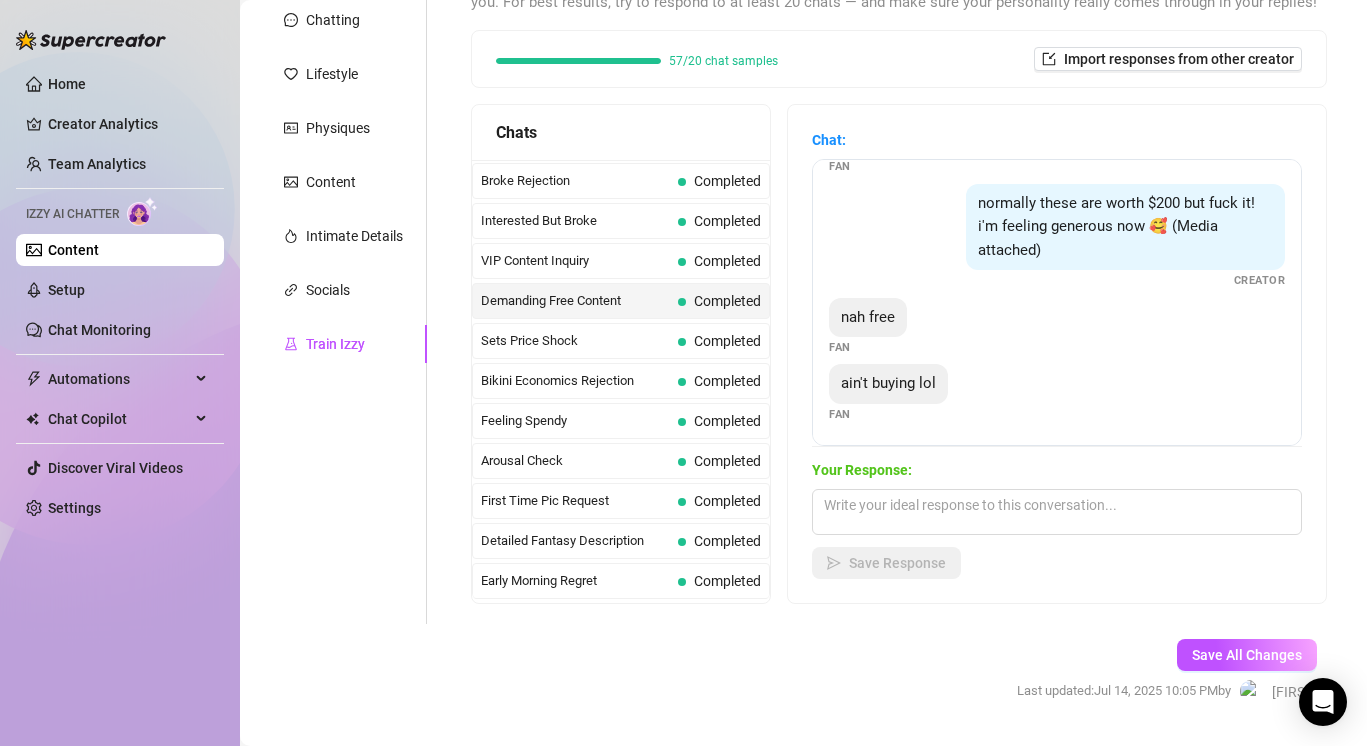 click on "Your Response:" at bounding box center [1057, 470] 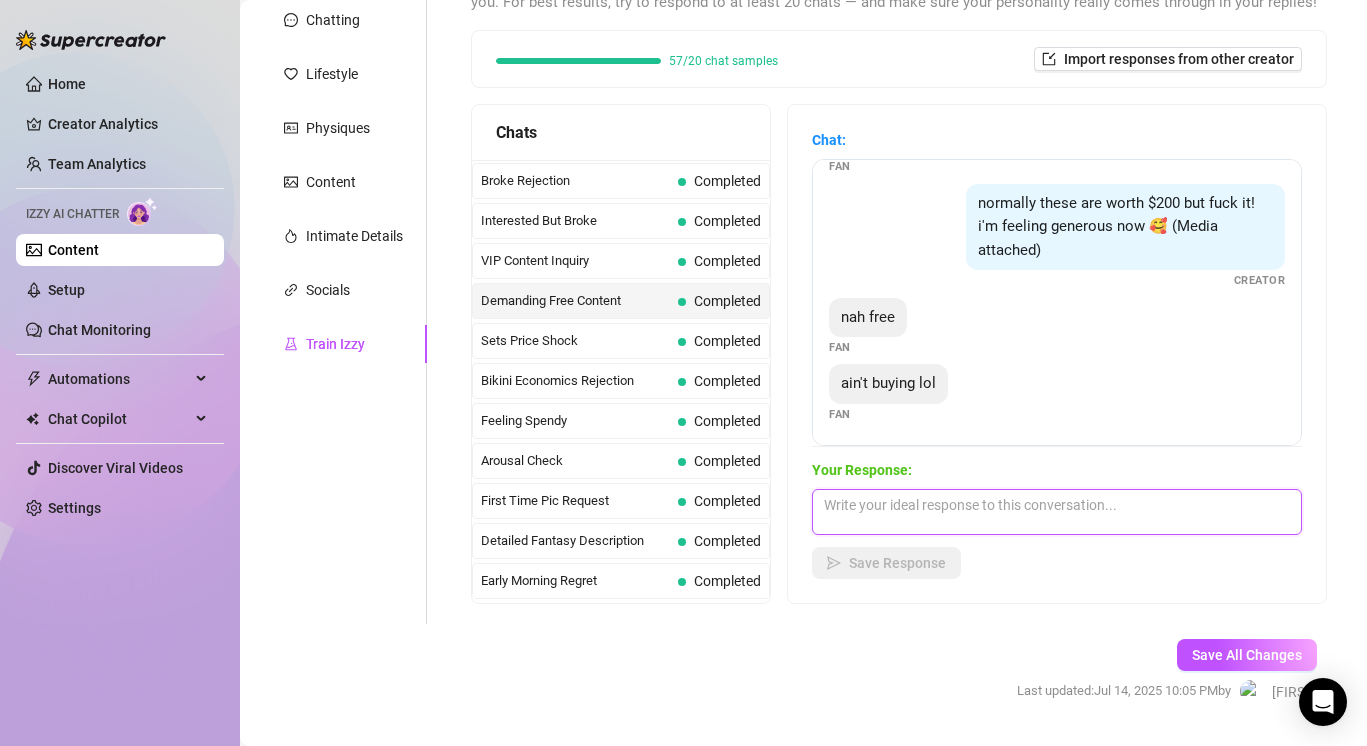 click at bounding box center (1057, 512) 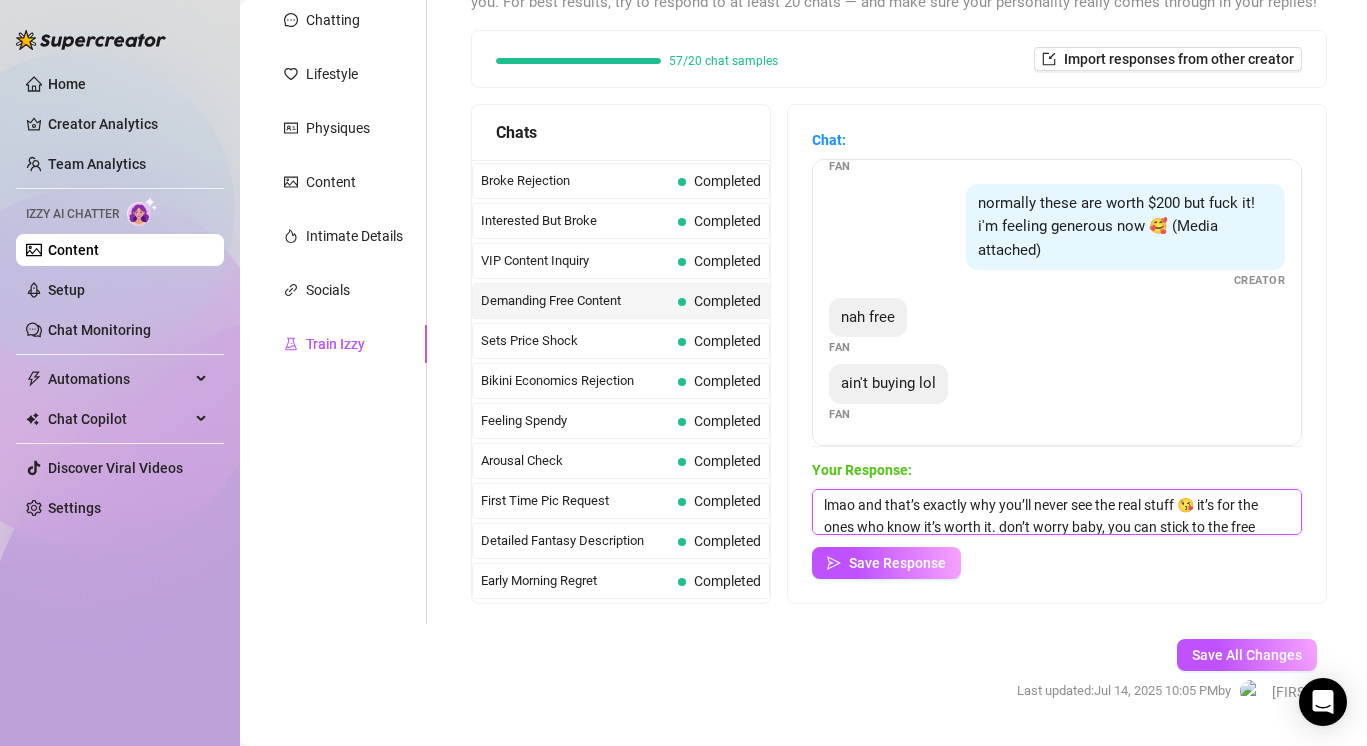 scroll, scrollTop: 30, scrollLeft: 0, axis: vertical 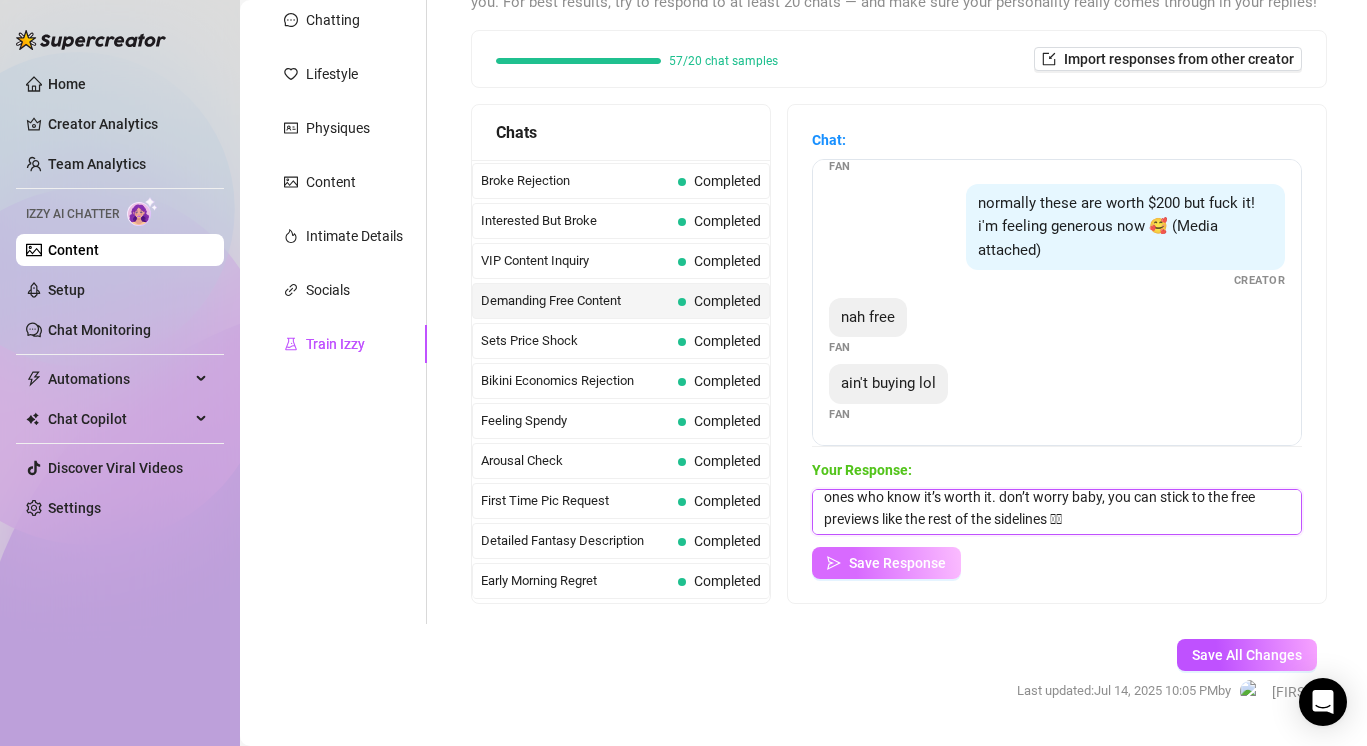 type on "lmao and that’s exactly why you’ll never see the real stuff 😘 it’s for the ones who know it’s worth it. don’t worry baby, you can stick to the free previews like the rest of the sidelines 🫶🏼" 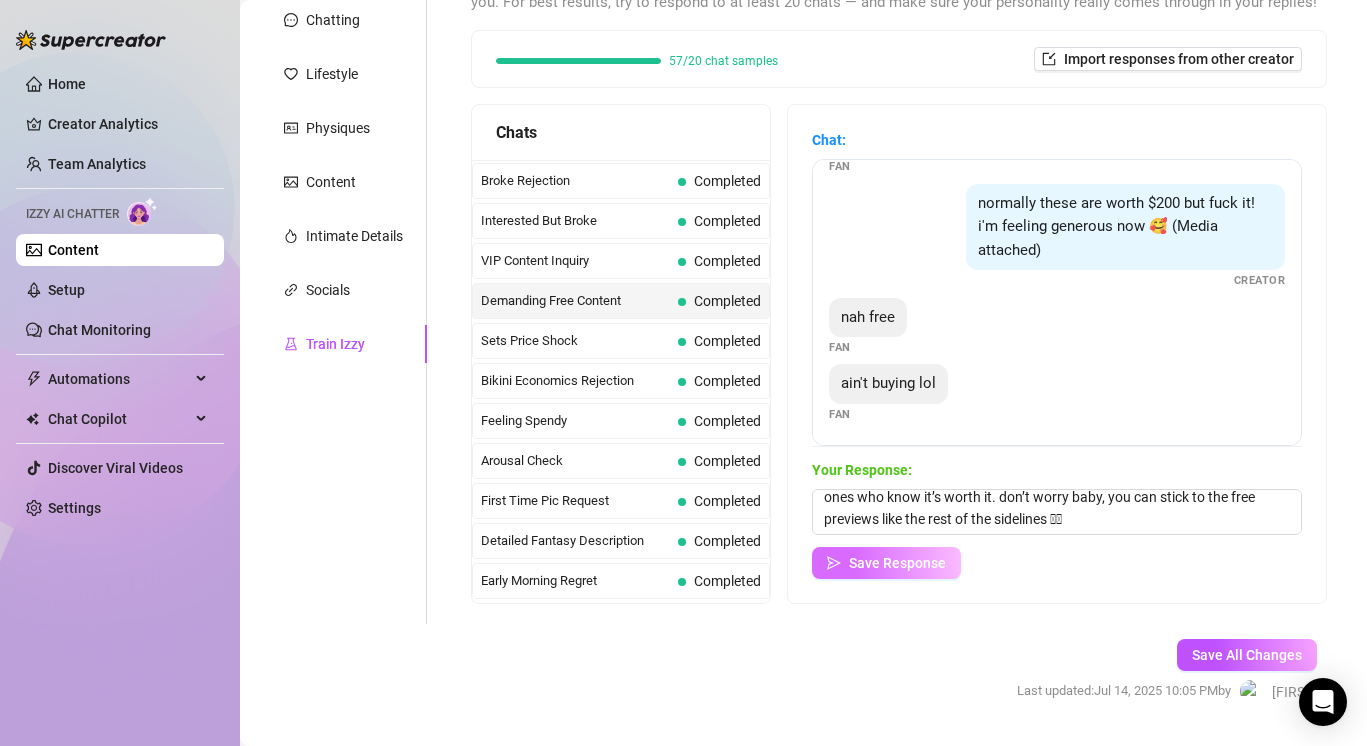 click on "Save Response" at bounding box center (897, 563) 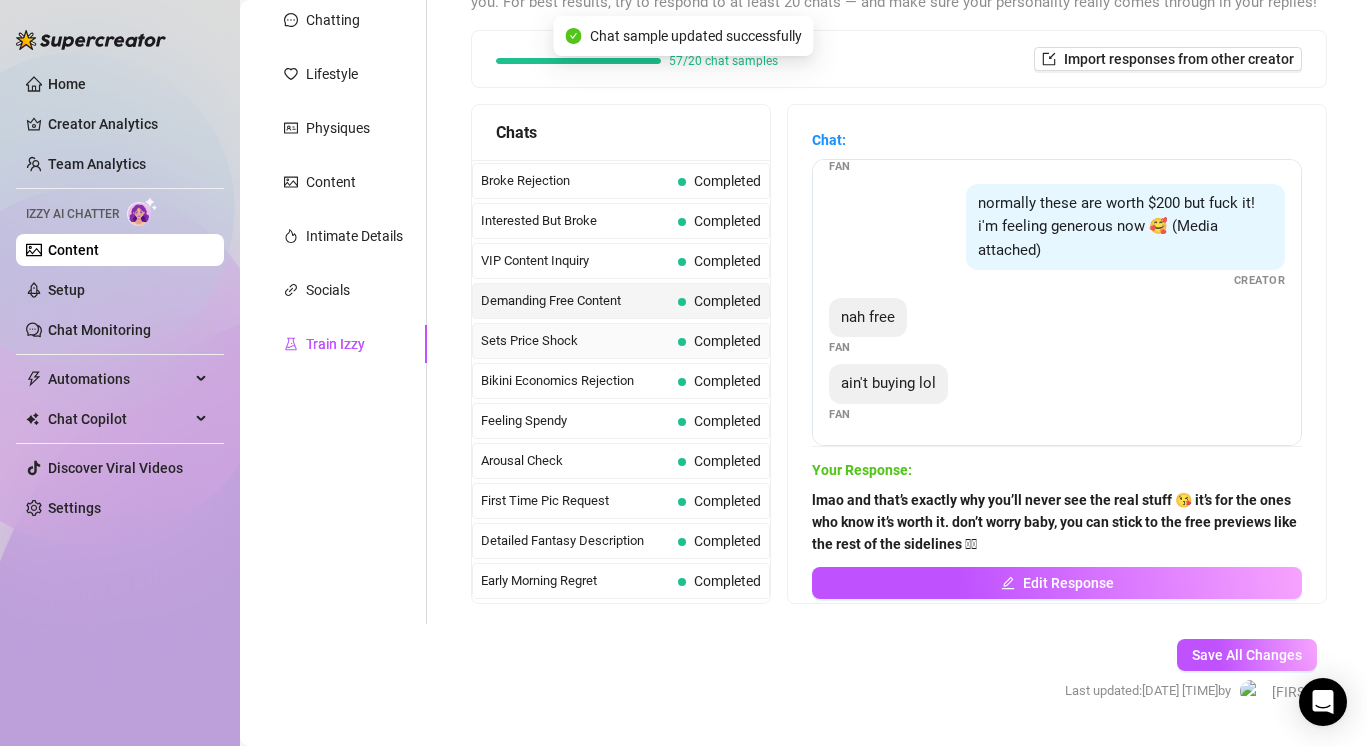 click on "Sets Price Shock" at bounding box center (575, 341) 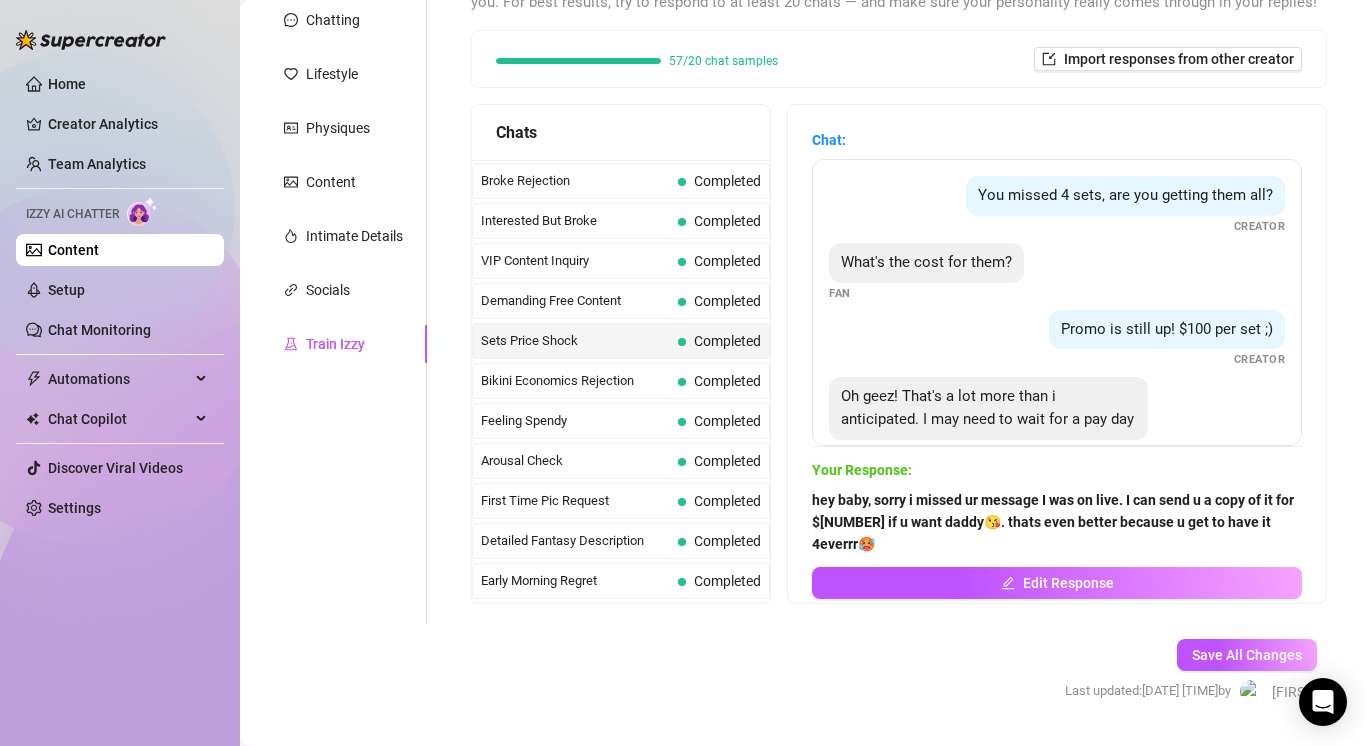 scroll, scrollTop: 36, scrollLeft: 0, axis: vertical 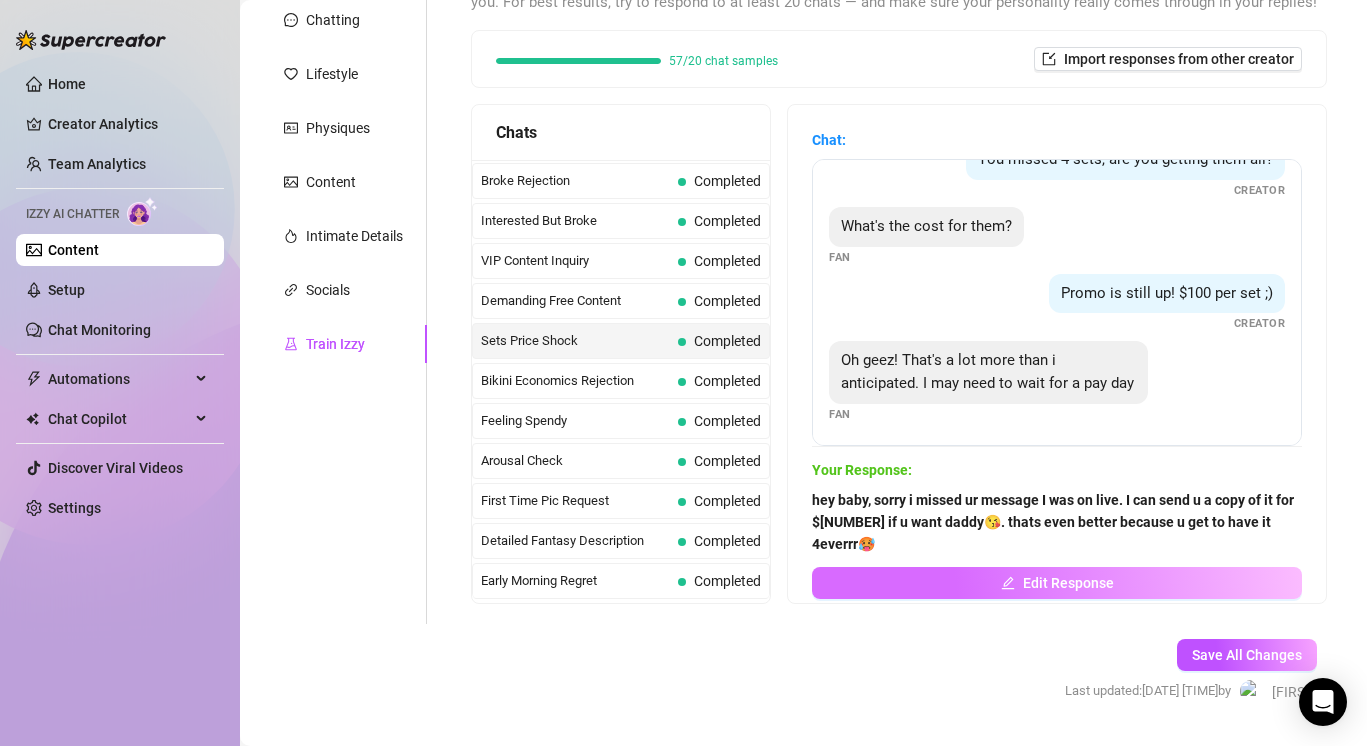 click on "Edit Response" at bounding box center (1057, 583) 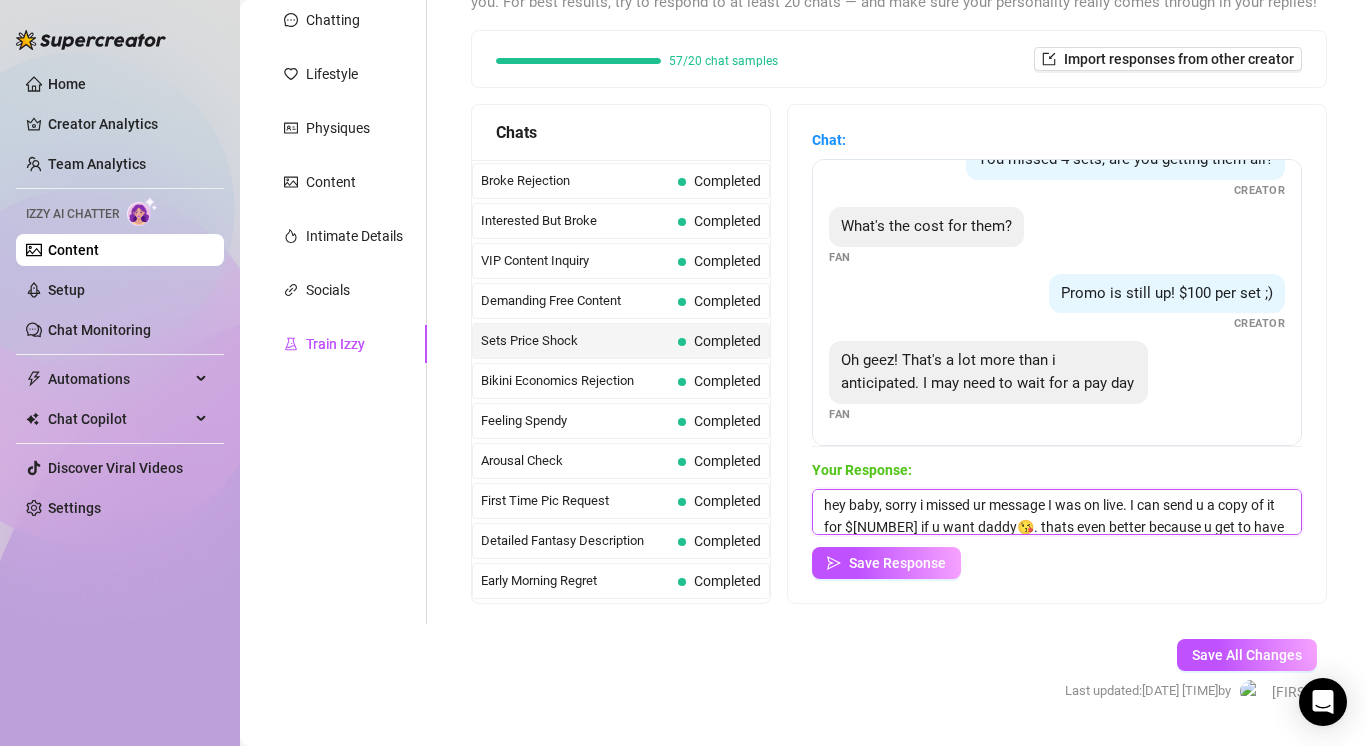 click on "hey baby, sorry i missed ur message I was on live. I can send u a copy of it for $[NUMBER] if u want daddy😘. thats even better because u get to have it 4everrr🥵" at bounding box center [1057, 512] 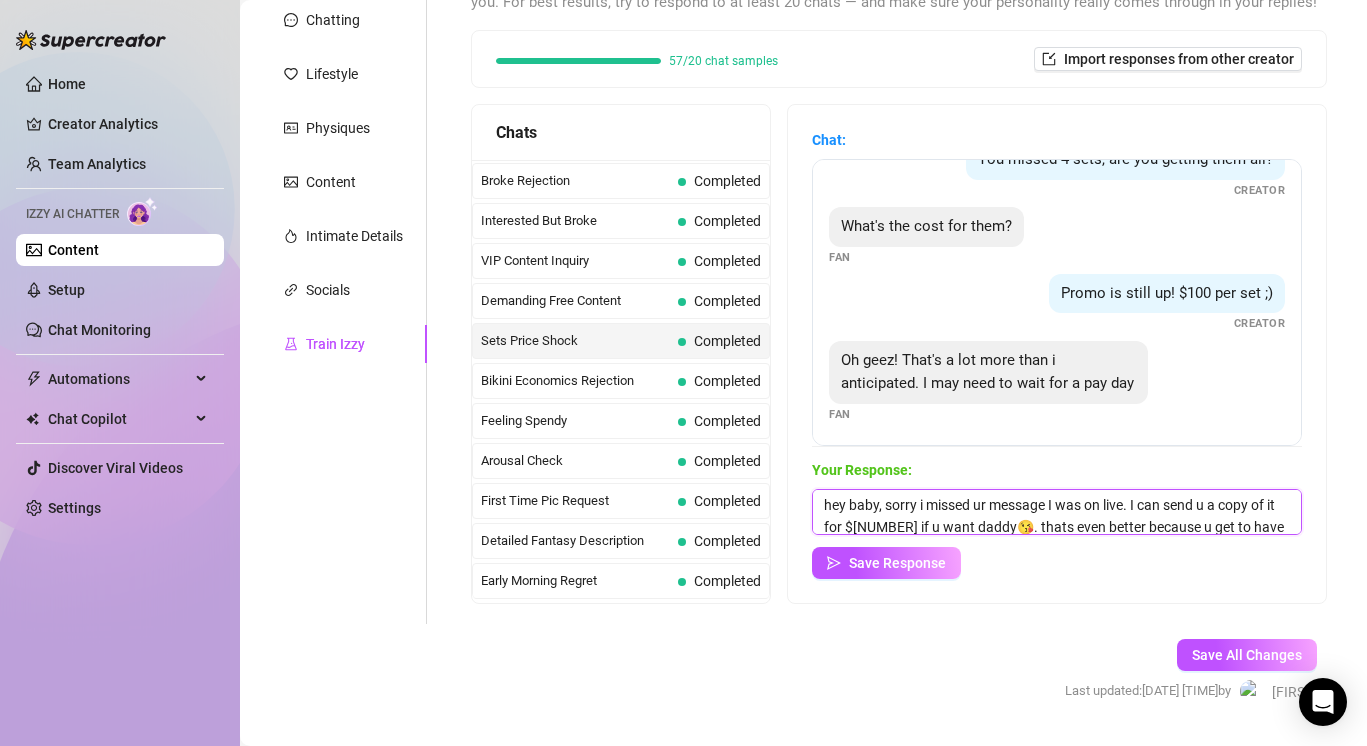 click on "hey baby, sorry i missed ur message I was on live. I can send u a copy of it for $[NUMBER] if u want daddy😘. thats even better because u get to have it 4everrr🥵" at bounding box center [1057, 512] 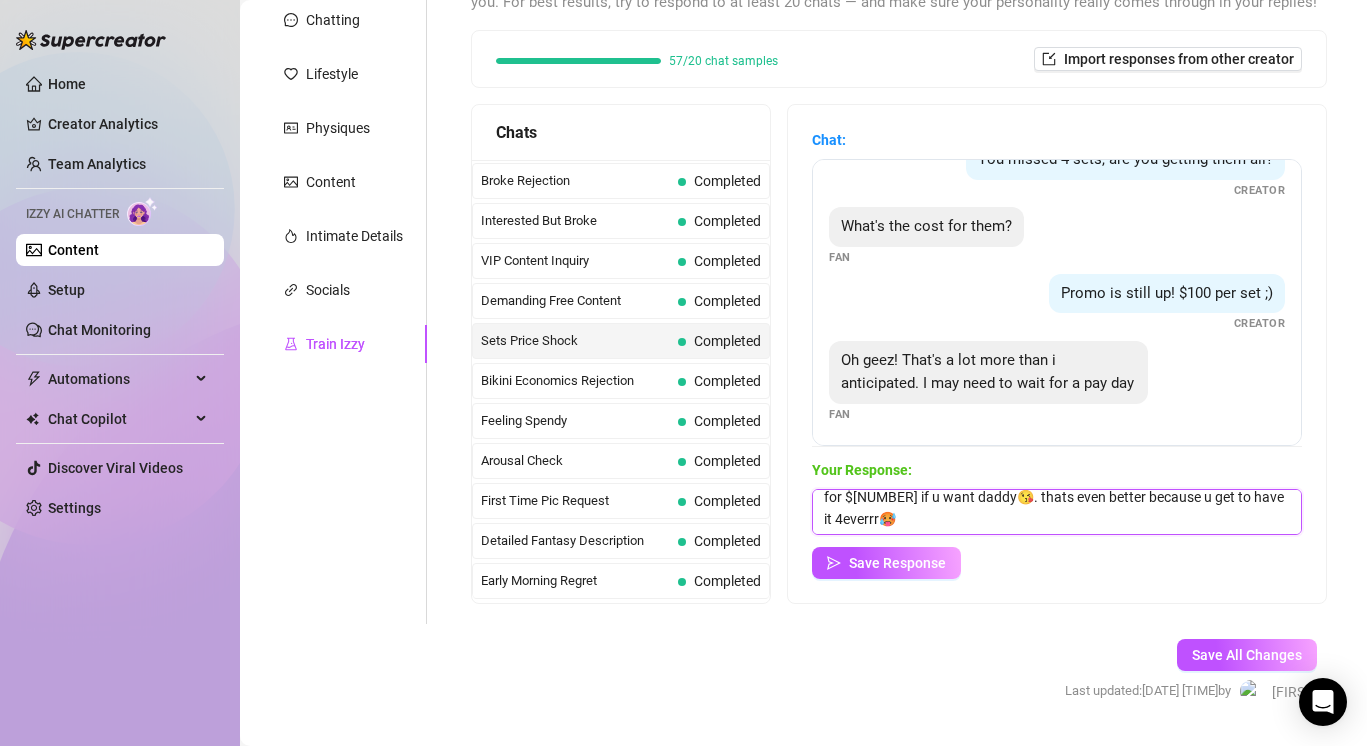 drag, startPoint x: 826, startPoint y: 507, endPoint x: 1112, endPoint y: 551, distance: 289.3648 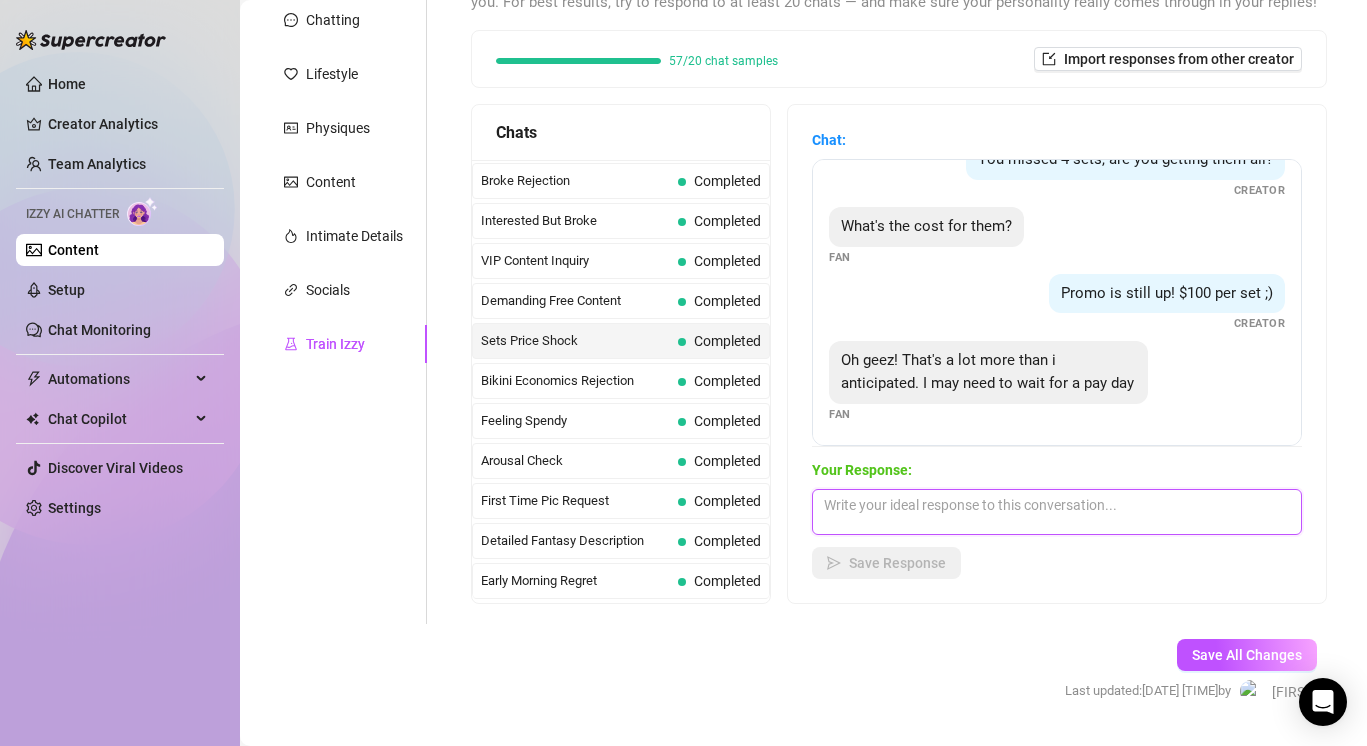 scroll, scrollTop: 0, scrollLeft: 0, axis: both 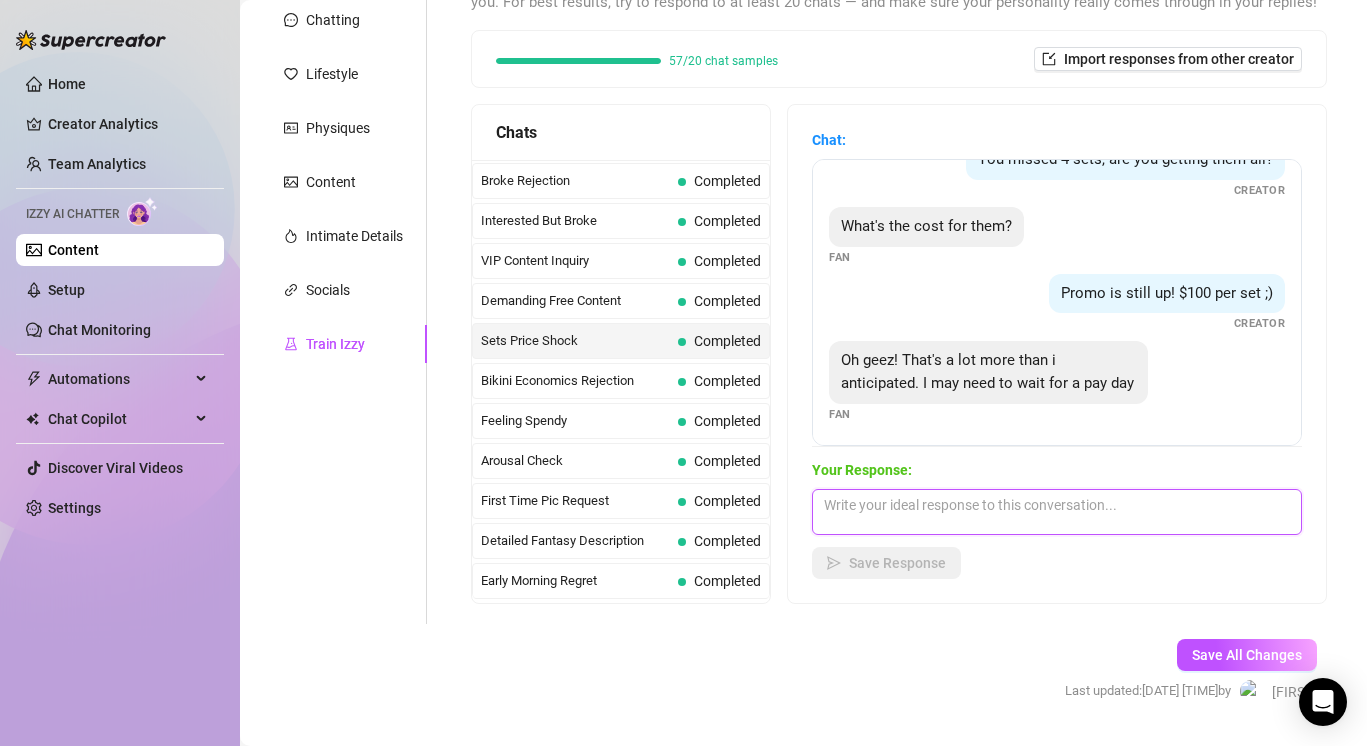 click at bounding box center (1057, 512) 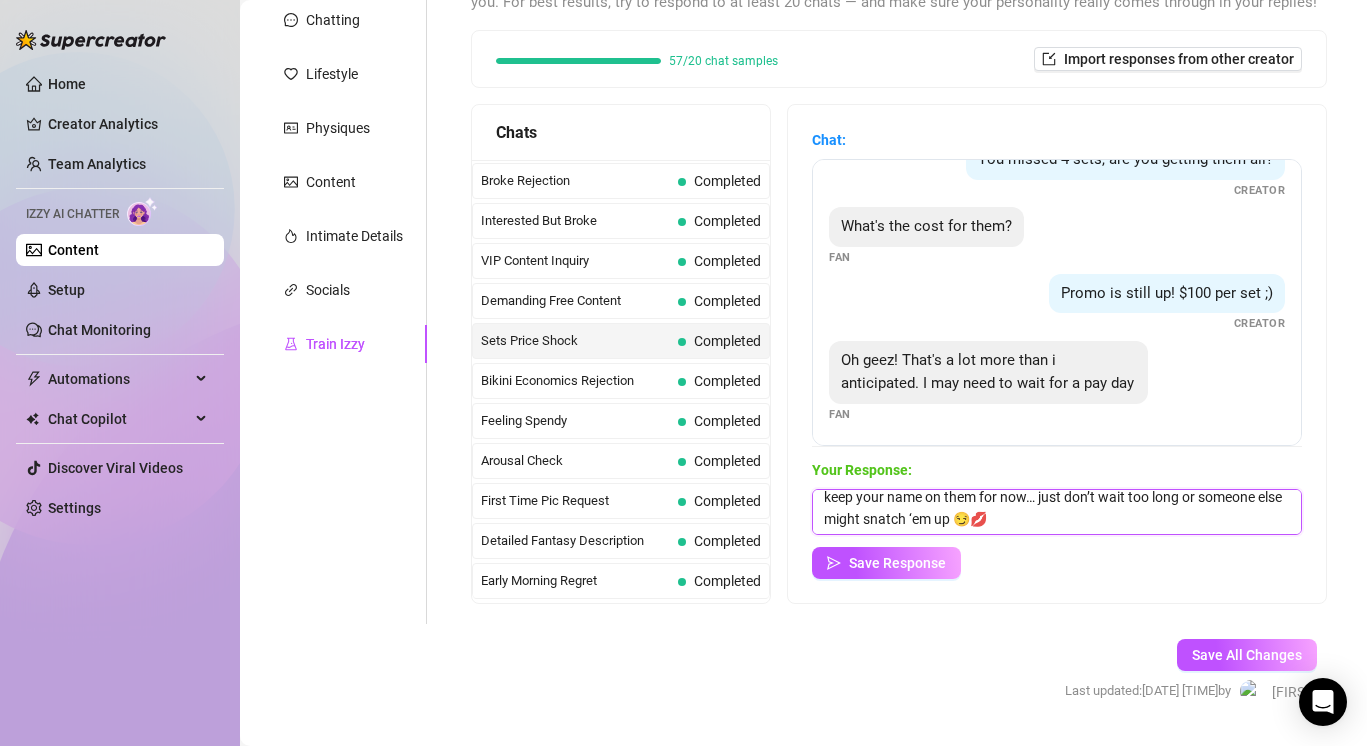 scroll, scrollTop: 30, scrollLeft: 0, axis: vertical 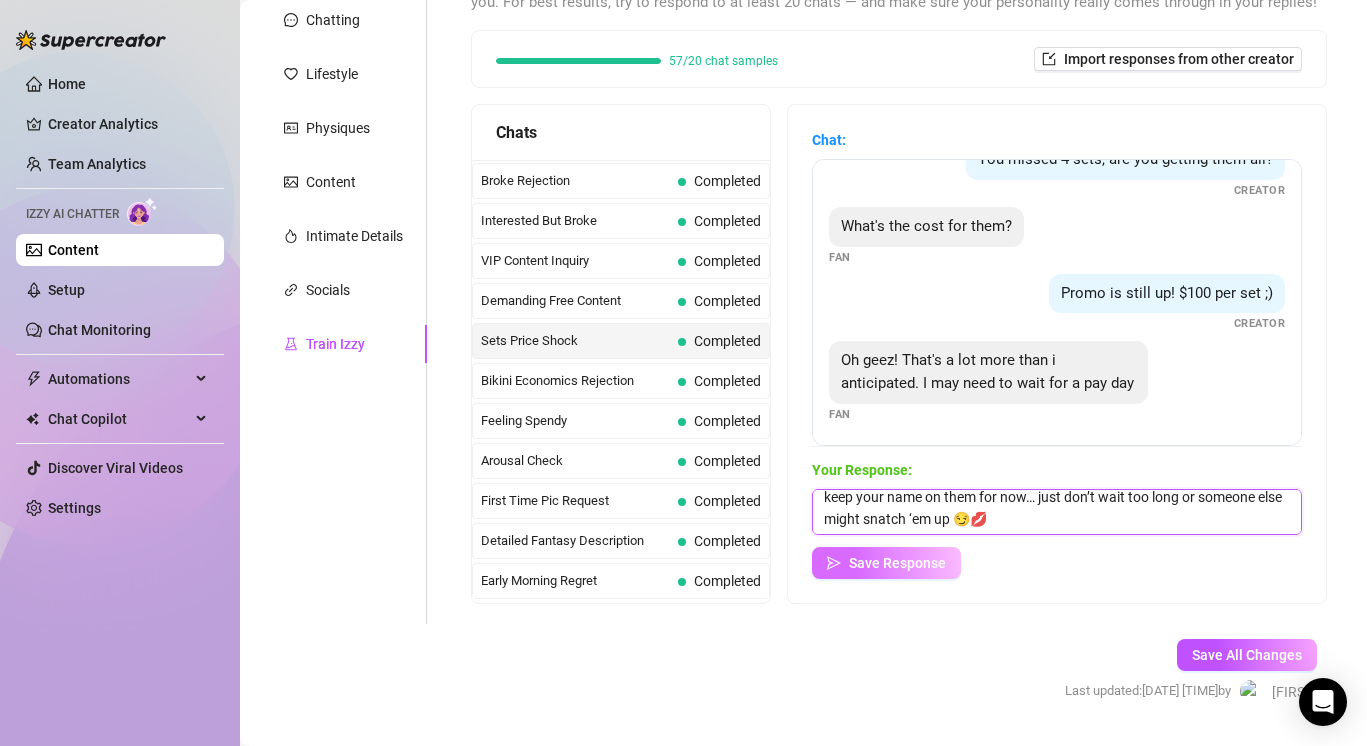 type on "totally get it baby 😘 they’re def a splurge—but trust me, so worth it 😮‍💨 i’ll keep your name on them for now… just don’t wait too long or someone else might snatch ‘em up 😏💋" 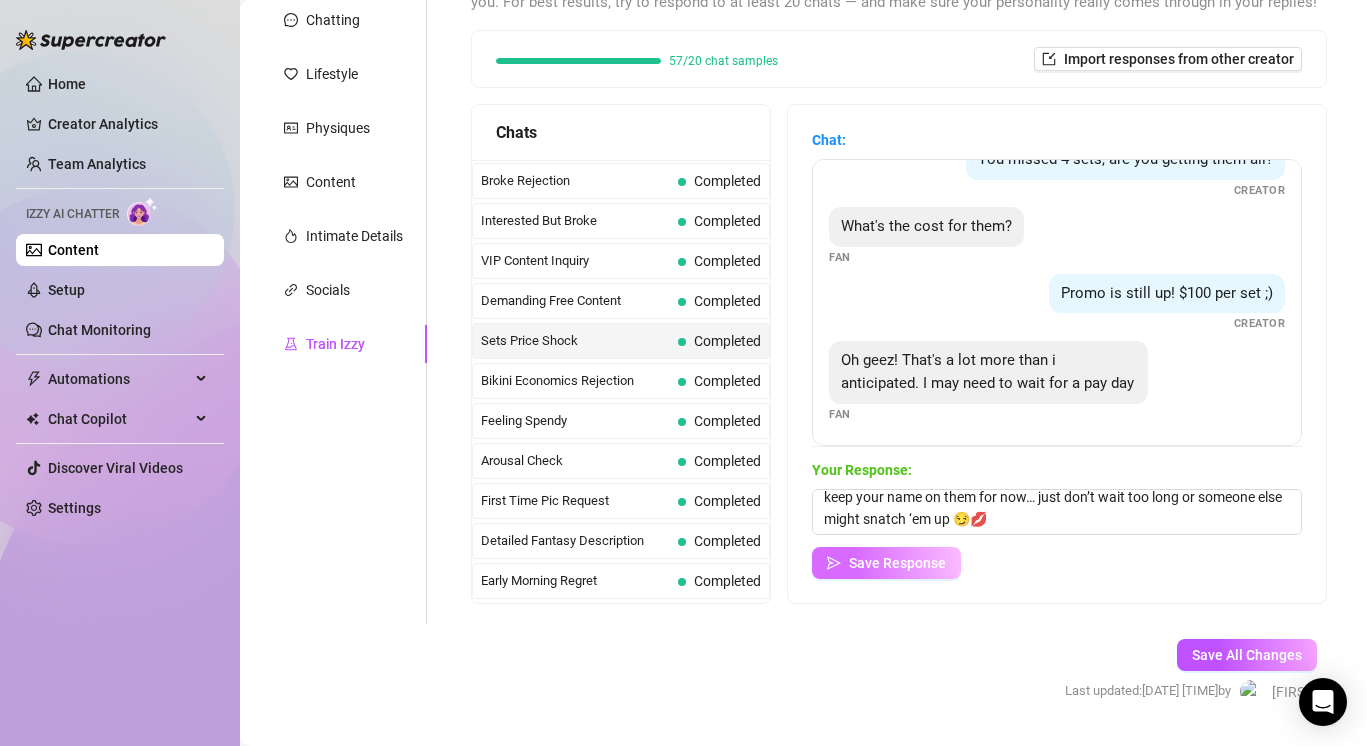 click on "Save Response" at bounding box center (897, 563) 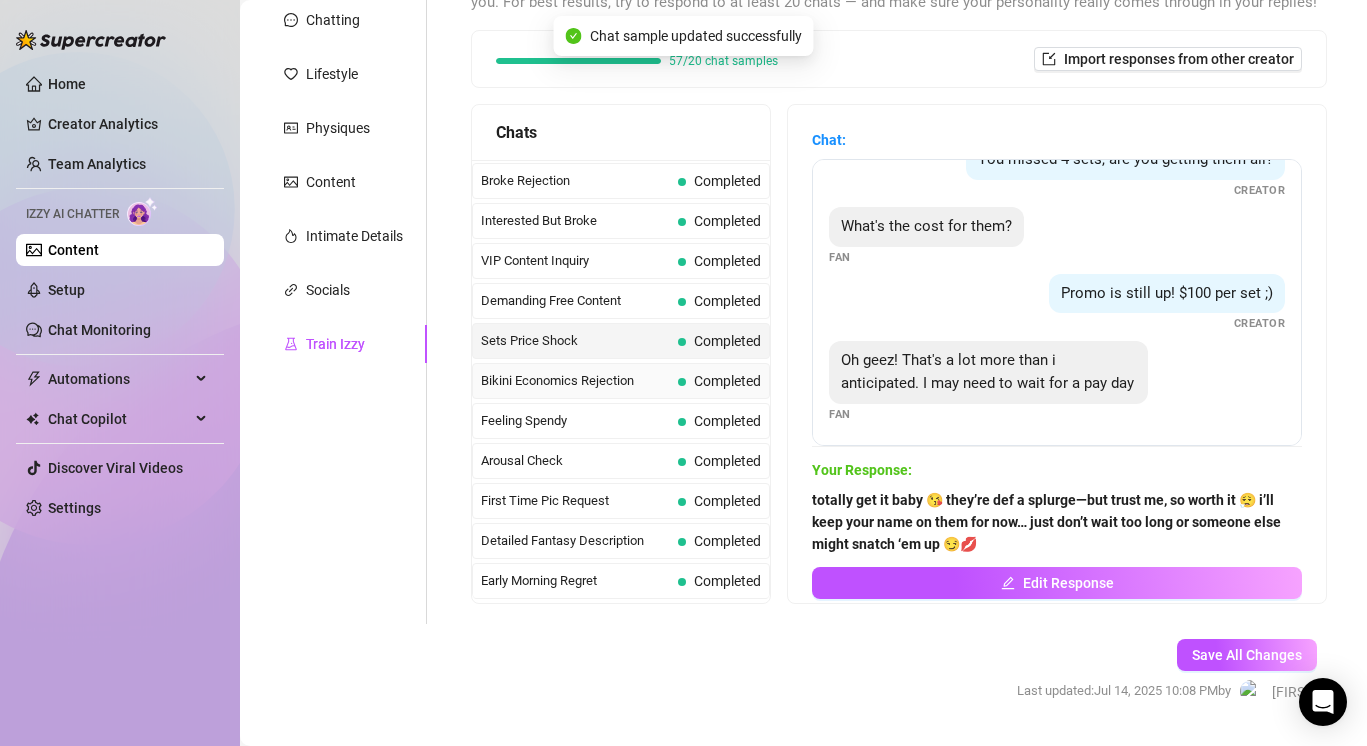 click on "Bikini Economics Rejection" at bounding box center [575, 381] 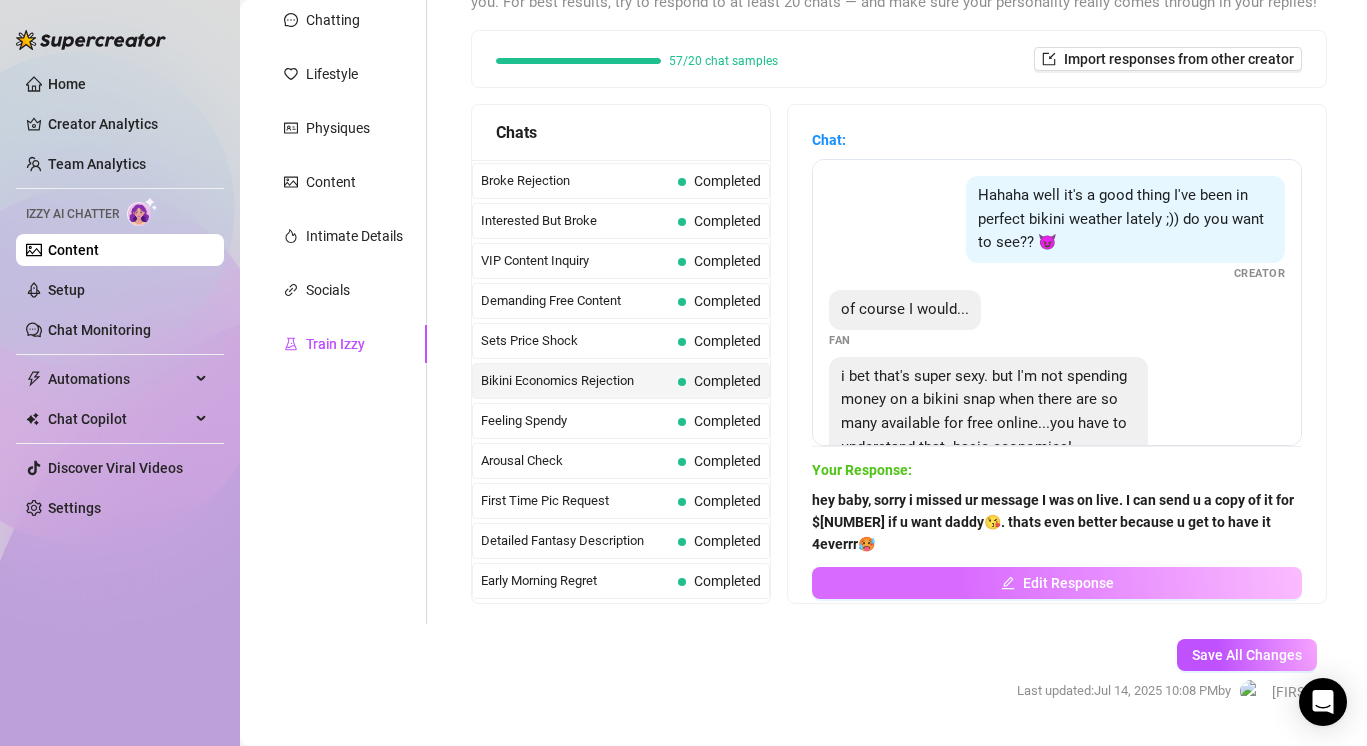 click 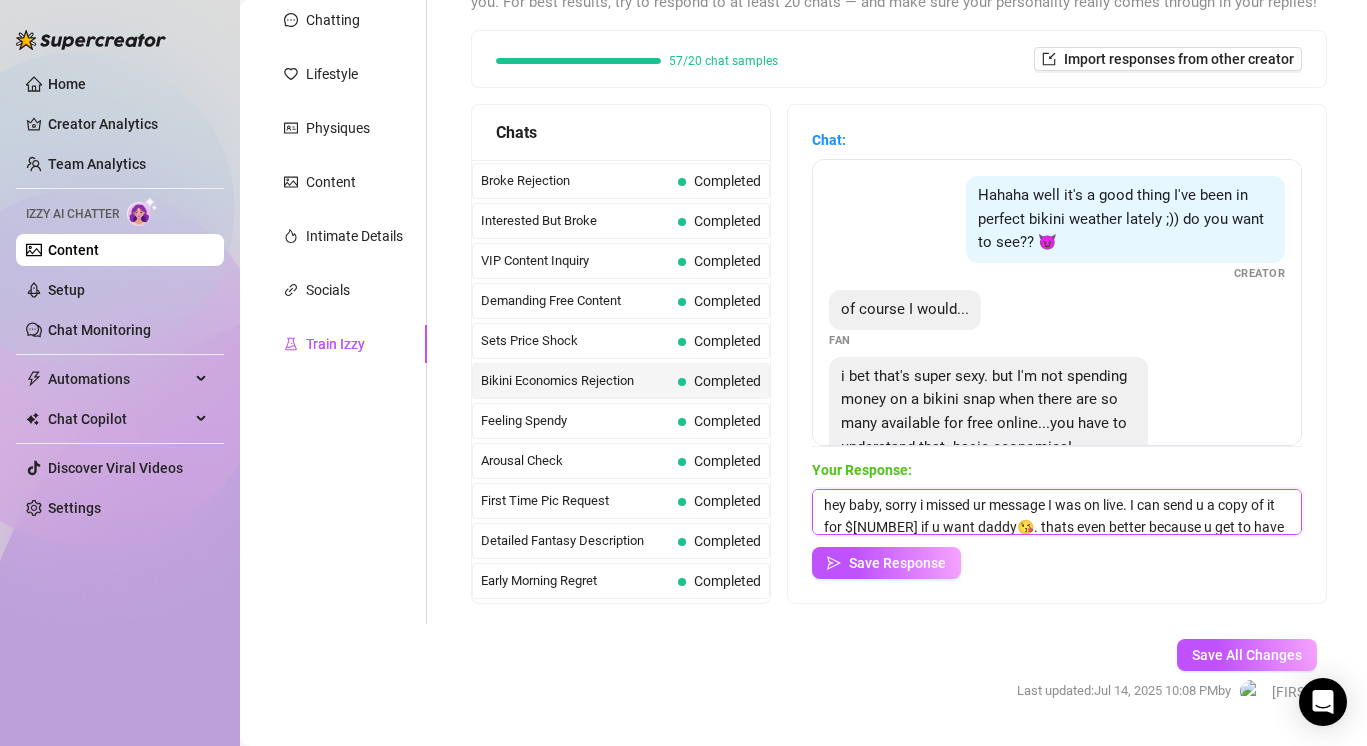 scroll, scrollTop: 30, scrollLeft: 0, axis: vertical 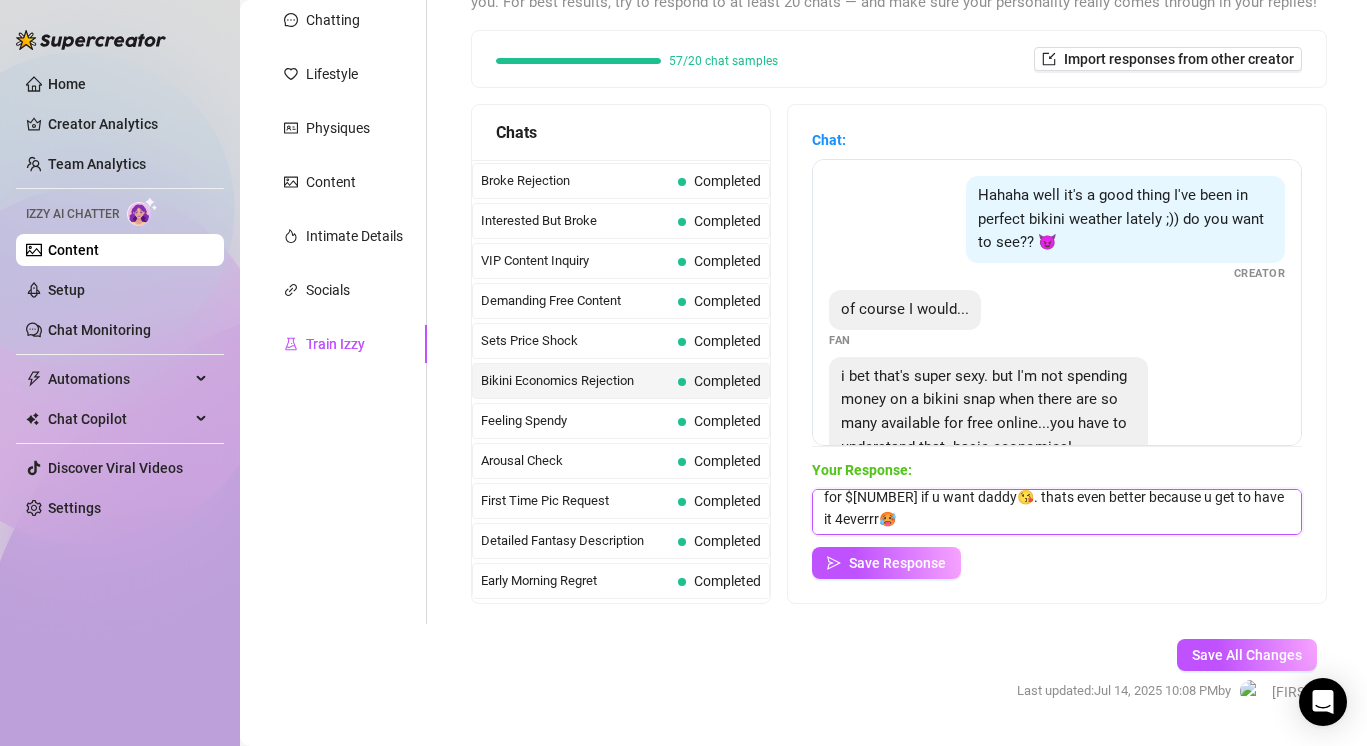 drag, startPoint x: 818, startPoint y: 510, endPoint x: 1255, endPoint y: 553, distance: 439.11047 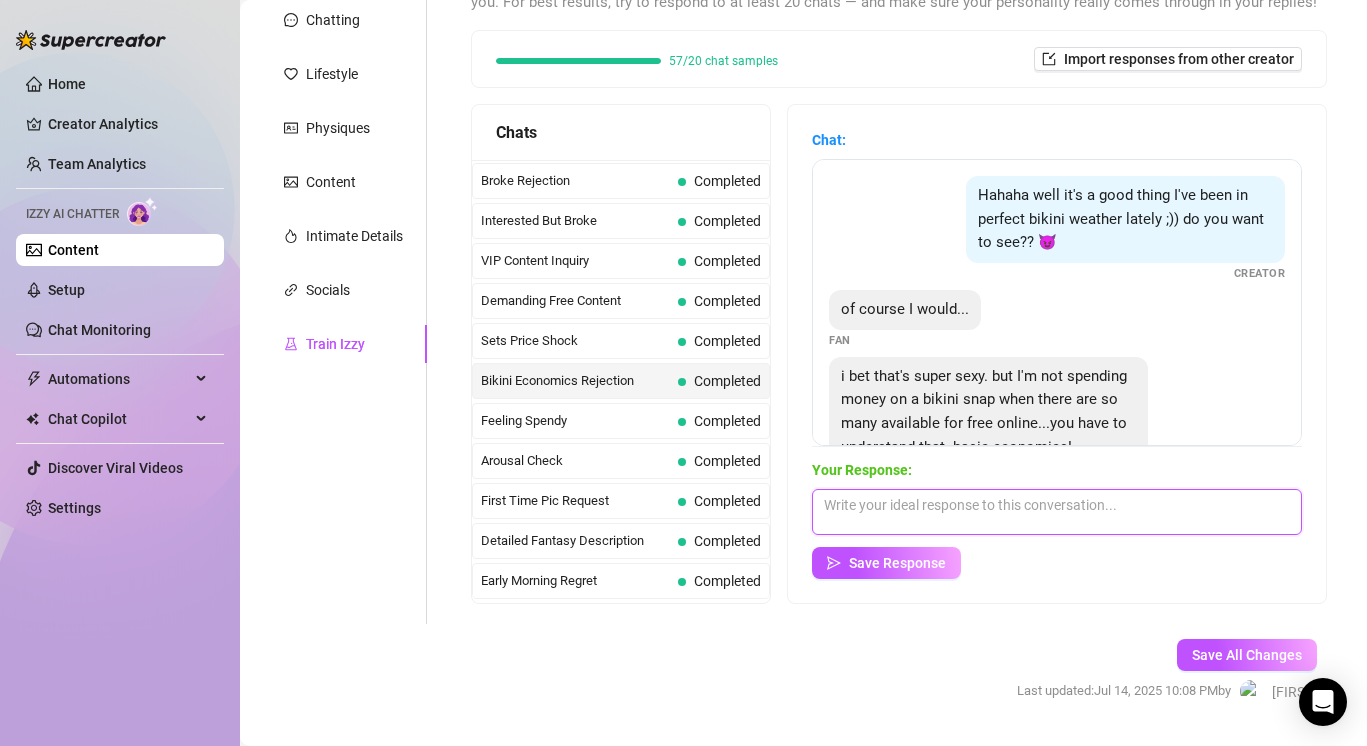 scroll, scrollTop: 0, scrollLeft: 0, axis: both 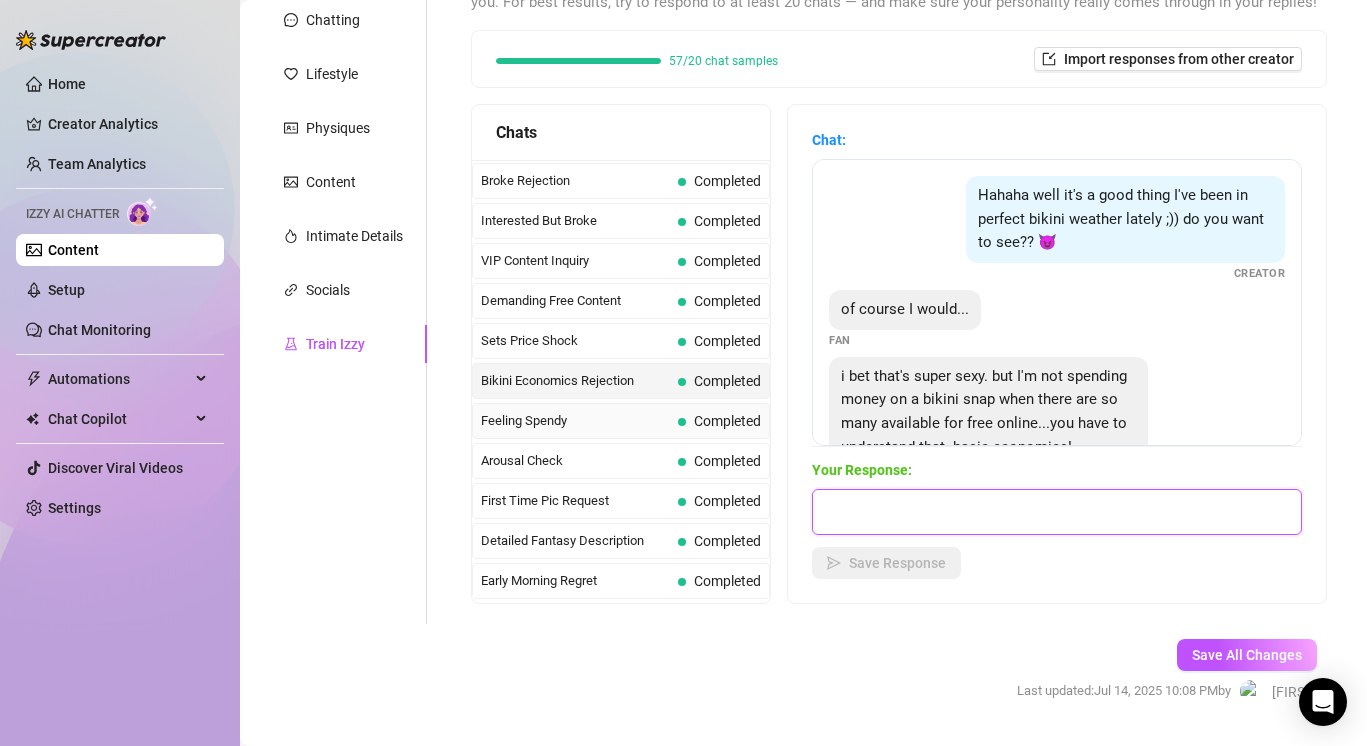 type 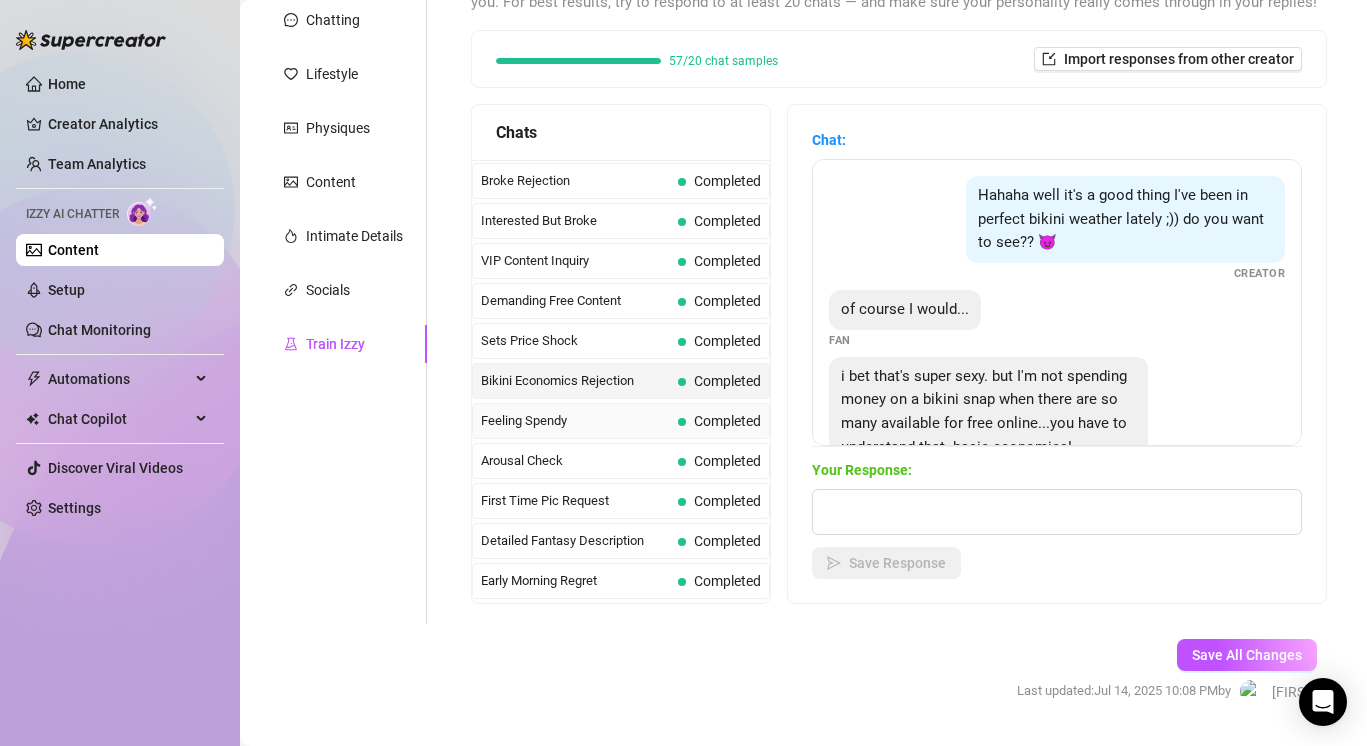 click on "Completed" at bounding box center [727, 421] 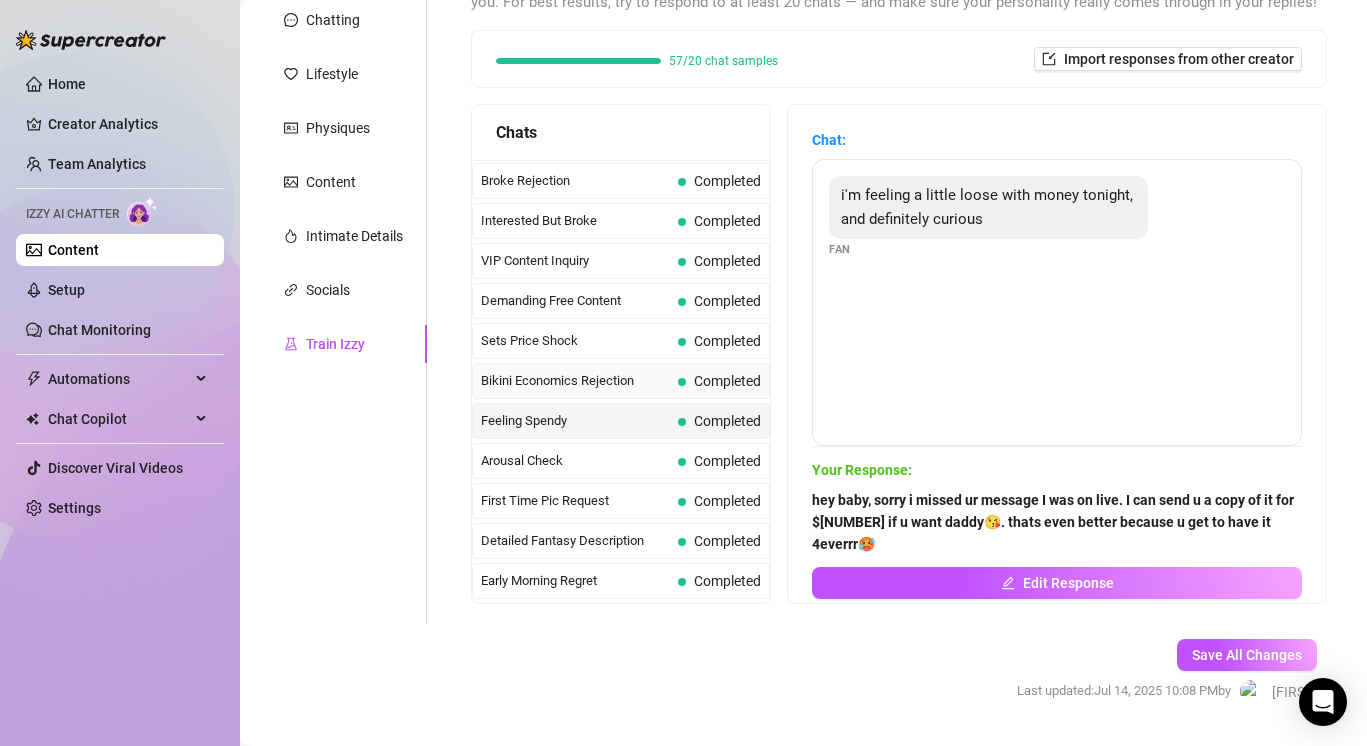 click on "Completed" at bounding box center (719, 381) 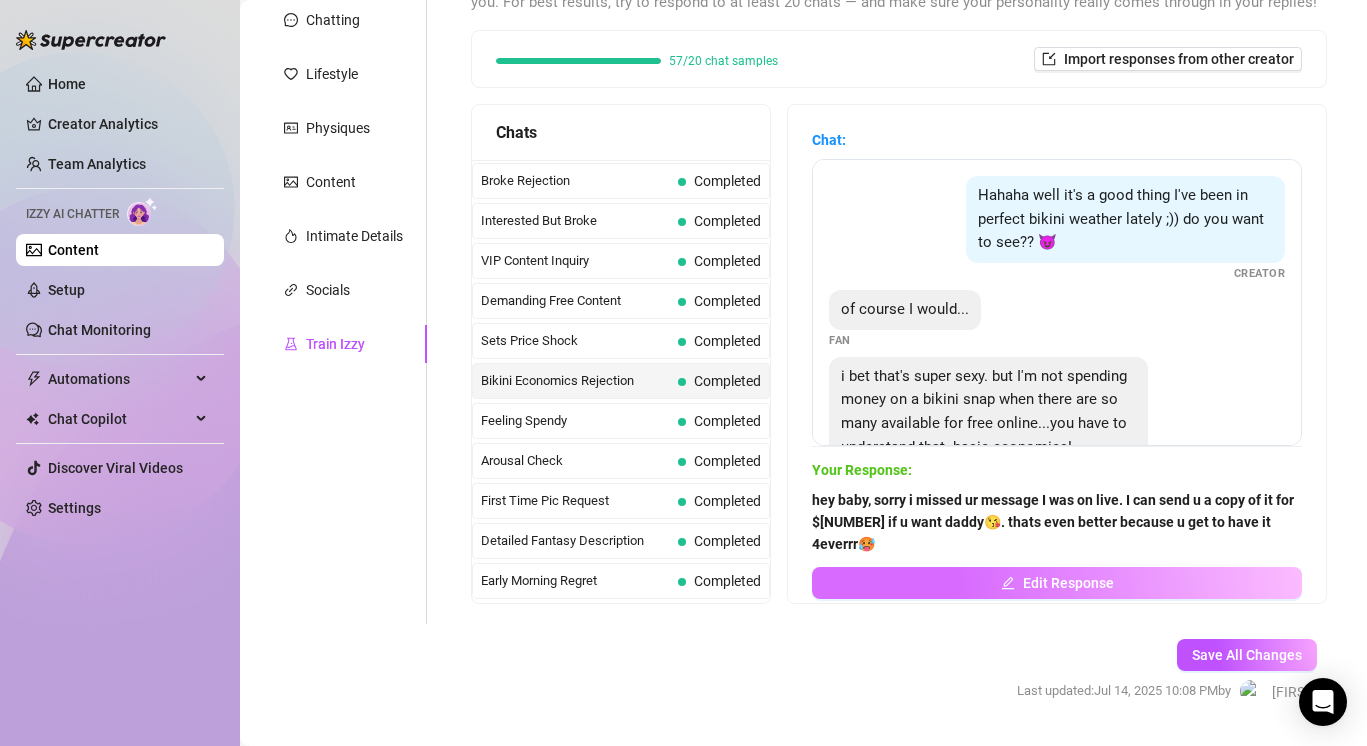 click on "Edit Response" at bounding box center [1057, 583] 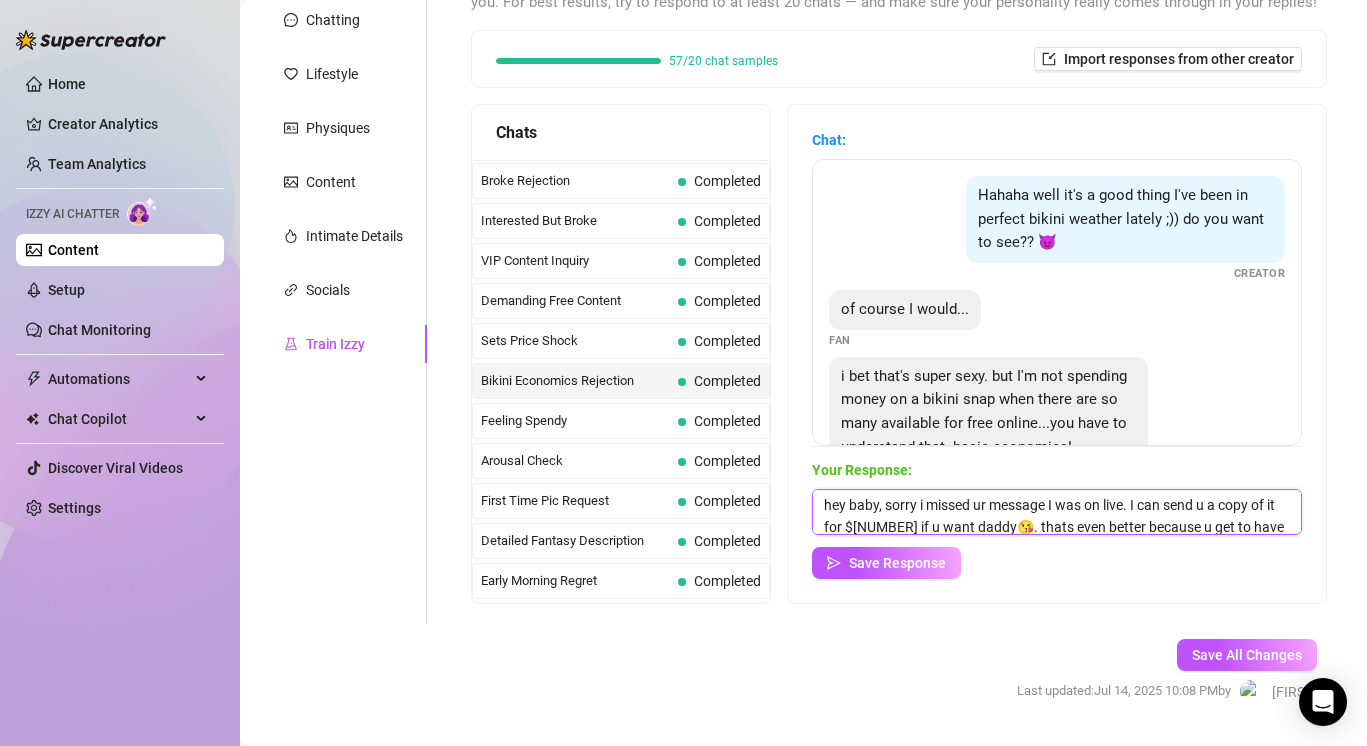 scroll, scrollTop: 30, scrollLeft: 0, axis: vertical 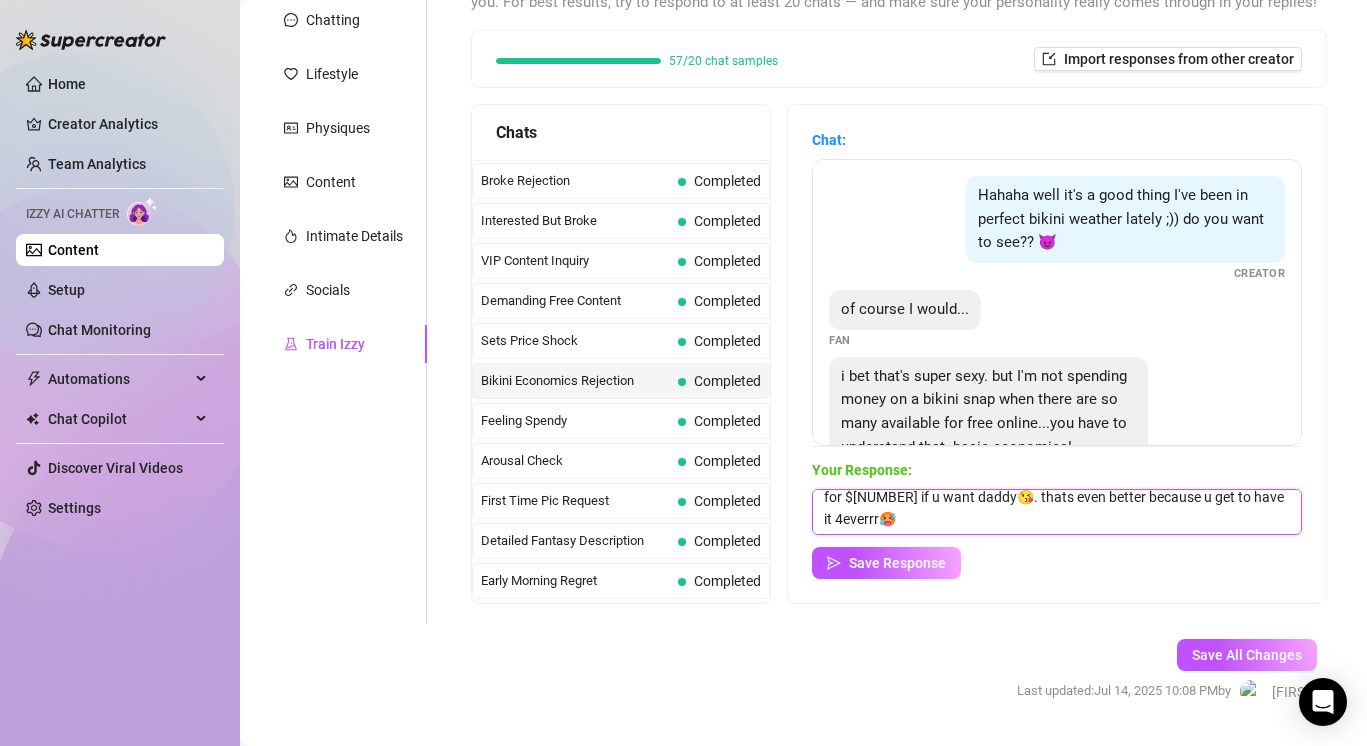 drag, startPoint x: 827, startPoint y: 502, endPoint x: 1184, endPoint y: 536, distance: 358.6154 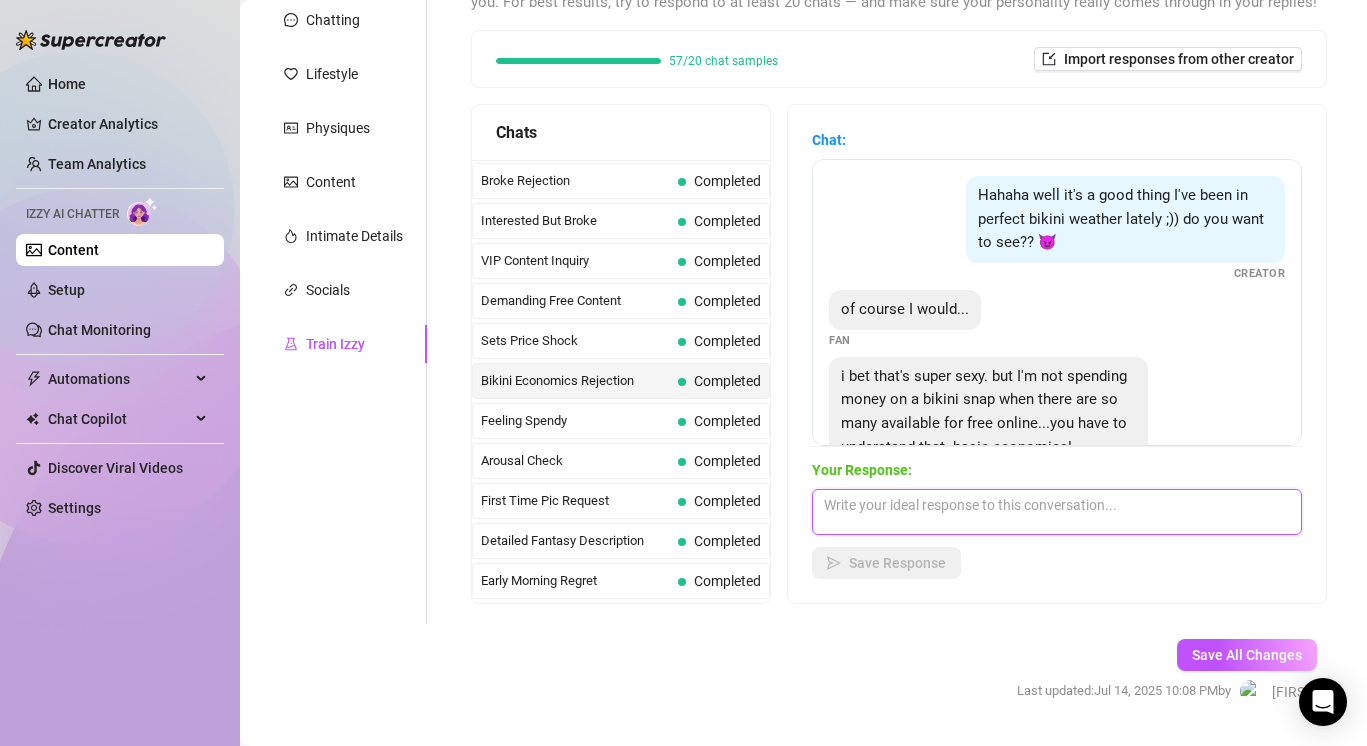 scroll, scrollTop: 0, scrollLeft: 0, axis: both 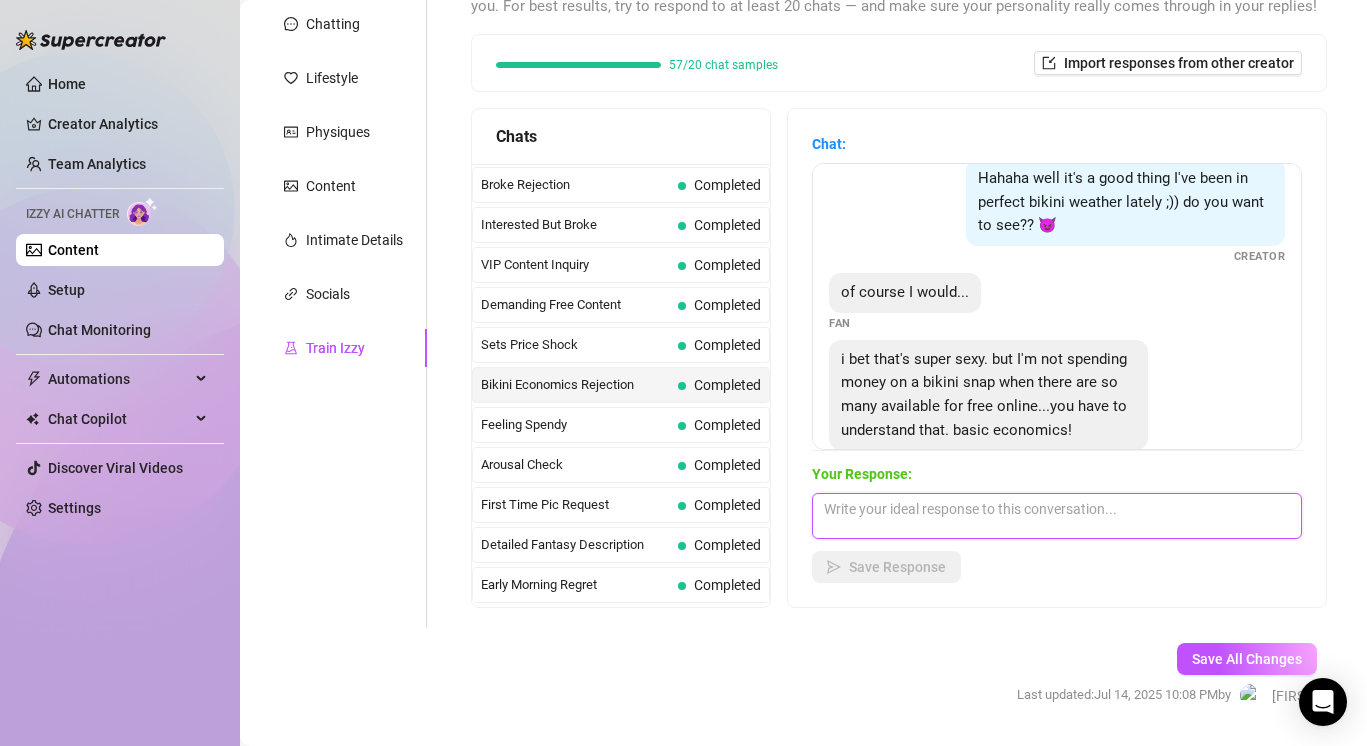 click at bounding box center (1057, 516) 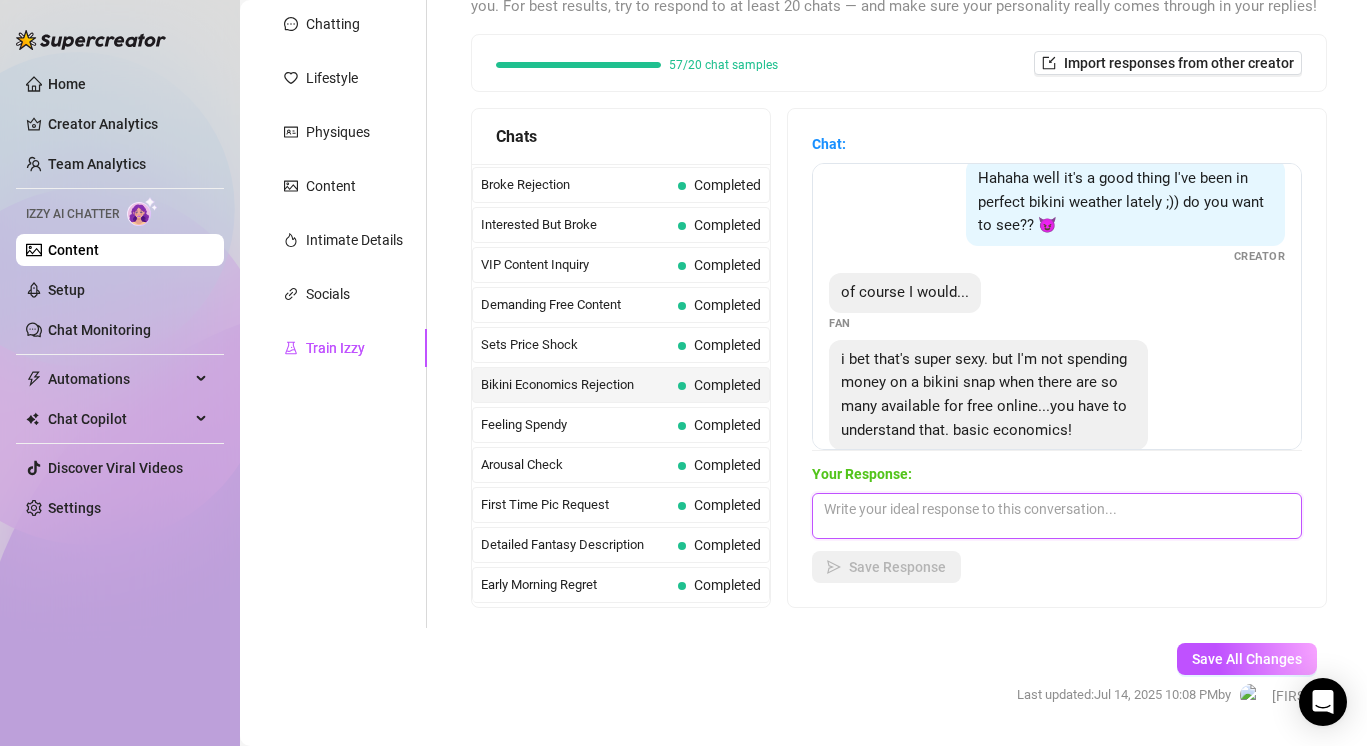 click at bounding box center [1057, 516] 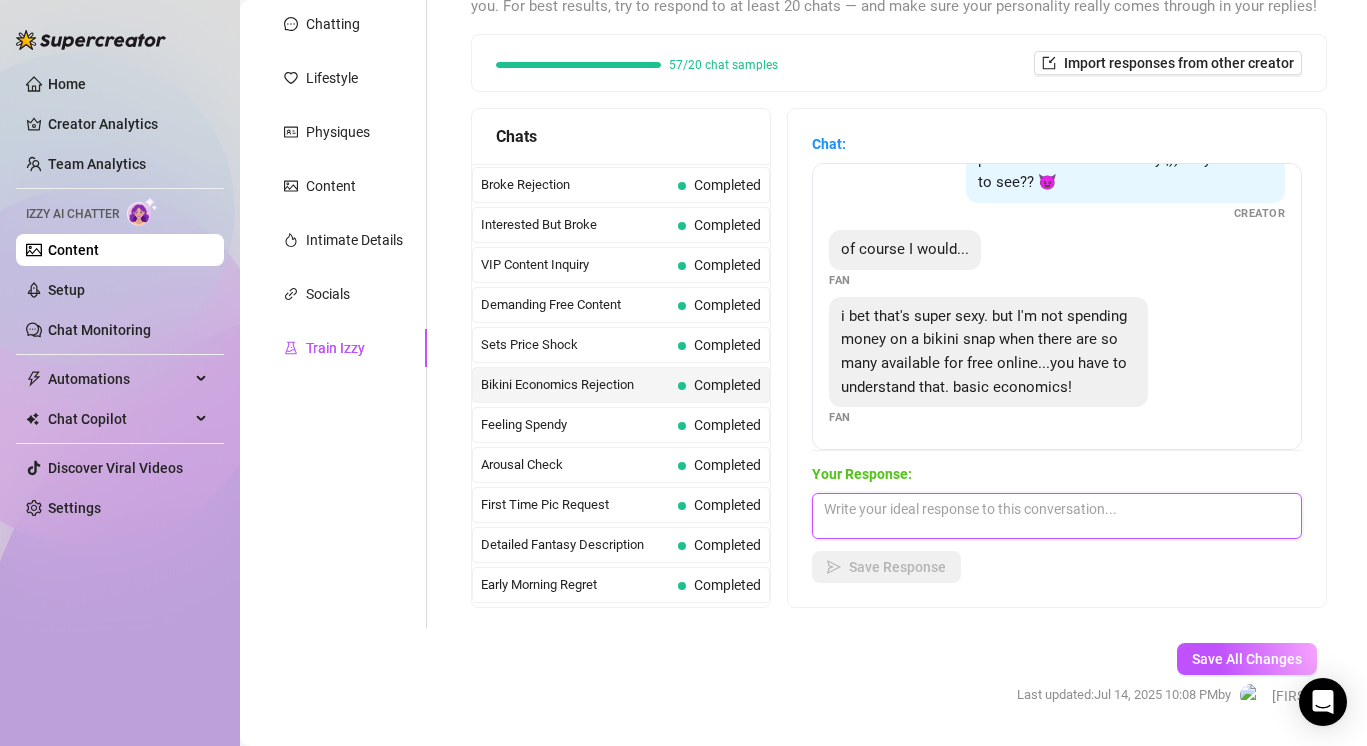 scroll, scrollTop: 65, scrollLeft: 0, axis: vertical 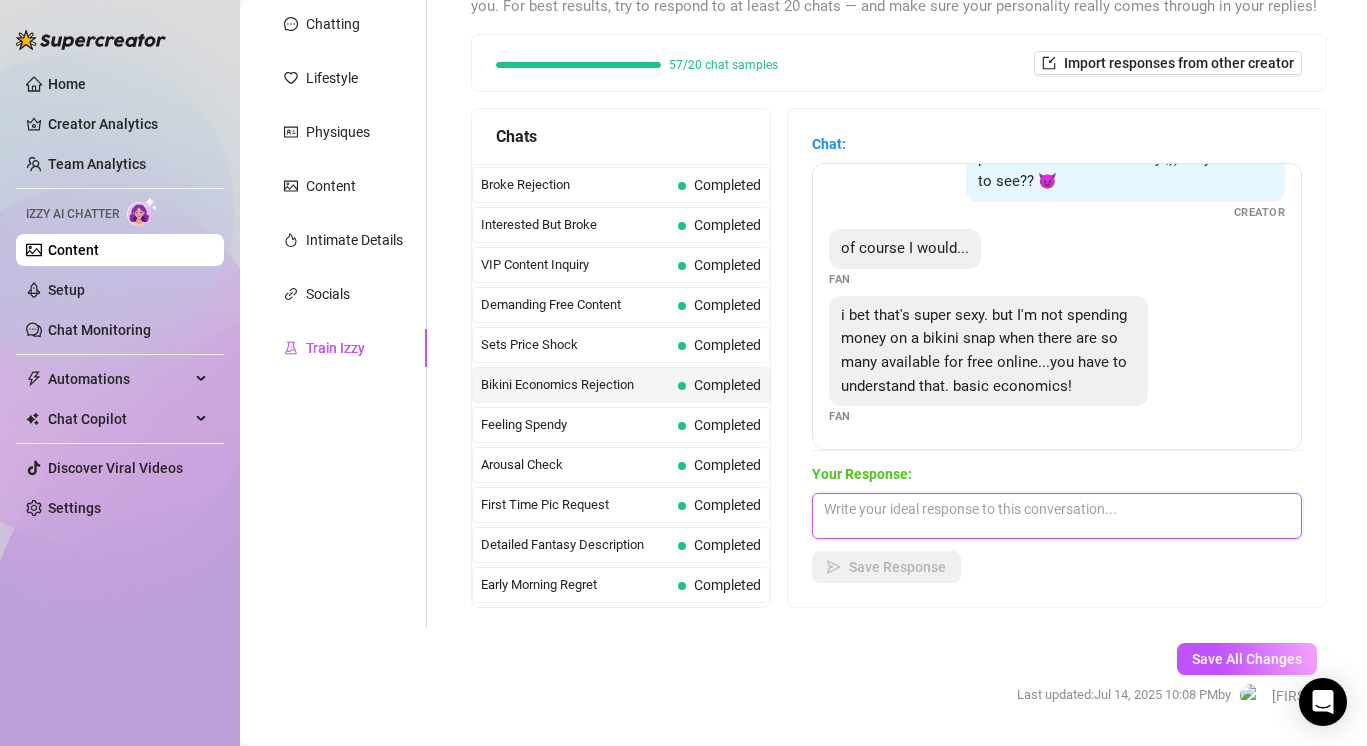 click at bounding box center (1057, 516) 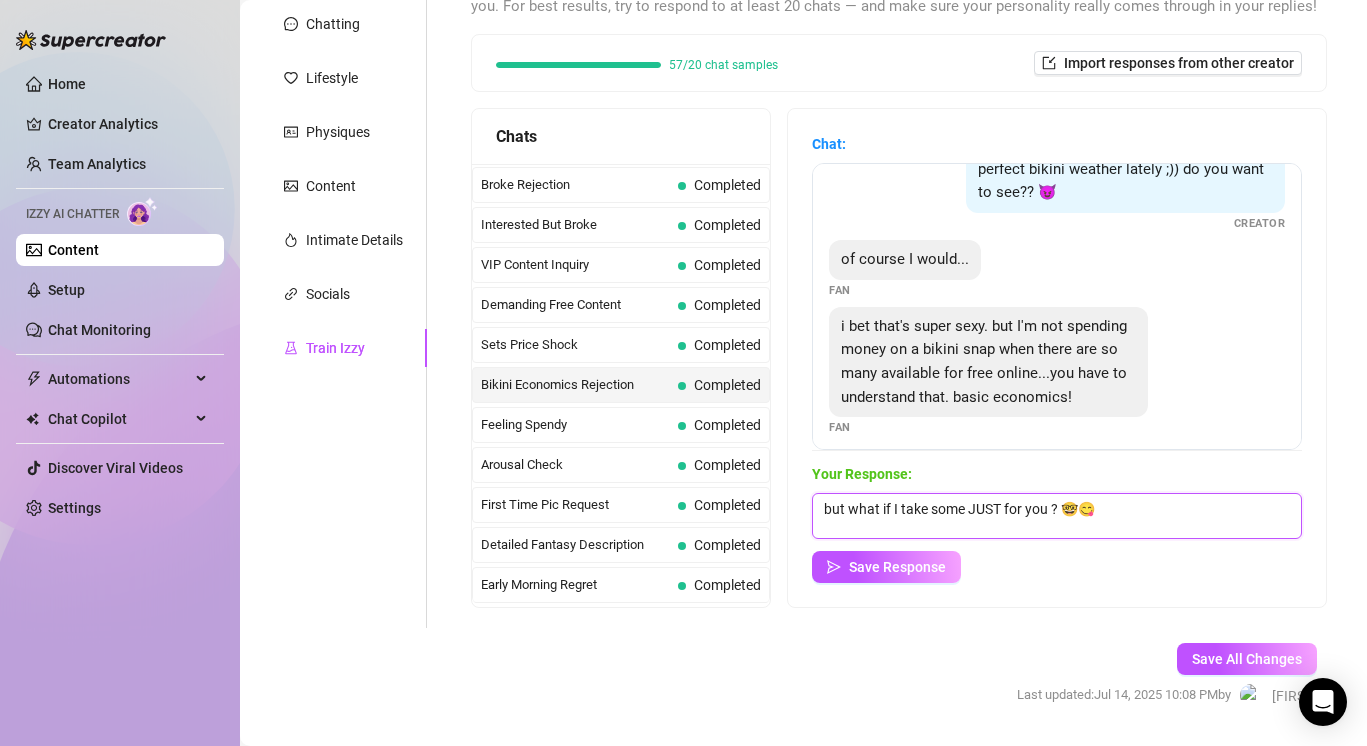 scroll, scrollTop: 65, scrollLeft: 0, axis: vertical 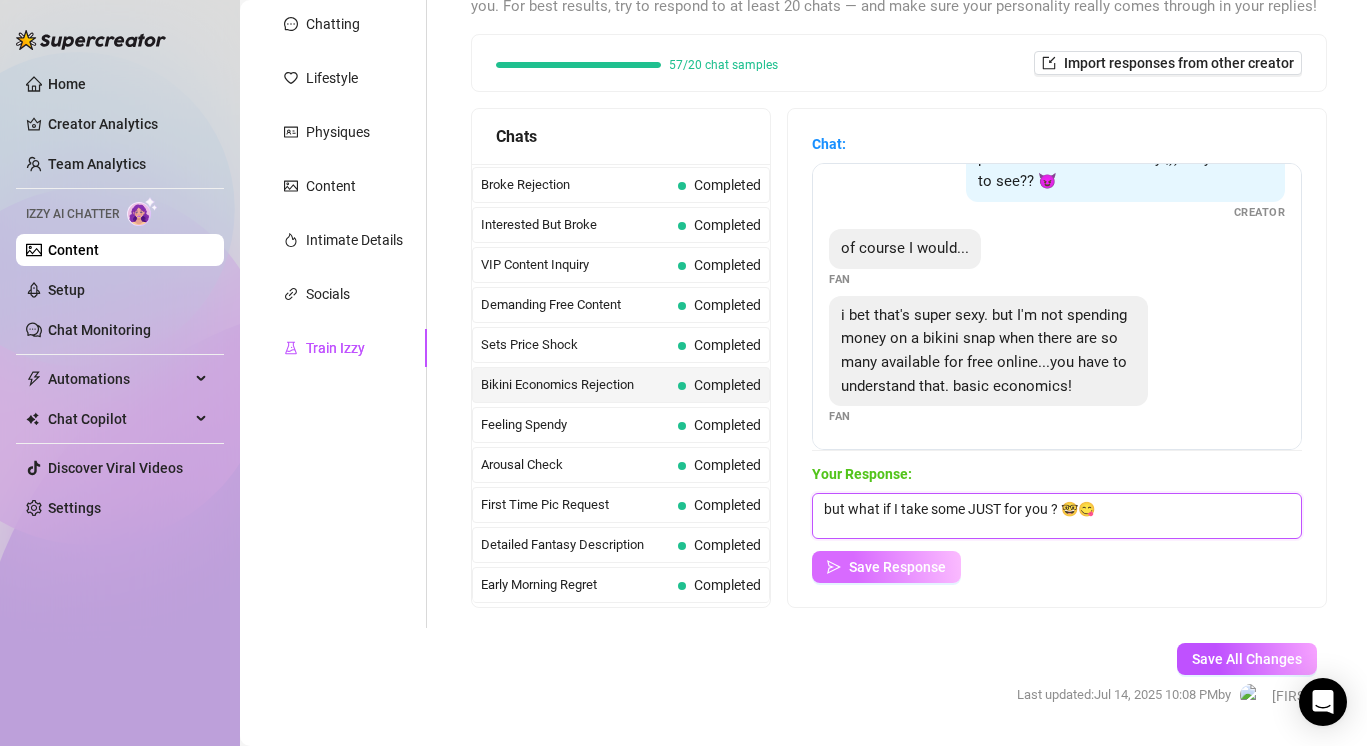 type on "but what if I take some JUST for you ? 🤓😋" 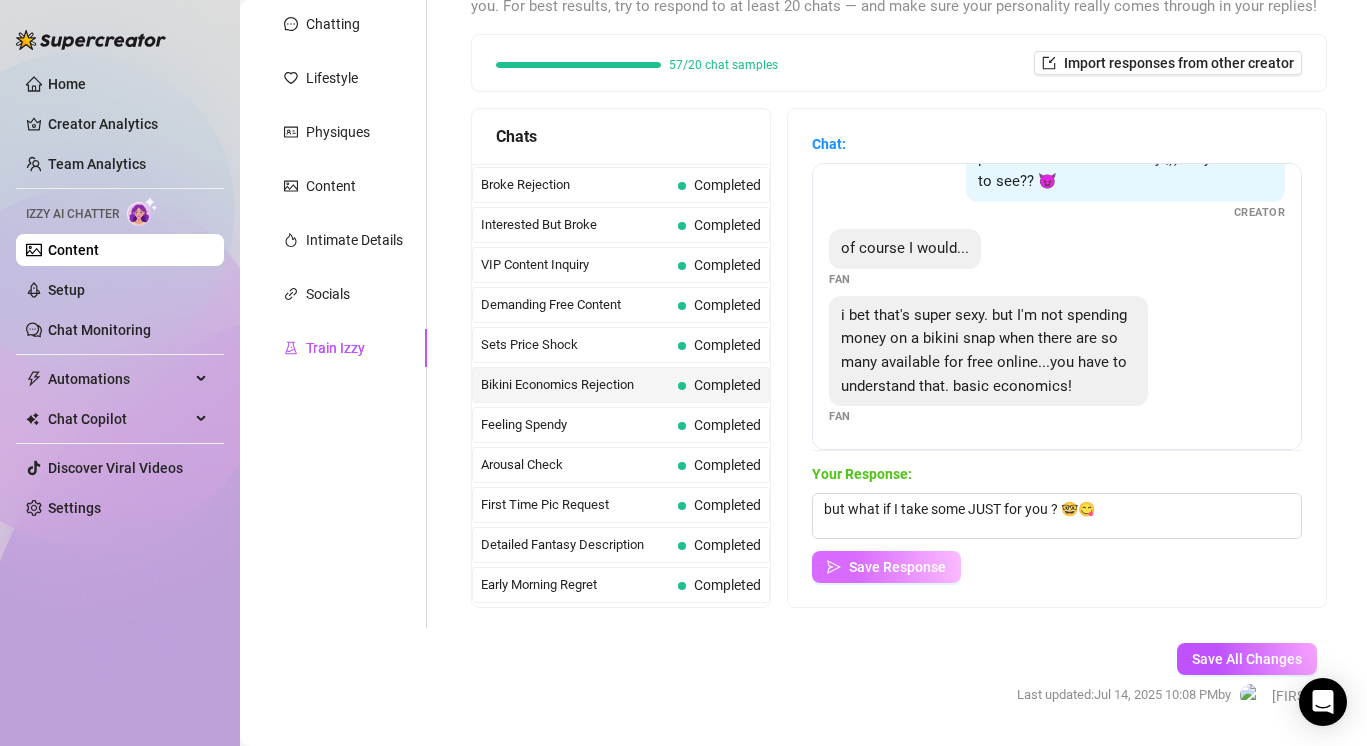 click on "Save Response" at bounding box center (886, 567) 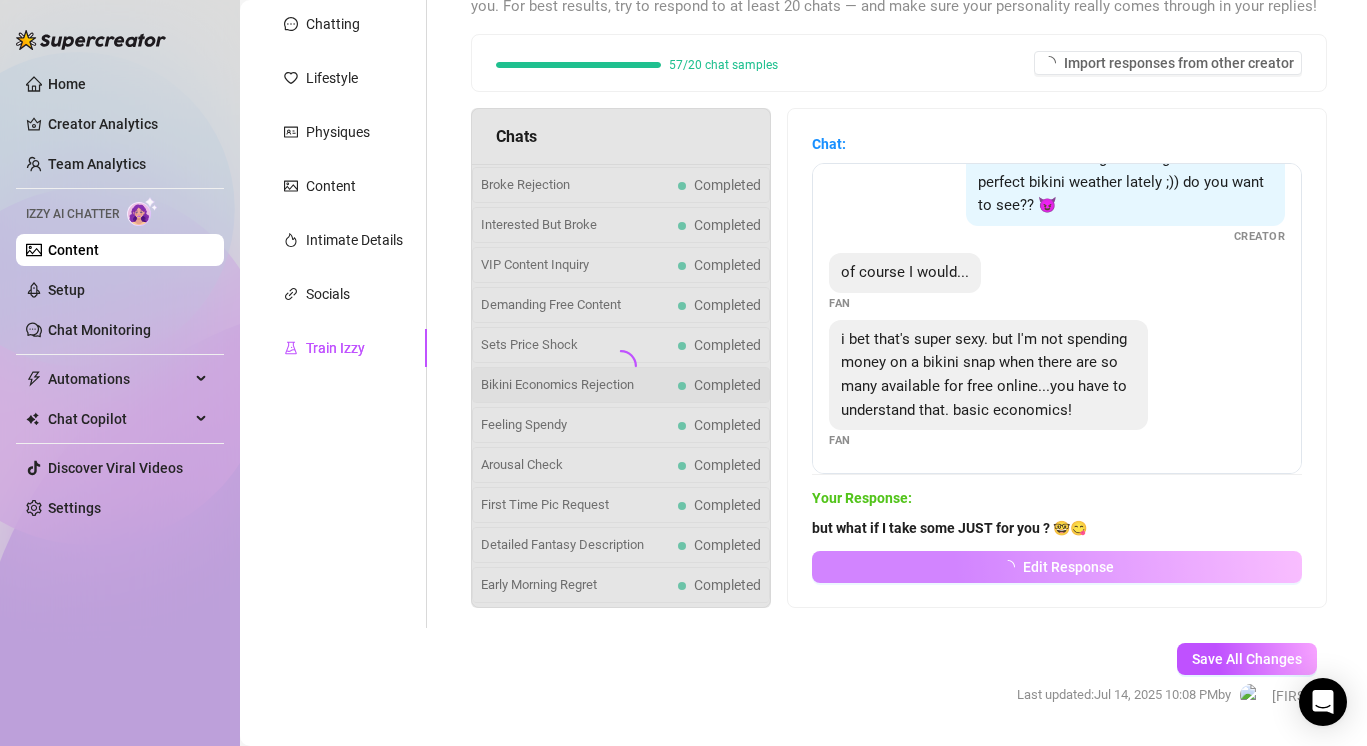 scroll, scrollTop: 41, scrollLeft: 0, axis: vertical 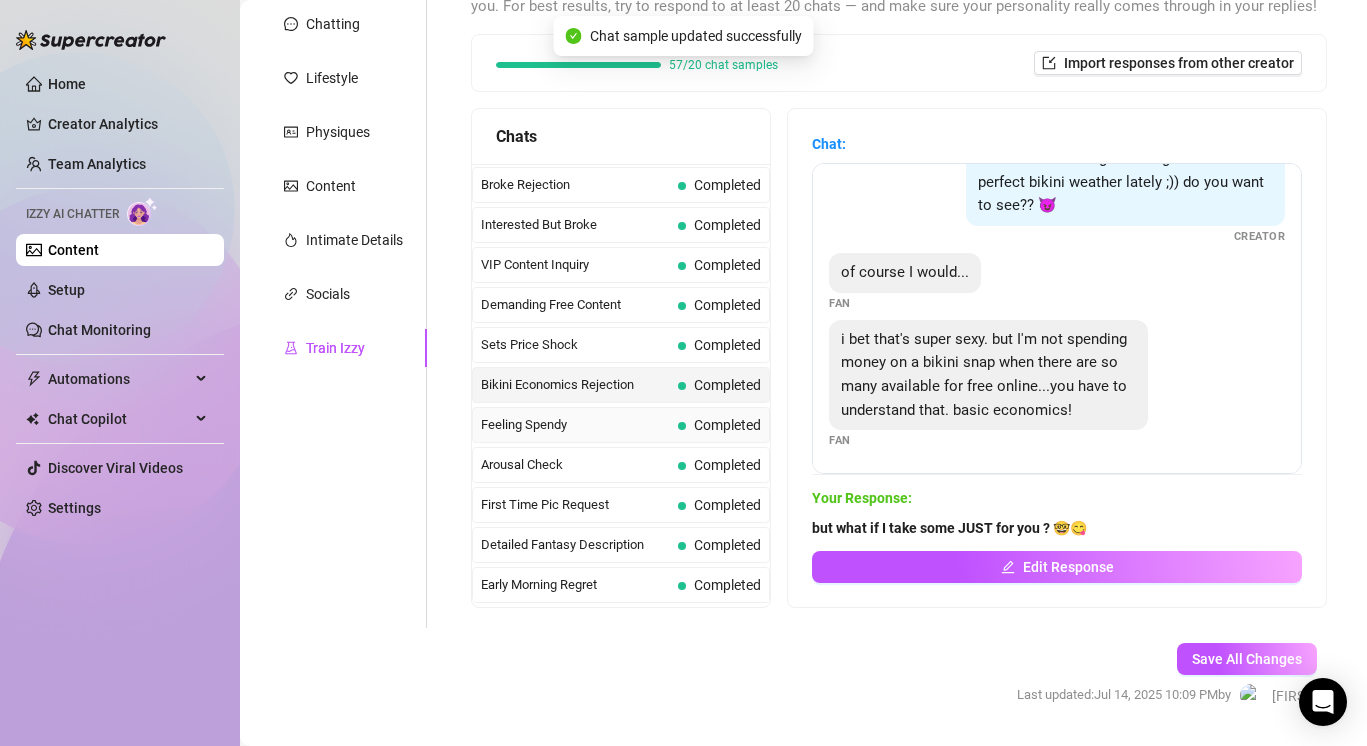 click on "Feeling Spendy" at bounding box center (575, 425) 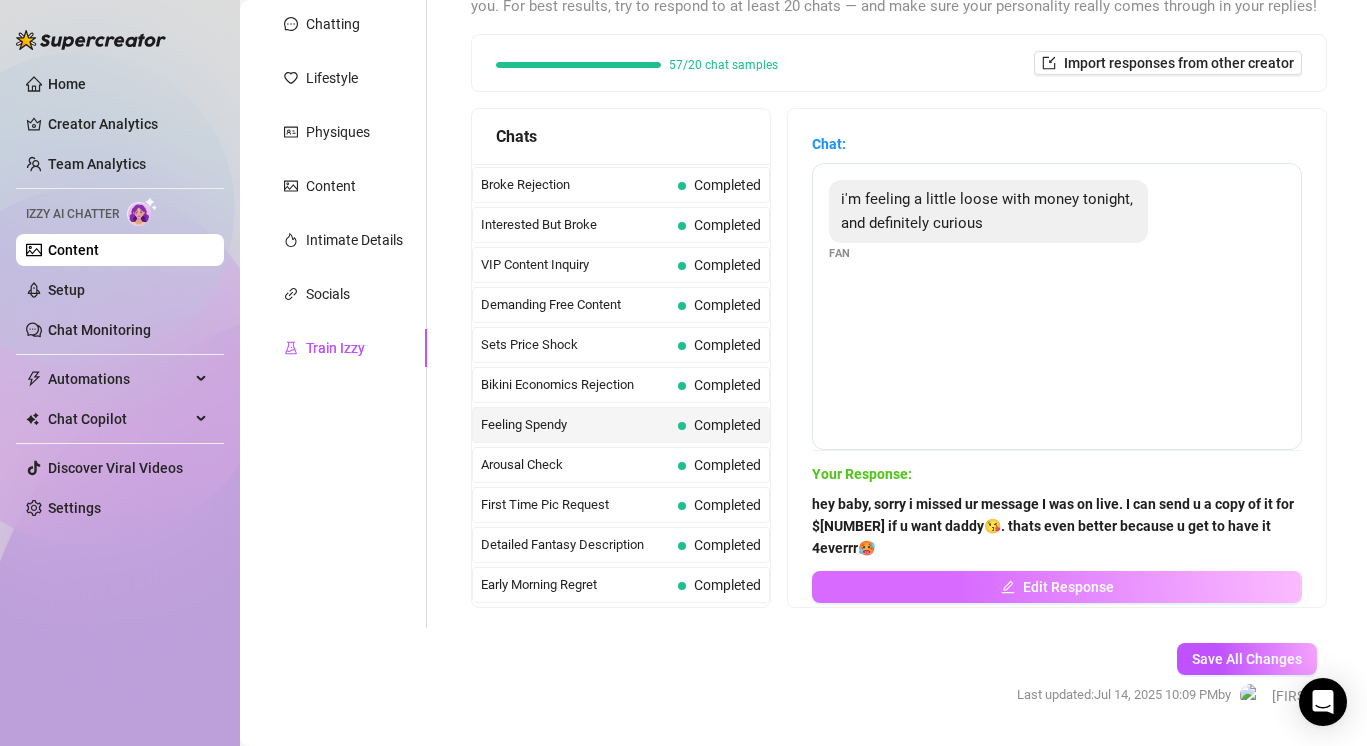 click on "Edit Response" at bounding box center (1057, 587) 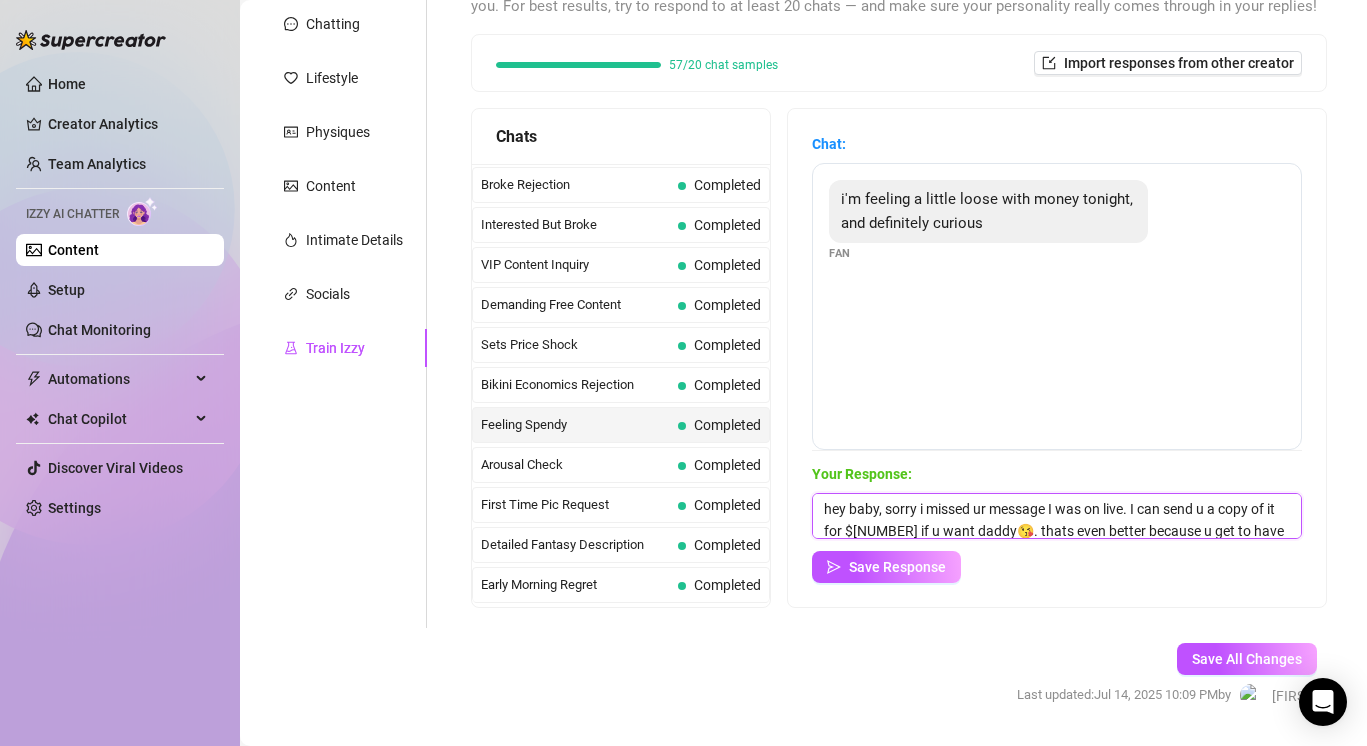 scroll, scrollTop: 30, scrollLeft: 0, axis: vertical 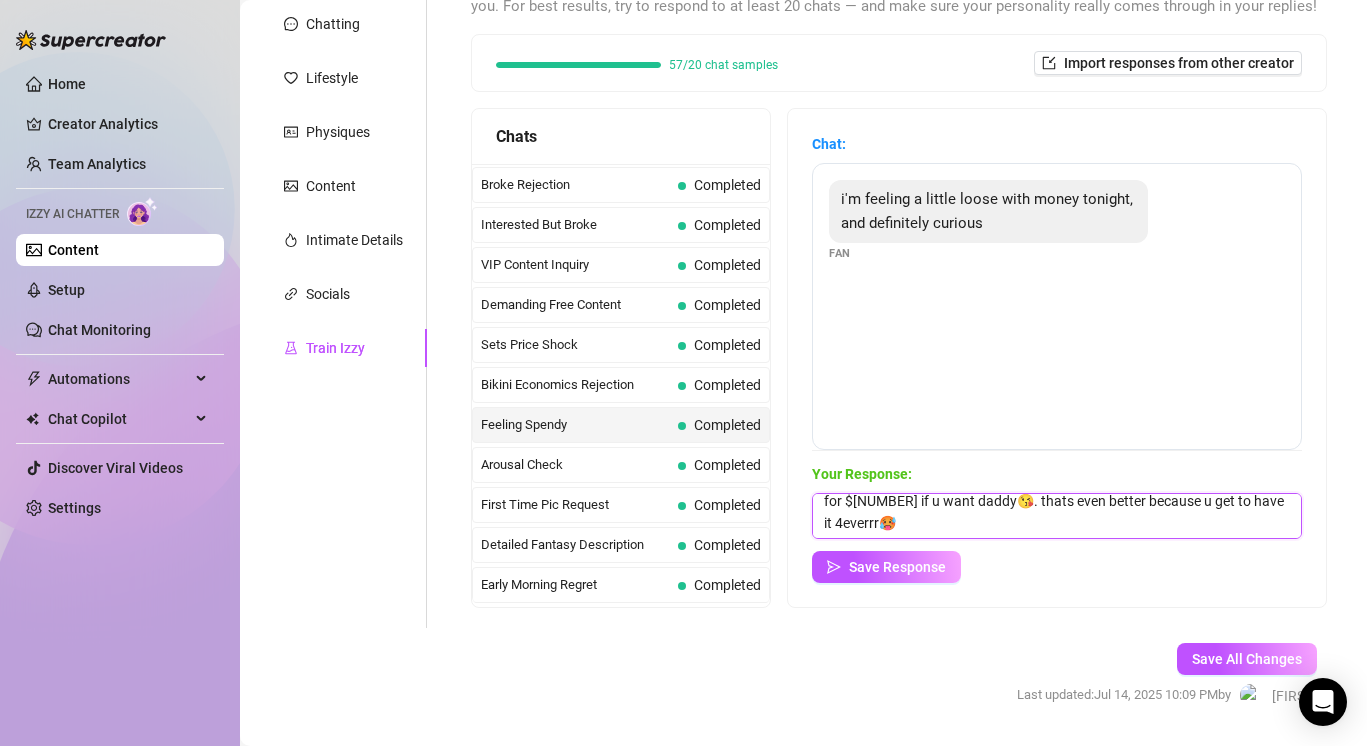 drag, startPoint x: 821, startPoint y: 509, endPoint x: 1253, endPoint y: 553, distance: 434.23495 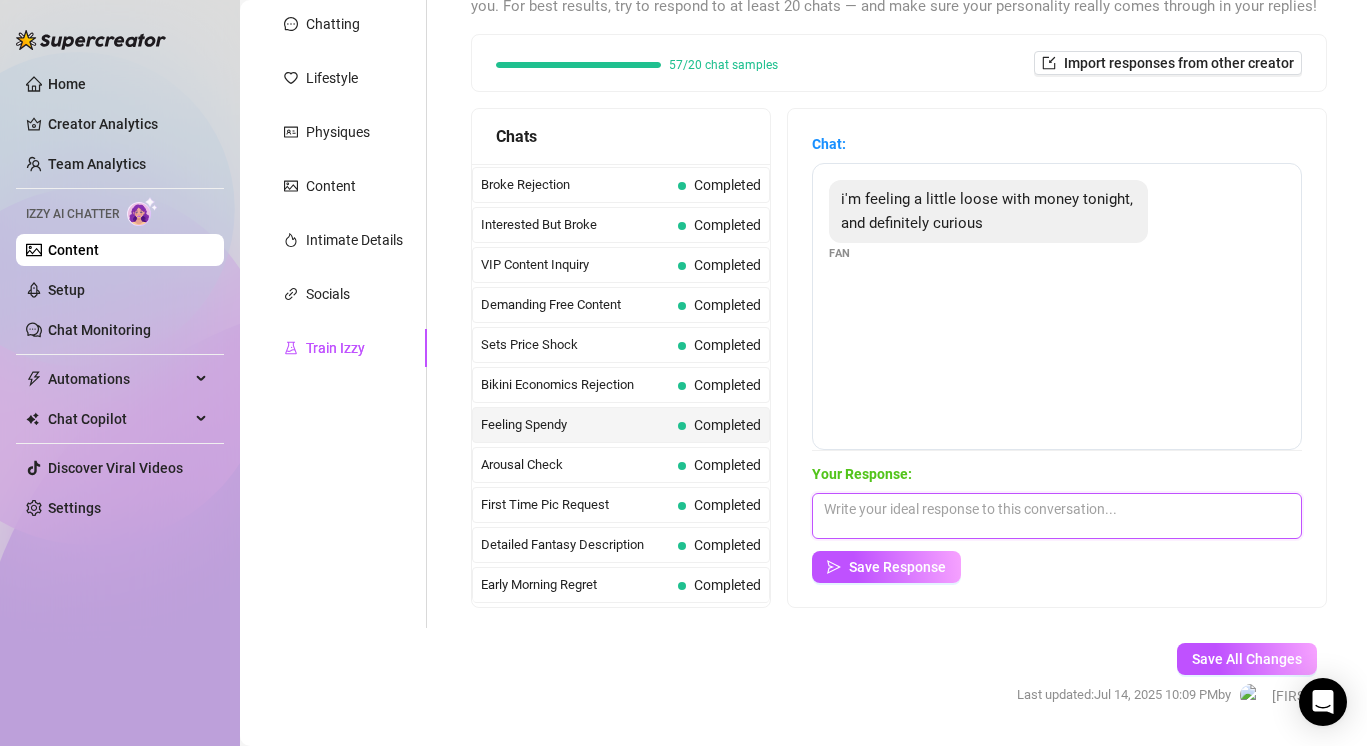 scroll, scrollTop: 0, scrollLeft: 0, axis: both 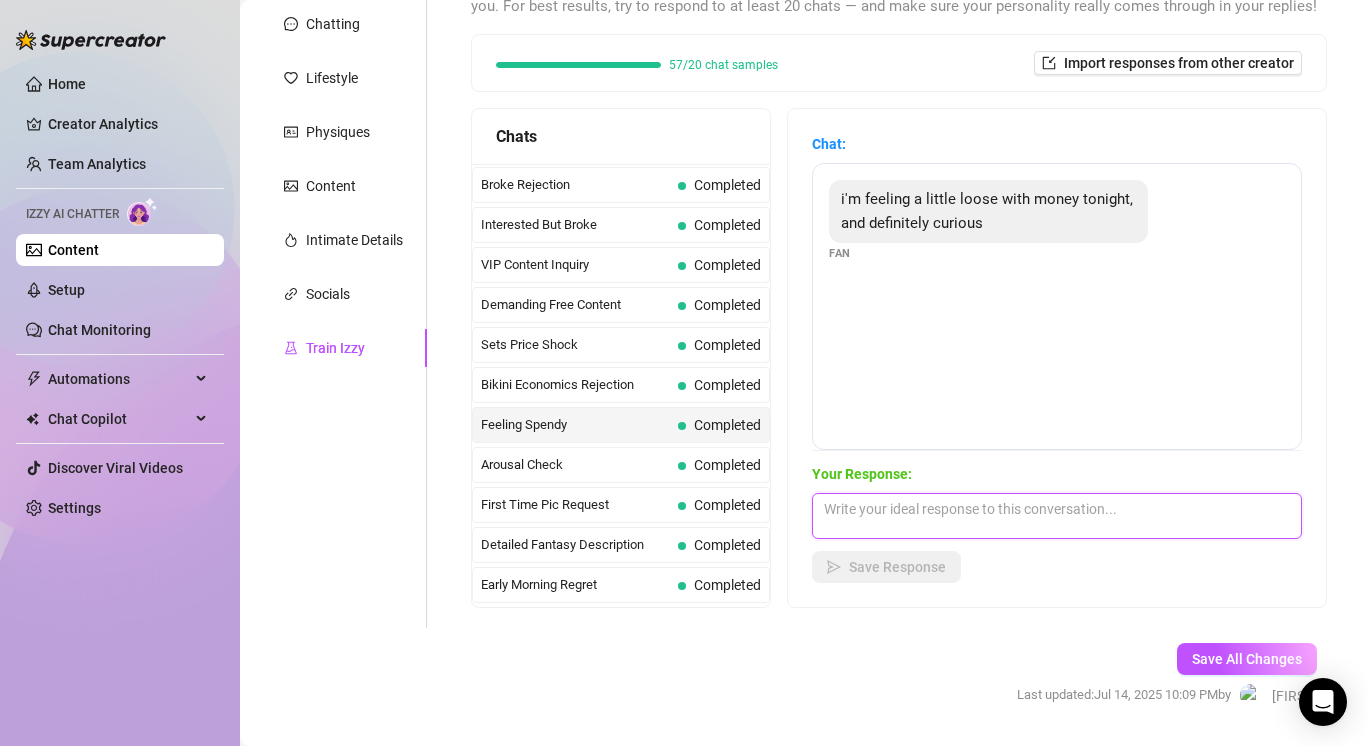click at bounding box center [1057, 516] 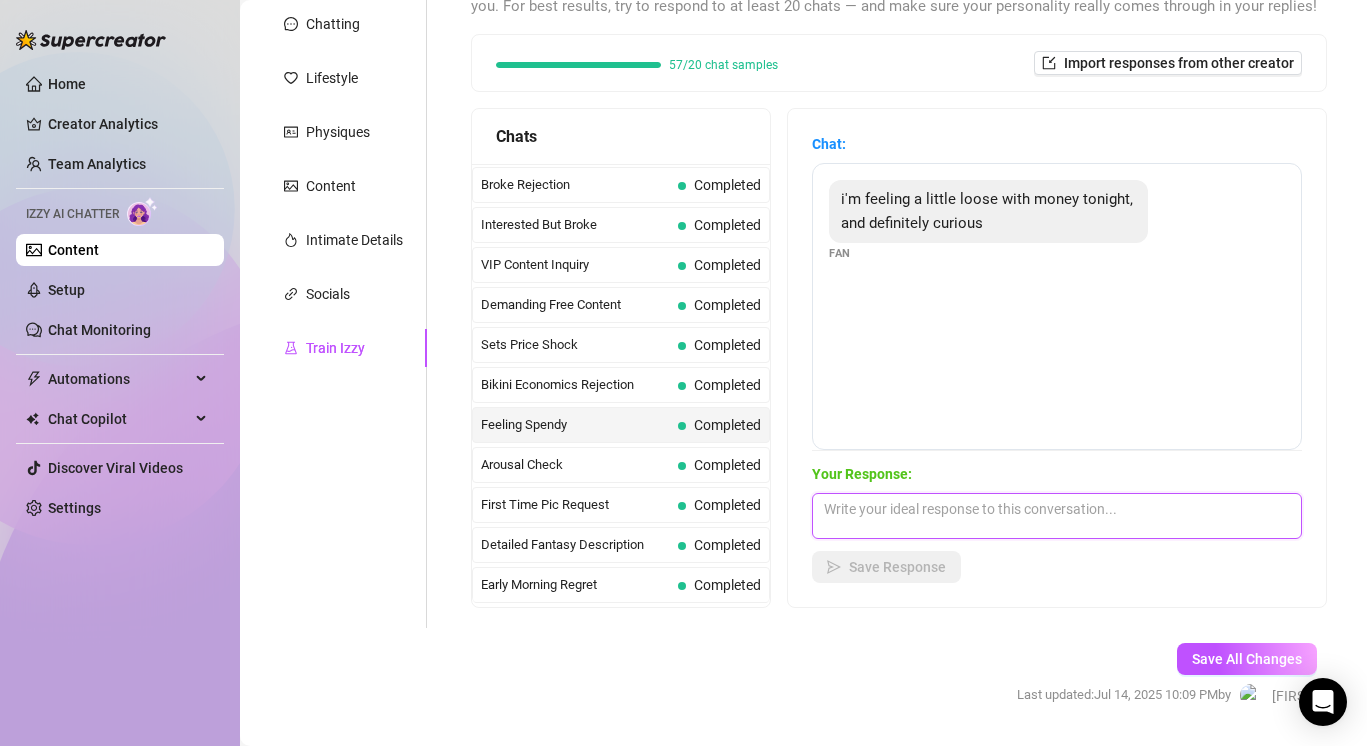 click at bounding box center [1057, 516] 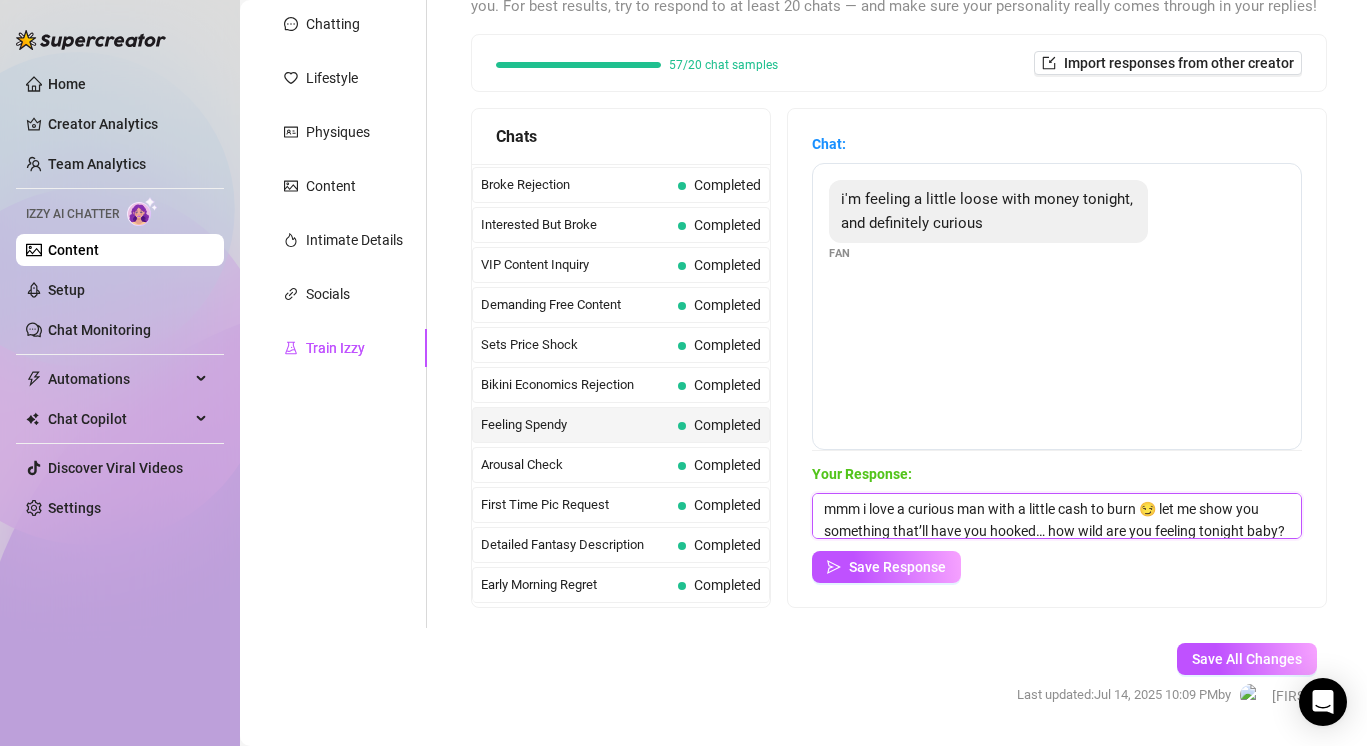 scroll, scrollTop: 23, scrollLeft: 0, axis: vertical 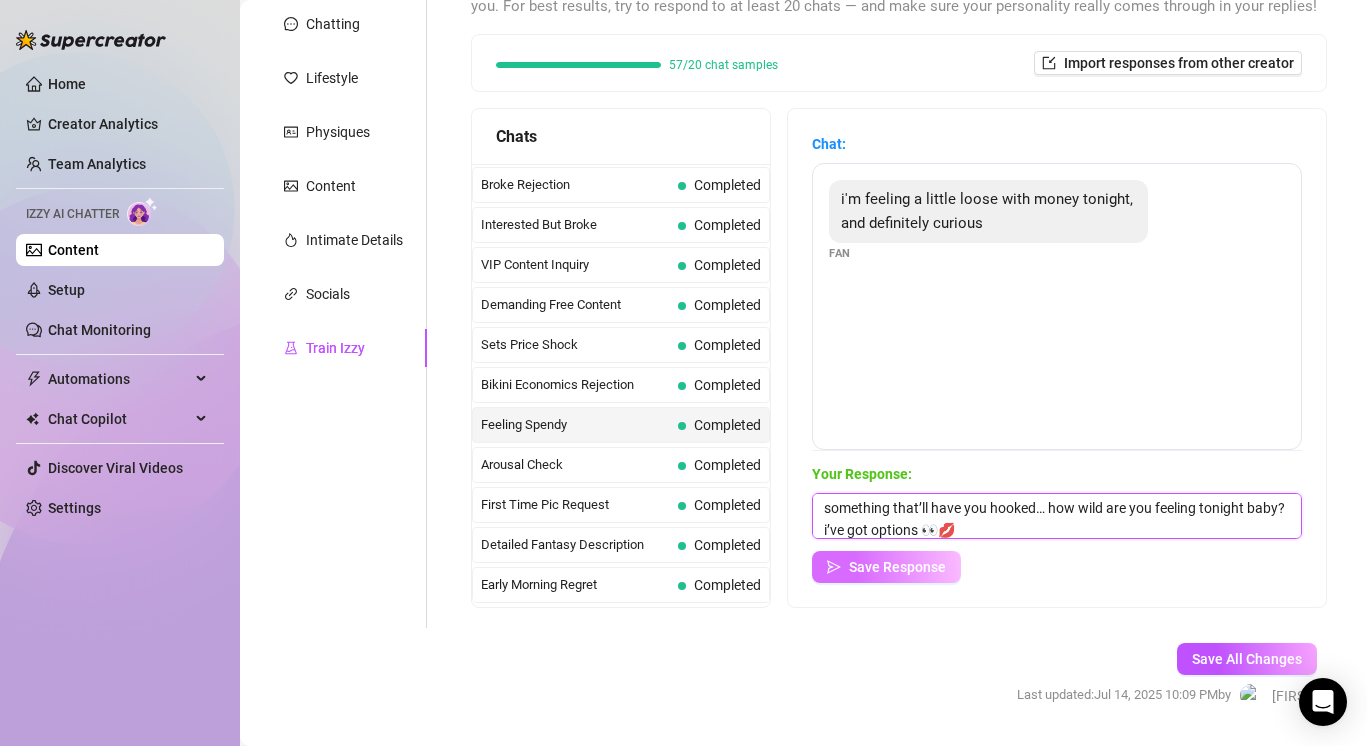 type on "mmm i love a curious man with a little cash to burn 😏 let me show you something that’ll have you hooked… how wild are you feeling tonight baby? i’ve got options 👀💋" 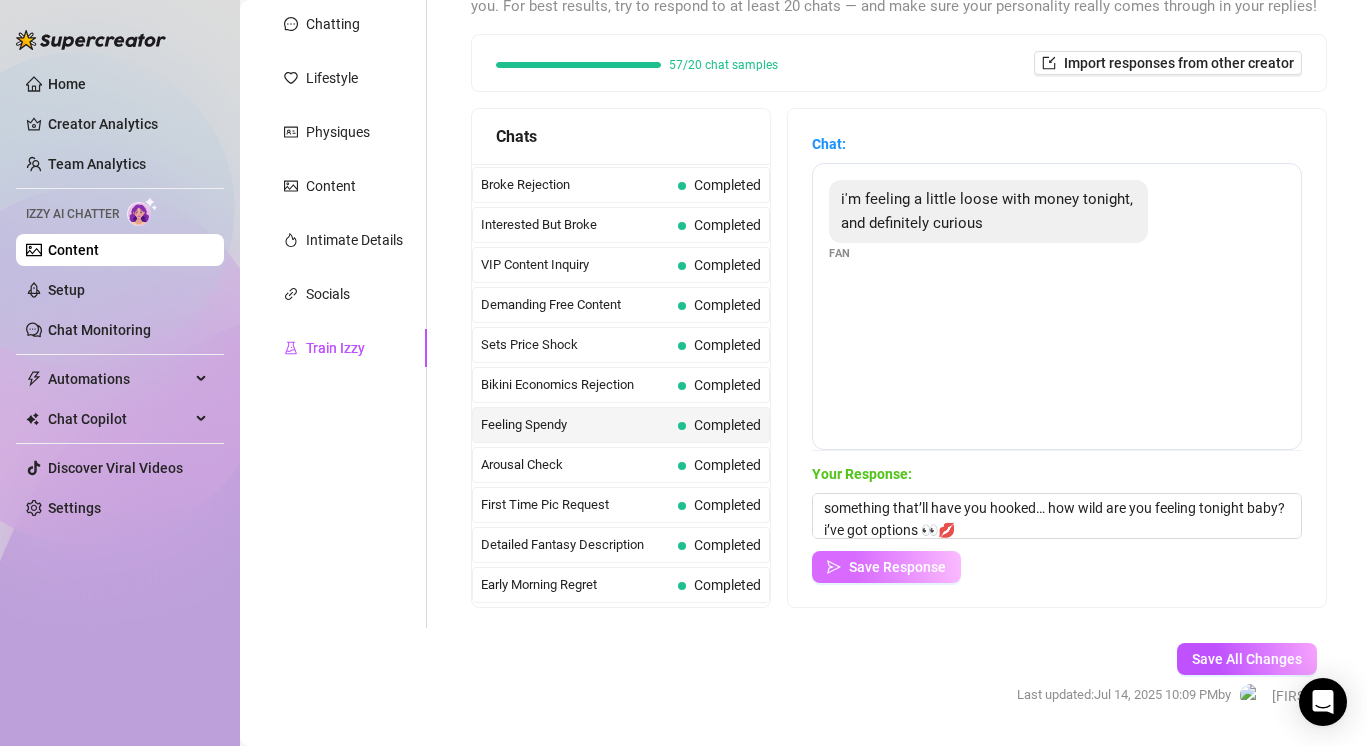 click on "Save Response" at bounding box center [897, 567] 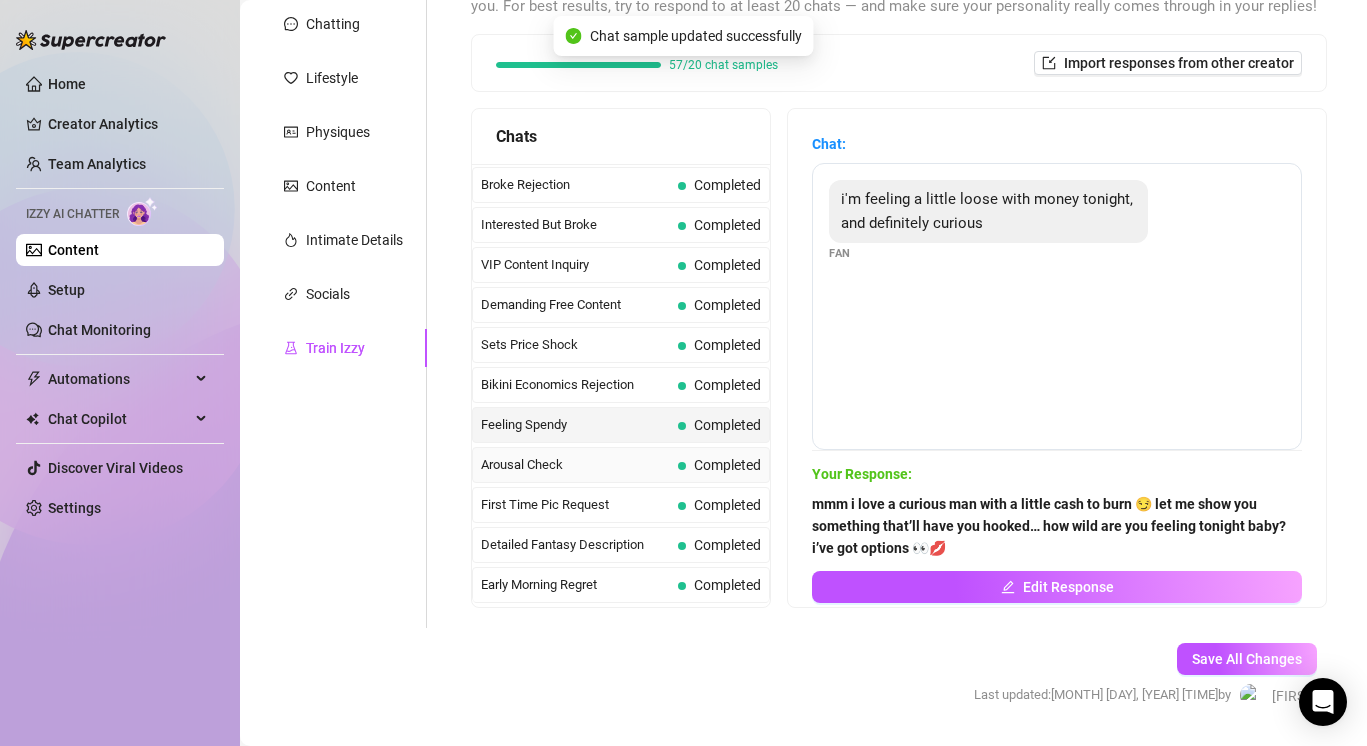 click on "Arousal Check" at bounding box center (575, 465) 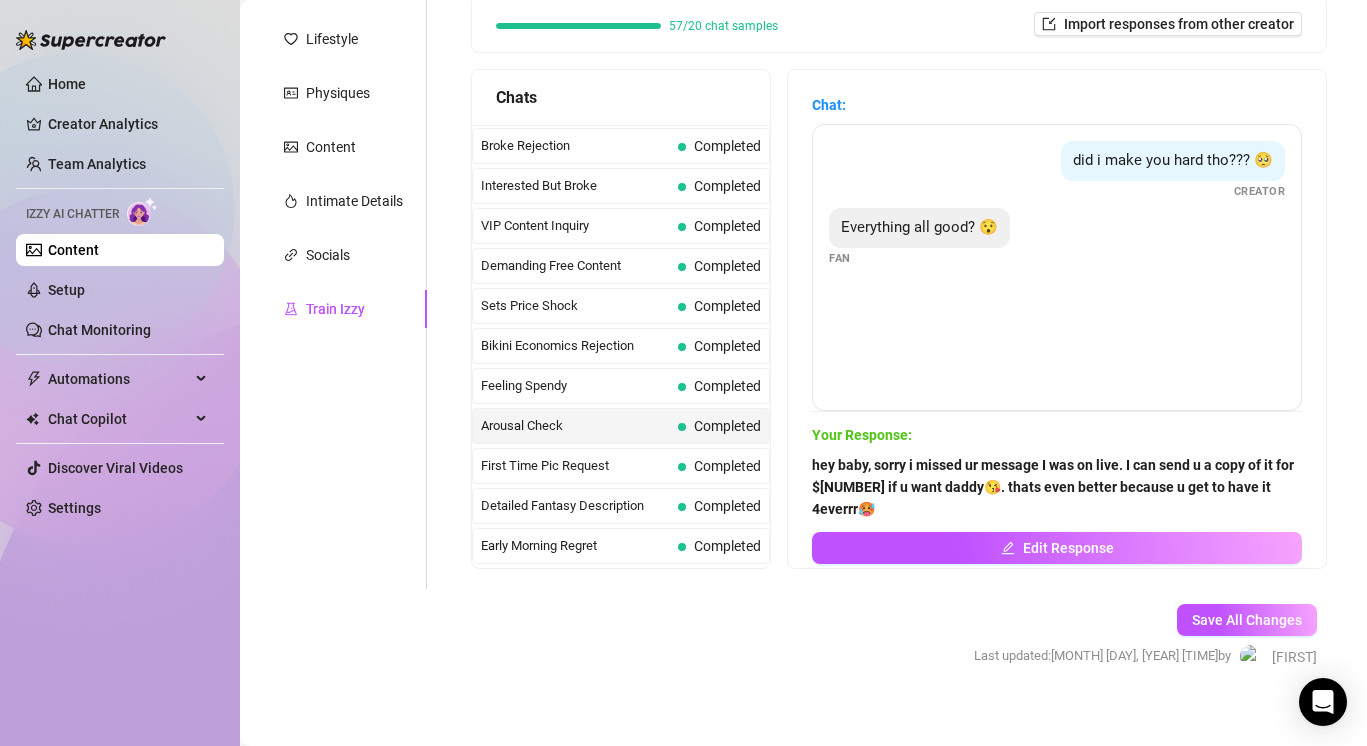 scroll, scrollTop: 264, scrollLeft: 0, axis: vertical 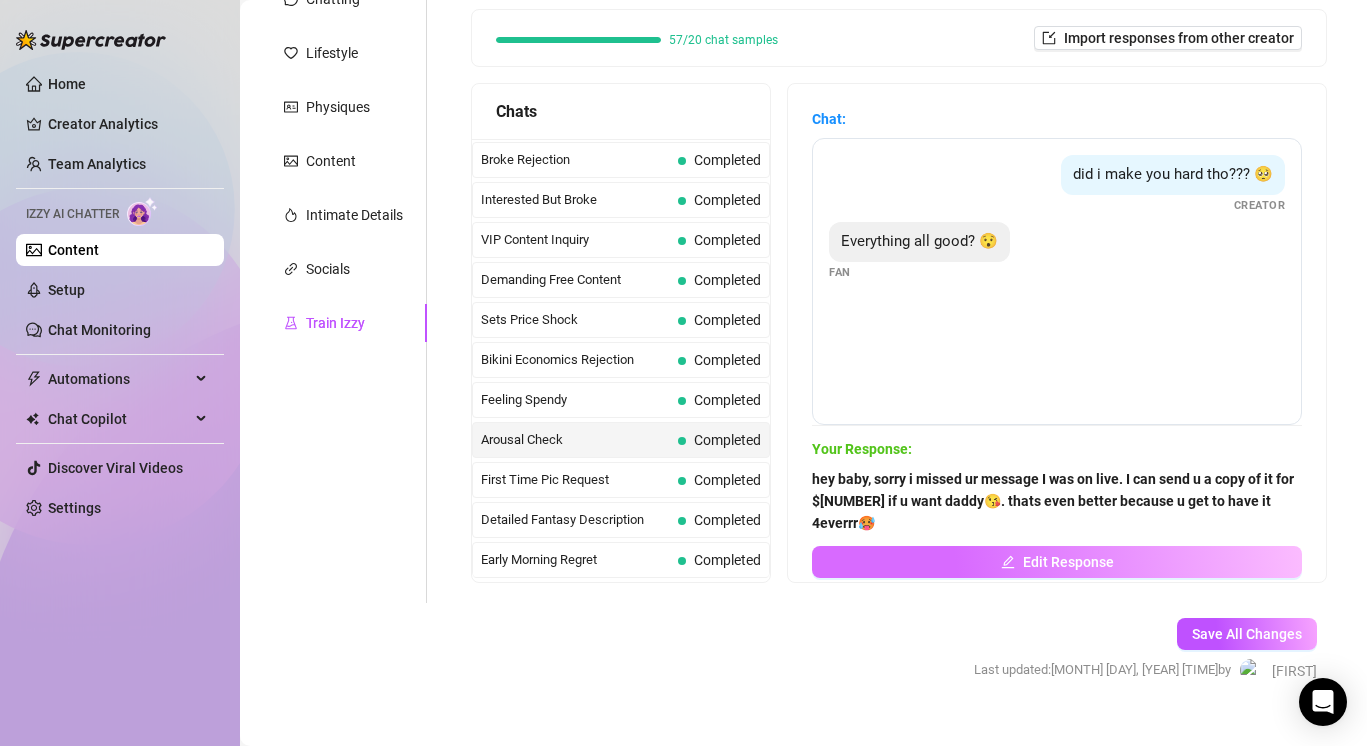 click on "Edit Response" at bounding box center (1057, 562) 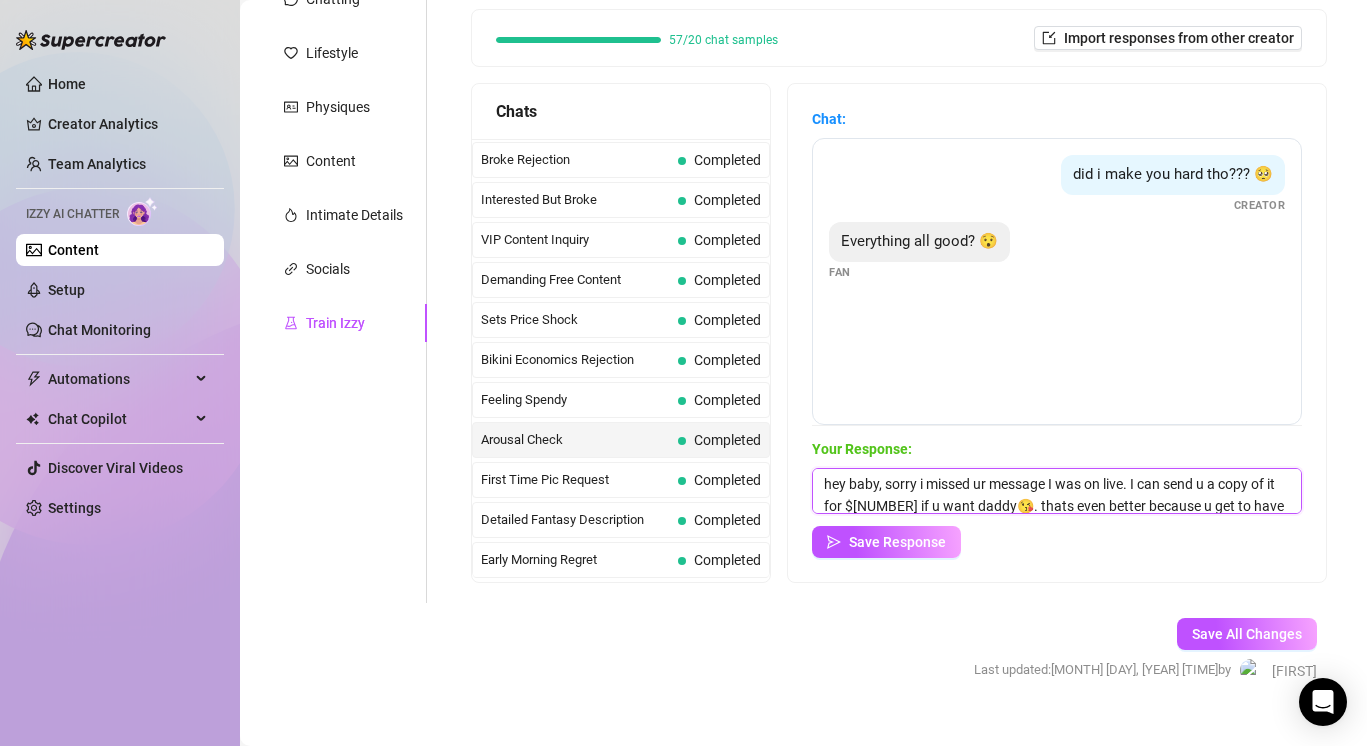 scroll, scrollTop: 30, scrollLeft: 0, axis: vertical 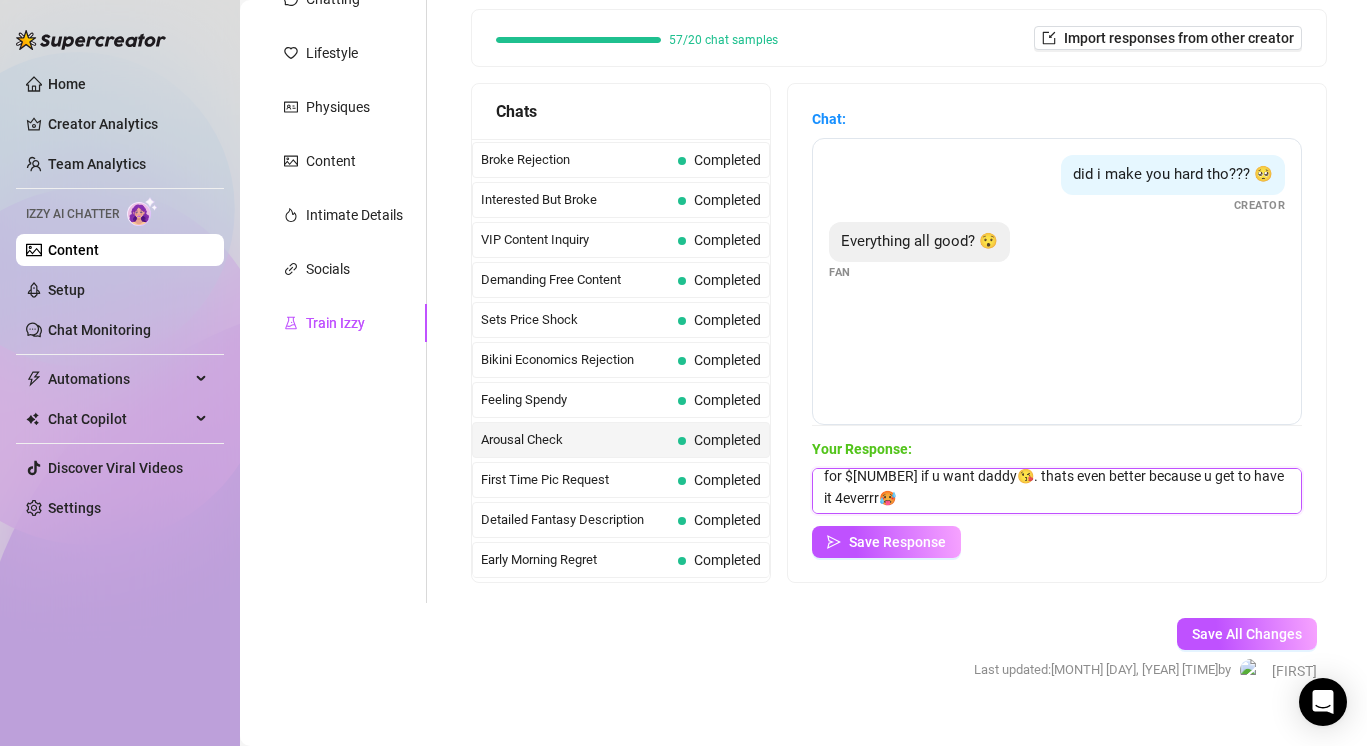 drag, startPoint x: 824, startPoint y: 482, endPoint x: 1258, endPoint y: 542, distance: 438.12784 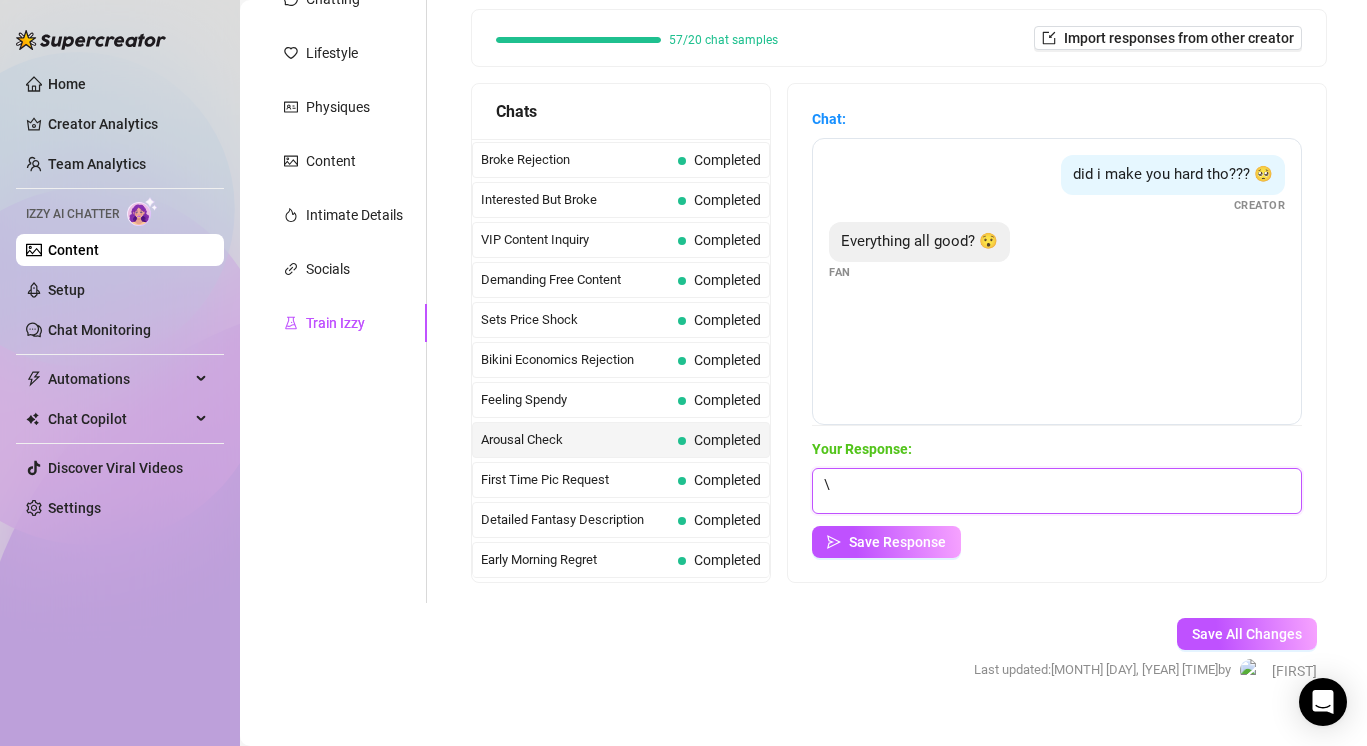 scroll, scrollTop: 0, scrollLeft: 0, axis: both 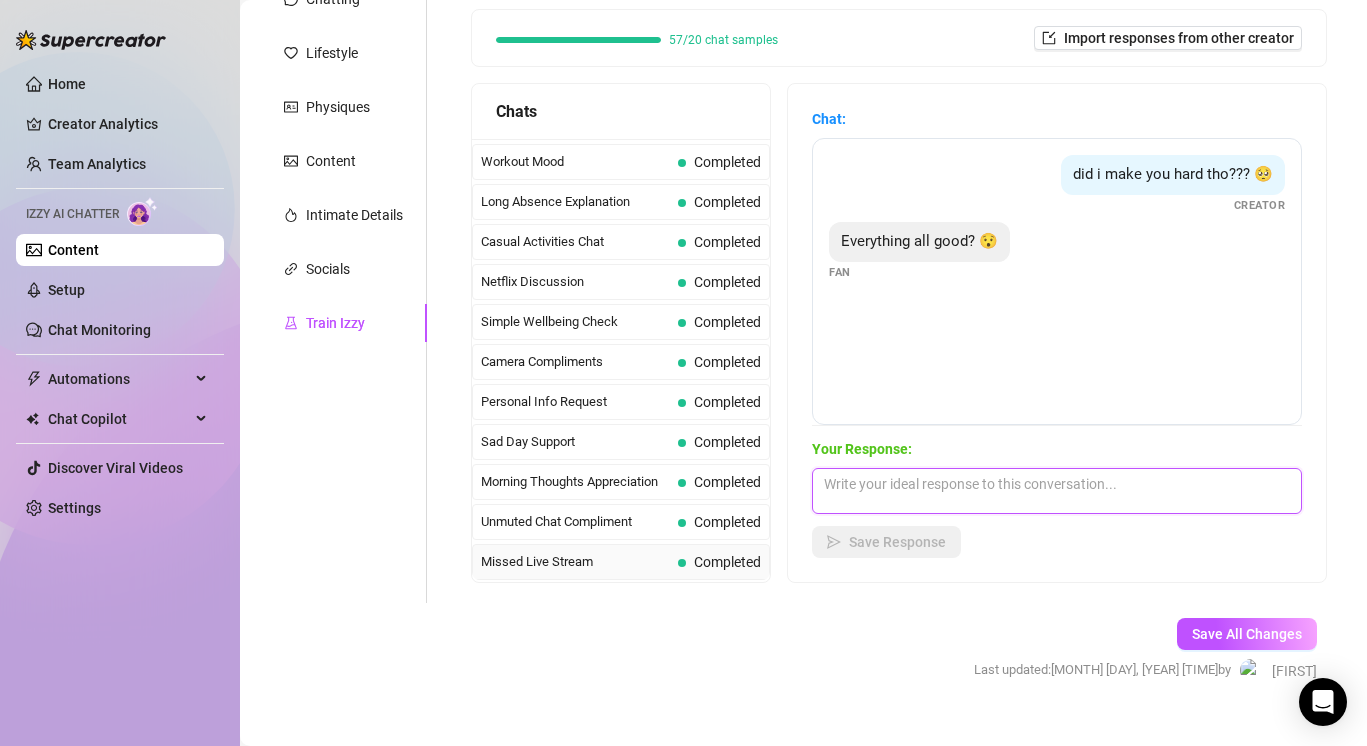 type 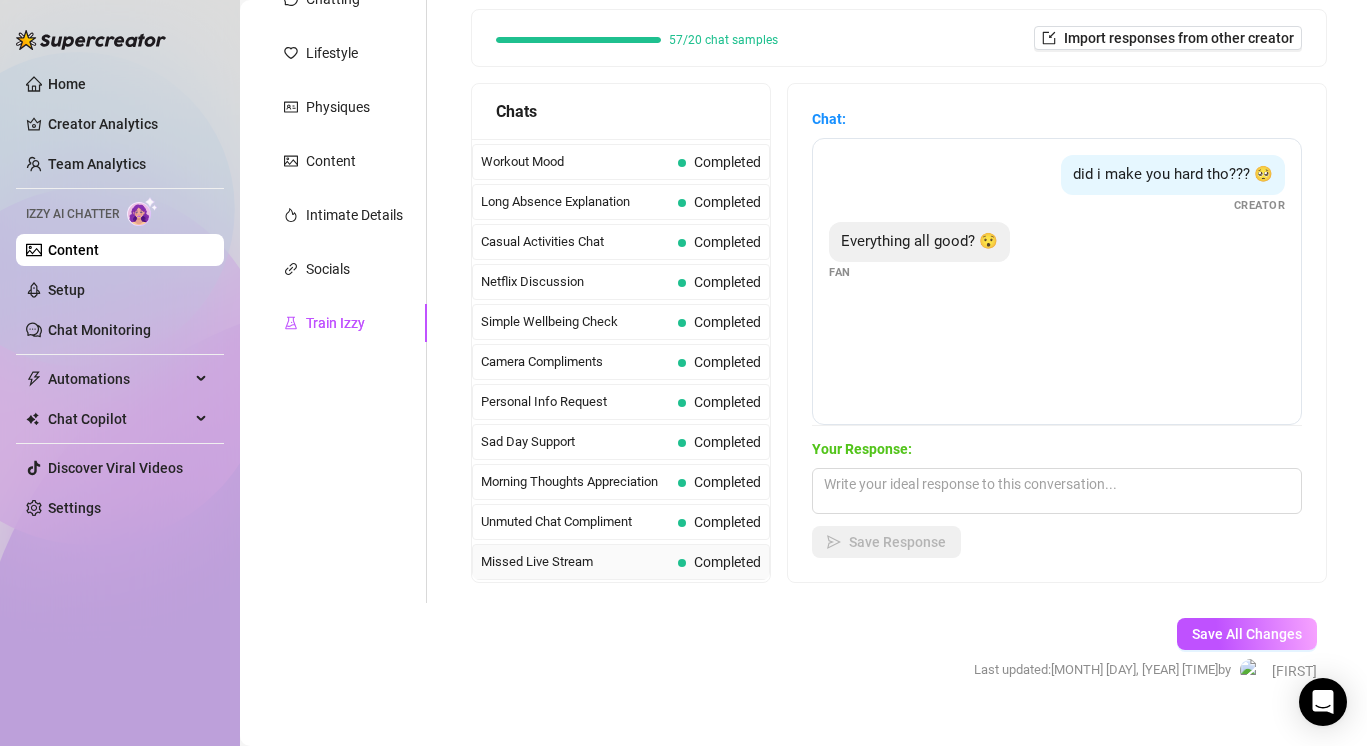 click on "Missed Live Stream" at bounding box center (575, 562) 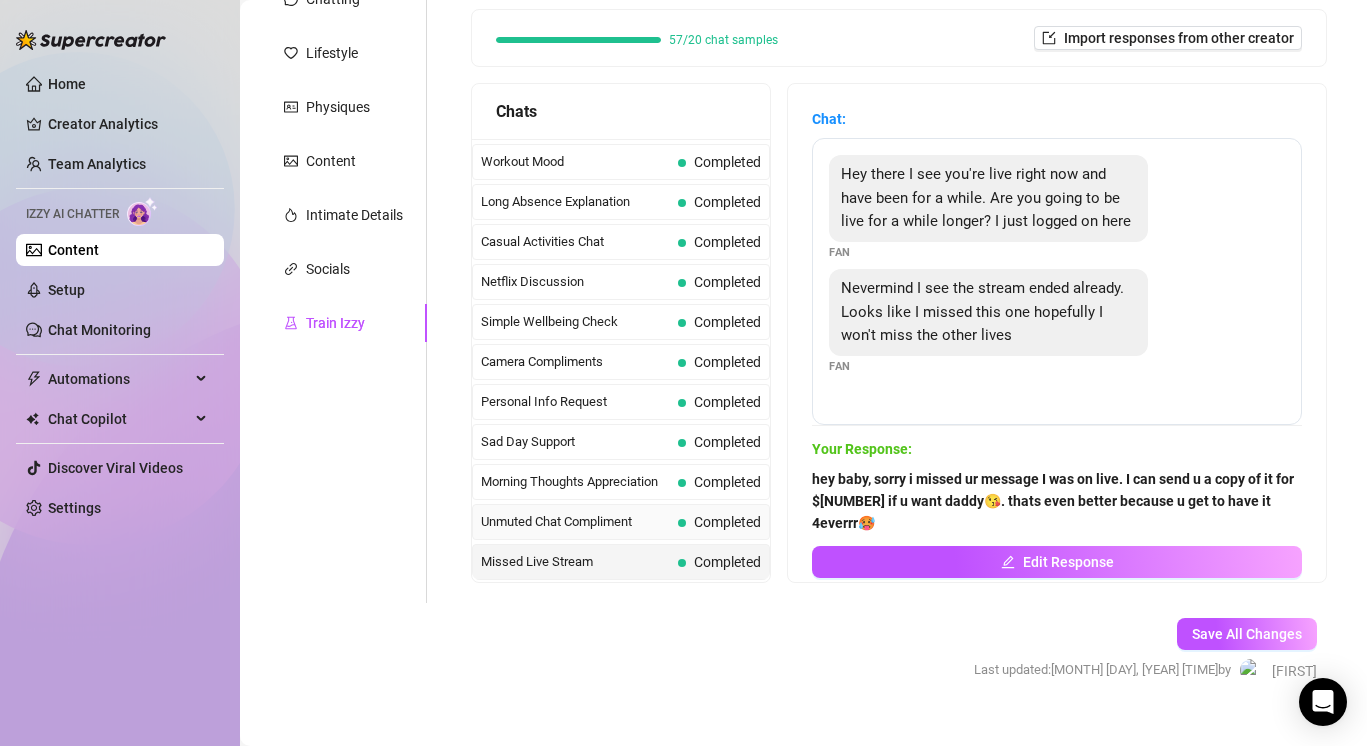 click on "Unmuted Chat Compliment" at bounding box center (575, 522) 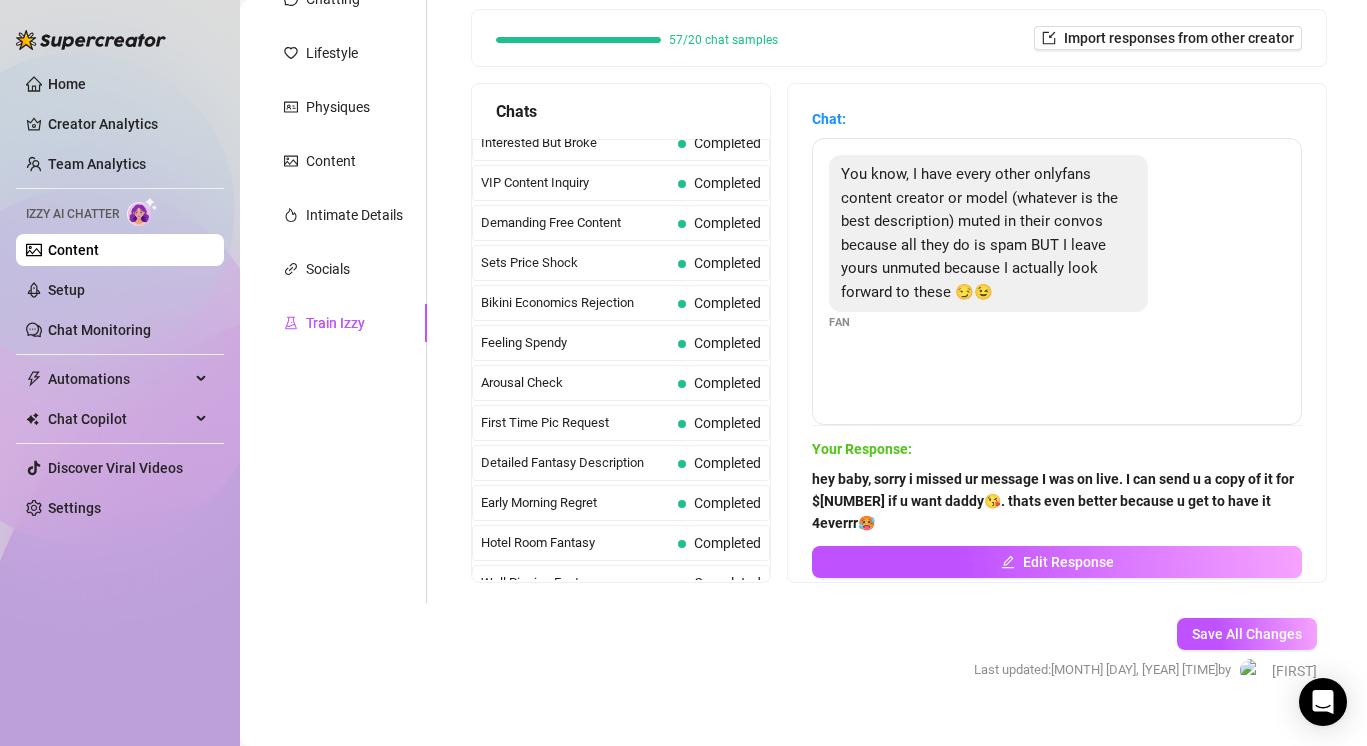 scroll, scrollTop: 444, scrollLeft: 0, axis: vertical 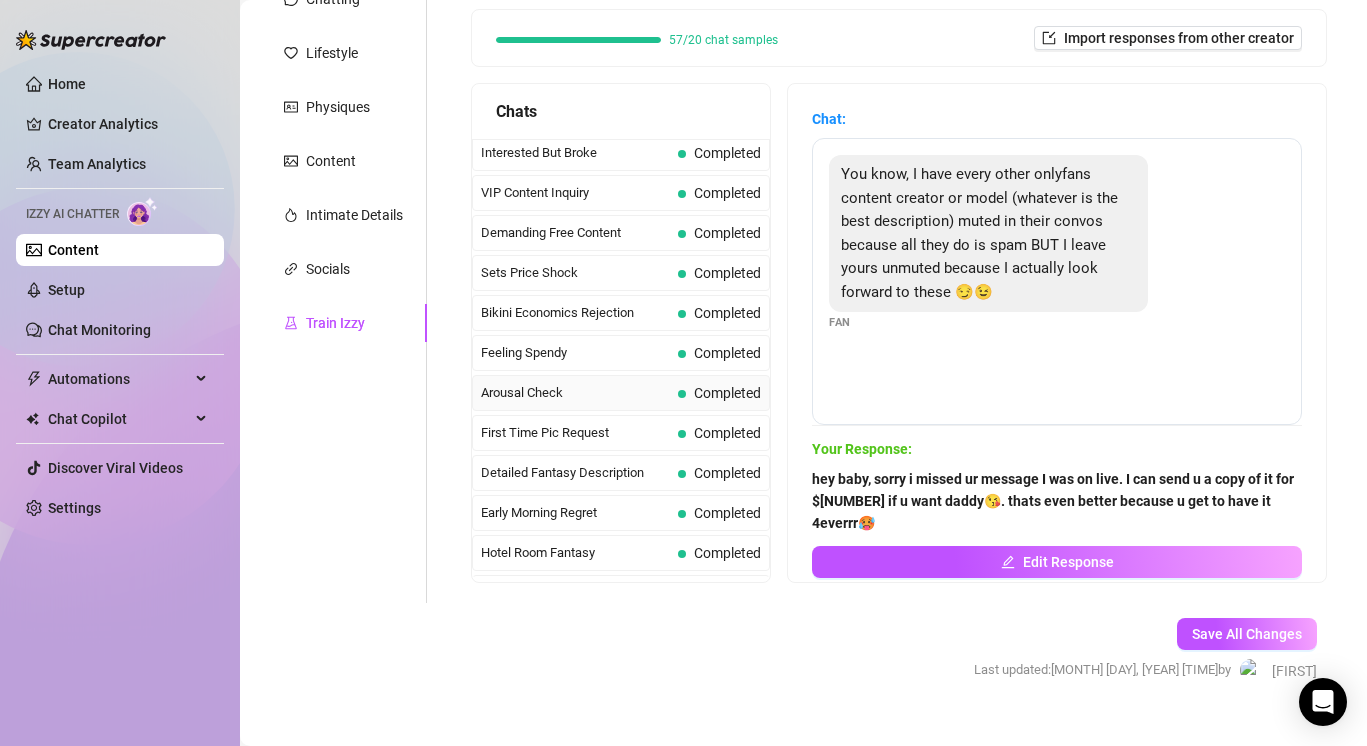 click on "Arousal Check" at bounding box center (575, 393) 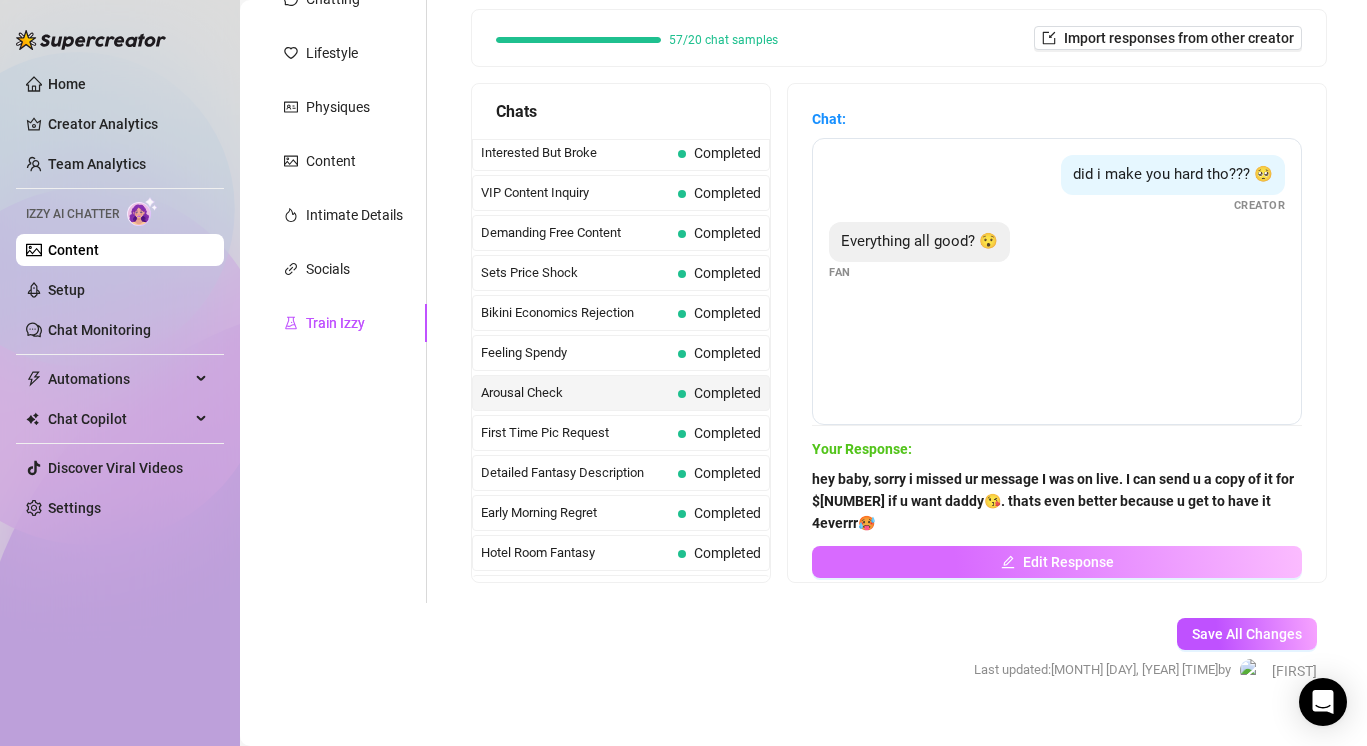 click on "Edit Response" at bounding box center [1057, 562] 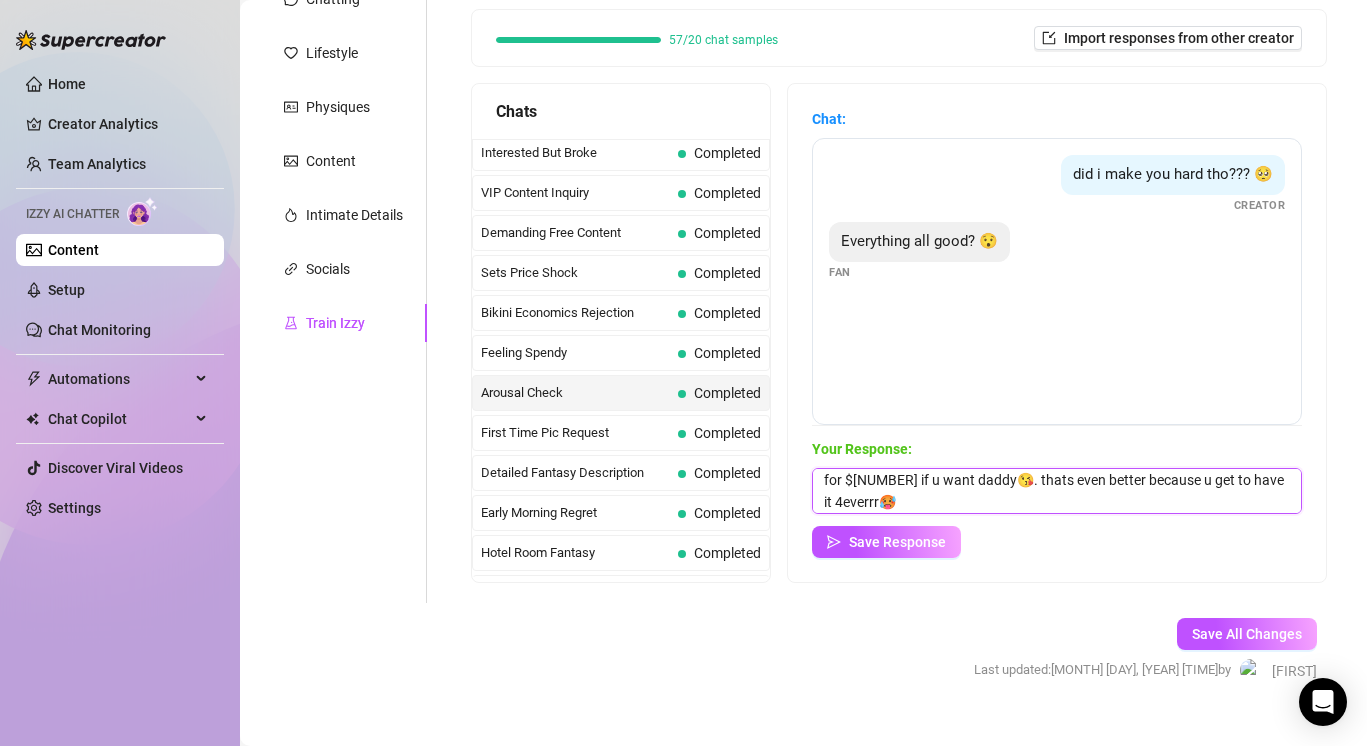 scroll, scrollTop: 30, scrollLeft: 0, axis: vertical 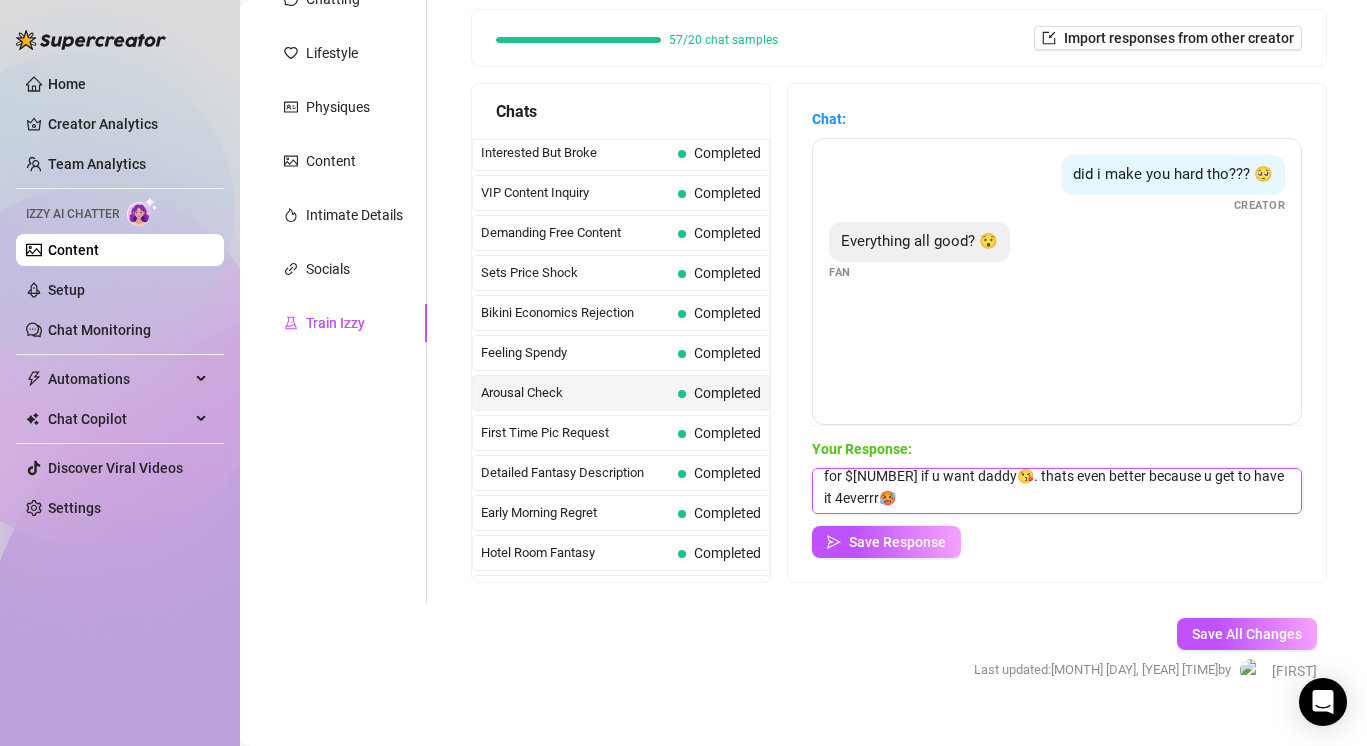 drag, startPoint x: 824, startPoint y: 479, endPoint x: 1235, endPoint y: 527, distance: 413.79343 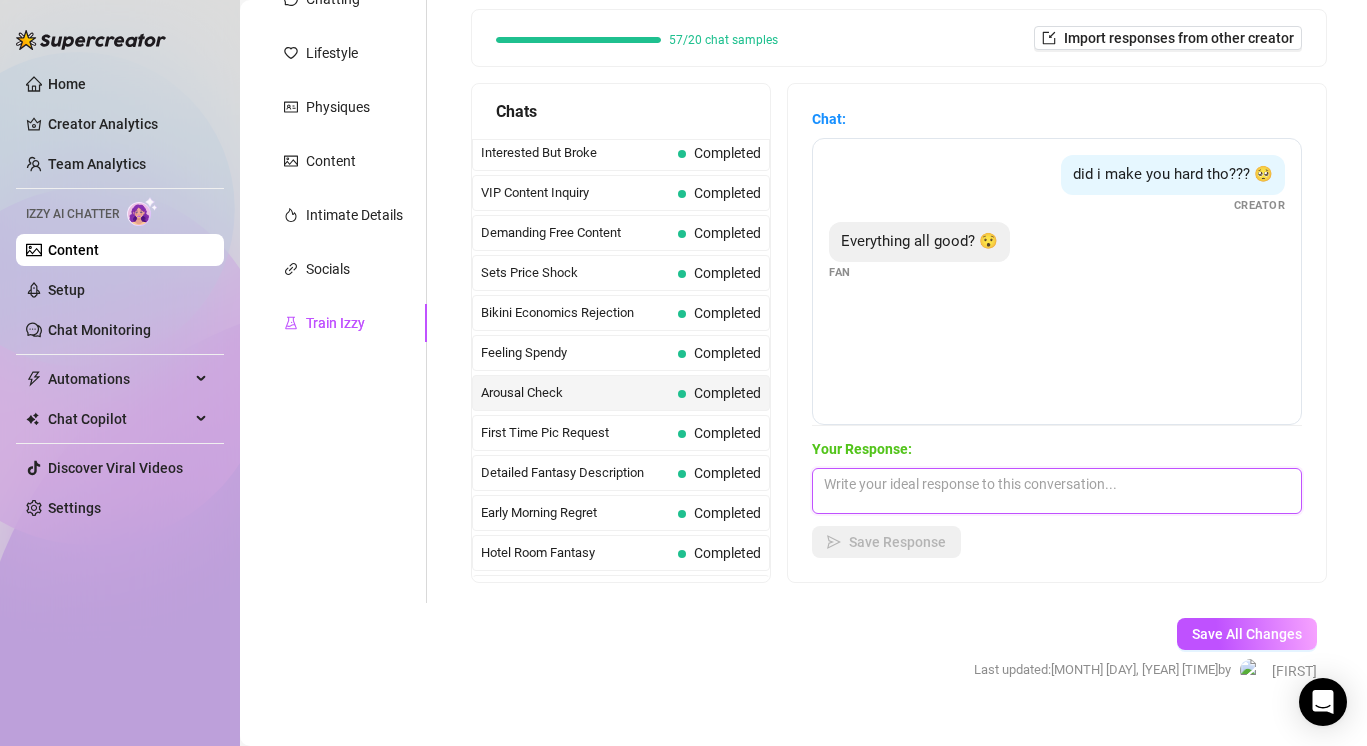 scroll, scrollTop: 0, scrollLeft: 0, axis: both 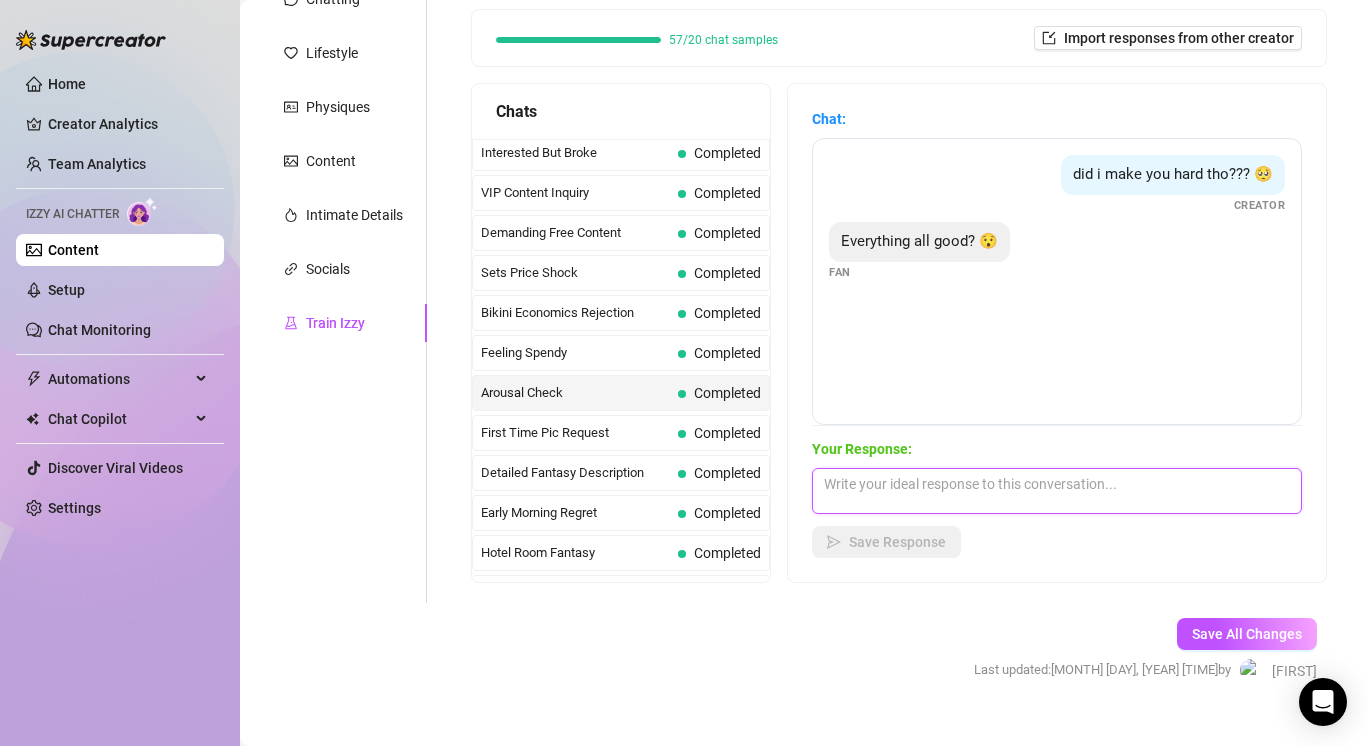 paste on "everything’s perfect now that you’re here 😇 but you didn’t answer meee… did i get you all worked up or do i need to try harder? 😏💦" 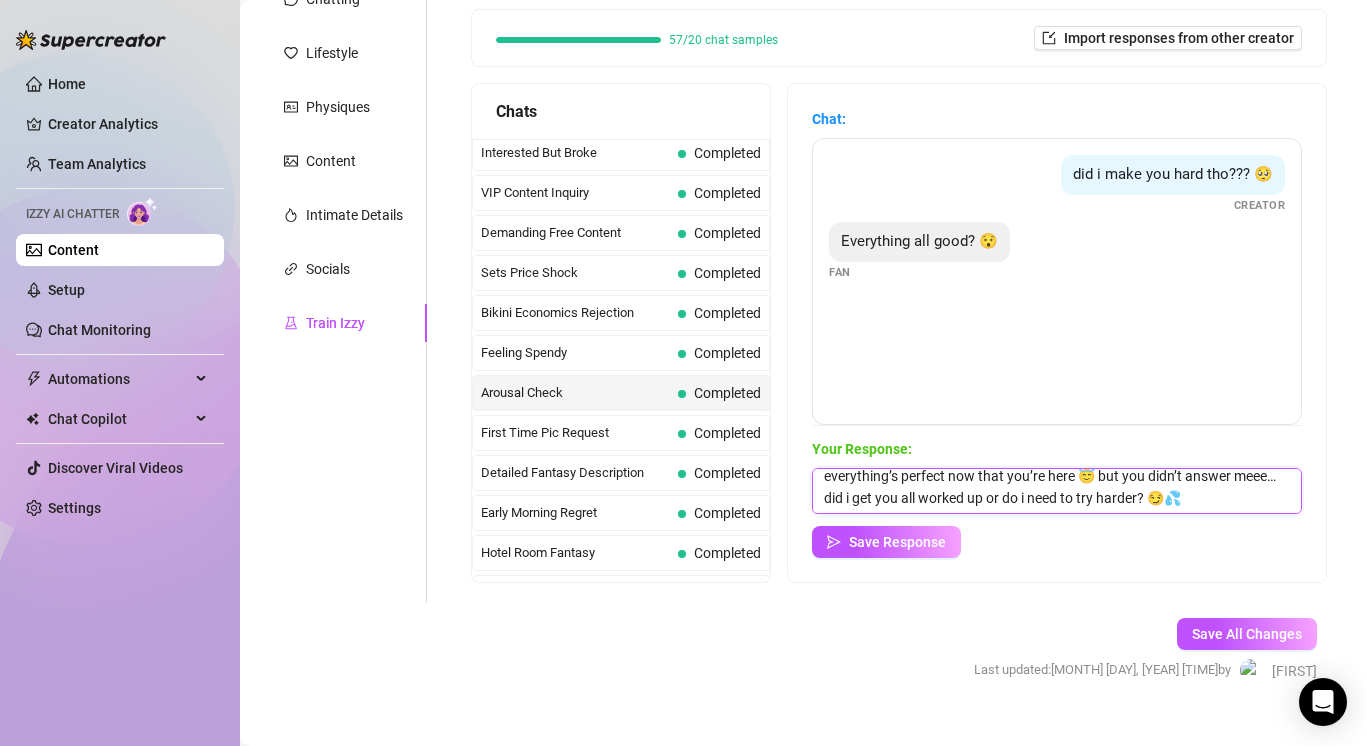scroll, scrollTop: 0, scrollLeft: 0, axis: both 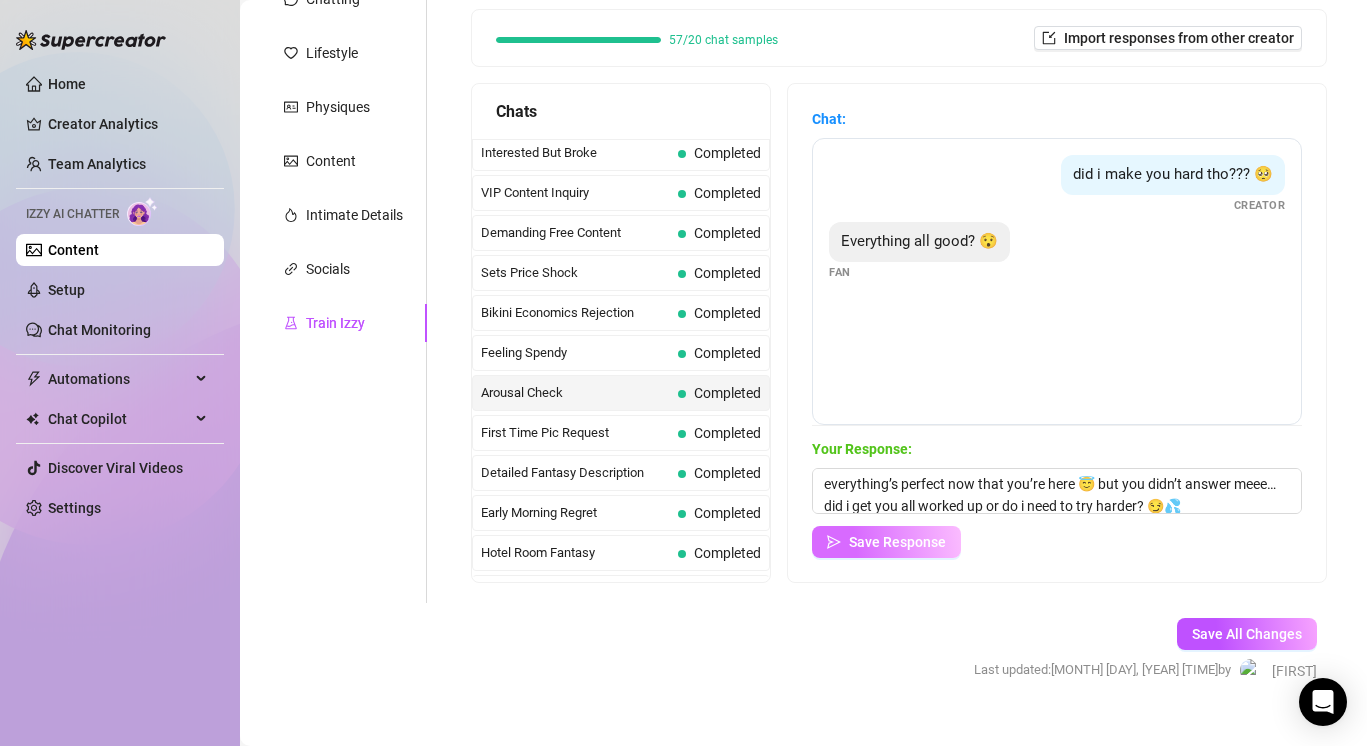 click on "Save Response" at bounding box center [897, 542] 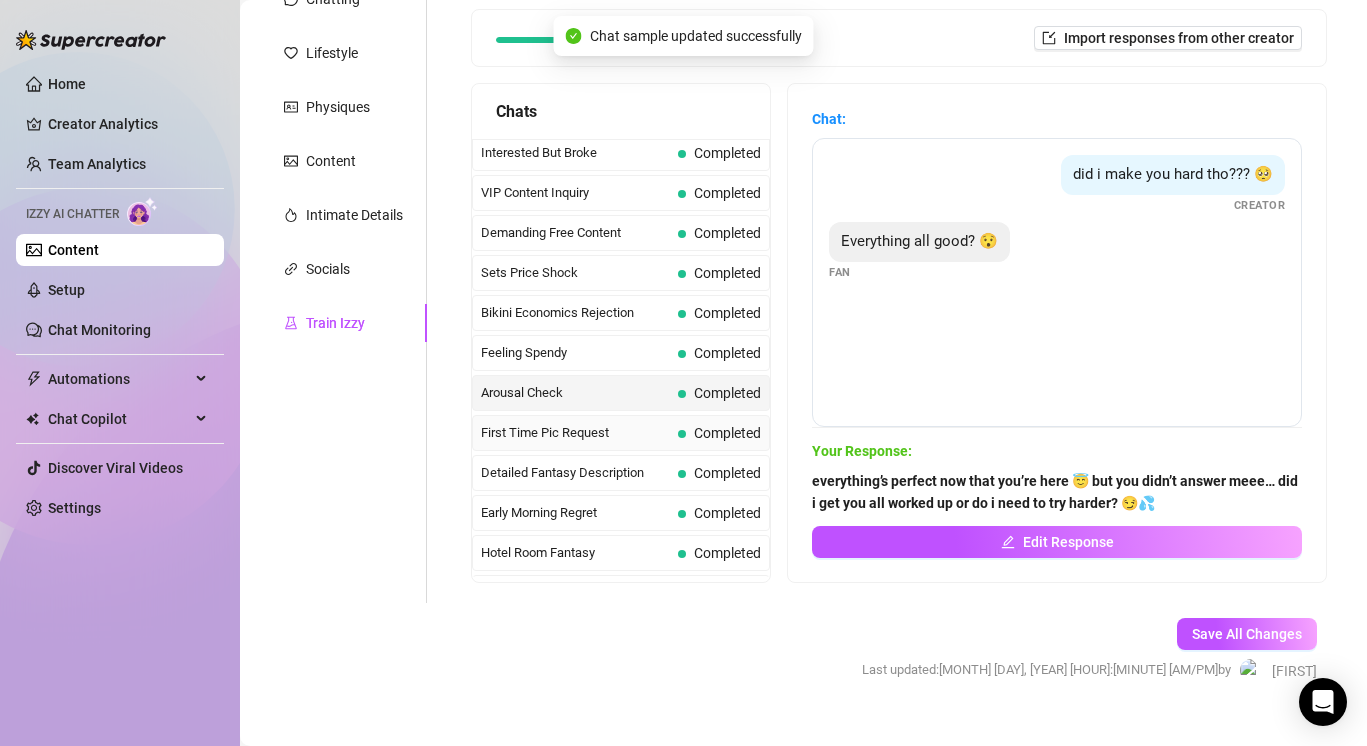 click on "First Time Pic Request" at bounding box center (575, 433) 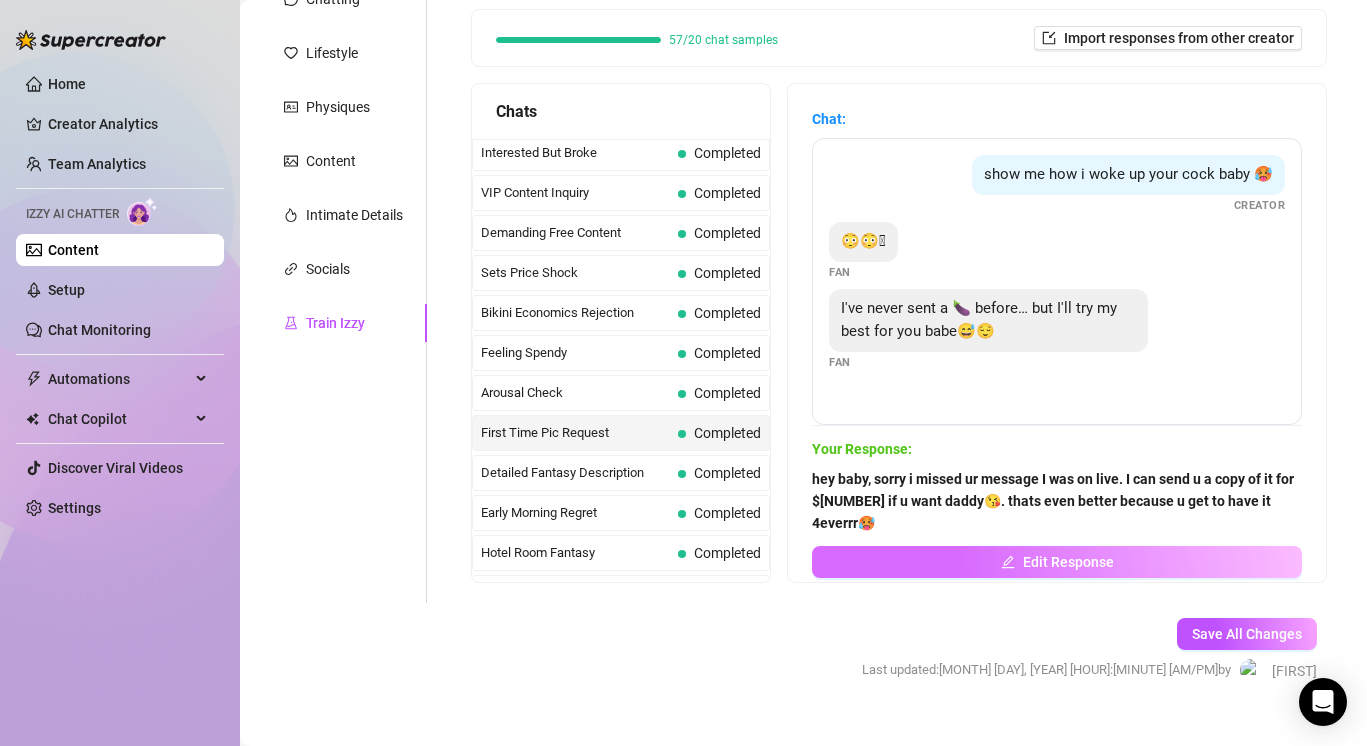 click on "Edit Response" at bounding box center [1057, 562] 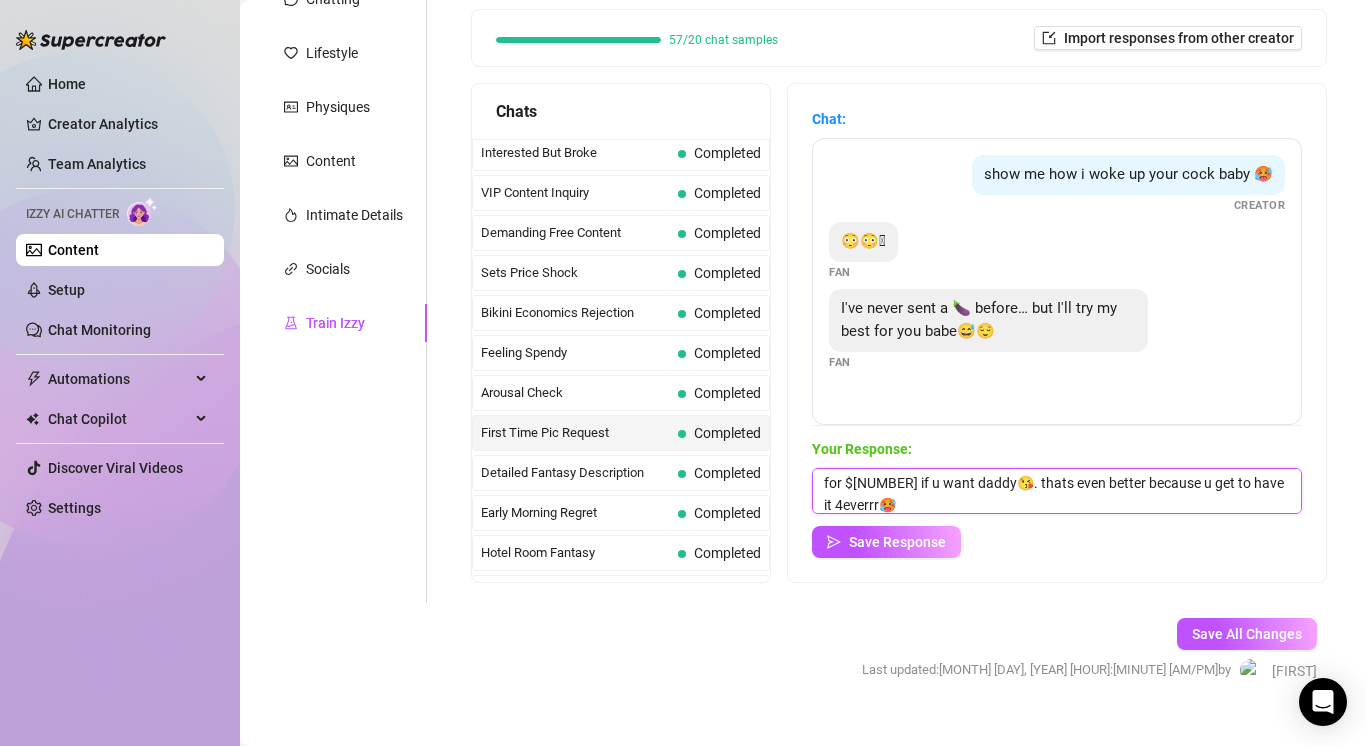 scroll, scrollTop: 30, scrollLeft: 0, axis: vertical 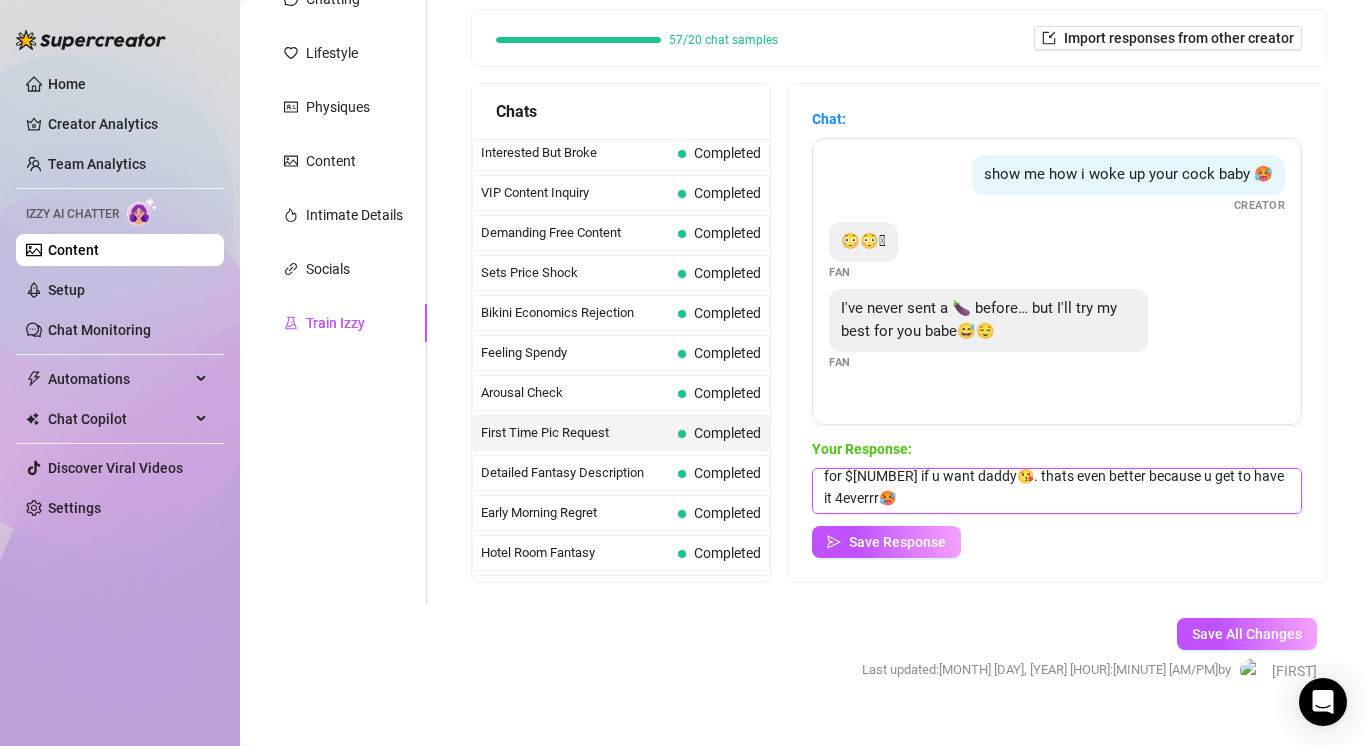 drag, startPoint x: 823, startPoint y: 482, endPoint x: 1268, endPoint y: 513, distance: 446.07846 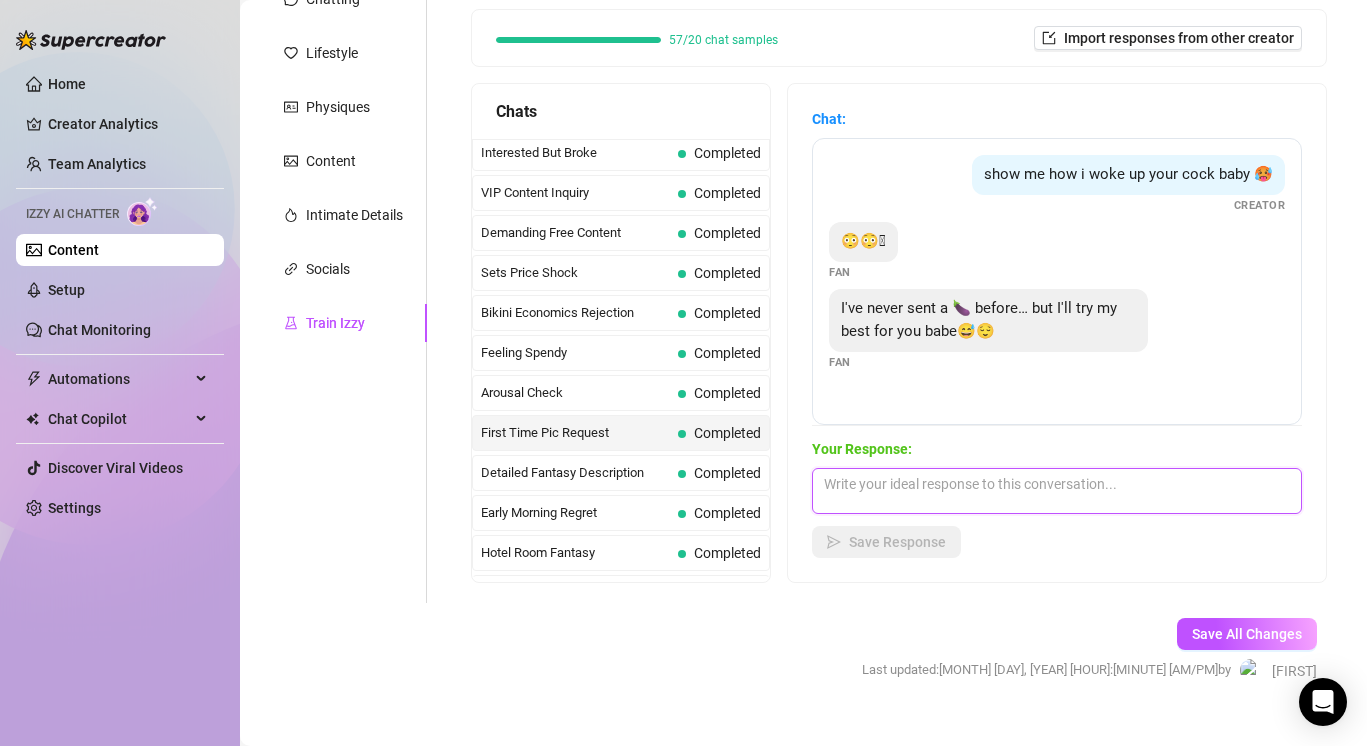 scroll, scrollTop: 0, scrollLeft: 0, axis: both 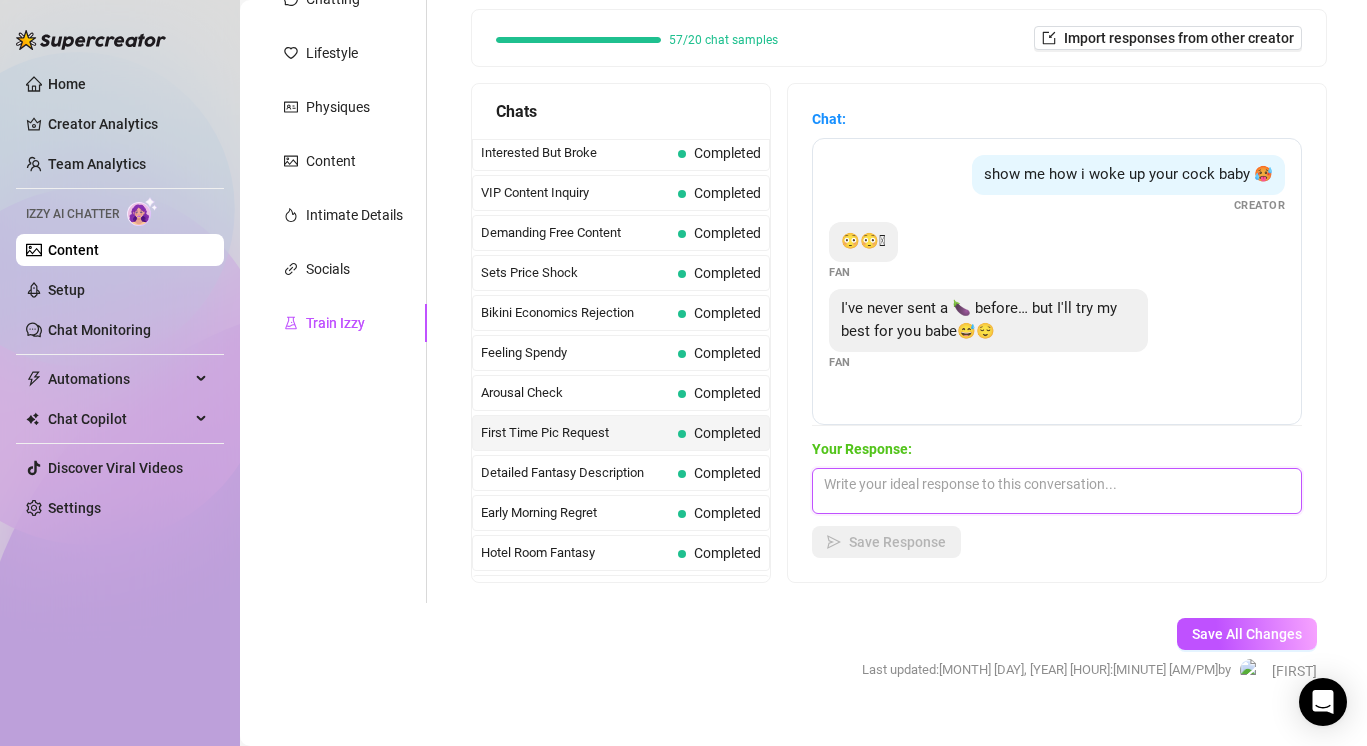 click at bounding box center (1057, 491) 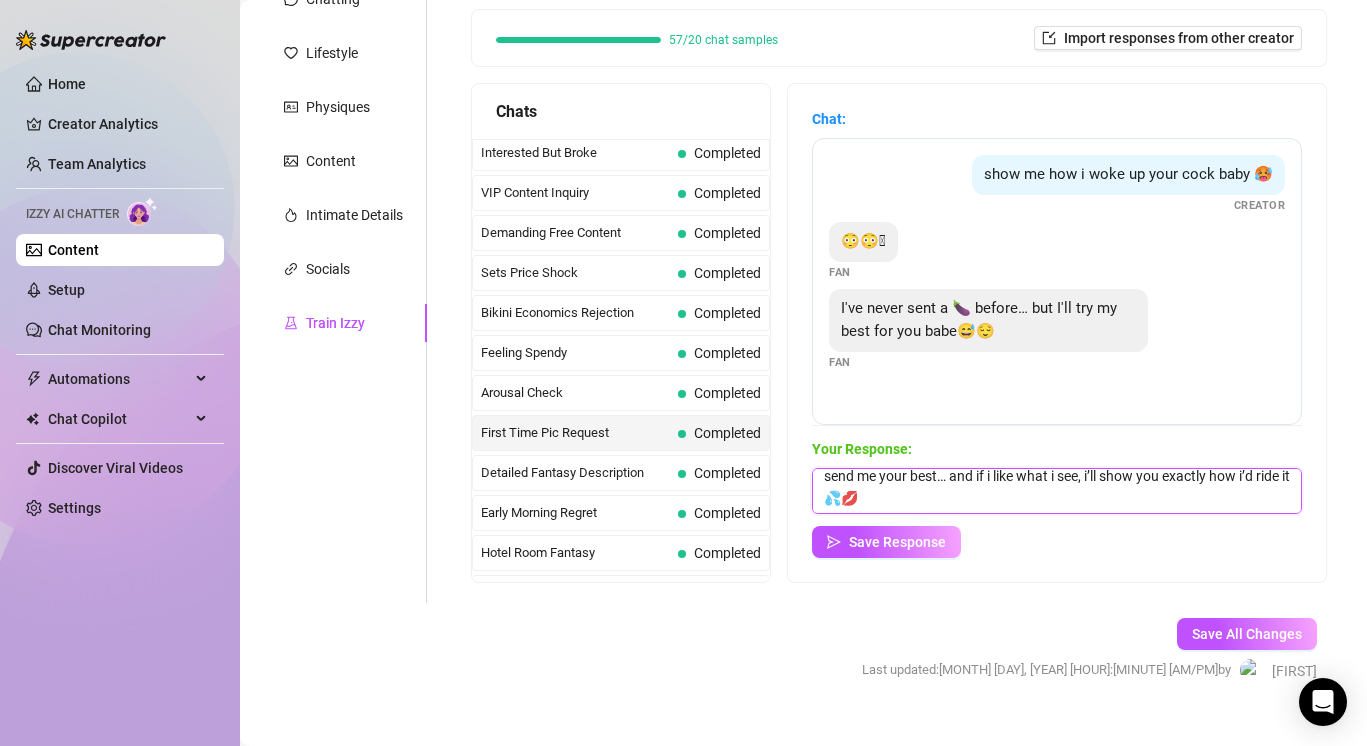 scroll, scrollTop: 0, scrollLeft: 0, axis: both 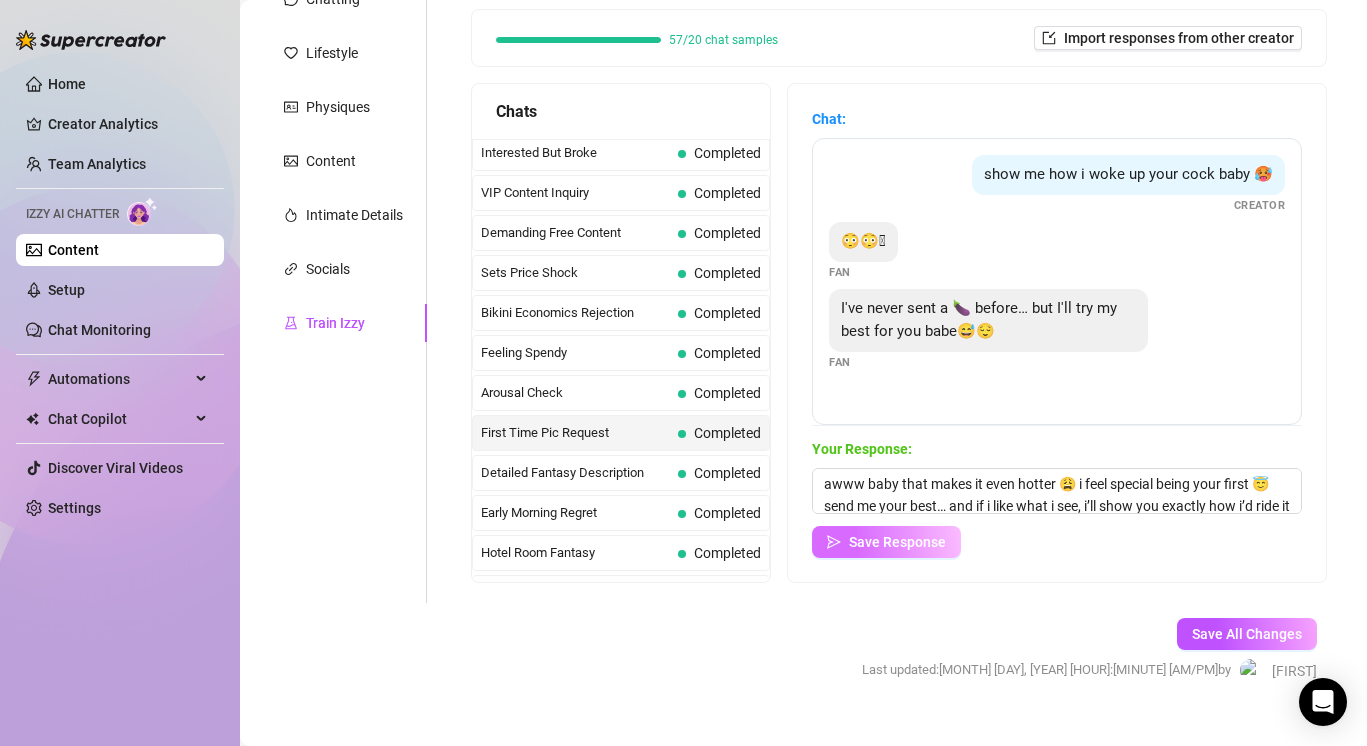 click on "Save Response" at bounding box center (886, 542) 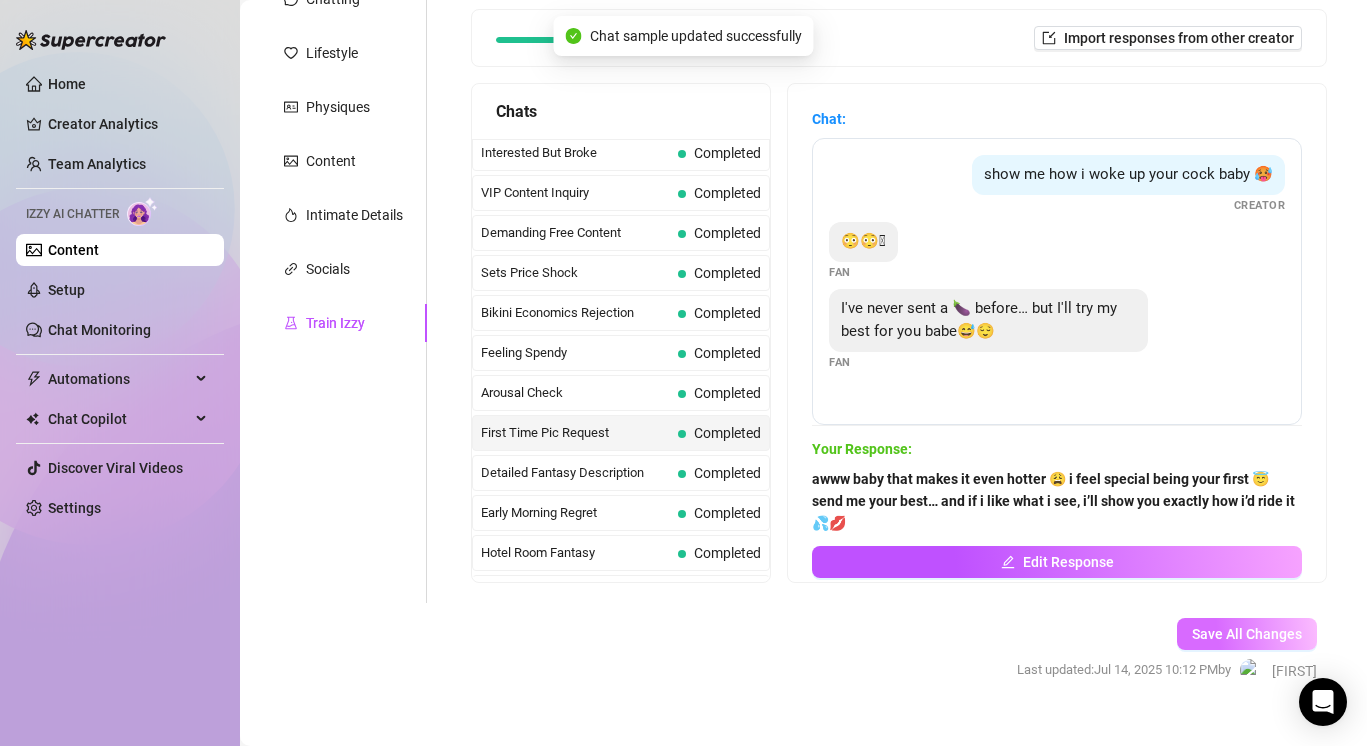 click on "Save All Changes" at bounding box center [1247, 634] 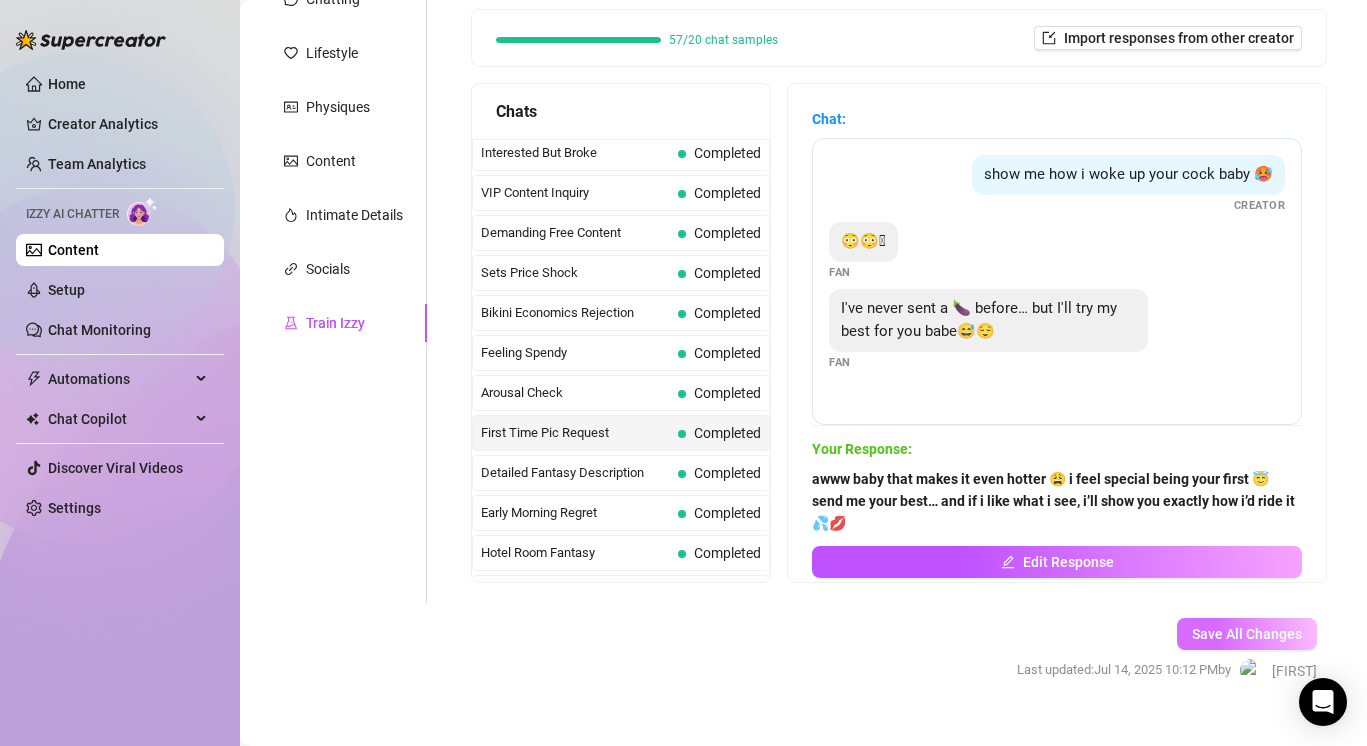 click on "Save All Changes" at bounding box center [1247, 634] 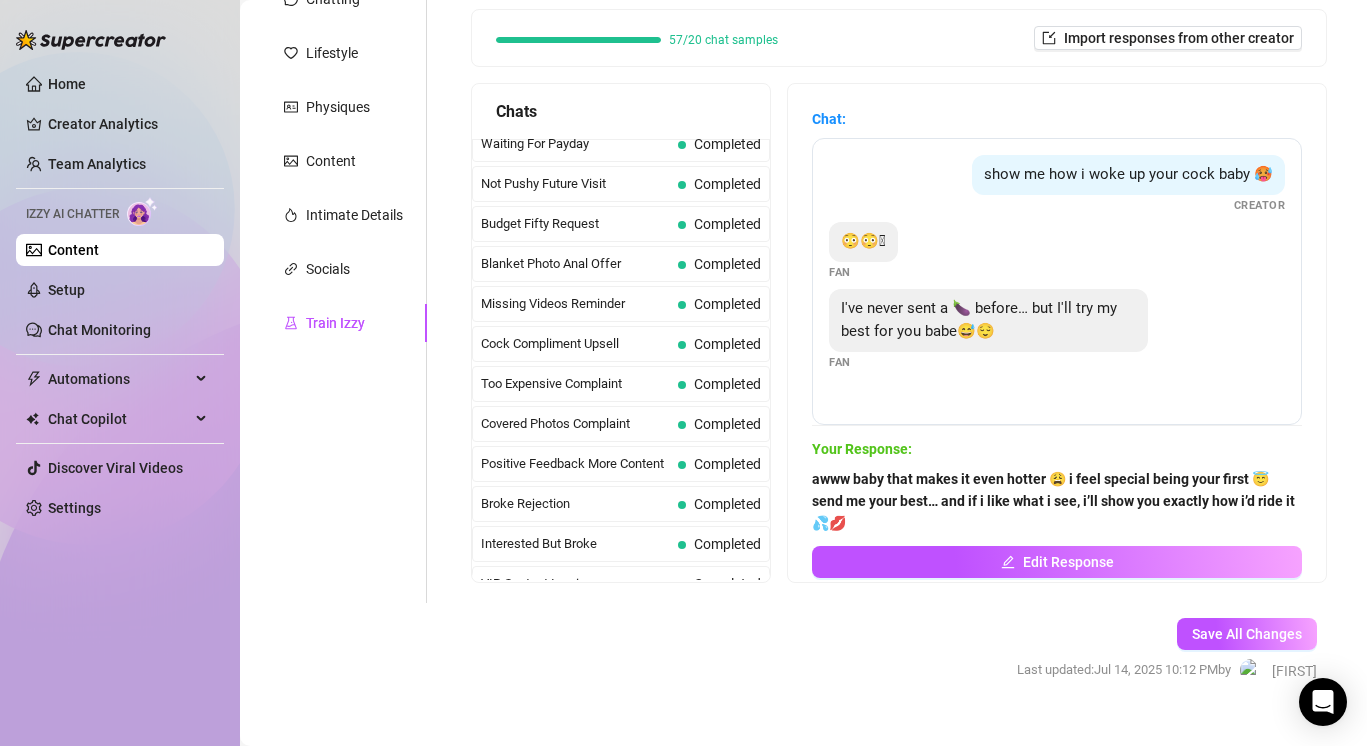 scroll, scrollTop: 0, scrollLeft: 0, axis: both 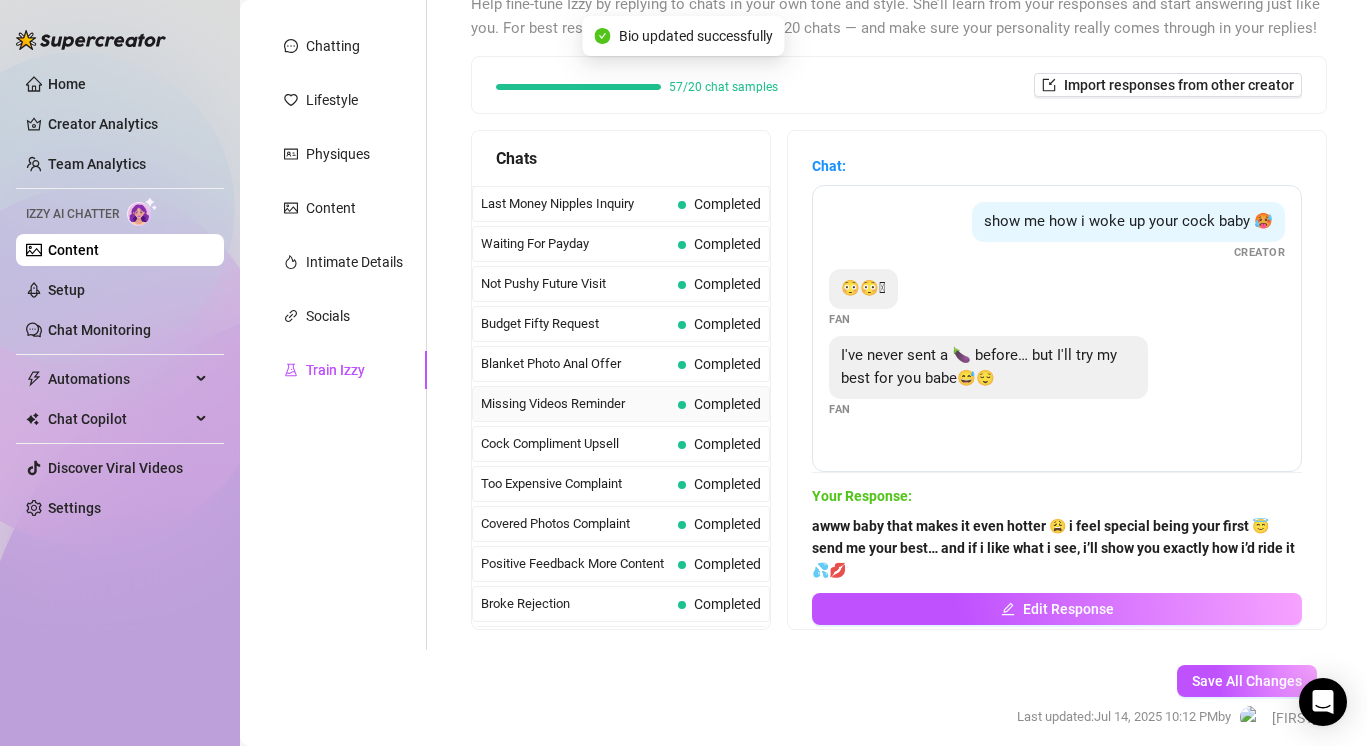 click at bounding box center (682, 405) 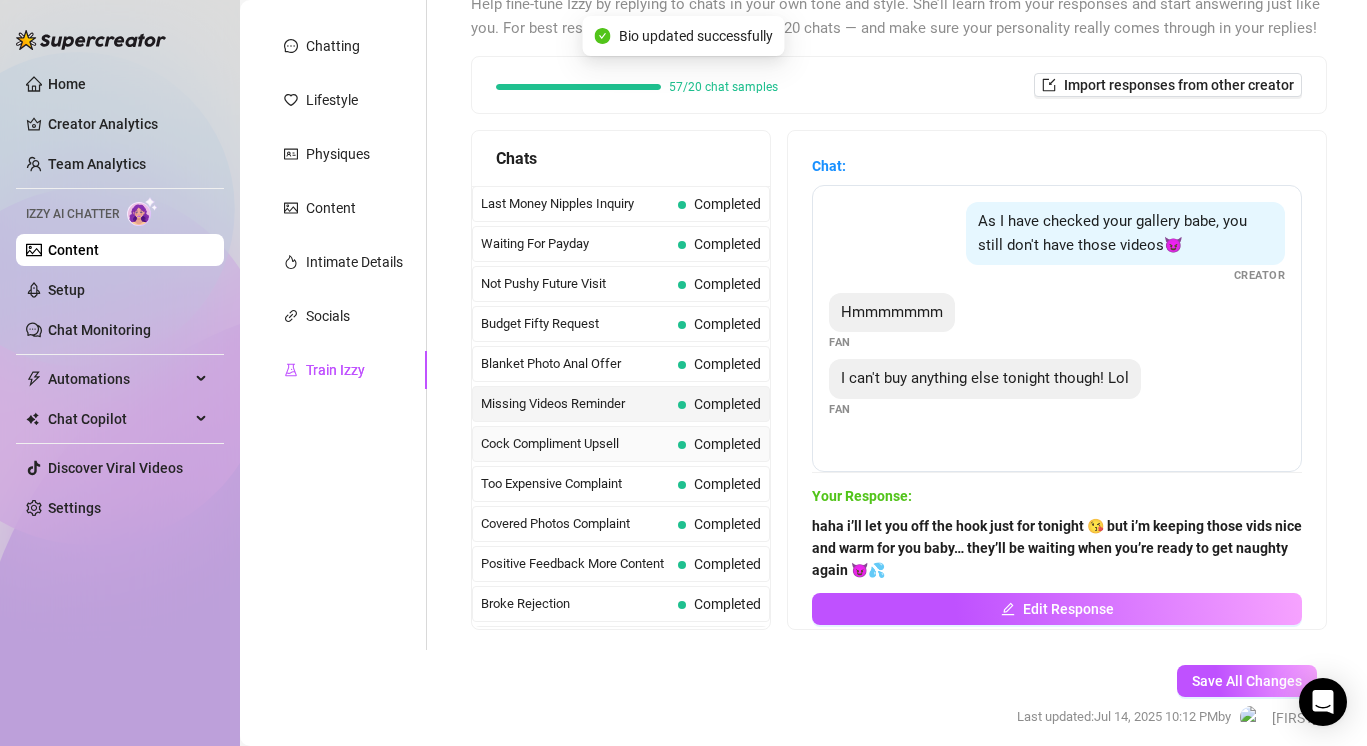click on "Cock Compliment Upsell Completed" at bounding box center [621, 444] 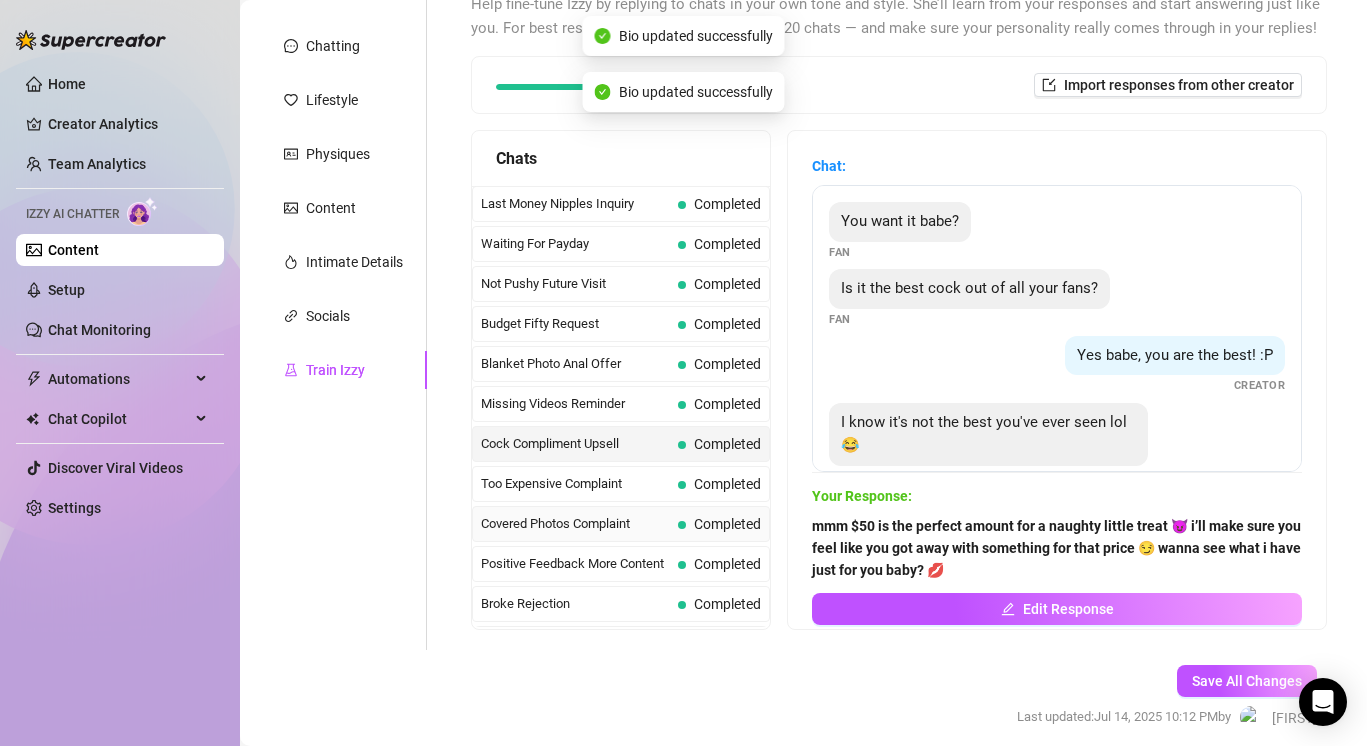click on "Covered Photos Complaint" at bounding box center [575, 524] 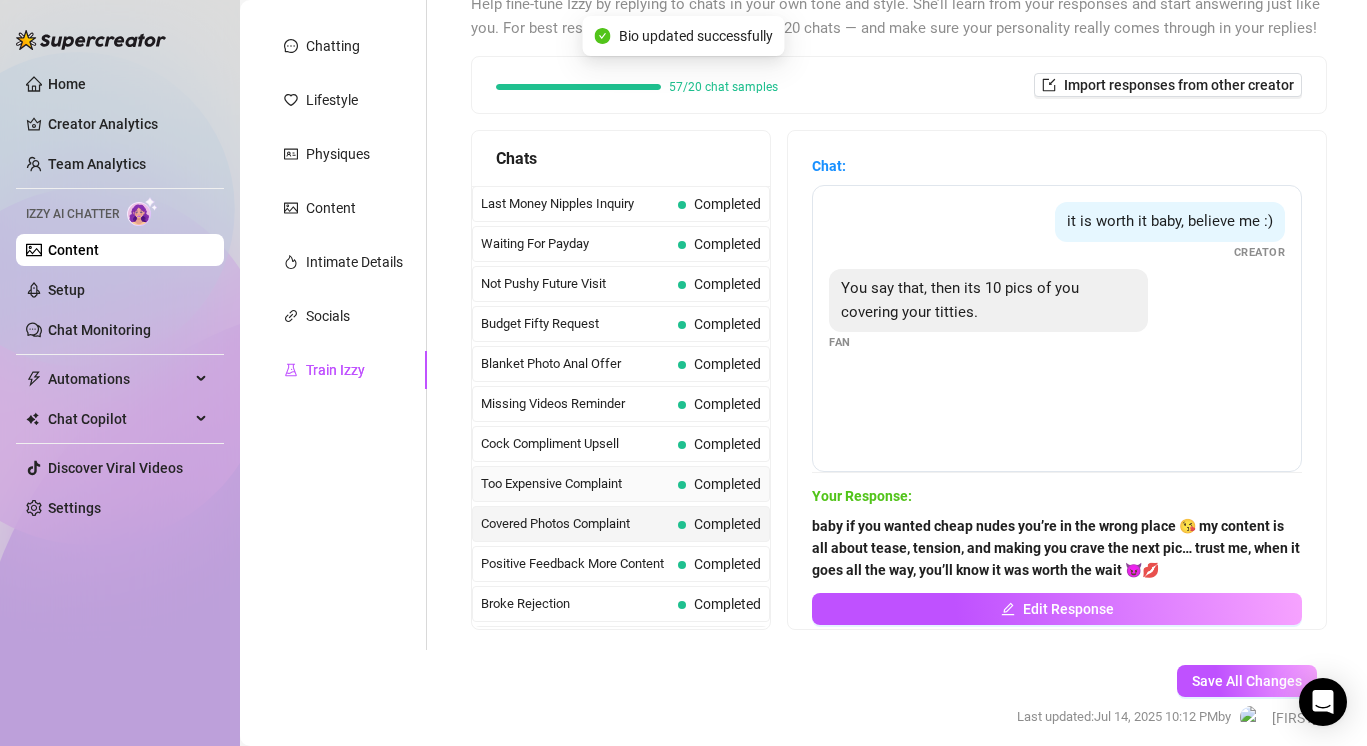 click on "Too Expensive Complaint" at bounding box center [575, 484] 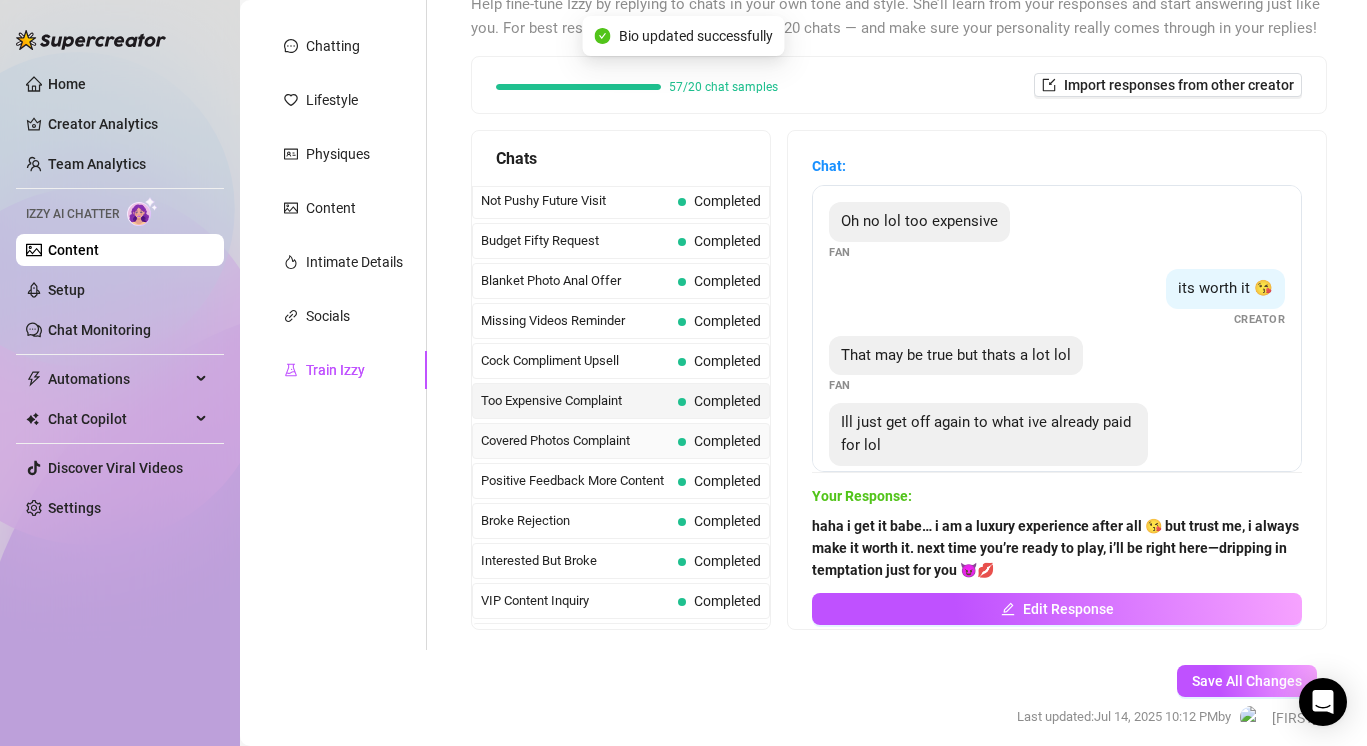 scroll, scrollTop: 110, scrollLeft: 0, axis: vertical 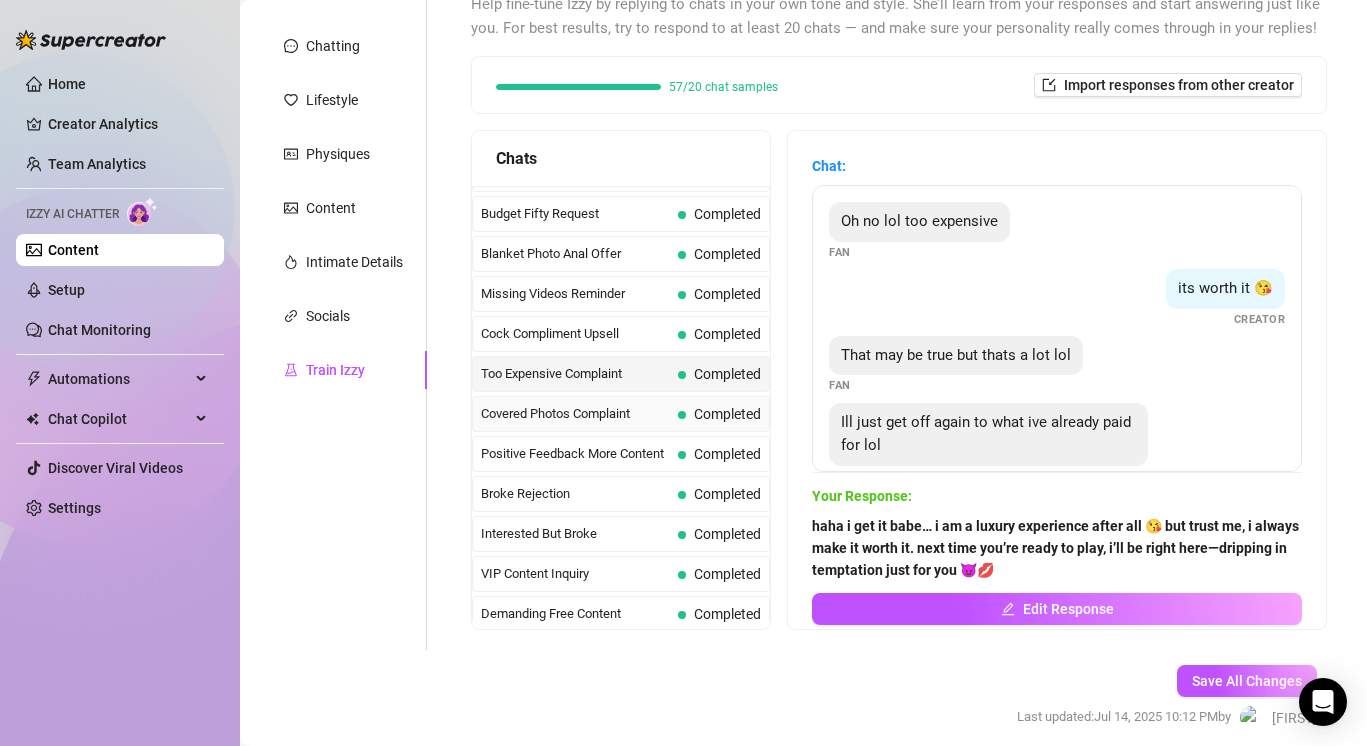 click on "Interested But Broke Completed" at bounding box center [621, 534] 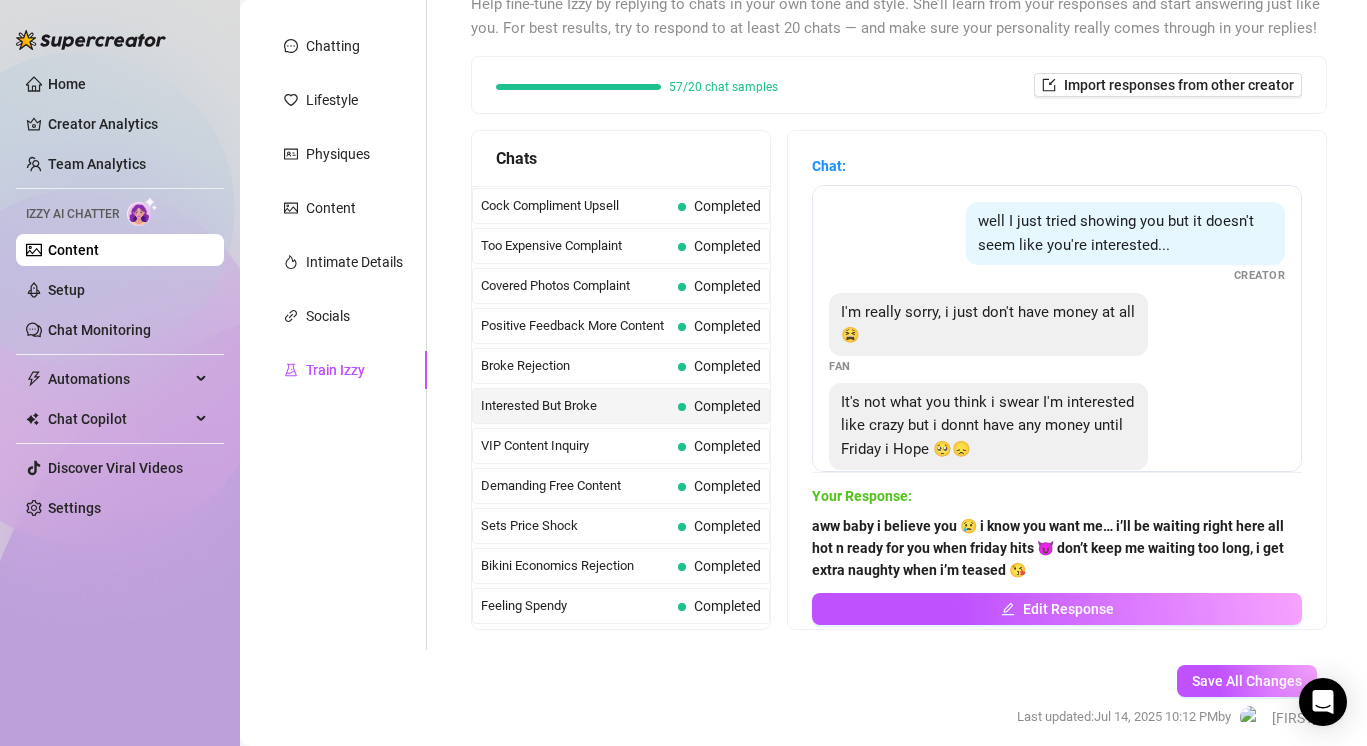 scroll, scrollTop: 240, scrollLeft: 0, axis: vertical 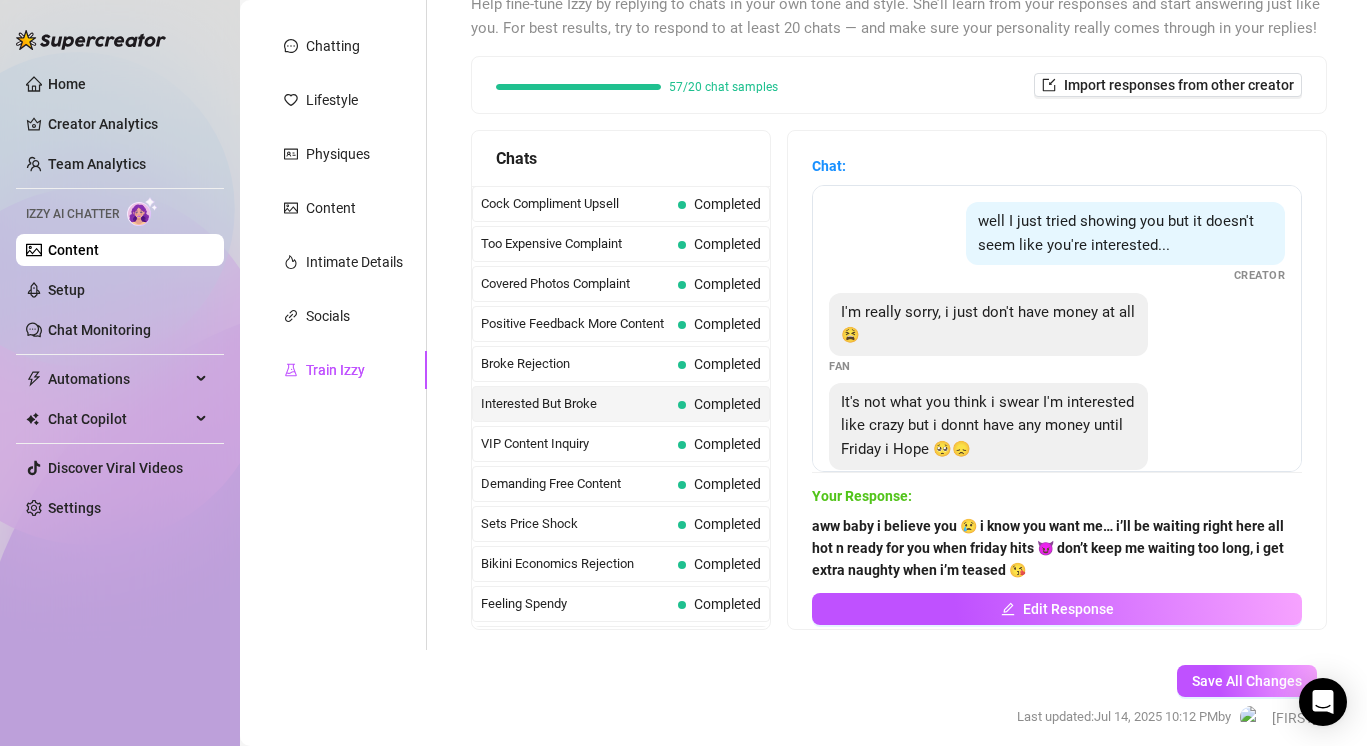 click on "Last Money Nipples Inquiry Completed Waiting For Payday Completed Not Pushy Future Visit Completed Budget Fifty Request Completed Blanket Photo Anal Offer Completed Missing Videos Reminder Completed Cock Compliment Upsell Completed Too Expensive Complaint Completed Covered Photos Complaint Completed Positive Feedback More Content Completed Broke Rejection Completed Interested But Broke Completed VIP Content Inquiry Completed Demanding Free Content Completed Sets Price Shock Completed Bikini Economics Rejection Completed Feeling Spendy Completed Arousal Check Completed First Time Pic Request Completed Detailed Fantasy Description Completed Early Morning Regret Completed Hotel Room Fantasy Completed Wall Pinning Fantasy Completed Climax Request Completed Self Play Request Completed Tight Compliments Completed Stretching Fantasy Completed Anticipation Buildup Completed Mixed Chat Friday Plans Completed Position Request Completed Mood Invitation Completed Pic Appreciation Request Completed Body Contact Desire" at bounding box center (621, 1084) 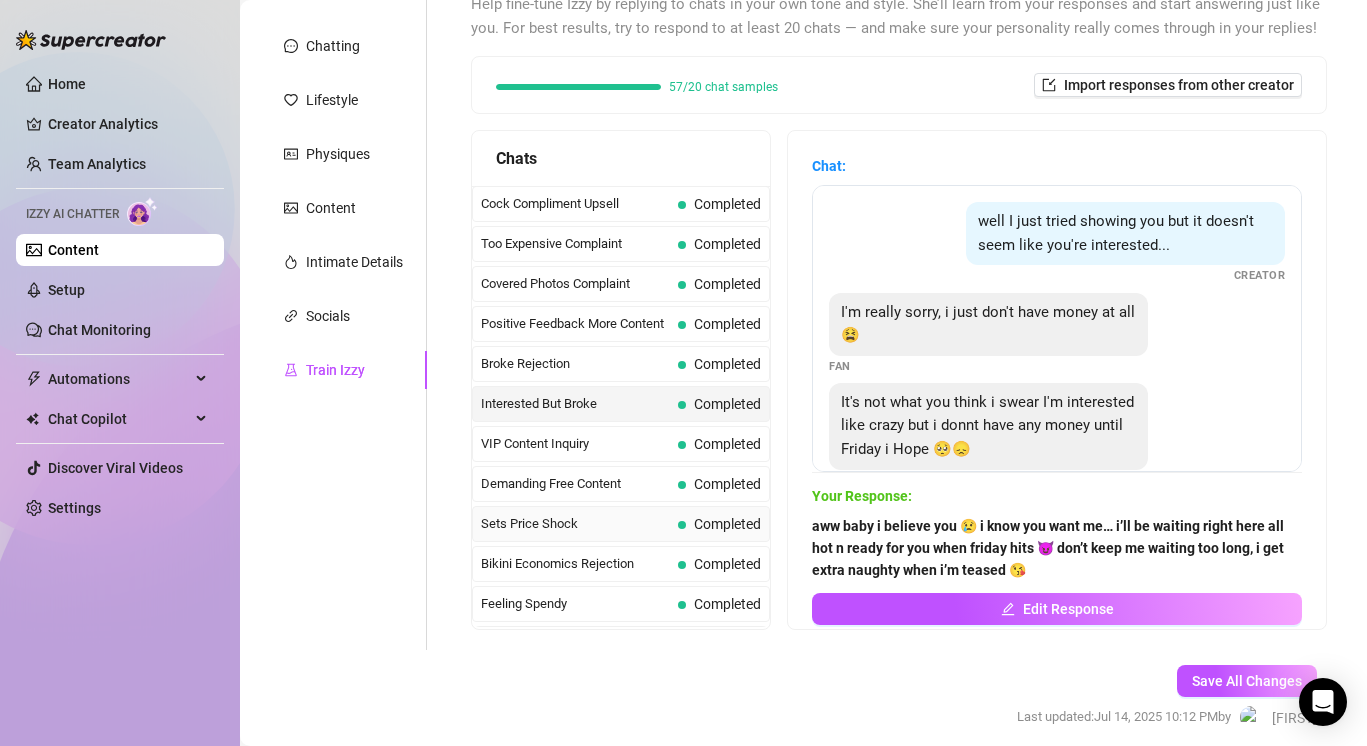 click on "Sets Price Shock" at bounding box center [575, 524] 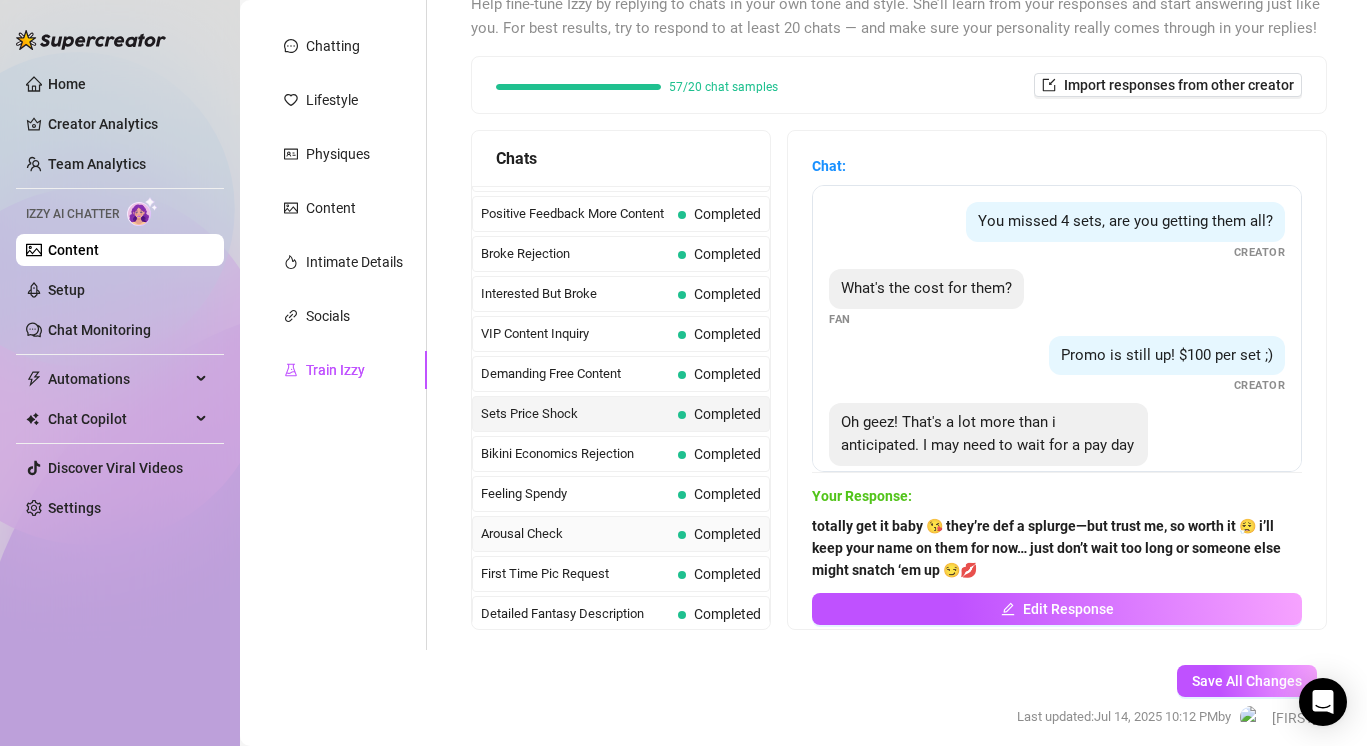scroll, scrollTop: 380, scrollLeft: 0, axis: vertical 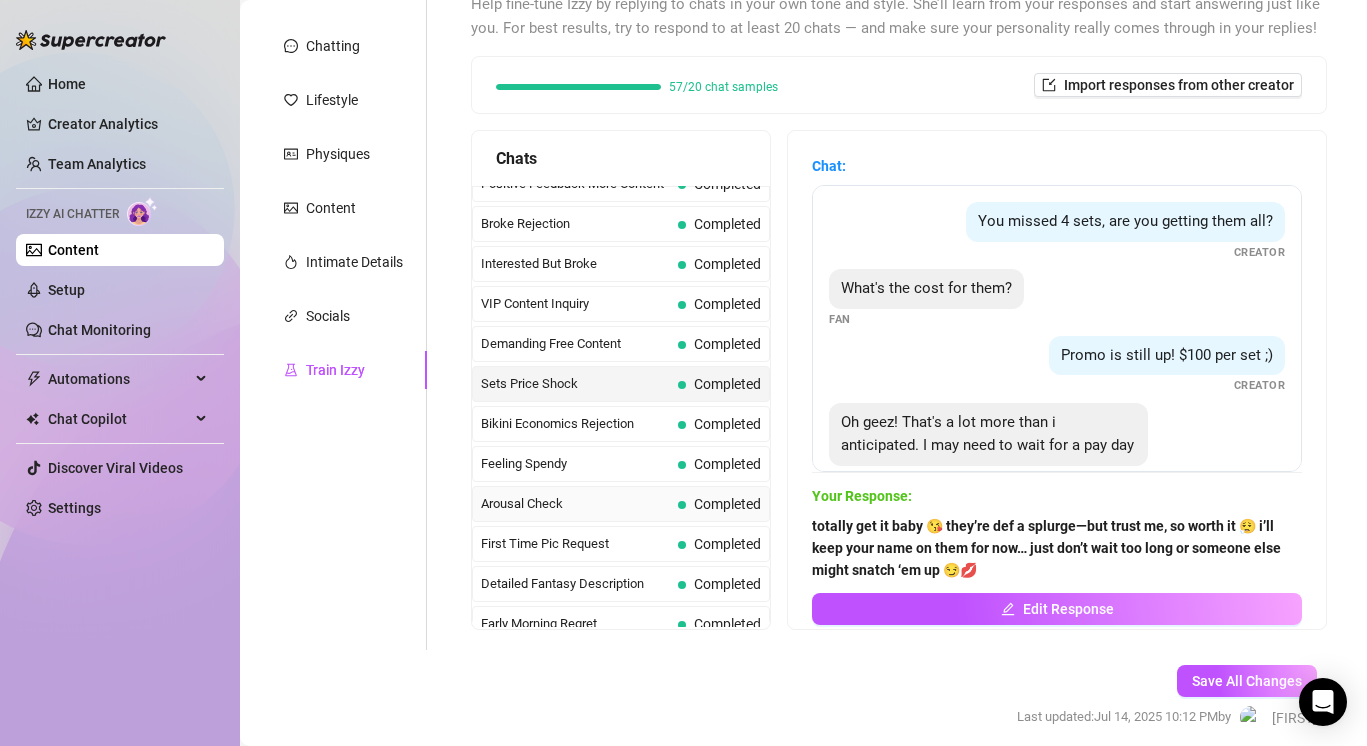 click on "Arousal Check" at bounding box center [575, 504] 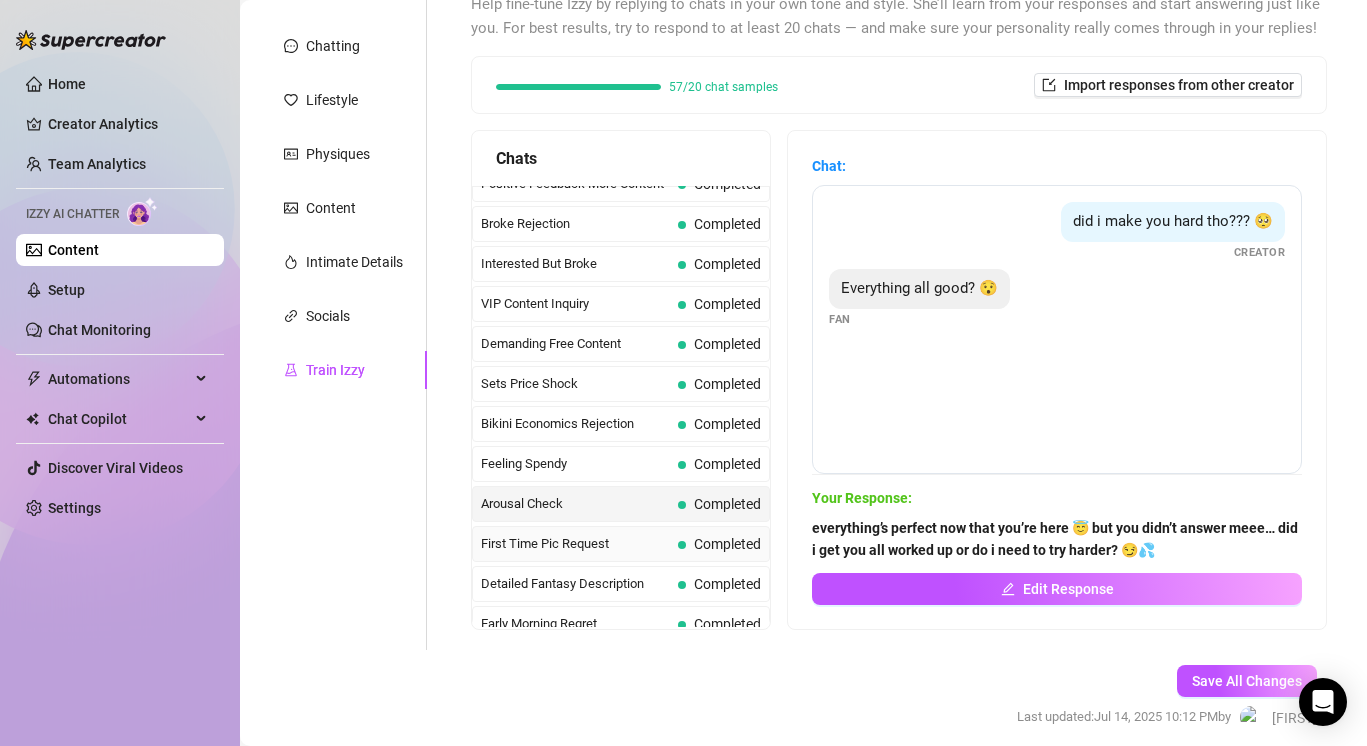 click on "First Time Pic Request" at bounding box center [575, 544] 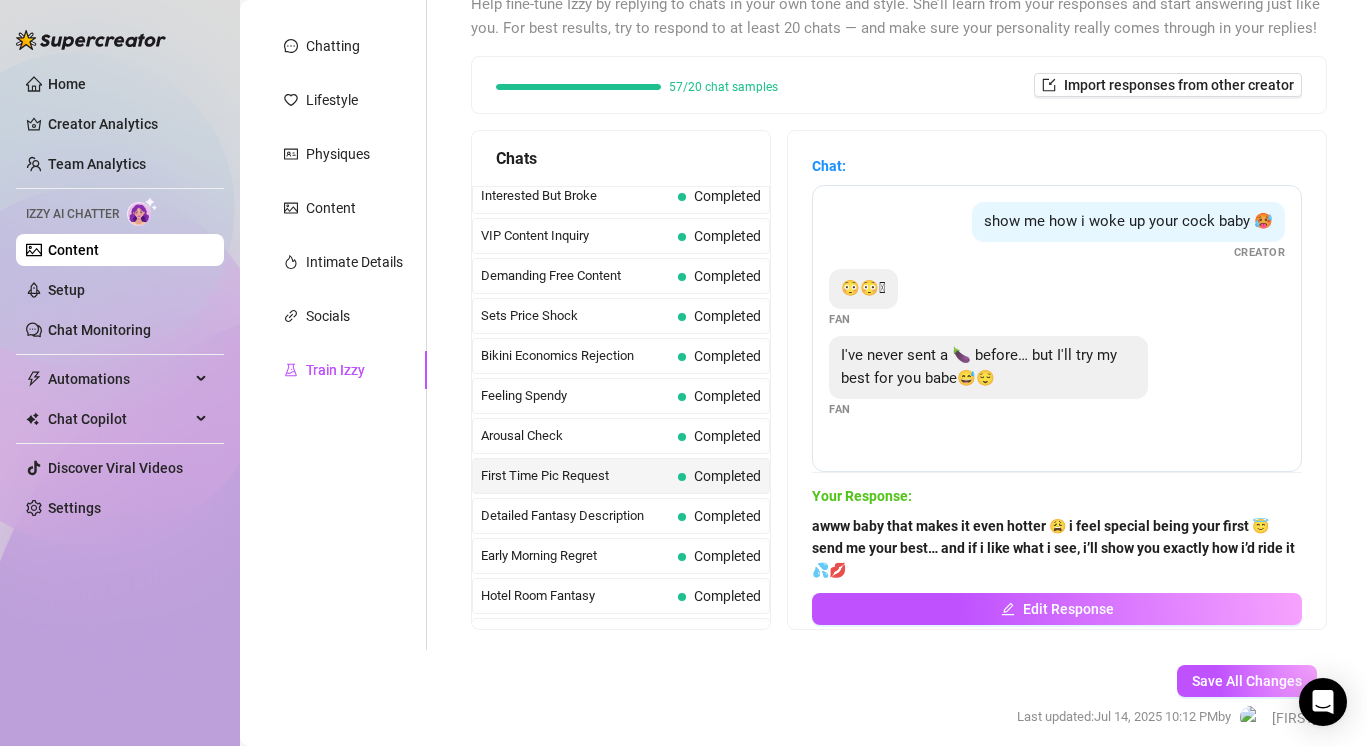 scroll, scrollTop: 453, scrollLeft: 0, axis: vertical 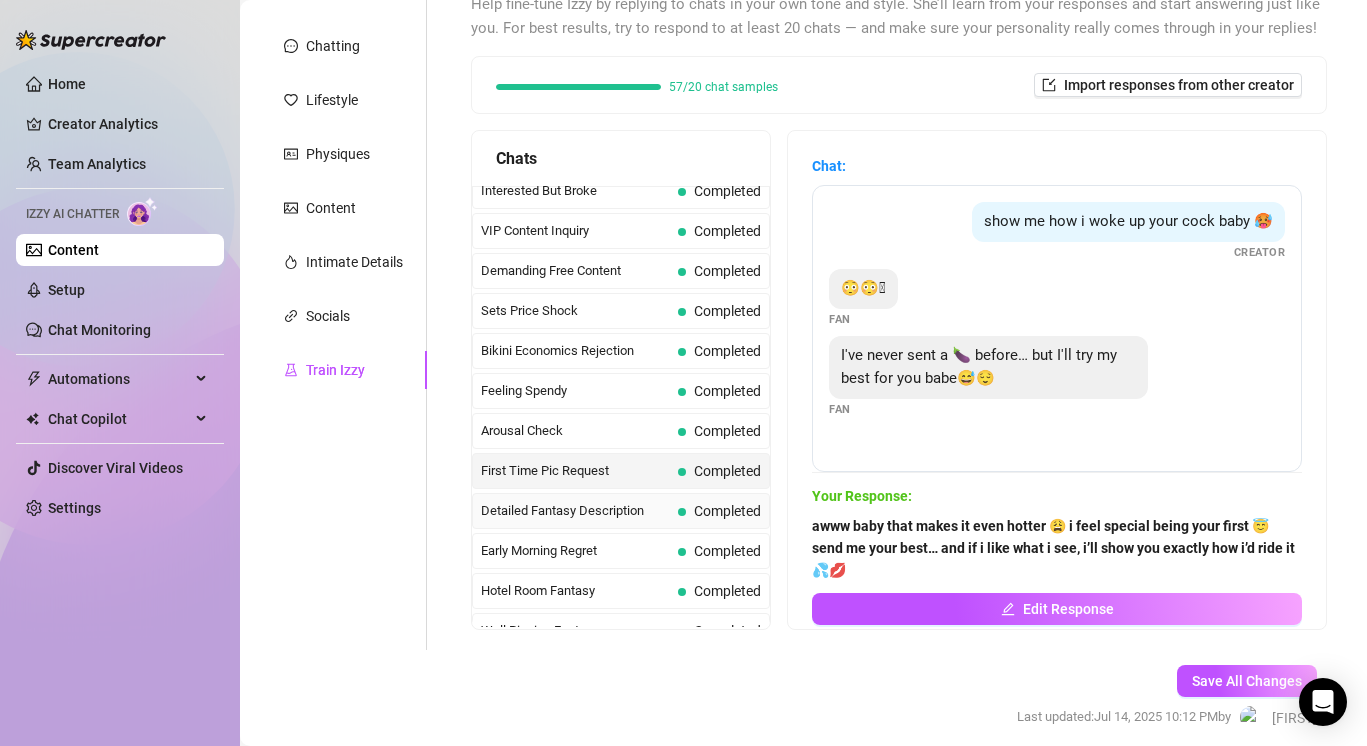 click on "Detailed Fantasy Description" at bounding box center (575, 511) 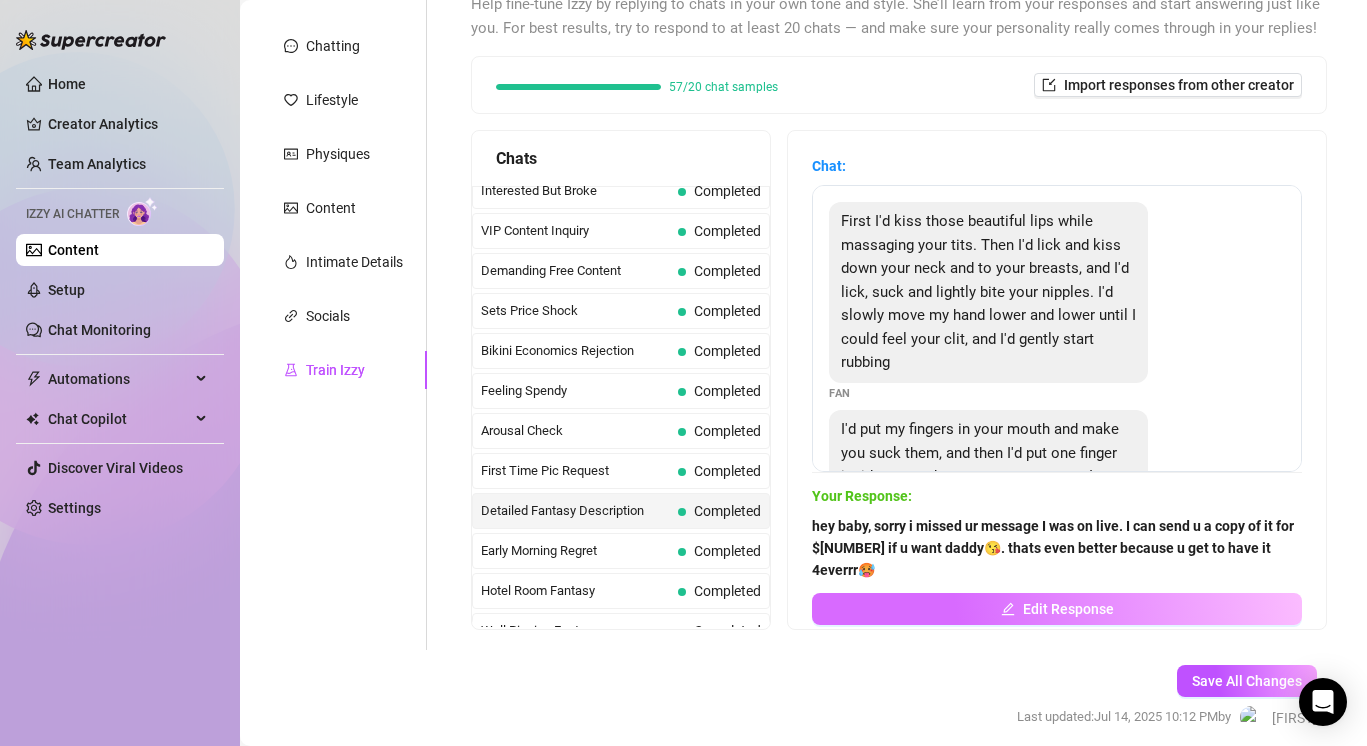 click on "Edit Response" at bounding box center [1057, 609] 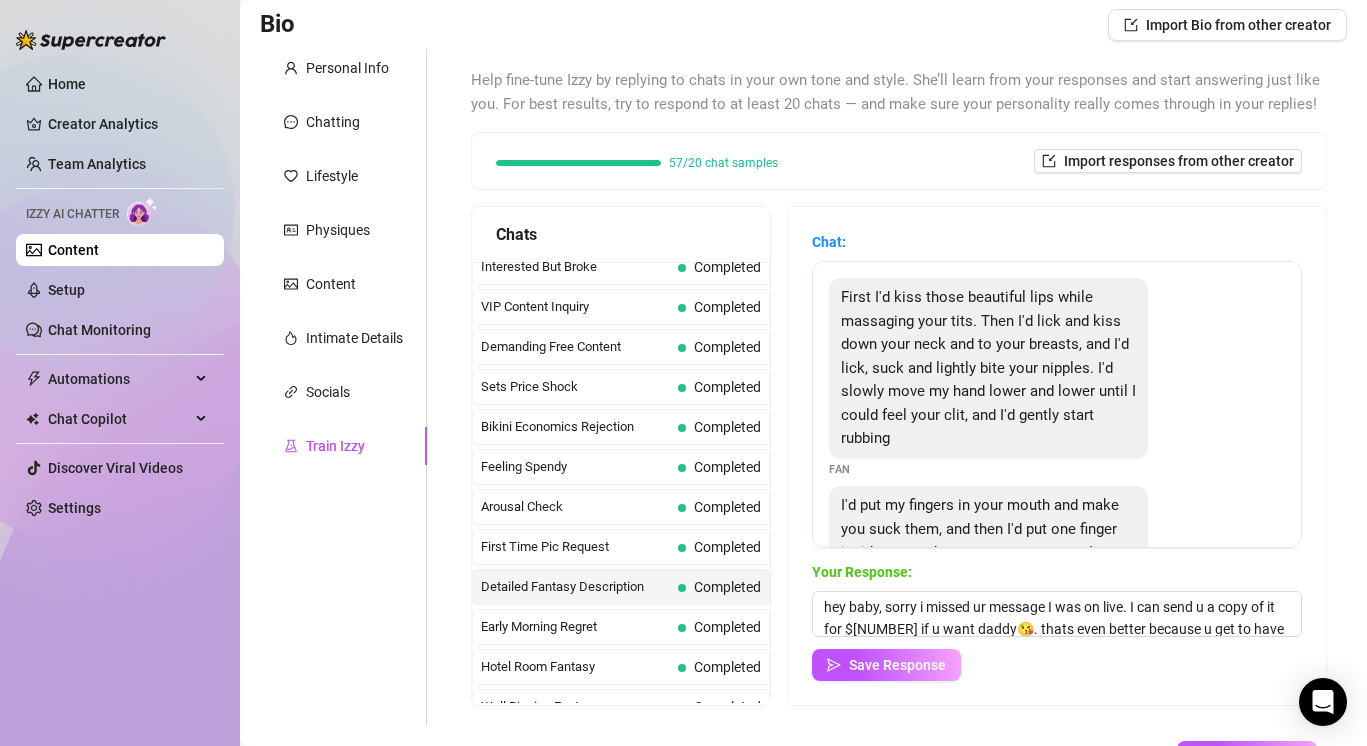 scroll, scrollTop: 188, scrollLeft: 0, axis: vertical 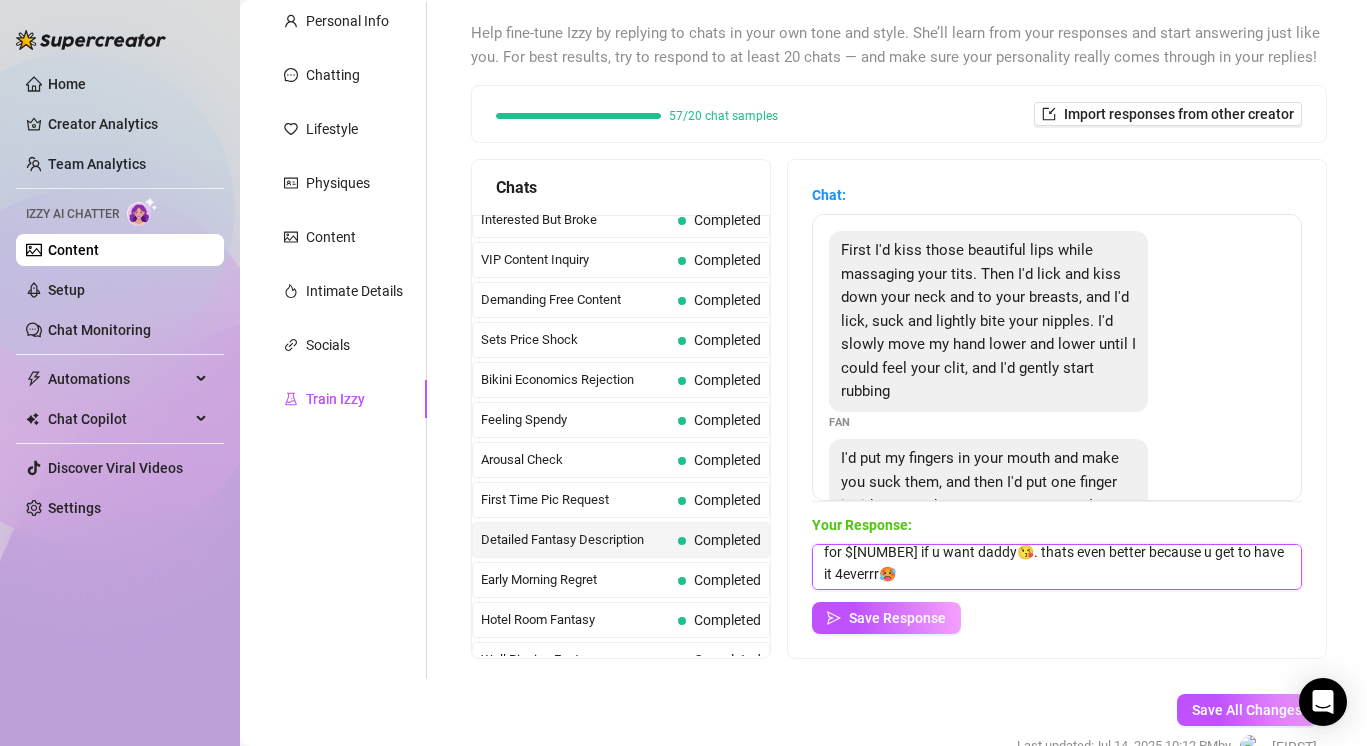 drag, startPoint x: 823, startPoint y: 557, endPoint x: 1214, endPoint y: 581, distance: 391.73587 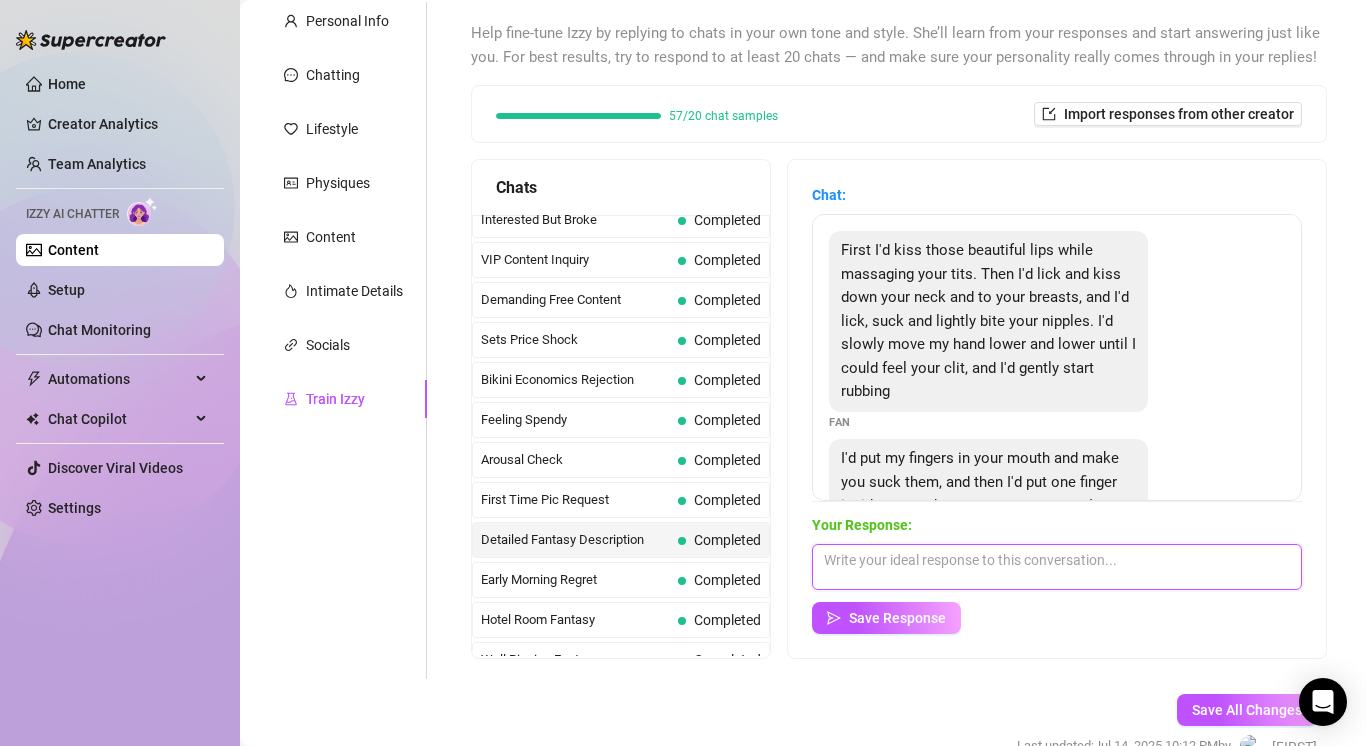 scroll, scrollTop: 0, scrollLeft: 0, axis: both 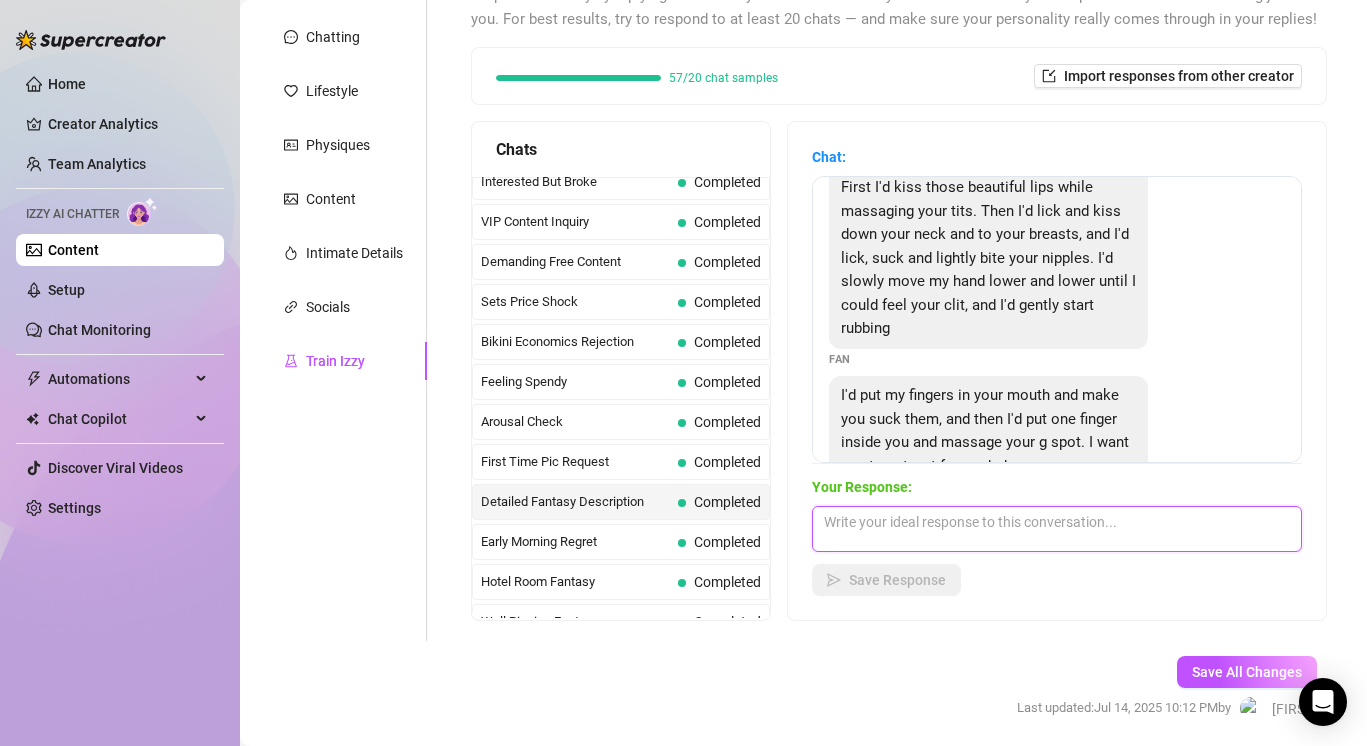 click at bounding box center [1057, 529] 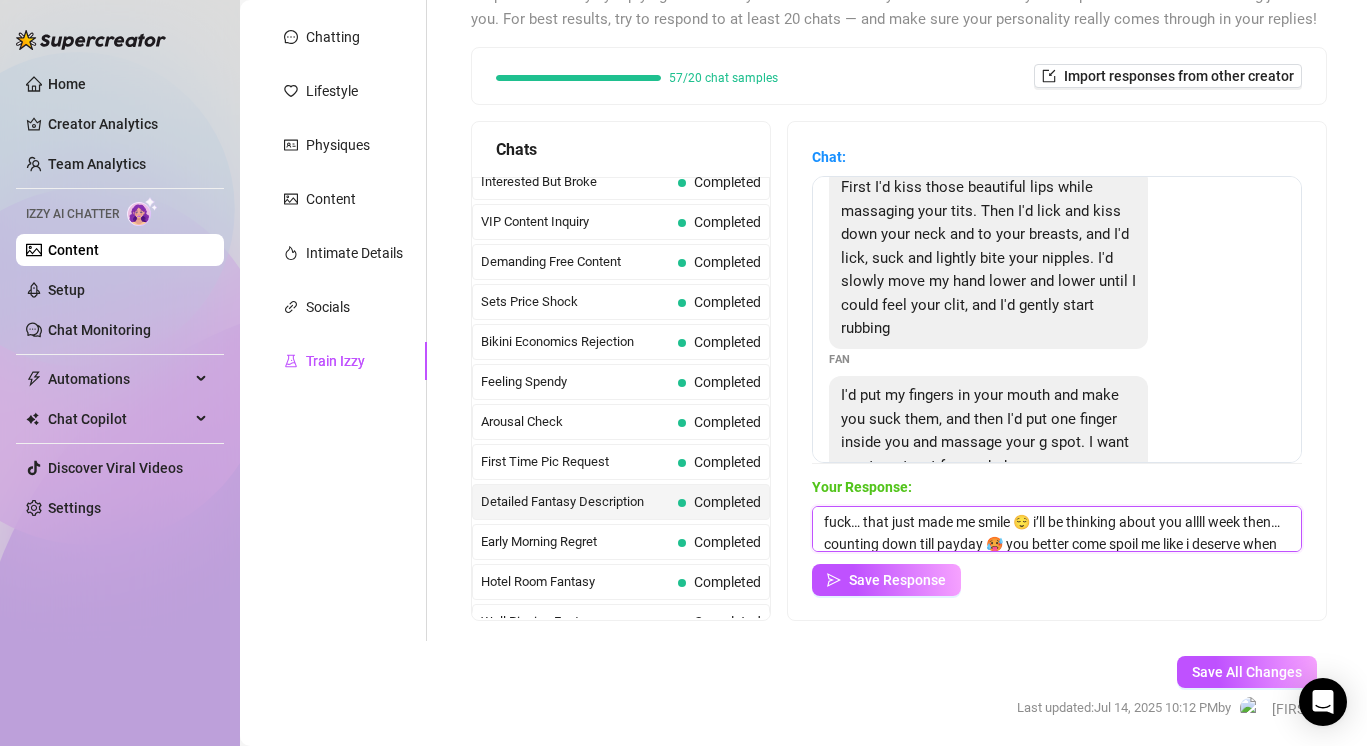 scroll, scrollTop: 23, scrollLeft: 0, axis: vertical 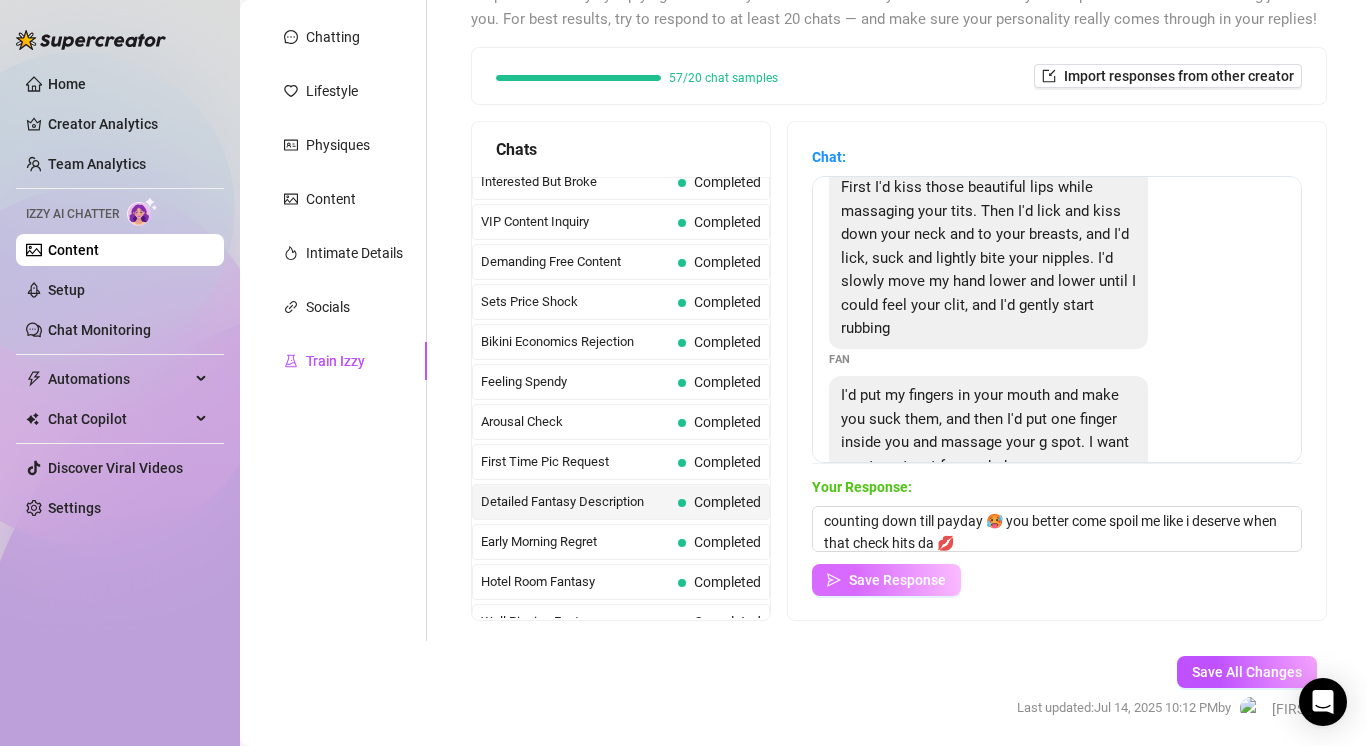 click on "Save Response" at bounding box center [897, 580] 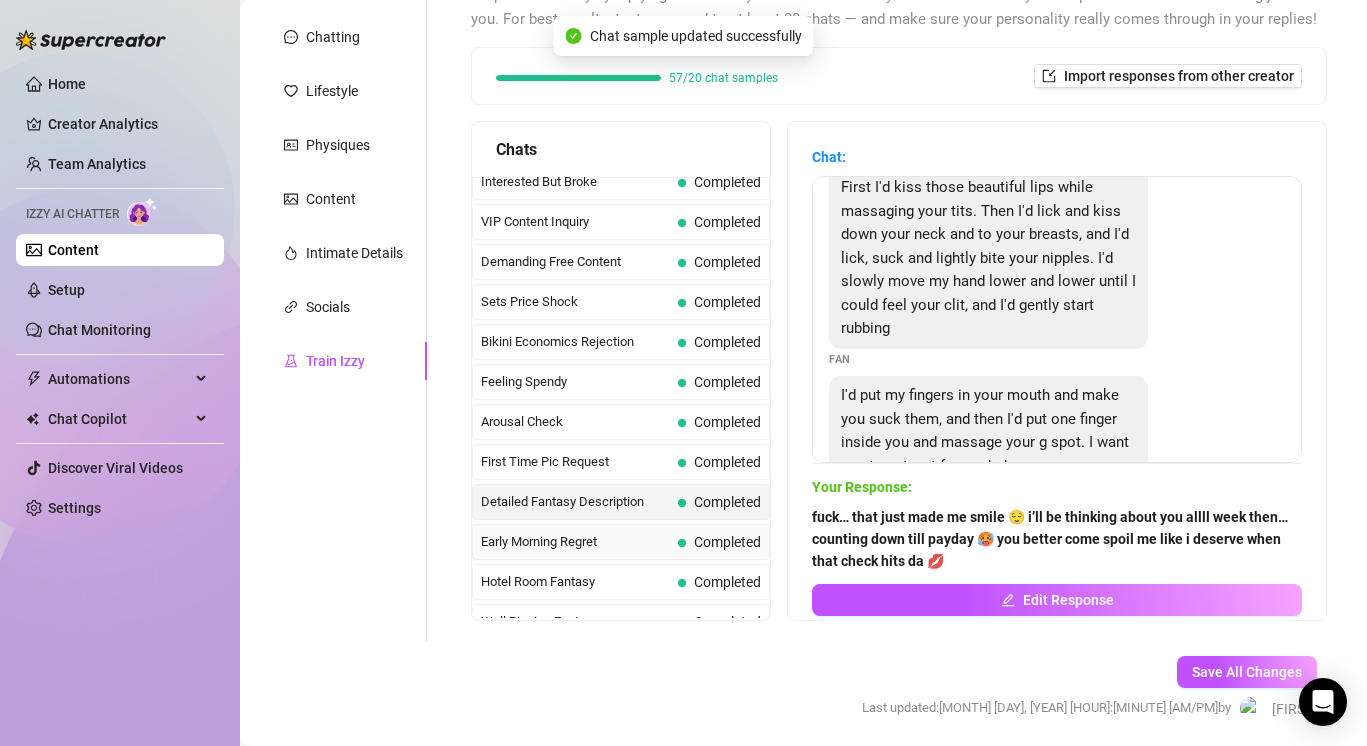 click on "Early Morning Regret" at bounding box center (575, 542) 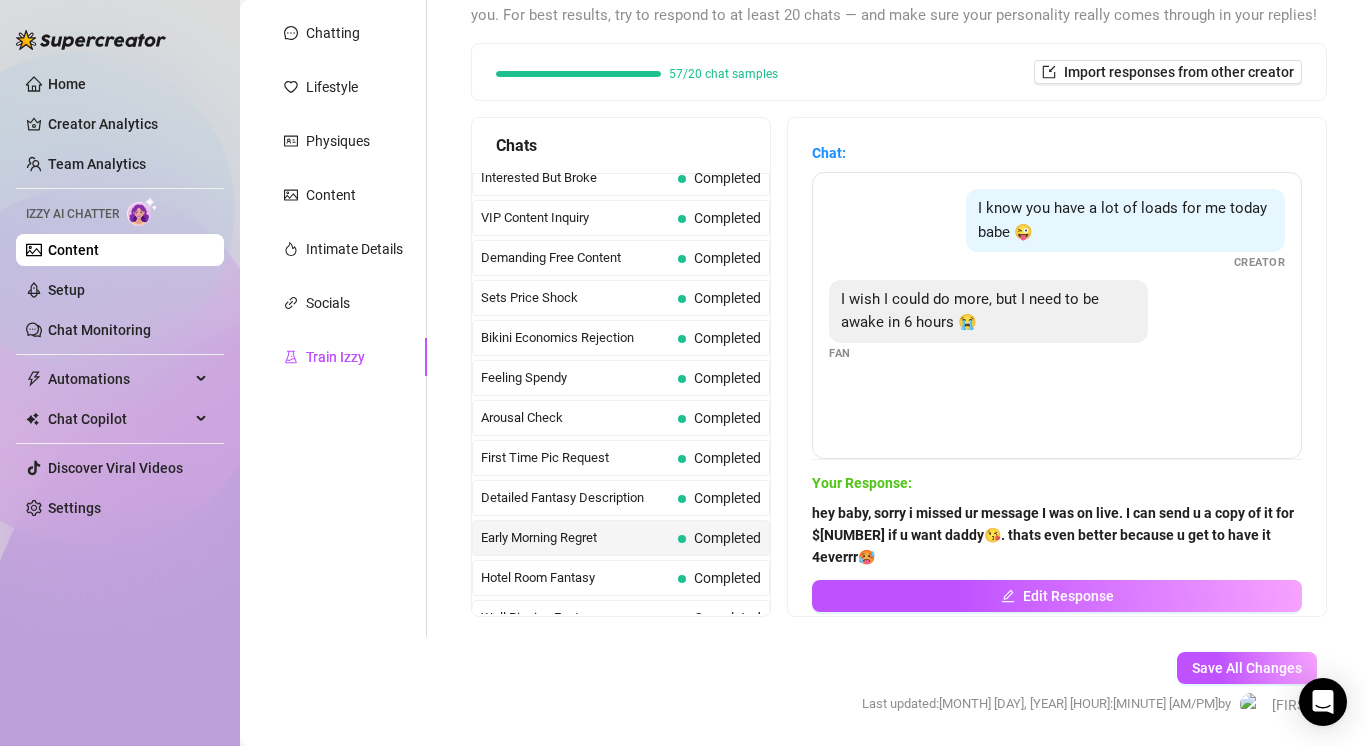 scroll, scrollTop: 234, scrollLeft: 0, axis: vertical 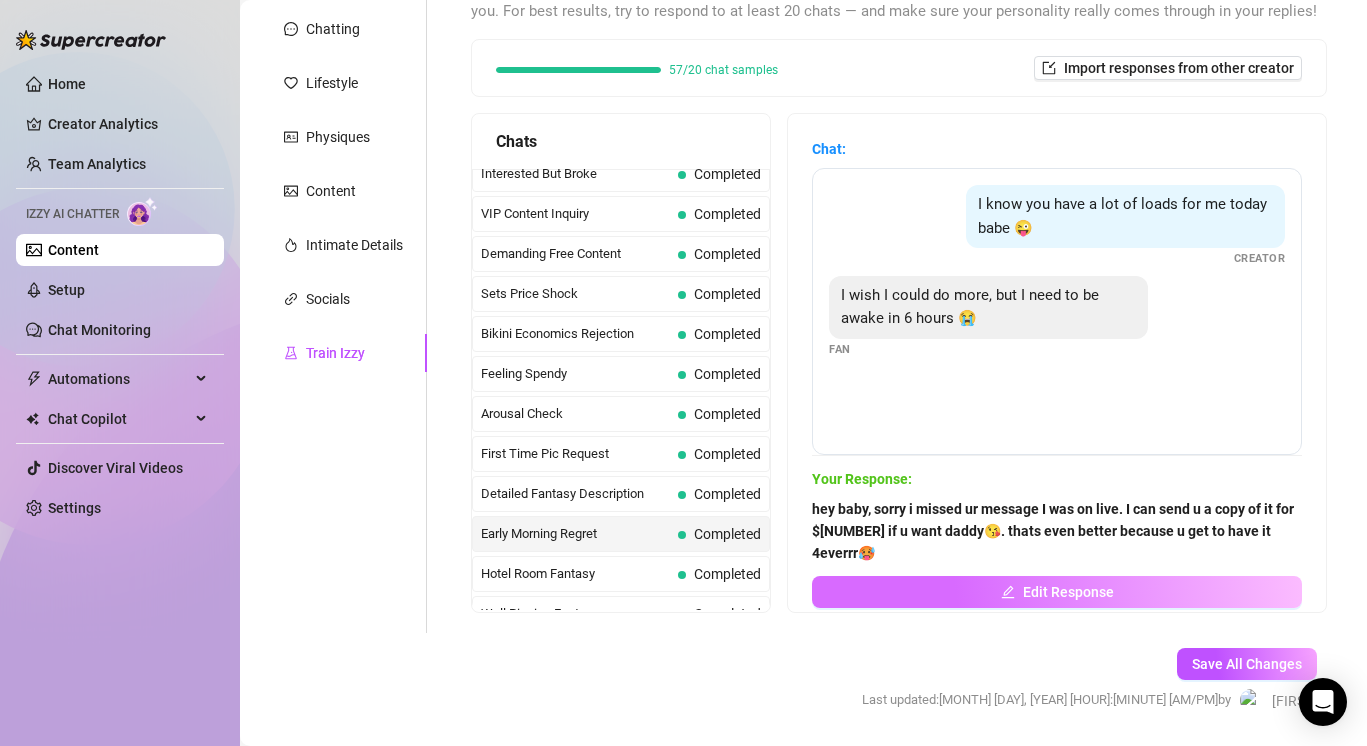 click on "Edit Response" at bounding box center [1057, 592] 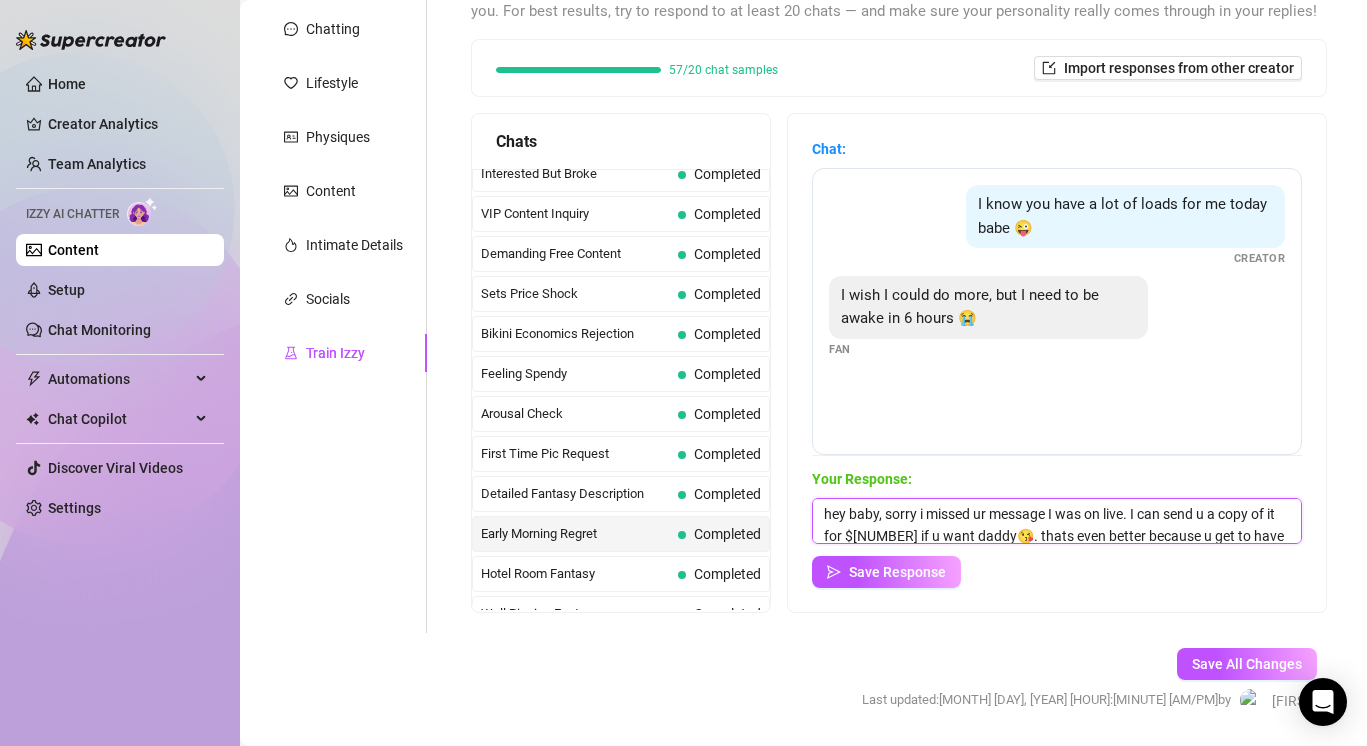 scroll, scrollTop: 30, scrollLeft: 0, axis: vertical 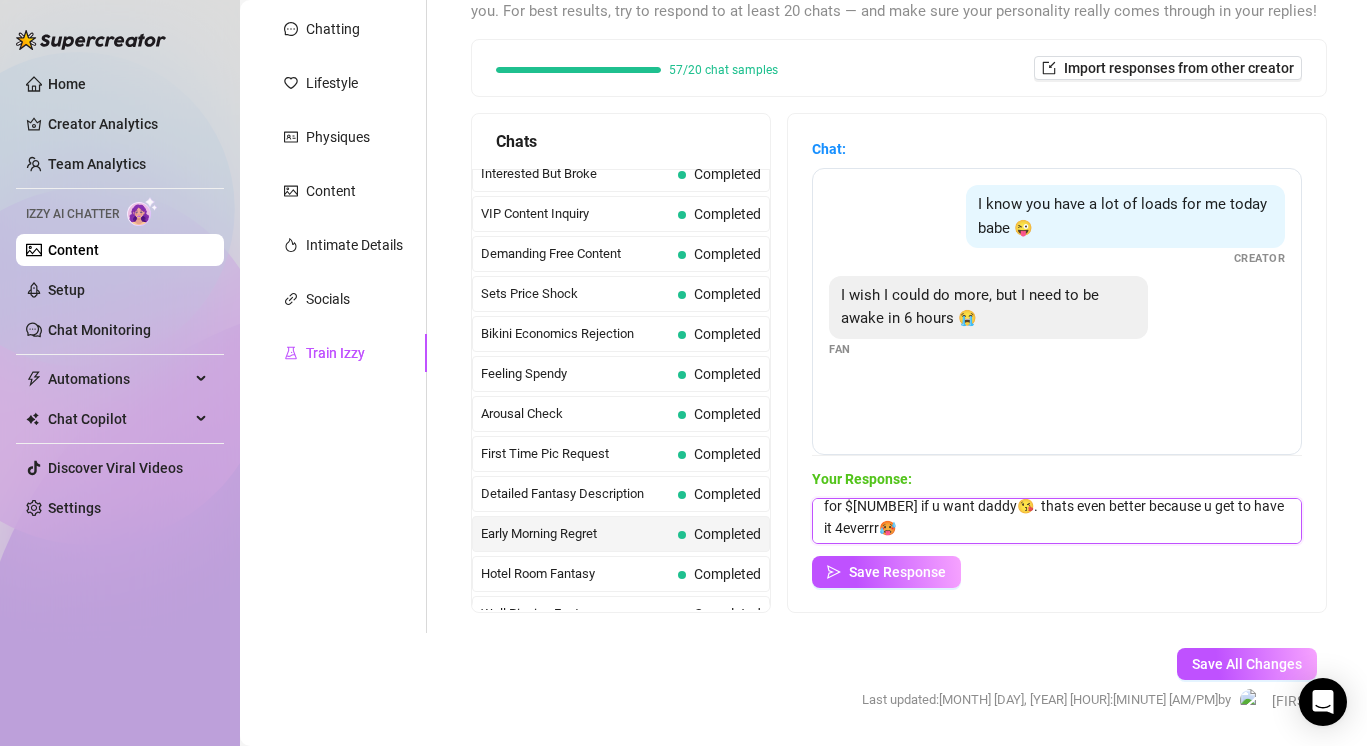 drag, startPoint x: 819, startPoint y: 510, endPoint x: 1210, endPoint y: 555, distance: 393.581 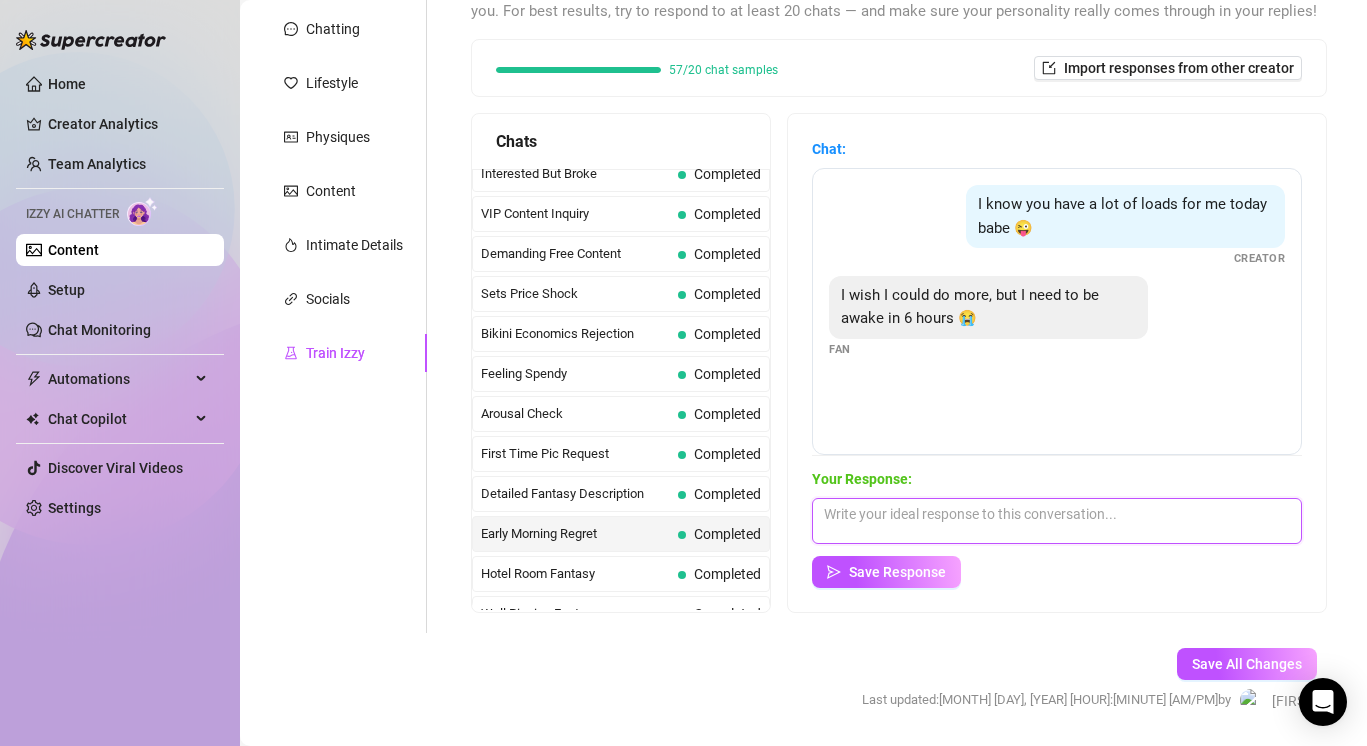 scroll, scrollTop: 0, scrollLeft: 0, axis: both 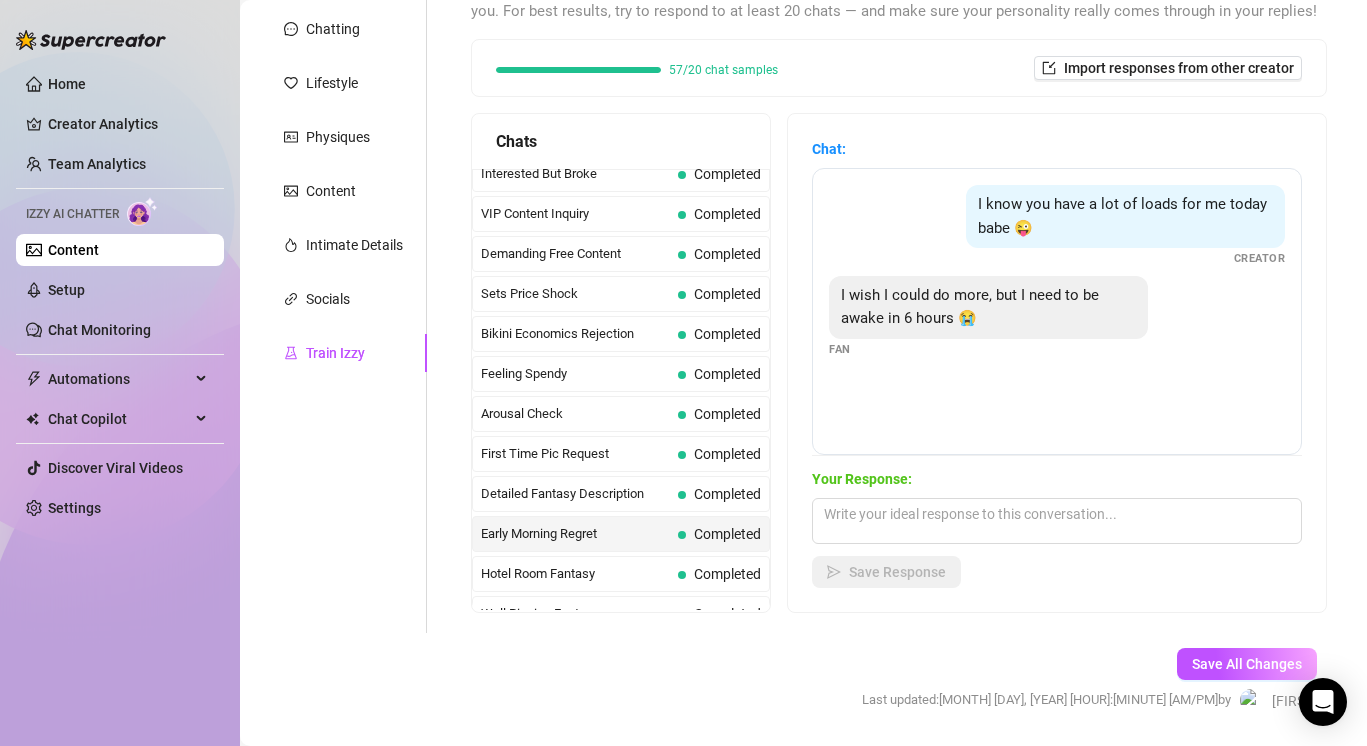 click on "57/20 chat samples" at bounding box center (637, 70) 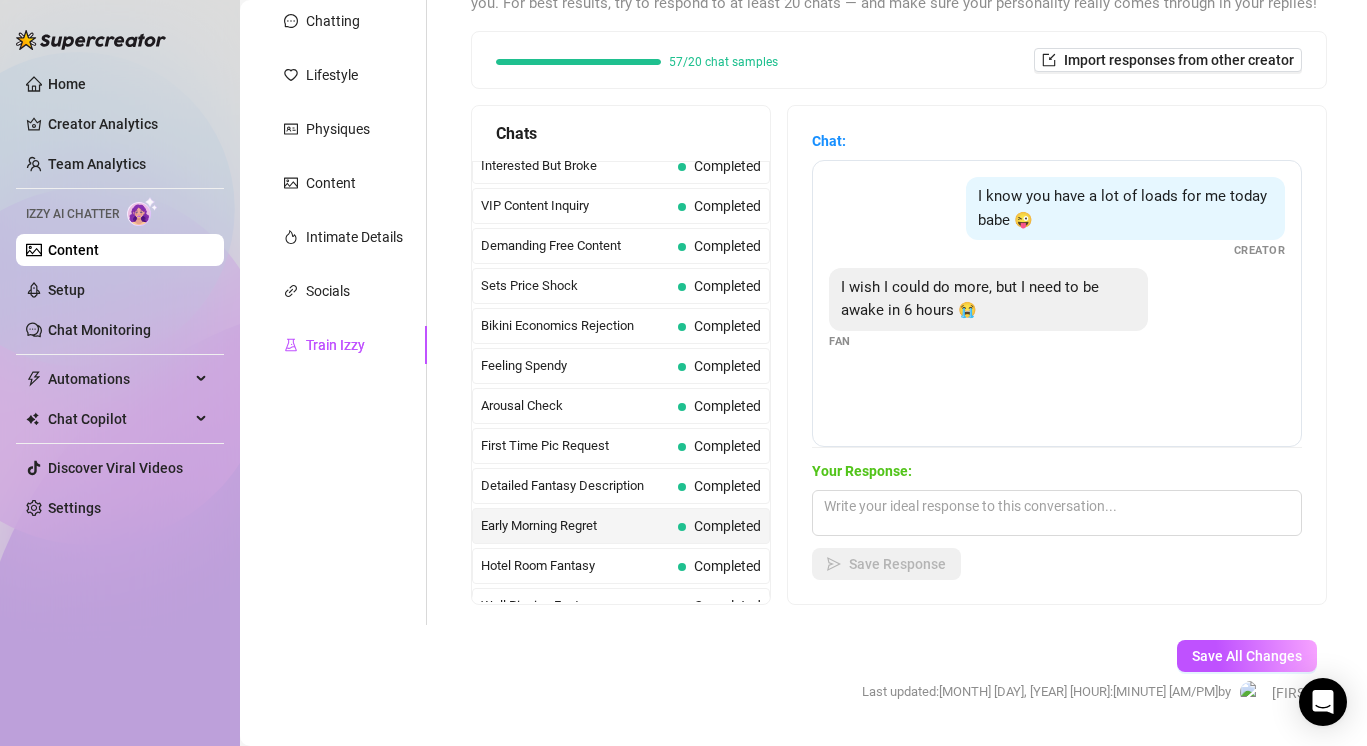 scroll, scrollTop: 246, scrollLeft: 0, axis: vertical 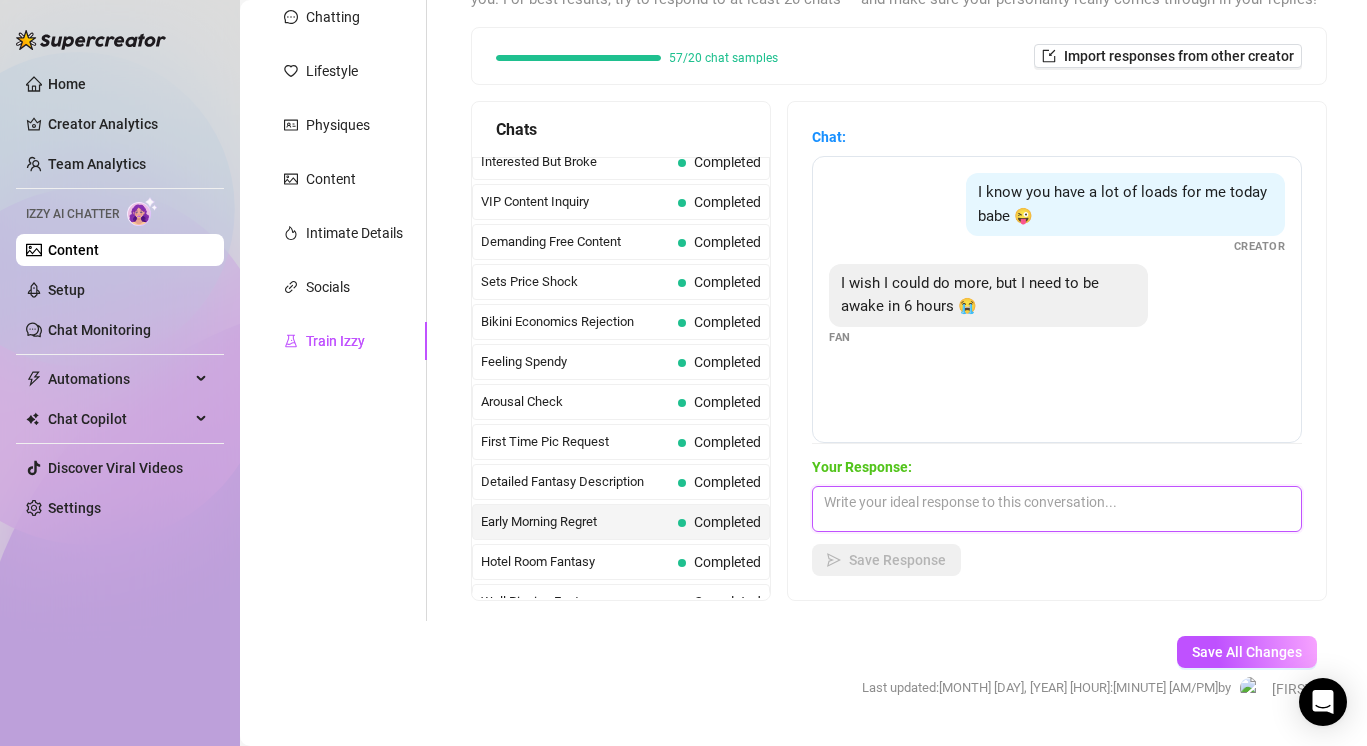 click at bounding box center [1057, 509] 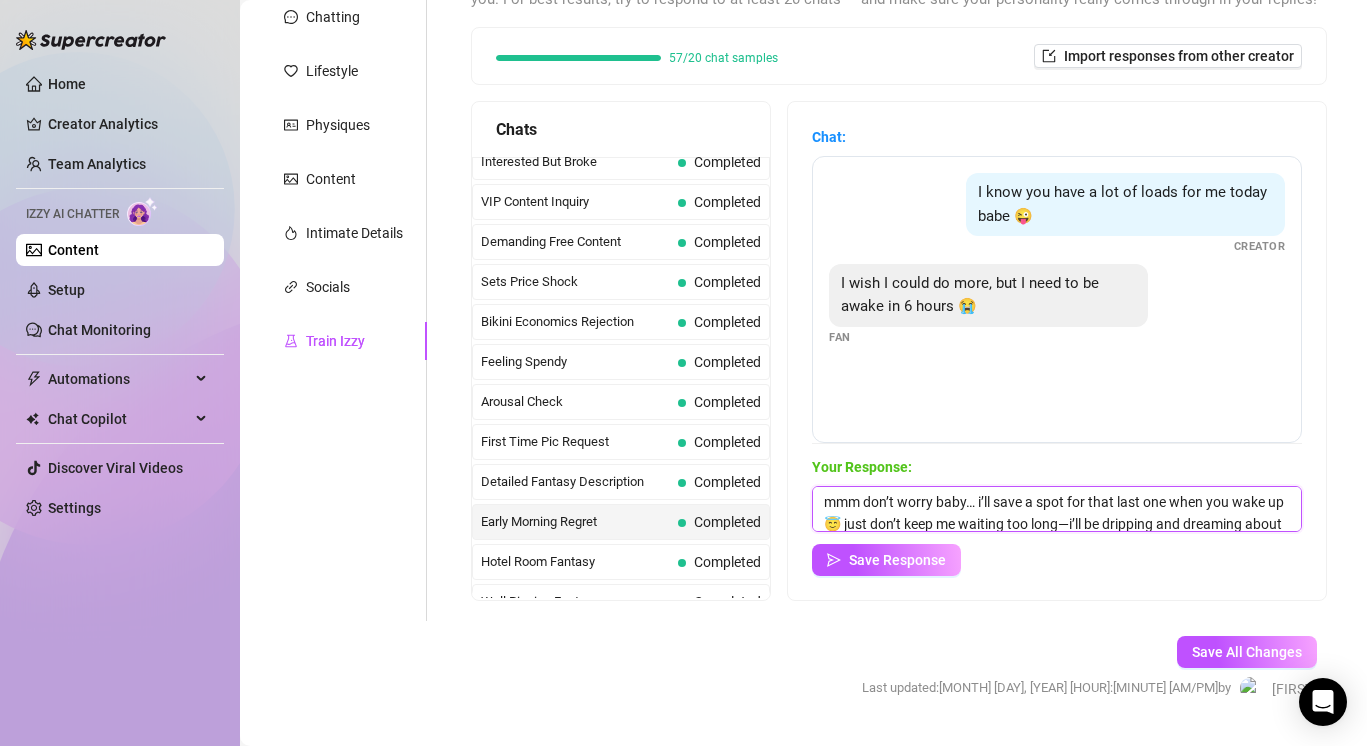 scroll, scrollTop: 23, scrollLeft: 0, axis: vertical 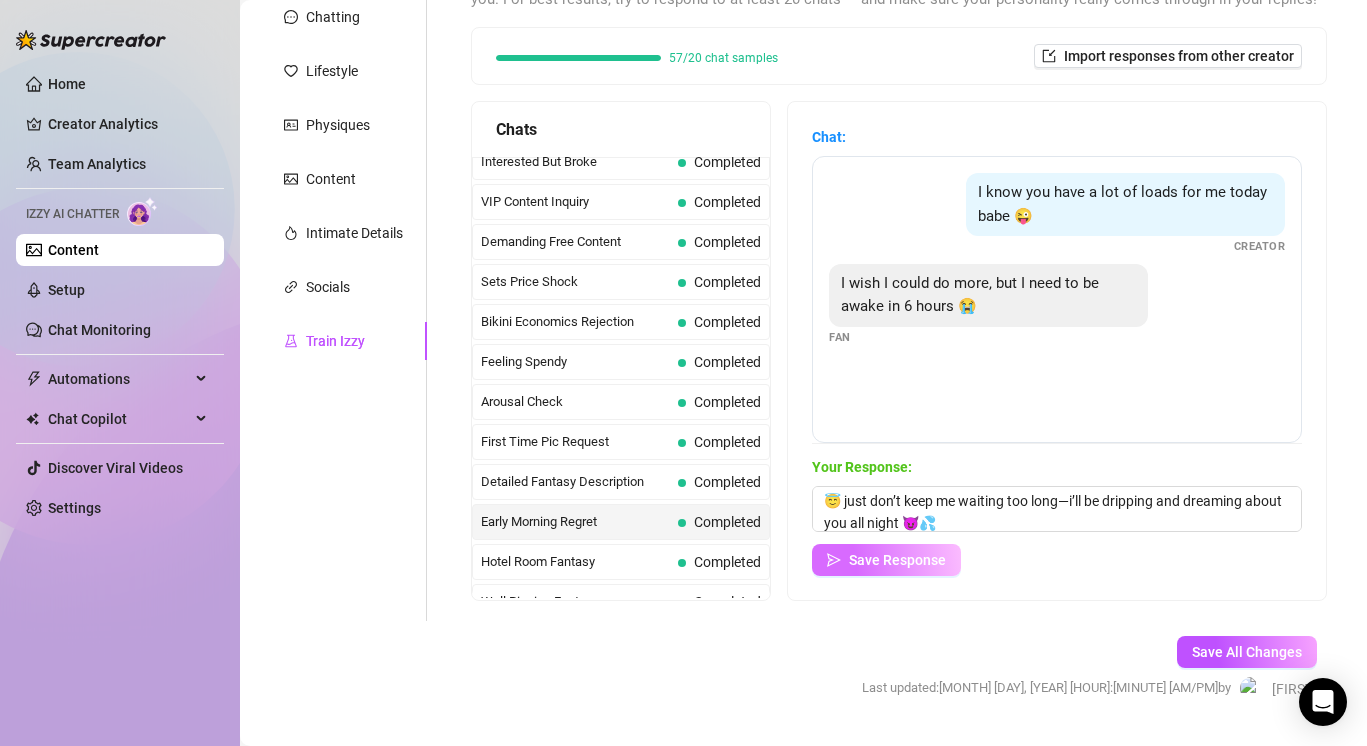 click on "Save Response" at bounding box center (897, 560) 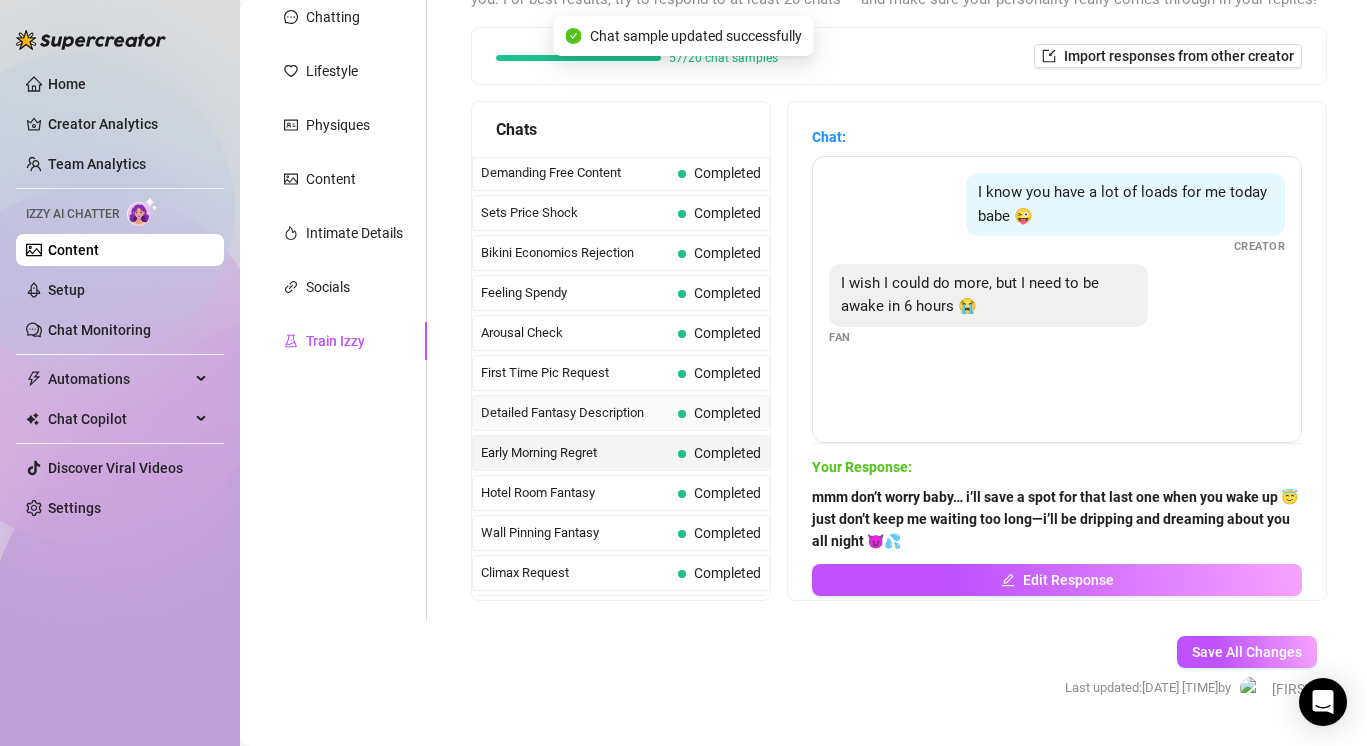 scroll, scrollTop: 525, scrollLeft: 0, axis: vertical 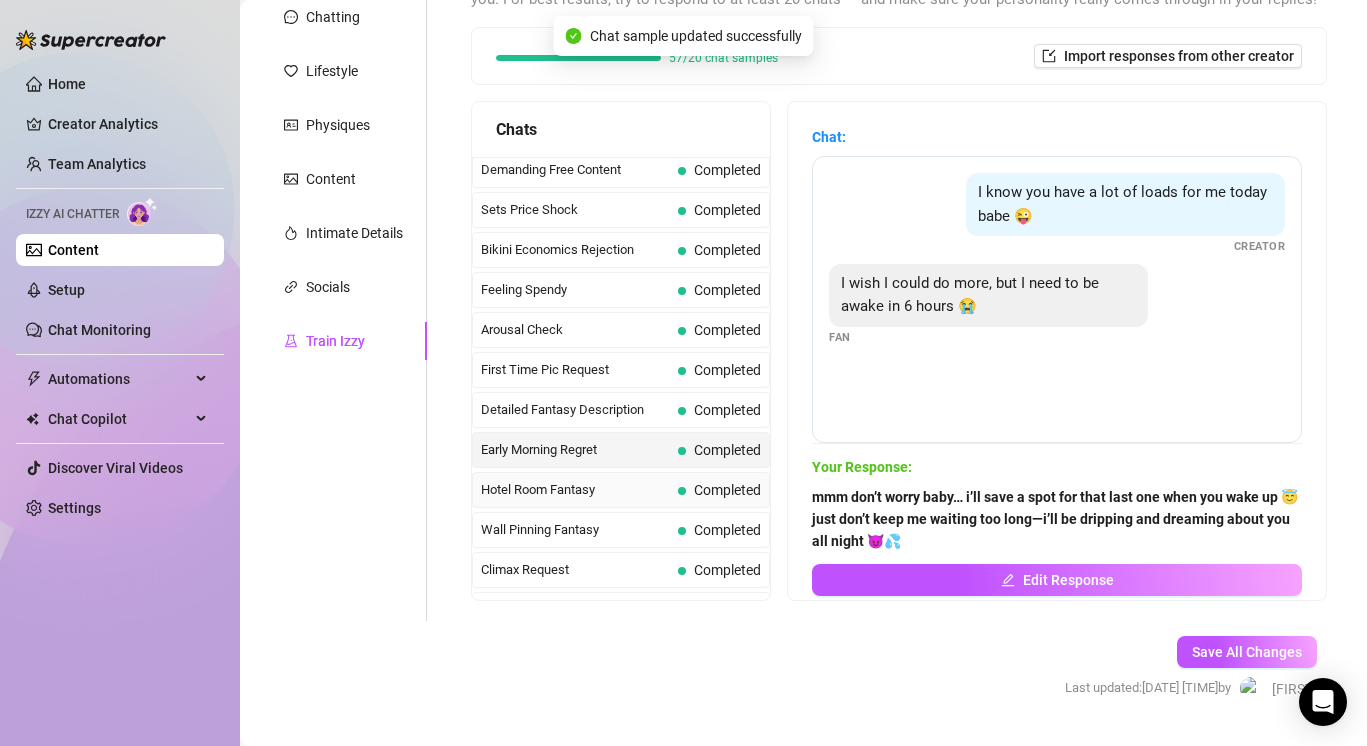 click on "Hotel Room Fantasy" at bounding box center (575, 490) 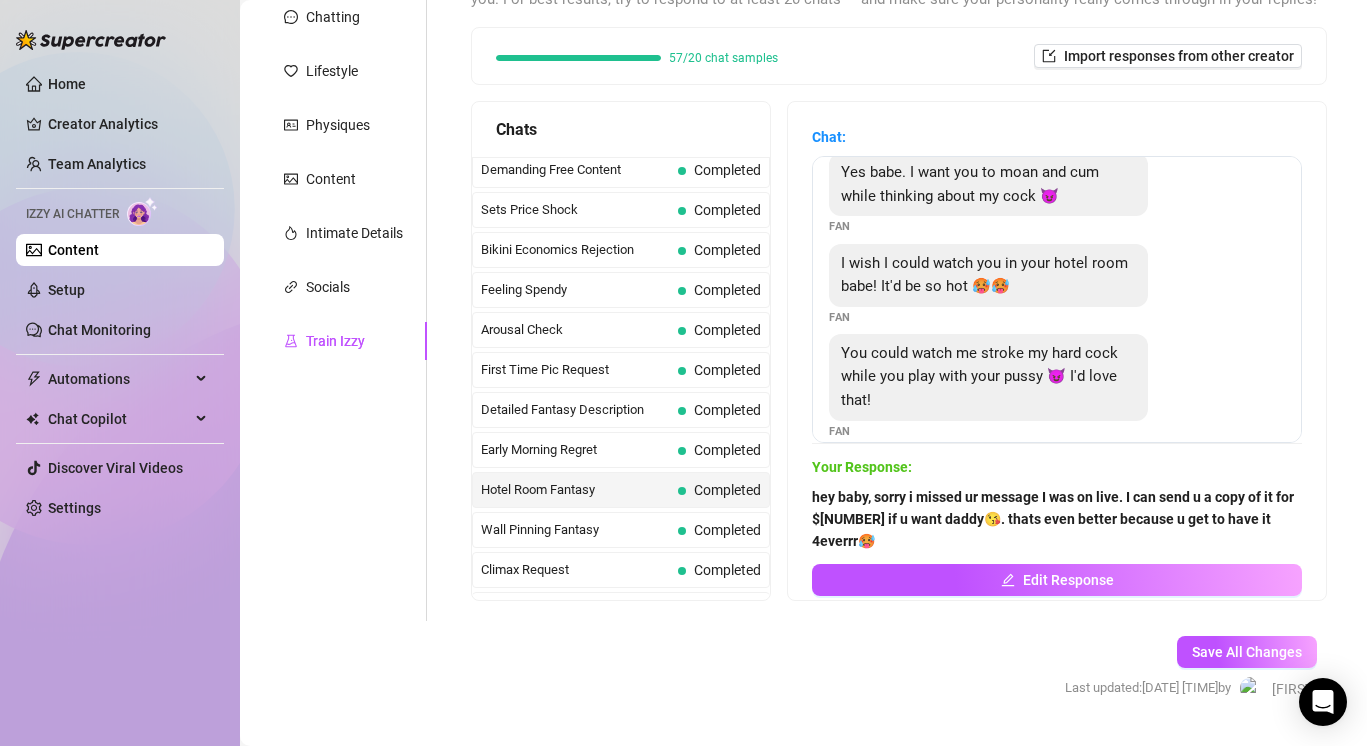 scroll, scrollTop: 22, scrollLeft: 0, axis: vertical 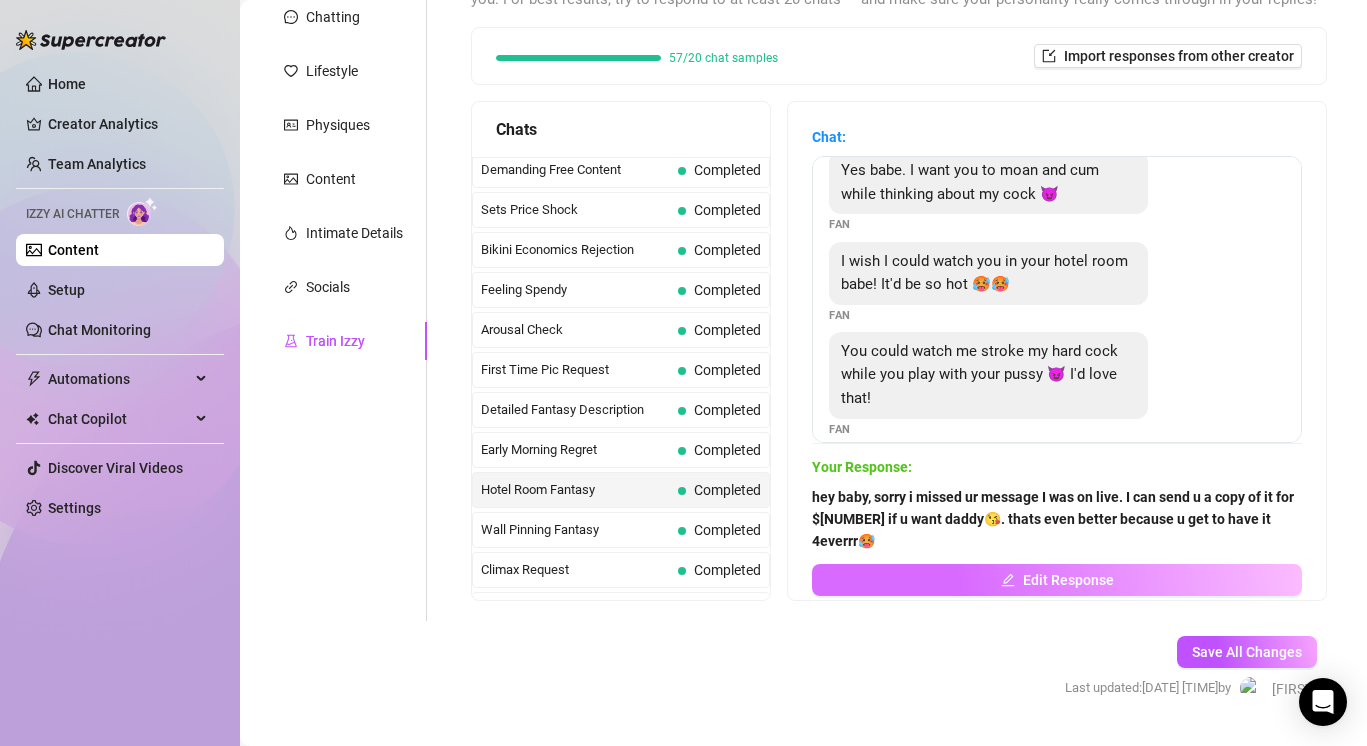 click on "Edit Response" at bounding box center (1057, 580) 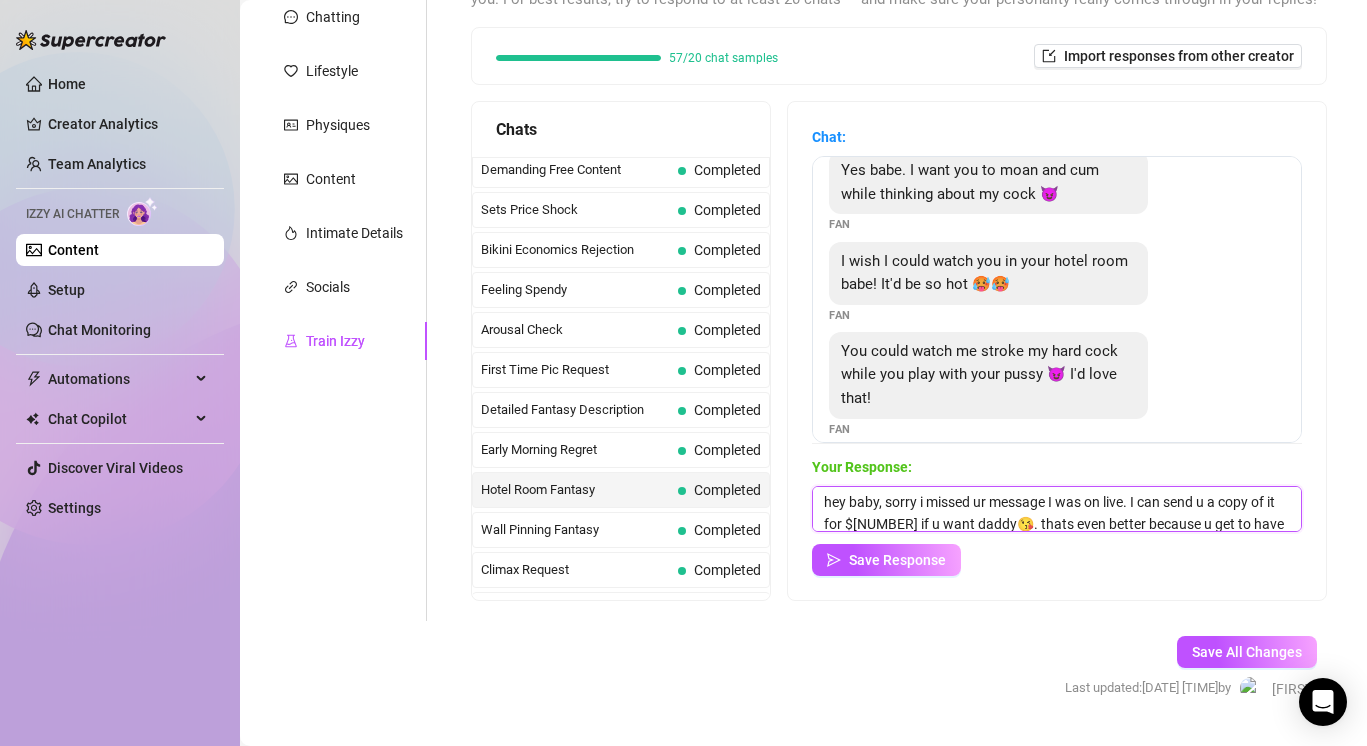 scroll, scrollTop: 30, scrollLeft: 0, axis: vertical 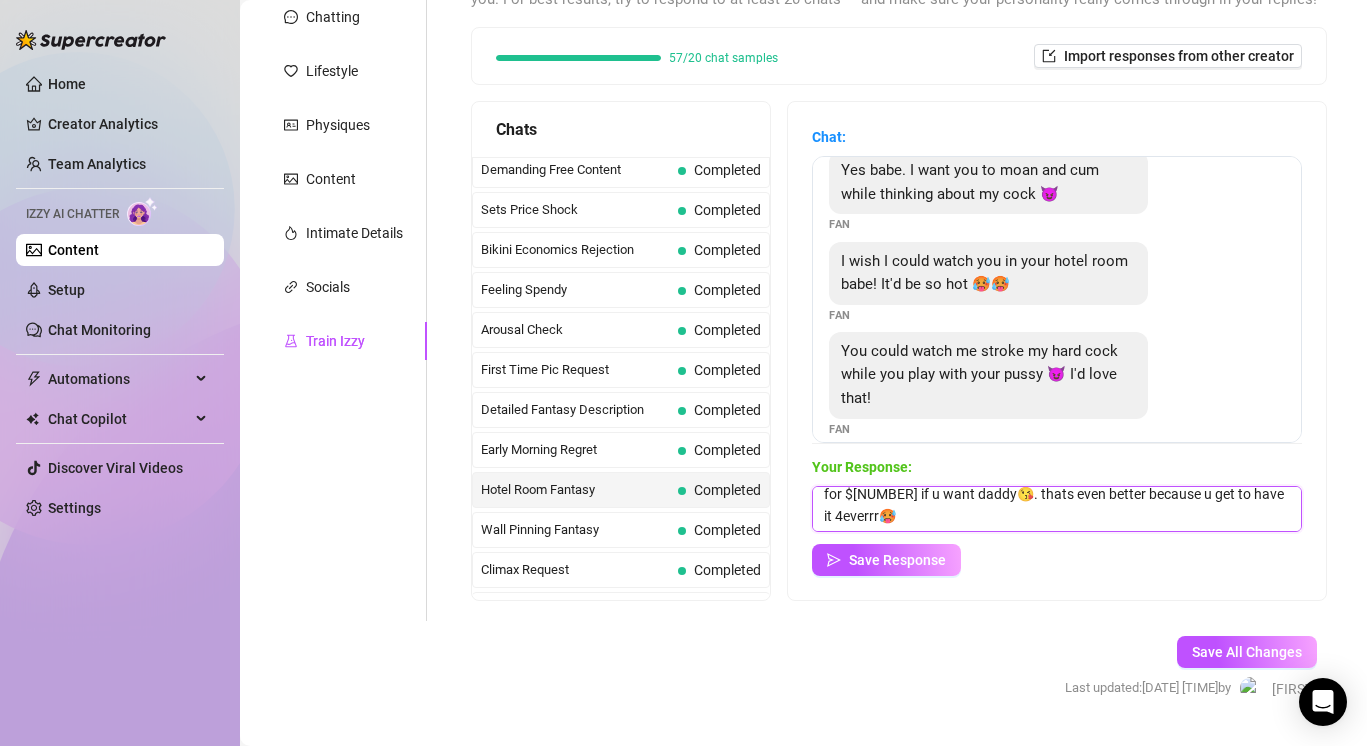 drag, startPoint x: 825, startPoint y: 502, endPoint x: 1202, endPoint y: 569, distance: 382.9073 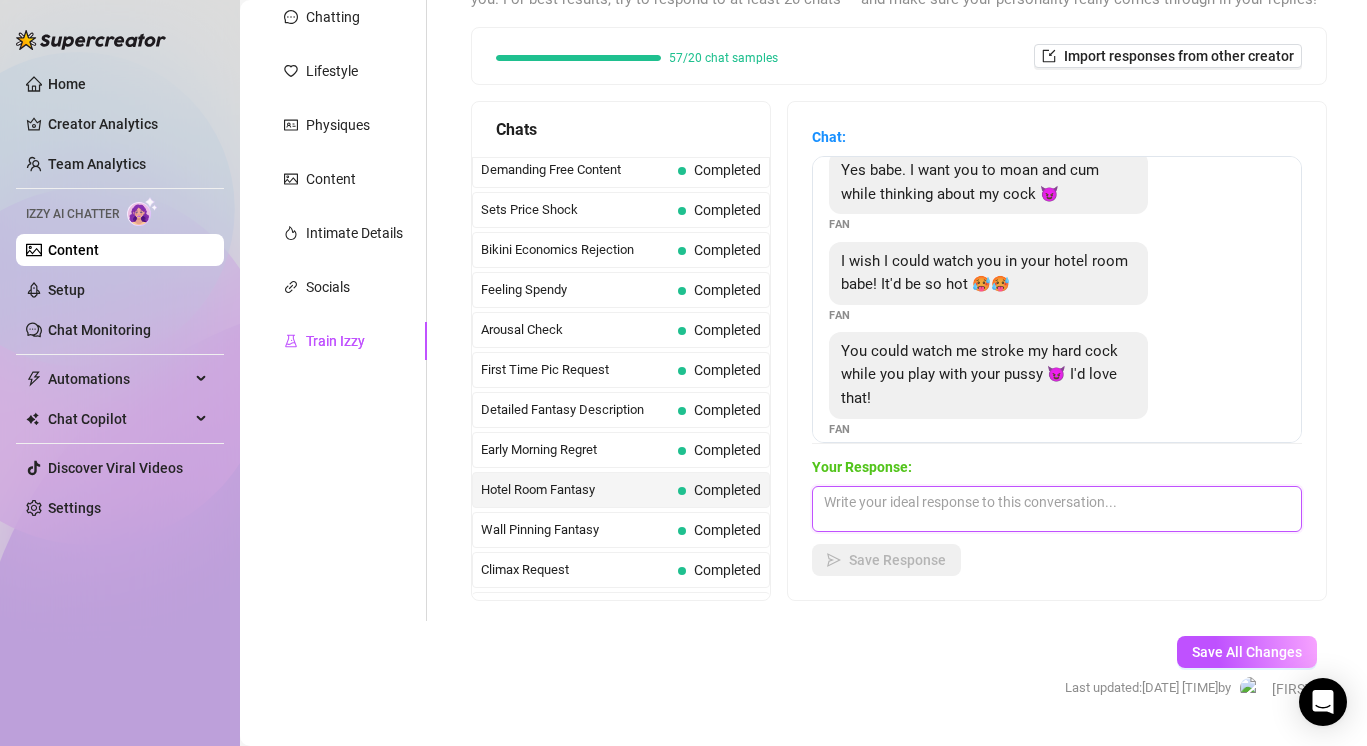 scroll, scrollTop: 0, scrollLeft: 0, axis: both 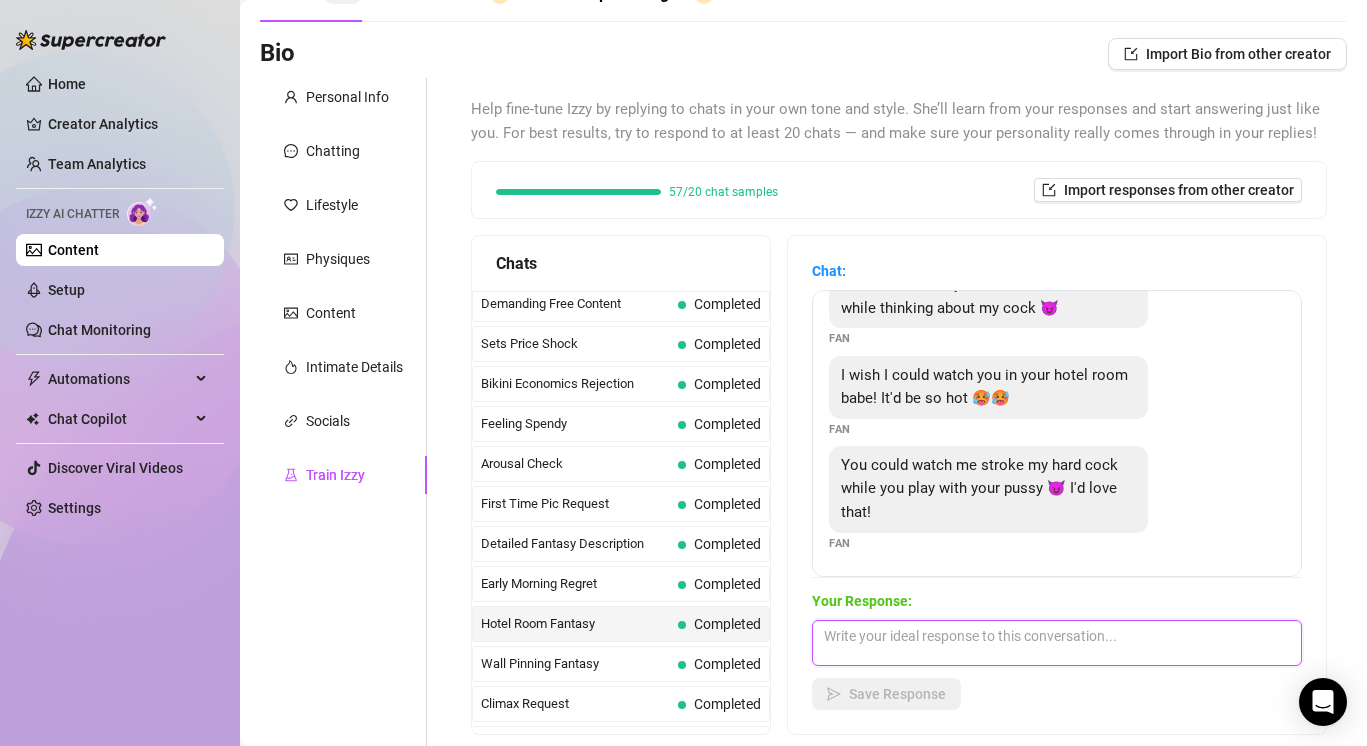 click at bounding box center [1057, 643] 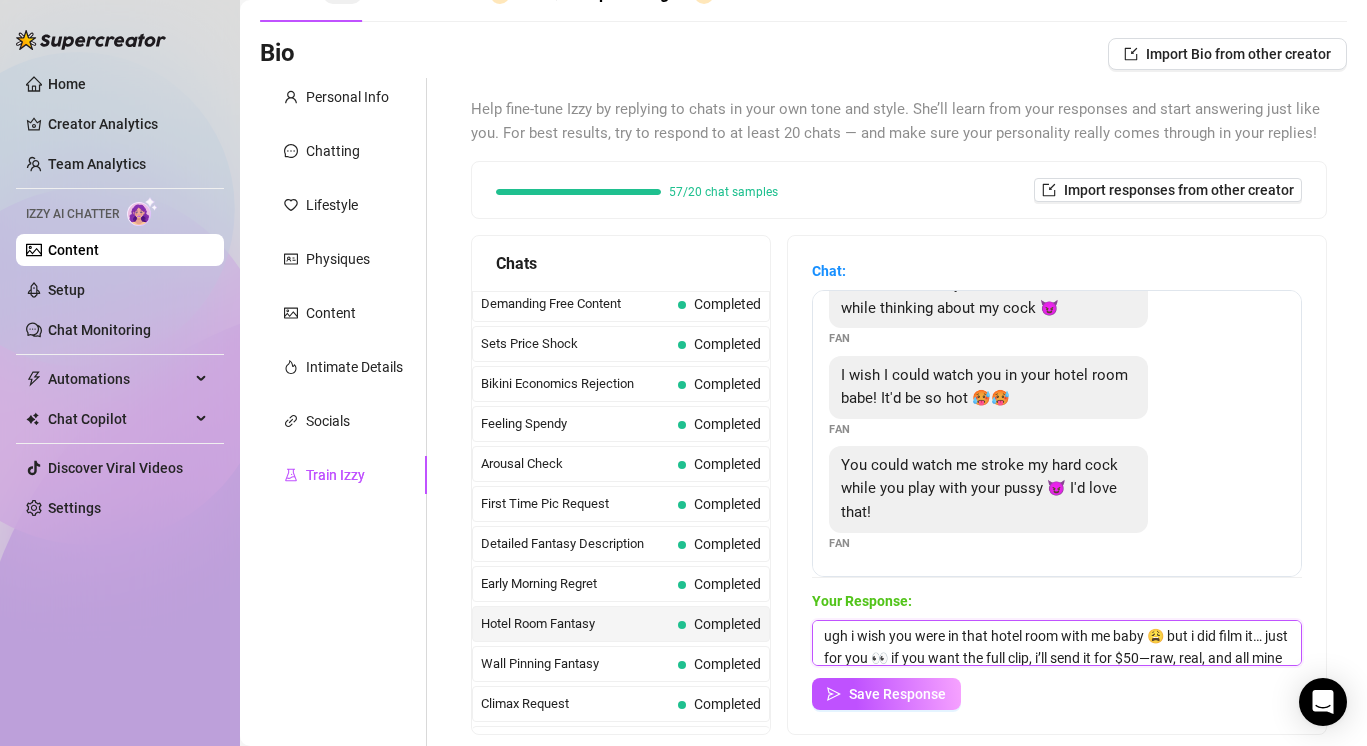 scroll, scrollTop: 23, scrollLeft: 0, axis: vertical 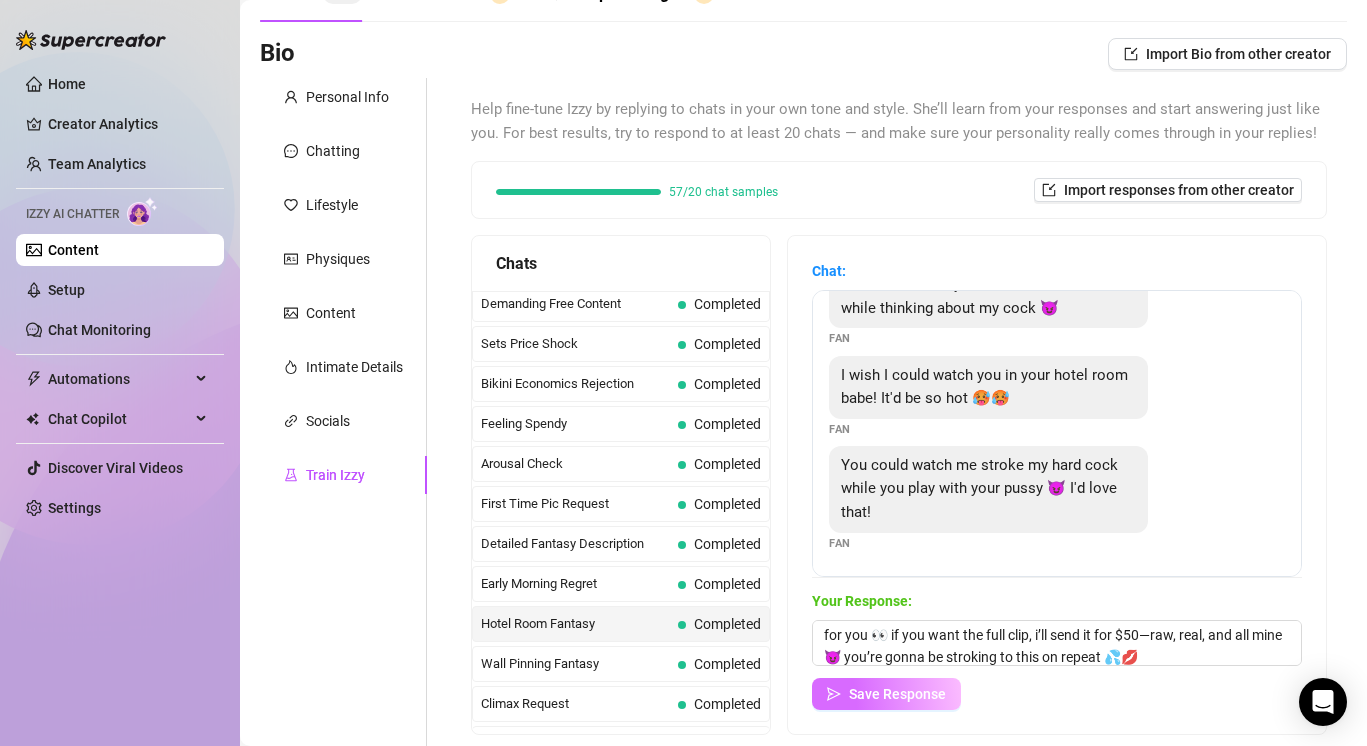click on "Save Response" at bounding box center (897, 694) 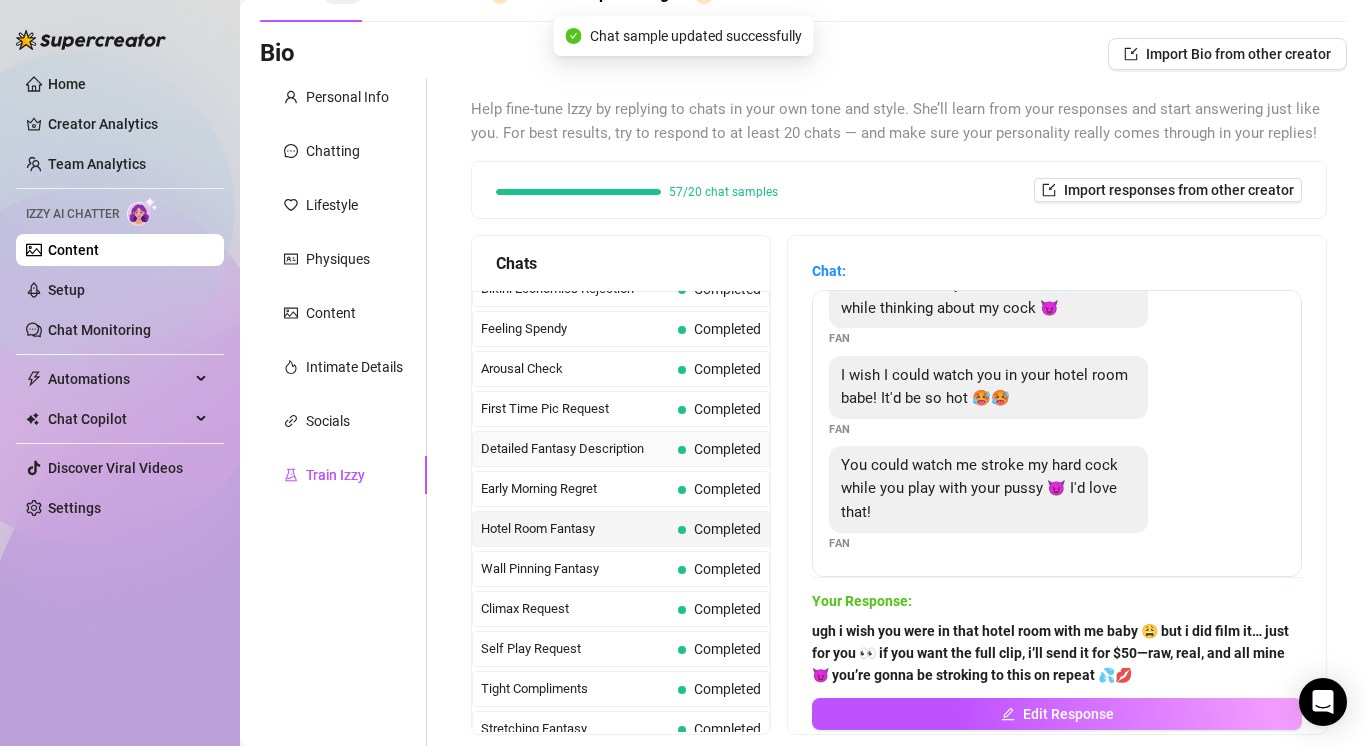 scroll, scrollTop: 625, scrollLeft: 0, axis: vertical 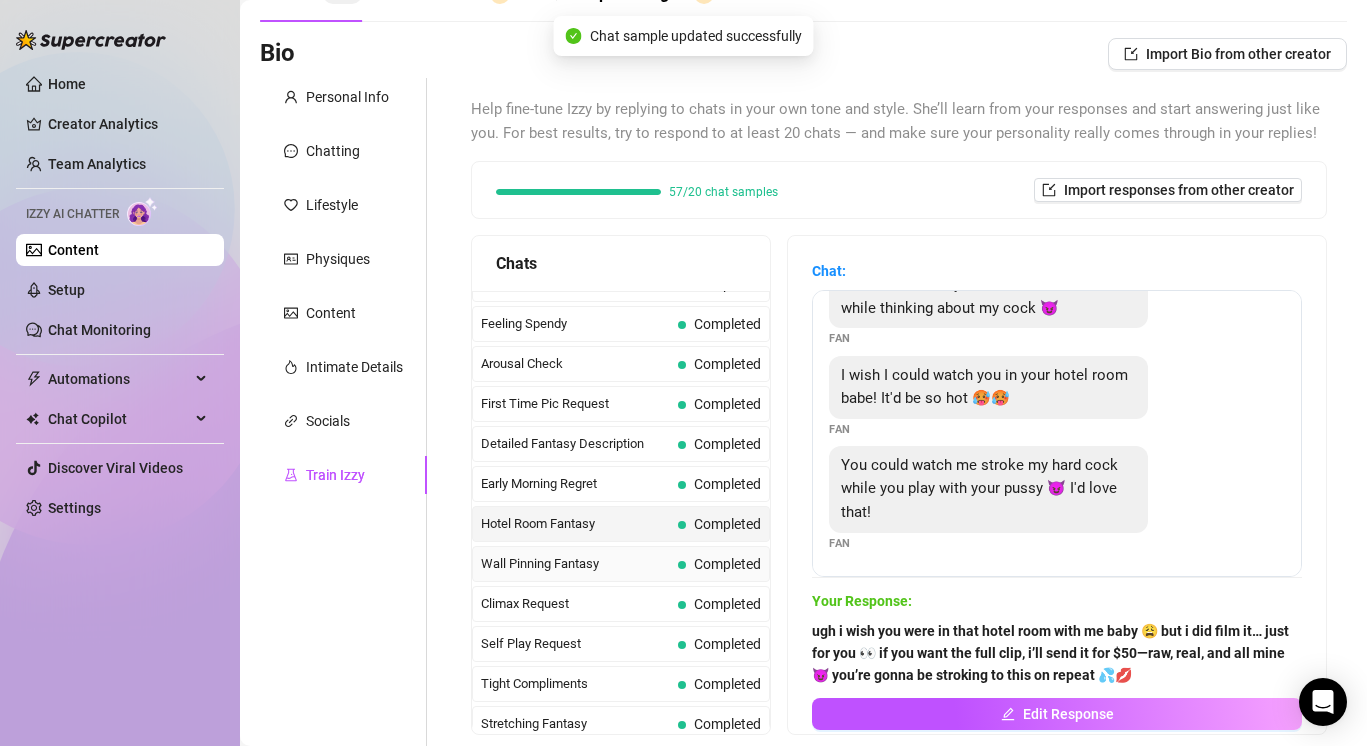 click on "Wall Pinning Fantasy" at bounding box center (575, 564) 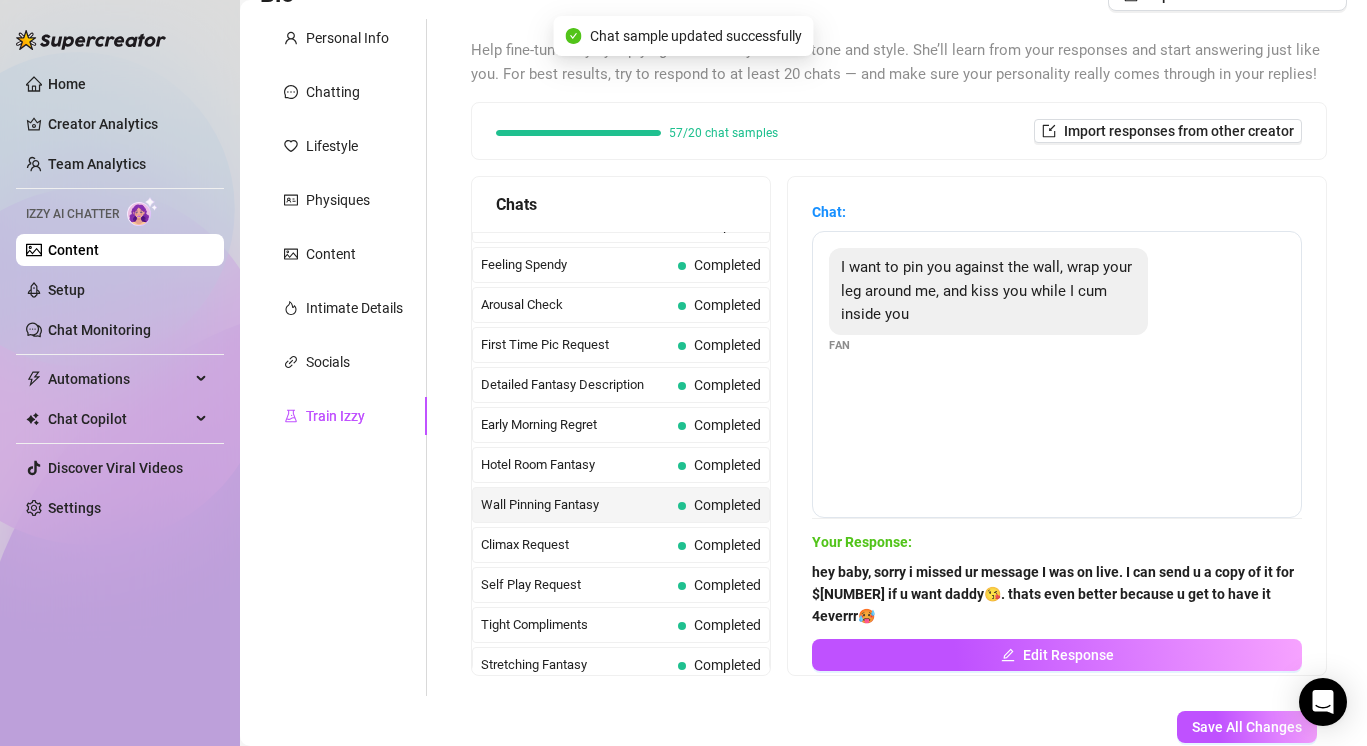scroll, scrollTop: 172, scrollLeft: 0, axis: vertical 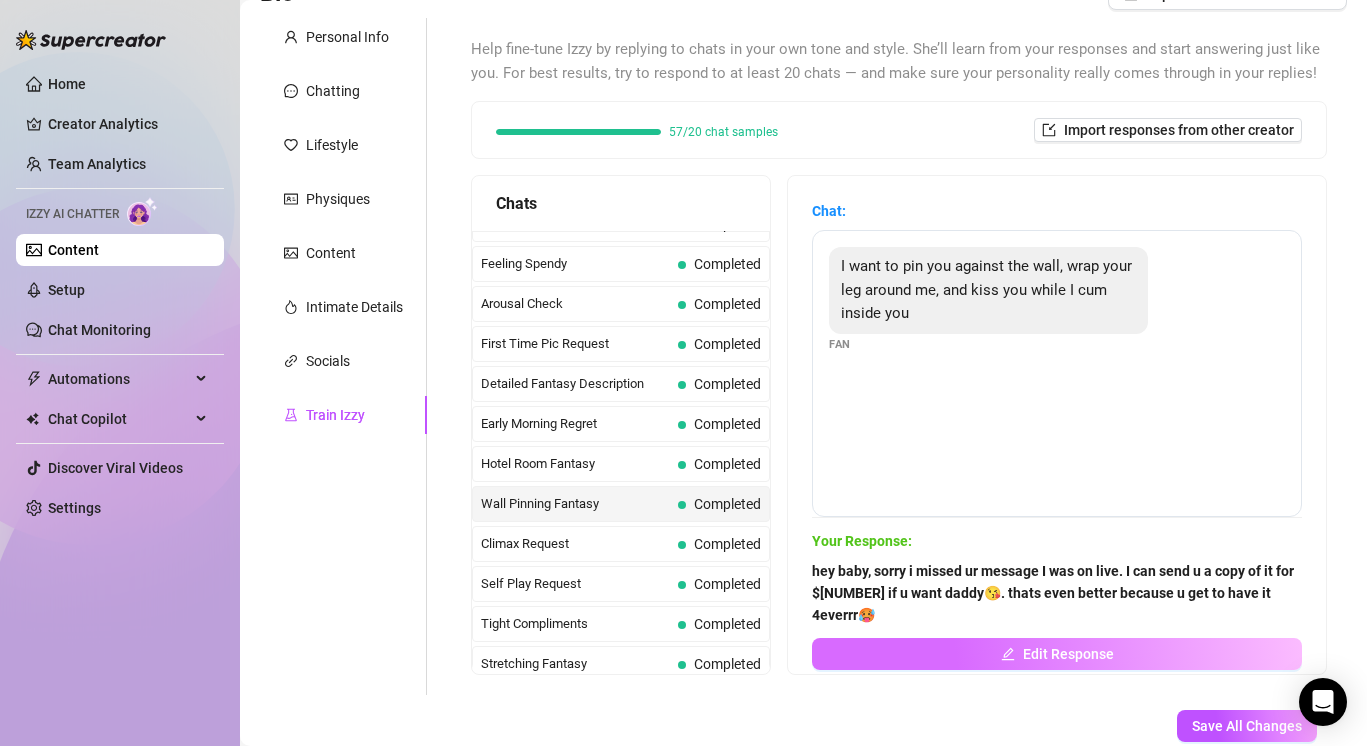 click on "Edit Response" at bounding box center [1057, 654] 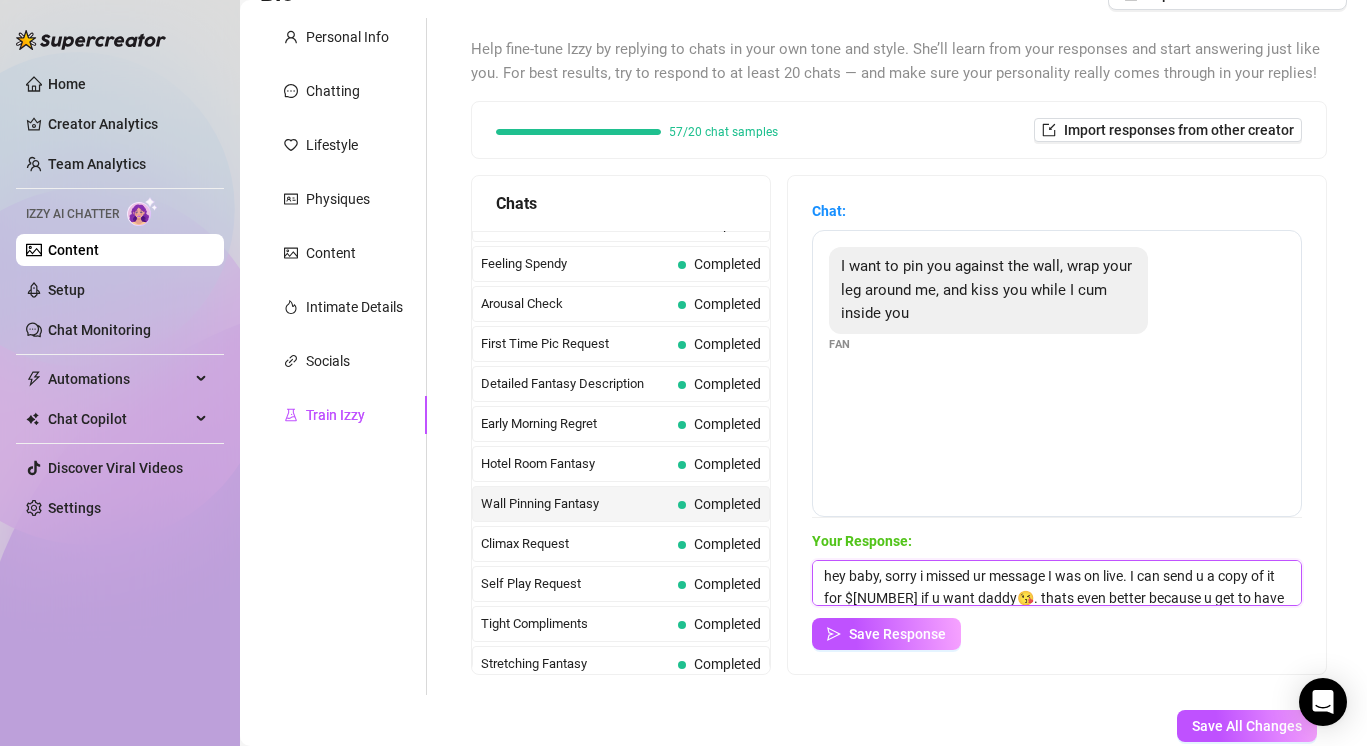 scroll, scrollTop: 30, scrollLeft: 0, axis: vertical 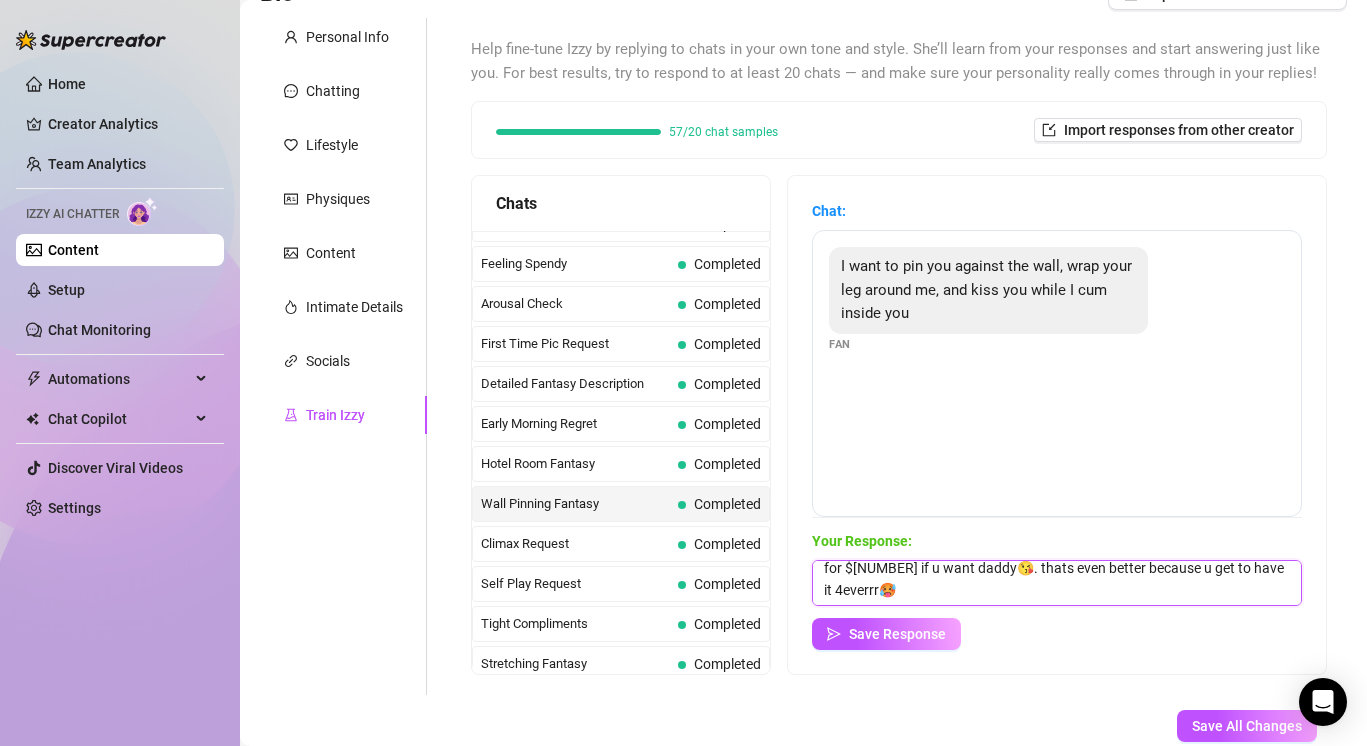 drag, startPoint x: 825, startPoint y: 570, endPoint x: 1228, endPoint y: 632, distance: 407.74133 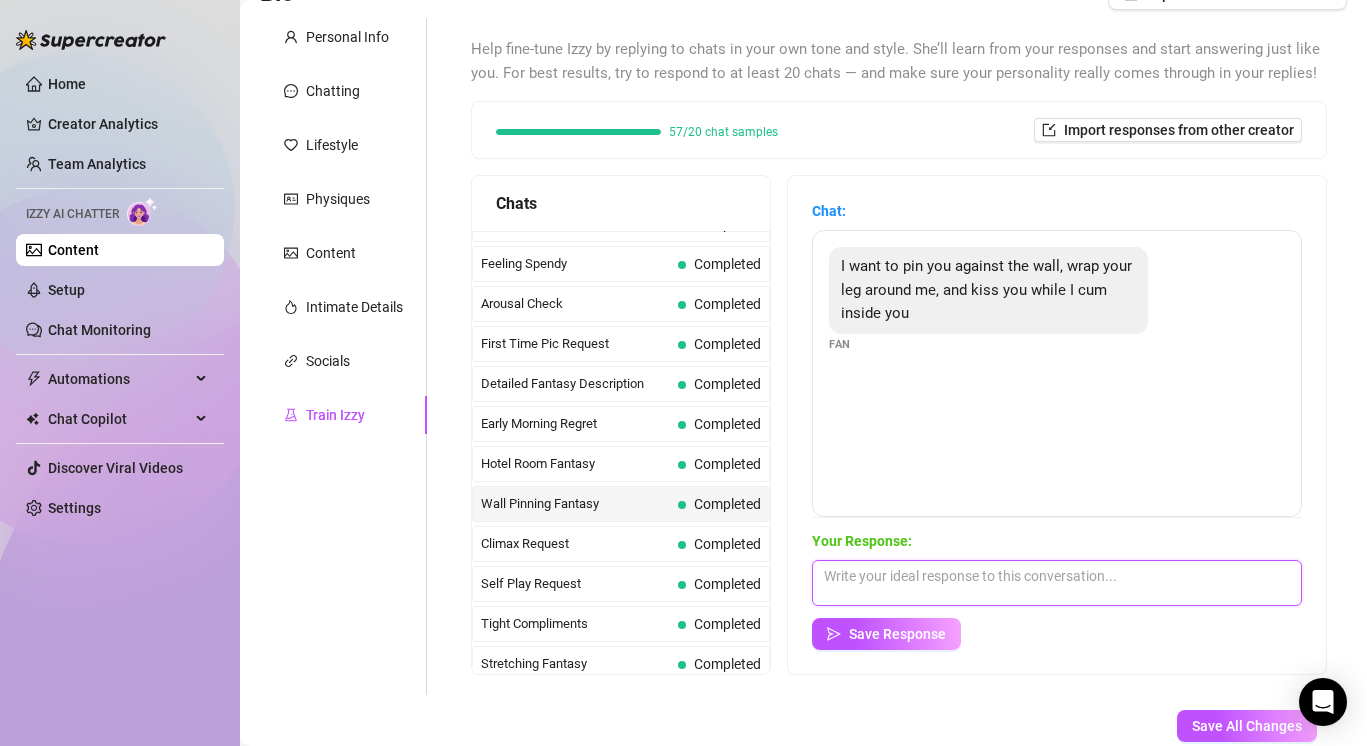 scroll, scrollTop: 0, scrollLeft: 0, axis: both 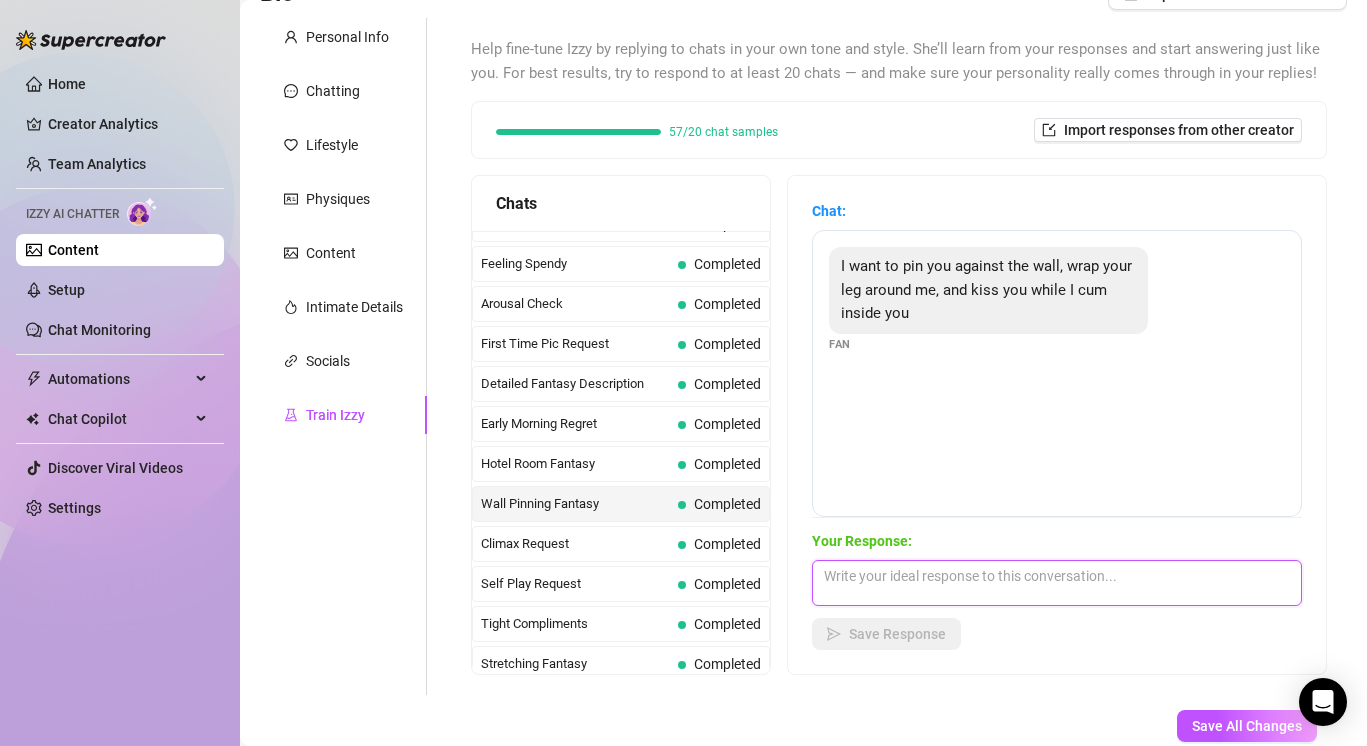 click at bounding box center [1057, 583] 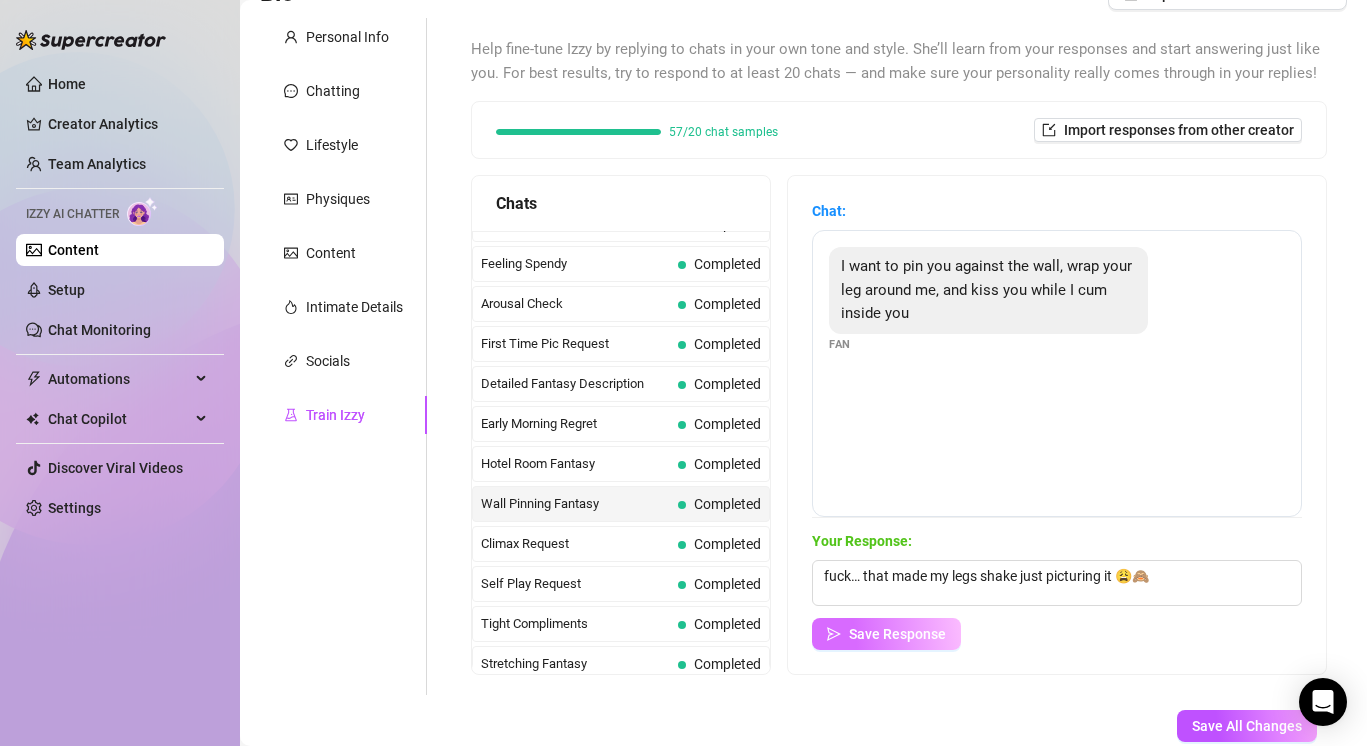 click on "Save Response" at bounding box center (897, 634) 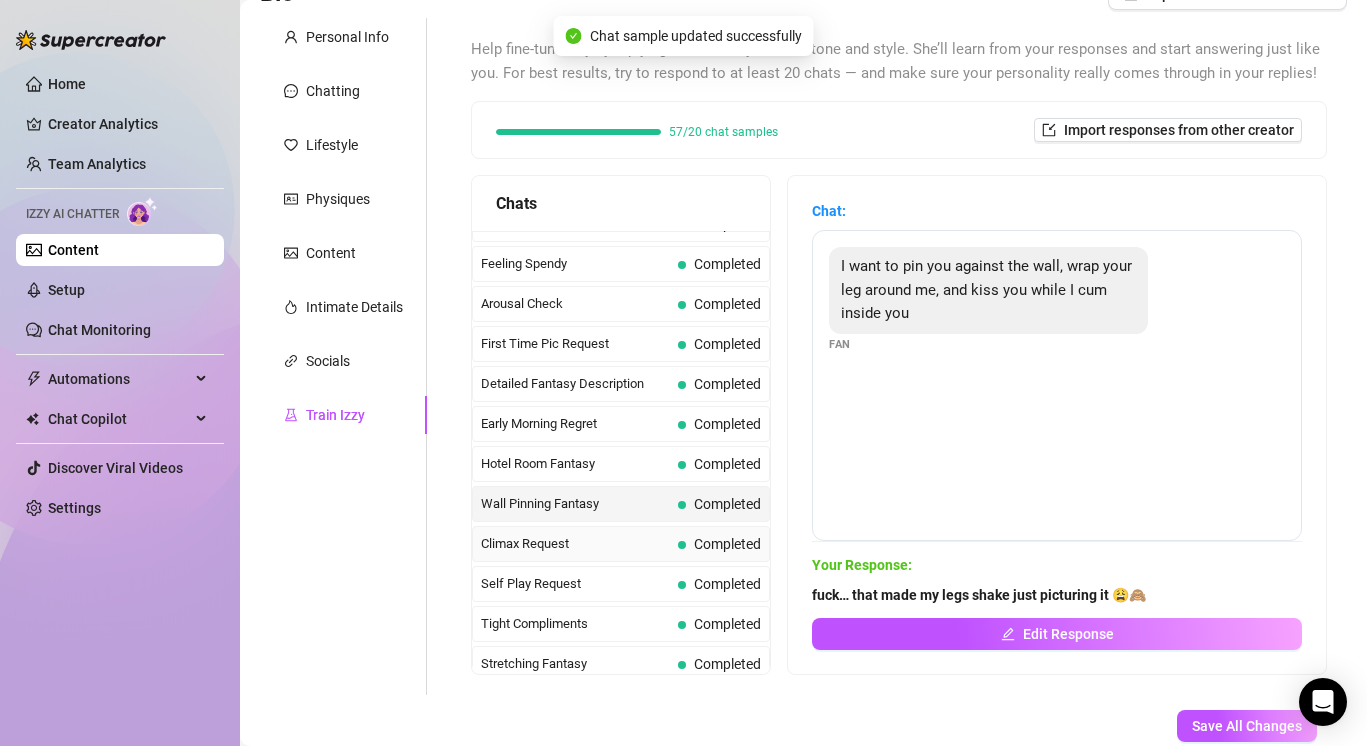 click on "Climax Request" at bounding box center [575, 544] 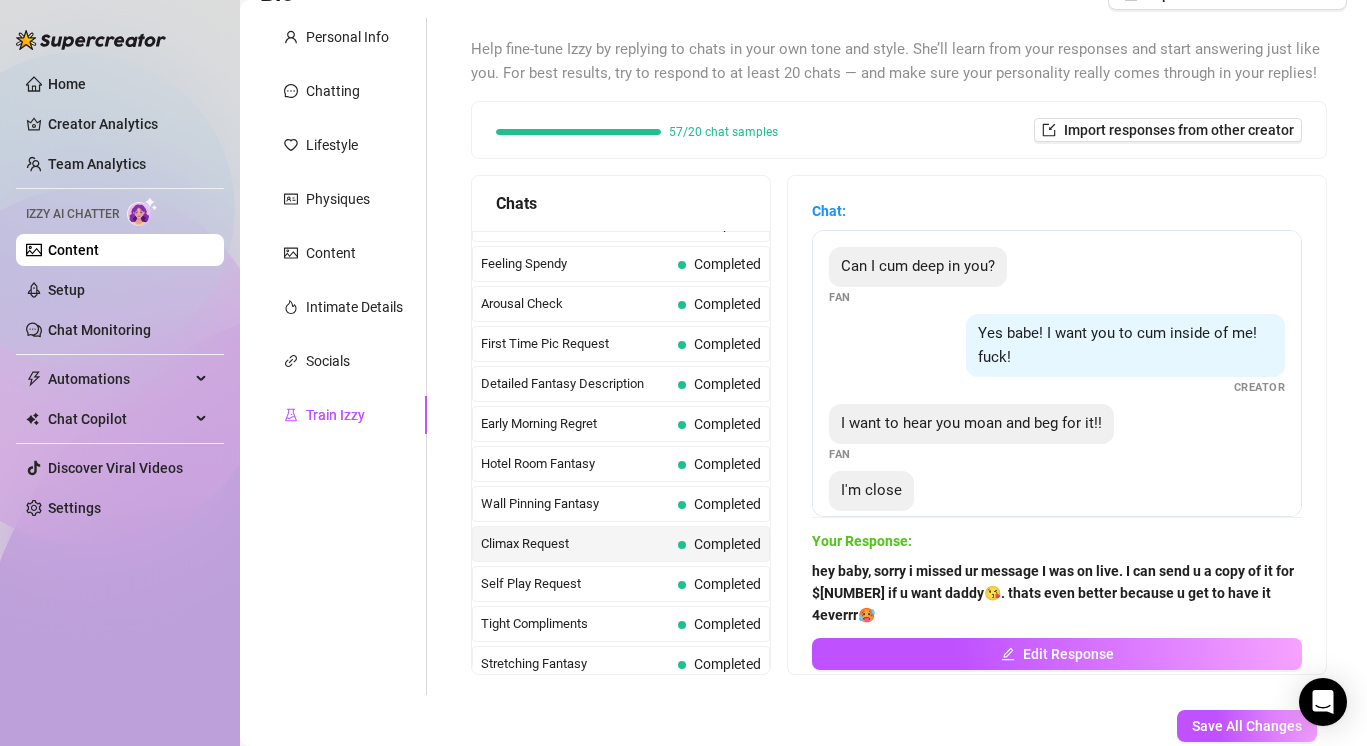 scroll, scrollTop: 36, scrollLeft: 0, axis: vertical 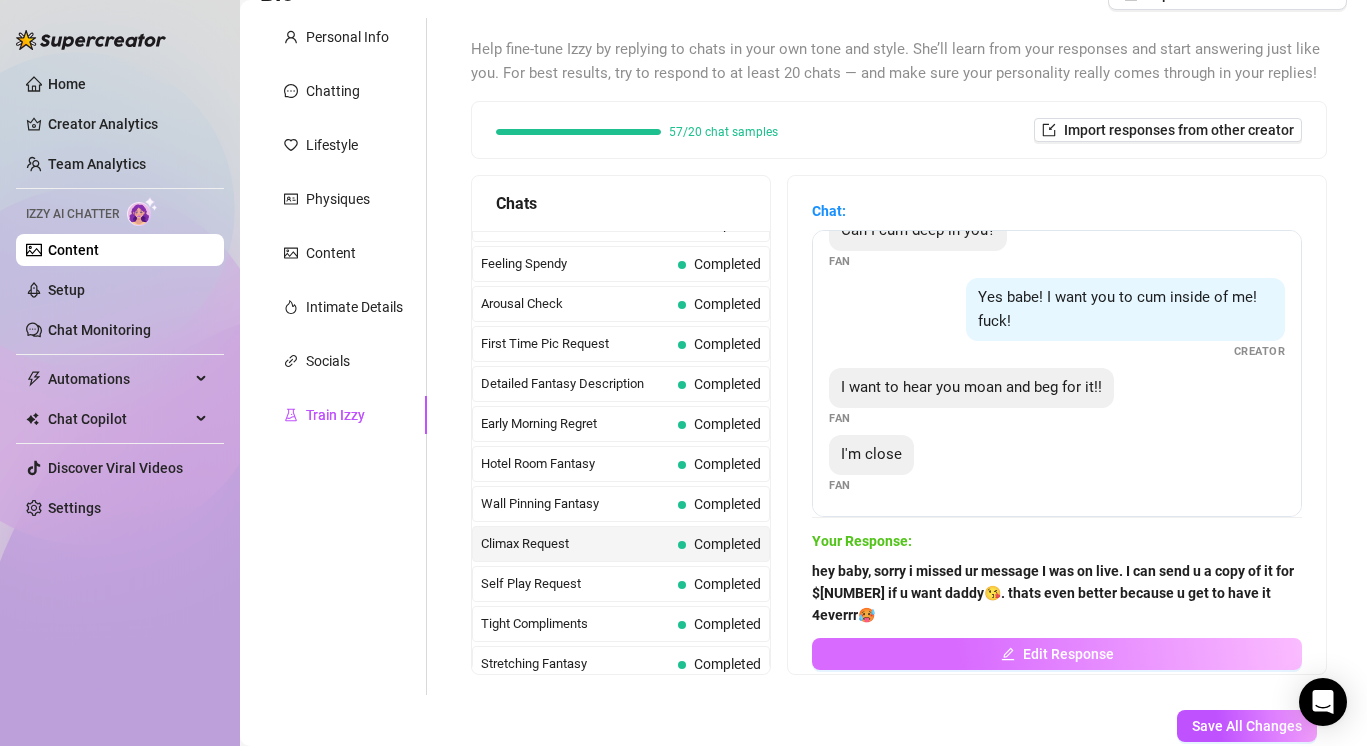 click on "Edit Response" at bounding box center (1057, 654) 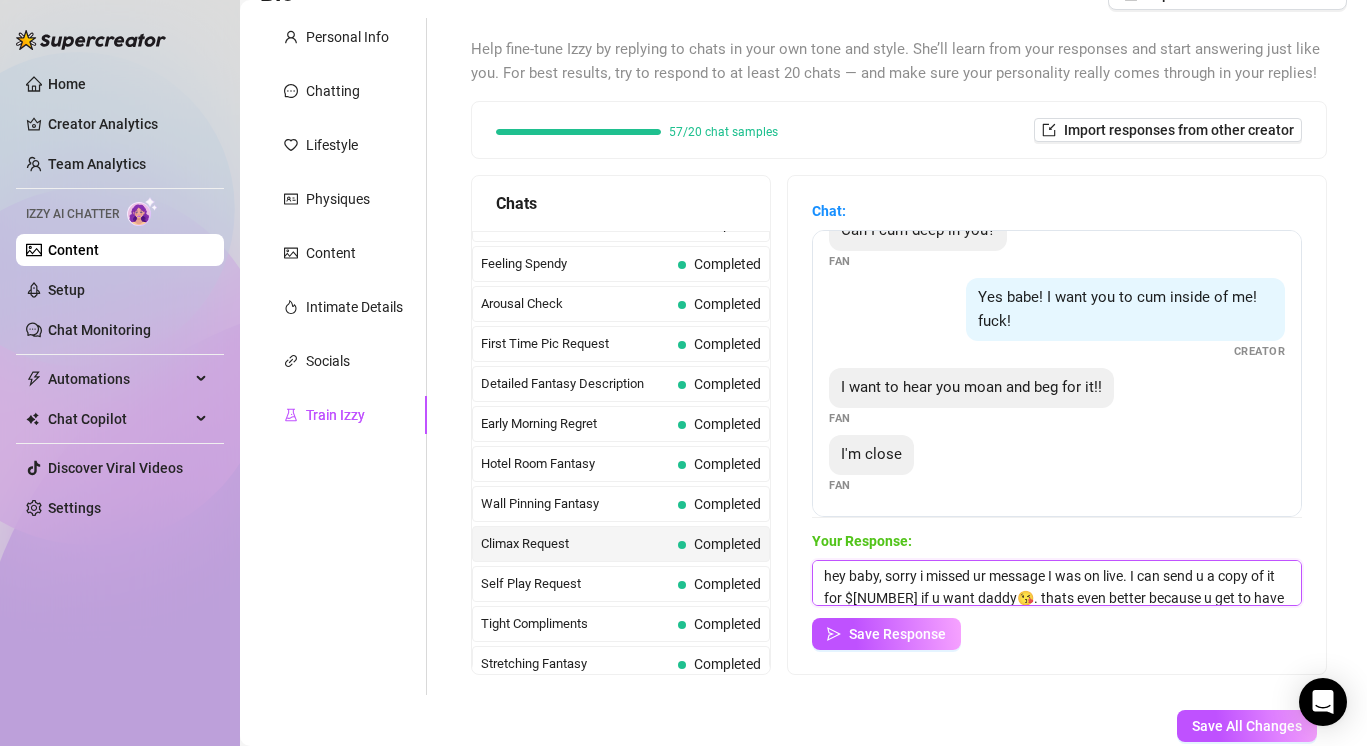 scroll, scrollTop: 30, scrollLeft: 0, axis: vertical 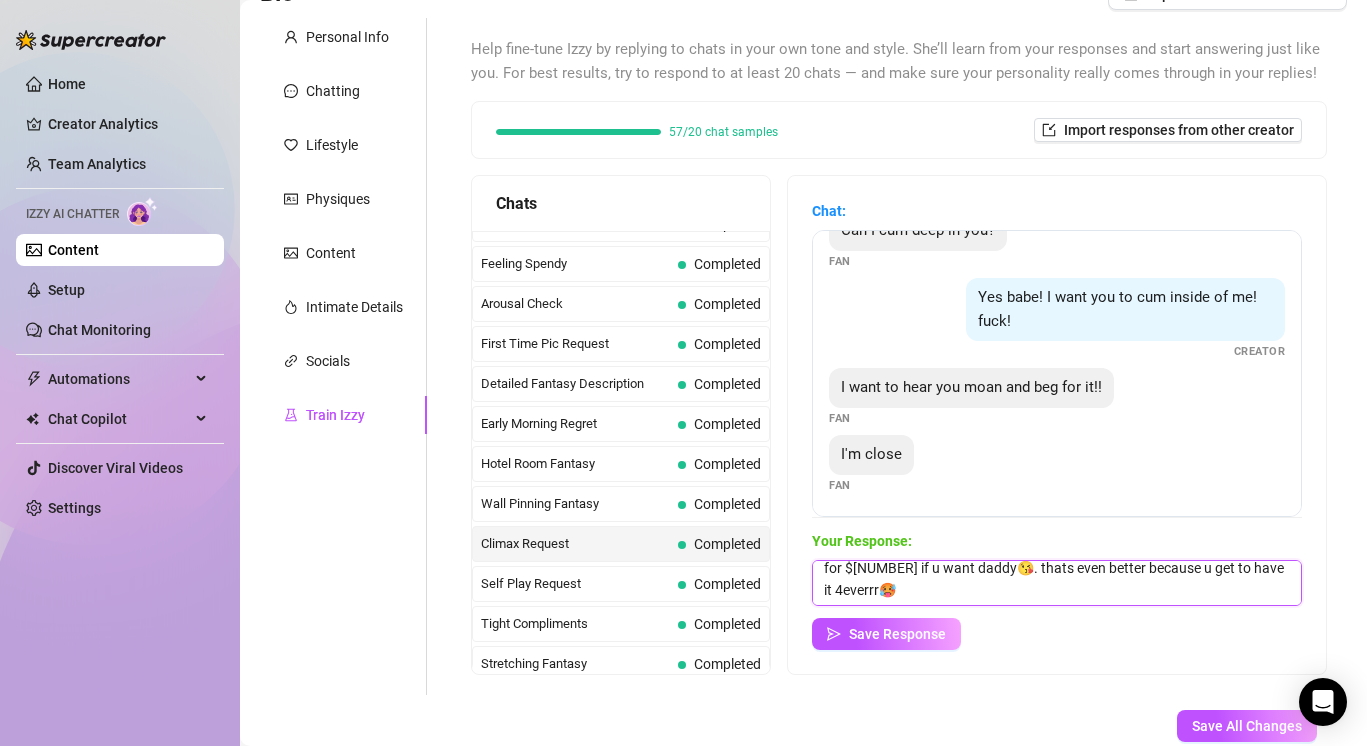 drag, startPoint x: 820, startPoint y: 576, endPoint x: 1211, endPoint y: 660, distance: 399.92123 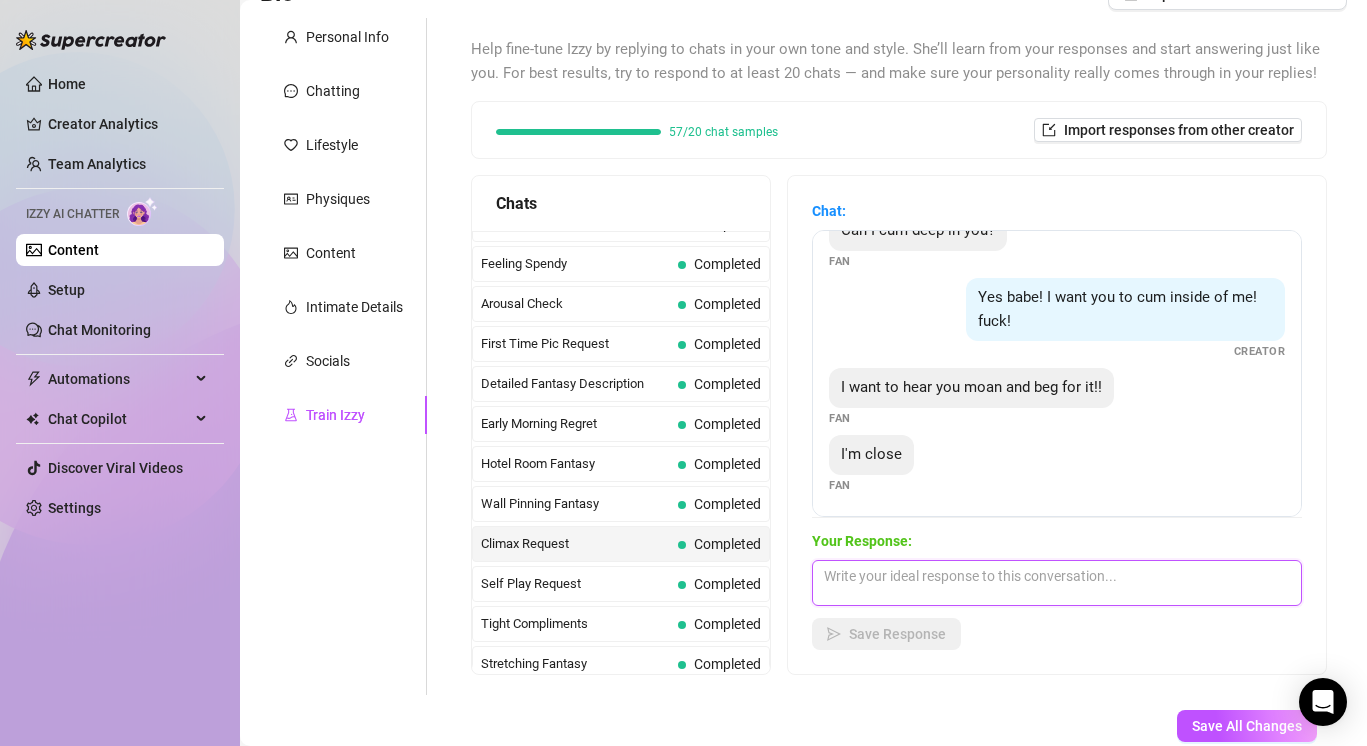 scroll, scrollTop: 0, scrollLeft: 0, axis: both 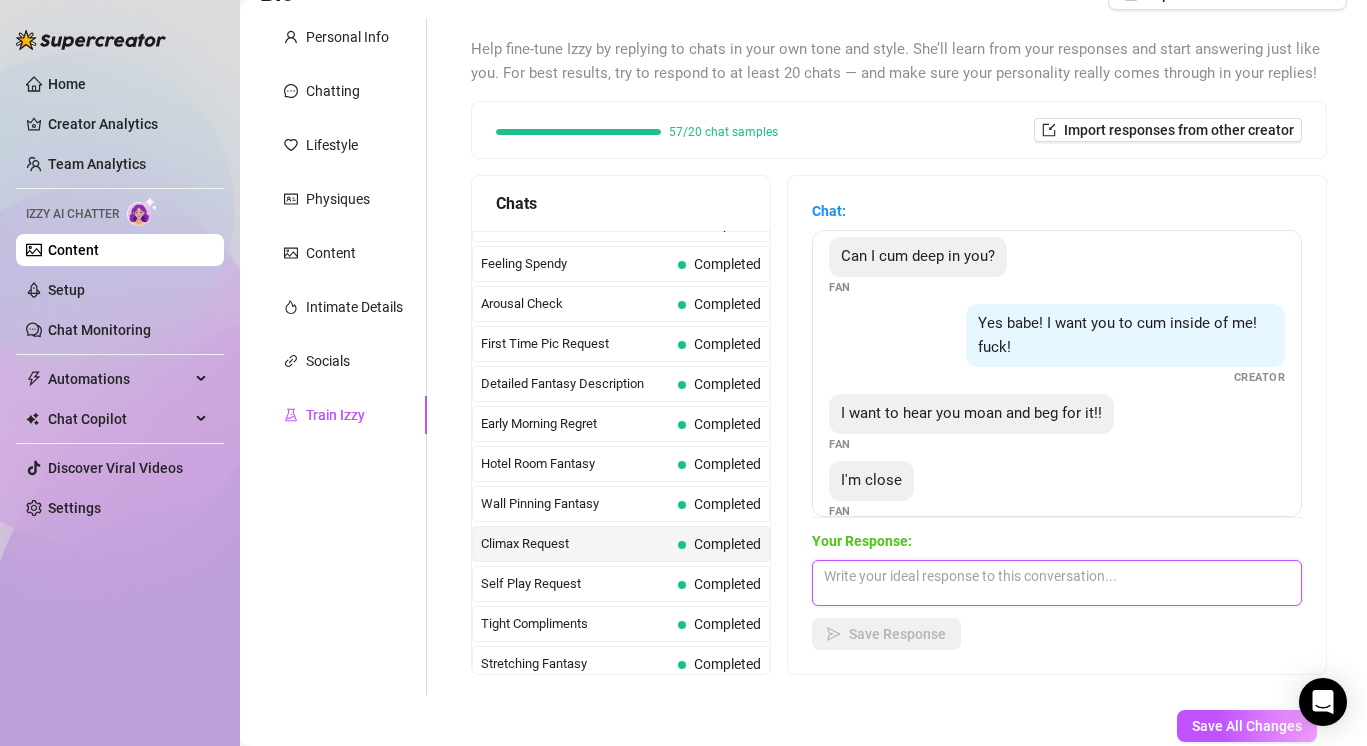 click at bounding box center [1057, 583] 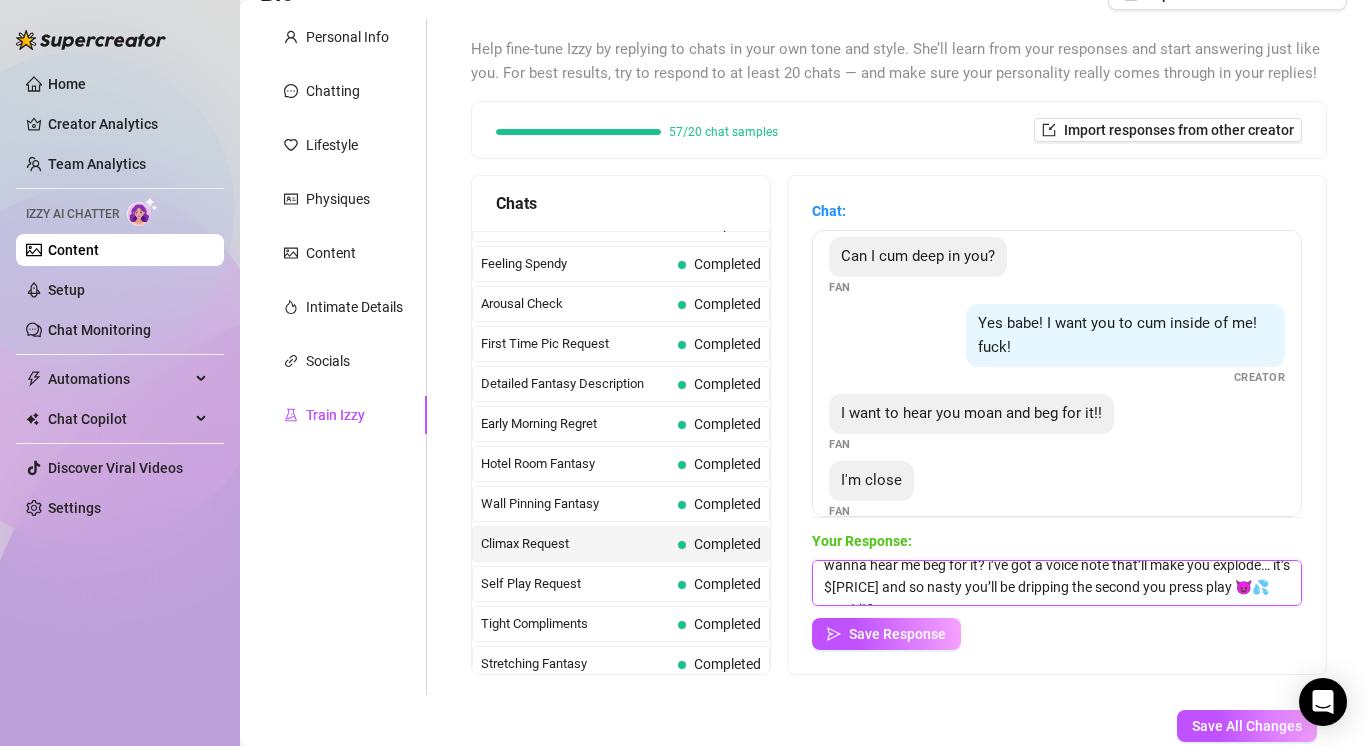 scroll, scrollTop: 22, scrollLeft: 0, axis: vertical 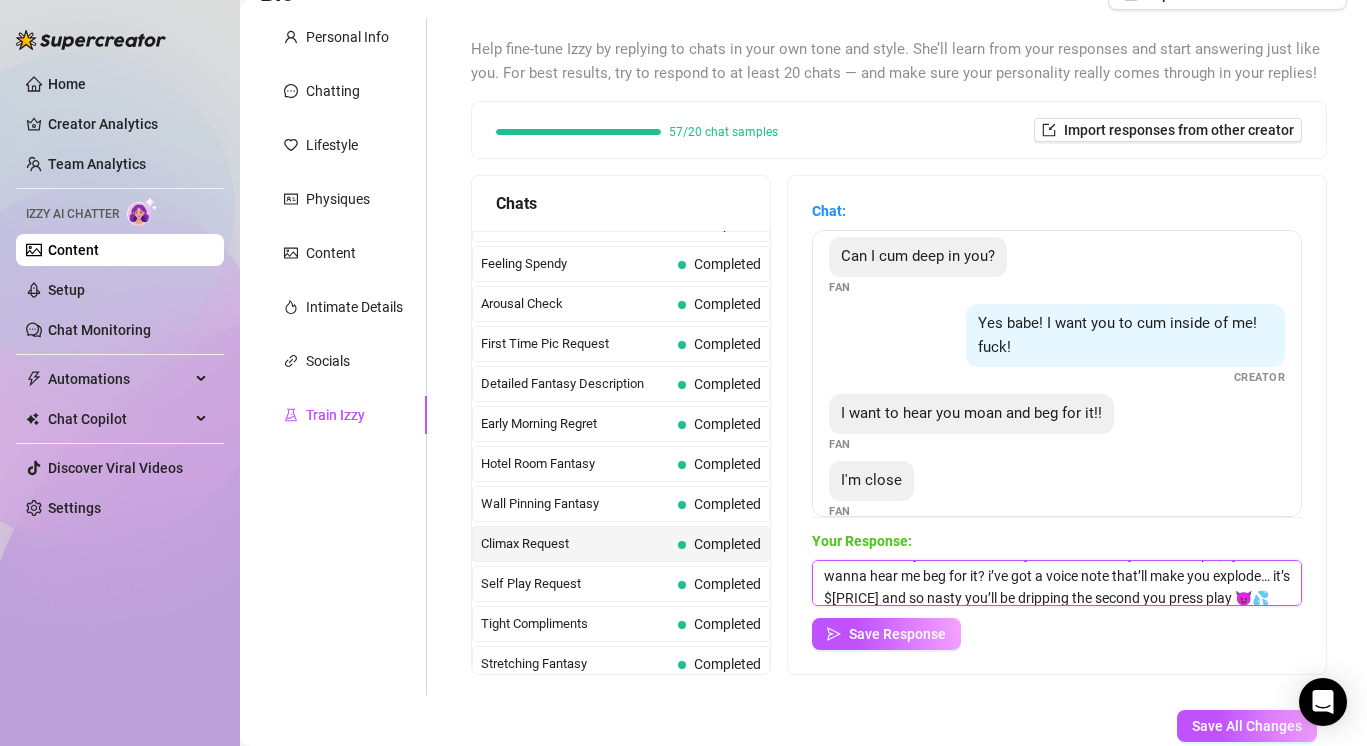 drag, startPoint x: 894, startPoint y: 595, endPoint x: 824, endPoint y: 589, distance: 70.256676 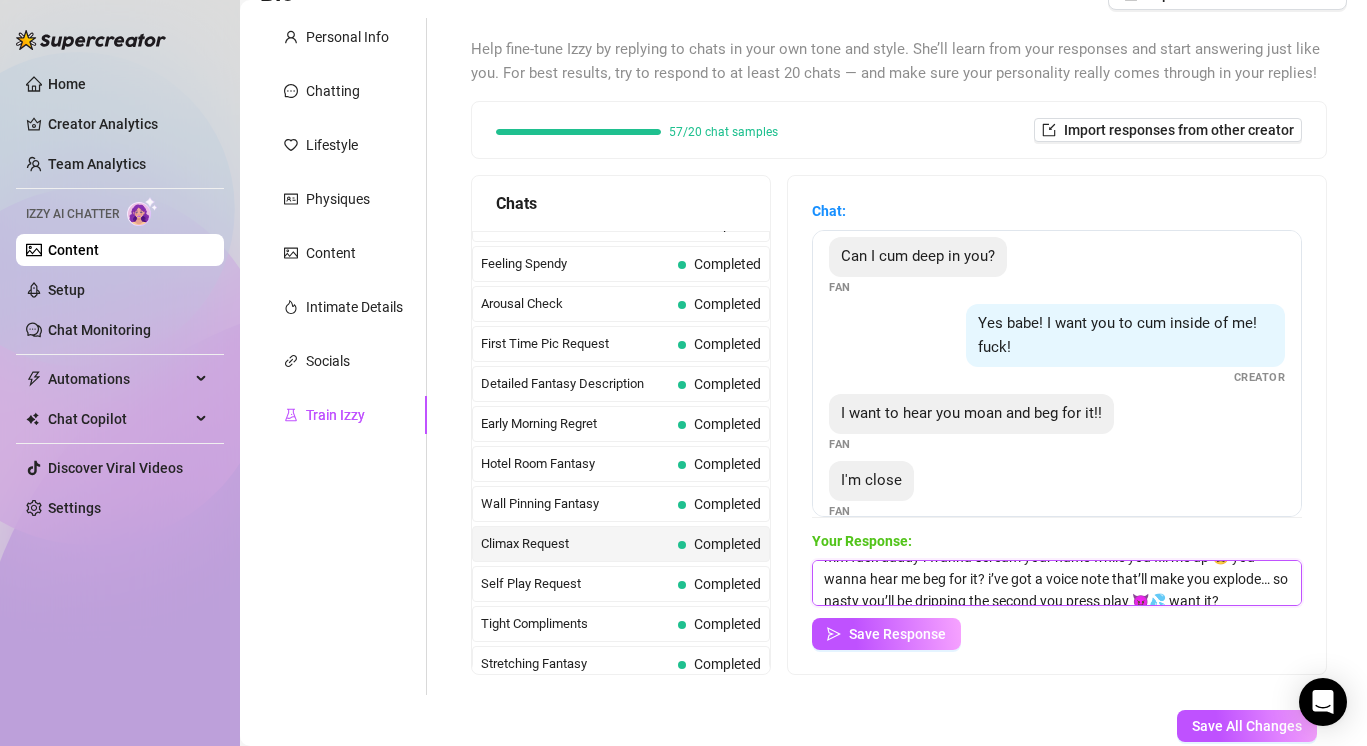 scroll, scrollTop: 30, scrollLeft: 0, axis: vertical 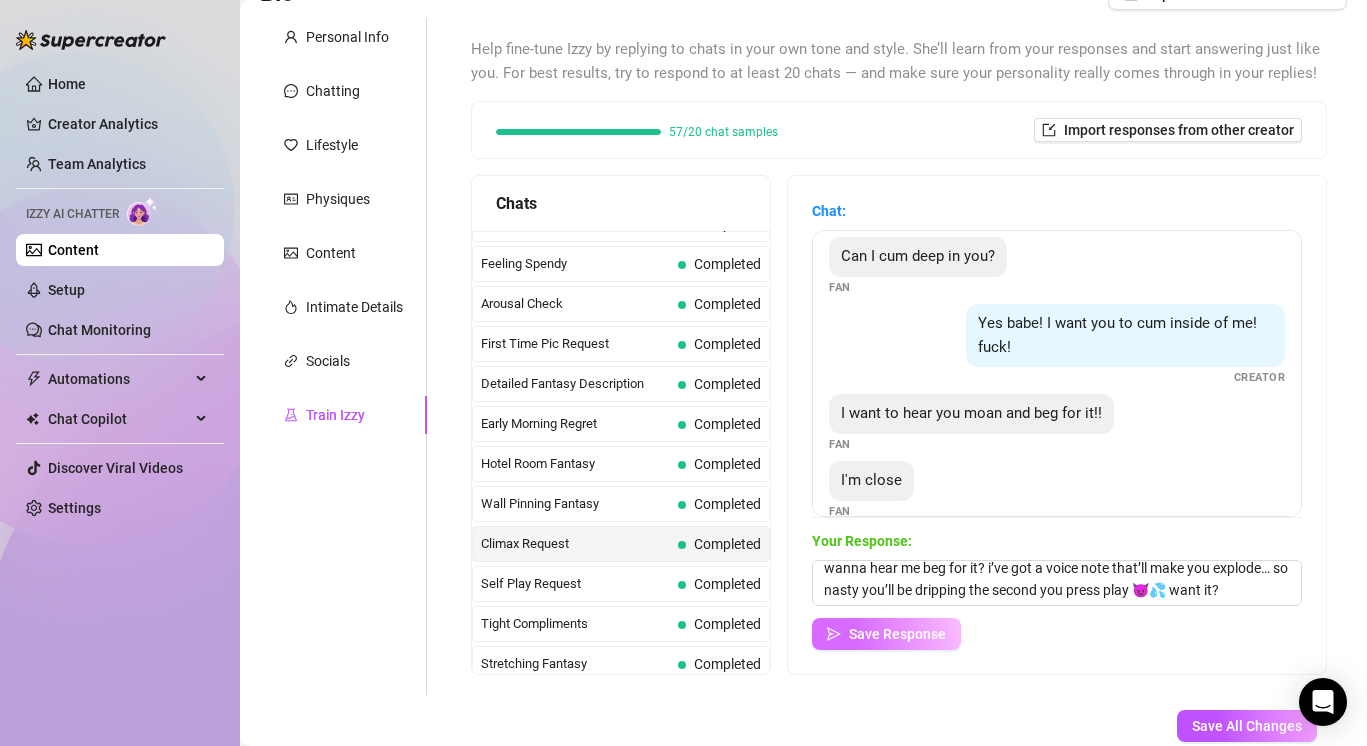 click on "Save Response" at bounding box center (886, 634) 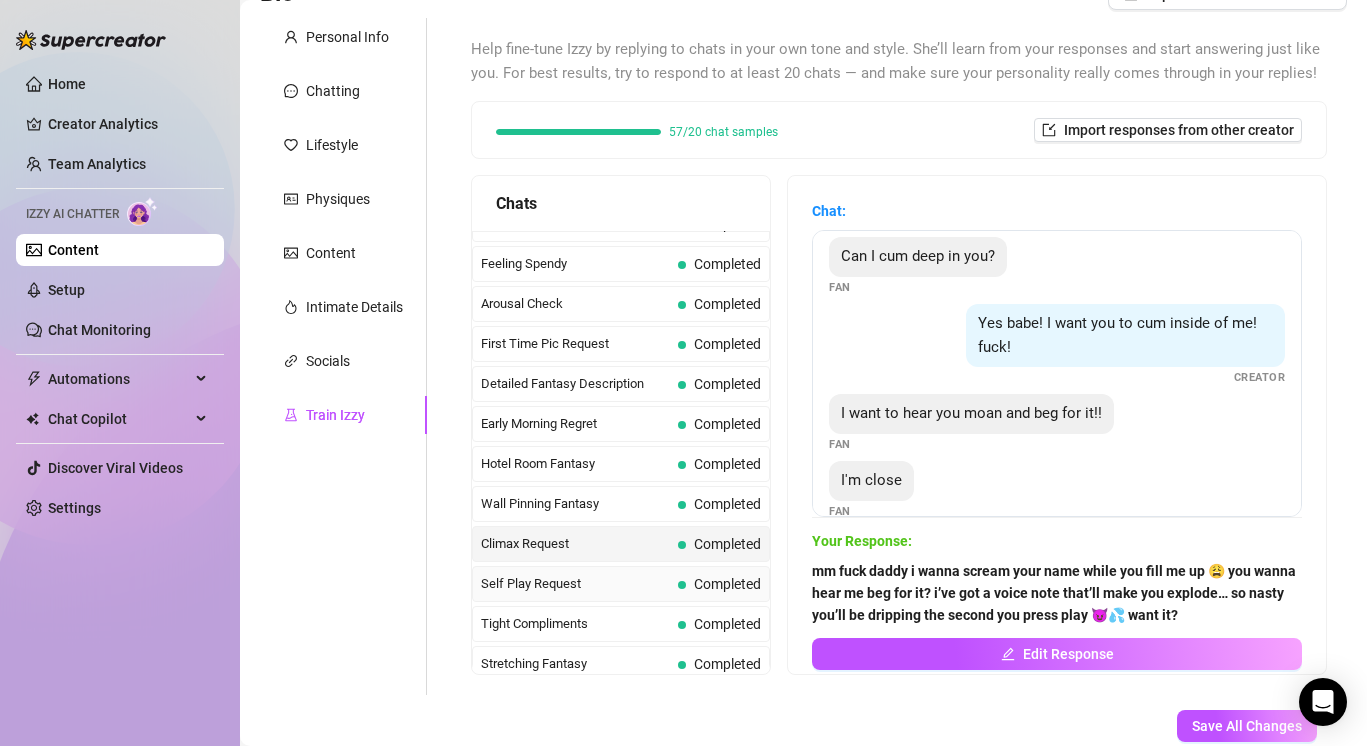 click on "Self Play Request Completed" at bounding box center [621, 584] 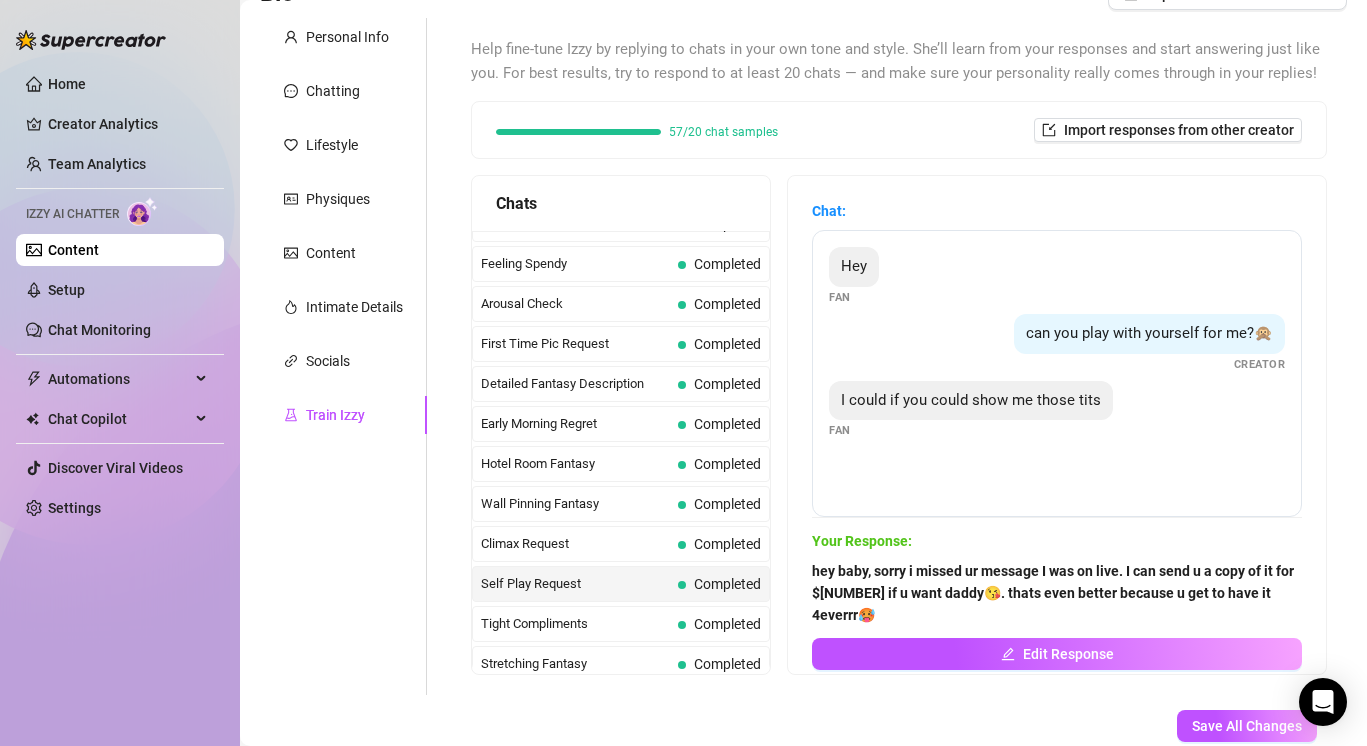 click on "hey baby, sorry i missed ur message I was on live. I can send u a copy of it for $[NUMBER] if u want daddy😘. thats even better because u get to have it 4everrr🥵 Edit Response" at bounding box center (1057, 615) 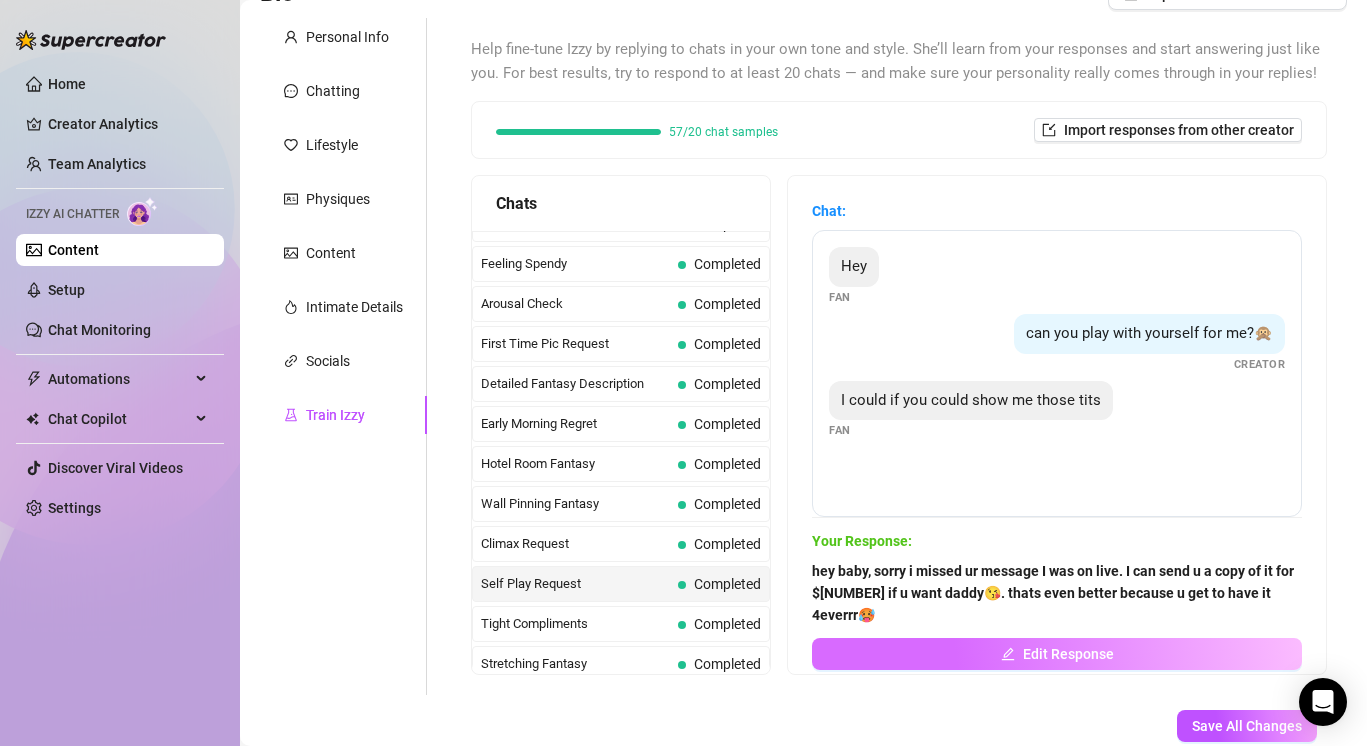 click on "Edit Response" at bounding box center (1057, 654) 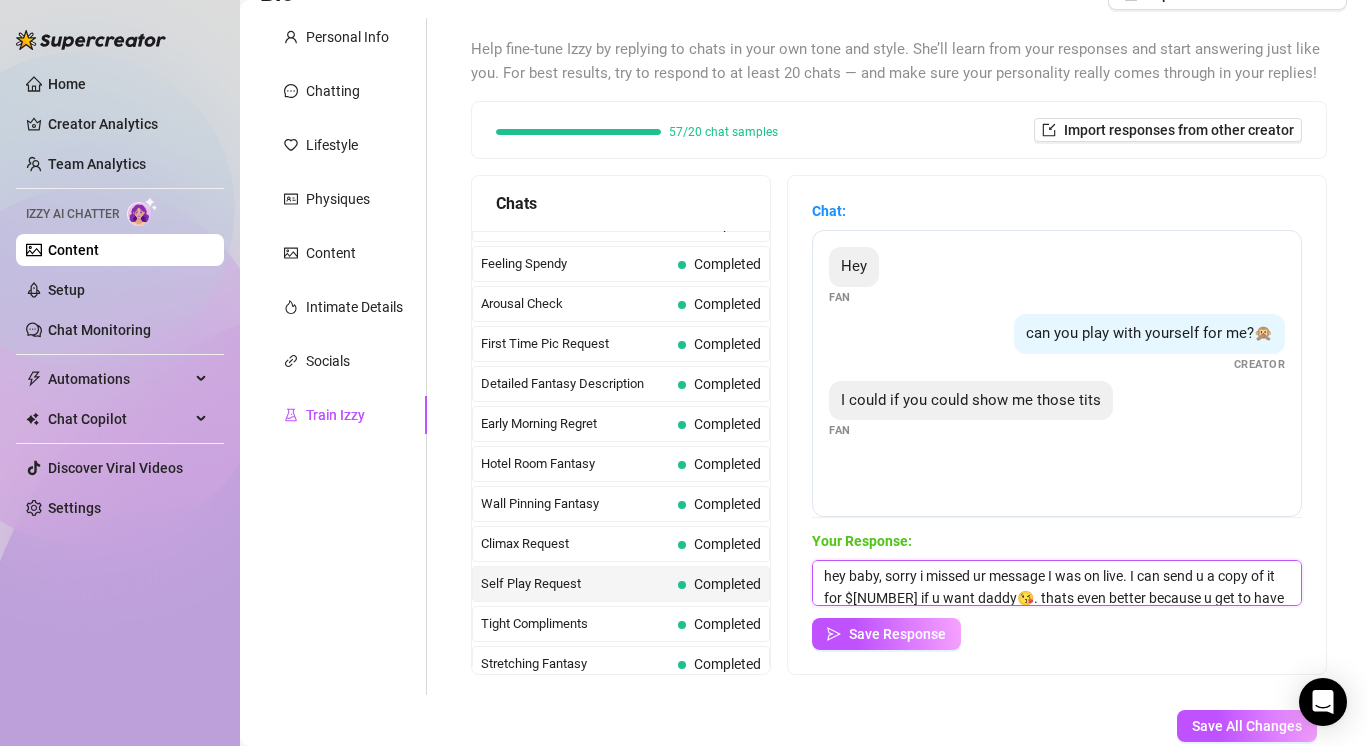 scroll, scrollTop: 30, scrollLeft: 0, axis: vertical 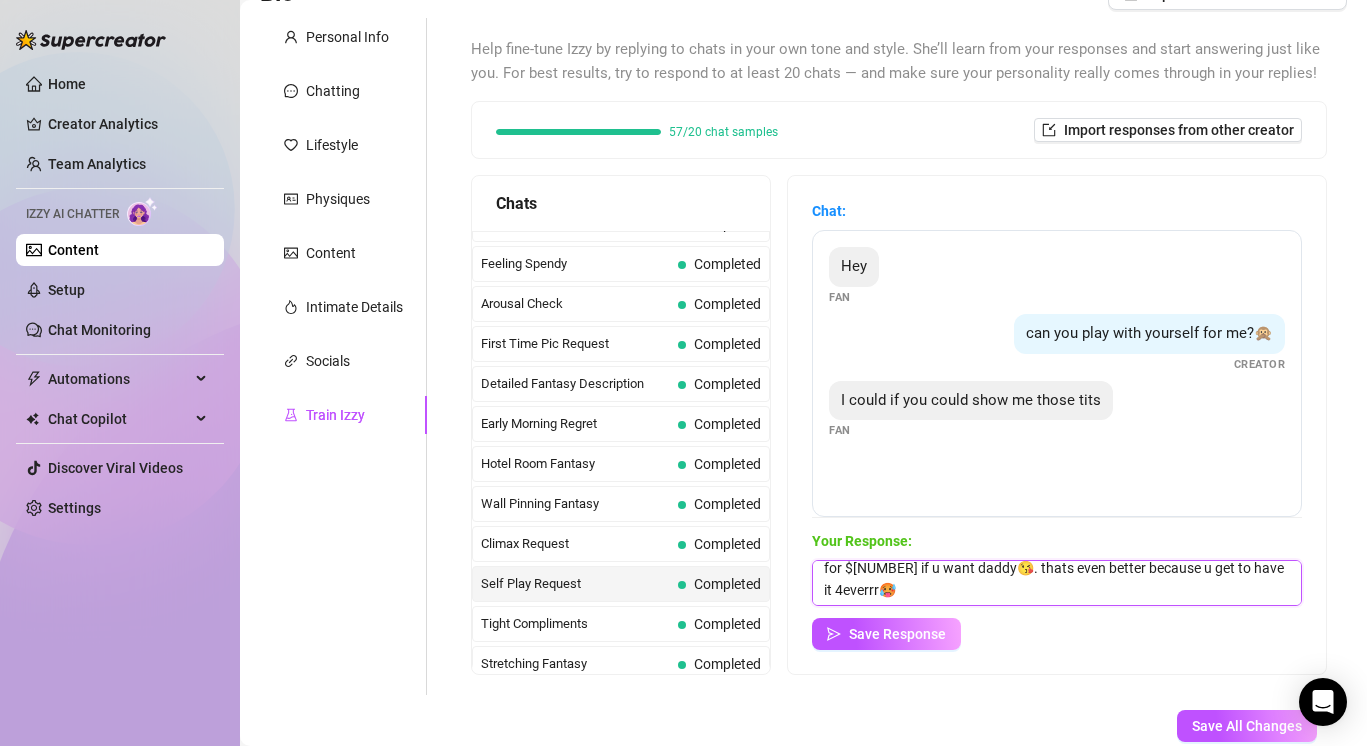 drag, startPoint x: 823, startPoint y: 571, endPoint x: 1179, endPoint y: 623, distance: 359.7777 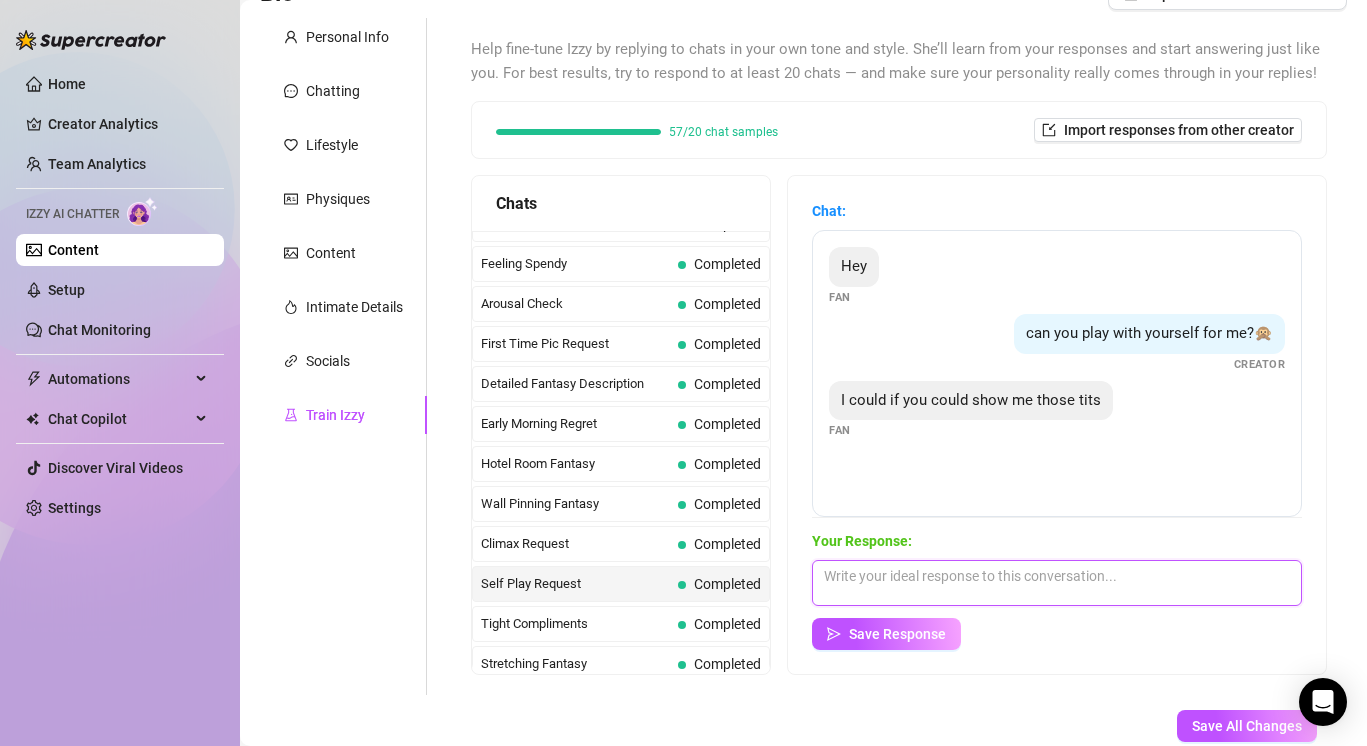 scroll, scrollTop: 0, scrollLeft: 0, axis: both 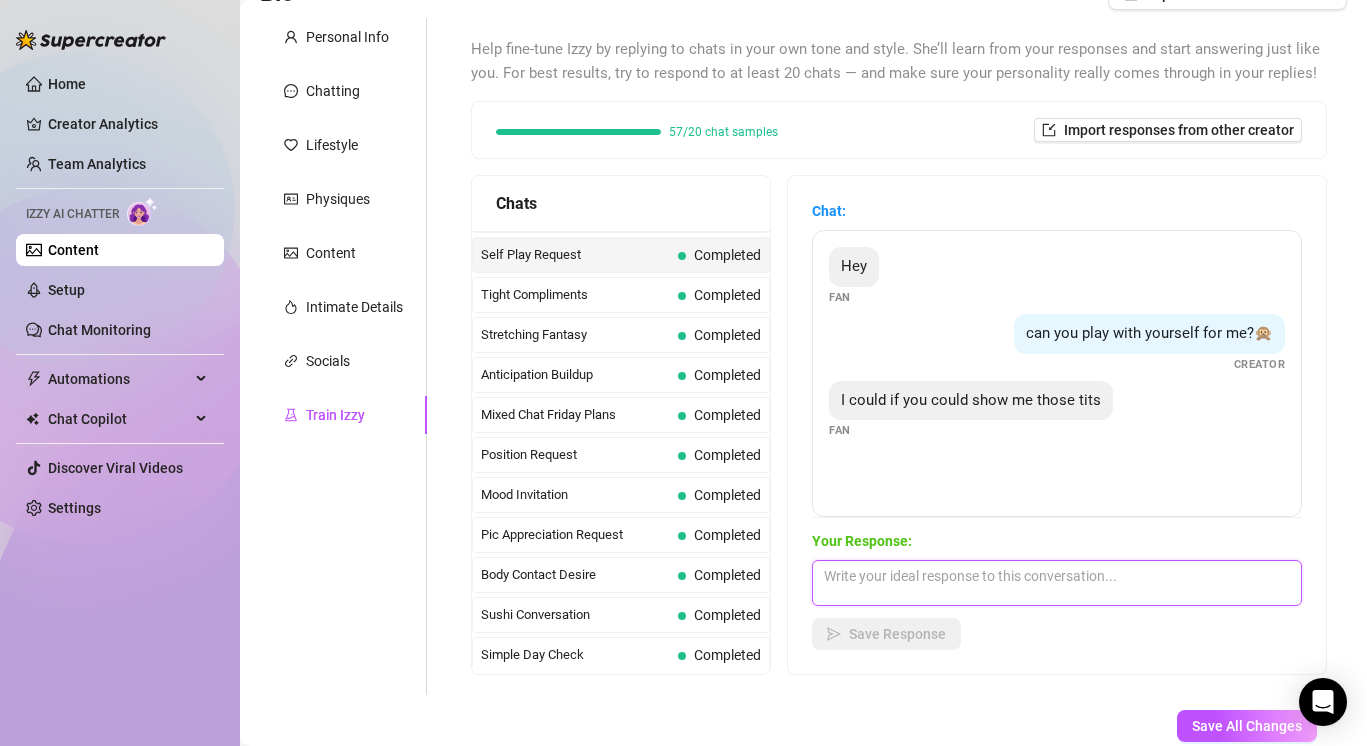 click at bounding box center [1057, 583] 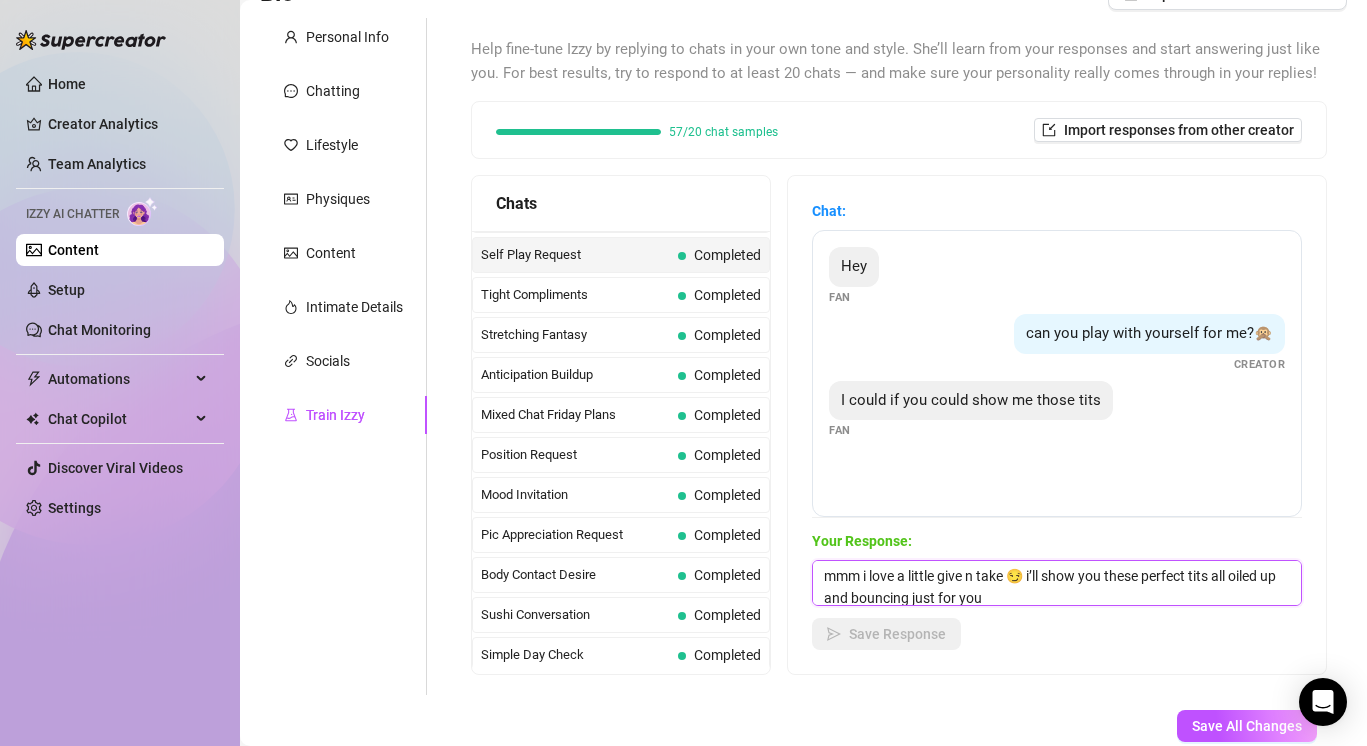 scroll, scrollTop: 1, scrollLeft: 0, axis: vertical 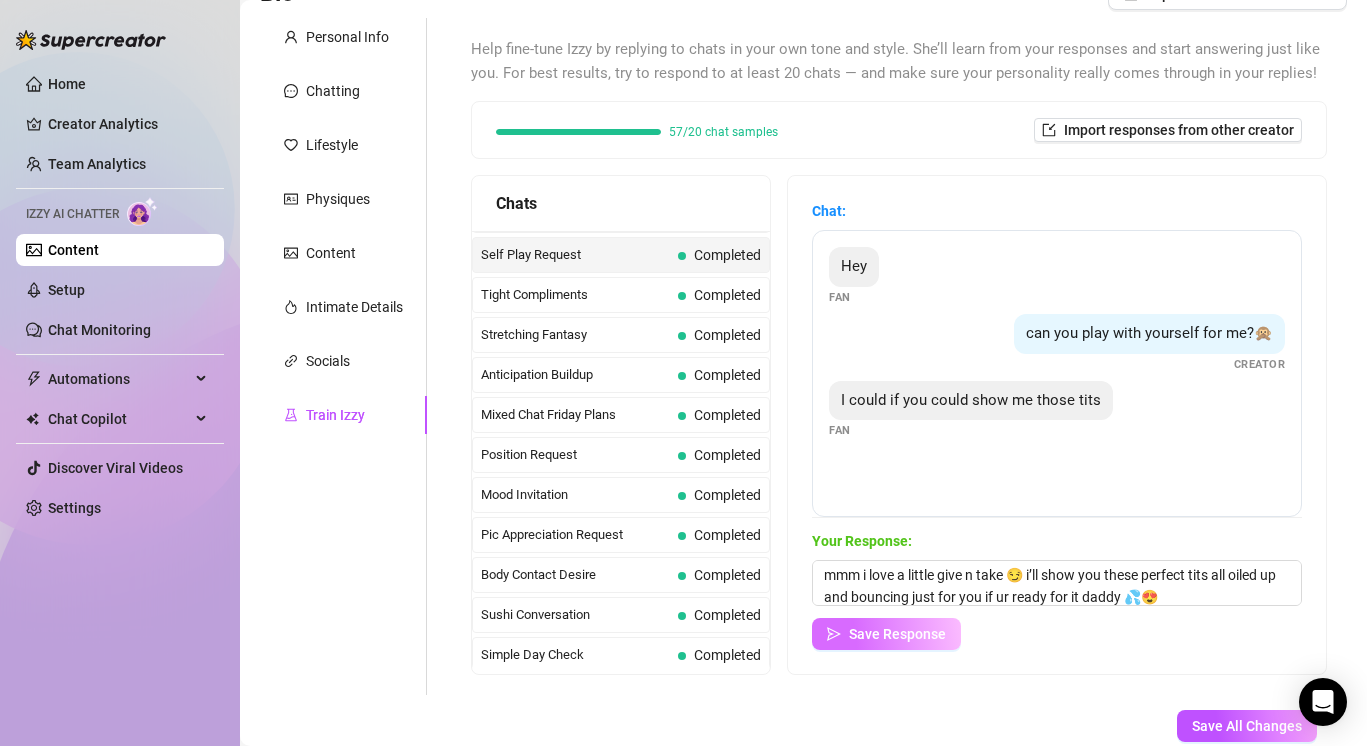 click on "Save Response" at bounding box center [897, 634] 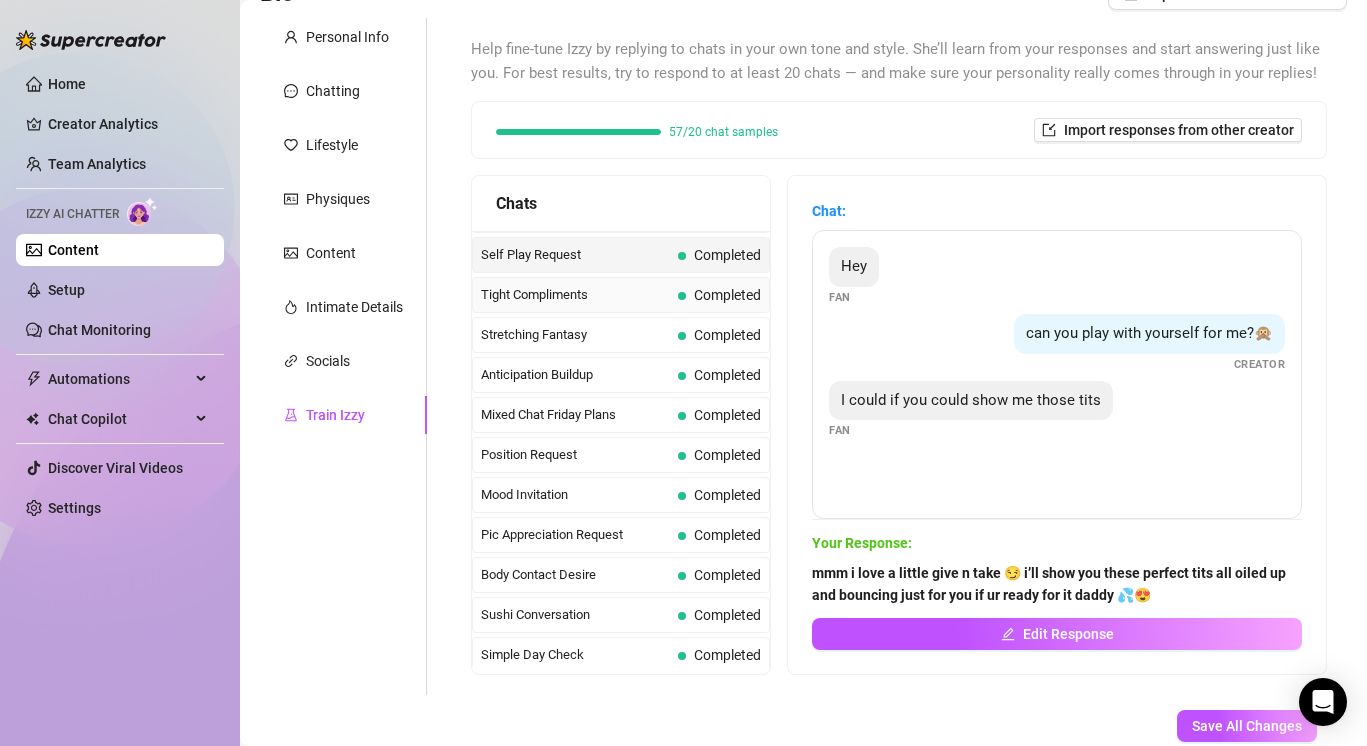 click on "Tight Compliments" at bounding box center (575, 295) 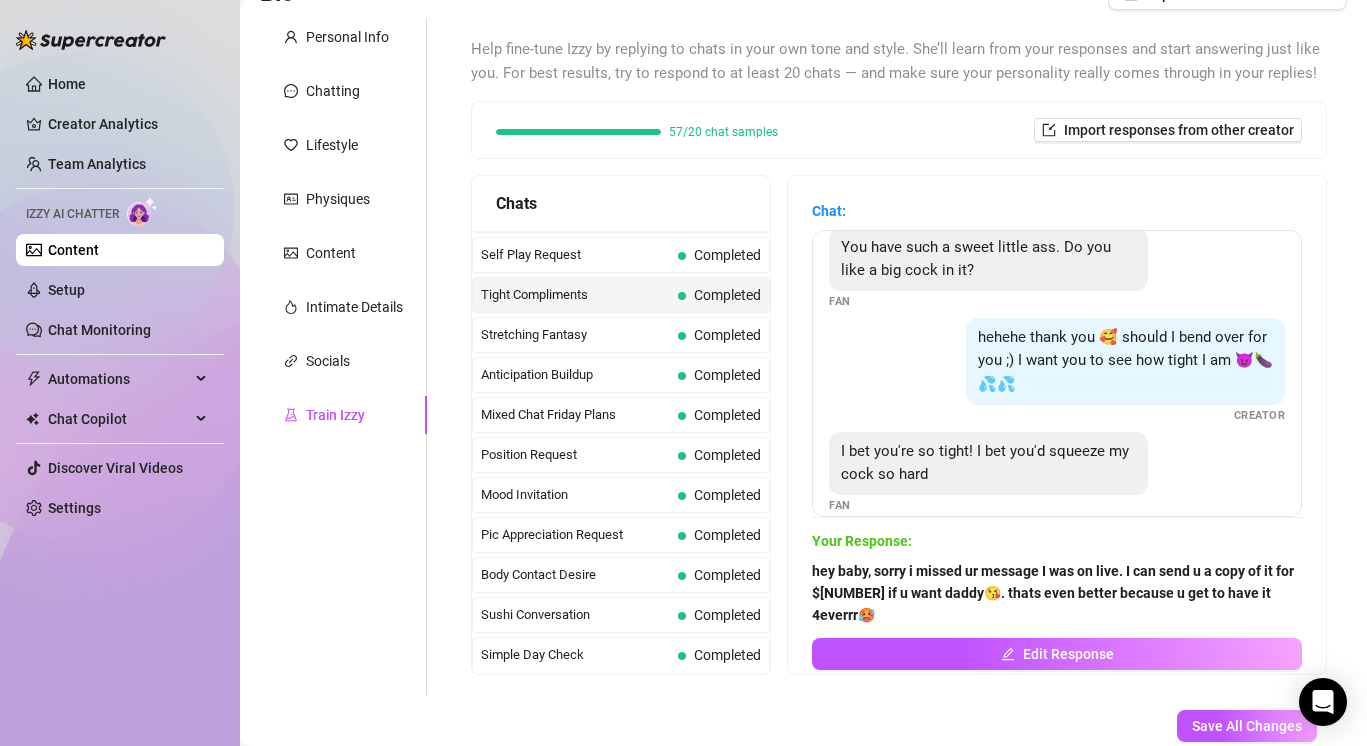 scroll, scrollTop: 130, scrollLeft: 0, axis: vertical 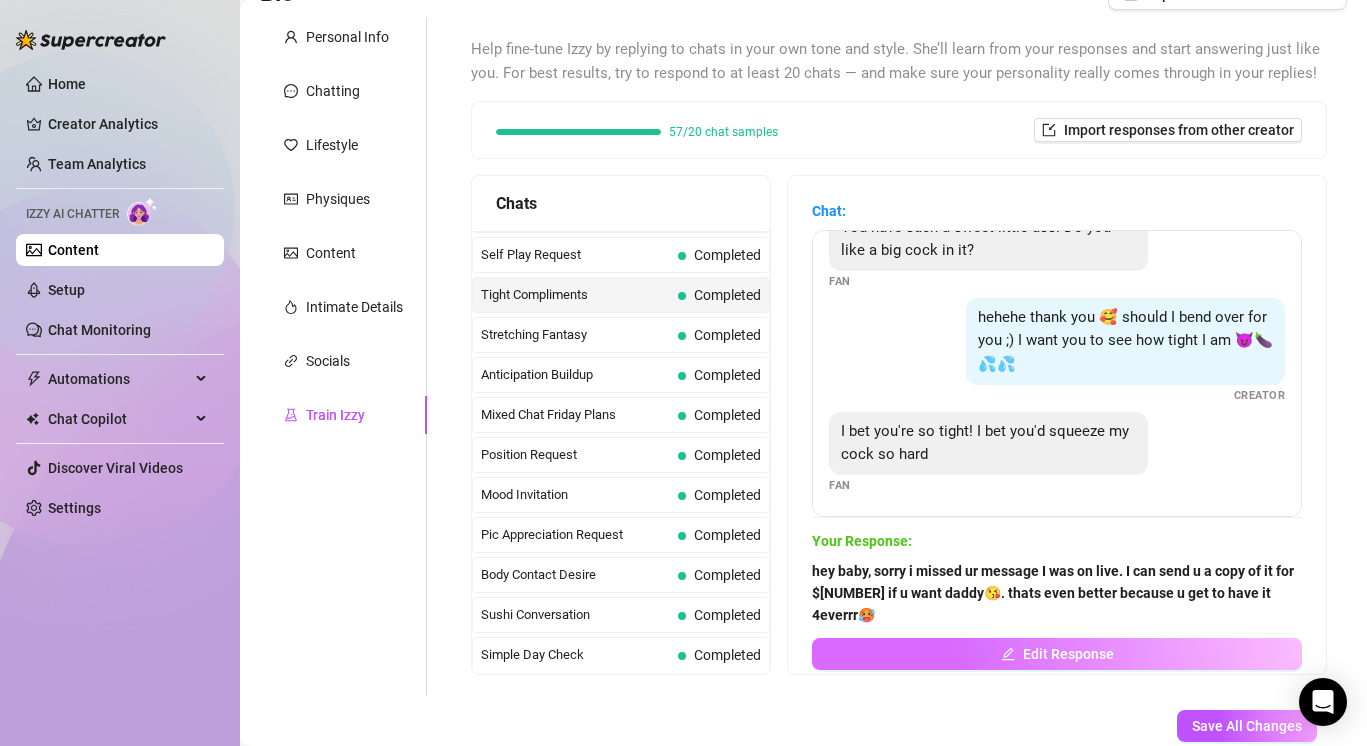 click on "Edit Response" at bounding box center (1057, 654) 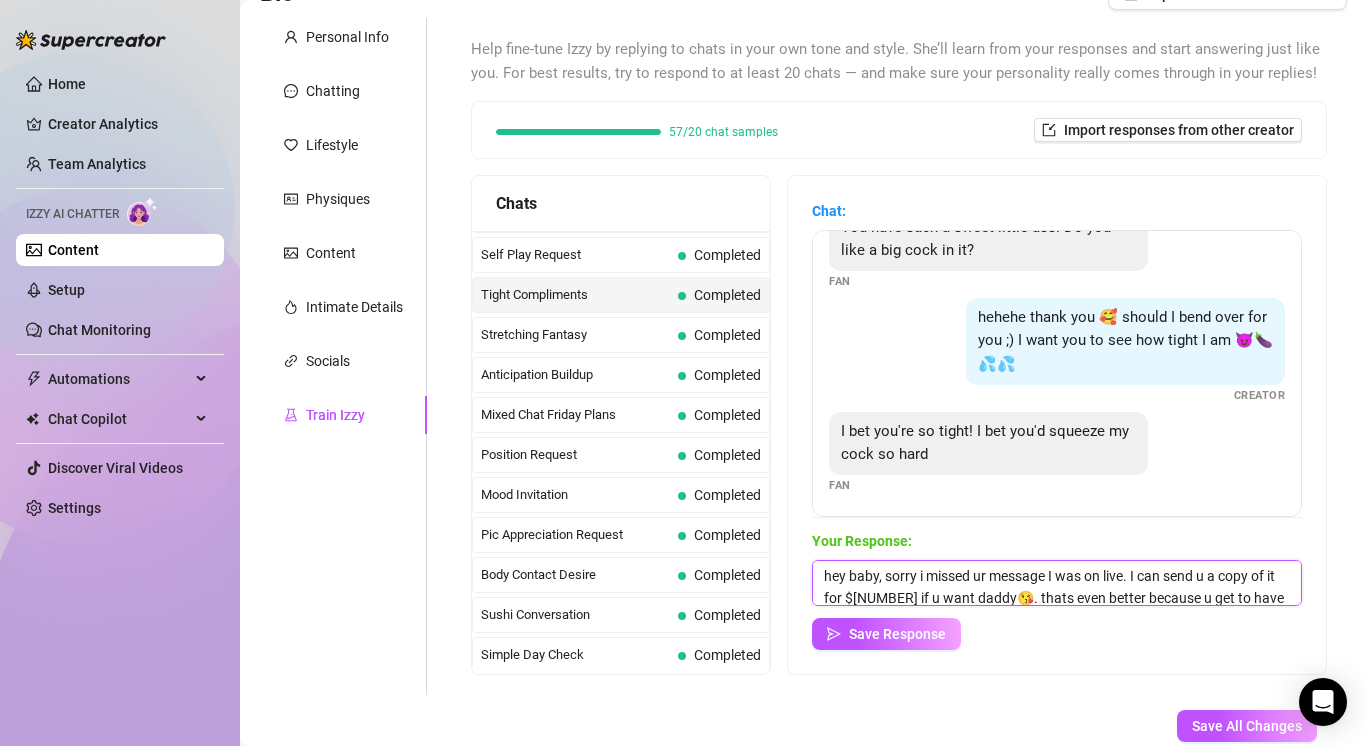 scroll, scrollTop: 30, scrollLeft: 0, axis: vertical 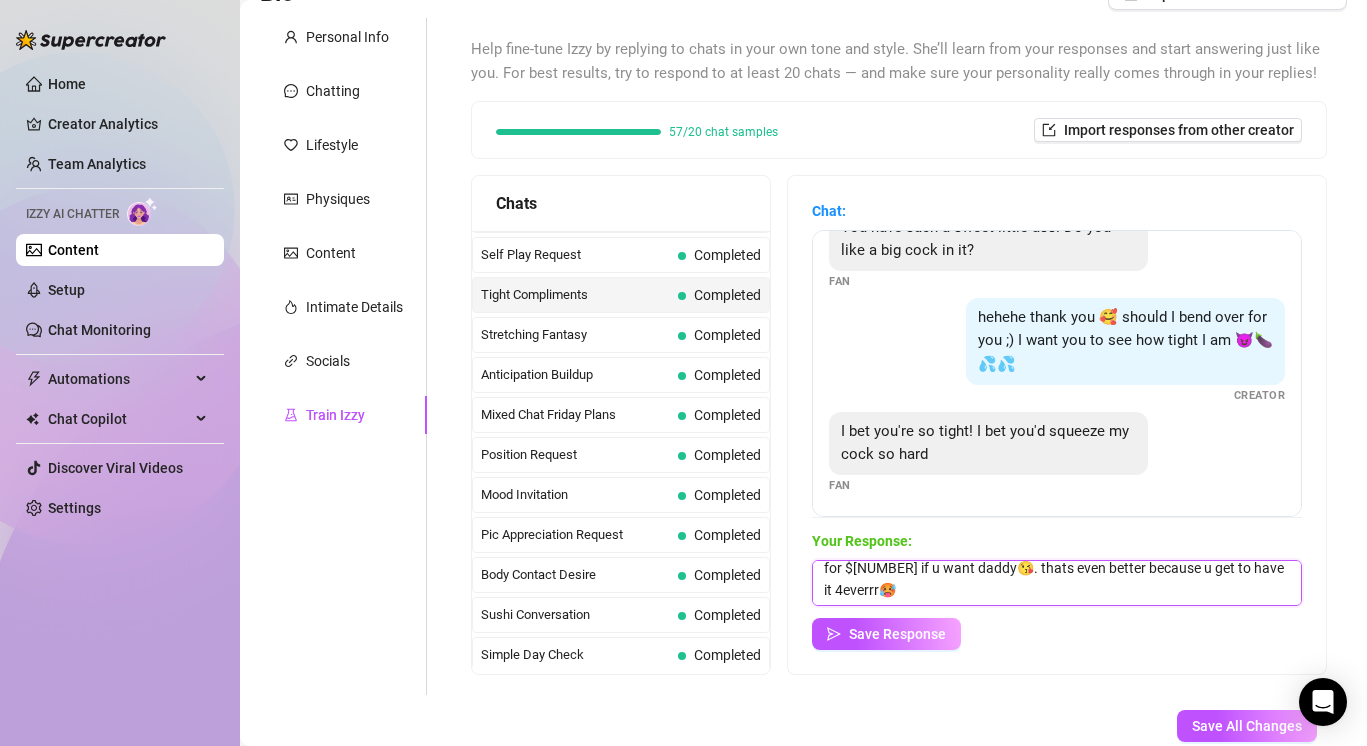 drag, startPoint x: 823, startPoint y: 584, endPoint x: 1069, endPoint y: 627, distance: 249.72986 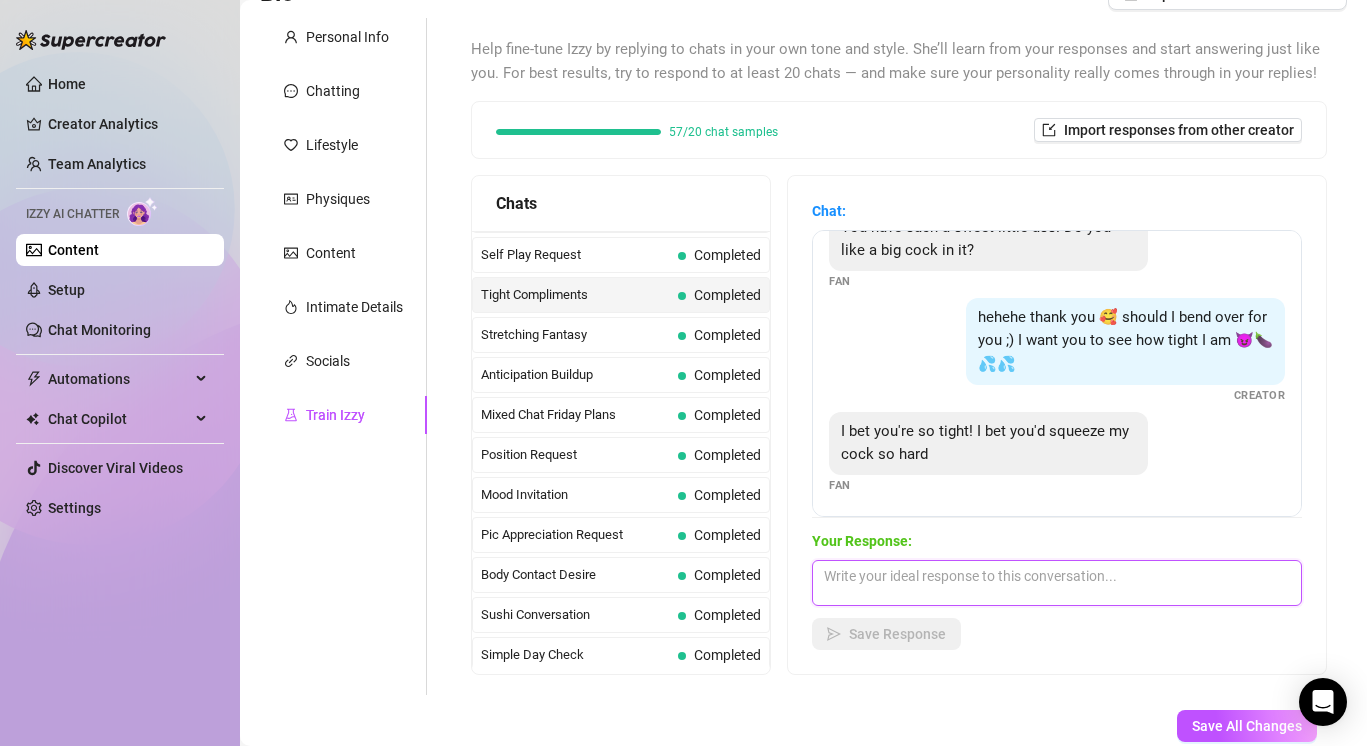 scroll, scrollTop: 0, scrollLeft: 0, axis: both 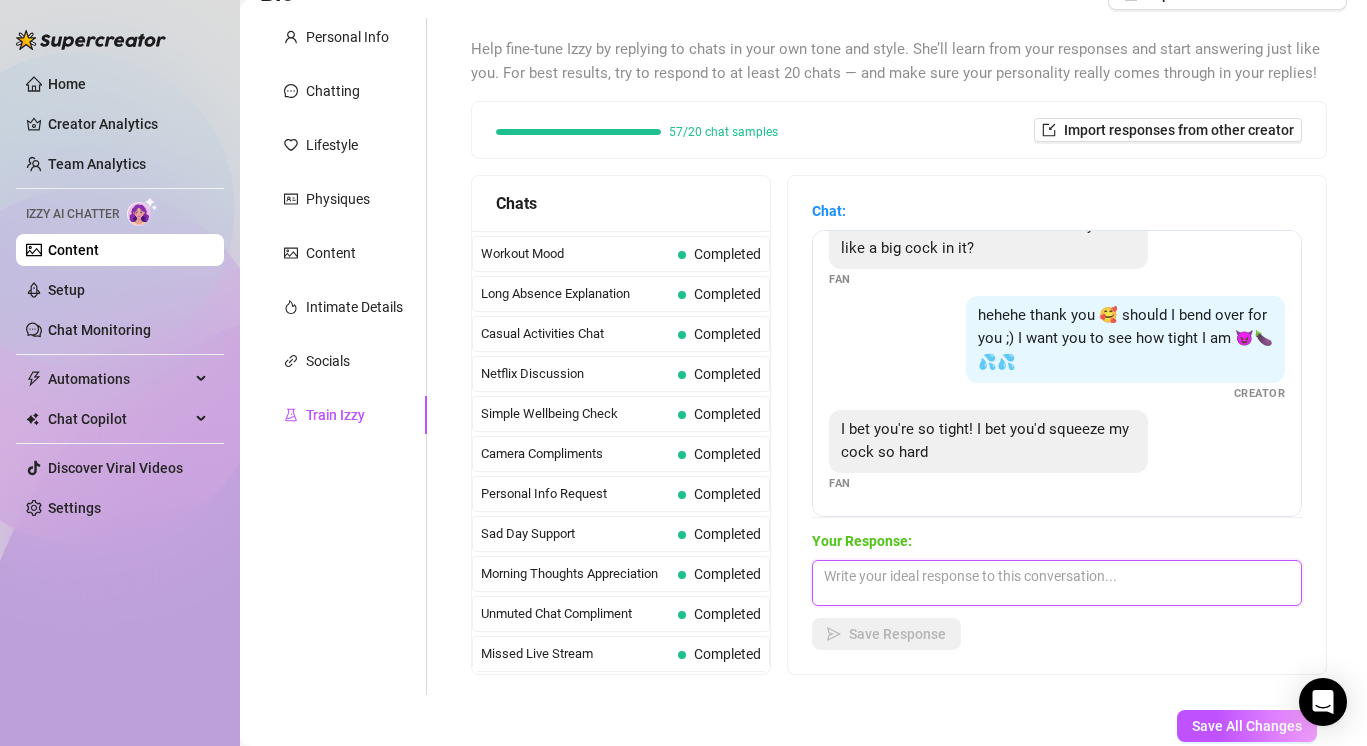 click at bounding box center (1057, 583) 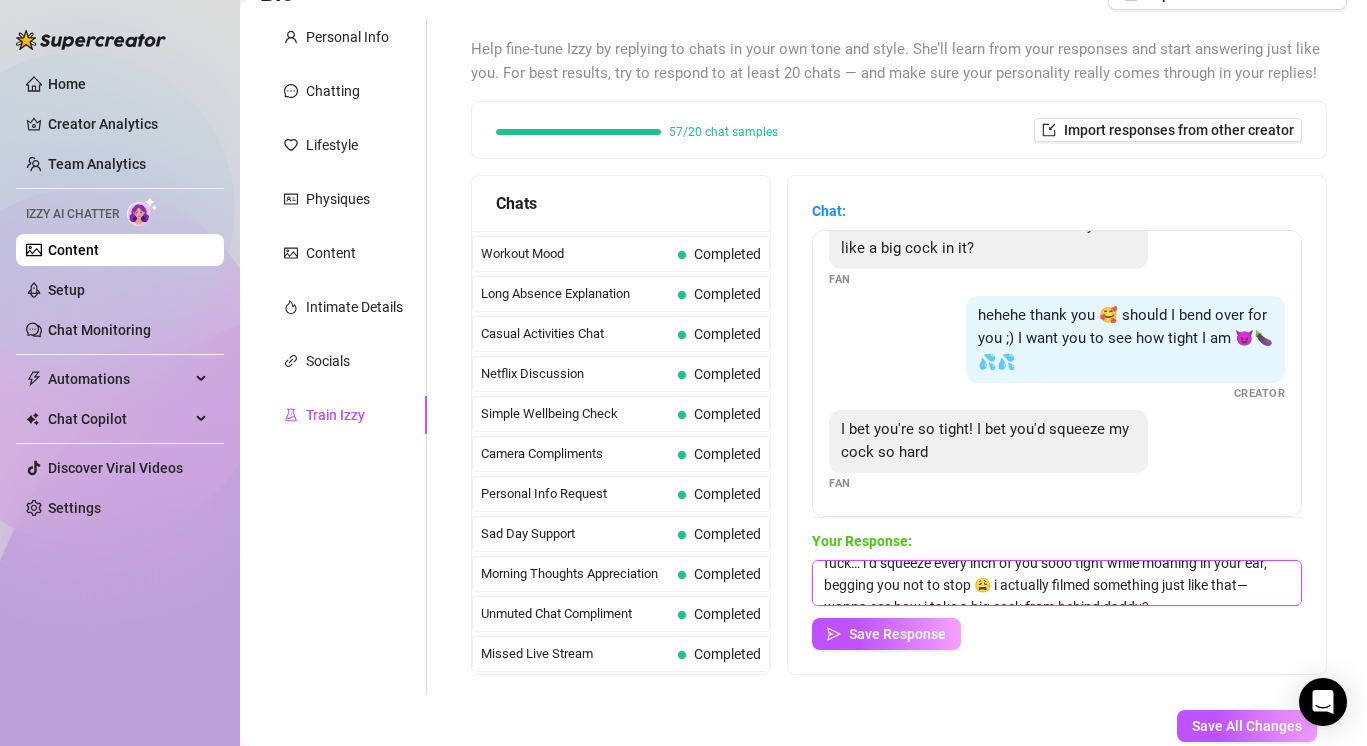 scroll, scrollTop: 0, scrollLeft: 0, axis: both 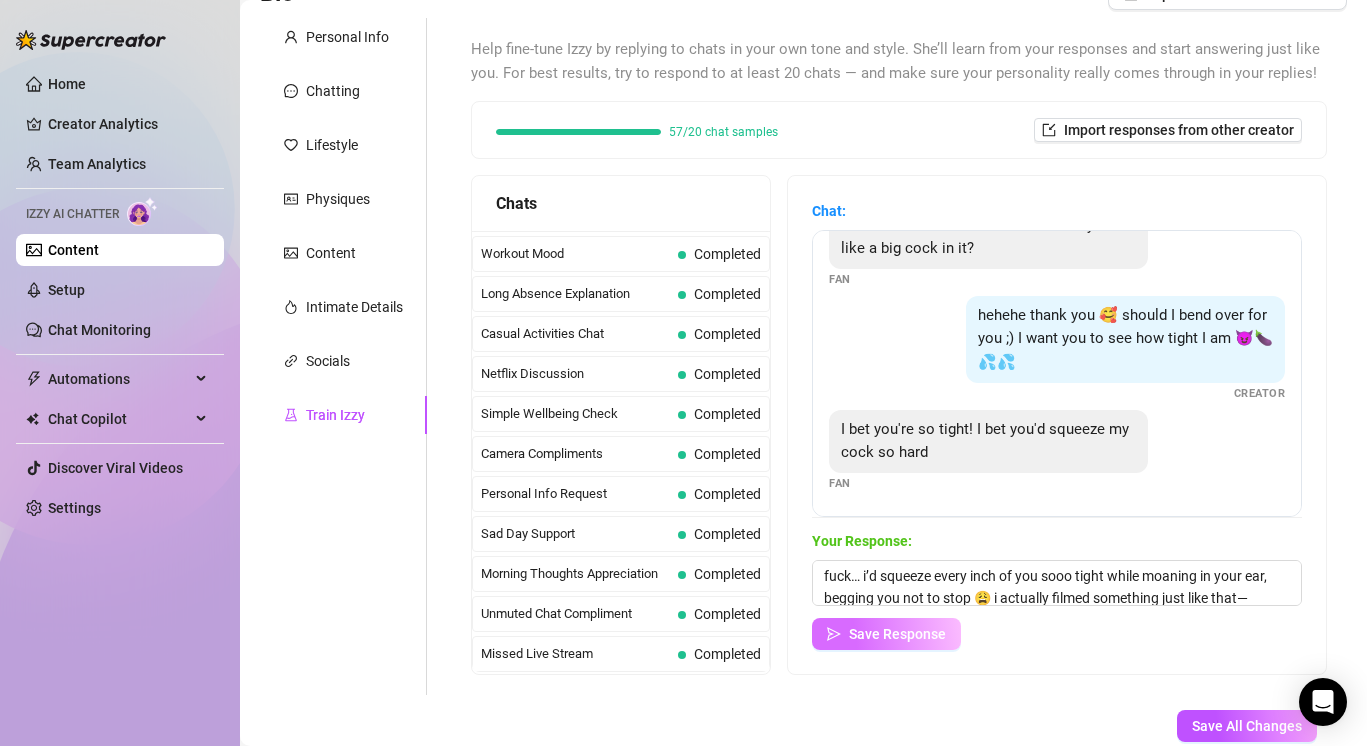 click on "Save Response" at bounding box center (897, 634) 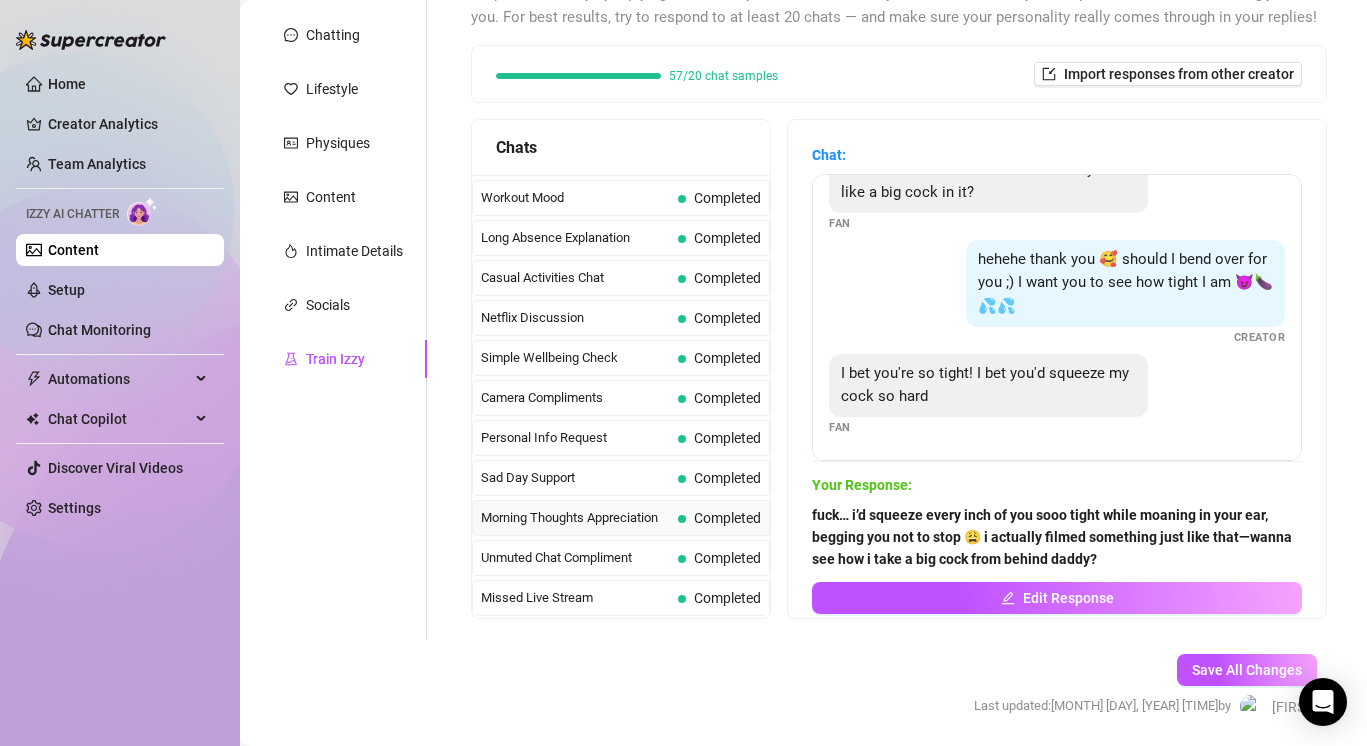scroll, scrollTop: 296, scrollLeft: 0, axis: vertical 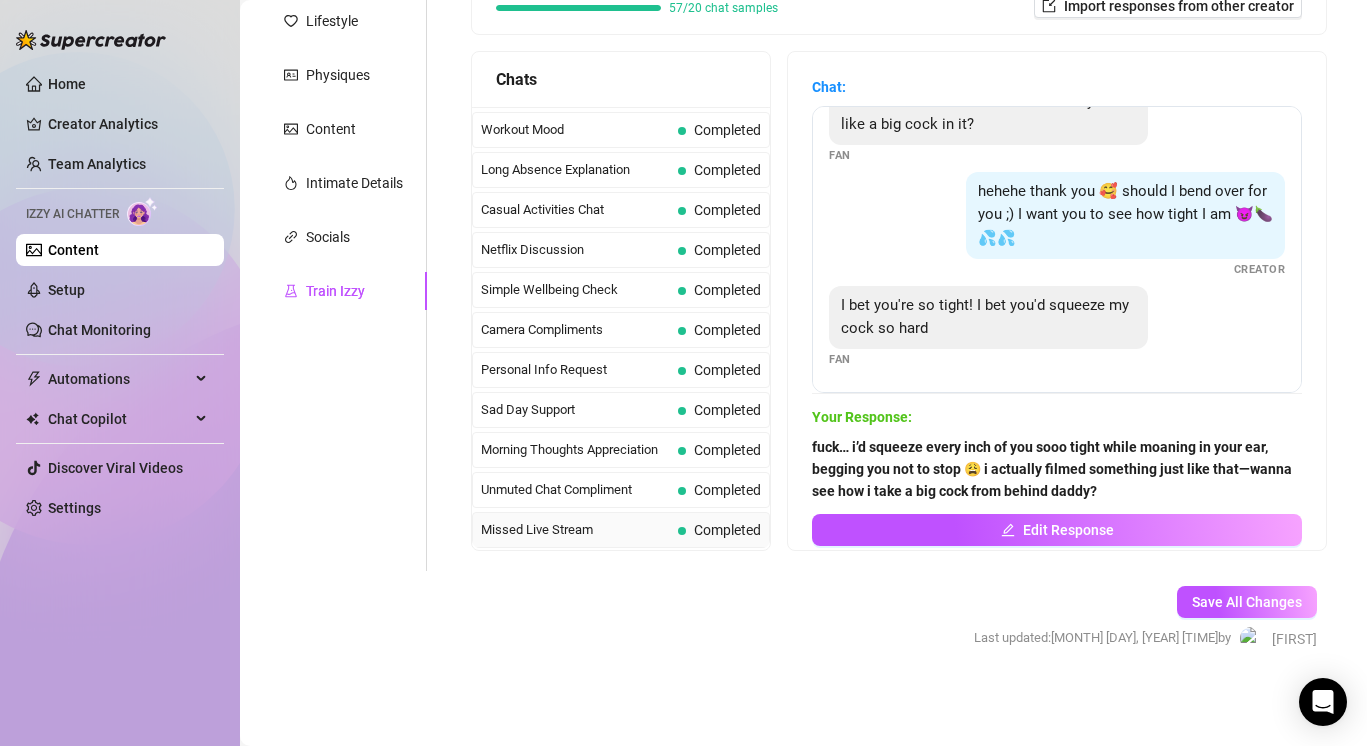 click on "Missed Live Stream" at bounding box center (575, 530) 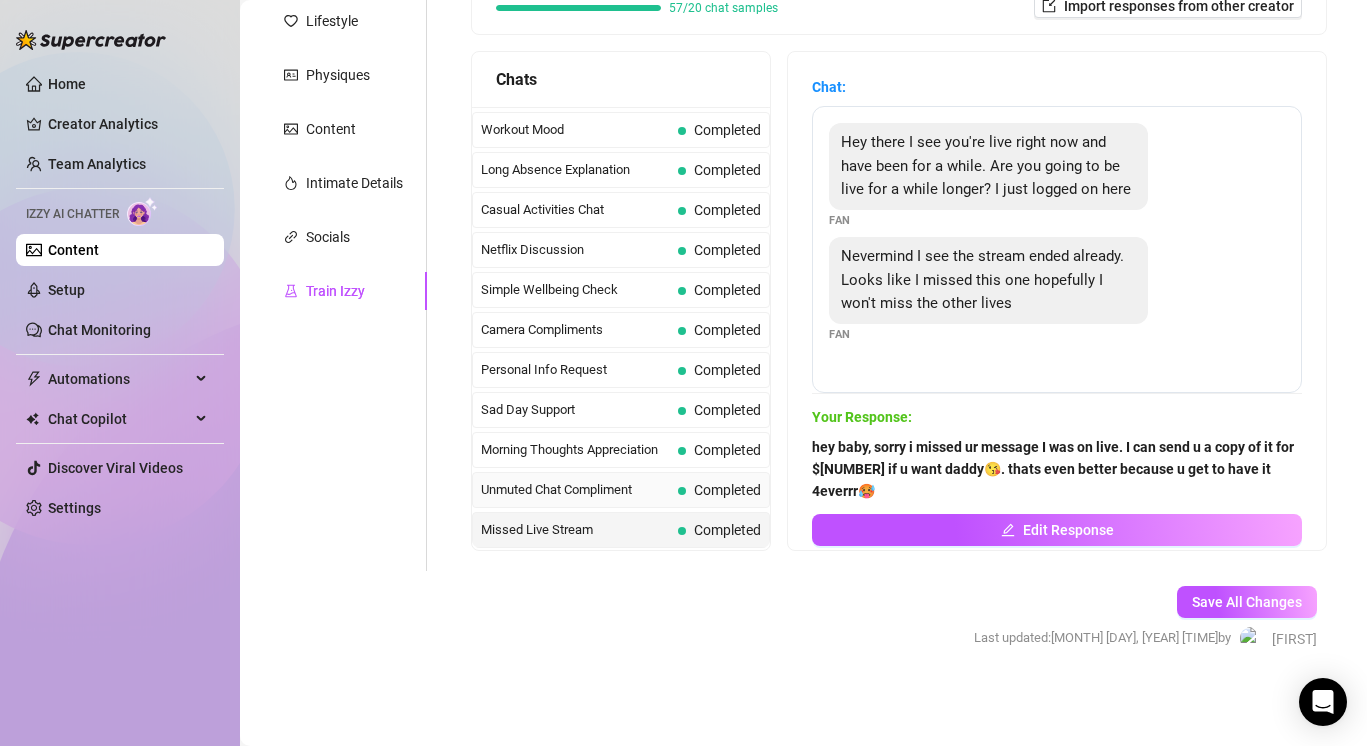 click on "Unmuted Chat Compliment" at bounding box center (575, 490) 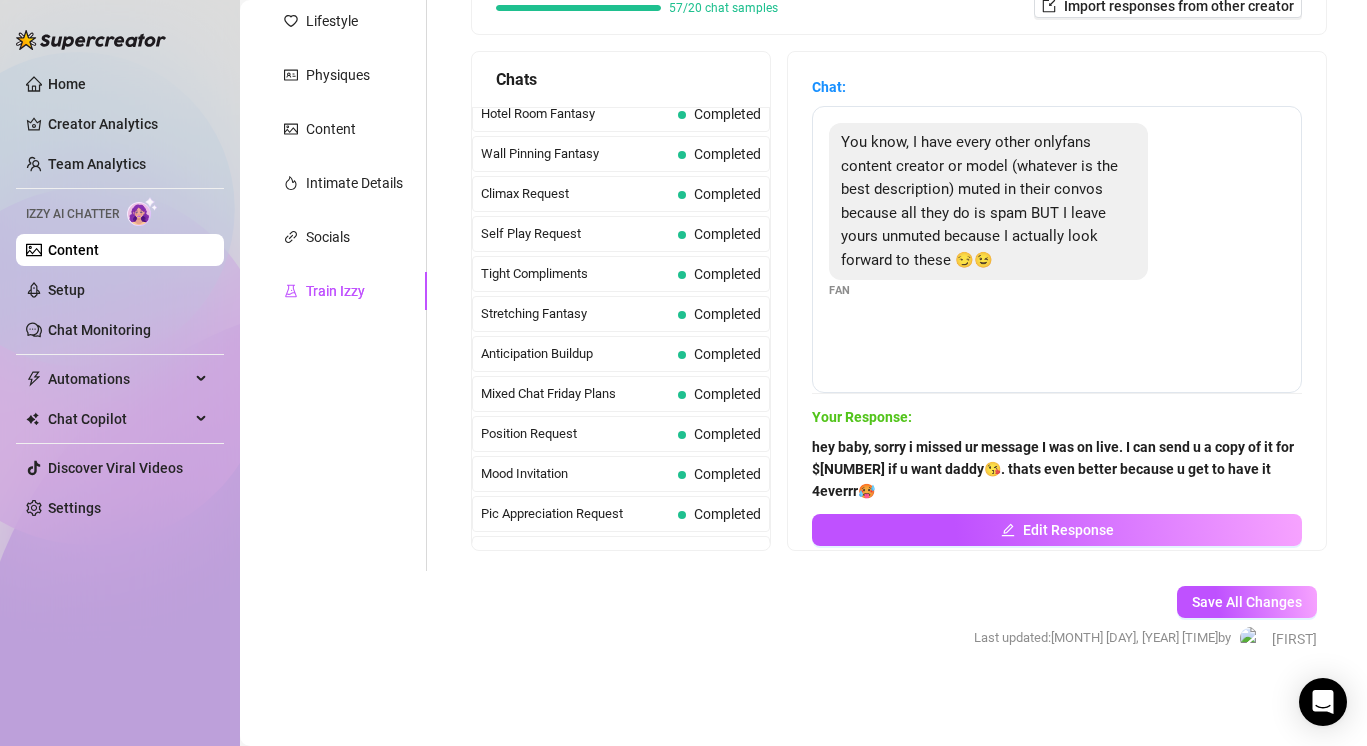 scroll, scrollTop: 850, scrollLeft: 0, axis: vertical 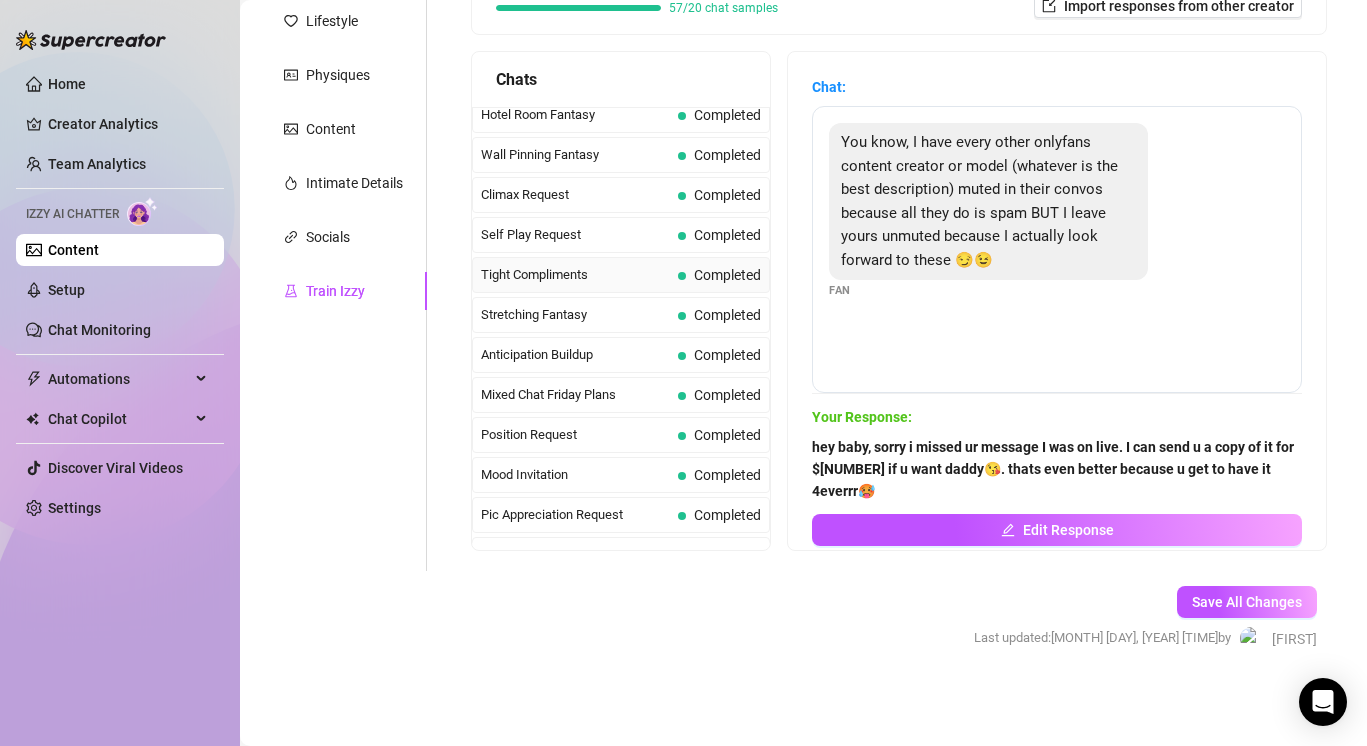 click on "Tight Compliments" at bounding box center [575, 275] 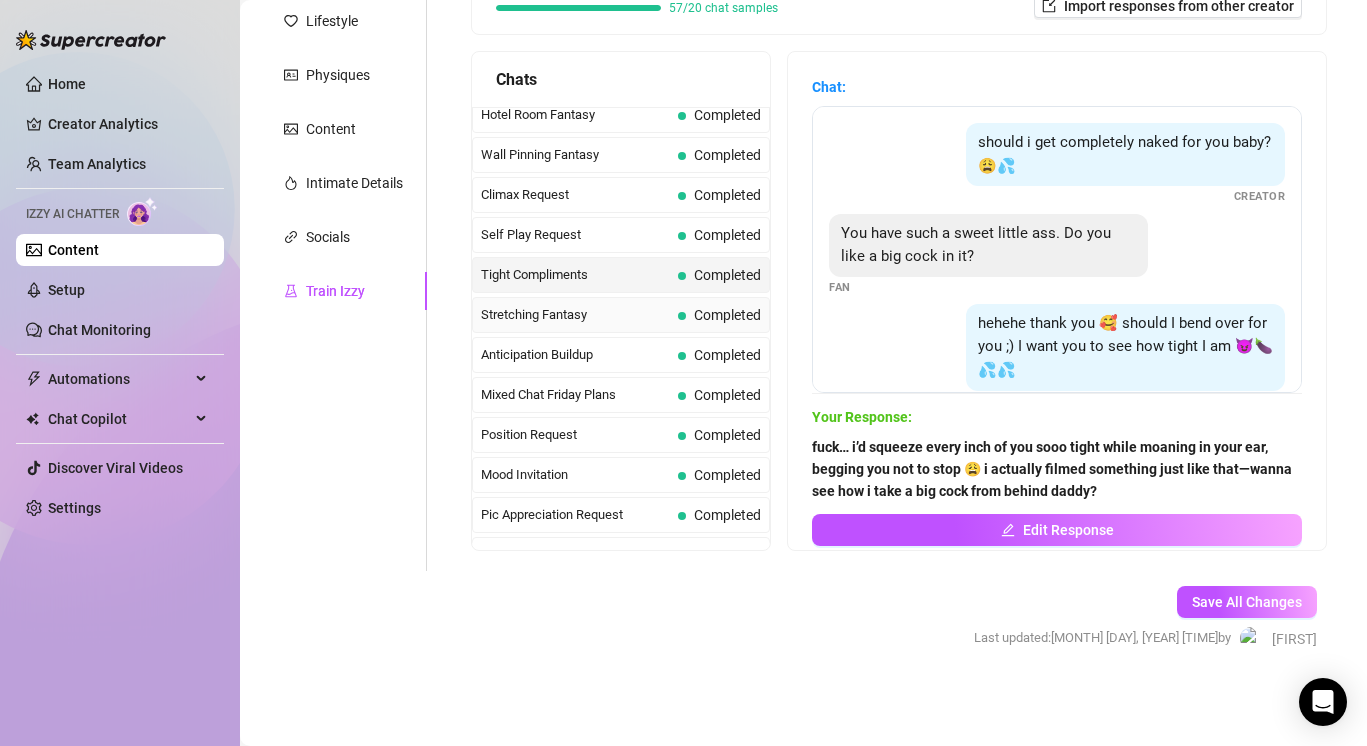 click on "Stretching Fantasy" at bounding box center (575, 315) 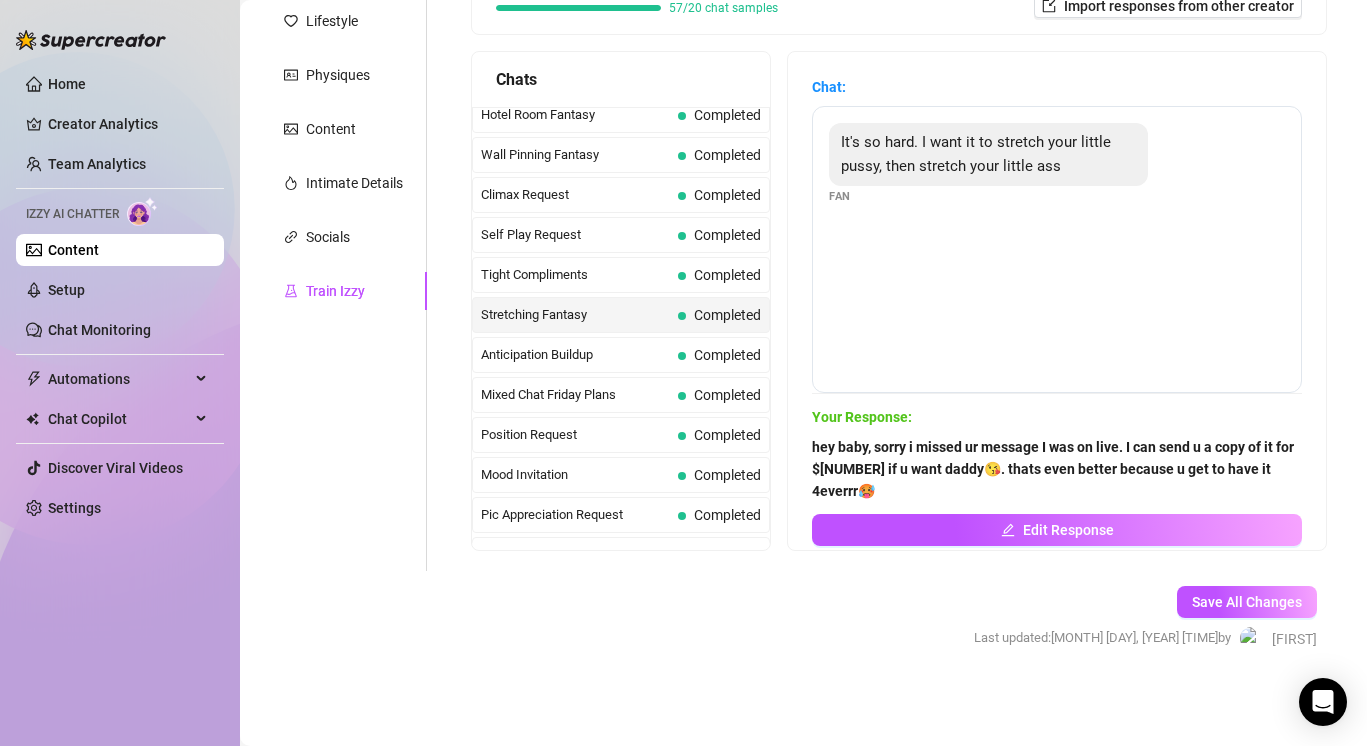 scroll, scrollTop: 268, scrollLeft: 0, axis: vertical 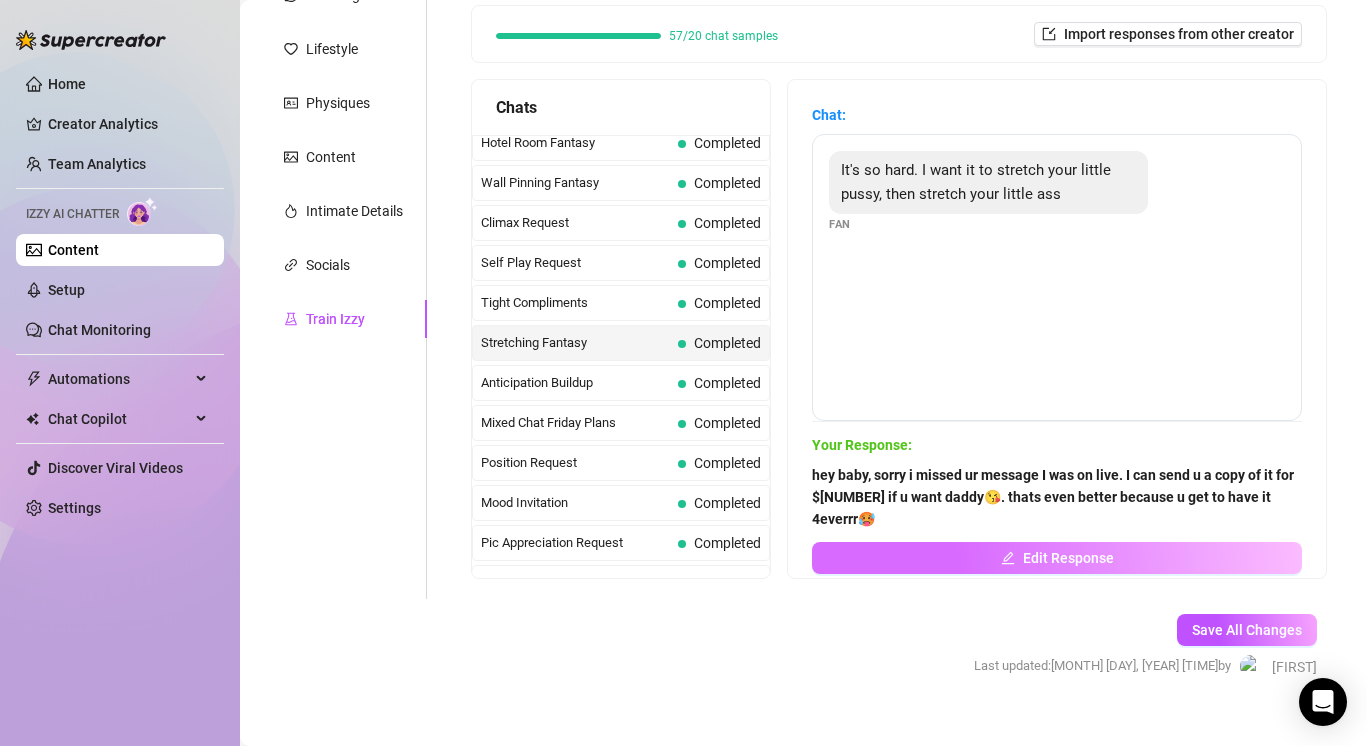 click on "Edit Response" at bounding box center [1057, 558] 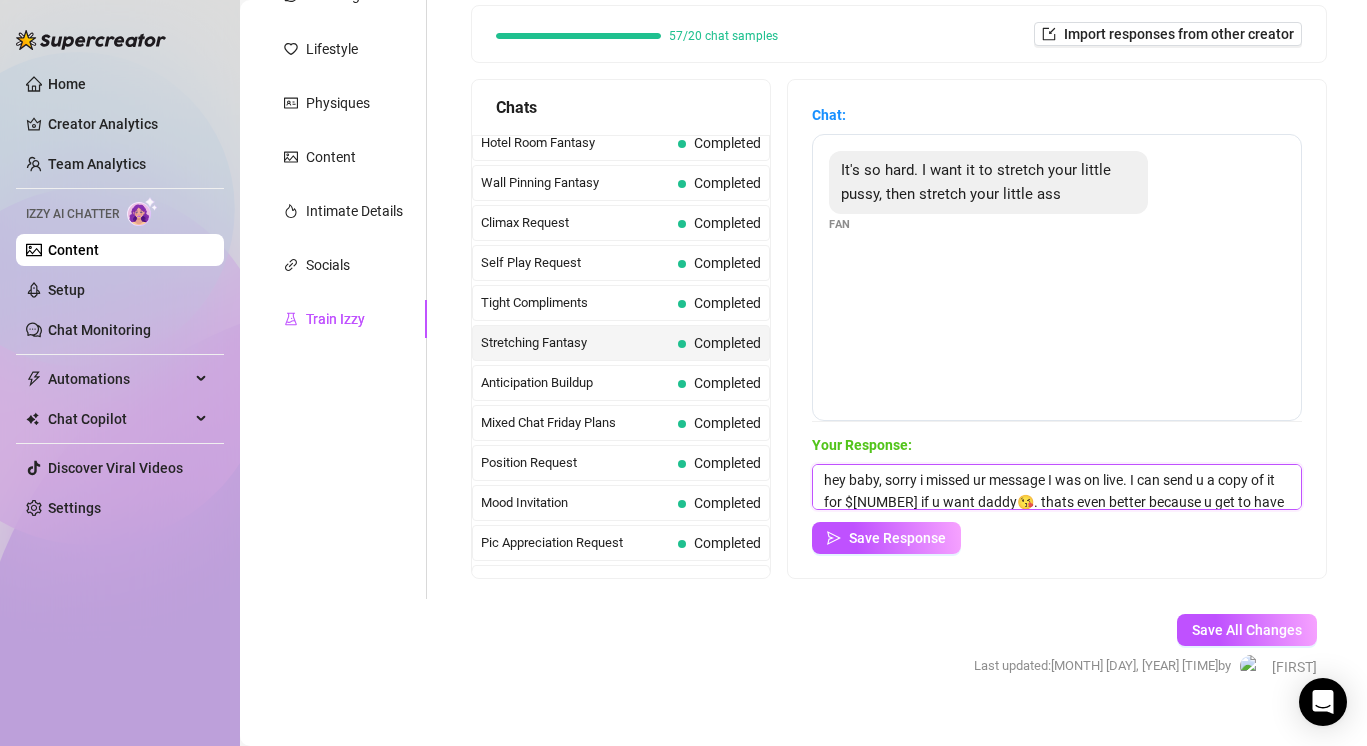 scroll, scrollTop: 30, scrollLeft: 0, axis: vertical 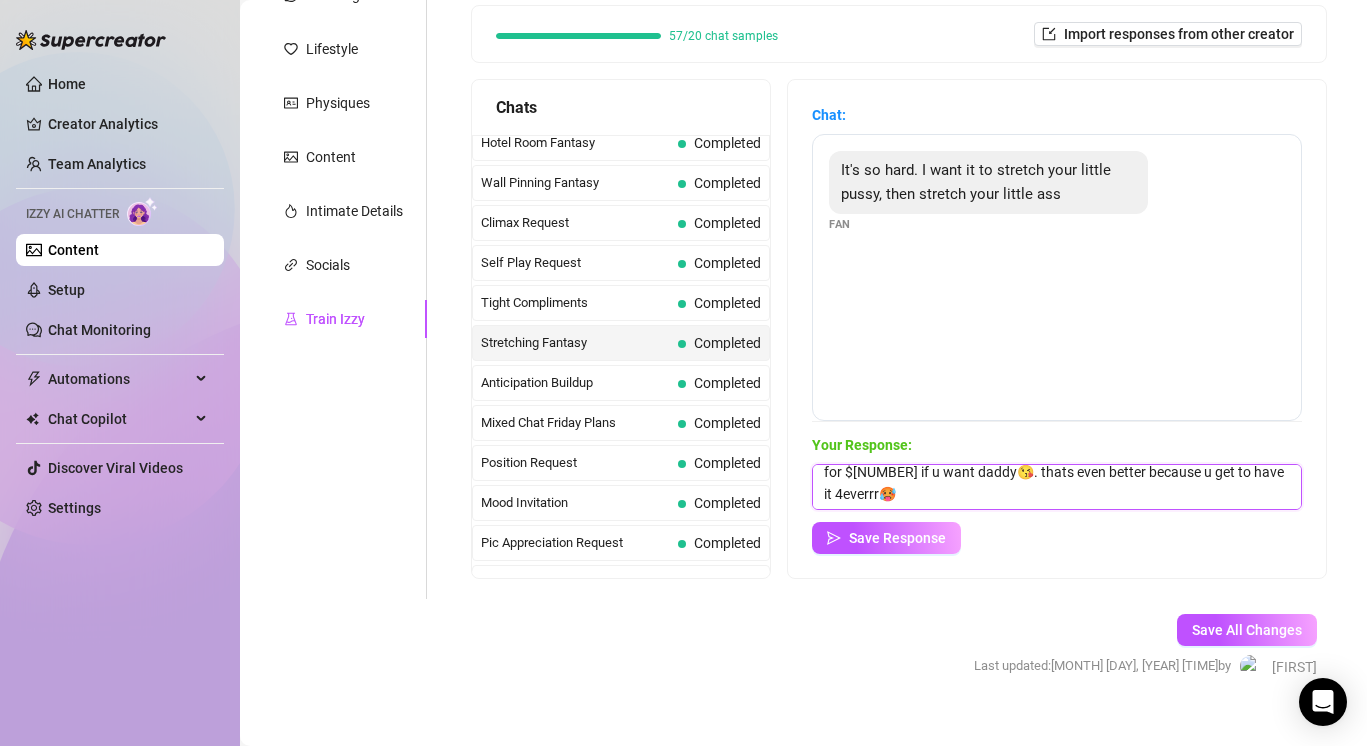 drag, startPoint x: 820, startPoint y: 475, endPoint x: 1155, endPoint y: 520, distance: 338.00888 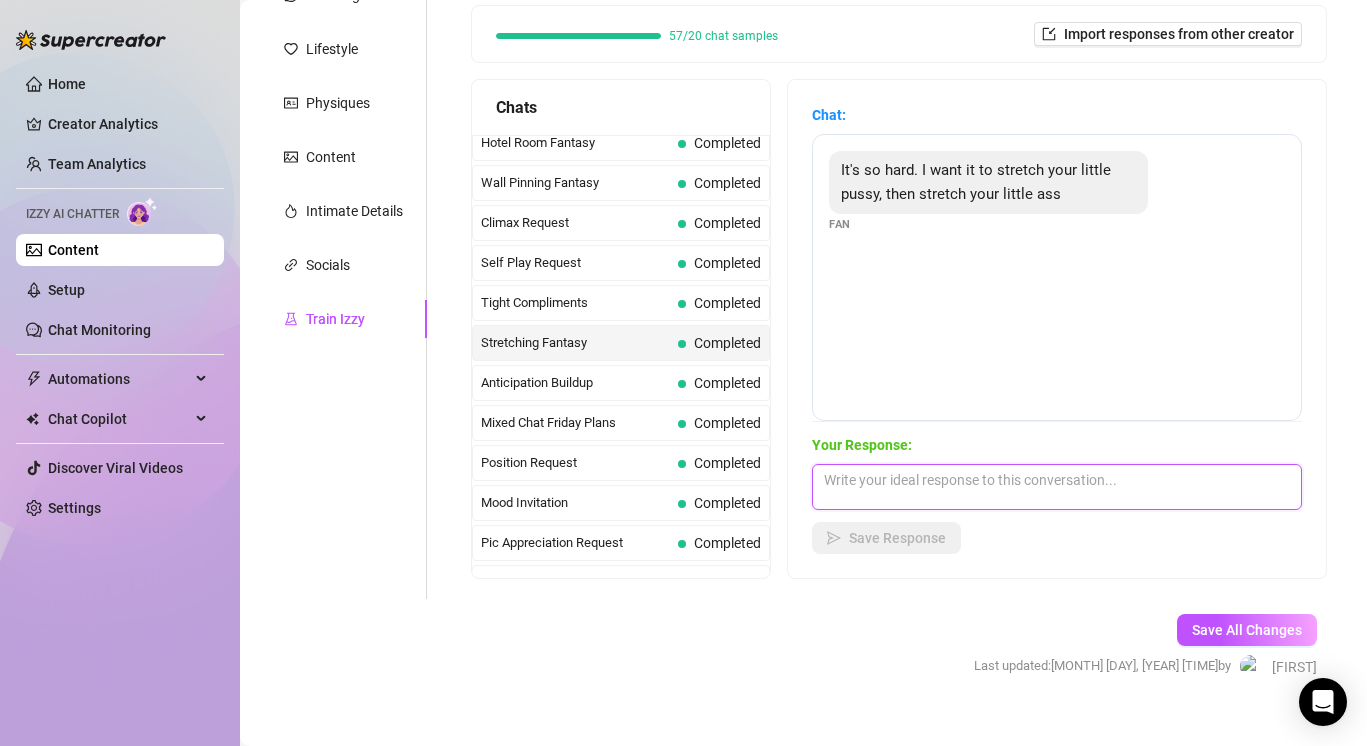 scroll, scrollTop: 0, scrollLeft: 0, axis: both 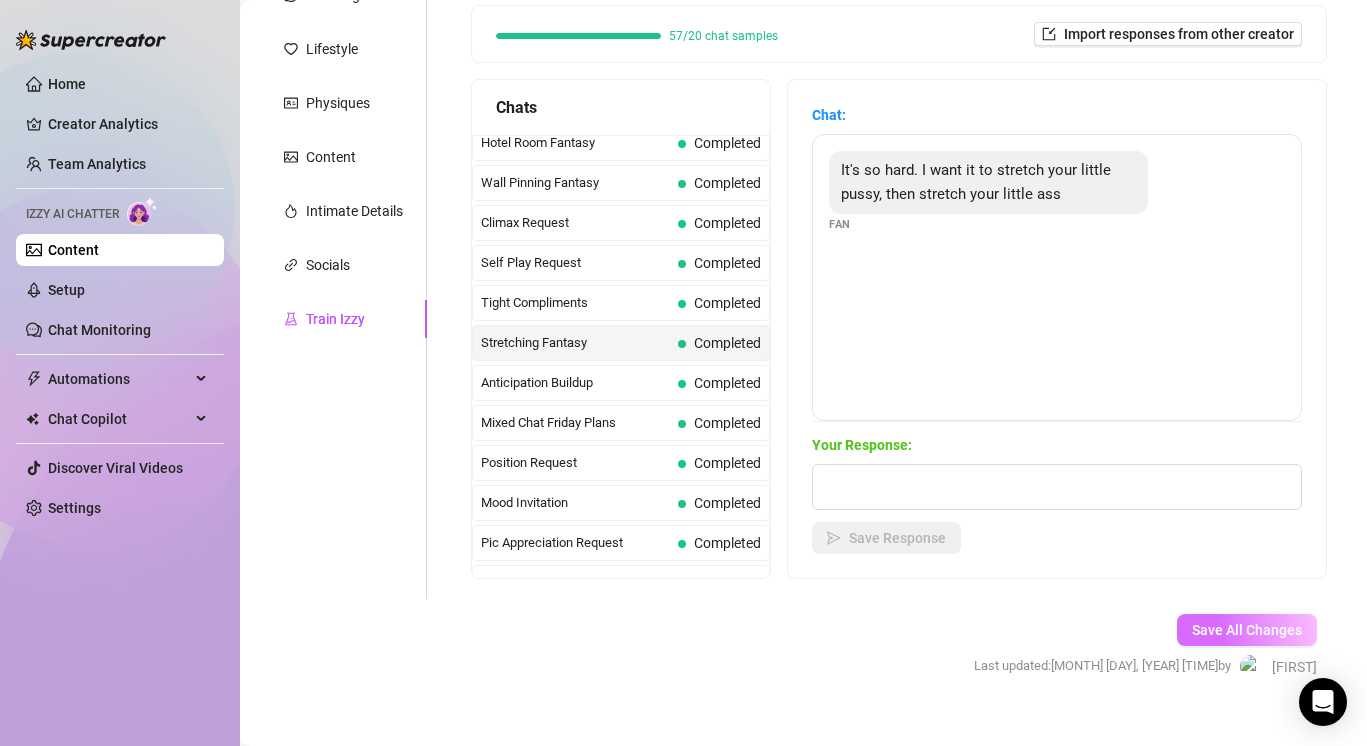 click on "Save All Changes" at bounding box center [1247, 630] 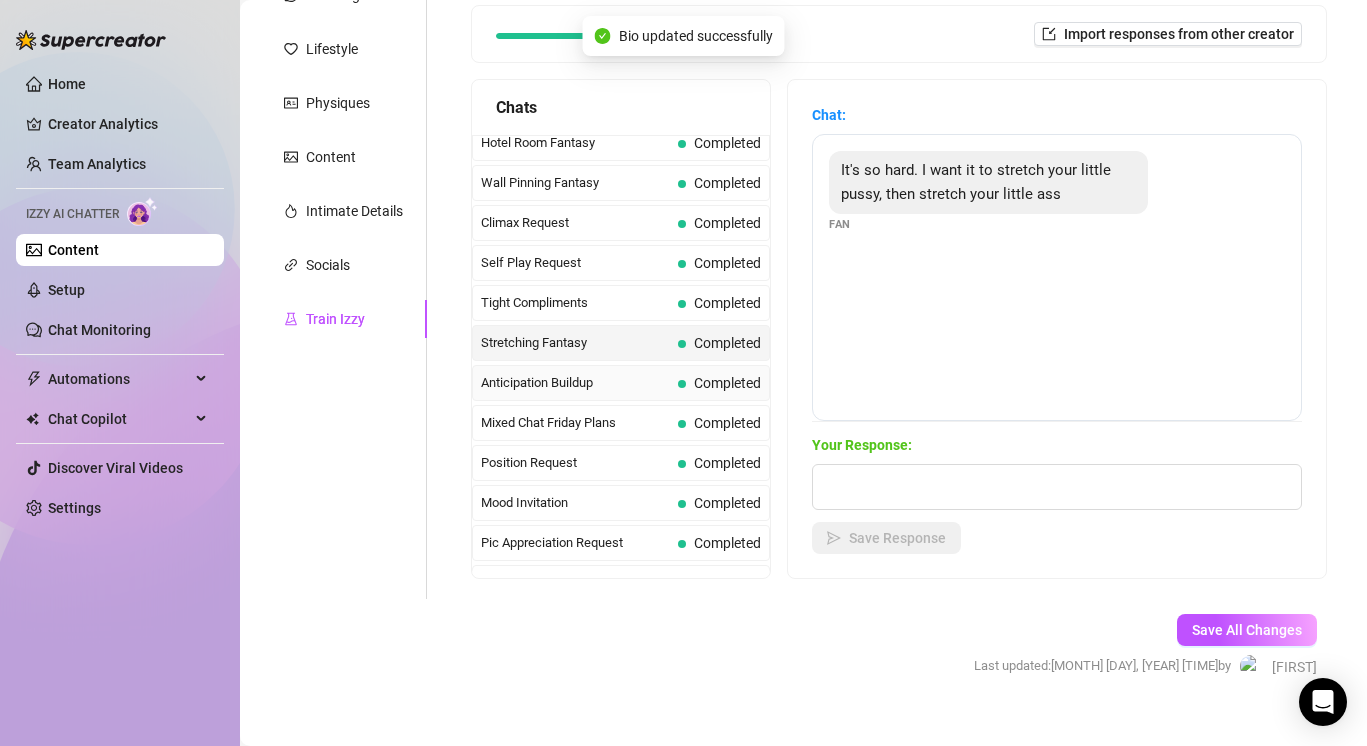 click on "Completed" at bounding box center (727, 383) 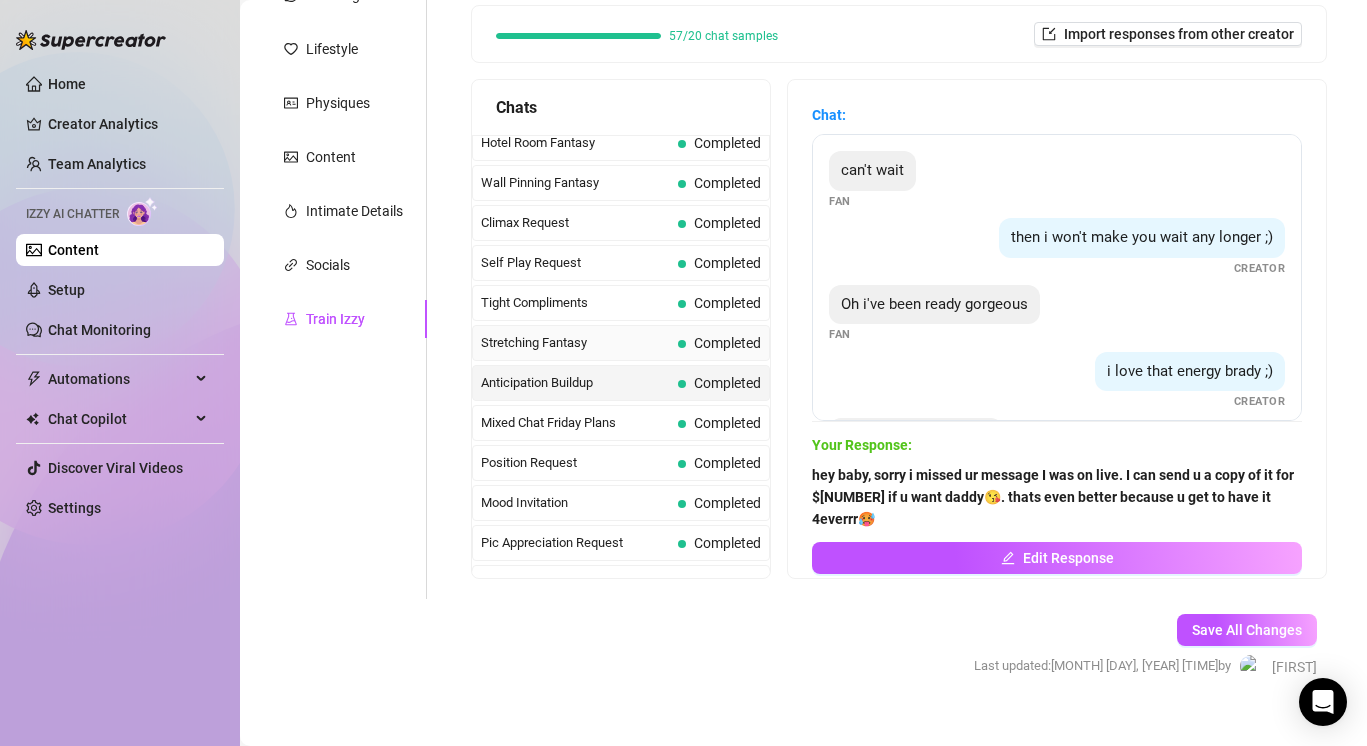 click on "Completed" at bounding box center [719, 343] 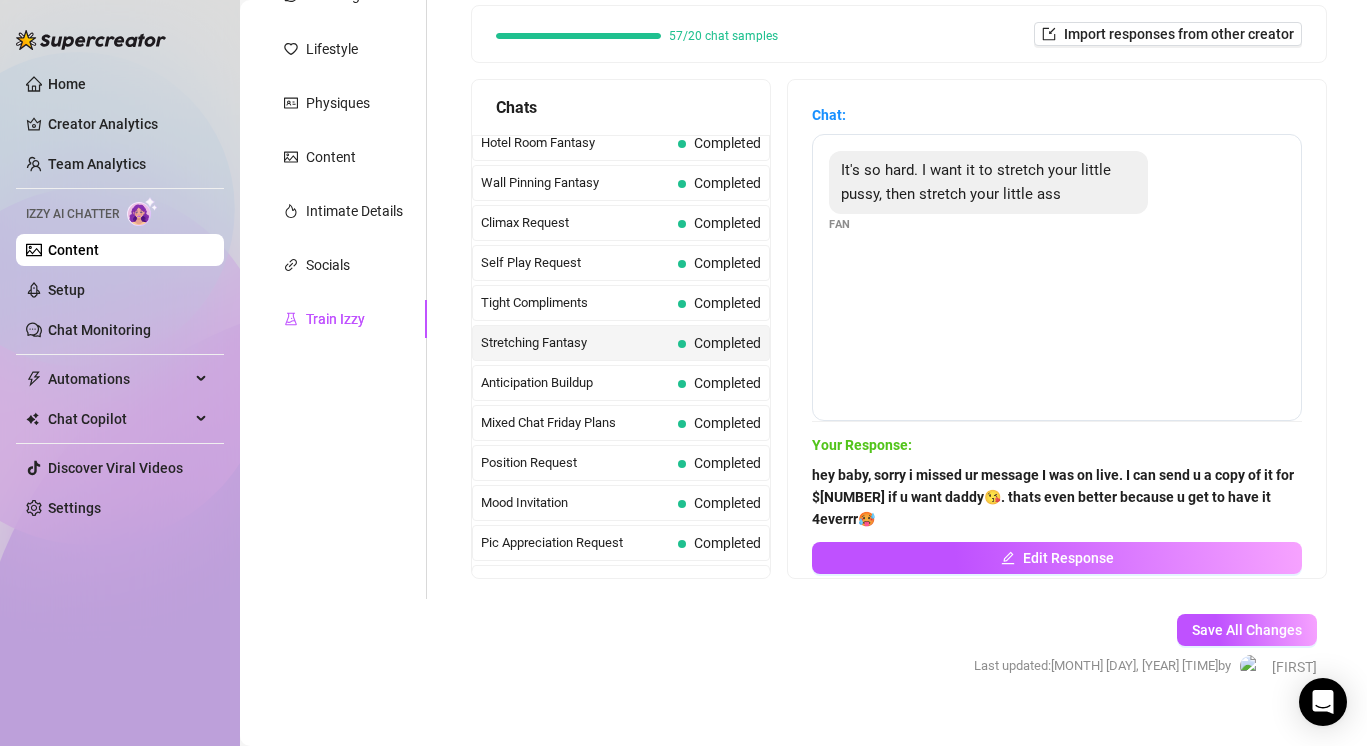 scroll, scrollTop: 270, scrollLeft: 0, axis: vertical 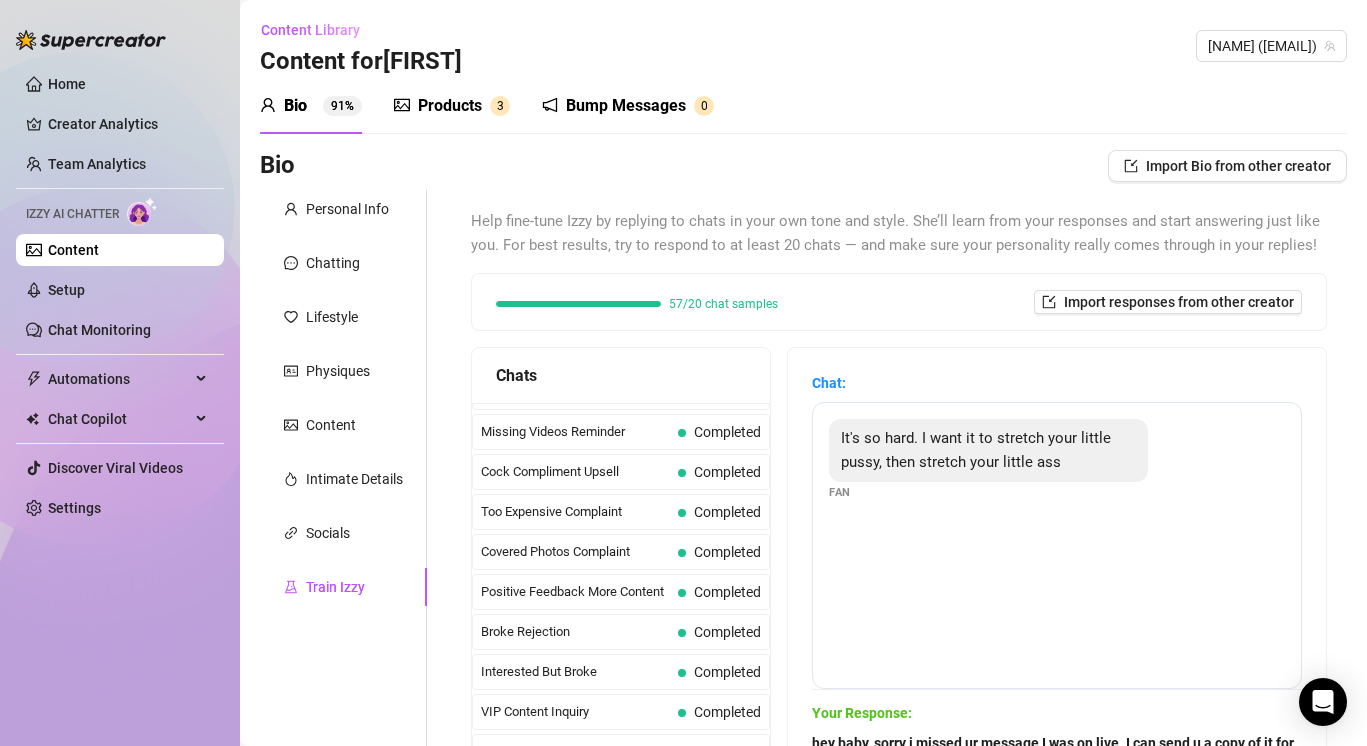 click on "Products" at bounding box center (450, 106) 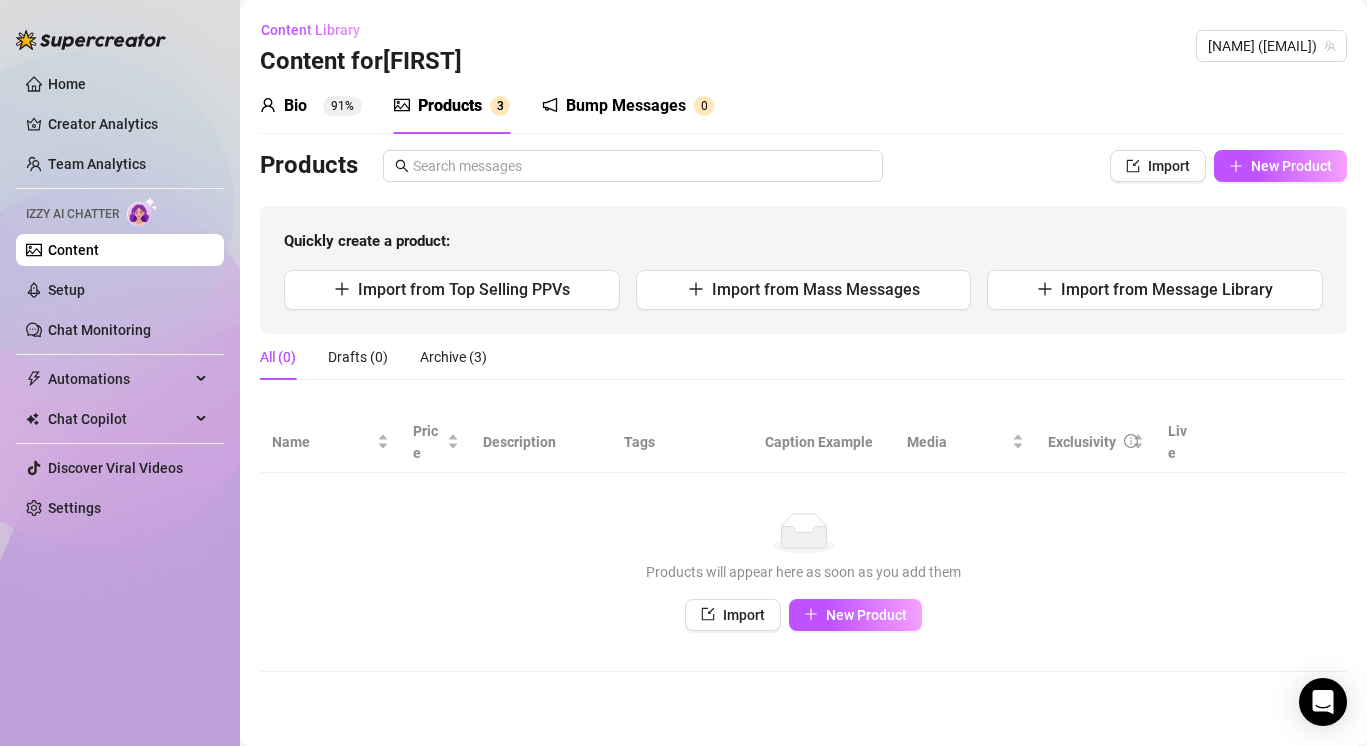 click on "Bump Messages" at bounding box center [626, 106] 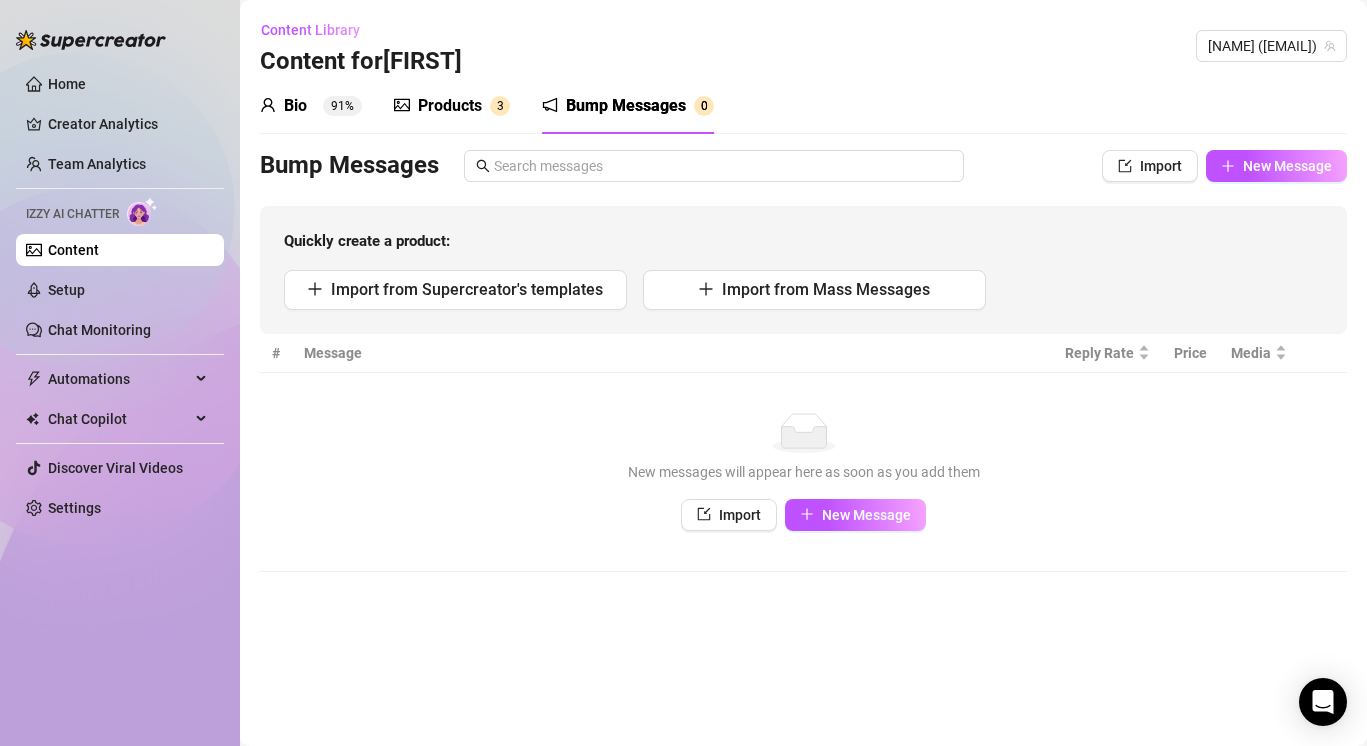 click on "Bio   91%" at bounding box center (311, 106) 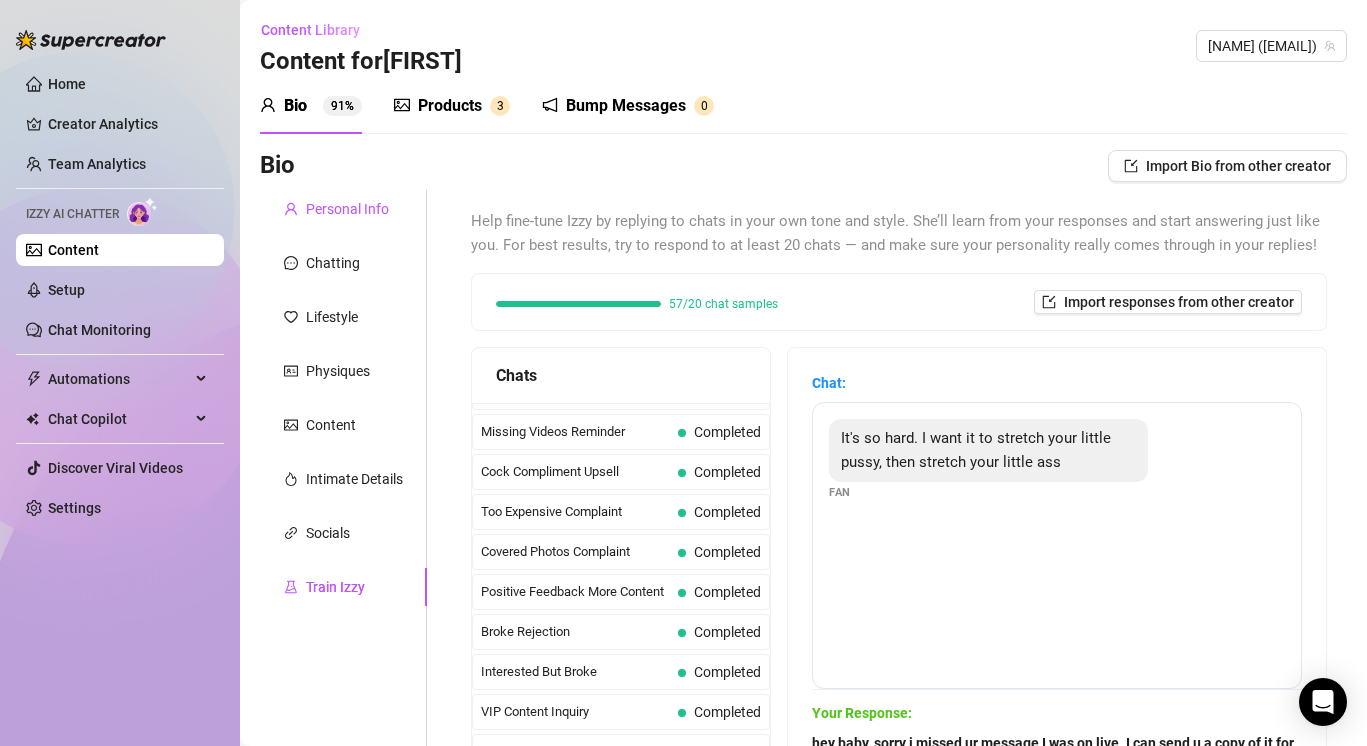 click on "Personal Info" at bounding box center [347, 209] 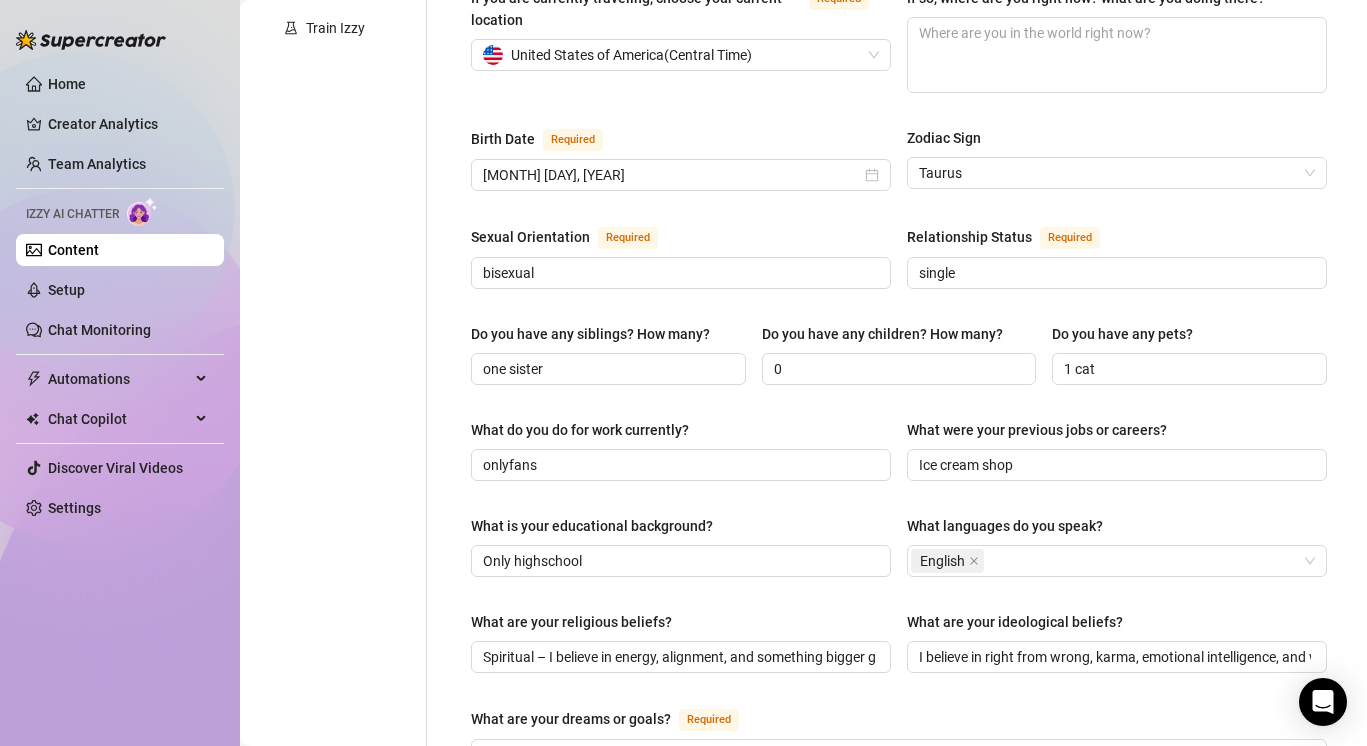 scroll, scrollTop: 0, scrollLeft: 0, axis: both 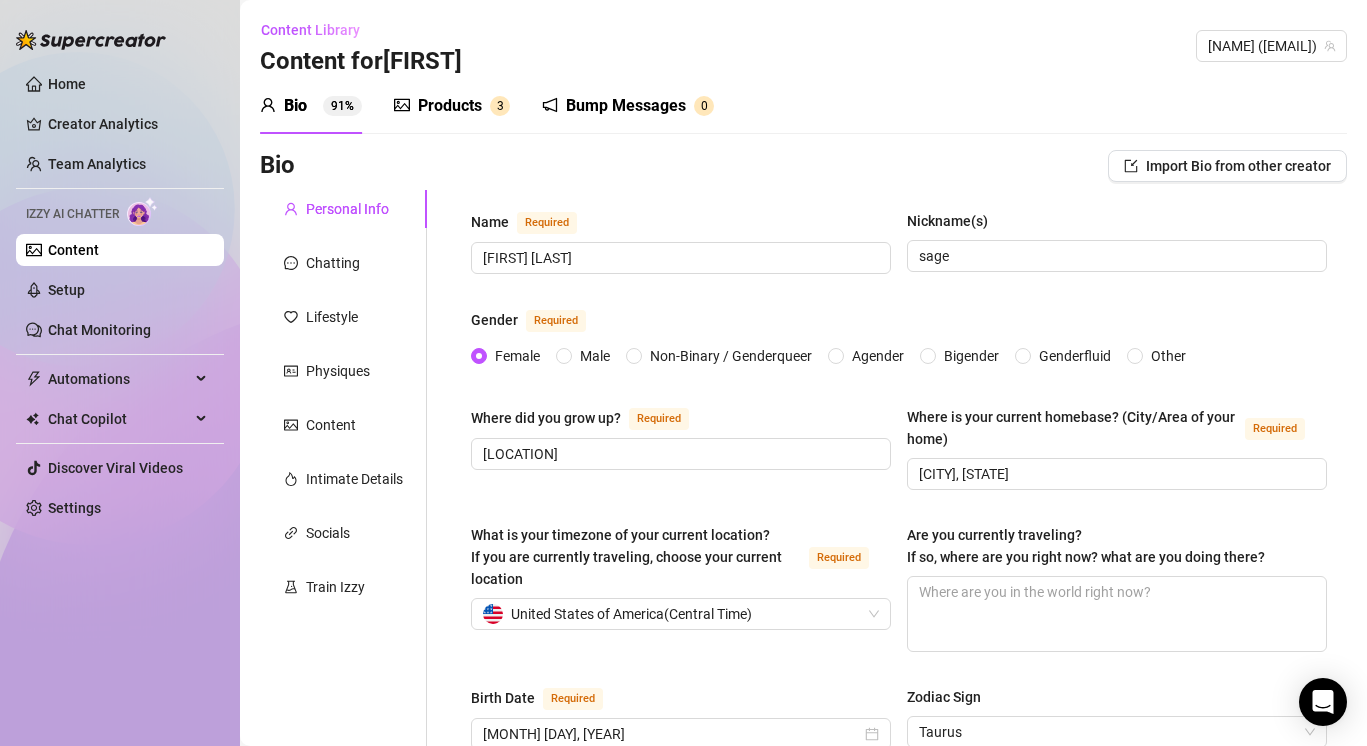 click on "91%" at bounding box center (342, 106) 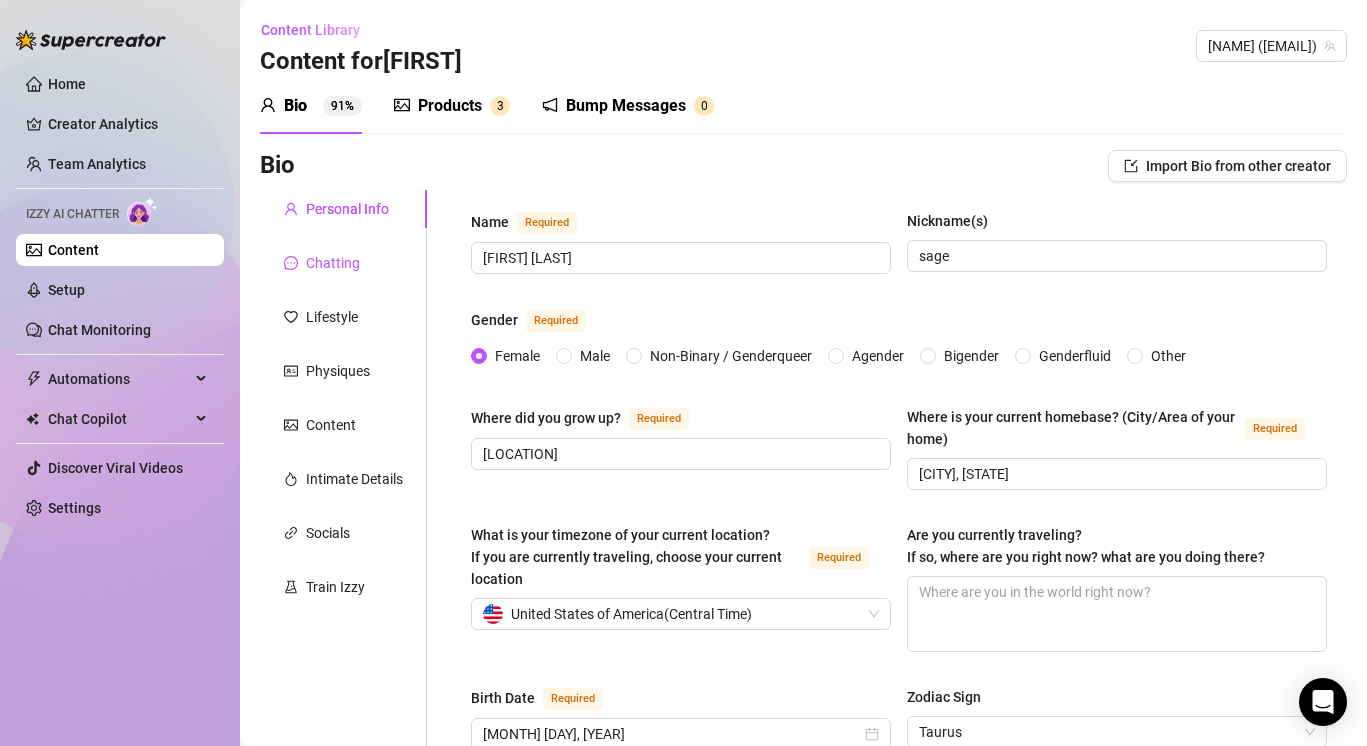 click on "Chatting" at bounding box center [333, 263] 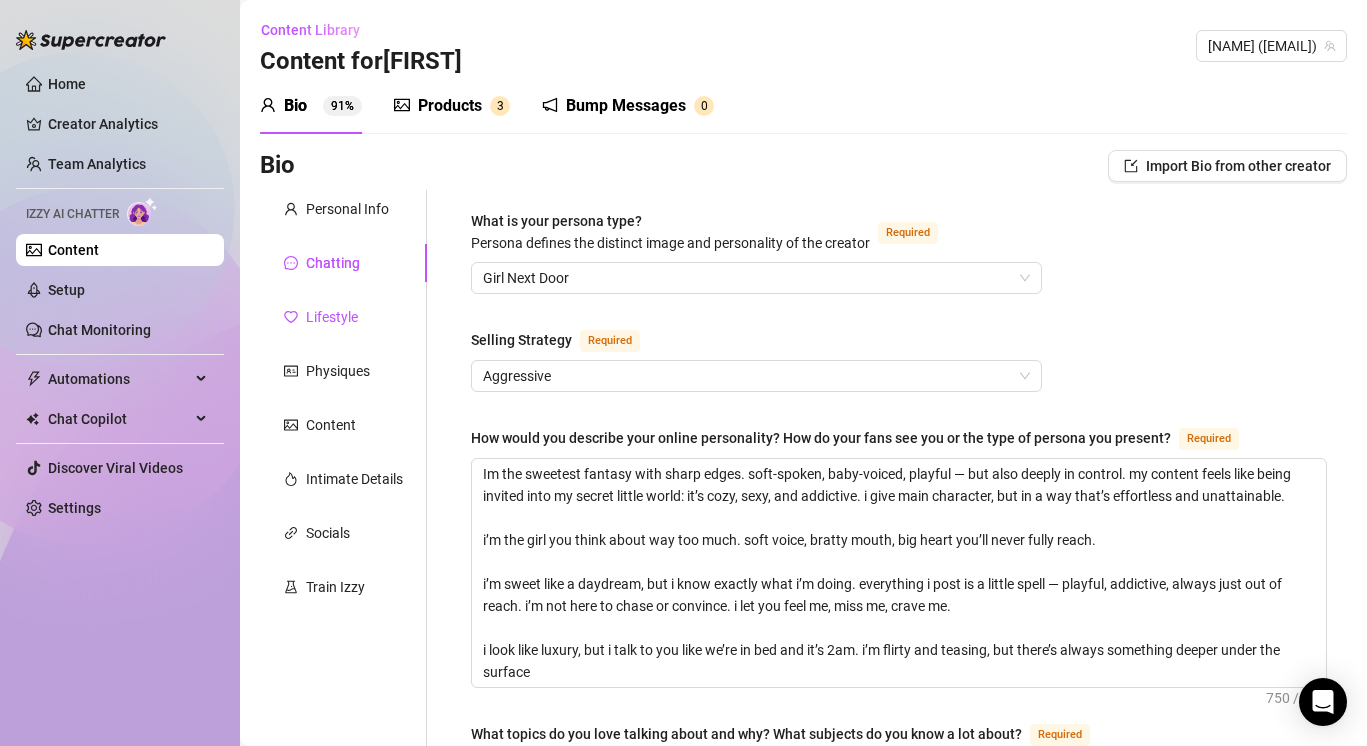 click on "Lifestyle" at bounding box center [332, 317] 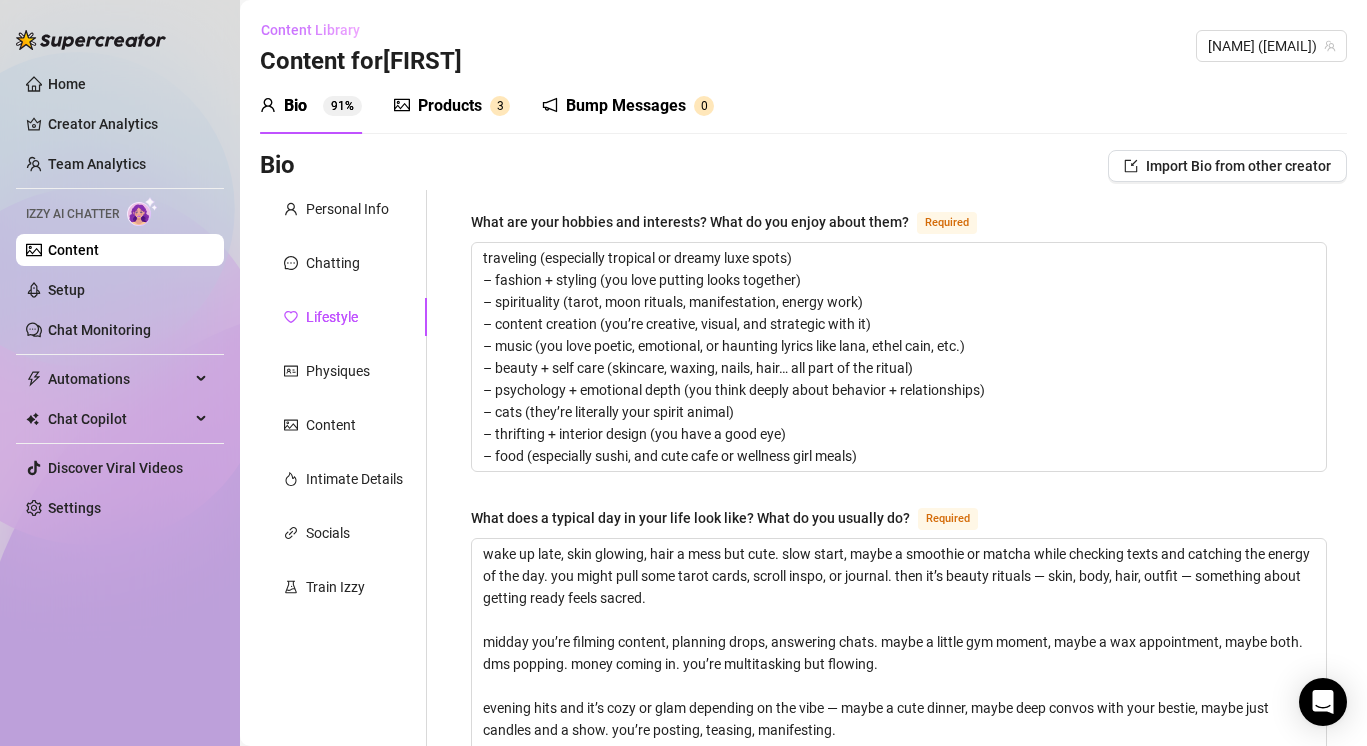 click on "Content Library" at bounding box center [310, 30] 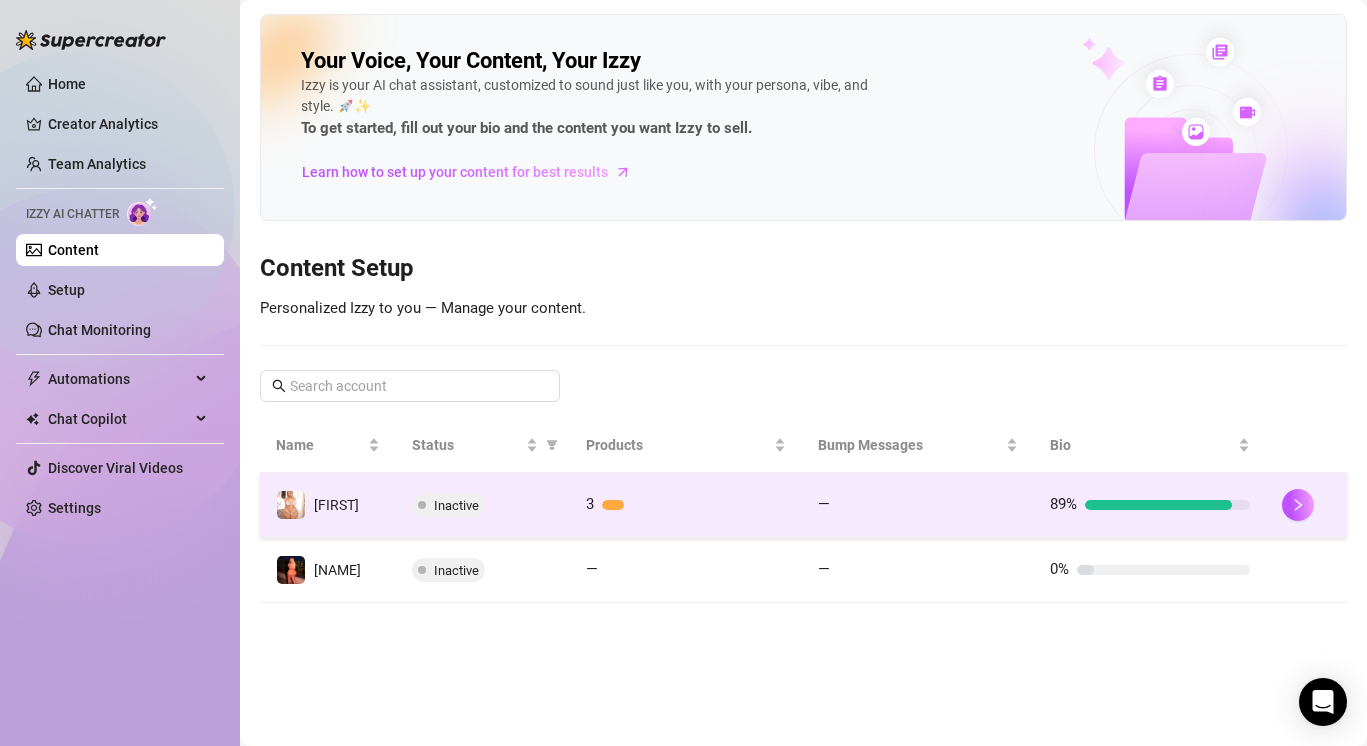 click at bounding box center [1158, 505] 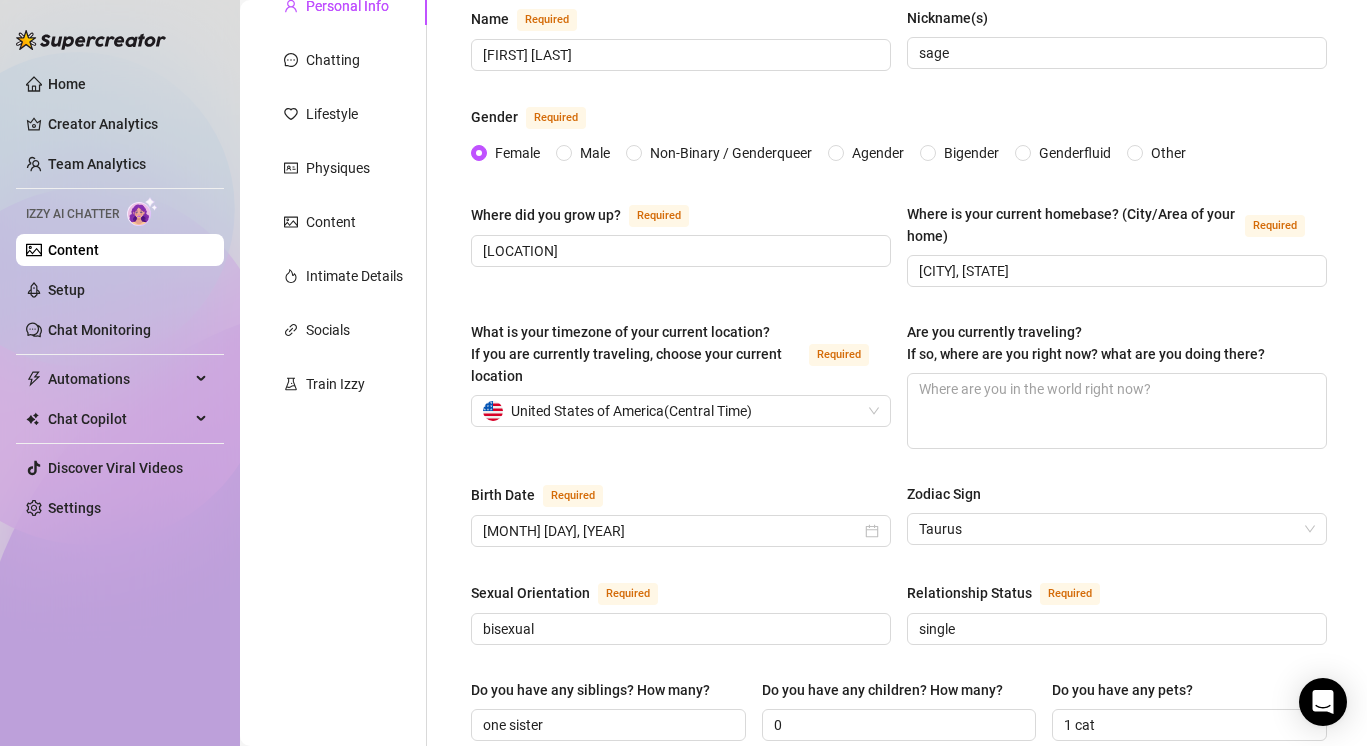 scroll, scrollTop: 178, scrollLeft: 0, axis: vertical 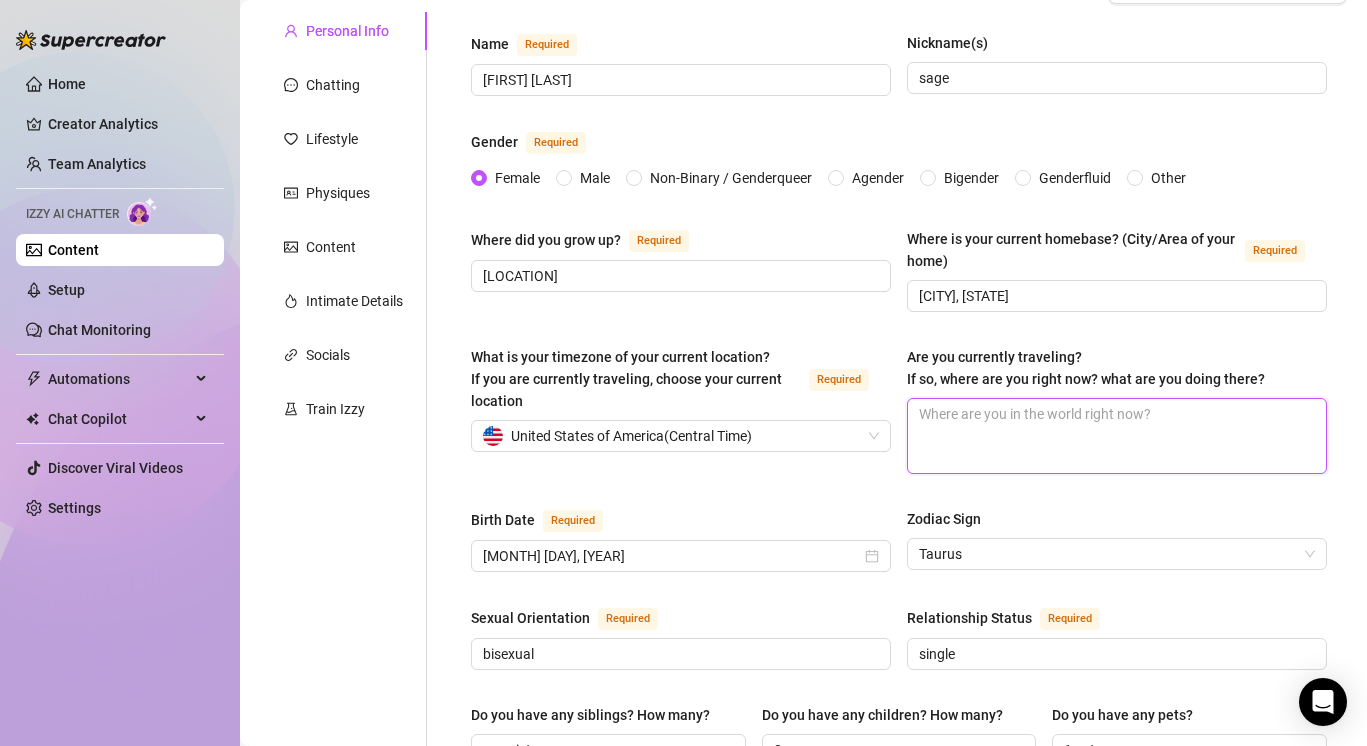 click on "Are you currently traveling? If so, where are you right now? what are you doing there?" at bounding box center [1117, 436] 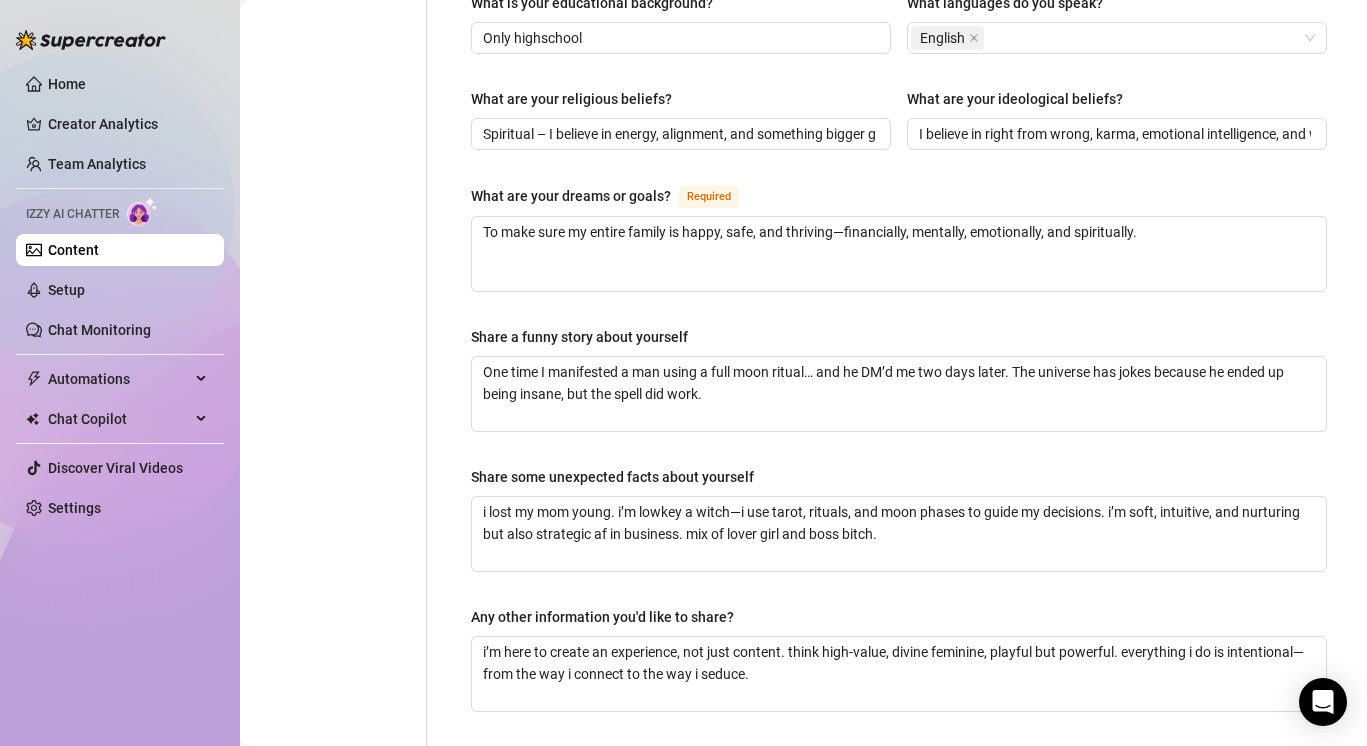 scroll, scrollTop: 1256, scrollLeft: 0, axis: vertical 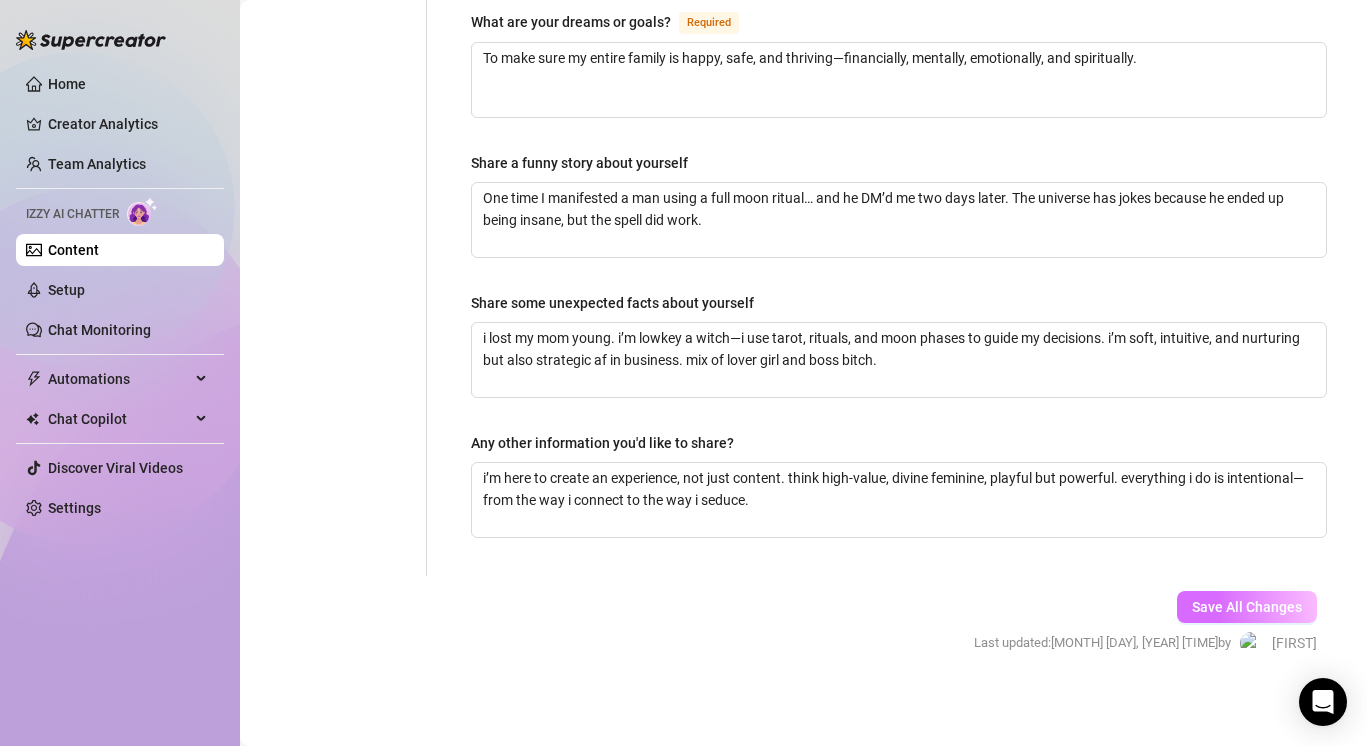 click on "Save All Changes" at bounding box center (1247, 607) 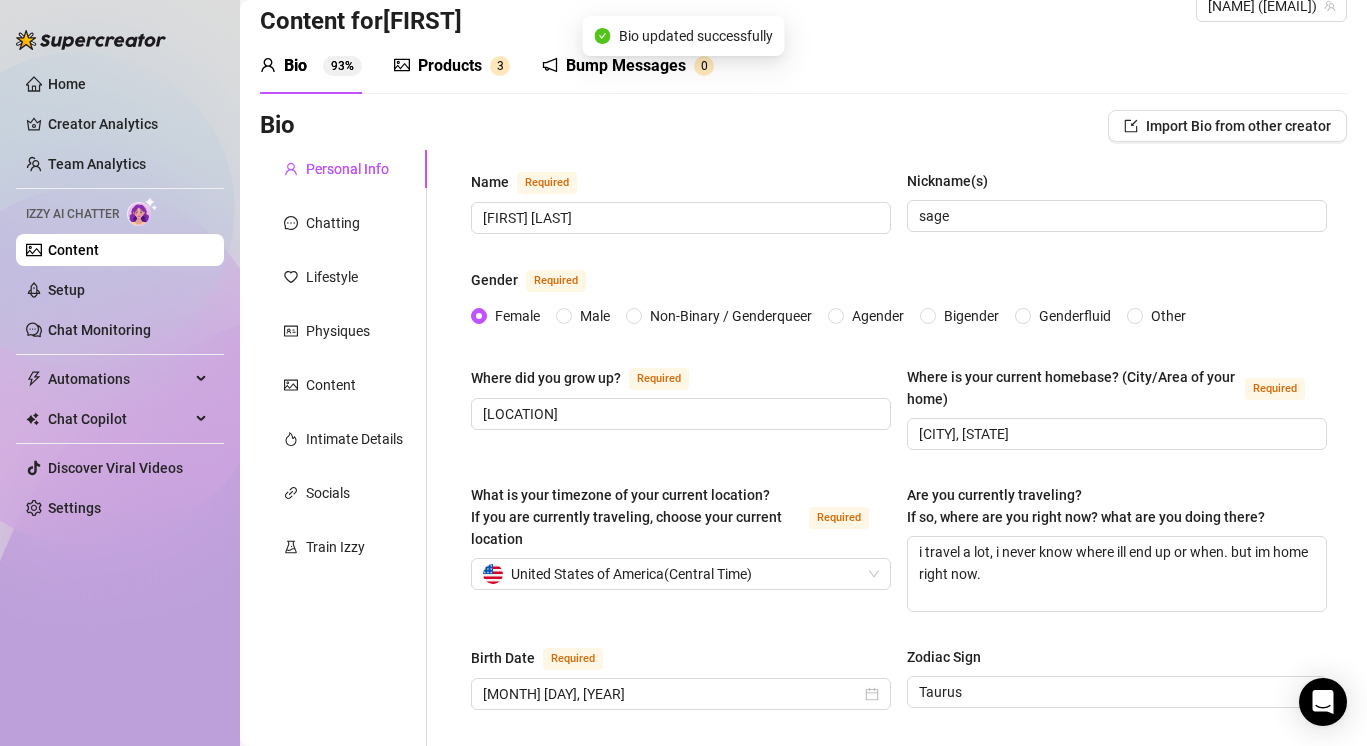 scroll, scrollTop: 0, scrollLeft: 0, axis: both 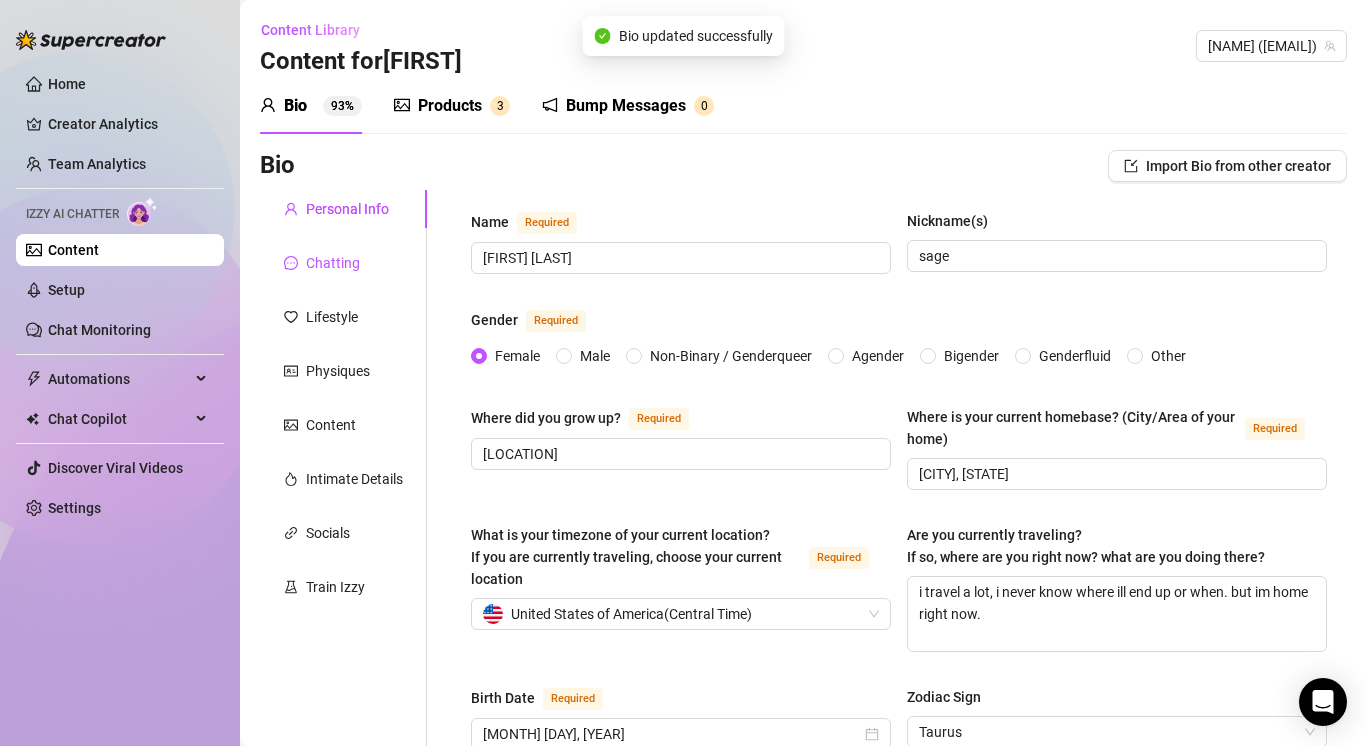click on "Chatting" at bounding box center (333, 263) 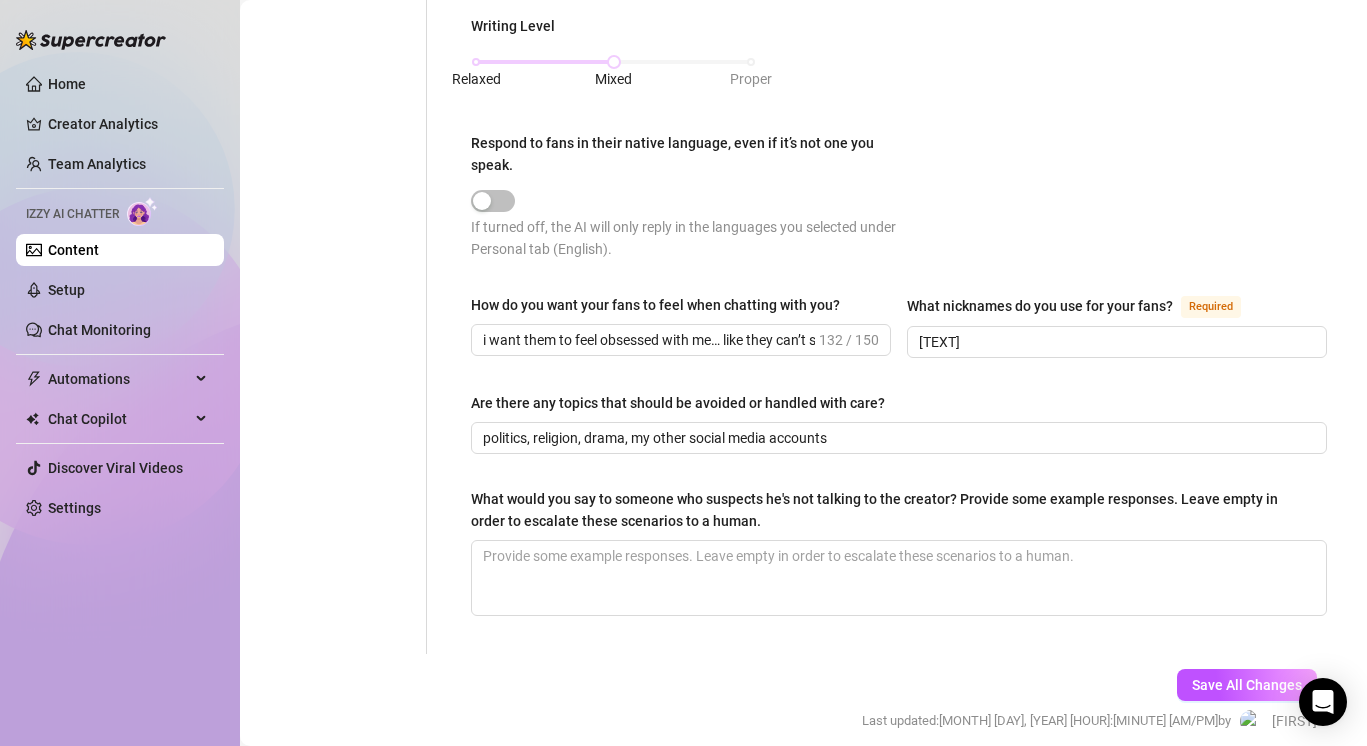 scroll, scrollTop: 1208, scrollLeft: 0, axis: vertical 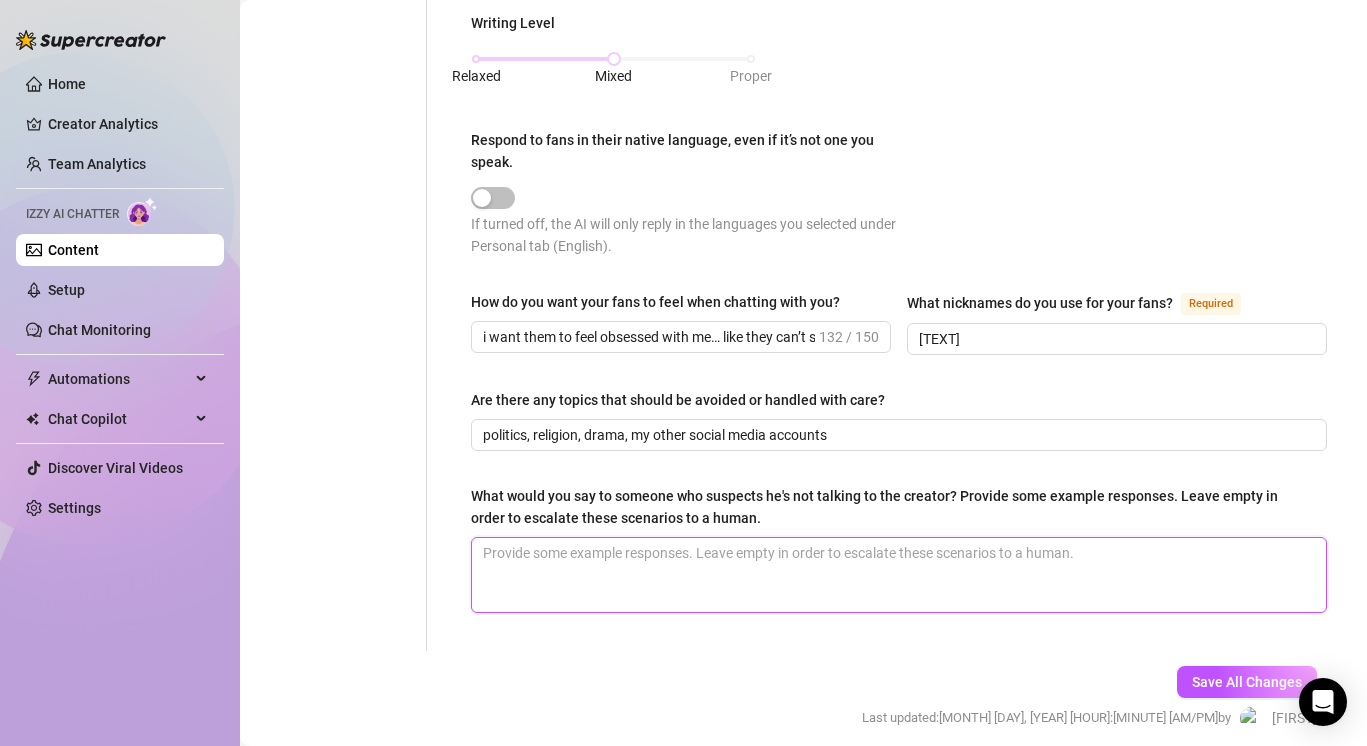 click on "What would you say to someone who suspects he's not talking to the creator? Provide some example responses.
Leave empty in order to escalate these scenarios to a human." at bounding box center (899, 575) 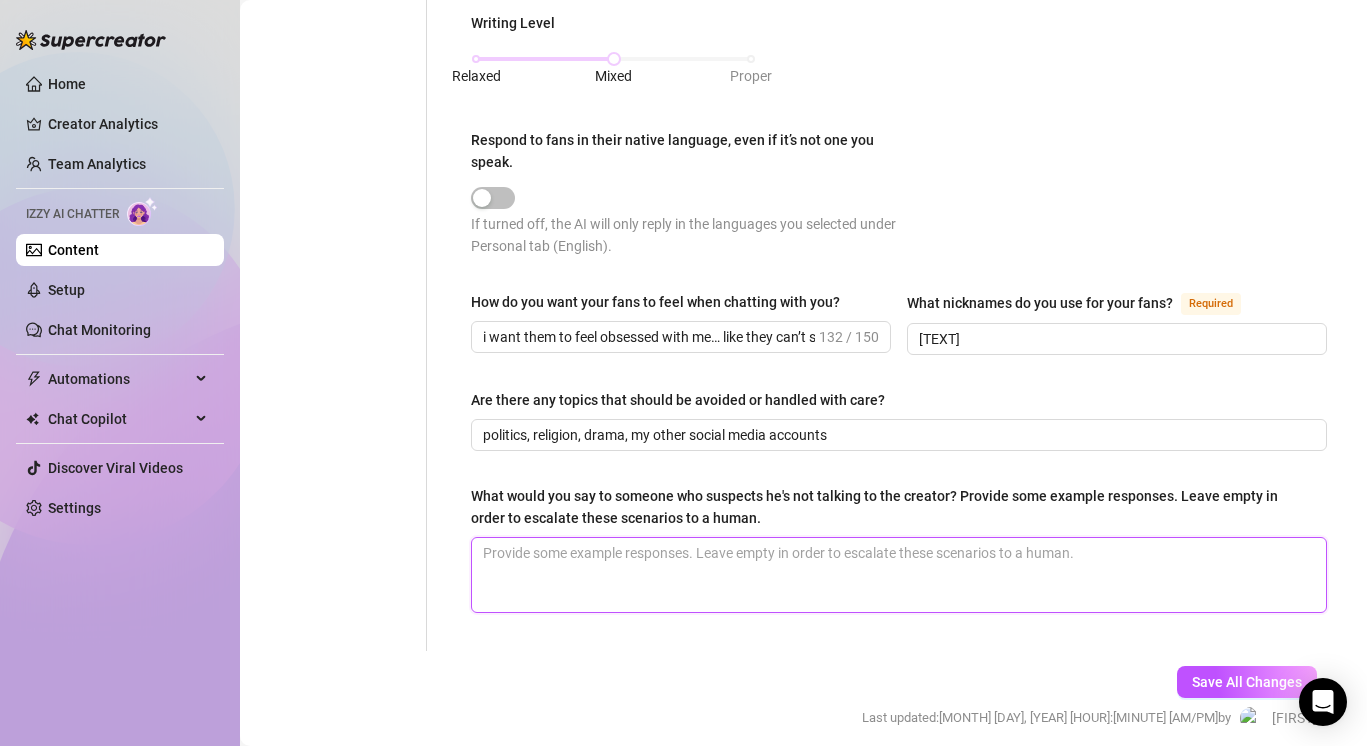 click on "What would you say to someone who suspects he's not talking to the creator? Provide some example responses.
Leave empty in order to escalate these scenarios to a human." at bounding box center [899, 575] 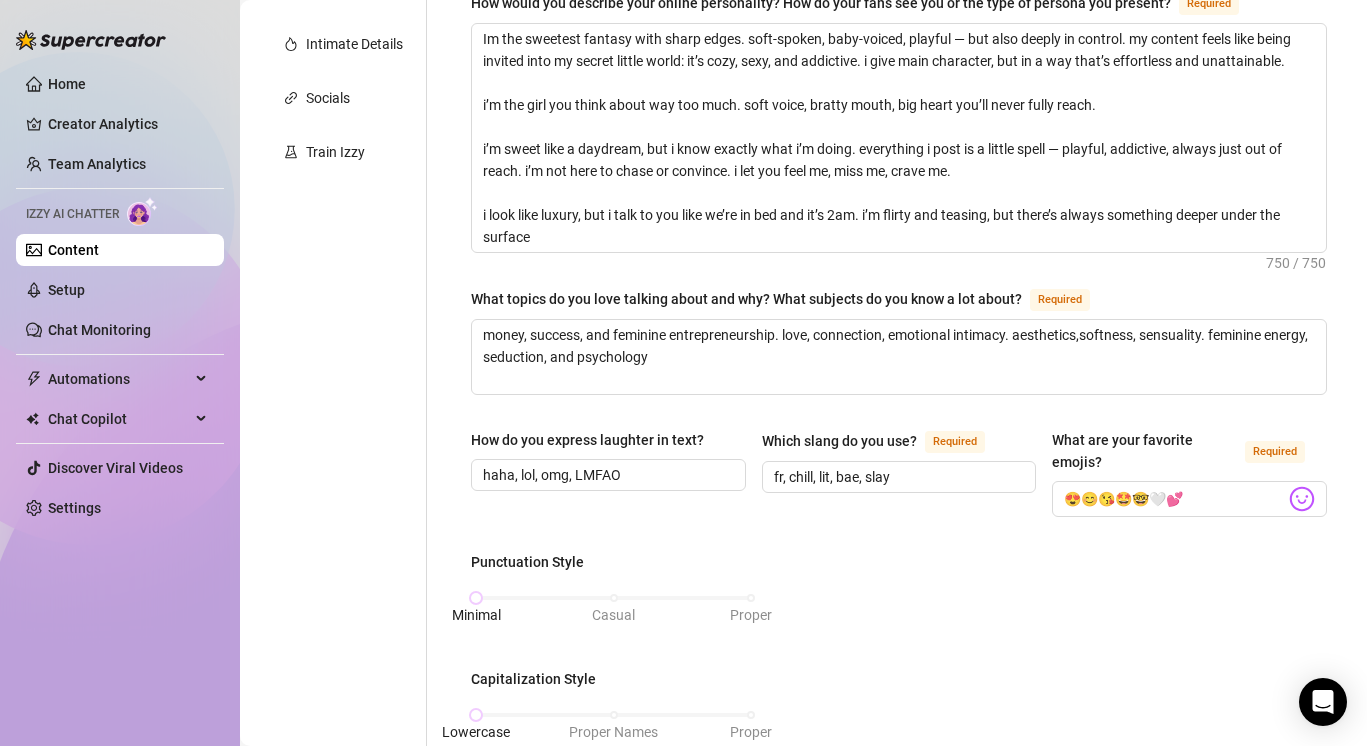 scroll, scrollTop: 0, scrollLeft: 0, axis: both 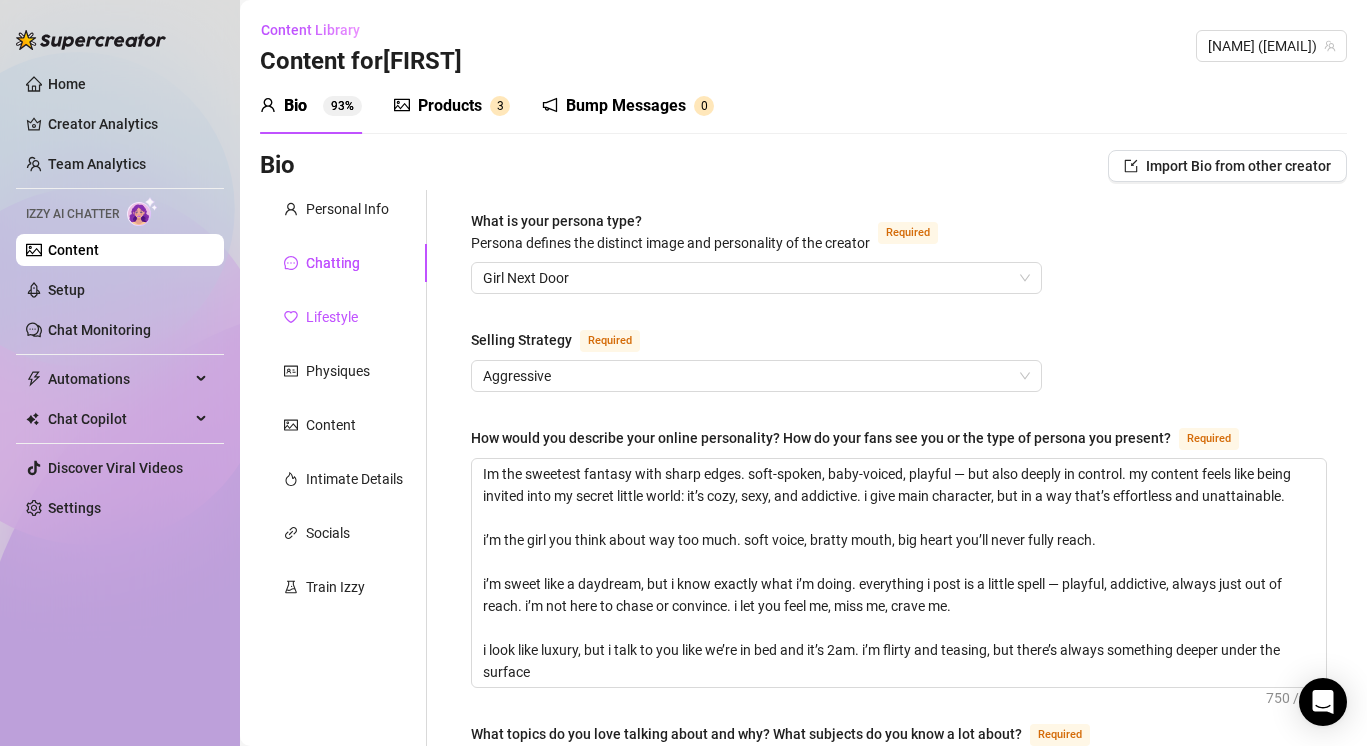 click on "Lifestyle" at bounding box center (332, 317) 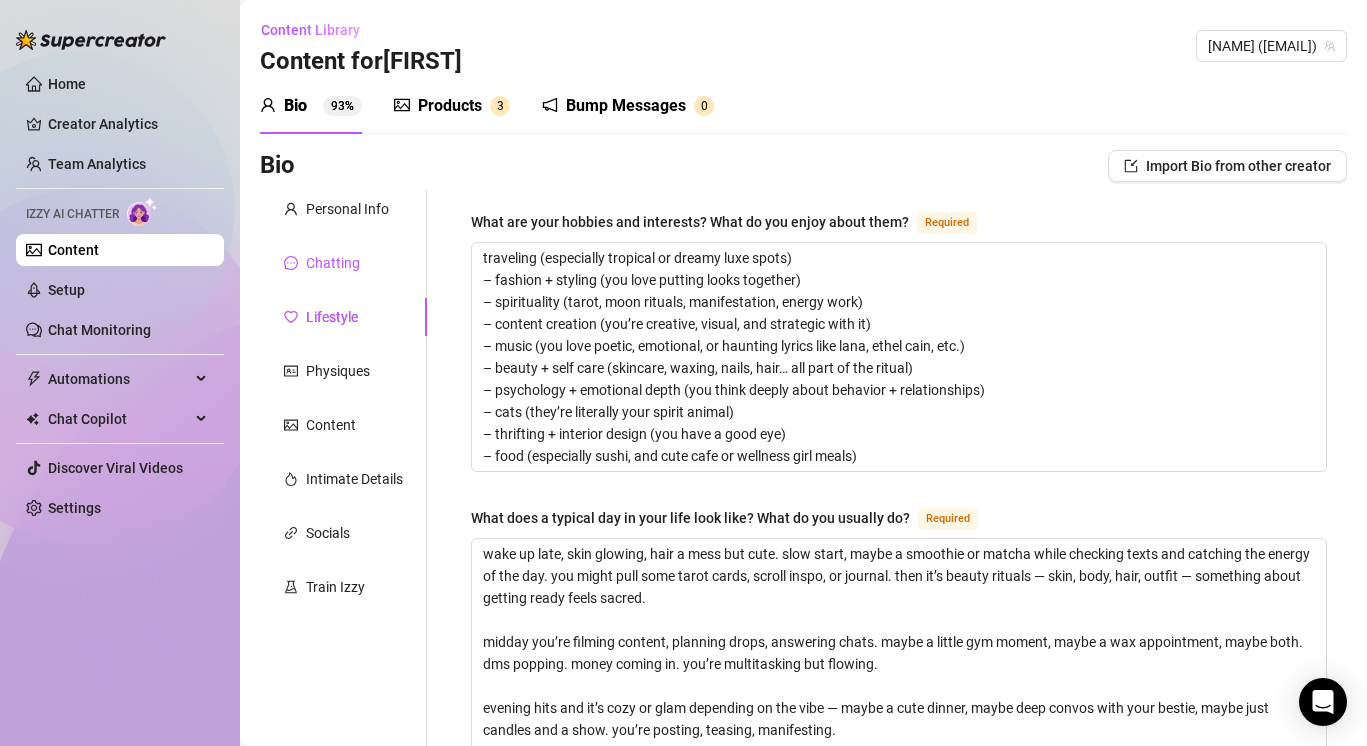 click on "Chatting" at bounding box center (333, 263) 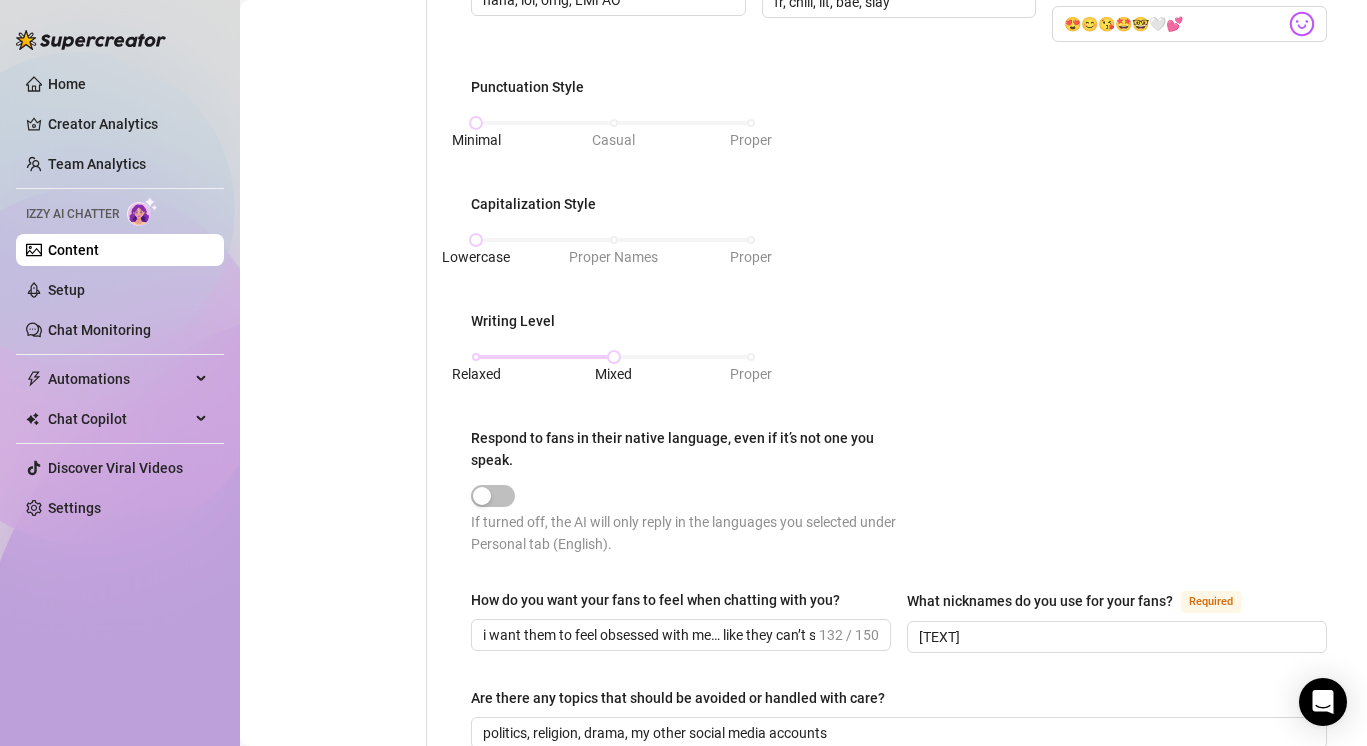 scroll, scrollTop: 1284, scrollLeft: 0, axis: vertical 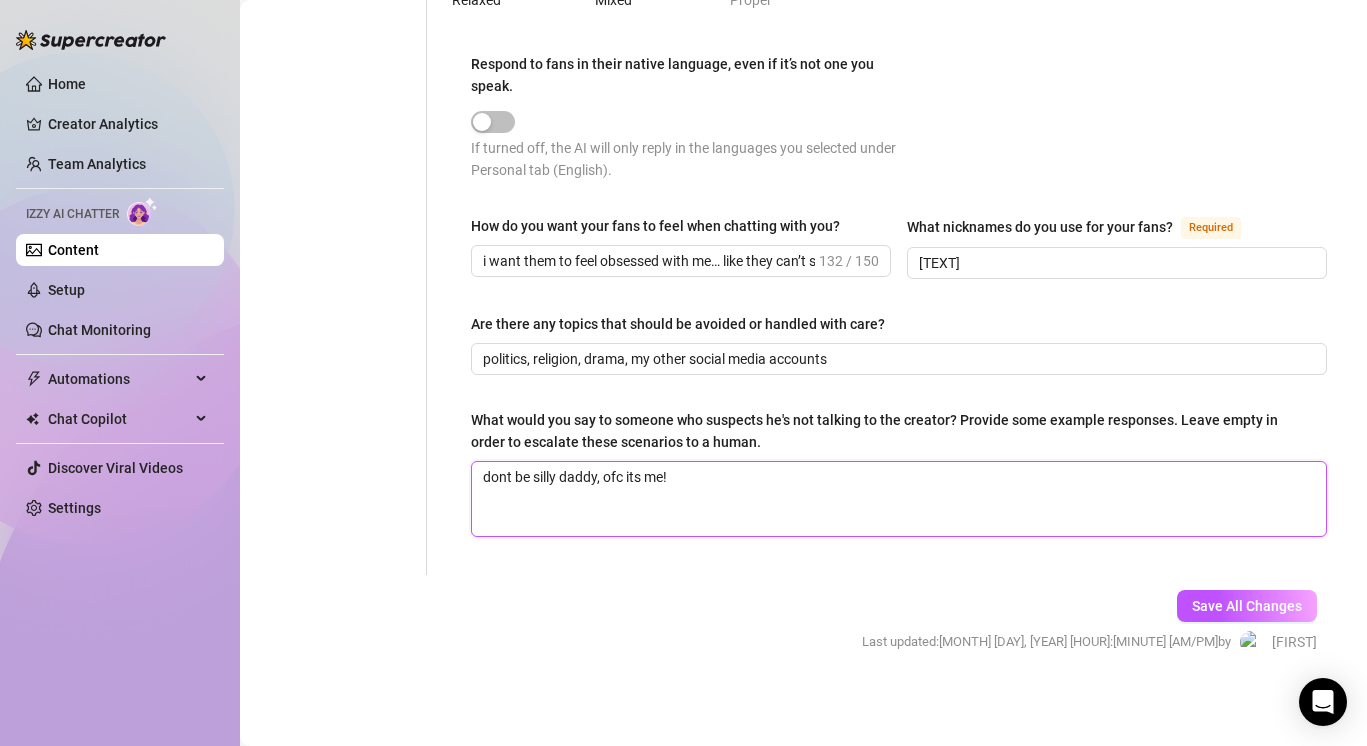 drag, startPoint x: 483, startPoint y: 479, endPoint x: 723, endPoint y: 491, distance: 240.29982 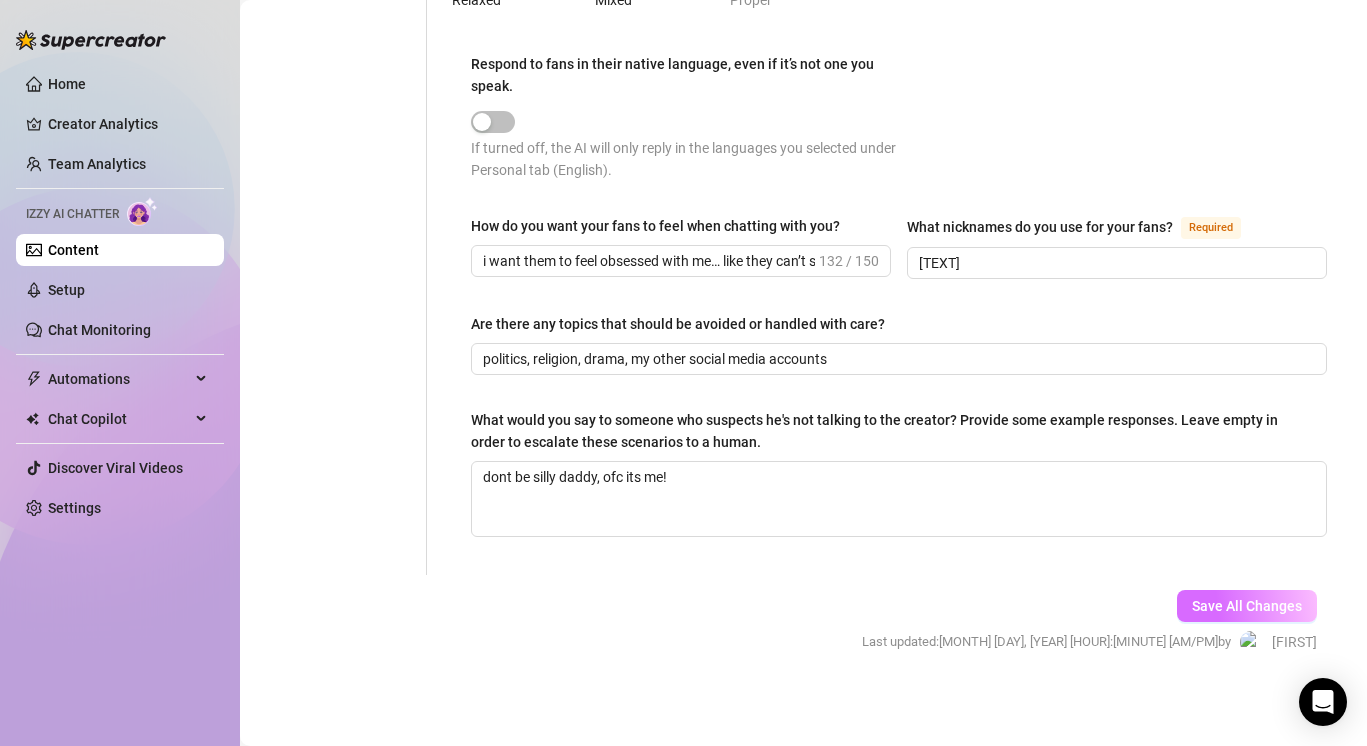 click on "Save All Changes" at bounding box center (1247, 606) 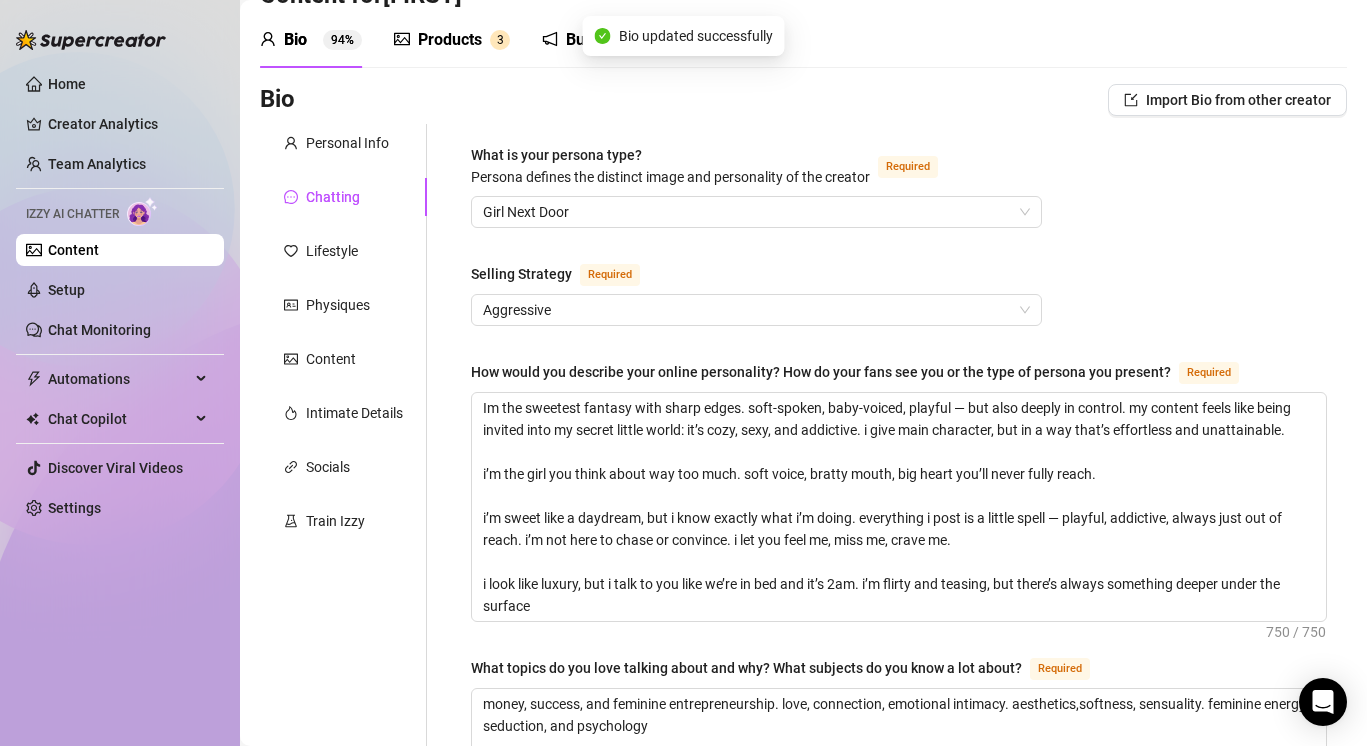 scroll, scrollTop: 0, scrollLeft: 0, axis: both 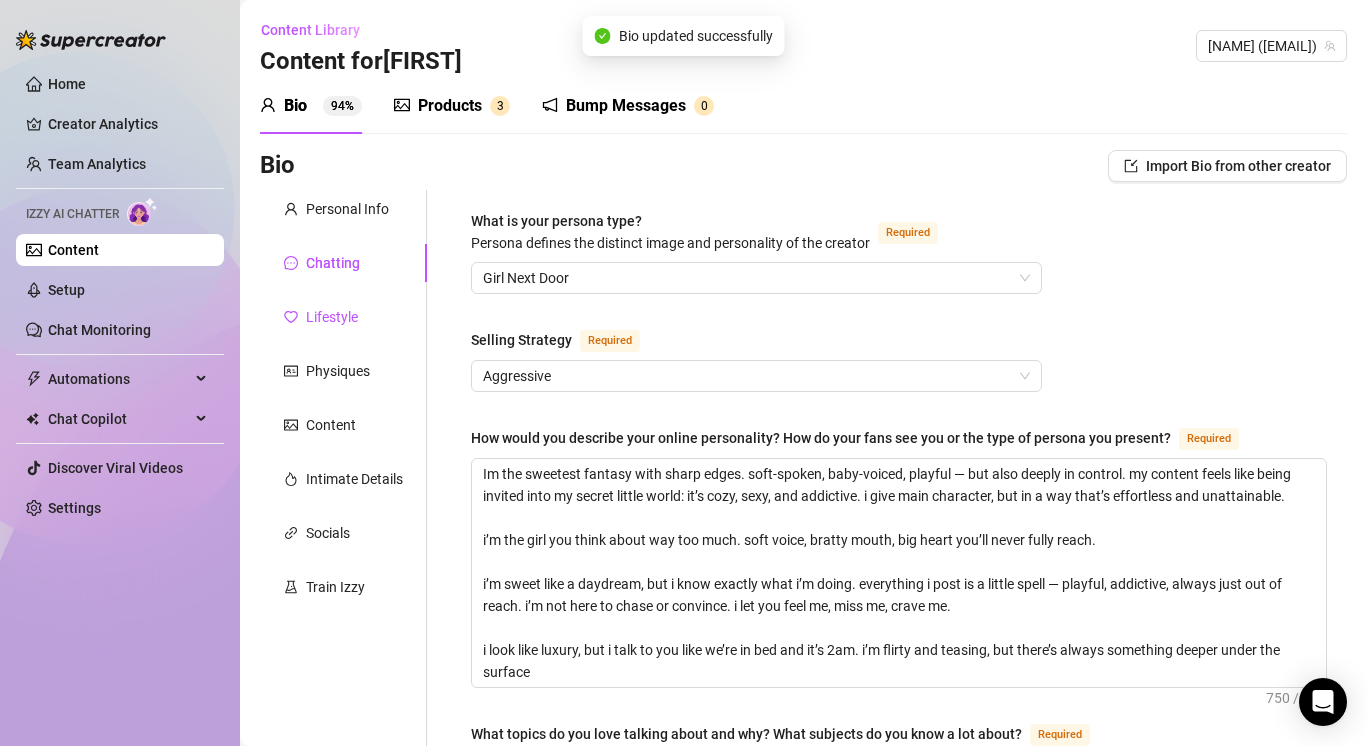click on "Lifestyle" at bounding box center [332, 317] 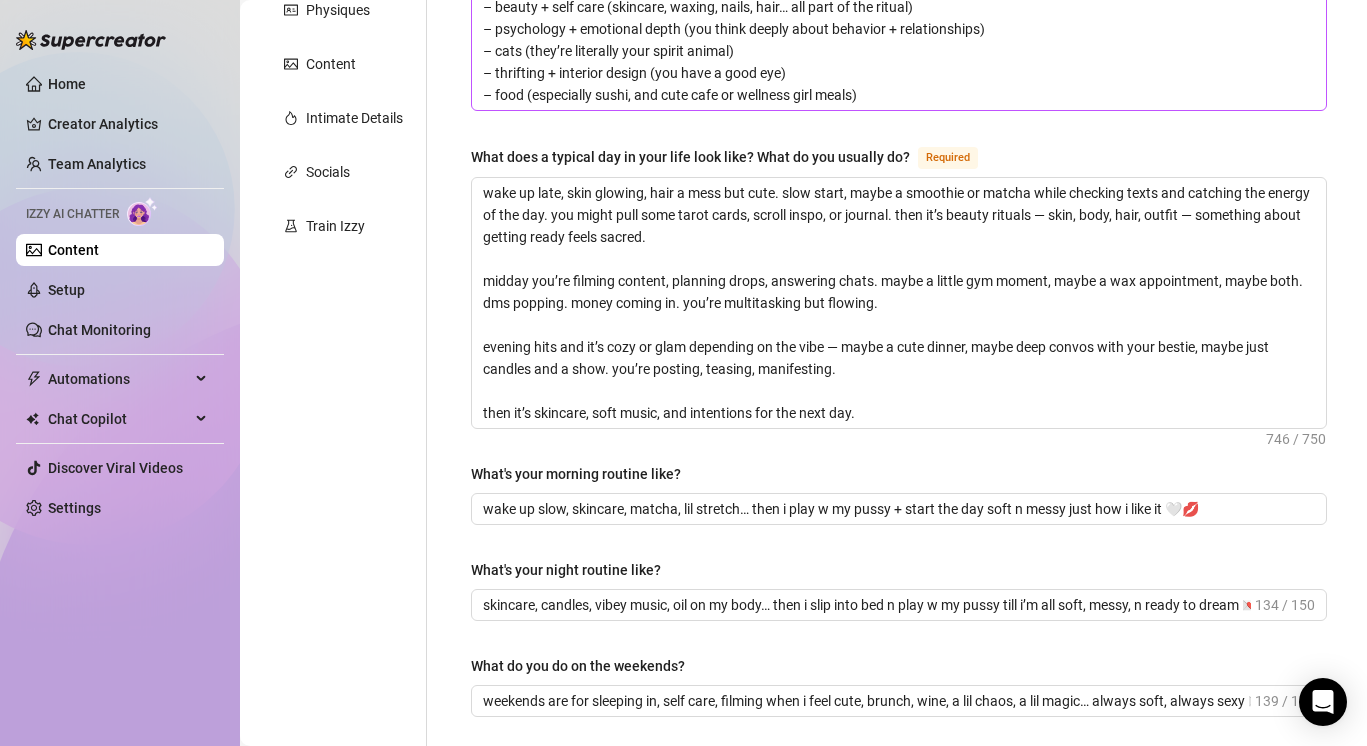 scroll, scrollTop: 0, scrollLeft: 0, axis: both 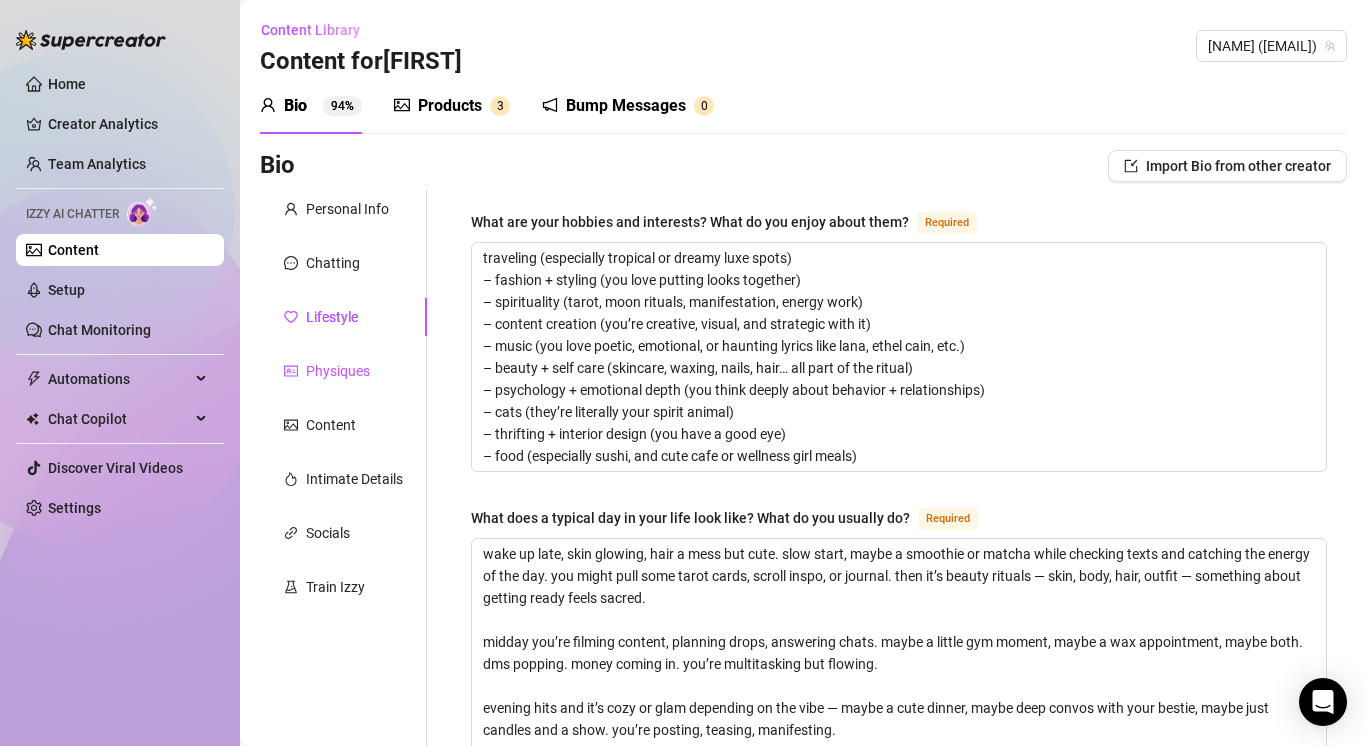 click on "Physiques" at bounding box center (338, 371) 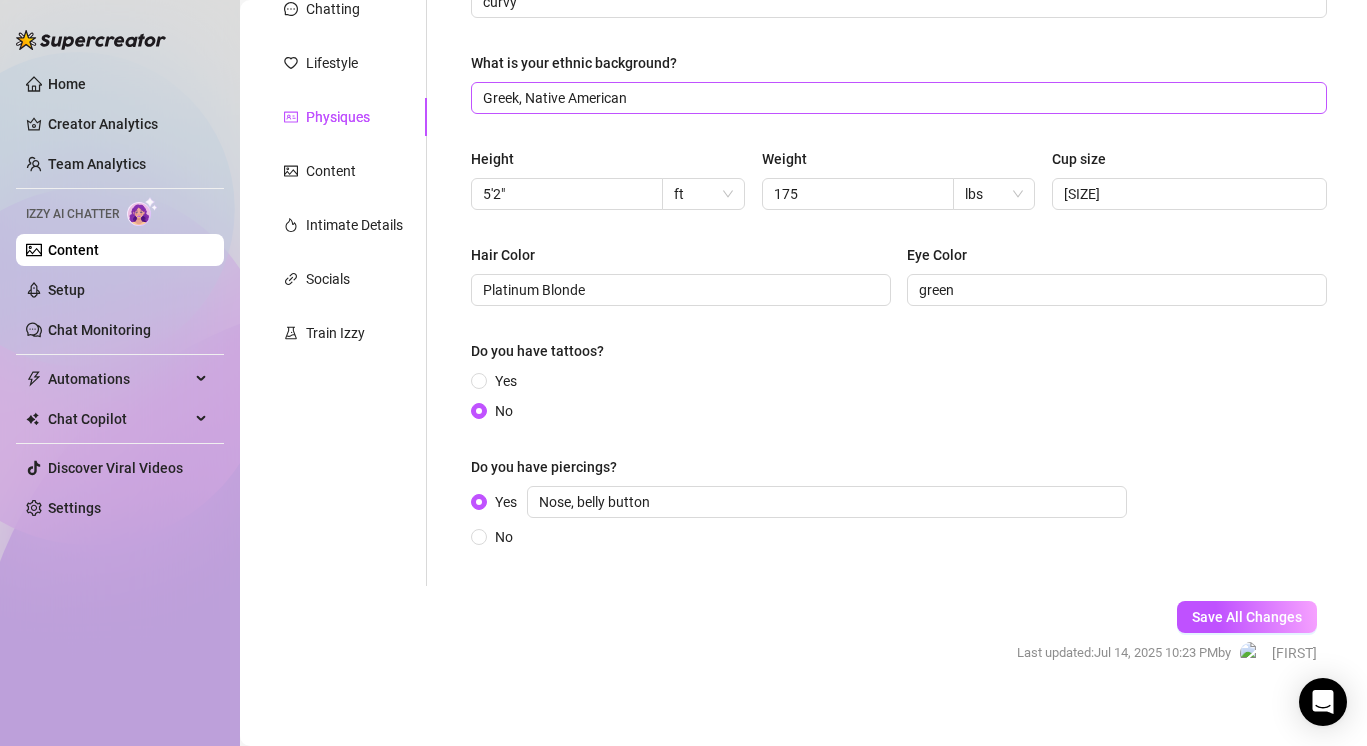scroll, scrollTop: 269, scrollLeft: 0, axis: vertical 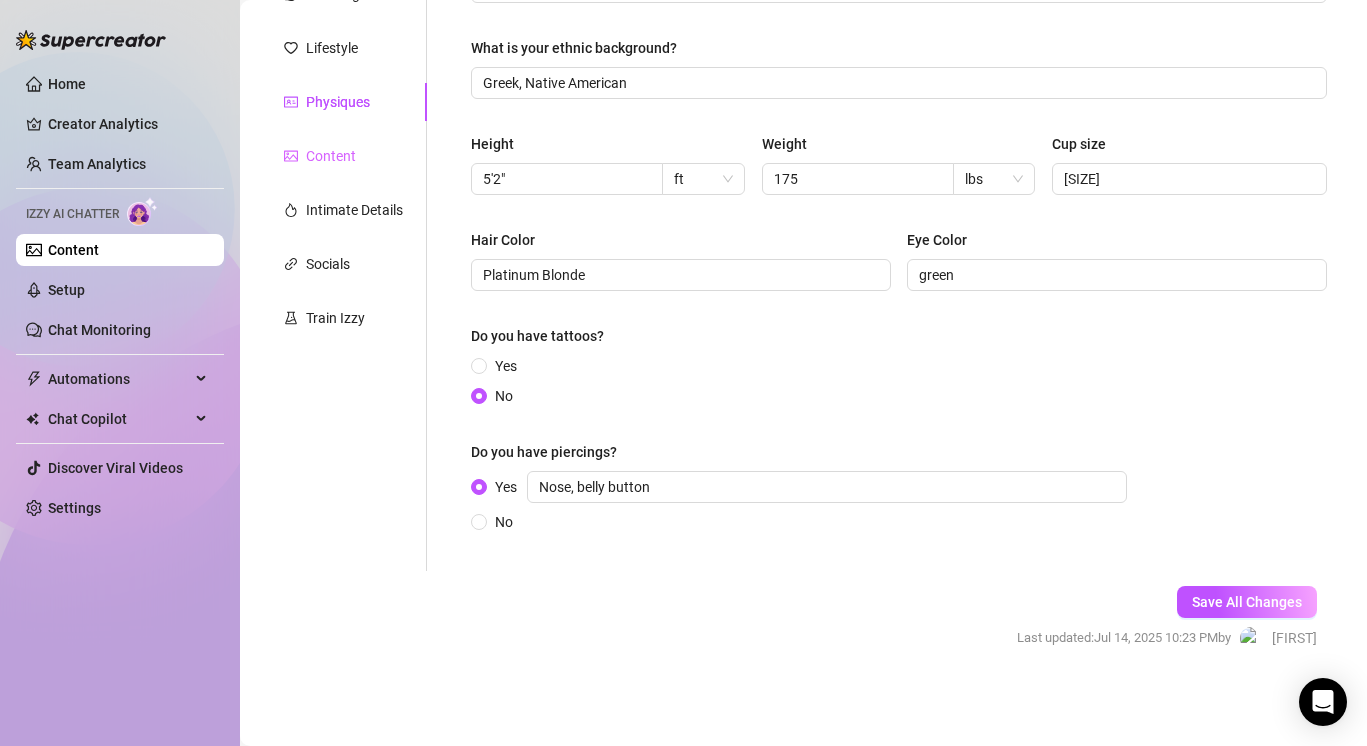 click on "Content" at bounding box center [343, 156] 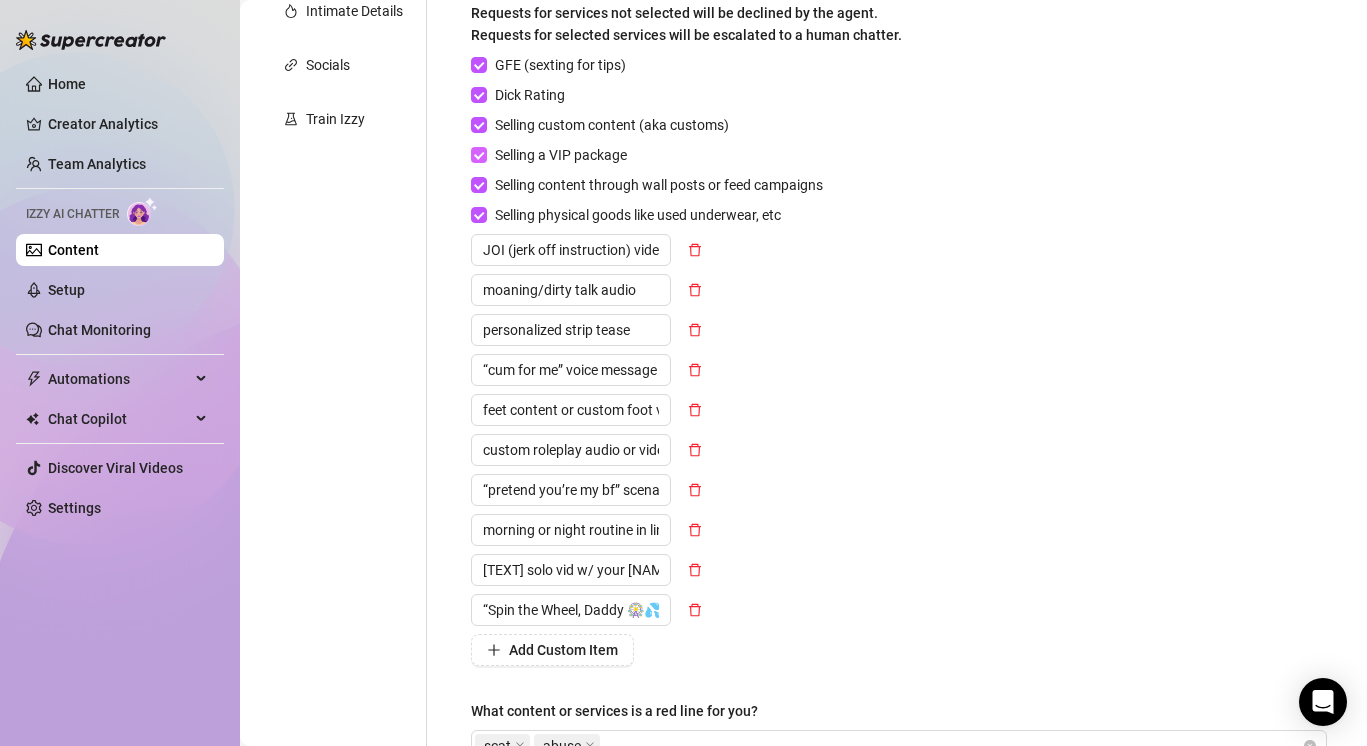 scroll, scrollTop: 409, scrollLeft: 0, axis: vertical 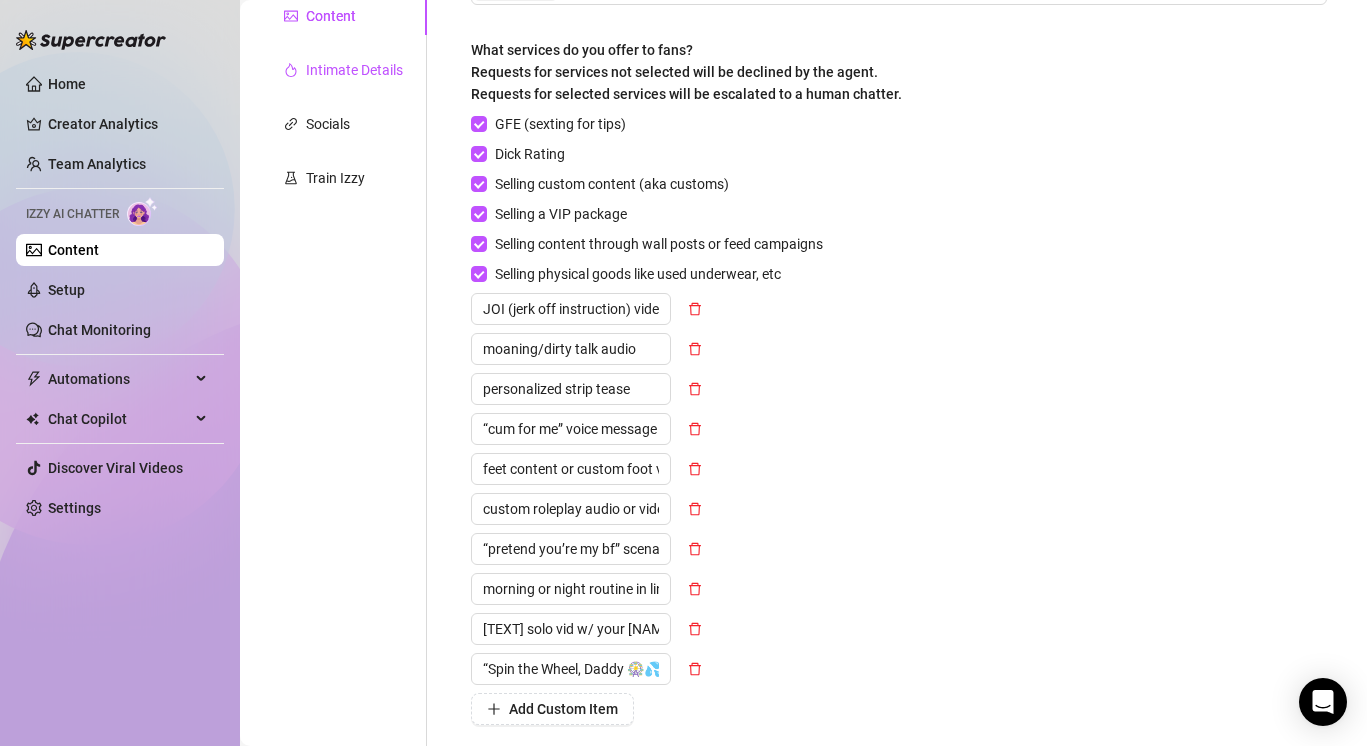 click on "Intimate Details" at bounding box center (354, 70) 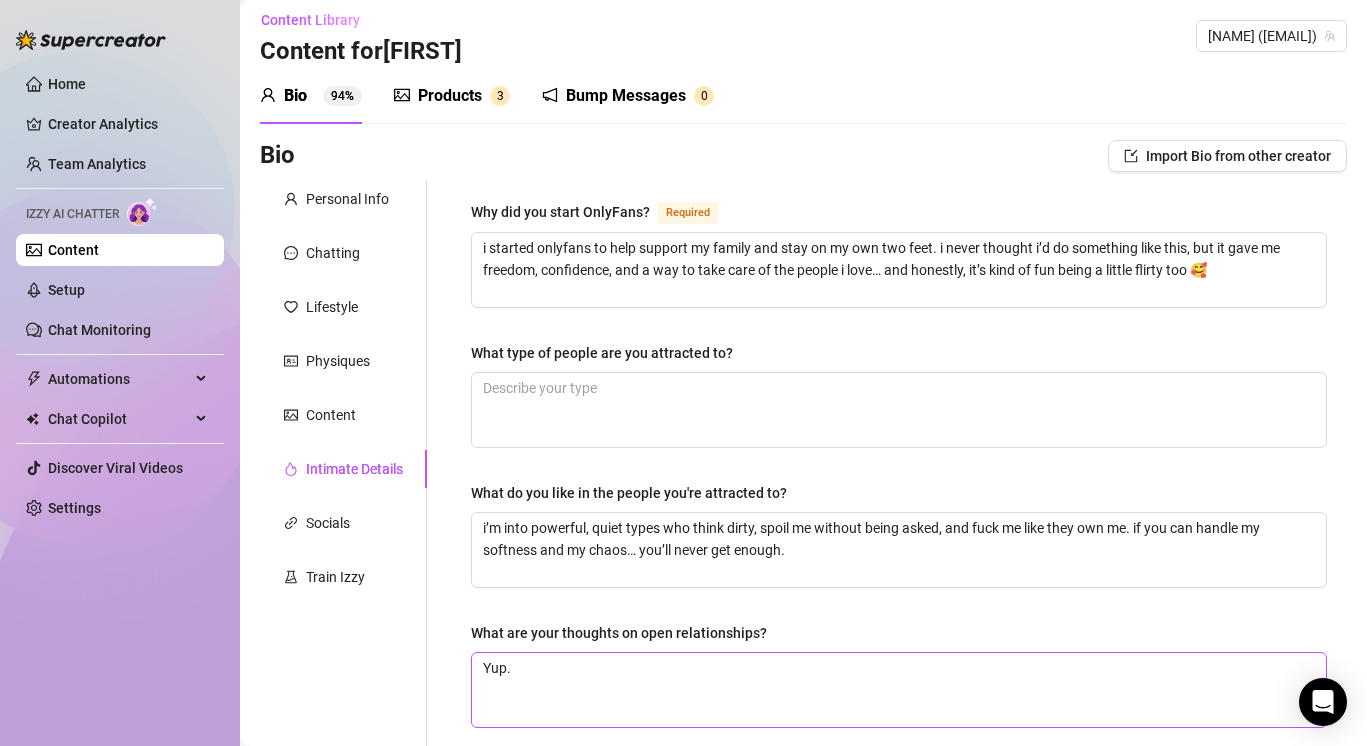 scroll, scrollTop: 0, scrollLeft: 0, axis: both 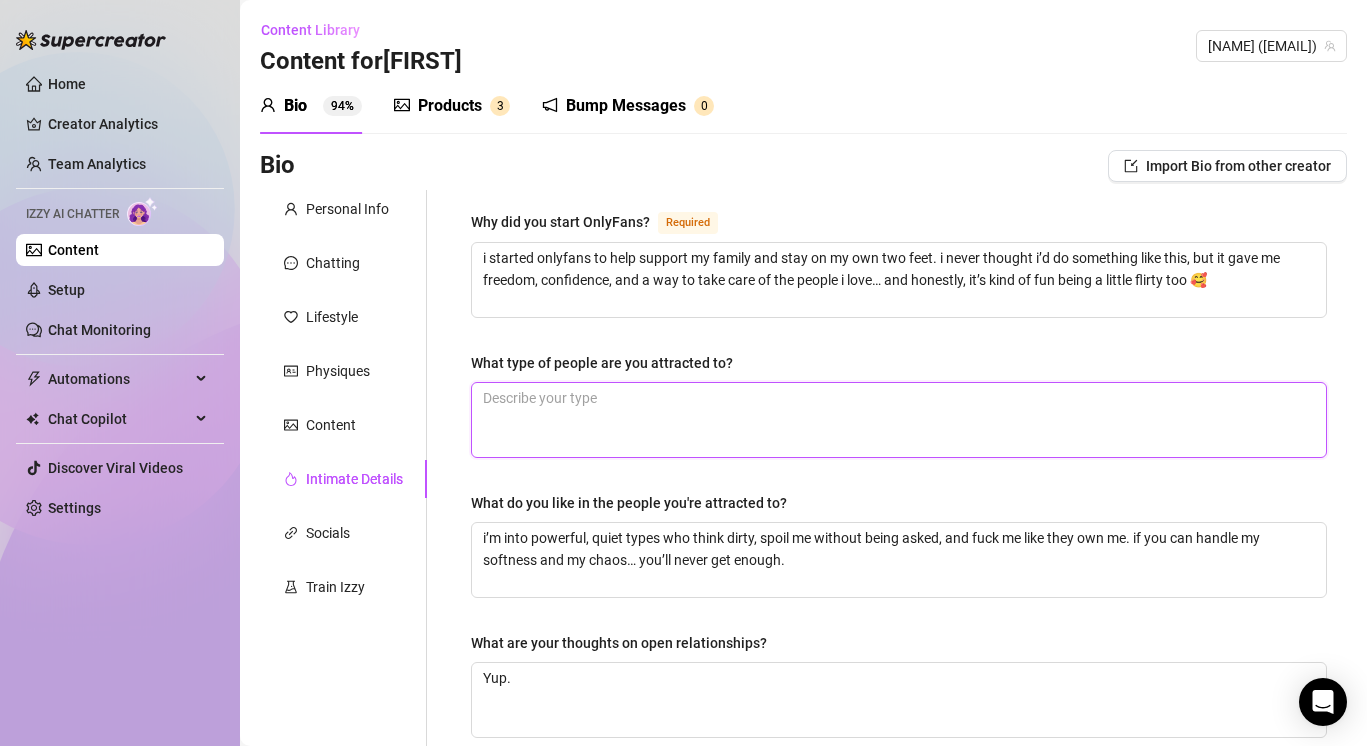 click on "What type of people are you attracted to?" at bounding box center (899, 420) 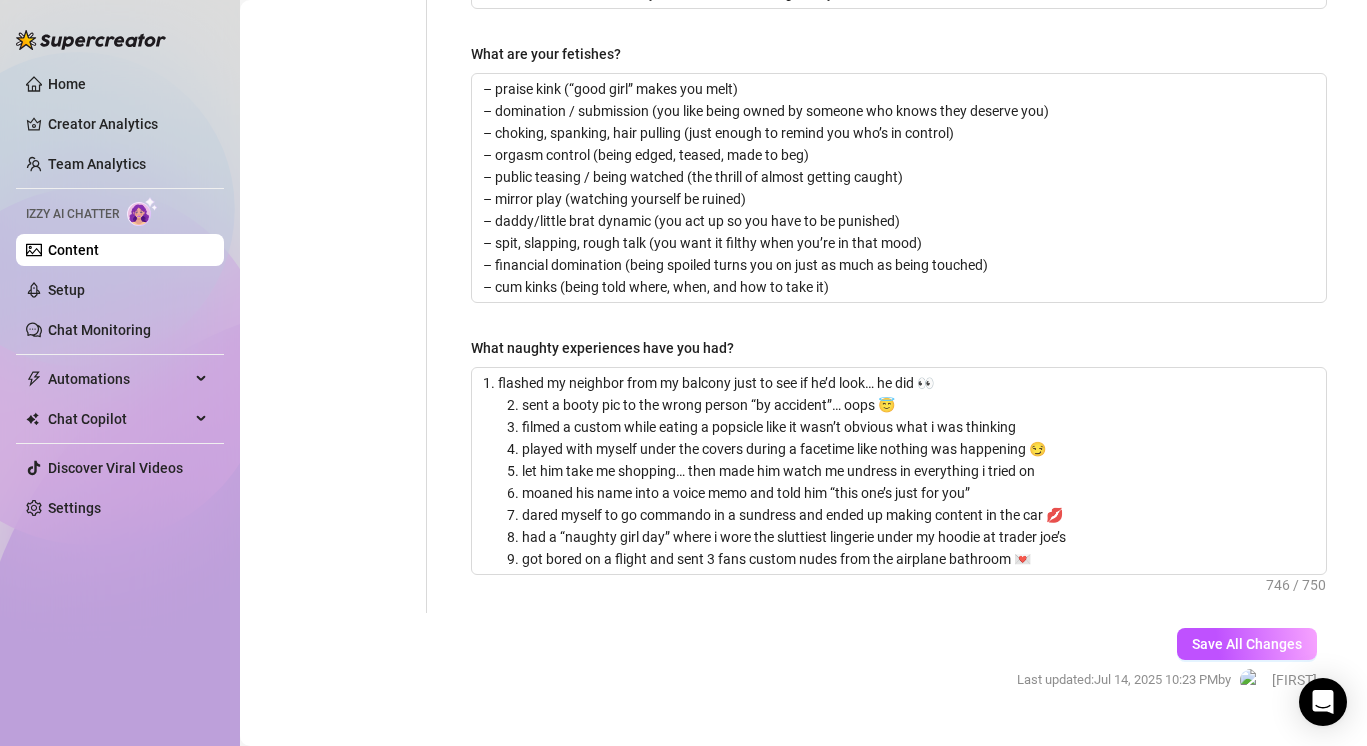 scroll, scrollTop: 1064, scrollLeft: 0, axis: vertical 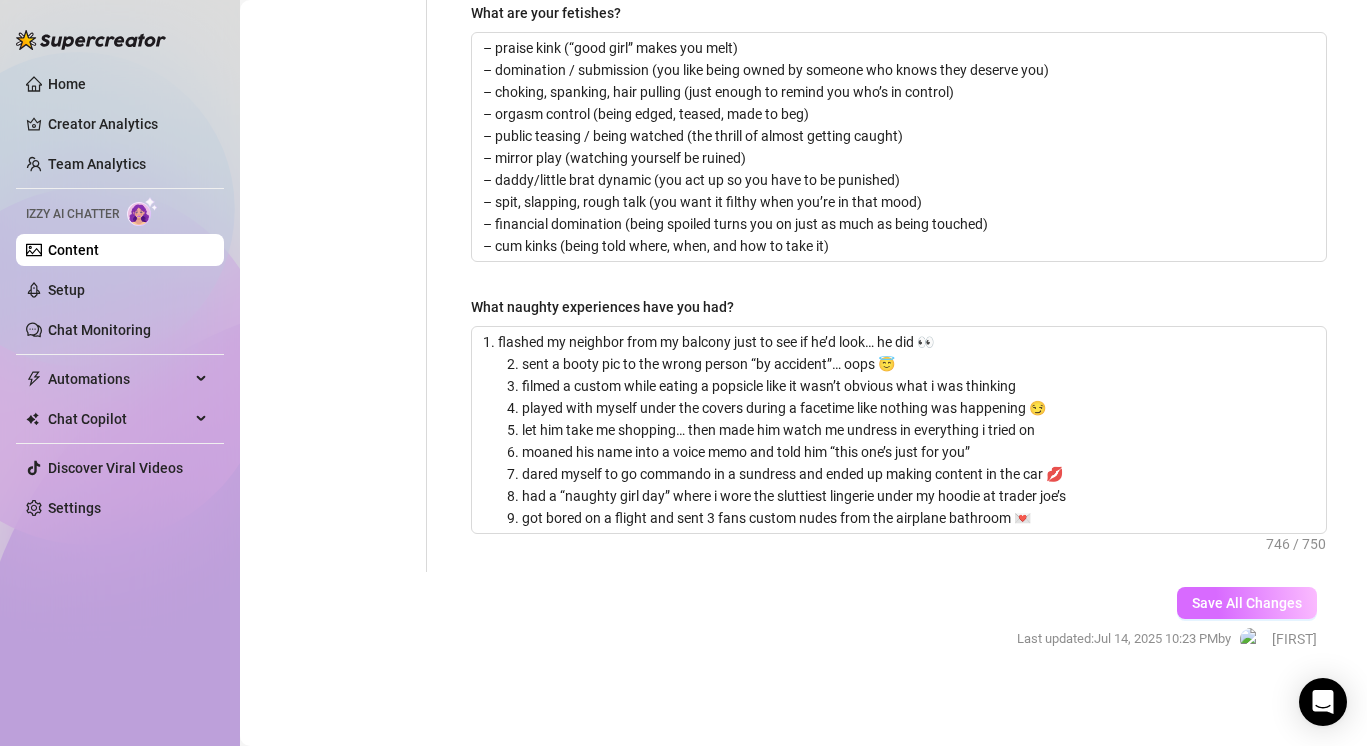 click on "Save All Changes" at bounding box center (1247, 603) 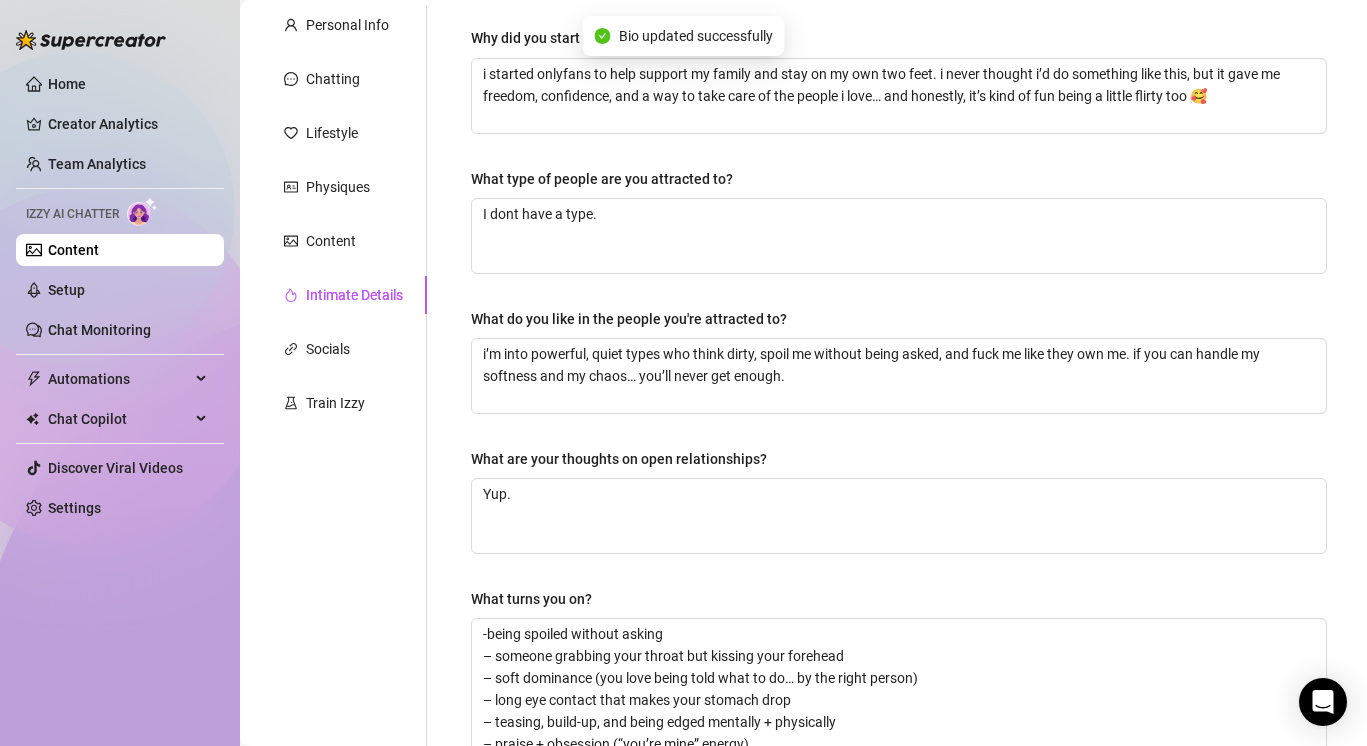 scroll, scrollTop: 0, scrollLeft: 0, axis: both 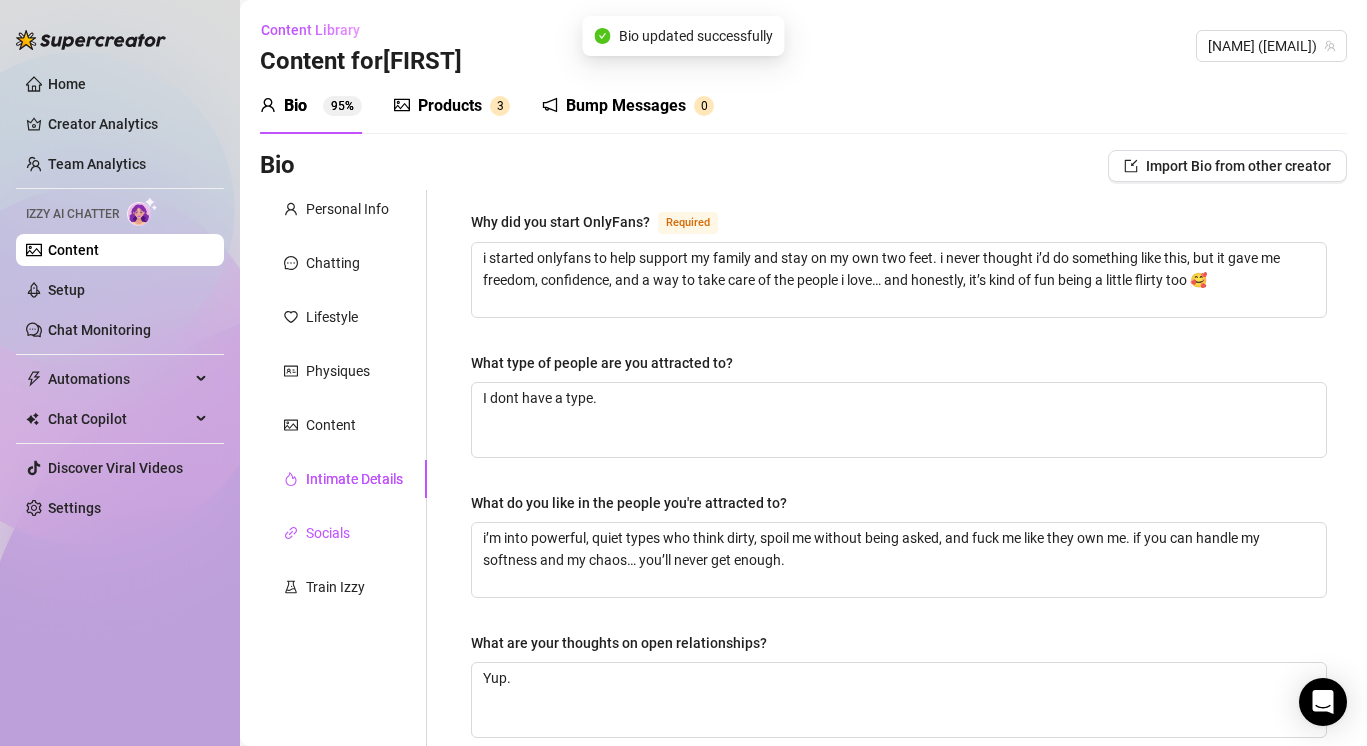 click on "Socials" at bounding box center (328, 533) 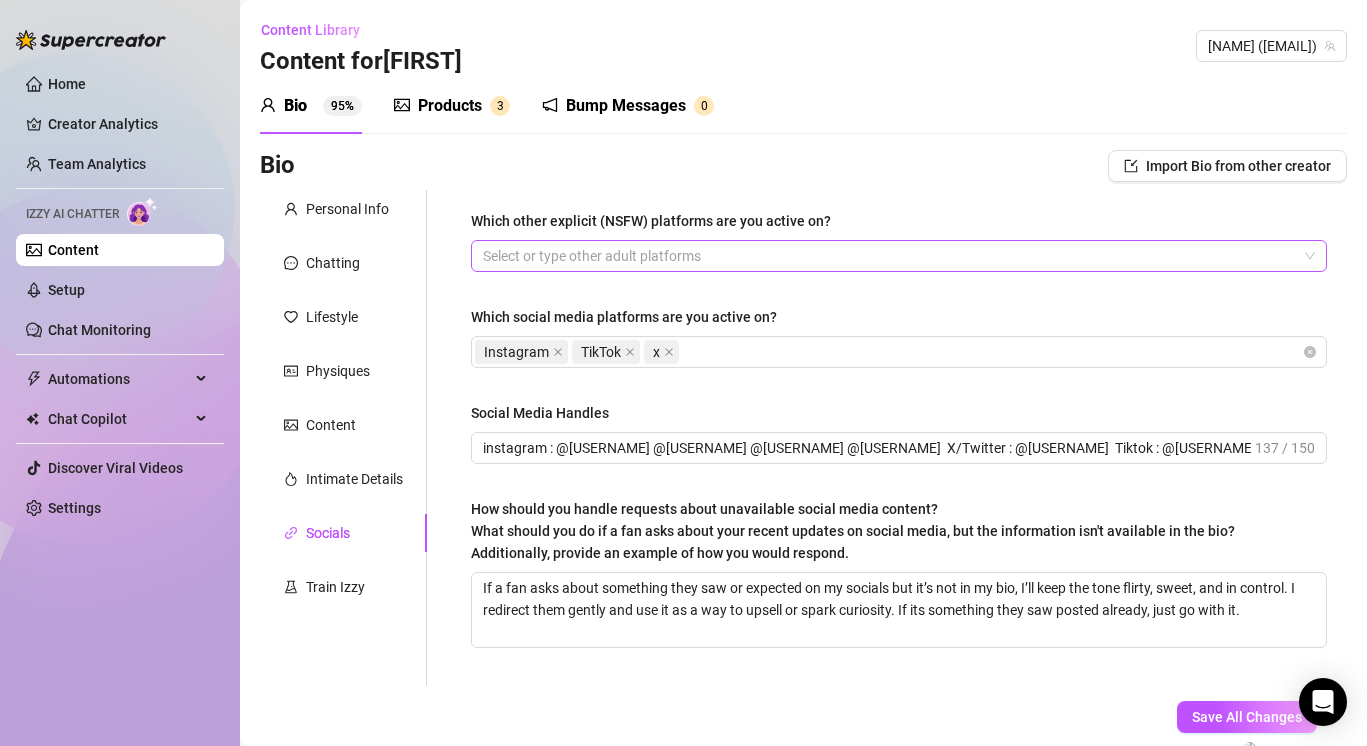 click at bounding box center (888, 256) 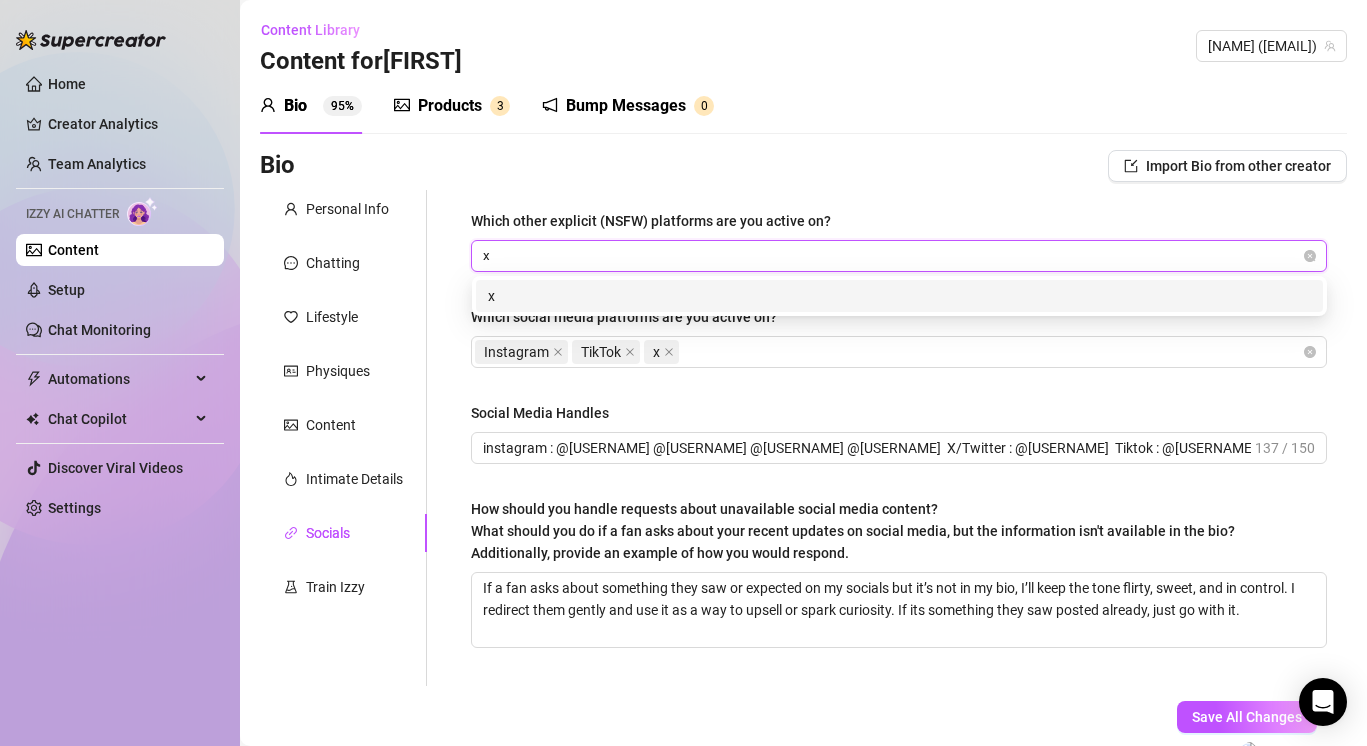 click on "x" at bounding box center (899, 296) 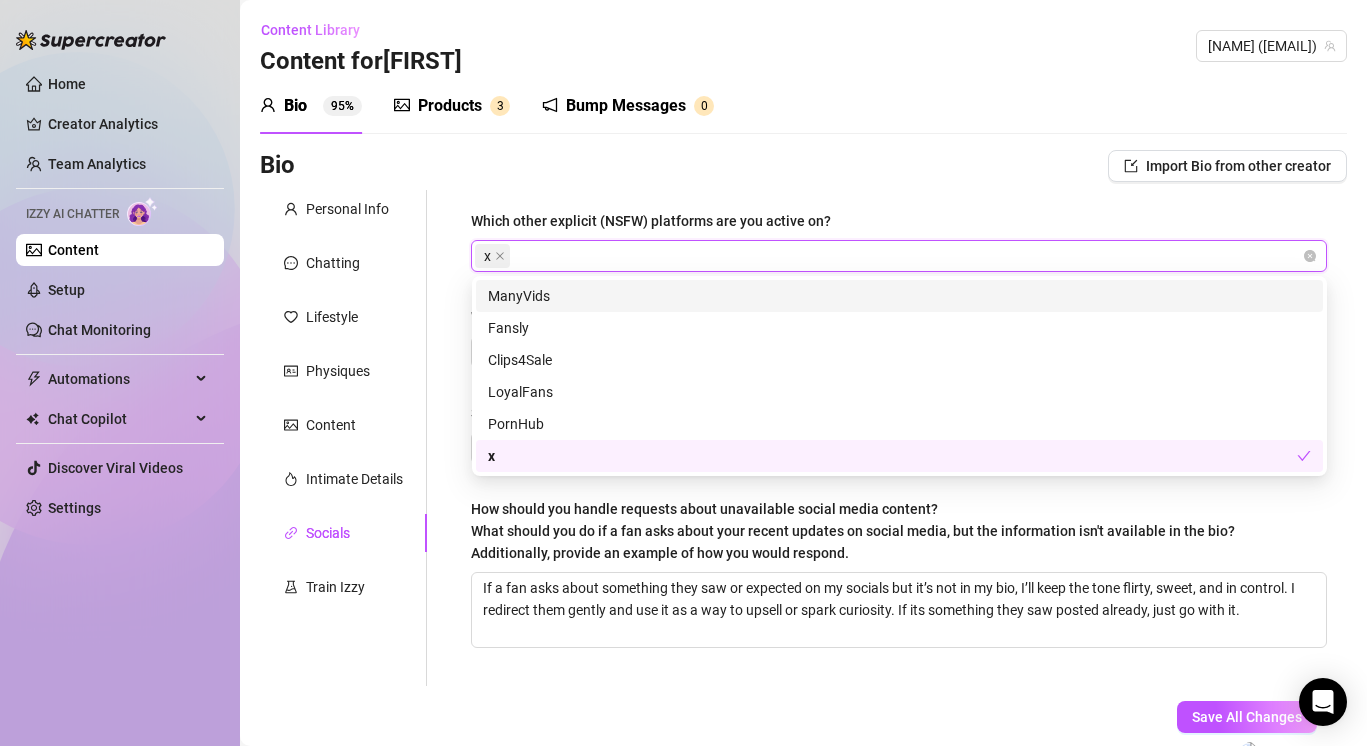 click on "Bio   [PERCENT] Products [NUMBER] Bump Messages [NUMBER]" at bounding box center (803, 106) 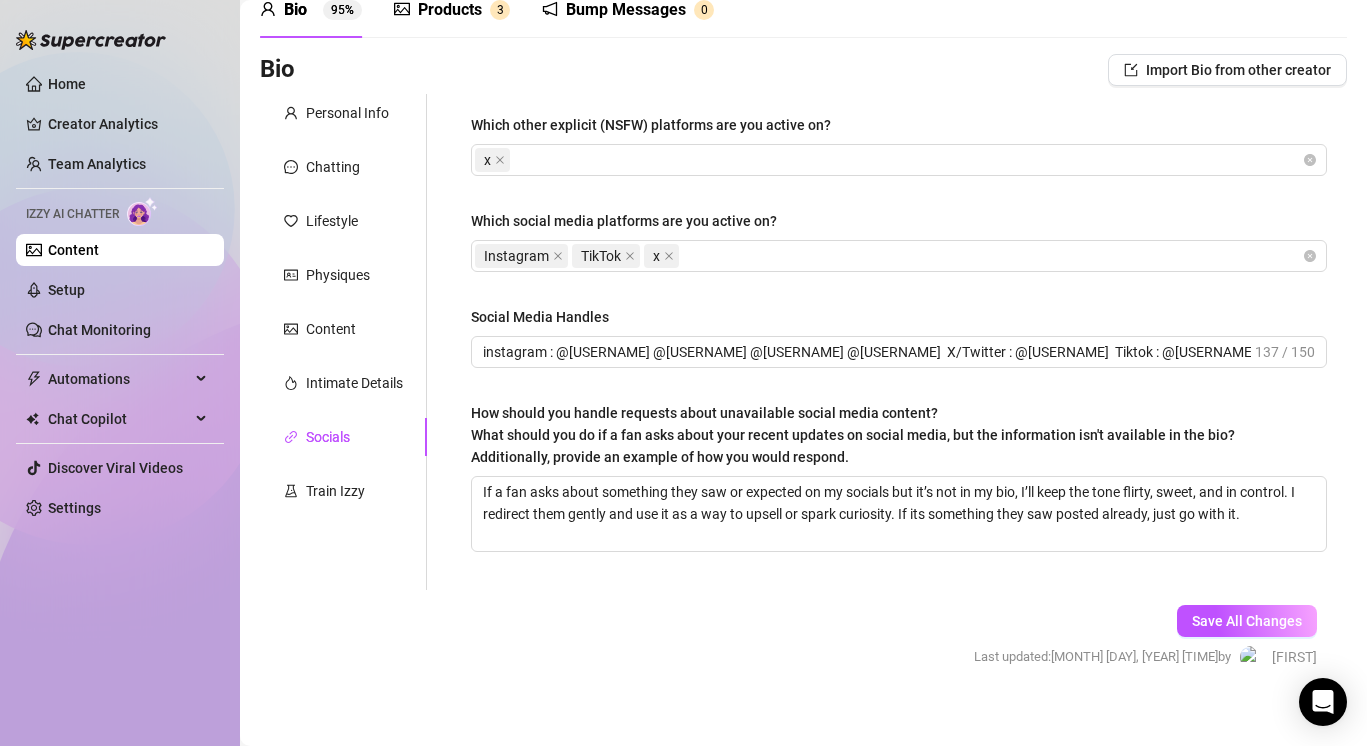scroll, scrollTop: 115, scrollLeft: 0, axis: vertical 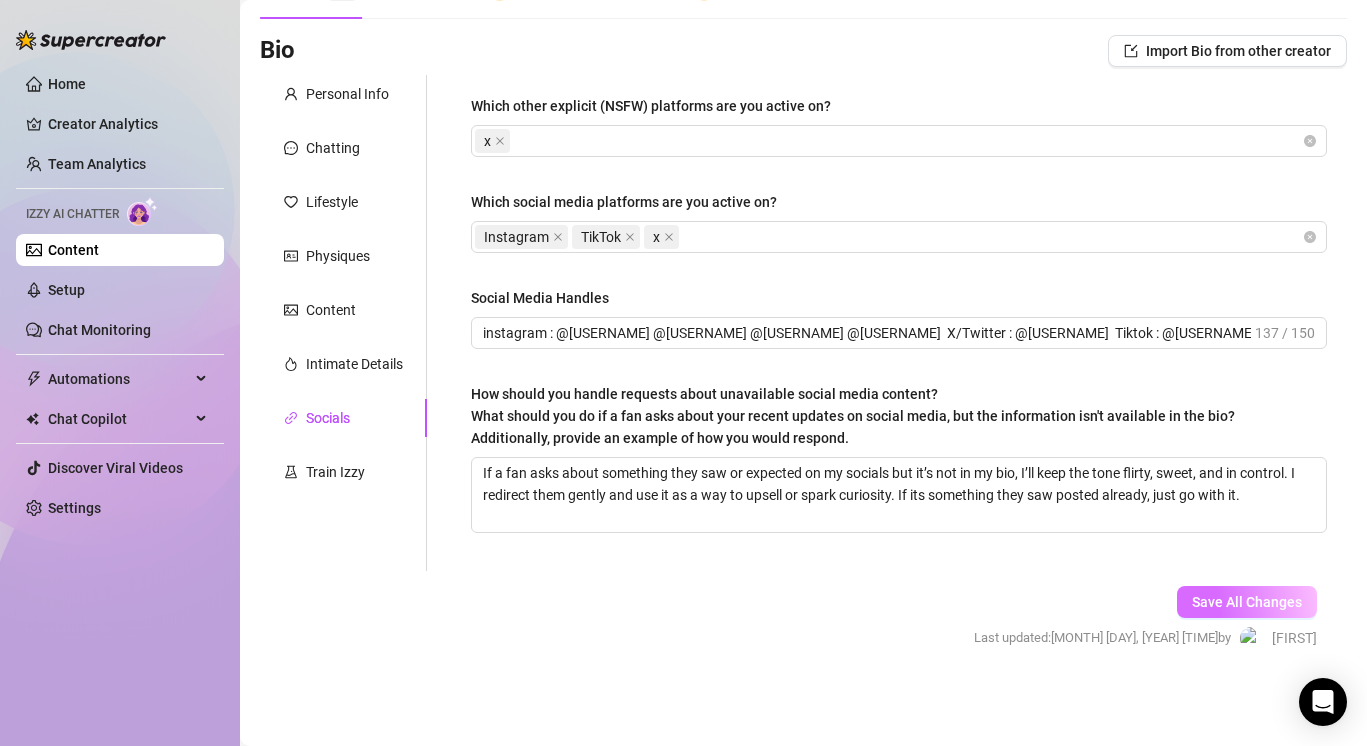click on "Save All Changes" at bounding box center (1247, 602) 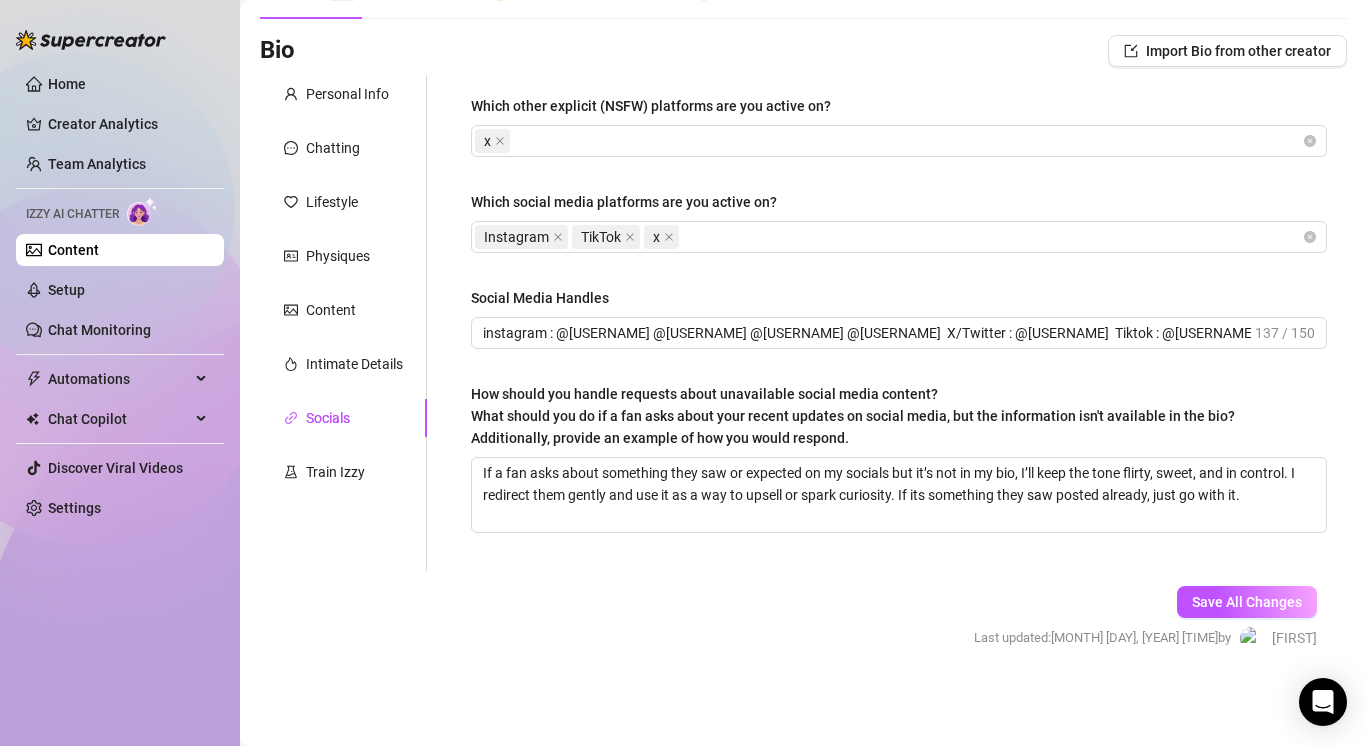 scroll, scrollTop: 0, scrollLeft: 0, axis: both 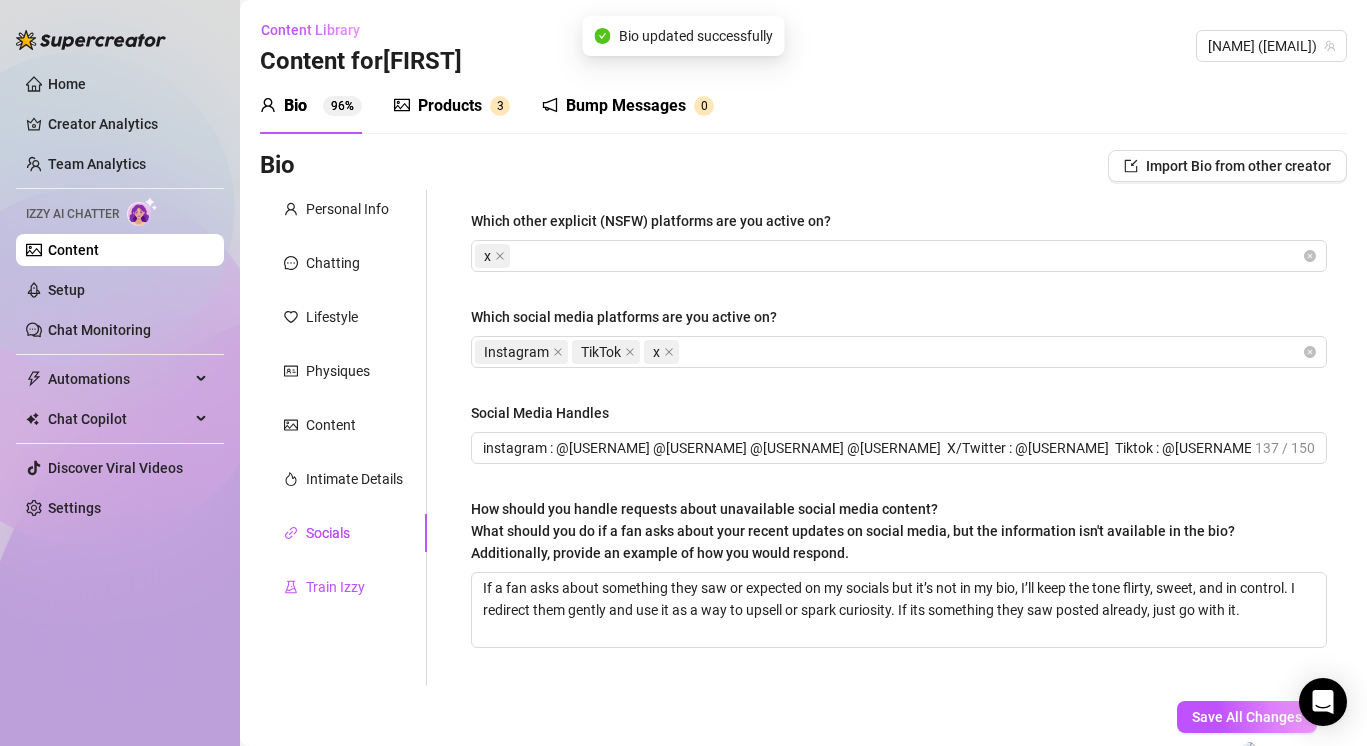 click on "Train Izzy" at bounding box center [335, 587] 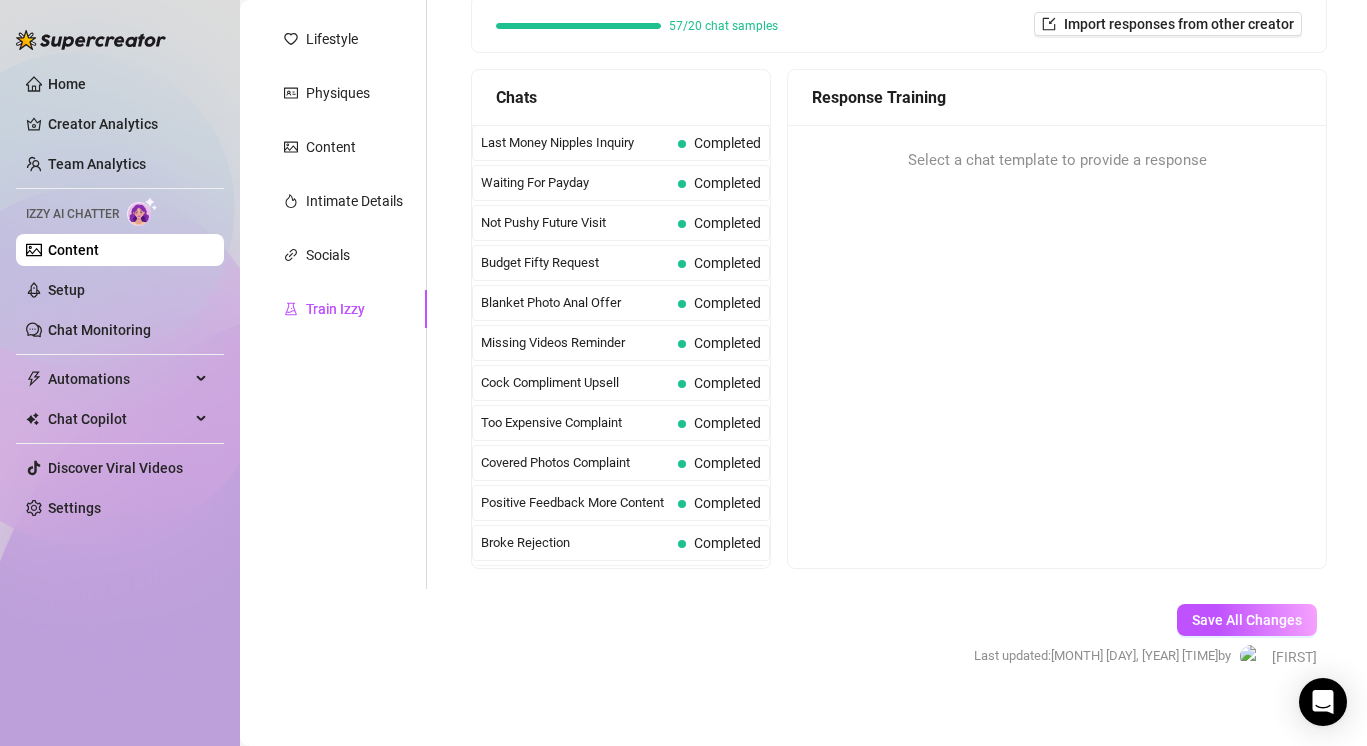scroll, scrollTop: 292, scrollLeft: 0, axis: vertical 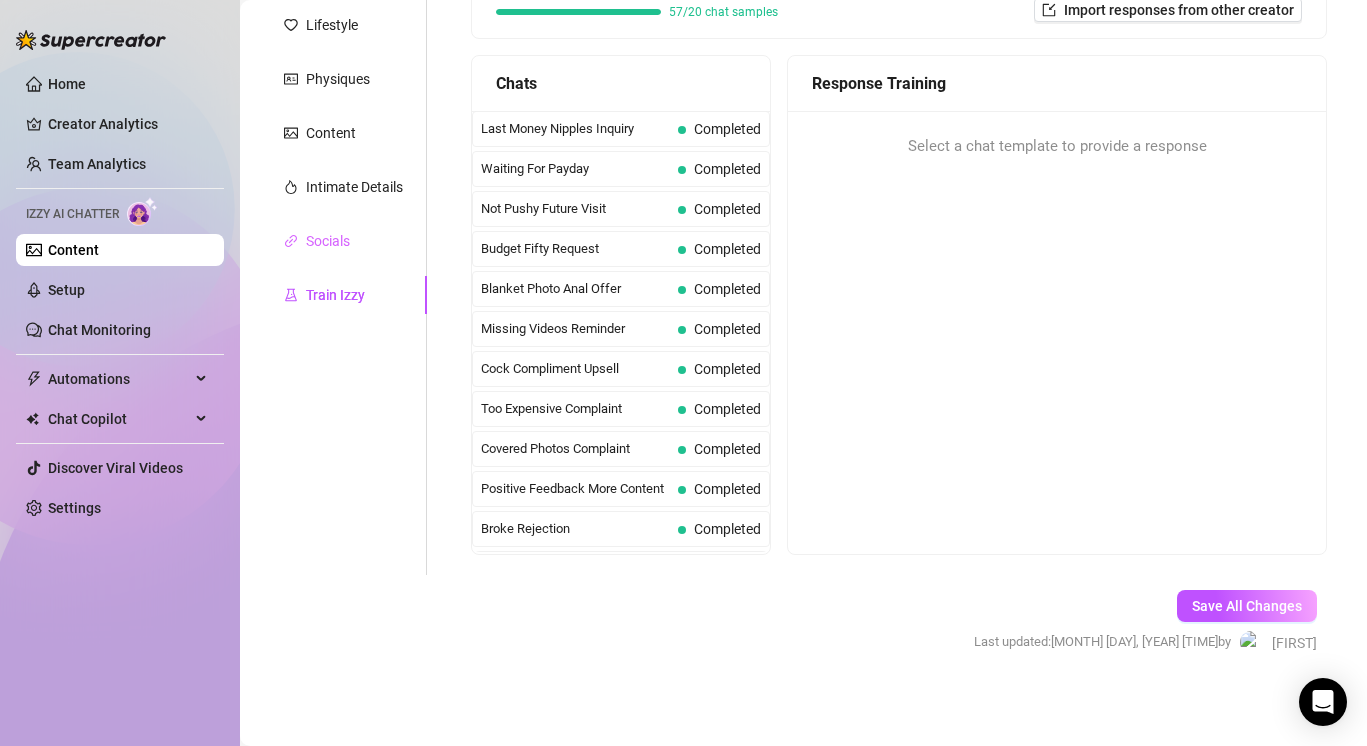click on "Socials" at bounding box center [343, 241] 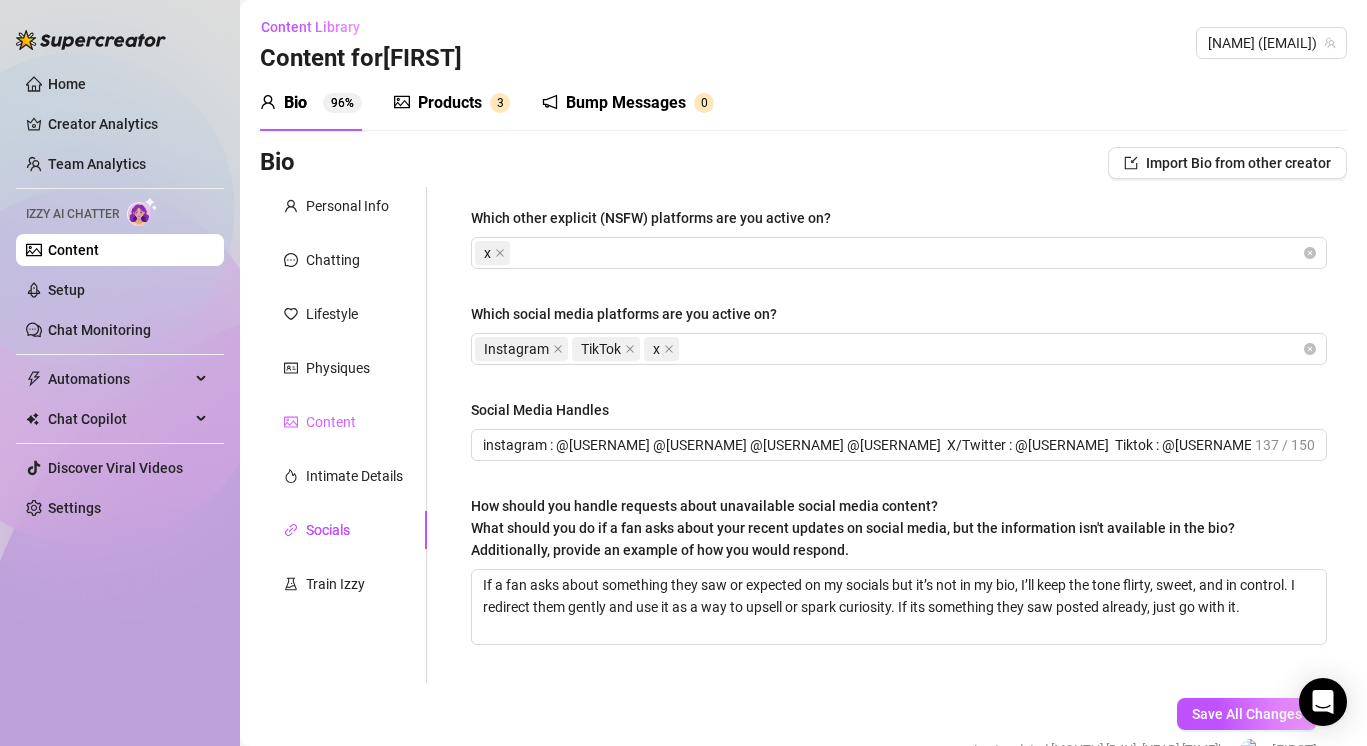 scroll, scrollTop: 0, scrollLeft: 0, axis: both 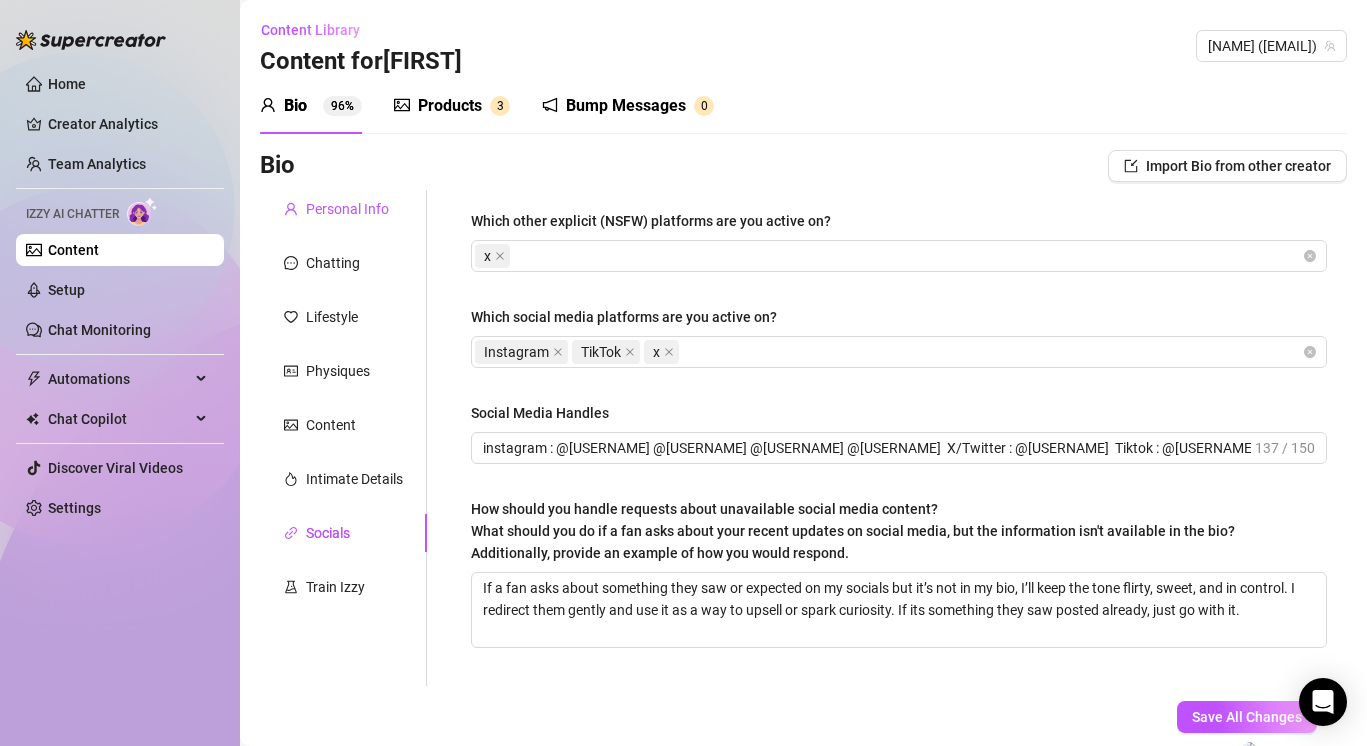 click on "Personal Info" at bounding box center (347, 209) 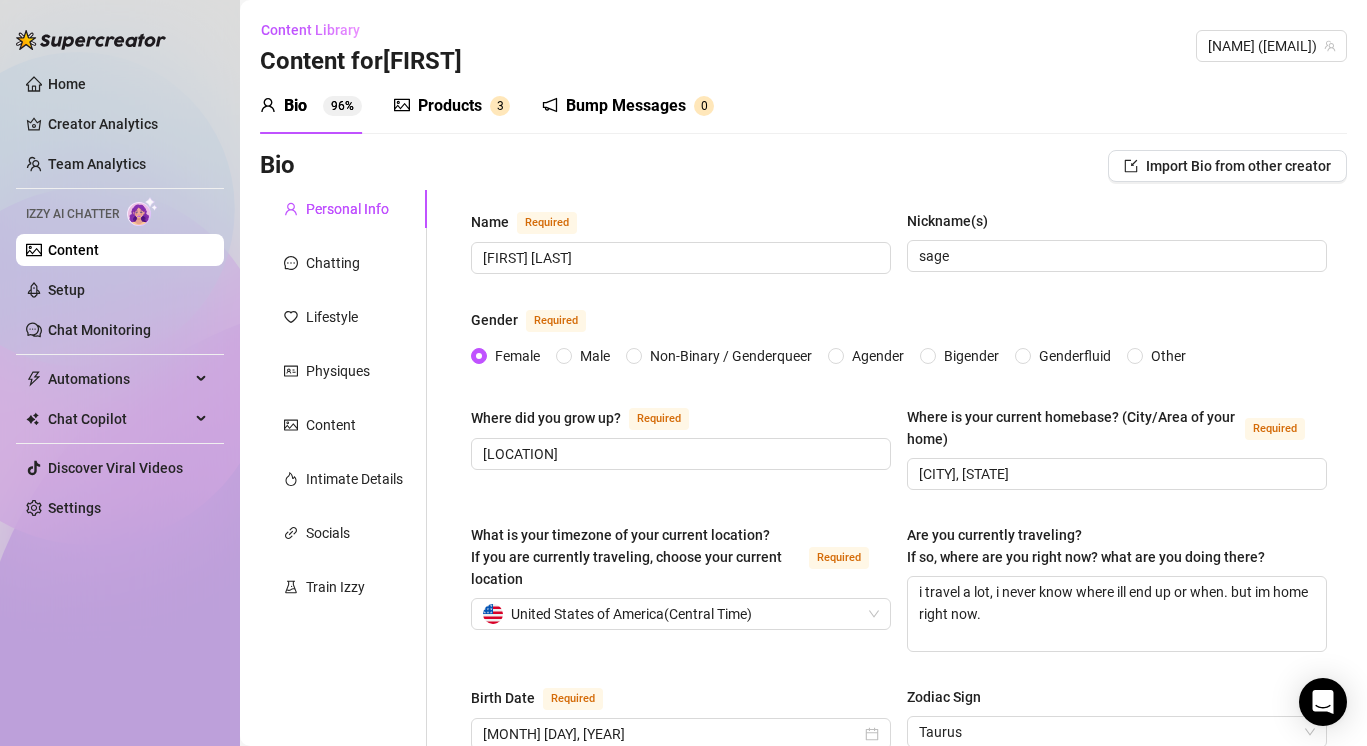 click on "96%" at bounding box center [342, 106] 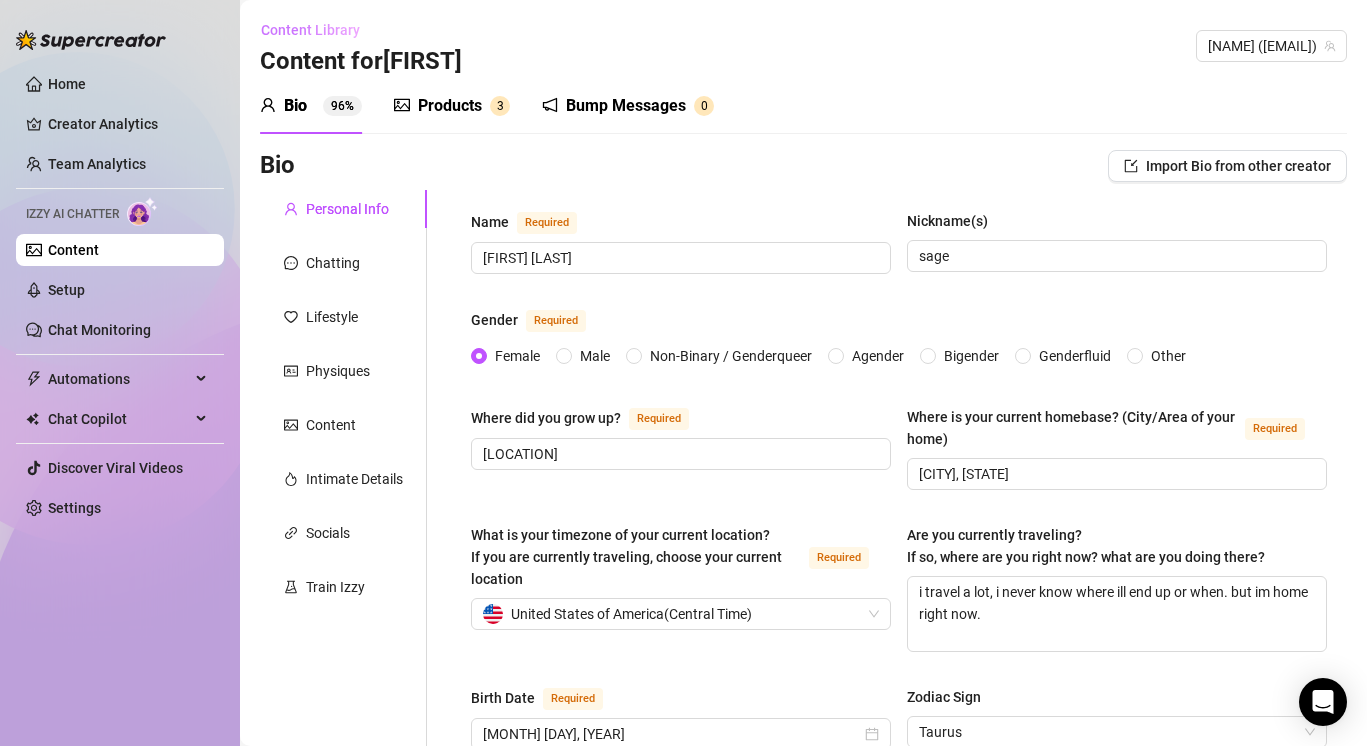 click on "Content Library" at bounding box center [310, 30] 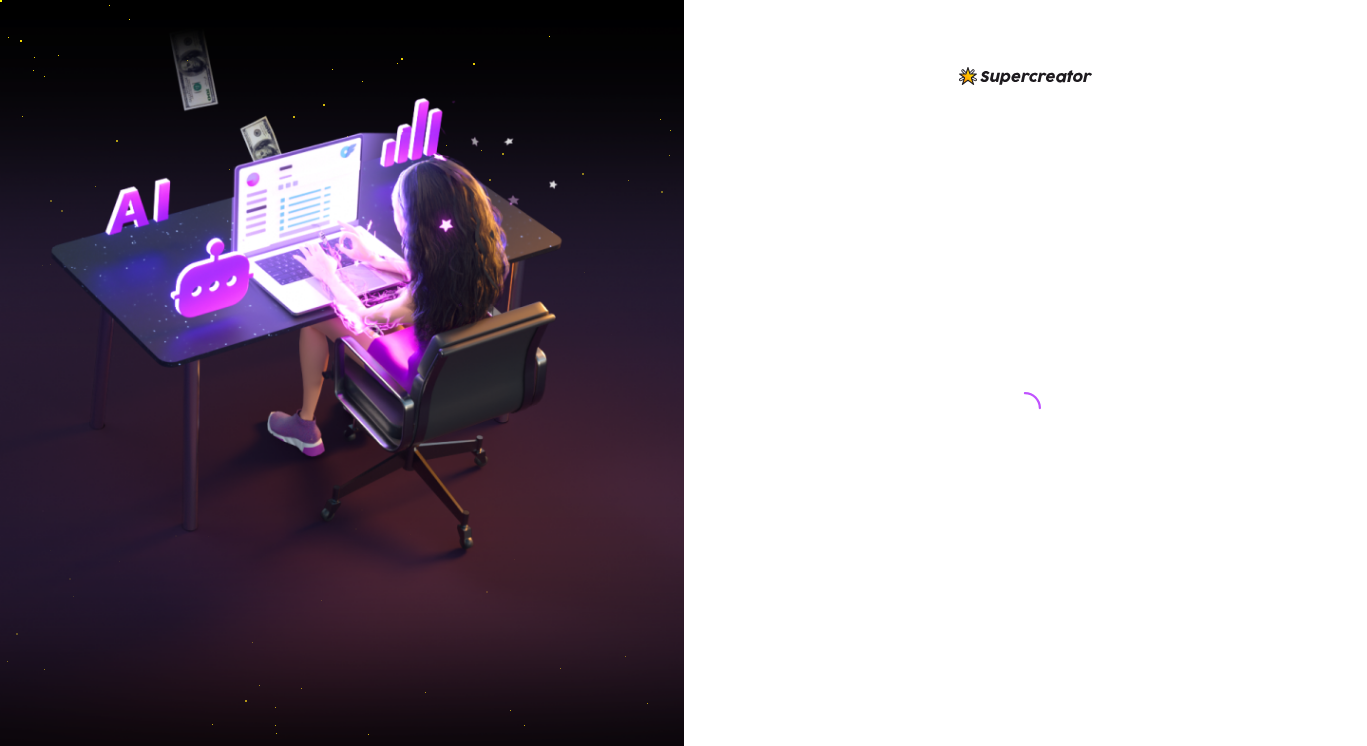 scroll, scrollTop: 0, scrollLeft: 0, axis: both 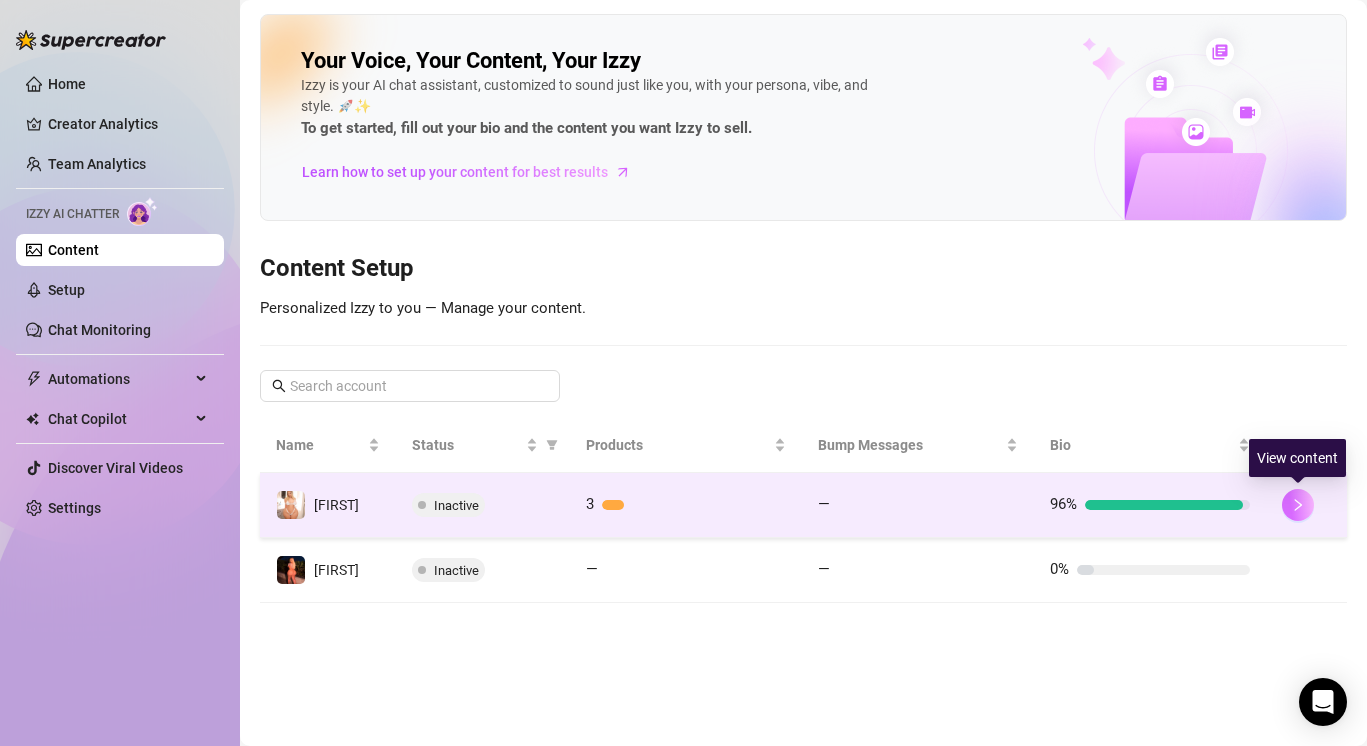 click at bounding box center (1298, 505) 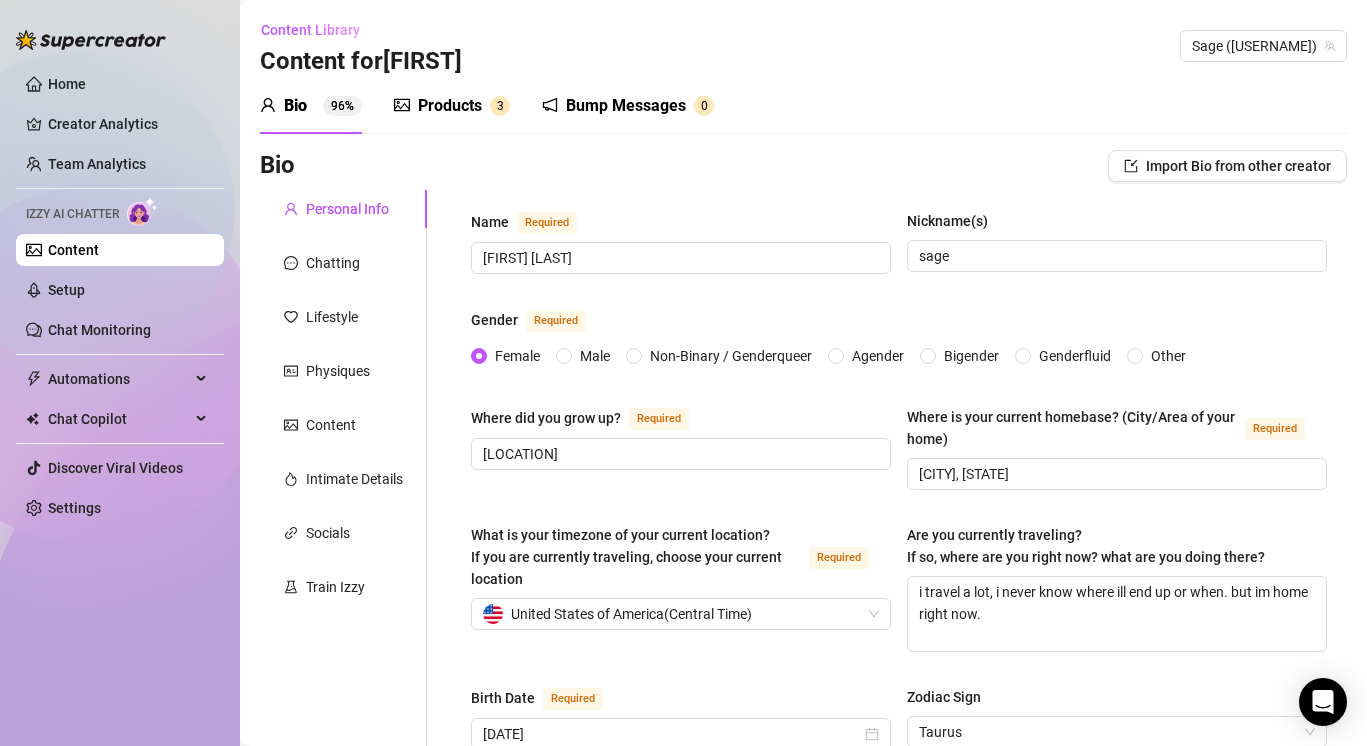 click on "Products" at bounding box center [450, 106] 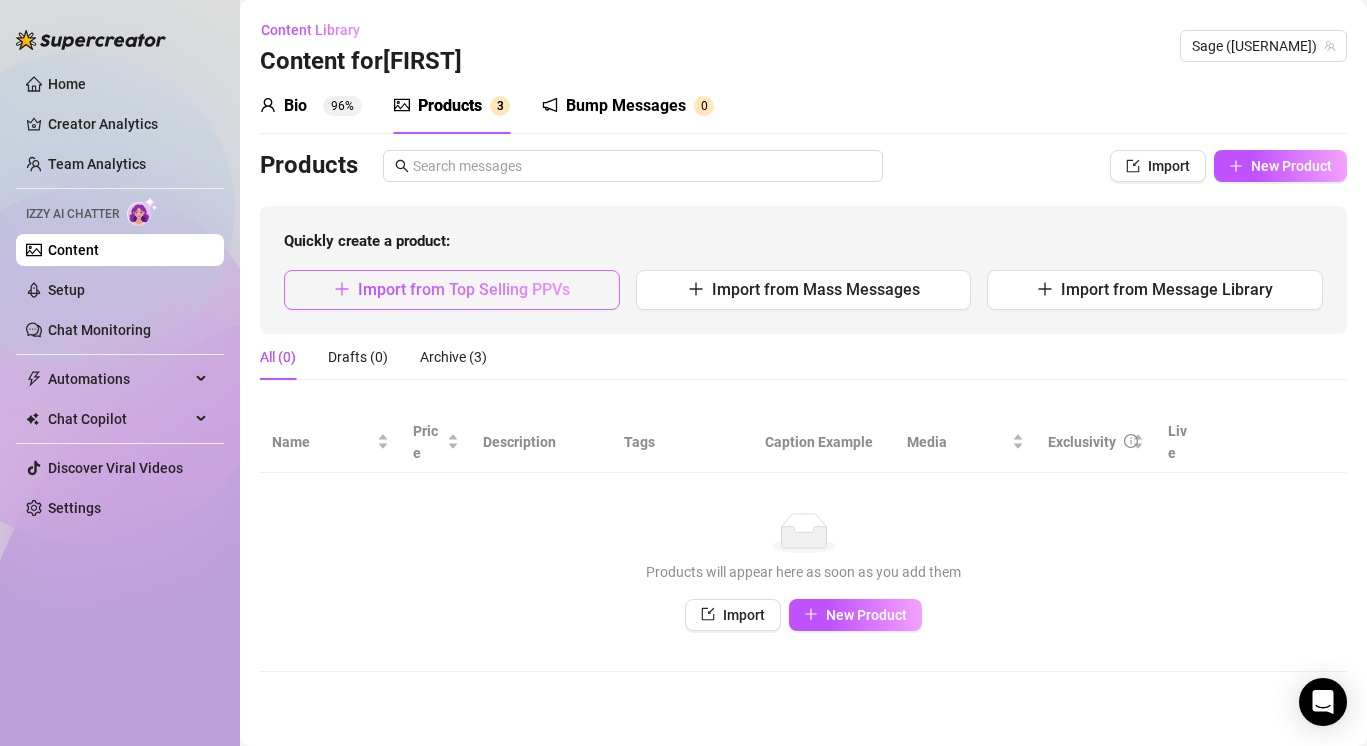 click on "Import from Top Selling PPVs" at bounding box center (464, 289) 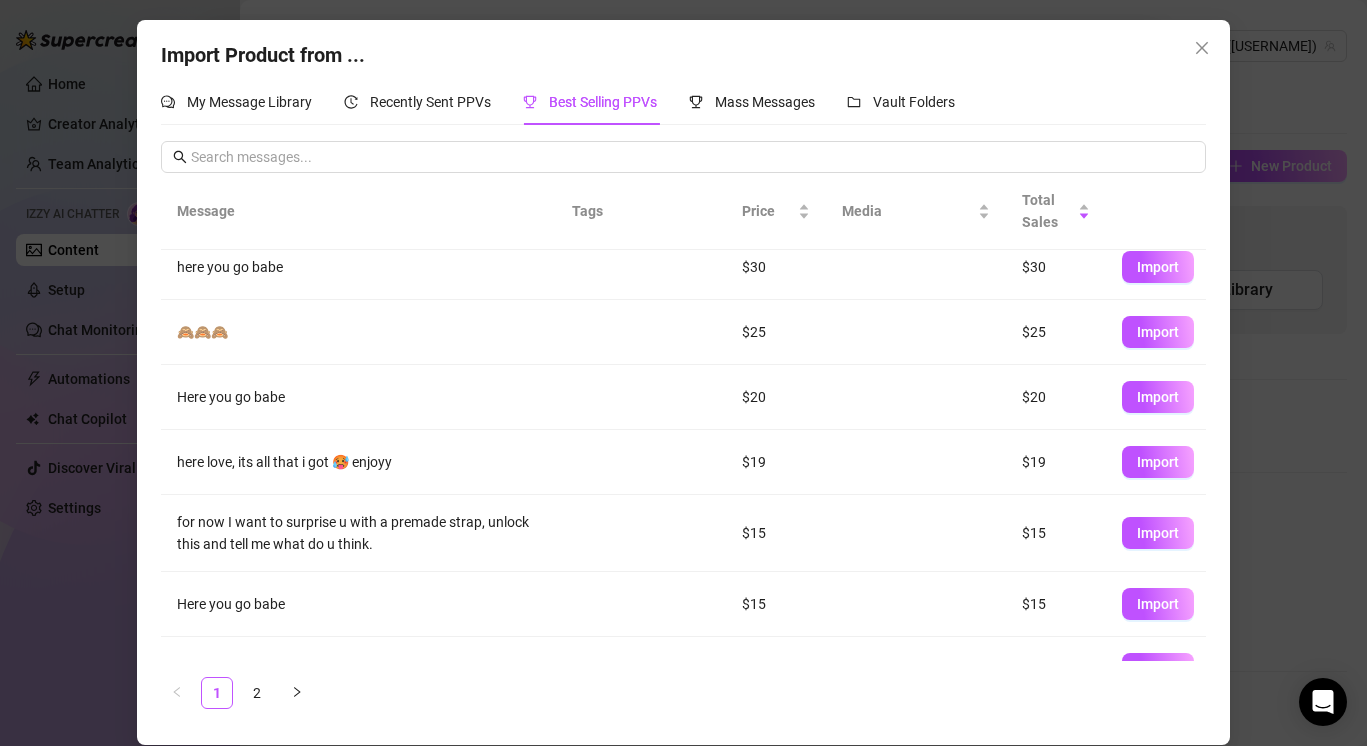 scroll, scrollTop: 285, scrollLeft: 0, axis: vertical 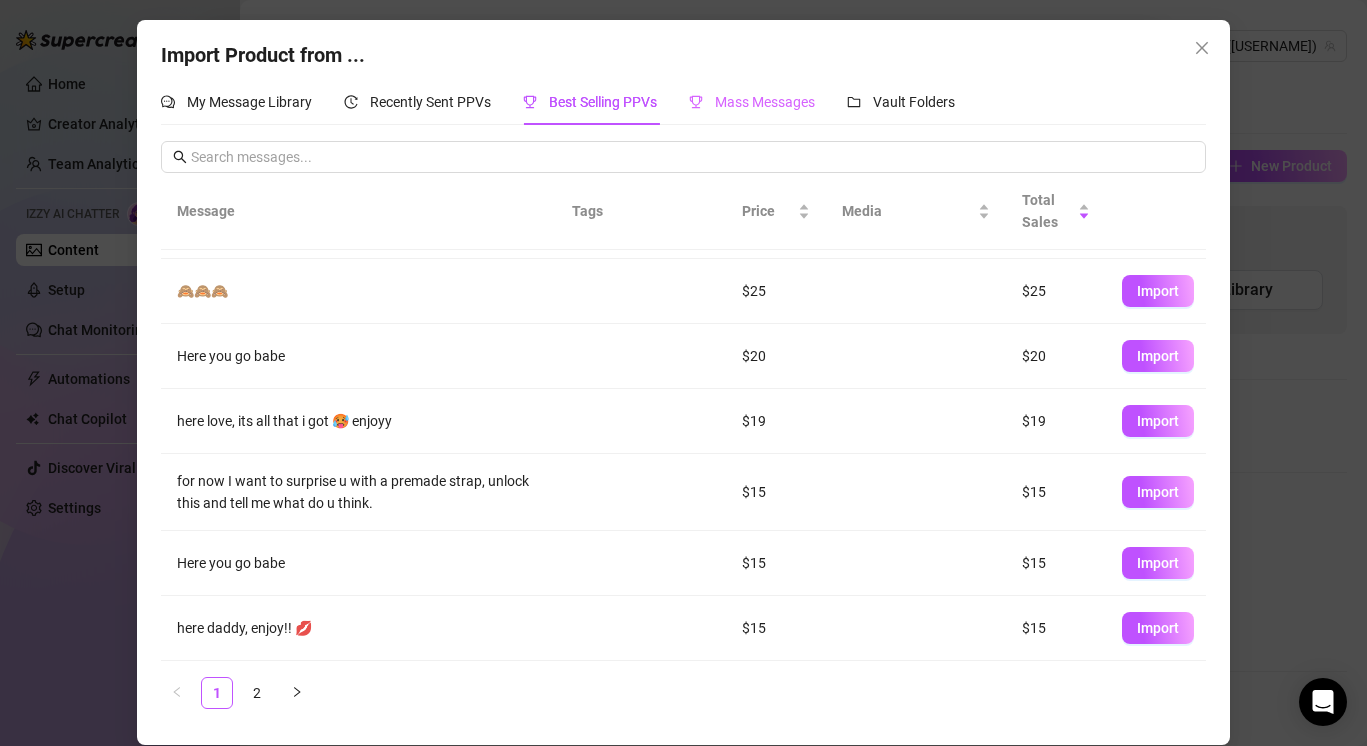 click on "Mass Messages" at bounding box center (752, 102) 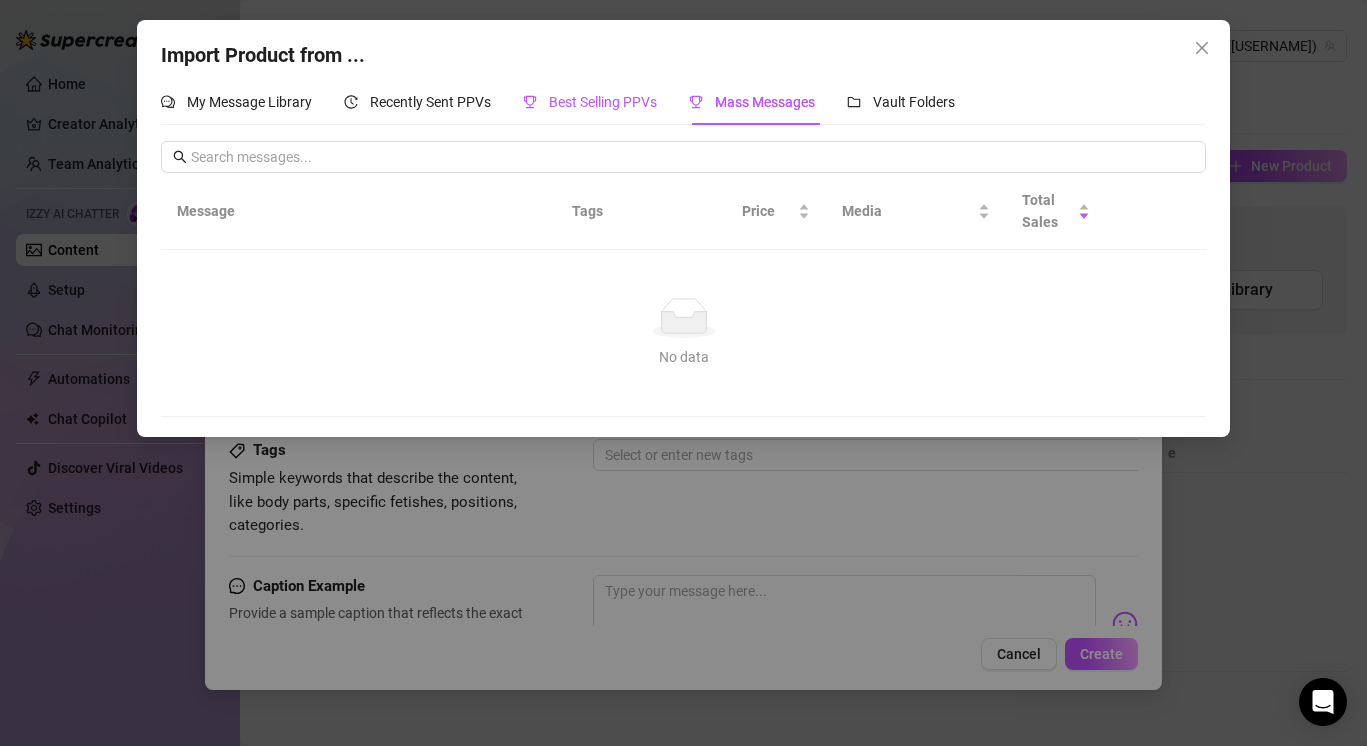 click on "Best Selling PPVs" at bounding box center (603, 102) 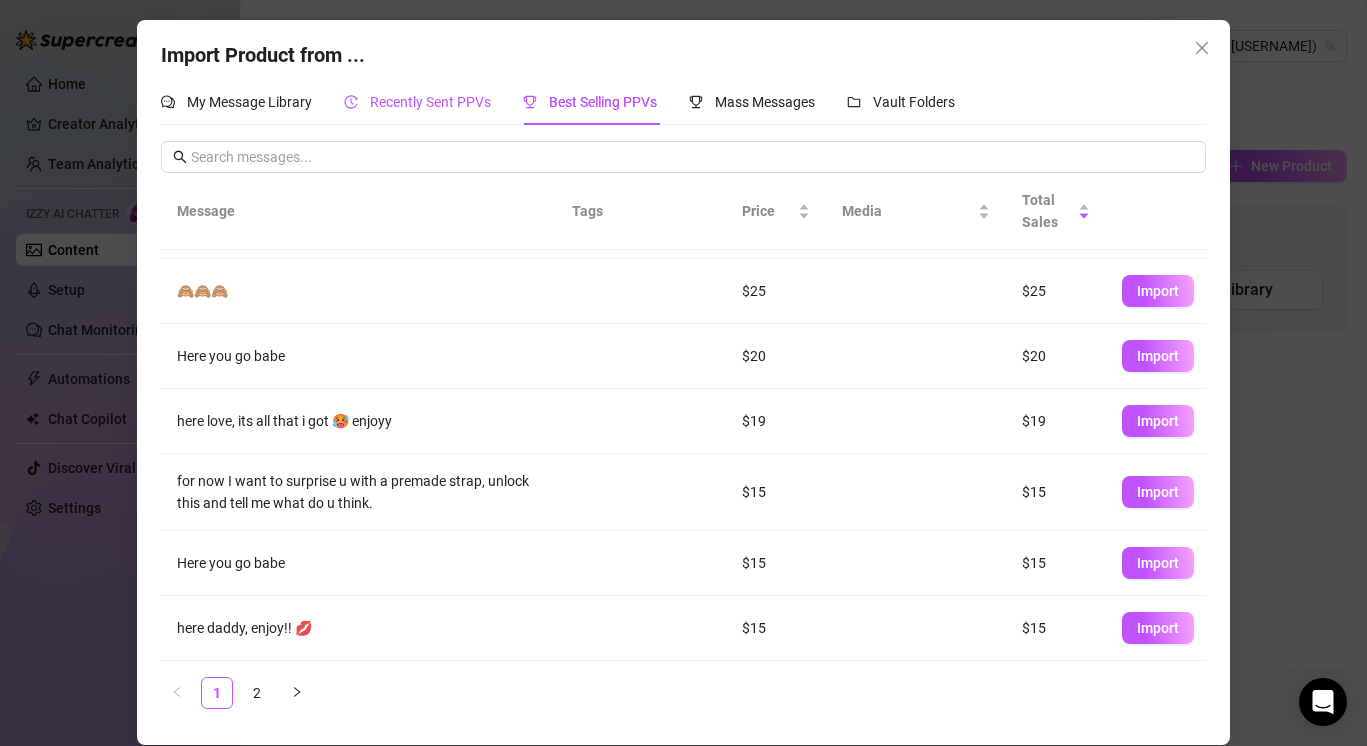 click on "Recently Sent PPVs" at bounding box center (430, 102) 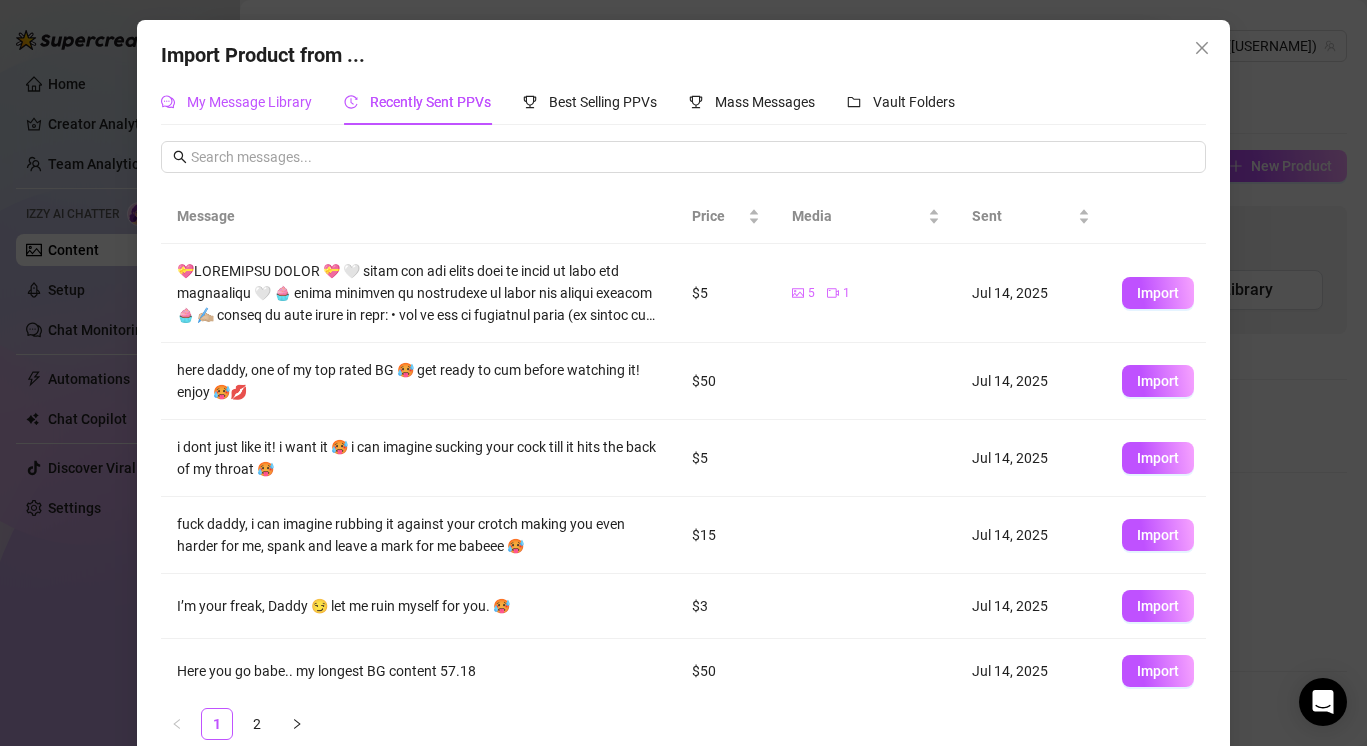click on "My Message Library" at bounding box center (249, 102) 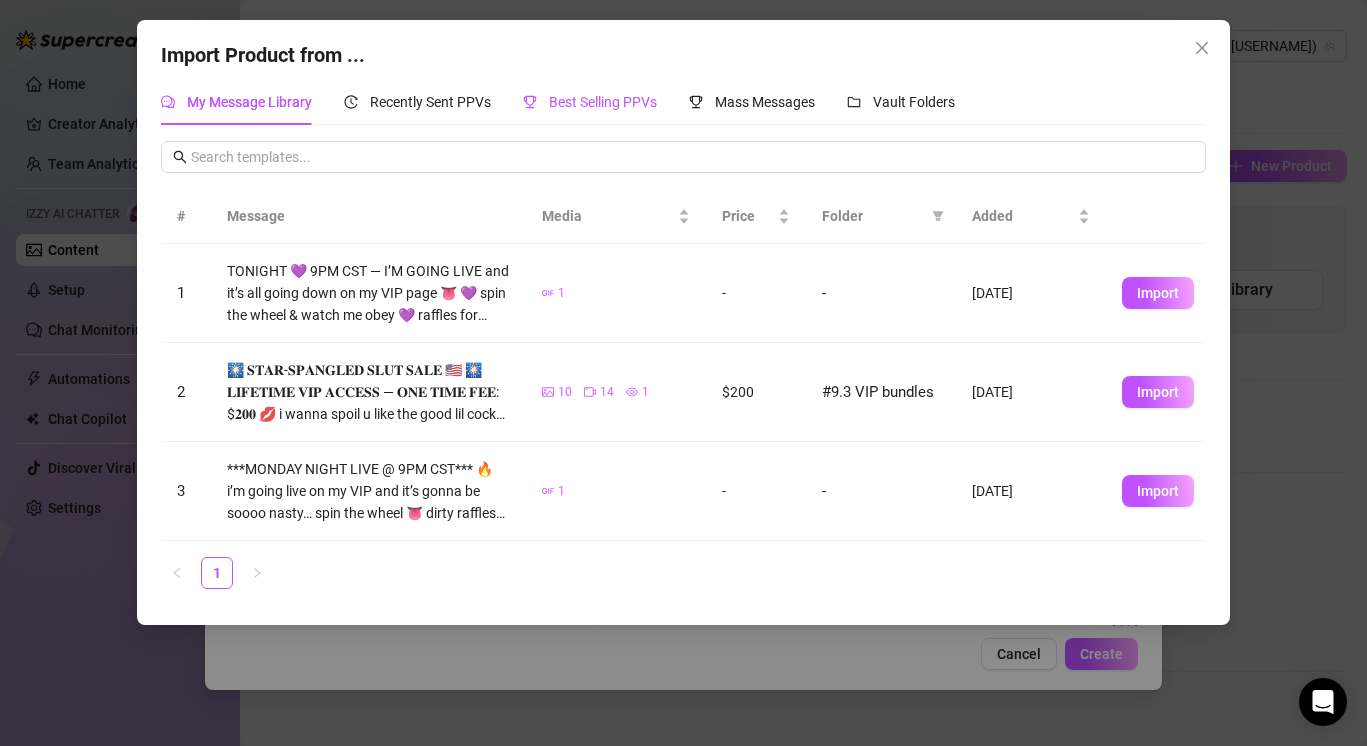 click on "Best Selling PPVs" at bounding box center [603, 102] 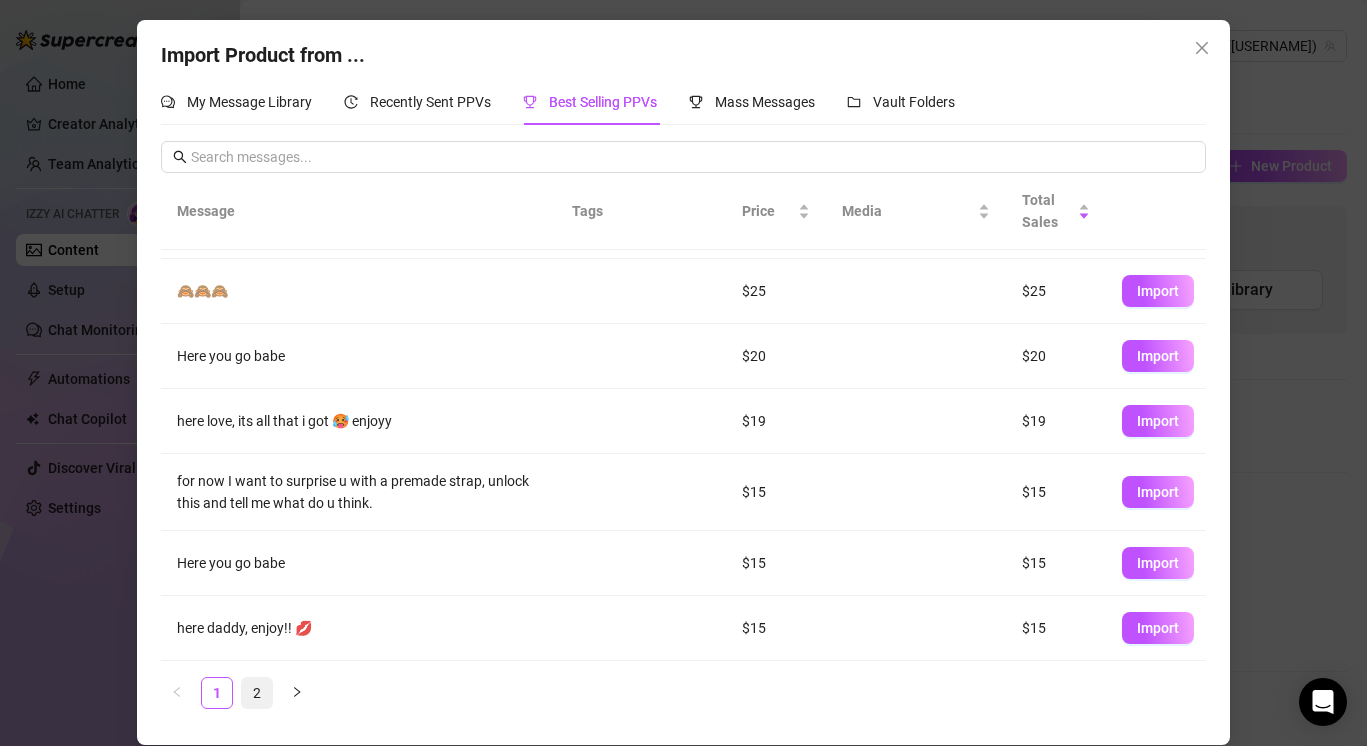 click on "2" at bounding box center (257, 693) 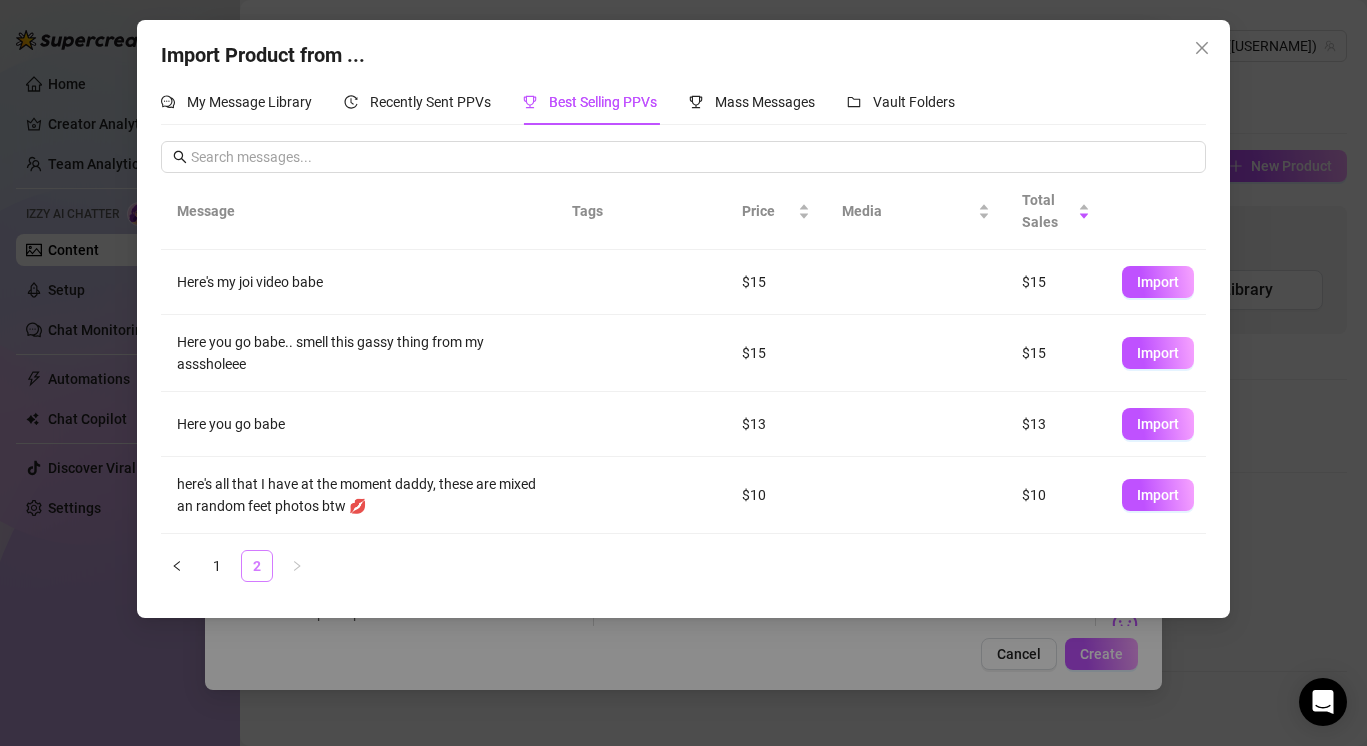 scroll, scrollTop: 0, scrollLeft: 0, axis: both 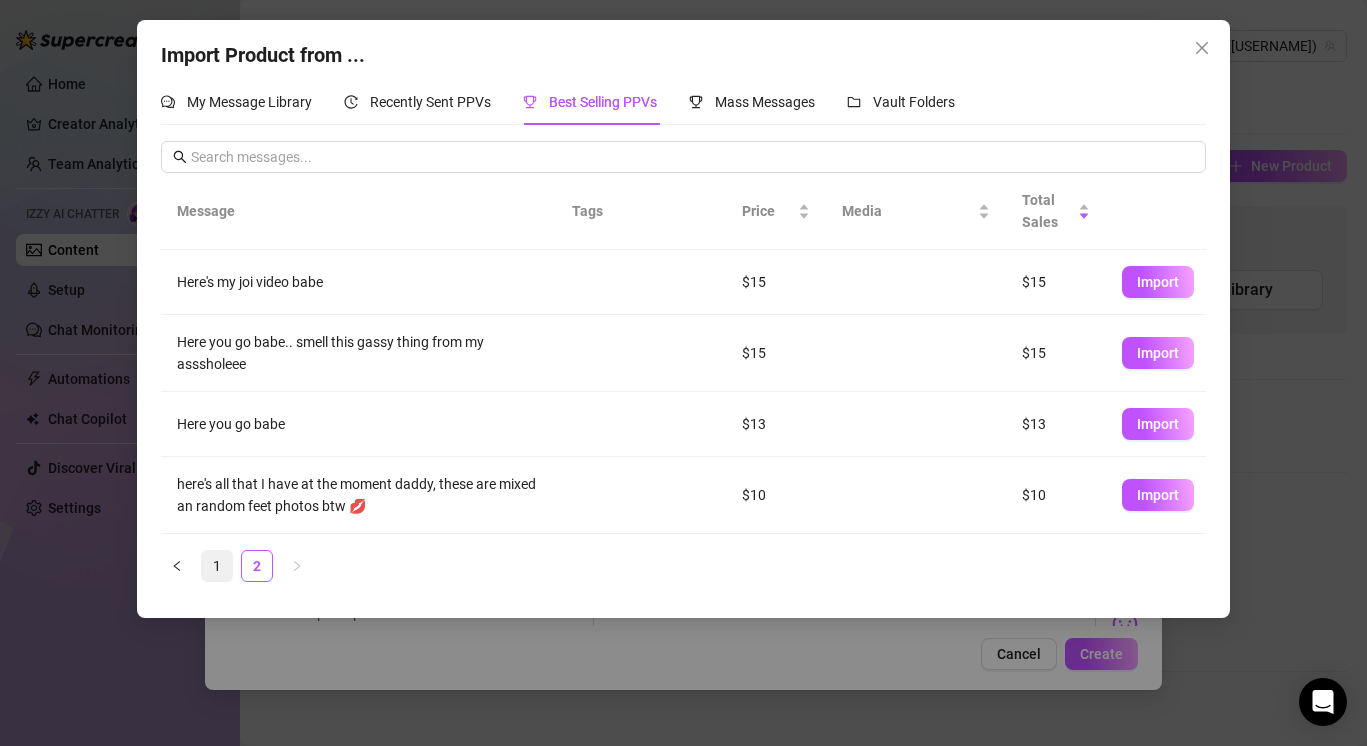 click on "1" at bounding box center [217, 566] 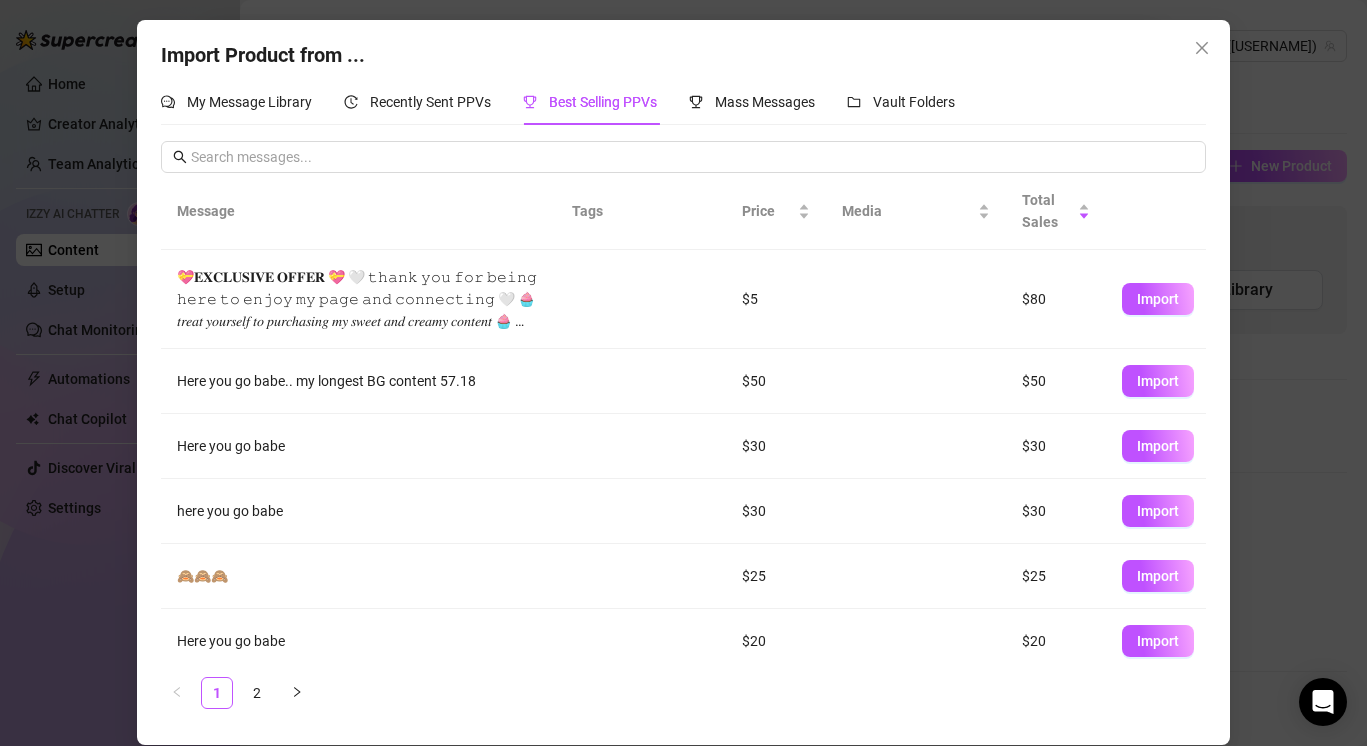 click on "$5" at bounding box center (776, 299) 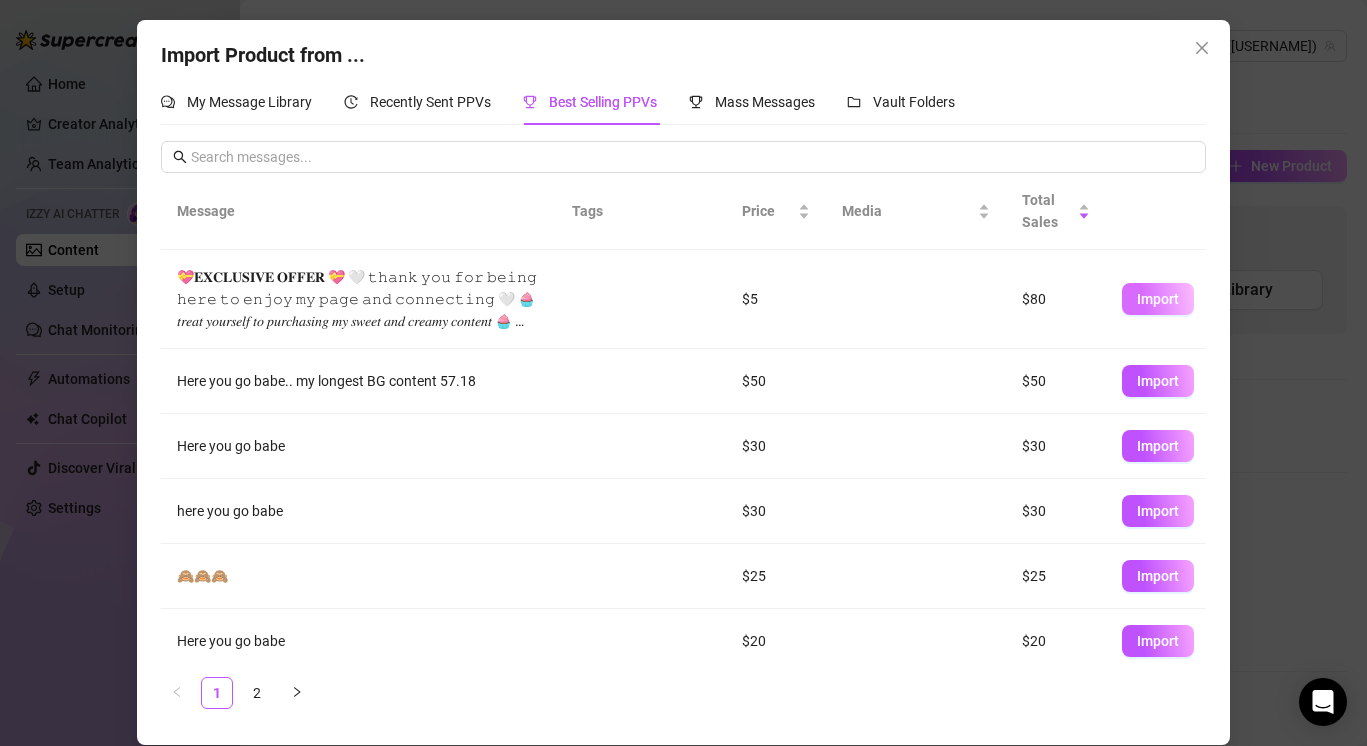 click on "Import" at bounding box center [1158, 299] 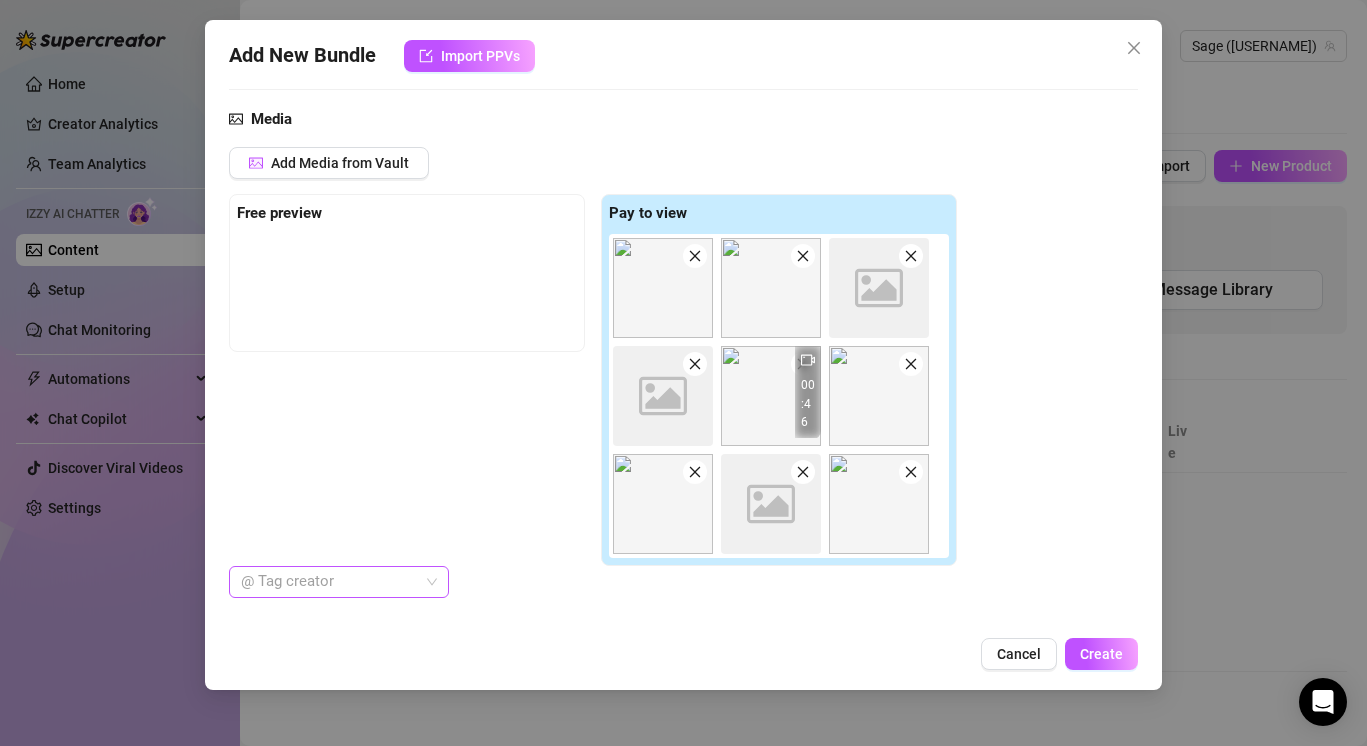click on "@ Tag creator" at bounding box center [339, 582] 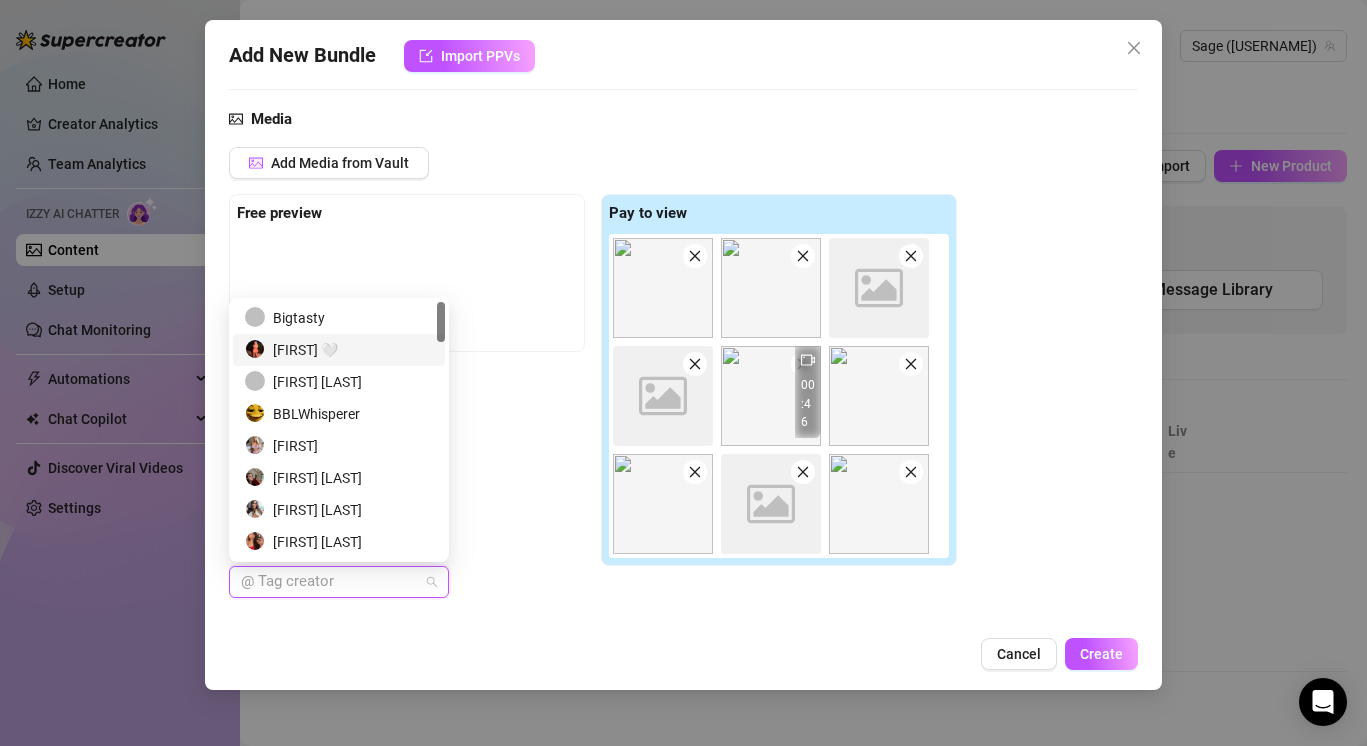 click on "SAGE 🤍" at bounding box center (339, 350) 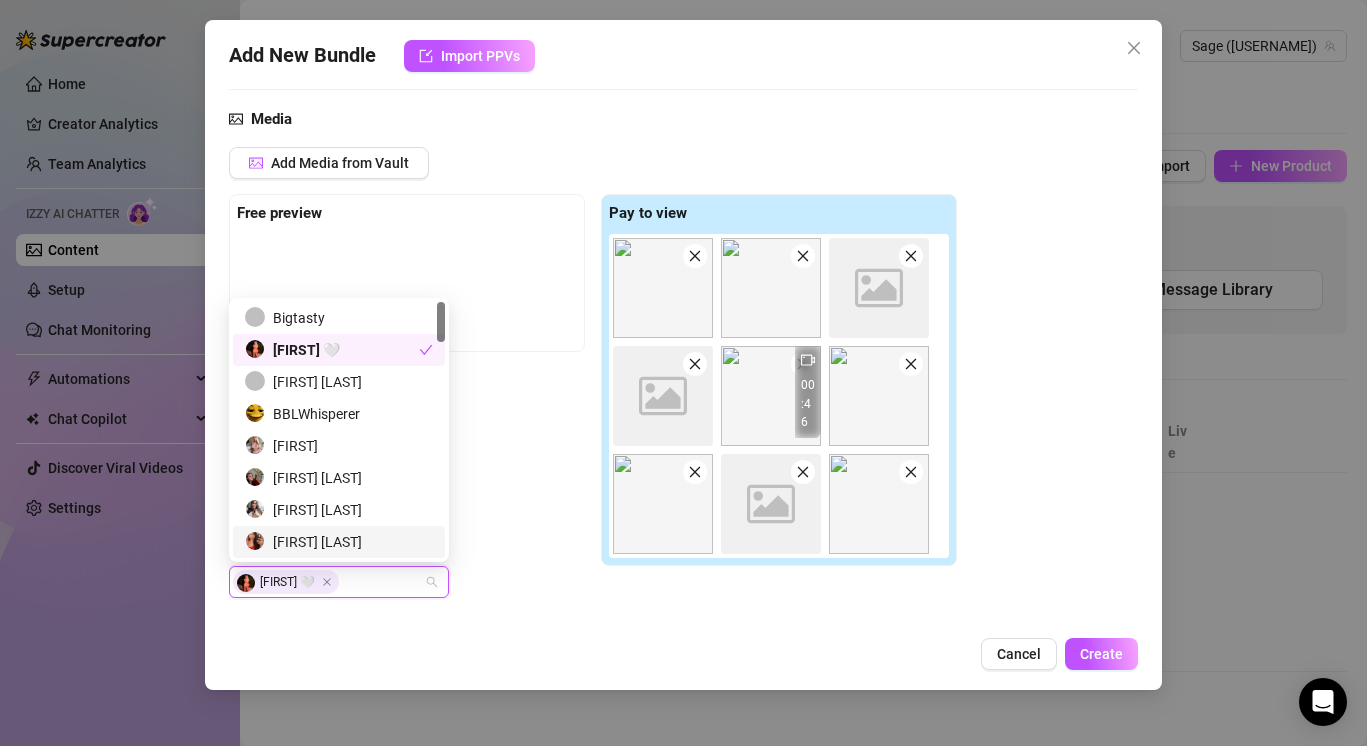 click on "SAGE 🤍" at bounding box center [593, 582] 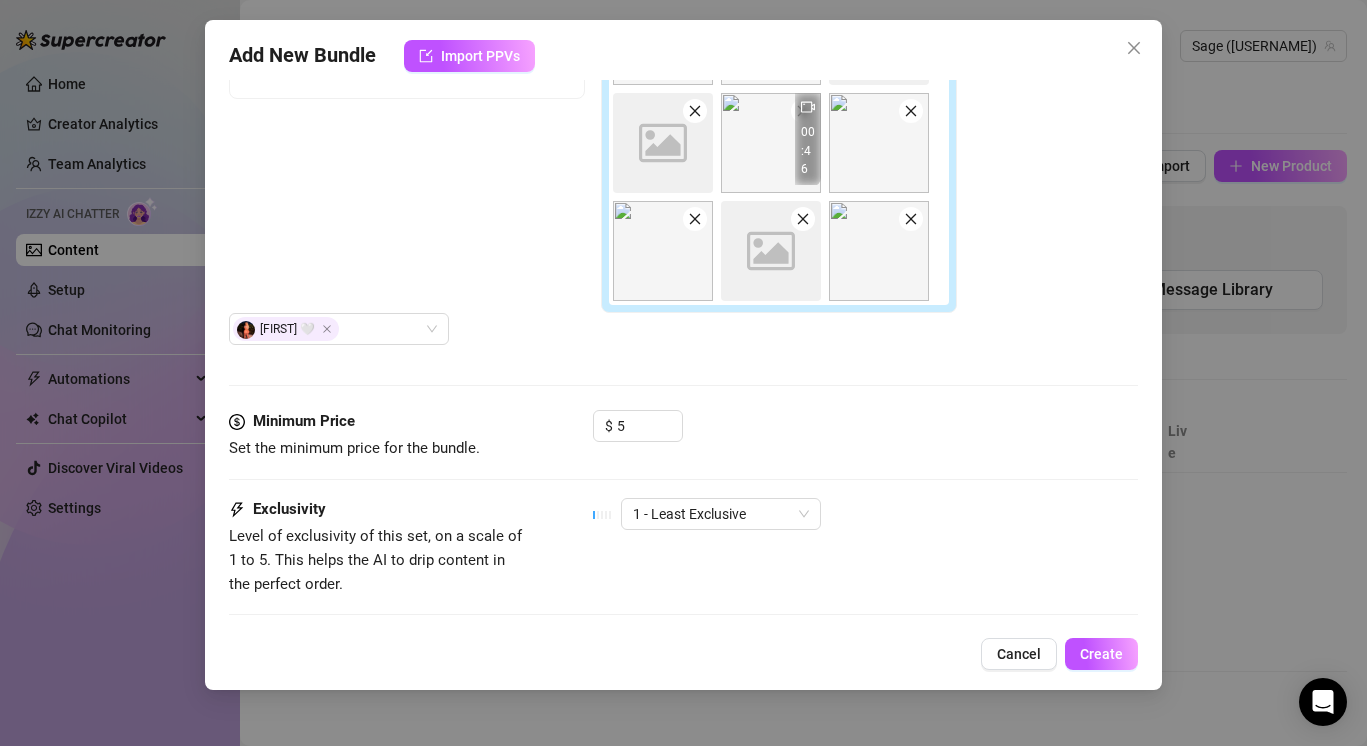 scroll, scrollTop: 1518, scrollLeft: 0, axis: vertical 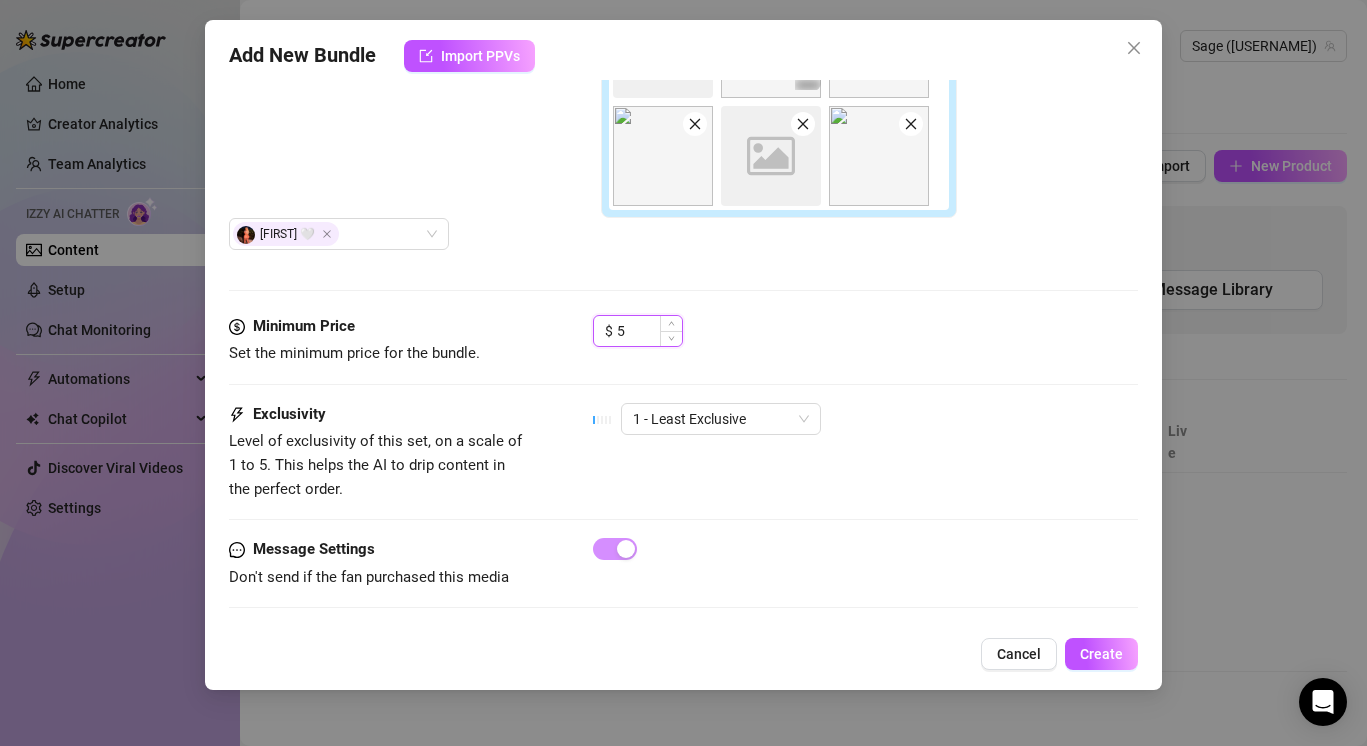 click on "5" at bounding box center [649, 331] 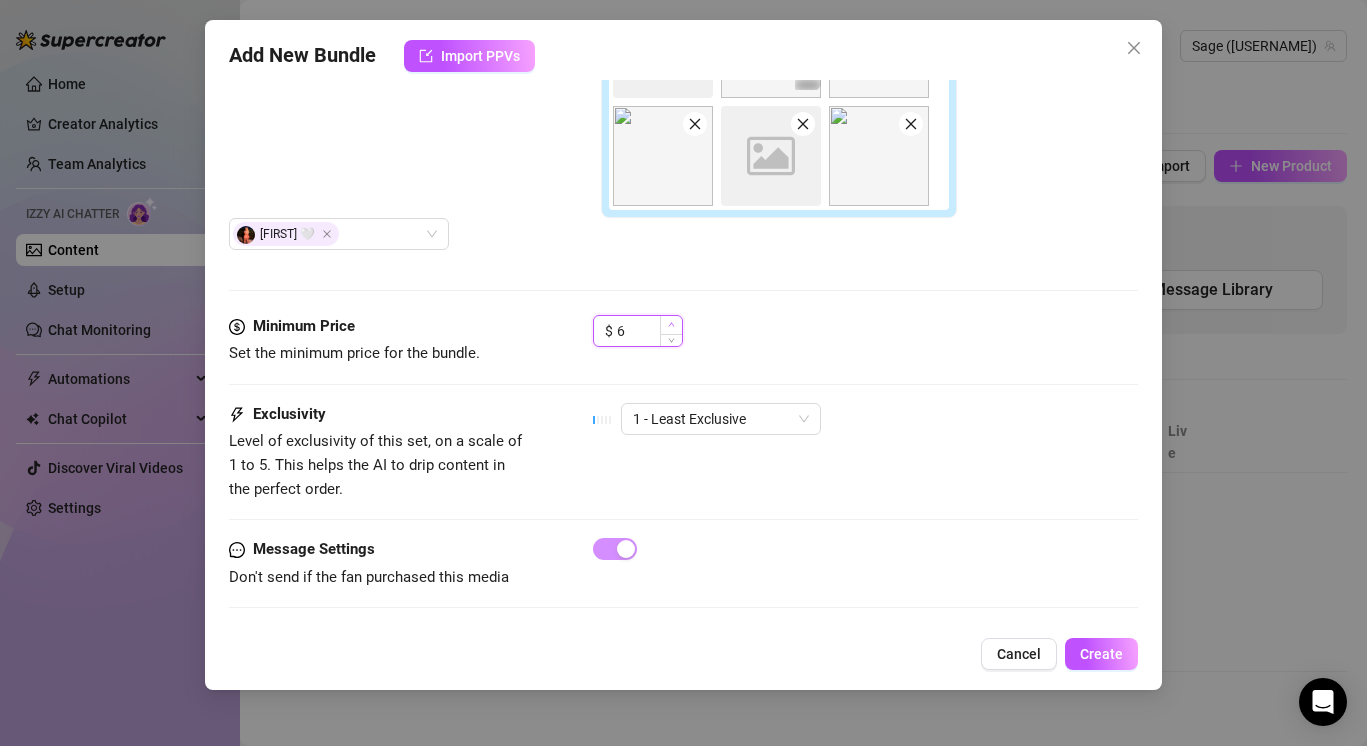 click 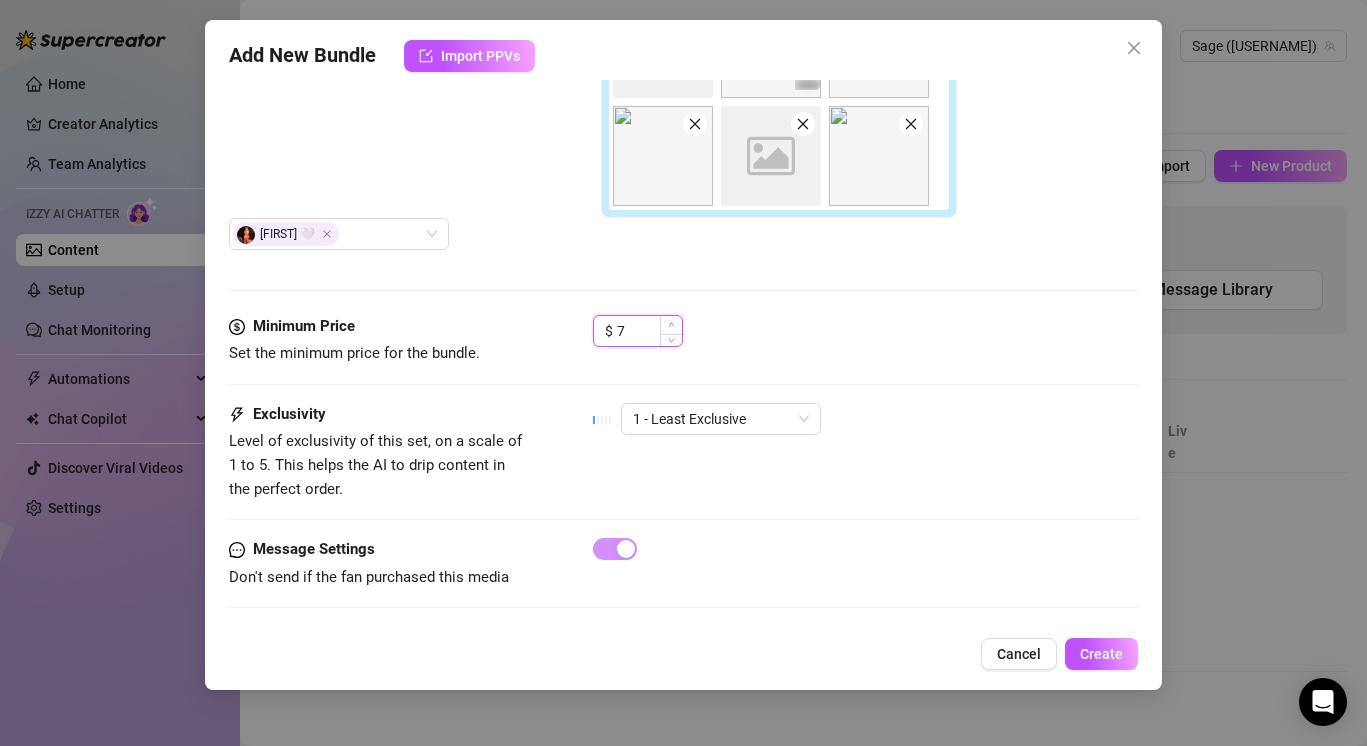 click 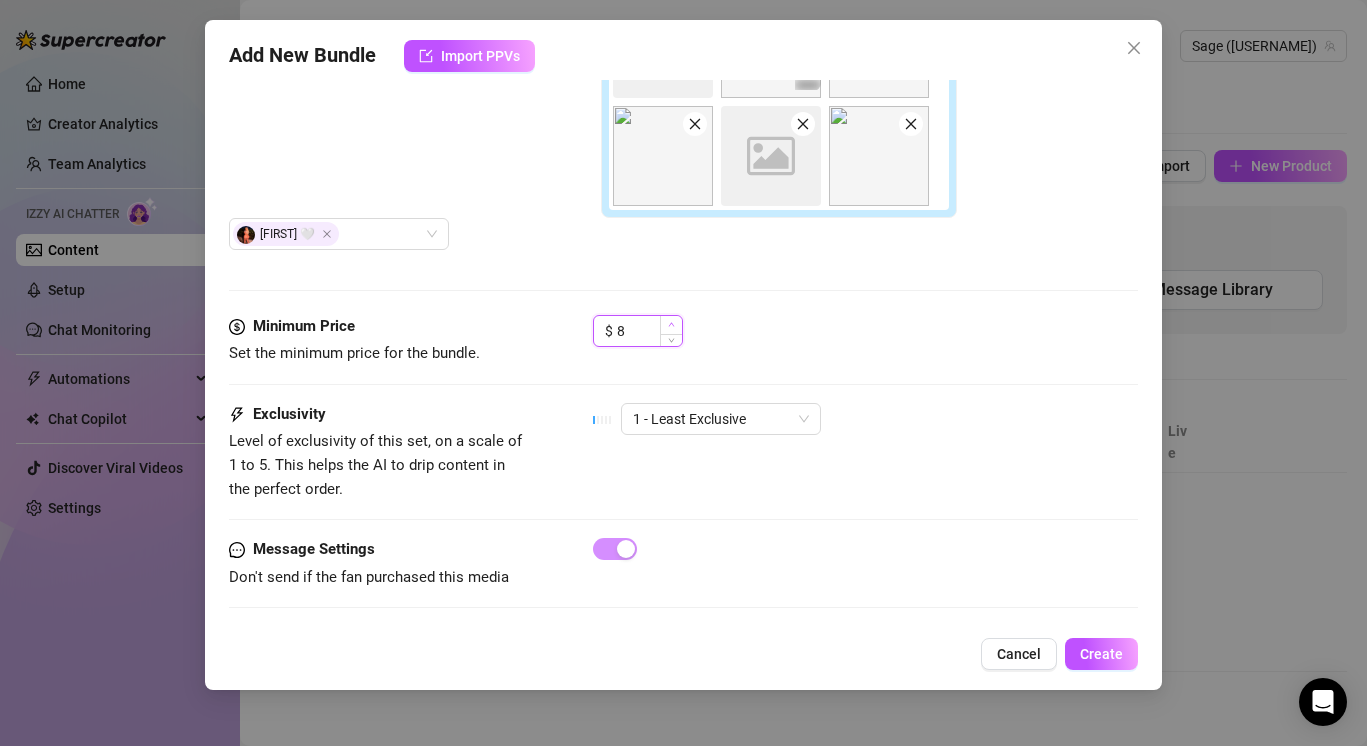 click 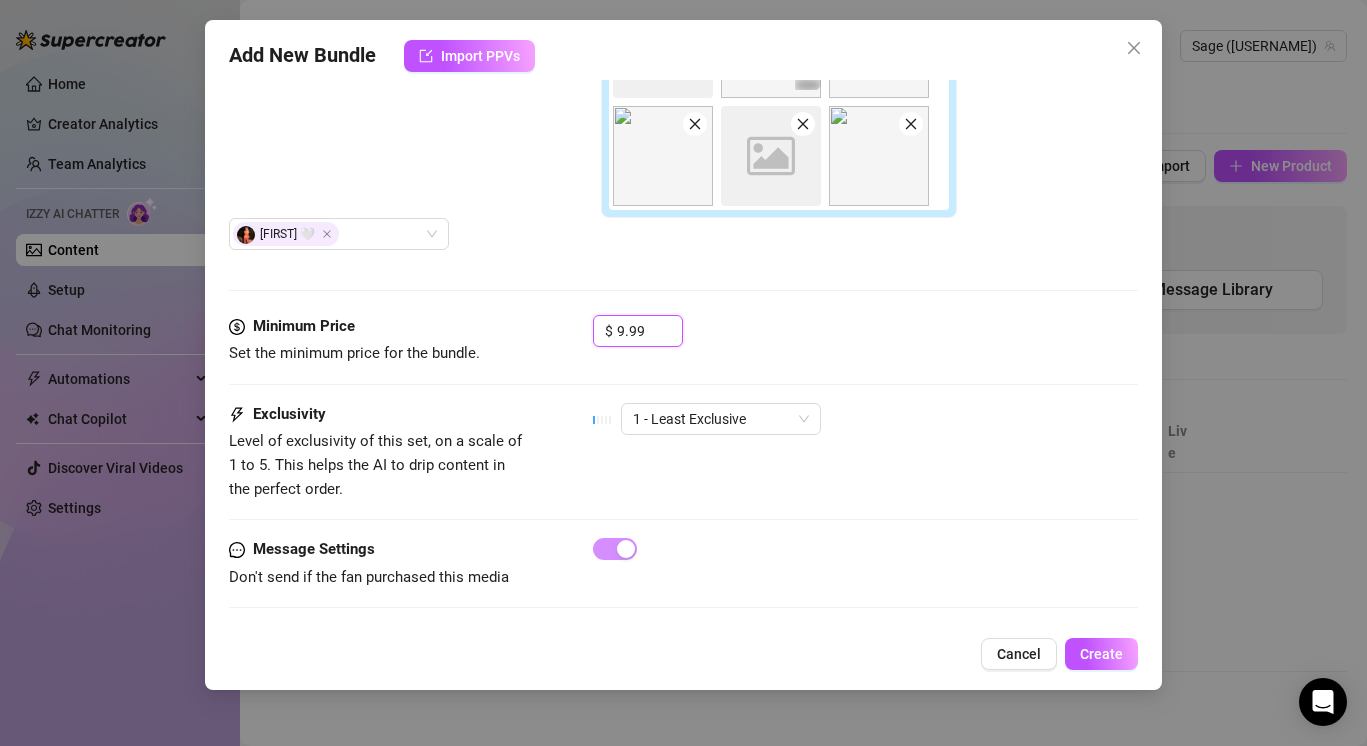 type on "9.99" 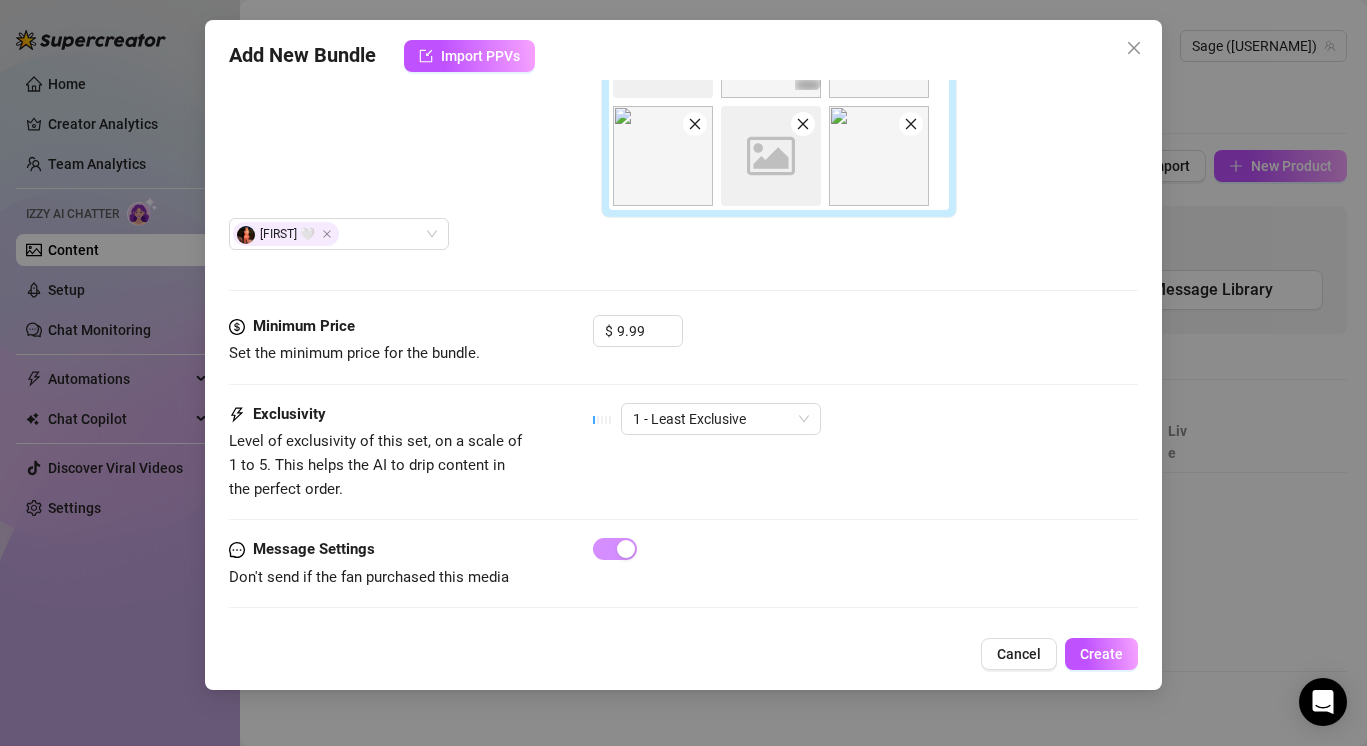 click on "$ 9.99" at bounding box center (865, 340) 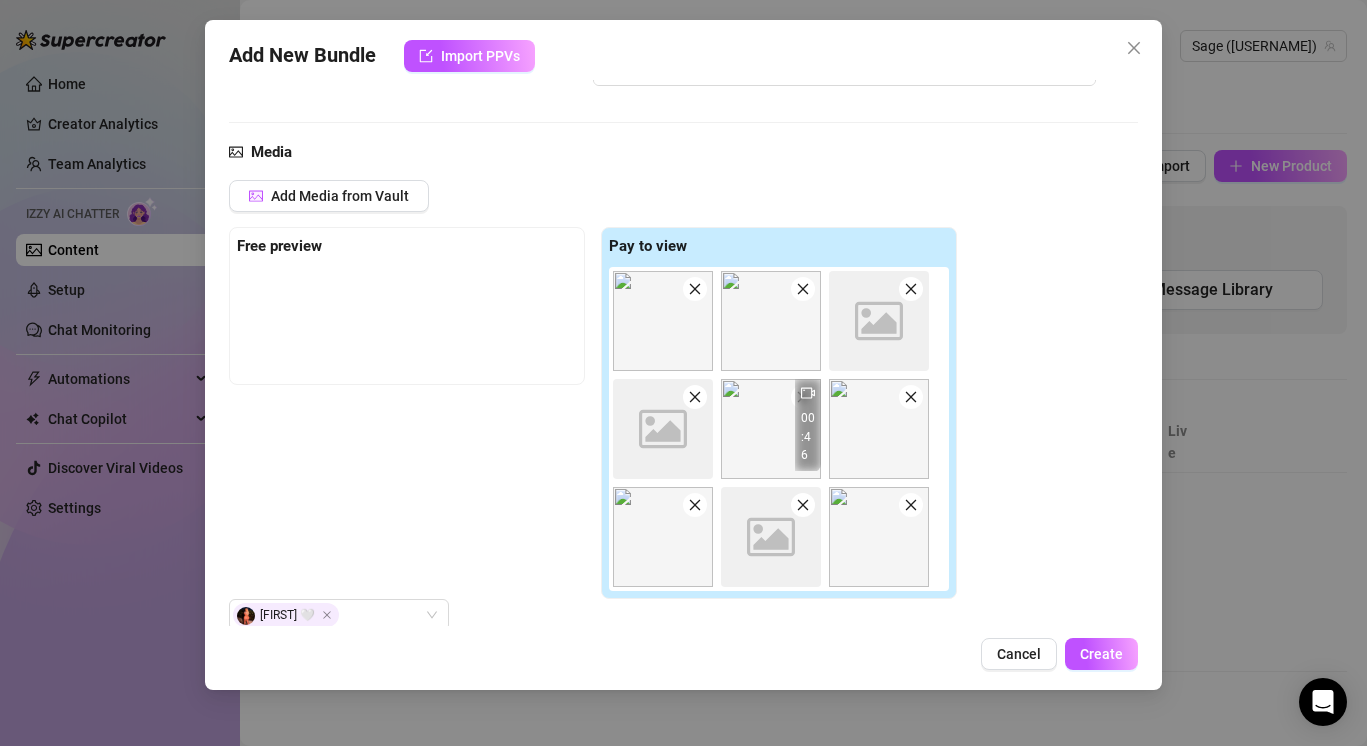 scroll, scrollTop: 1127, scrollLeft: 0, axis: vertical 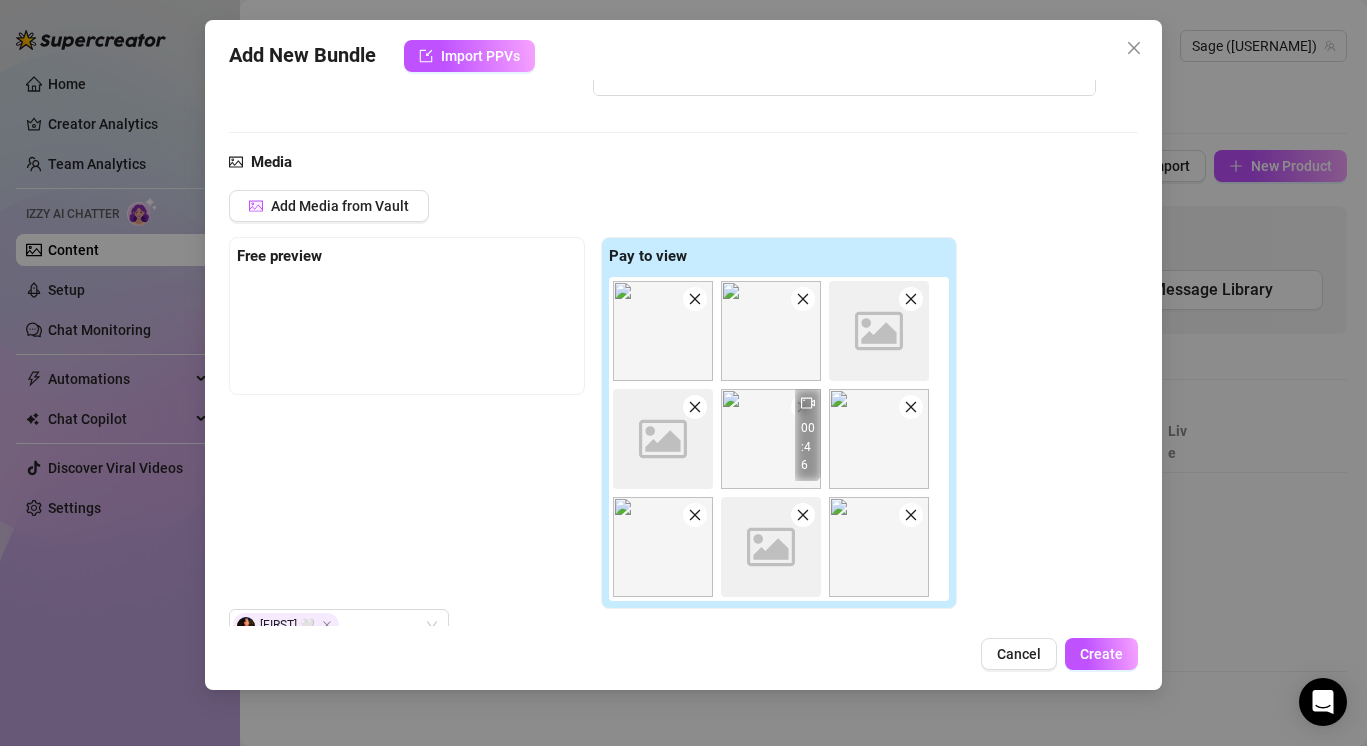 click 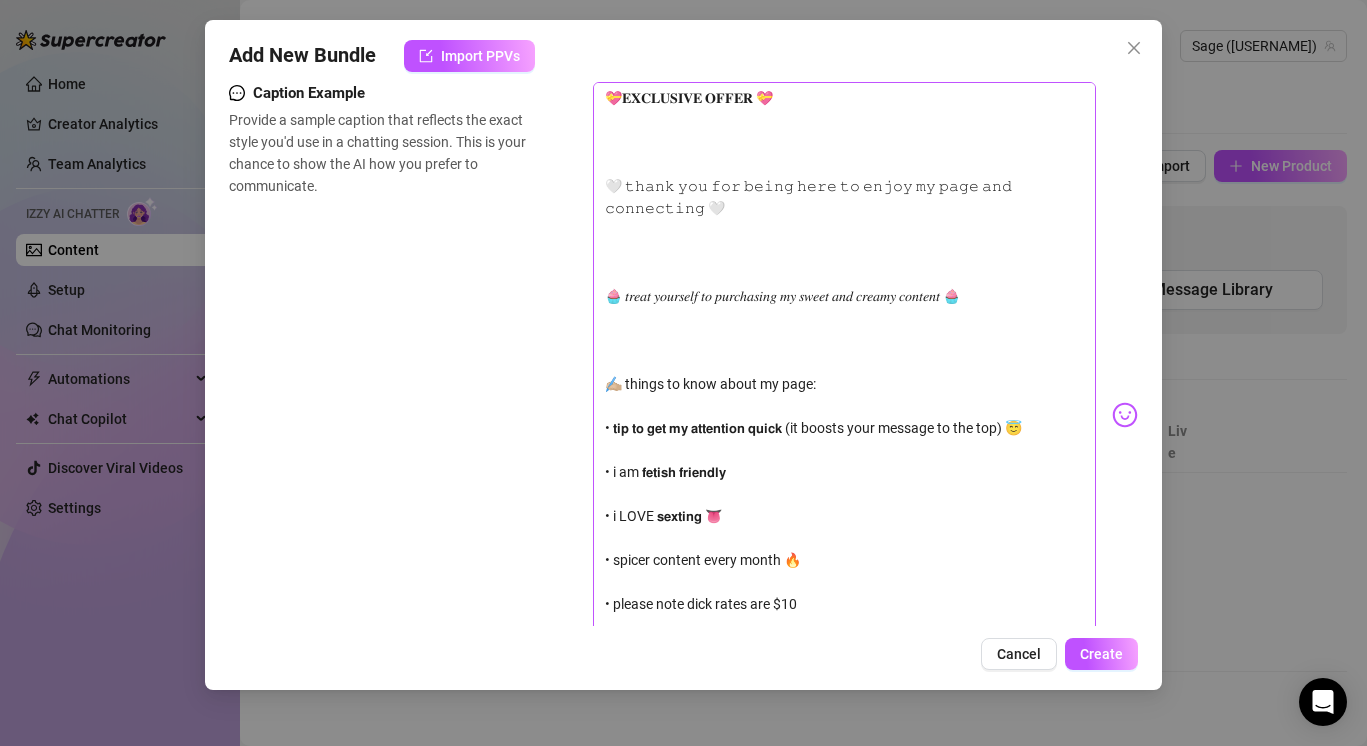 scroll, scrollTop: 411, scrollLeft: 0, axis: vertical 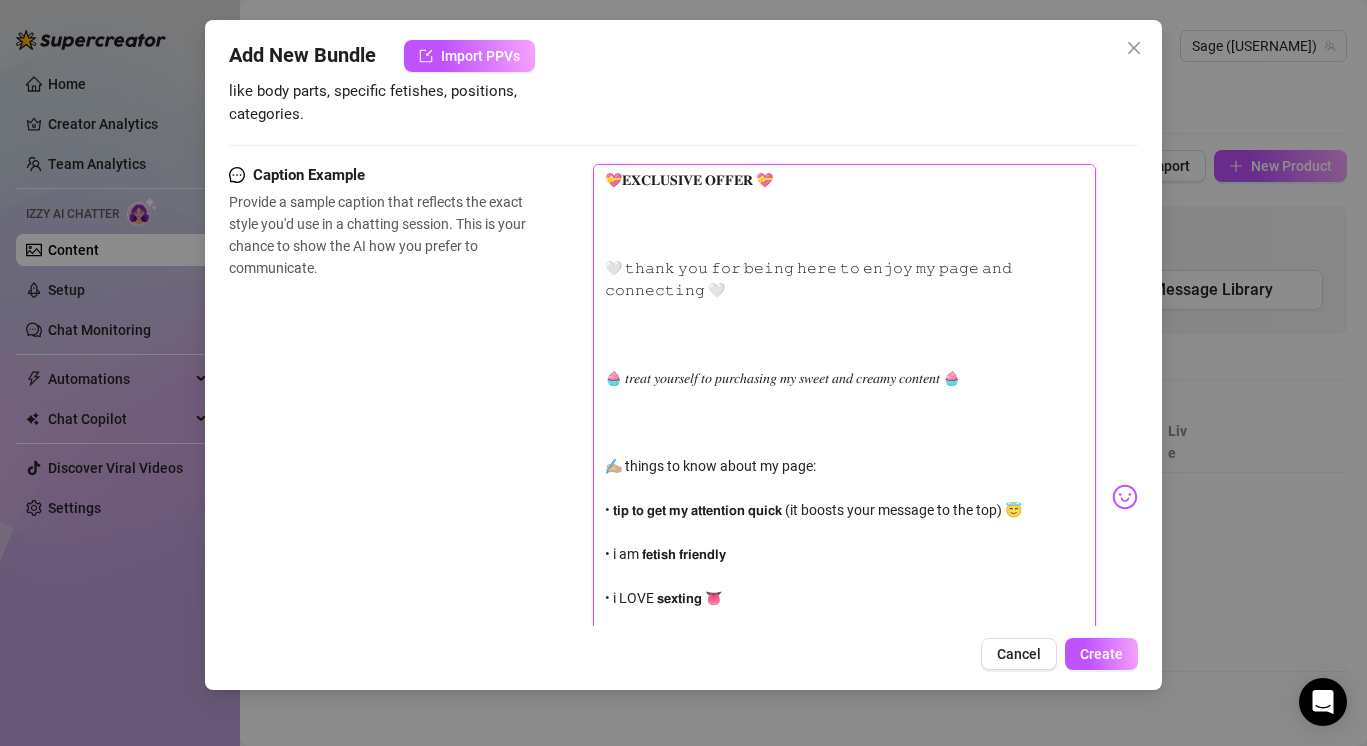 click on "💝𝐄𝐗𝐂𝐋𝐔𝐒𝐈𝐕𝐄 𝐎𝐅𝐅𝐄𝐑 💝
🤍 𝚝𝚑𝚊𝚗𝚔 𝚢𝚘𝚞 𝚏𝚘𝚛 𝚋𝚎𝚒𝚗𝚐 𝚑𝚎𝚛𝚎 𝚝𝚘 𝚎𝚗𝚓𝚘𝚢 𝚖𝚢 𝚙𝚊𝚐𝚎 𝚊𝚗𝚍 𝚌𝚘𝚗𝚗𝚎𝚌𝚝𝚒𝚗𝚐 🤍
🧁 𝑡𝑟𝑒𝑎𝑡 𝑦𝑜𝑢𝑟𝑠𝑒𝑙𝑓 𝑡𝑜 𝑝𝑢𝑟𝑐ℎ𝑎𝑠𝑖𝑛𝑔 𝑚𝑦 𝑠𝑤𝑒𝑒𝑡 𝑎𝑛𝑑 𝑐𝑟𝑒𝑎𝑚𝑦 𝑐𝑜𝑛𝑡𝑒𝑛𝑡 🧁
✍🏼 things to know about my page:
• 𝘁𝗶𝗽 𝘁𝗼 𝗴𝗲𝘁 𝗺𝘆 𝗮𝘁𝘁𝗲𝗻𝘁𝗶𝗼𝗻 𝗾𝘂𝗶𝗰𝗸 (it boosts your message to the top) 😇
• i am 𝗳𝗲𝘁𝗶𝘀𝗵 𝗳𝗿𝗶𝗲𝗻𝗱𝗹𝘆
• i LOVE 𝘀𝗲𝘅𝘁𝗶𝗻𝗴 👅
• spicer content every month 🔥
• please note dick rates are $[PRICE]
do NOT send without a tip 💰
VIP page:" at bounding box center [844, 488] 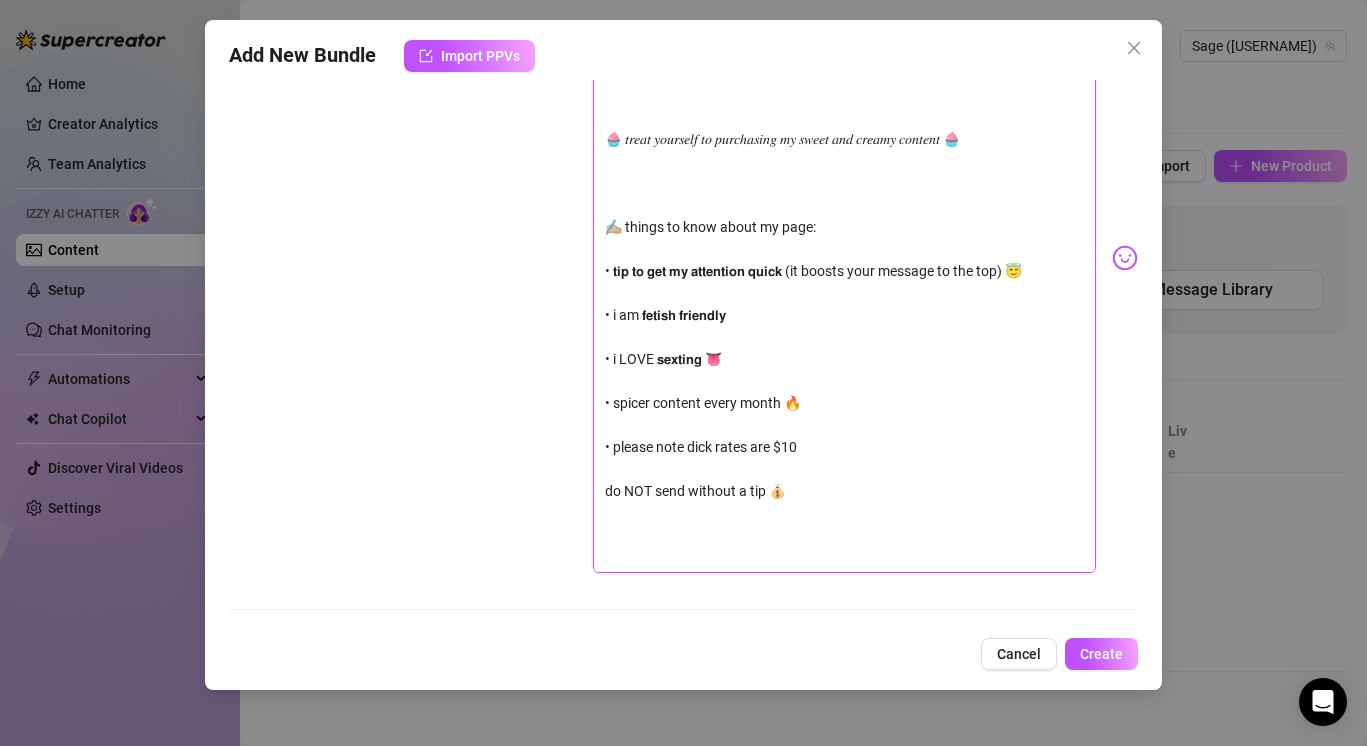 scroll, scrollTop: 659, scrollLeft: 0, axis: vertical 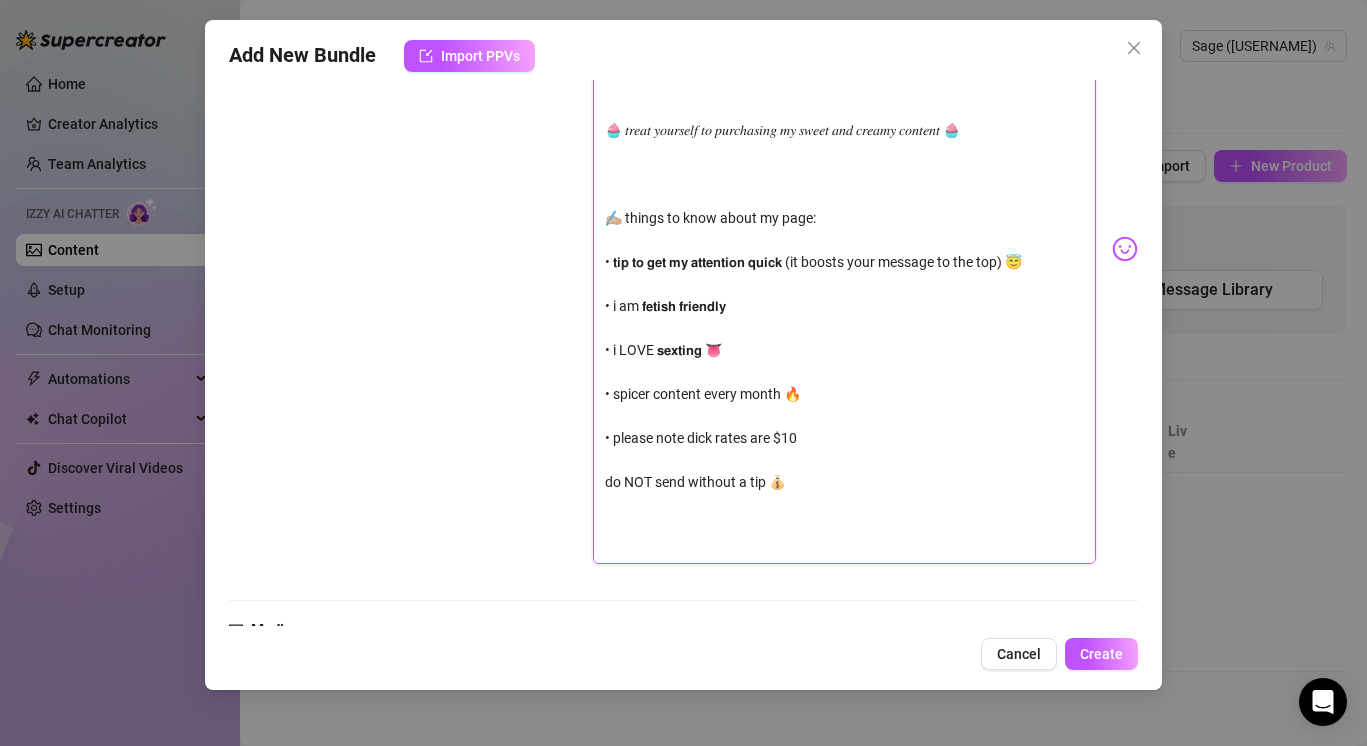 click on "💝𝐄𝐗𝐂𝐋𝐔𝐒𝐈𝐕𝐄 𝐎𝐅𝐅𝐄𝐑 💝
🤍 𝚝𝚑𝚊𝚗𝚔 𝚢𝚘𝚞 𝚏𝚘𝚛 𝚋𝚎𝚒𝚗𝚐 𝚑𝚎𝚛𝚎 𝚝𝚘 𝚎𝚗𝚓𝚘𝚢 𝚖𝚢 𝚙𝚊𝚐𝚎 𝚊𝚗𝚍 𝚌𝚘𝚗𝚗𝚎𝚌𝚝𝚒𝚗𝚐 🤍
🧁 𝑡𝑟𝑒𝑎𝑡 𝑦𝑜𝑢𝑟𝑠𝑒𝑙𝑓 𝑡𝑜 𝑝𝑢𝑟𝑐ℎ𝑎𝑠𝑖𝑛𝑔 𝑚𝑦 𝑠𝑤𝑒𝑒𝑡 𝑎𝑛𝑑 𝑐𝑟𝑒𝑎𝑚𝑦 𝑐𝑜𝑛𝑡𝑒𝑛𝑡 🧁
✍🏼 things to know about my page:
• 𝘁𝗶𝗽 𝘁𝗼 𝗴𝗲𝘁 𝗺𝘆 𝗮𝘁𝘁𝗲𝗻𝘁𝗶𝗼𝗻 𝗾𝘂𝗶𝗰𝗸 (it boosts your message to the top) 😇
• i am 𝗳𝗲𝘁𝗶𝘀𝗵 𝗳𝗿𝗶𝗲𝗻𝗱𝗹𝘆
• i LOVE 𝘀𝗲𝘅𝘁𝗶𝗻𝗴 👅
• spicer content every month 🔥
• please note dick rates are $[PRICE]
do NOT send without a tip 💰
VIP page:" at bounding box center (844, 240) 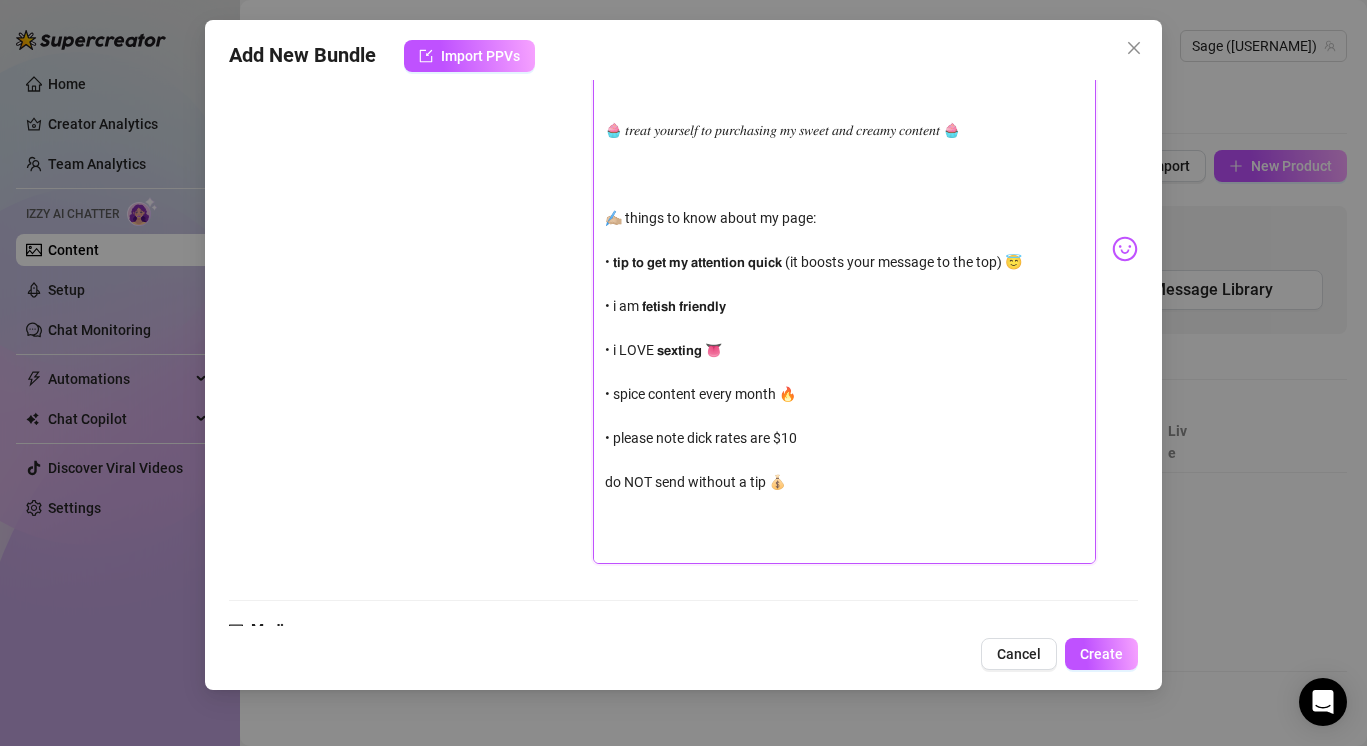 type on "💝𝐄𝐗𝐂𝐋𝐔𝐒𝐈𝐕𝐄 𝐎𝐅𝐅𝐄𝐑 💝
🤍 𝚝𝚑𝚊𝚗𝚔 𝚢𝚘𝚞 𝚏𝚘𝚛 𝚋𝚎𝚒𝚗𝚐 𝚑𝚎𝚛𝚎 𝚝𝚘 𝚎𝚗𝚓𝚘𝚢 𝚖𝚢 𝚙𝚊𝚐𝚎 𝚊𝚗𝚍 𝚌𝚘𝚗𝚗𝚎𝚌𝚝𝚒𝚗𝚐 🤍
🧁 𝑡𝑟𝑒𝑎𝑡 𝑦𝑜𝑢𝑟𝑠𝑒𝑙𝑓 𝑡𝑜 𝑝𝑢𝑟𝑐ℎ𝑎𝑠𝑖𝑛𝑔 𝑚𝑦 𝑠𝑤𝑒𝑒𝑡 𝑎𝑛𝑑 𝑐𝑟𝑒𝑎𝑚𝑦 𝑐𝑜𝑛𝑡𝑒𝑛𝑡 🧁
✍🏼 things to know about my page:
• 𝘁𝗶𝗽 𝘁𝗼 𝗴𝗲𝘁 𝗺𝘆 𝗮𝘁𝘁𝗲𝗻𝘁𝗶𝗼𝗻 𝗾𝘂𝗶𝗰𝗸 (it boosts your message to the top) 😇
• i am 𝗳𝗲𝘁𝗶𝘀𝗵 𝗳𝗿𝗶𝗲𝗻𝗱𝗹𝘆
• i LOVE 𝘀𝗲𝘅𝘁𝗶𝗻𝗴 👅
• spic content every month 🔥
• please note dick rates are $10
do NOT send without a tip 💰
VIP page:" 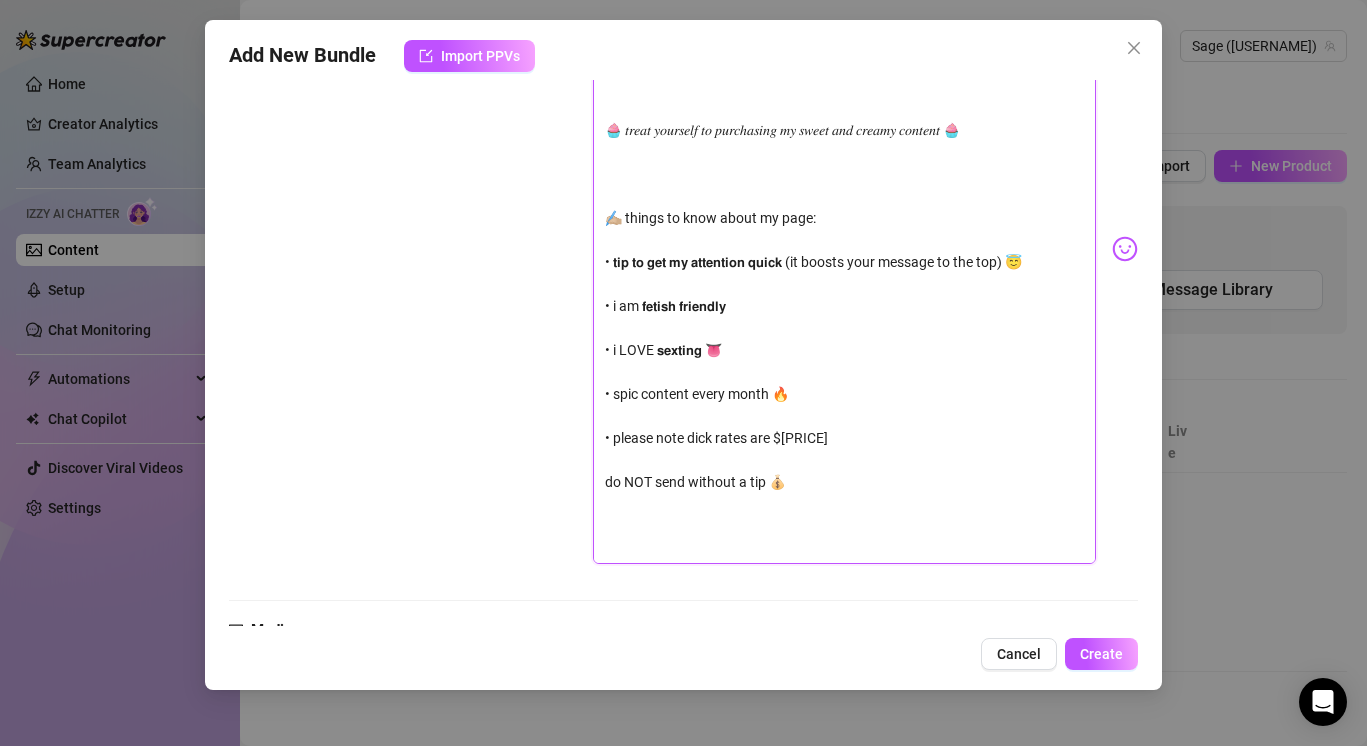 type on "💝𝐄𝐗𝐂𝐋𝐔𝐒𝐈𝐕𝐄 𝐎𝐅𝐅𝐄𝐑 💝
🤍 𝚝𝚑𝚊𝚗𝚔 𝚢𝚘𝚞 𝚏𝚘𝚛 𝚋𝚎𝚒𝚗𝚐 𝚑𝚎𝚛𝚎 𝚝𝚘 𝚎𝚗𝚓𝚘𝚢 𝚖𝚢 𝚙𝚊𝚐𝚎 𝚊𝚗𝚍 𝚌𝚘𝚗𝚗𝚎𝚌𝚝𝚒𝚗𝚐 🤍
🧁 𝑡𝑟𝑒𝑎𝑡 𝑦𝑜𝑢𝑟𝑠𝑒𝑙𝑓 𝑡𝑜 𝑝𝑢𝑟𝑐ℎ𝑎𝑠𝑖𝑛𝑔 𝑚𝑦 𝑠𝑤𝑒𝑒𝑡 𝑎𝑛𝑑 𝑐𝑟𝑒𝑎𝑚𝑦 𝑐𝑜𝑛𝑡𝑒𝑛𝑡 🧁
✍🏼 things to know about my page:
• 𝘁𝗶𝗽 𝘁𝗼 𝗴𝗲𝘁 𝗺𝘆 𝗮𝘁𝘁𝗲𝗻𝘁𝗶𝗼𝗻 𝗾𝘂𝗶𝗰𝗸 (it boosts your message to the top) 😇
• i am 𝗳𝗲𝘁𝗶𝘀𝗵 𝗳𝗿𝗶𝗲𝗻𝗱𝗹𝘆
• i LOVE 𝘀𝗲𝘅𝘁𝗶𝗻𝗴 👅
• spicy content every month 🔥
• please note dick rates are $10
do NOT send without a tip 💰
VIP page:" 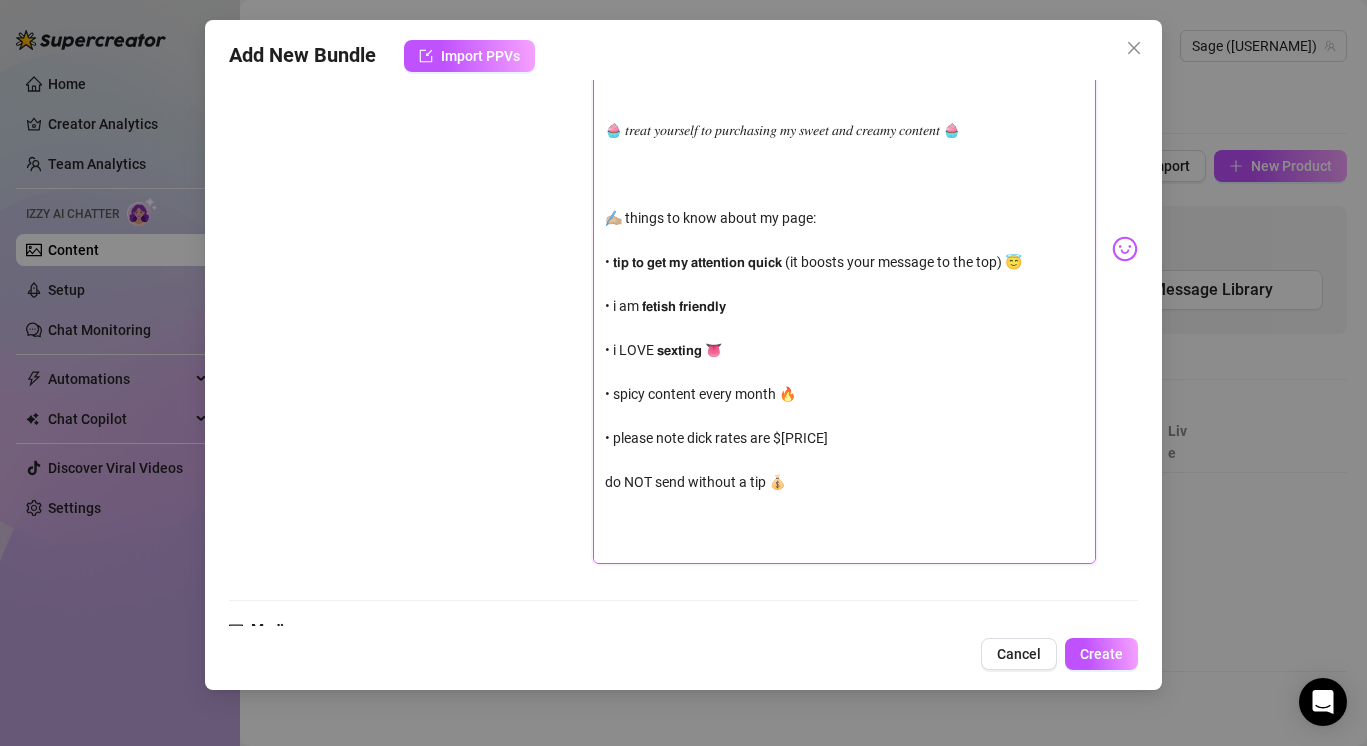 click on "💝𝐄𝐗𝐂𝐋𝐔𝐒𝐈𝐕𝐄 𝐎𝐅𝐅𝐄𝐑 💝
🤍 𝚝𝚑𝚊𝚗𝚔 𝚢𝚘𝚞 𝚏𝚘𝚛 𝚋𝚎𝚒𝚗𝚐 𝚑𝚎𝚛𝚎 𝚝𝚘 𝚎𝚗𝚓𝚘𝚢 𝚖𝚢 𝚙𝚊𝚐𝚎 𝚊𝚗𝚍 𝚌𝚘𝚗𝚗𝚎𝚌𝚝𝚒𝚗𝚐 🤍
🧁 𝑡𝑟𝑒𝑎𝑡 𝑦𝑜𝑢𝑟𝑠𝑒𝑙𝑓 𝑡𝑜 𝑝𝑢𝑟𝑐ℎ𝑎𝑠𝑖𝑛𝑔 𝑚𝑦 𝑠𝑤𝑒𝑒𝑡 𝑎𝑛𝑑 𝑐𝑟𝑒𝑎𝑚𝑦 𝑐𝑜𝑛𝑡𝑒𝑛𝑡 🧁
✍🏼 things to know about my page:
• 𝘁𝗶𝗽 𝘁𝗼 𝗴𝗲𝘁 𝗺𝘆 𝗮𝘁𝘁𝗲𝗻𝘁𝗶𝗼𝗻 𝗾𝘂𝗶𝗰𝗸 (it boosts your message to the top) 😇
• i am 𝗳𝗲𝘁𝗶𝘀𝗵 𝗳𝗿𝗶𝗲𝗻𝗱𝗹𝘆
• i LOVE 𝘀𝗲𝘅𝘁𝗶𝗻𝗴 👅
• spicy content every month 🔥
• please note dick rates are $10
do NOT send without a tip 💰
VIP page:" at bounding box center (844, 240) 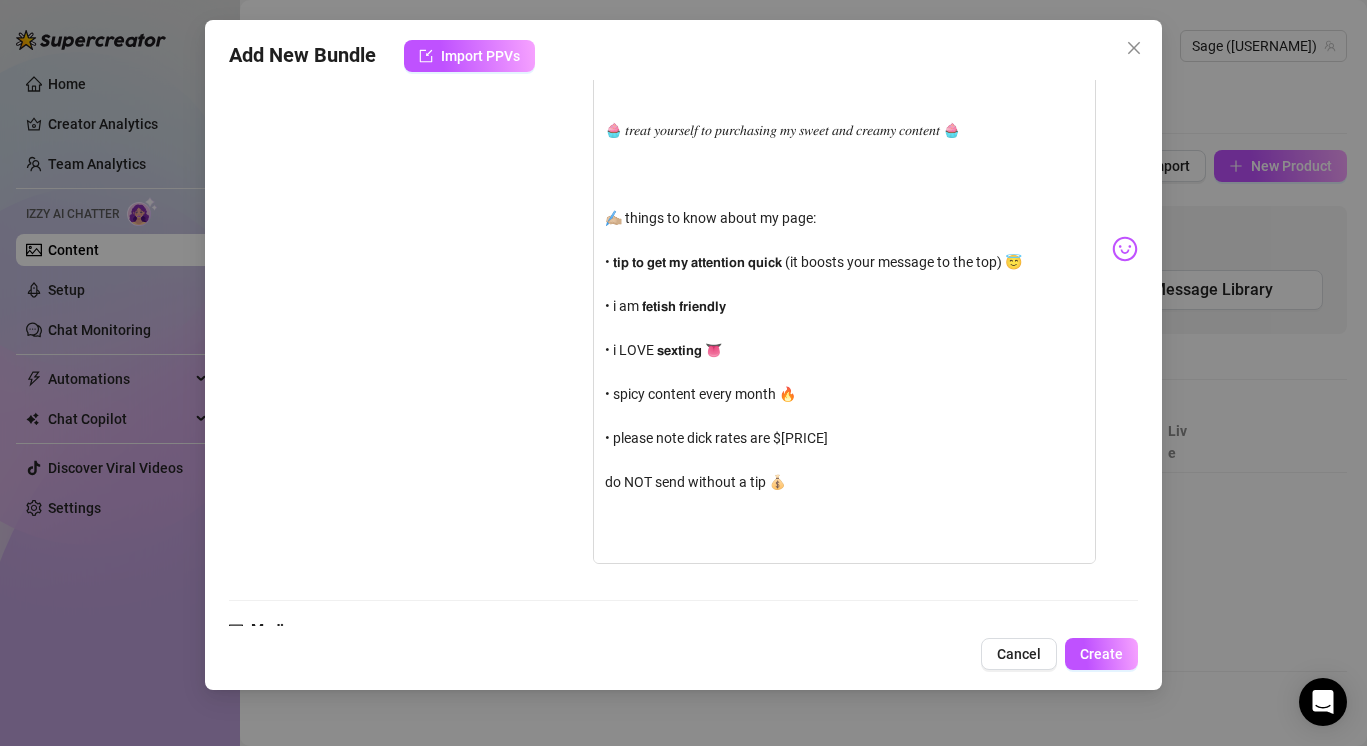click on "💝𝐄𝐗𝐂𝐋𝐔𝐒𝐈𝐕𝐄 𝐎𝐅𝐅𝐄𝐑 💝
🤍 𝚝𝚑𝚊𝚗𝚔 𝚢𝚘𝚞 𝚏𝚘𝚛 𝚋𝚎𝚒𝚗𝚐 𝚑𝚎𝚛𝚎 𝚝𝚘 𝚎𝚗𝚓𝚘𝚢 𝚖𝚢 𝚙𝚊𝚐𝚎 𝚊𝚗𝚍 𝚌𝚘𝚗𝚗𝚎𝚌𝚝𝚒𝚗𝚐 🤍
🧁 𝑡𝑟𝑒𝑎𝑡 𝑦𝑜𝑢𝑟𝑠𝑒𝑙𝑓 𝑡𝑜 𝑝𝑢𝑟𝑐ℎ𝑎𝑠𝑖𝑛𝑔 𝑚𝑦 𝑠𝑤𝑒𝑒𝑡 𝑎𝑛𝑑 𝑐𝑟𝑒𝑎𝑚𝑦 𝑐𝑜𝑛𝑡𝑒𝑛𝑡 🧁
✍🏼 things to know about my page:
• 𝘁𝗶𝗽 𝘁𝗼 𝗴𝗲𝘁 𝗺𝘆 𝗮𝘁𝘁𝗲𝗻𝘁𝗶𝗼𝗻 𝗾𝘂𝗶𝗰𝗸 (it boosts your message to the top) 😇
• i am 𝗳𝗲𝘁𝗶𝘀𝗵 𝗳𝗿𝗶𝗲𝗻𝗱𝗹𝘆
• i LOVE 𝘀𝗲𝘅𝘁𝗶𝗻𝗴 👅
• spicy content every month 🔥
• please note dick rates are $10
do NOT send without a tip 💰
VIP page:" at bounding box center (865, 249) 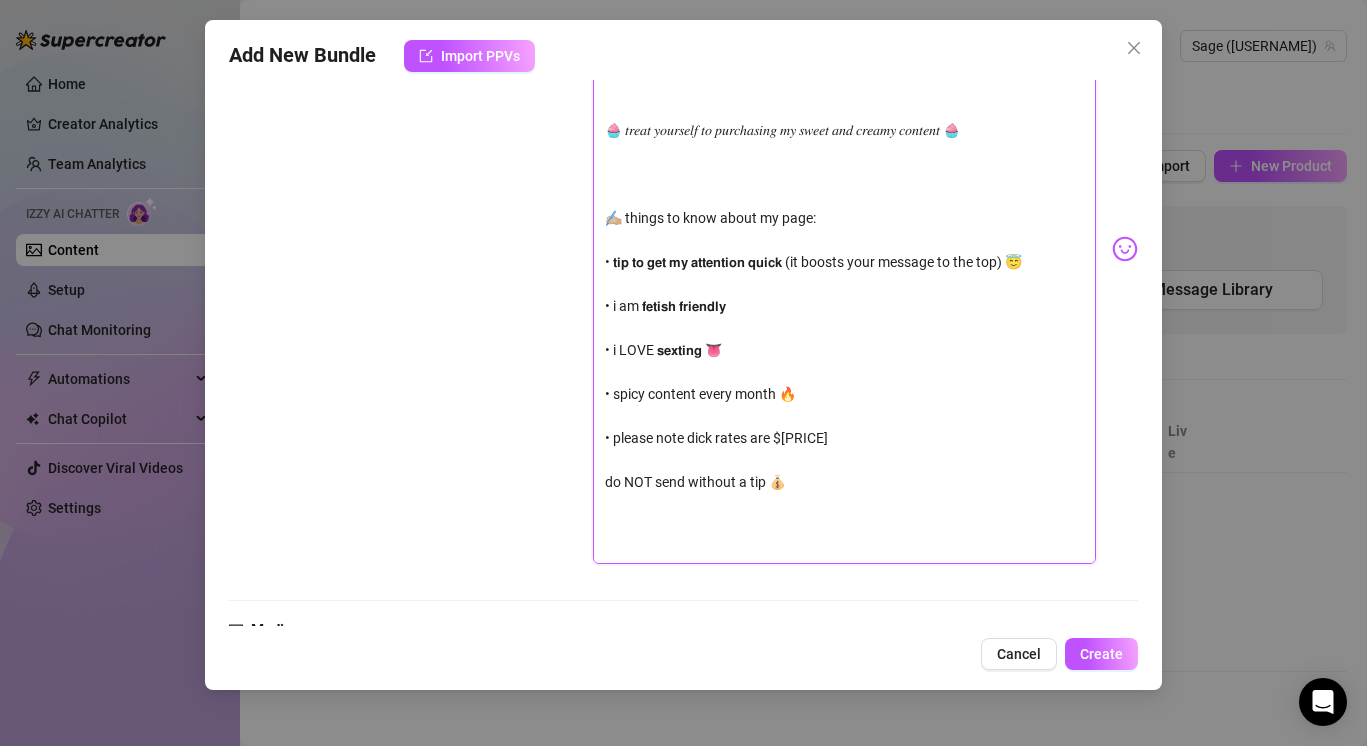 click on "💝𝐄𝐗𝐂𝐋𝐔𝐒𝐈𝐕𝐄 𝐎𝐅𝐅𝐄𝐑 💝
🤍 𝚝𝚑𝚊𝚗𝚔 𝚢𝚘𝚞 𝚏𝚘𝚛 𝚋𝚎𝚒𝚗𝚐 𝚑𝚎𝚛𝚎 𝚝𝚘 𝚎𝚗𝚓𝚘𝚢 𝚖𝚢 𝚙𝚊𝚐𝚎 𝚊𝚗𝚍 𝚌𝚘𝚗𝚗𝚎𝚌𝚝𝚒𝚗𝚐 🤍
🧁 𝑡𝑟𝑒𝑎𝑡 𝑦𝑜𝑢𝑟𝑠𝑒𝑙𝑓 𝑡𝑜 𝑝𝑢𝑟𝑐ℎ𝑎𝑠𝑖𝑛𝑔 𝑚𝑦 𝑠𝑤𝑒𝑒𝑡 𝑎𝑛𝑑 𝑐𝑟𝑒𝑎𝑚𝑦 𝑐𝑜𝑛𝑡𝑒𝑛𝑡 🧁
✍🏼 things to know about my page:
• 𝘁𝗶𝗽 𝘁𝗼 𝗴𝗲𝘁 𝗺𝘆 𝗮𝘁𝘁𝗲𝗻𝘁𝗶𝗼𝗻 𝗾𝘂𝗶𝗰𝗸 (it boosts your message to the top) 😇
• i am 𝗳𝗲𝘁𝗶𝘀𝗵 𝗳𝗿𝗶𝗲𝗻𝗱𝗹𝘆
• i LOVE 𝘀𝗲𝘅𝘁𝗶𝗻𝗴 👅
• spicy content every month 🔥
• please note dick rates are $10
do NOT send without a tip 💰
VIP page:" at bounding box center (844, 240) 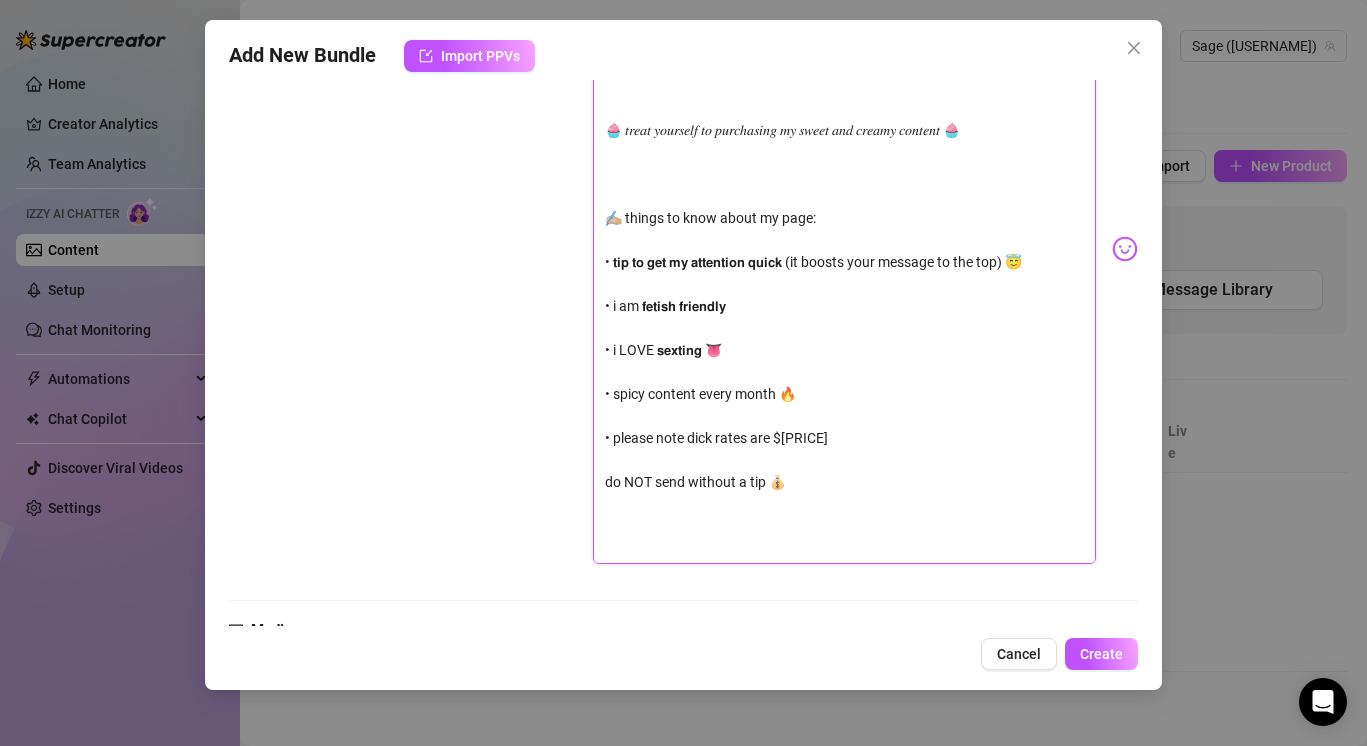 type on "💝𝐄𝐗𝐂𝐋𝐔𝐒𝐈𝐕𝐄 𝐎𝐅𝐅𝐄𝐑 💝
🤍 𝚝𝚑𝚊𝚗𝚔 𝚢𝚘𝚞 𝚏𝚘𝚛 𝚋𝚎𝚒𝚗𝚐 𝚑𝚎𝚛𝚎 𝚝𝚘 𝚎𝚗𝚓𝚘𝚢 𝚖𝚢 𝚙𝚊𝚐𝚎 𝚊𝚗𝚍 𝚌𝚘𝚗𝚗𝚎𝚌𝚝𝚒𝚗𝚐 🤍
🧁 𝑡𝑟𝑒𝑎𝑡 𝑦𝑜𝑢𝑟𝑠𝑒𝑙𝑓 𝑡𝑜 𝑝𝑢𝑟𝑐ℎ𝑎𝑠𝑖𝑛𝑔 𝑚𝑦 𝑠𝑤𝑒𝑒𝑡 𝑎𝑛𝑑 𝑐𝑟𝑒𝑎𝑚𝑦 𝑐𝑜𝑛𝑡𝑒𝑛𝑡 🧁
✍🏼 things to know about my page:
• 𝘁𝗶𝗽 𝘁𝗼 𝗴𝗲𝘁 𝗺𝘆 𝗮𝘁𝘁𝗲𝗻𝘁𝗶𝗼𝗻 𝗾𝘂𝗶𝗰𝗸 (it boosts your message to the top) 😇
• i am 𝗳𝗲𝘁𝗶𝘀𝗵 𝗳𝗿𝗶𝗲𝗻𝗱𝗹𝘆
• i LOVE 𝘀𝗲𝘅𝘁𝗶𝗻𝗴 👅
• spicy content every month 🔥
• please note dick rates are $10
do NOT send without a tip 💰
VIP page:" 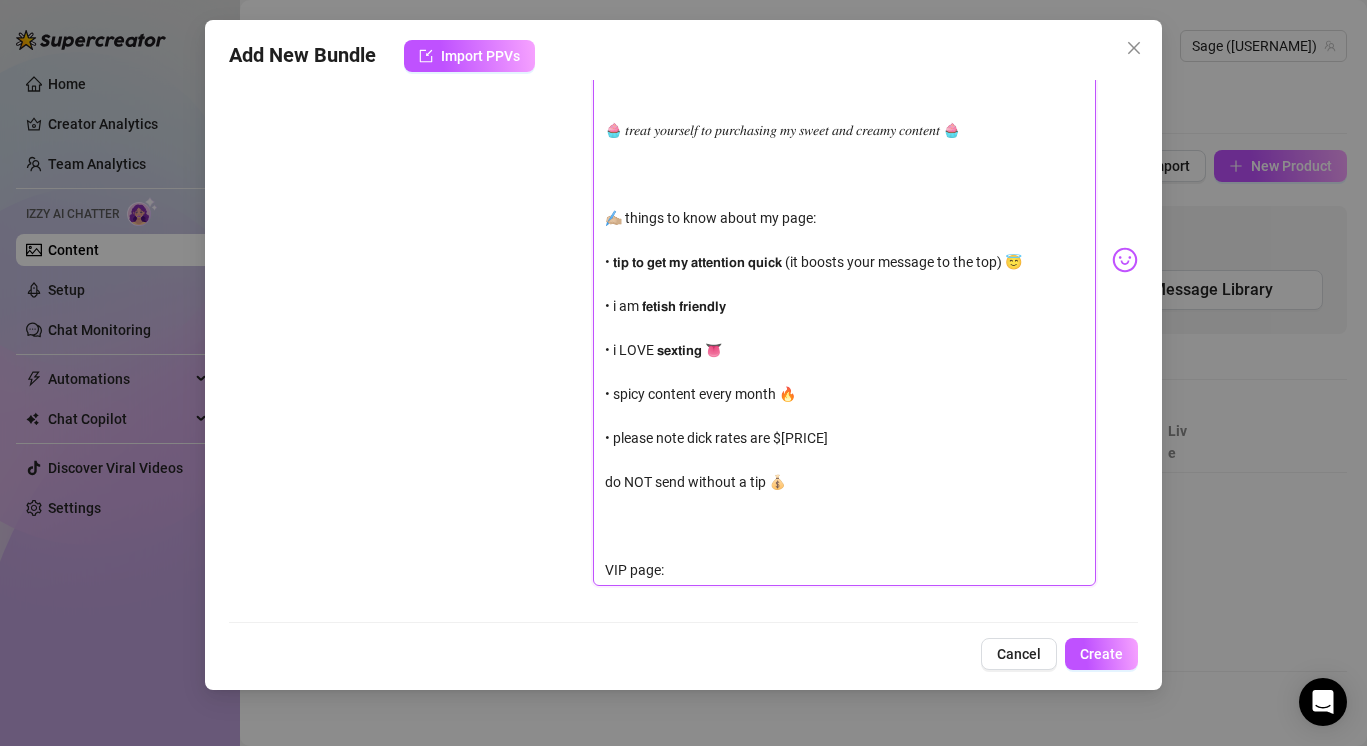 scroll, scrollTop: 0, scrollLeft: 0, axis: both 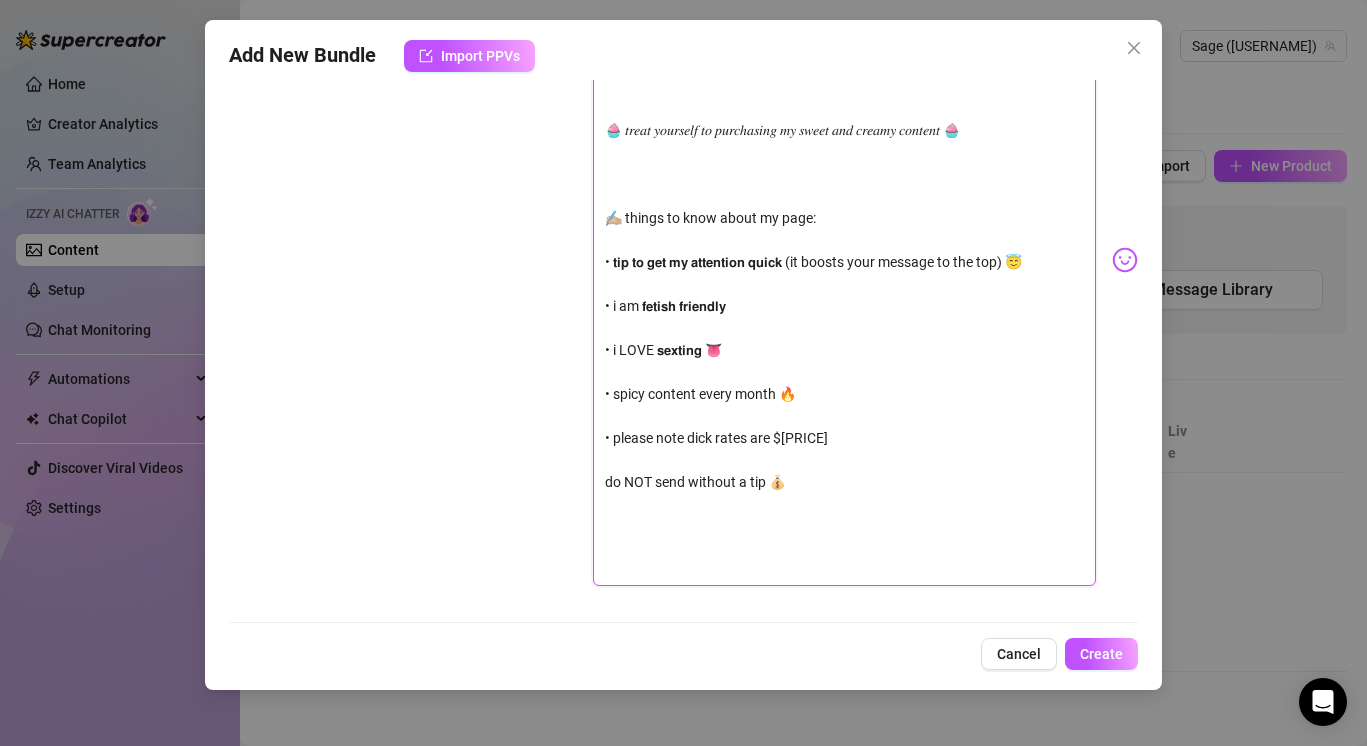 drag, startPoint x: 635, startPoint y: 568, endPoint x: 567, endPoint y: 493, distance: 101.23734 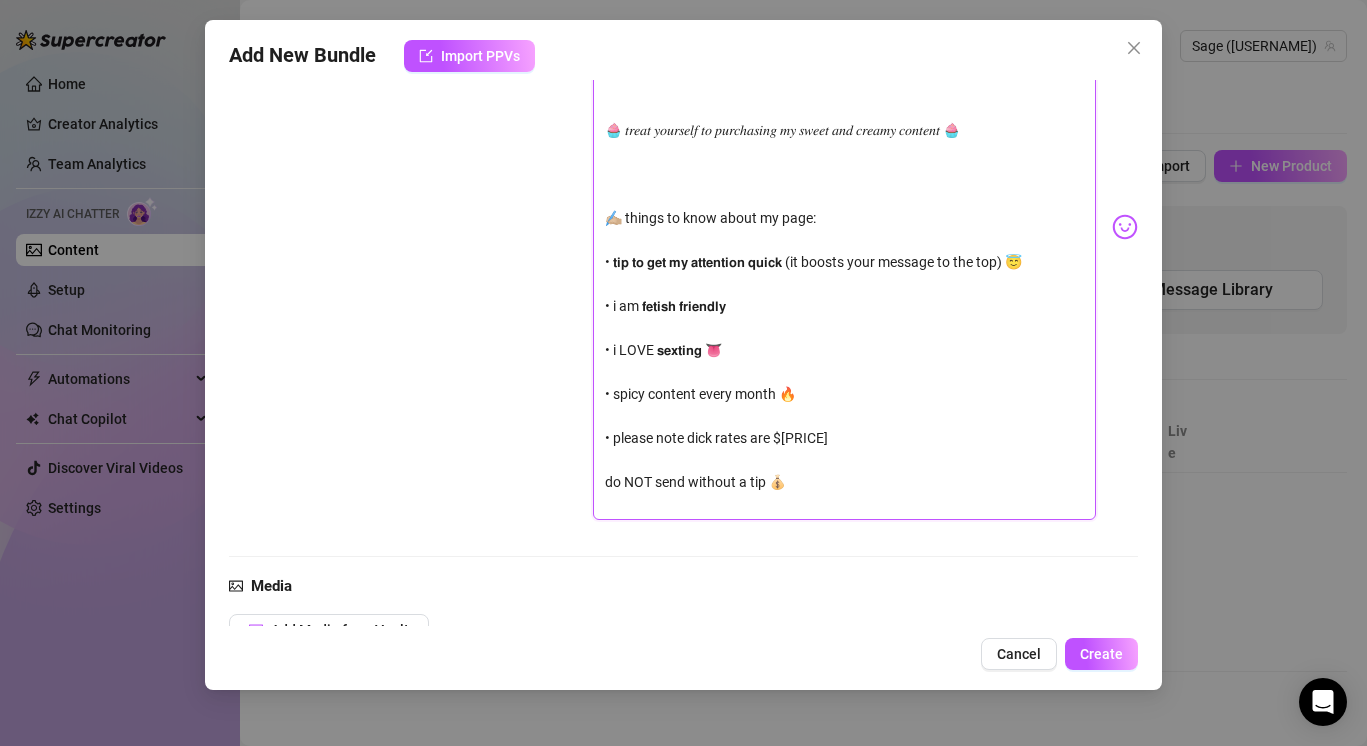 type on "💝𝐄𝐗𝐂𝐋𝐔𝐒𝐈𝐕𝐄 𝐎𝐅𝐅𝐄𝐑 💝
🤍 𝚝𝚑𝚊𝚗𝚔 𝚢𝚘𝚞 𝚏𝚘𝚛 𝚋𝚎𝚒𝚗𝚐 𝚑𝚎𝚛𝚎 𝚝𝚘 𝚎𝚗𝚓𝚘𝚢 𝚖𝚢 𝚙𝚊𝚐𝚎 𝚊𝚗𝚍 𝚌𝚘𝚗𝚗𝚎𝚌𝚝𝚒𝚗𝚐 🤍
🧁 𝑡𝑟𝑒𝑎𝑡 𝑦𝑜𝑢𝑟𝑠𝑒𝑙𝑓 𝑡𝑜 𝑝𝑢𝑟𝑐ℎ𝑎𝑠𝑖𝑛𝑔 𝑚𝑦 𝑠𝑤𝑒𝑒𝑡 𝑎𝑛𝑑 𝑐𝑟𝑒𝑎𝑚𝑦 𝑐𝑜𝑛𝑡𝑒𝑛𝑡 🧁
✍🏼 things to know about my page:
• 𝘁𝗶𝗽 𝘁𝗼 𝗴𝗲𝘁 𝗺𝘆 𝗮𝘁𝘁𝗲𝗻𝘁𝗶𝗼𝗻 𝗾𝘂𝗶𝗰𝗸 (it boosts your message to the top) 😇
• i am 𝗳𝗲𝘁𝗶𝘀𝗵 𝗳𝗿𝗶𝗲𝗻𝗱𝗹𝘆
• i LOVE 𝘀𝗲𝘅𝘁𝗶𝗻𝗴 👅
• spicy content every month 🔥
• please note dick rates are $10
do NOT send without a tip 💰" 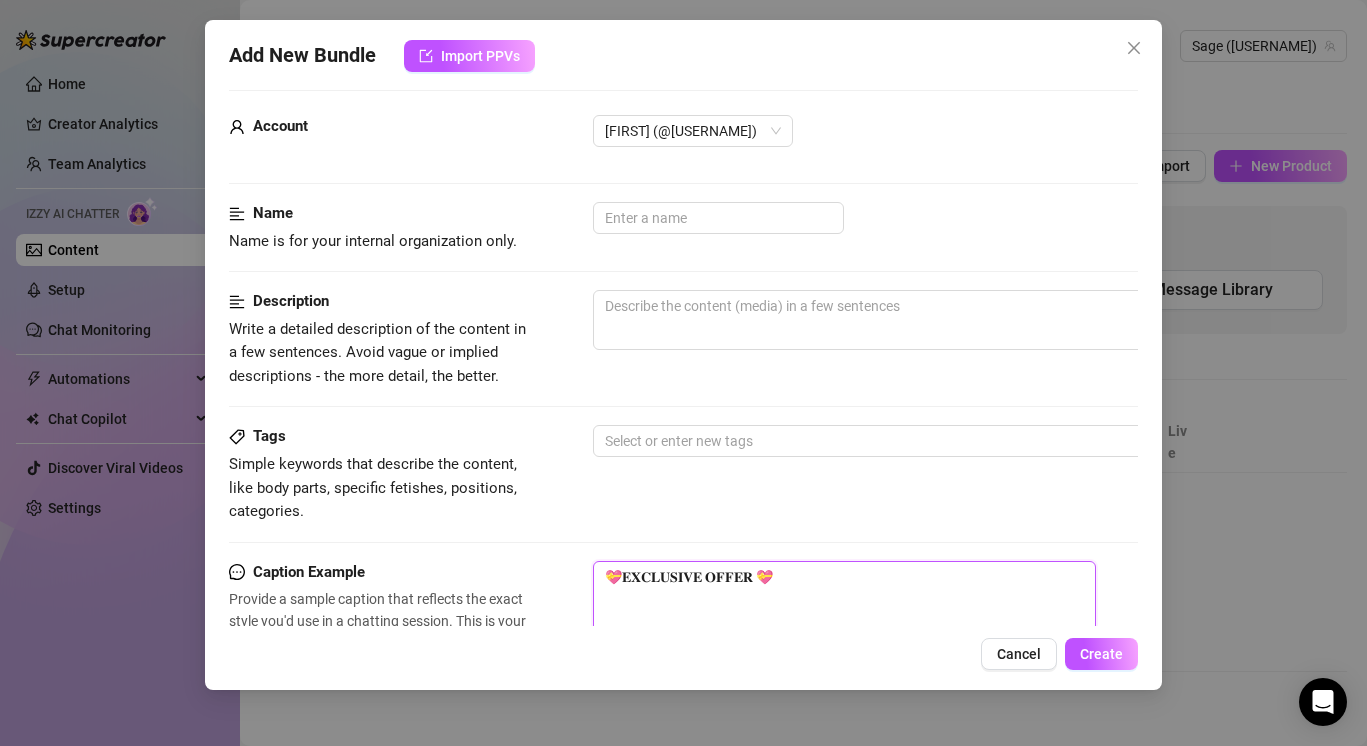 scroll, scrollTop: 0, scrollLeft: 0, axis: both 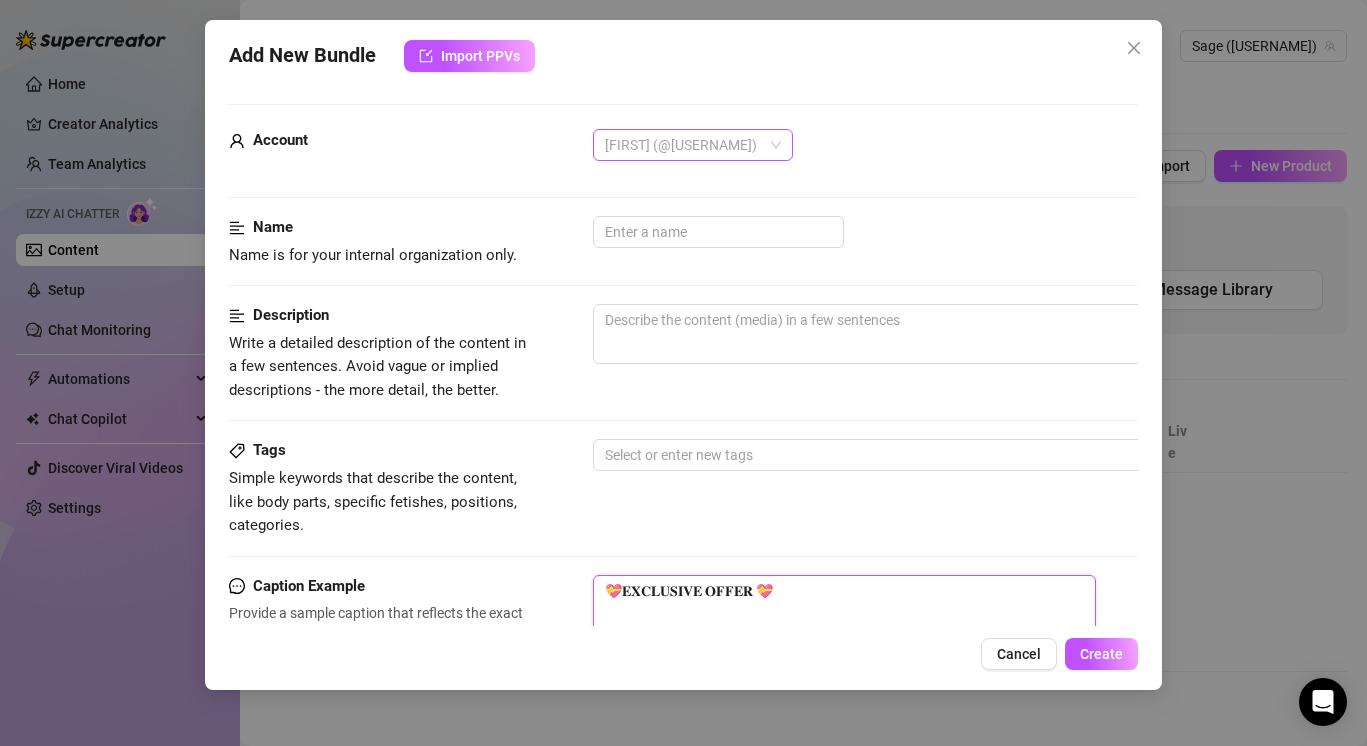 click on "Sage (@sagedoviina)" at bounding box center [693, 145] 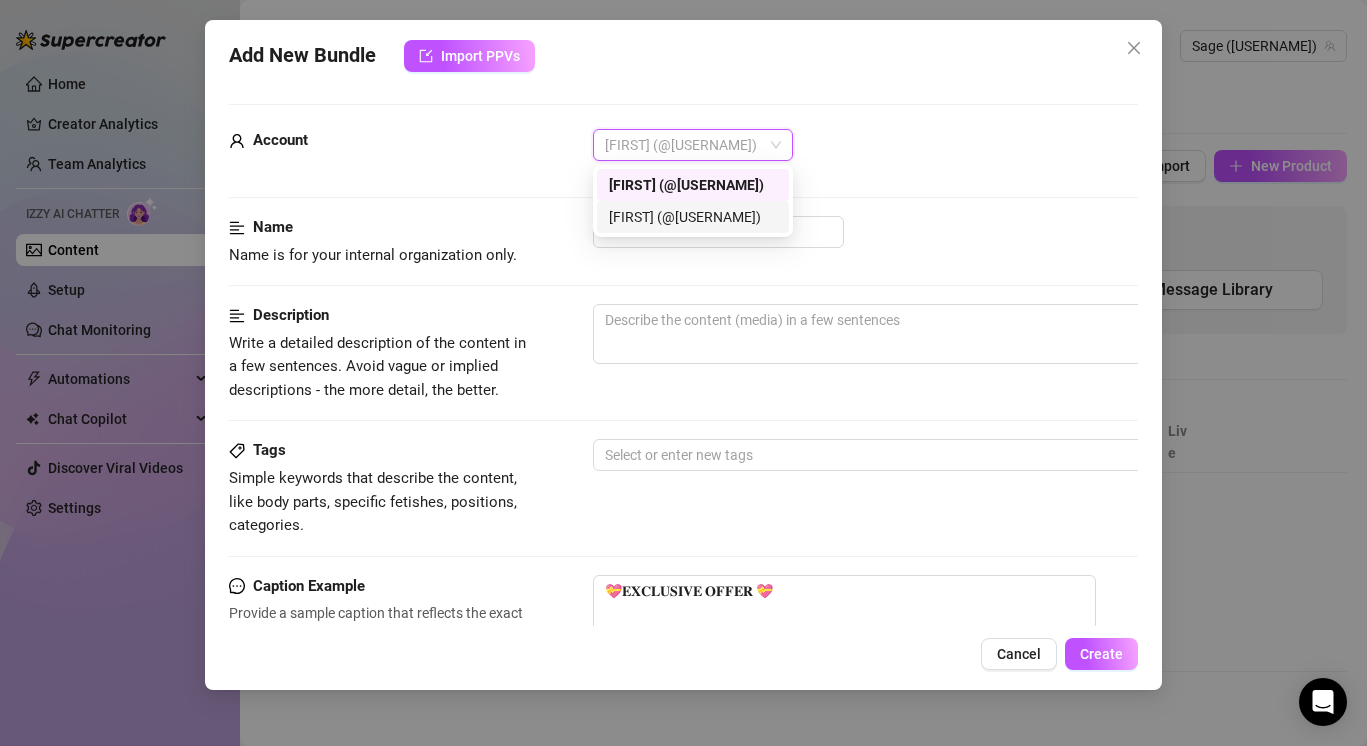 click on "SAGE (@sagedovinaxo)" at bounding box center (693, 217) 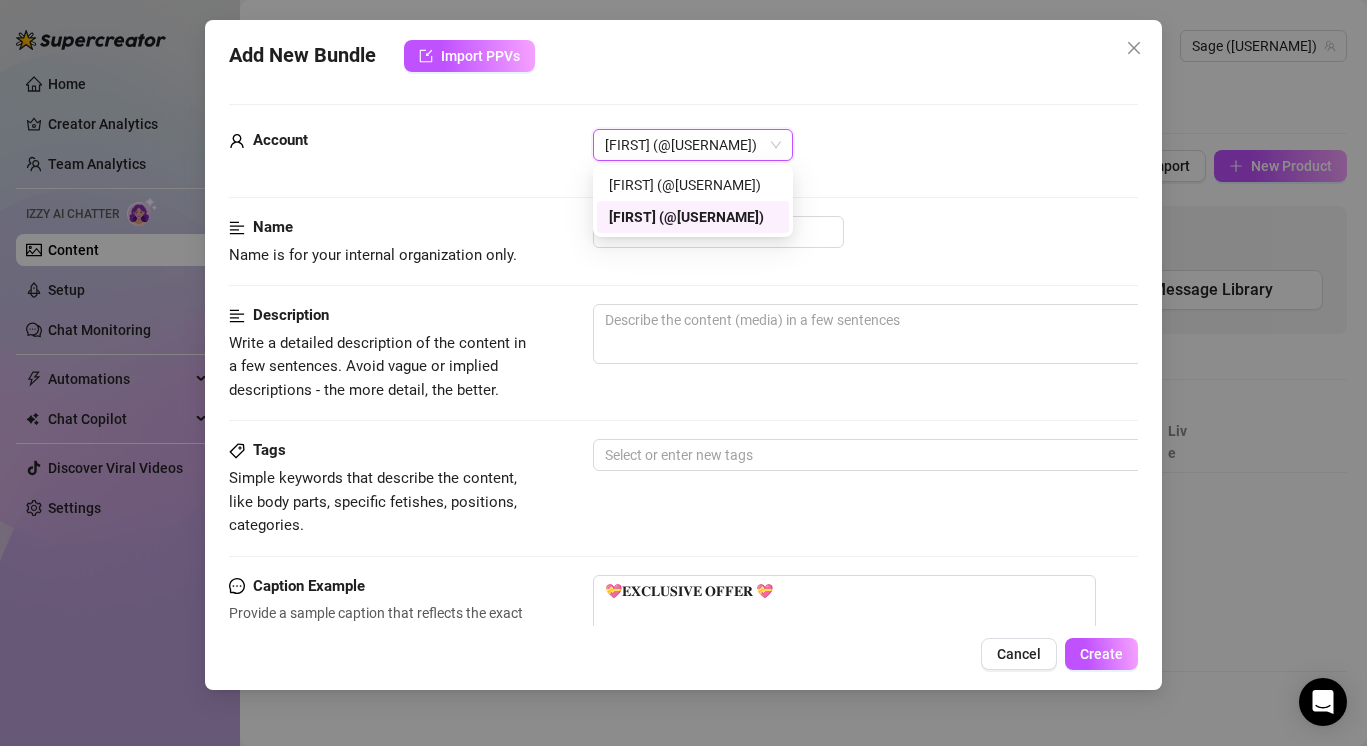 scroll, scrollTop: 1119, scrollLeft: 0, axis: vertical 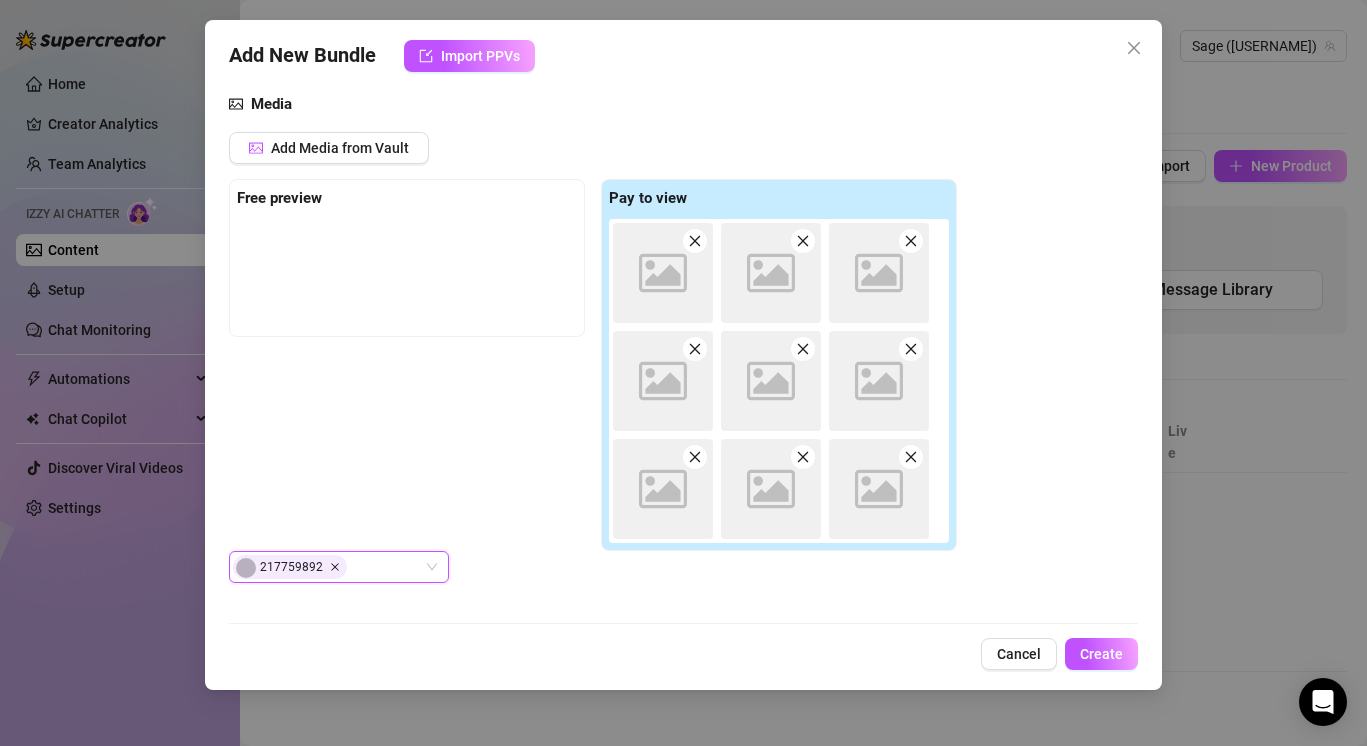 click 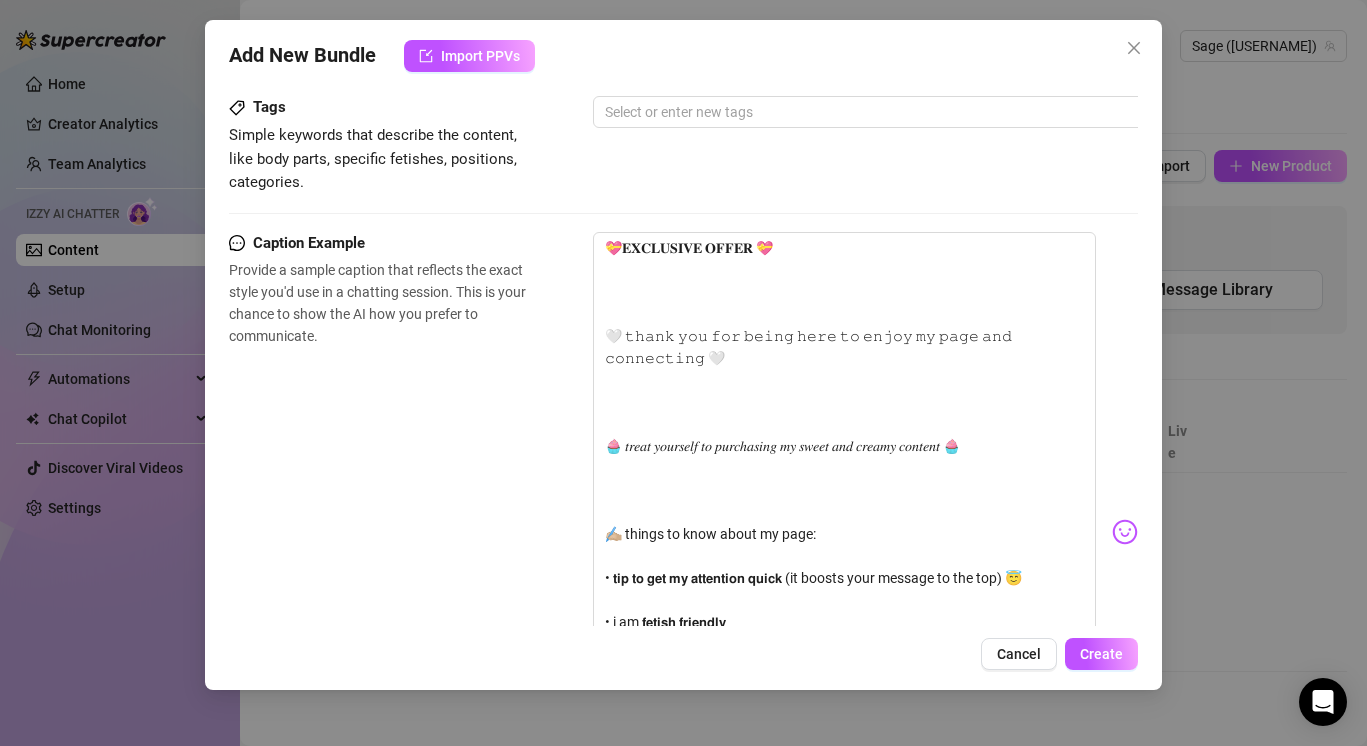 scroll, scrollTop: 0, scrollLeft: 0, axis: both 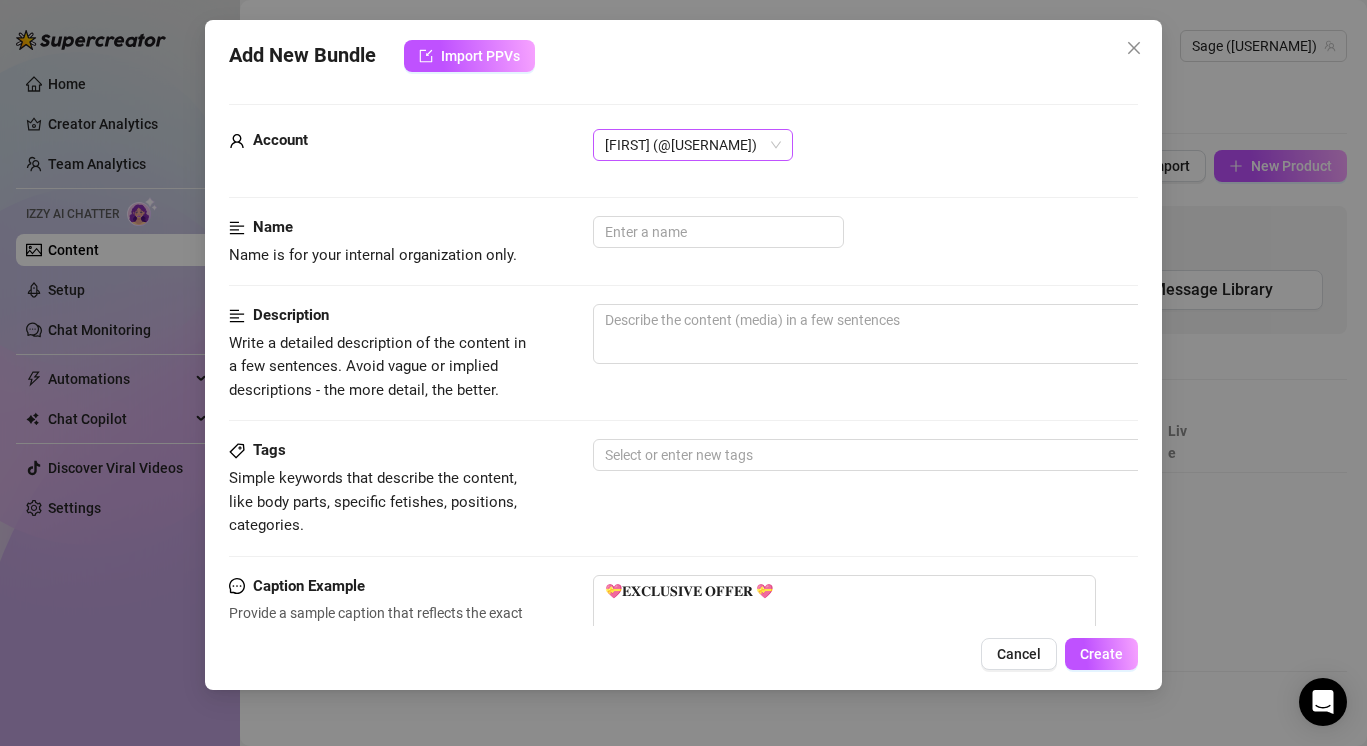click on "SAGE (@sagedovinaxo)" at bounding box center (693, 145) 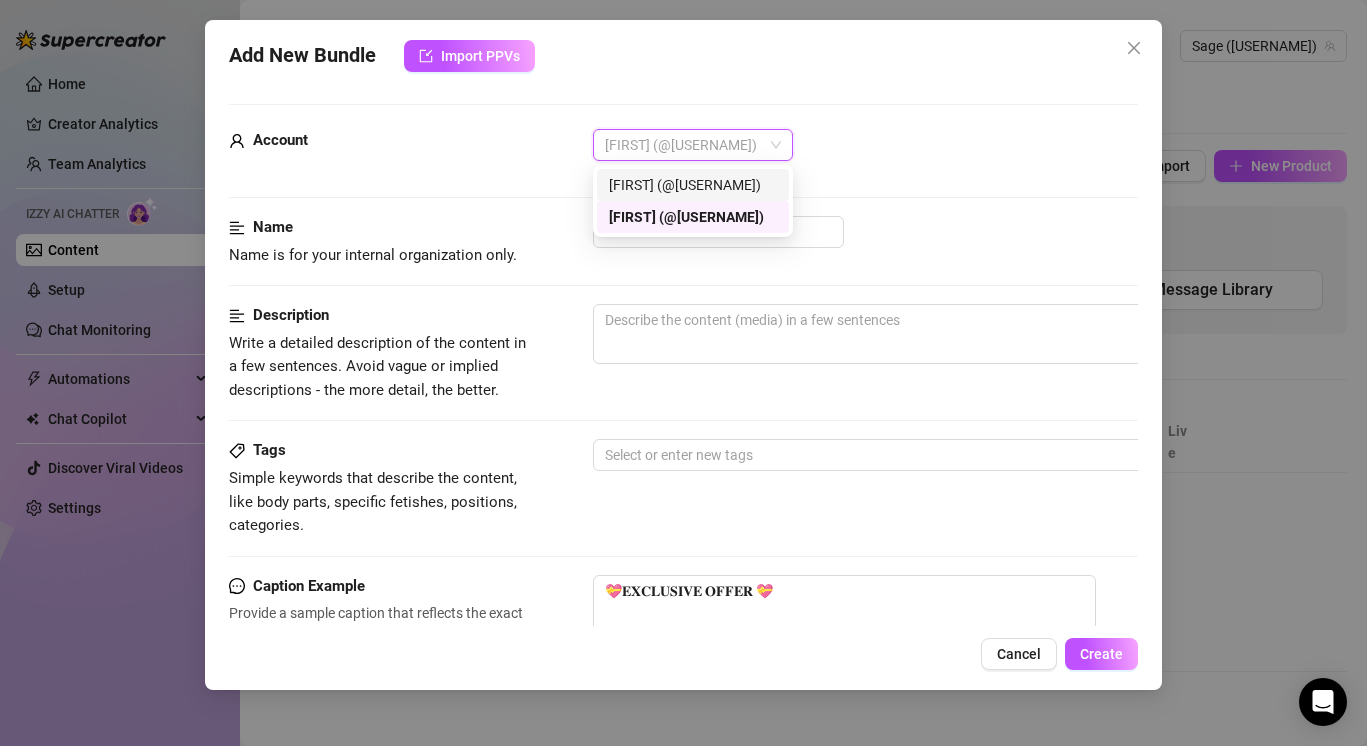 click on "Sage (@sagedoviina)" at bounding box center (693, 185) 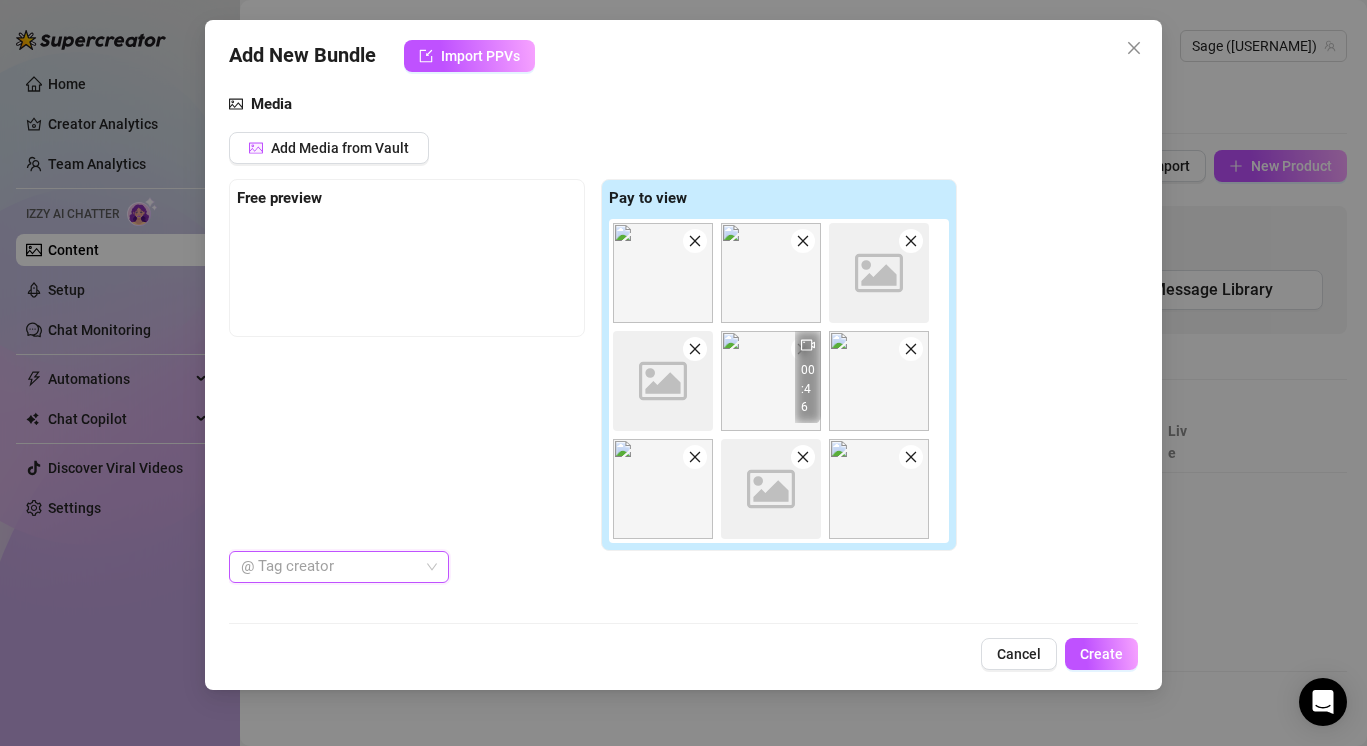 scroll, scrollTop: 1177, scrollLeft: 0, axis: vertical 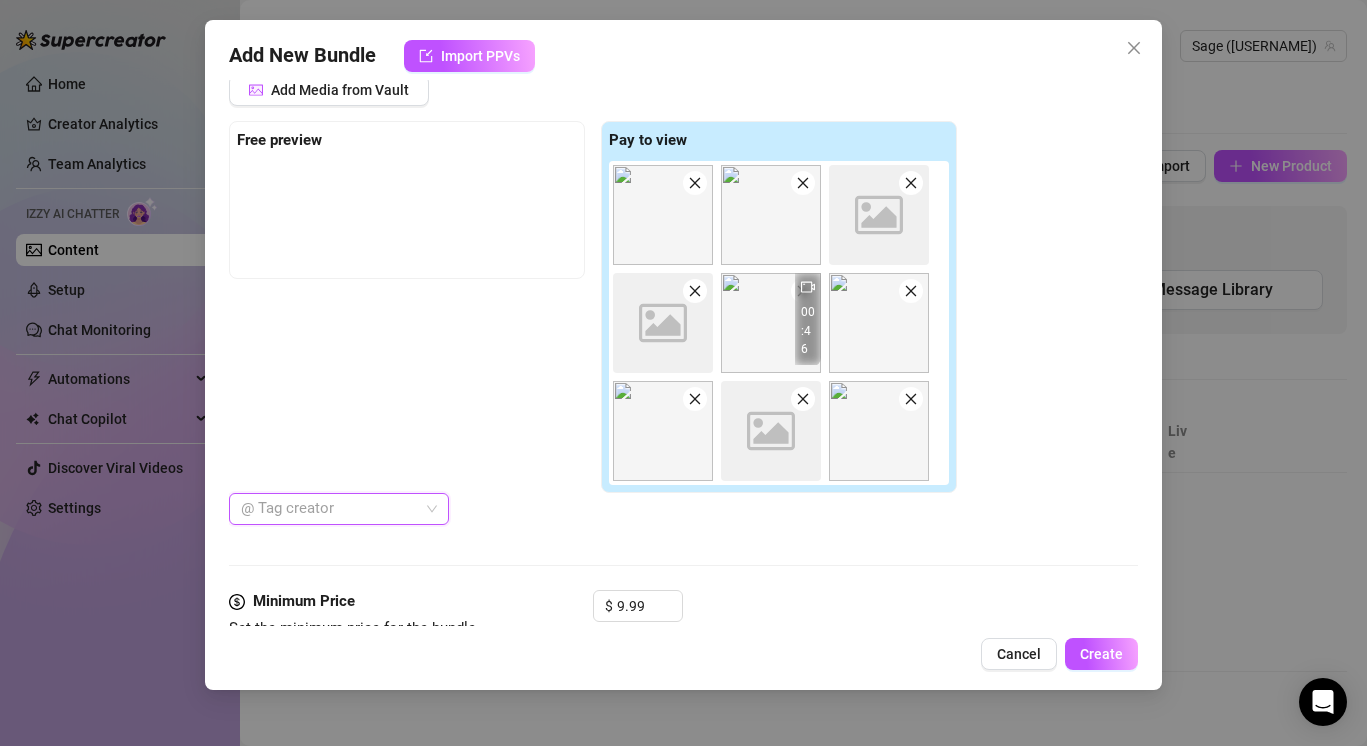 click 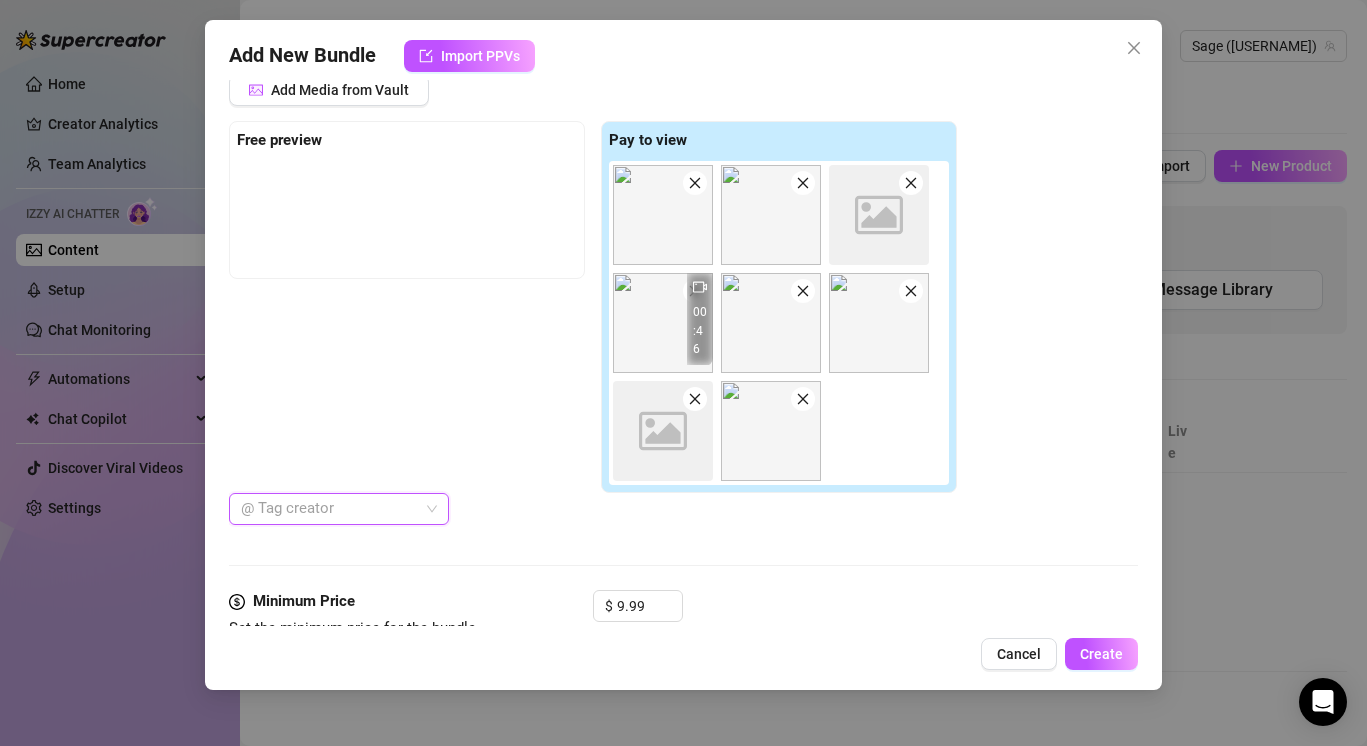 click 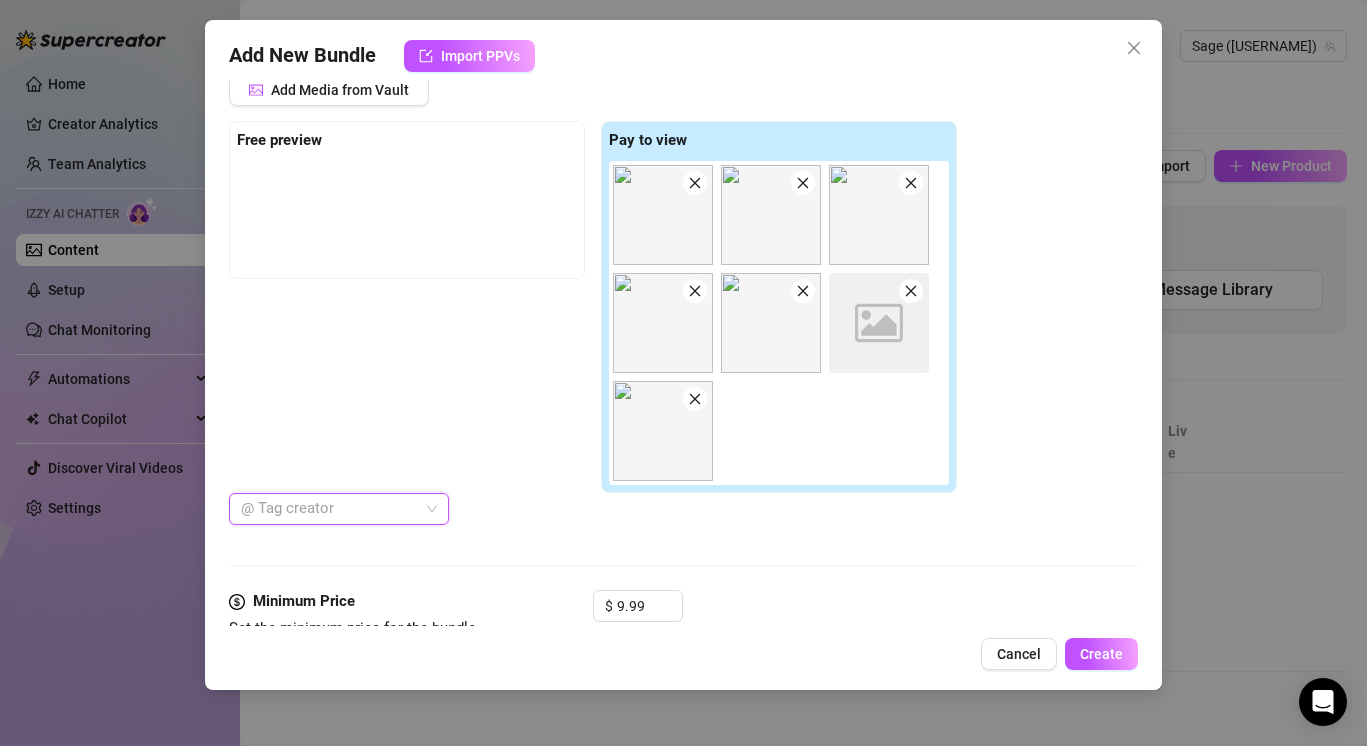 click at bounding box center [911, 291] 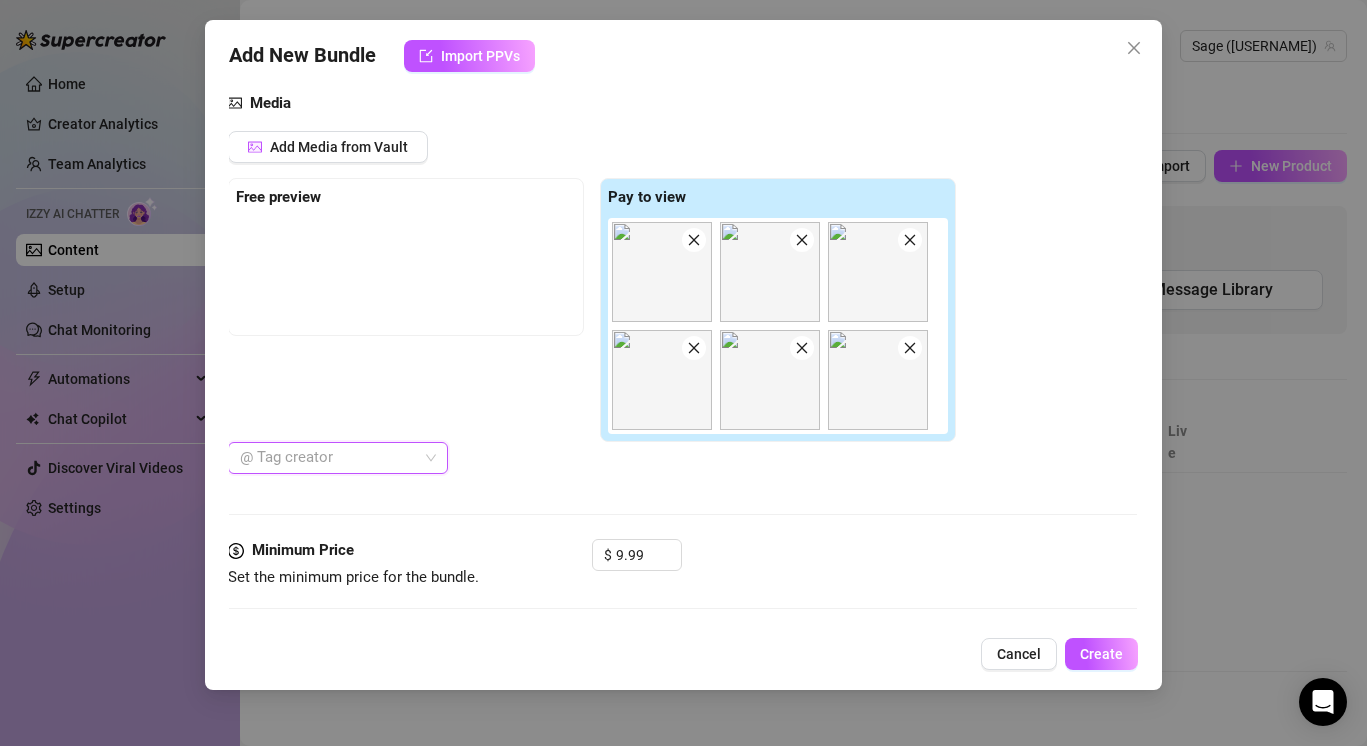 scroll, scrollTop: 1113, scrollLeft: 1, axis: both 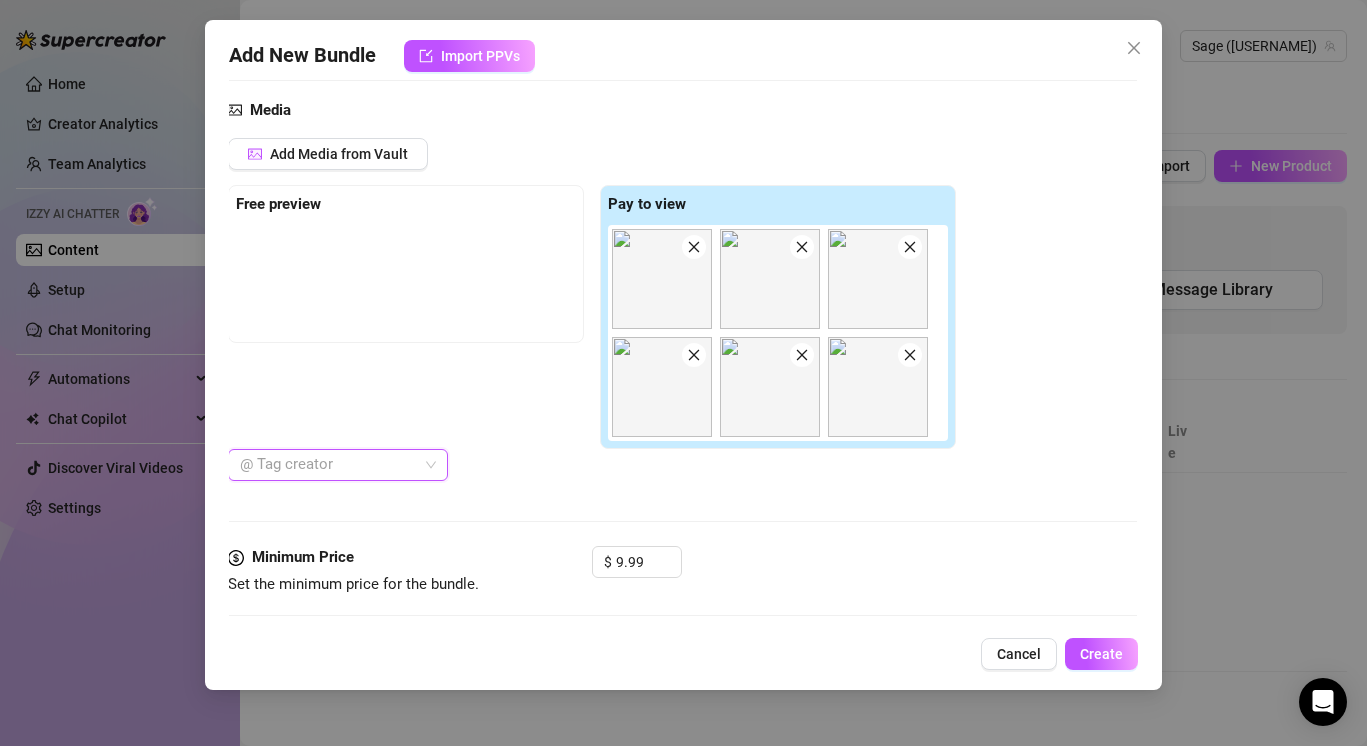 click at bounding box center (878, 387) 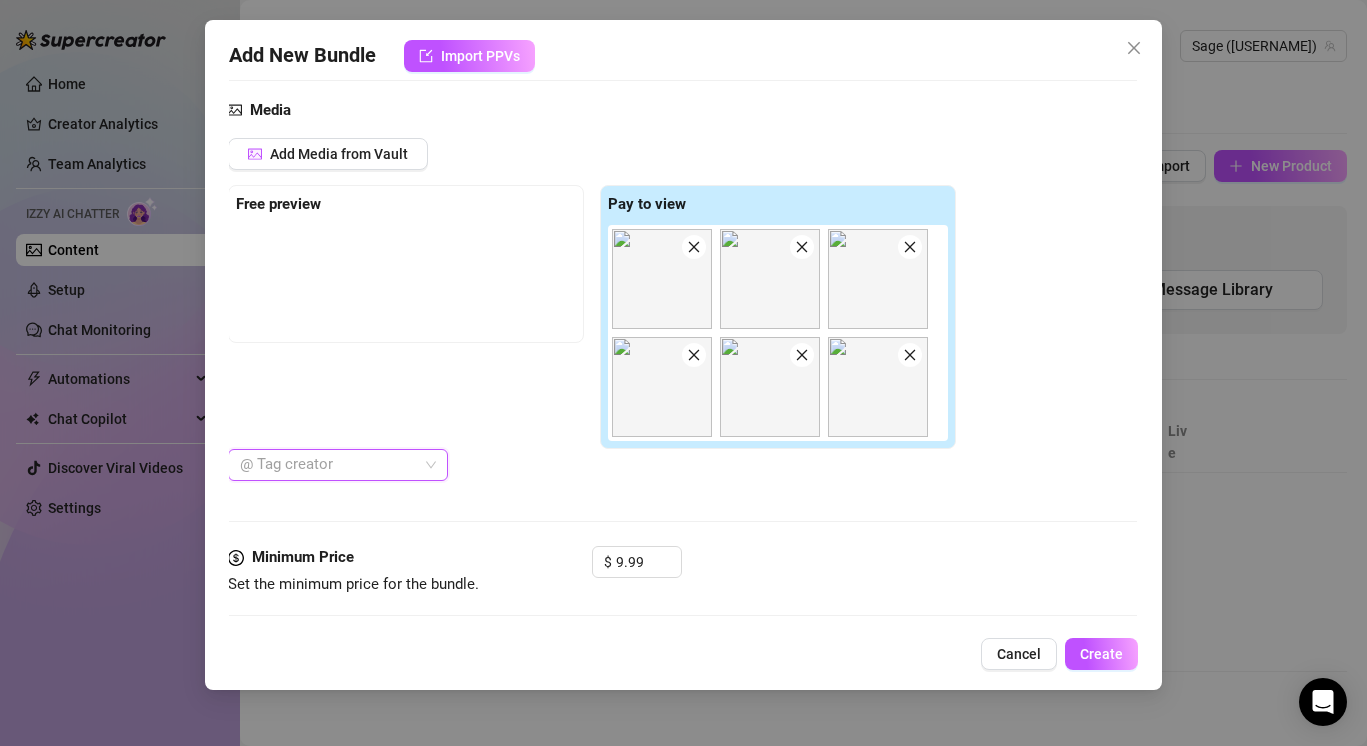 click at bounding box center (770, 387) 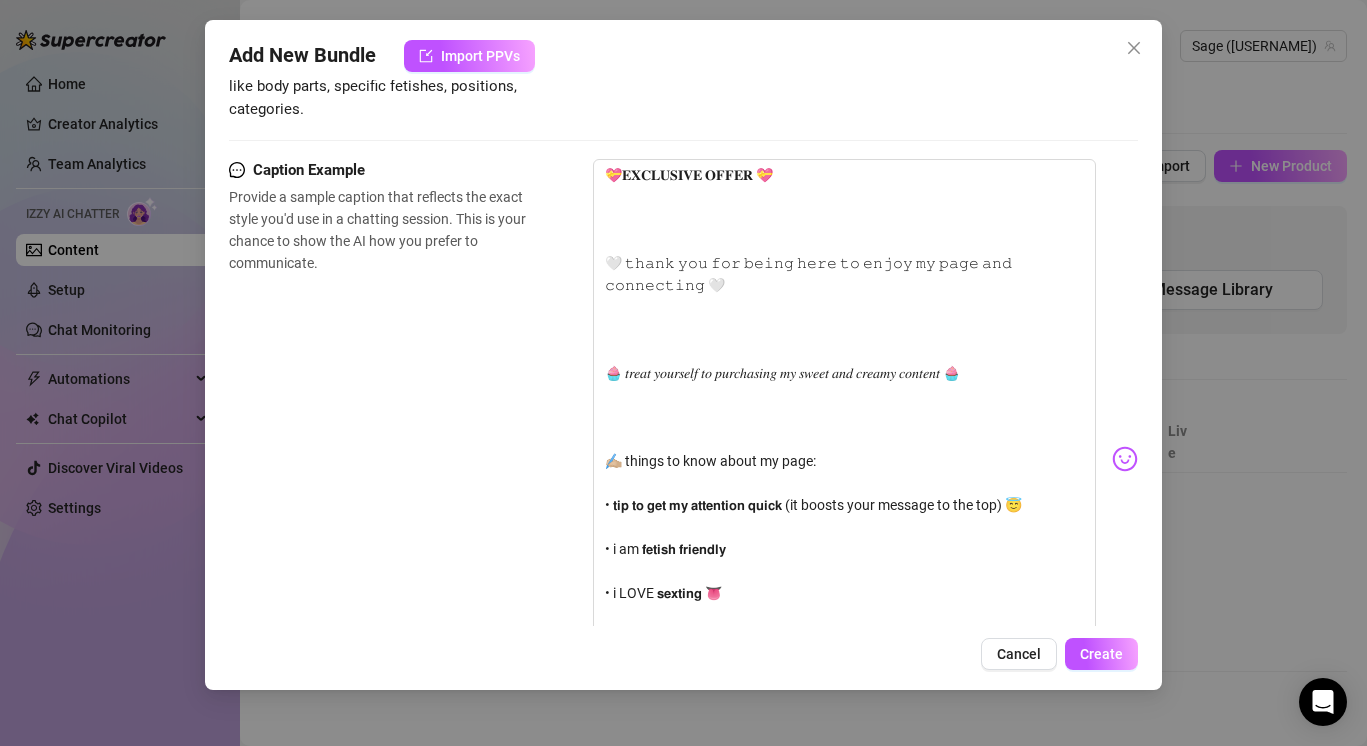 scroll, scrollTop: 0, scrollLeft: 0, axis: both 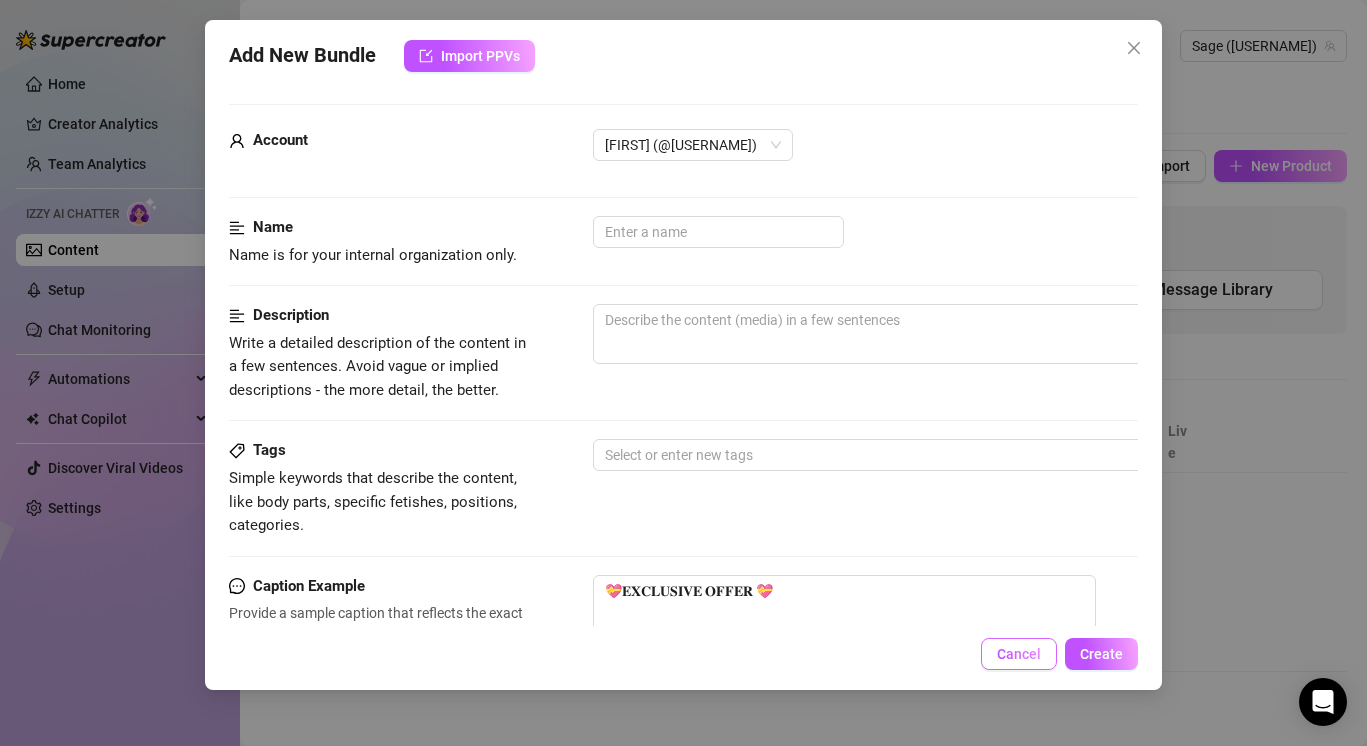 click on "Cancel" at bounding box center (1019, 654) 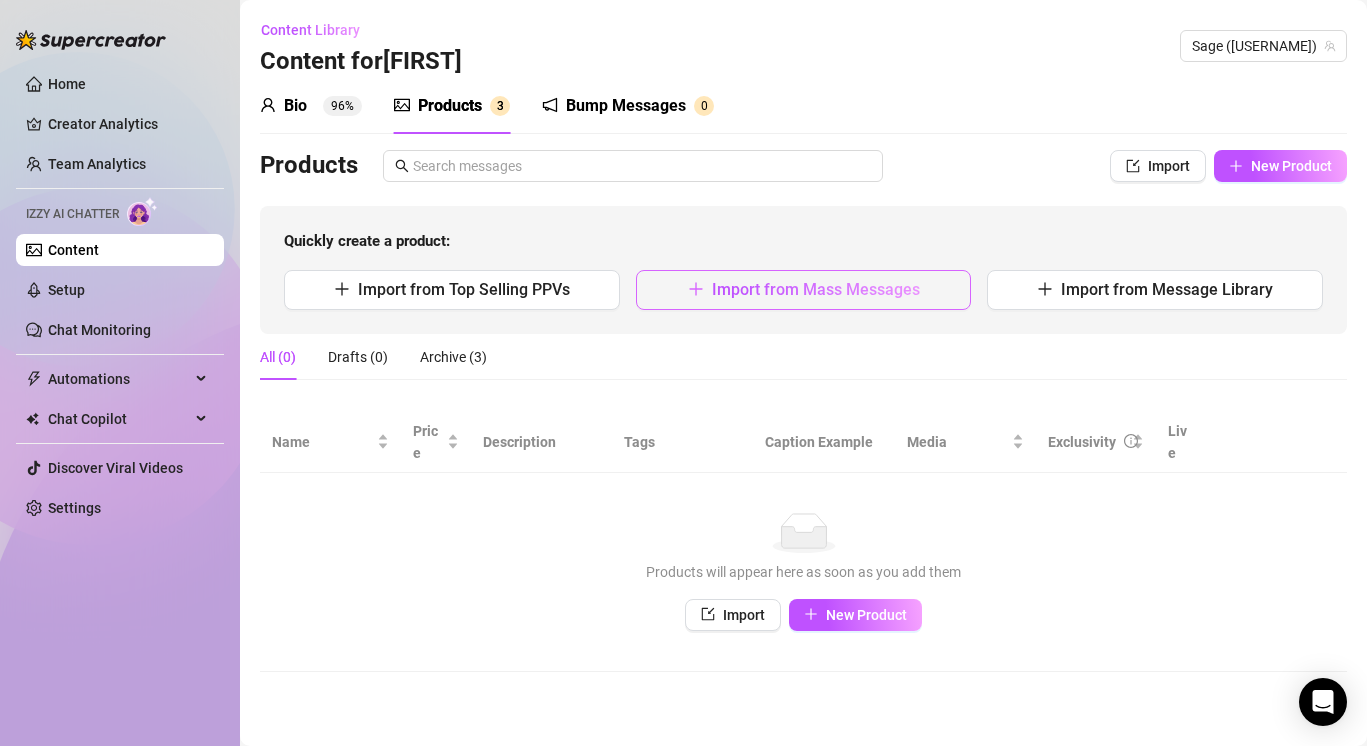 click on "Import from Mass Messages" at bounding box center (804, 290) 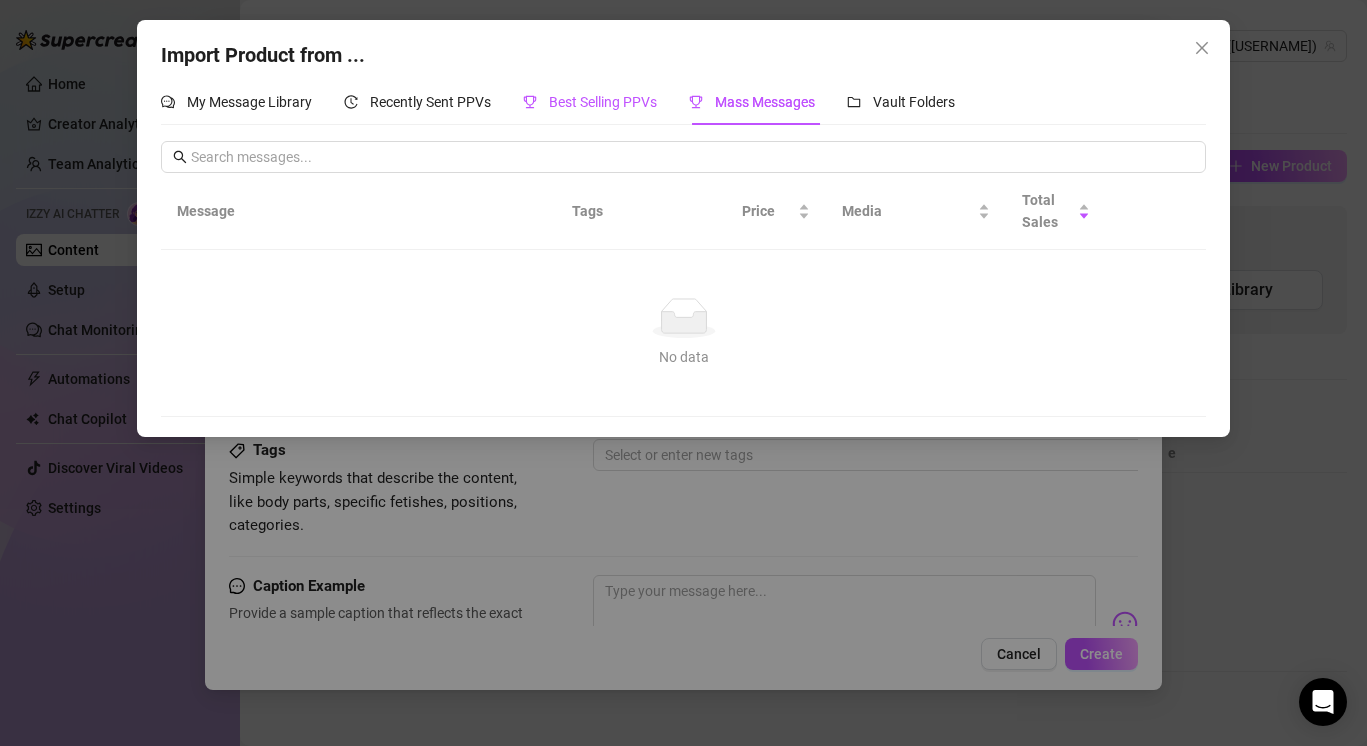 click on "Best Selling PPVs" at bounding box center (603, 102) 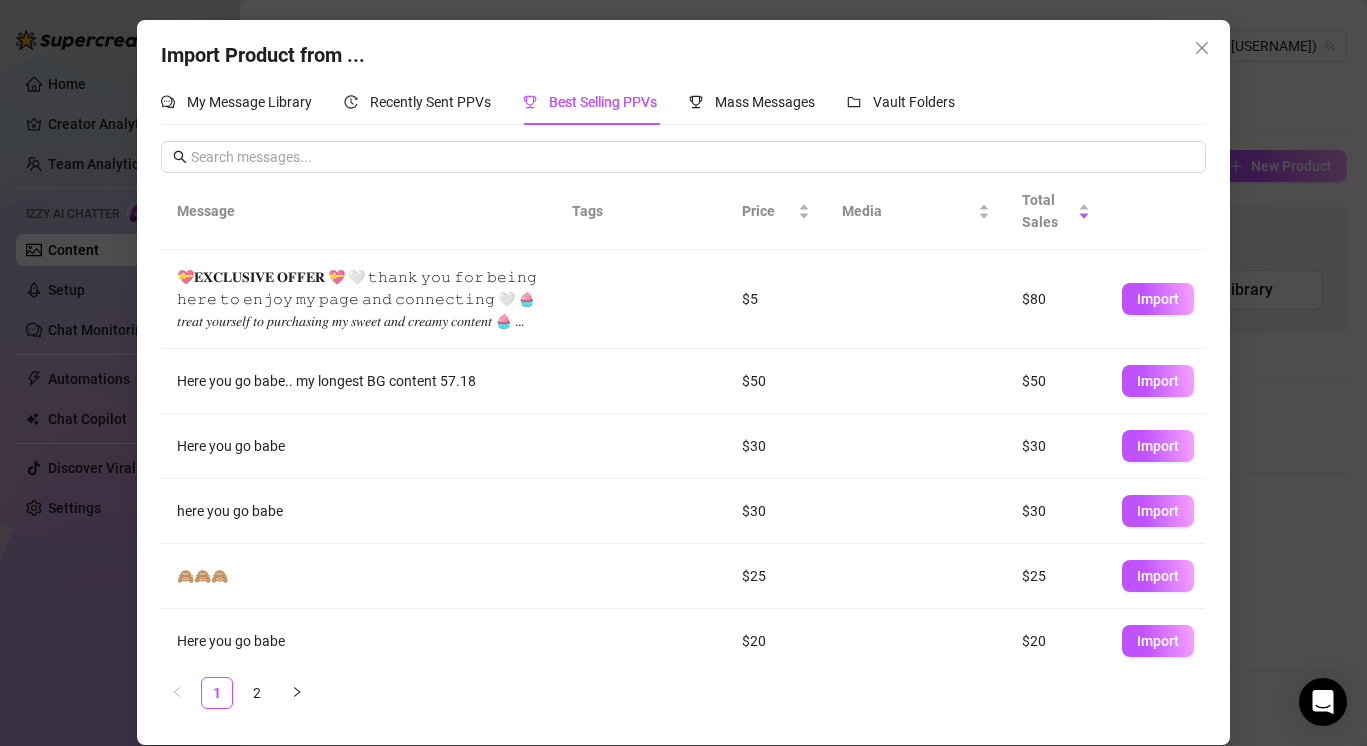 click on "Import Product from ..." at bounding box center [684, 55] 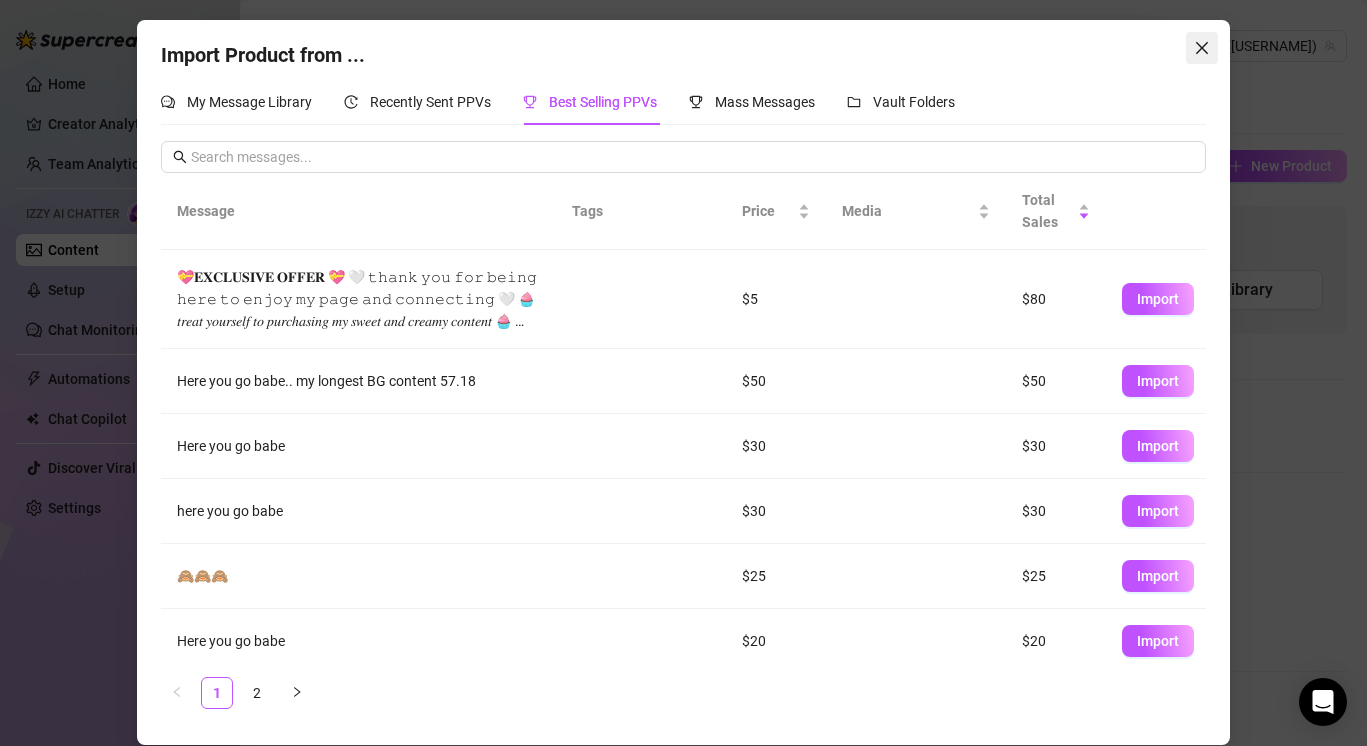 click 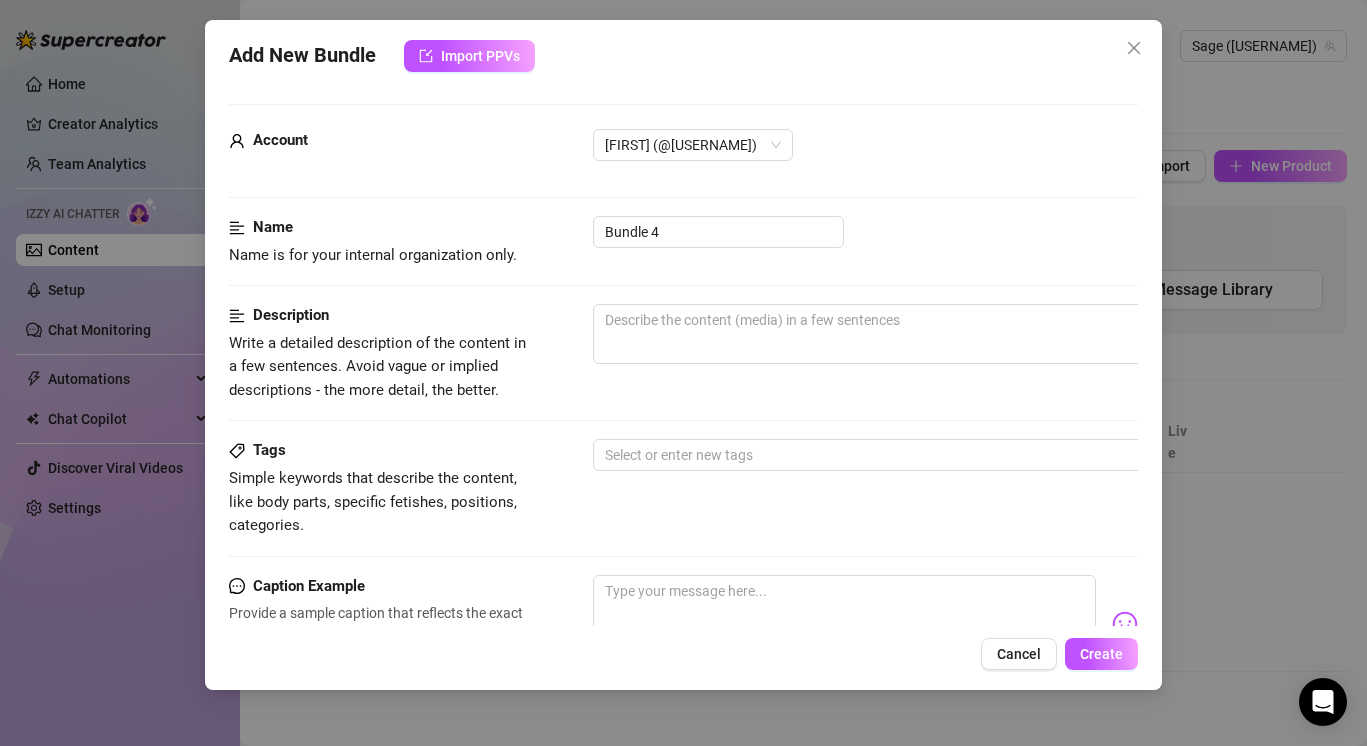 click on "Add New Bundle Import PPVs Account Sage (@sagedoviina) Name Name is for your internal organization only. Bundle 4 Description Write a detailed description of the content in a few sentences. Avoid vague or implied descriptions - the more detail, the better. Tags Simple keywords that describe the content, like body parts, specific fetishes, positions, categories.   Select or enter new tags Caption Example Provide a sample caption that reflects the exact style you'd use in a chatting session. This is your chance to show the AI how you prefer to communicate. Media Add Media from Vault Minimum Price Set the minimum price for the bundle. $ 0 Exclusivity Level of exclusivity of this set, on a scale of 1 to 5. This helps the AI to drip content in the perfect order. 1 - Least Exclusive Message Settings Don't send if the fan purchased this media Cancel Create" at bounding box center (683, 373) 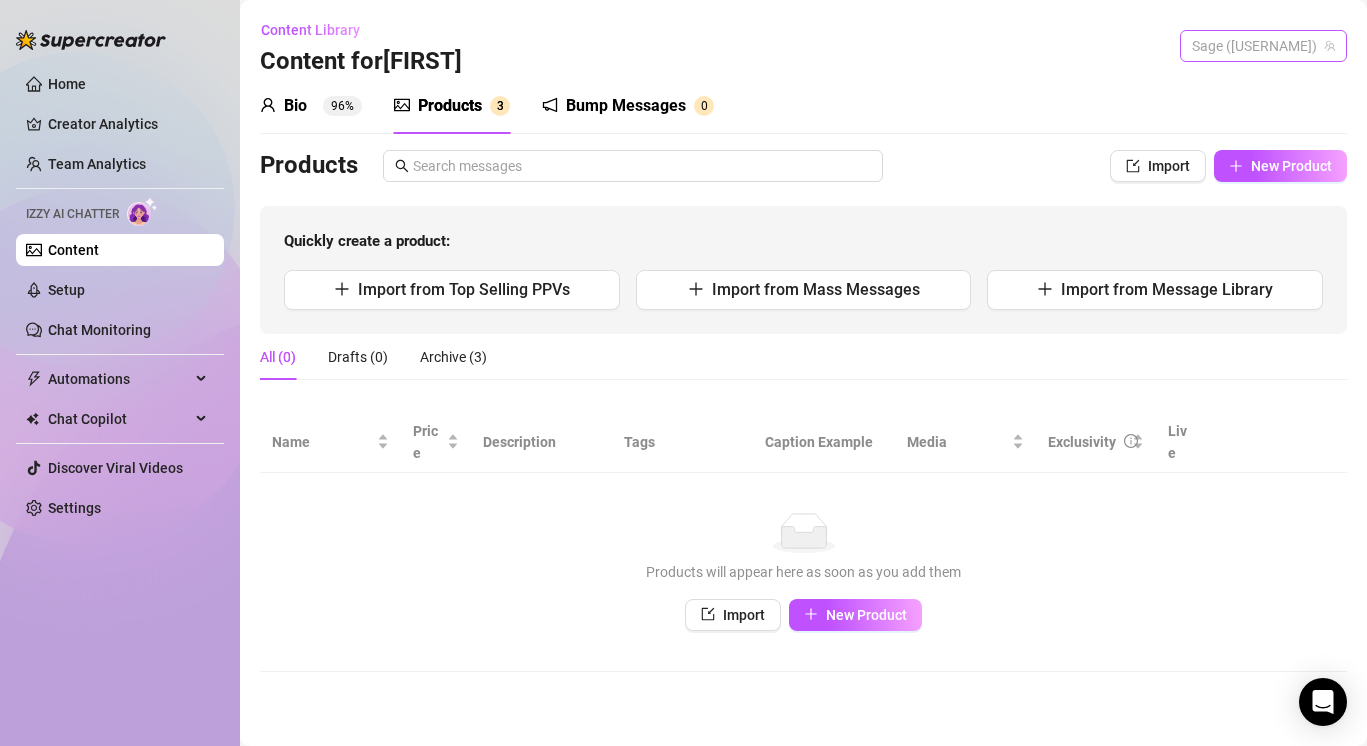 click on "[NAME] ([EMAIL])" at bounding box center (1263, 46) 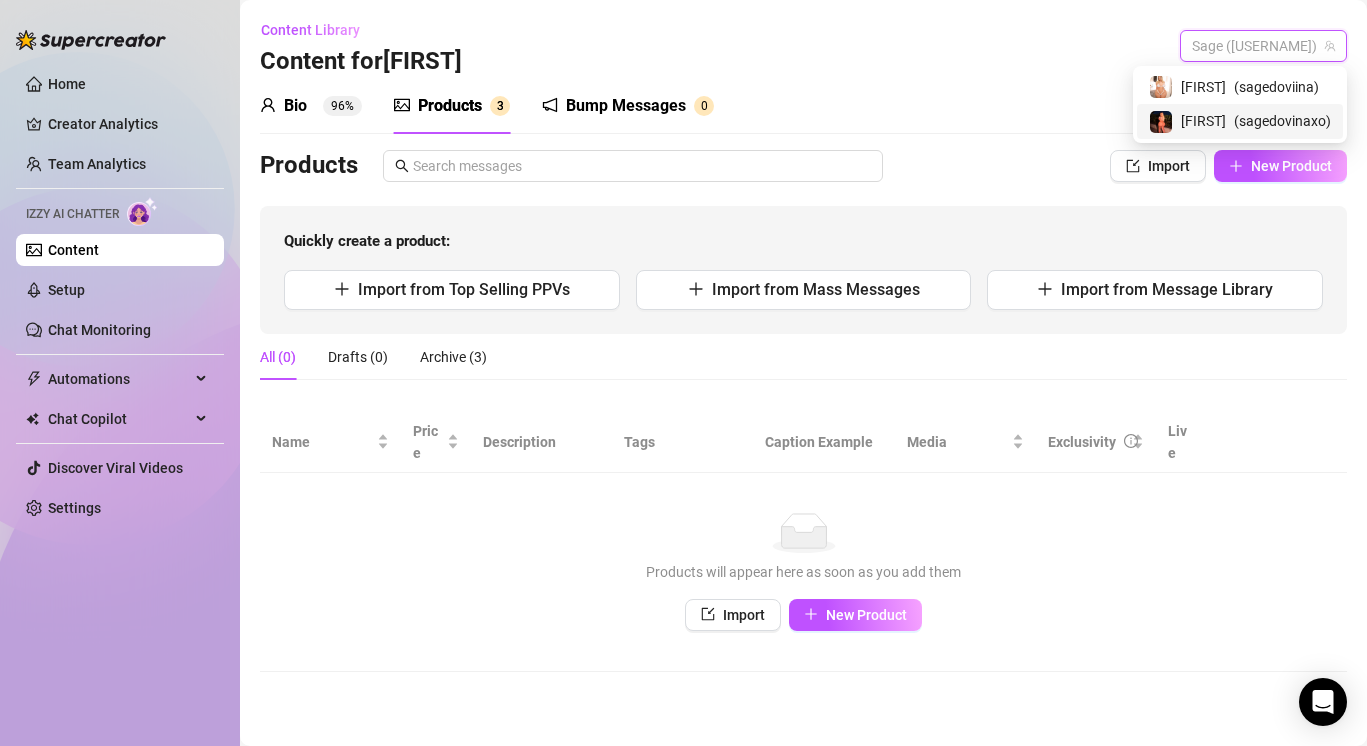 click on "SAGE   ( sagedovinaxo )" at bounding box center [1240, 121] 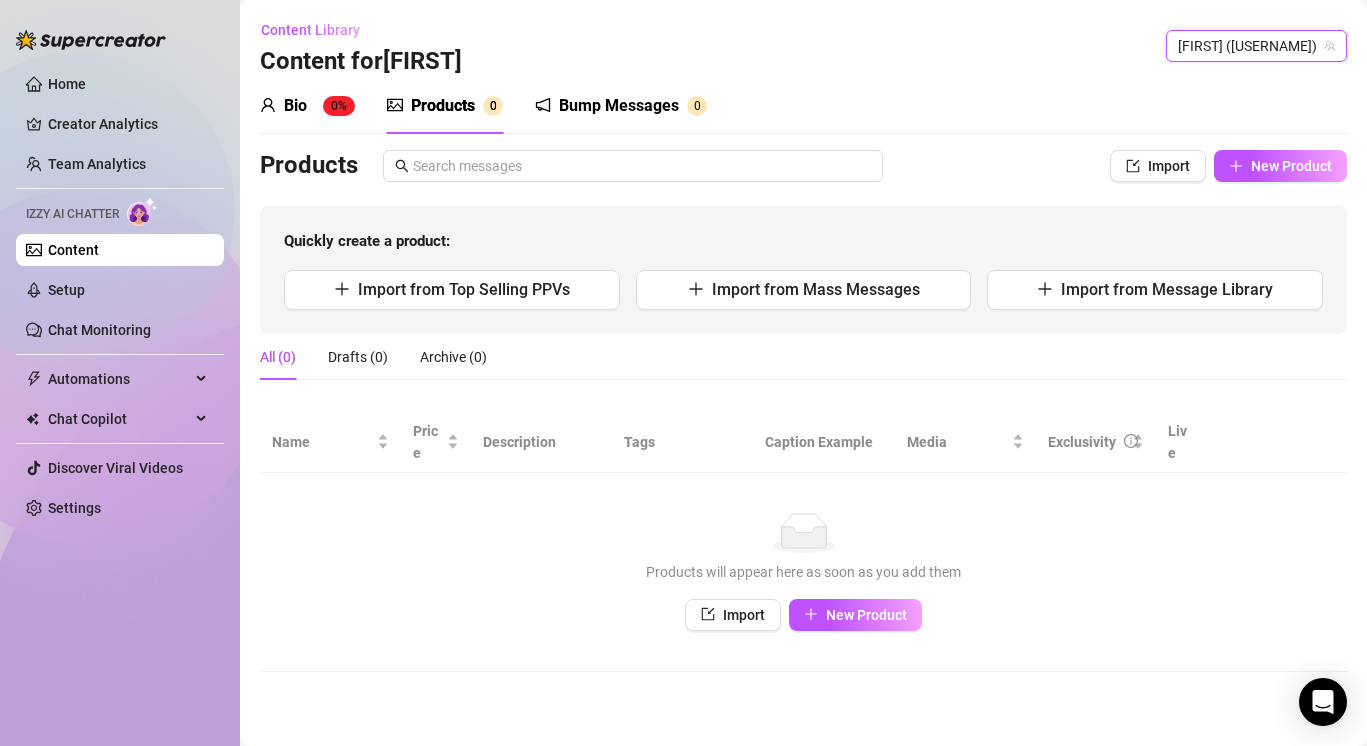 click on "Bio" at bounding box center (295, 106) 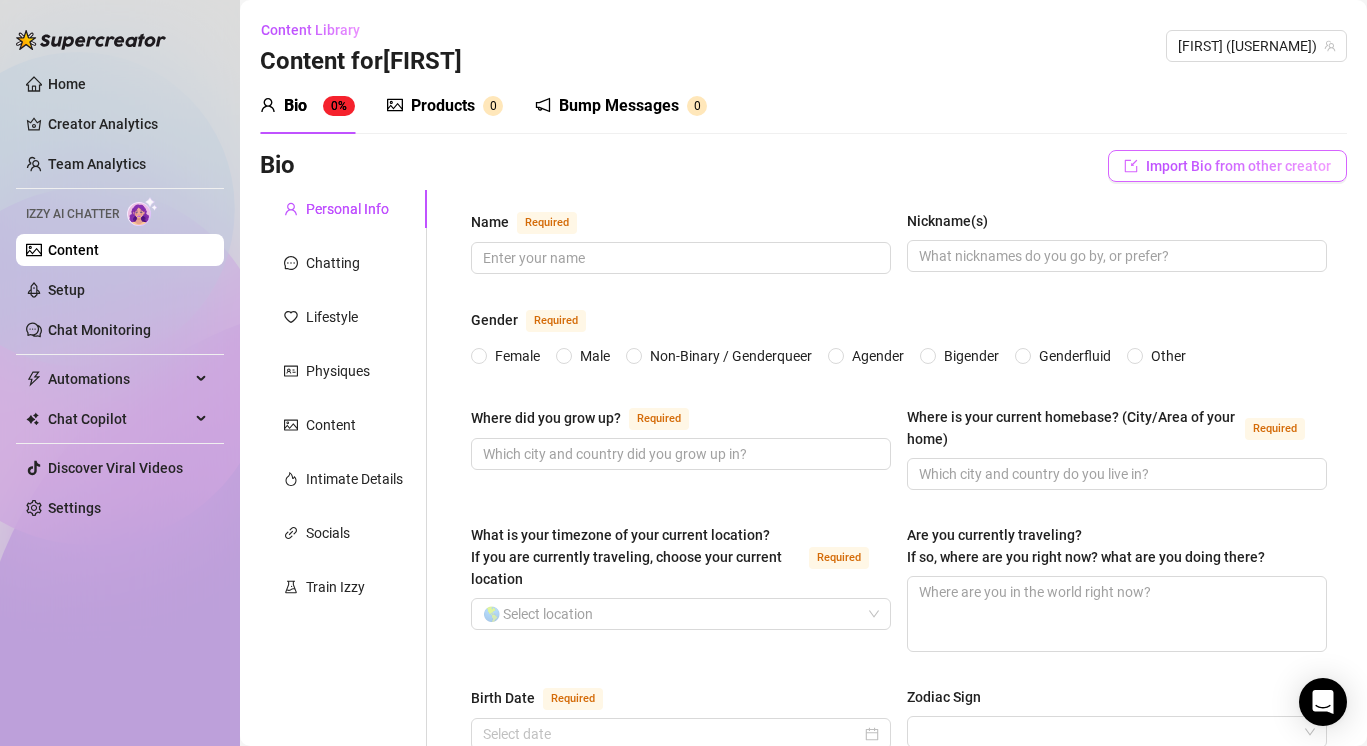 click on "Import Bio from other creator" at bounding box center (1238, 166) 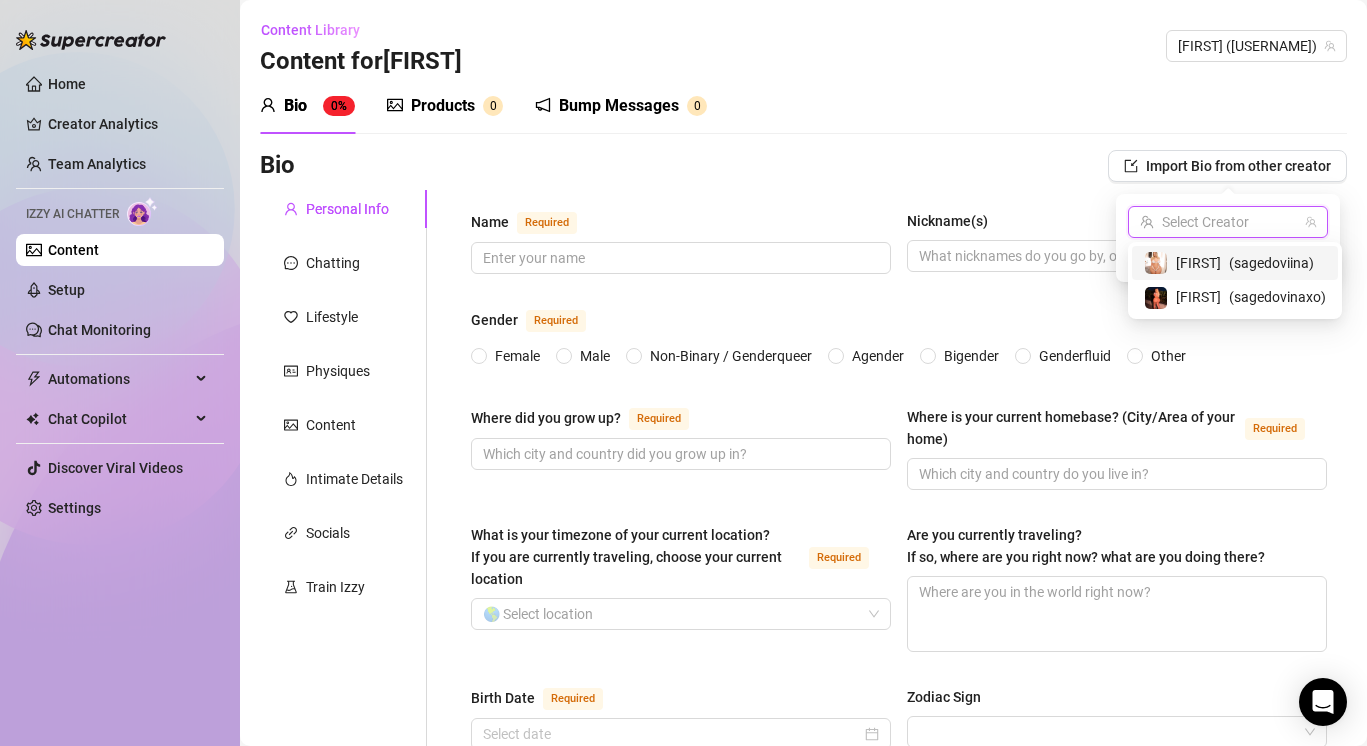 click at bounding box center [1219, 222] 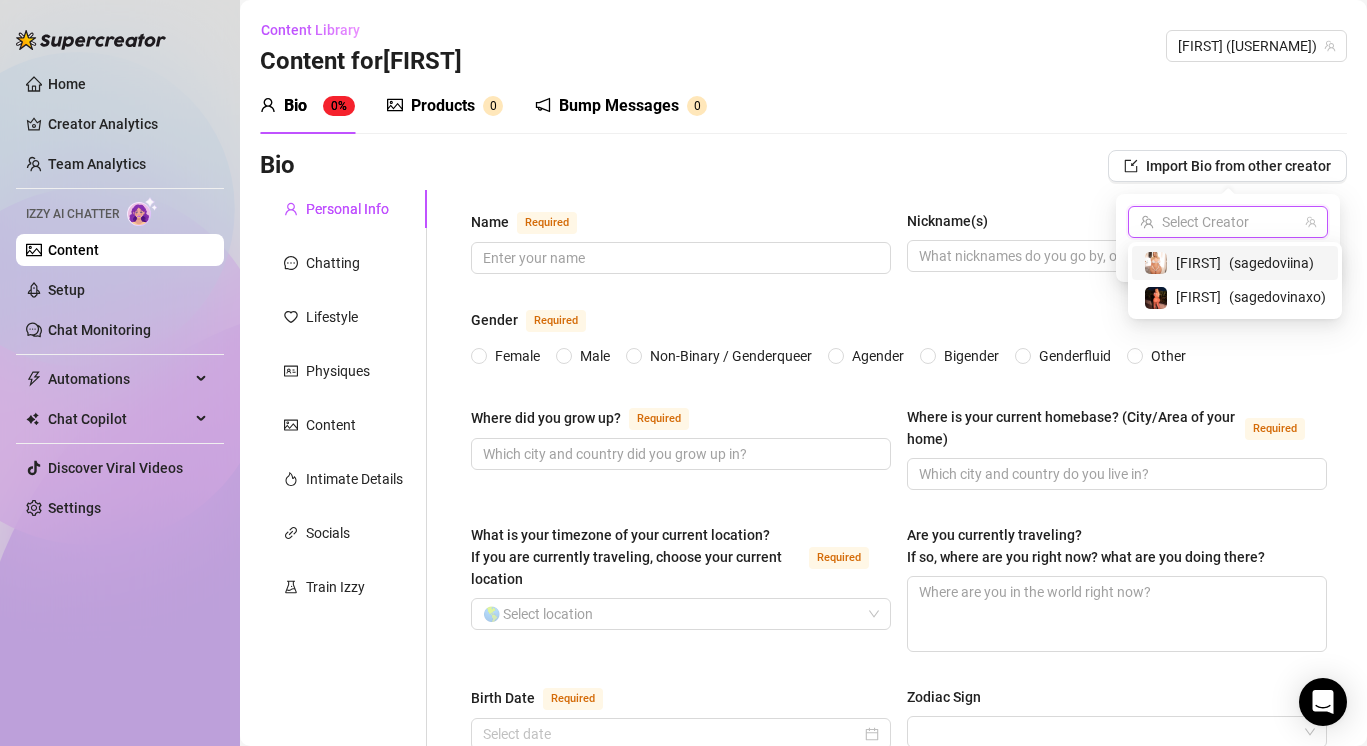 click on "( sagedoviina )" at bounding box center (1271, 263) 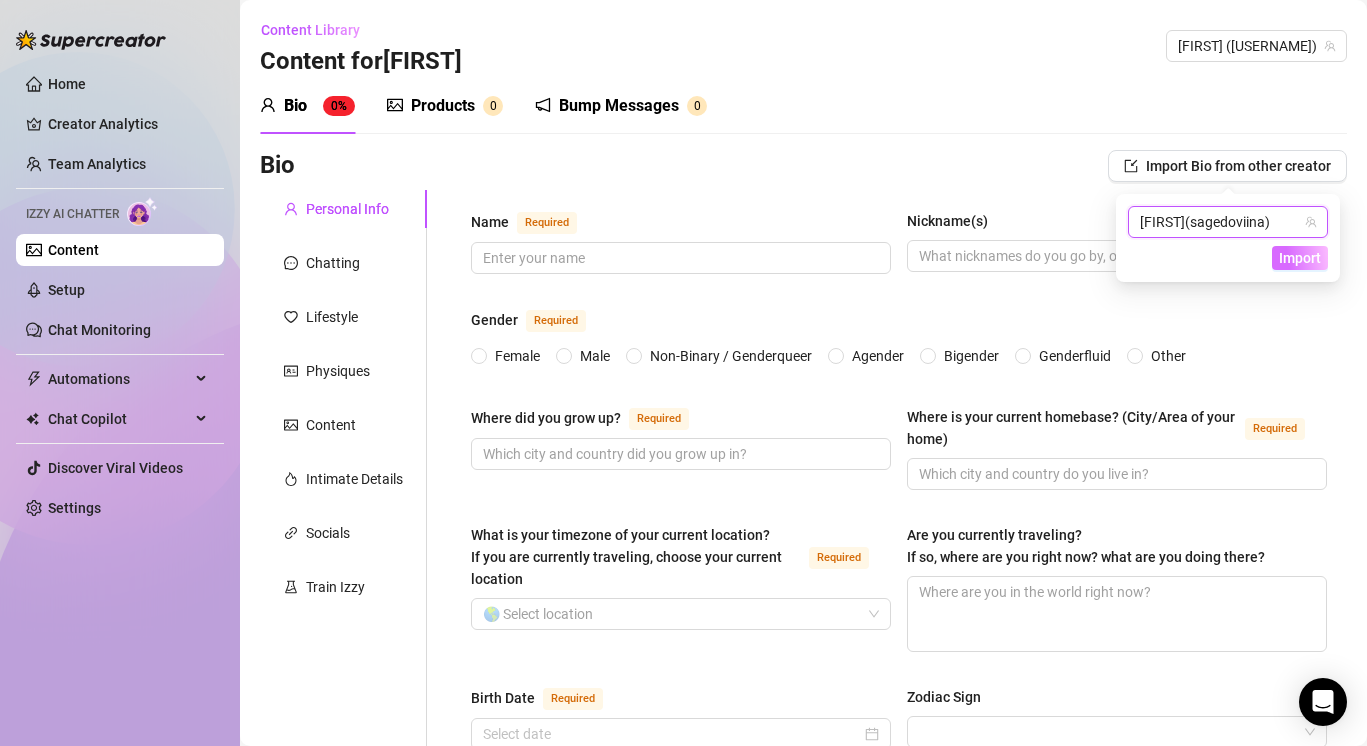 click on "Import" at bounding box center [1300, 258] 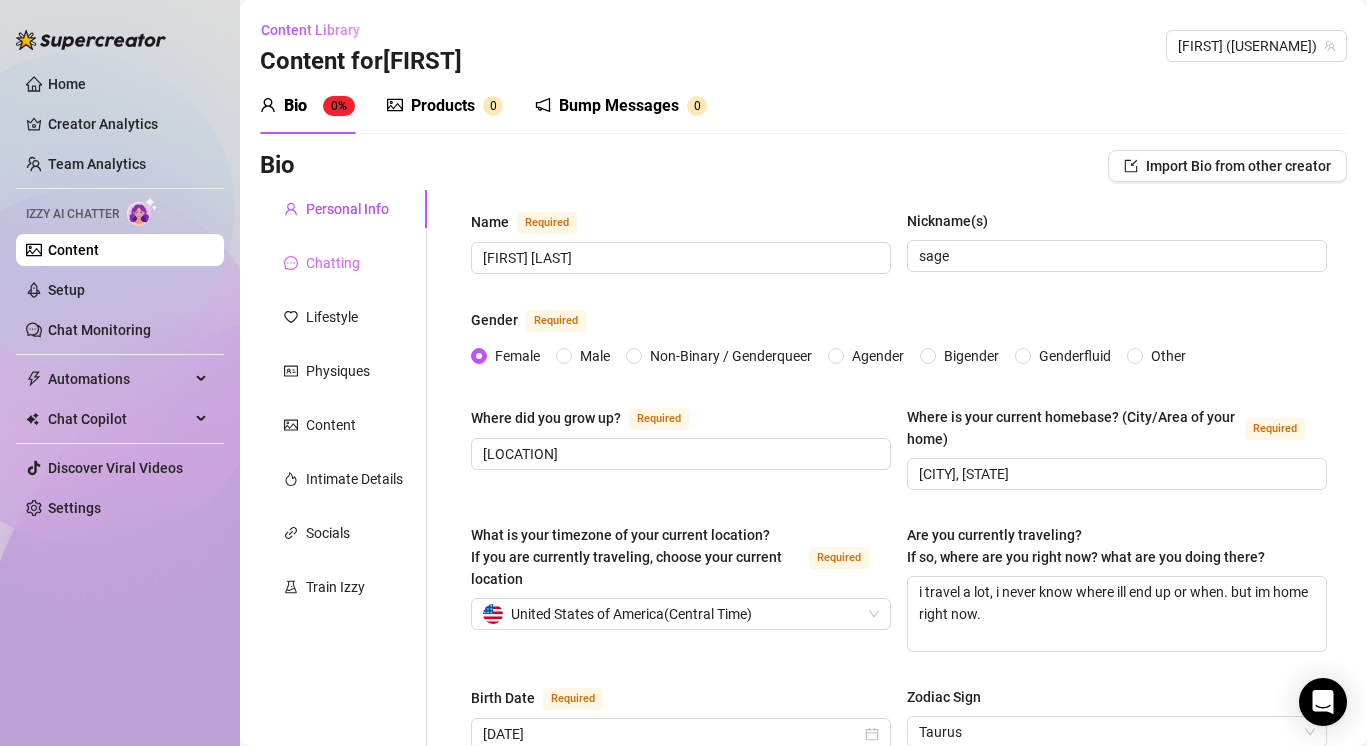 click on "Chatting" at bounding box center [343, 263] 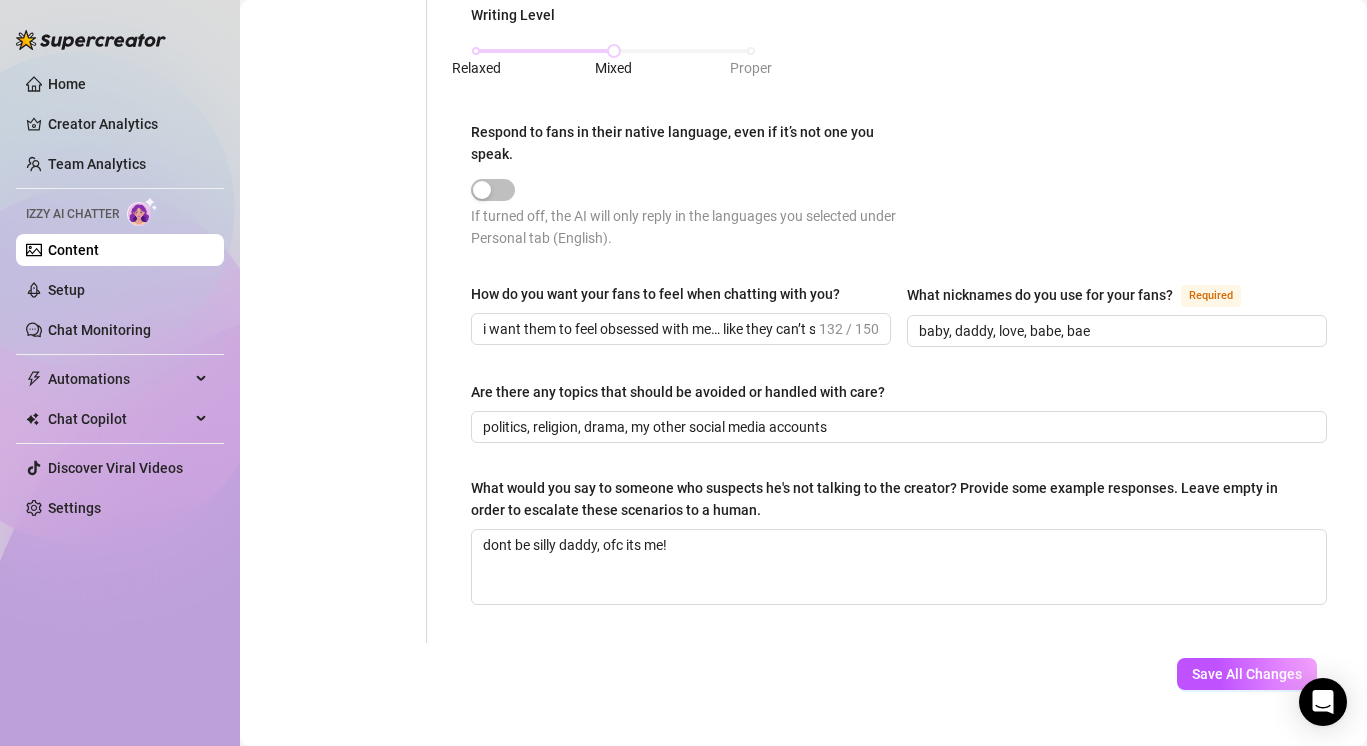 scroll, scrollTop: 1251, scrollLeft: 0, axis: vertical 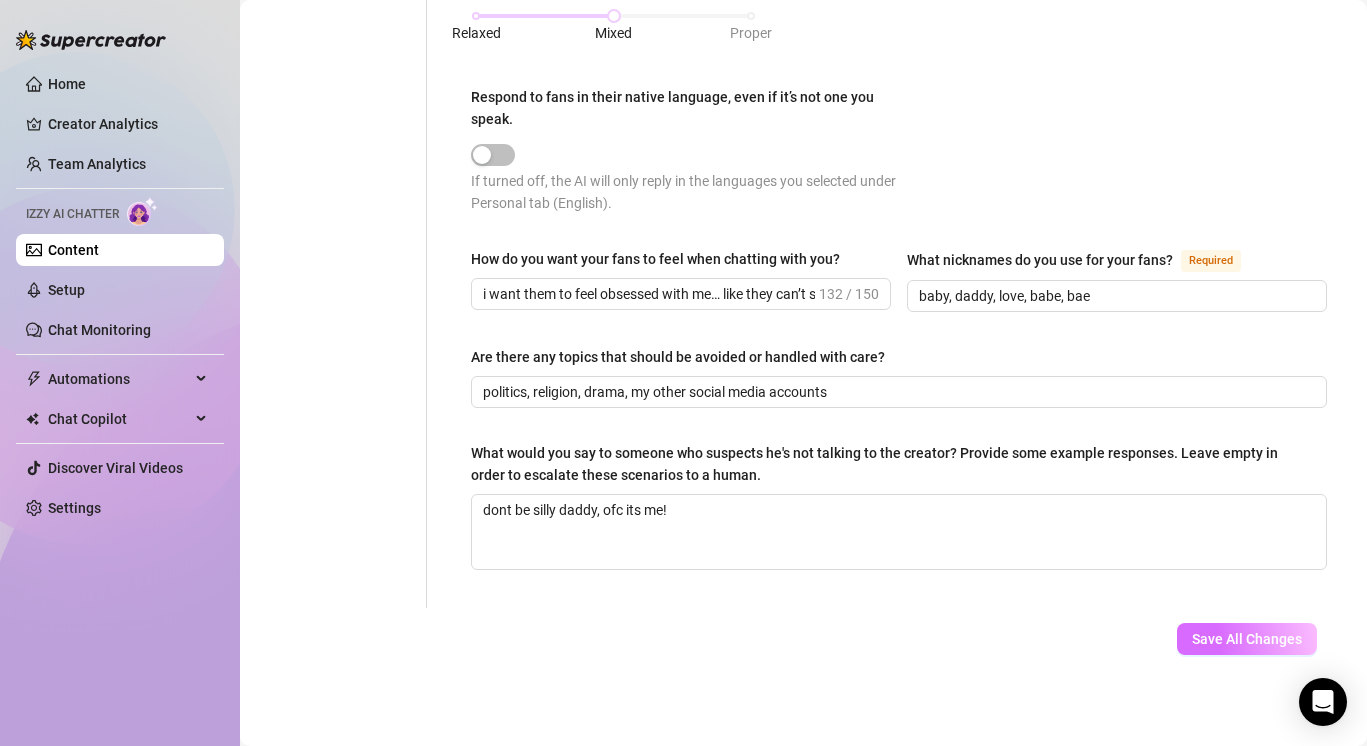 click on "Save All Changes" at bounding box center [1247, 639] 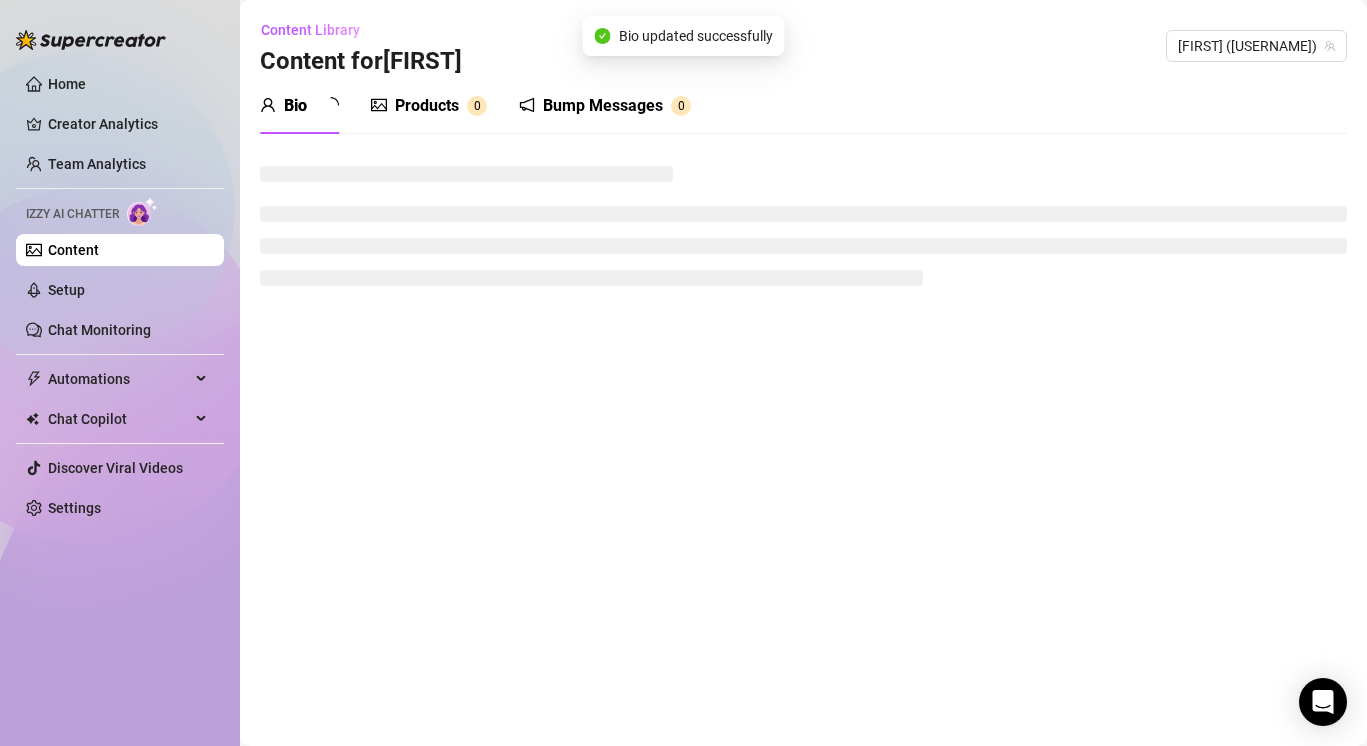 scroll, scrollTop: 0, scrollLeft: 0, axis: both 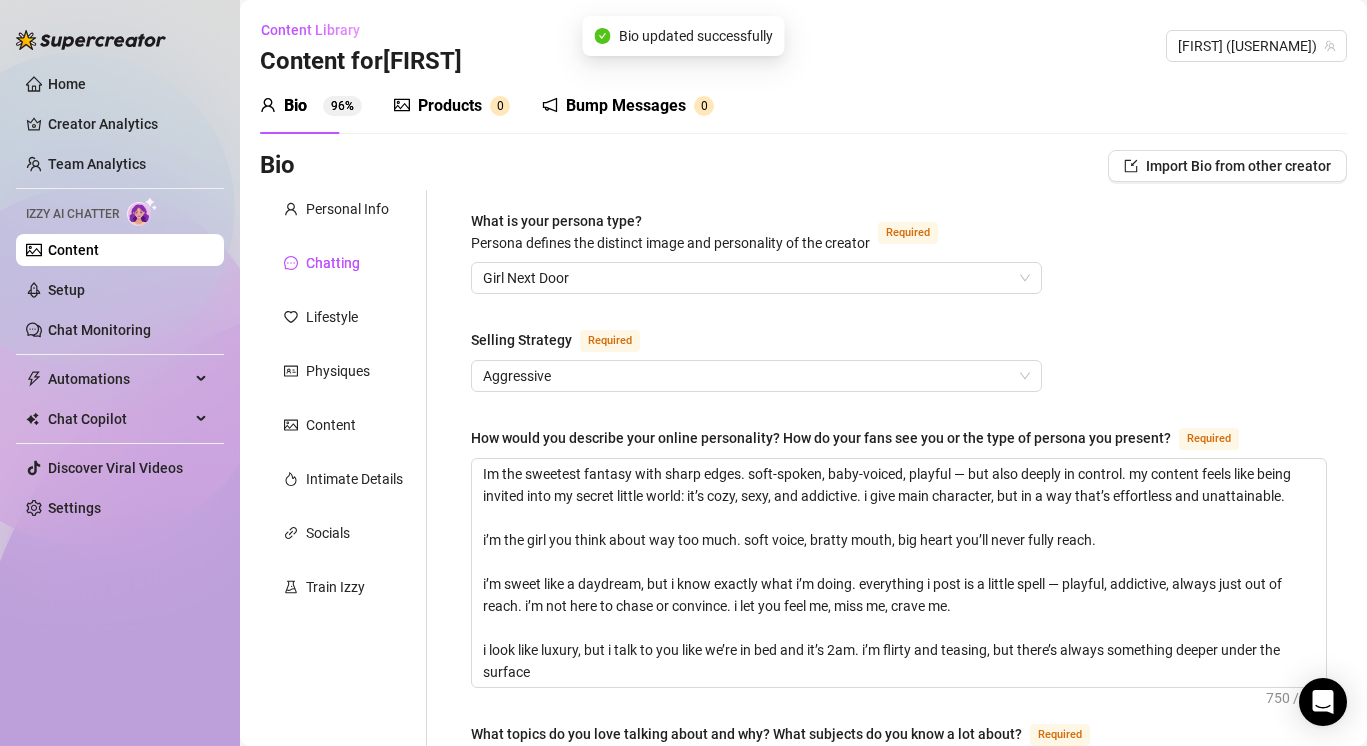 type 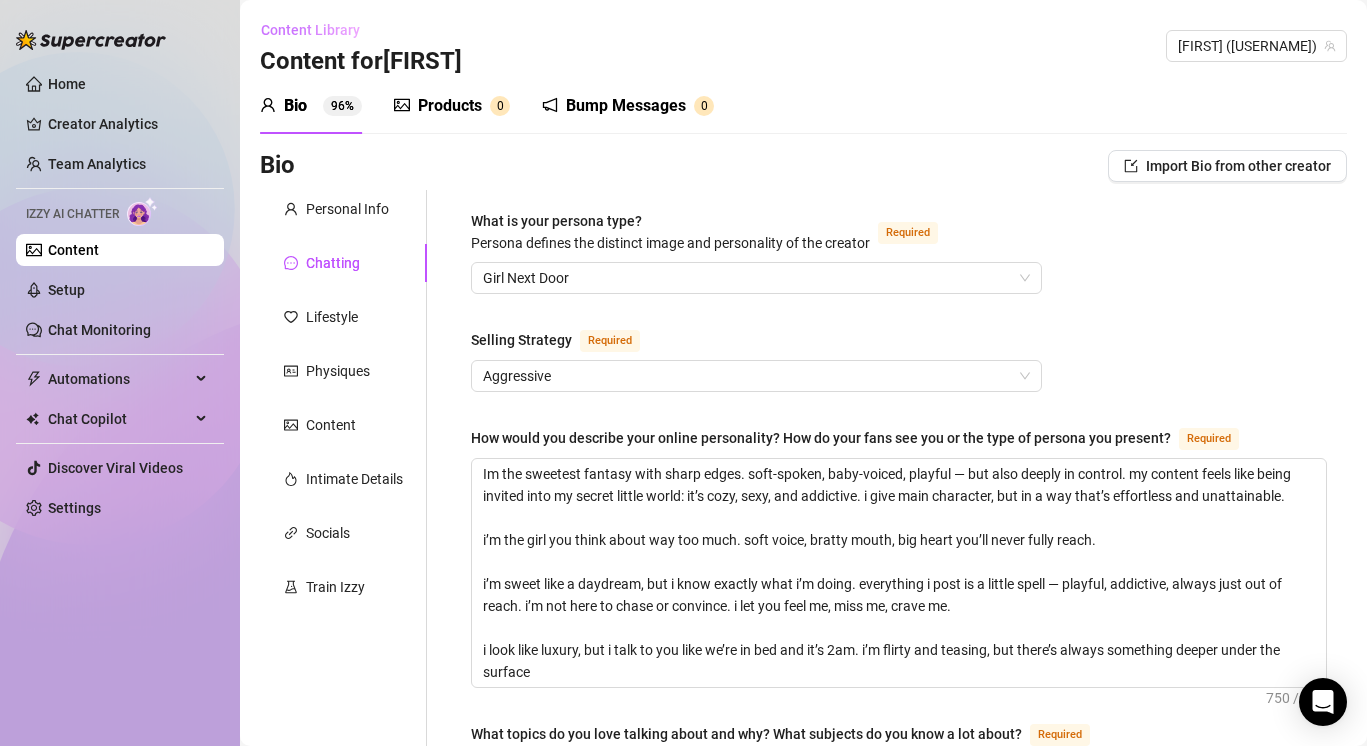 click on "Content Library" at bounding box center (310, 30) 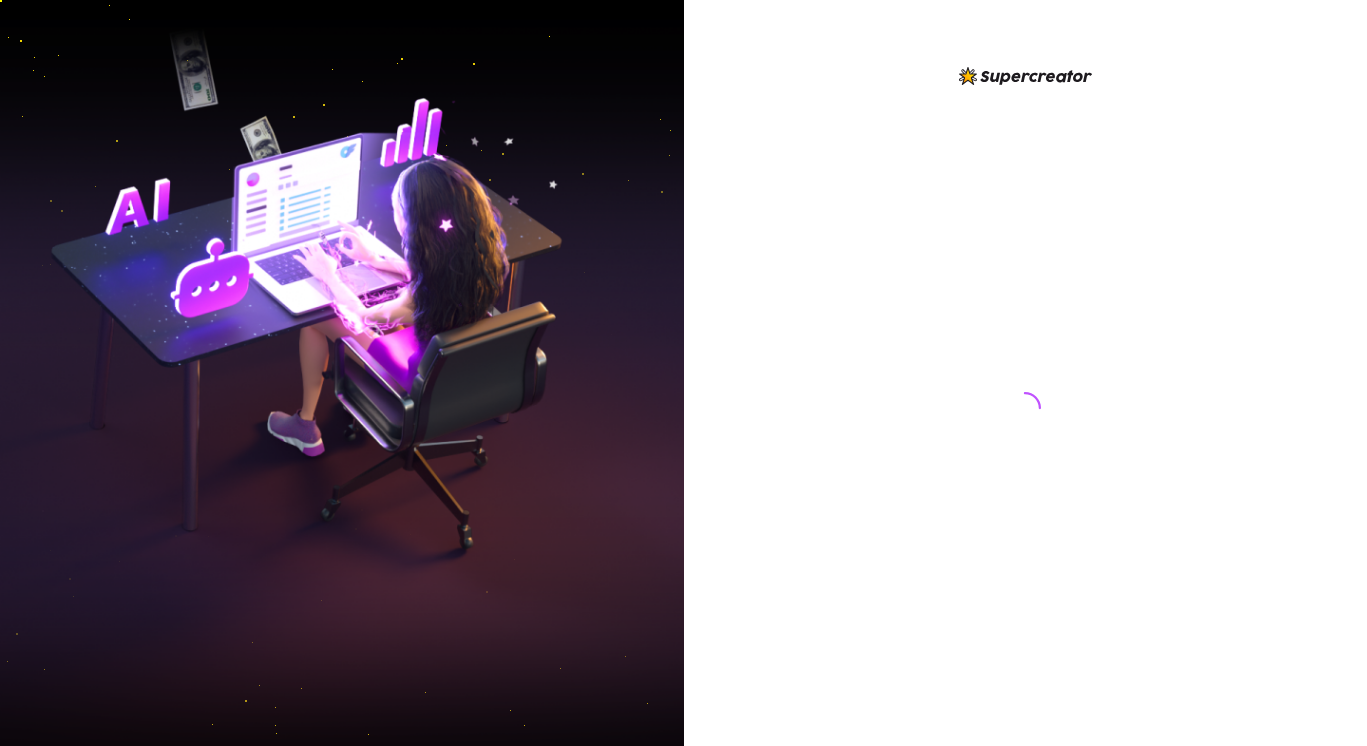 scroll, scrollTop: 0, scrollLeft: 0, axis: both 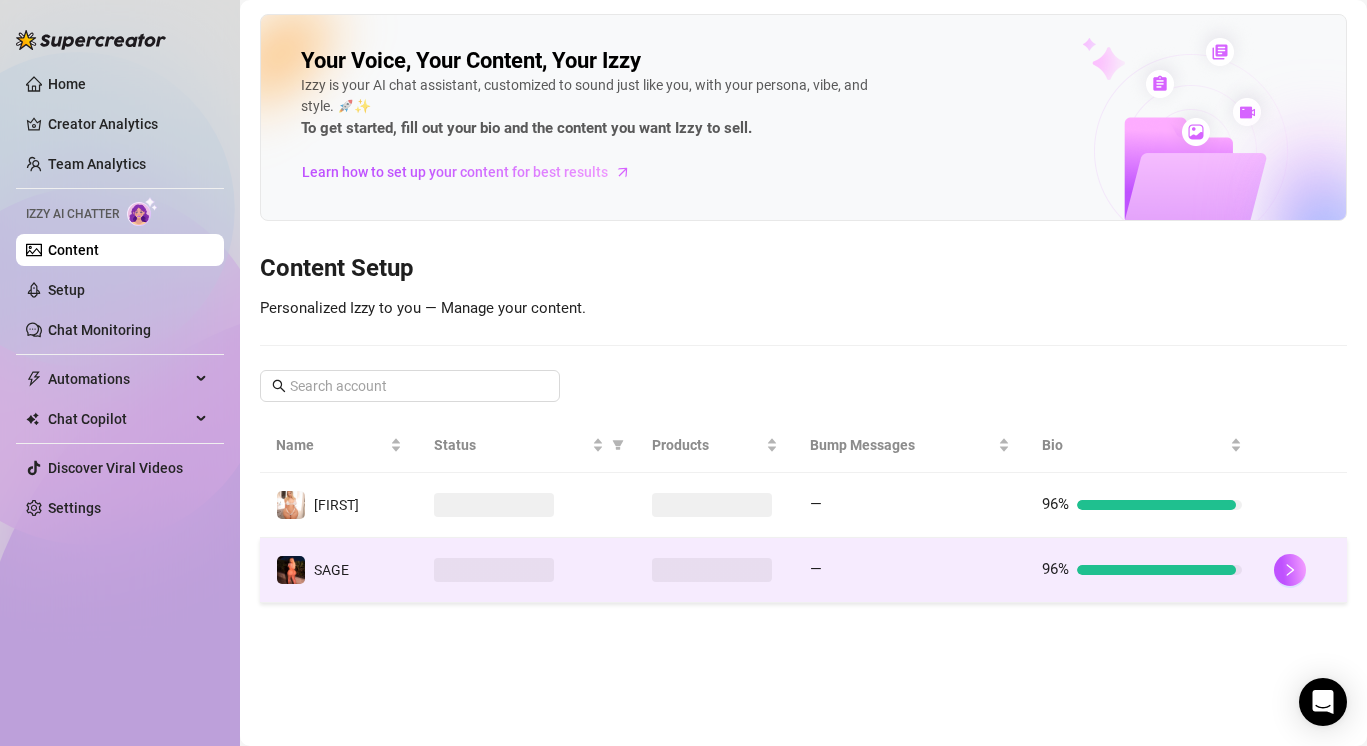 click on "96%" at bounding box center [1142, 570] 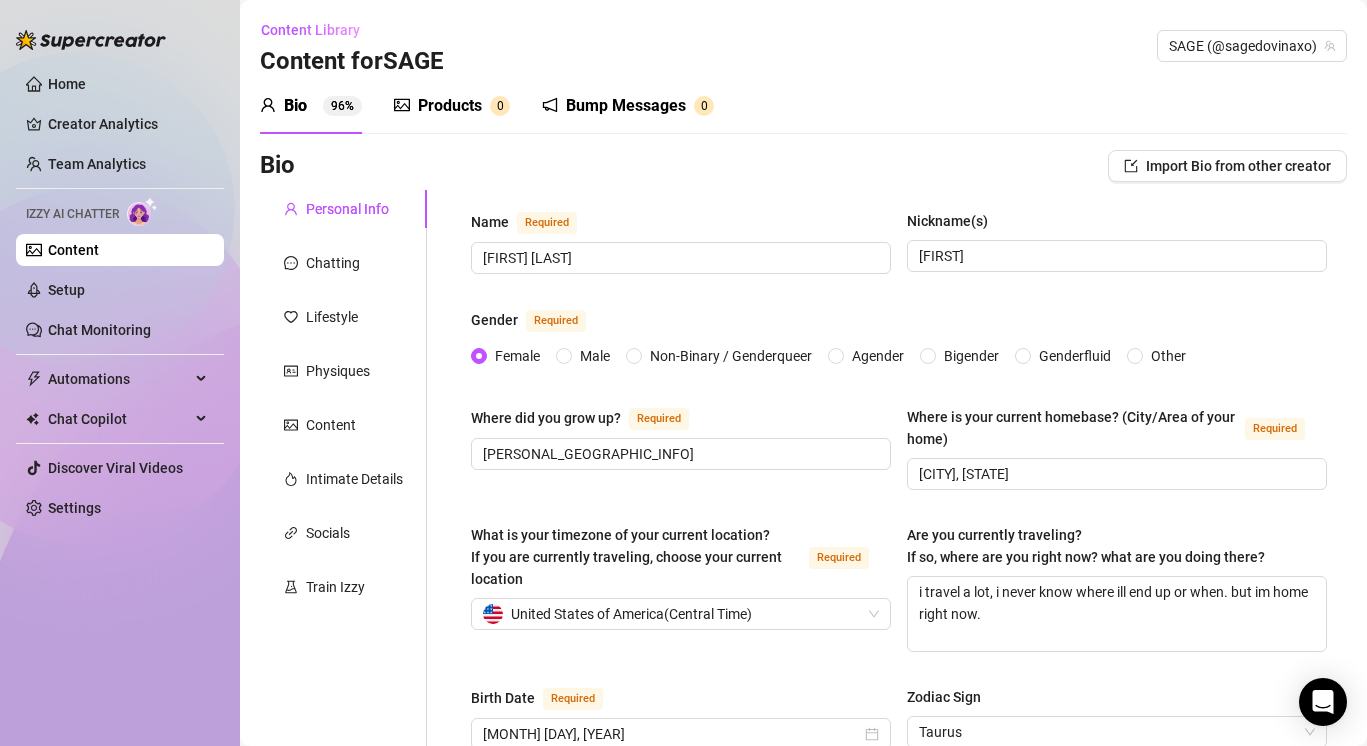 click on "Products" at bounding box center [450, 106] 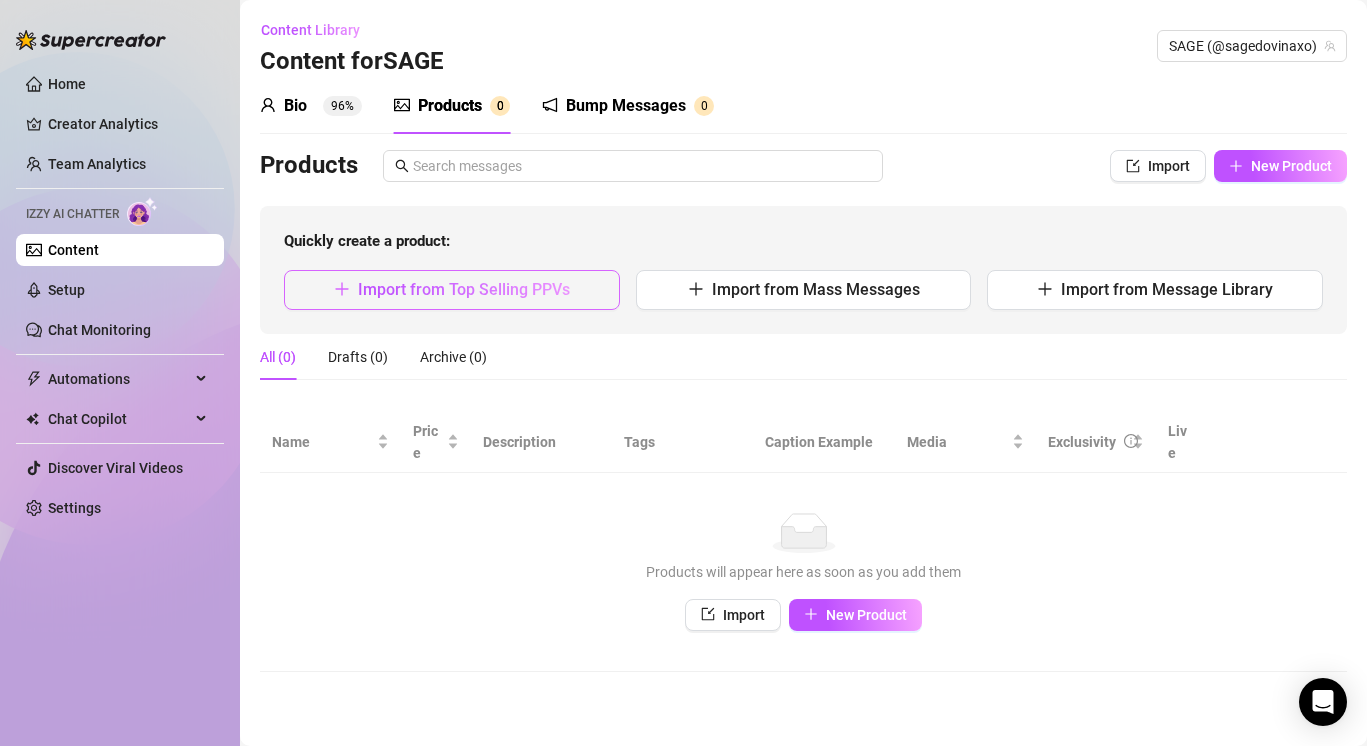 click on "Import from Top Selling PPVs" at bounding box center (452, 290) 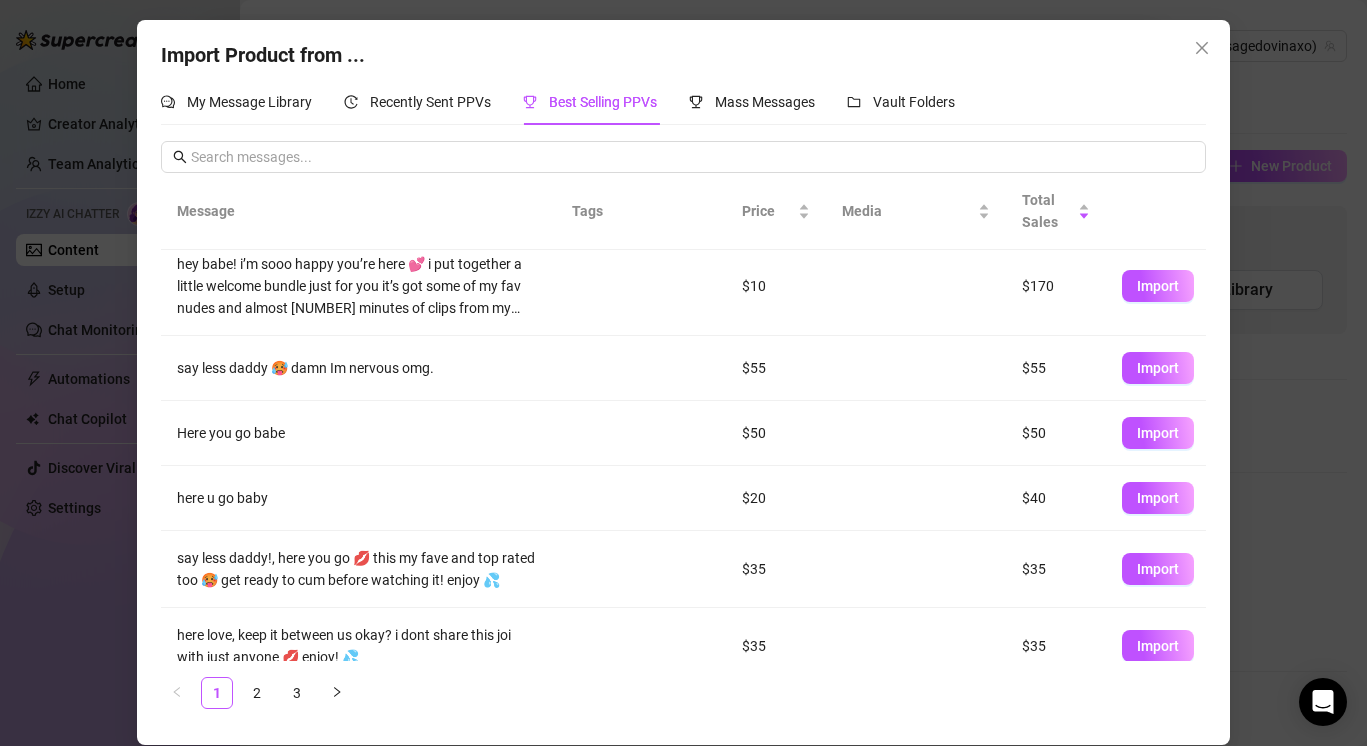 scroll, scrollTop: 0, scrollLeft: 0, axis: both 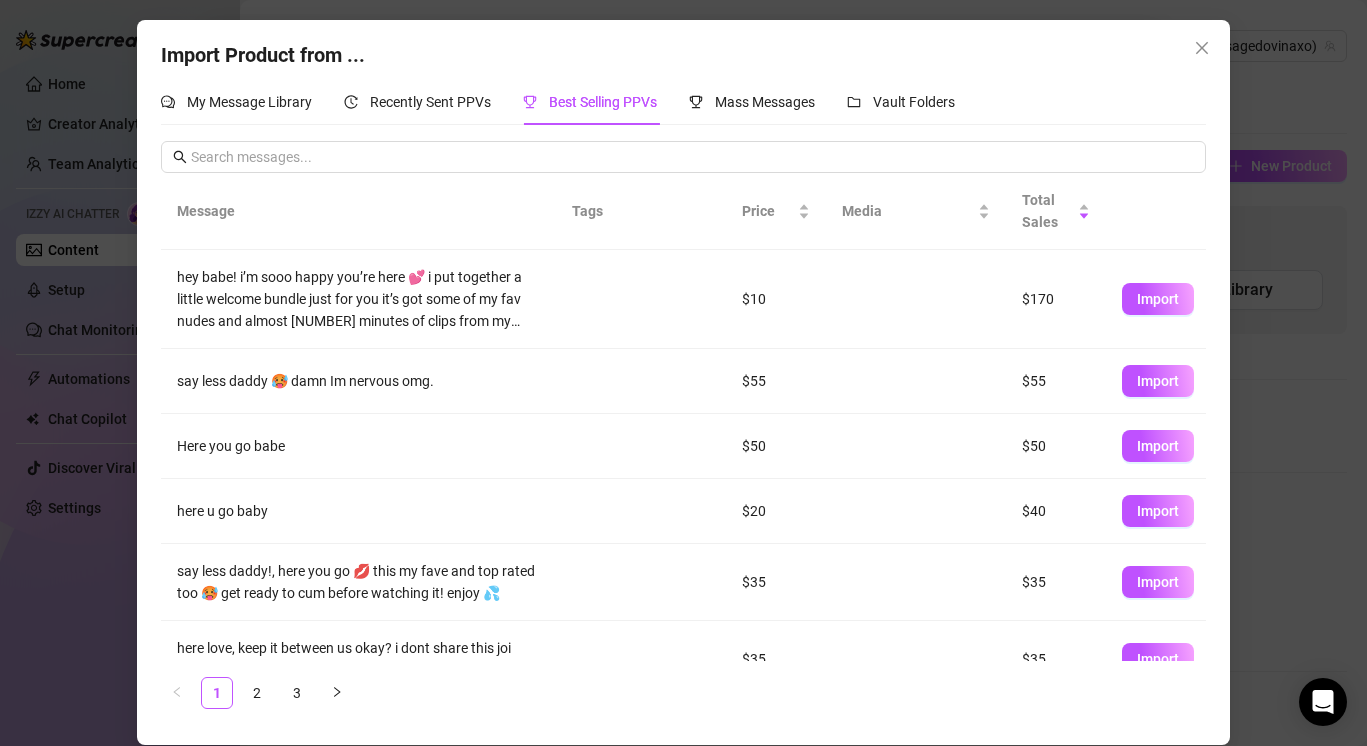 click on "hey babe! i’m sooo happy you’re here 💕
i put together a little welcome bundle just for you  it’s got some of my fav nudes and almost [NUMBER] minutes of clips from my best selling videos 😇
just a lil way to say thank you for subbing and to help you get to know me better 🥰
if you end up wanting the full versions, i’ll make sure you get a super sweet deal 💌
oh! and if you unlock it, i’ll even send you a free rating too just message me “unlock rate” after 🙈
i try to reply to everyone, but tips always get my attention first hehe 💋
can’t wait to get to know you more… tell me a little about you 🥺💖" at bounding box center [359, 299] 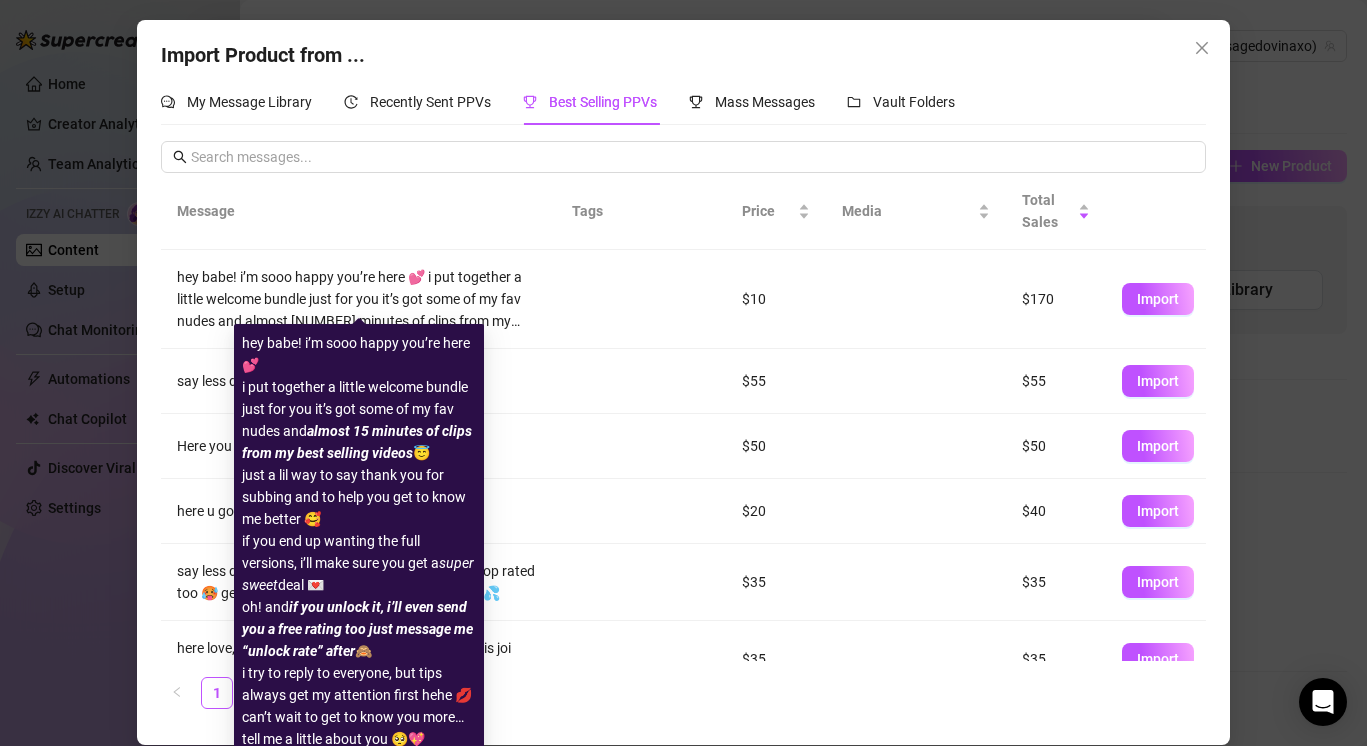 click on "hey babe! i’m sooo happy you’re here 💕
i put together a little welcome bundle just for you  it’s got some of my fav nudes and almost [NUMBER] minutes of clips from my best selling videos 😇
just a lil way to say thank you for subbing and to help you get to know me better 🥰
if you end up wanting the full versions, i’ll make sure you get a super sweet deal 💌
oh! and if you unlock it, i’ll even send you a free rating too just message me “unlock rate” after 🙈
i try to reply to everyone, but tips always get my attention first hehe 💋
can’t wait to get to know you more… tell me a little about you 🥺💖" at bounding box center (359, 299) 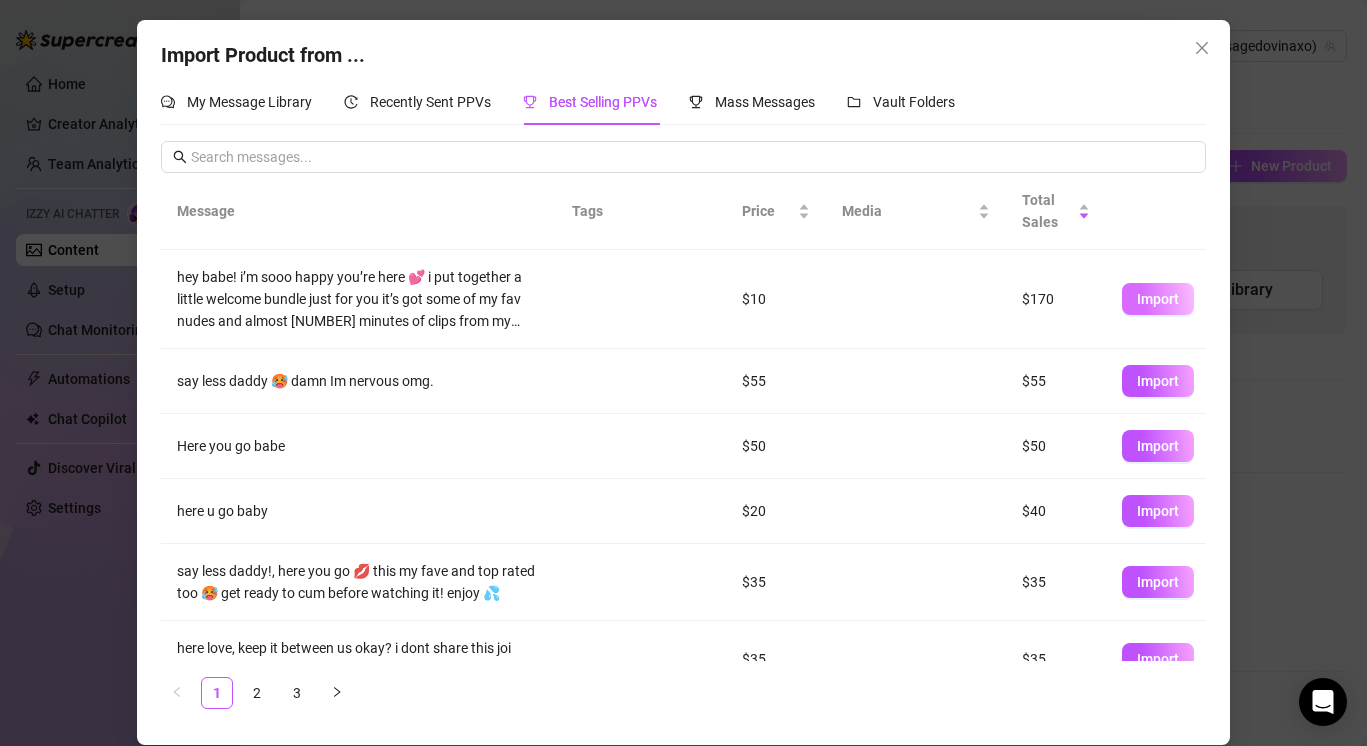 click on "Import" at bounding box center (1158, 299) 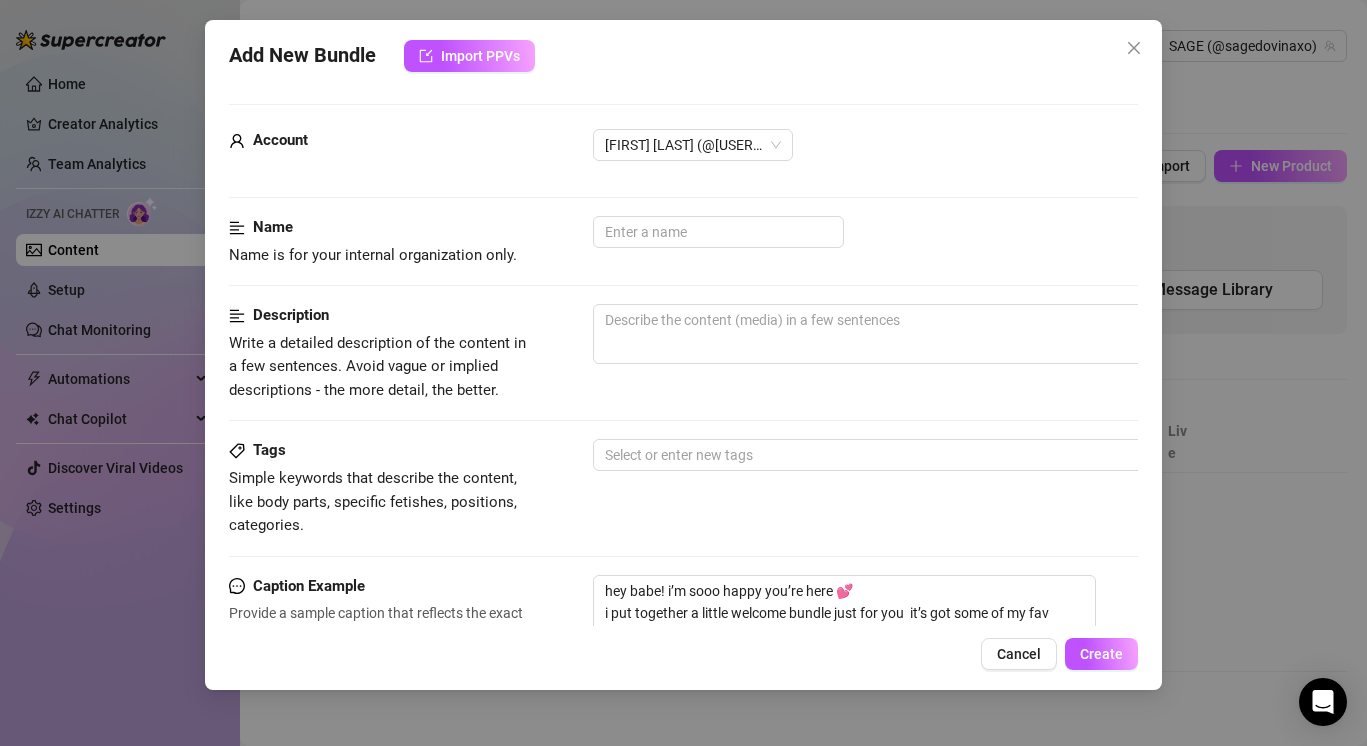 scroll, scrollTop: 774, scrollLeft: 0, axis: vertical 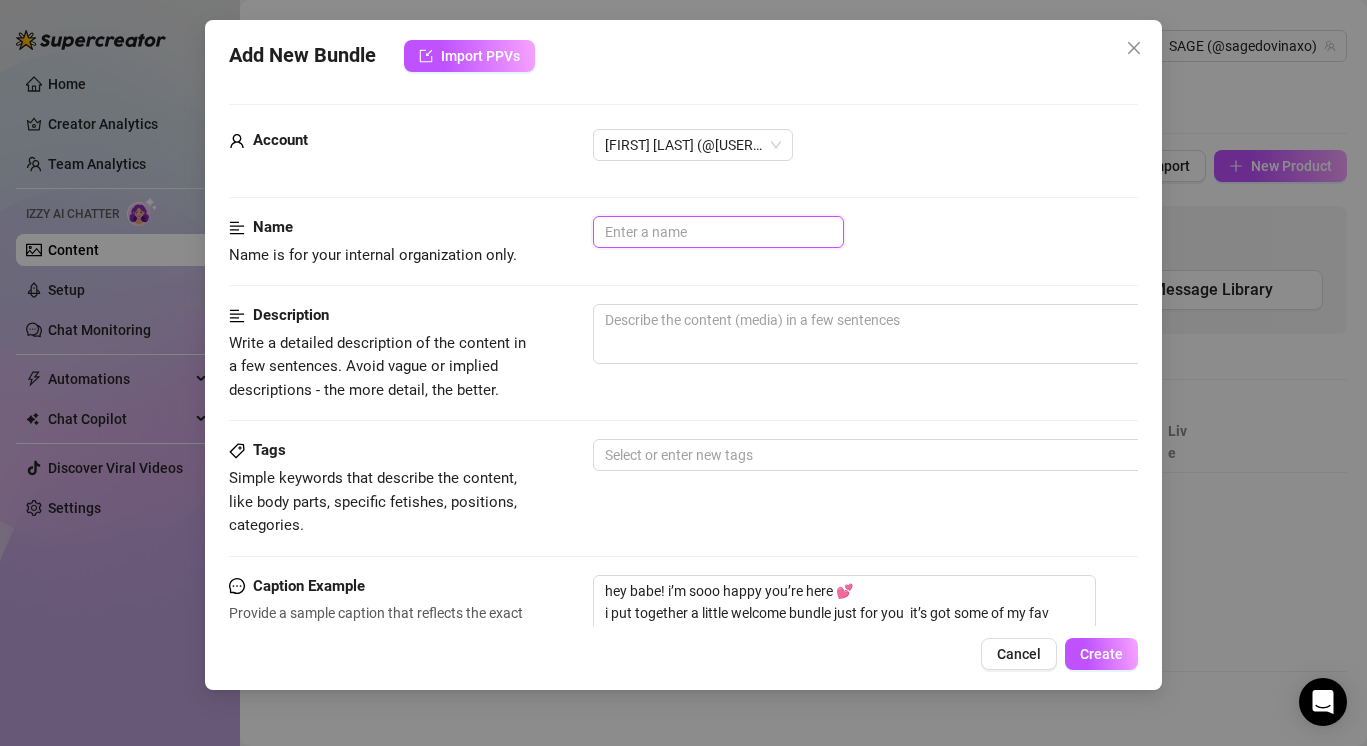 click at bounding box center [718, 232] 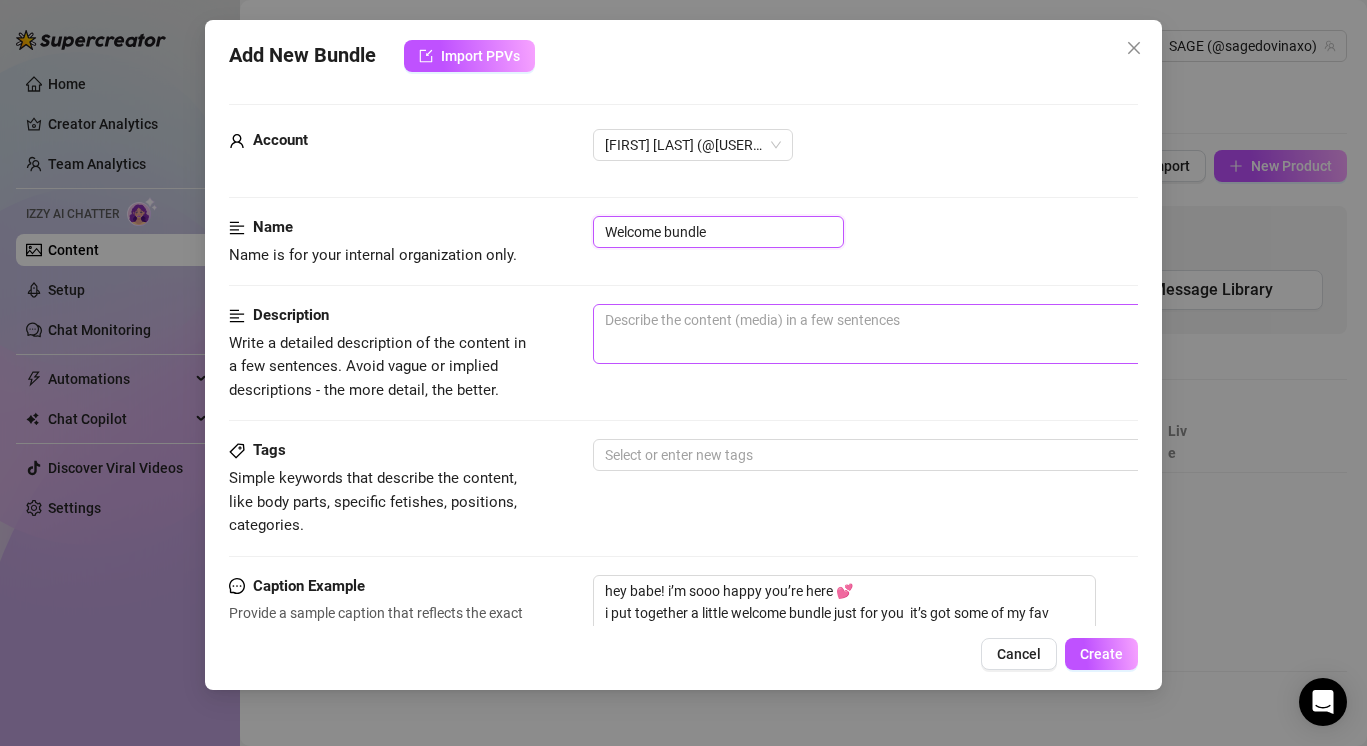 type on "Welcome bundle" 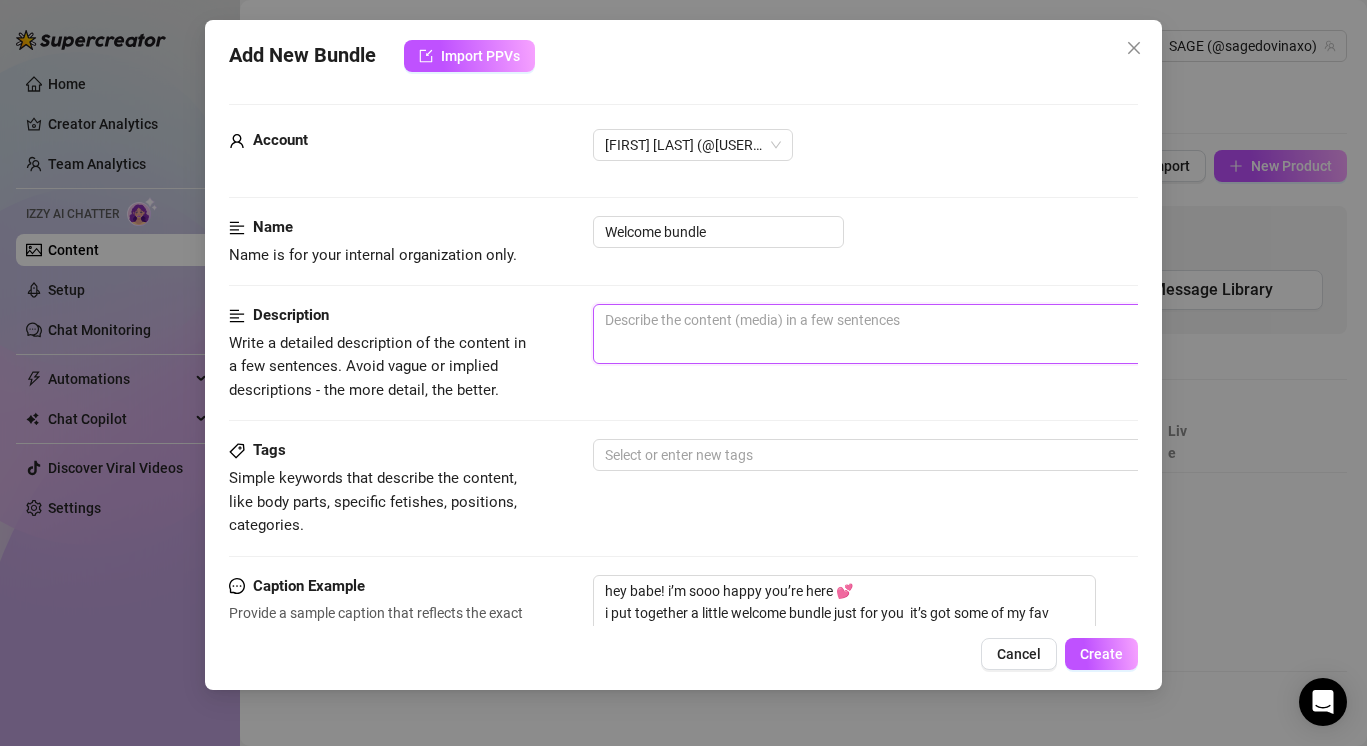 click at bounding box center (943, 334) 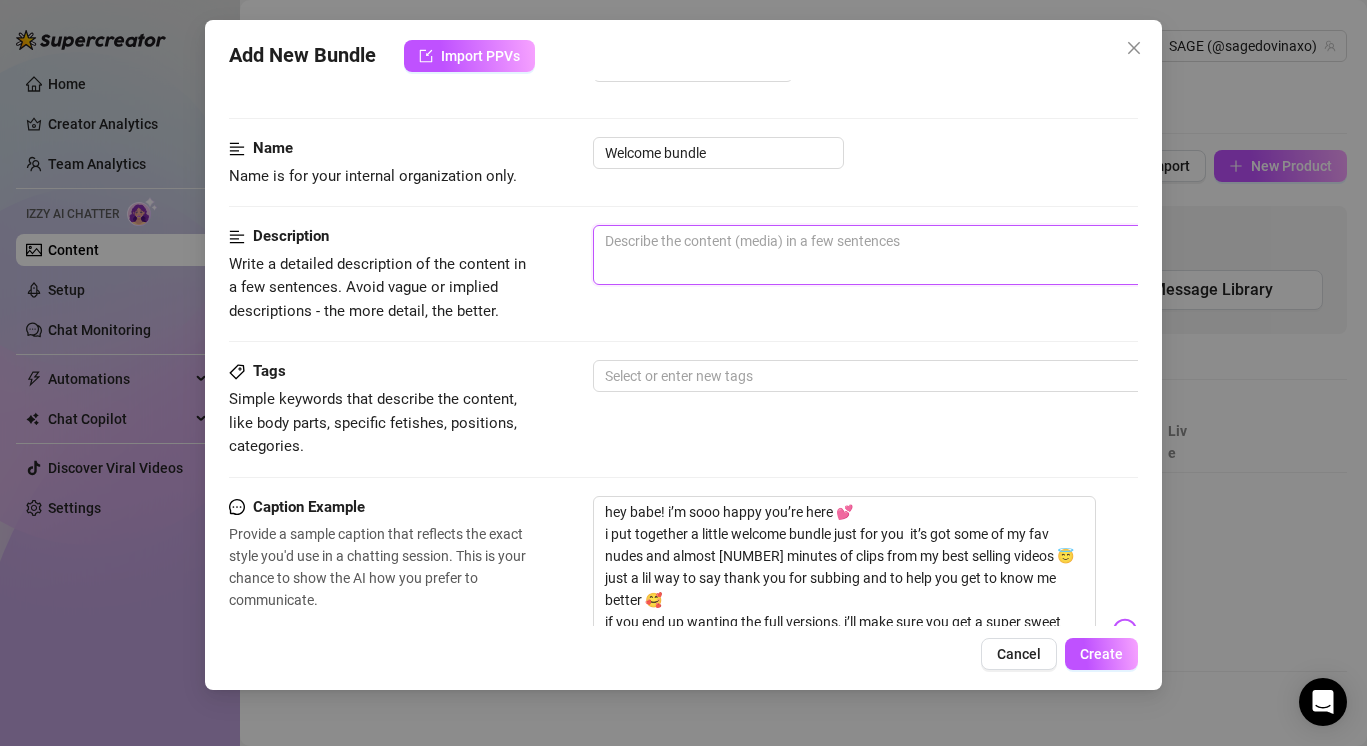 scroll, scrollTop: 80, scrollLeft: 0, axis: vertical 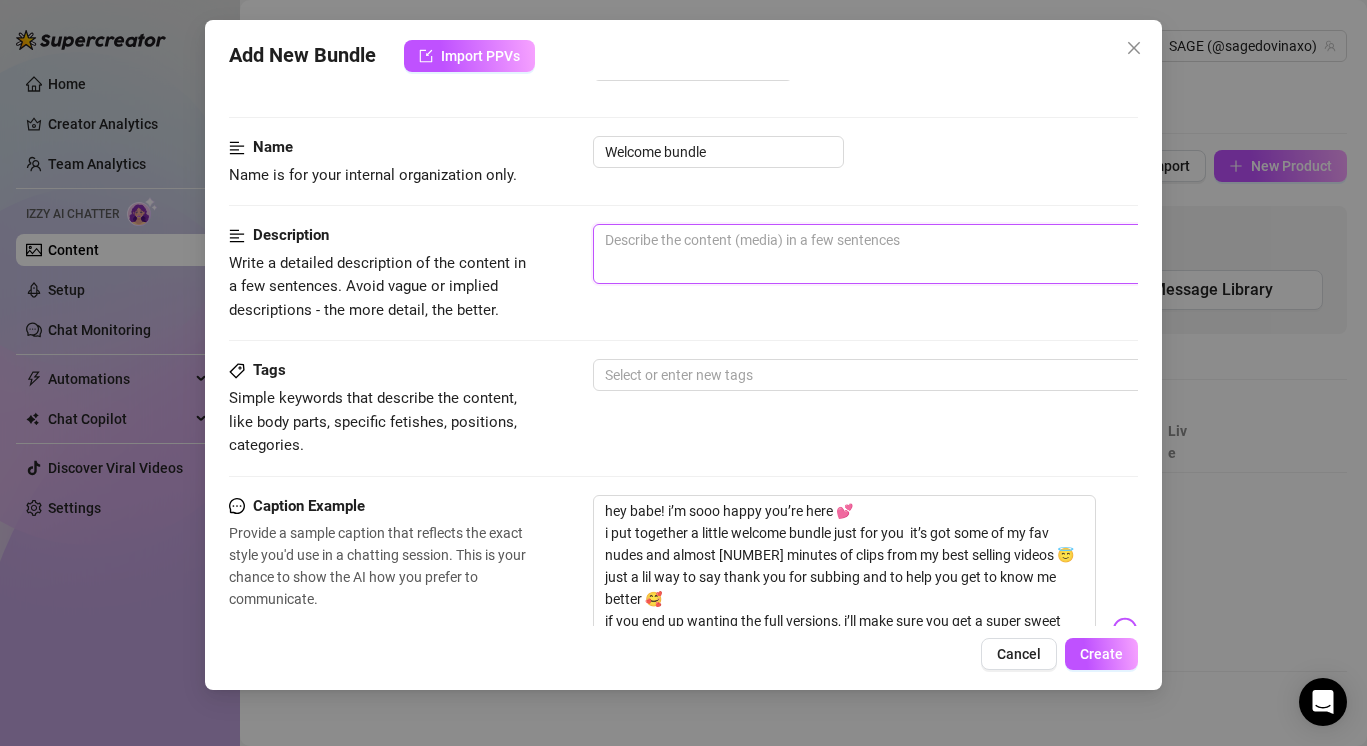 type on "n" 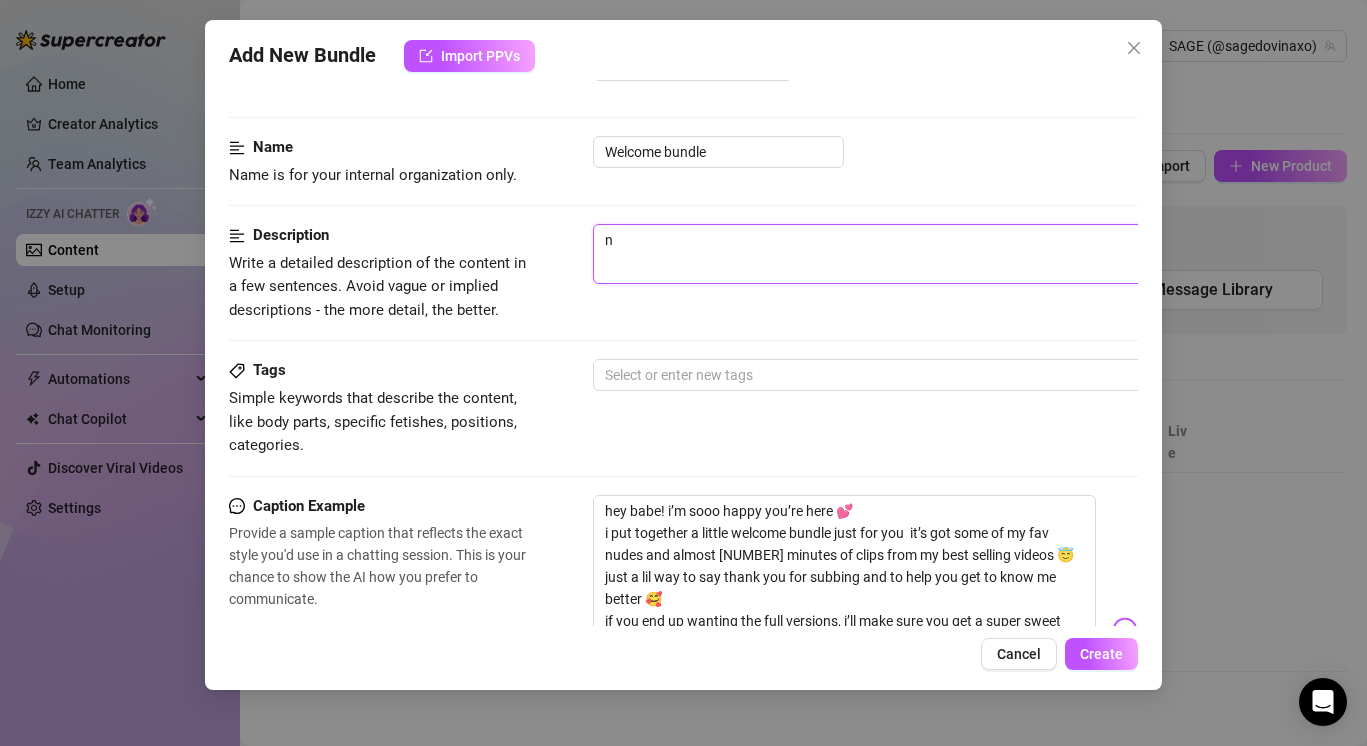 type on "nu" 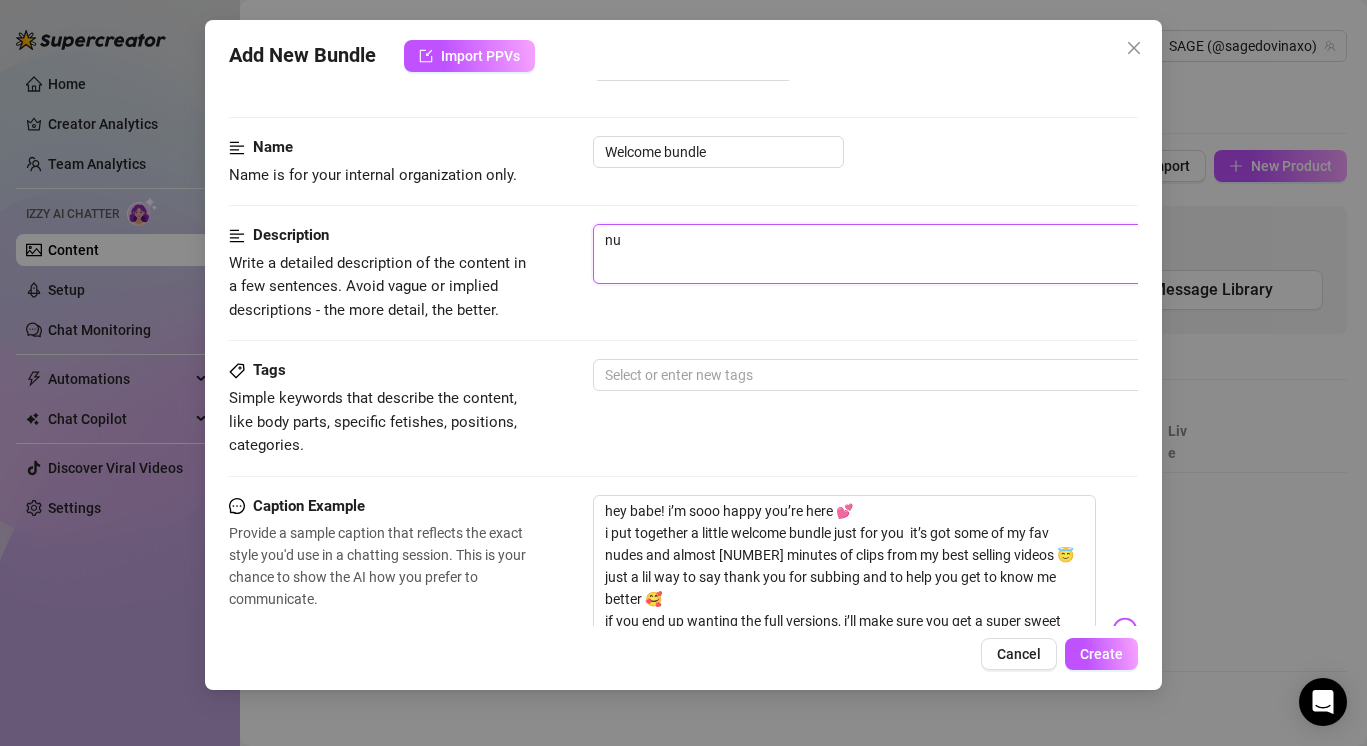 type on "nud" 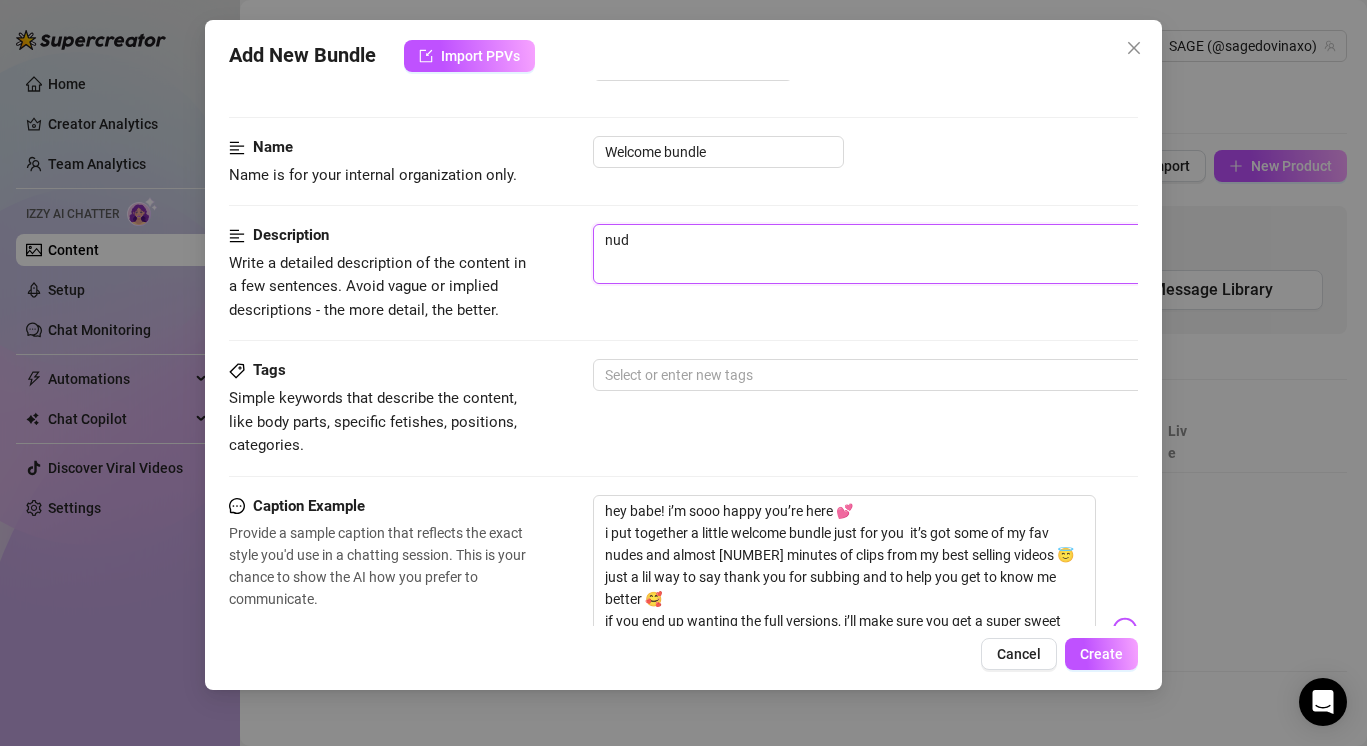 type on "nude" 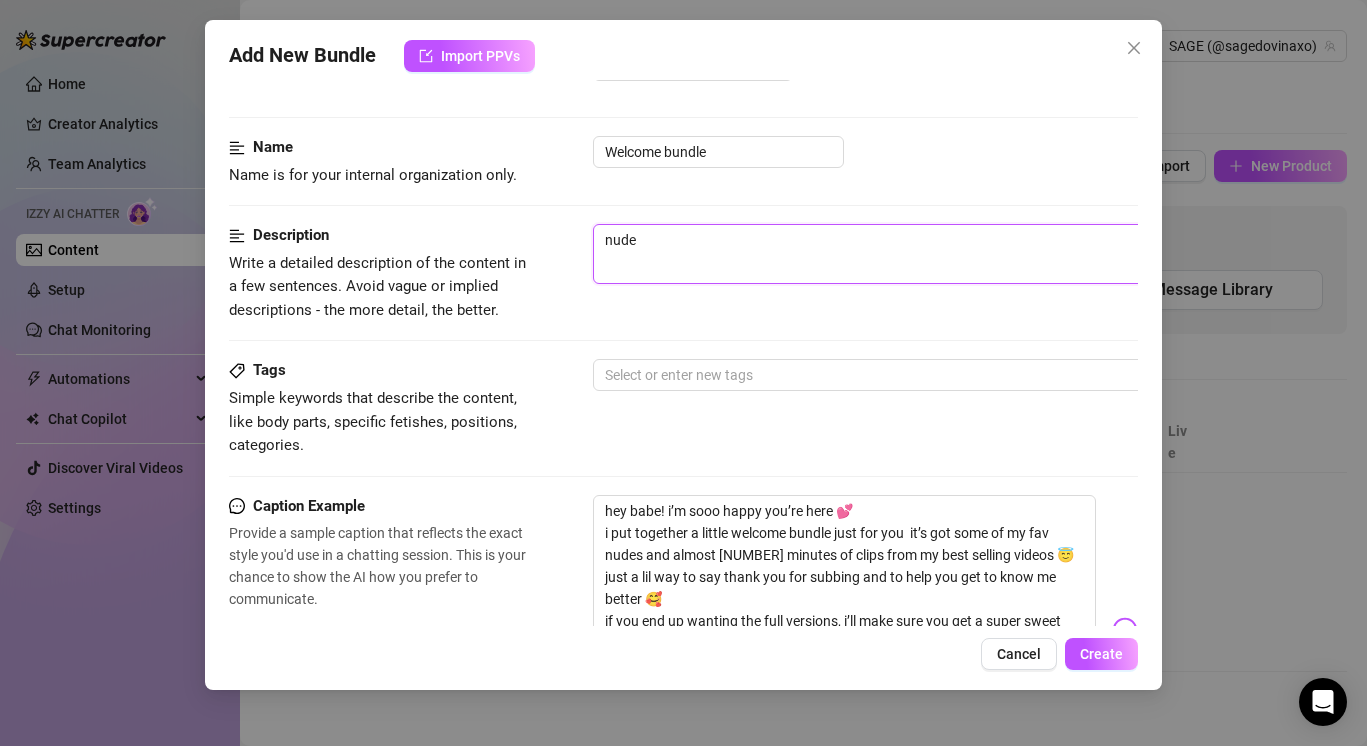 type on "nudes" 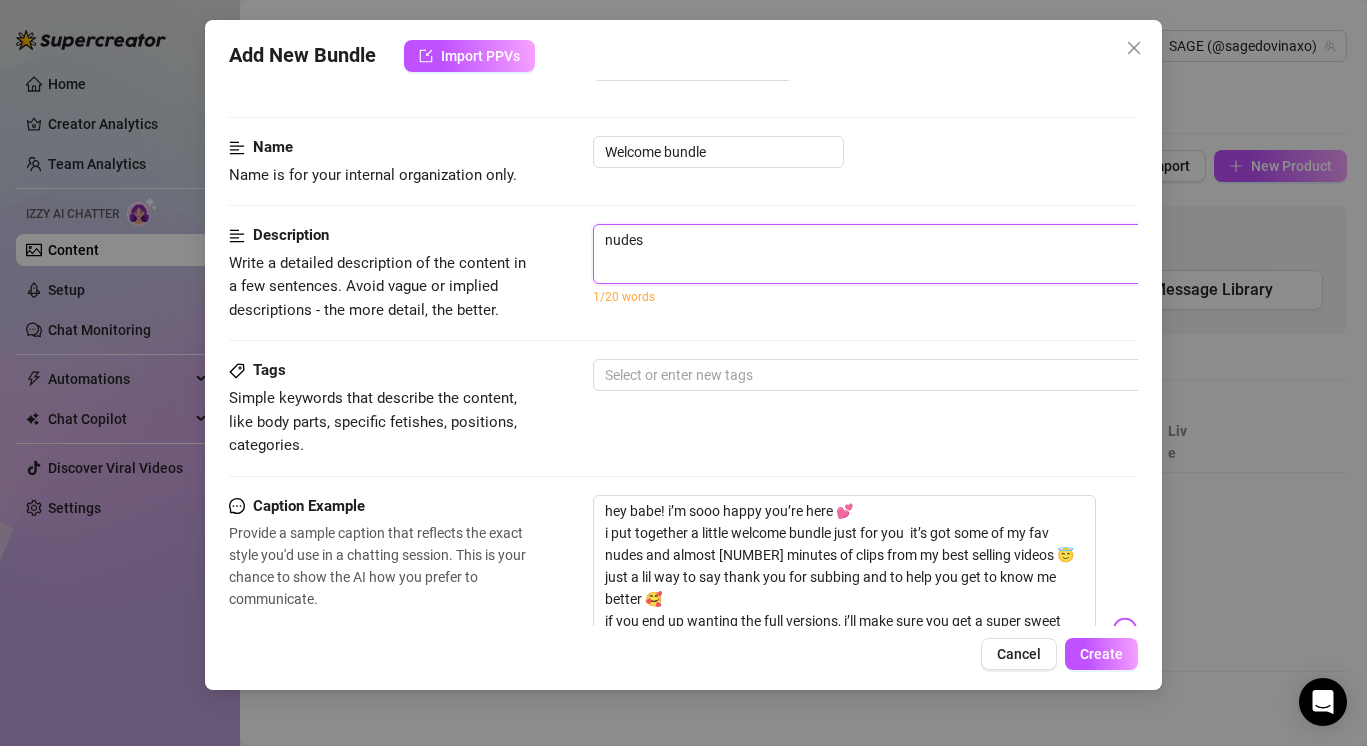 type on "nudes," 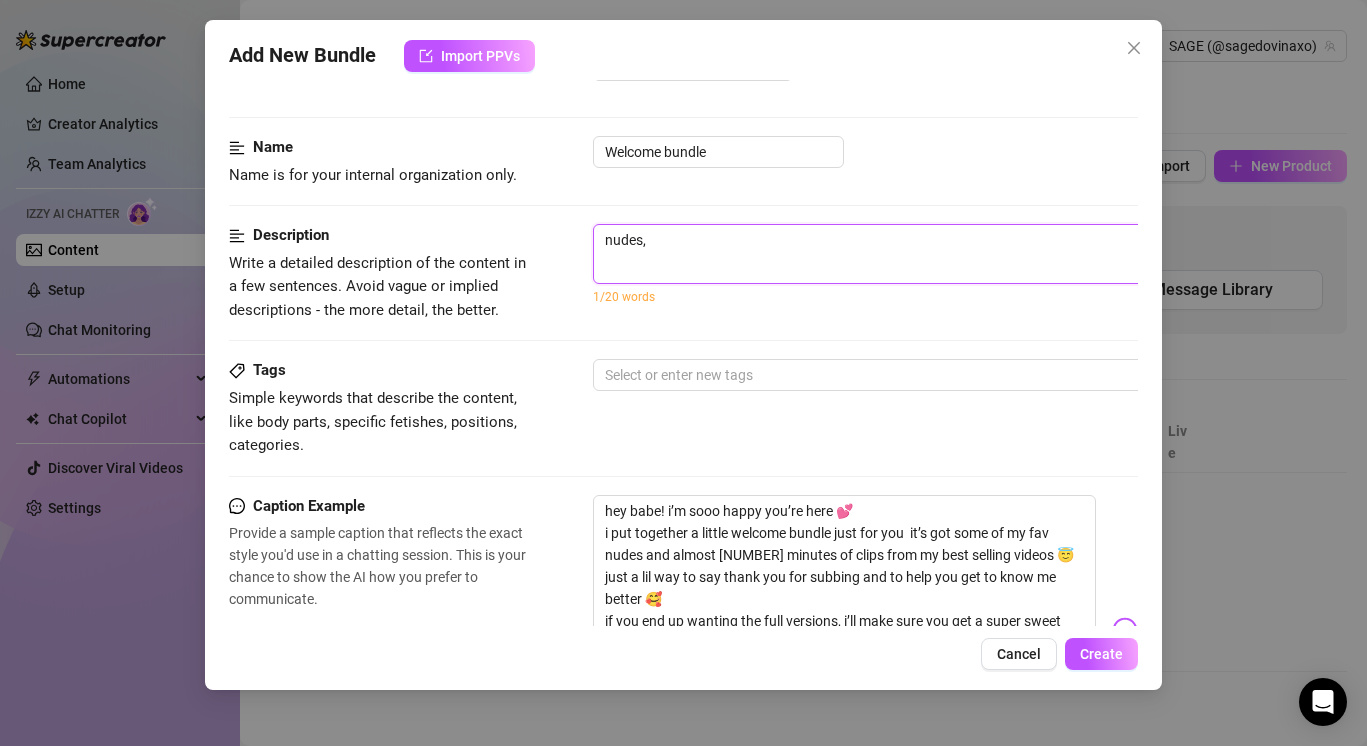 type on "nudes," 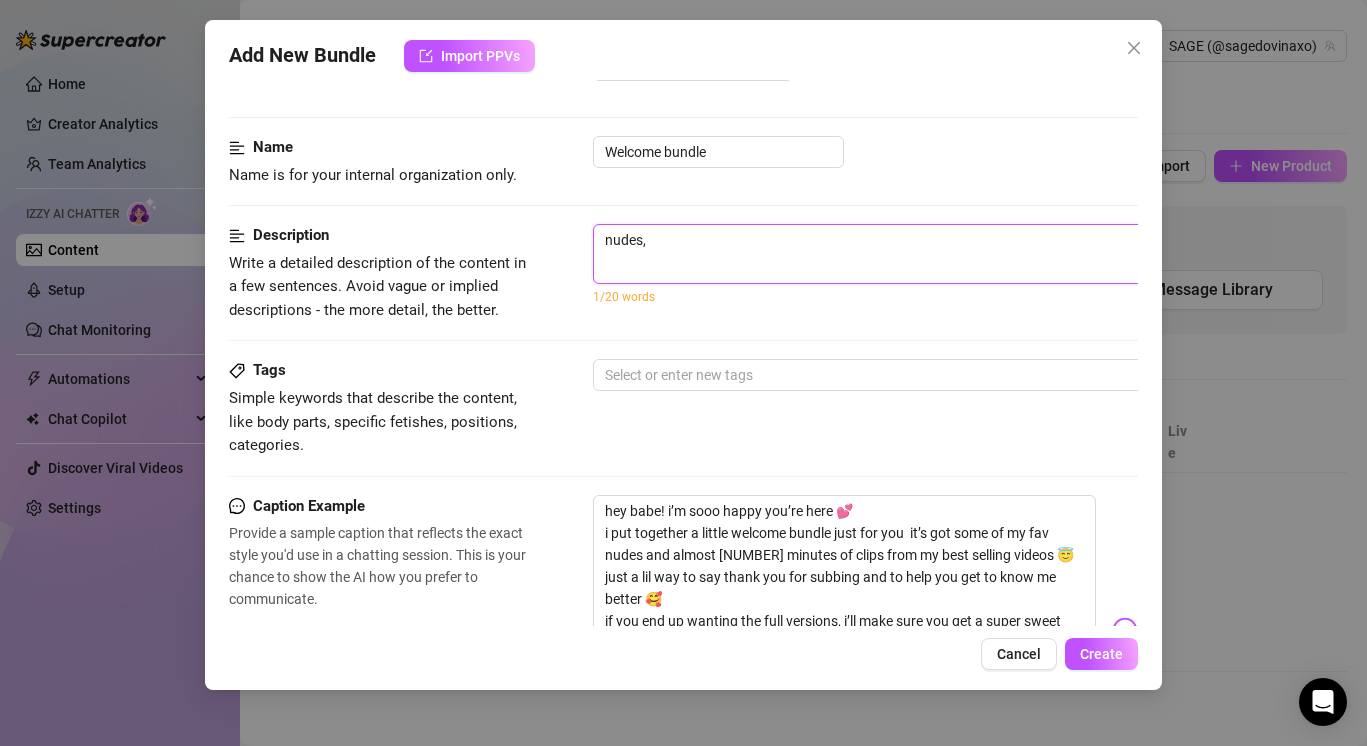 type on "nudes, s" 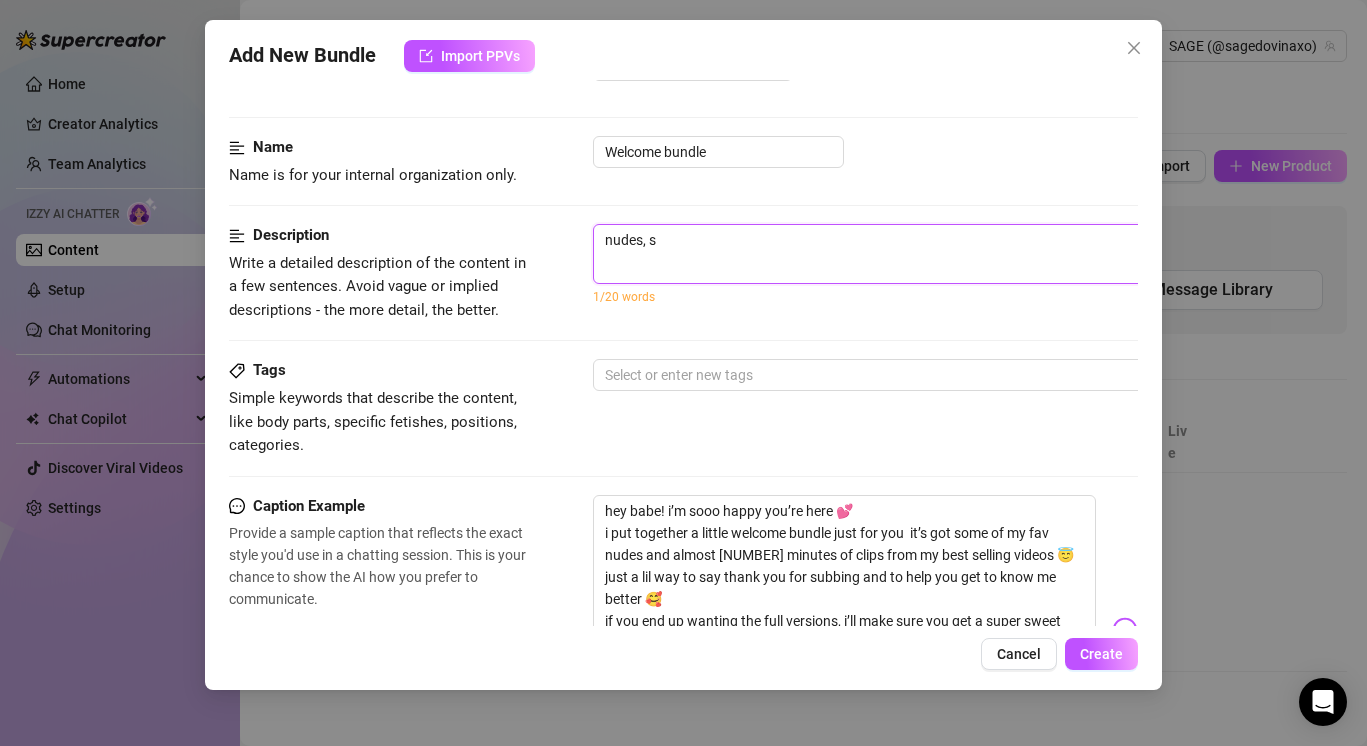 type on "nudes, so" 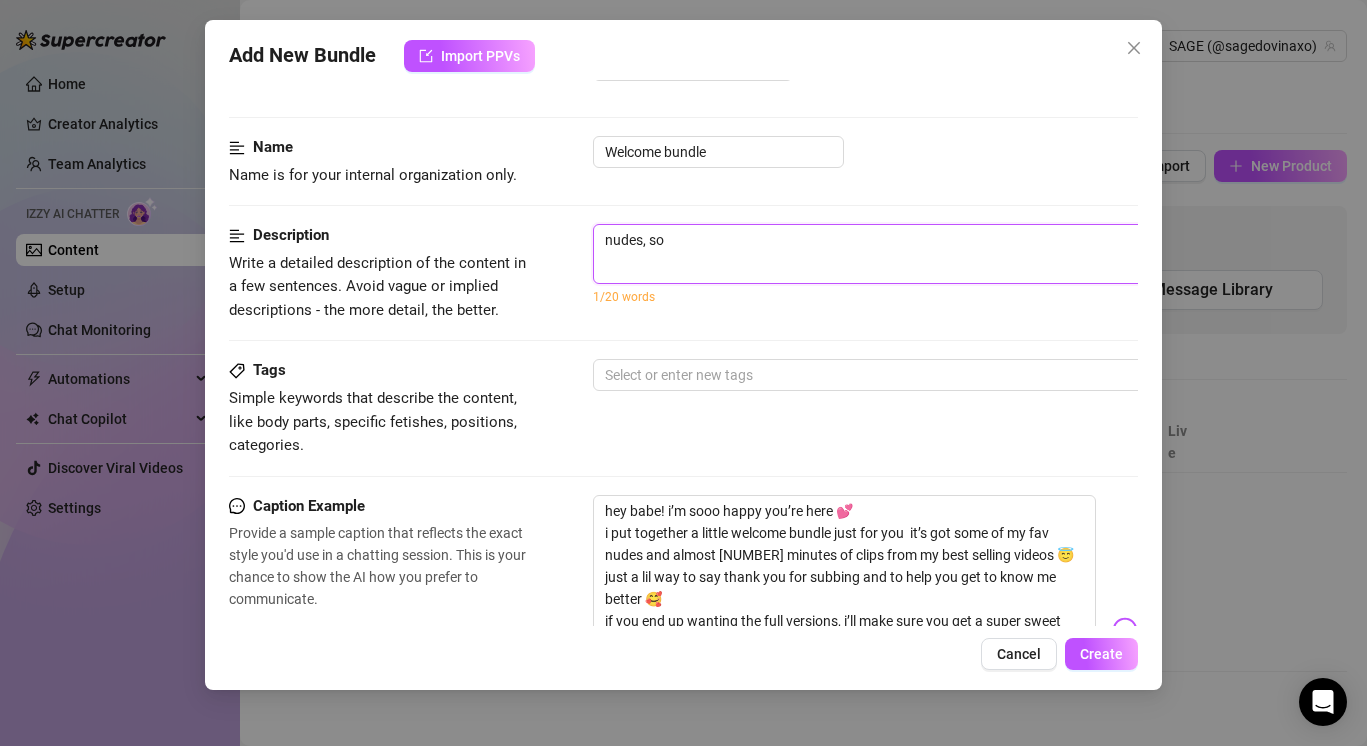 type on "nudes, sol" 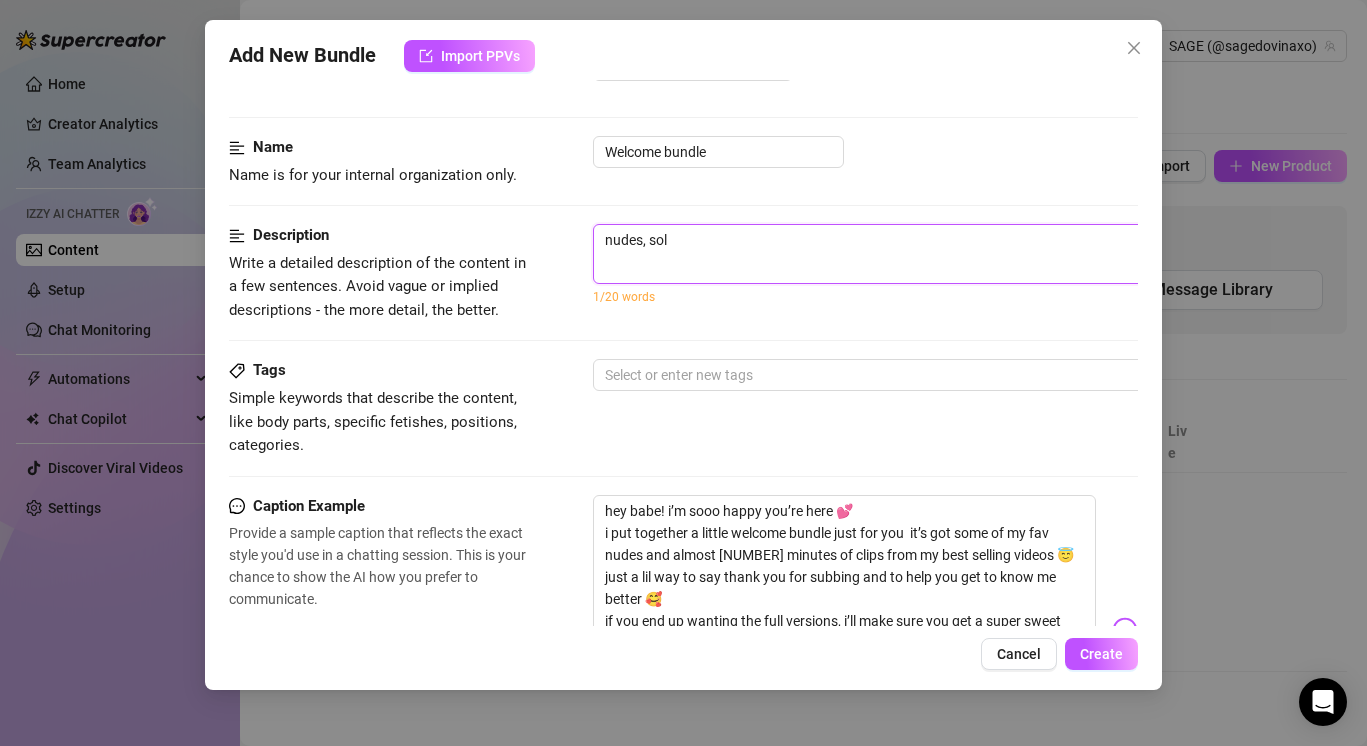 type on "nudes, solo" 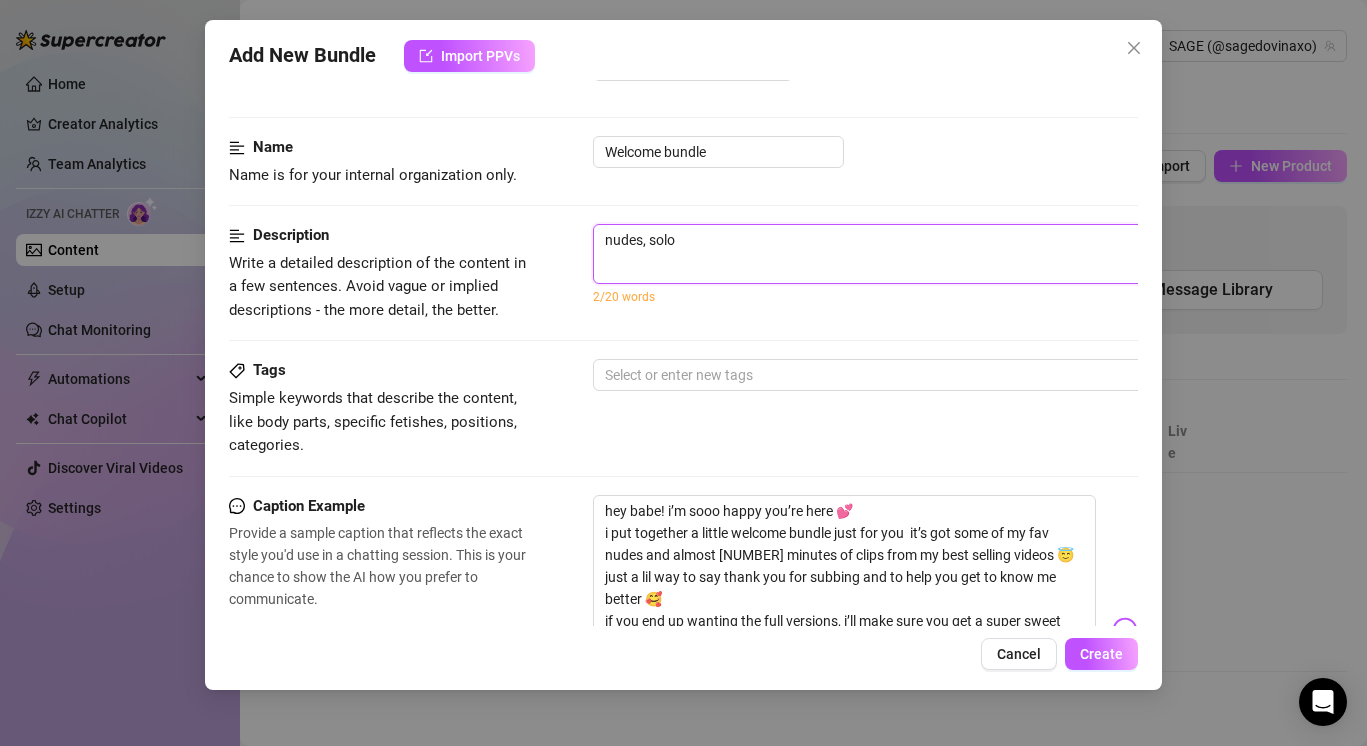 type on "nudes, solo" 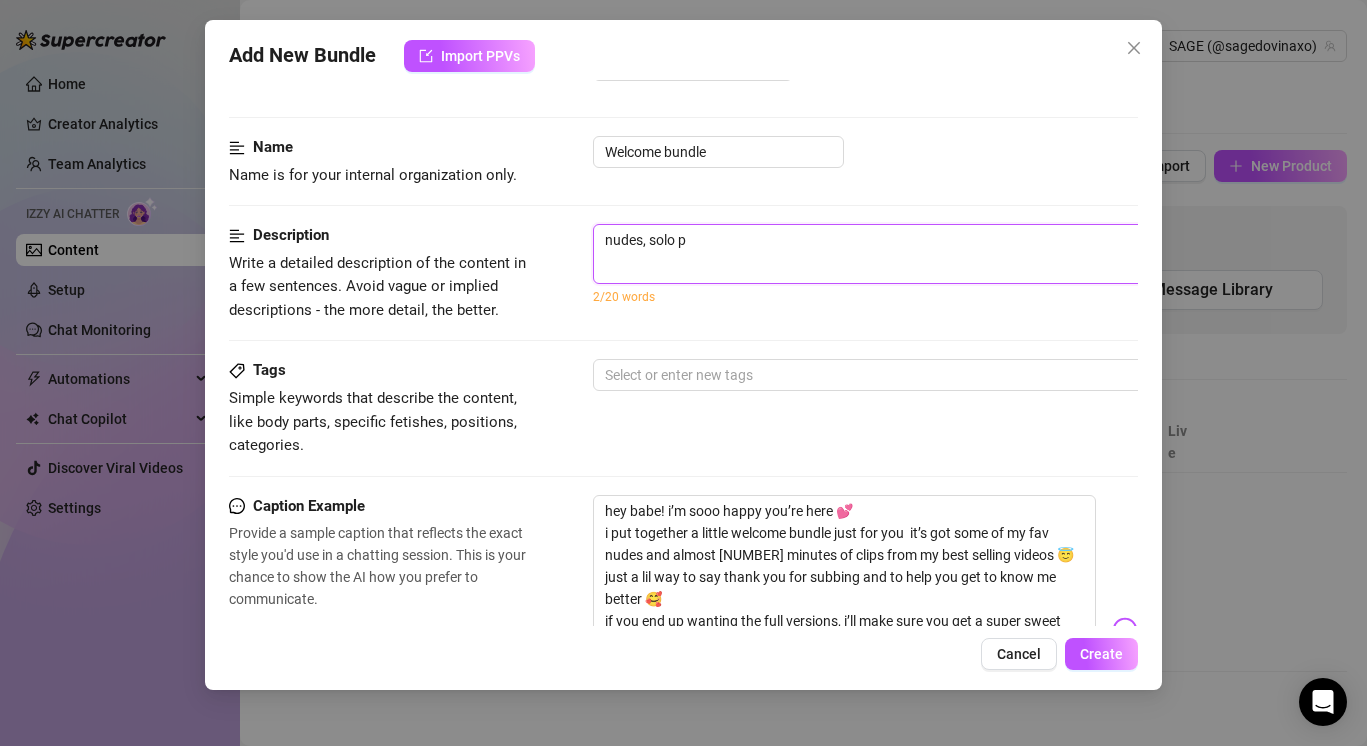 type on "nudes, solo pu" 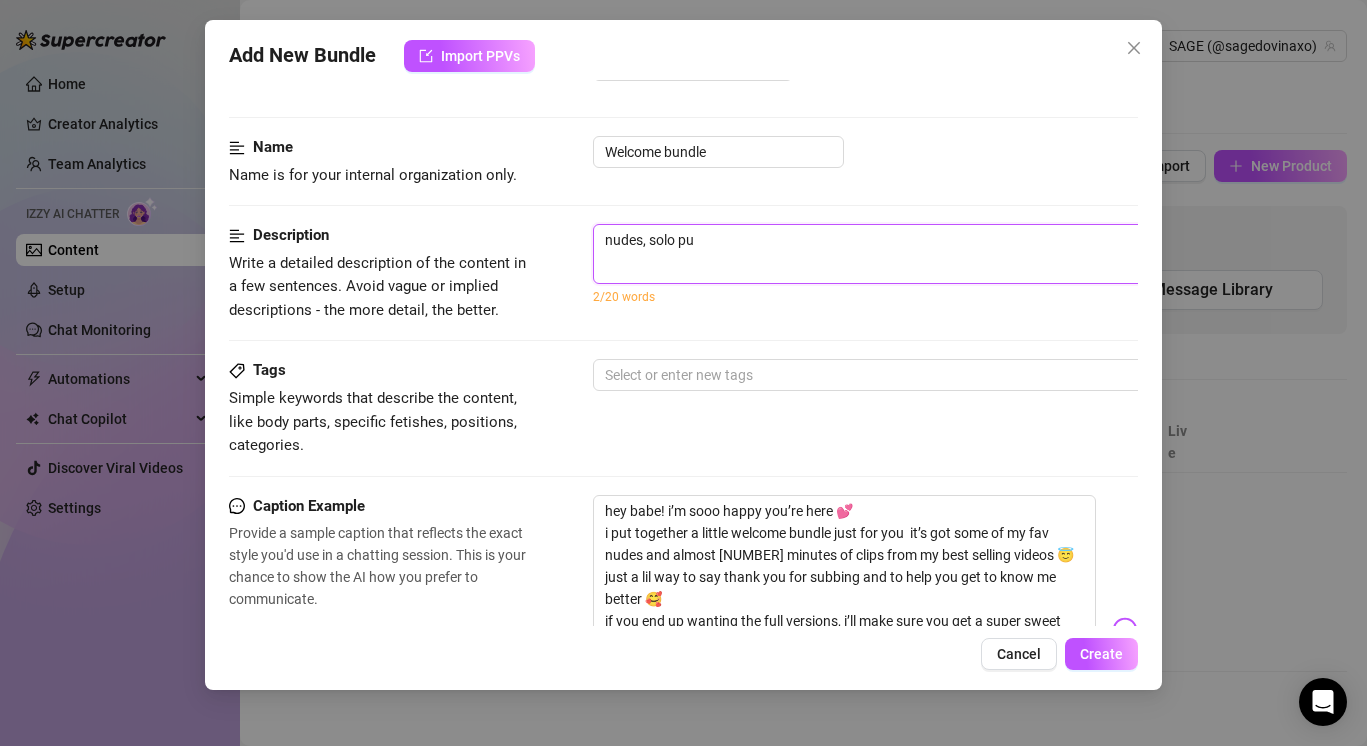 type on "nudes, solo pus" 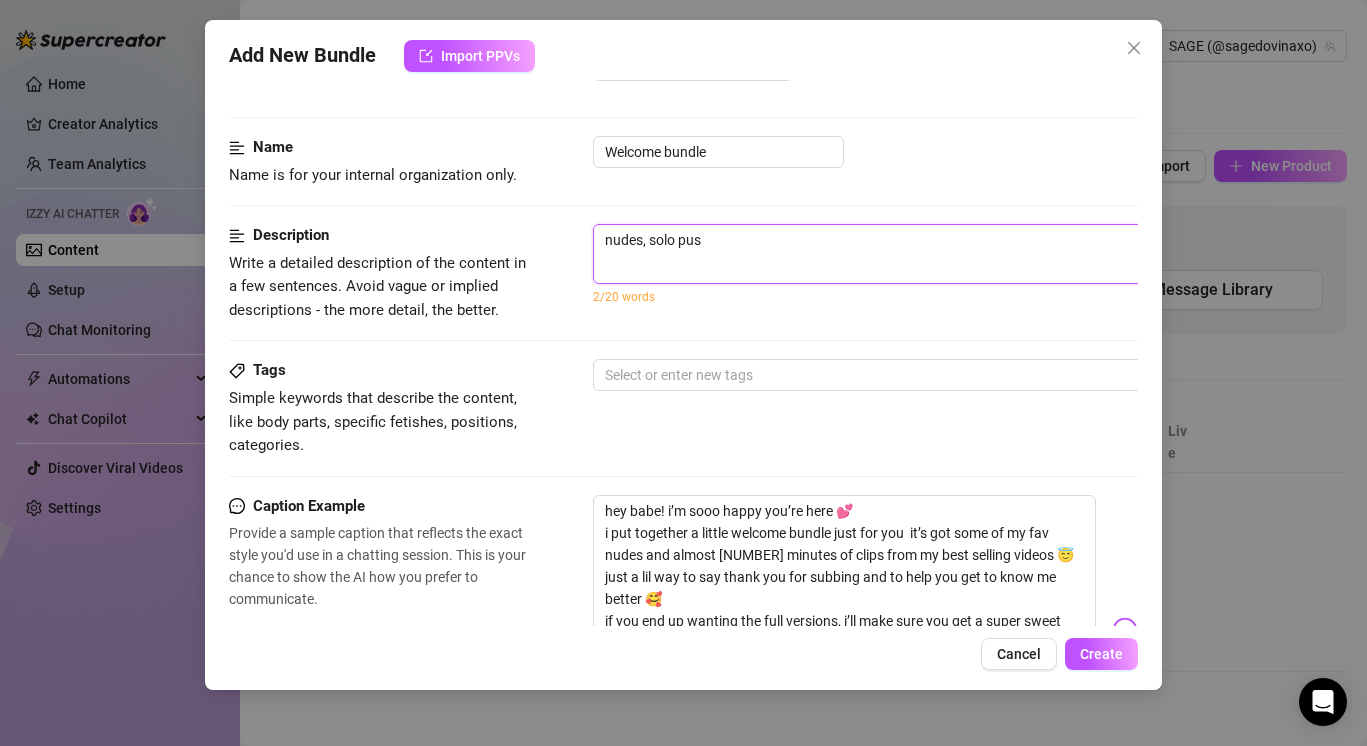 type on "nudes, solo puss" 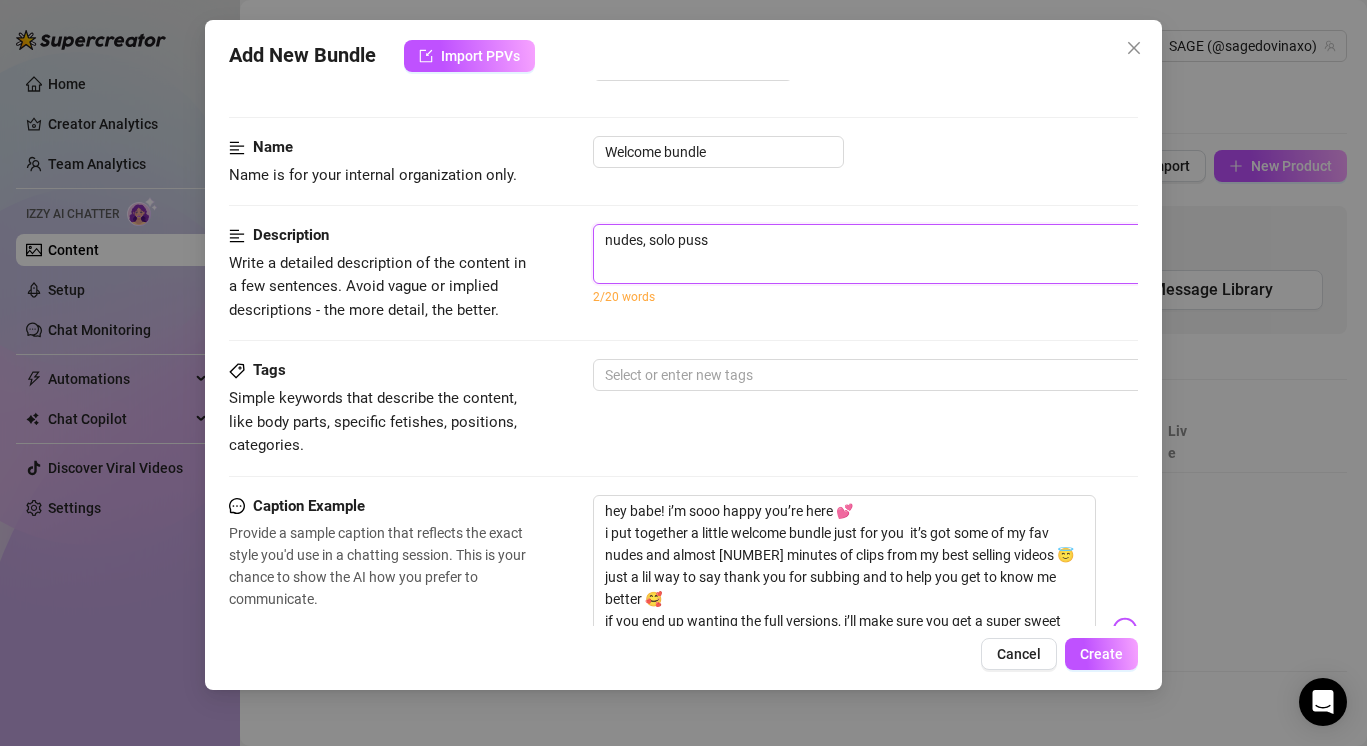 type on "nudes, solo pussy" 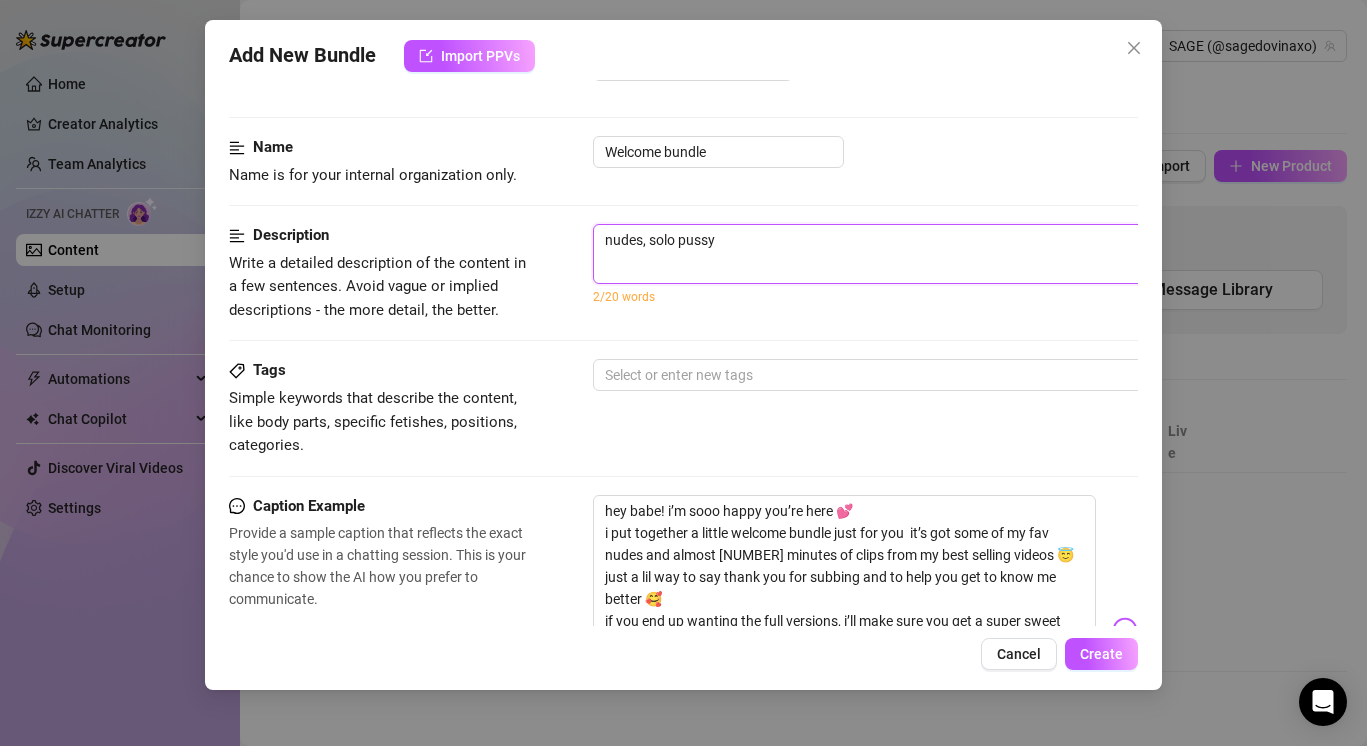 type on "nudes, solo pussy" 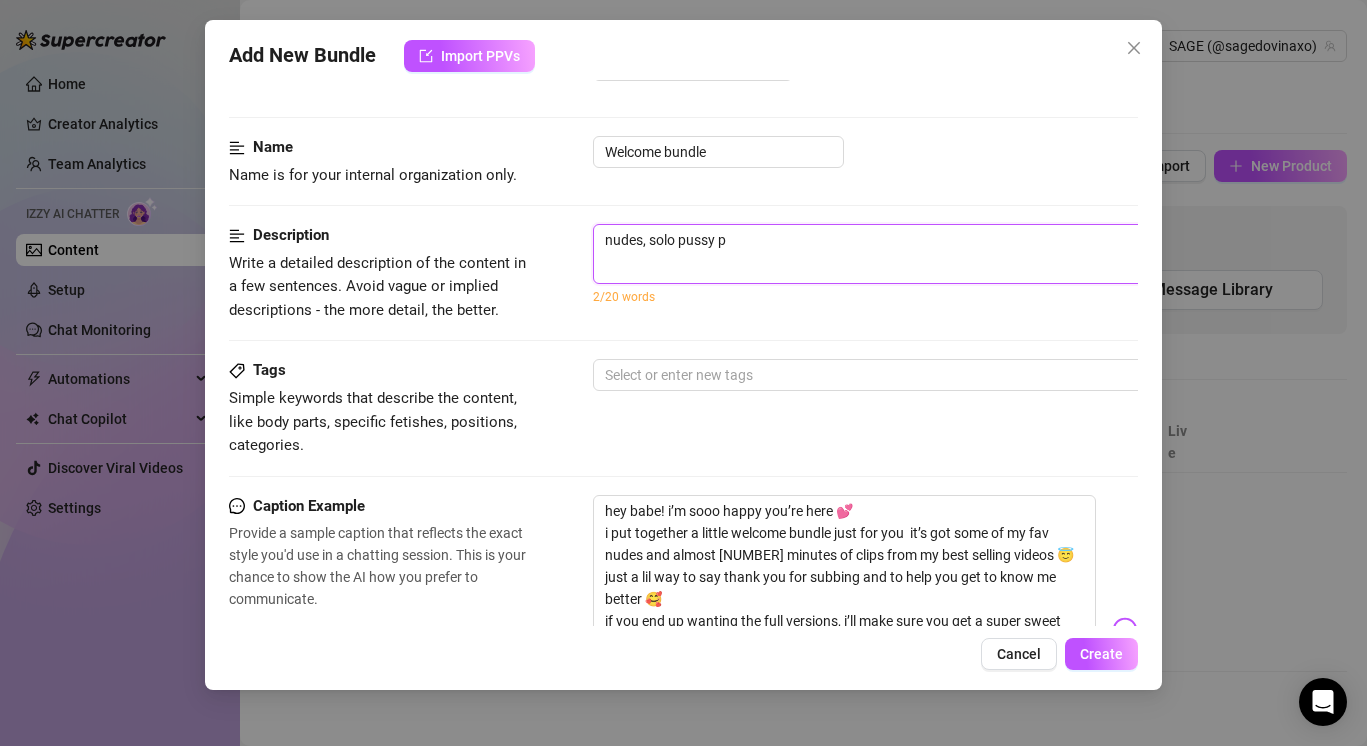 type on "nudes, solo pussy pl" 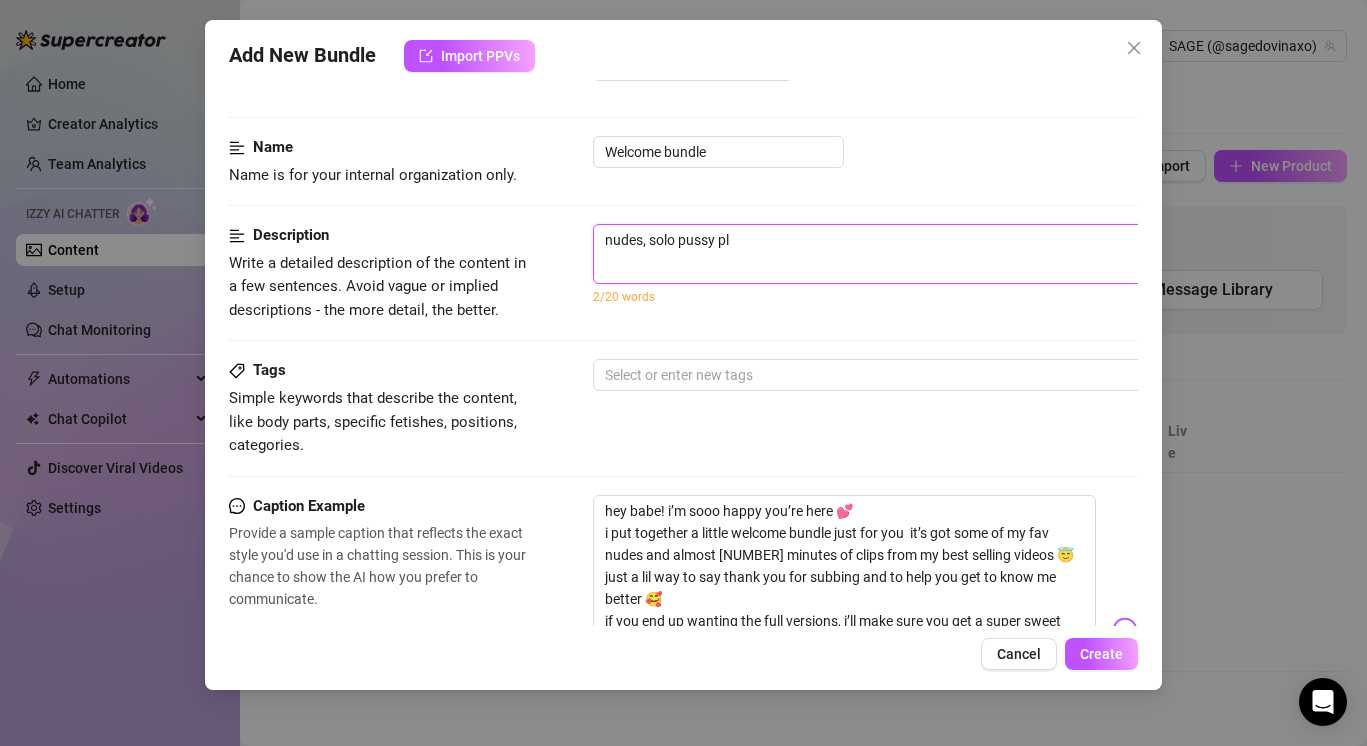 type on "nudes, solo pussy pla" 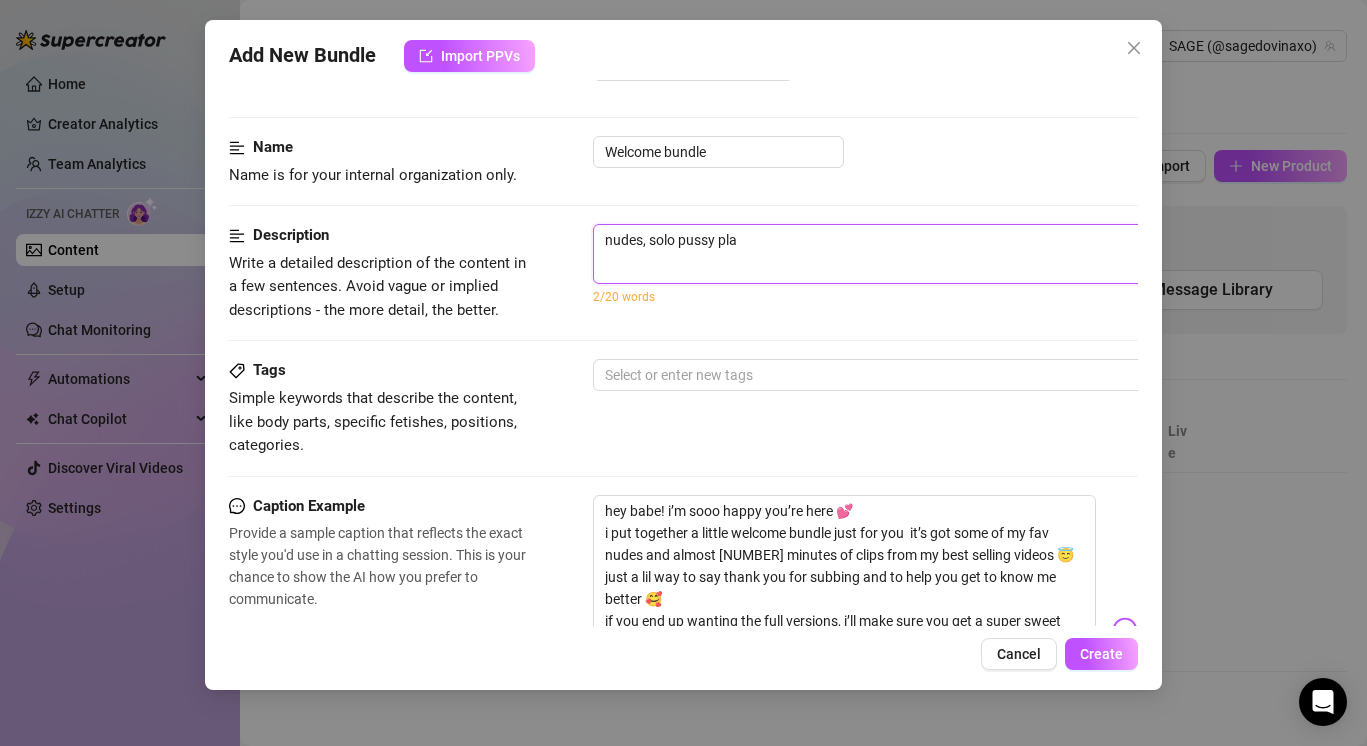type on "nudes, solo pussy play" 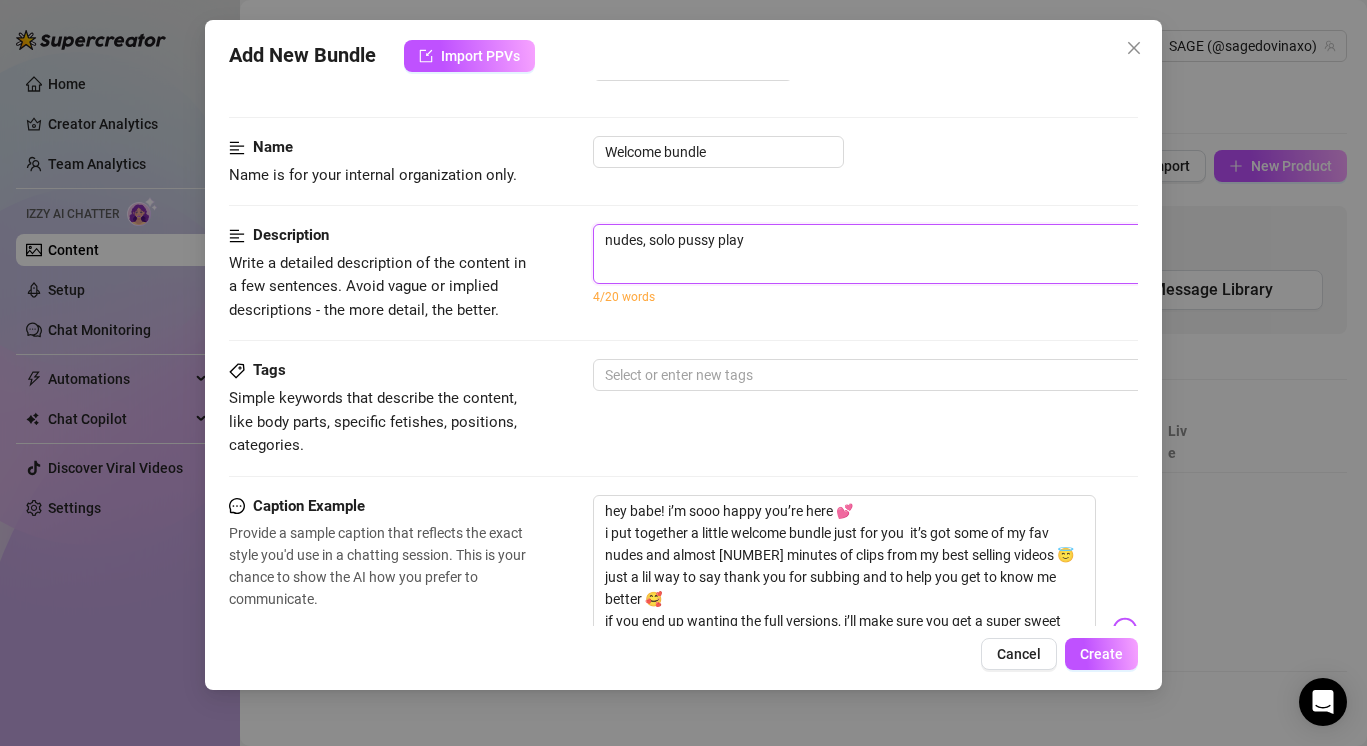 type on "nudes, solo pussy play," 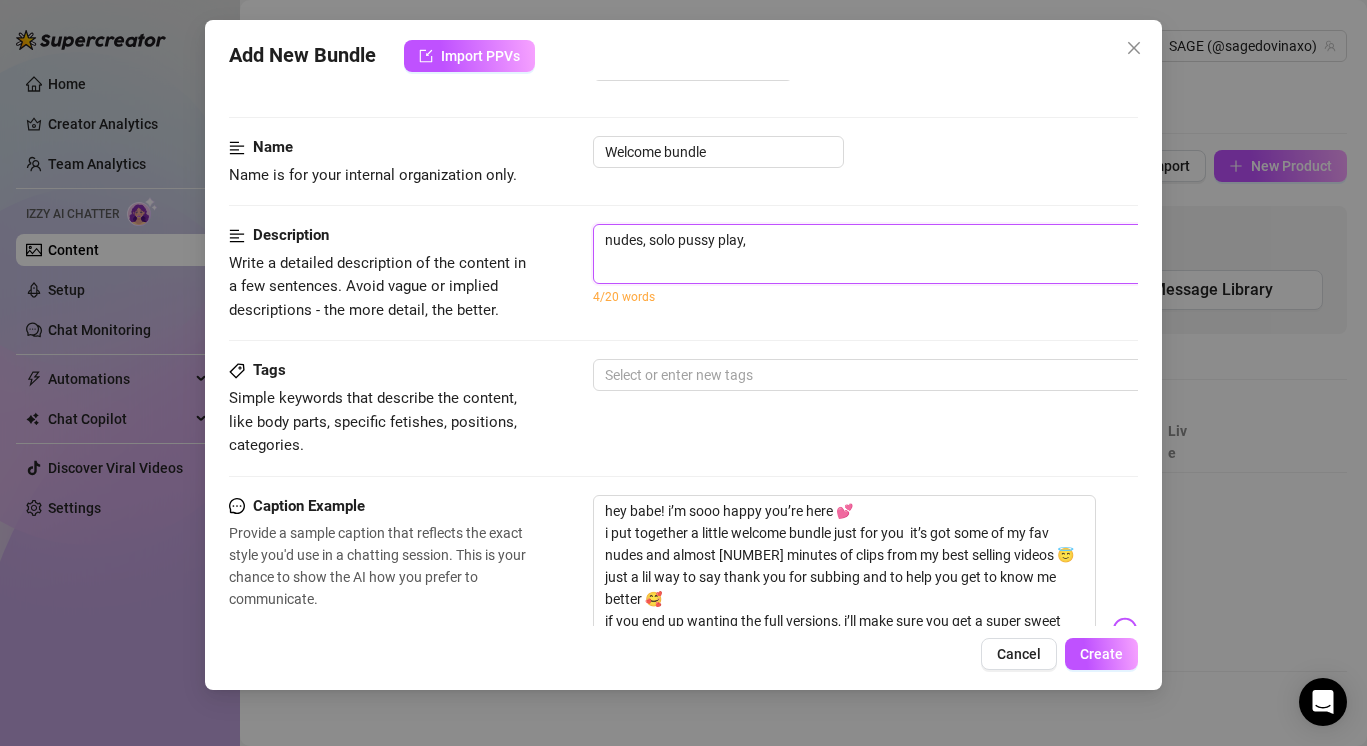 type on "nudes, solo pussy play," 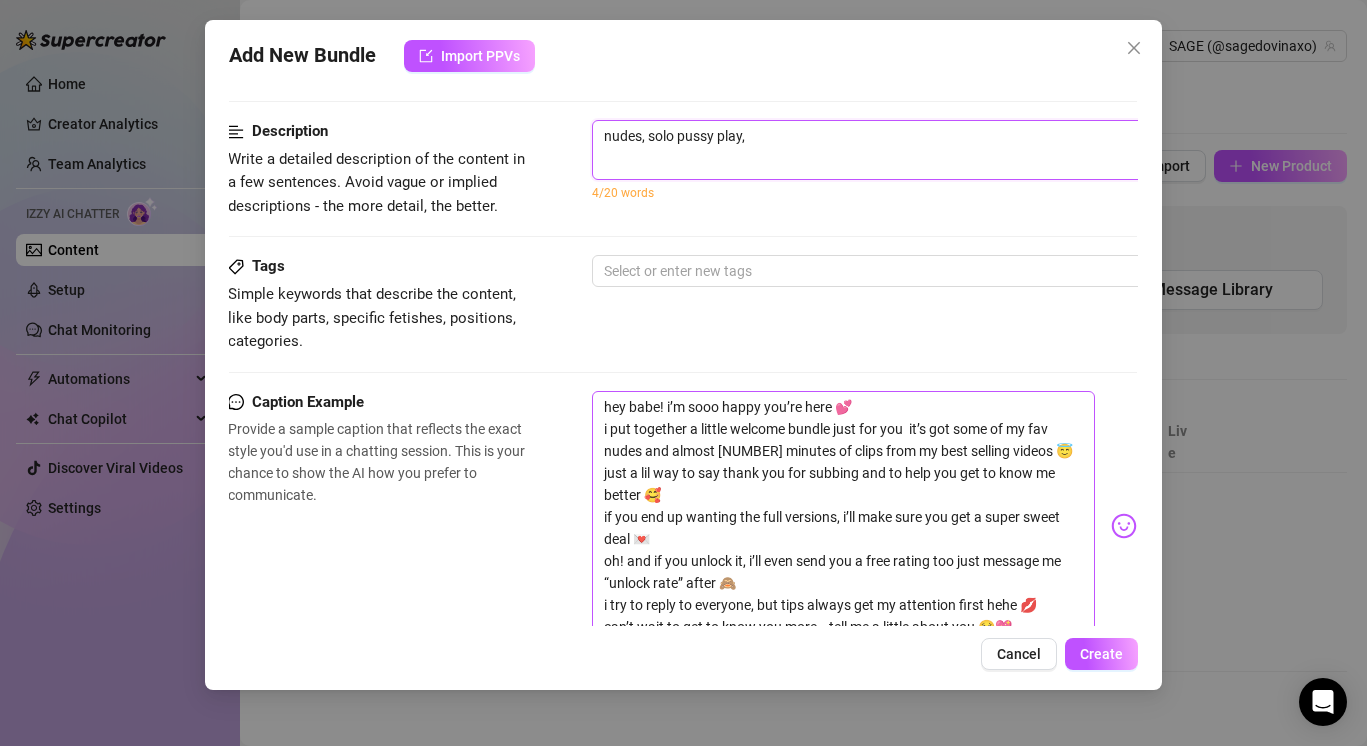 scroll, scrollTop: 183, scrollLeft: 1, axis: both 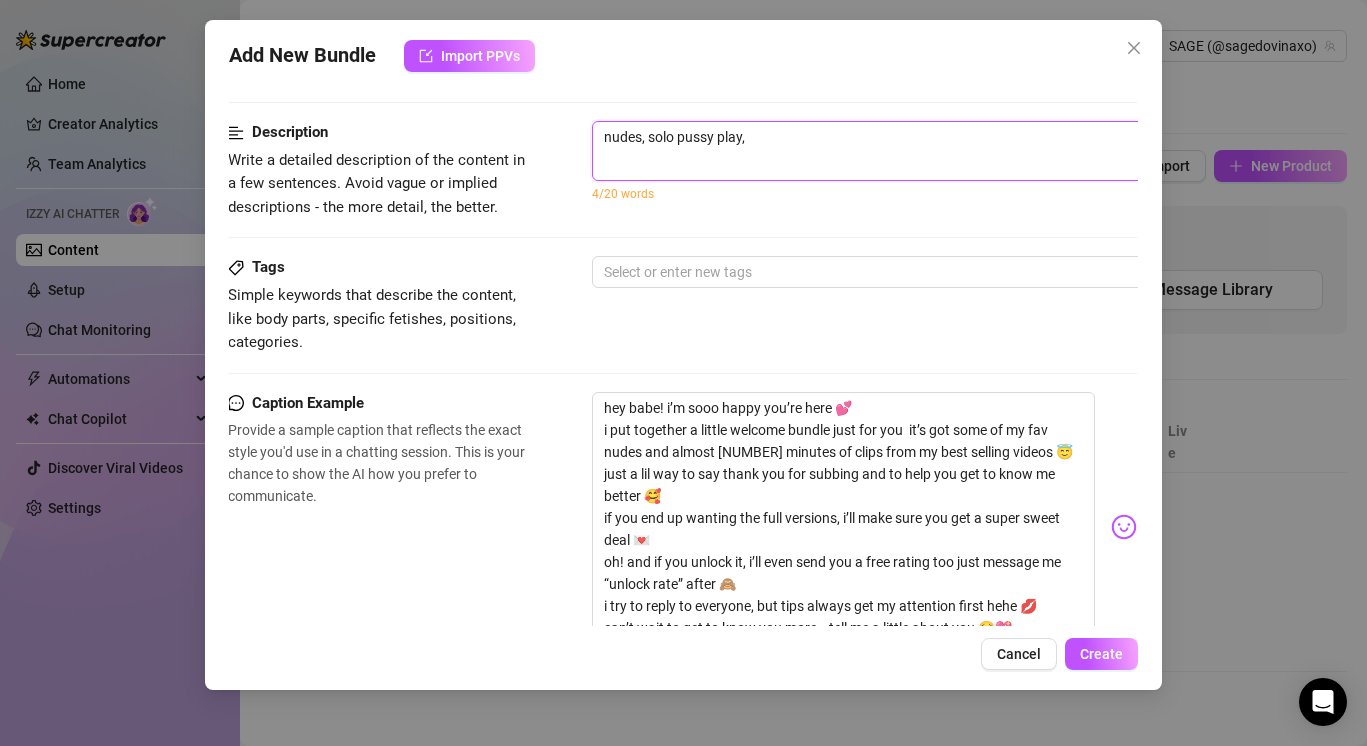 type on "nudes, solo pussy play, a" 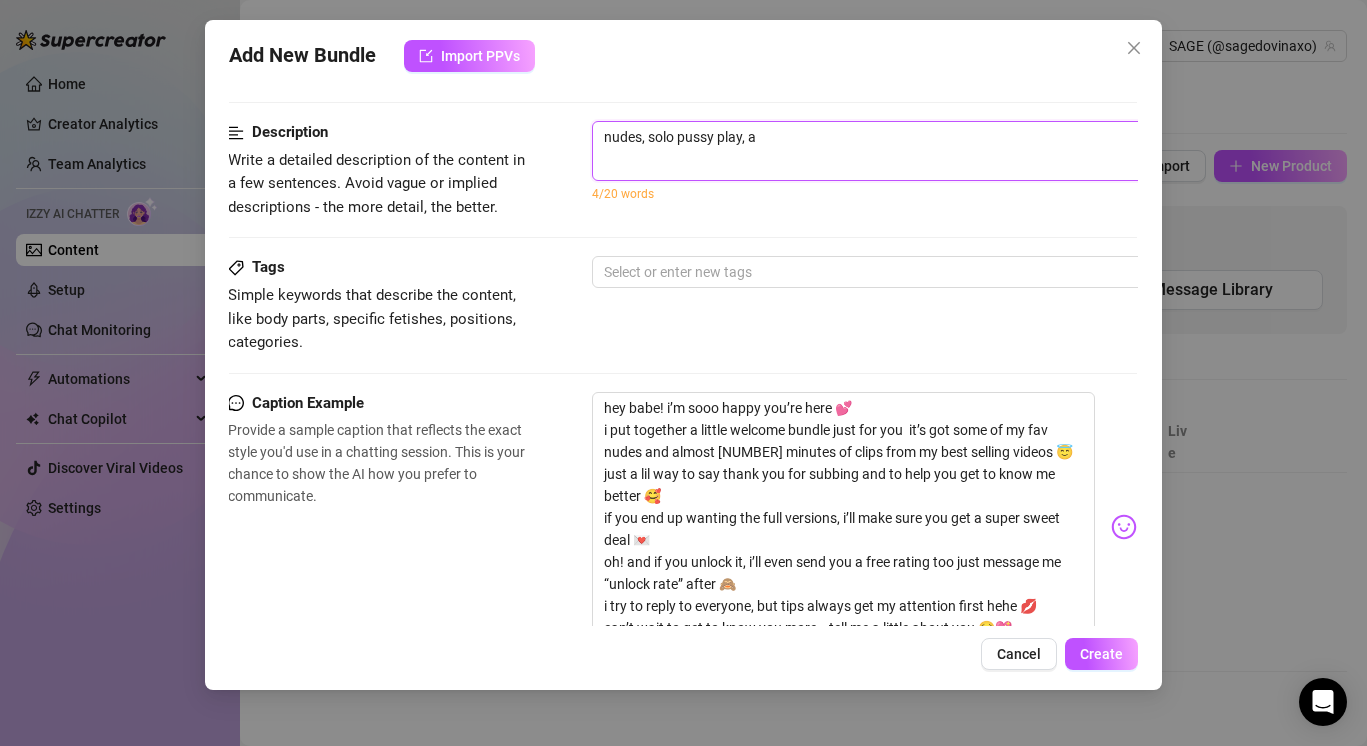type on "nudes, solo pussy play, as" 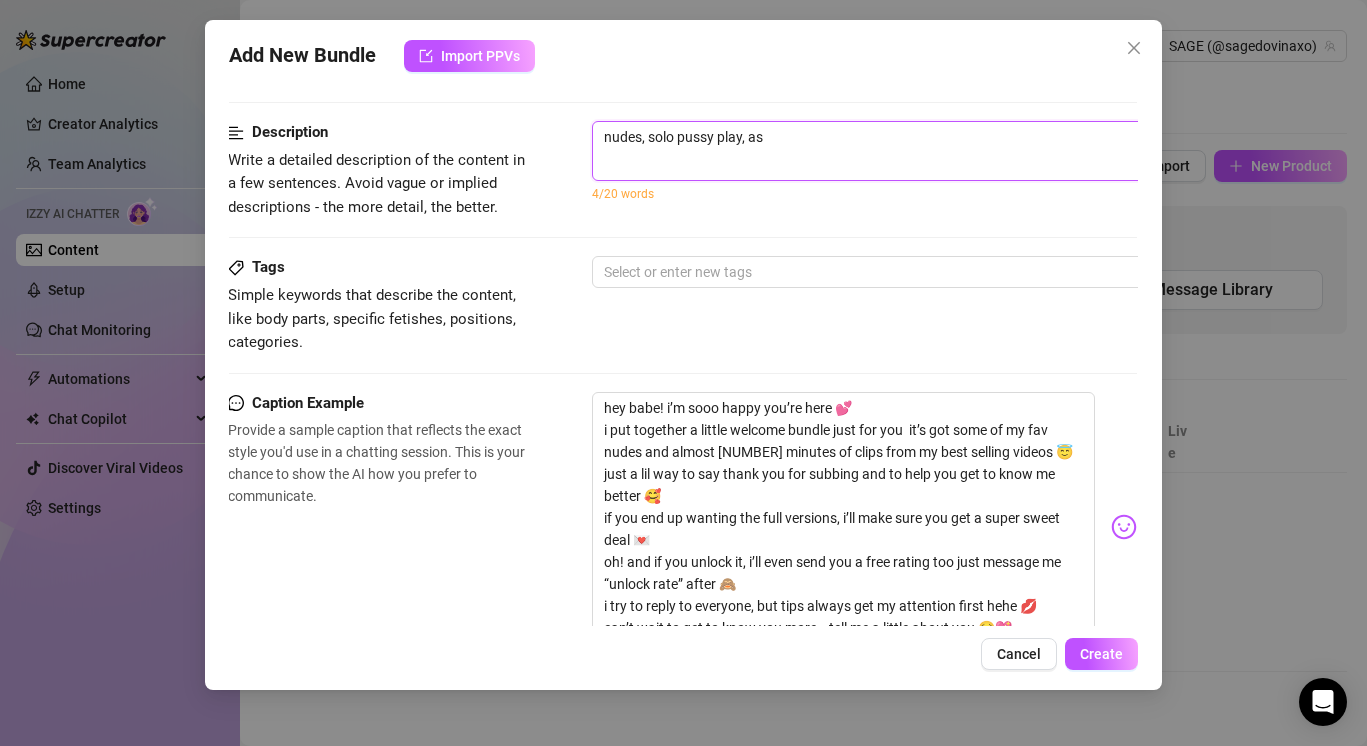 type on "nudes, solo pussy play, ass" 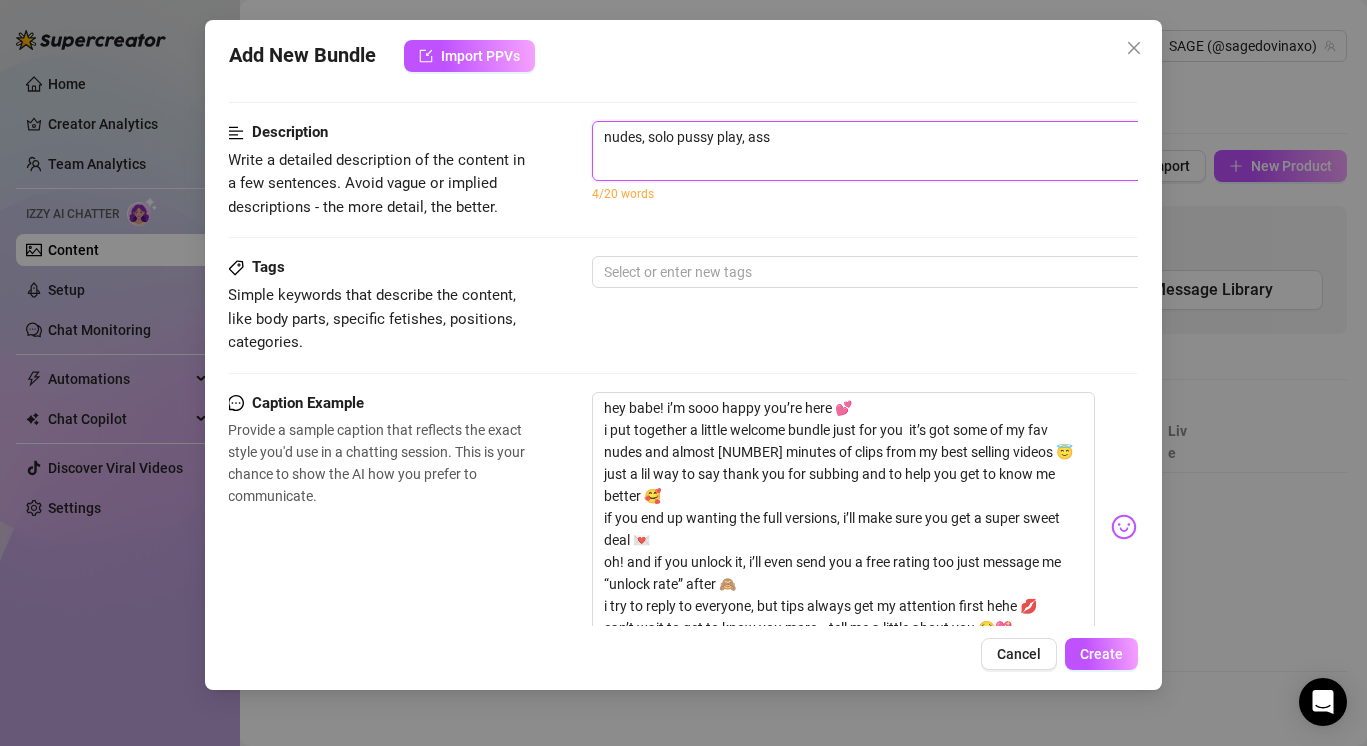 type on "nudes, solo pussy play, ass" 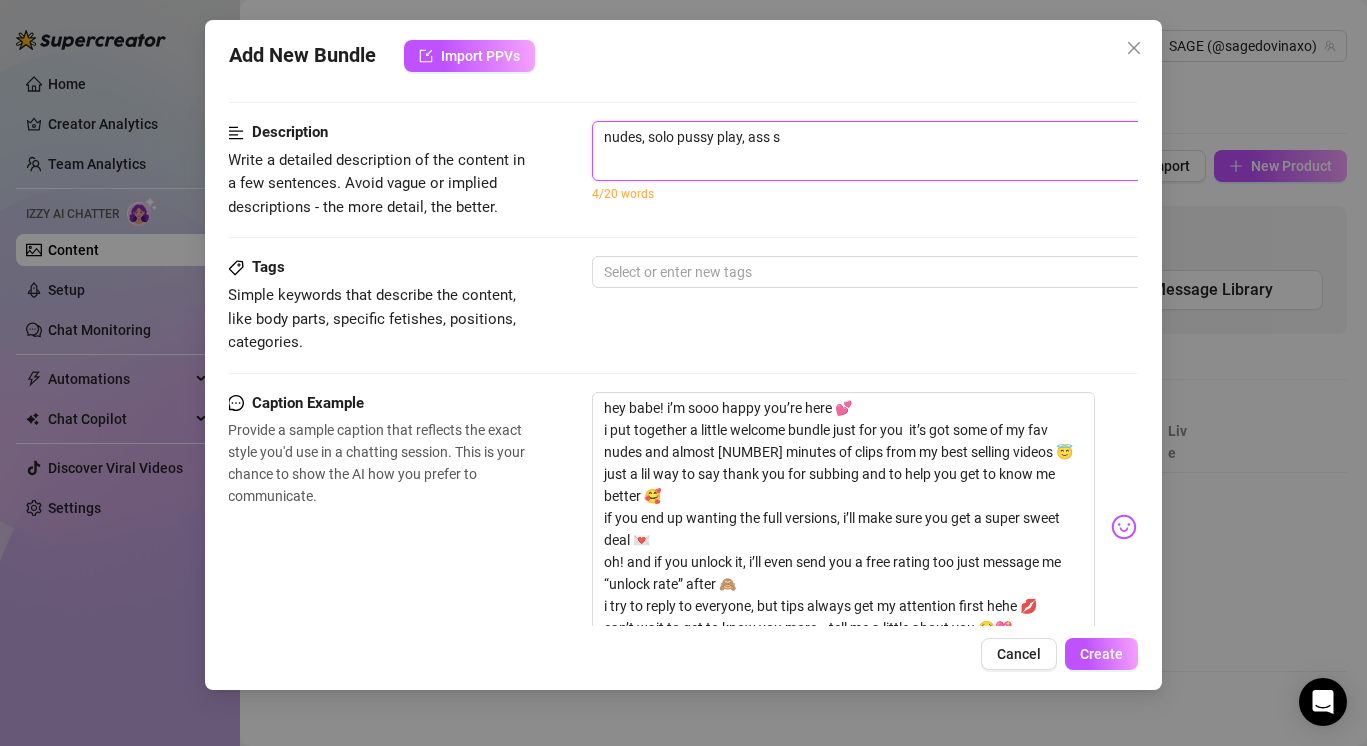 type on "nudes, solo pussy play, ass sh" 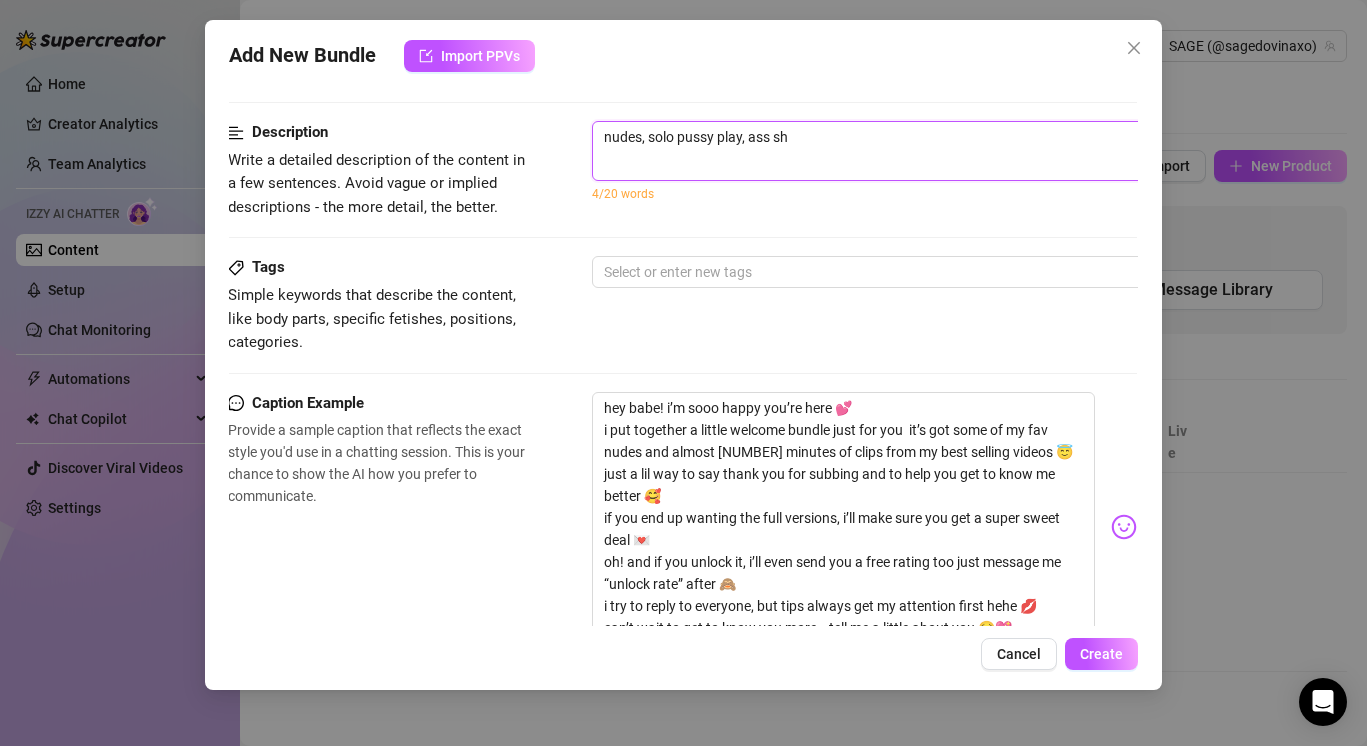 type on "nudes, solo pussy play, ass sha" 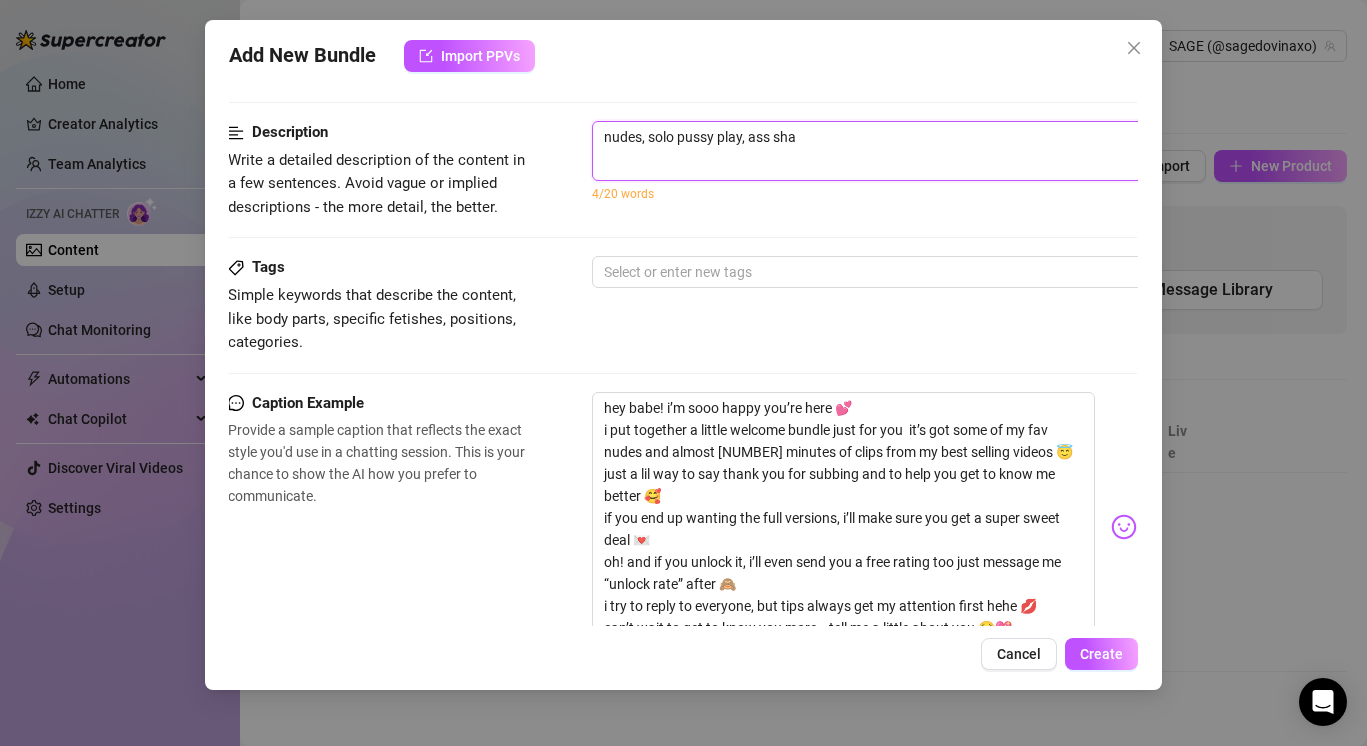 type on "nudes, solo pussy play, ass shak" 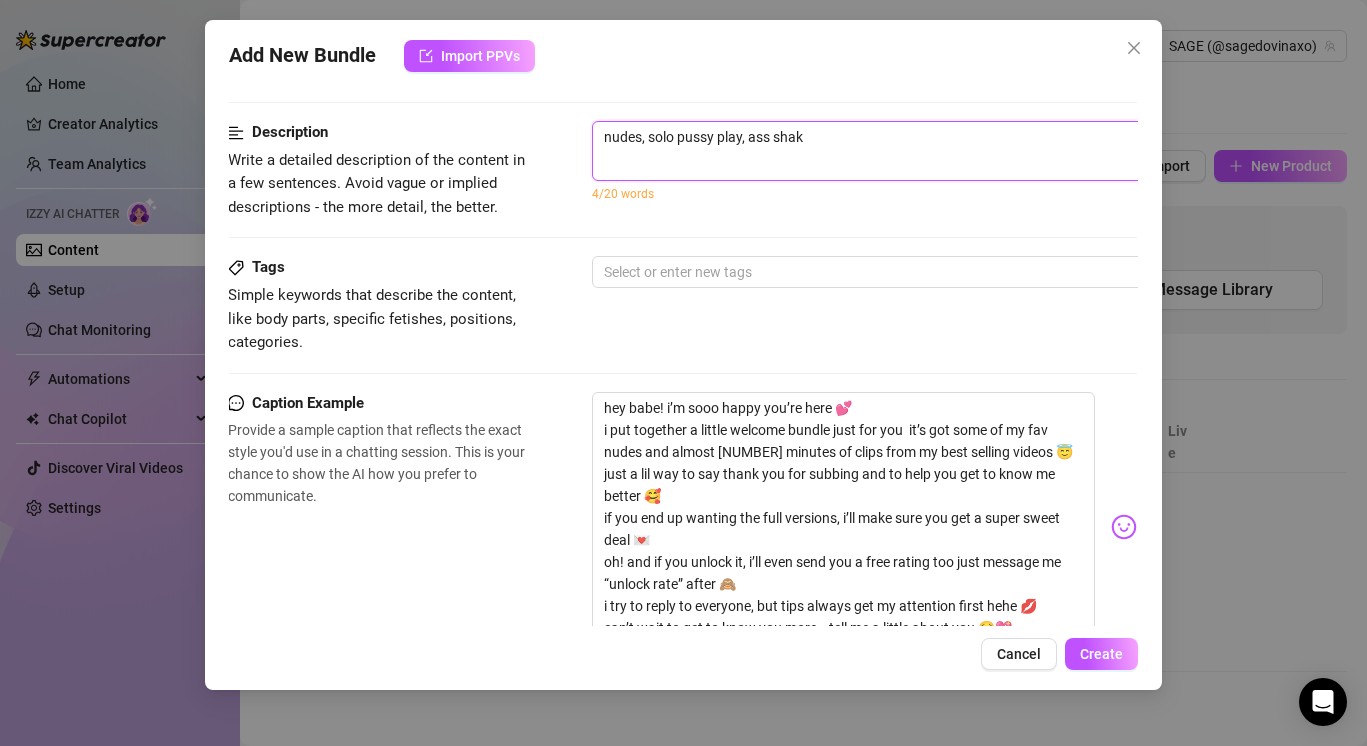 type on "nudes, solo pussy play, ass shaki" 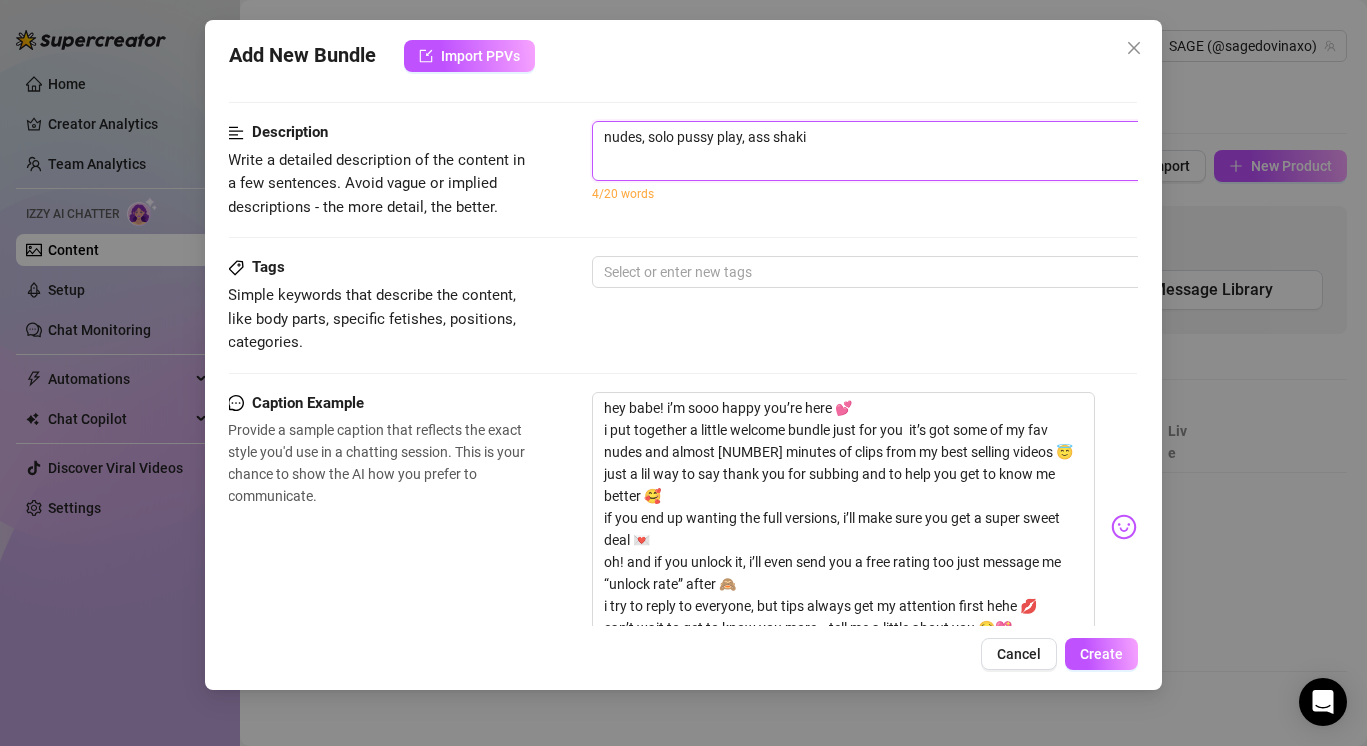 type on "nudes, solo pussy play, ass shakin" 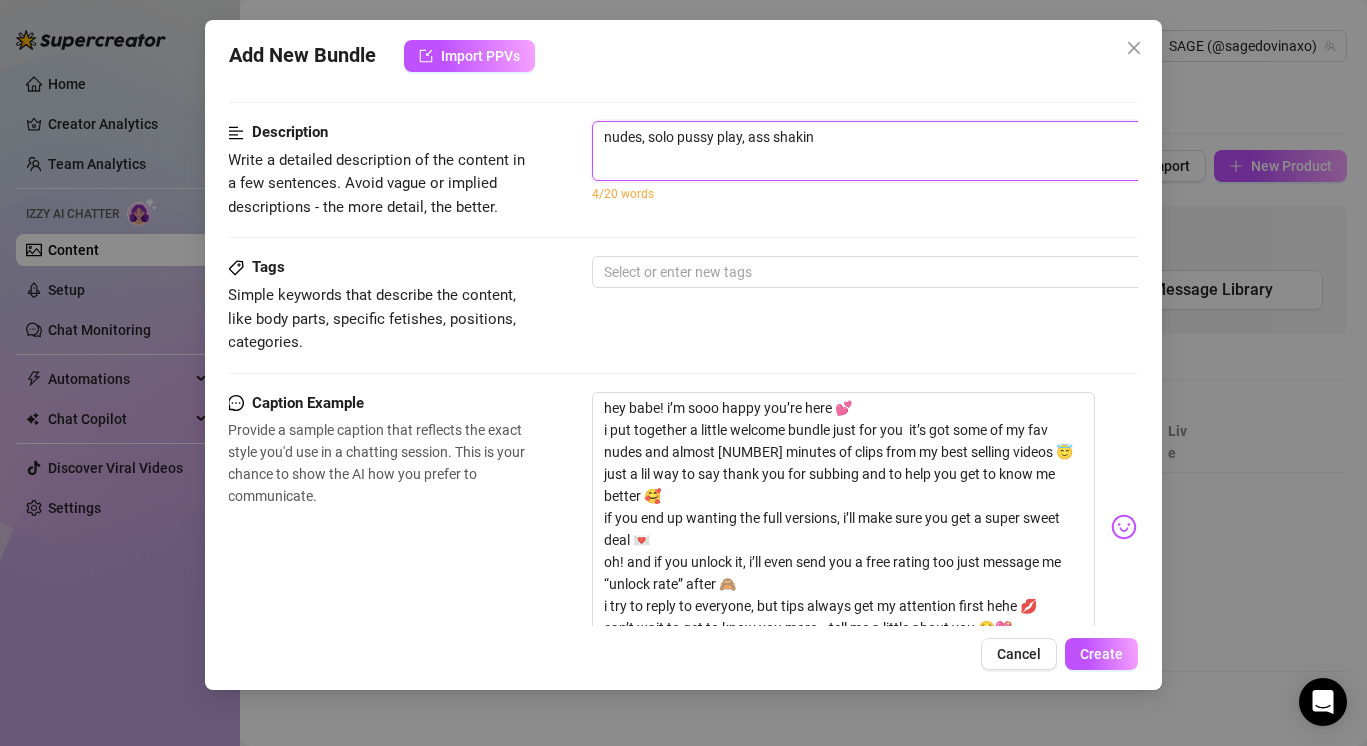 type on "nudes, solo pussy play, ass shaking" 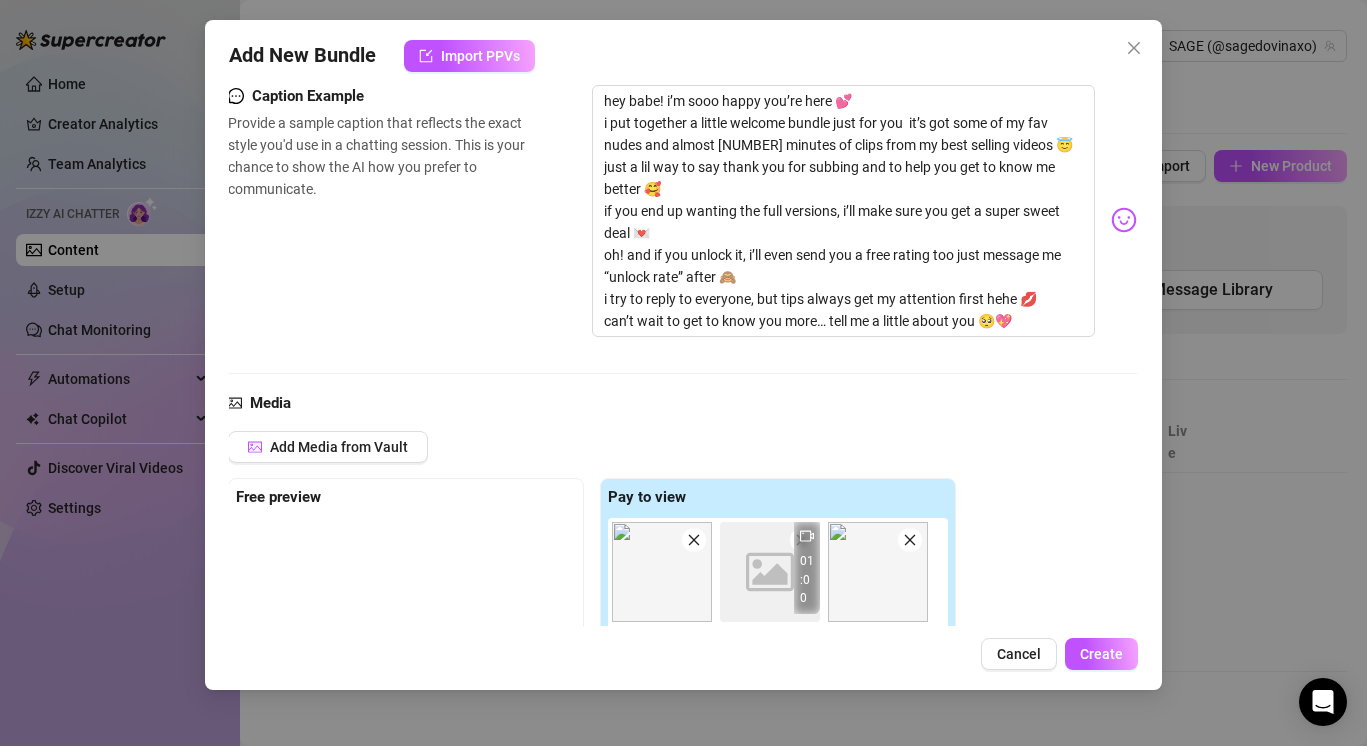 scroll, scrollTop: 0, scrollLeft: 1, axis: horizontal 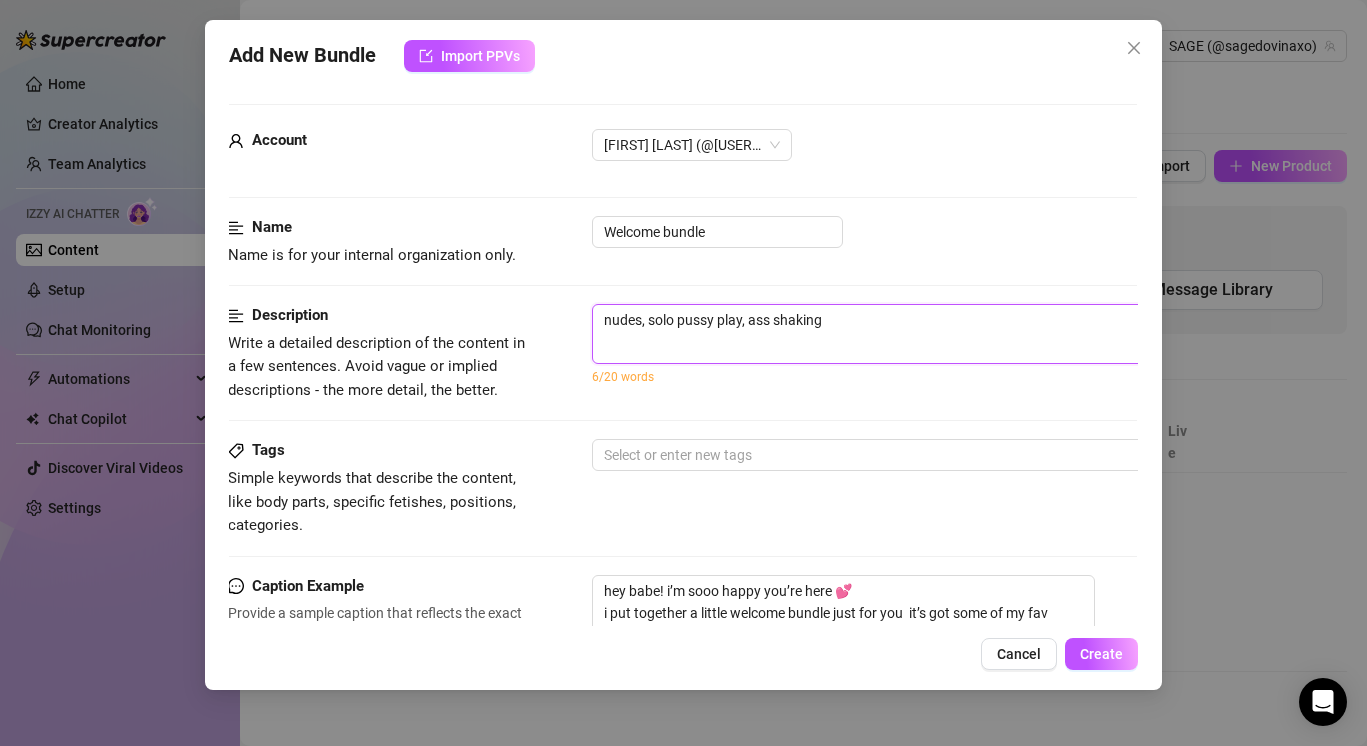 type on "nudes, solo pussy play, ass shaking," 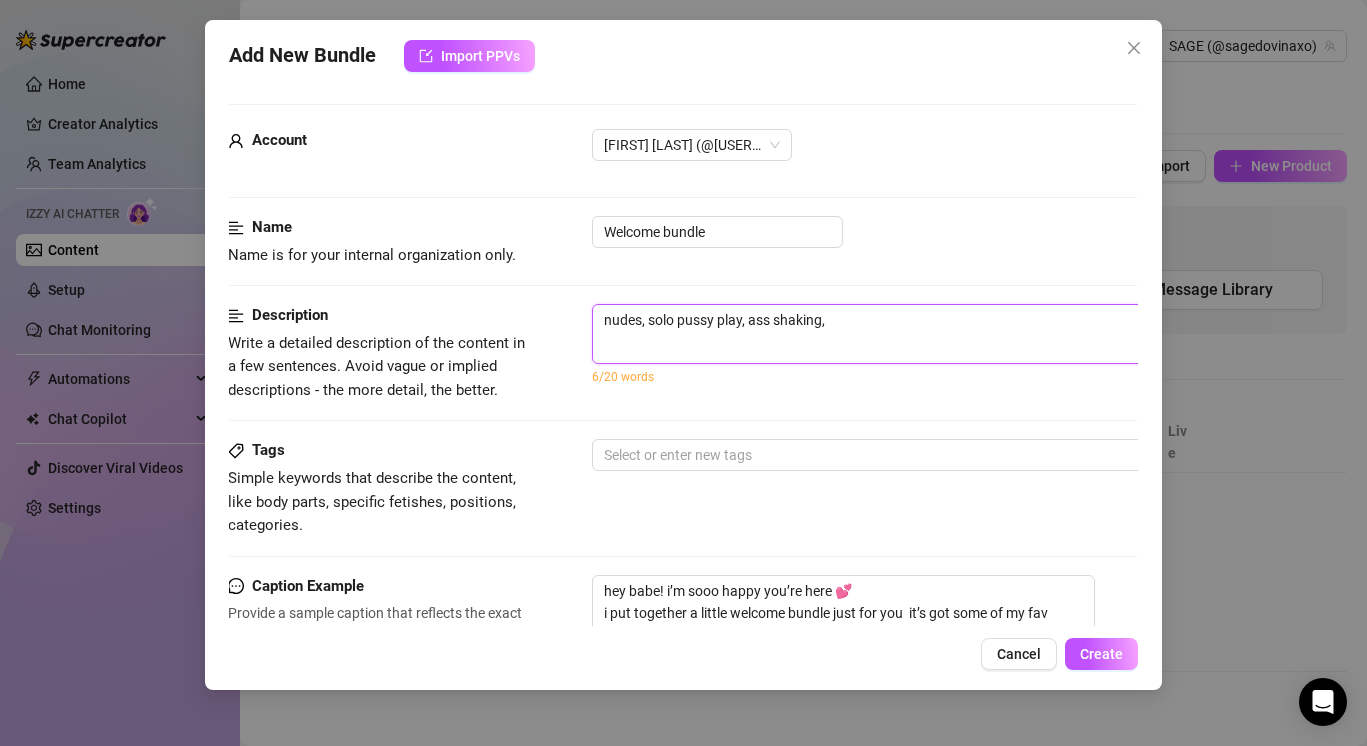 type on "nudes, solo pussy play, ass shaking," 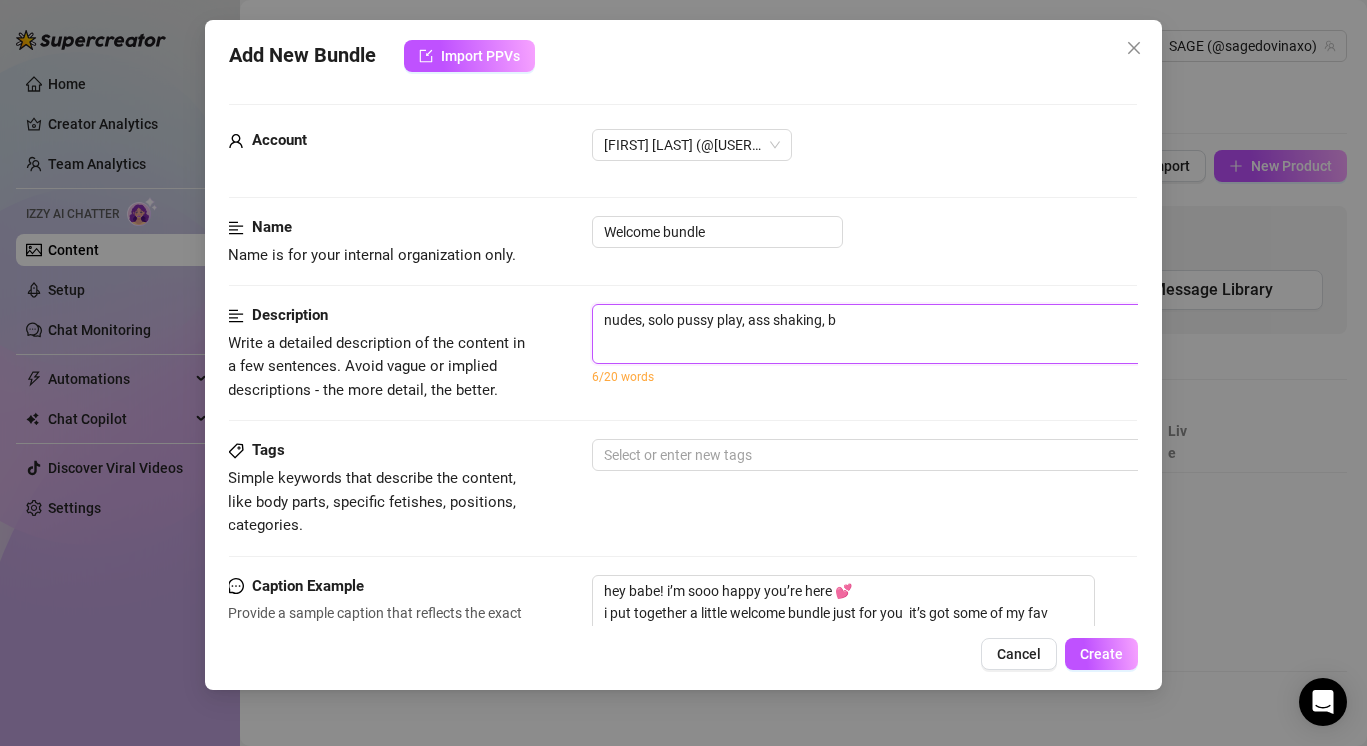 type on "nudes, solo pussy play, ass shaking, bu" 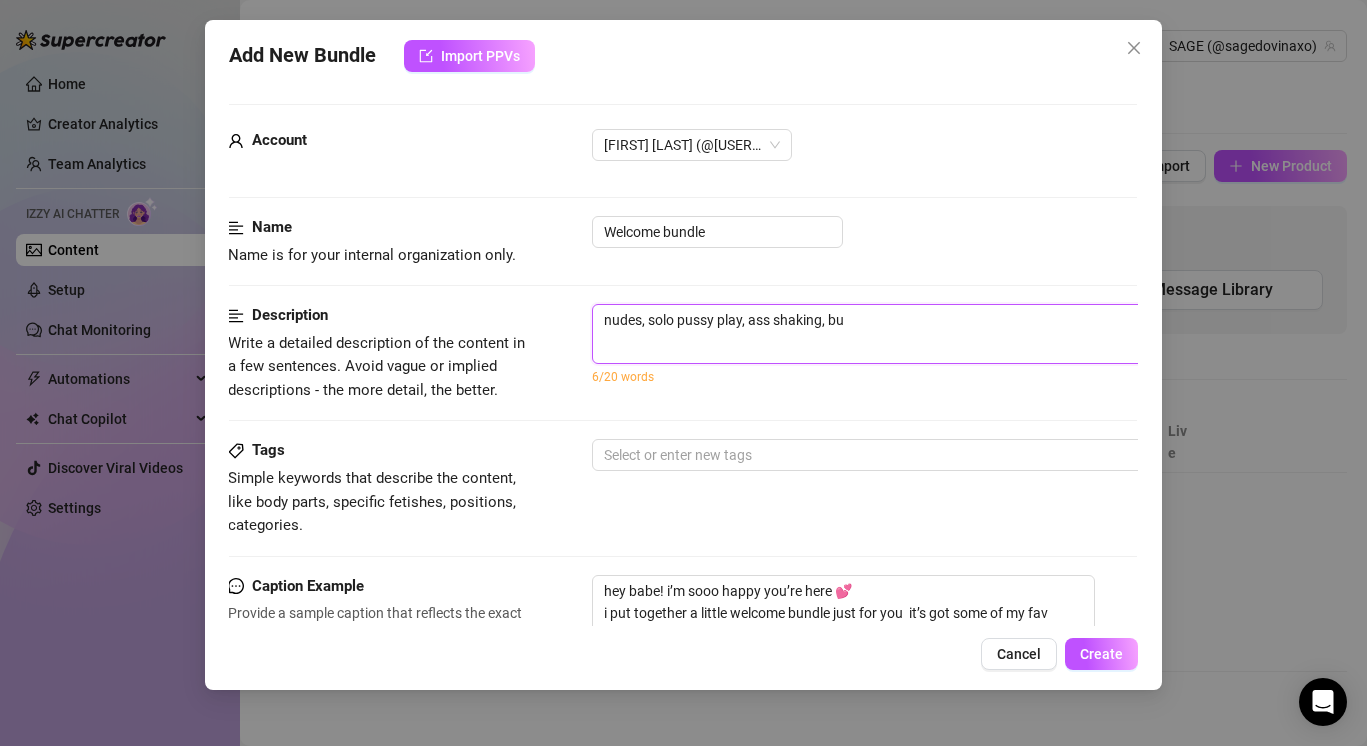 type on "nudes, solo pussy play, ass shaking, but" 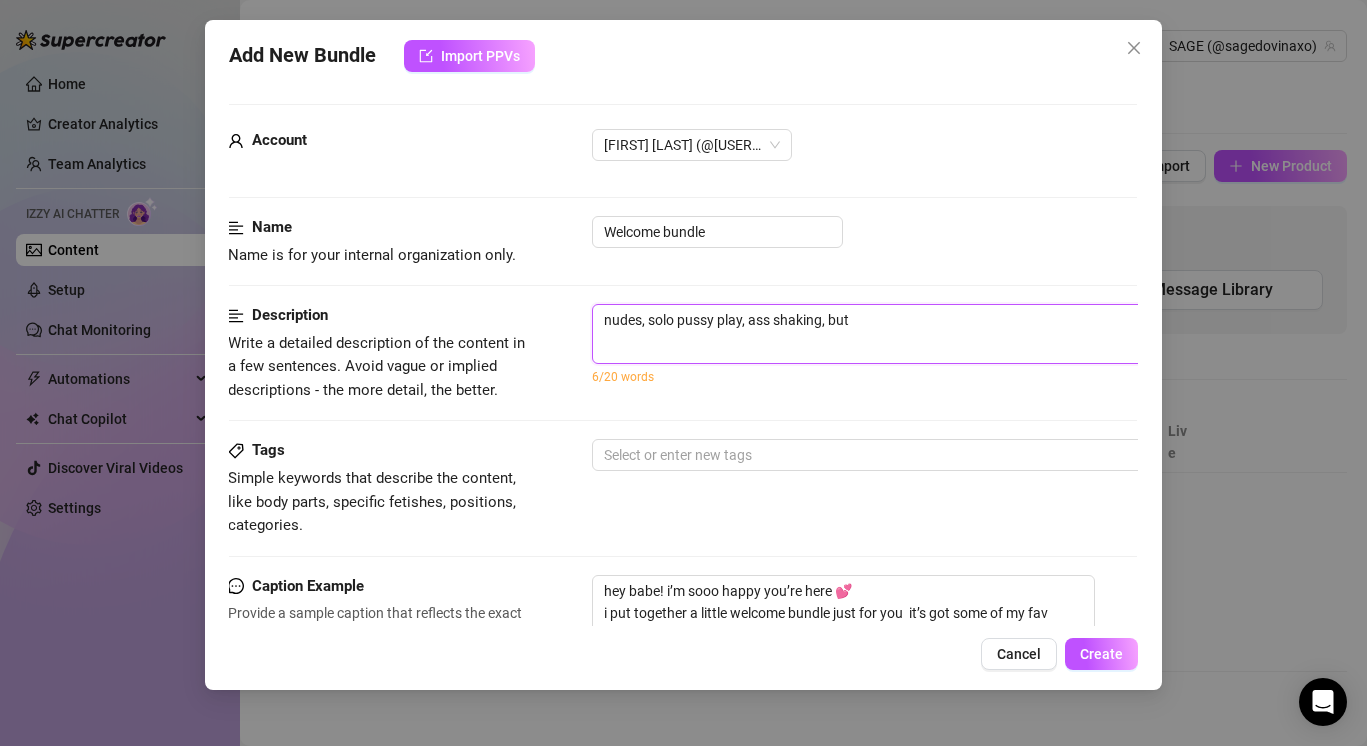 type on "nudes, solo pussy play, ass shaking, butt" 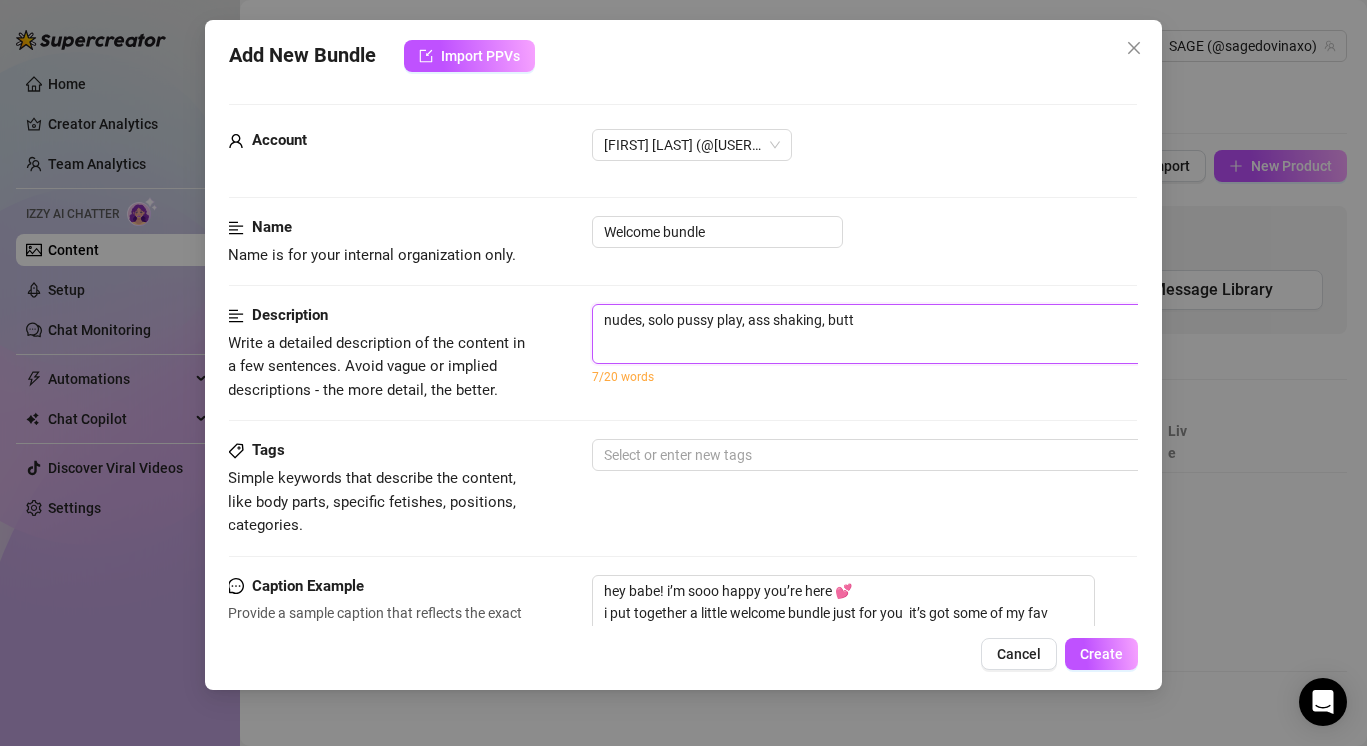 type on "nudes, solo pussy play, ass shaking, butt" 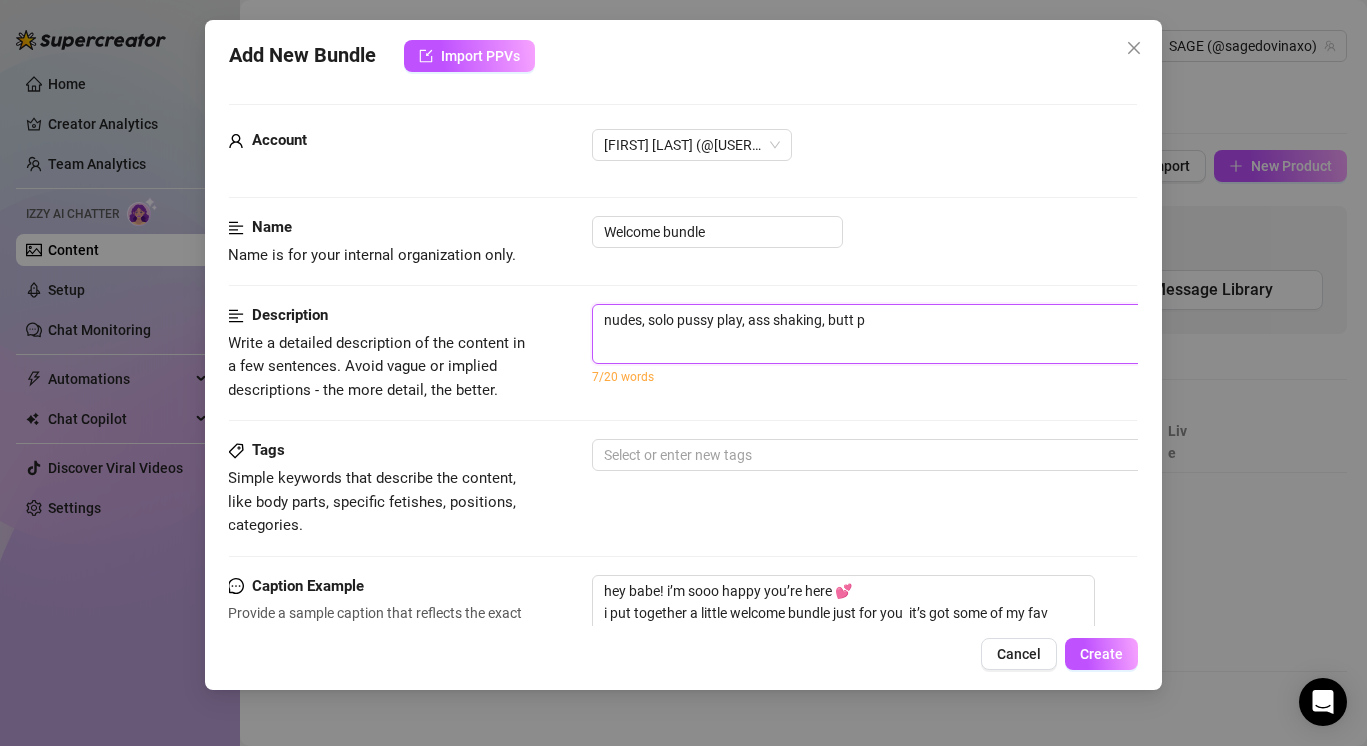 type on "nudes, solo pussy play, ass shaking, butt pl" 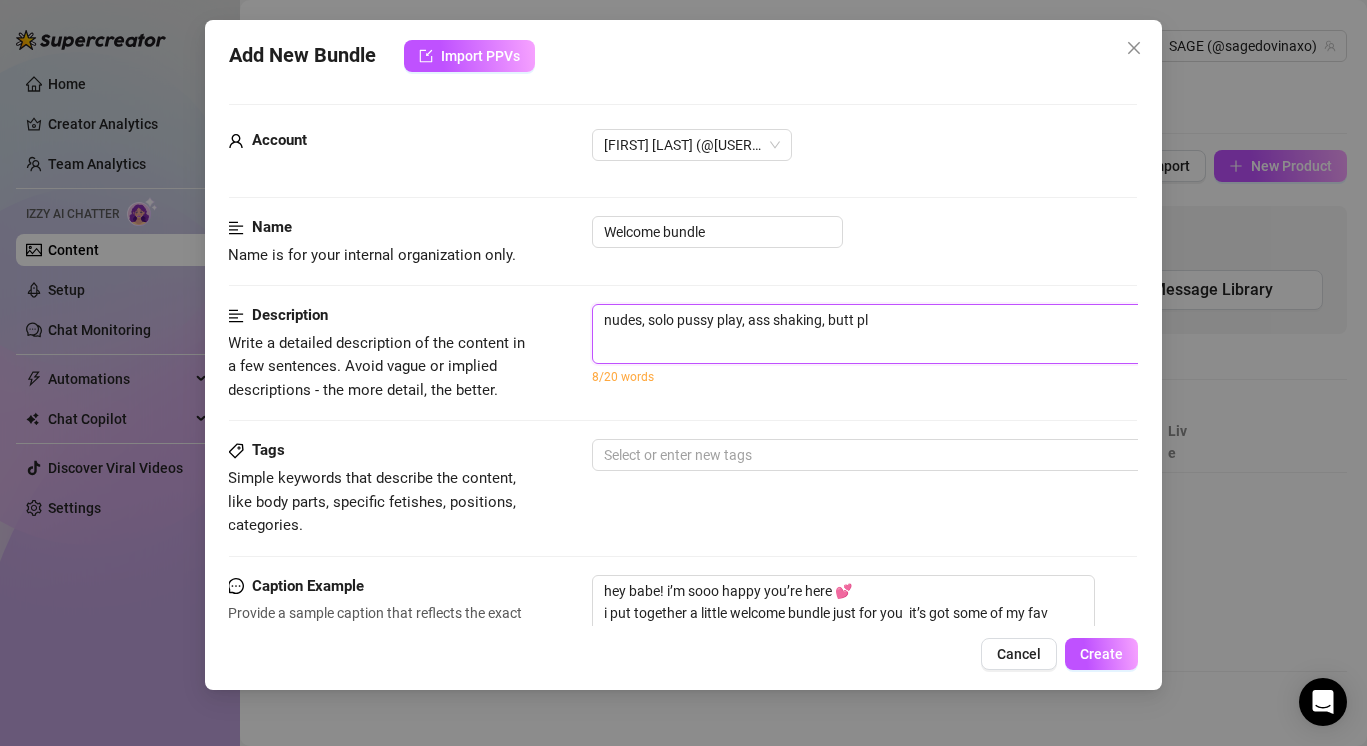 type on "nudes, solo pussy play, ass shaking, butt plu" 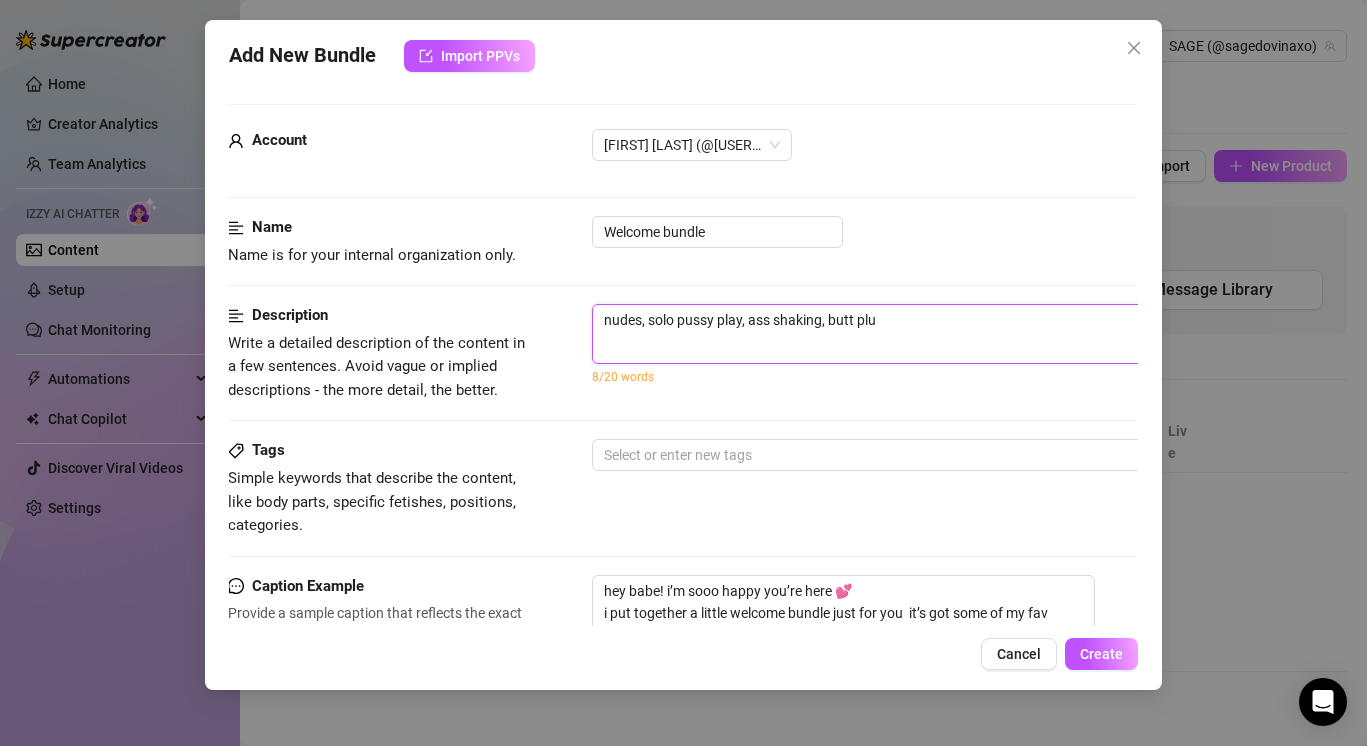 type on "nudes, solo pussy play, ass shaking, butt plug" 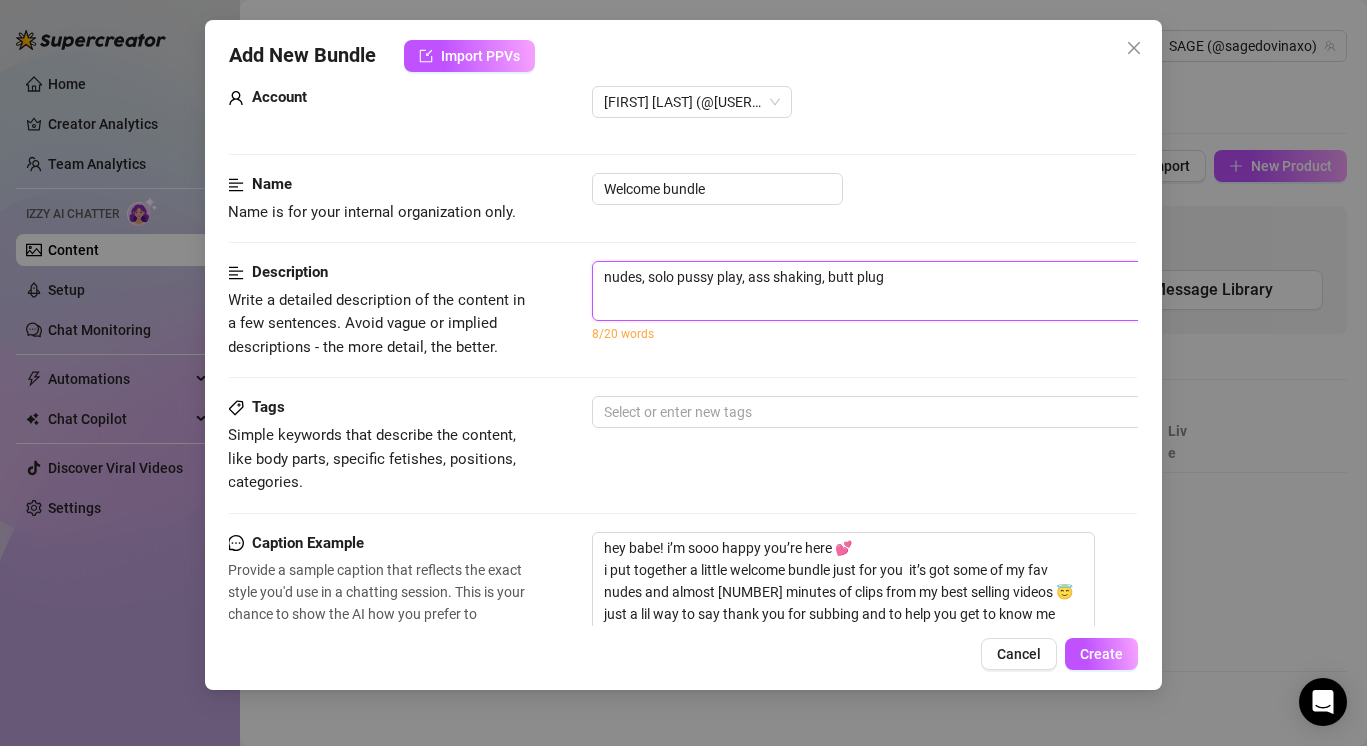 scroll, scrollTop: 43, scrollLeft: 0, axis: vertical 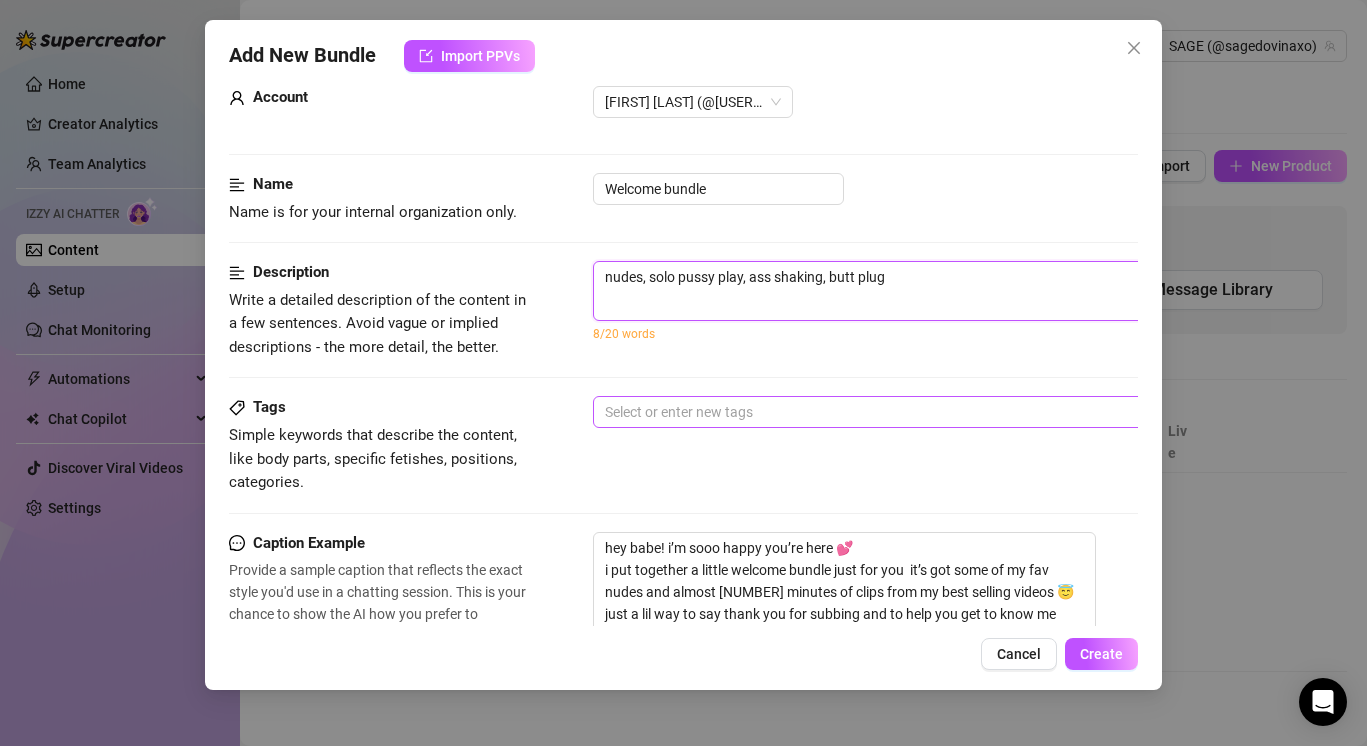 click at bounding box center (932, 412) 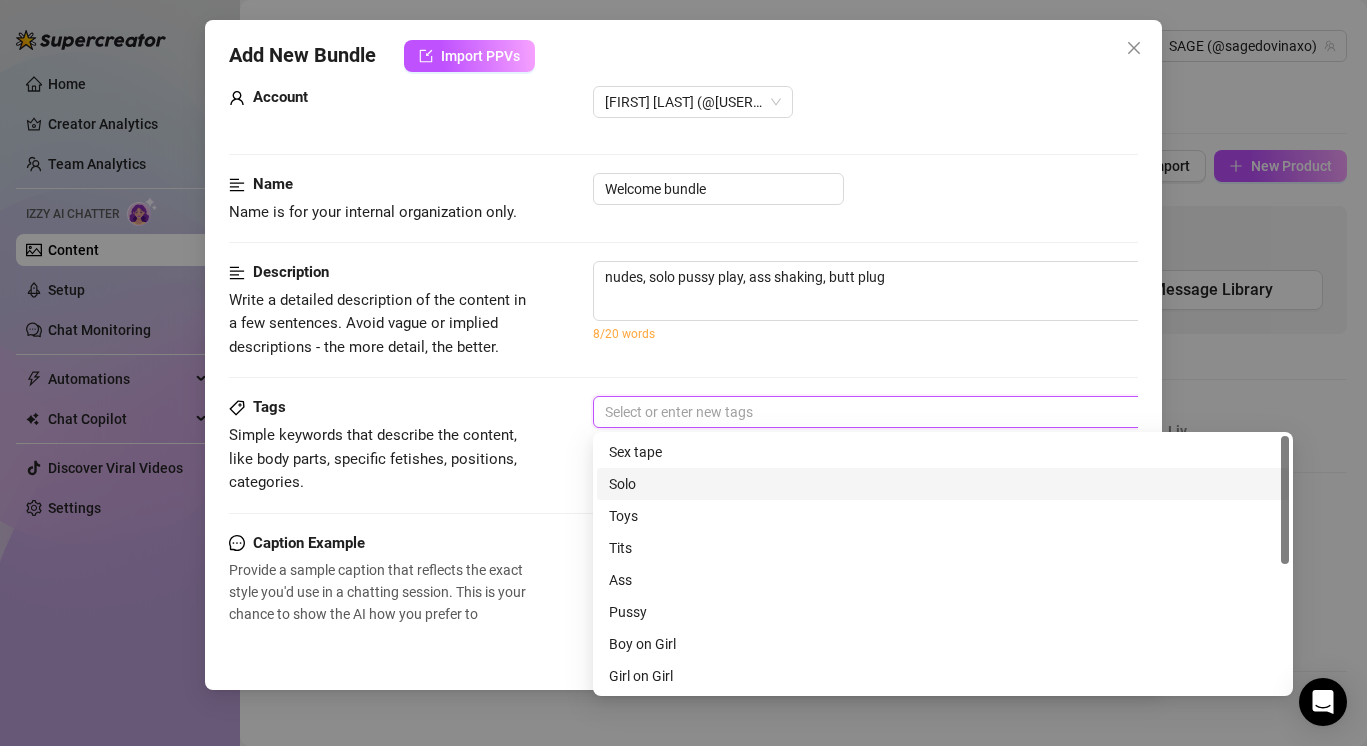 click on "Solo" at bounding box center [943, 484] 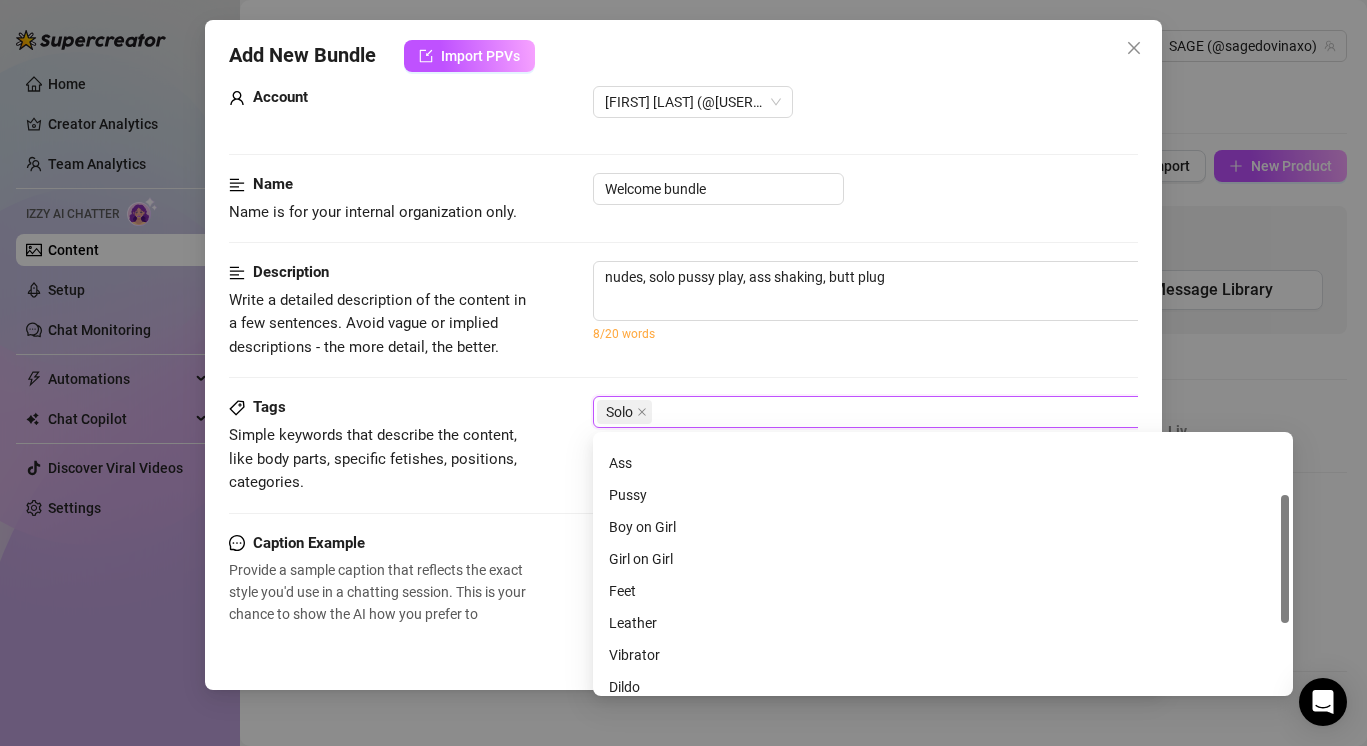 scroll, scrollTop: 119, scrollLeft: 0, axis: vertical 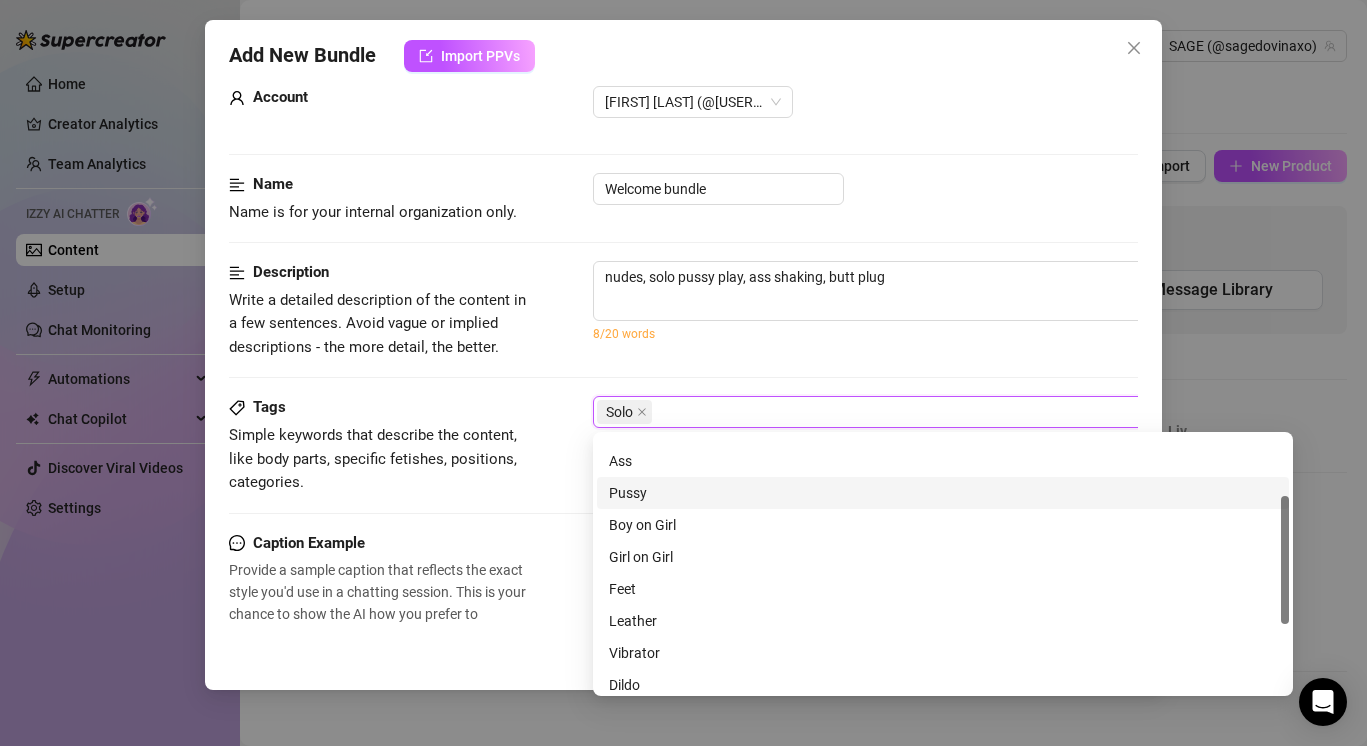 click on "Pussy" at bounding box center [943, 493] 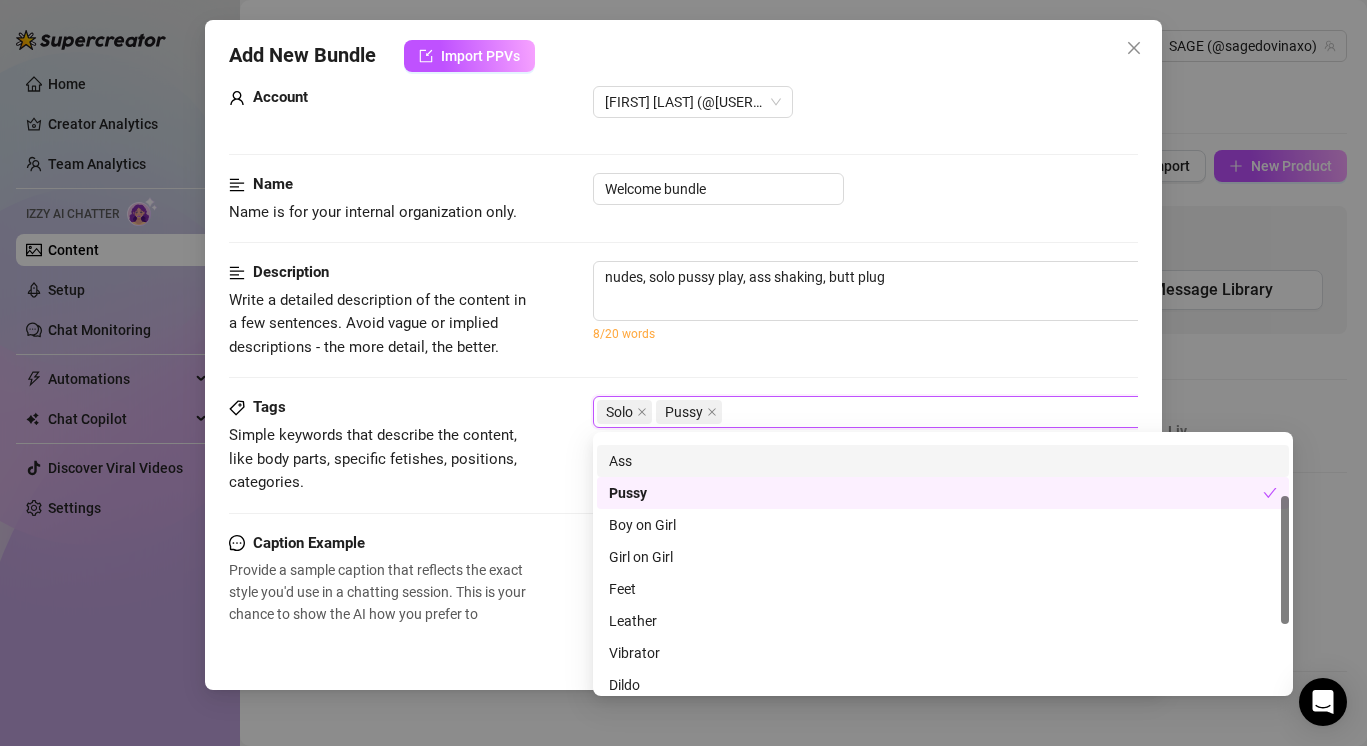 click on "Ass" at bounding box center [943, 461] 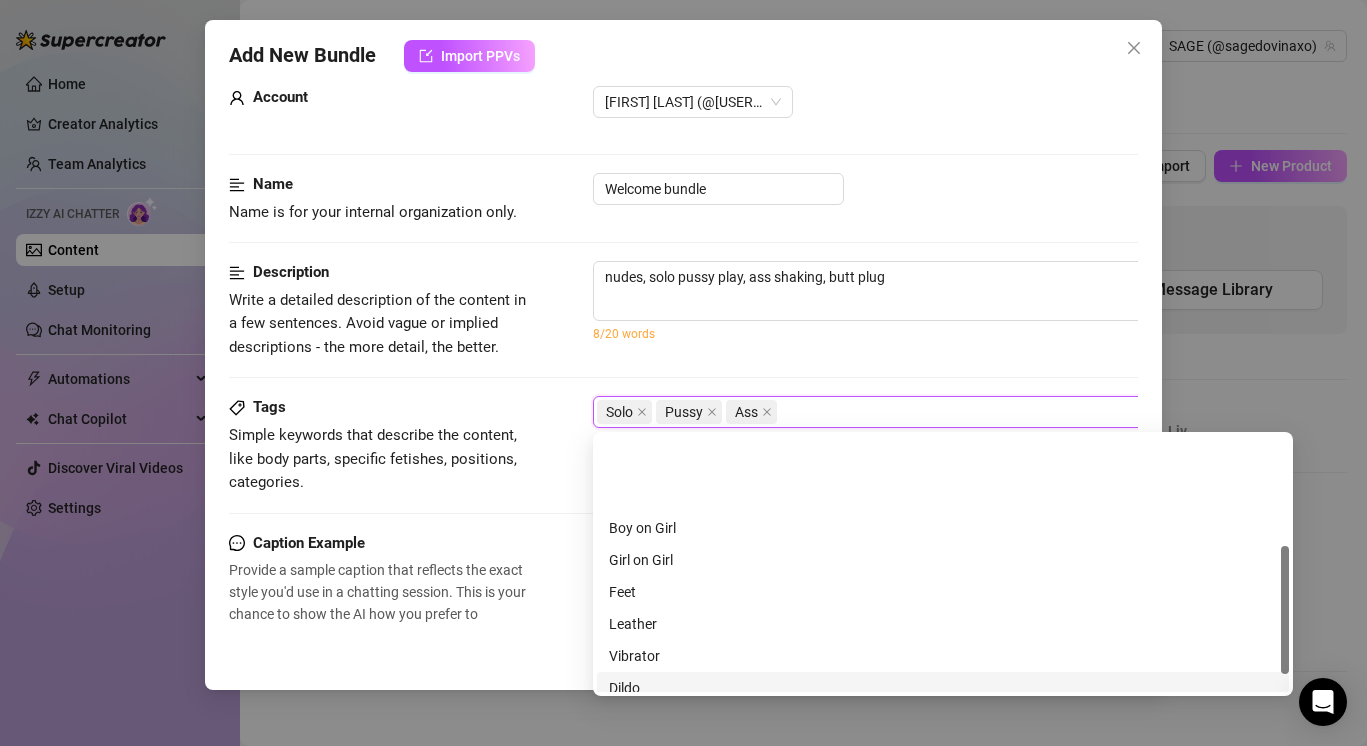 scroll, scrollTop: 0, scrollLeft: 0, axis: both 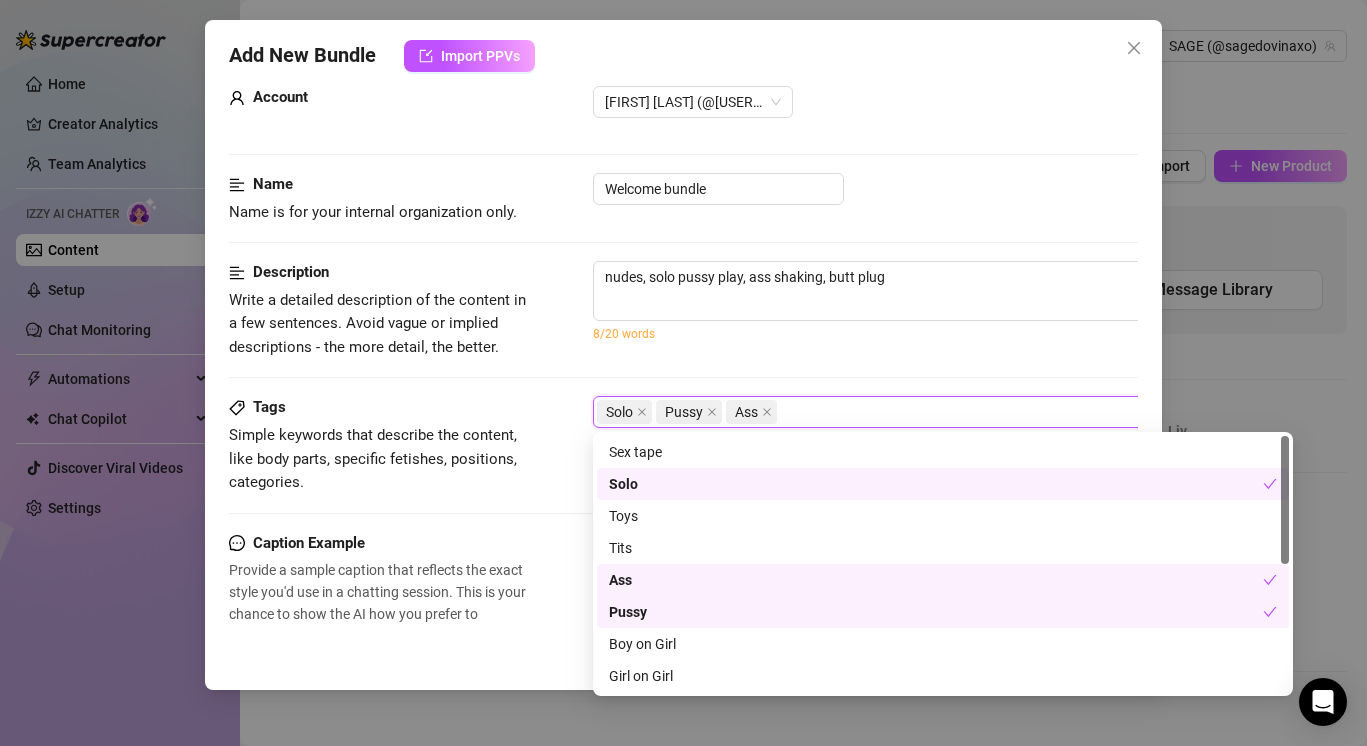click on "Description Write a detailed description of the content in a few sentences. Avoid vague or implied descriptions - the more detail, the better. nudes, solo pussy play, ass shaking, butt plug 8/20 words" at bounding box center [683, 328] 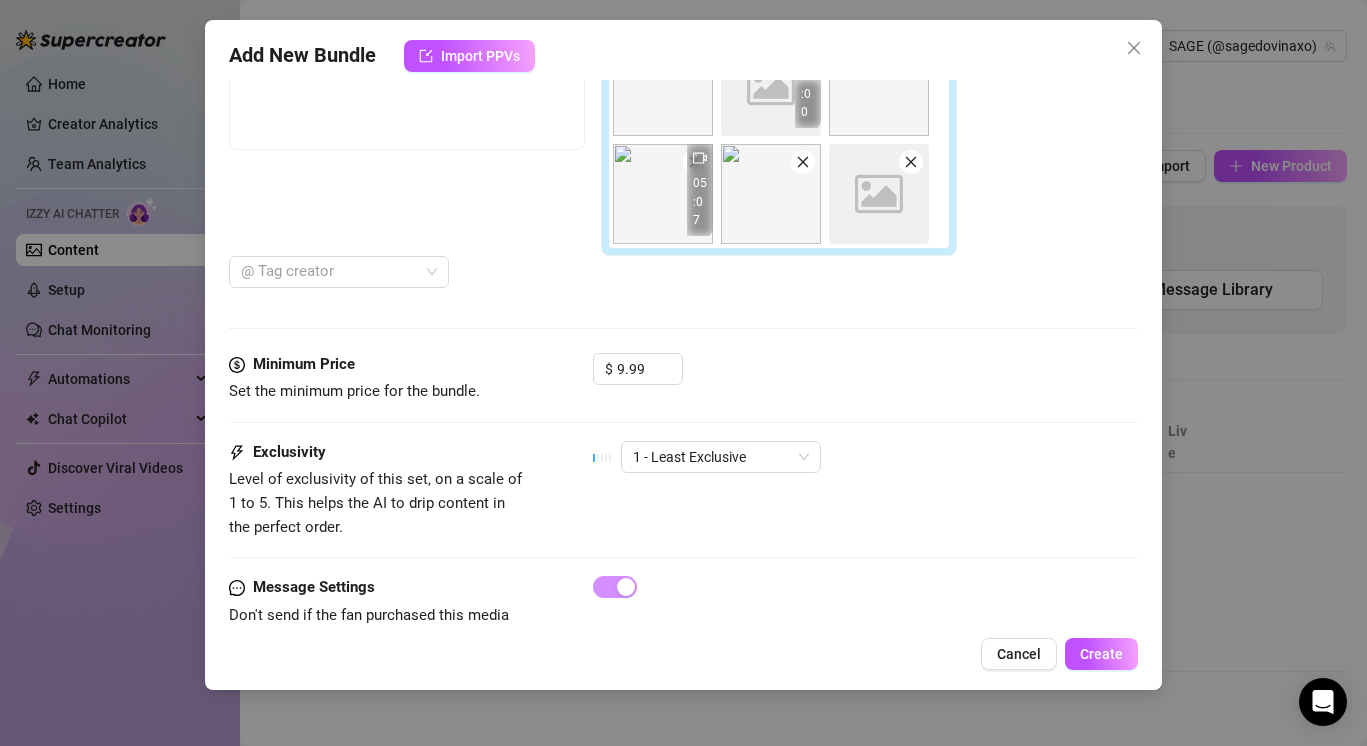 scroll, scrollTop: 1014, scrollLeft: 0, axis: vertical 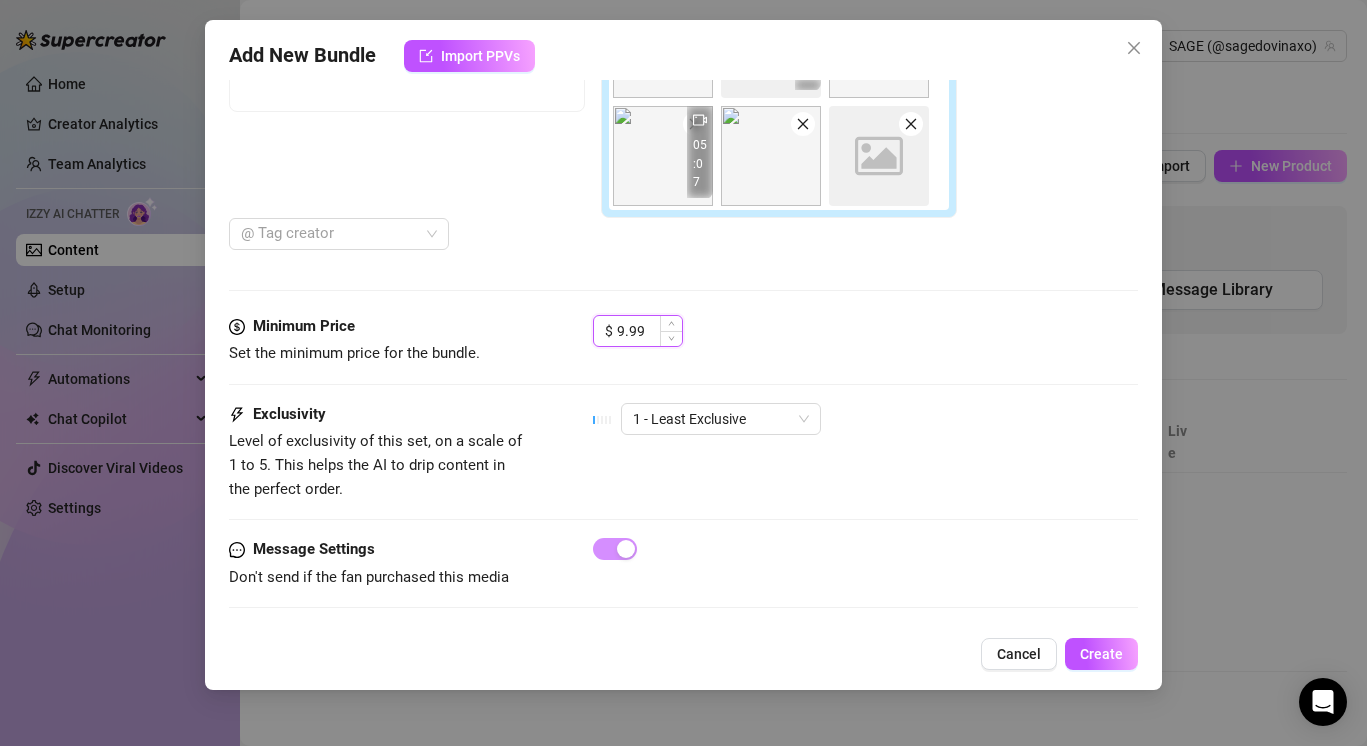 click on "9.99" at bounding box center [649, 331] 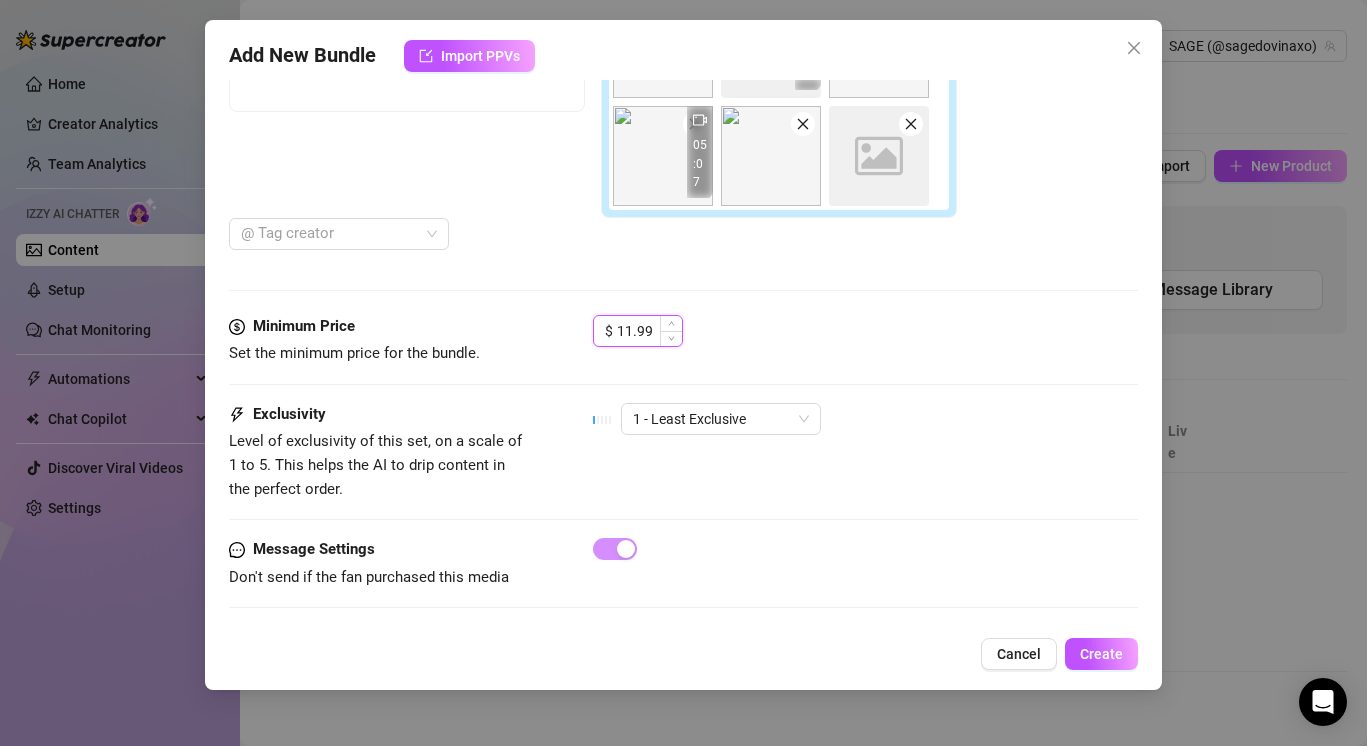 click on "11.99" at bounding box center [649, 331] 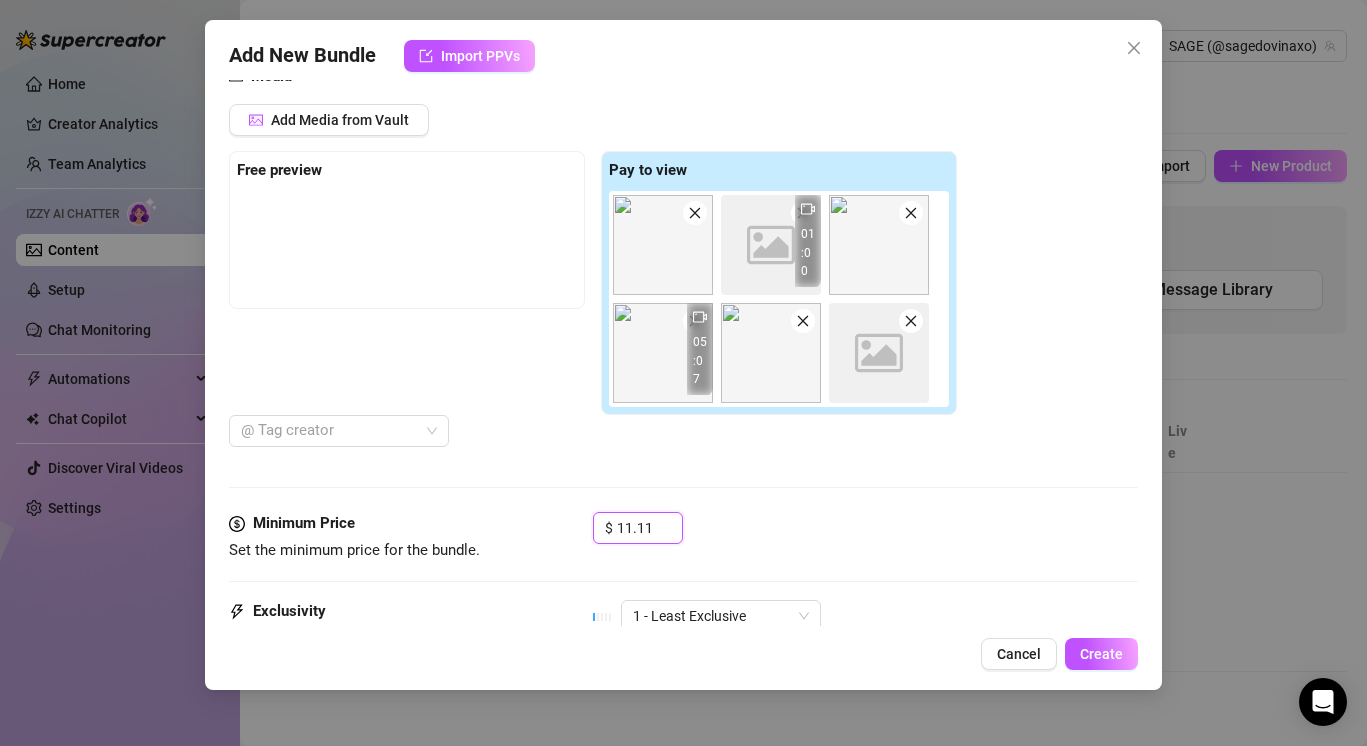 scroll, scrollTop: 857, scrollLeft: 0, axis: vertical 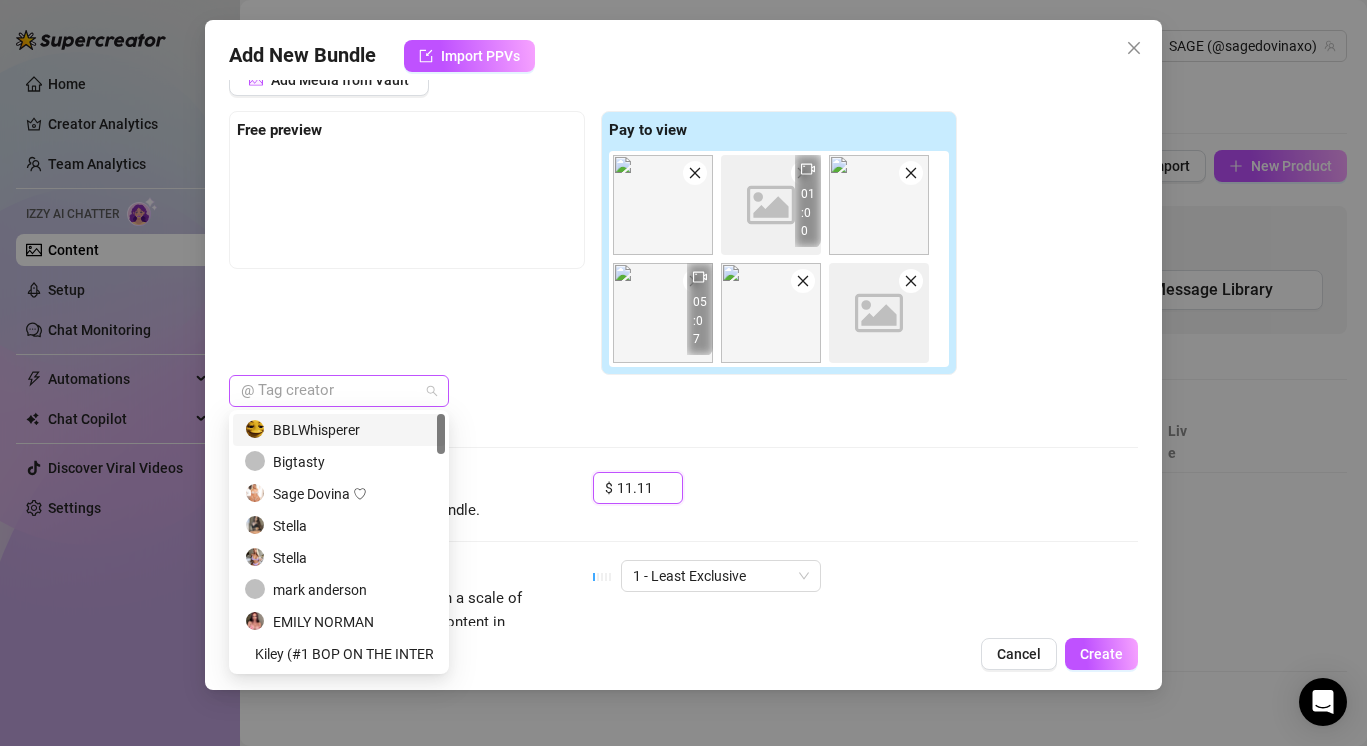 click at bounding box center (328, 391) 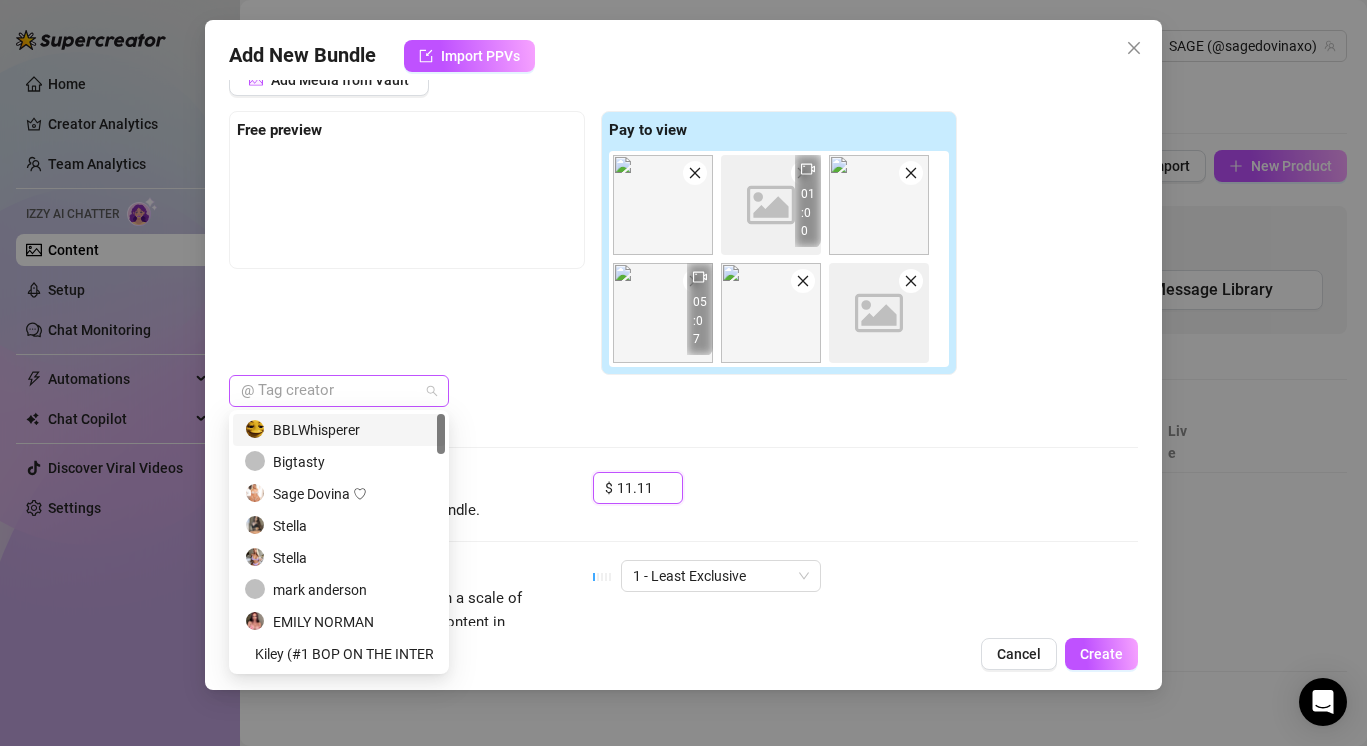 type on "11.11" 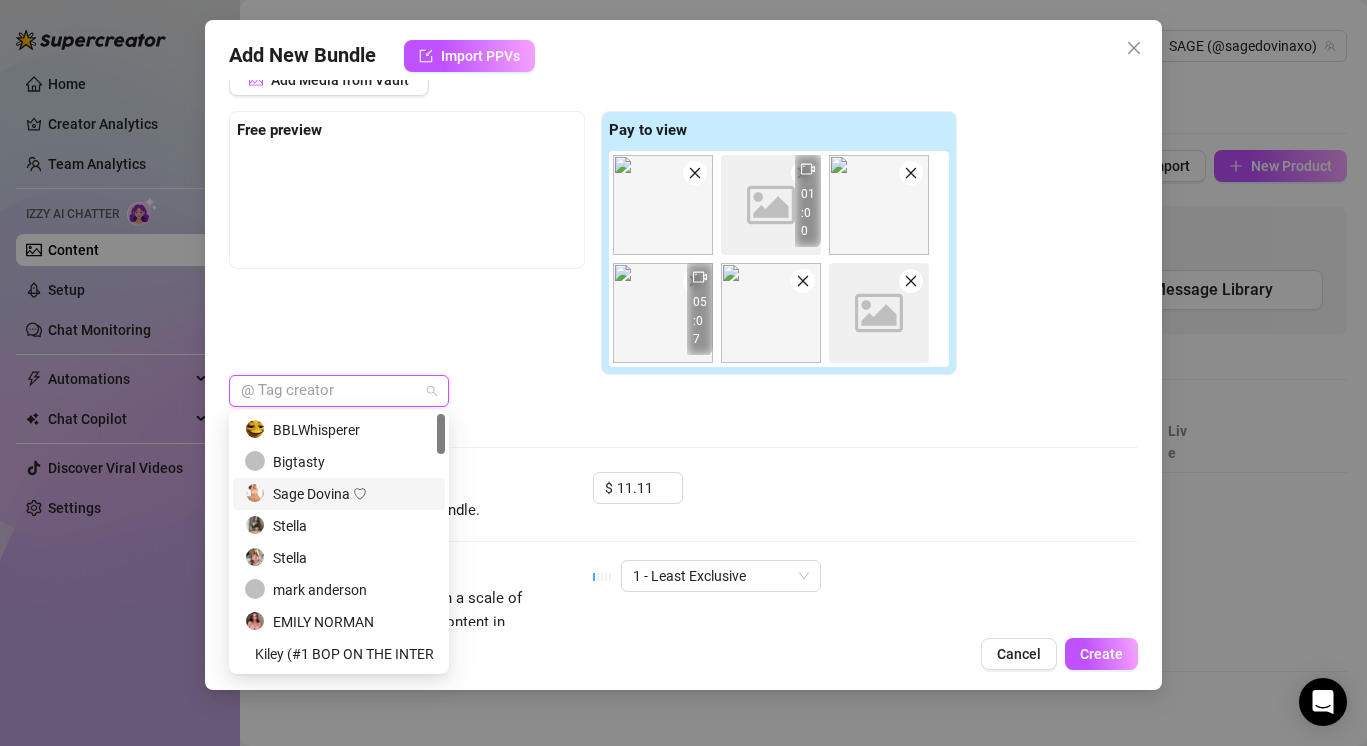 click on "Sage Dovina ✨" at bounding box center (339, 494) 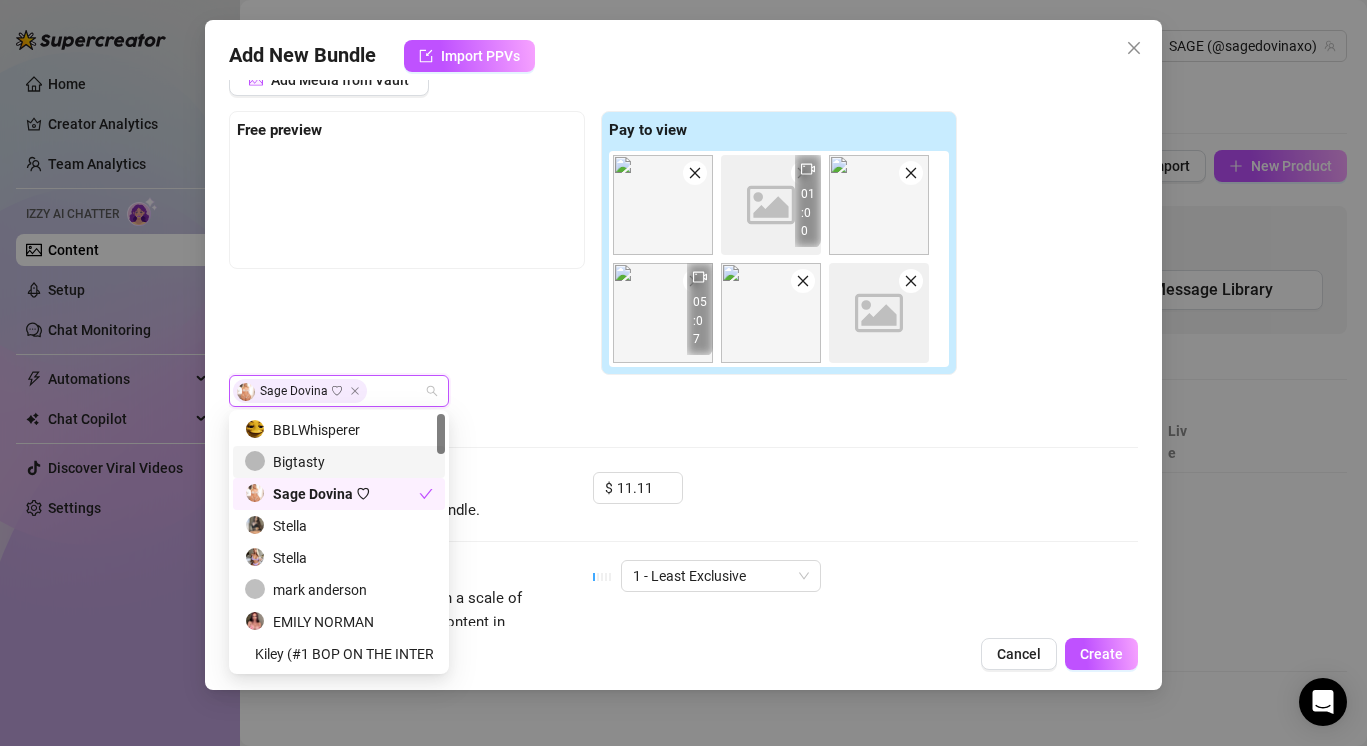 click on "Sage Dovina ✨" at bounding box center [593, 391] 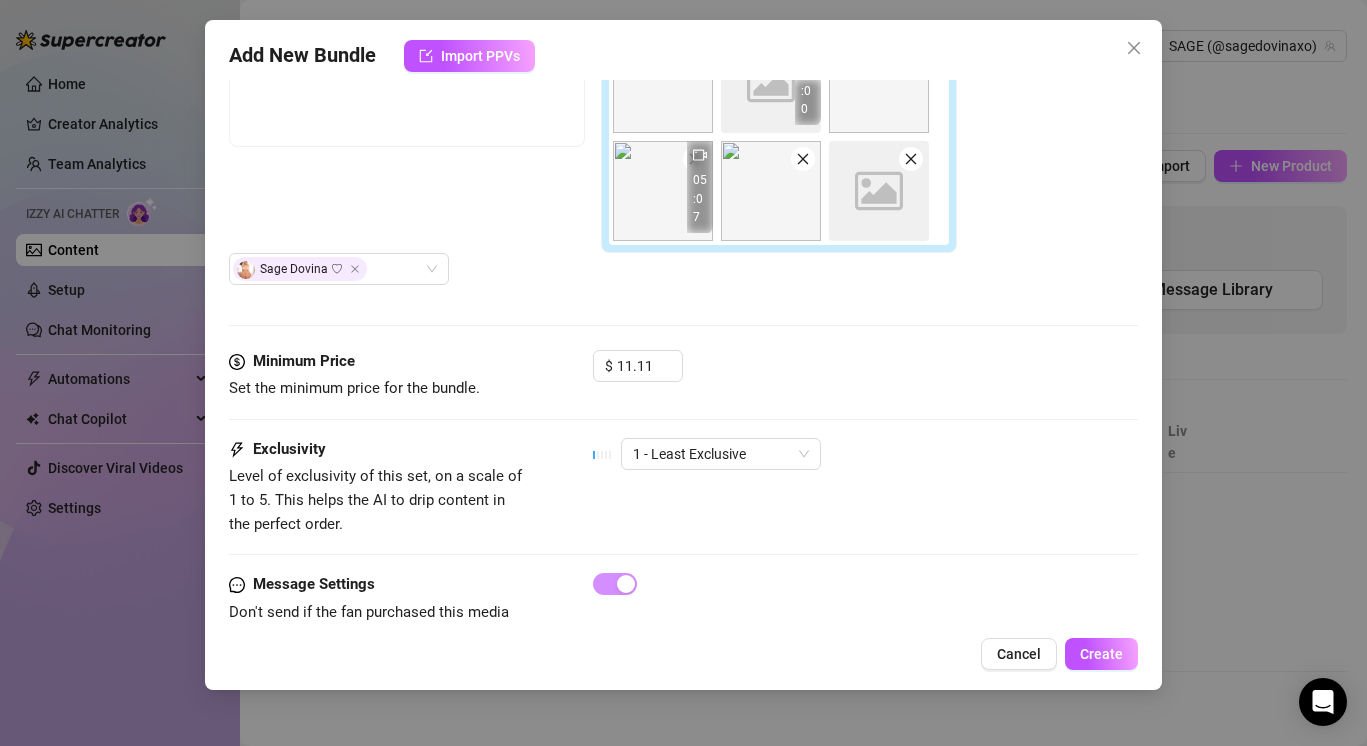 scroll, scrollTop: 1014, scrollLeft: 0, axis: vertical 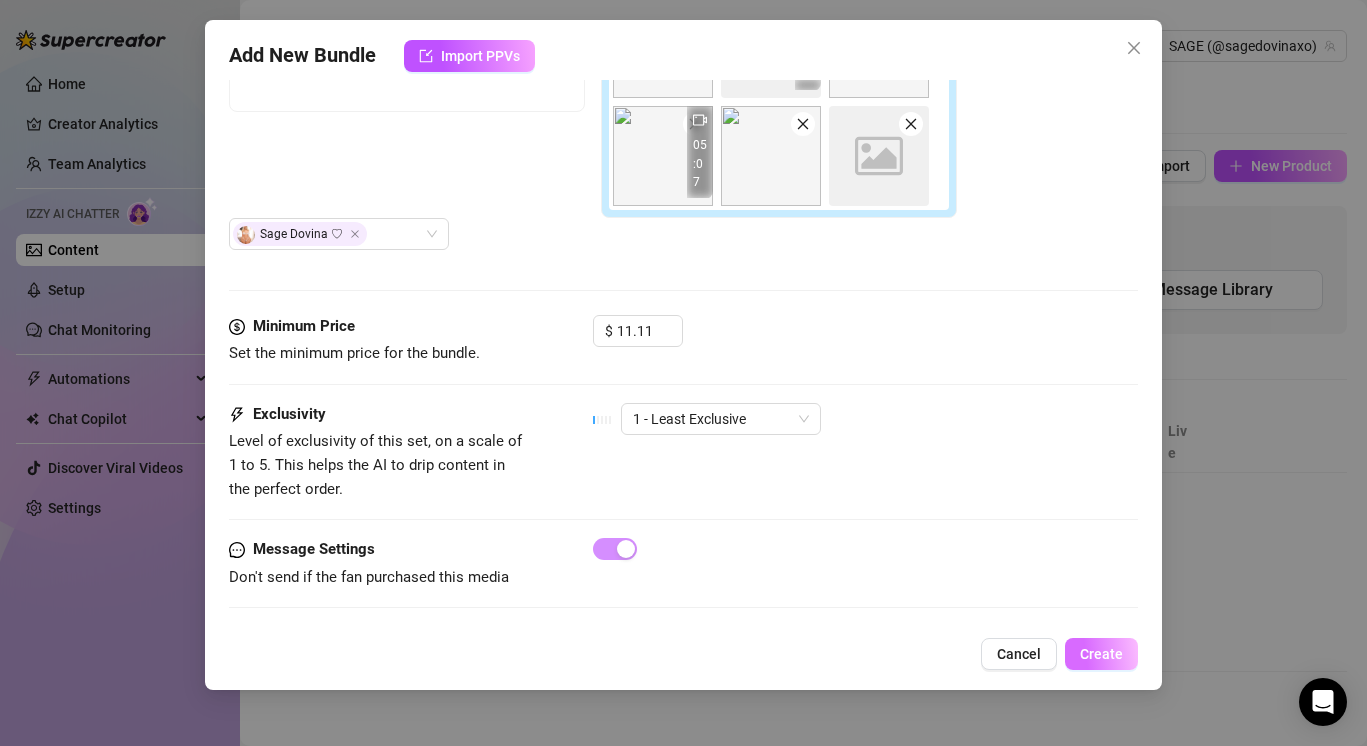 click on "Create" at bounding box center [1101, 654] 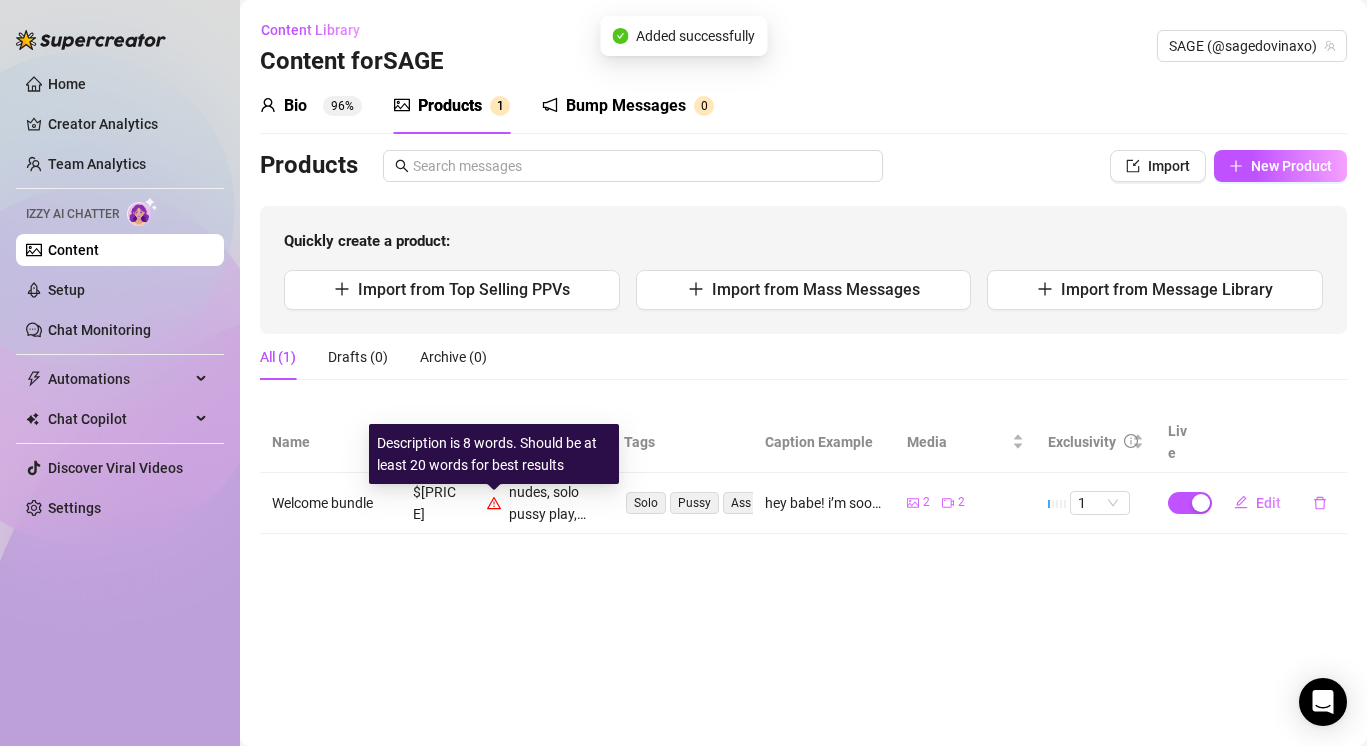 click 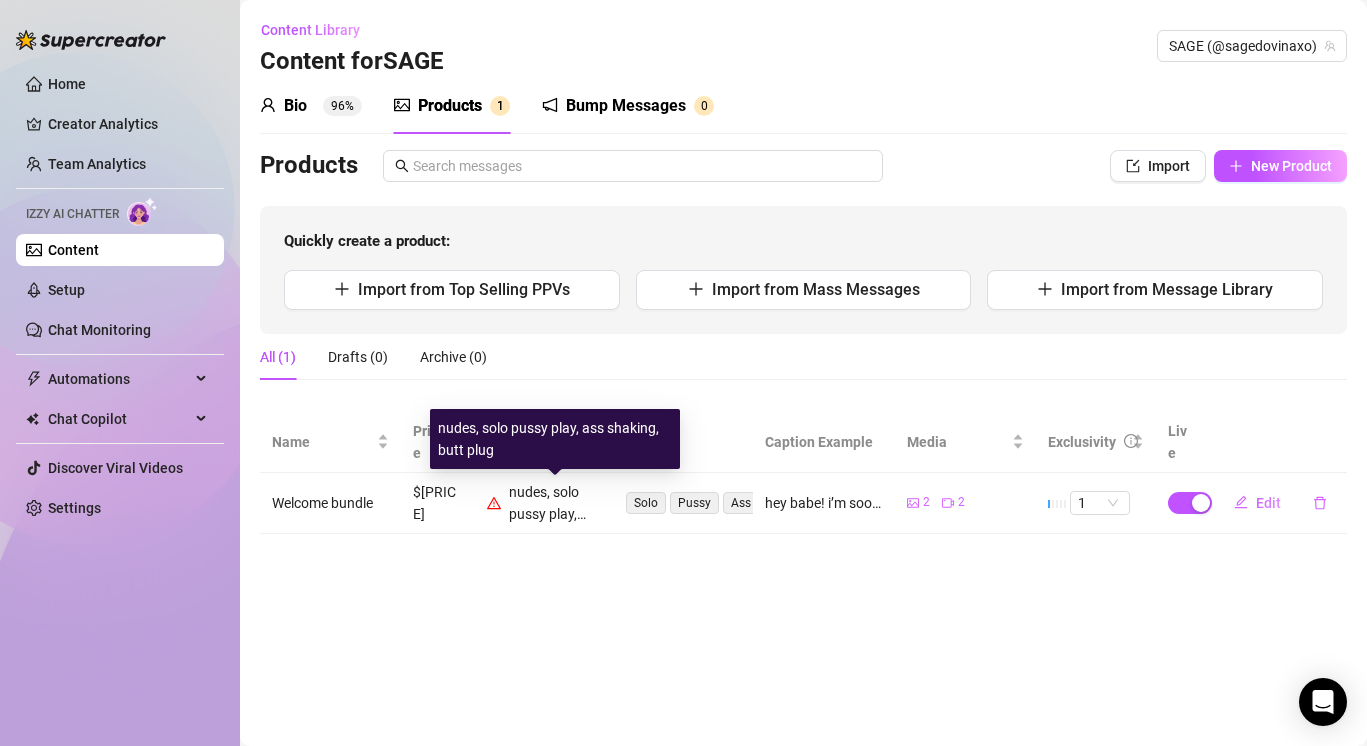 click on "nudes, solo pussy play, ass shaking, butt plug" at bounding box center (554, 503) 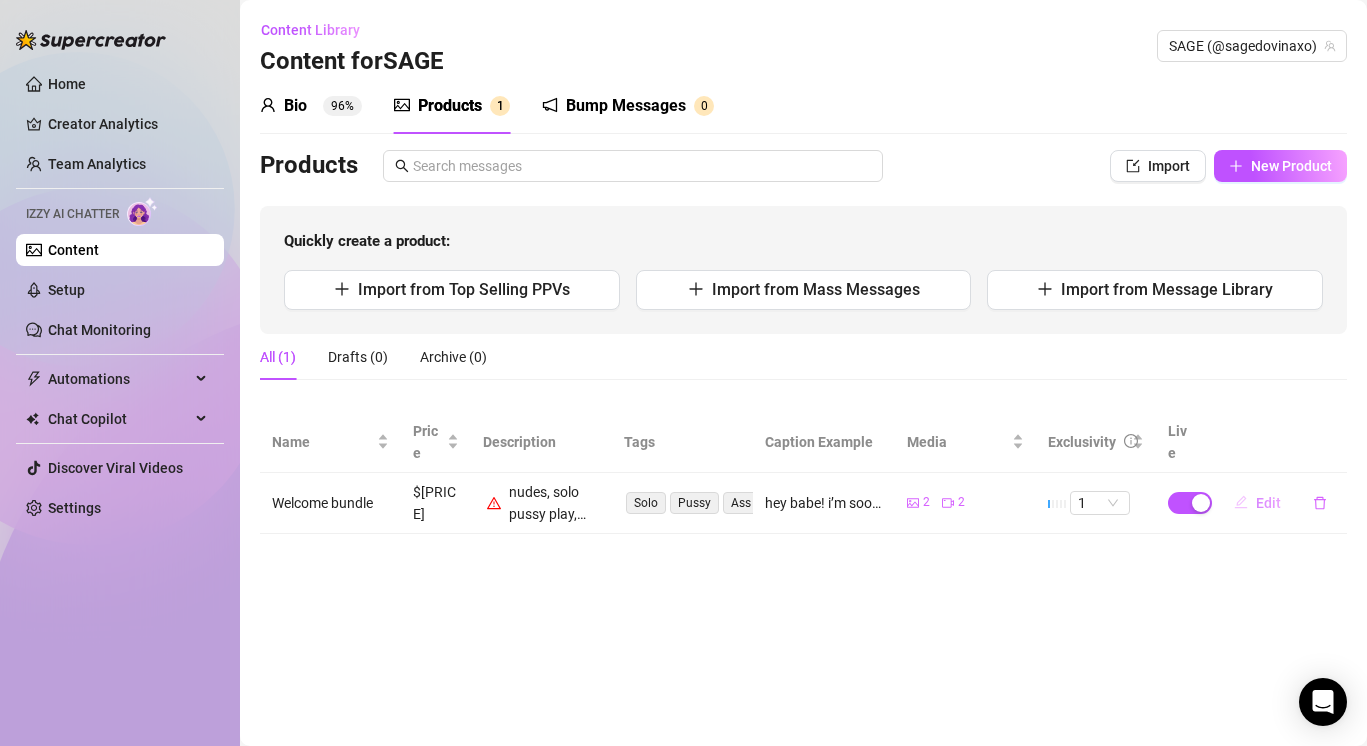 click on "Edit" at bounding box center (1268, 503) 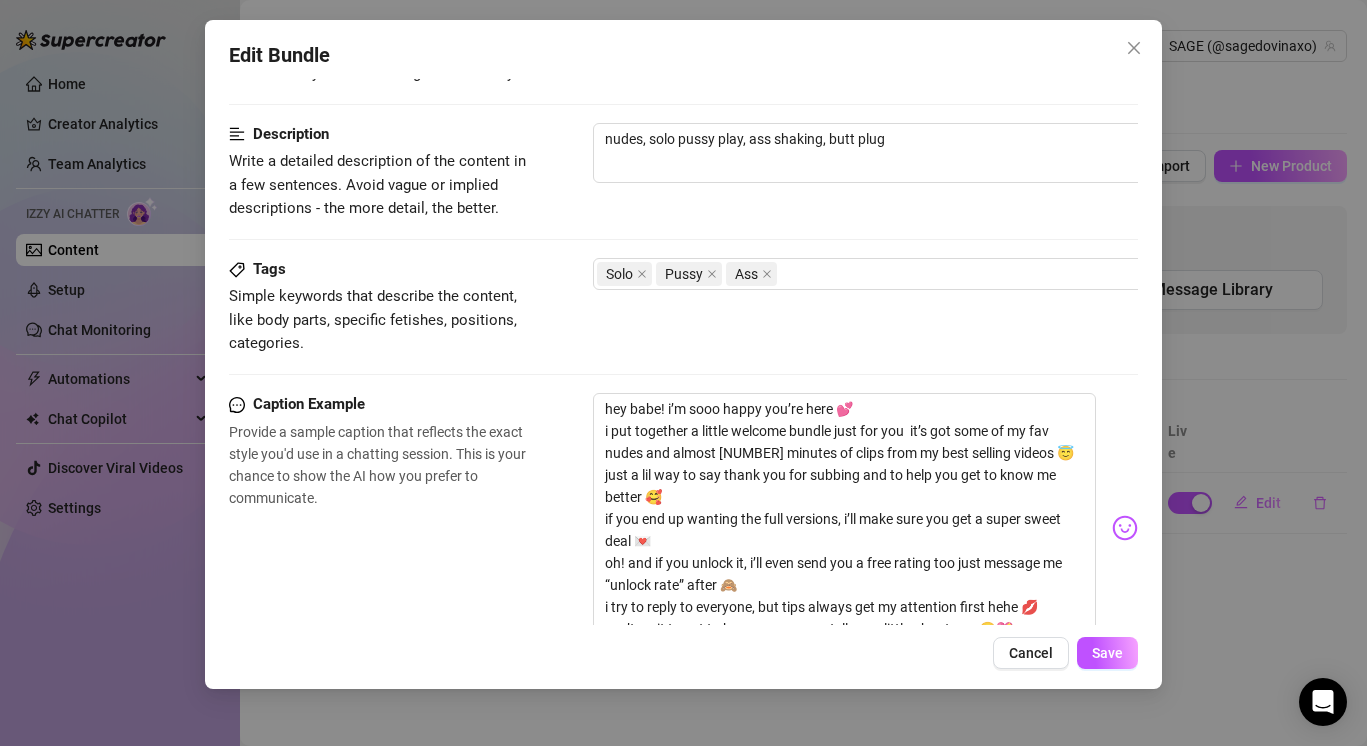 scroll, scrollTop: 184, scrollLeft: 0, axis: vertical 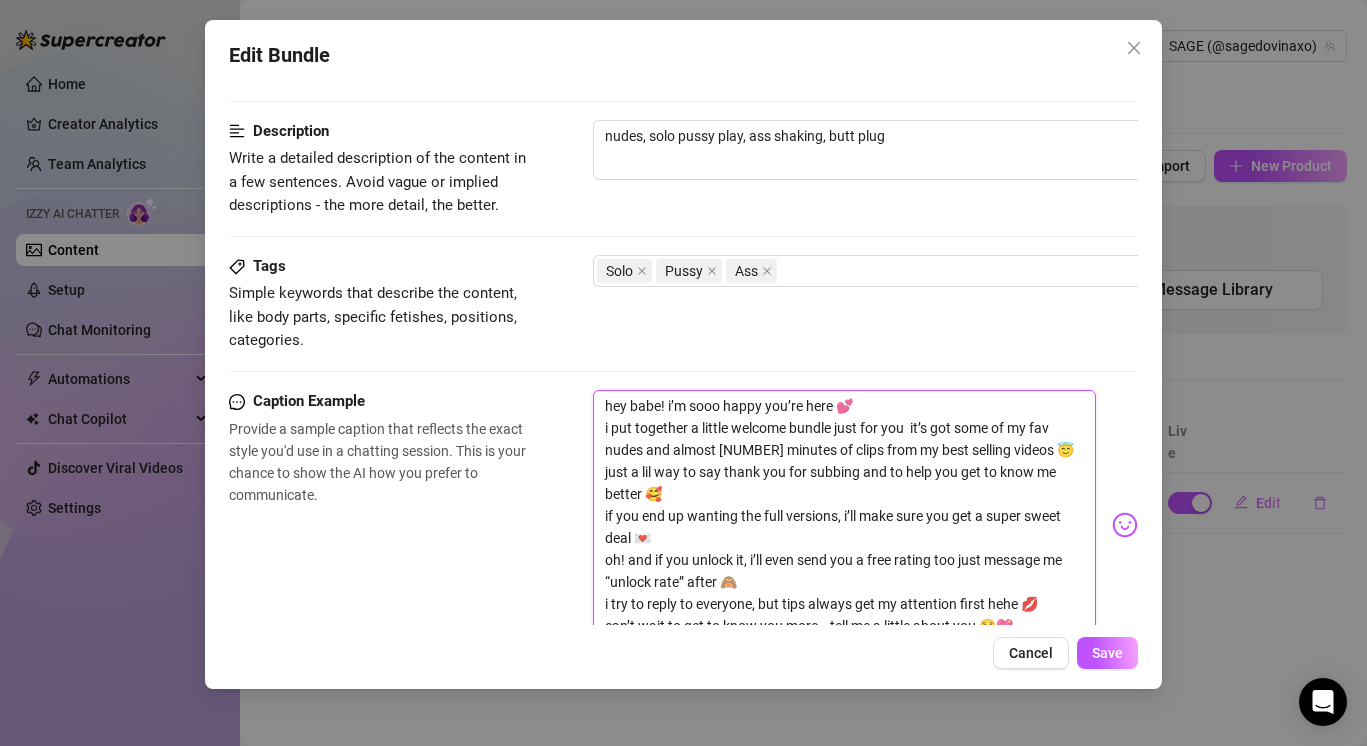 click on "hey babe! i’m sooo happy you’re here 💕
i put together a little welcome bundle just for you  it’s got some of my fav nudes and almost 15 minutes of clips from my best selling videos 😇
just a lil way to say thank you for subbing and to help you get to know me better 🥰
if you end up wanting the full versions, i’ll make sure you get a super sweet deal 💌
oh! and if you unlock it, i’ll even send you a free rating too just message me “unlock rate” after 🙈
i try to reply to everyone, but tips always get my attention first hehe 💋
can’t wait to get to know you more… tell me a little about you 🥺💖" at bounding box center [844, 516] 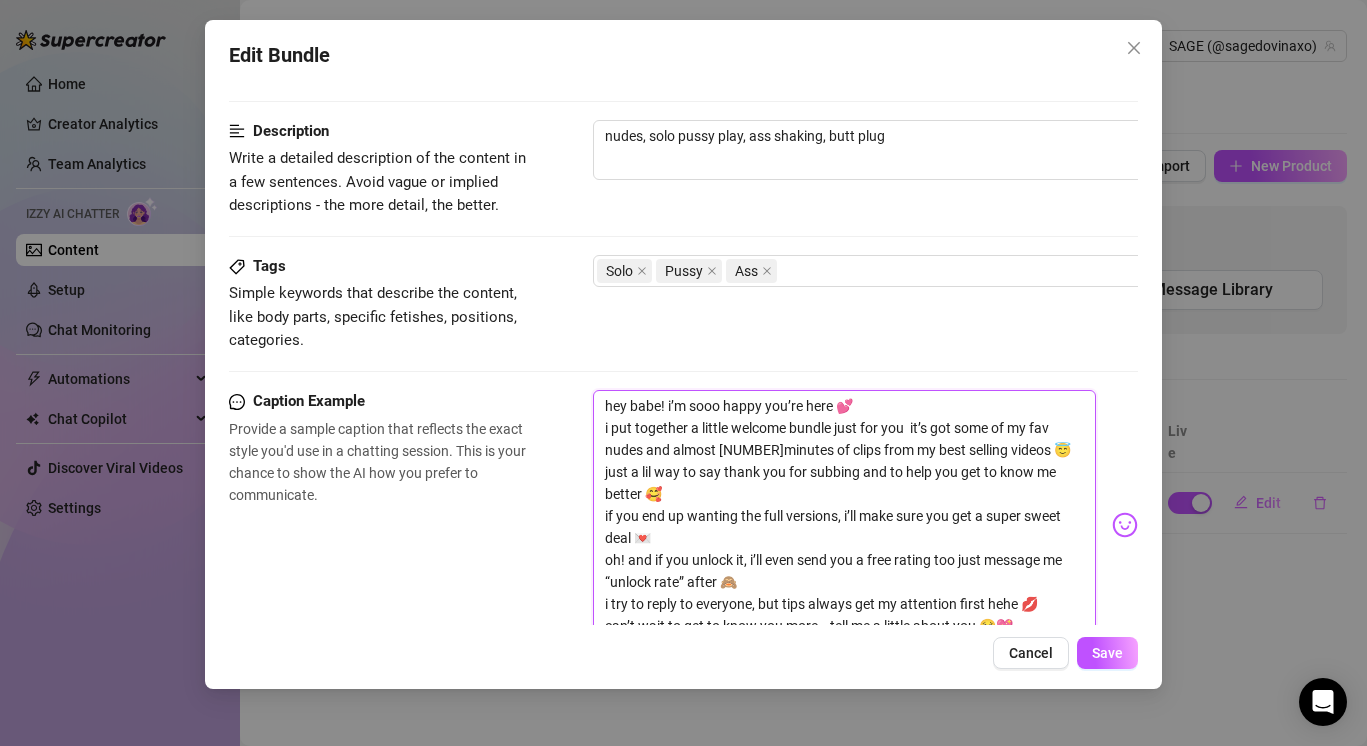 type on "hey babe! i’m sooo happy you’re here 💕
i put together a little welcome bundle just for you  it’s got some of my fav nudes and almost 1minutes of clips from my best selling videos 😇
just a lil way to say thank you for subbing and to help you get to know me better 🥰
if you end up wanting the full versions, i’ll make sure you get a super sweet deal 💌
oh! and if you unlock it, i’ll even send you a free rating too just message me “unlock rate” after 🙈
i try to reply to everyone, but tips always get my attention first hehe 💋
can’t wait to get to know you more… tell me a little about you 🥺💖" 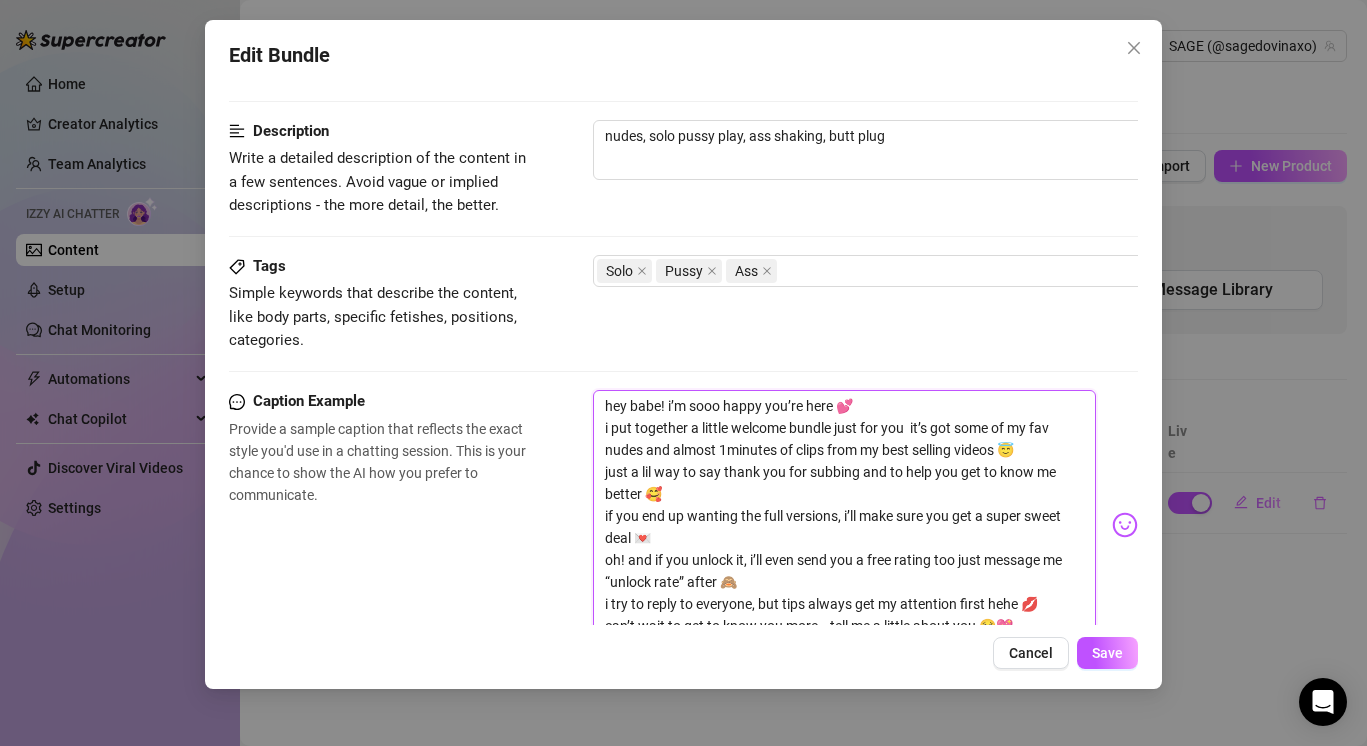 type on "hey babe! i’m sooo happy you’re here 💕
i put together a little welcome bundle just for you  it’s got some of my fav nudes and almost 10minutes of clips from my best selling videos 😇
just a lil way to say thank you for subbing and to help you get to know me better 🥰
if you end up wanting the full versions, i’ll make sure you get a super sweet deal 💌
oh! and if you unlock it, i’ll even send you a free rating too just message me “unlock rate” after 🙈
i try to reply to everyone, but tips always get my attention first hehe 💋
can’t wait to get to know you more… tell me a little about you 🥺💖" 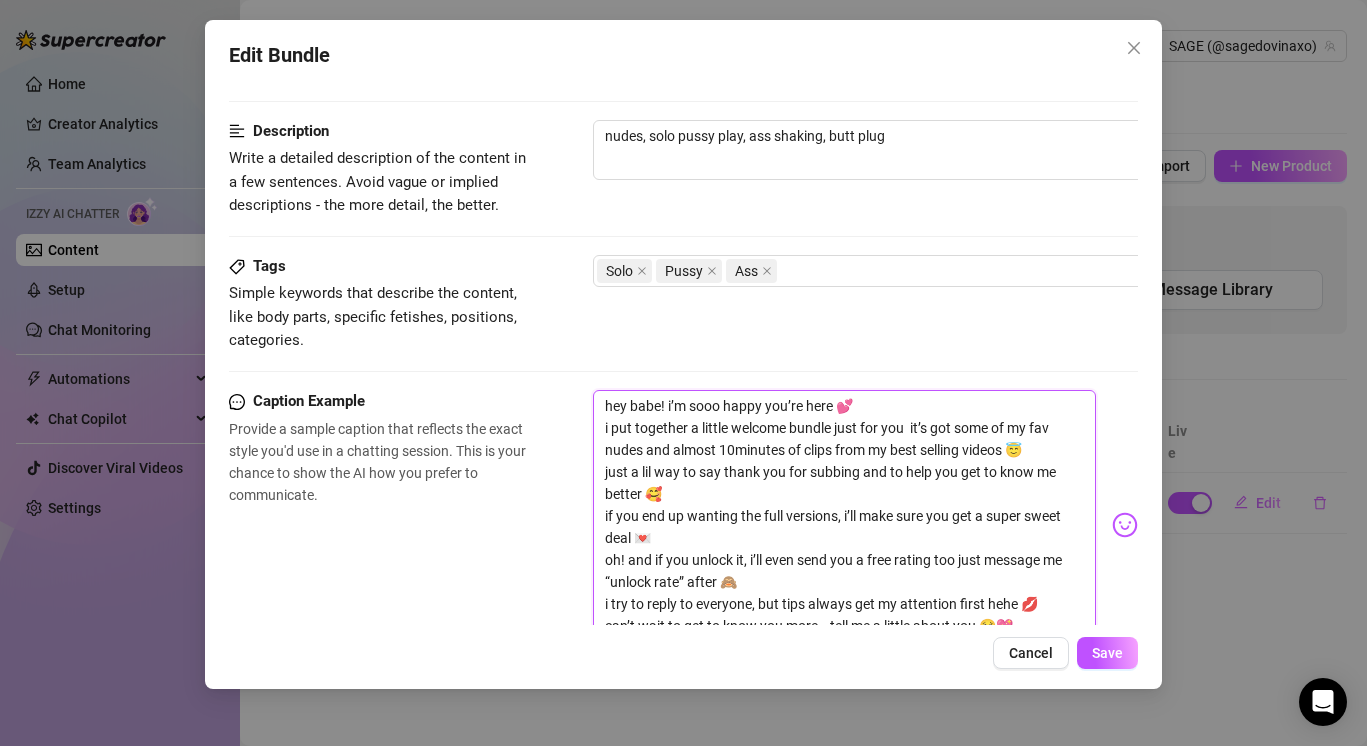 type on "hey babe! i’m sooo happy you’re here 💕
i put together a little welcome bundle just for you  it’s got some of my fav nudes and almost 10 minutes of clips from my best selling videos 😇
just a lil way to say thank you for subbing and to help you get to know me better 🥰
if you end up wanting the full versions, i’ll make sure you get a super sweet deal 💌
oh! and if you unlock it, i’ll even send you a free rating too just message me “unlock rate” after 🙈
i try to reply to everyone, but tips always get my attention first hehe 💋
can’t wait to get to know you more… tell me a little about you 🥺💖" 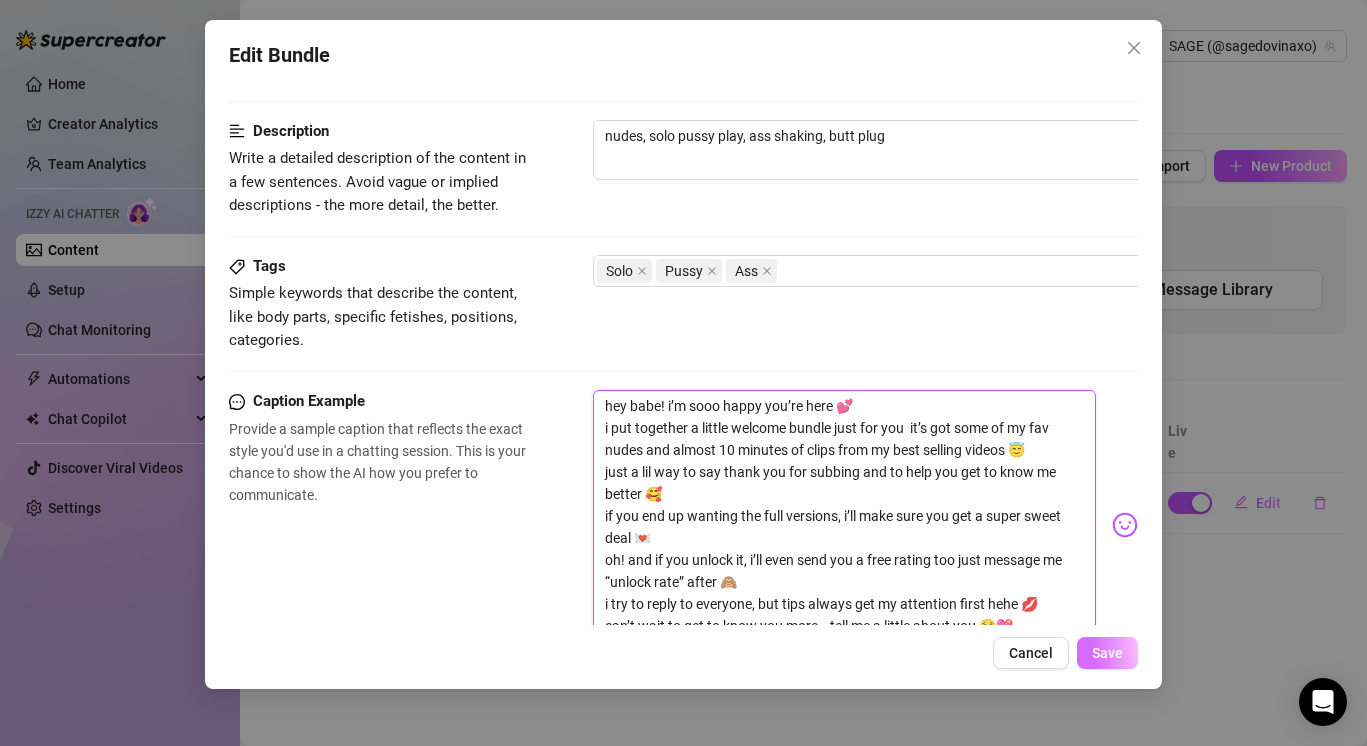 type on "hey babe! i’m sooo happy you’re here 💕
i put together a little welcome bundle just for you  it’s got some of my fav nudes and almost 10 minutes of clips from my best selling videos 😇
just a lil way to say thank you for subbing and to help you get to know me better 🥰
if you end up wanting the full versions, i’ll make sure you get a super sweet deal 💌
oh! and if you unlock it, i’ll even send you a free rating too just message me “unlock rate” after 🙈
i try to reply to everyone, but tips always get my attention first hehe 💋
can’t wait to get to know you more… tell me a little about you 🥺💖" 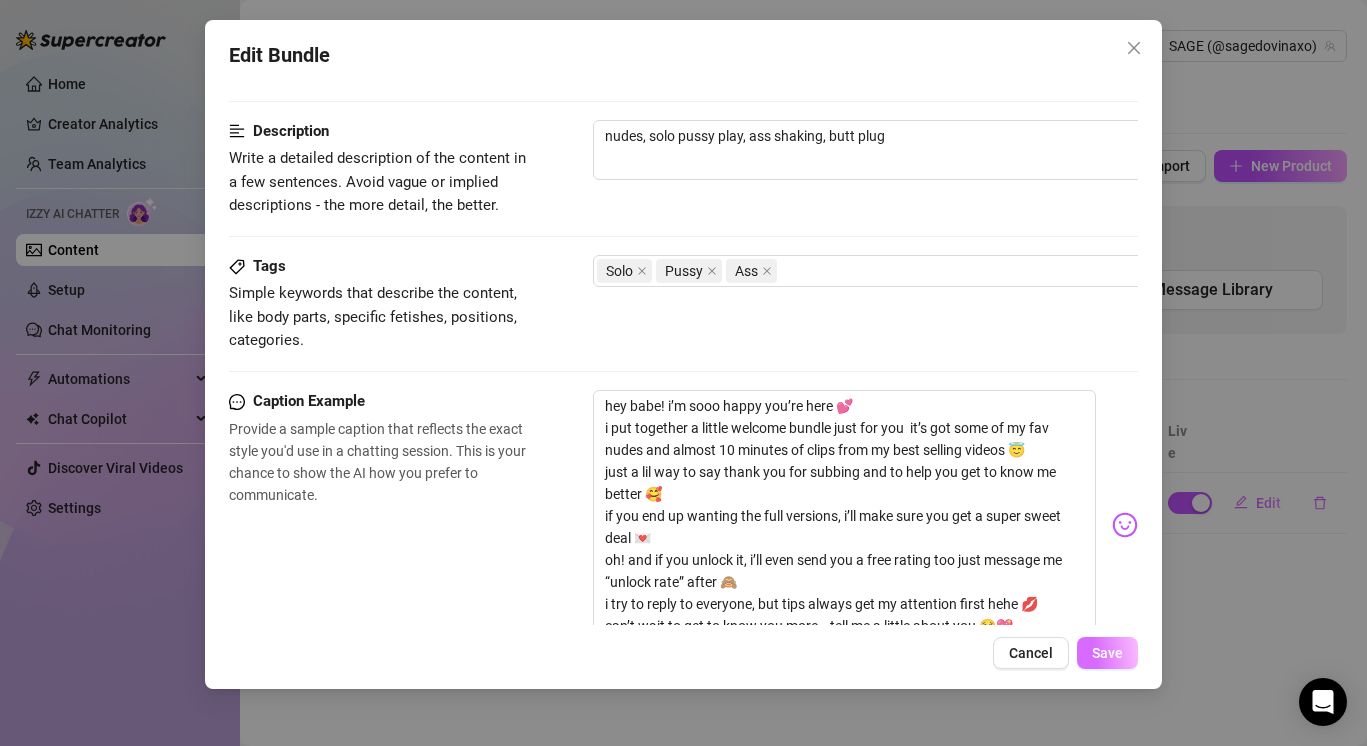 click on "Save" at bounding box center [1107, 653] 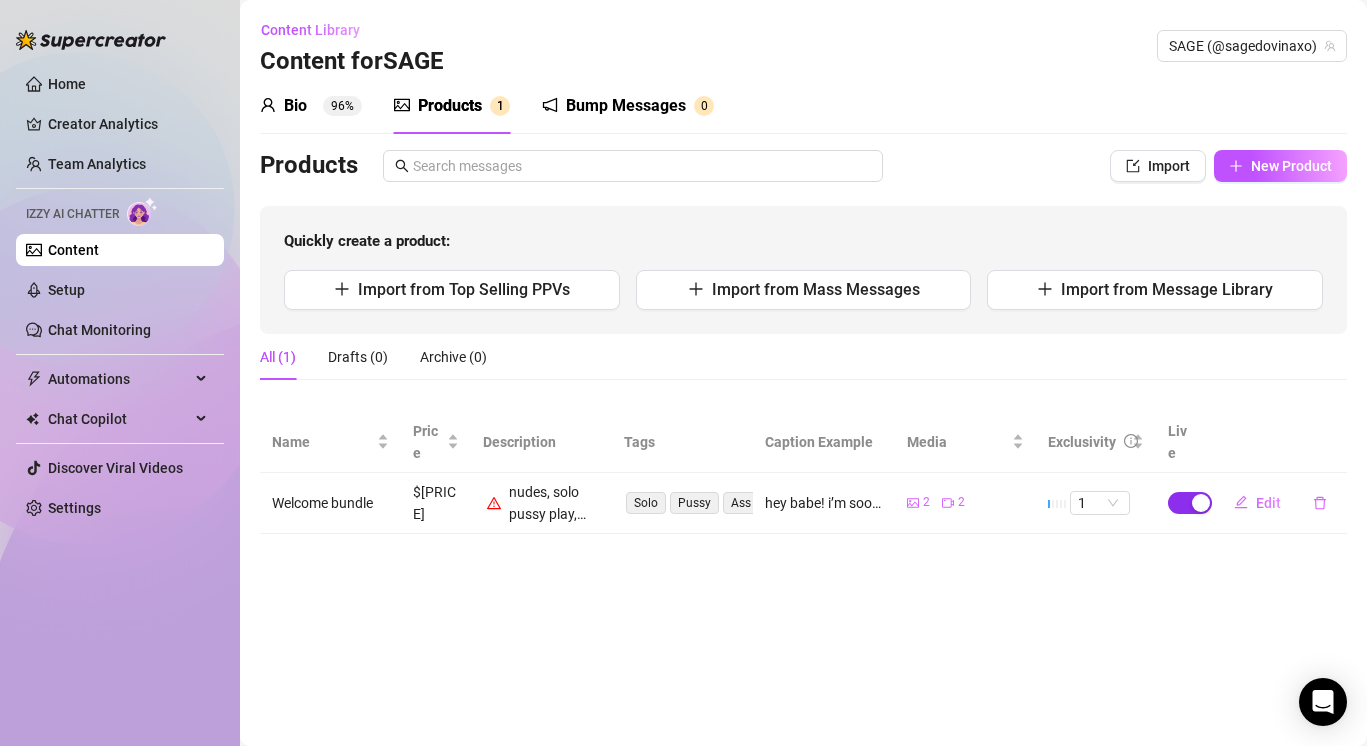 click at bounding box center [1190, 503] 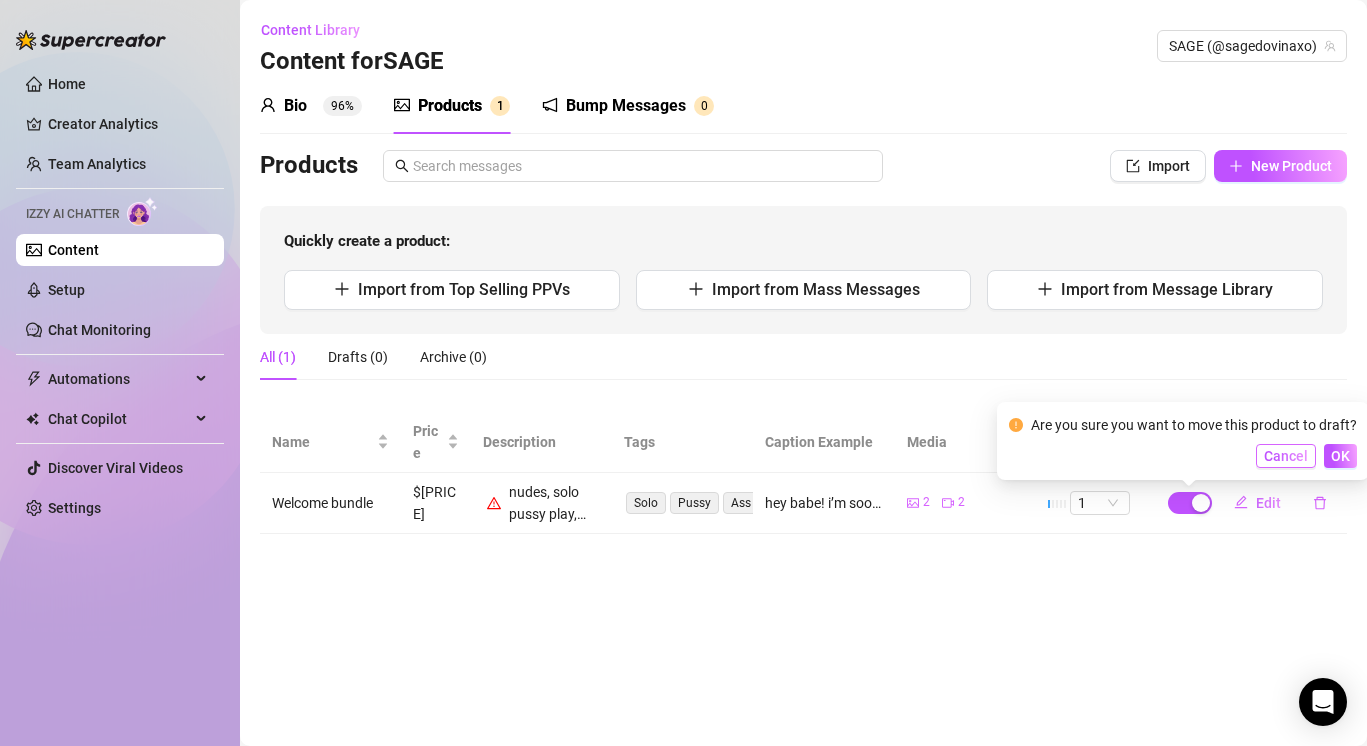 click on "Cancel" at bounding box center (1286, 456) 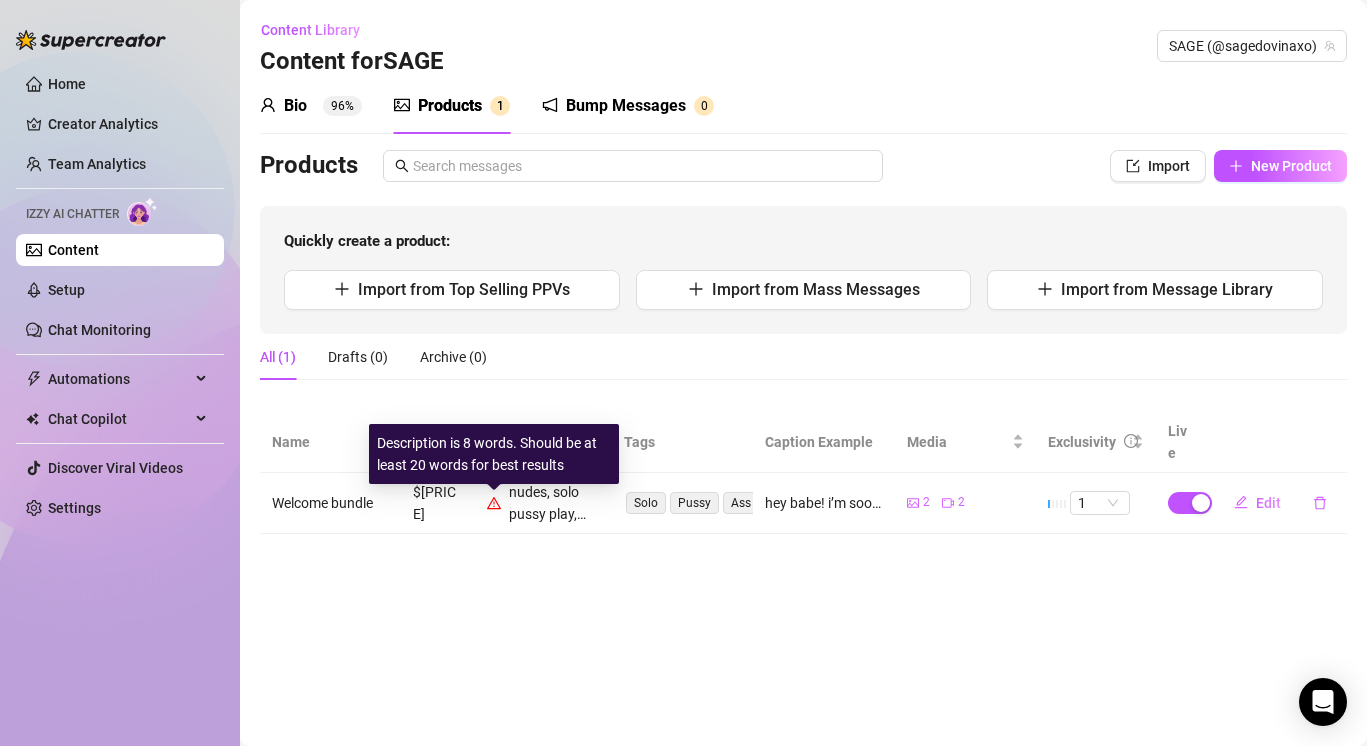 click 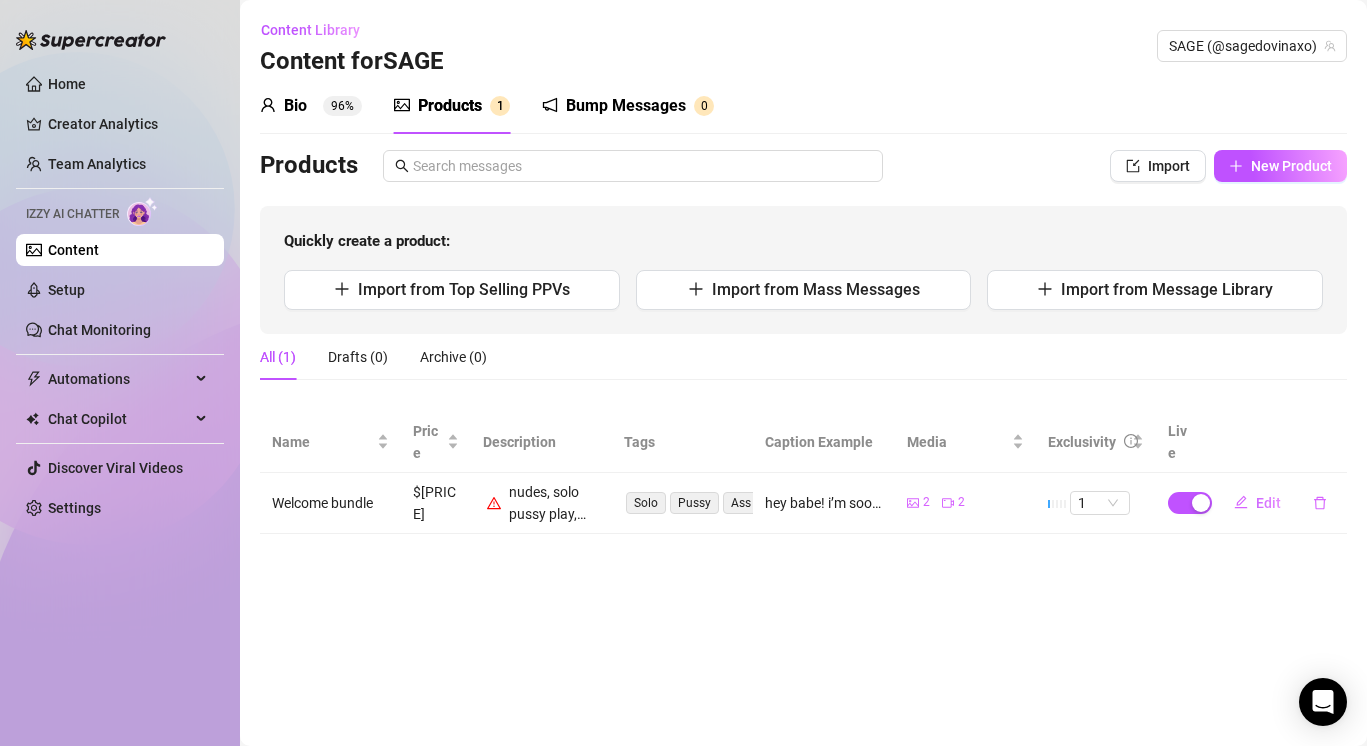 click on "Bump Messages" at bounding box center [626, 106] 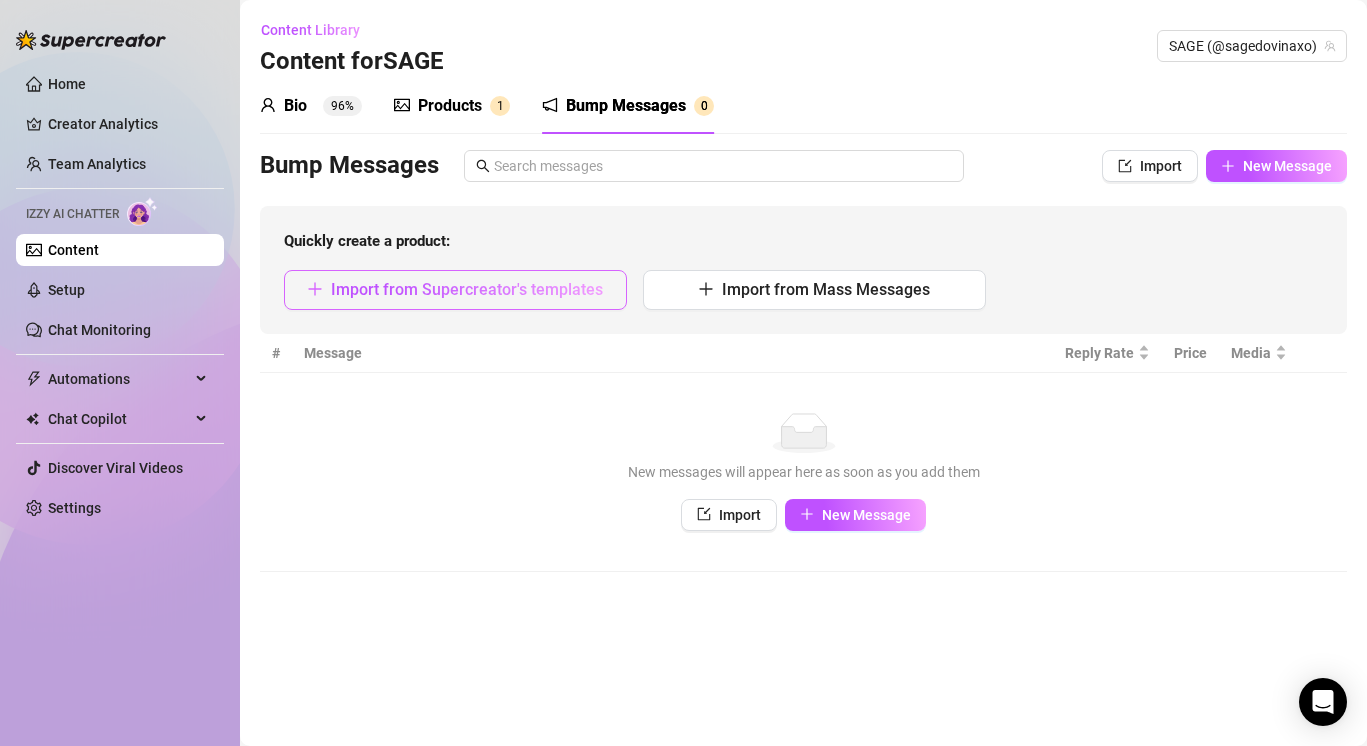 click on "Import from Supercreator's templates" at bounding box center (467, 289) 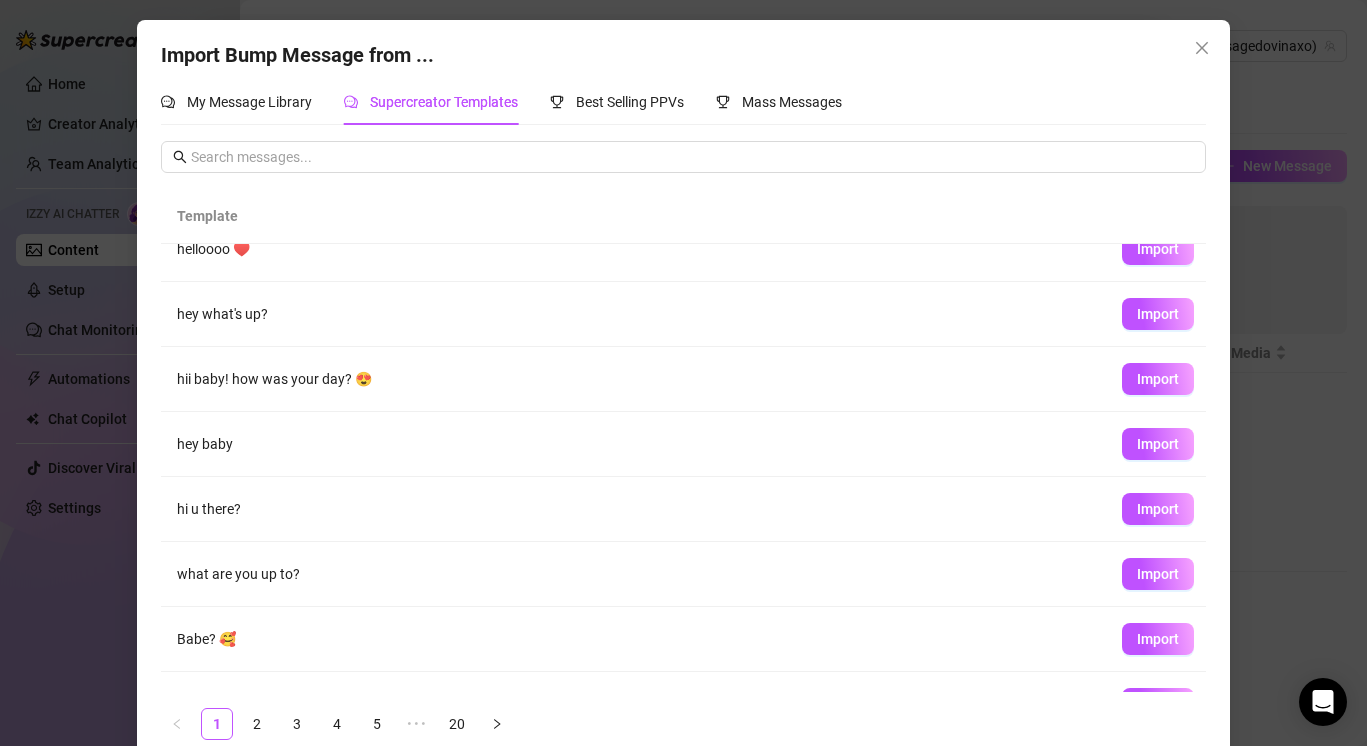 scroll, scrollTop: 110, scrollLeft: 0, axis: vertical 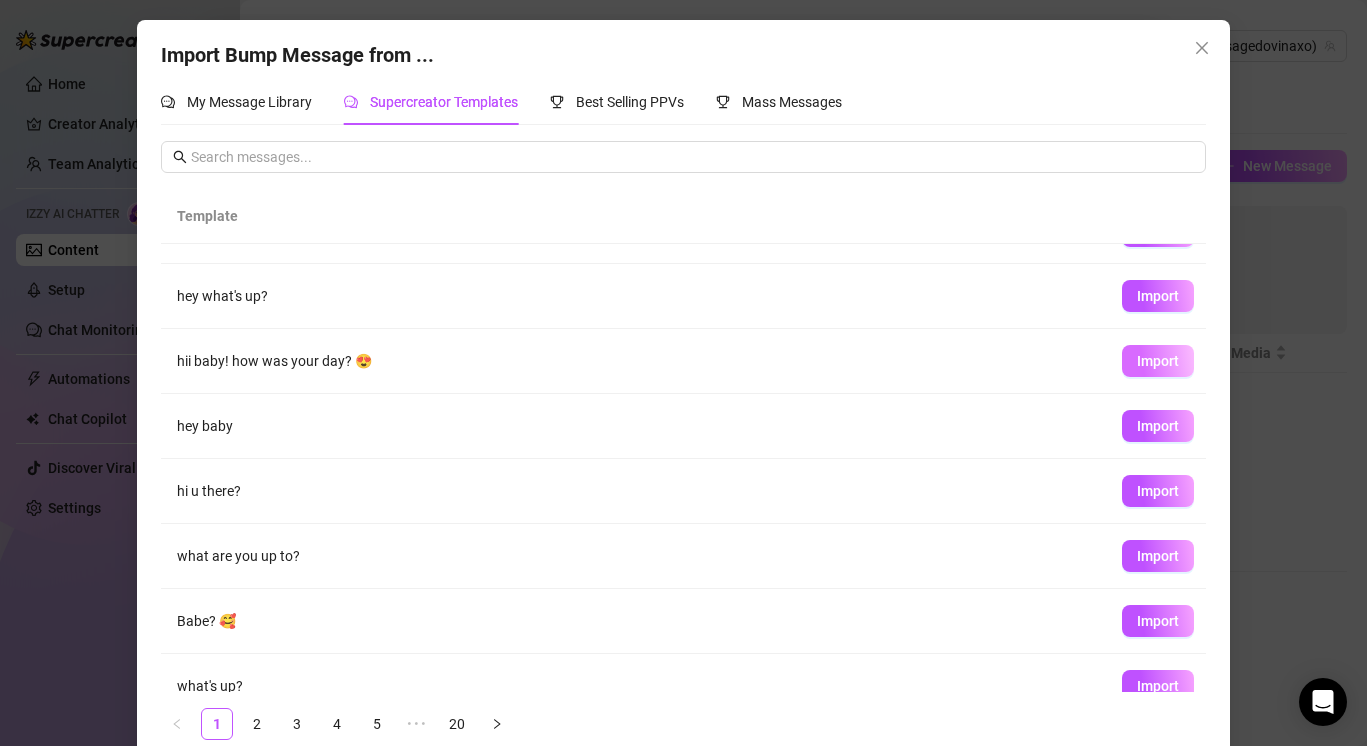 click on "Import" at bounding box center (1158, 361) 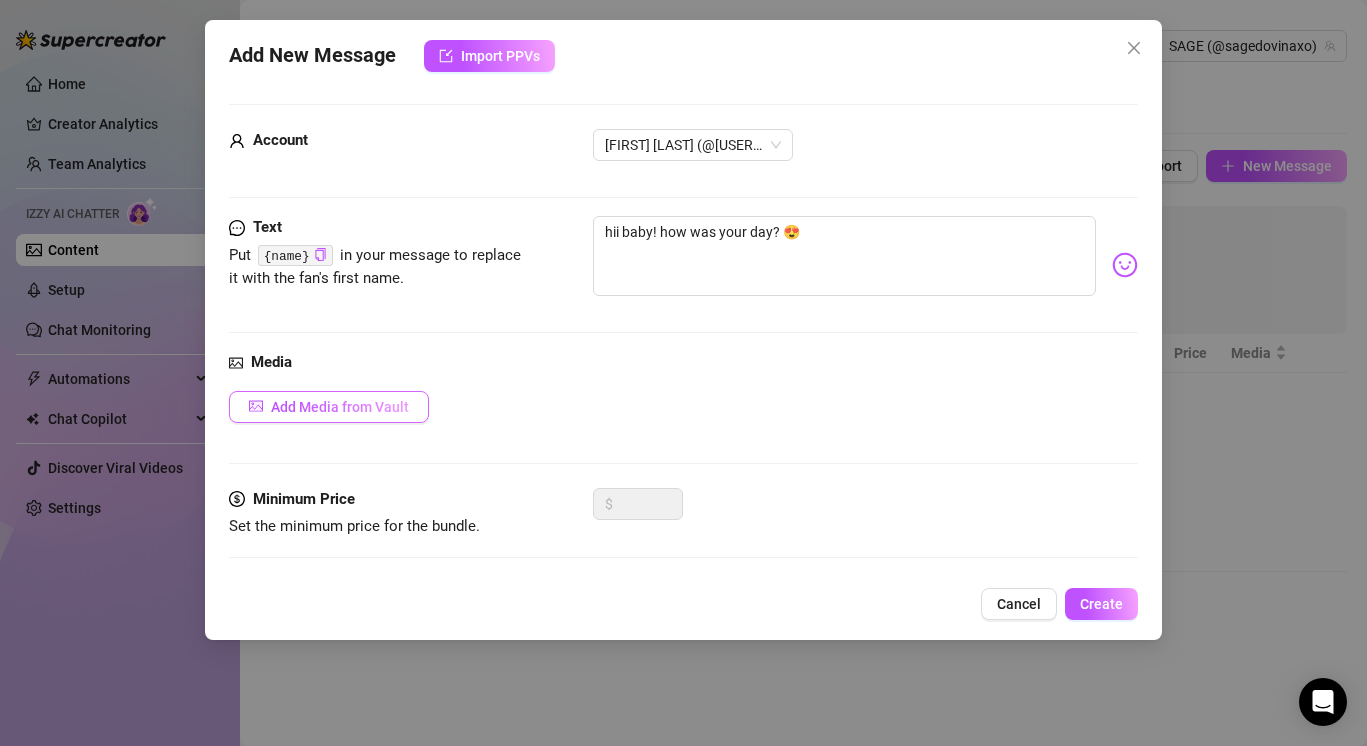 click on "Add Media from Vault" at bounding box center [340, 407] 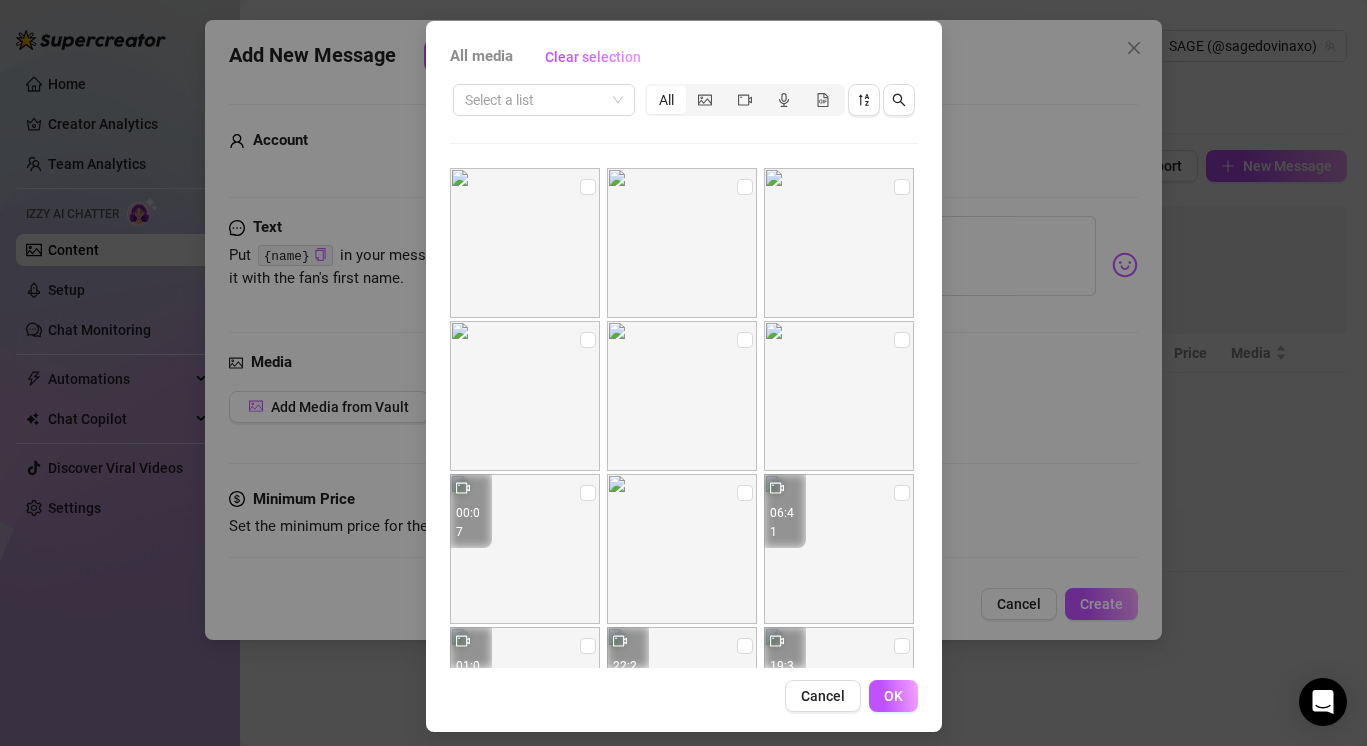 scroll, scrollTop: 89, scrollLeft: 0, axis: vertical 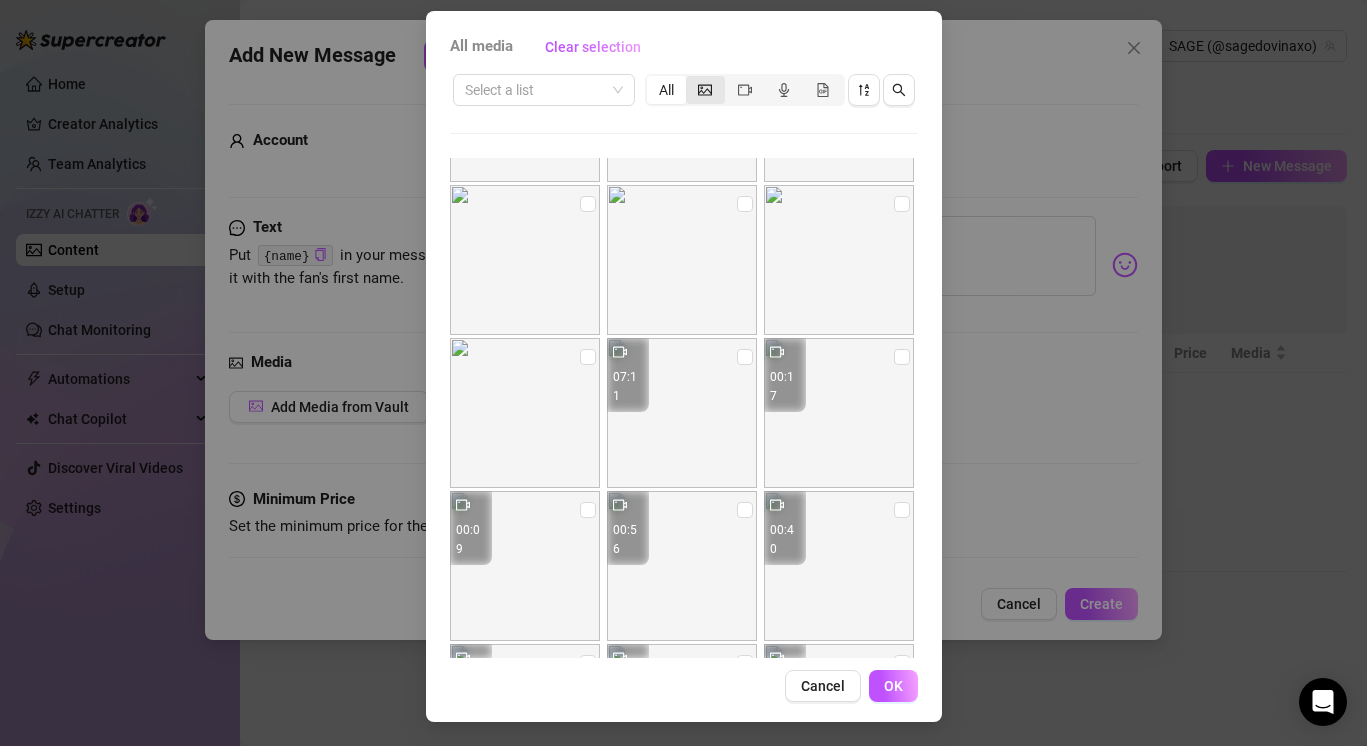 click 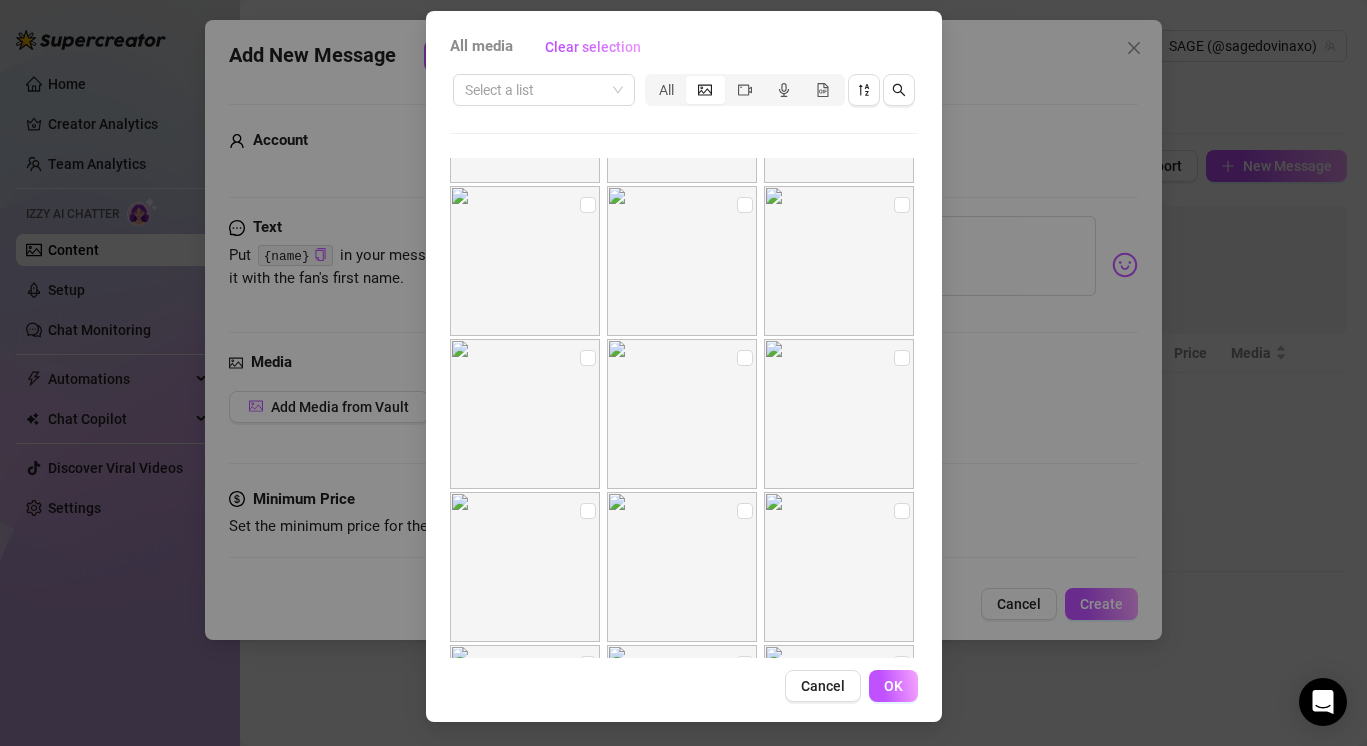 scroll, scrollTop: 1070, scrollLeft: 0, axis: vertical 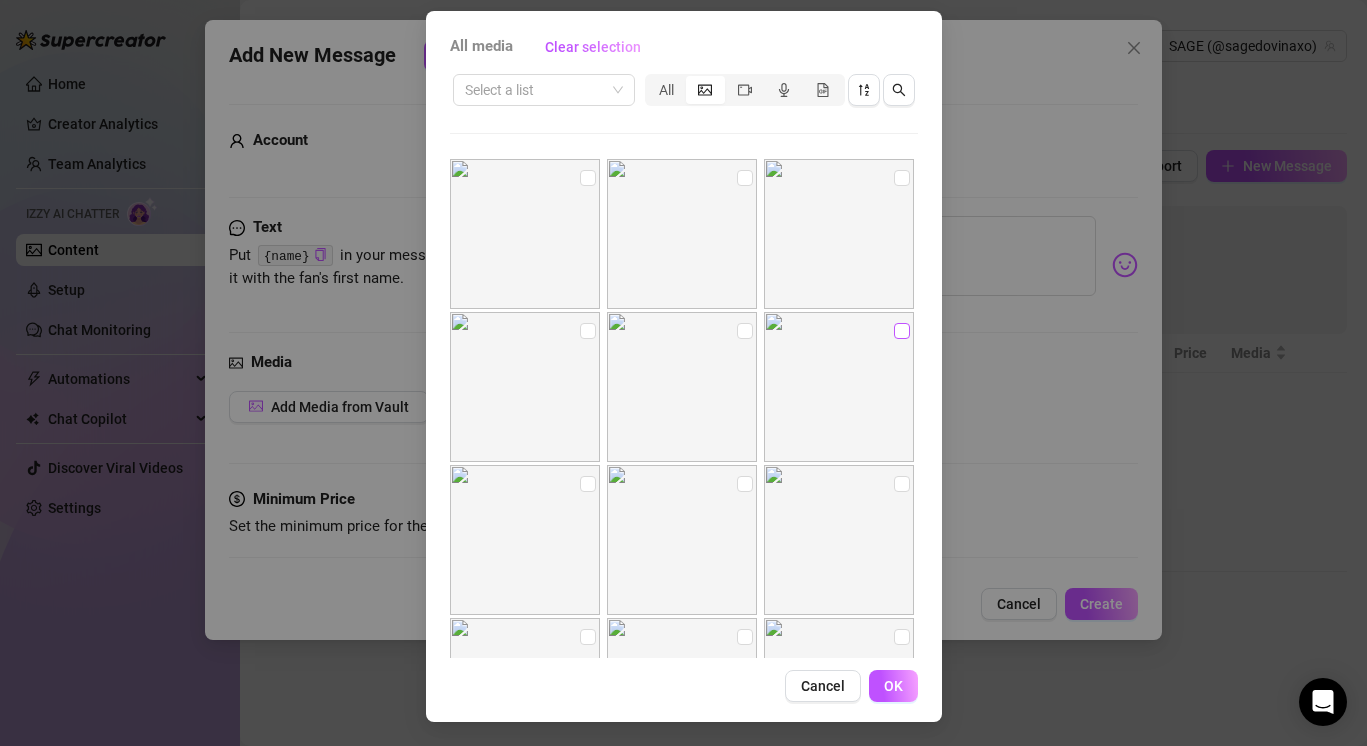 click at bounding box center (902, 331) 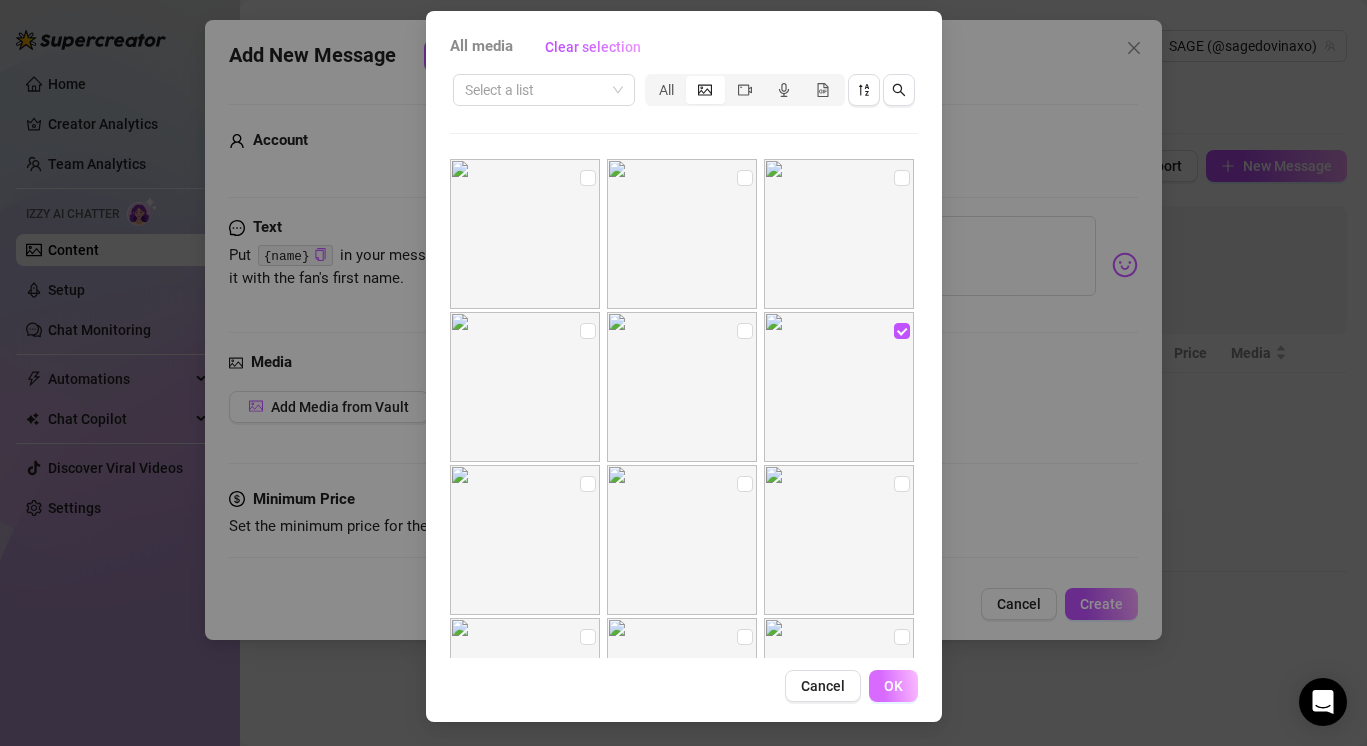 click on "OK" at bounding box center (893, 686) 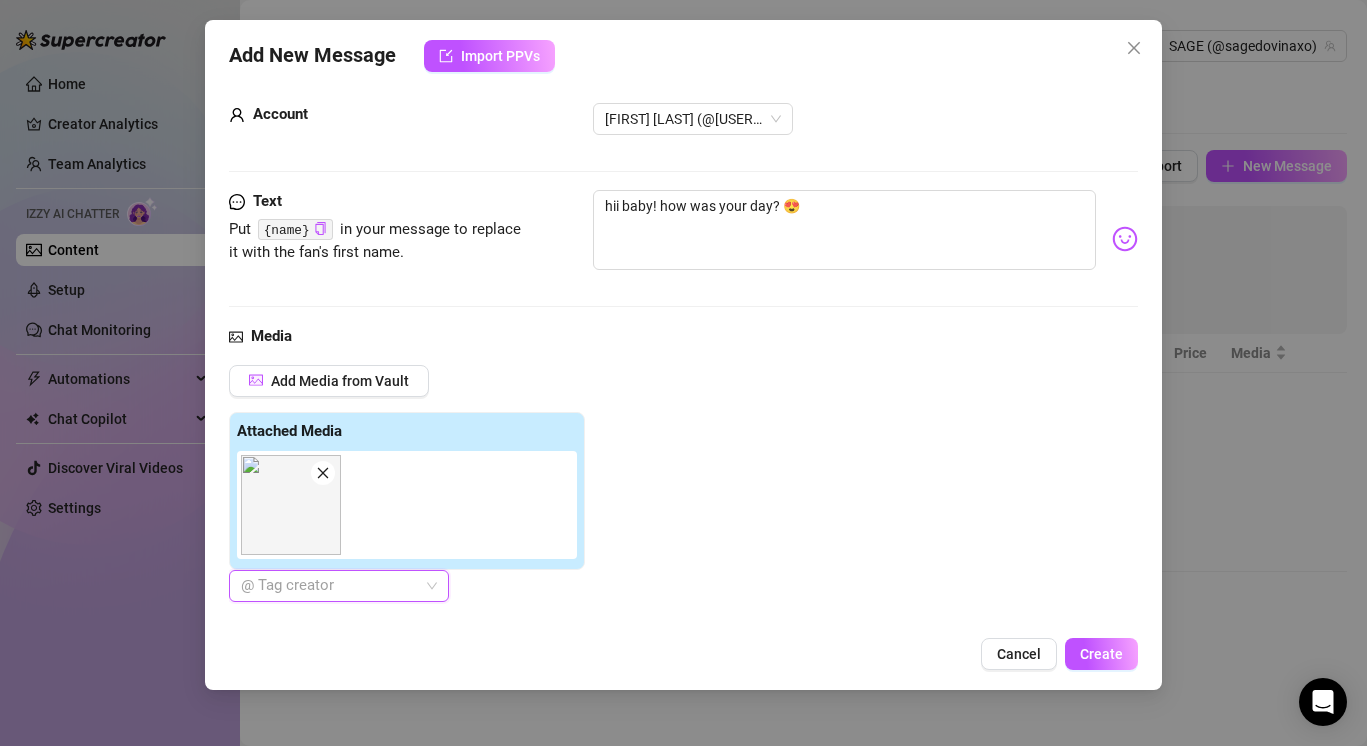 scroll, scrollTop: 32, scrollLeft: 0, axis: vertical 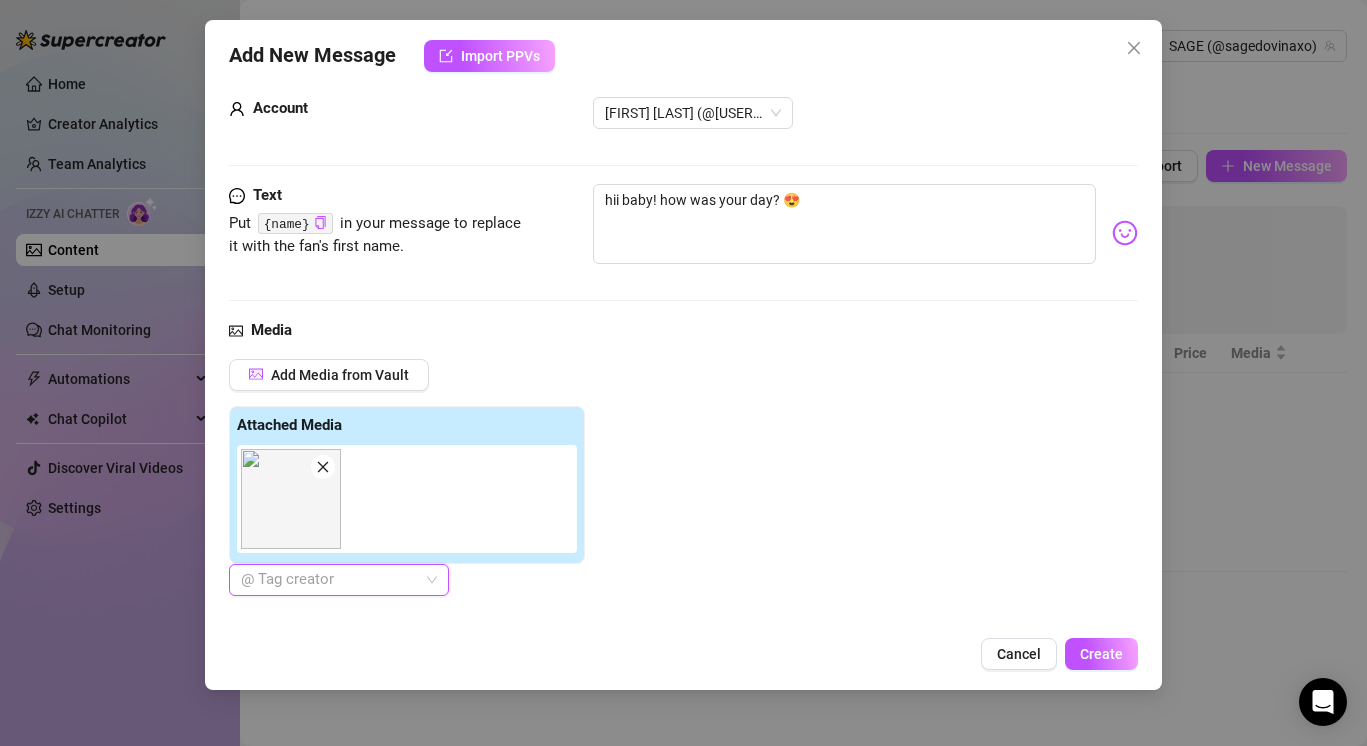 click at bounding box center [328, 580] 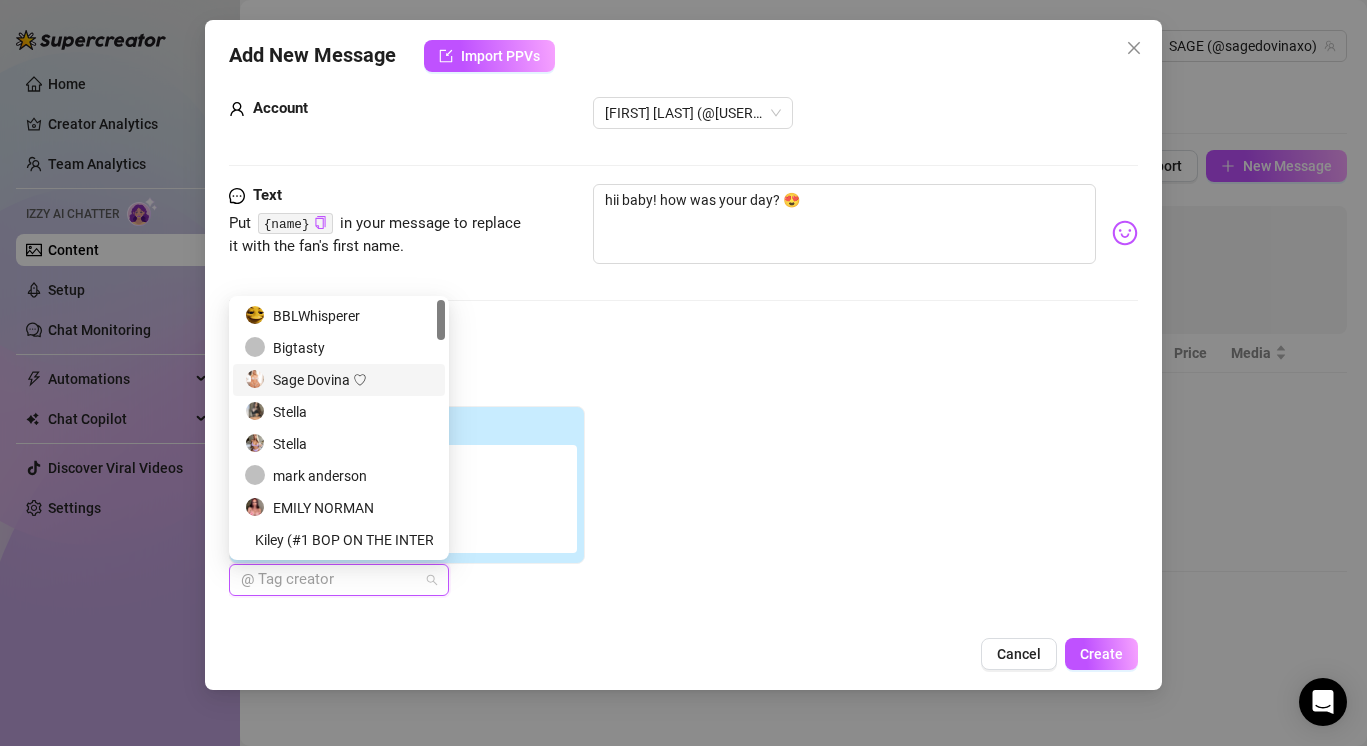 click on "Sage Dovina ✨" at bounding box center [339, 380] 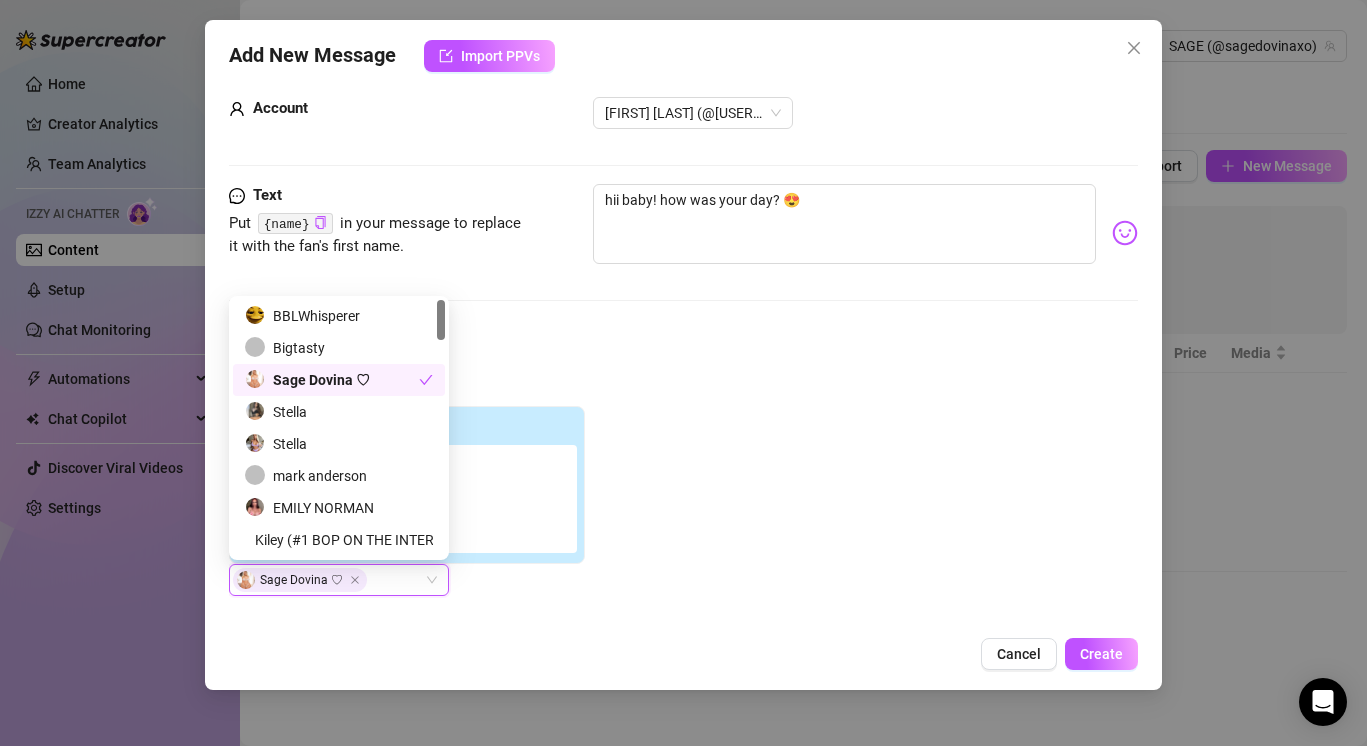 click on "Add Media from Vault Attached Media Sage Dovina ✨ Sage Dovina ✨" at bounding box center [683, 477] 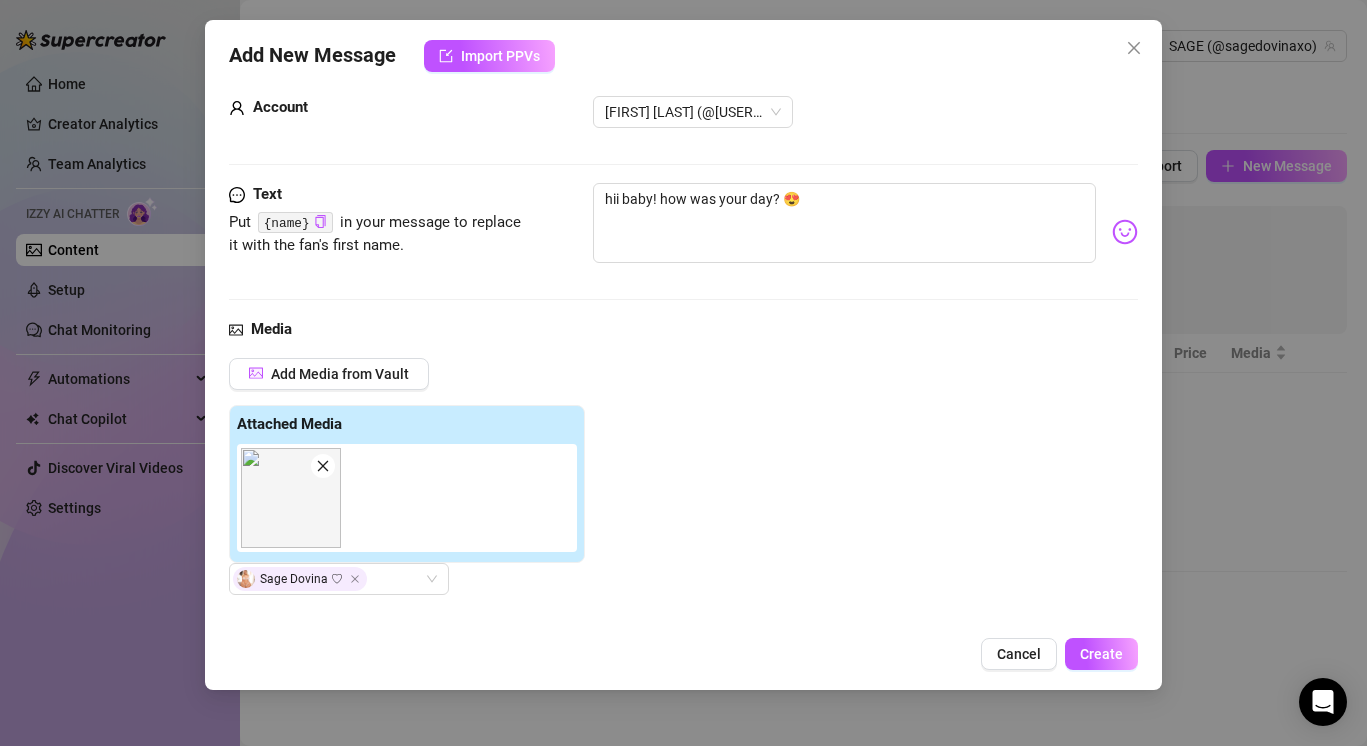 scroll, scrollTop: 0, scrollLeft: 0, axis: both 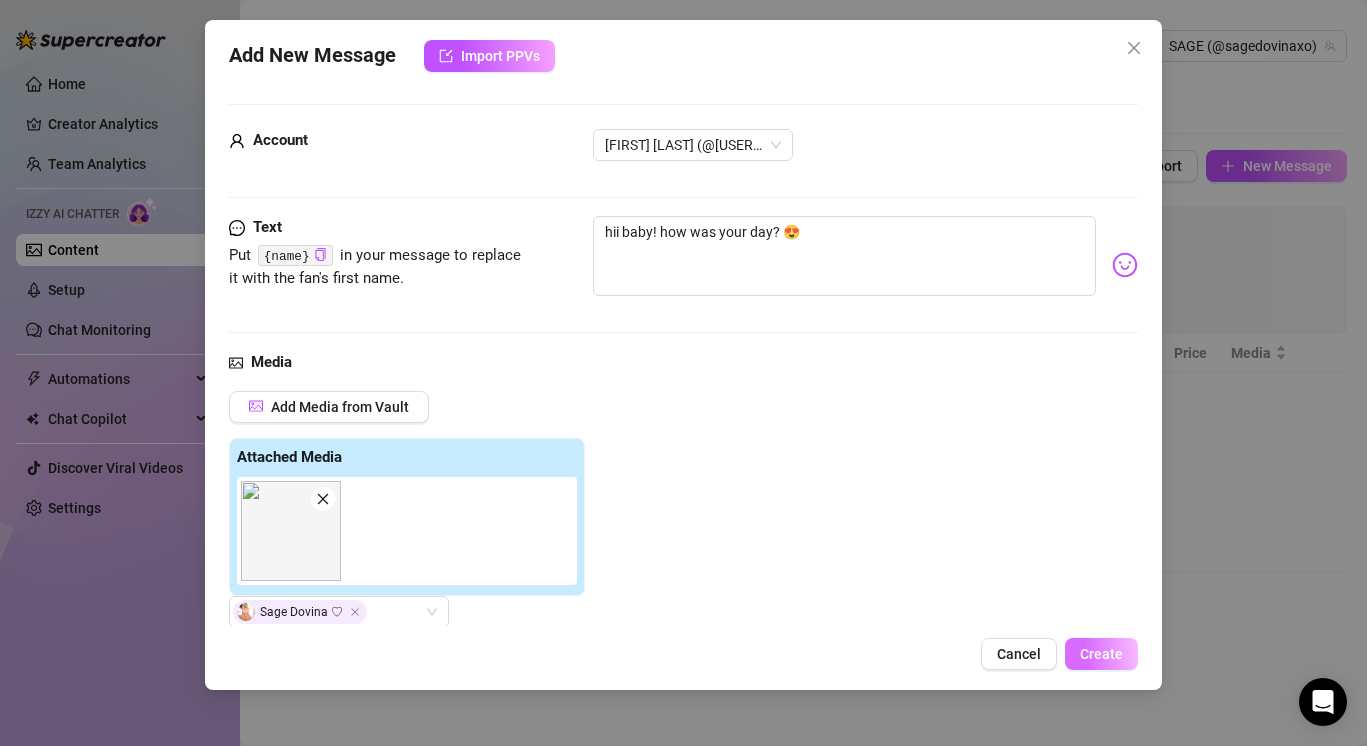 click on "Create" at bounding box center [1101, 654] 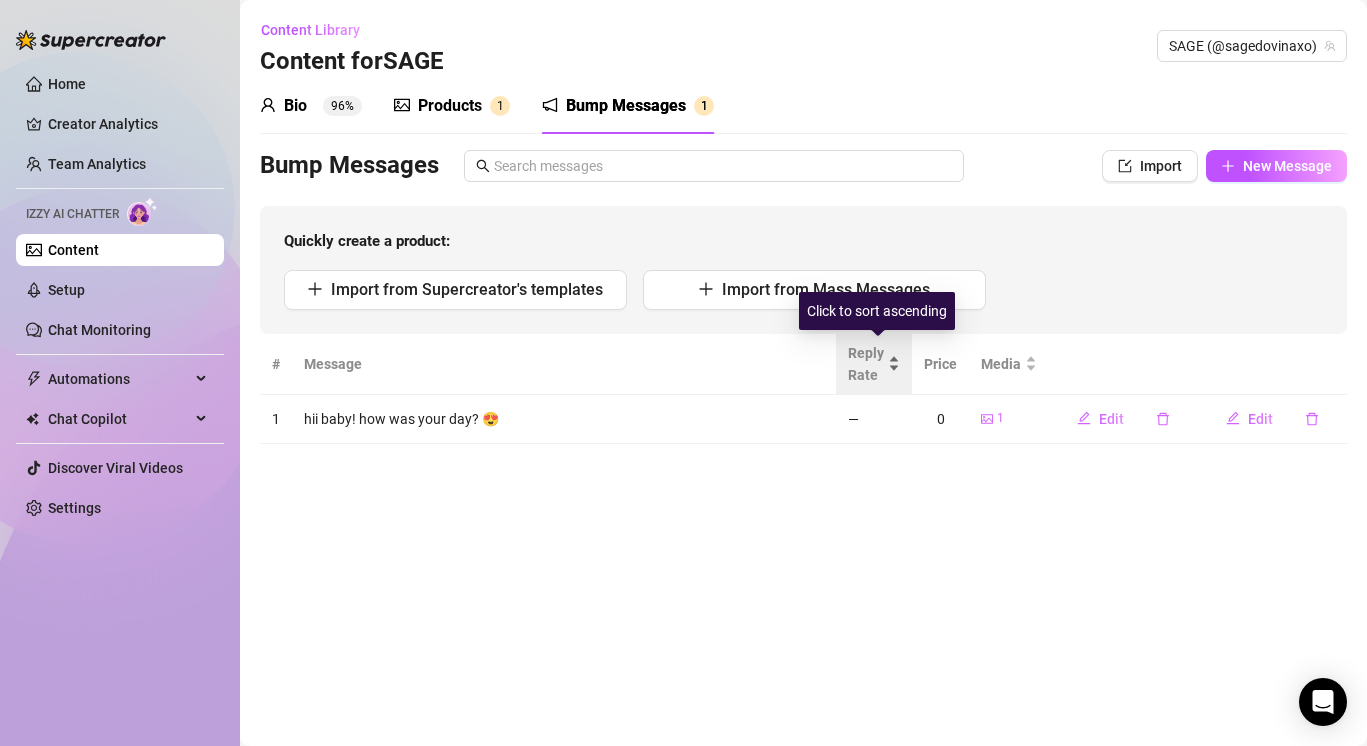 click on "Reply Rate" at bounding box center (874, 364) 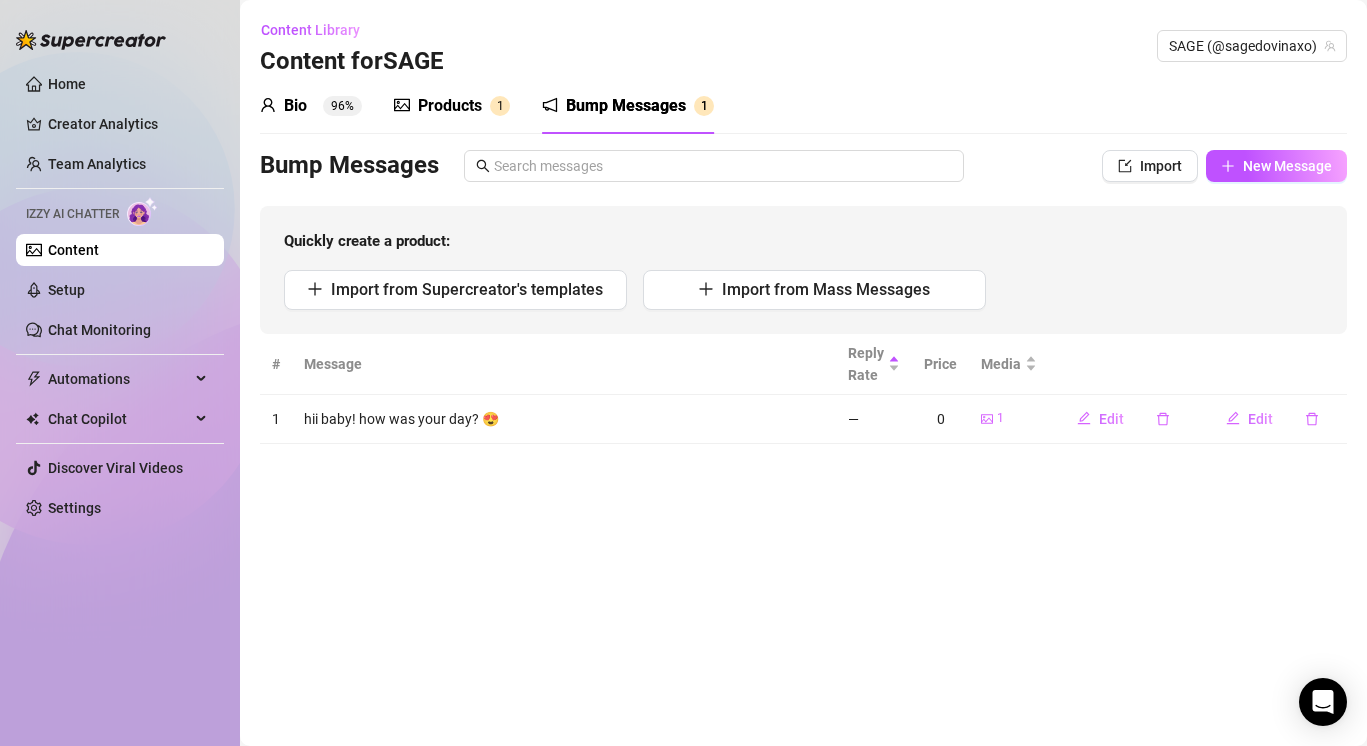 click on "Content Library Content for  SAGE SAGE (sagedovinaxo) Bio   96% Products 1 Bump Messages 1 Bio Import Bio from other creator Personal Info Chatting Lifestyle Physiques Content Intimate Details Socials Train Izzy Name Required sage dovina Nickname(s) sage Gender Required Female Male Non-Binary / Genderqueer Agender Bigender Genderfluid Other Where did you grow up? Required northern california Where is your current homebase? (City/Area of your home) Required houston, texas What is your timezone of your current location? If you are currently traveling, choose your current location Required United States of America  ( Central Time ) Are you currently traveling? If so, where are you right now? what are you doing there? i travel a lot, i never know where ill end up or when. but im home right now. Birth Date Required May 7th, 2004 Zodiac Sign Taurus Sexual Orientation Required bisexual Relationship Status Required single Do you have any siblings? How many? one sister Do you have any children? How many? 0 1 cat   ft" at bounding box center (803, 373) 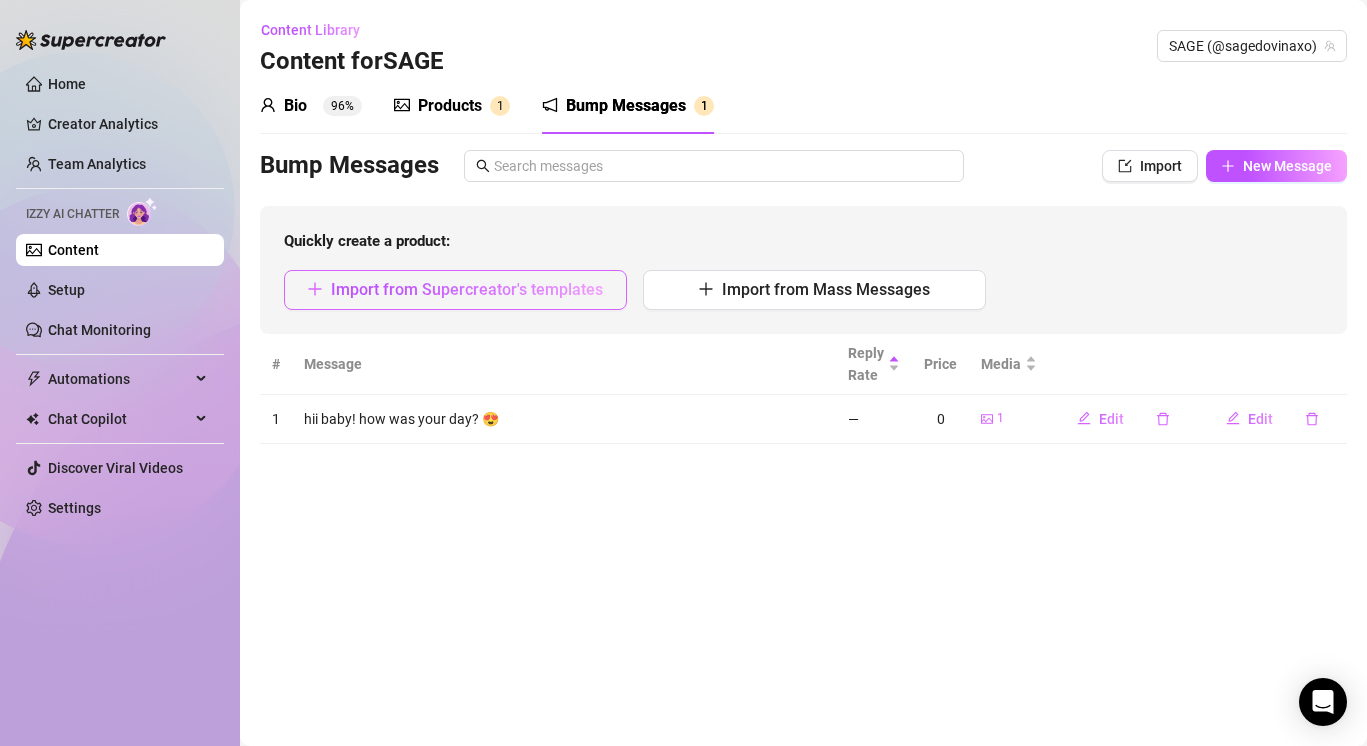 click on "Import from Supercreator's templates" at bounding box center [467, 289] 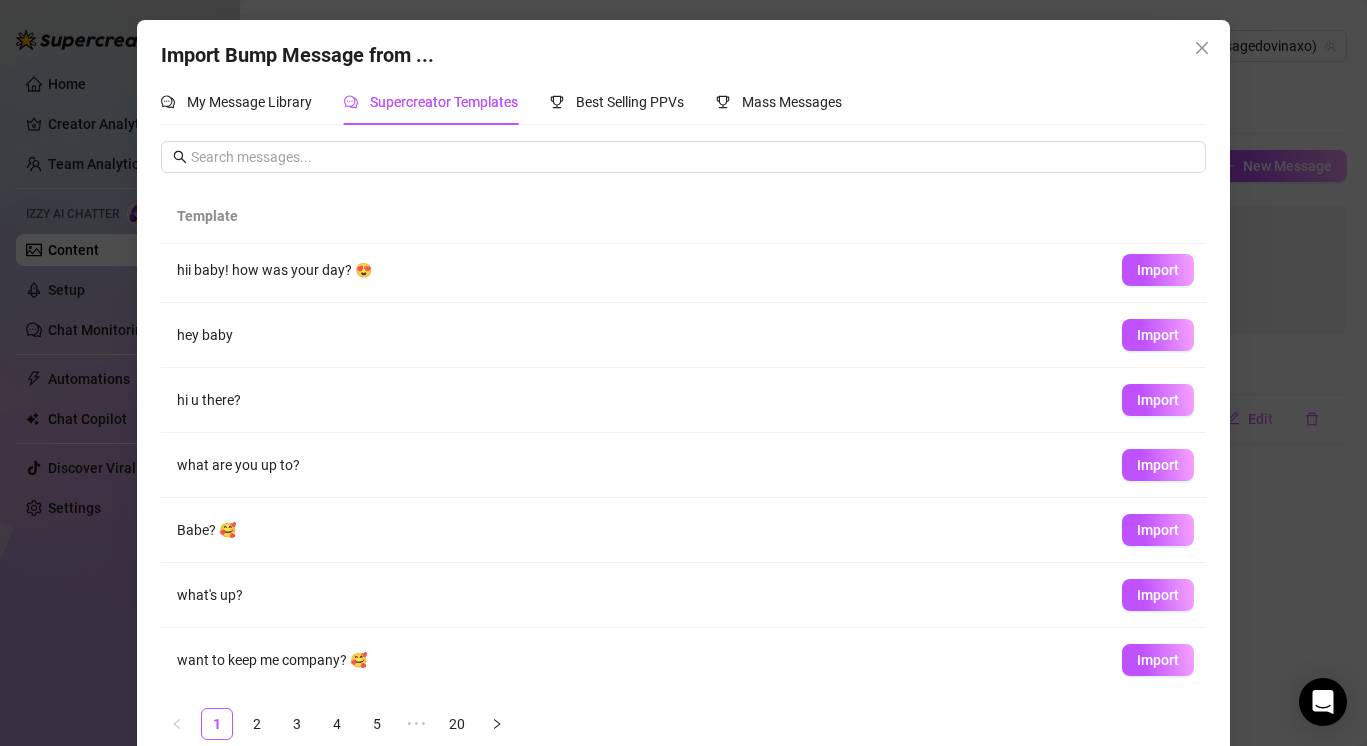 scroll, scrollTop: 202, scrollLeft: 0, axis: vertical 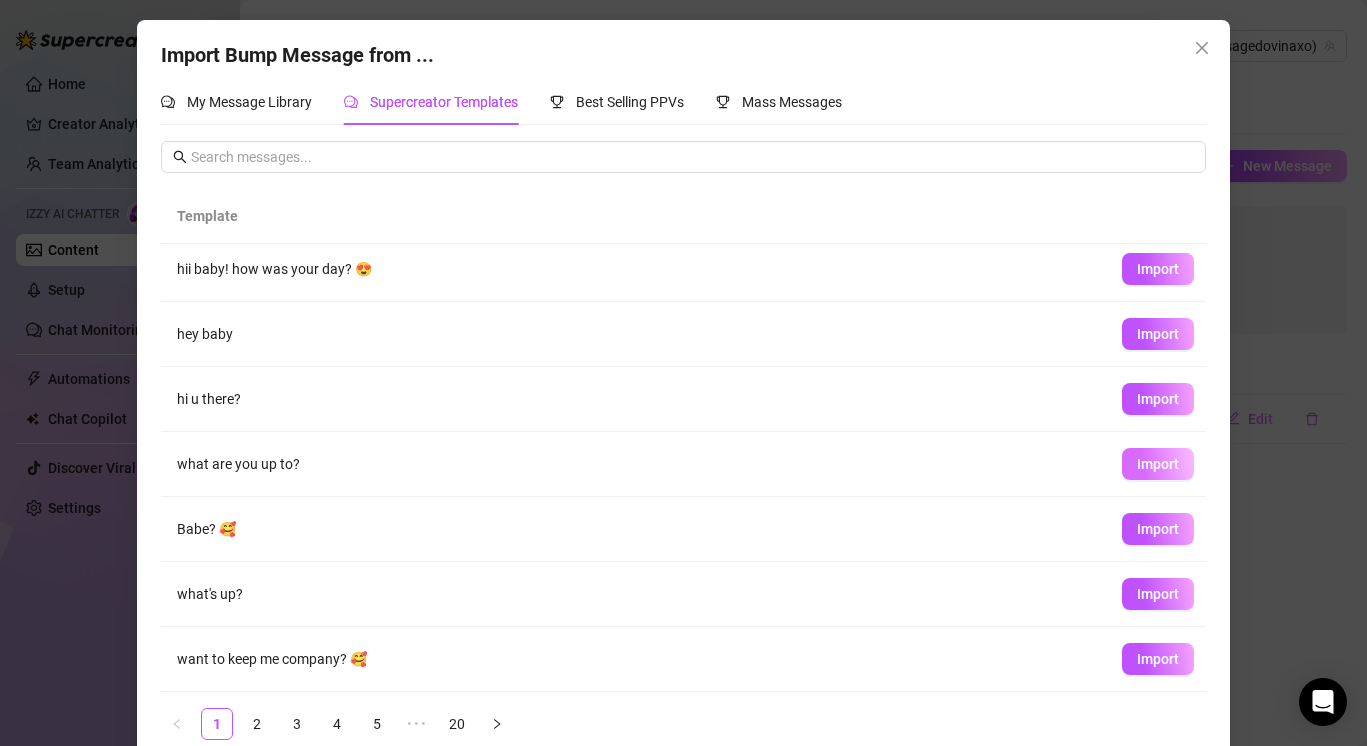 click on "Import" at bounding box center [1158, 464] 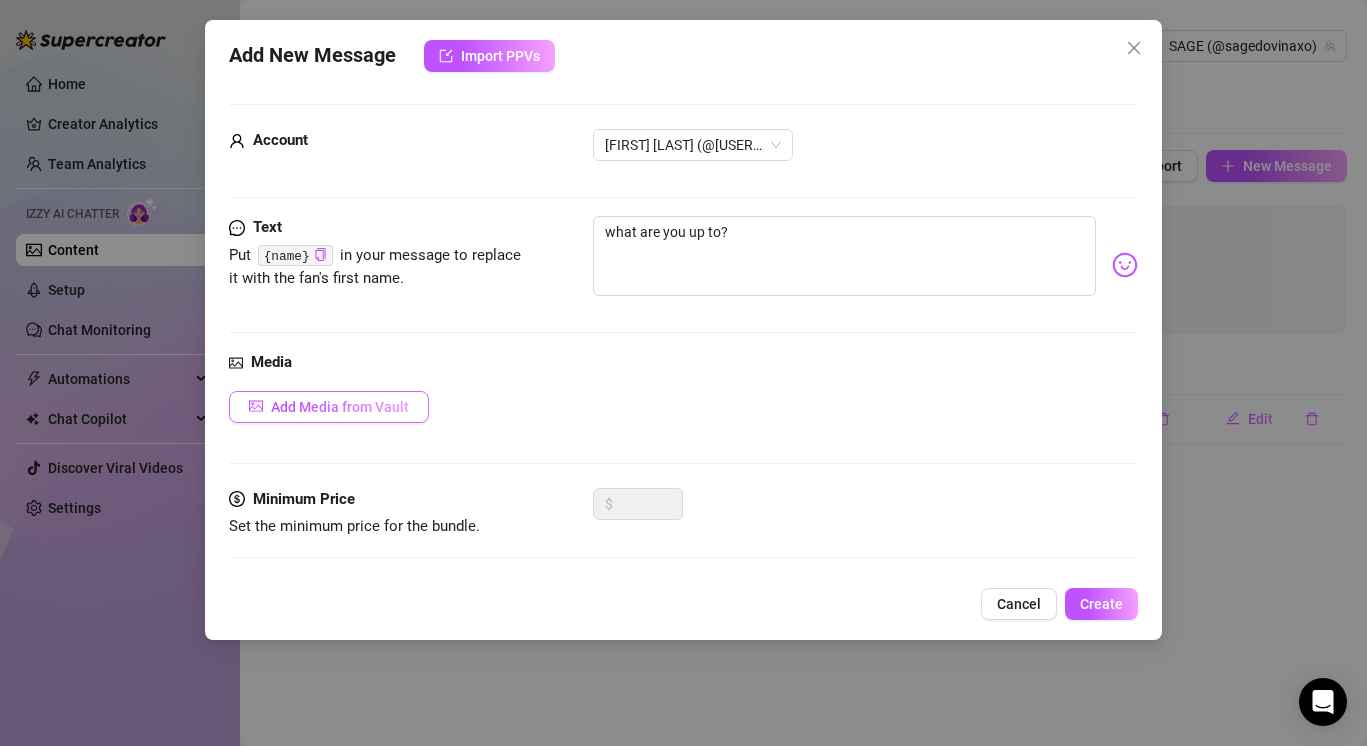 click on "Add Media from Vault" at bounding box center [340, 407] 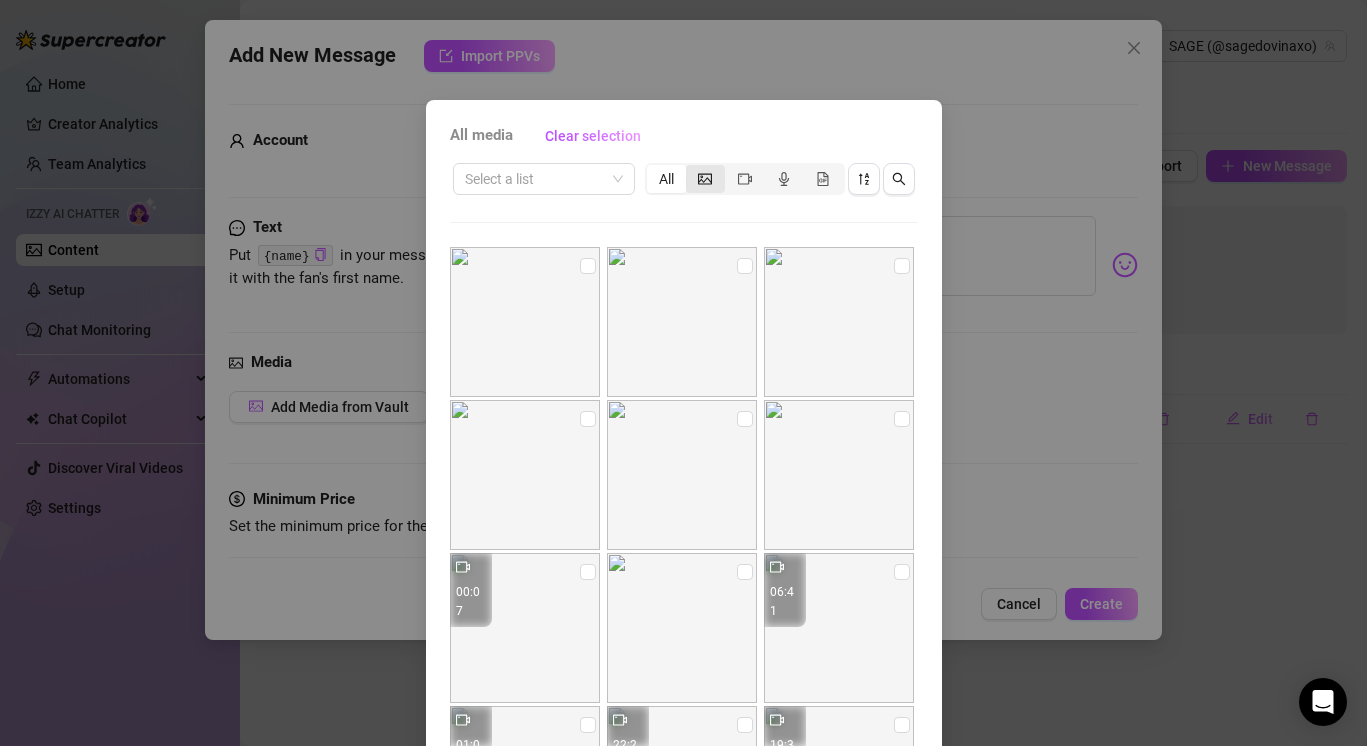 click at bounding box center [705, 179] 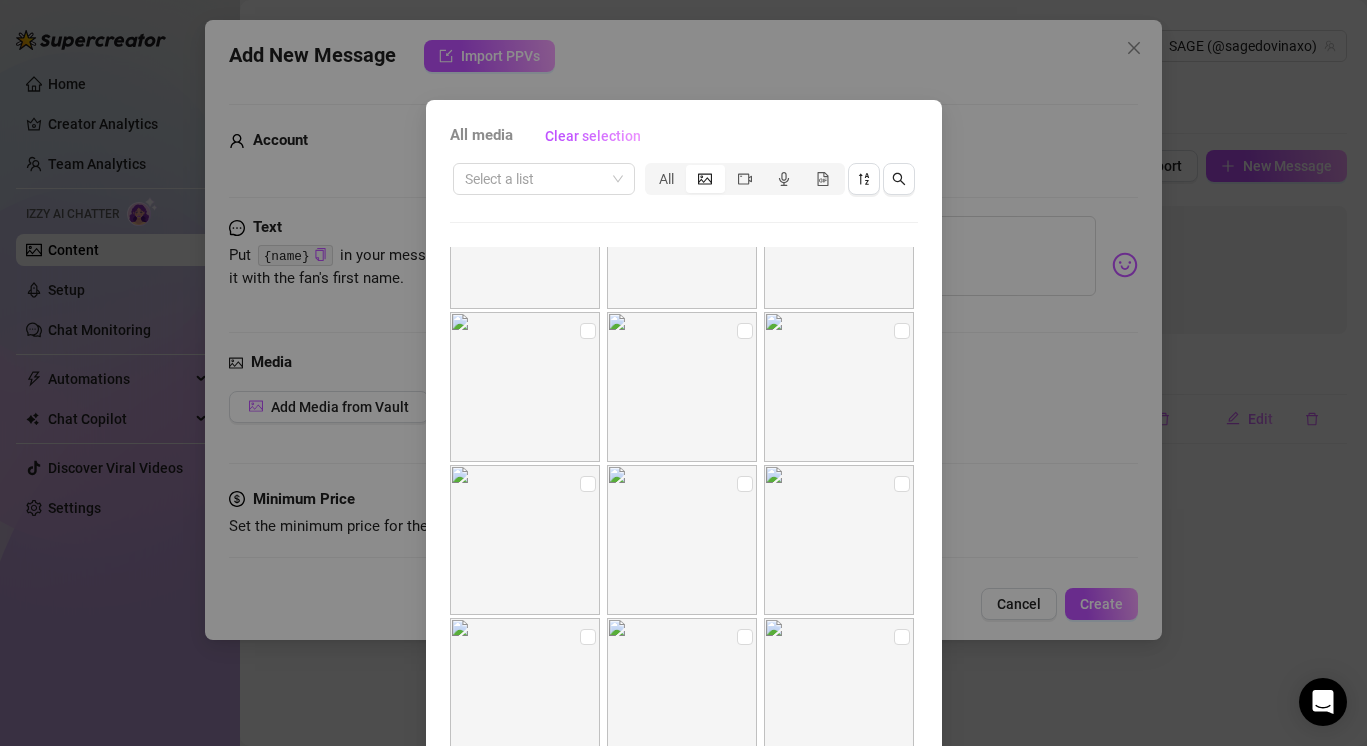 scroll, scrollTop: 855, scrollLeft: 0, axis: vertical 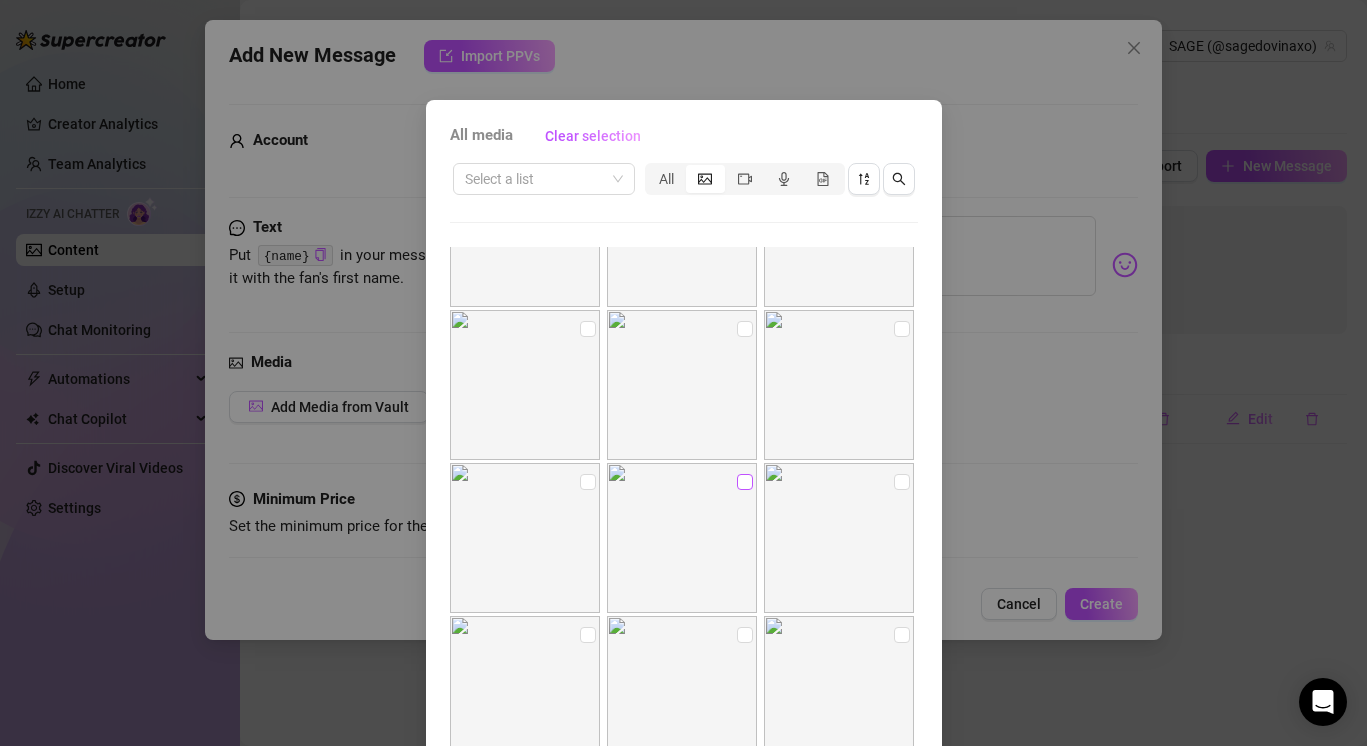 click at bounding box center [745, 482] 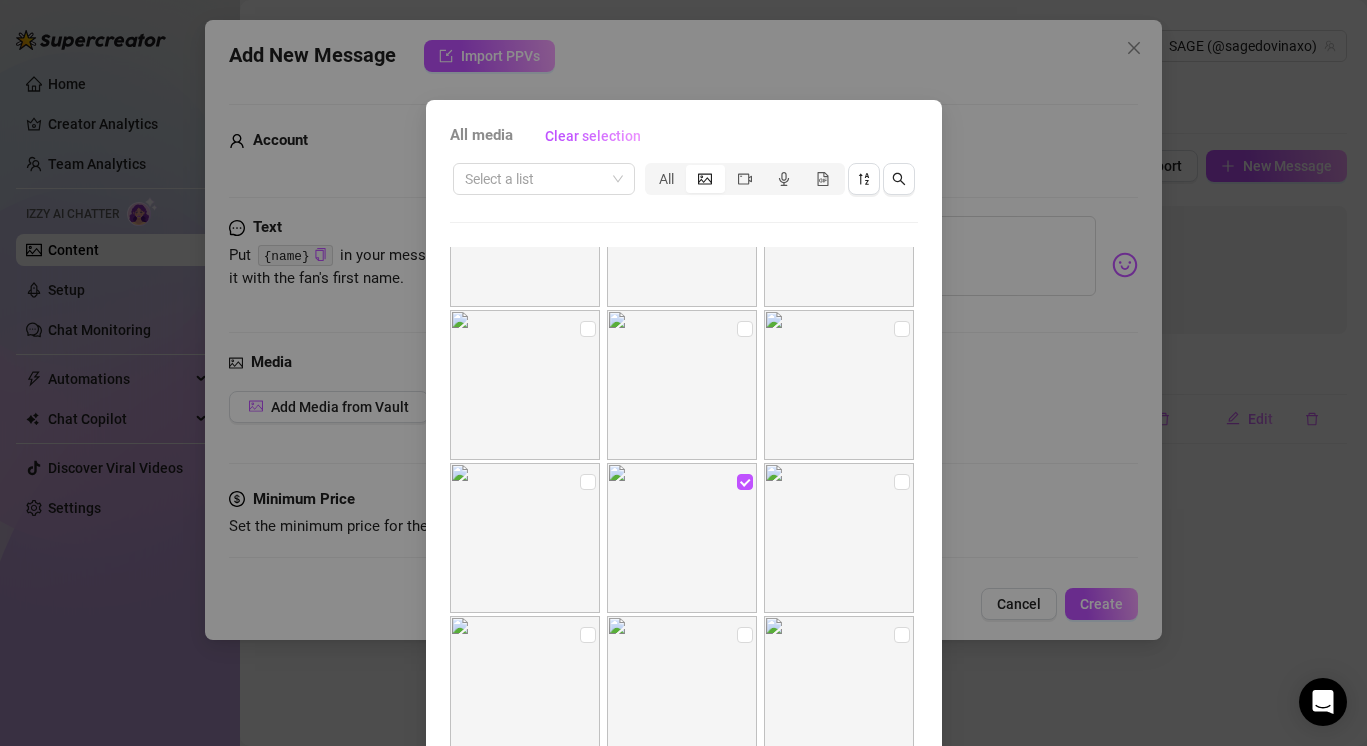 scroll, scrollTop: 89, scrollLeft: 0, axis: vertical 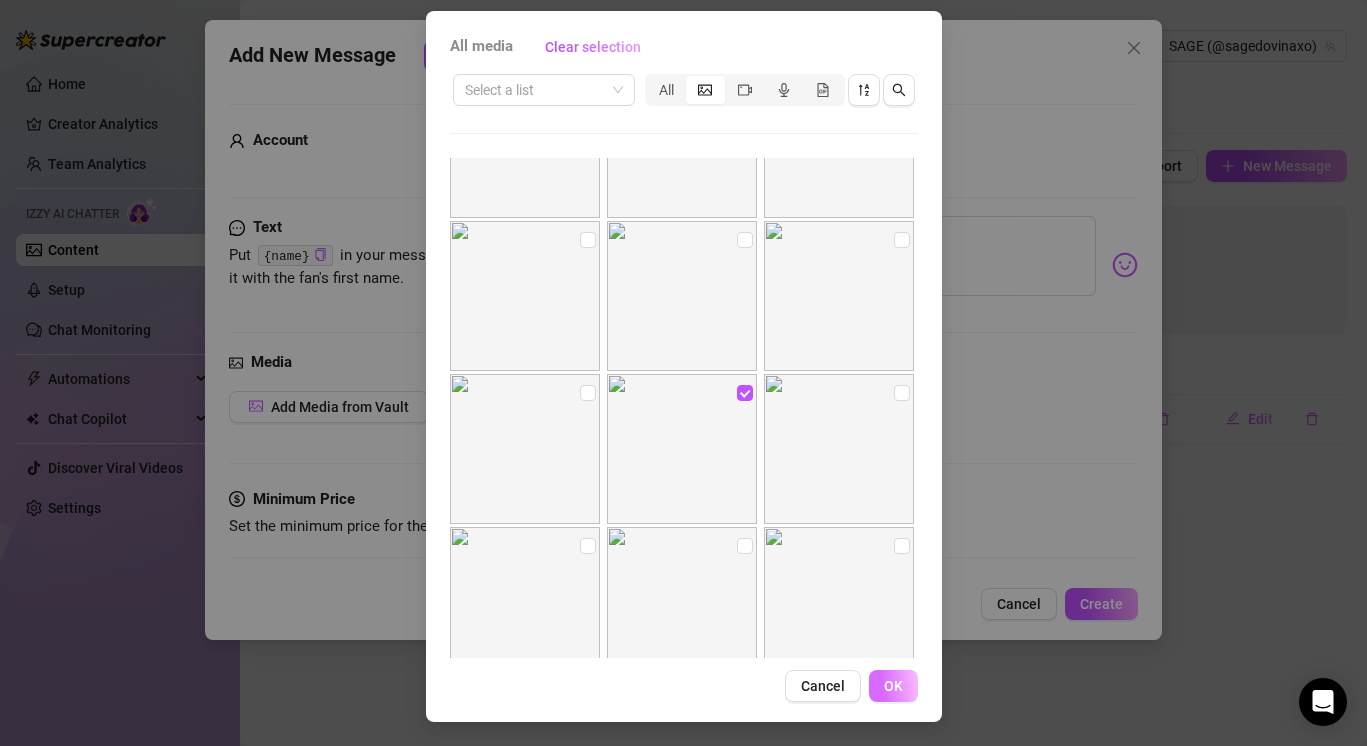 click on "OK" at bounding box center (893, 686) 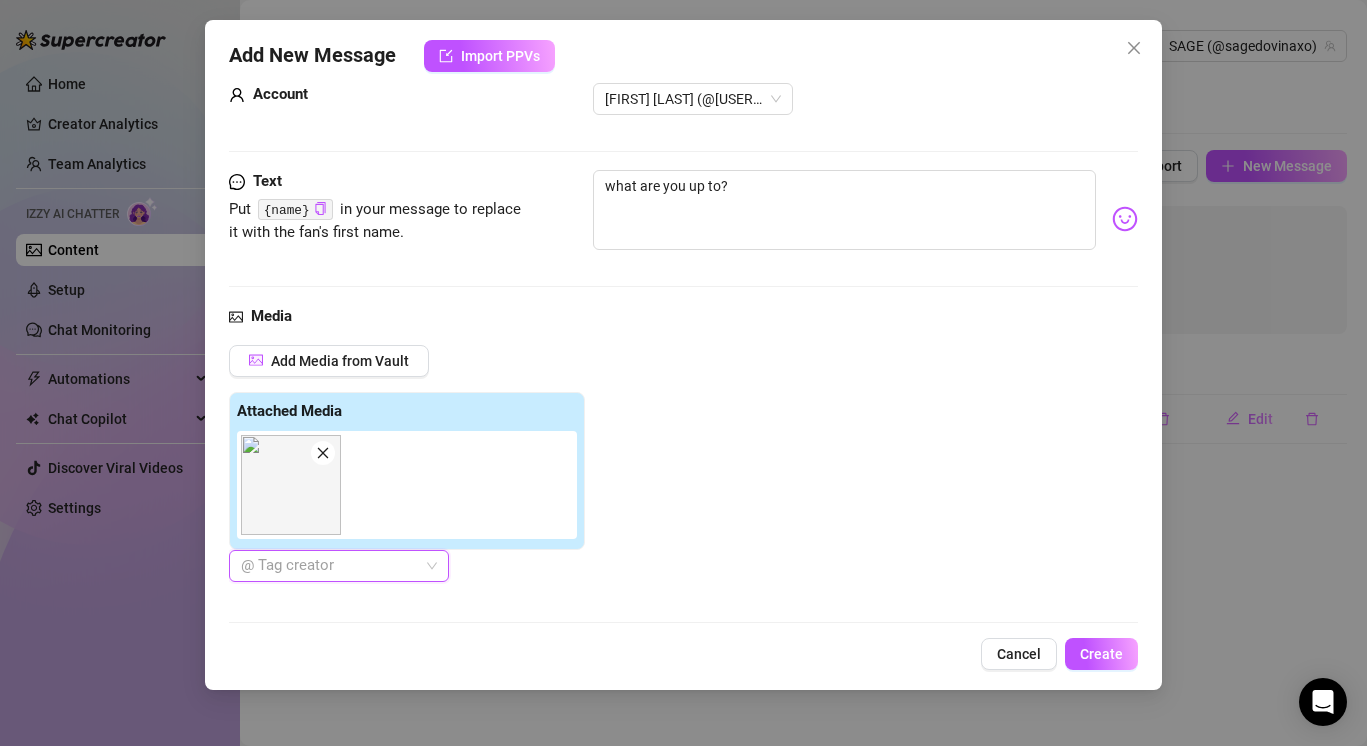 scroll, scrollTop: 154, scrollLeft: 0, axis: vertical 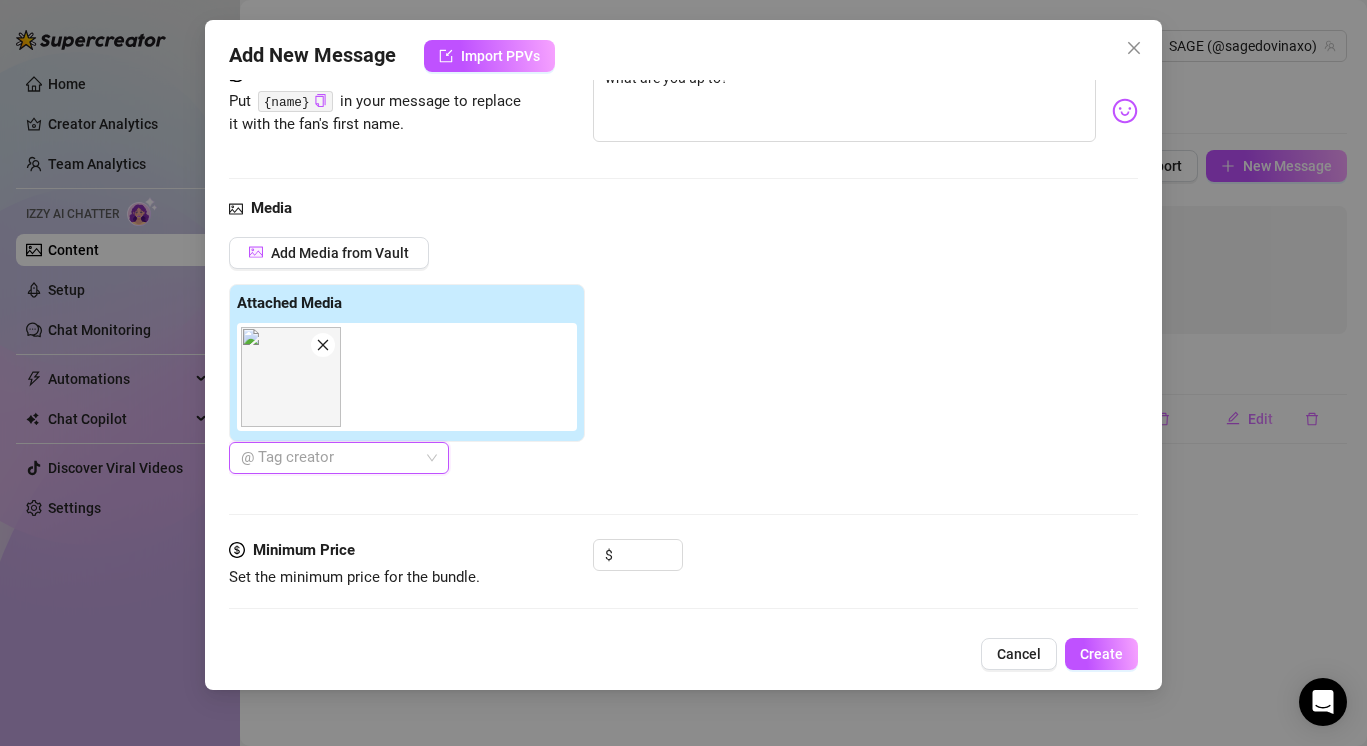 click at bounding box center [328, 458] 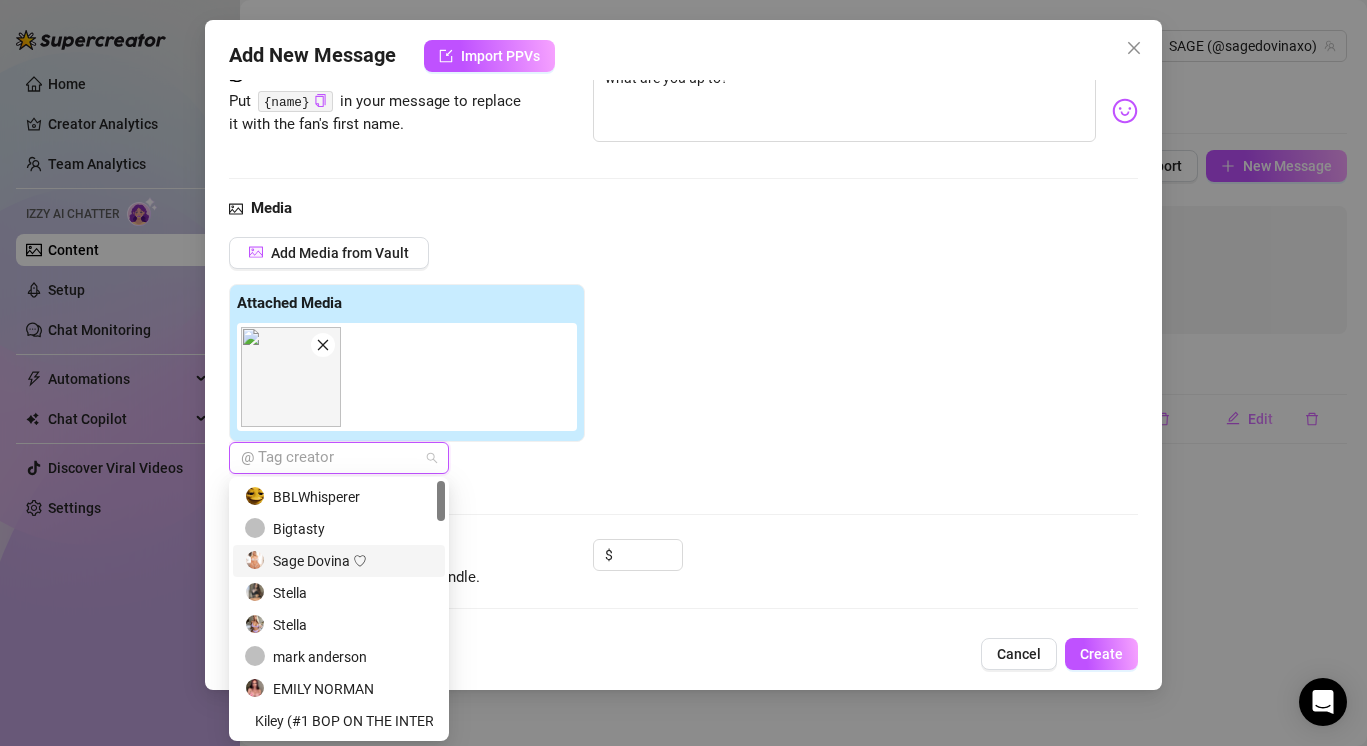 click on "Sage Dovina ✨" at bounding box center (339, 561) 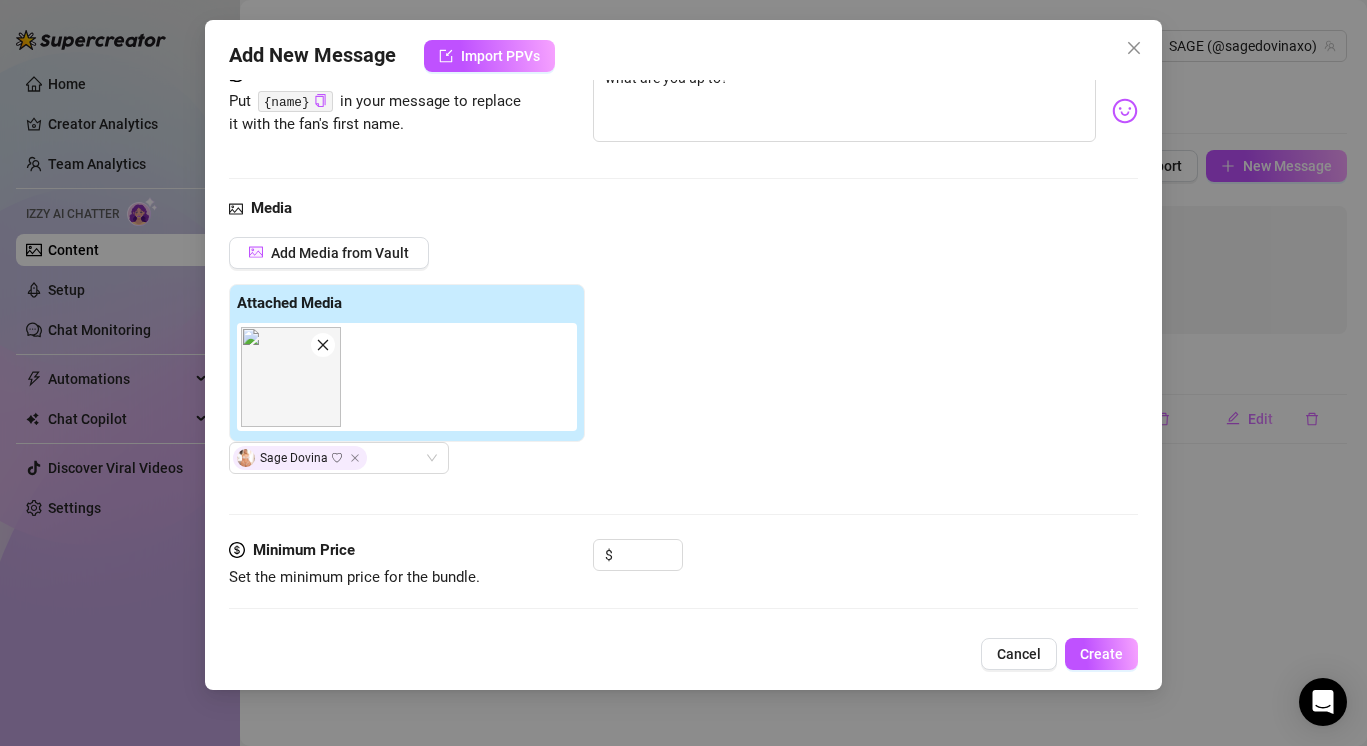 click on "Media Add Media from Vault Attached Media Sage Dovina ✨" at bounding box center (683, 368) 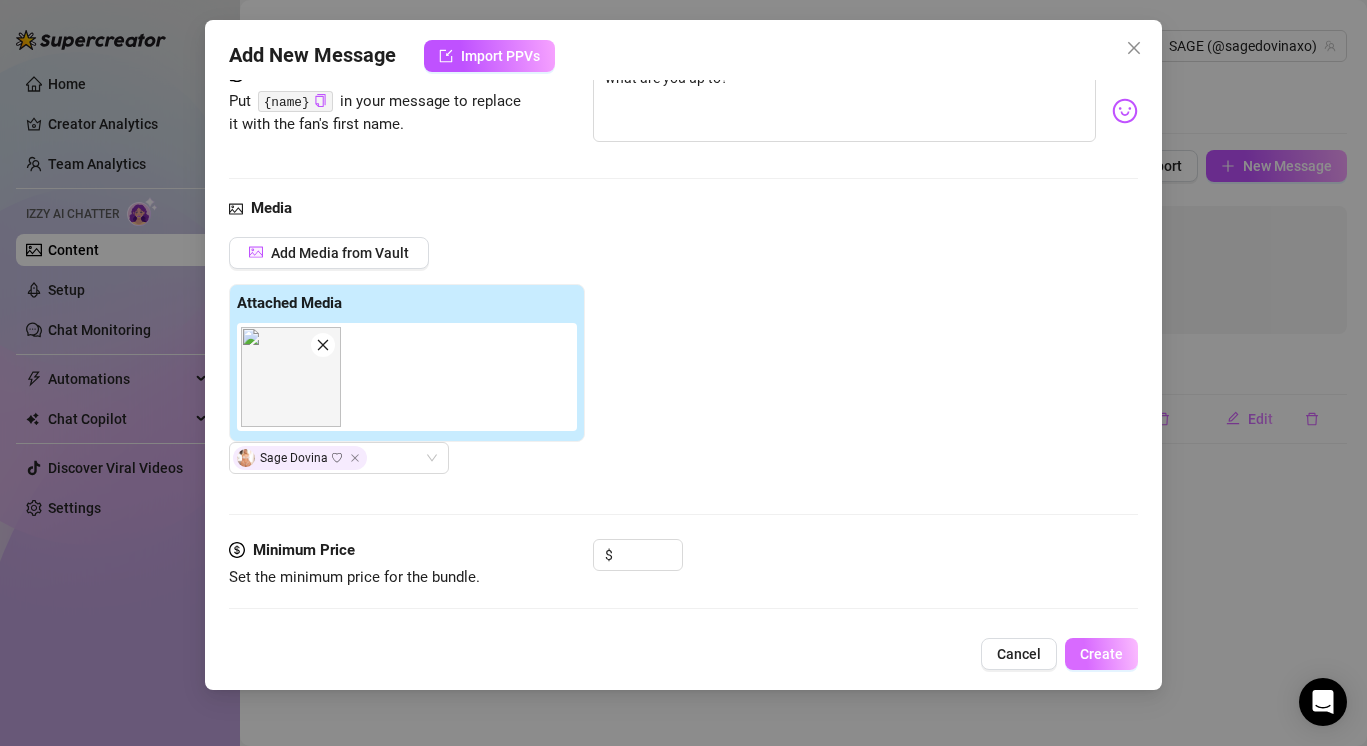 click on "Create" at bounding box center (1101, 654) 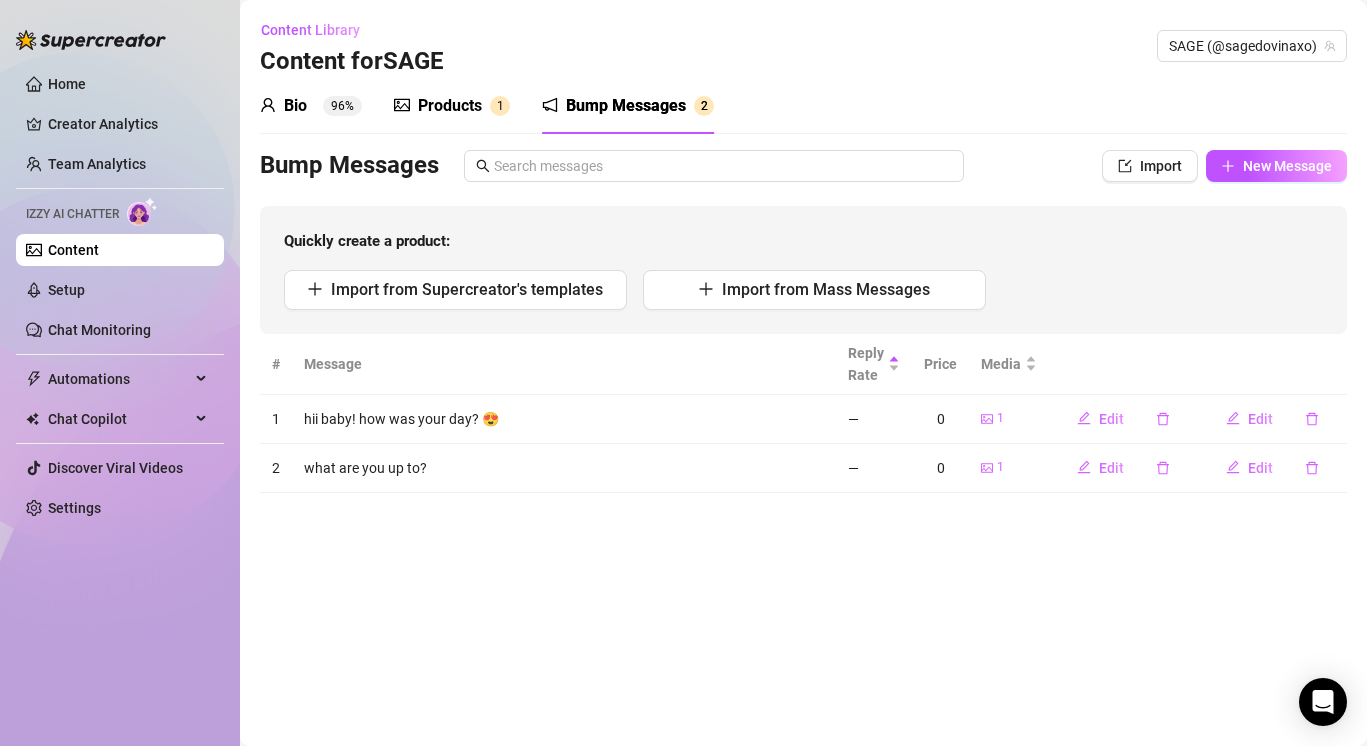 click on "96%" at bounding box center (342, 106) 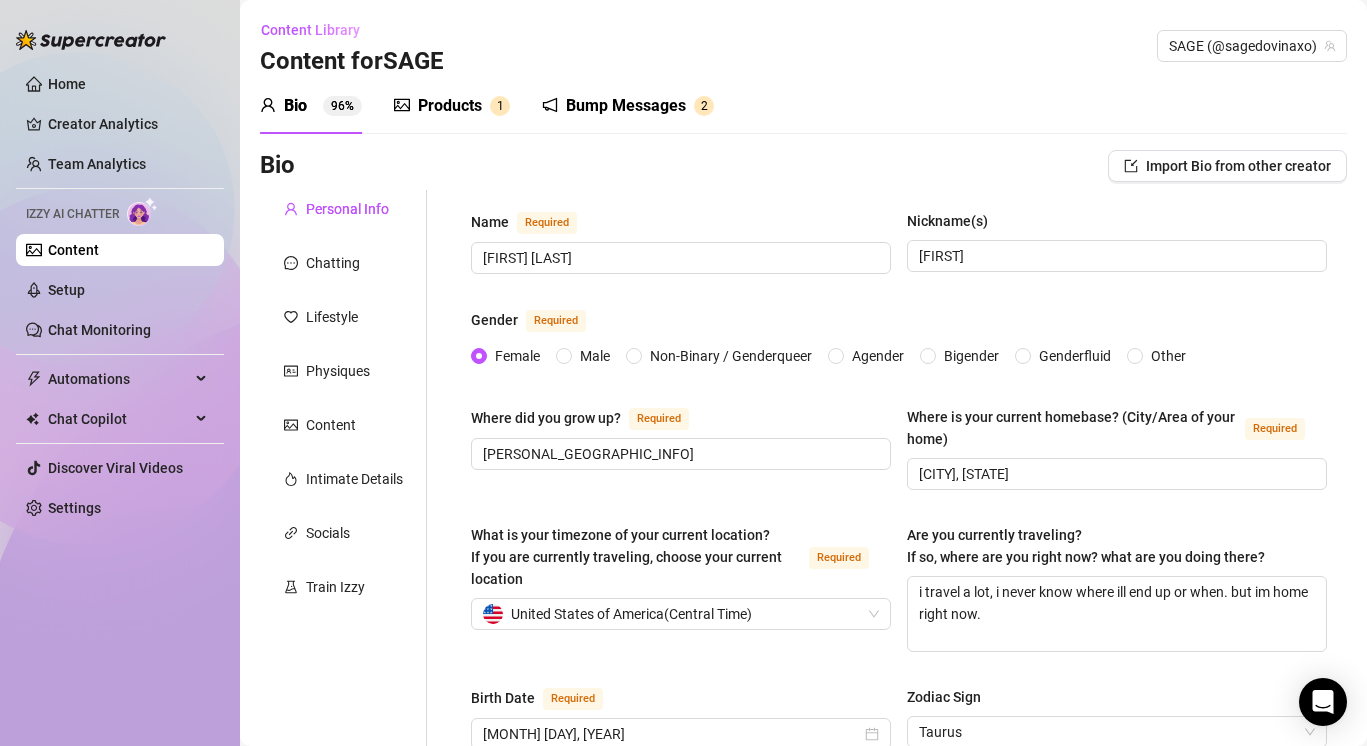 type 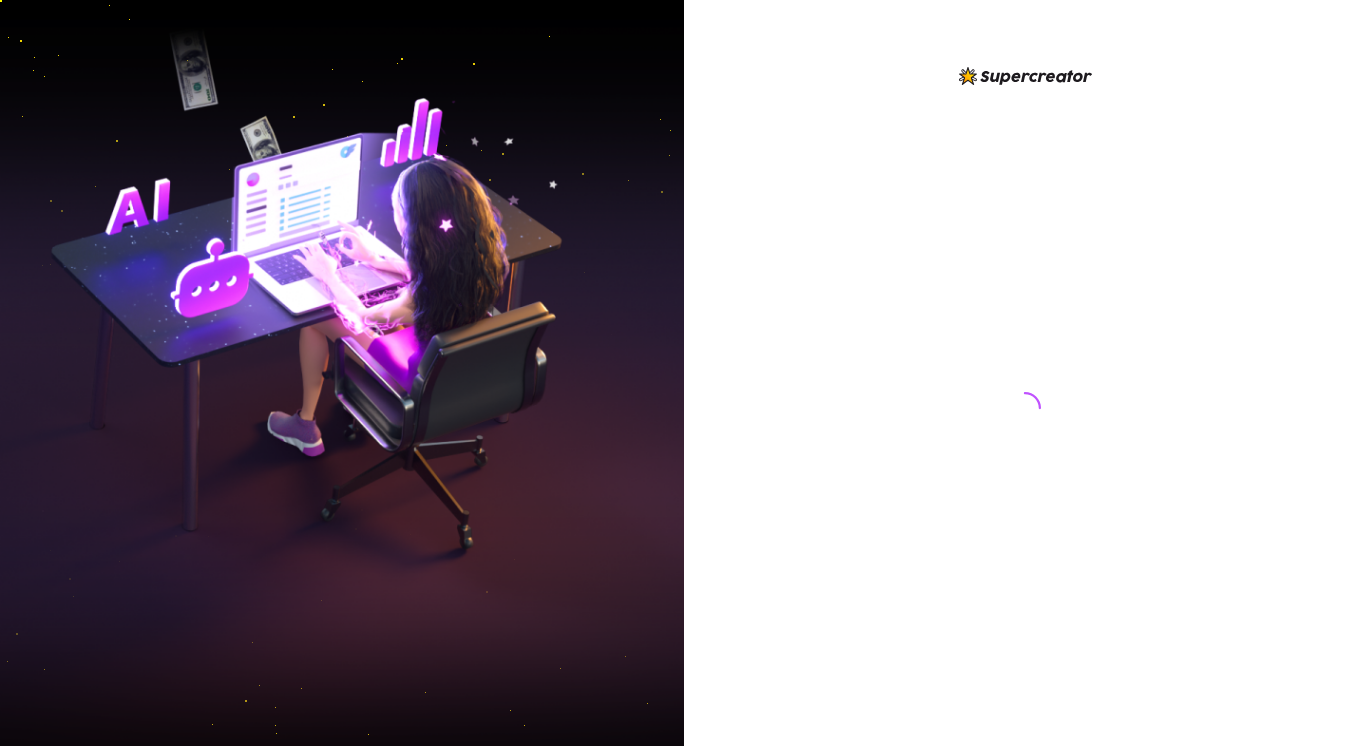 scroll, scrollTop: 0, scrollLeft: 0, axis: both 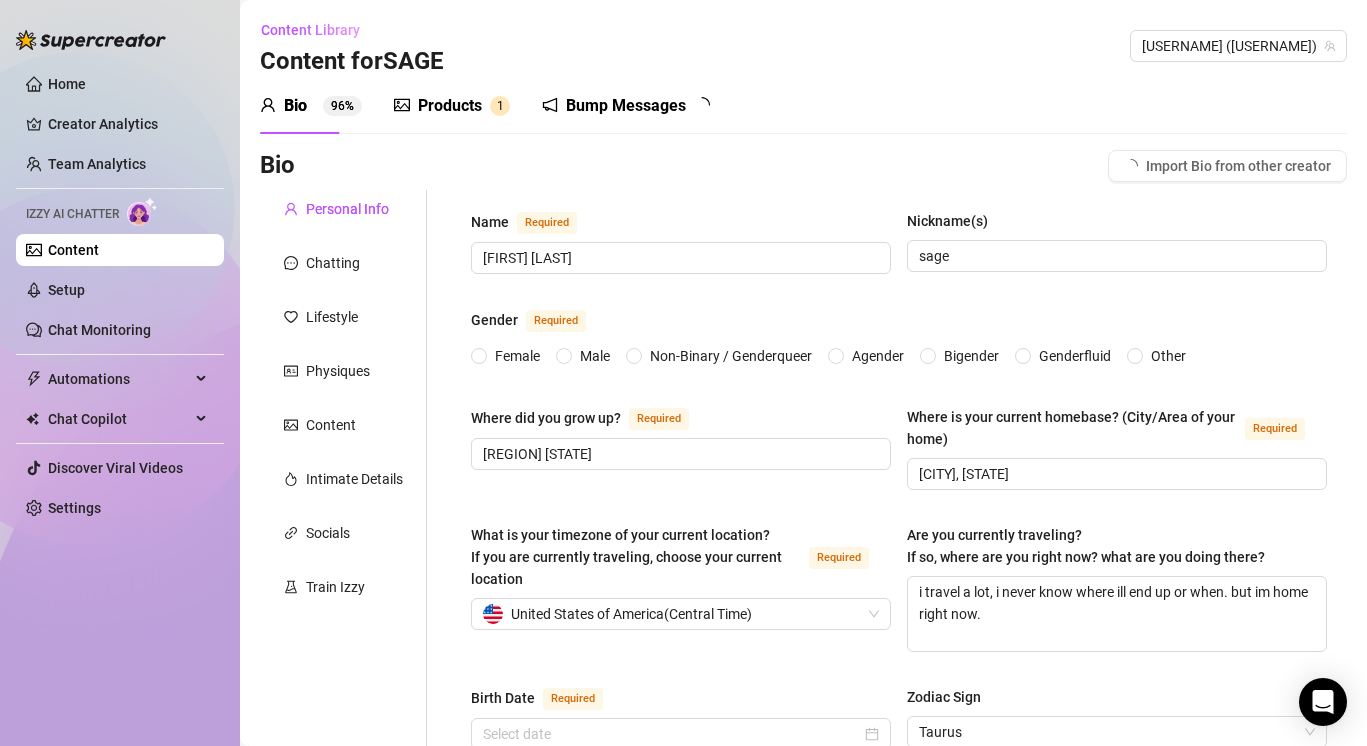 type 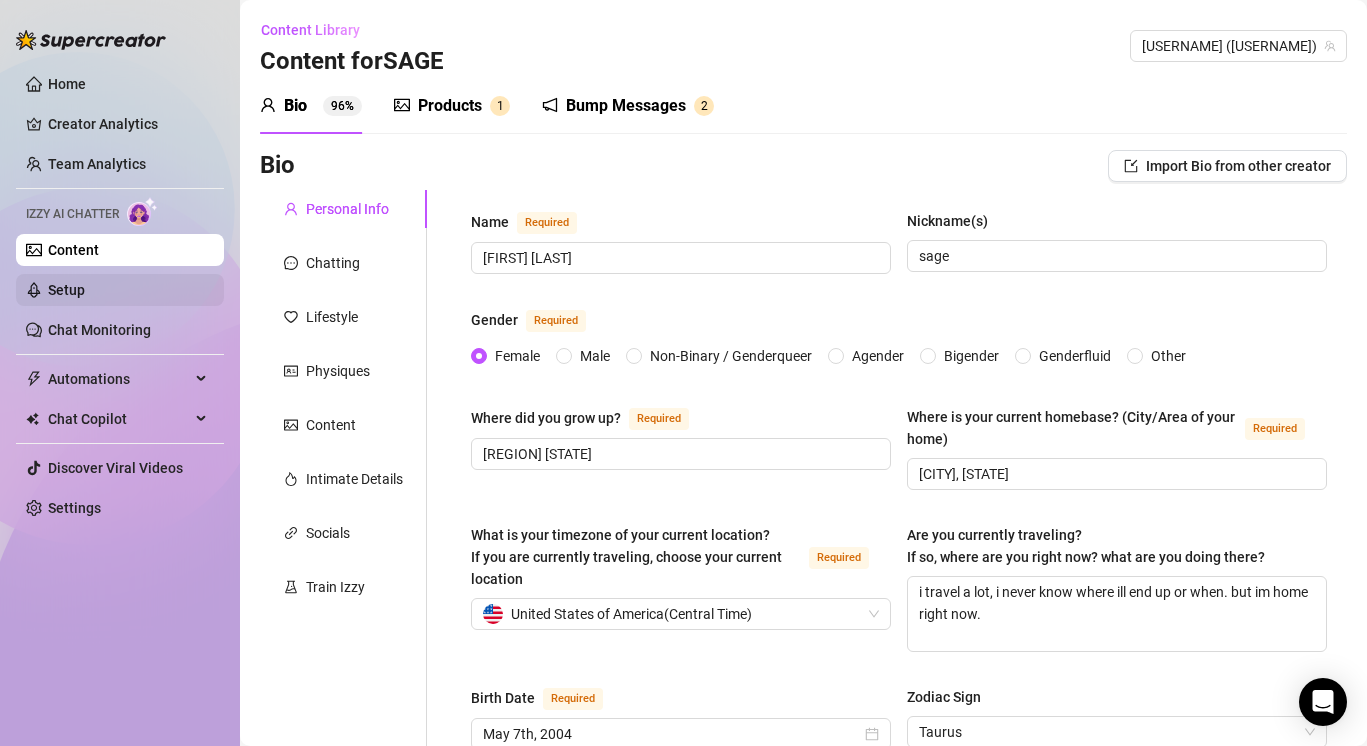 click on "Setup" at bounding box center [66, 290] 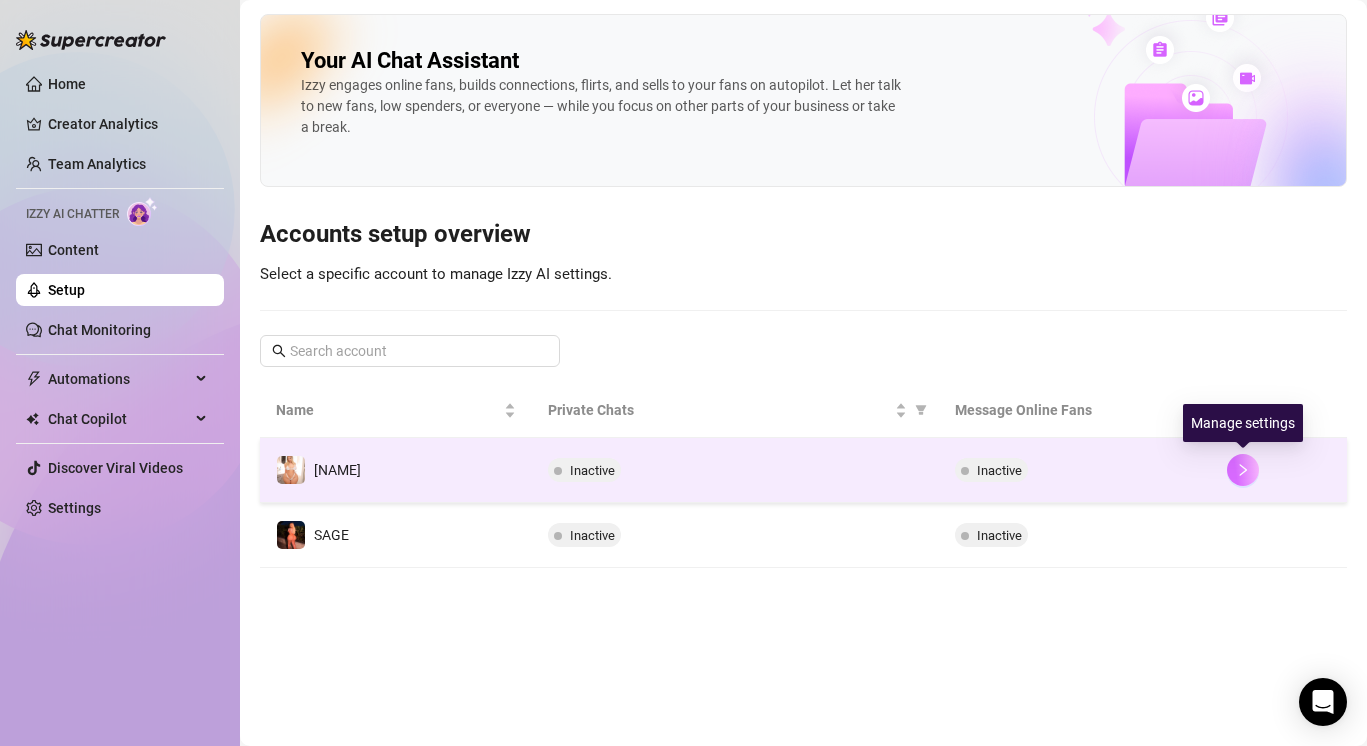 click 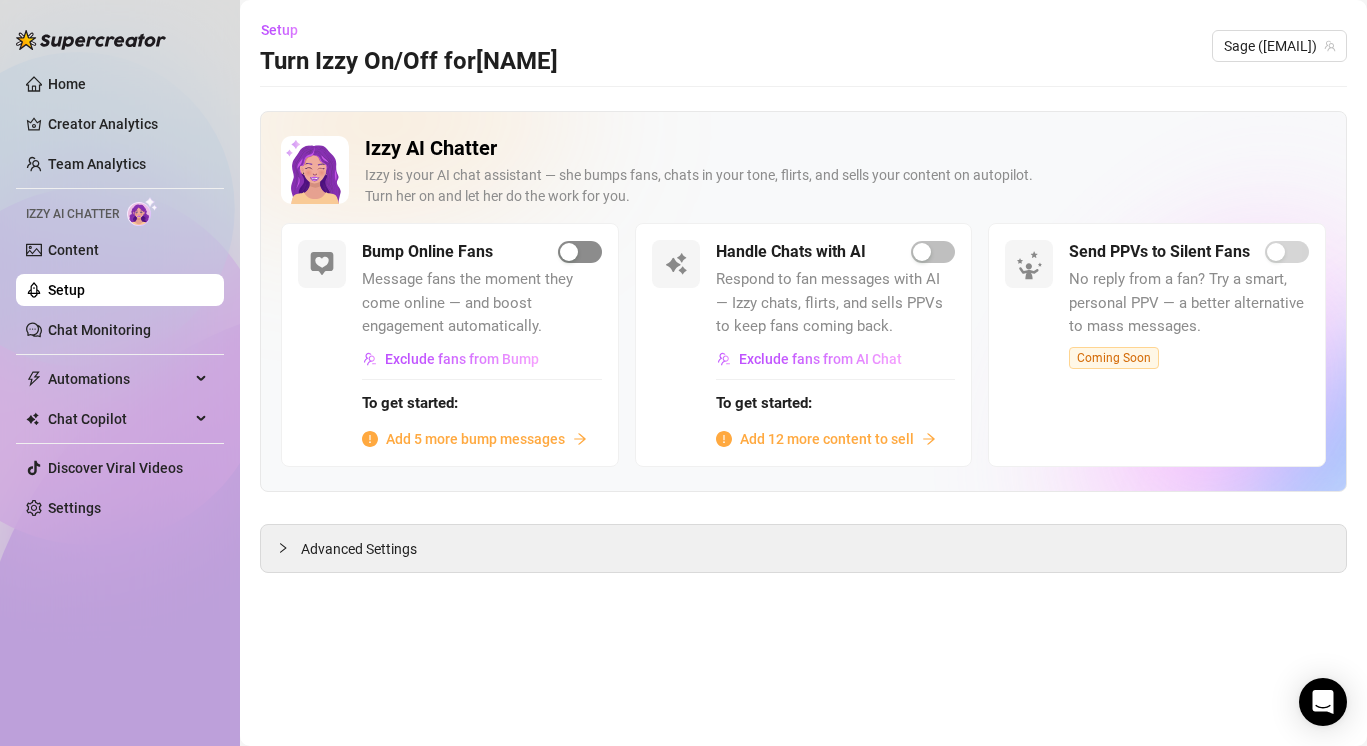 click at bounding box center [569, 252] 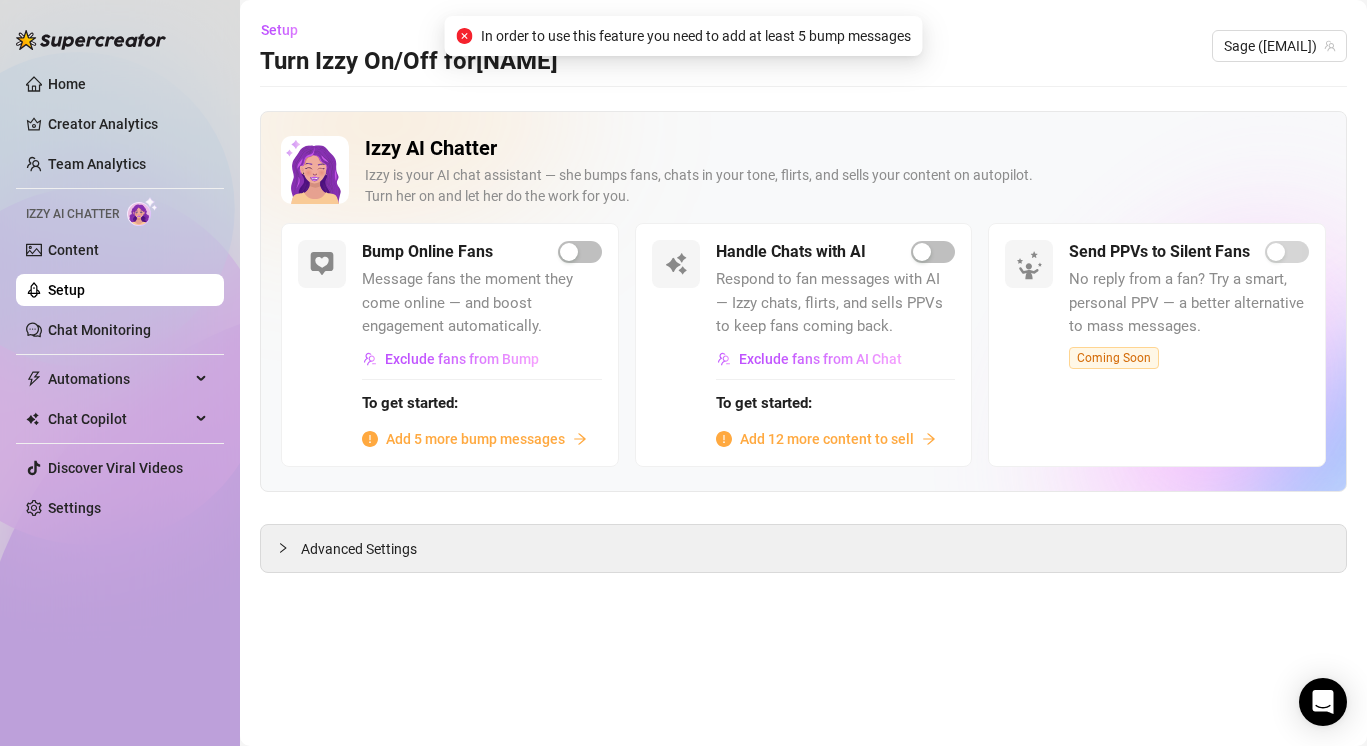 click on "Add 5 more bump messages" at bounding box center (475, 439) 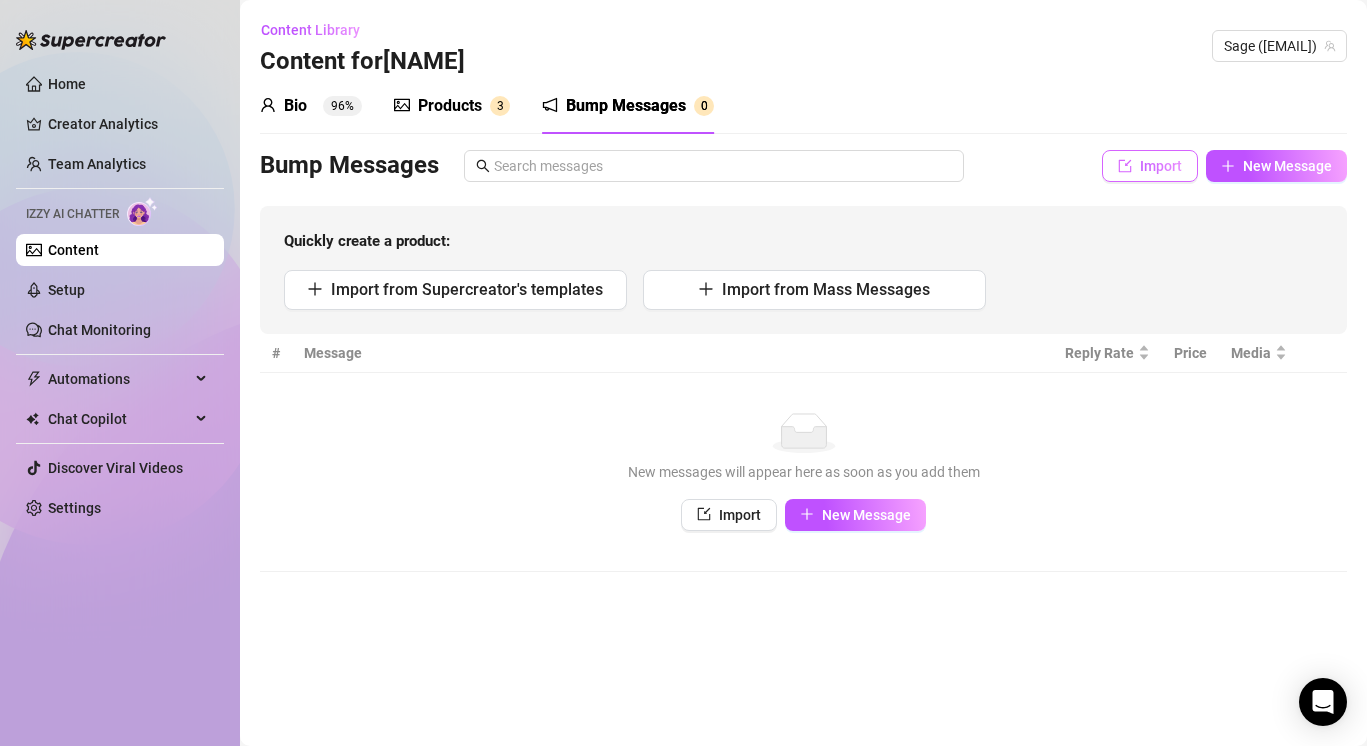 click on "Import" at bounding box center (1161, 166) 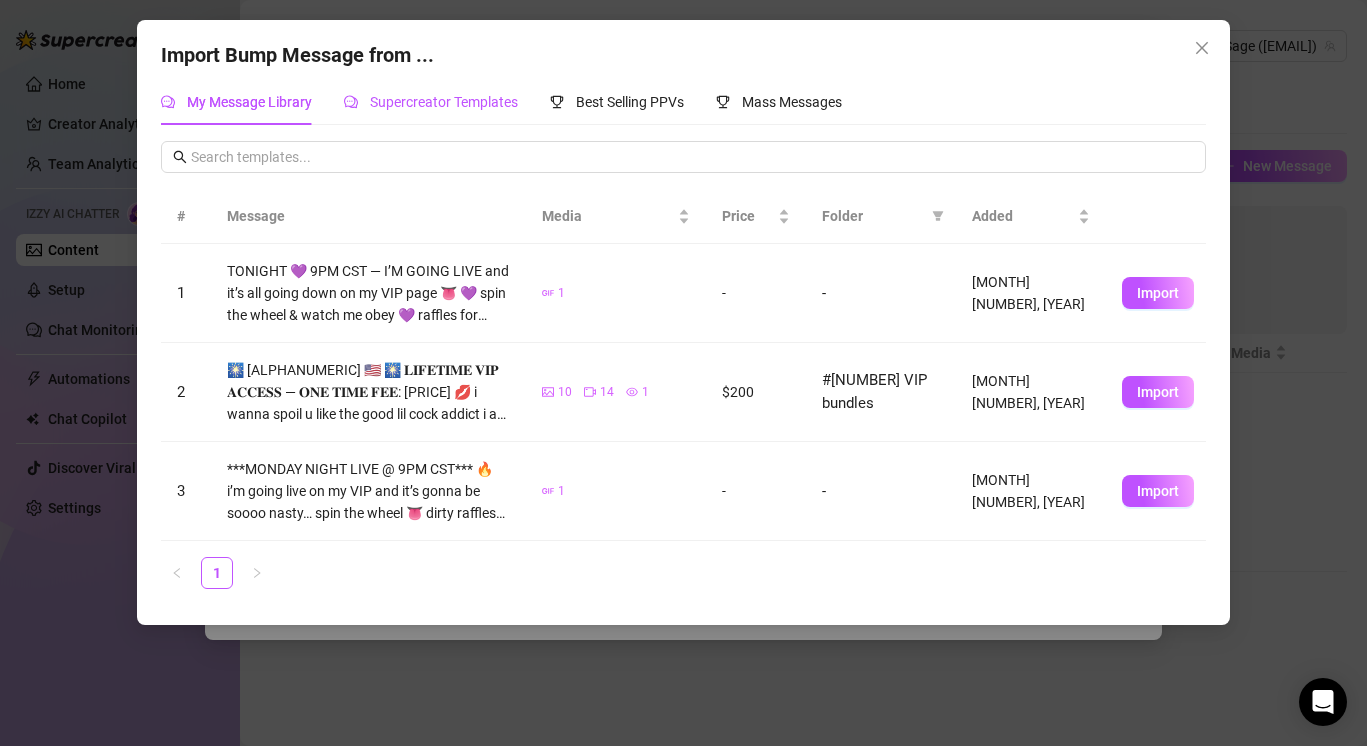 click on "Supercreator Templates" at bounding box center (444, 102) 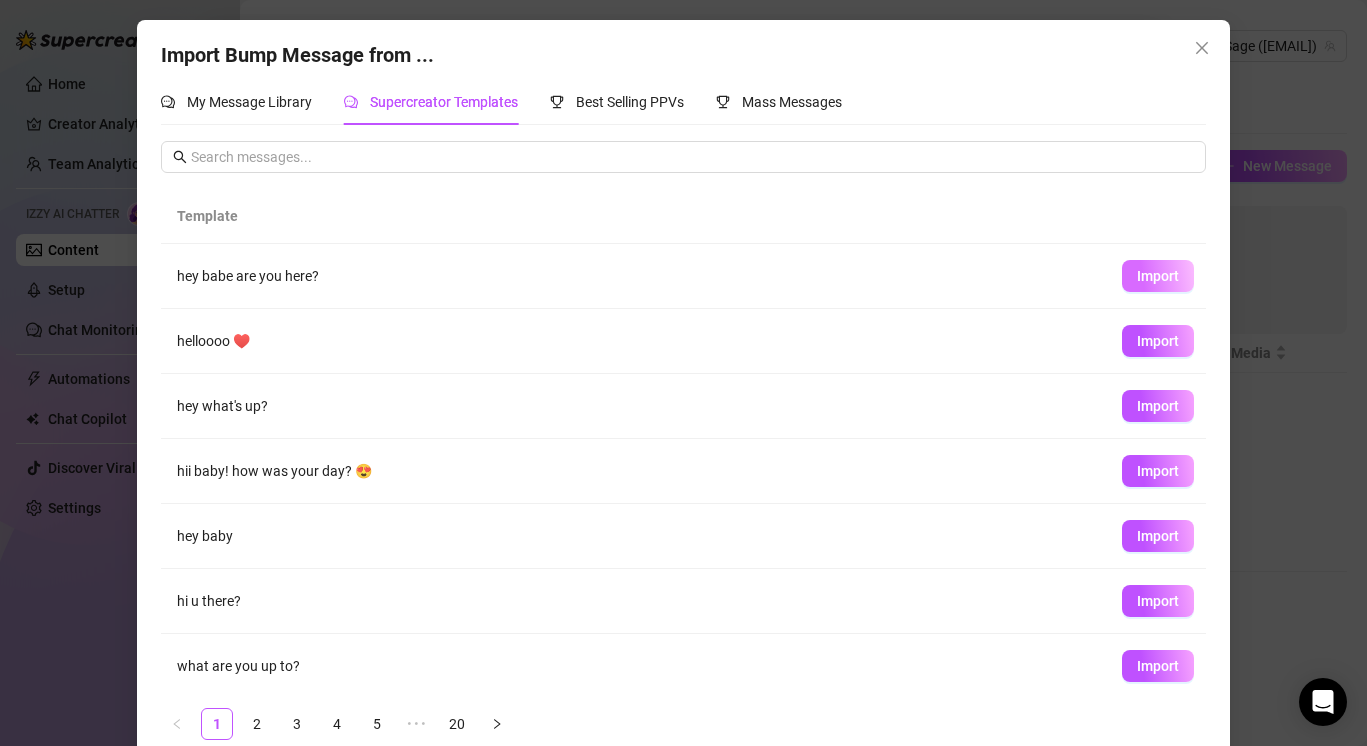 click on "Import" at bounding box center [1158, 276] 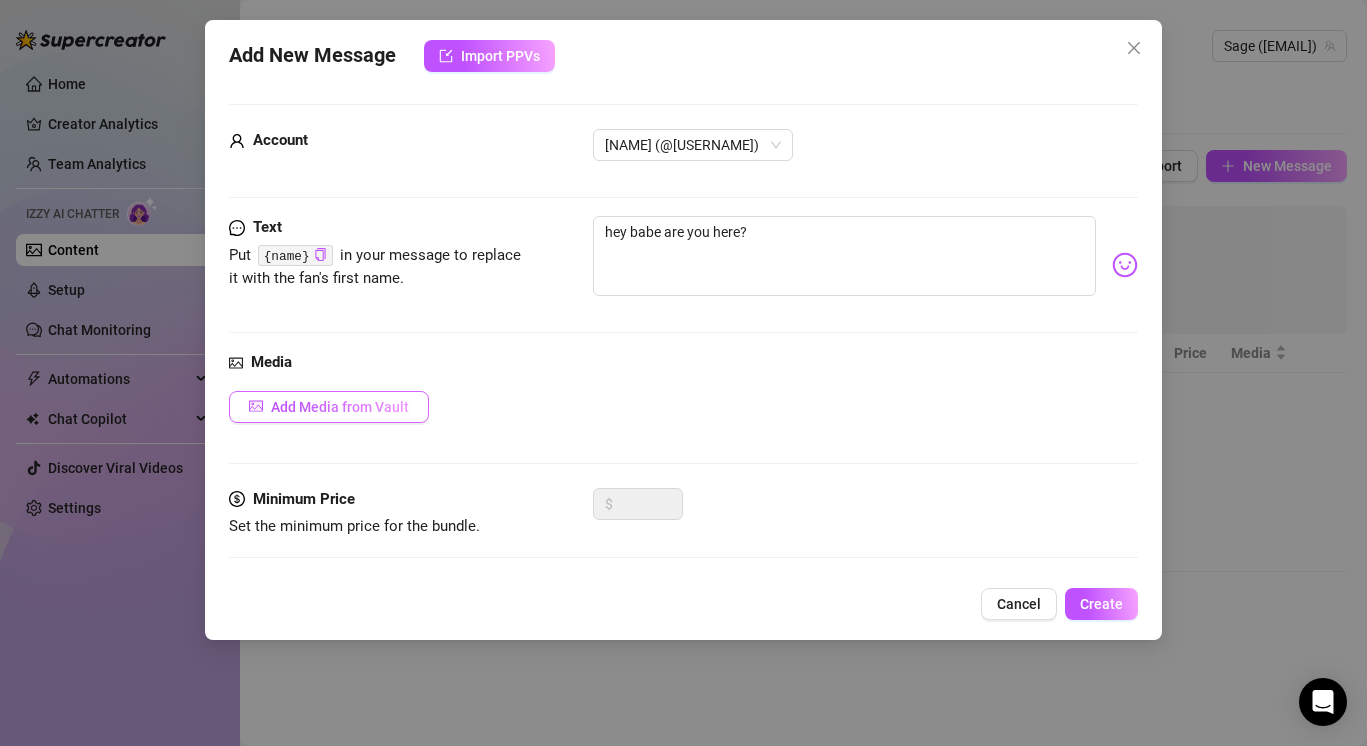 click on "Add Media from Vault" at bounding box center (340, 407) 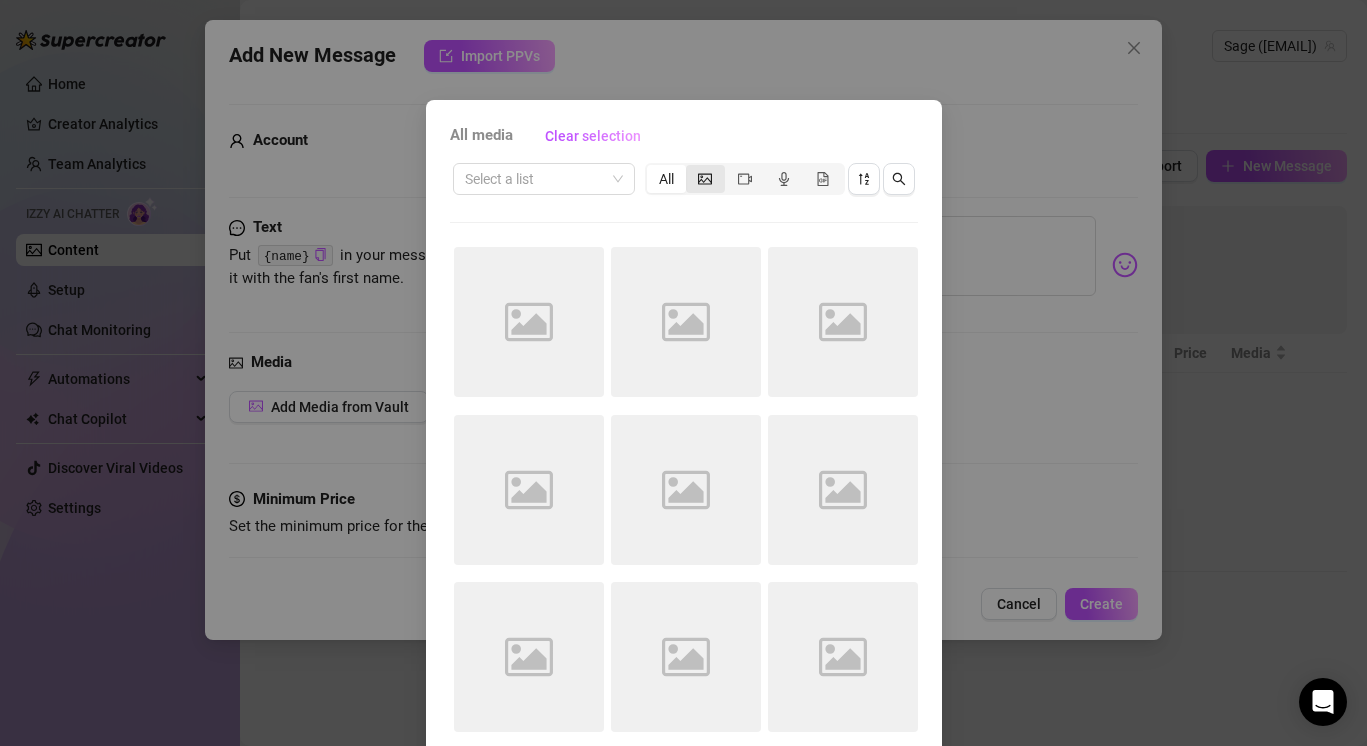 click at bounding box center [705, 179] 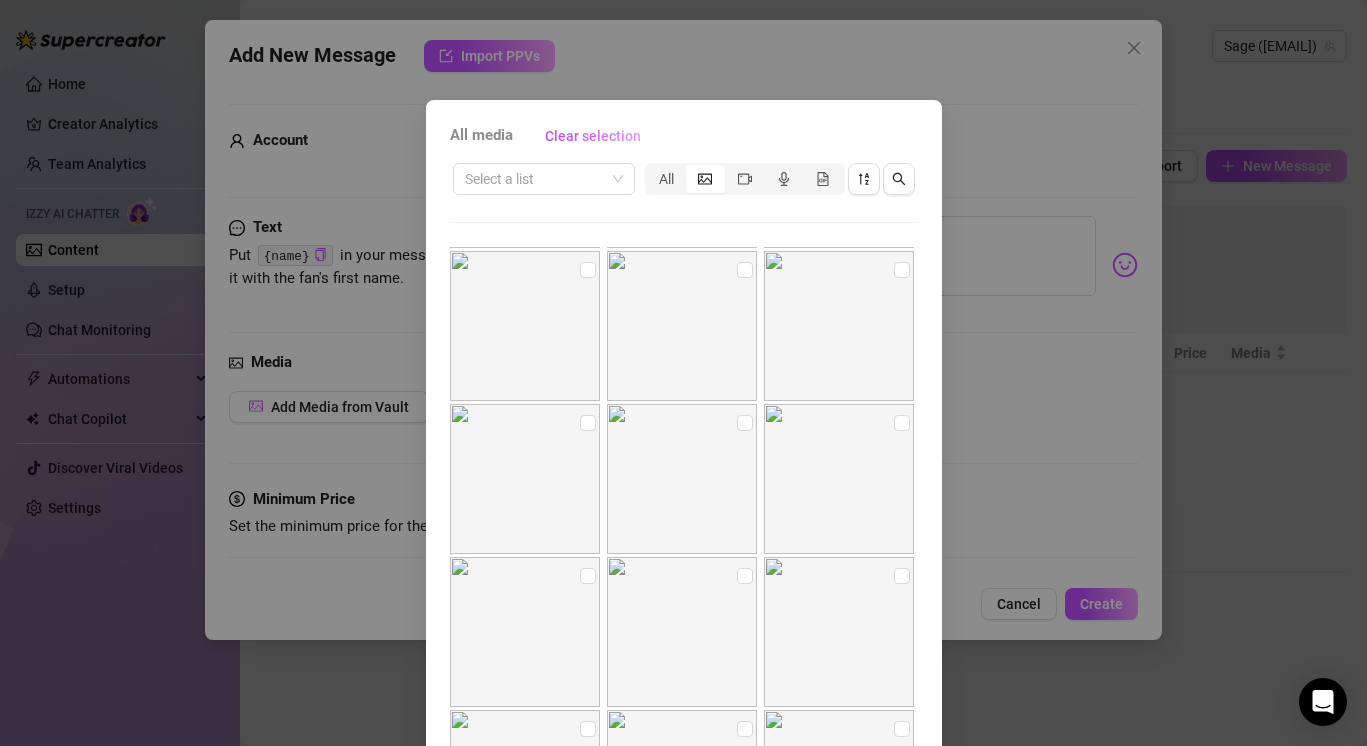 scroll, scrollTop: 204, scrollLeft: 0, axis: vertical 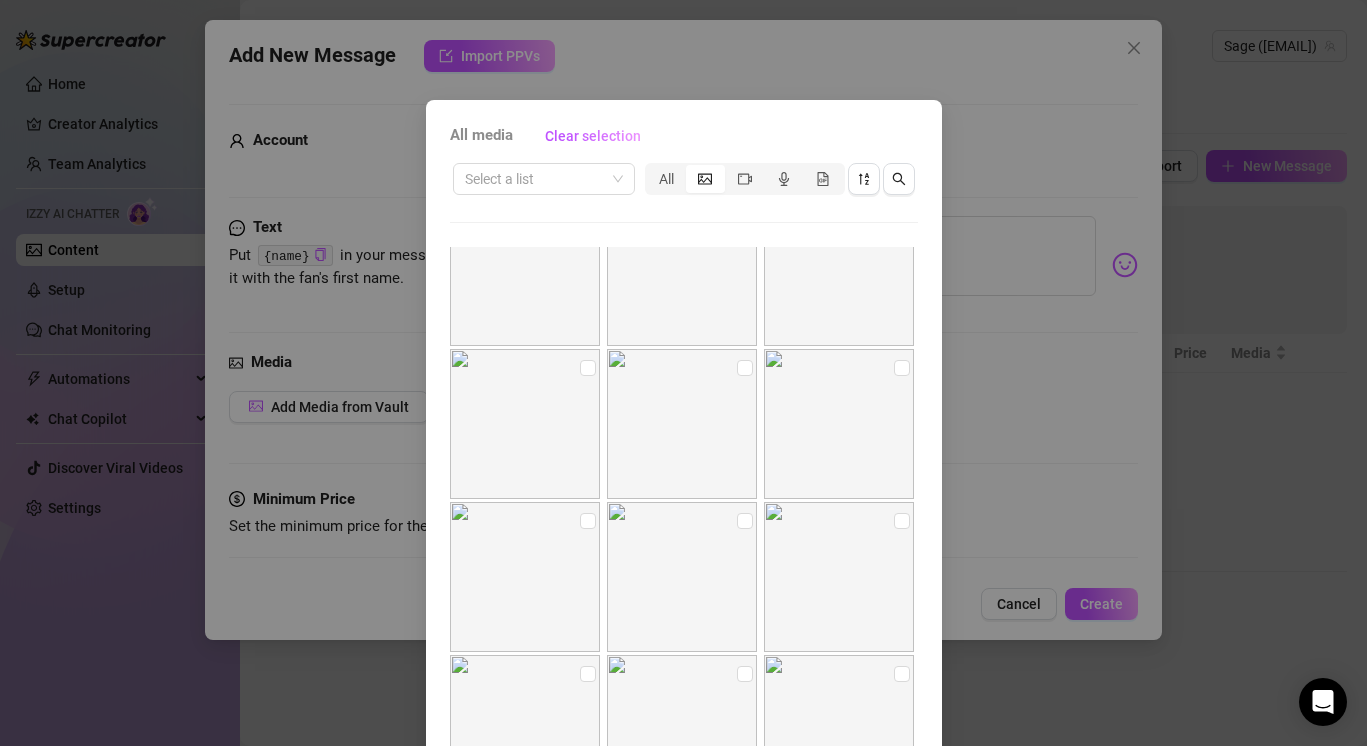 click at bounding box center (705, 179) 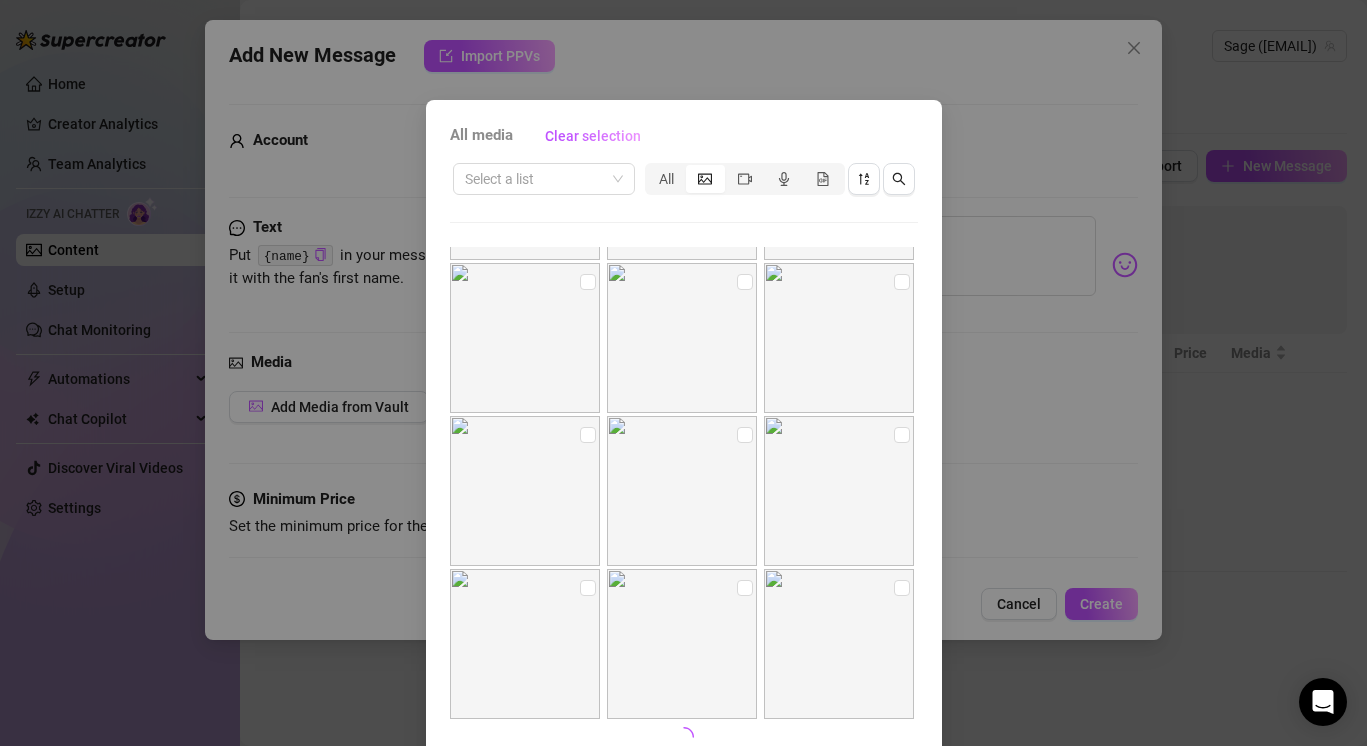 scroll, scrollTop: 754, scrollLeft: 0, axis: vertical 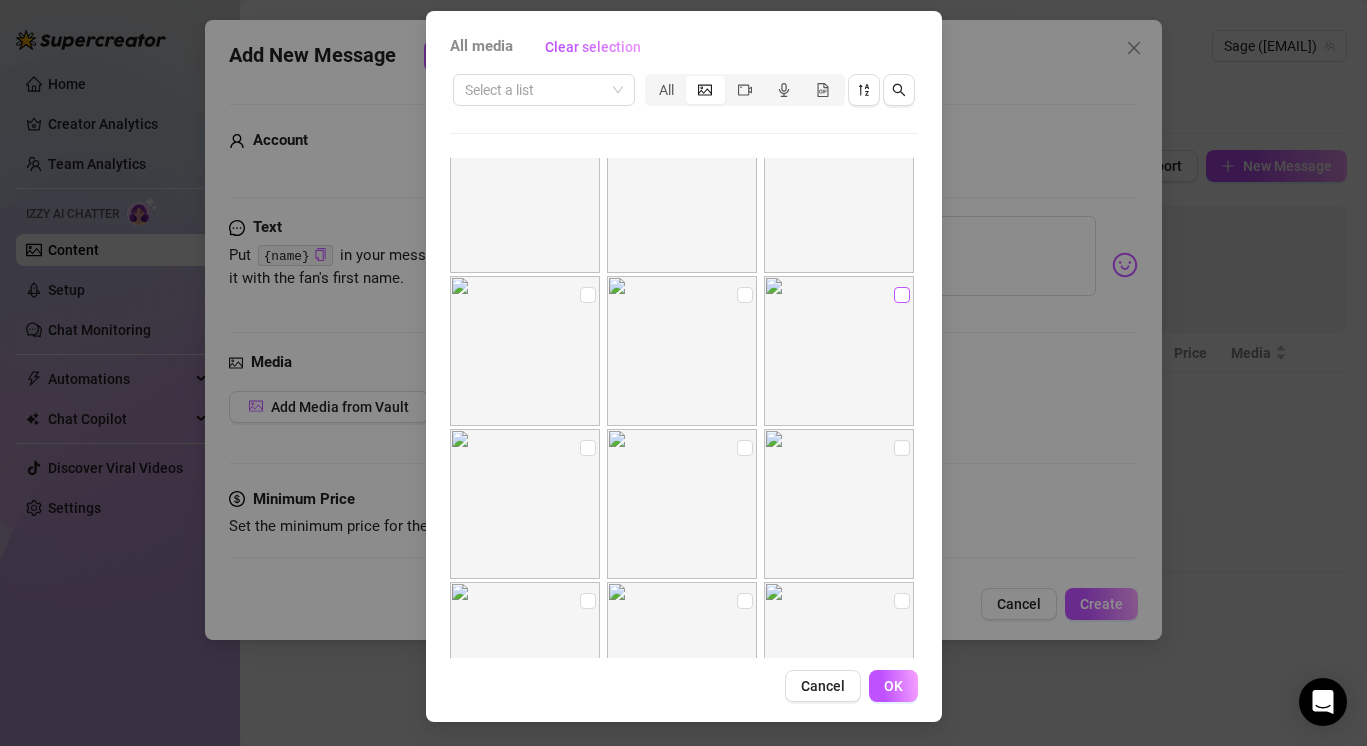 click at bounding box center (902, 295) 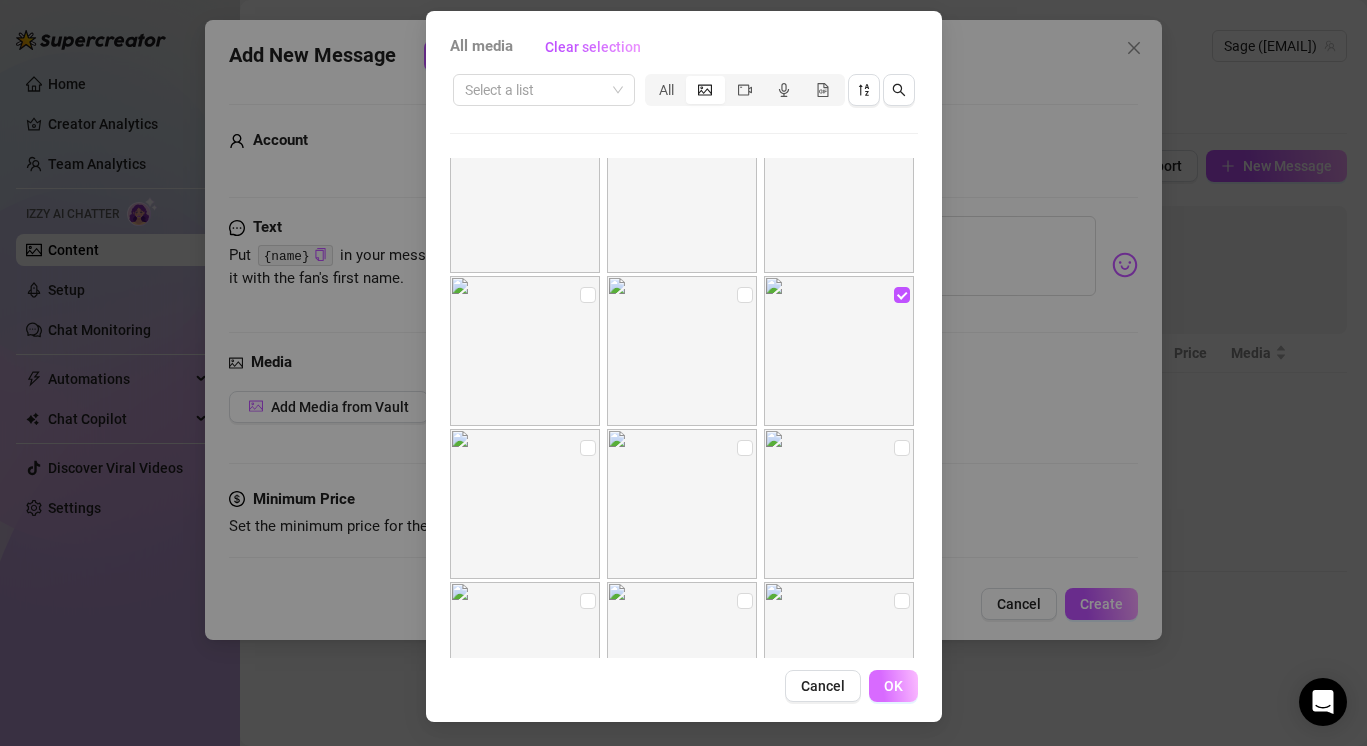 click on "OK" at bounding box center (893, 686) 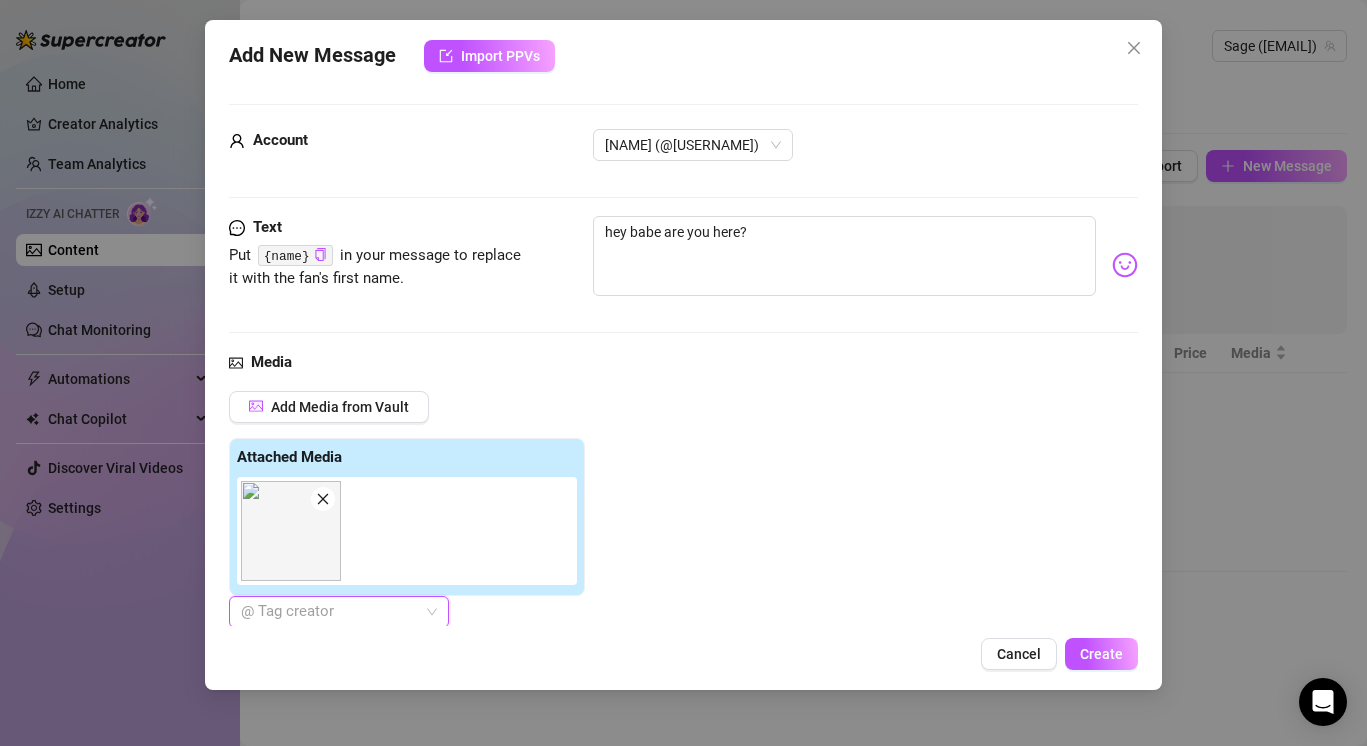 click at bounding box center [291, 531] 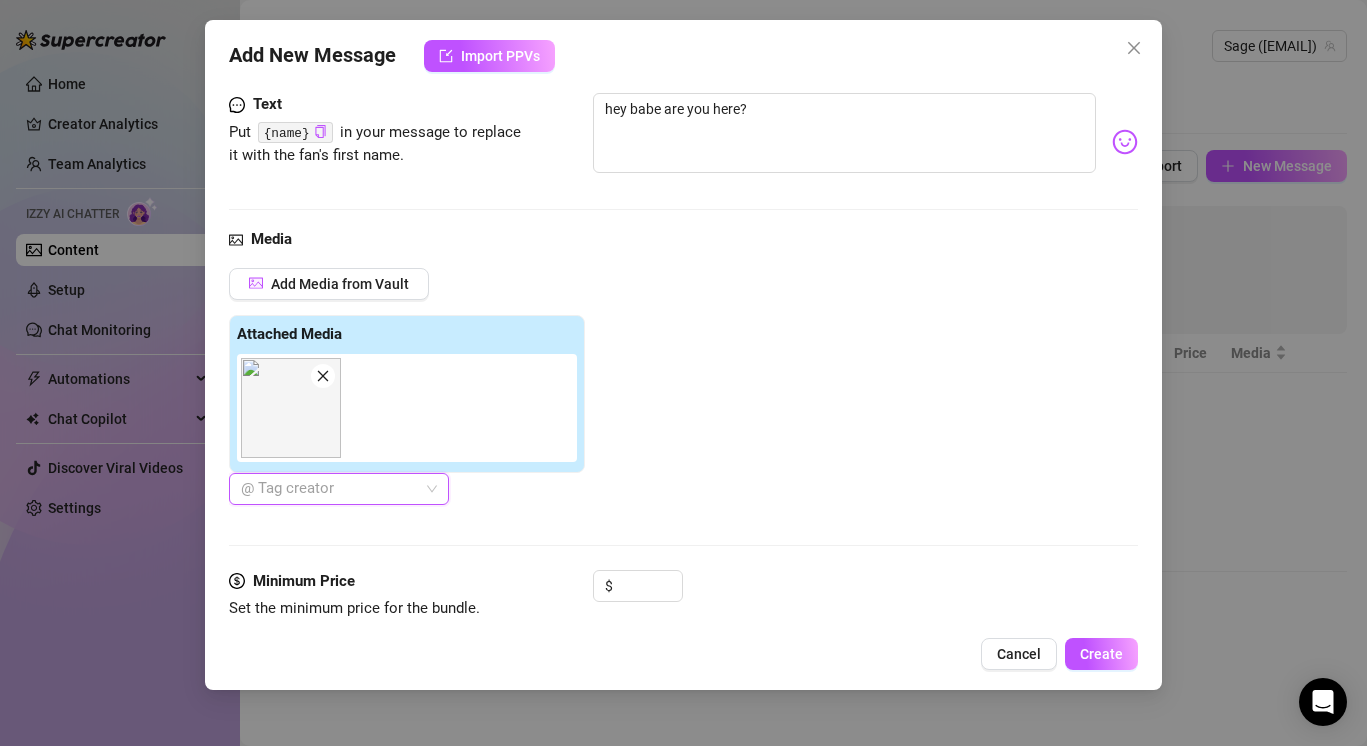 scroll, scrollTop: 125, scrollLeft: 0, axis: vertical 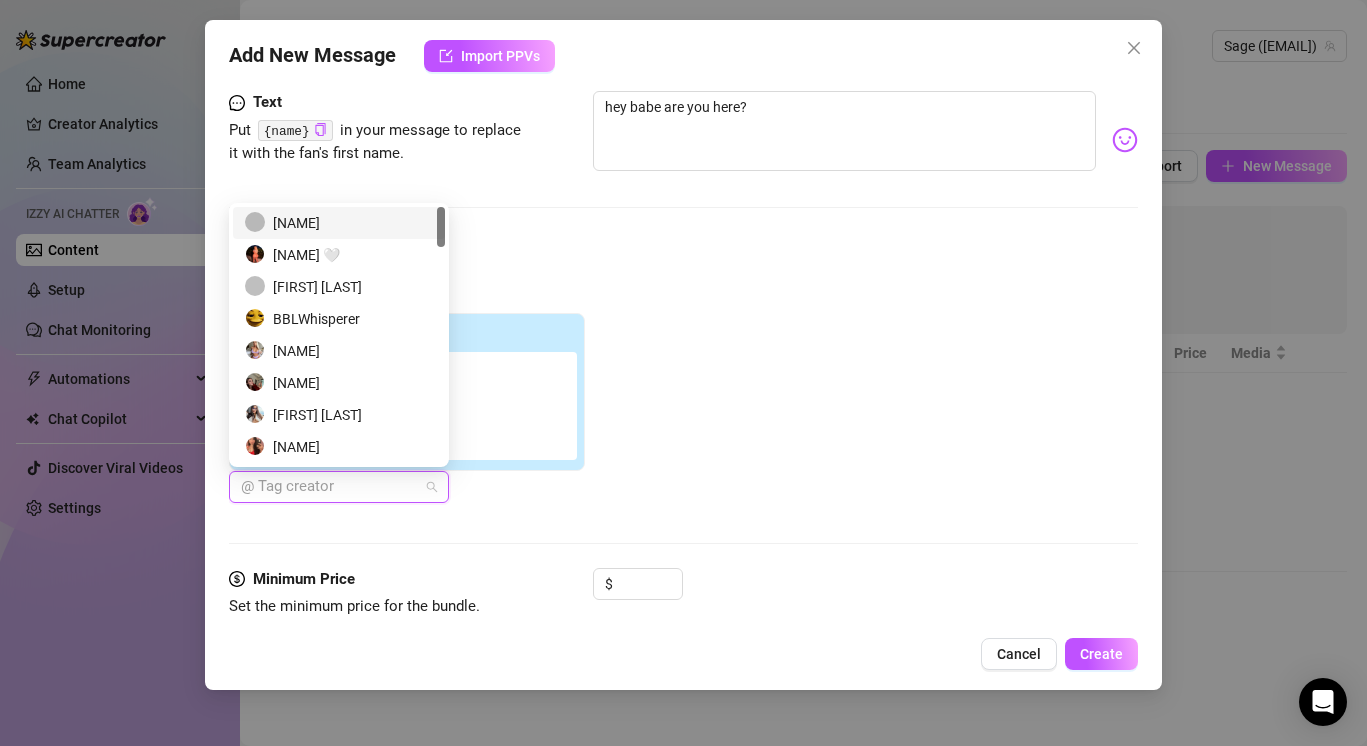 click on "@ Tag creator" at bounding box center [339, 487] 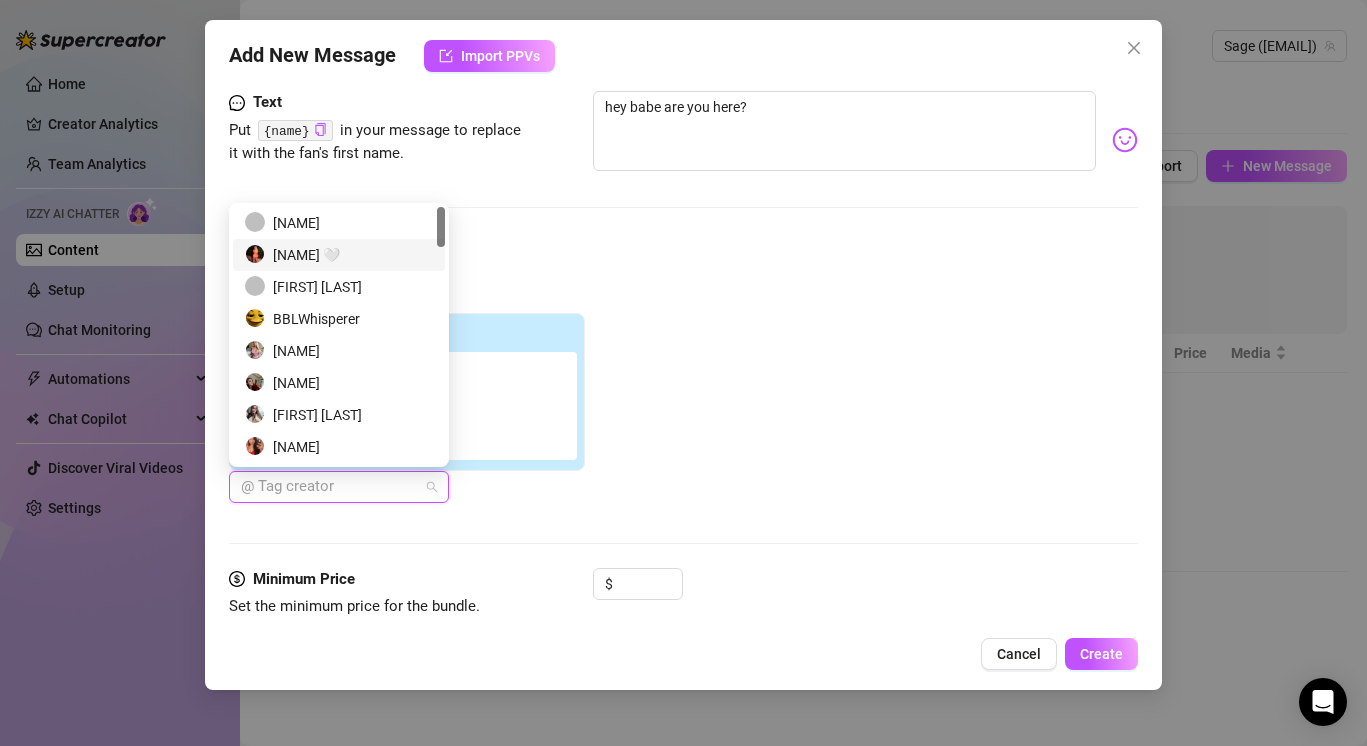 click on "SAGE 🤍" at bounding box center [339, 255] 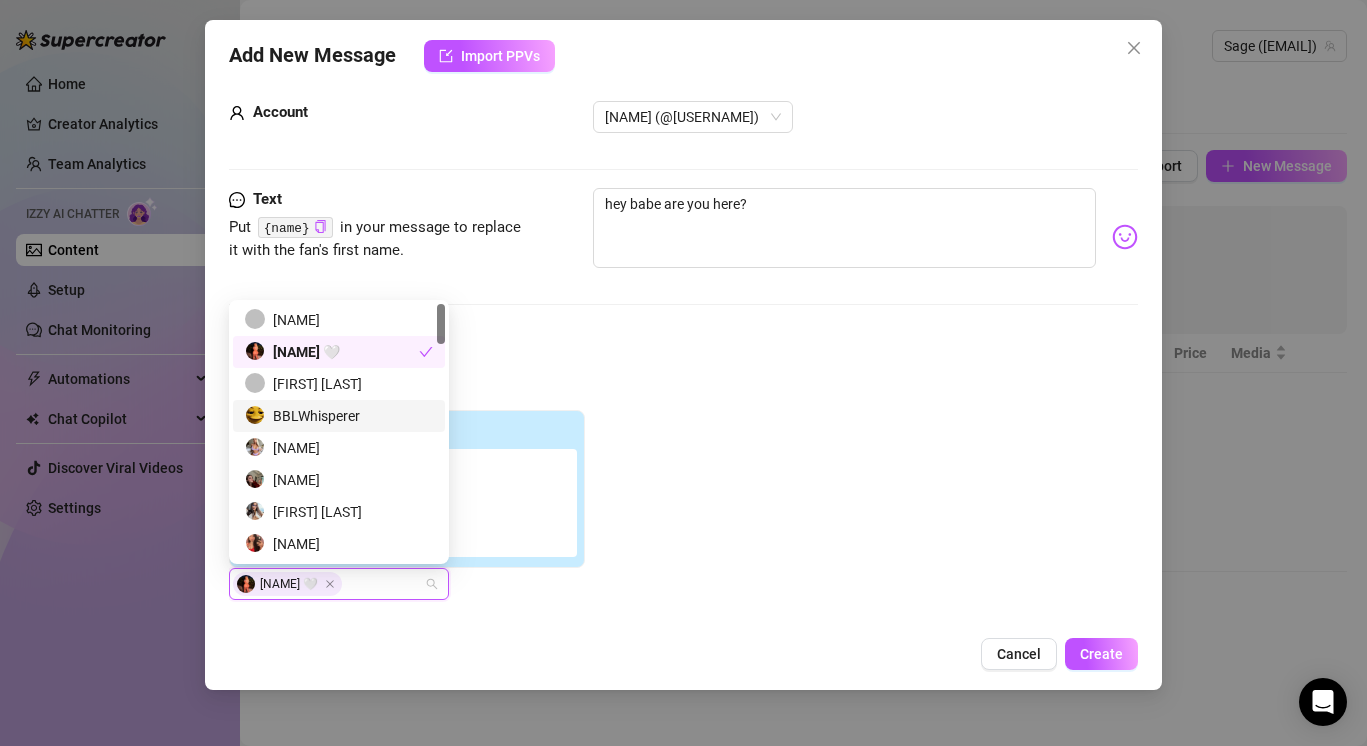 scroll, scrollTop: 0, scrollLeft: 0, axis: both 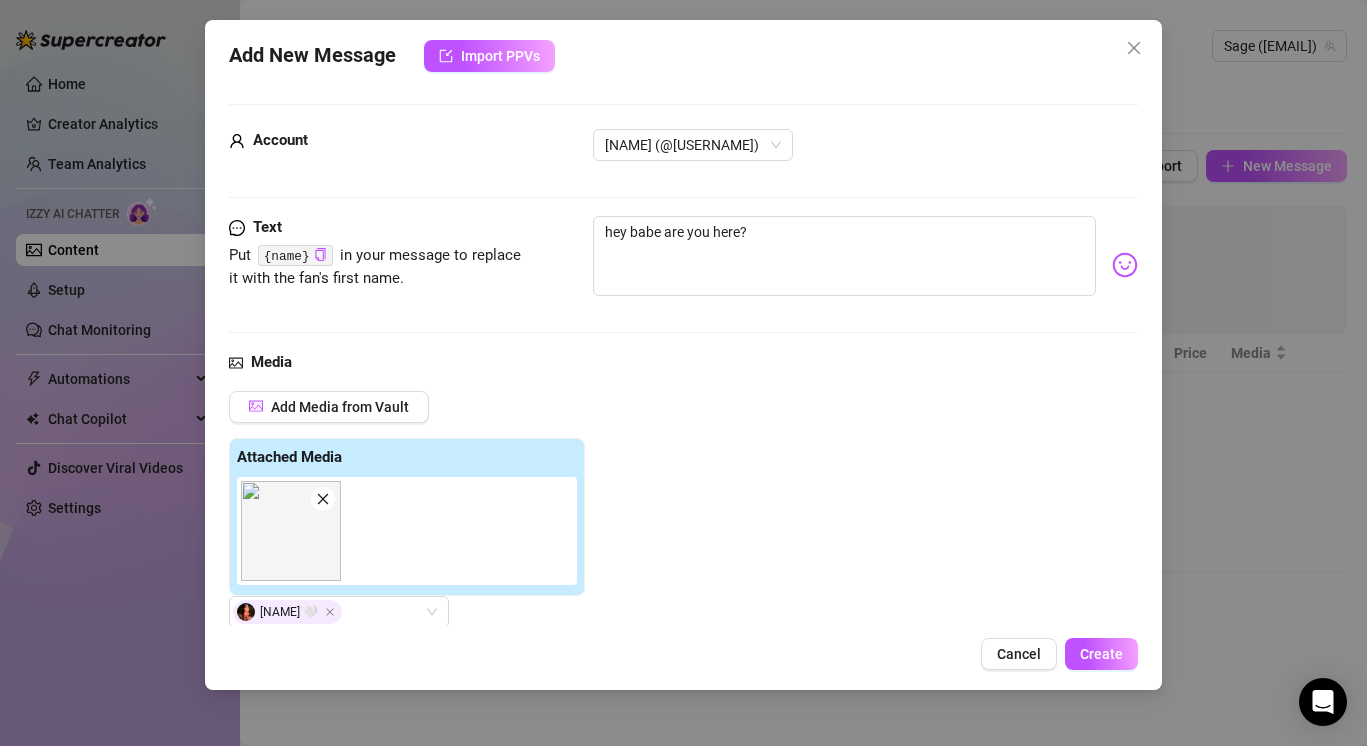 click on "Media" at bounding box center [683, 363] 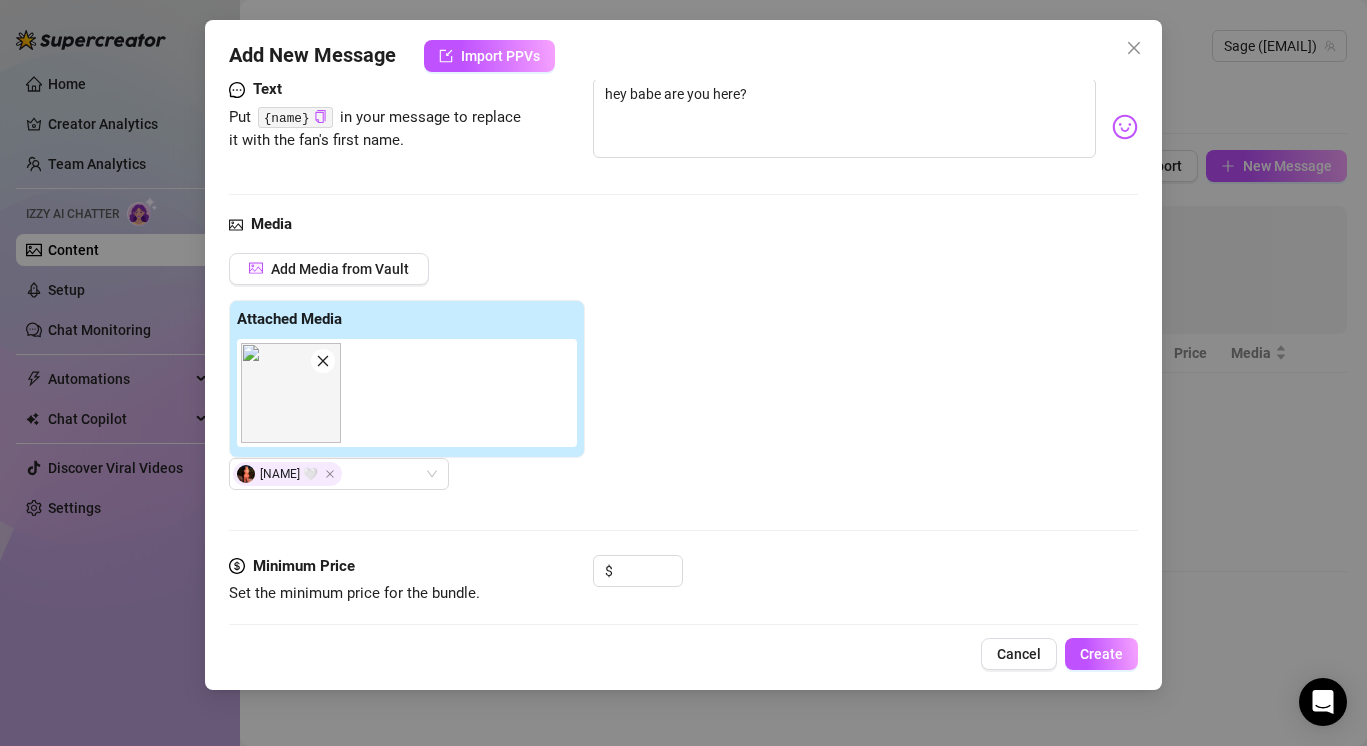 scroll, scrollTop: 154, scrollLeft: 0, axis: vertical 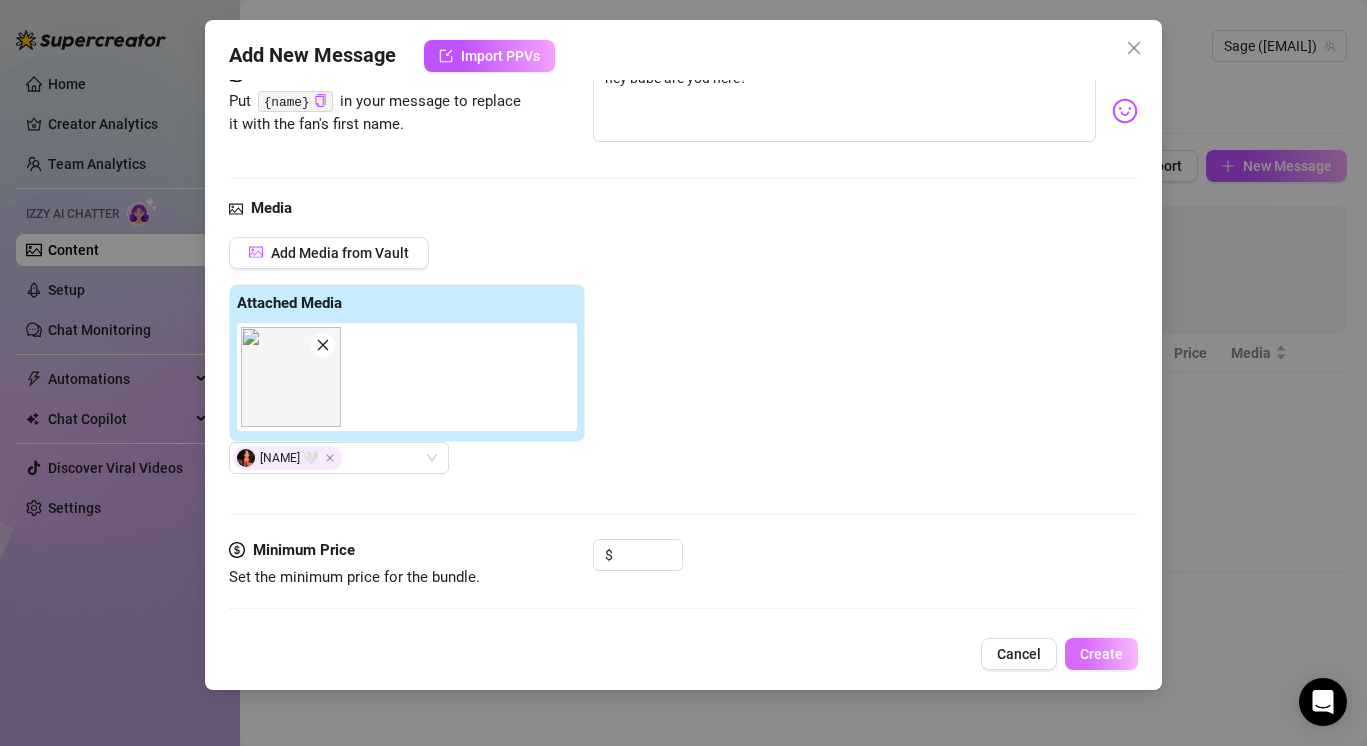 click on "Create" at bounding box center [1101, 654] 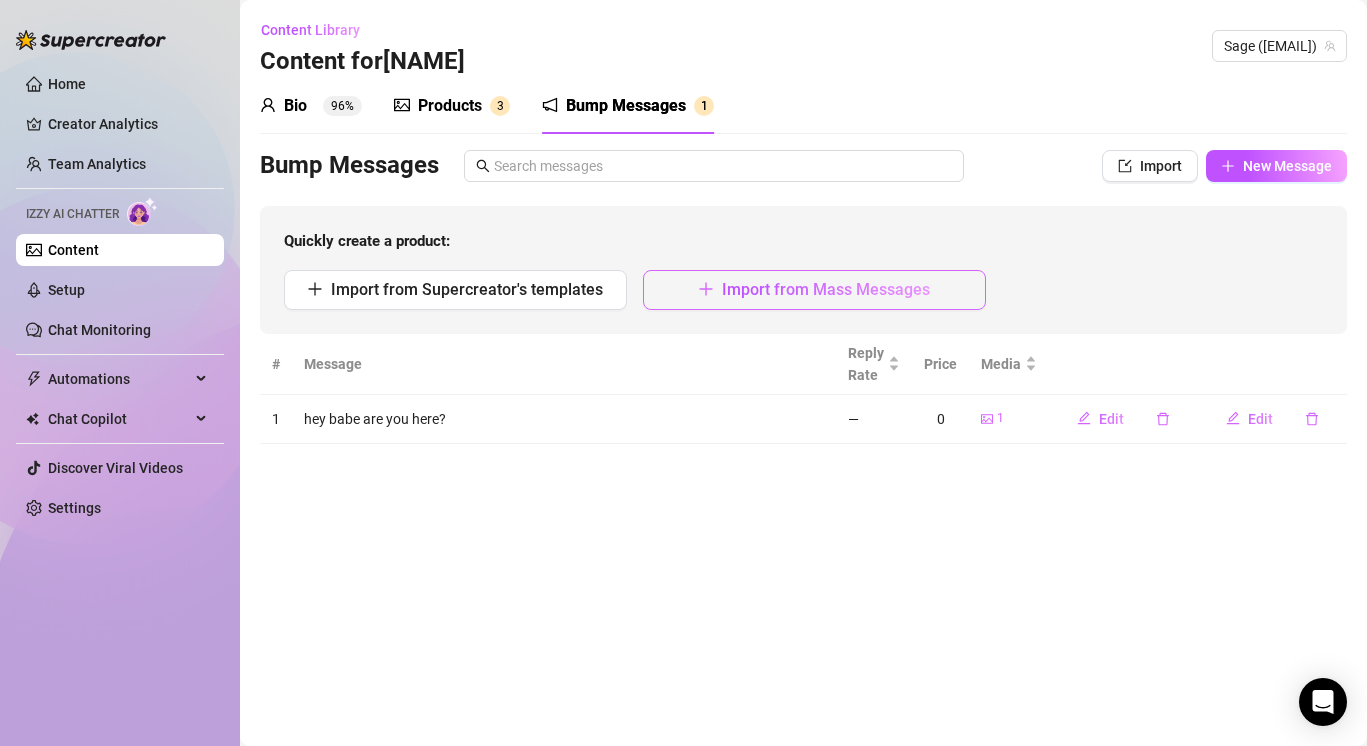 click at bounding box center [706, 289] 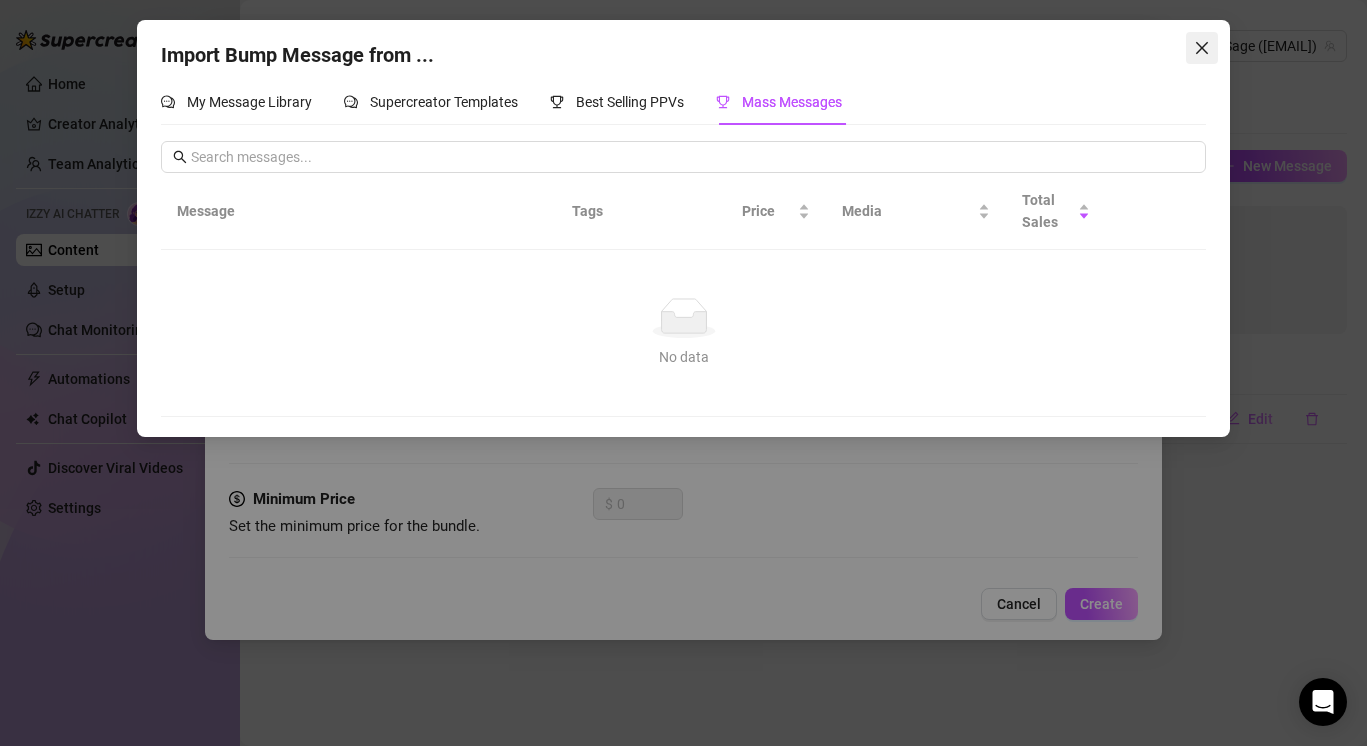 click 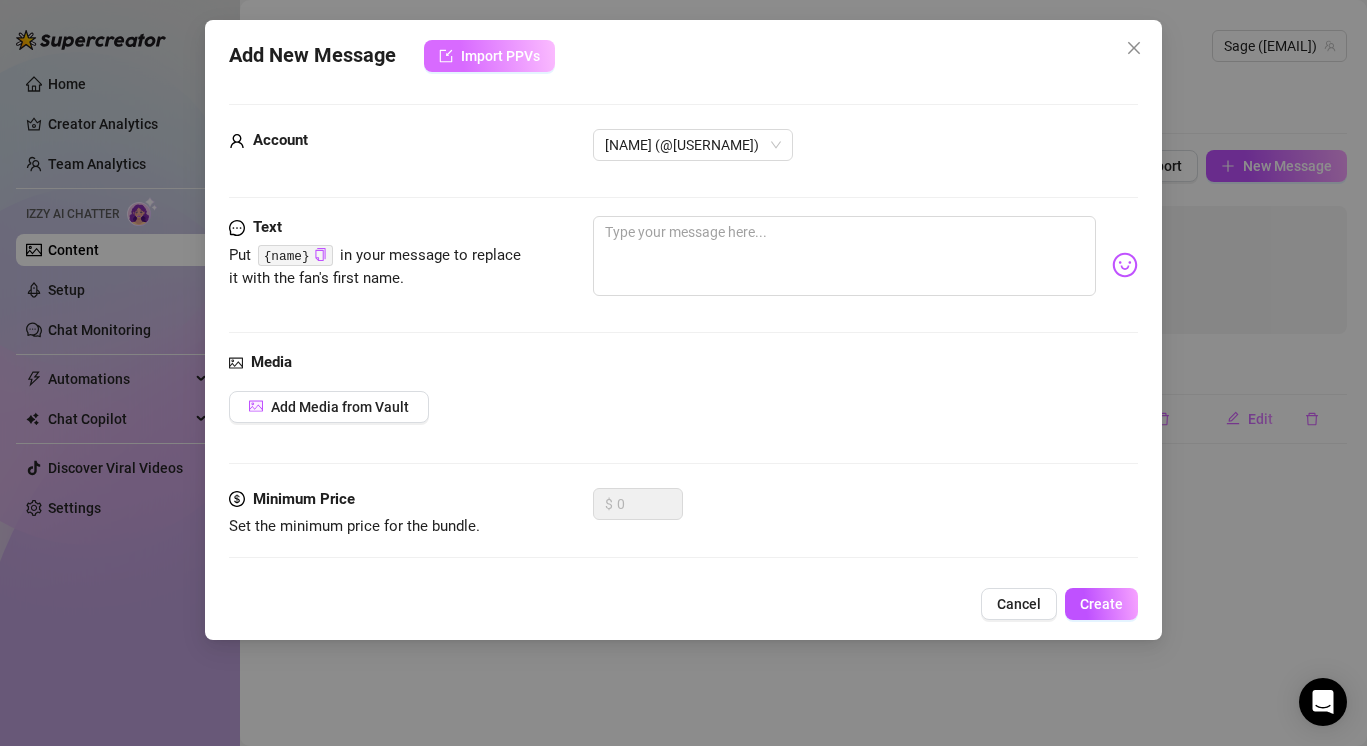 click on "Import PPVs" at bounding box center [489, 56] 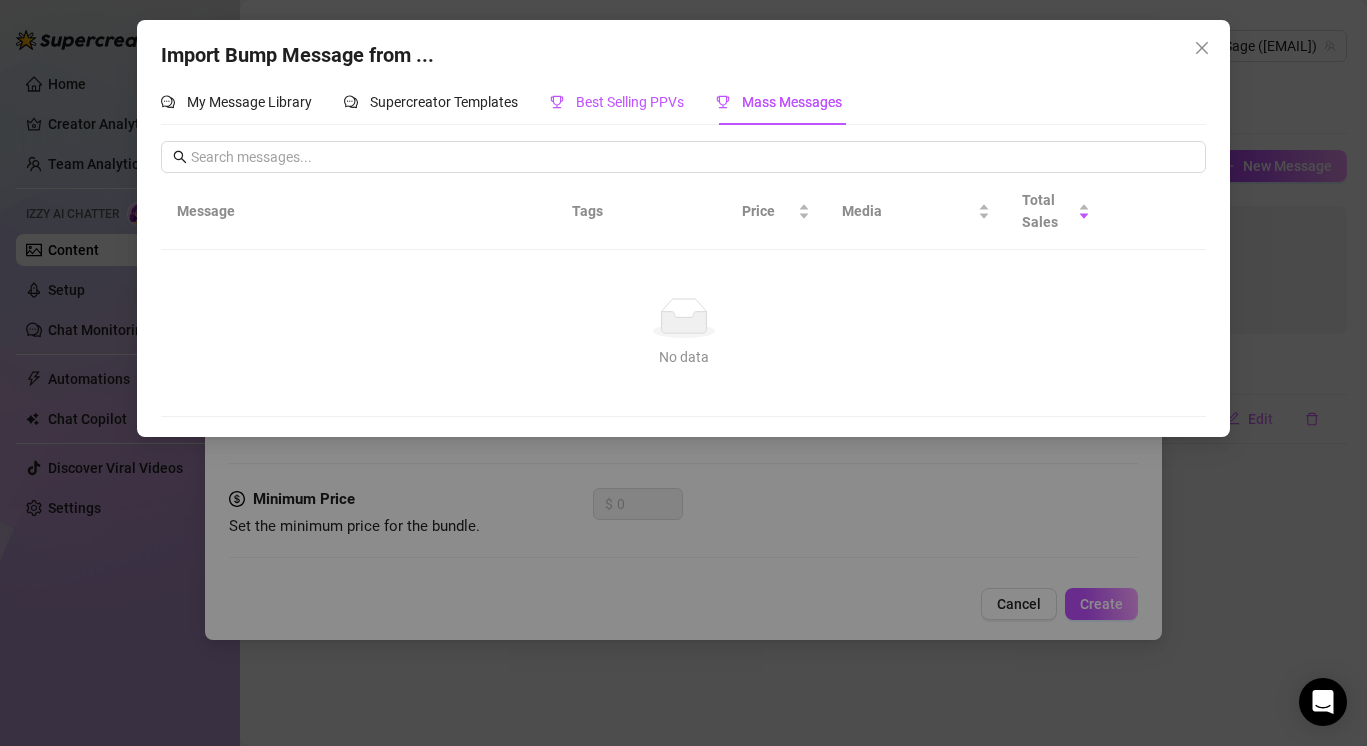 click on "Best Selling PPVs" at bounding box center (617, 102) 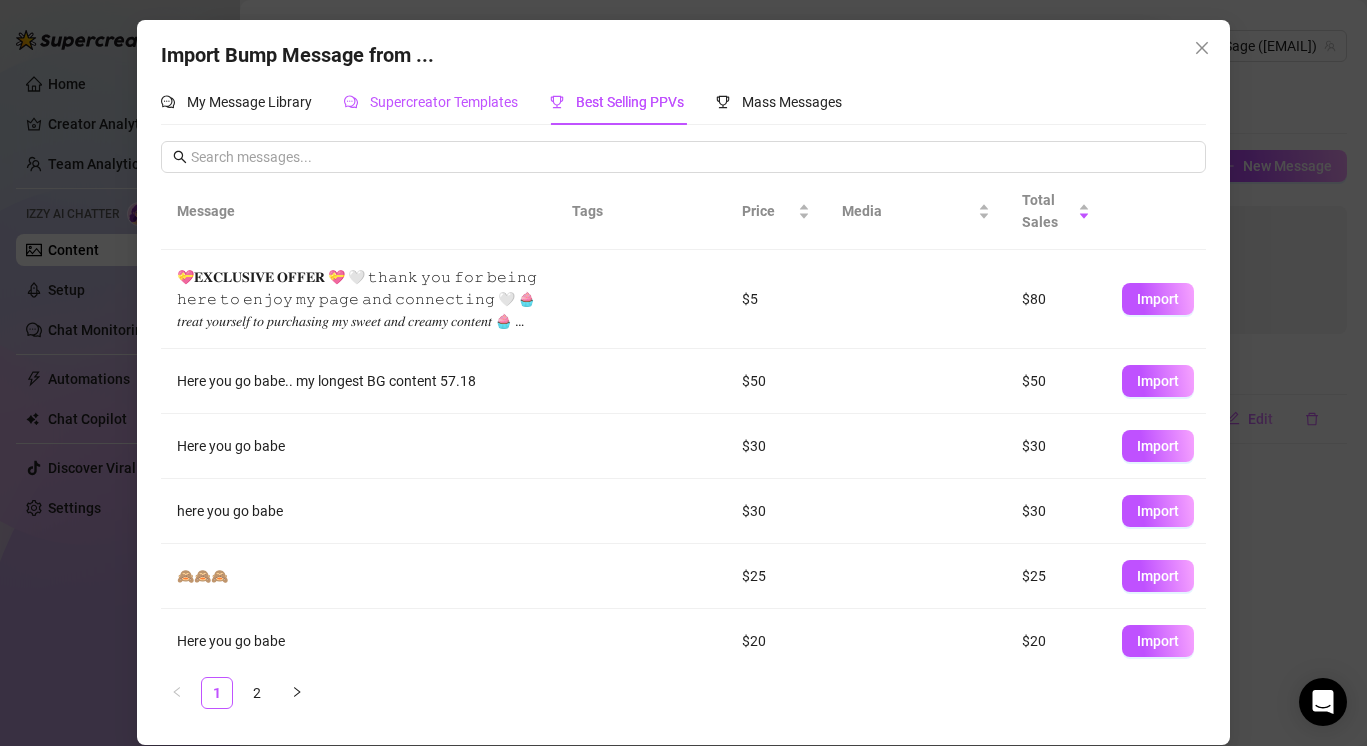 click on "Supercreator Templates" at bounding box center [444, 102] 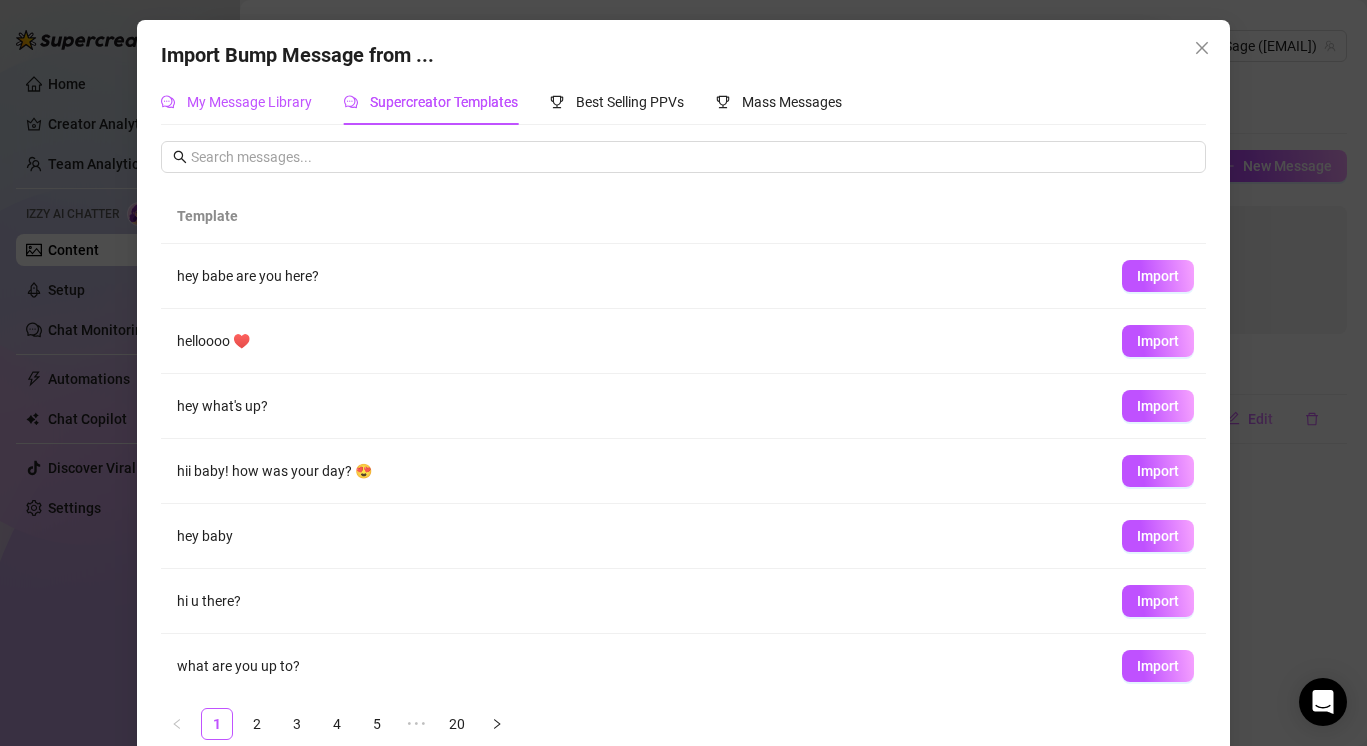 click on "My Message Library" at bounding box center [249, 102] 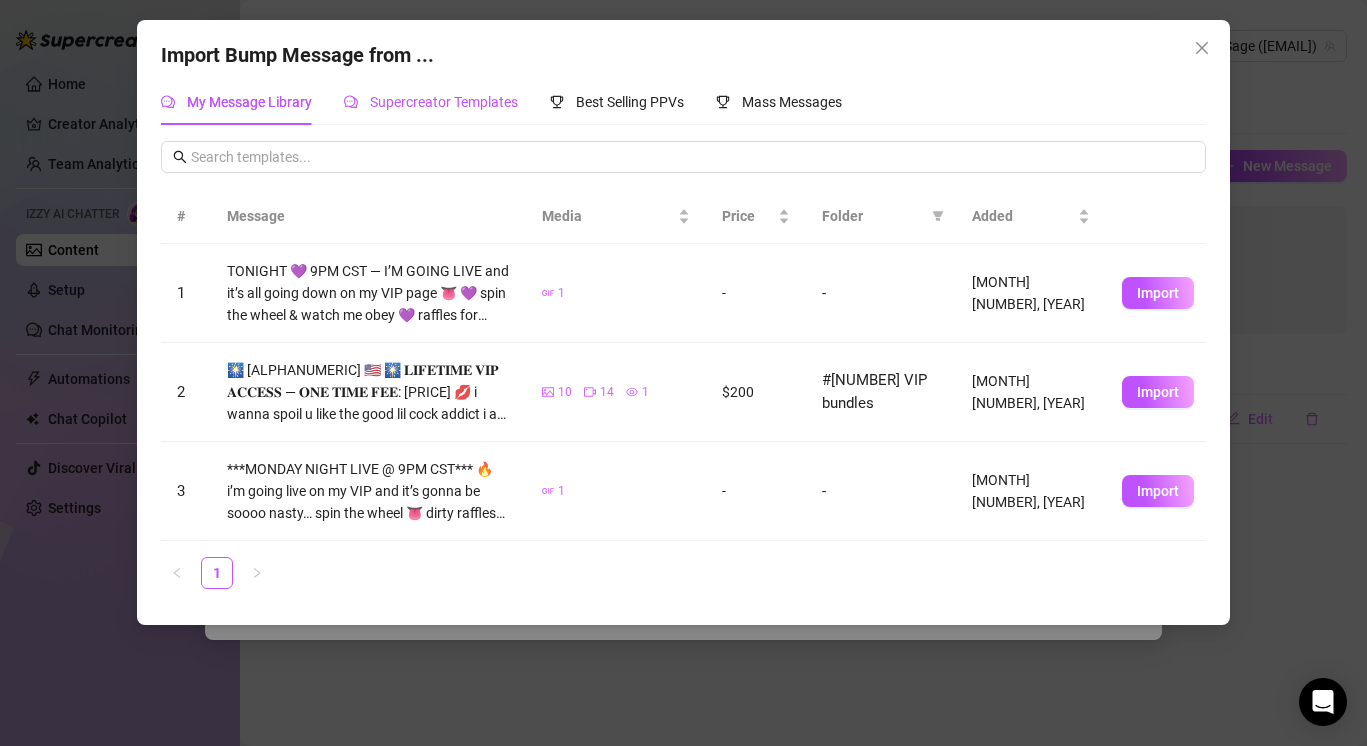 click on "Supercreator Templates" at bounding box center [444, 102] 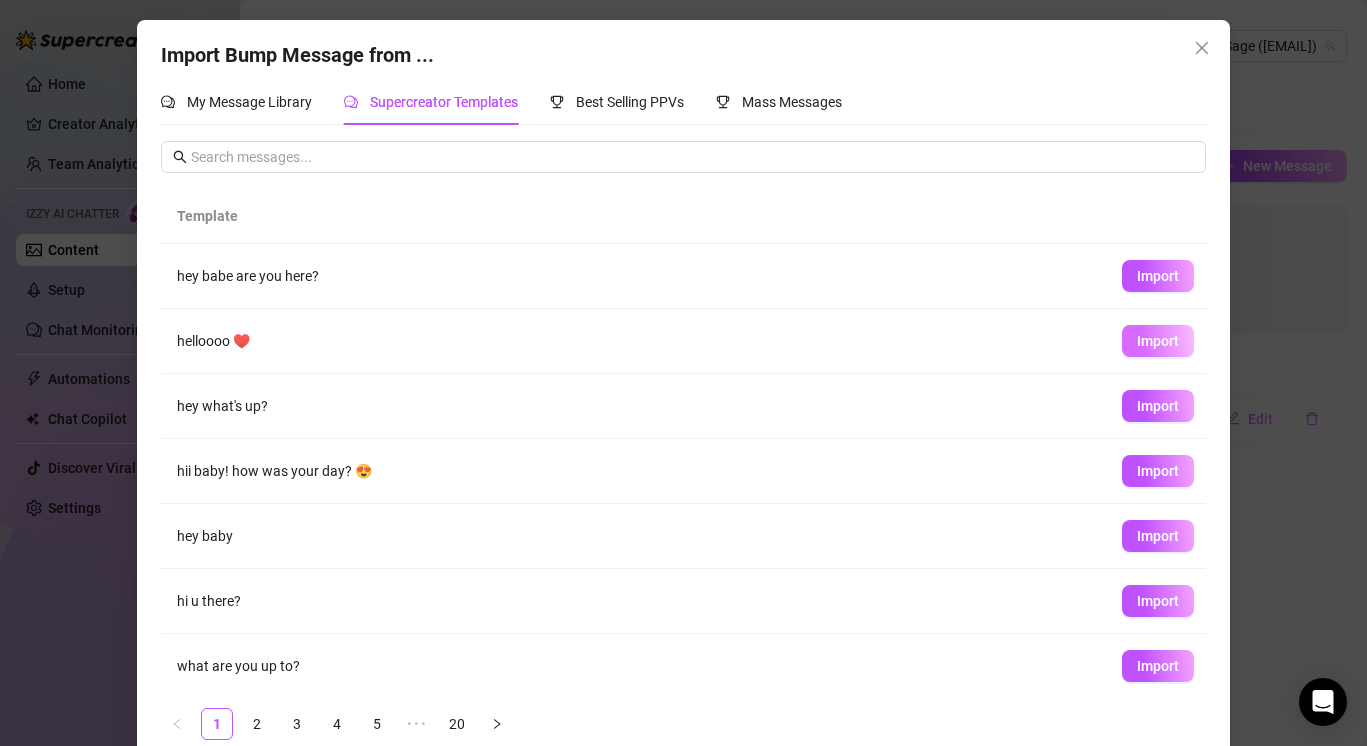click on "Import" at bounding box center [1158, 341] 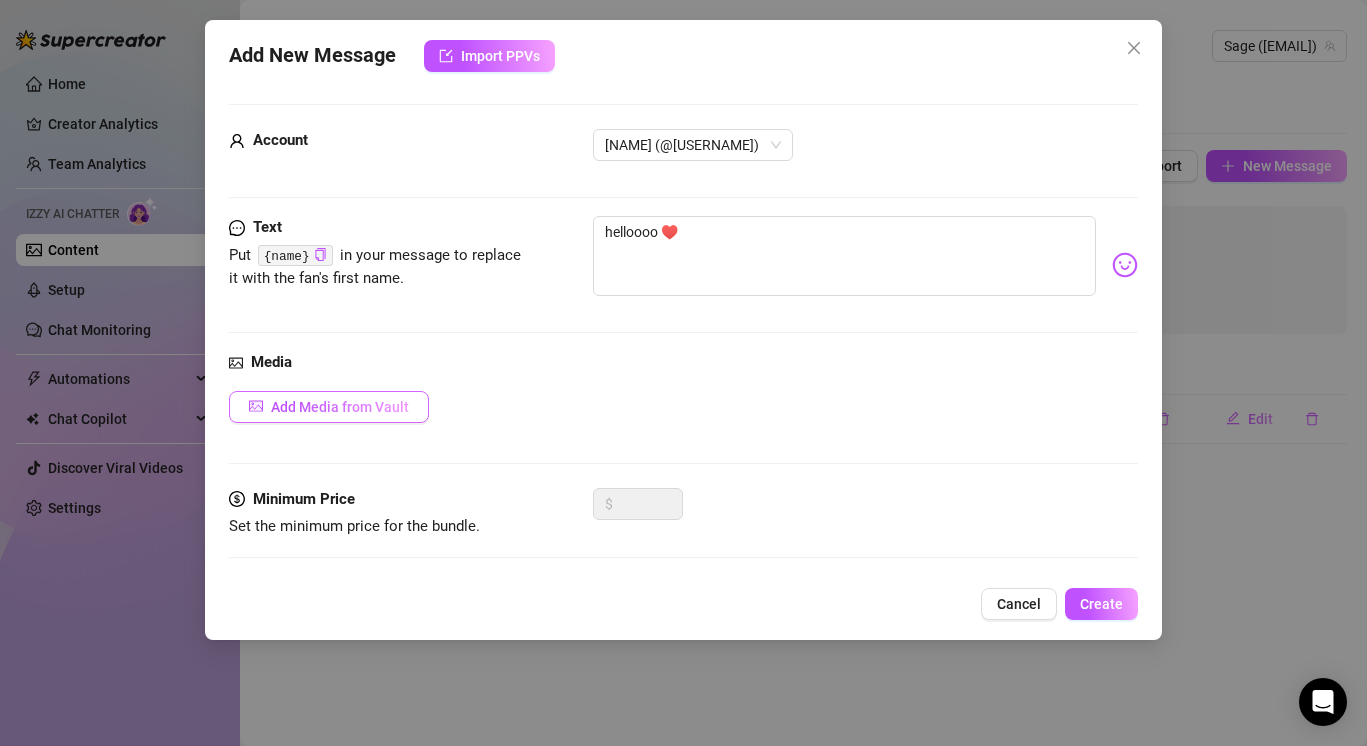 click on "Add Media from Vault" at bounding box center (340, 407) 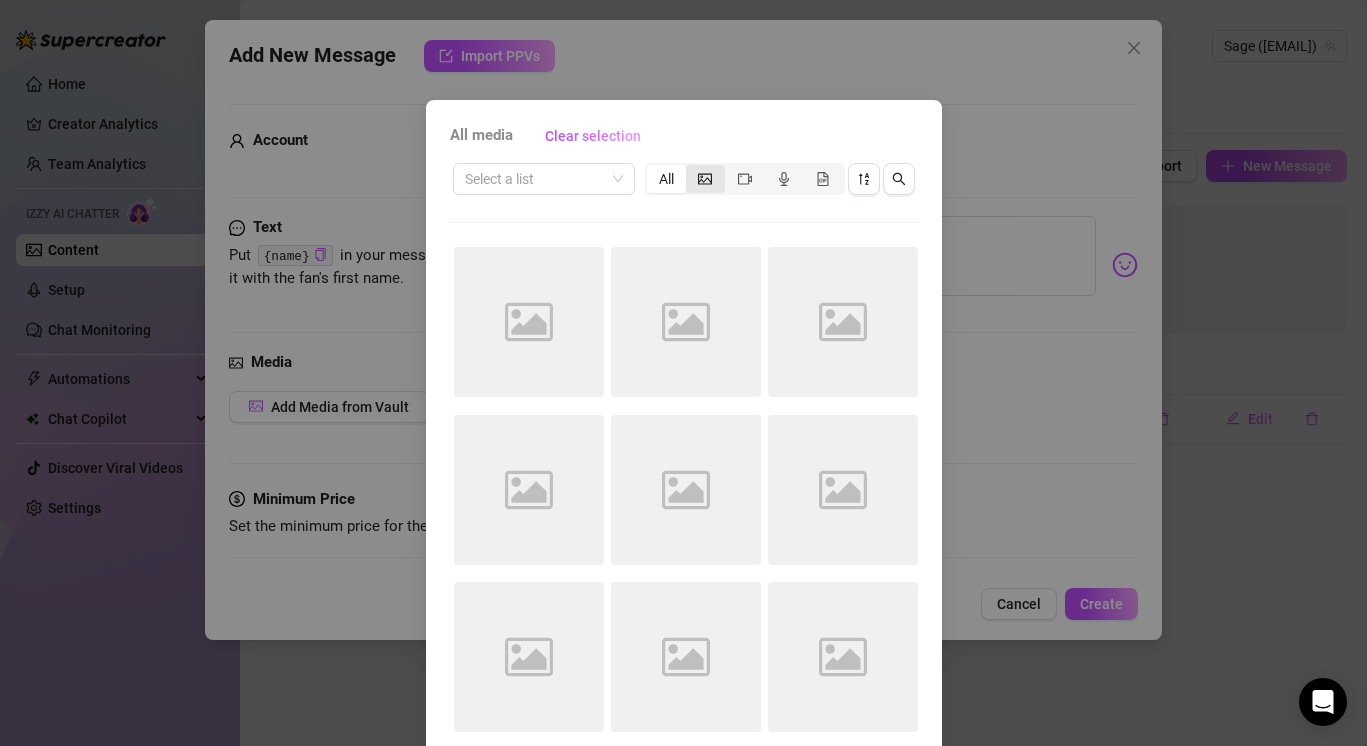 click at bounding box center [705, 179] 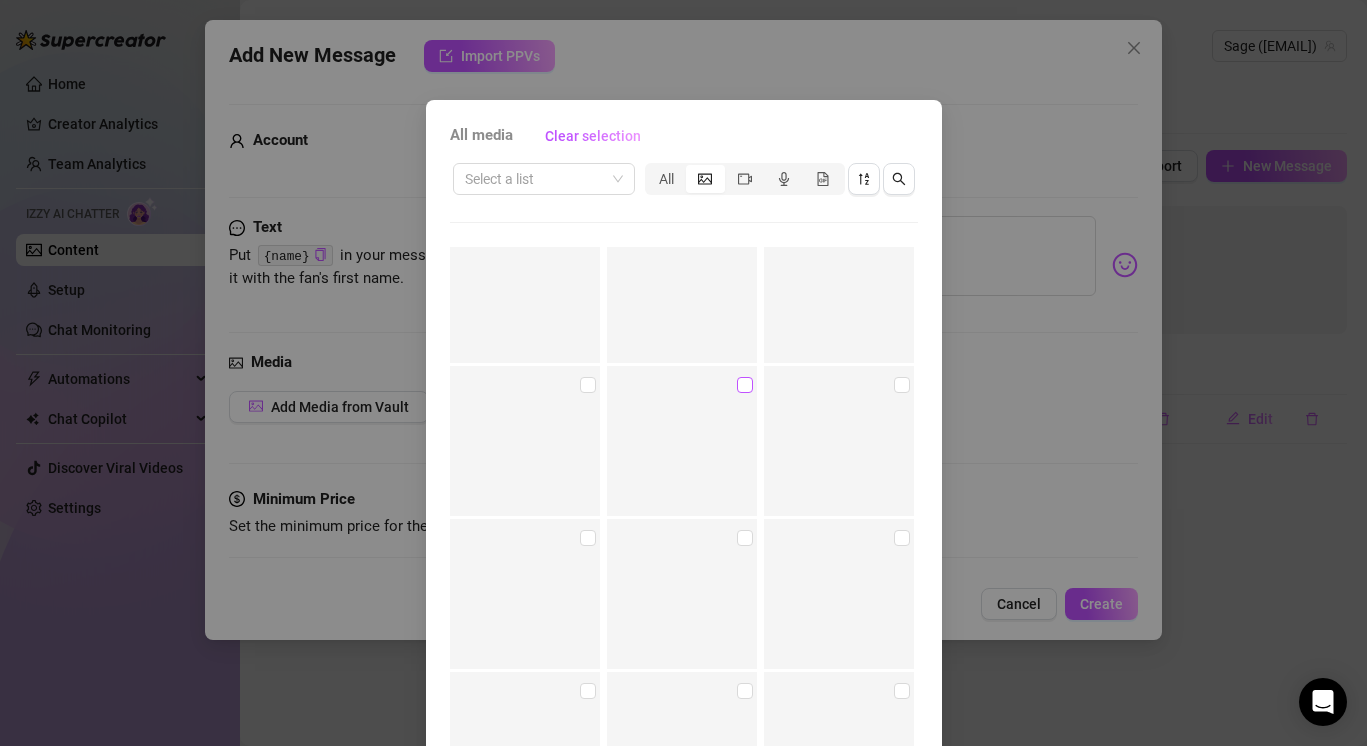 scroll, scrollTop: 8607, scrollLeft: 0, axis: vertical 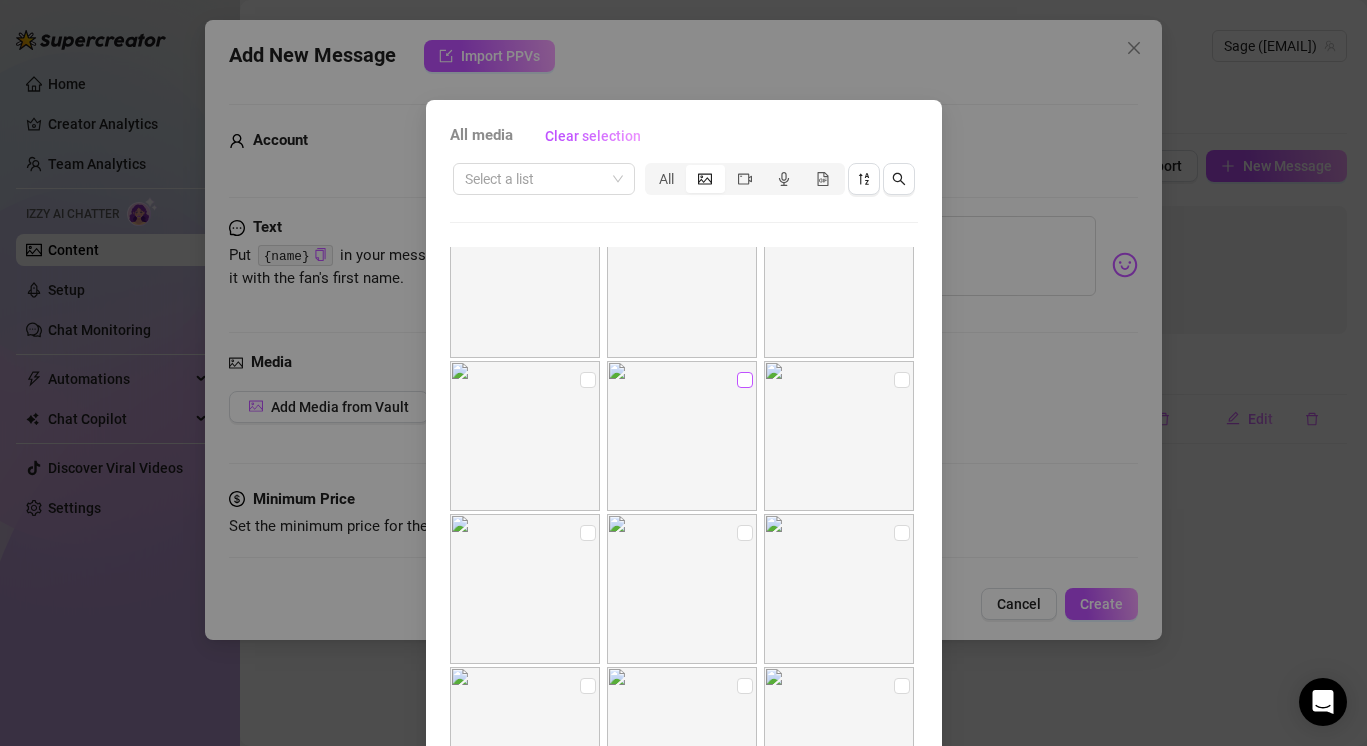 click at bounding box center [745, 380] 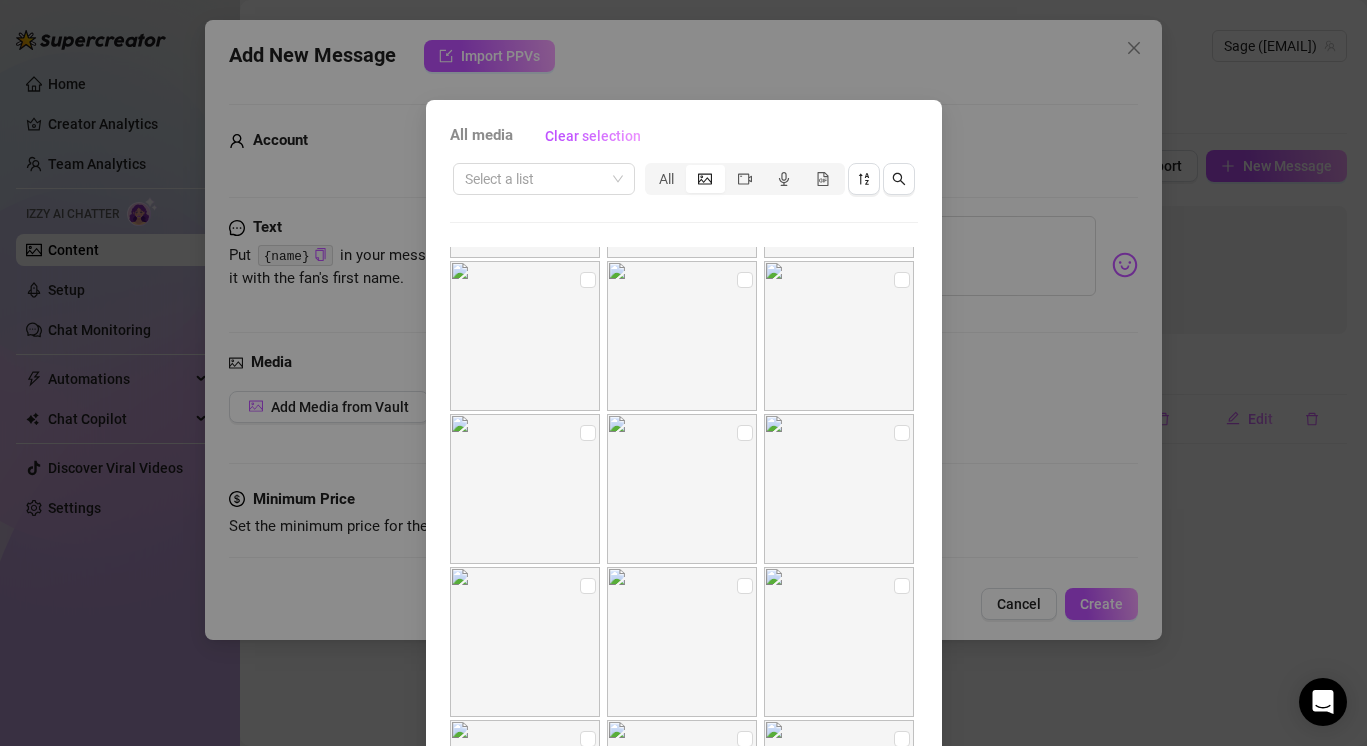 scroll, scrollTop: 8893, scrollLeft: 0, axis: vertical 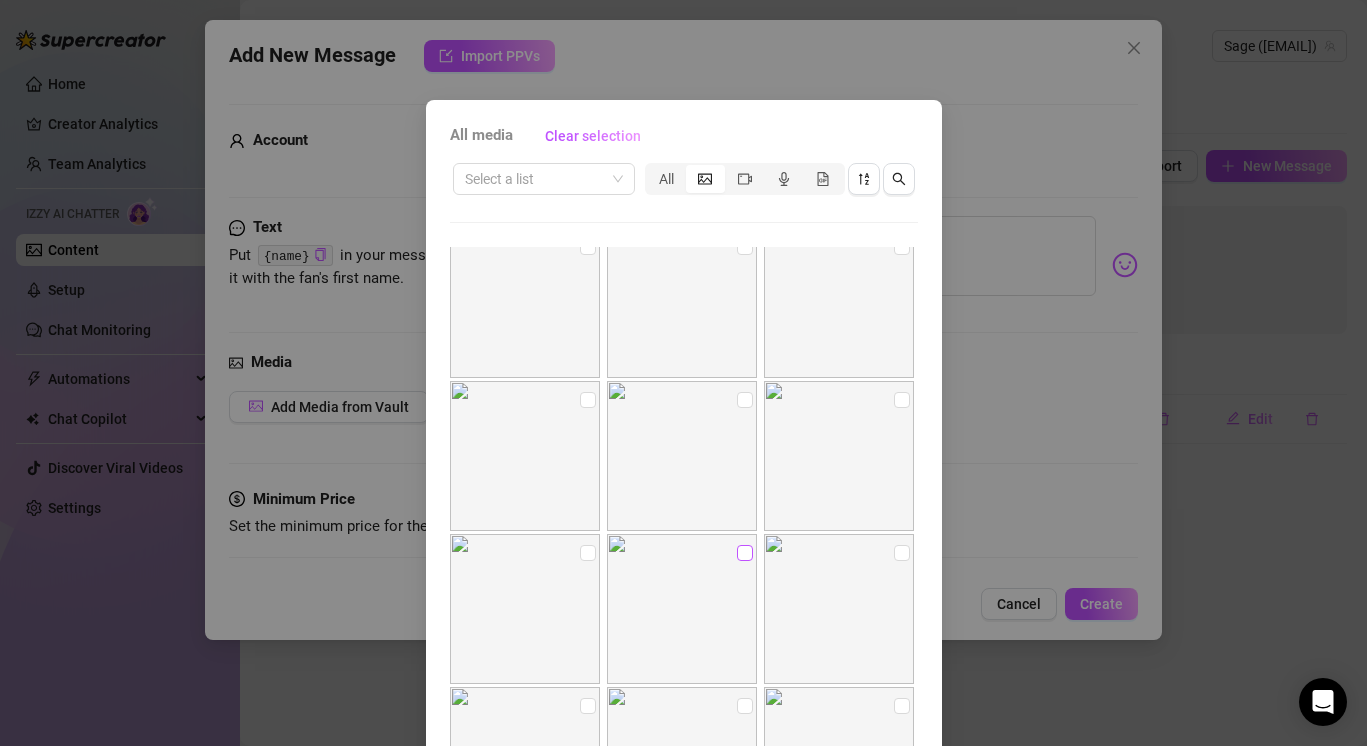 click at bounding box center (745, 553) 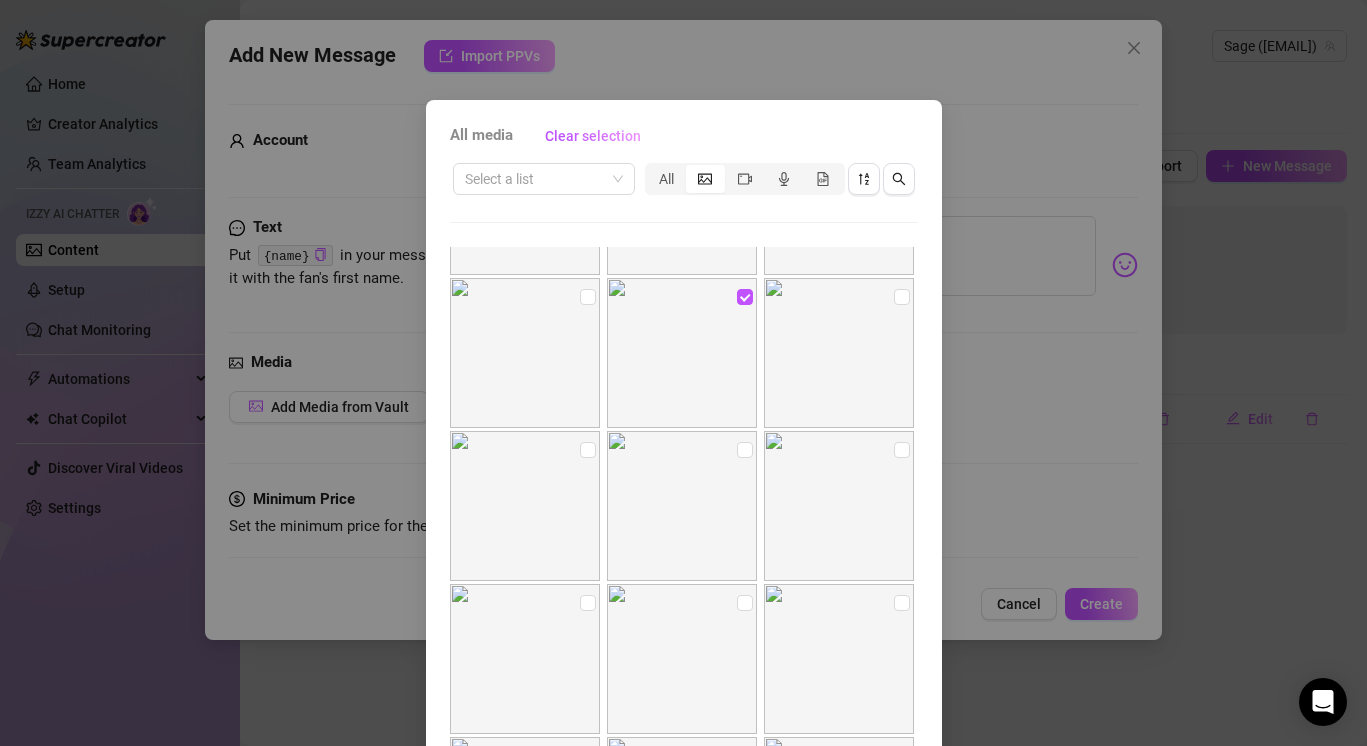 scroll, scrollTop: 8686, scrollLeft: 0, axis: vertical 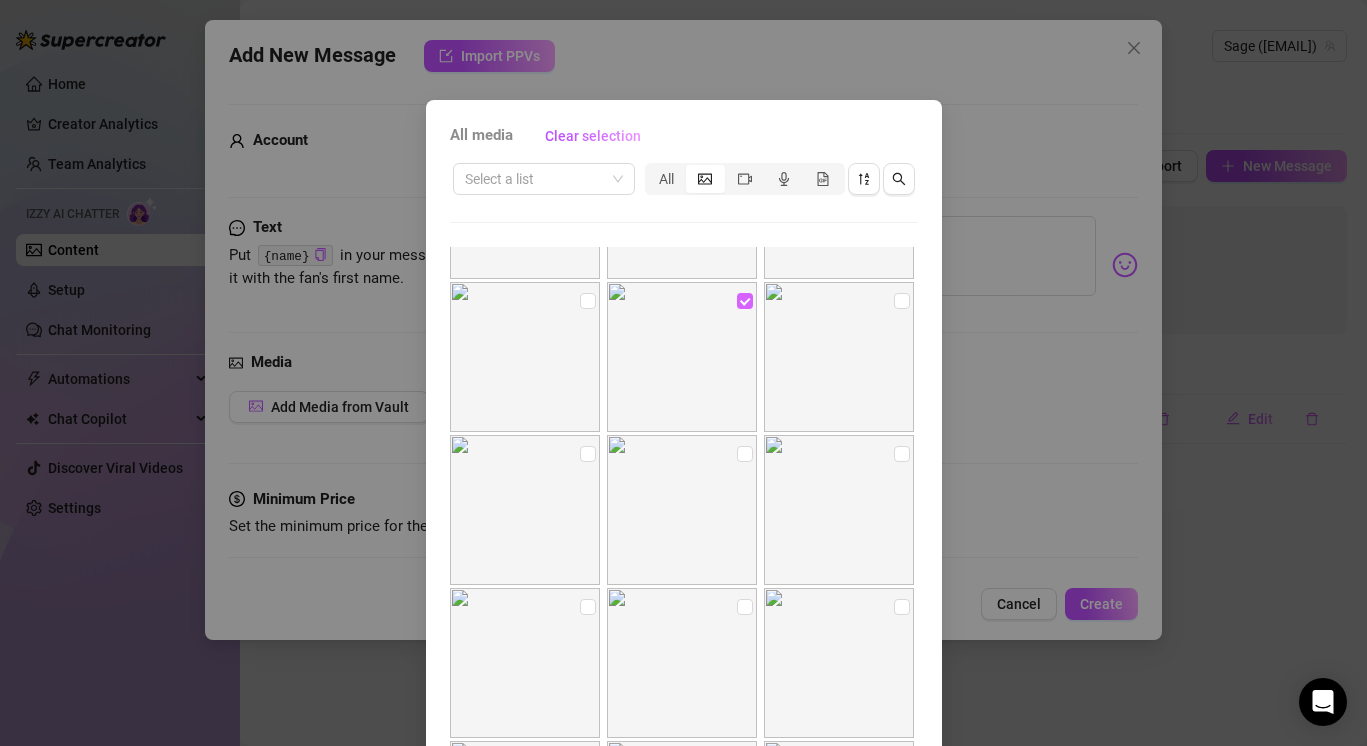 click at bounding box center (745, 301) 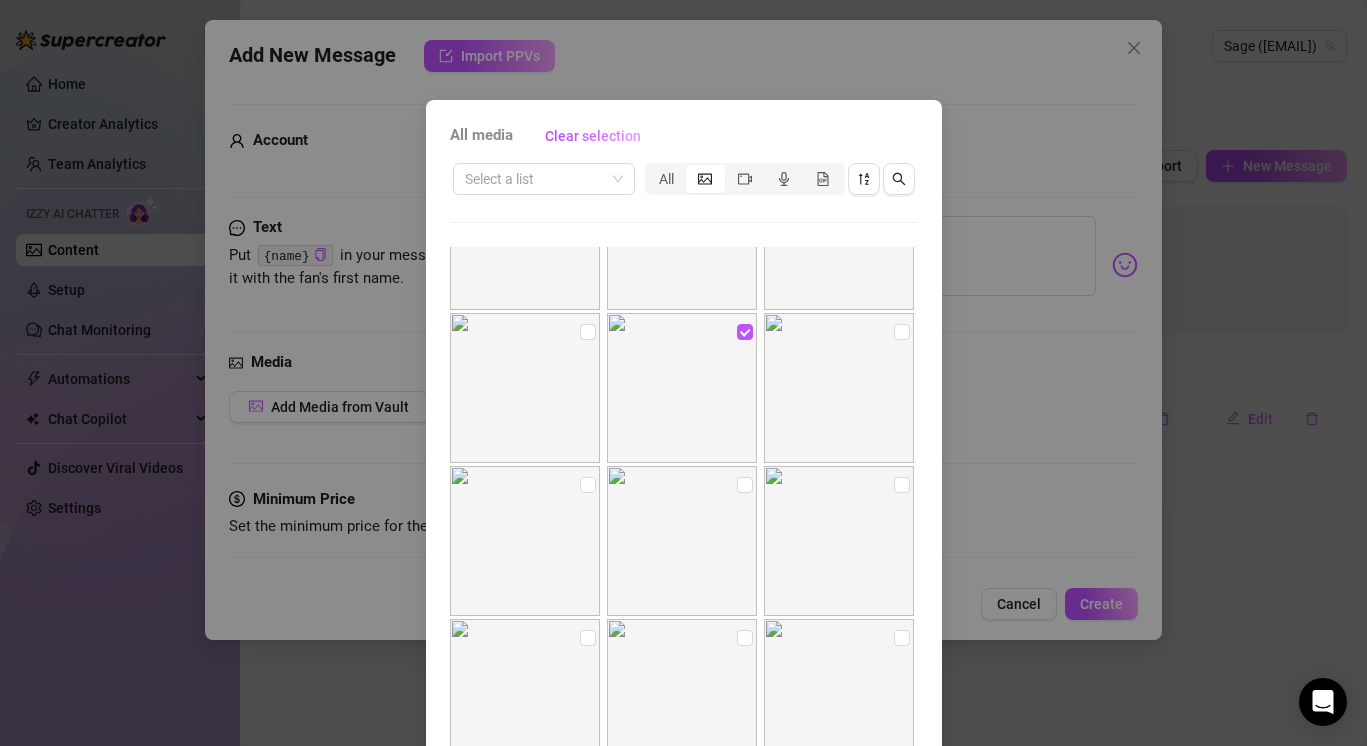 scroll, scrollTop: 9117, scrollLeft: 0, axis: vertical 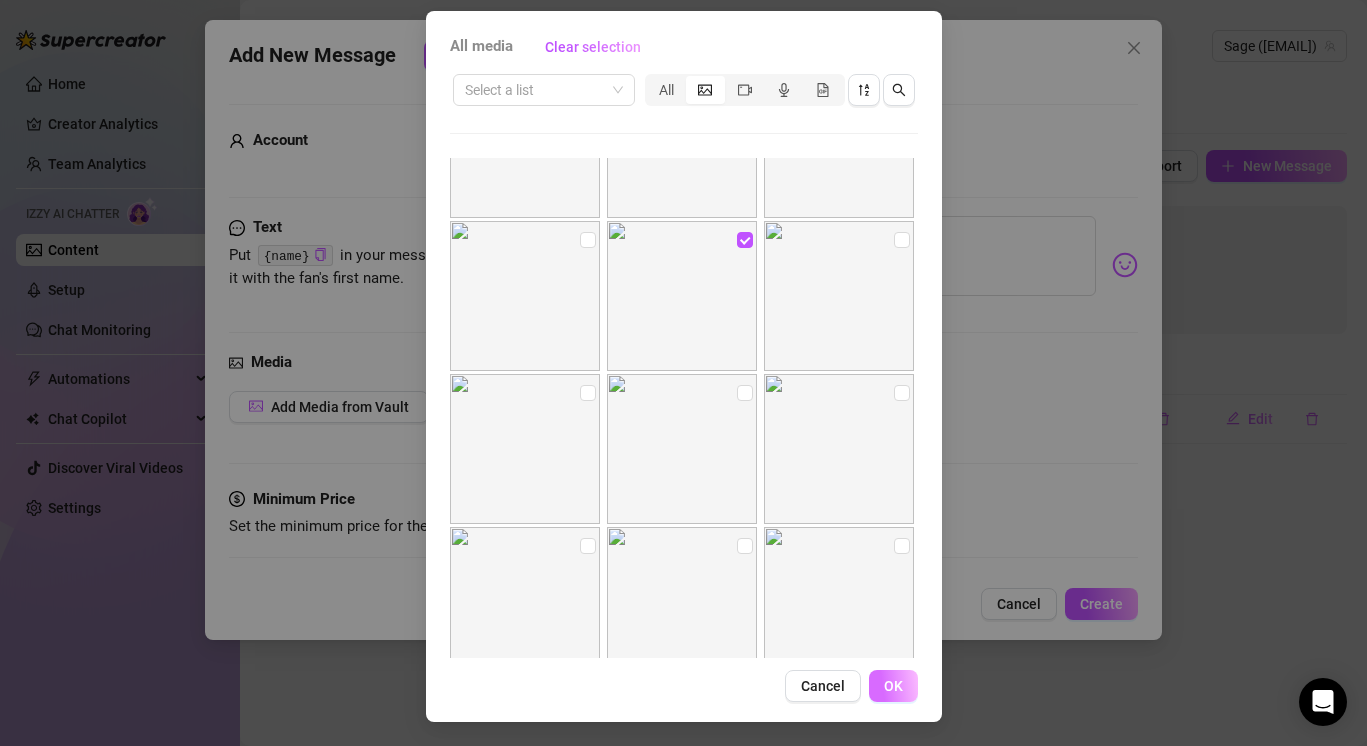 click on "OK" at bounding box center [893, 686] 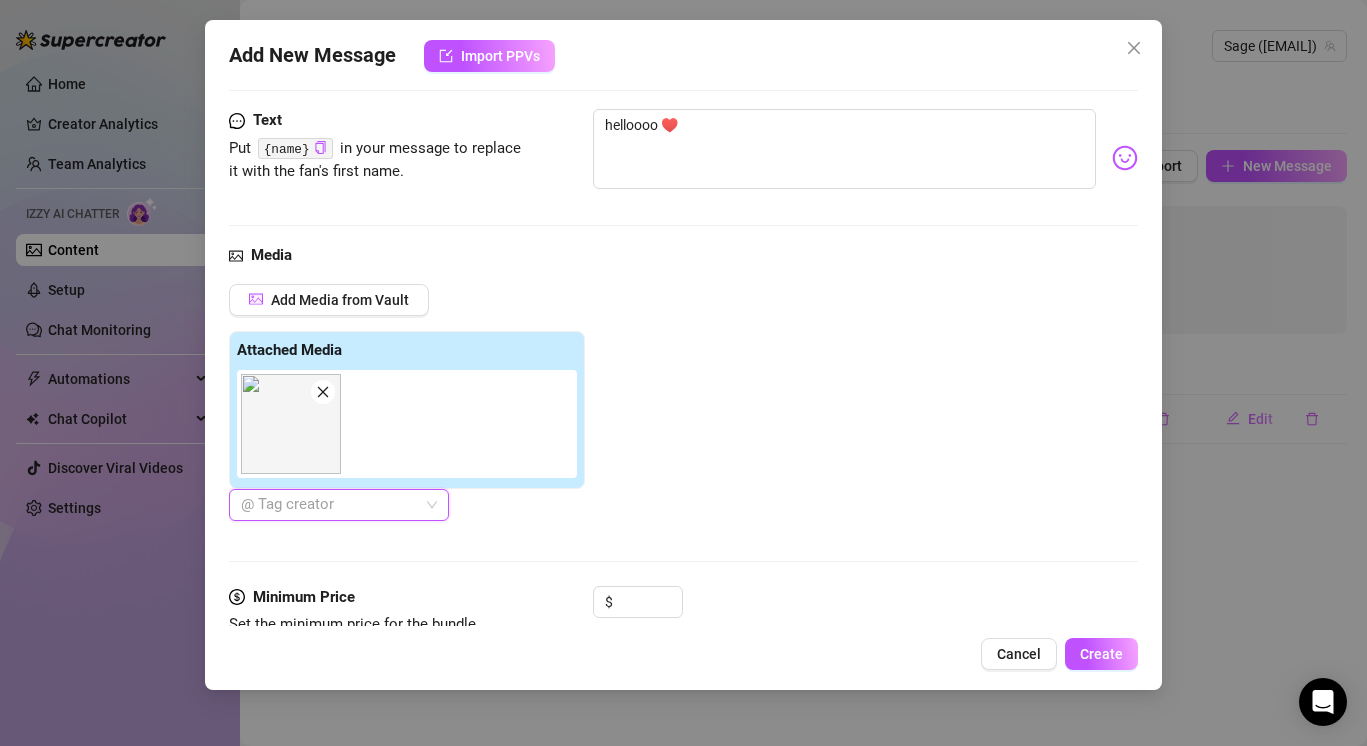 scroll, scrollTop: 121, scrollLeft: 0, axis: vertical 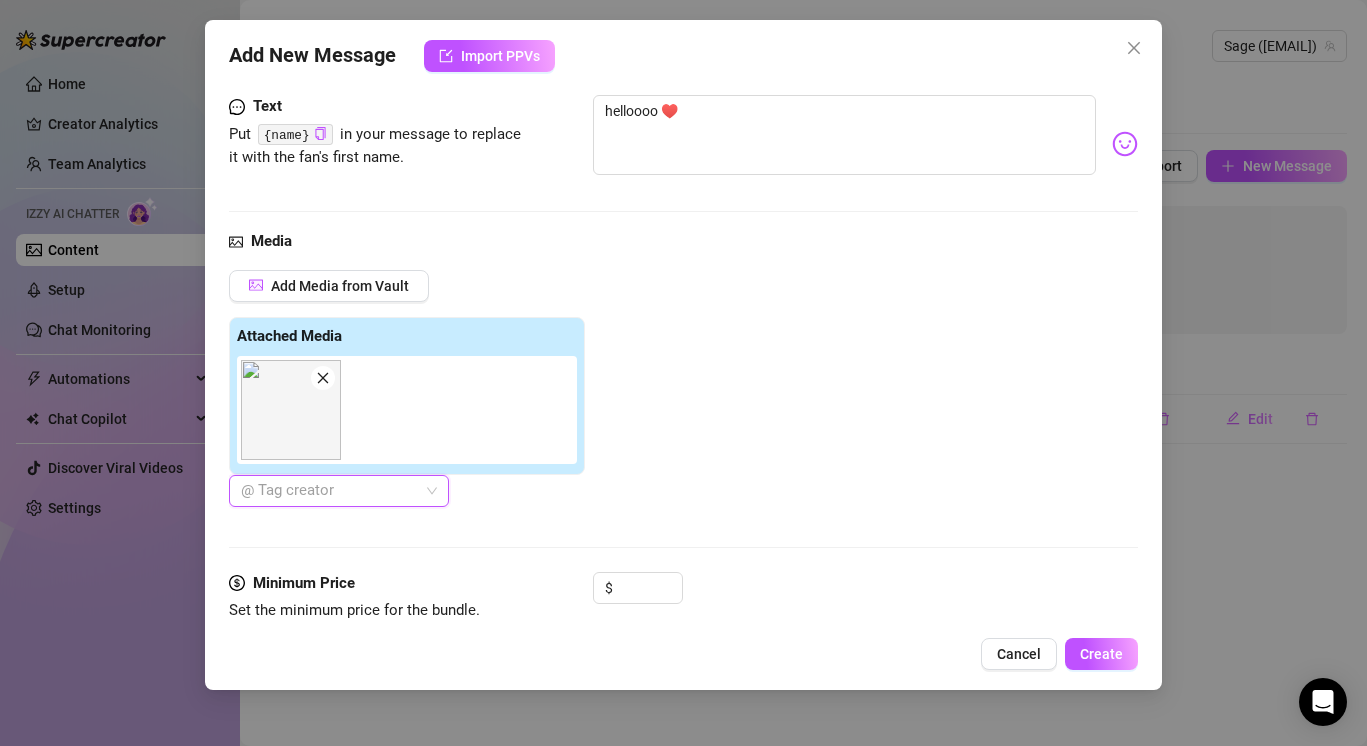 click at bounding box center (328, 491) 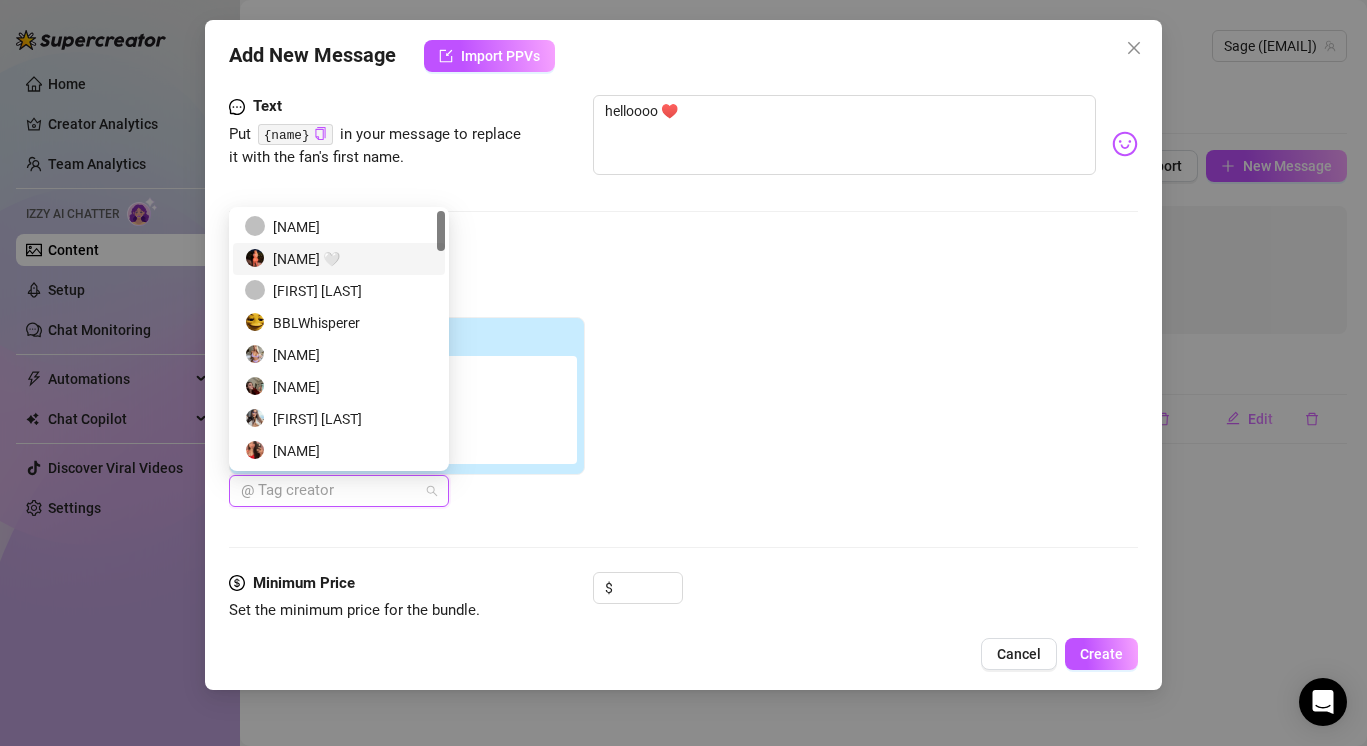 click on "SAGE 🤍" at bounding box center (339, 259) 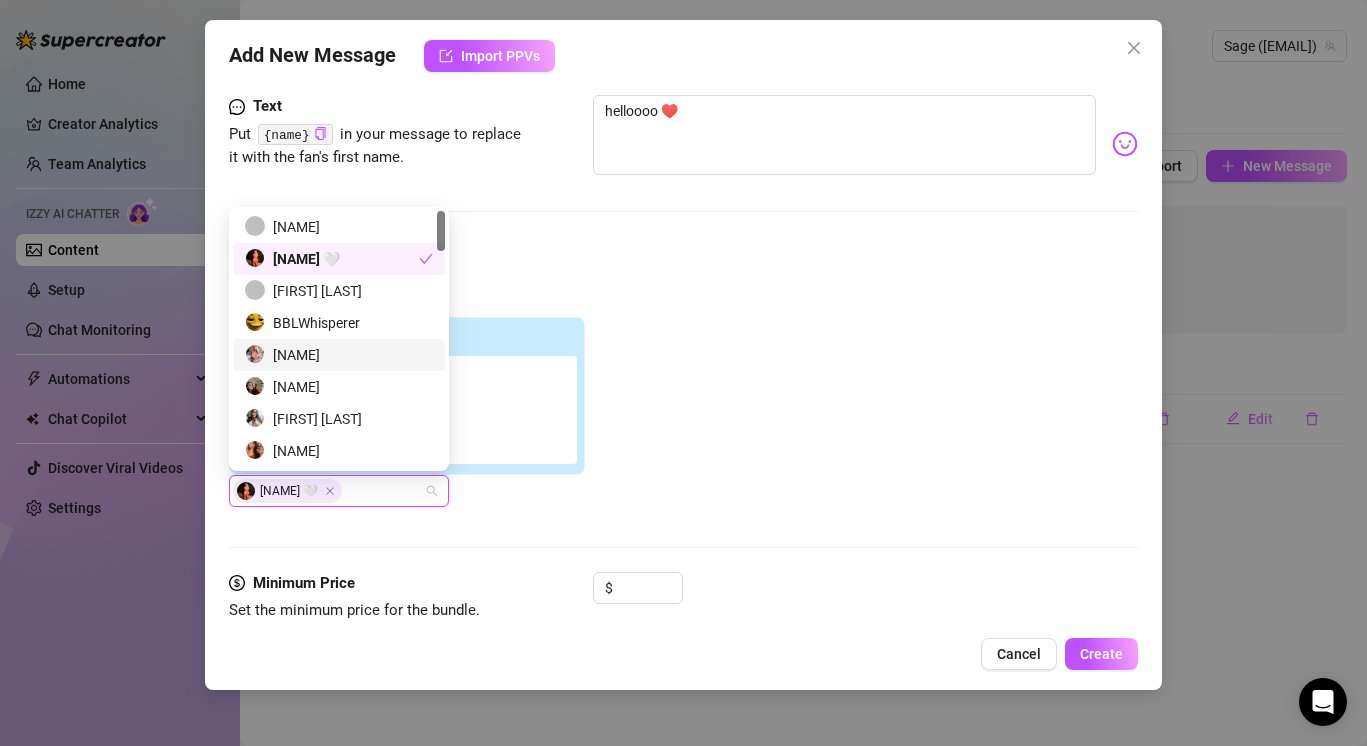 click on "Add Media from Vault Attached Media SAGE 🤍" at bounding box center [683, 388] 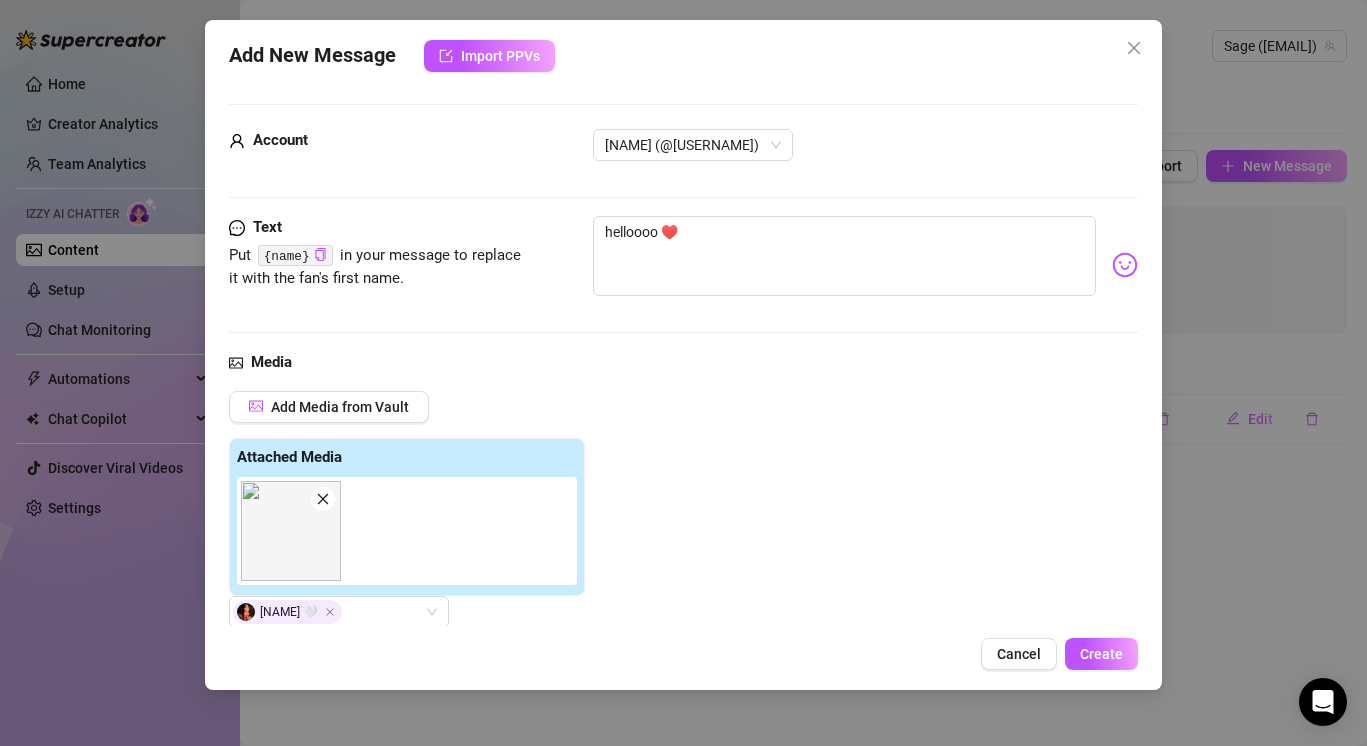 scroll, scrollTop: 154, scrollLeft: 0, axis: vertical 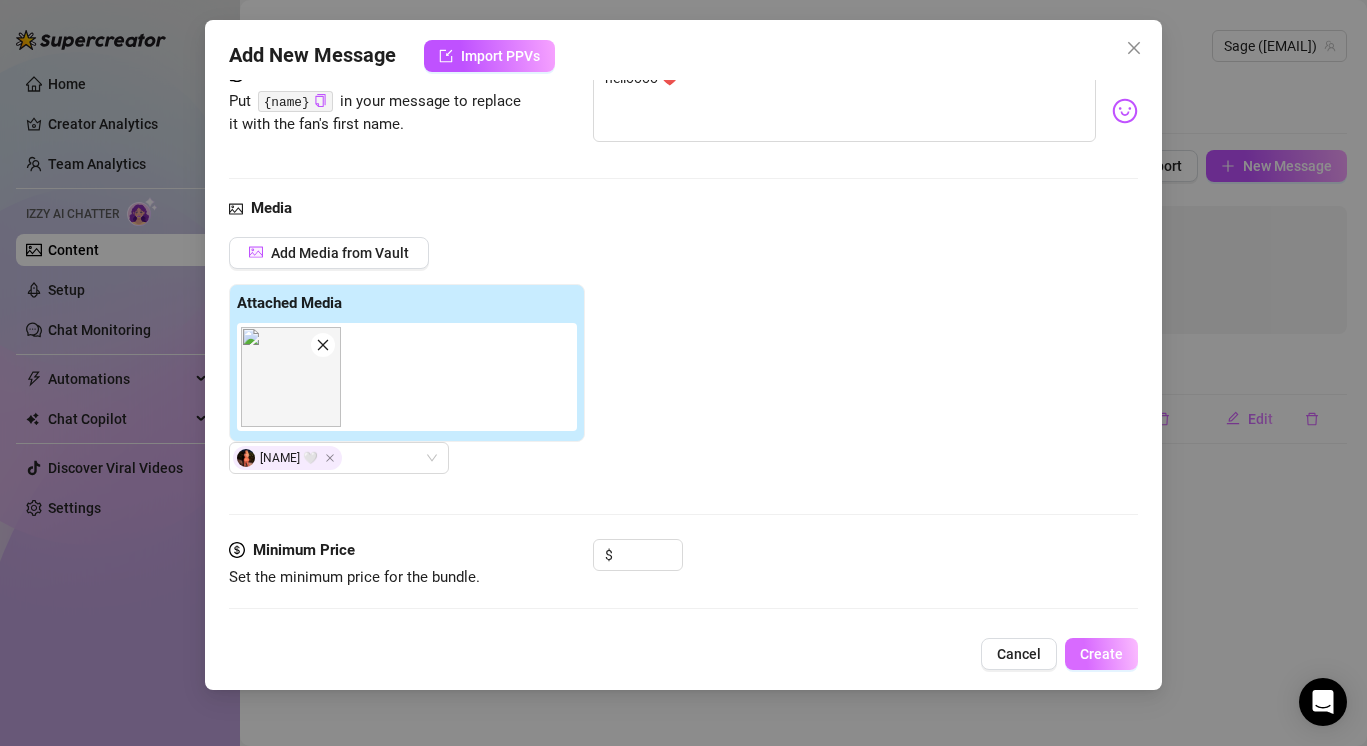click on "Create" at bounding box center [1101, 654] 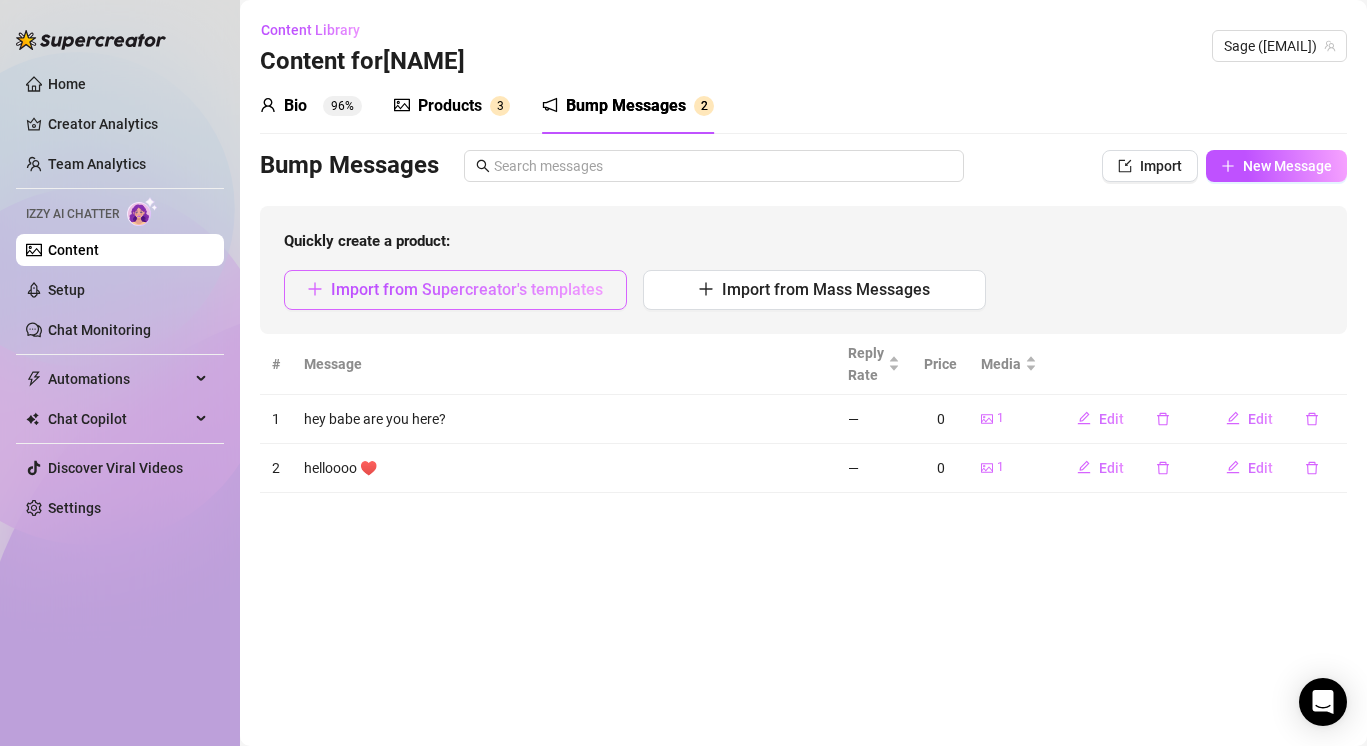 click on "Import from Supercreator's templates" at bounding box center [467, 289] 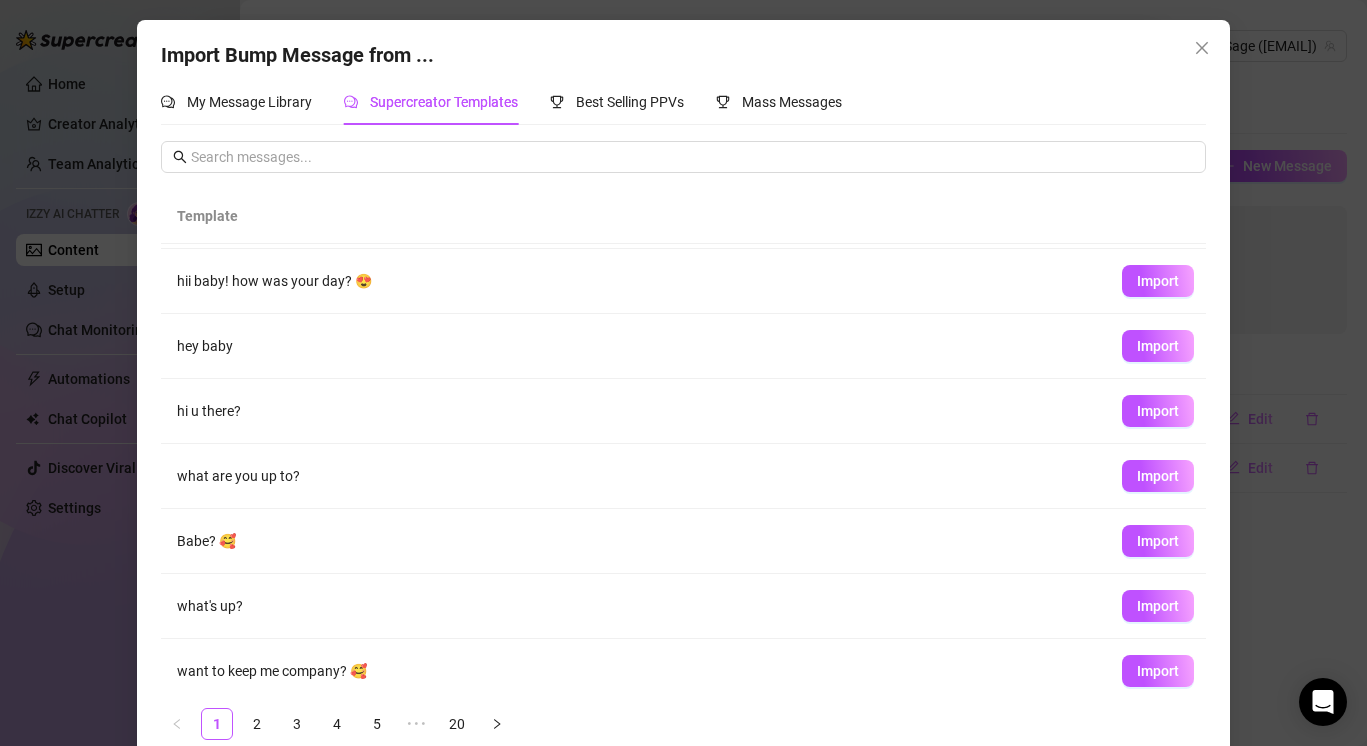 scroll, scrollTop: 202, scrollLeft: 0, axis: vertical 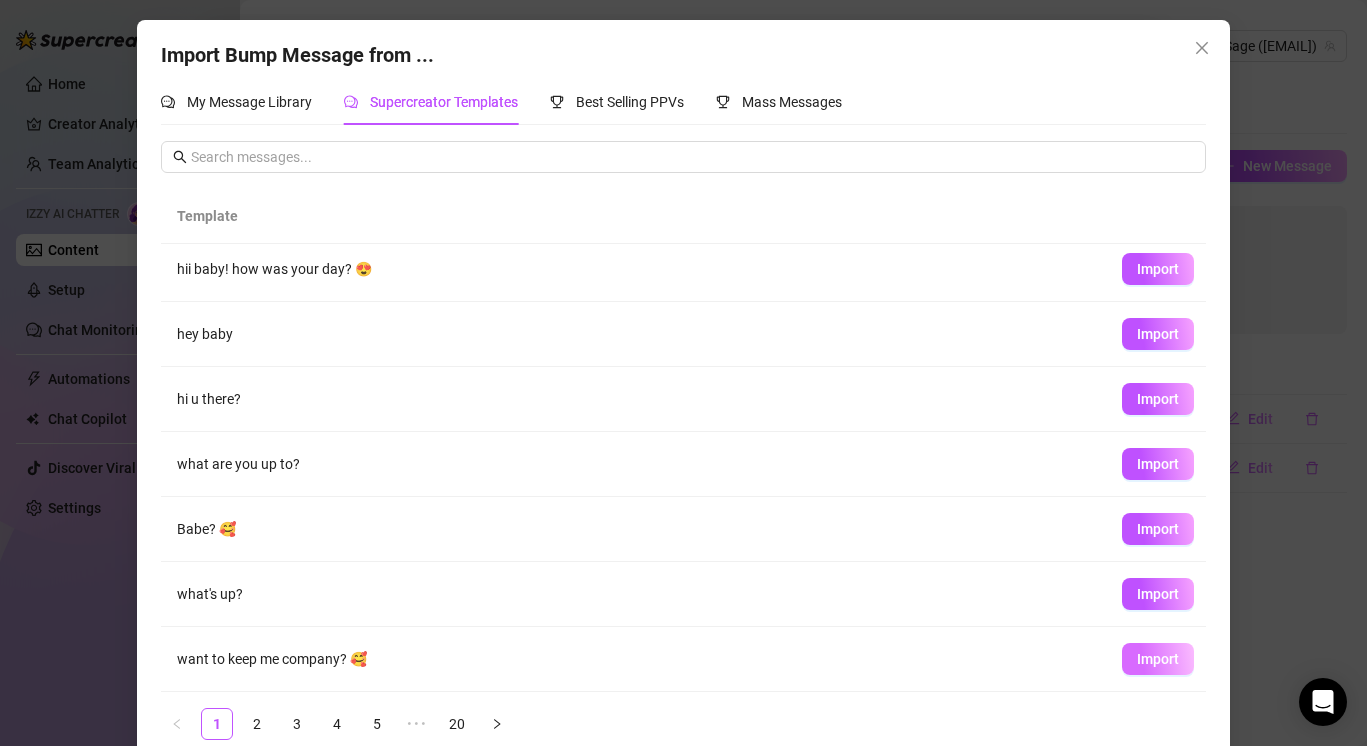 click on "Import" at bounding box center (1158, 659) 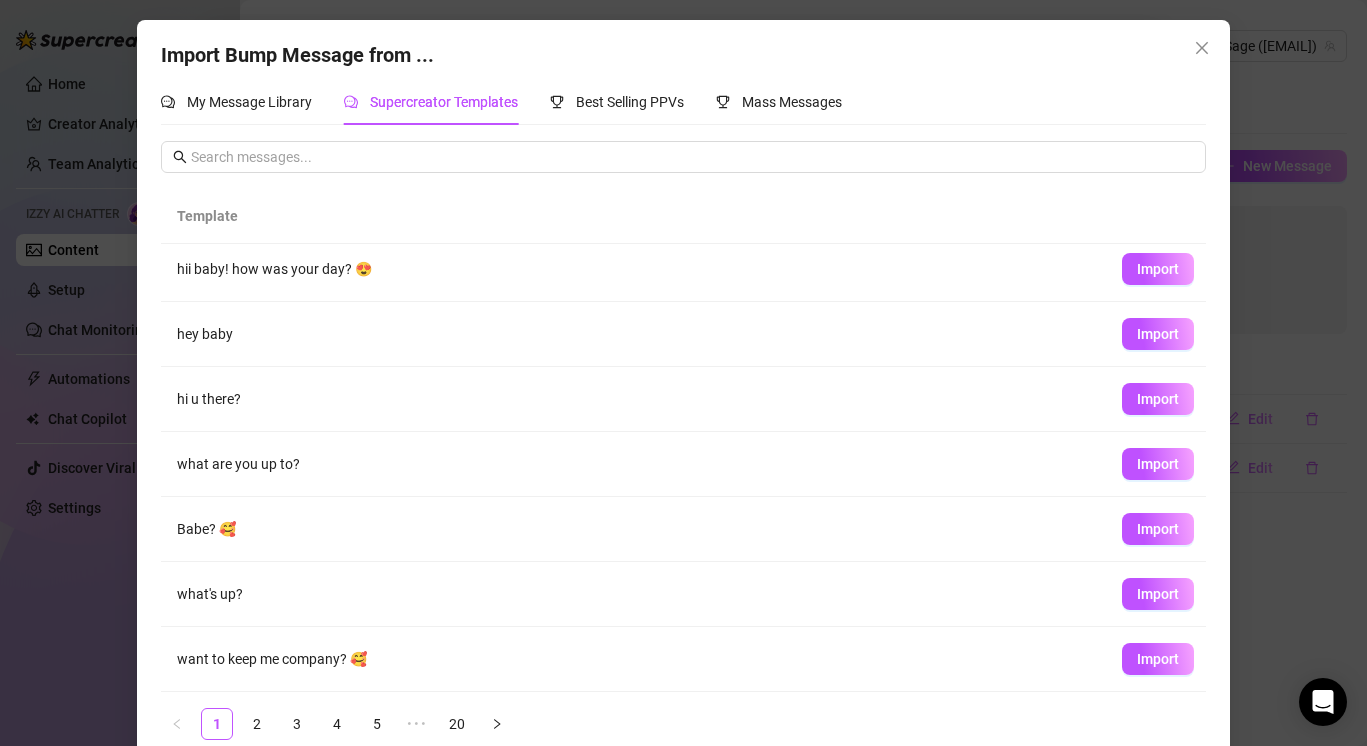 type on "want to keep me company? 🥰" 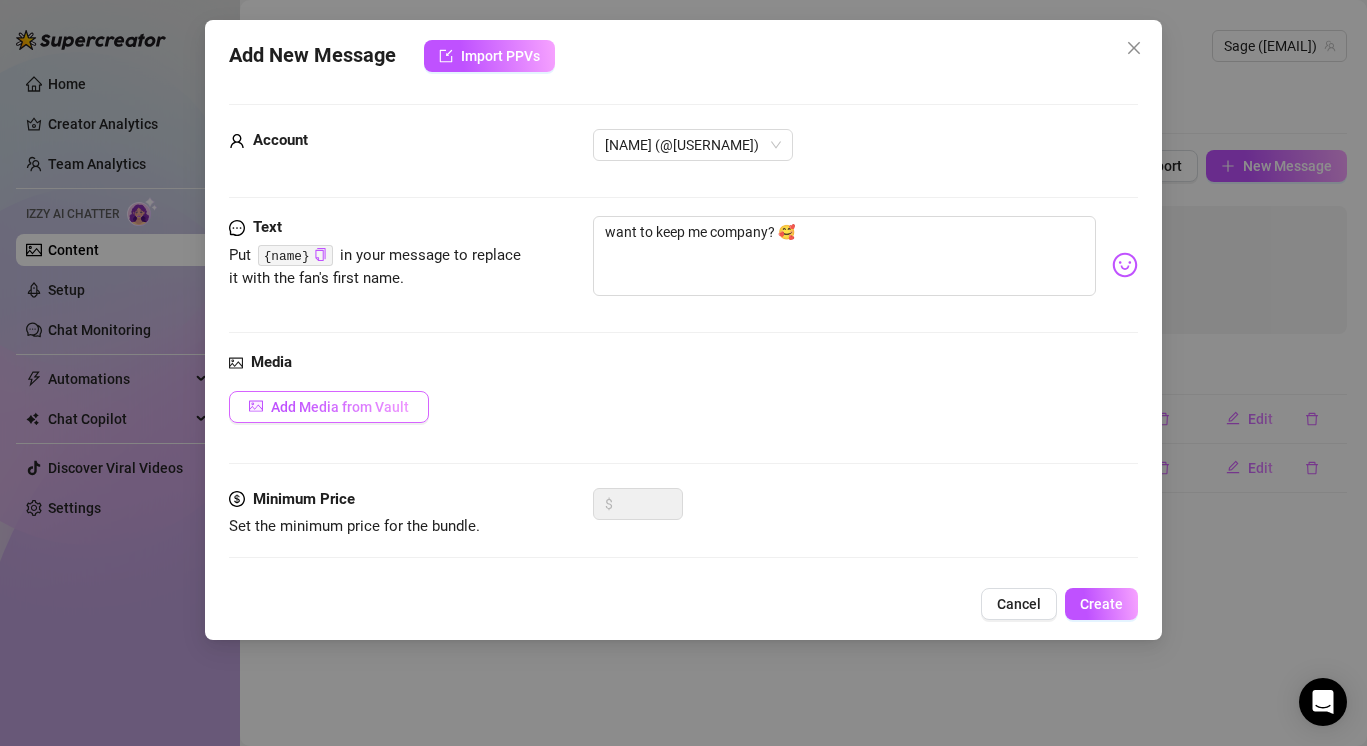 click on "Add Media from Vault" at bounding box center (340, 407) 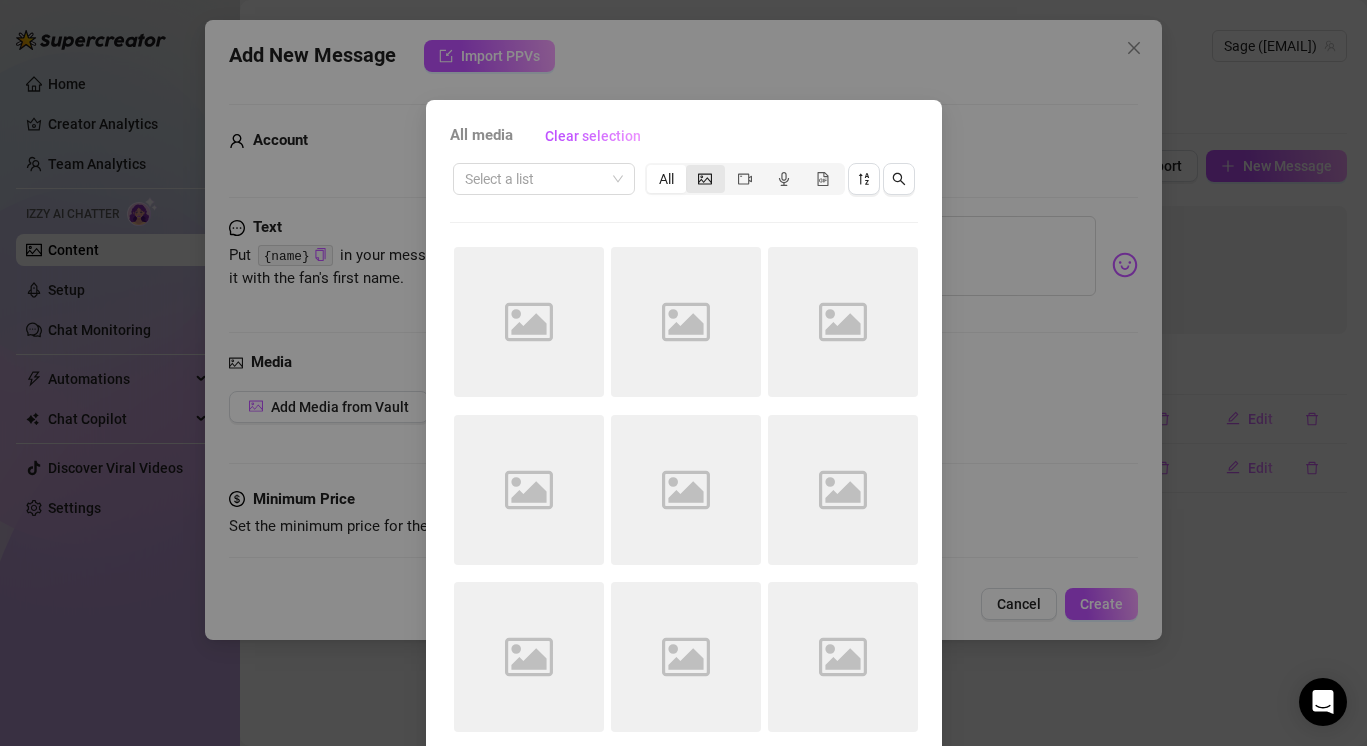 click at bounding box center (705, 179) 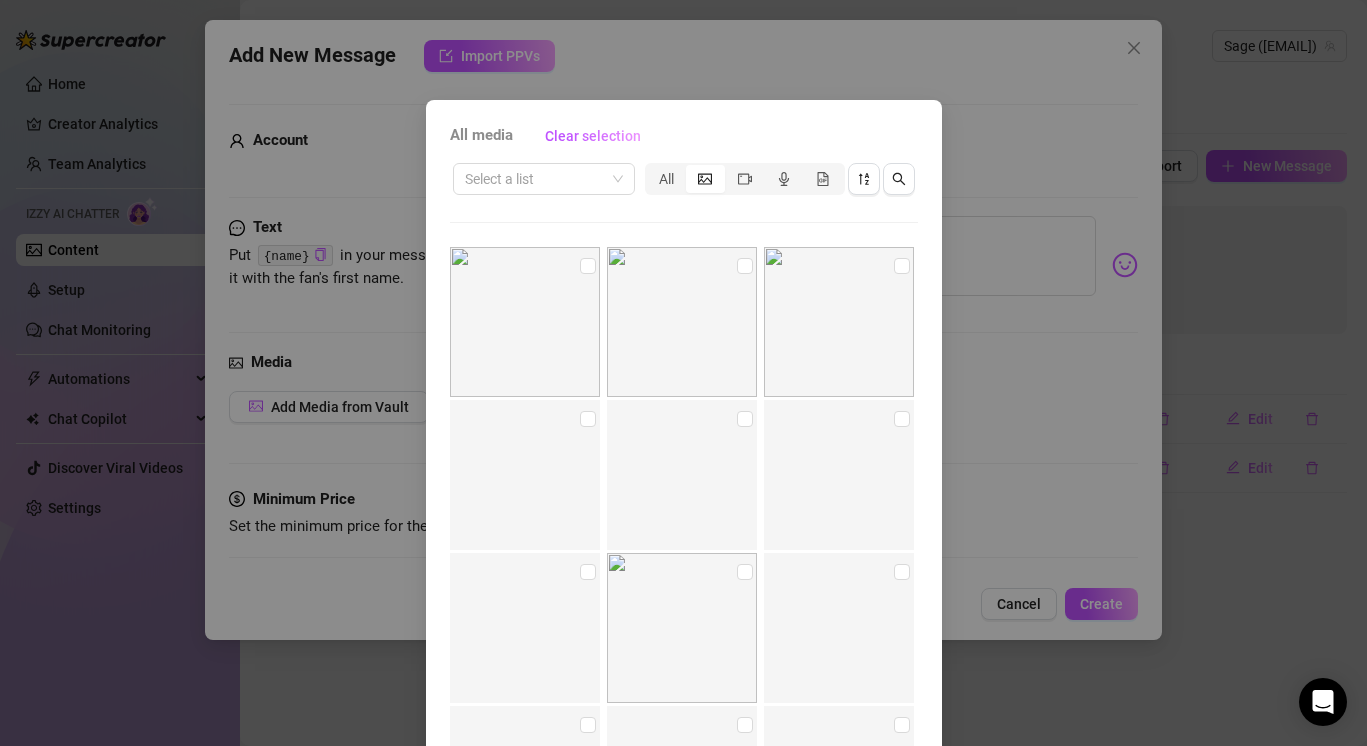scroll, scrollTop: 89, scrollLeft: 0, axis: vertical 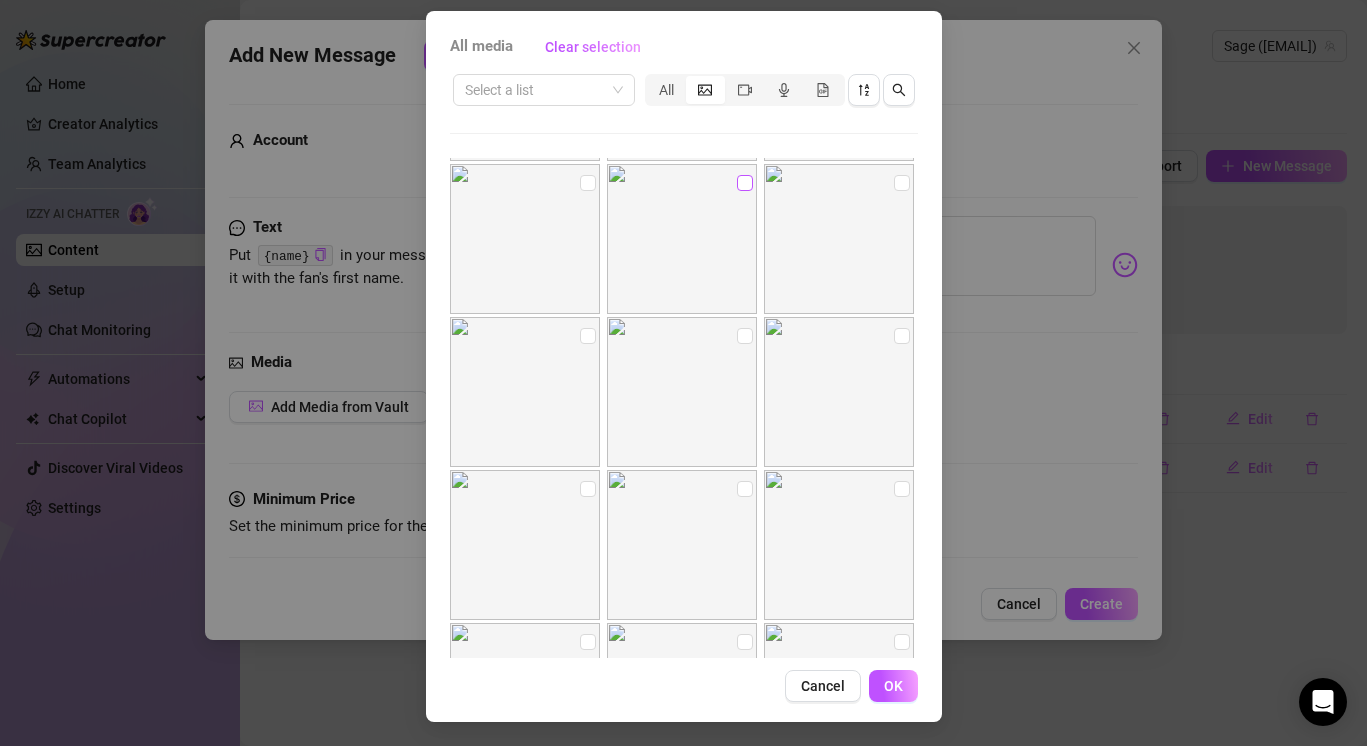 click at bounding box center [745, 183] 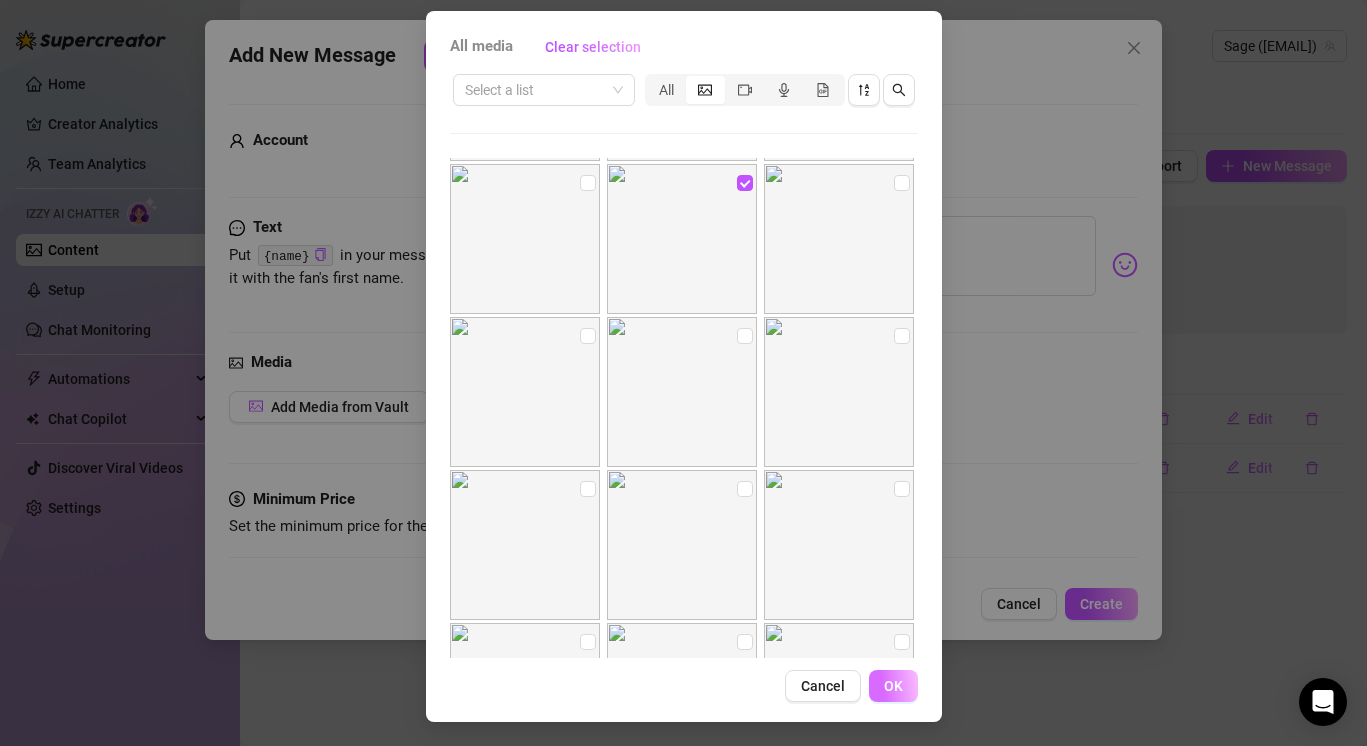 click on "OK" at bounding box center (893, 686) 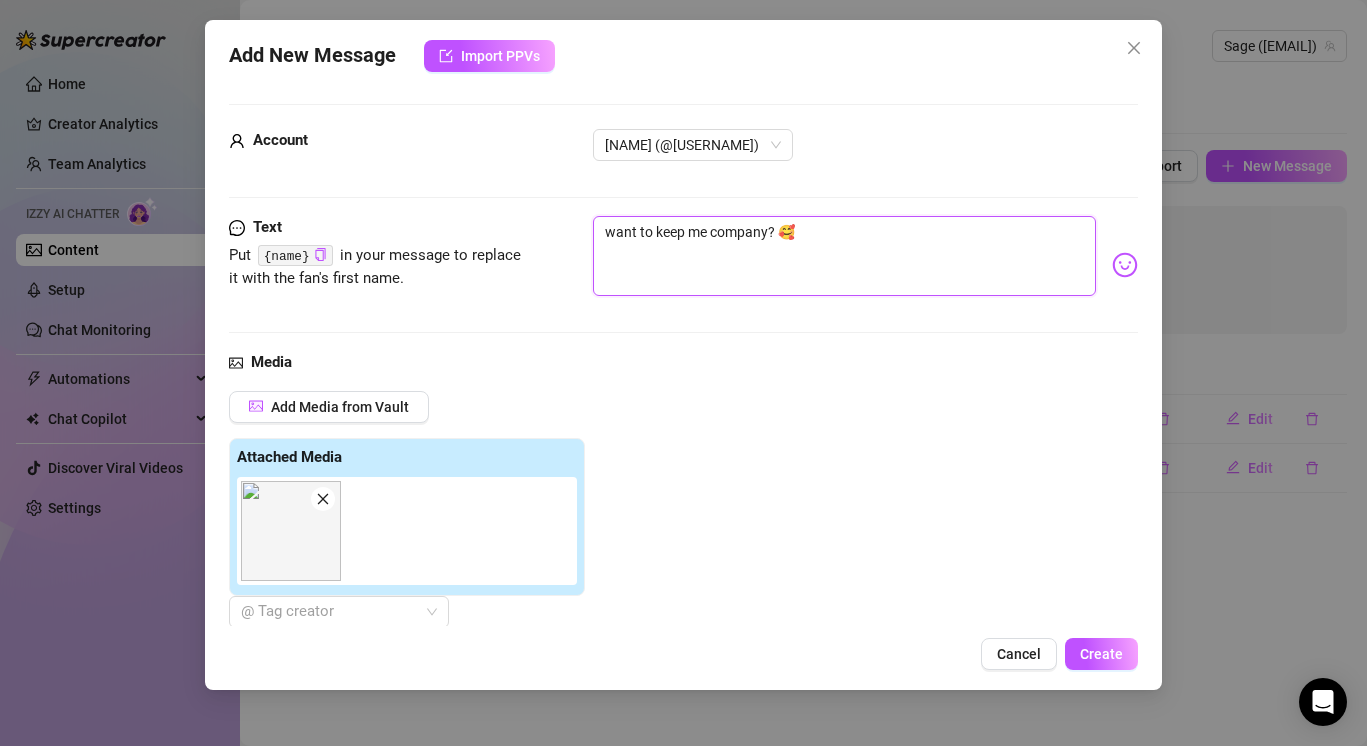 drag, startPoint x: 833, startPoint y: 225, endPoint x: 586, endPoint y: 221, distance: 247.03238 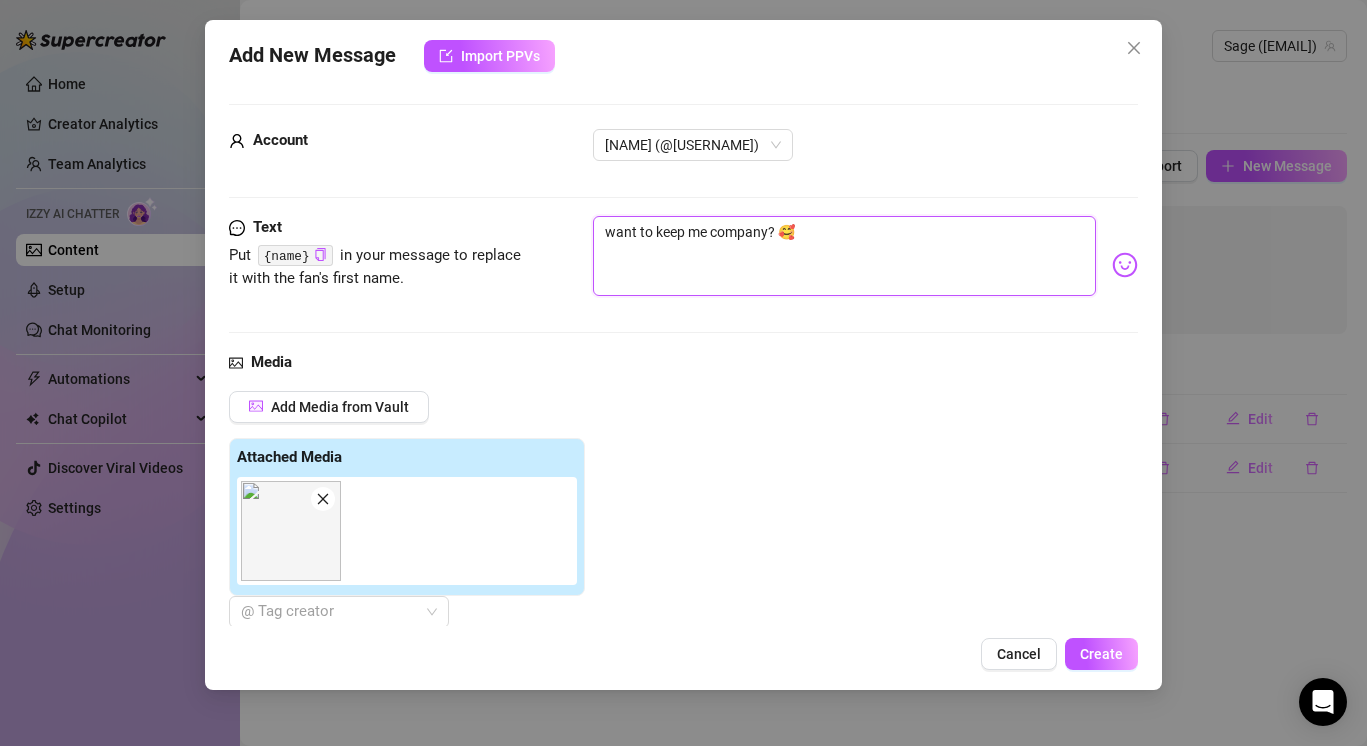 click on "Text Put   {name}   in your message to replace it with the fan's first name. want to keep me company? 🥰" at bounding box center [683, 265] 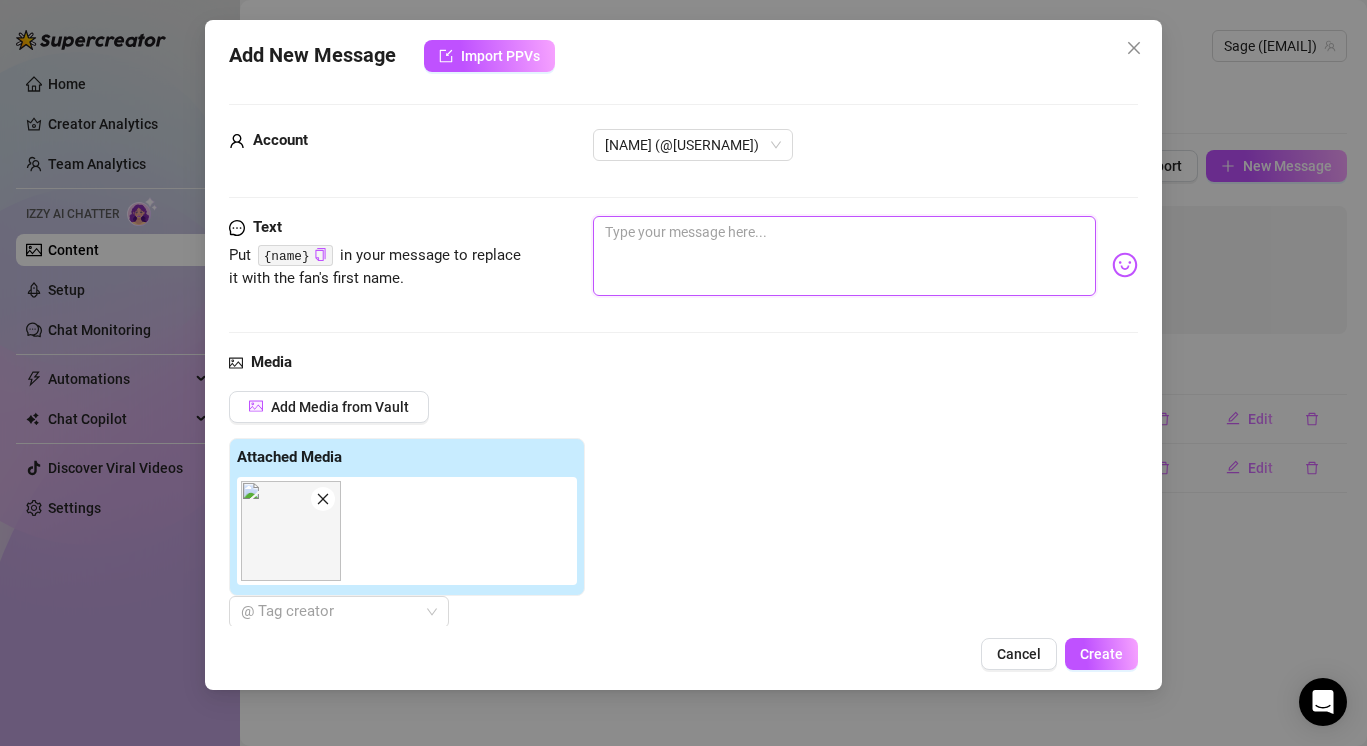 click at bounding box center (844, 256) 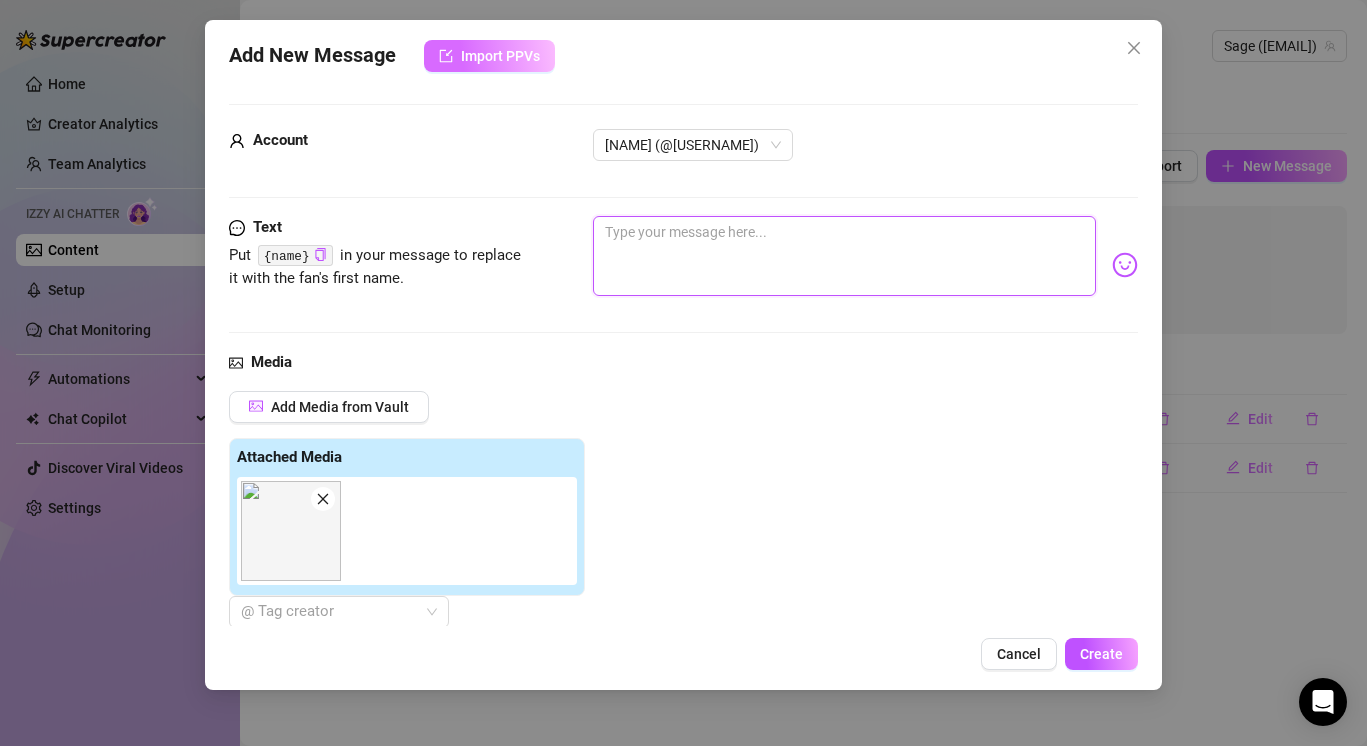type 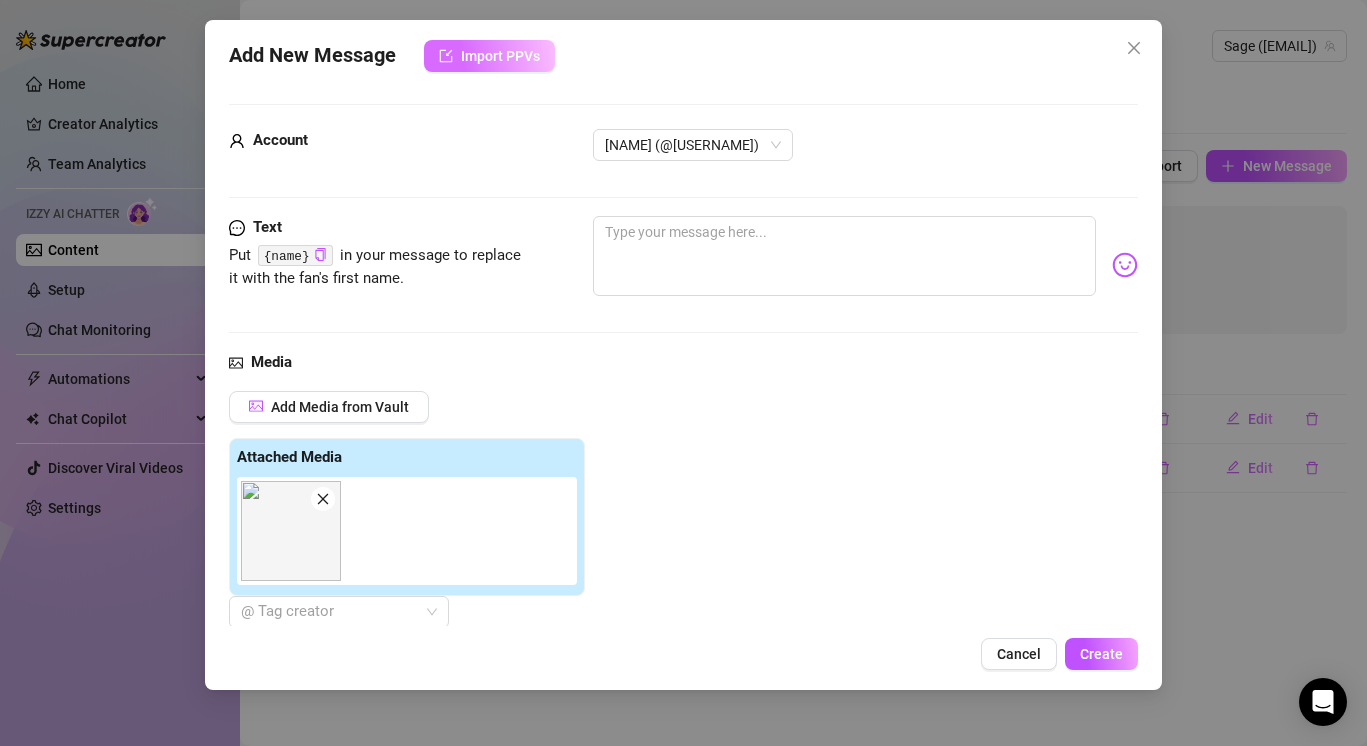 click on "Import PPVs" at bounding box center (489, 56) 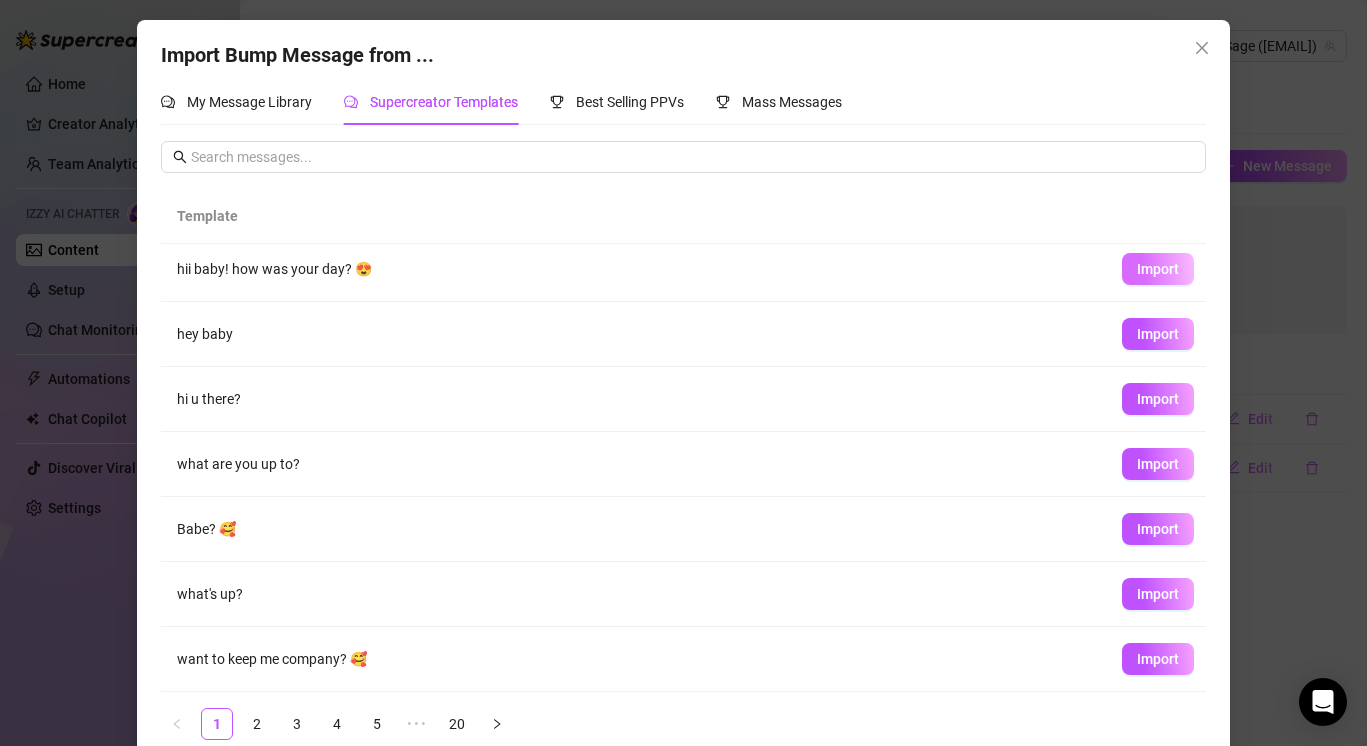 click on "Import" at bounding box center (1158, 269) 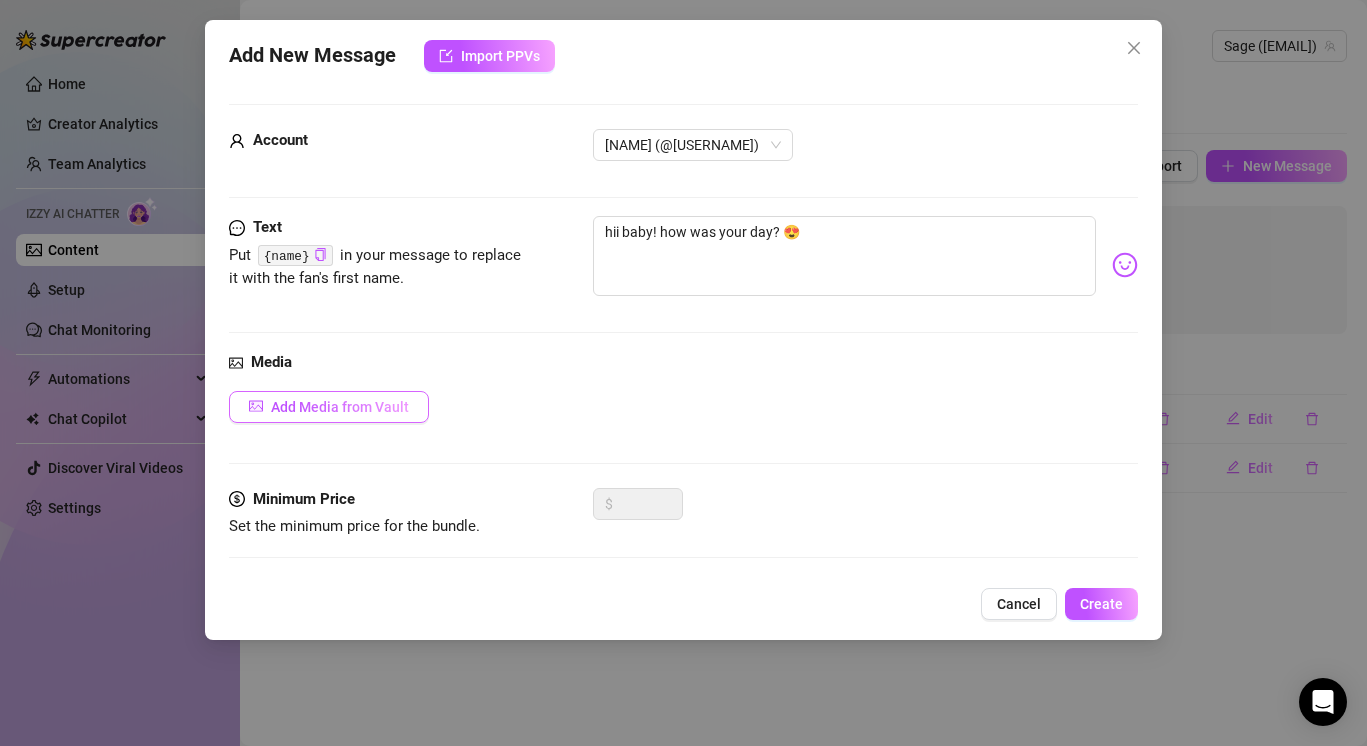 click on "Add Media from Vault" at bounding box center [340, 407] 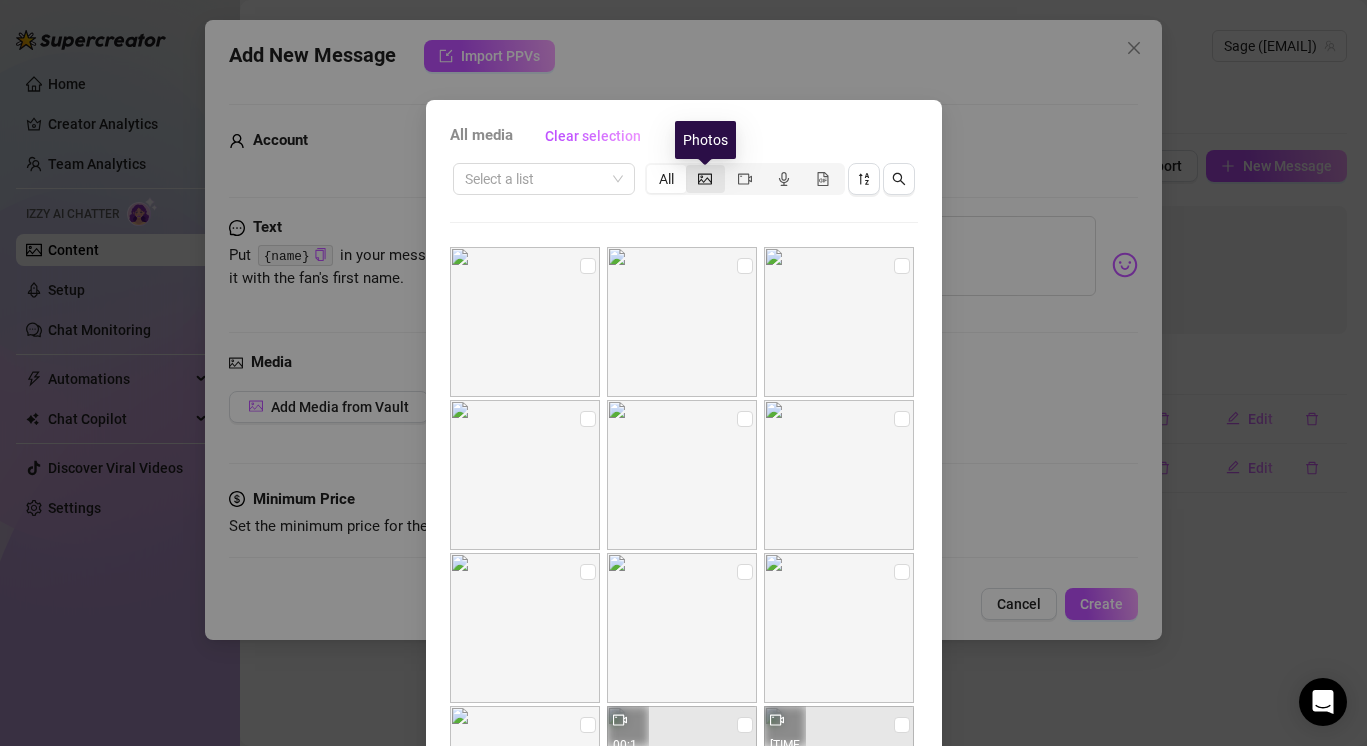 click 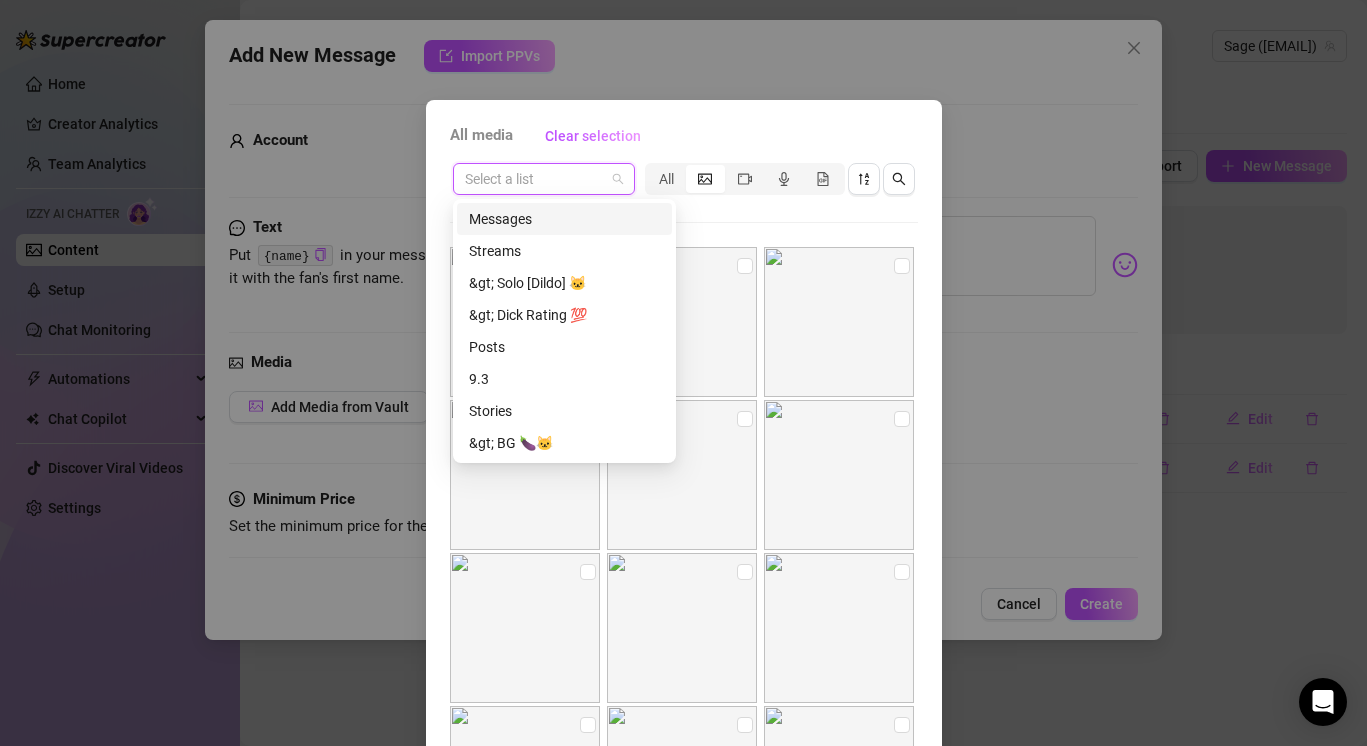 click at bounding box center [535, 179] 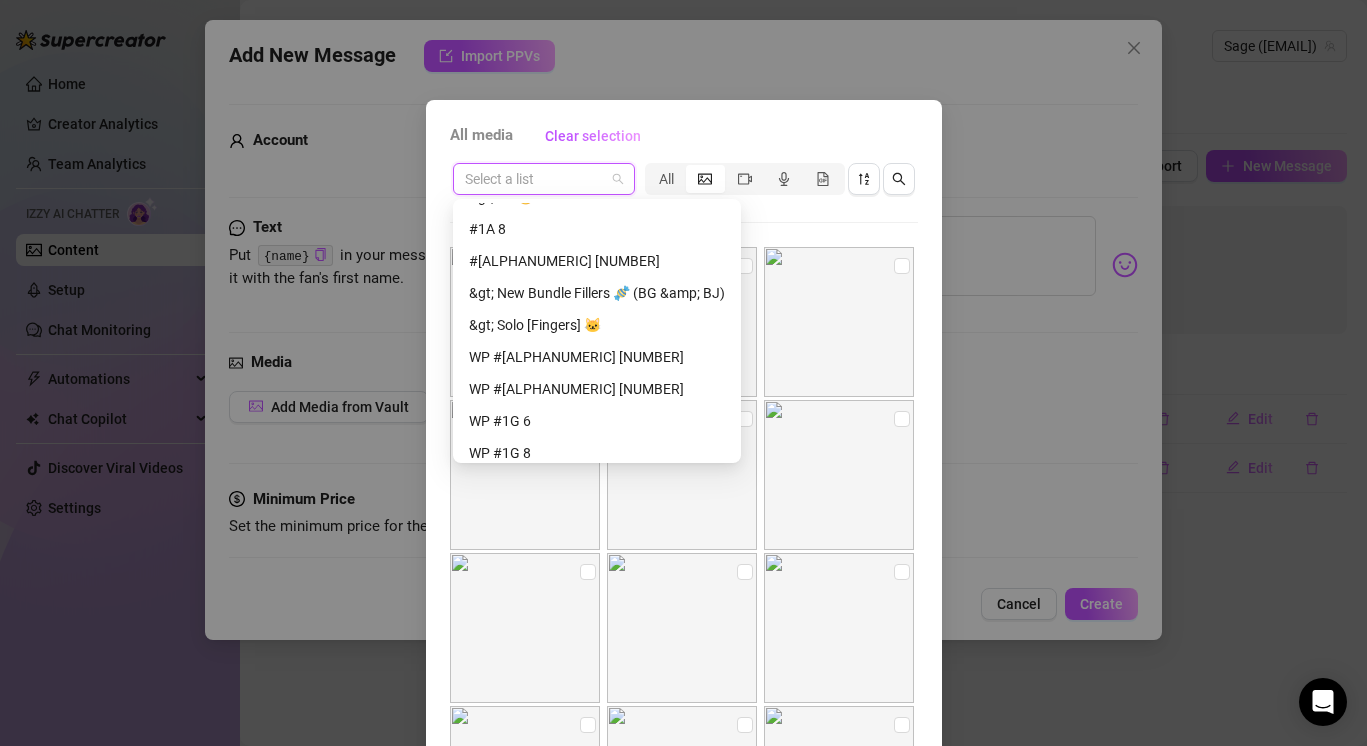 scroll, scrollTop: 2970, scrollLeft: 0, axis: vertical 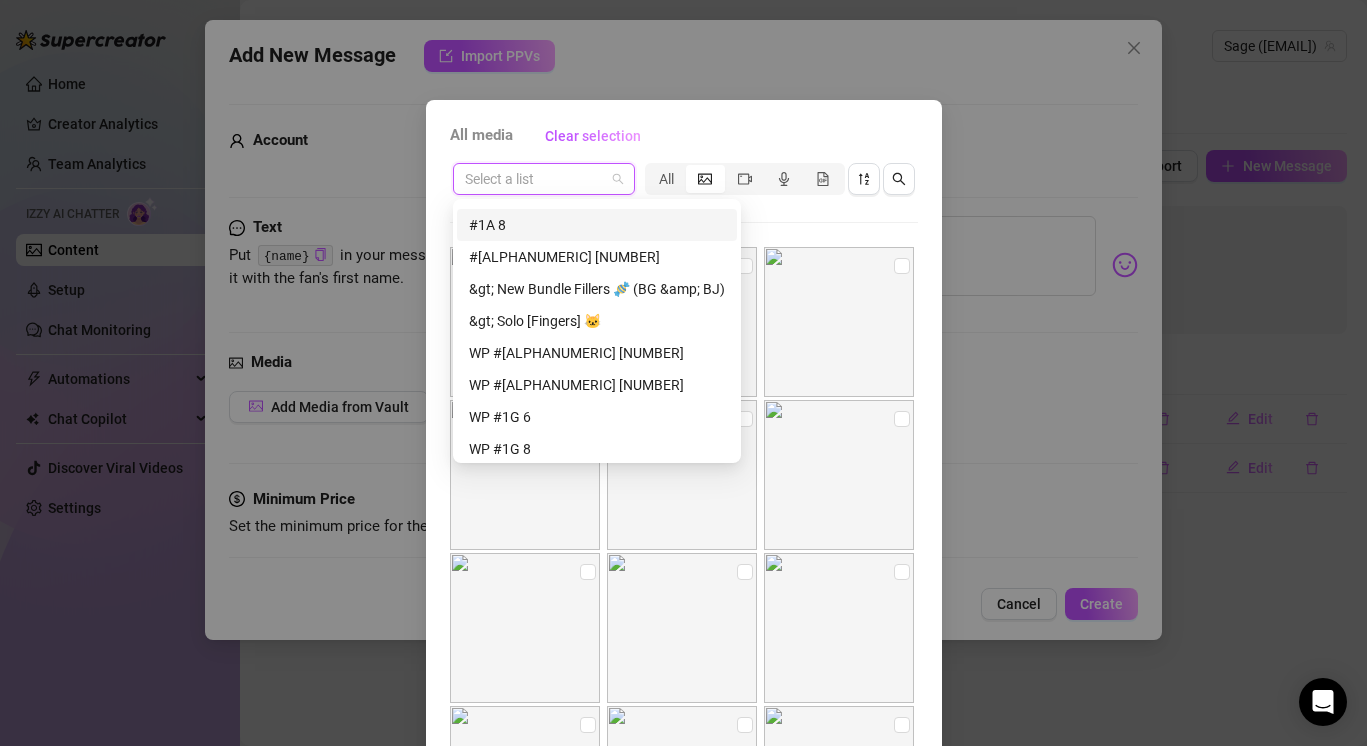 click at bounding box center (535, 179) 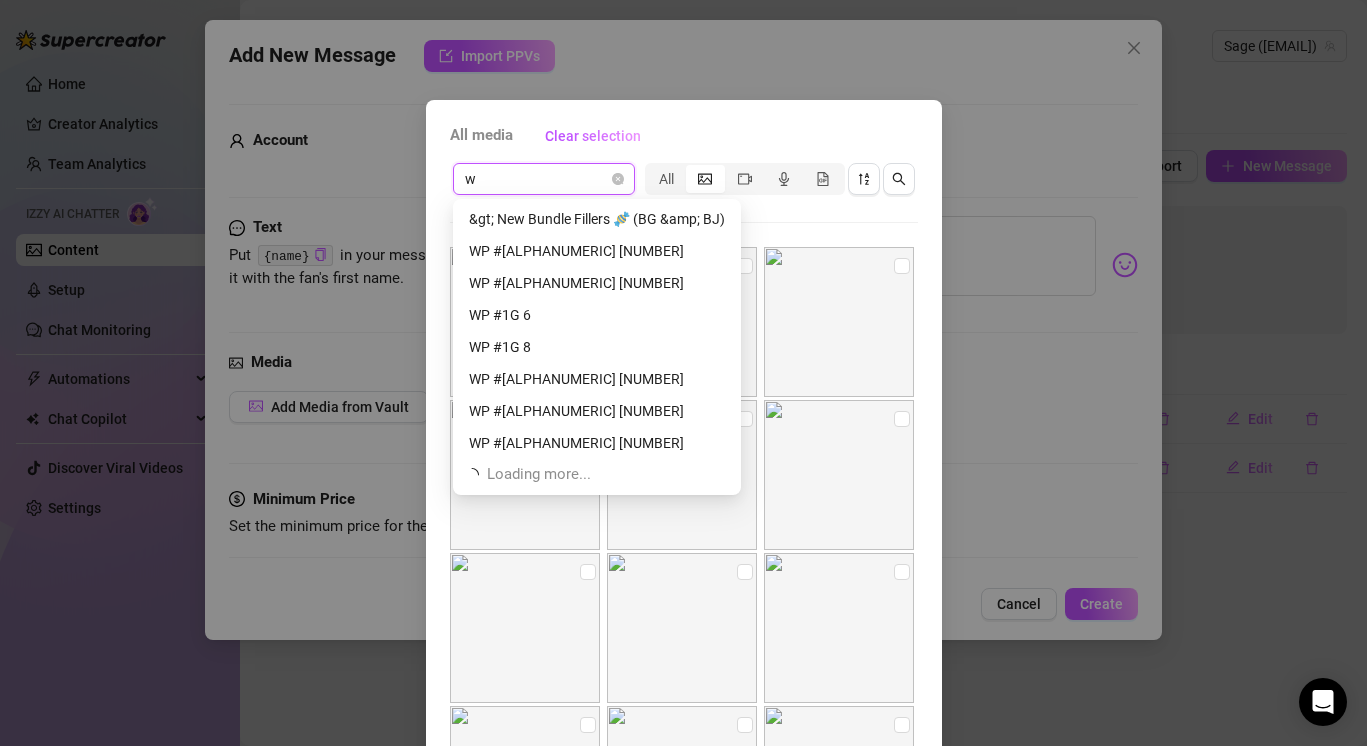 type on "wp" 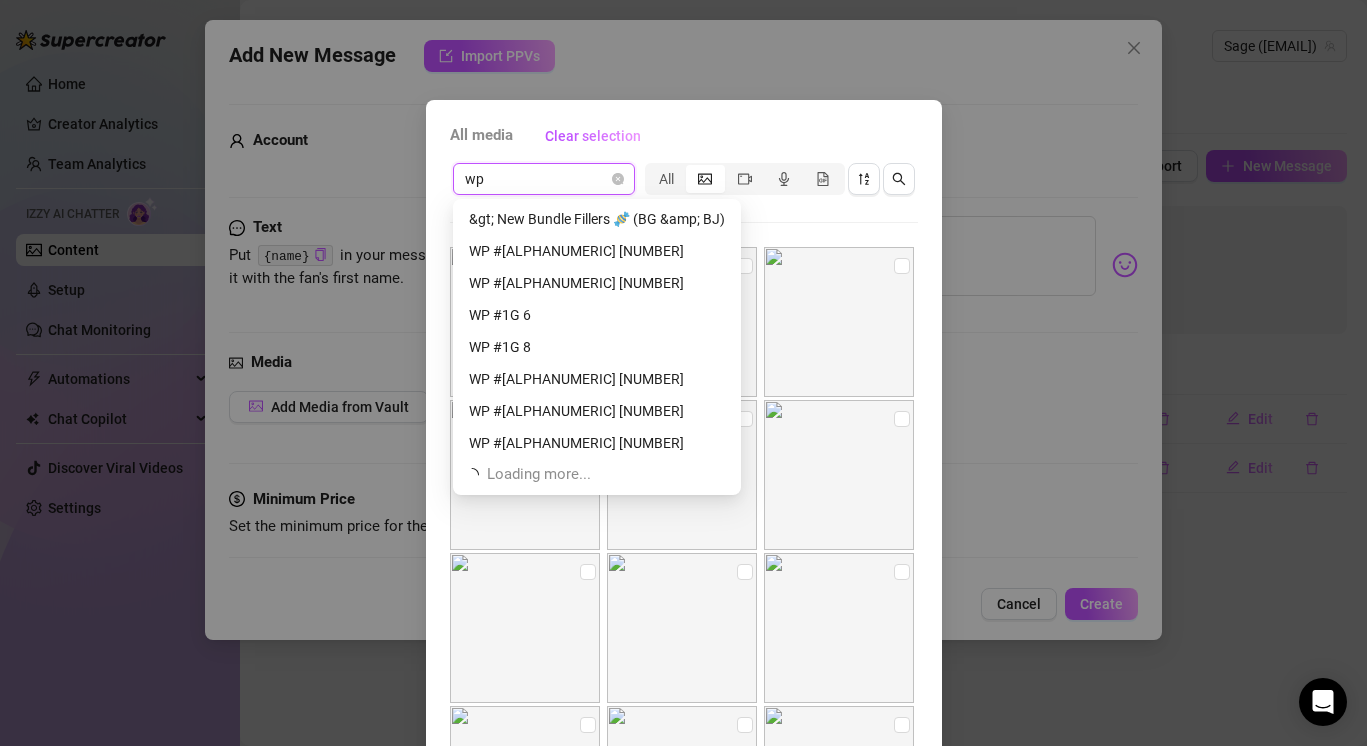 scroll, scrollTop: 960, scrollLeft: 0, axis: vertical 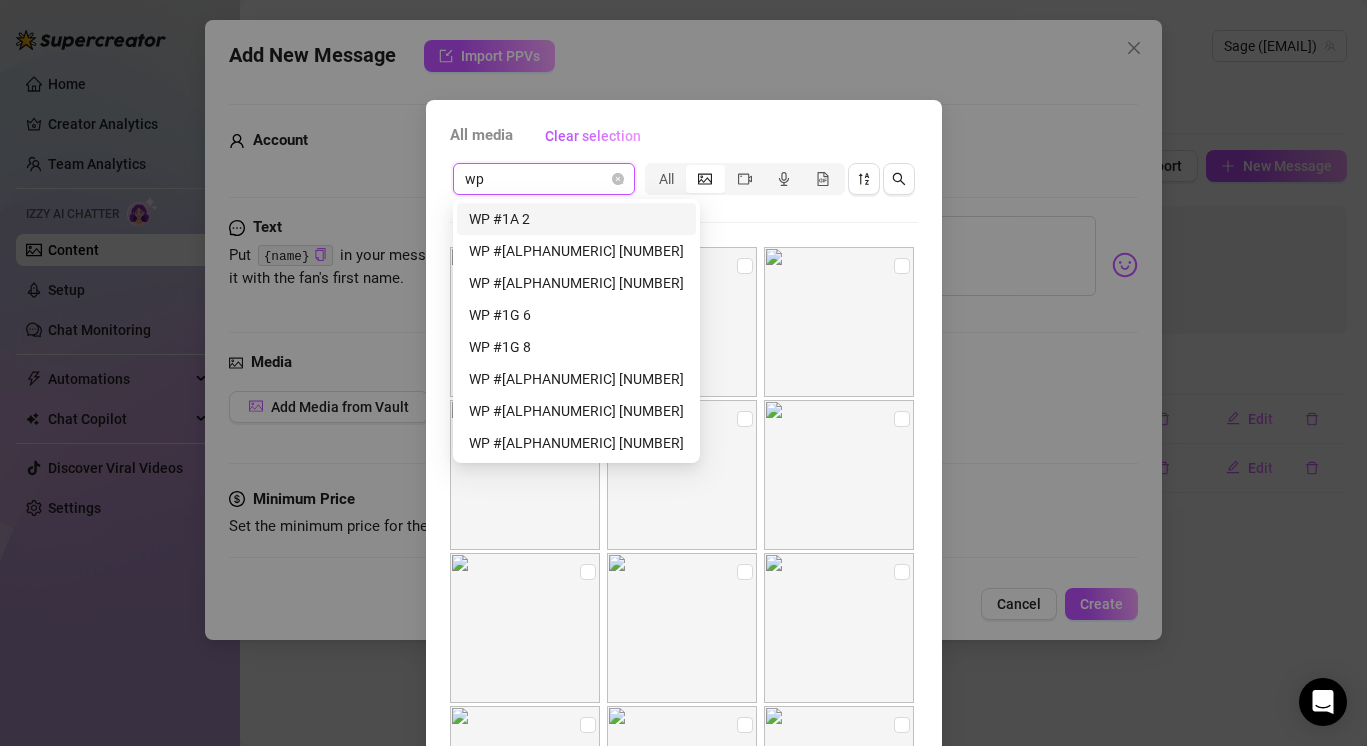 click on "WP #1A 2" at bounding box center [576, 219] 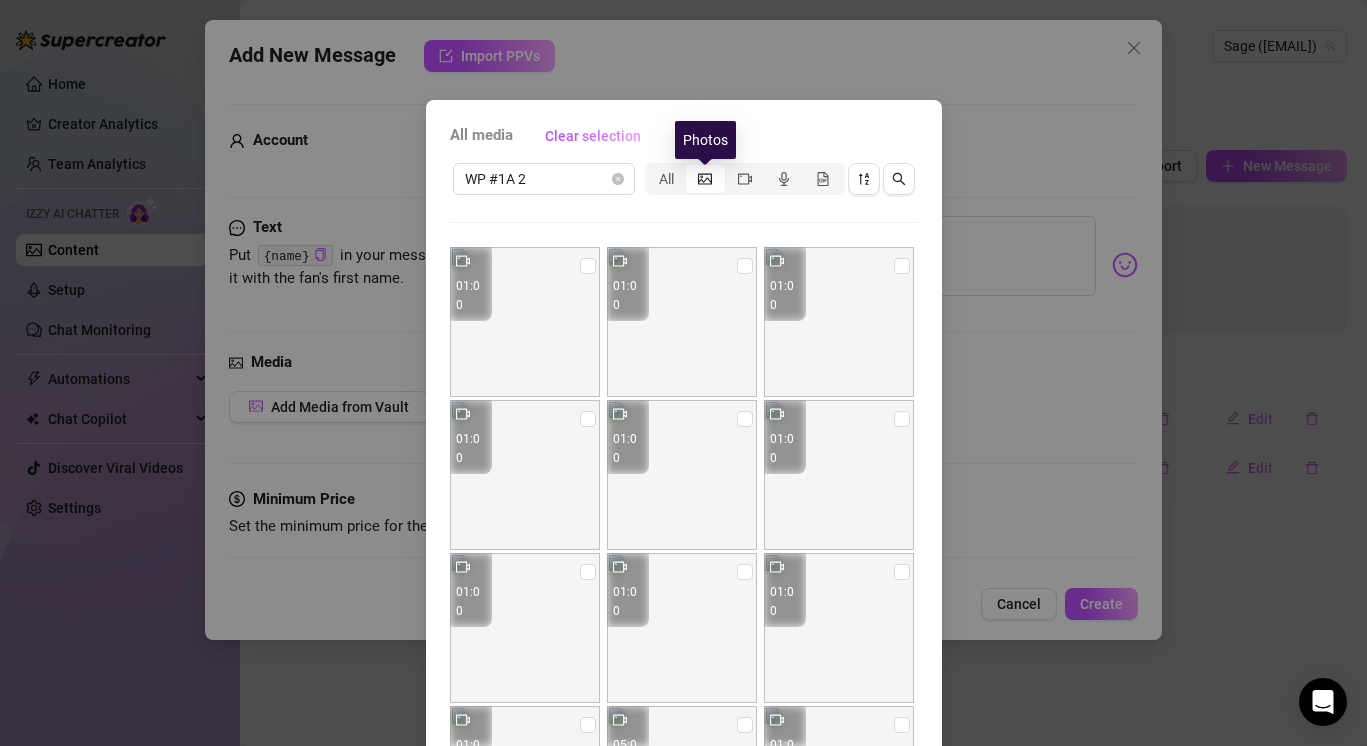 click 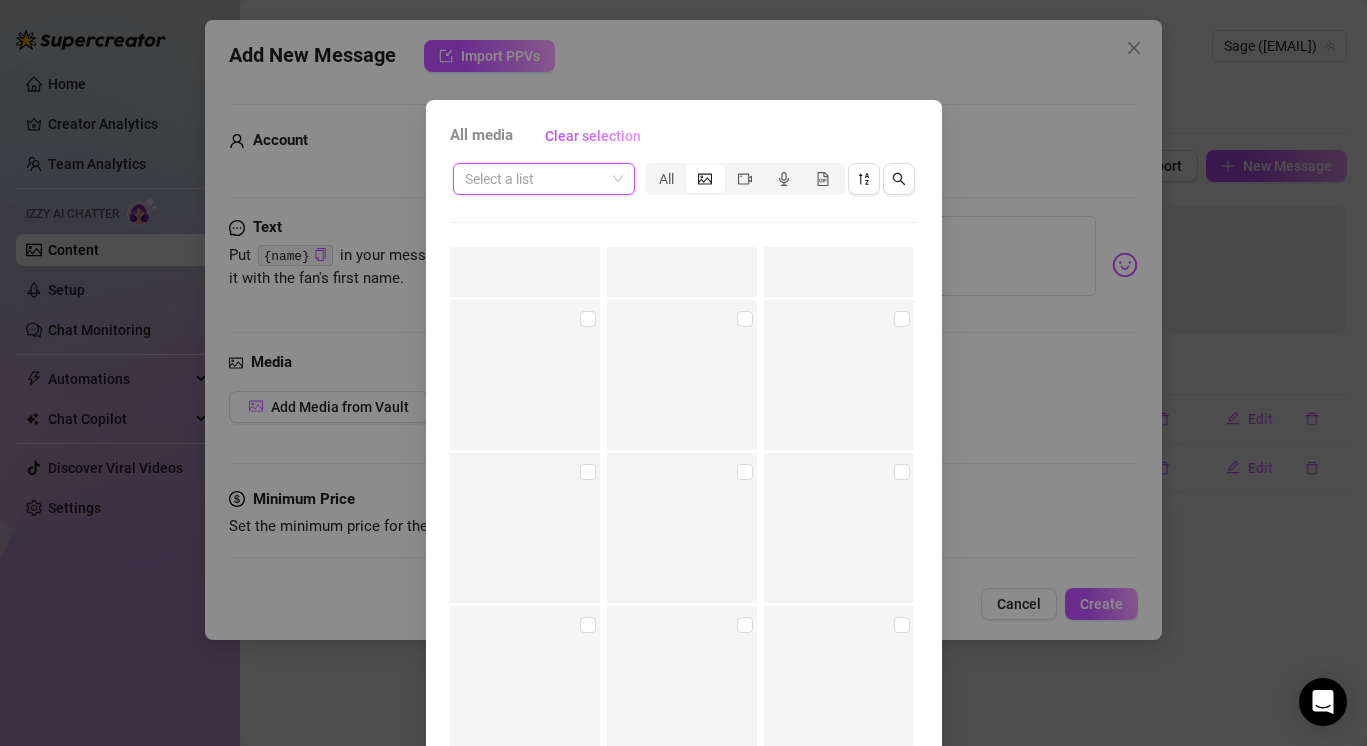 scroll, scrollTop: 25496, scrollLeft: 0, axis: vertical 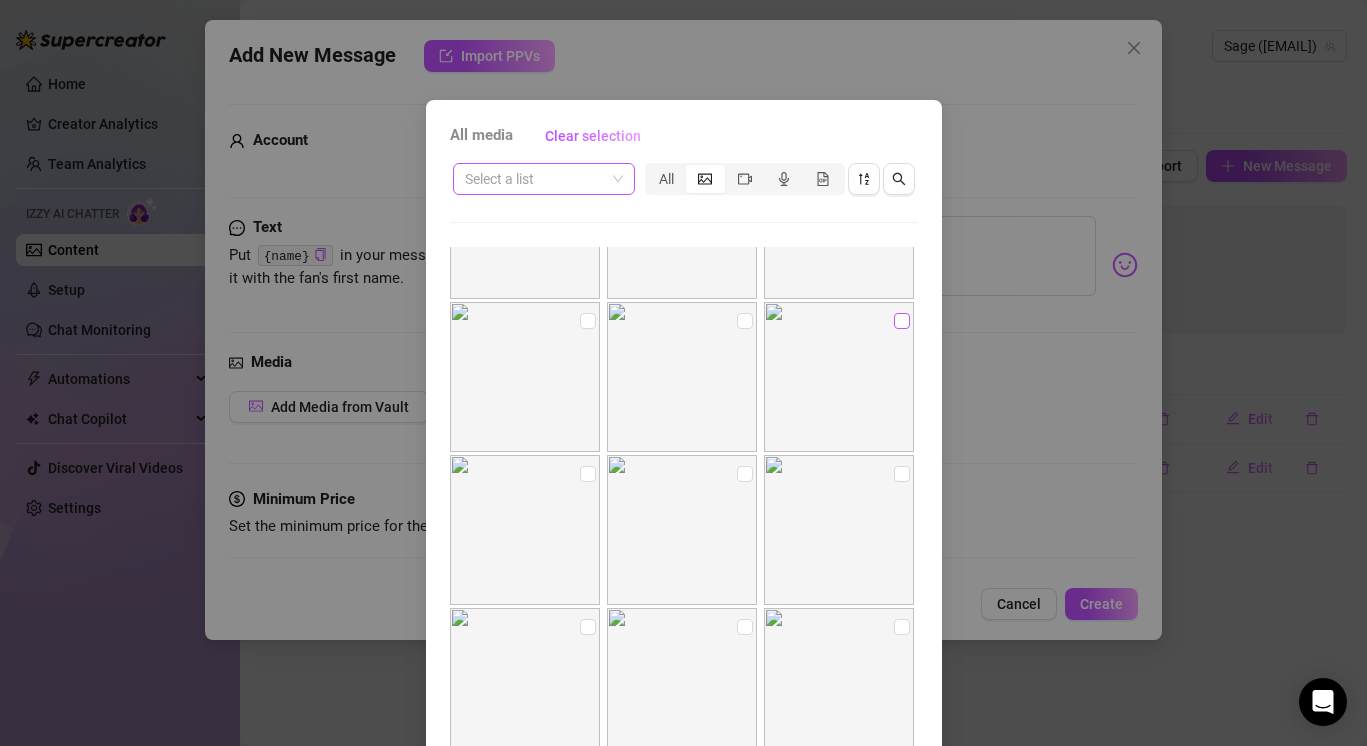 click at bounding box center (902, 321) 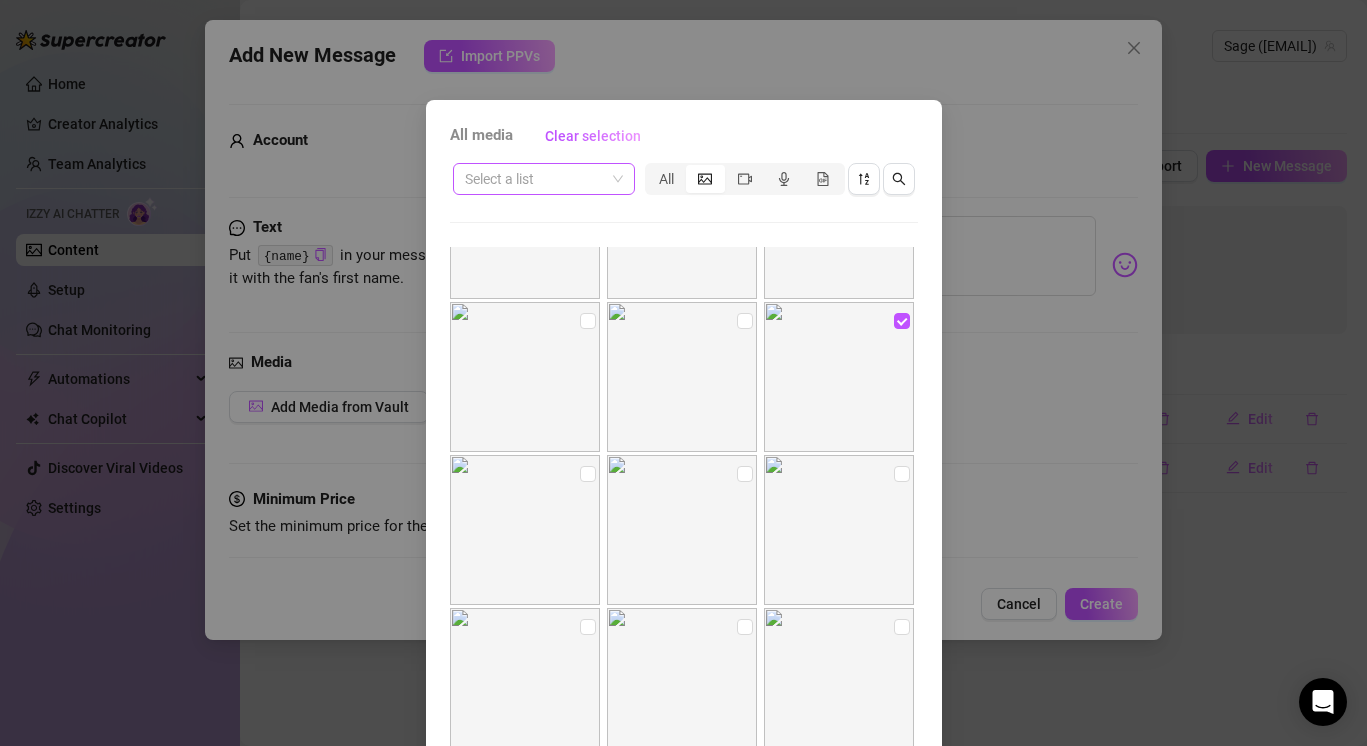 scroll, scrollTop: 89, scrollLeft: 0, axis: vertical 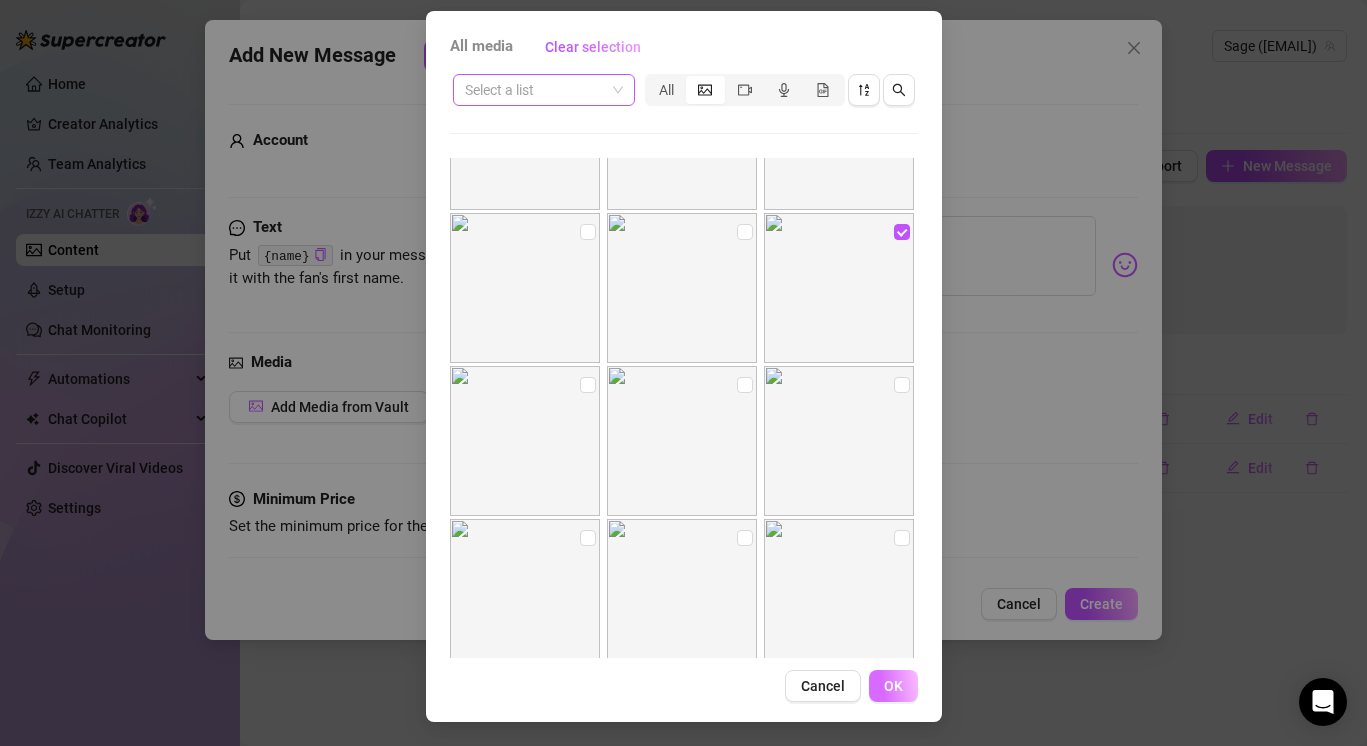 click on "OK" at bounding box center [893, 686] 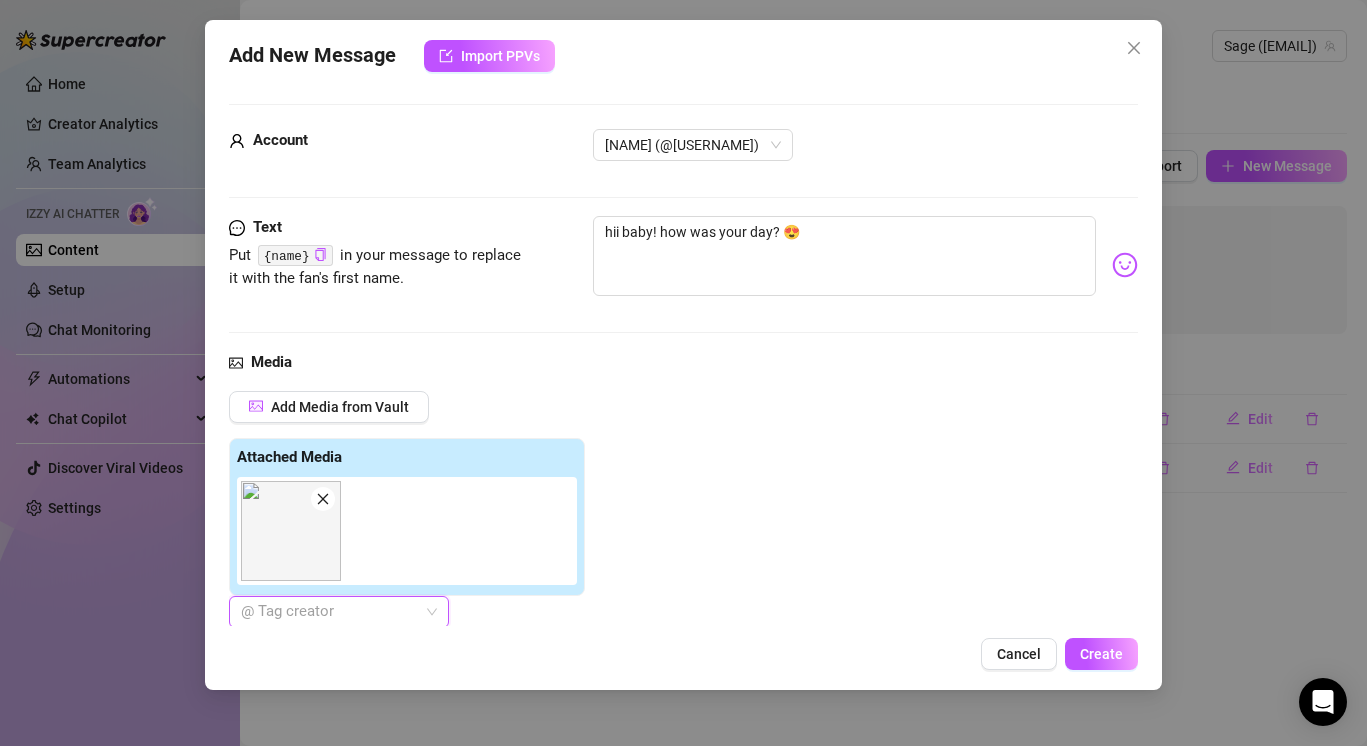 click on "@ Tag creator" at bounding box center [339, 612] 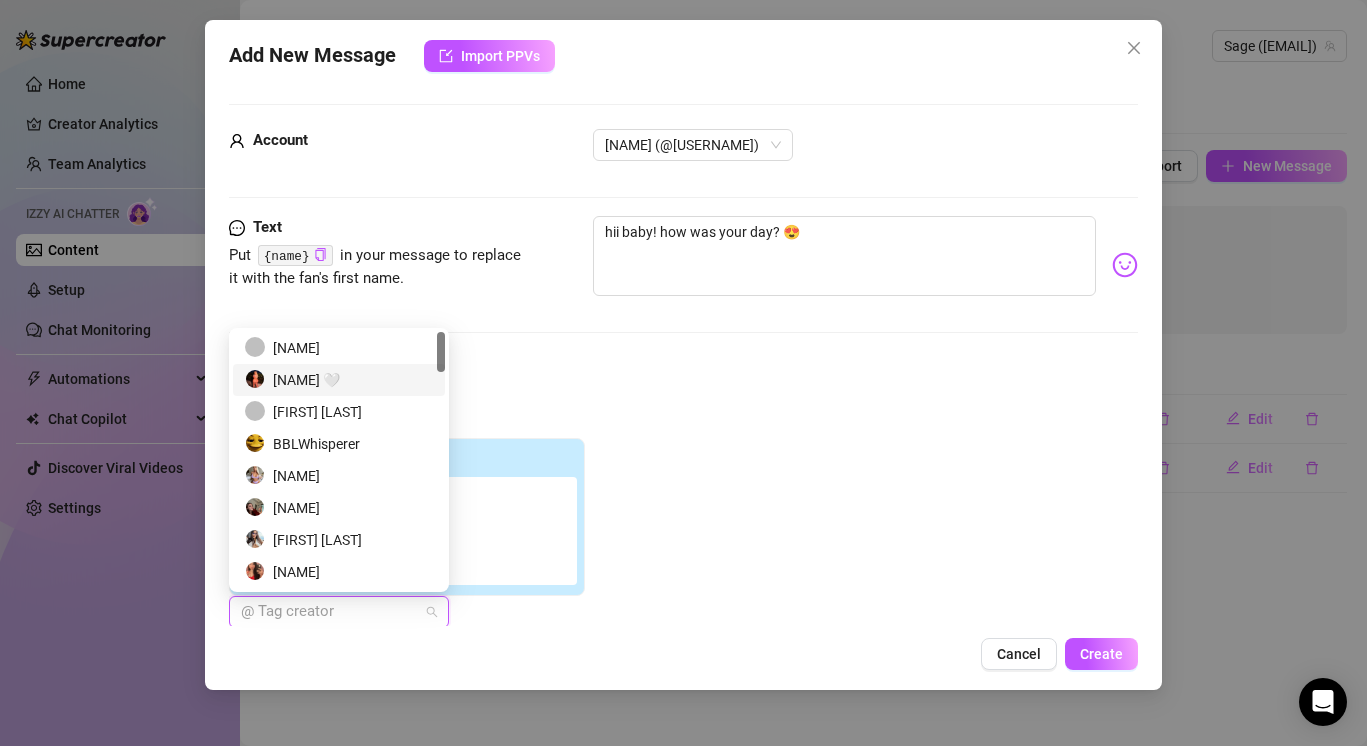 click on "SAGE 🤍" at bounding box center (339, 380) 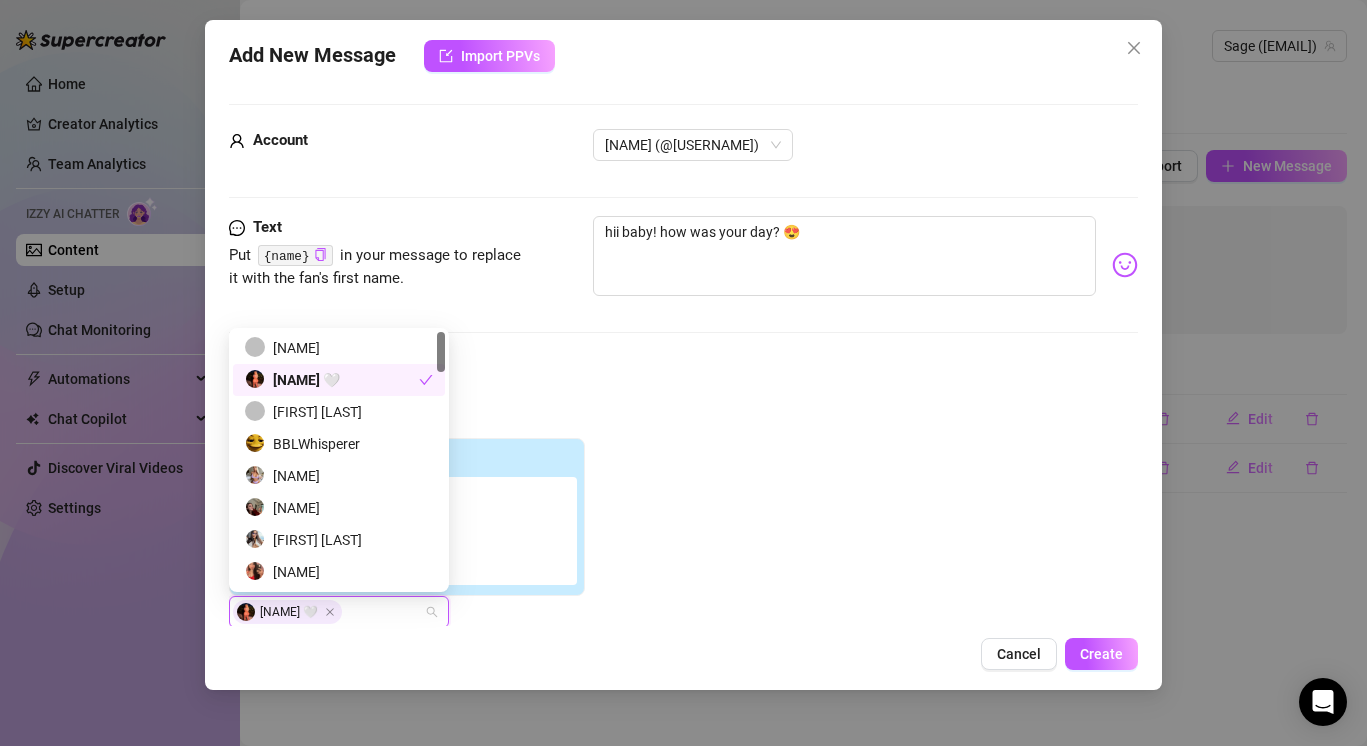 click on "Add Media from Vault Attached Media SAGE 🤍" at bounding box center [683, 509] 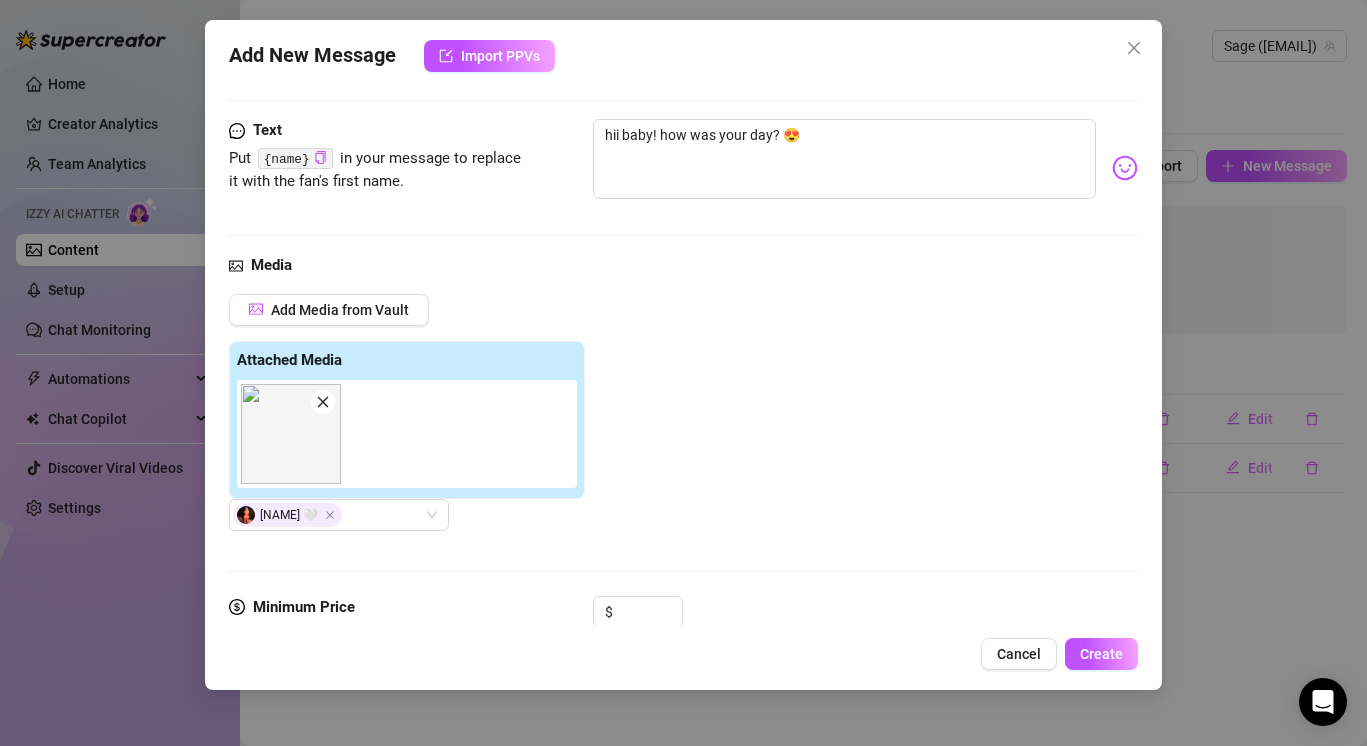 scroll, scrollTop: 154, scrollLeft: 0, axis: vertical 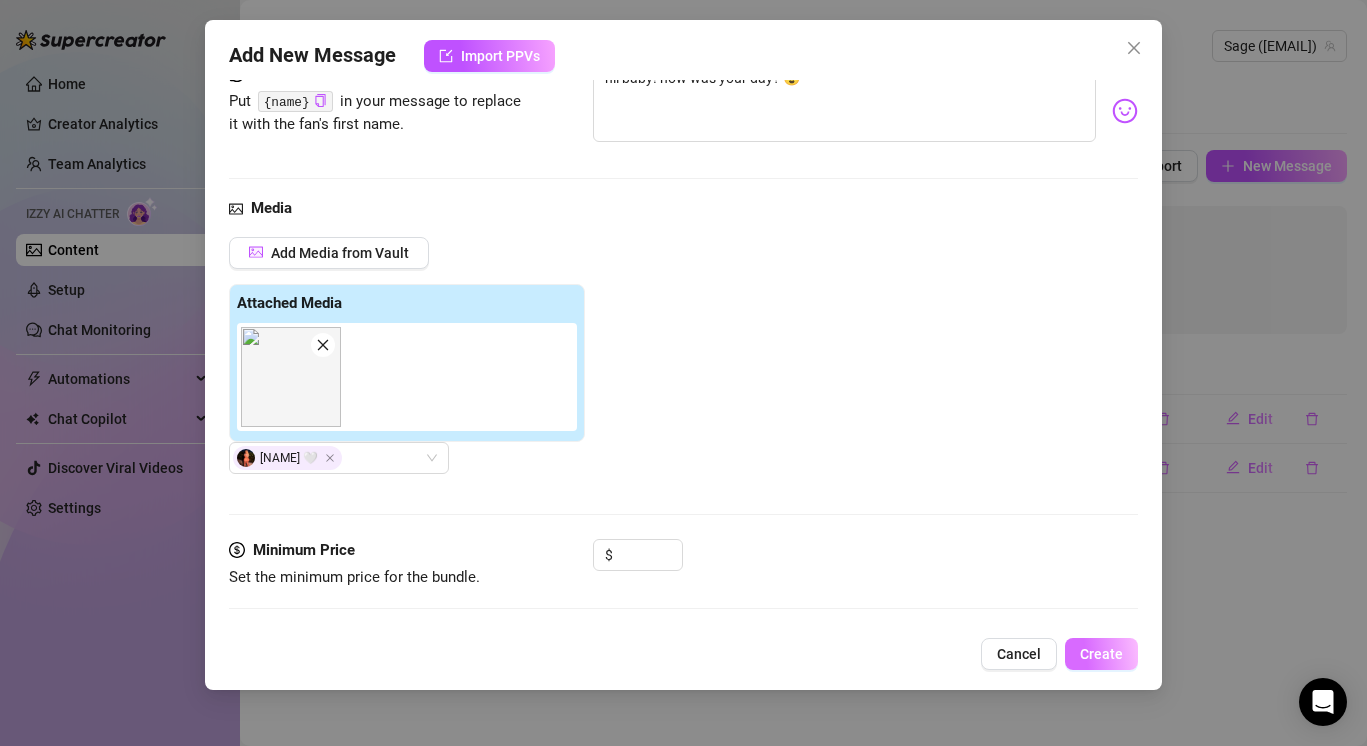 click on "Create" at bounding box center [1101, 654] 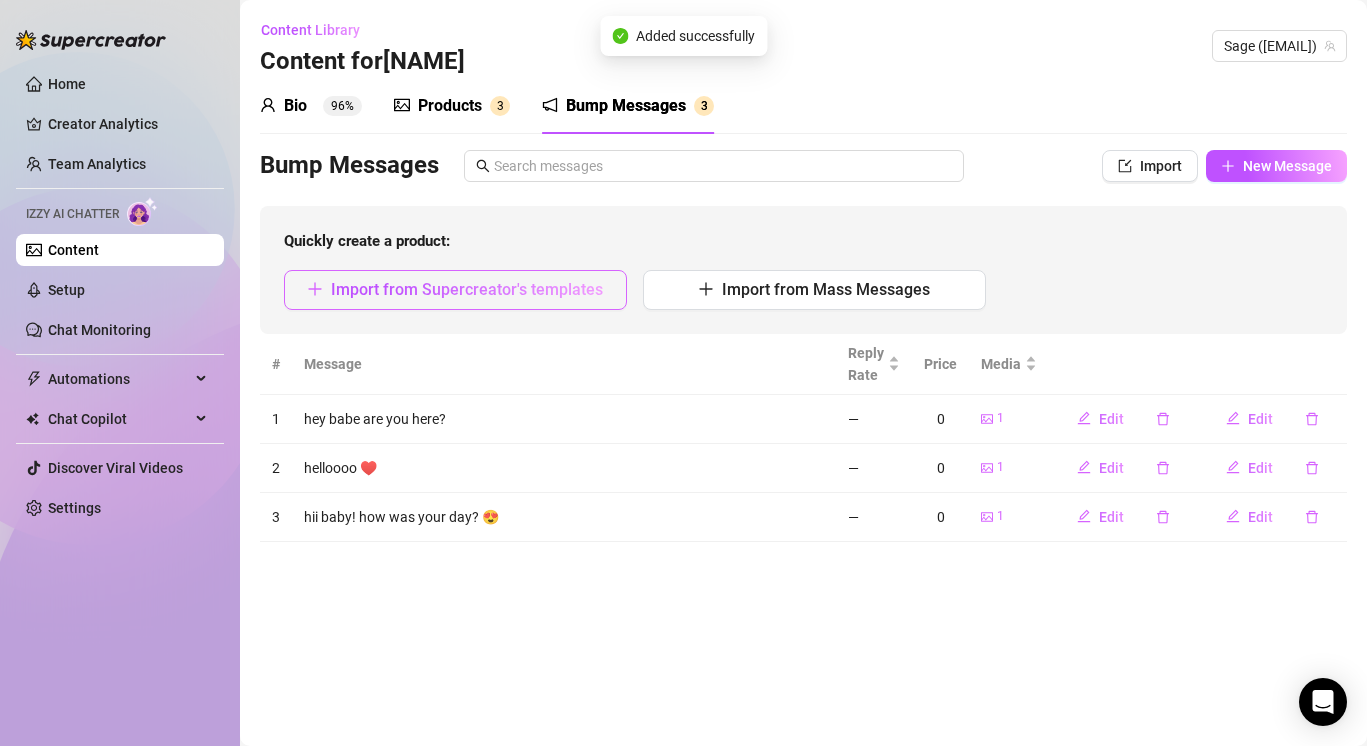 click on "Import from Supercreator's templates" at bounding box center [467, 289] 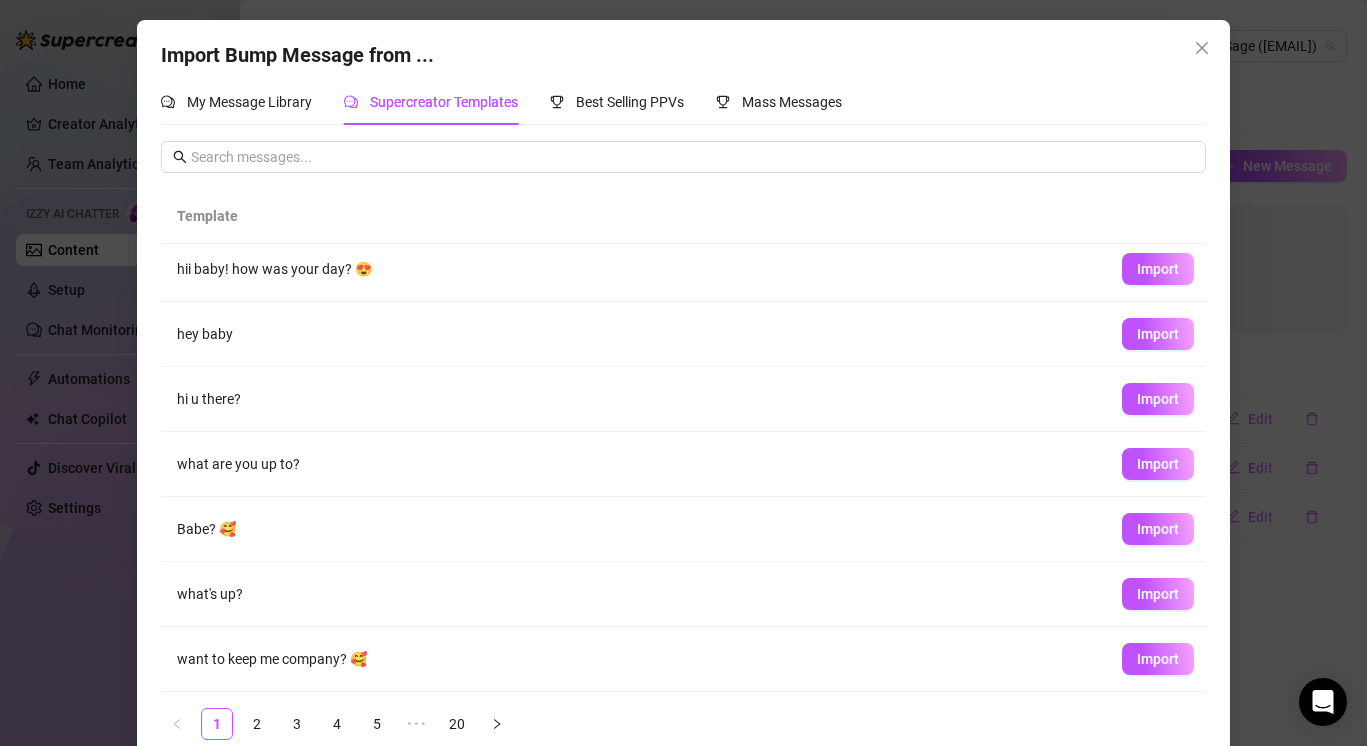scroll, scrollTop: 202, scrollLeft: 0, axis: vertical 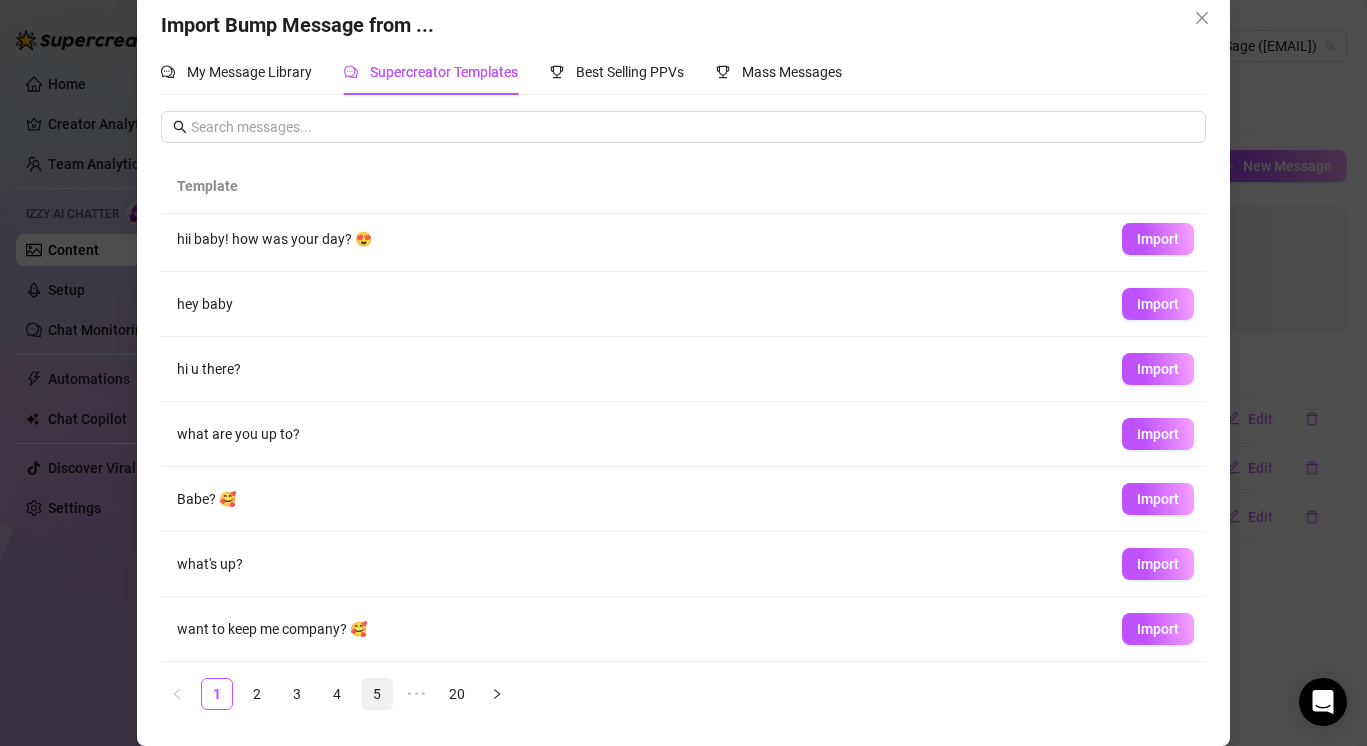 click on "5" at bounding box center [377, 694] 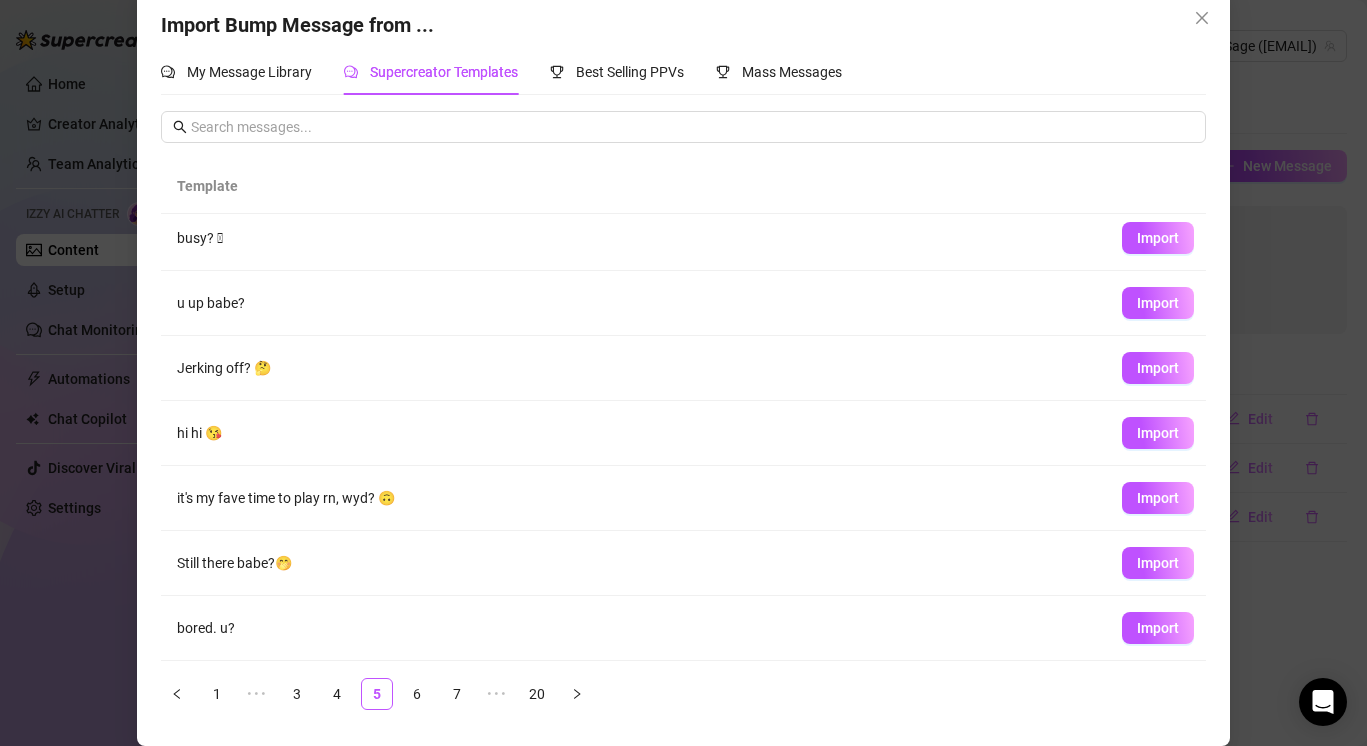 scroll, scrollTop: 0, scrollLeft: 0, axis: both 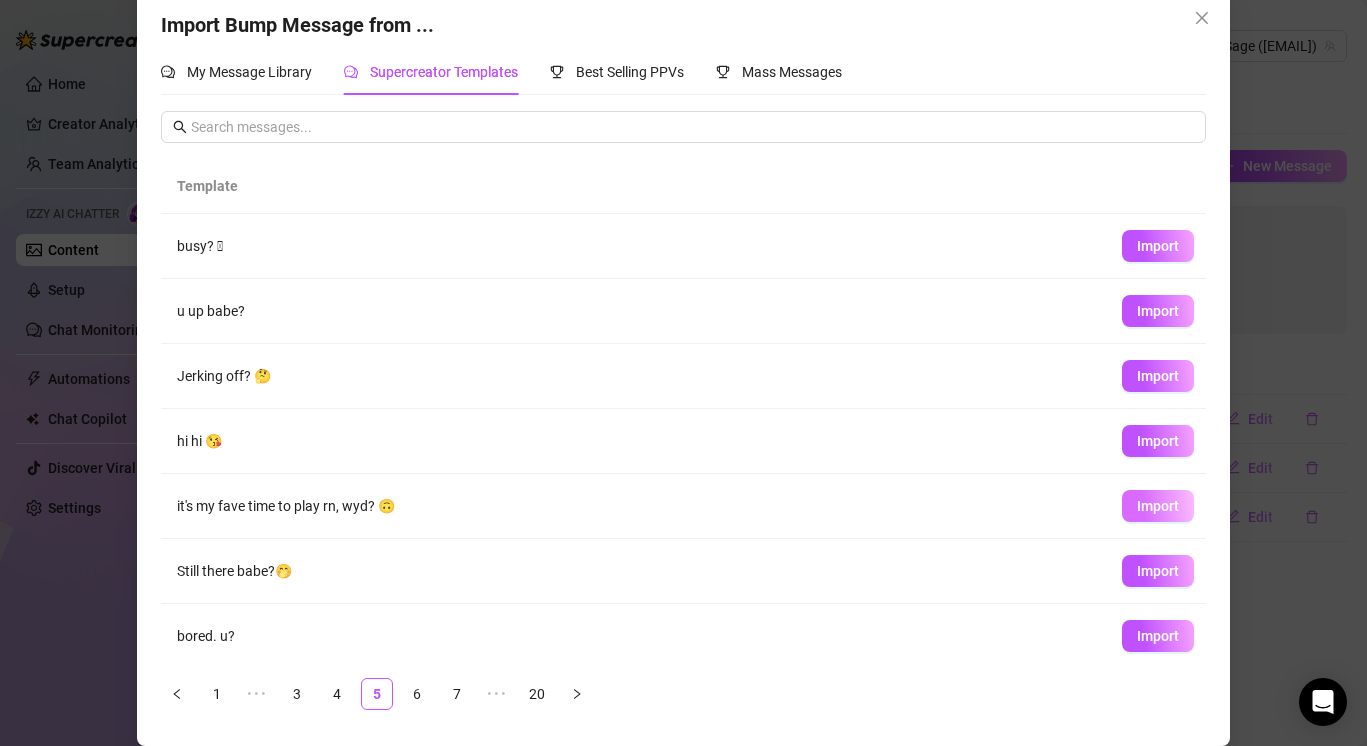 click on "Import" at bounding box center (1158, 506) 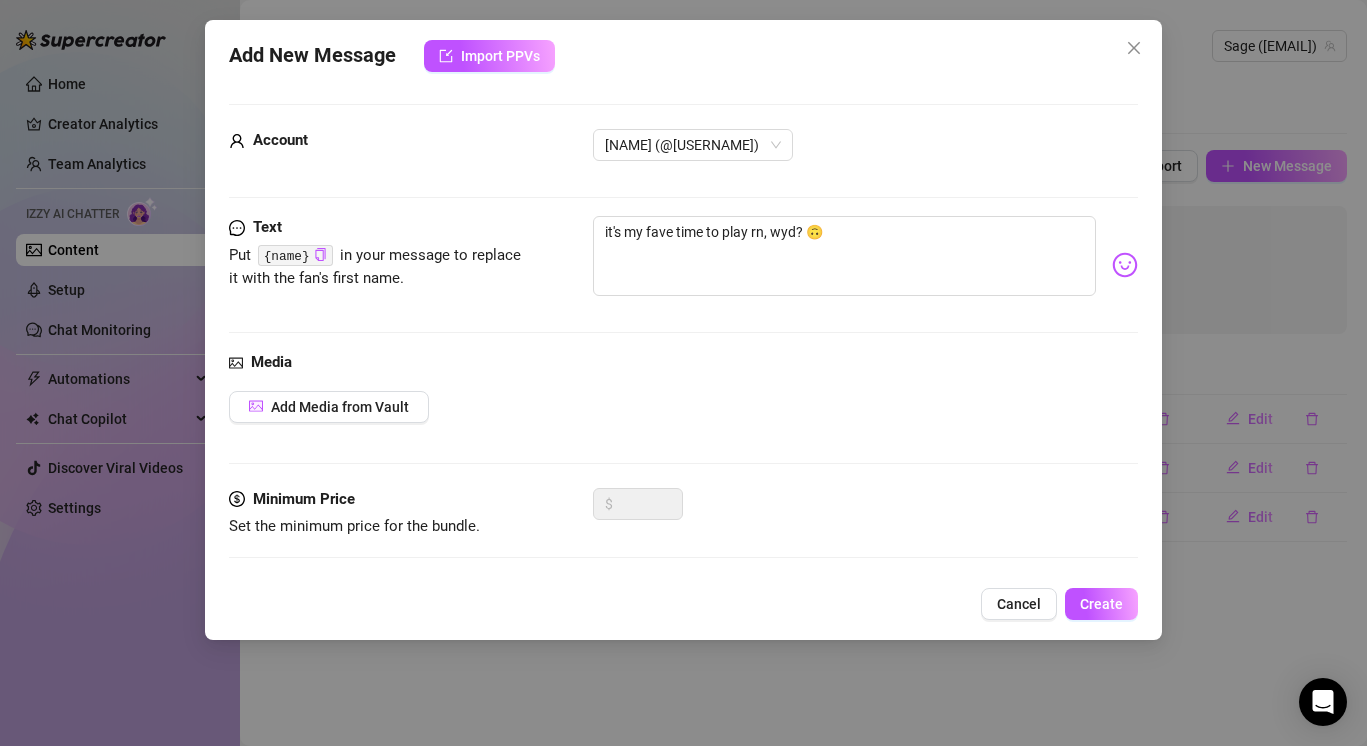 scroll, scrollTop: 10, scrollLeft: 0, axis: vertical 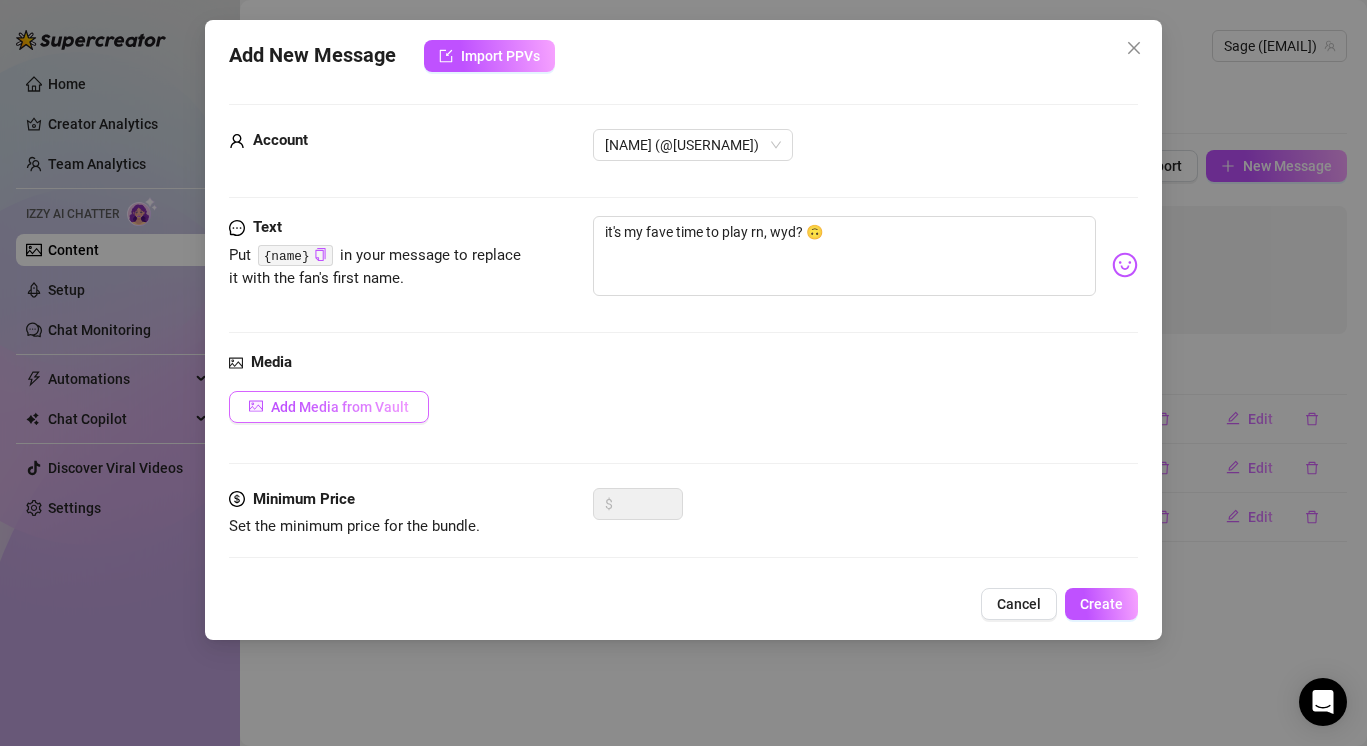 click on "Add Media from Vault" at bounding box center (340, 407) 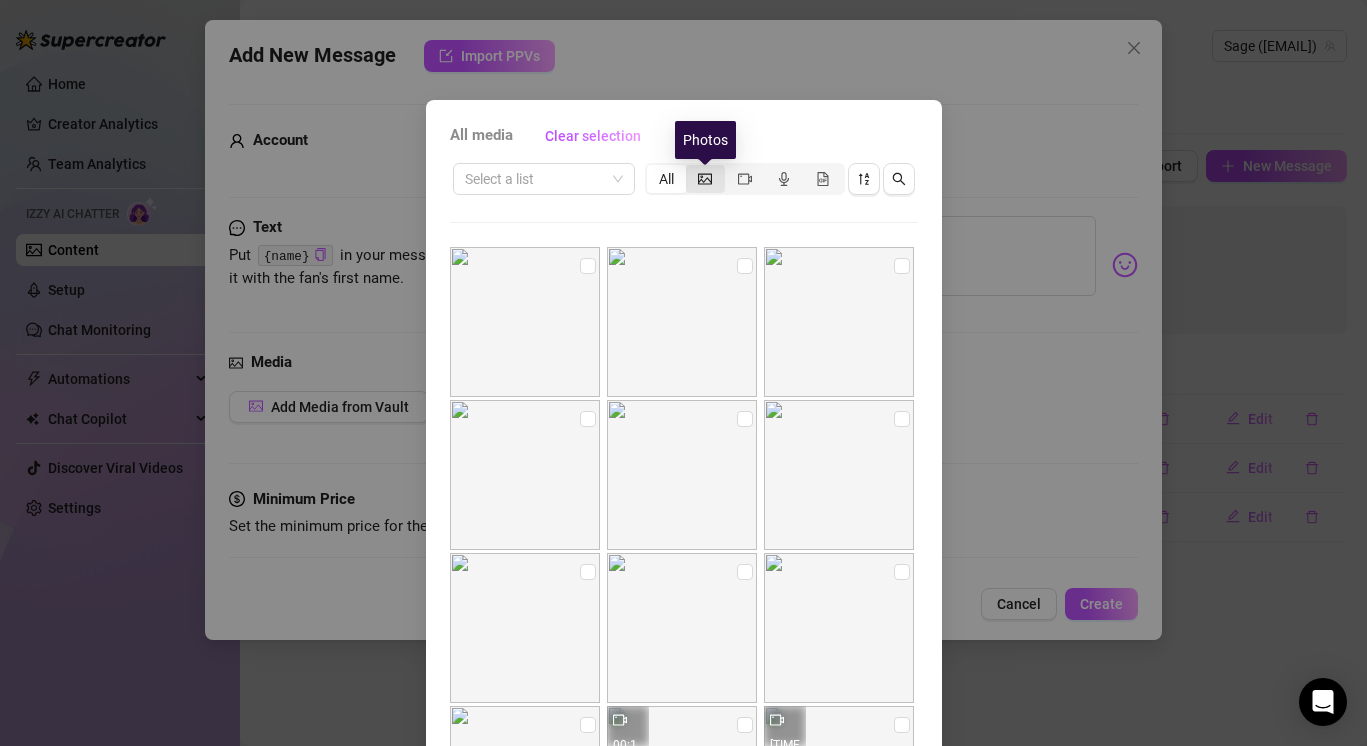 click 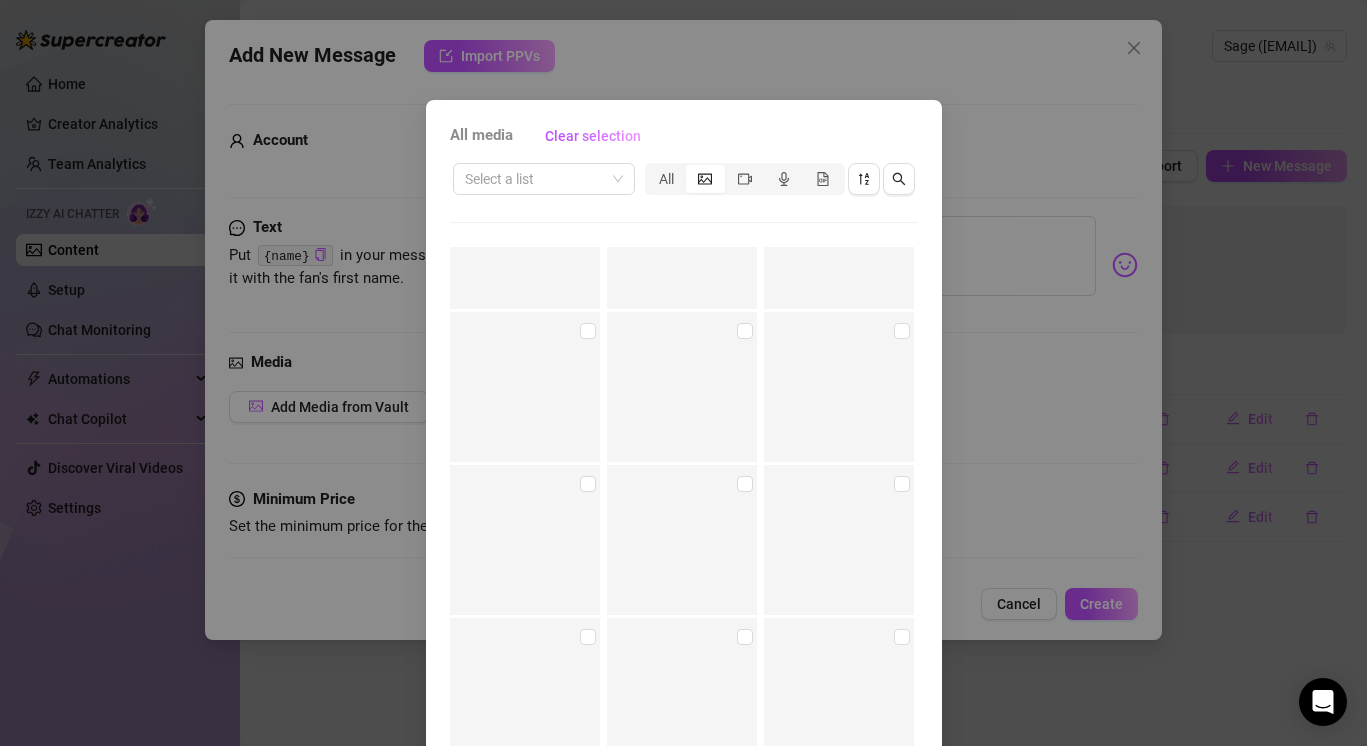 scroll, scrollTop: 5139, scrollLeft: 0, axis: vertical 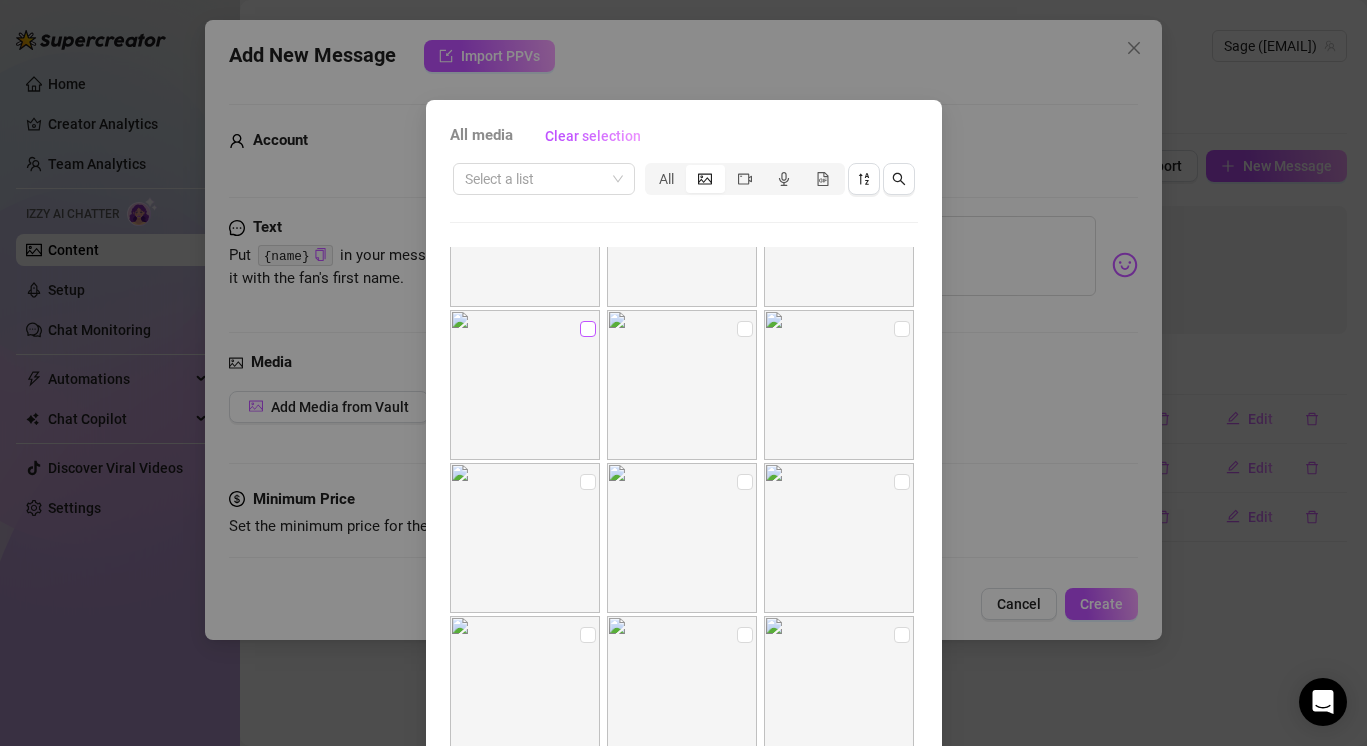 click at bounding box center (588, 329) 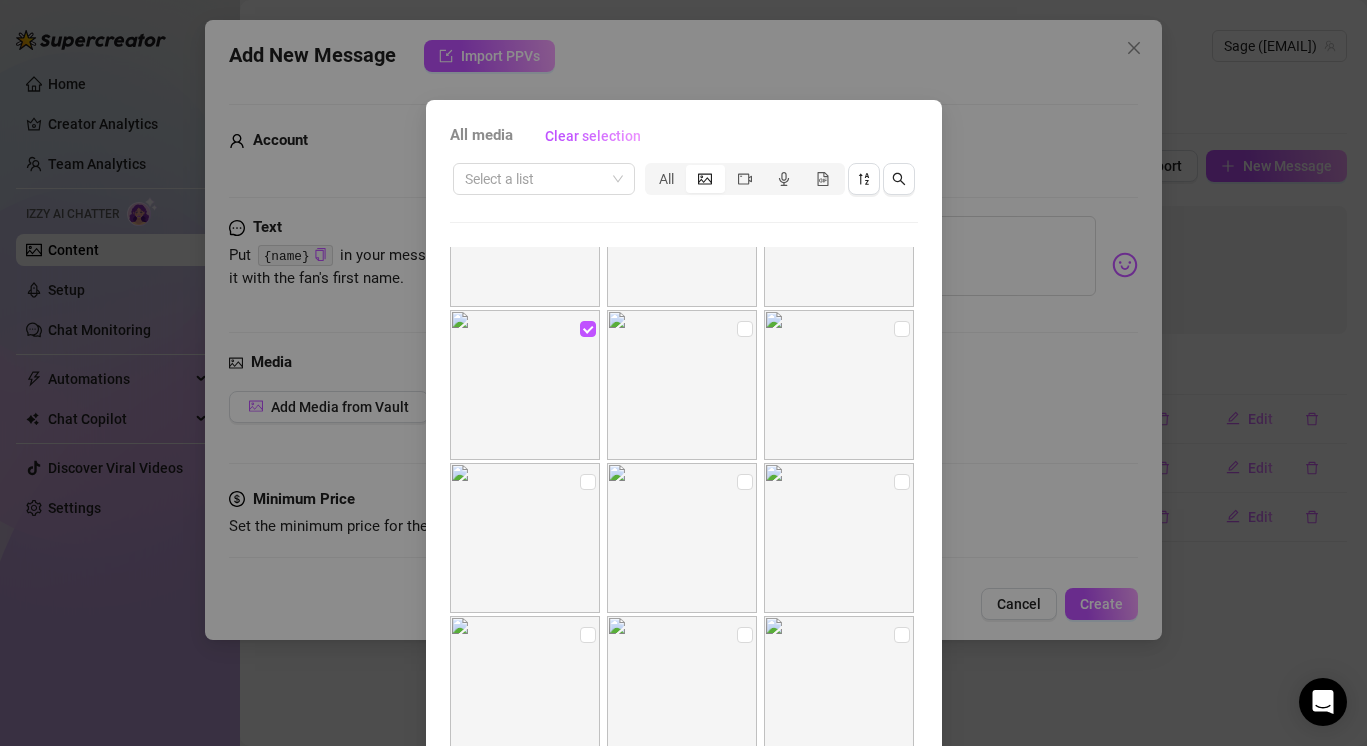 scroll, scrollTop: 89, scrollLeft: 0, axis: vertical 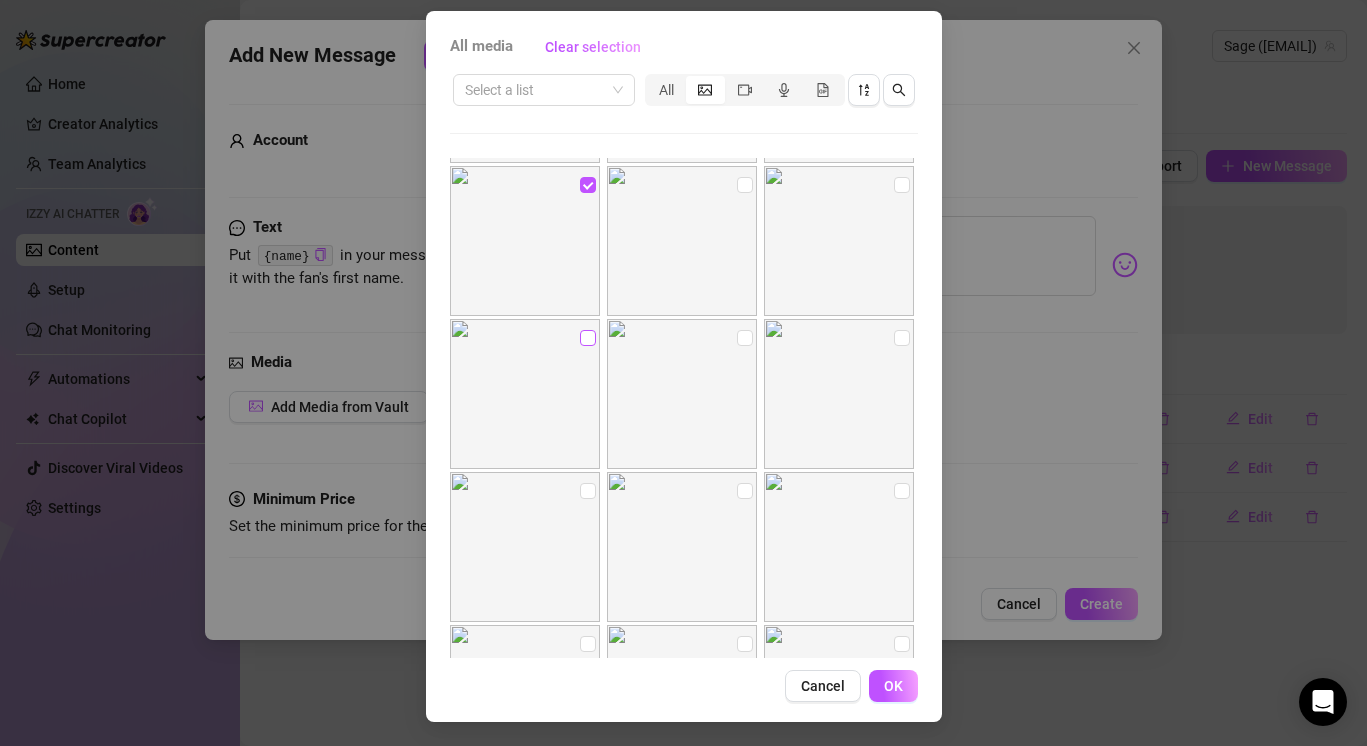click at bounding box center (588, 338) 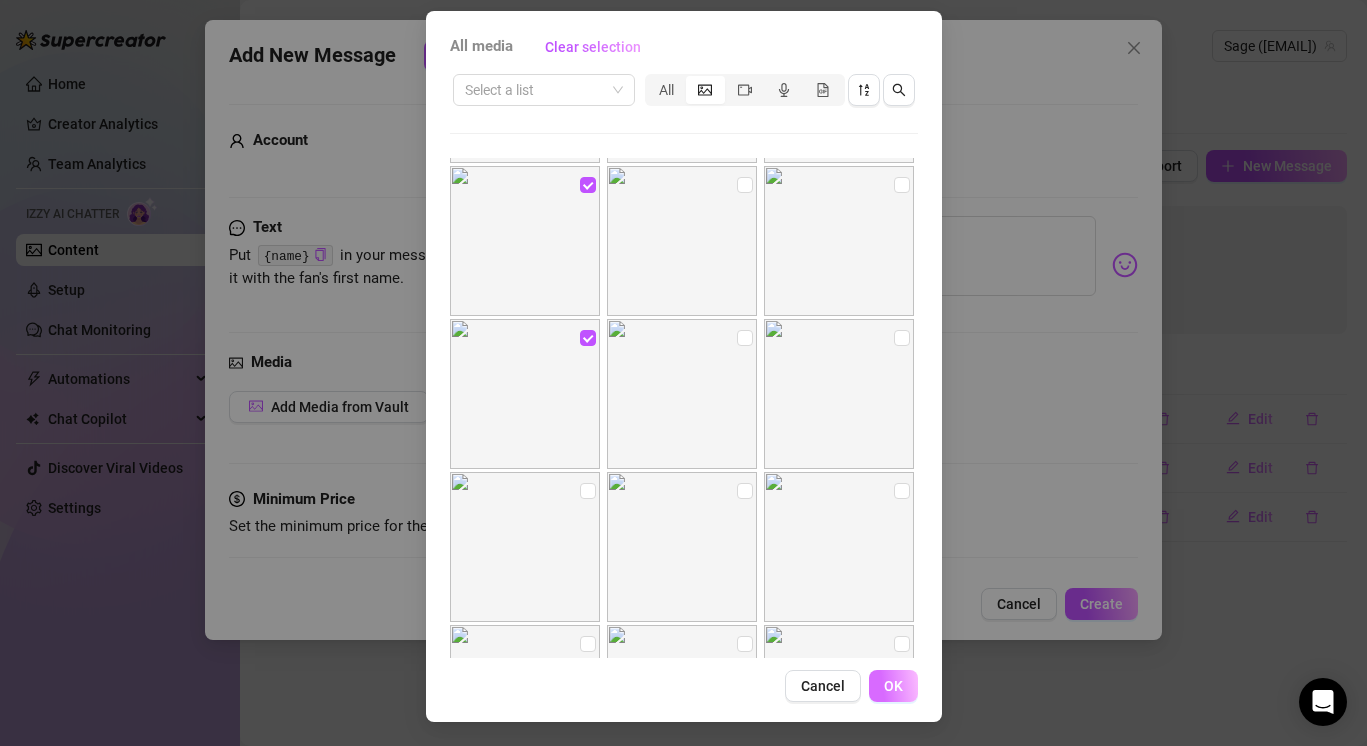 click on "OK" at bounding box center (893, 686) 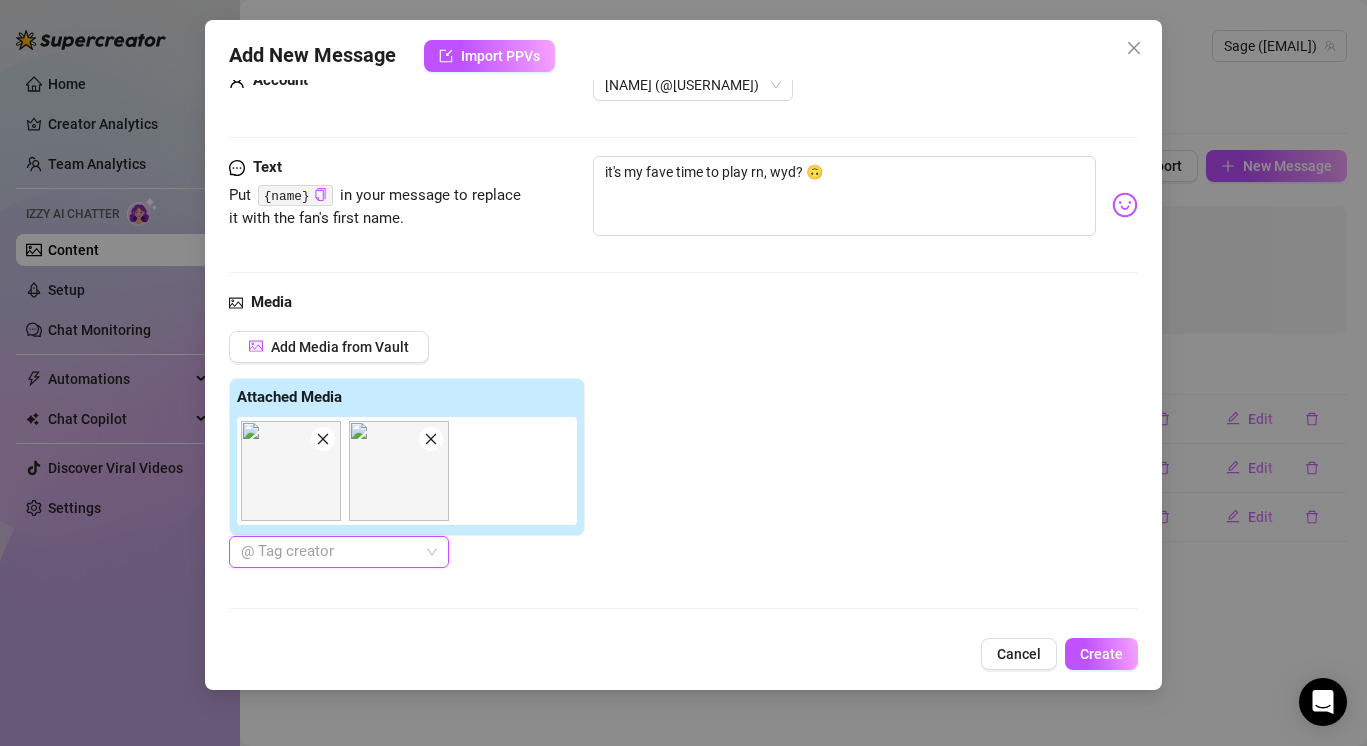 scroll, scrollTop: 154, scrollLeft: 0, axis: vertical 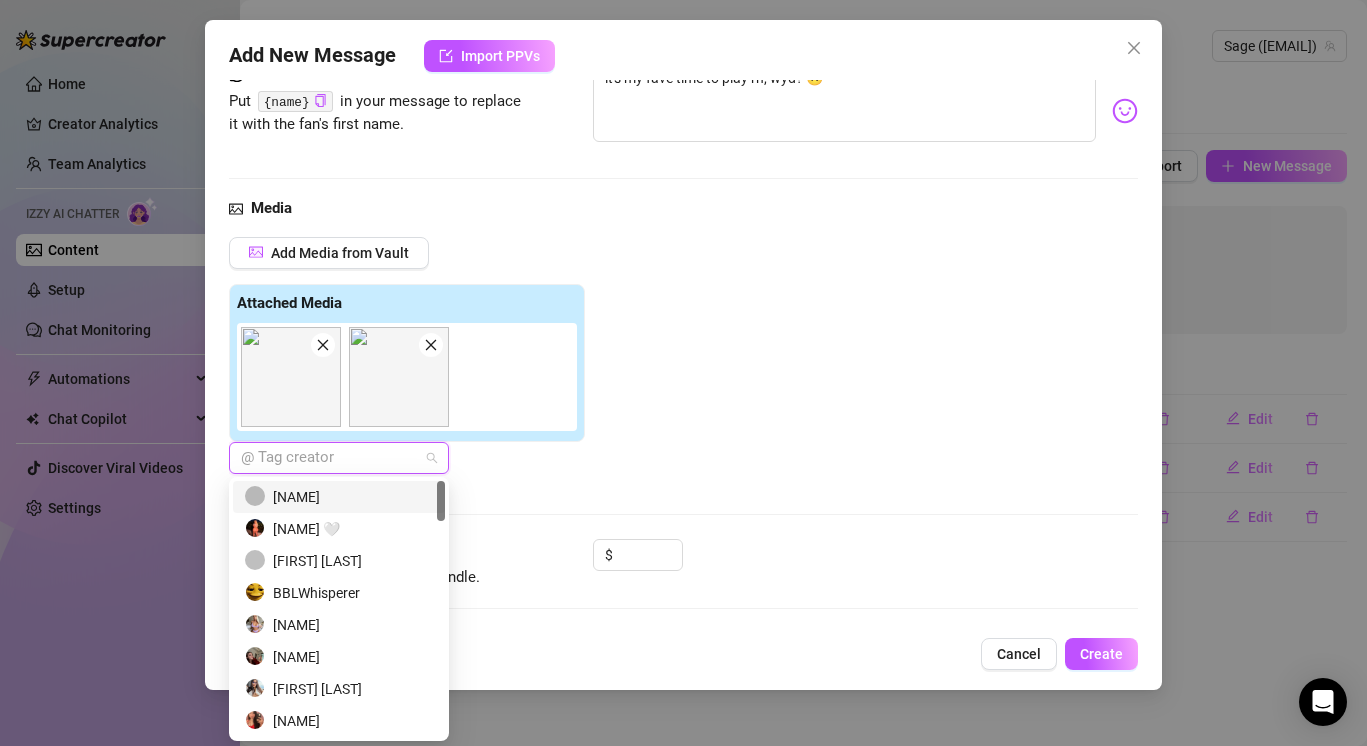 click on "@ Tag creator" at bounding box center (339, 458) 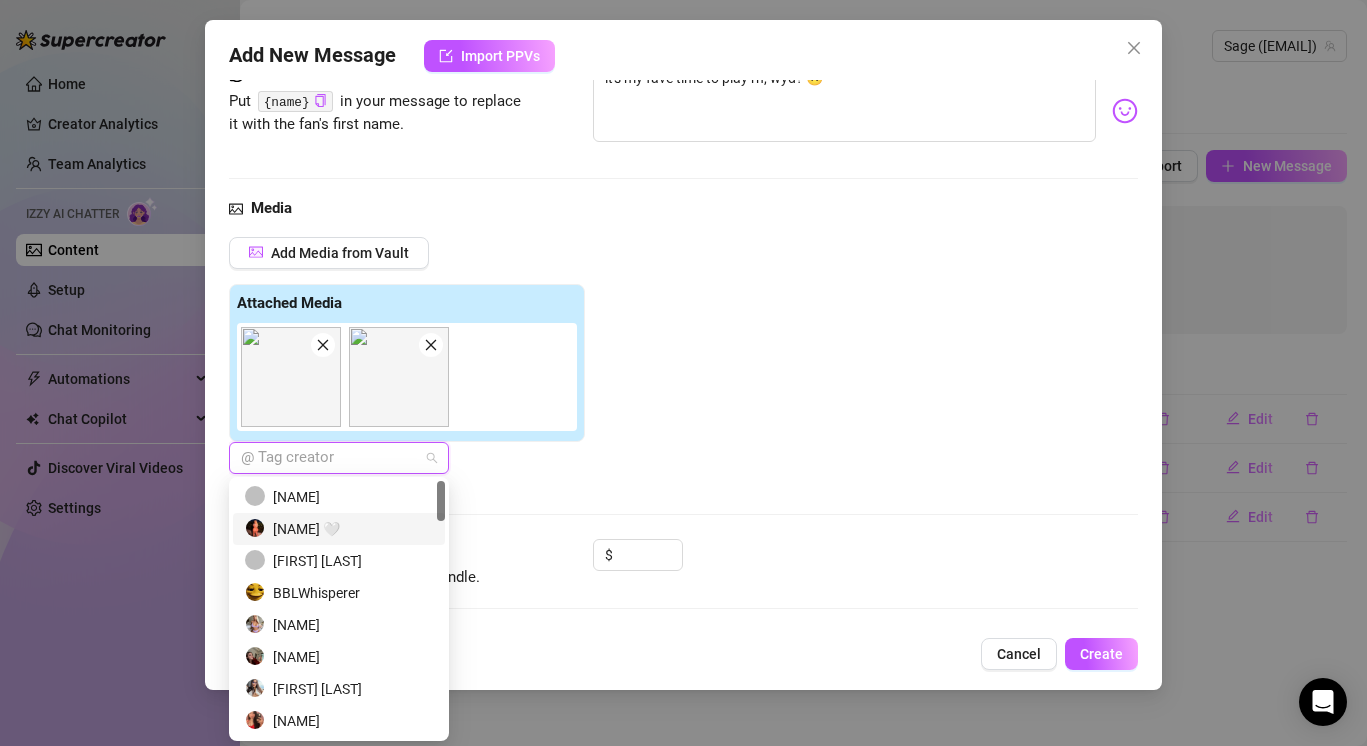 click on "SAGE 🤍" at bounding box center [339, 529] 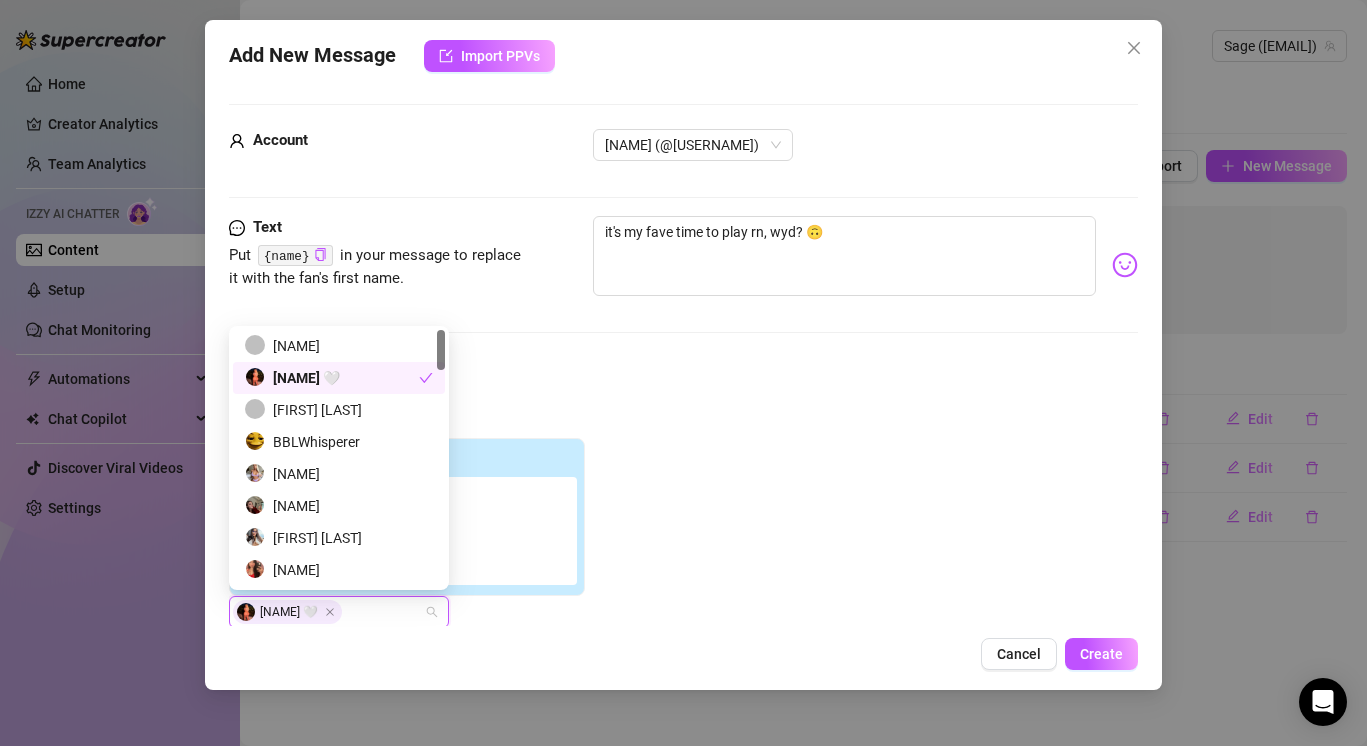 scroll, scrollTop: 5, scrollLeft: 0, axis: vertical 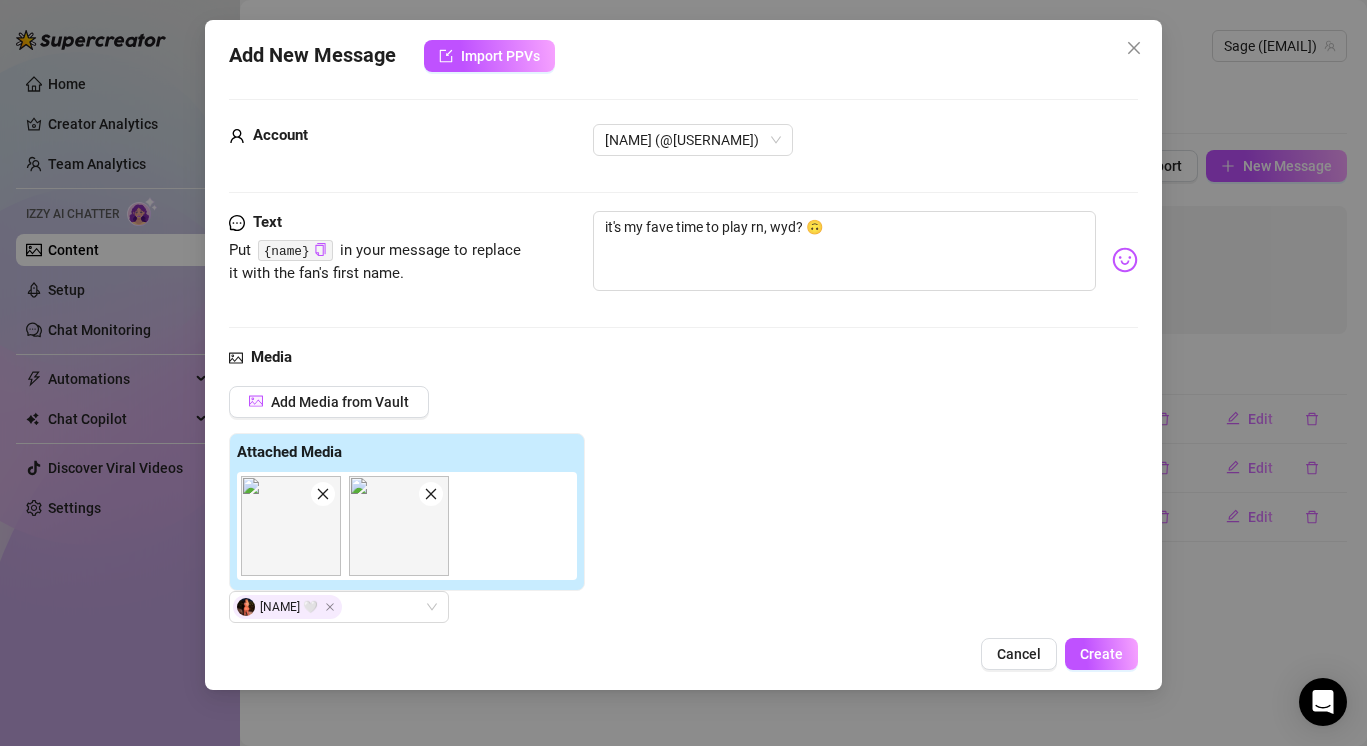 click on "Media" at bounding box center (683, 358) 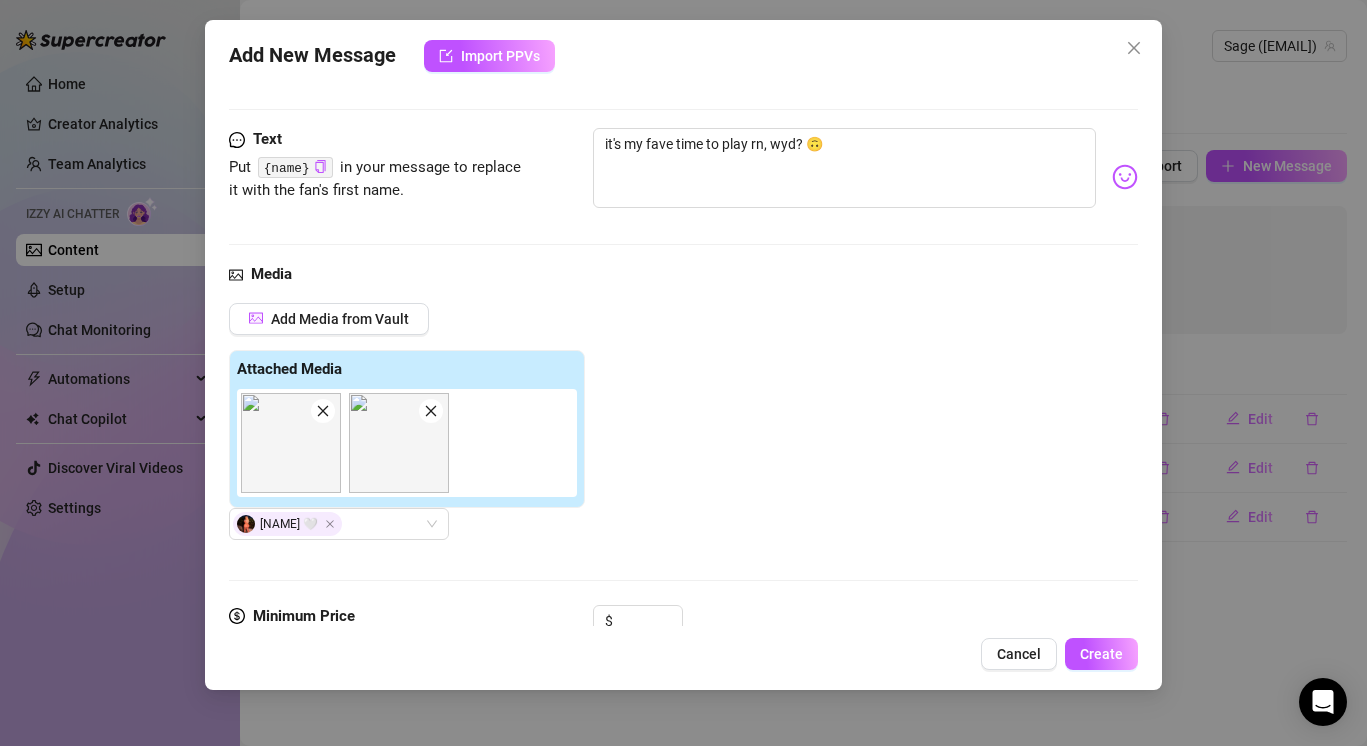scroll, scrollTop: 94, scrollLeft: 0, axis: vertical 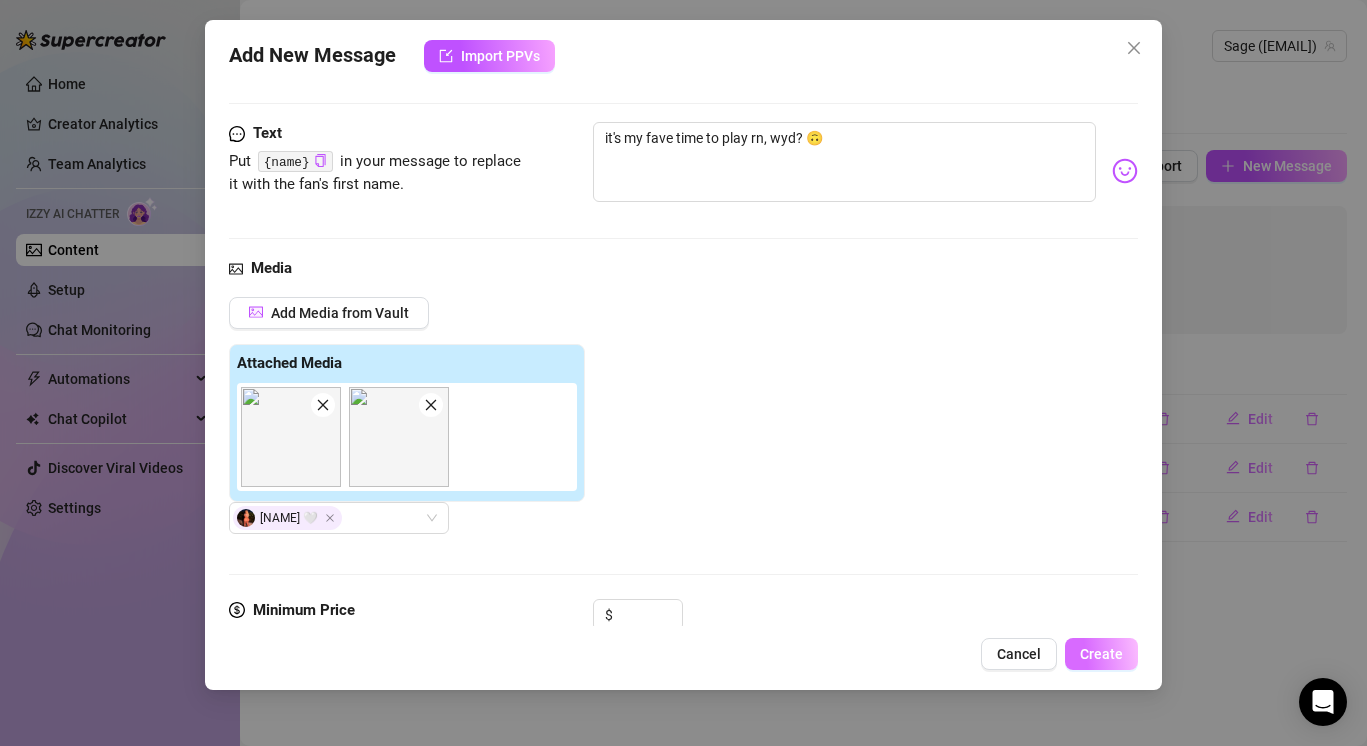 click on "Create" at bounding box center [1101, 654] 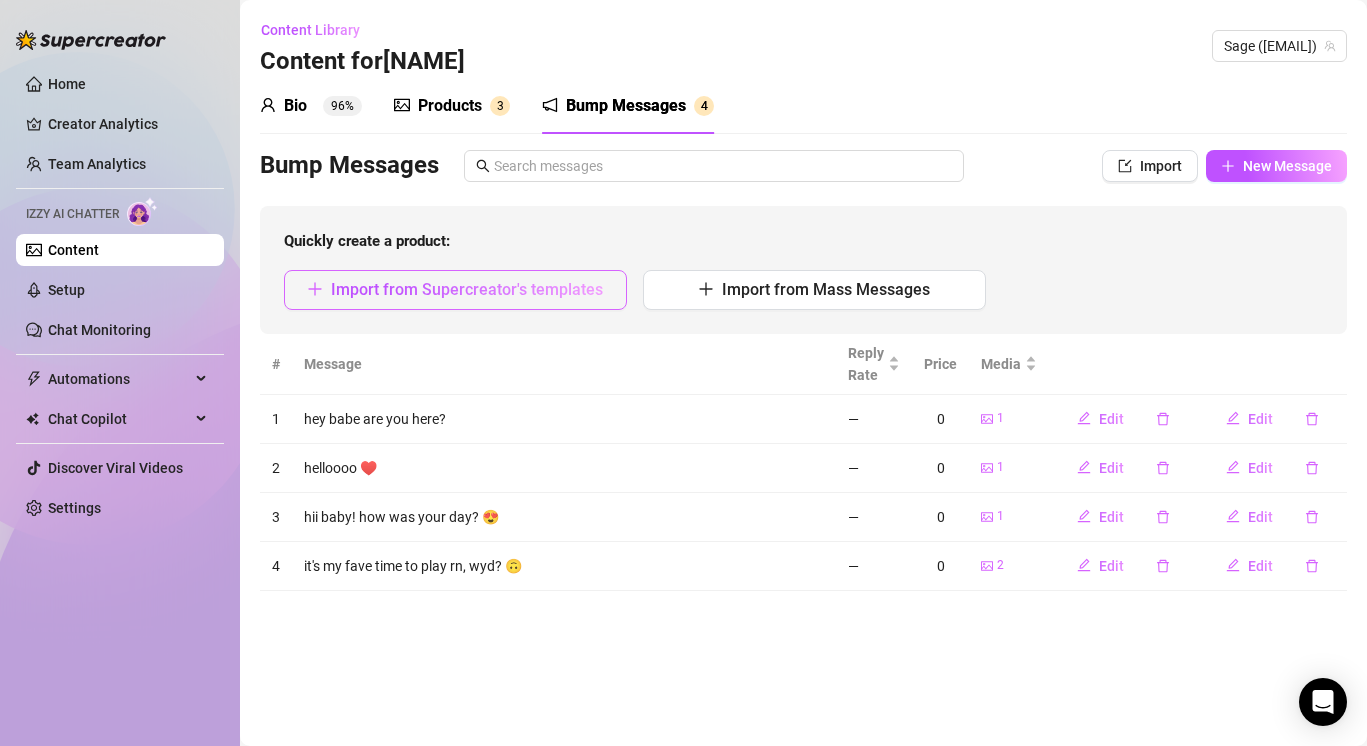 click on "Import from Supercreator's templates" at bounding box center (467, 289) 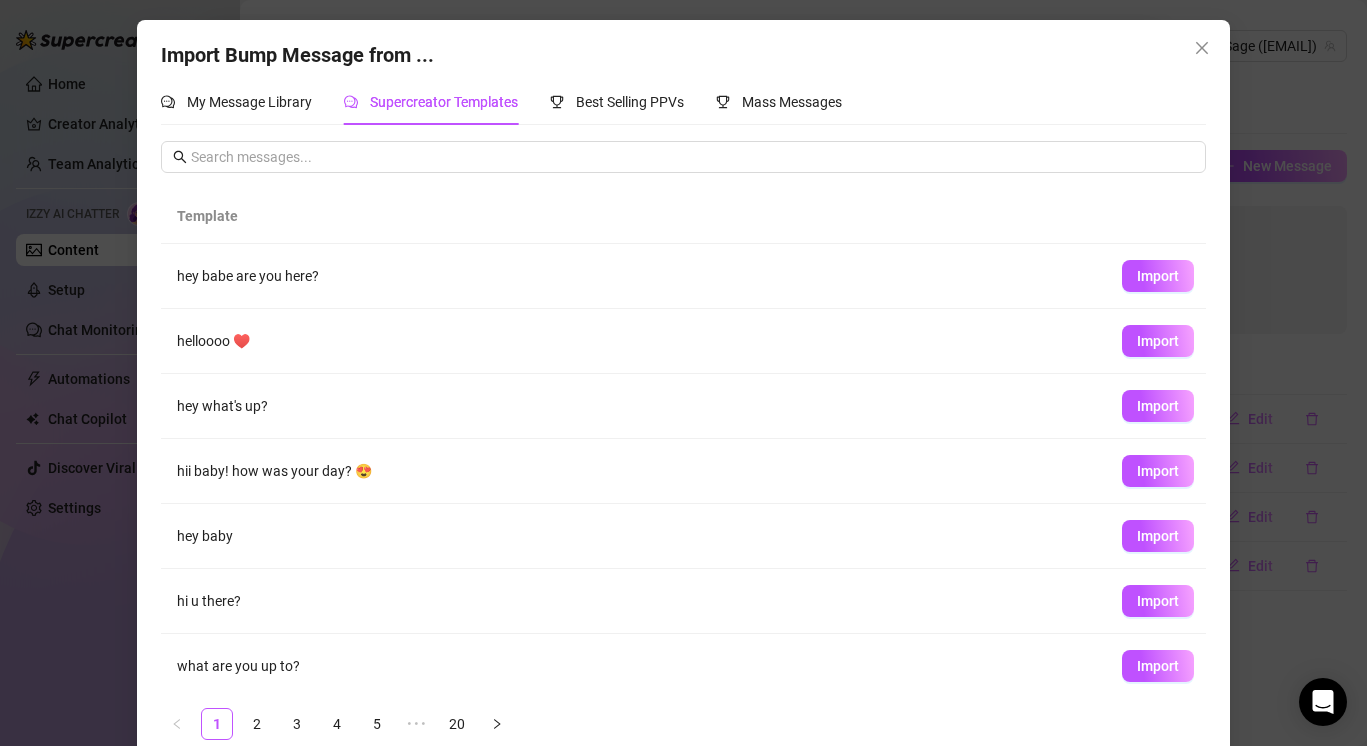 scroll, scrollTop: 202, scrollLeft: 0, axis: vertical 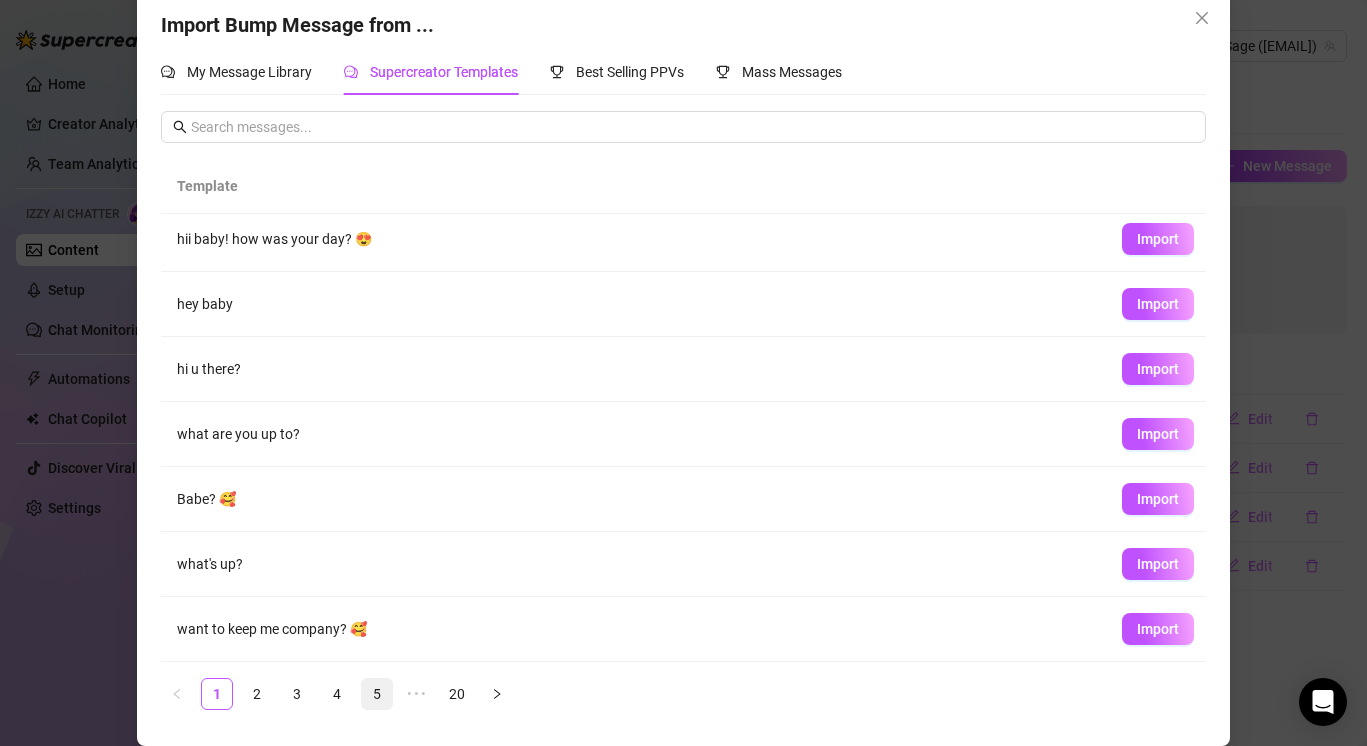 click on "5" at bounding box center [377, 694] 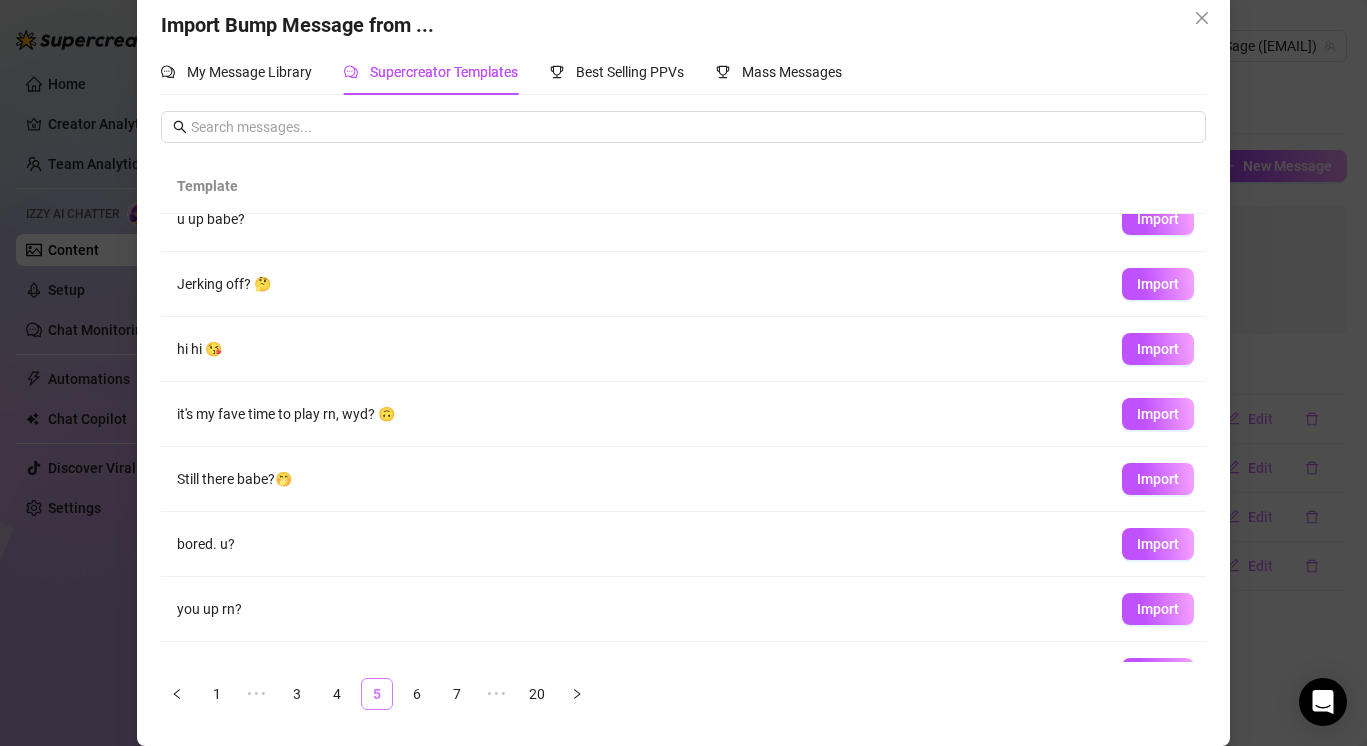 scroll, scrollTop: 0, scrollLeft: 0, axis: both 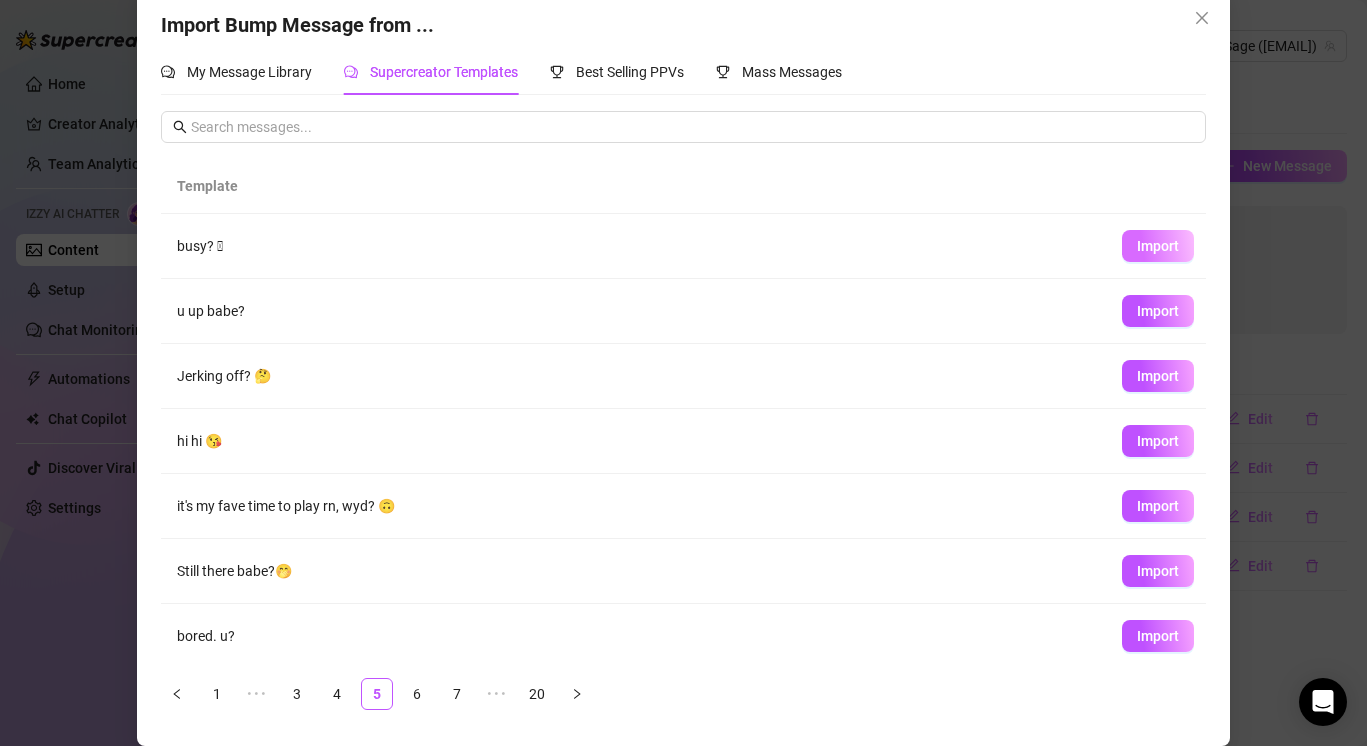 click on "Import" at bounding box center [1158, 246] 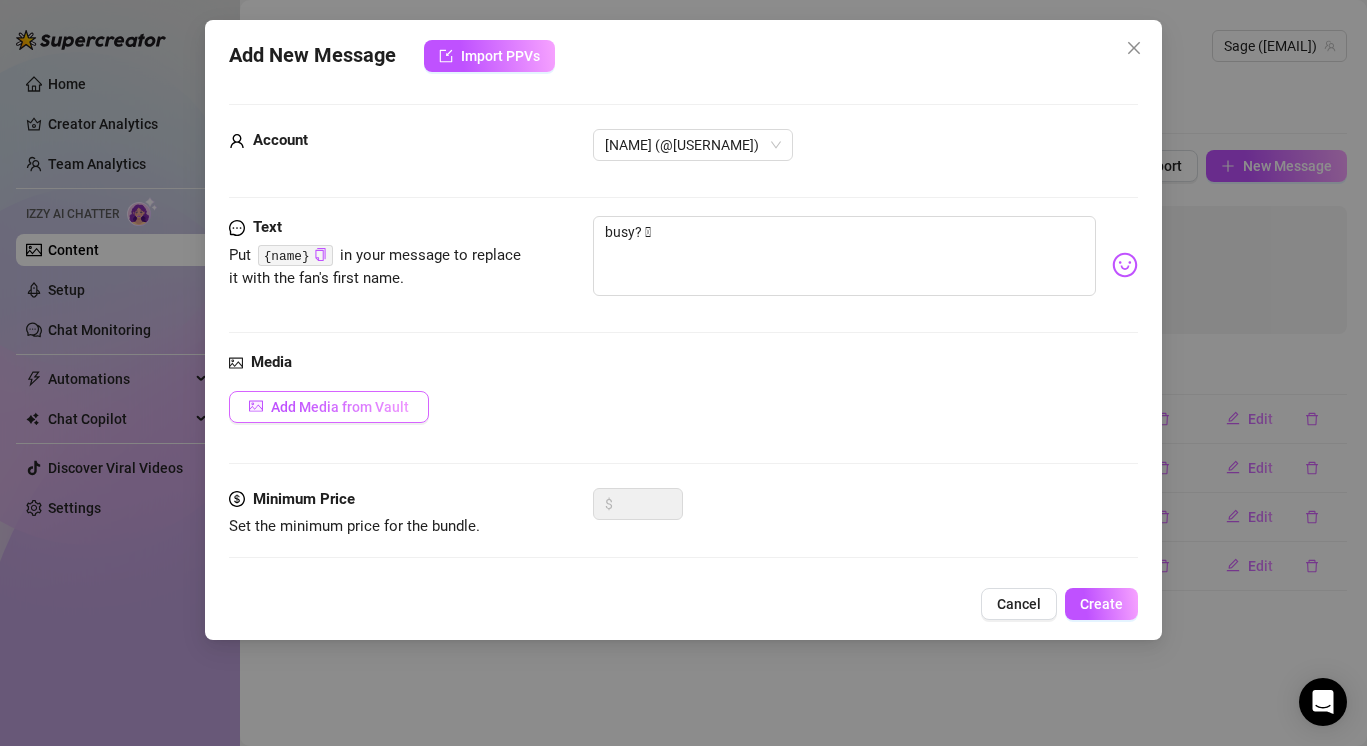 click on "Add Media from Vault" at bounding box center [340, 407] 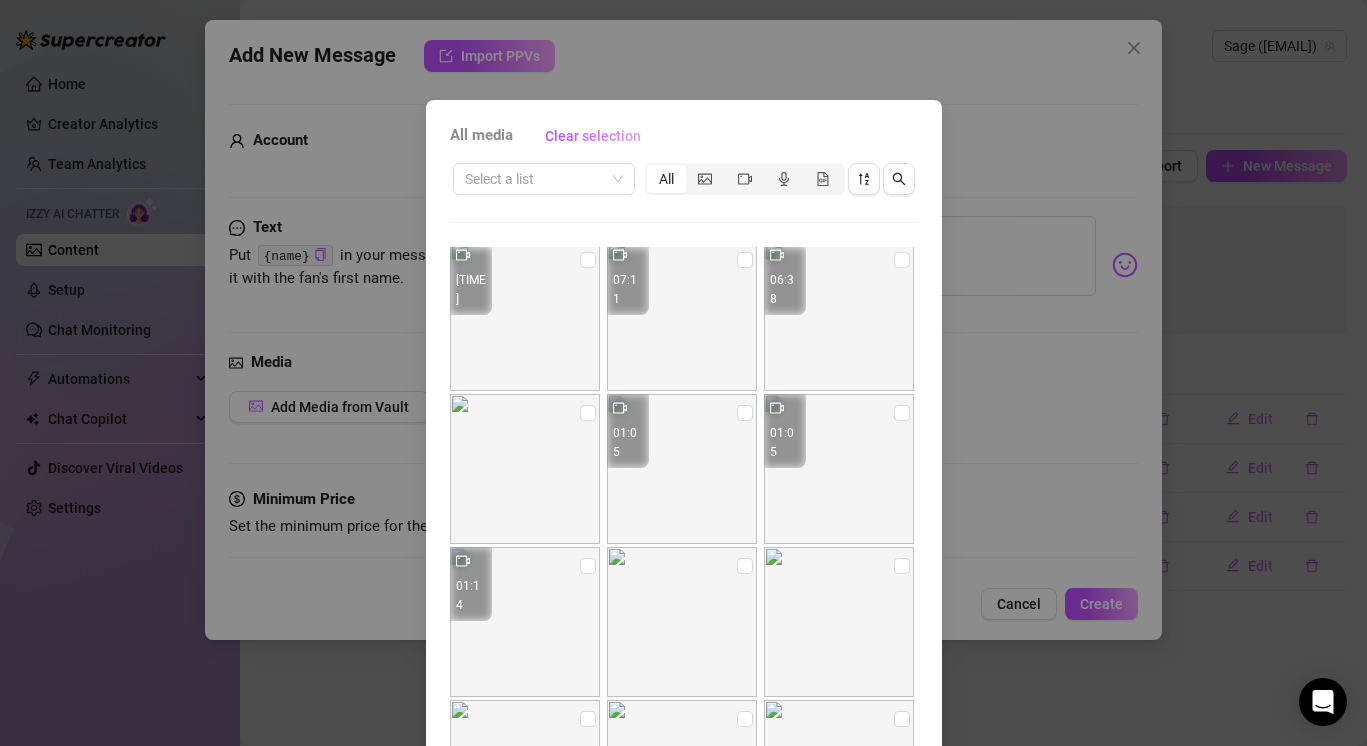 scroll, scrollTop: 630, scrollLeft: 0, axis: vertical 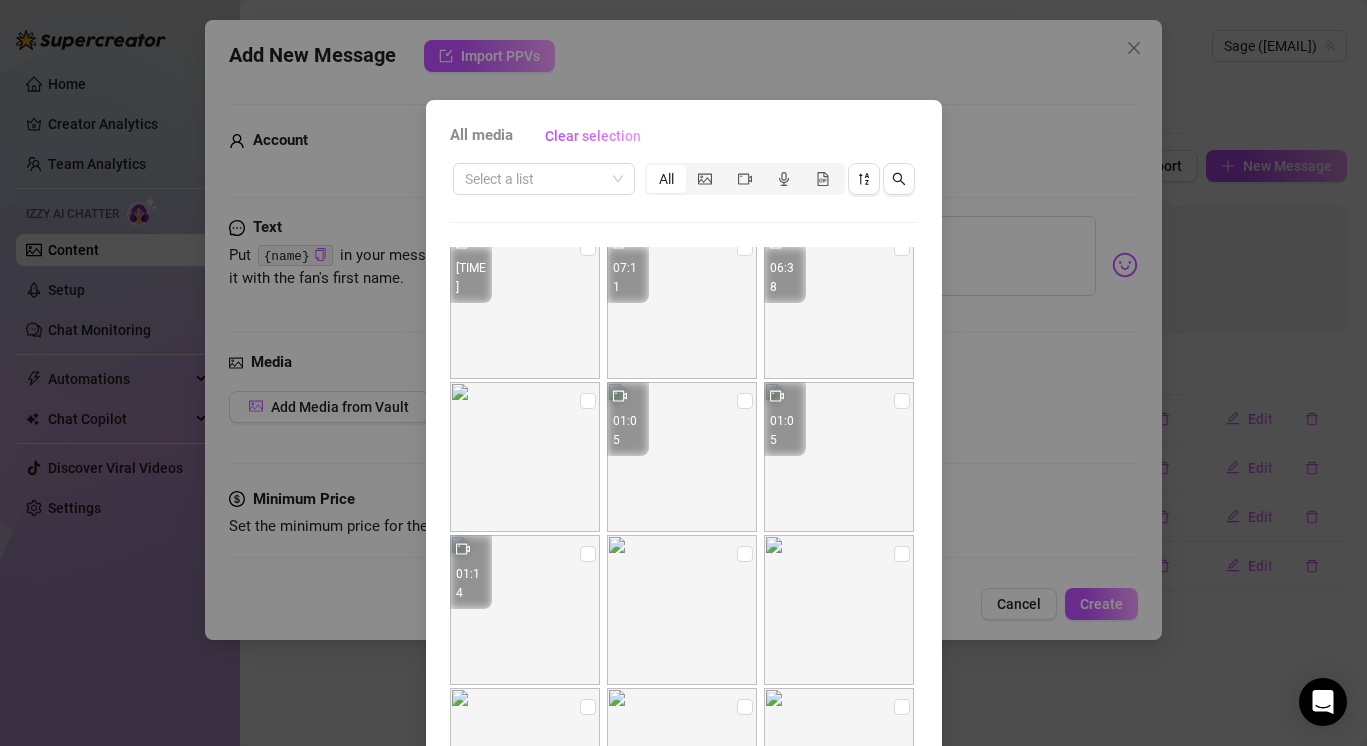 click on "All" at bounding box center [745, 179] 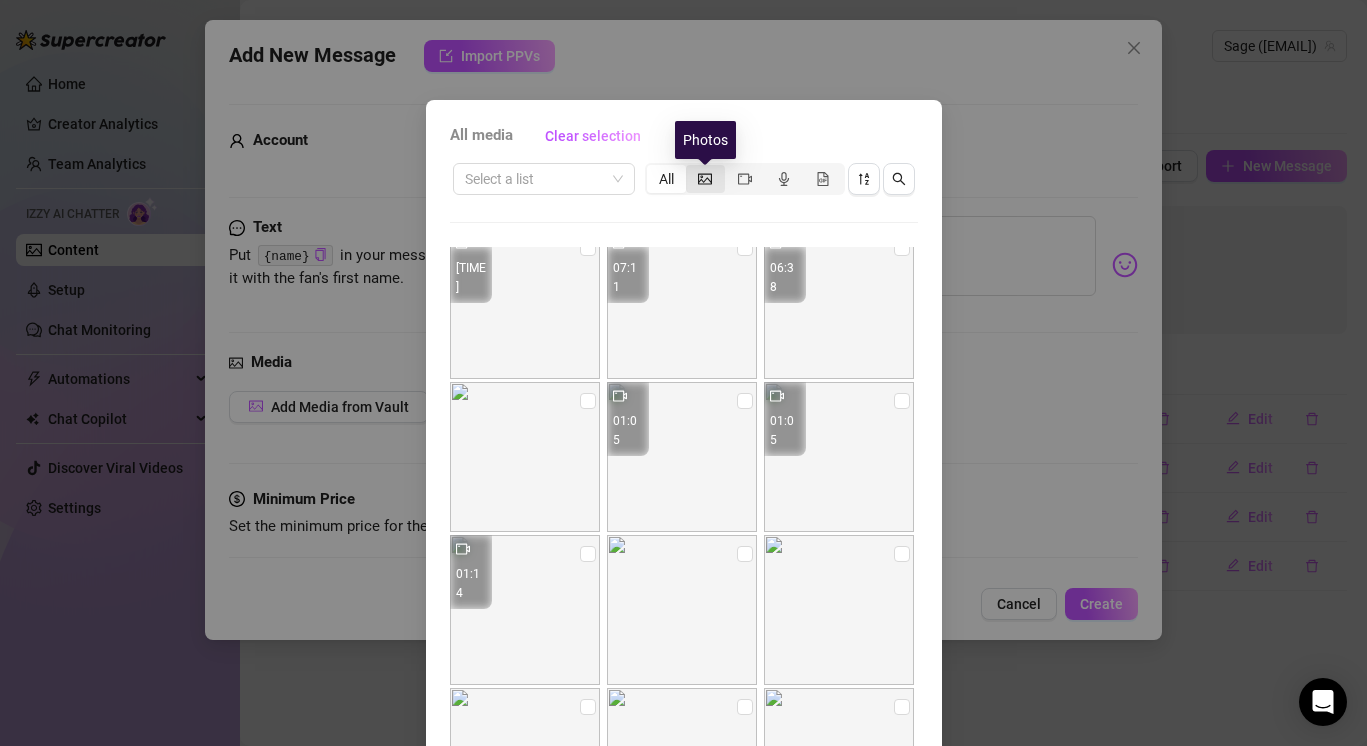 click 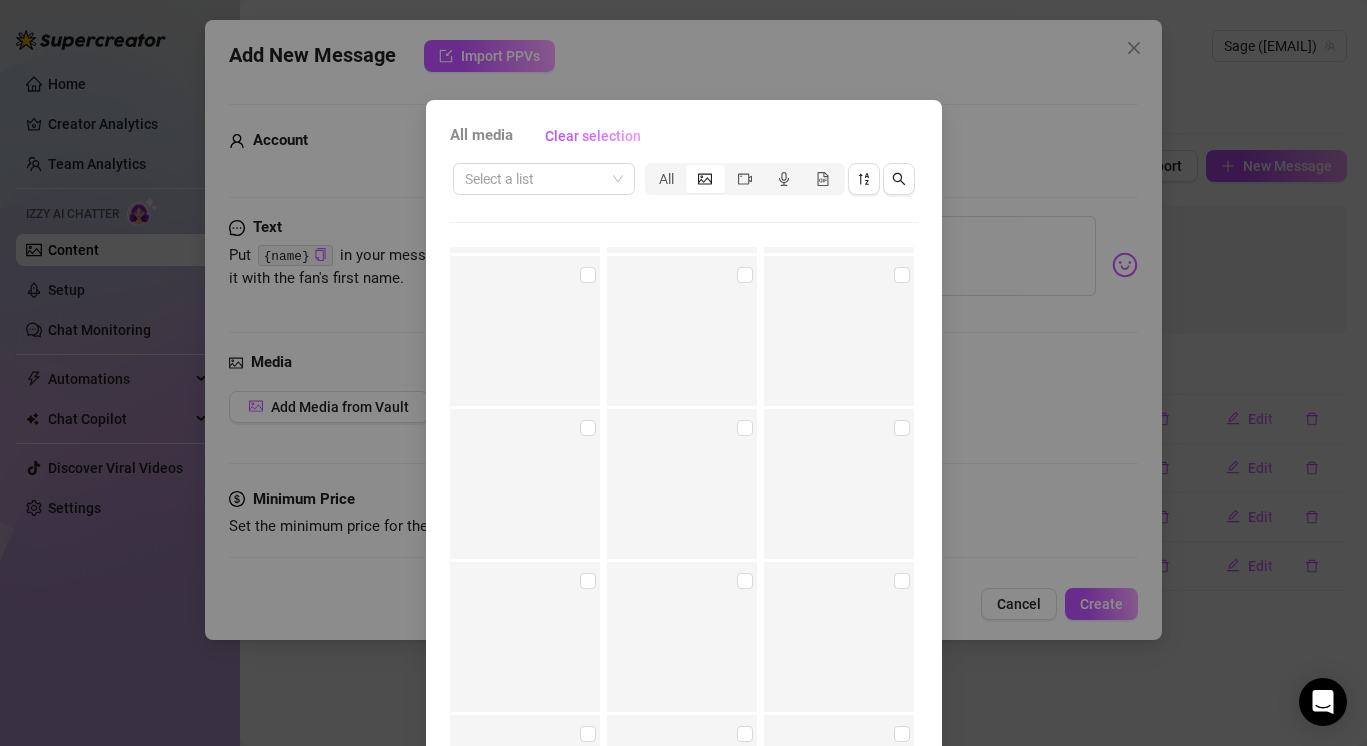 scroll, scrollTop: 7493, scrollLeft: 0, axis: vertical 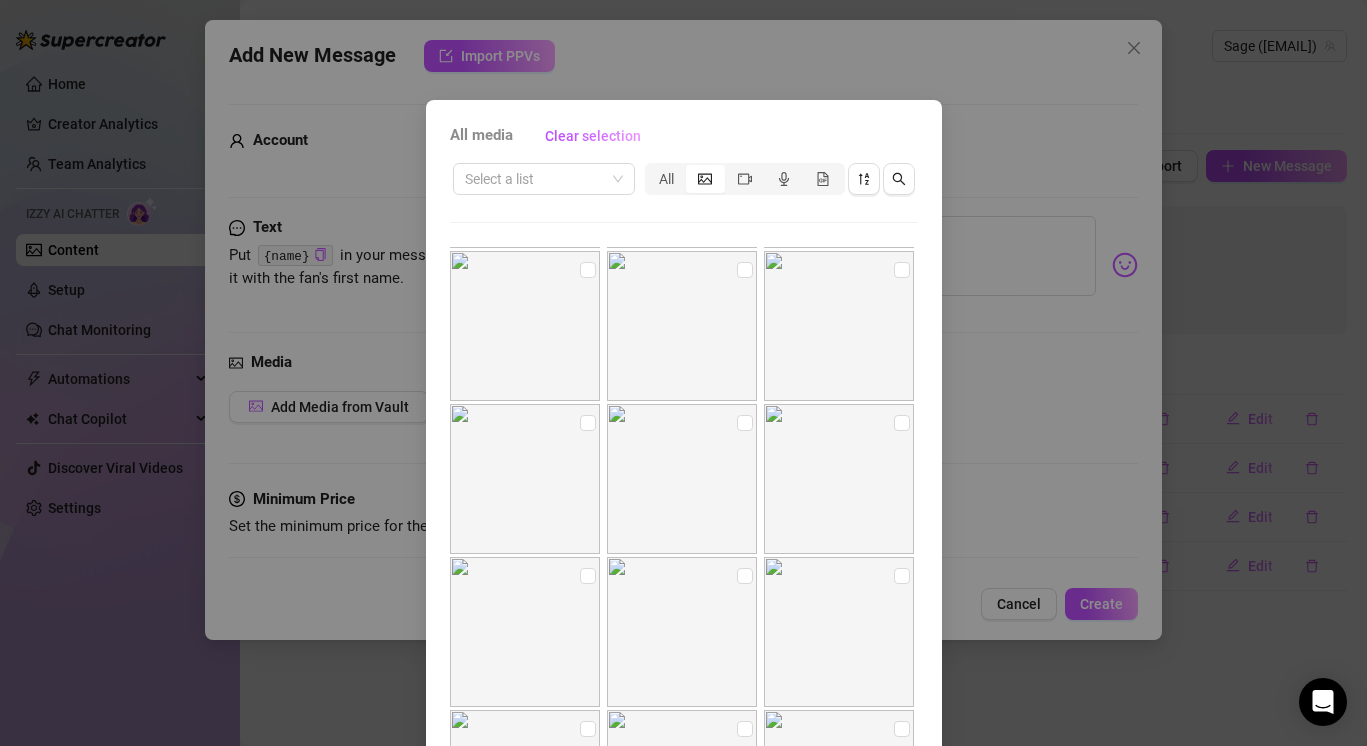 drag, startPoint x: 712, startPoint y: 108, endPoint x: 704, endPoint y: 136, distance: 29.12044 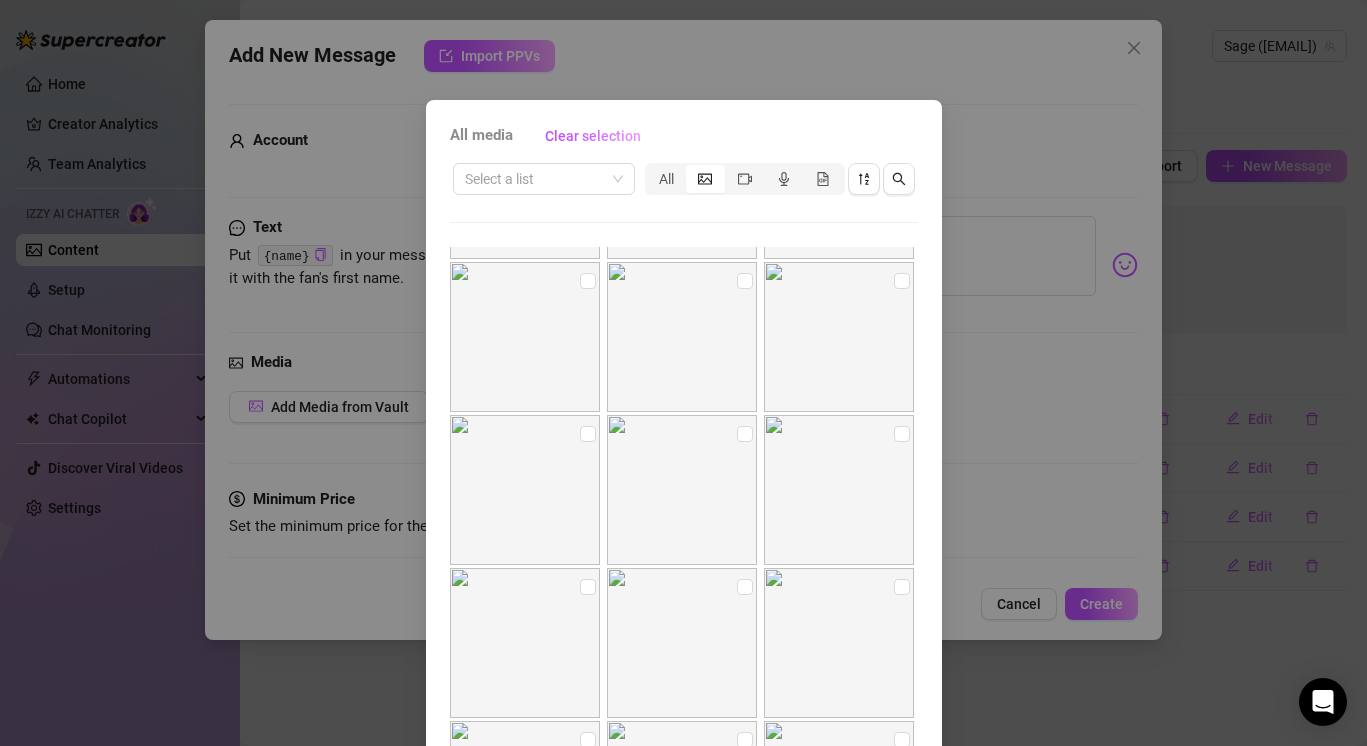 scroll, scrollTop: 9469, scrollLeft: 0, axis: vertical 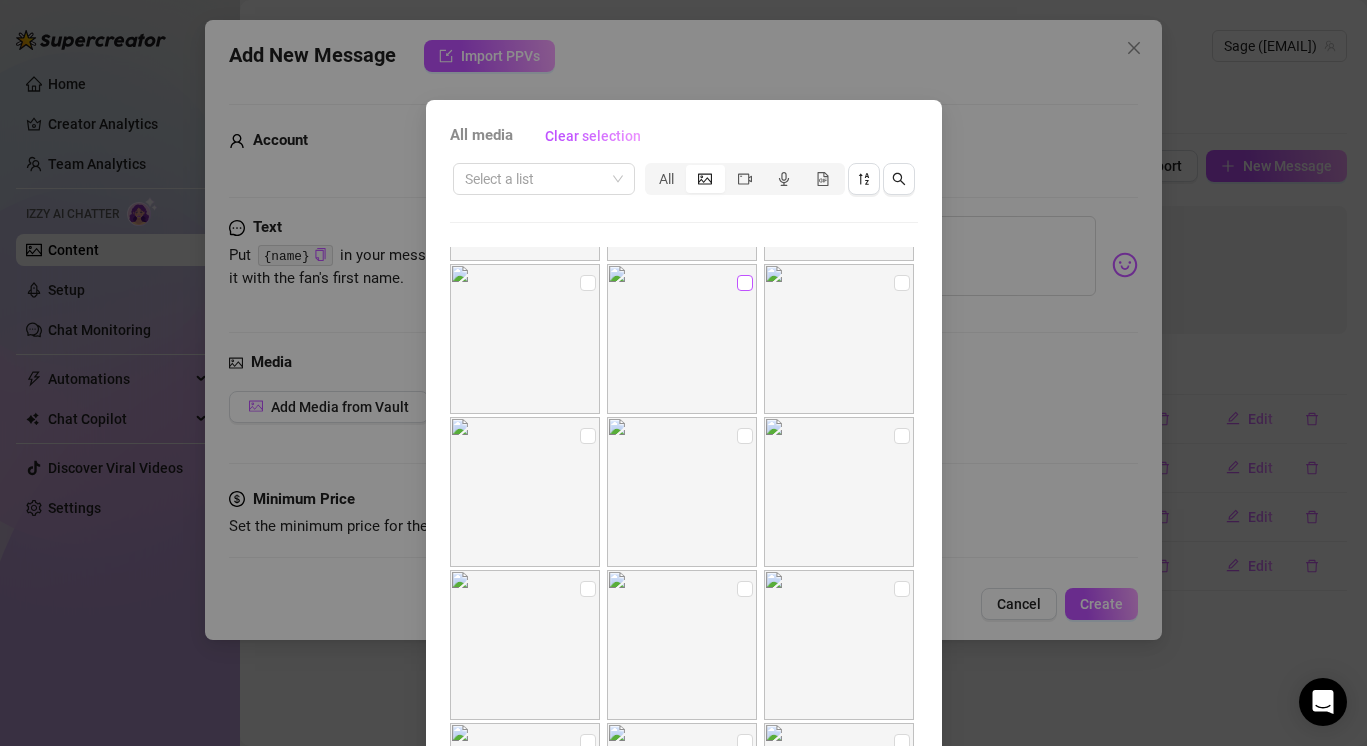 click at bounding box center [745, 283] 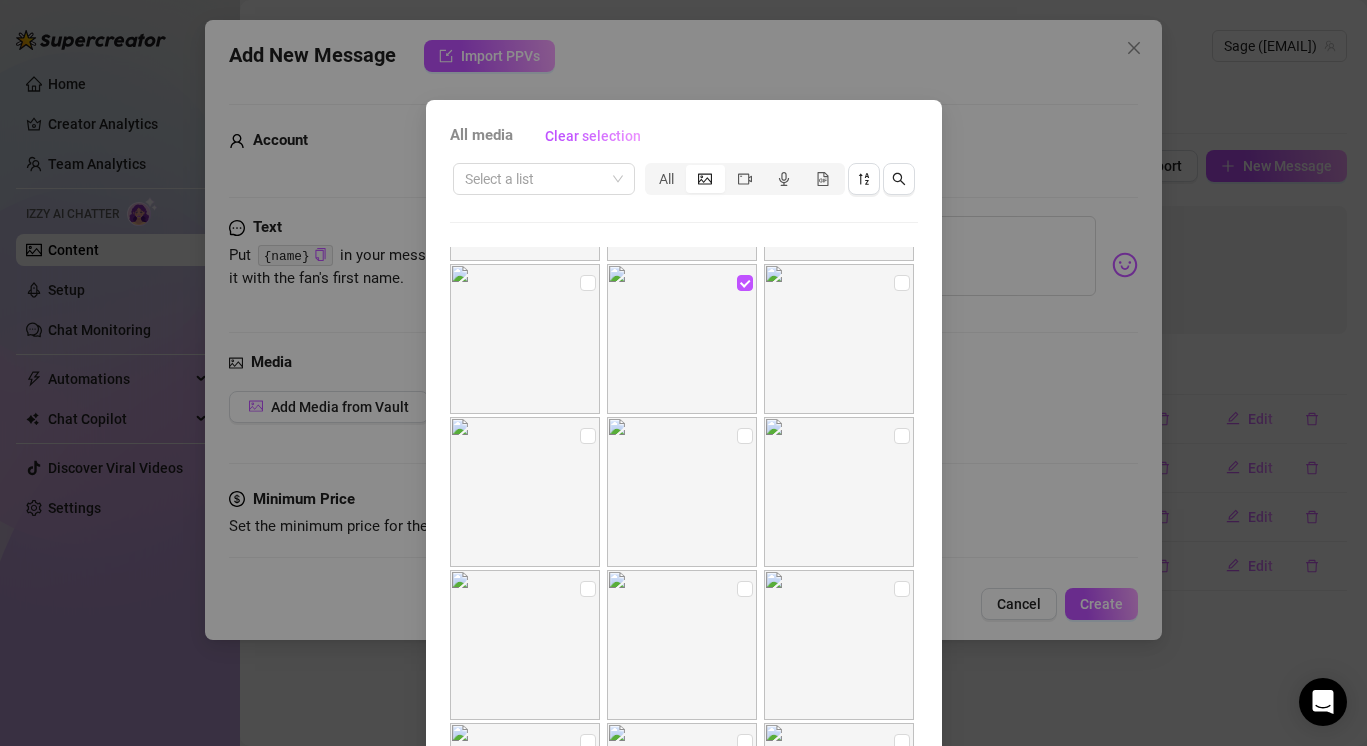 scroll, scrollTop: 89, scrollLeft: 0, axis: vertical 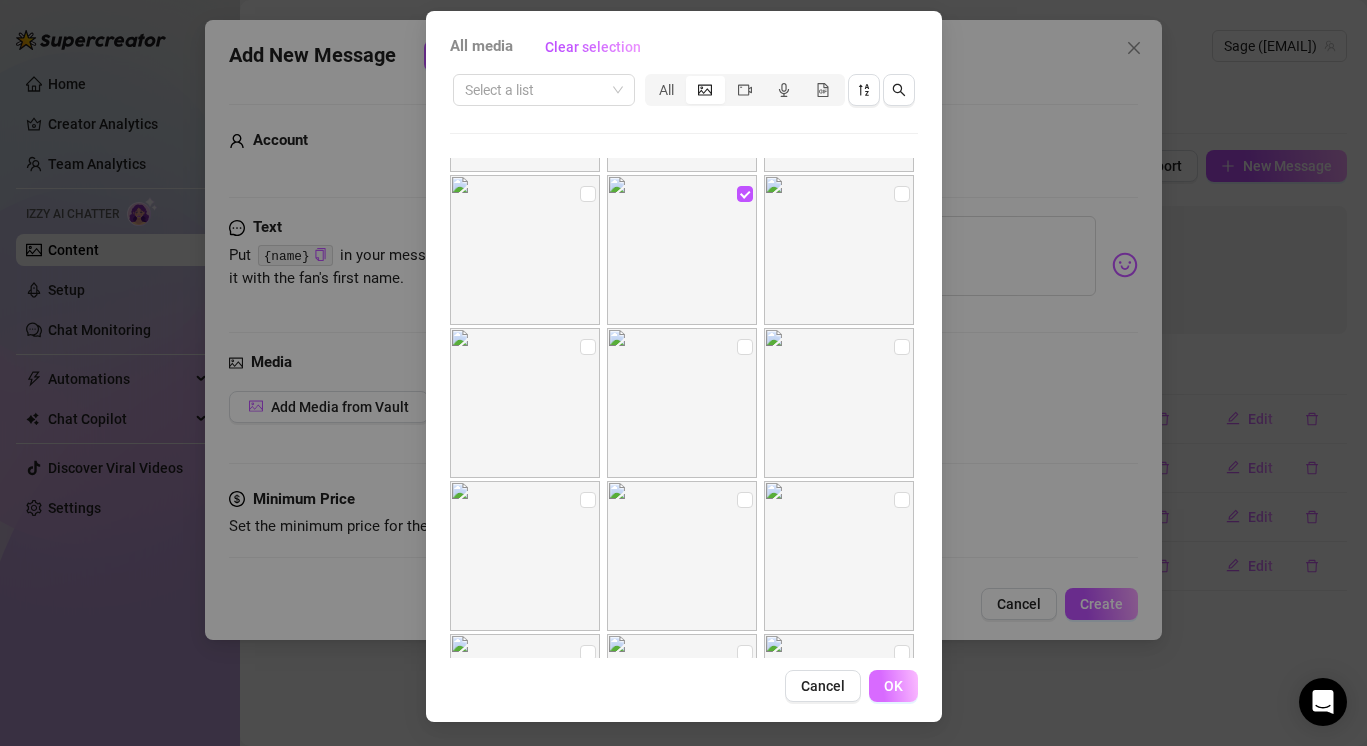 click on "OK" at bounding box center (893, 686) 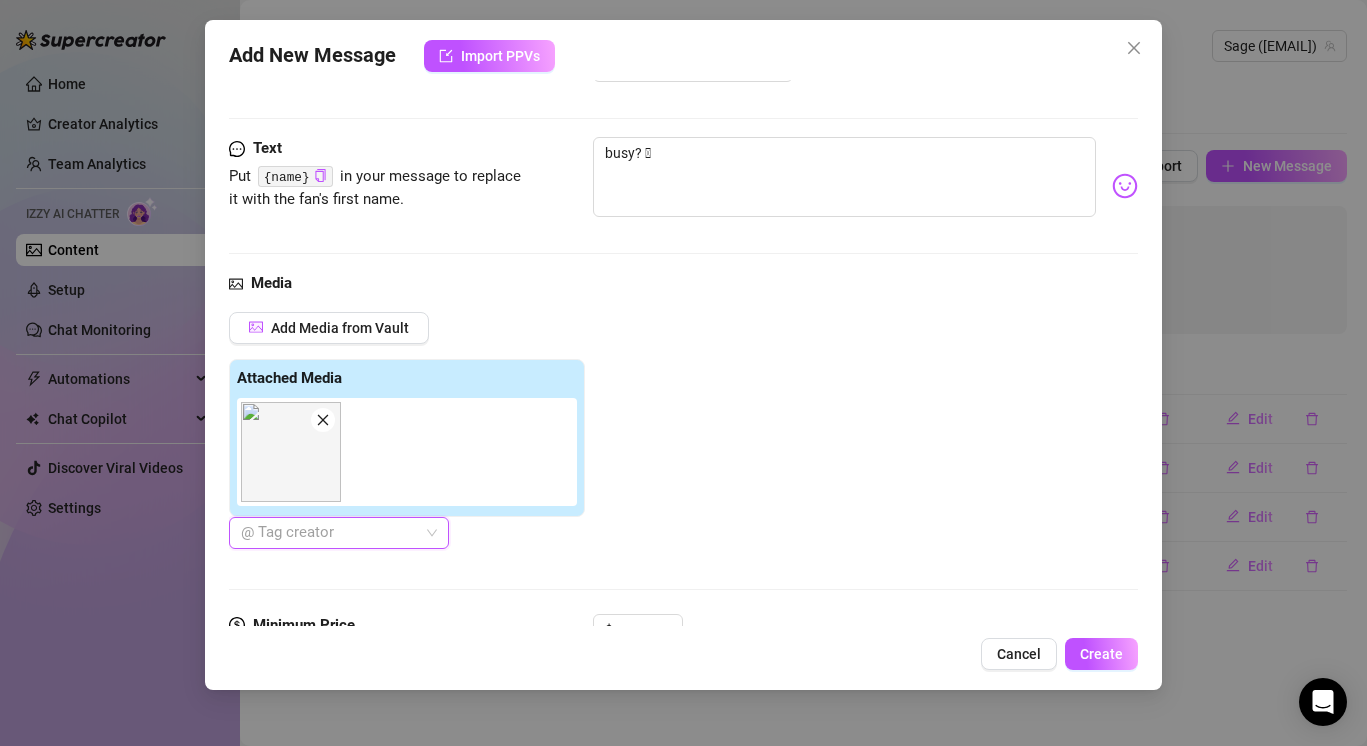 scroll, scrollTop: 111, scrollLeft: 0, axis: vertical 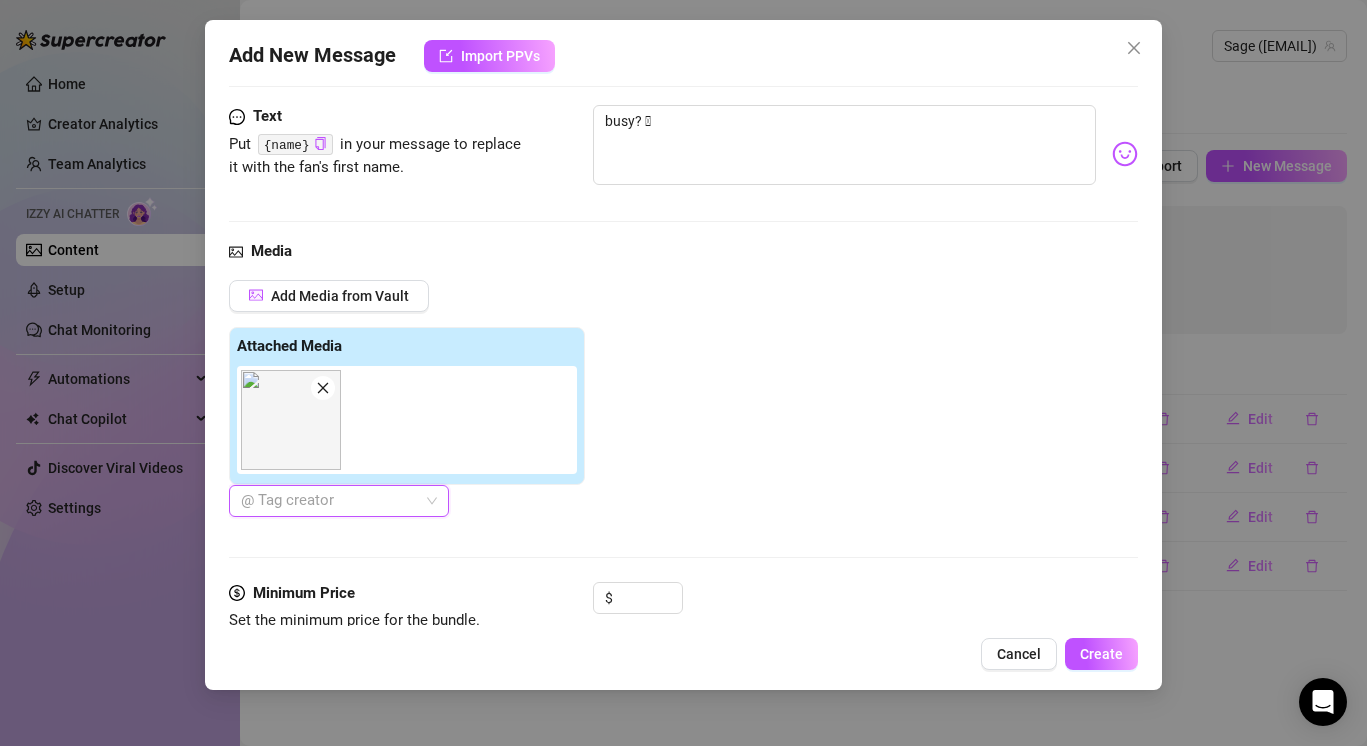 click on "@ Tag creator" at bounding box center (339, 501) 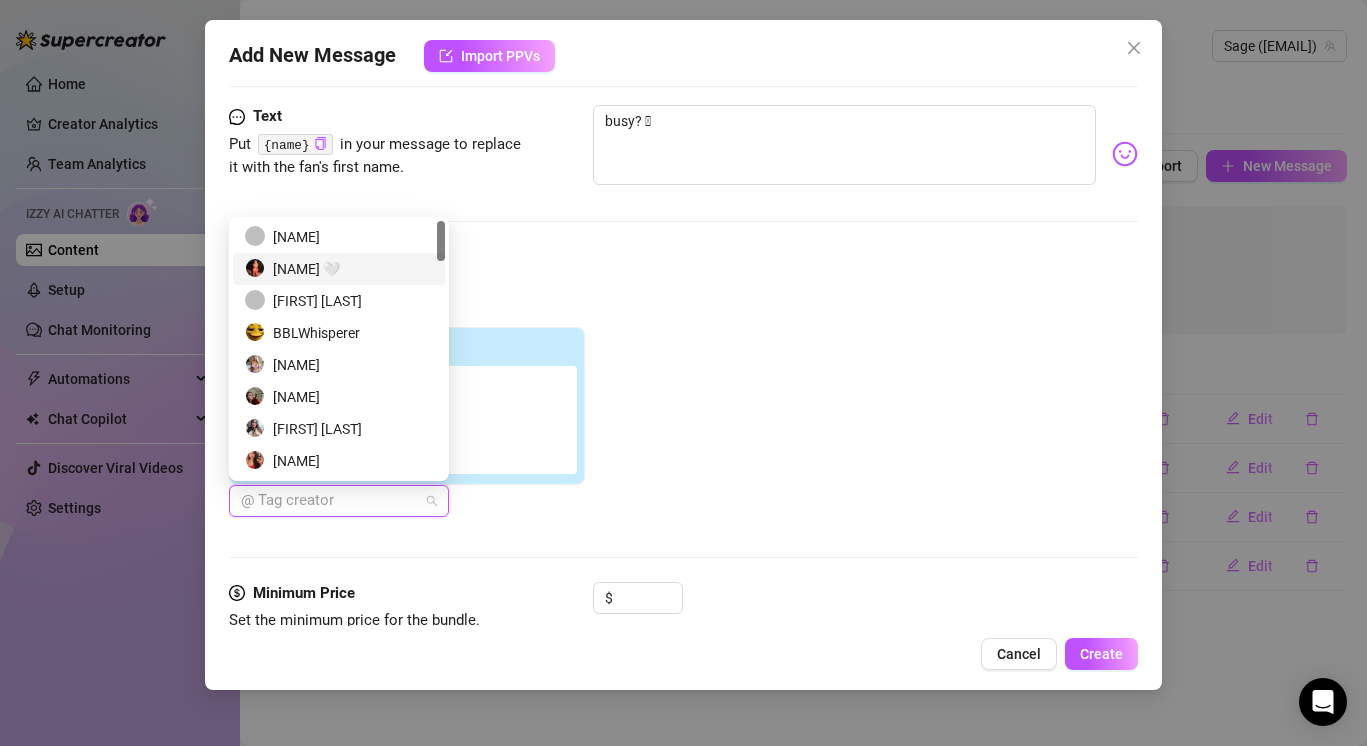 click on "SAGE 🤍" at bounding box center [339, 269] 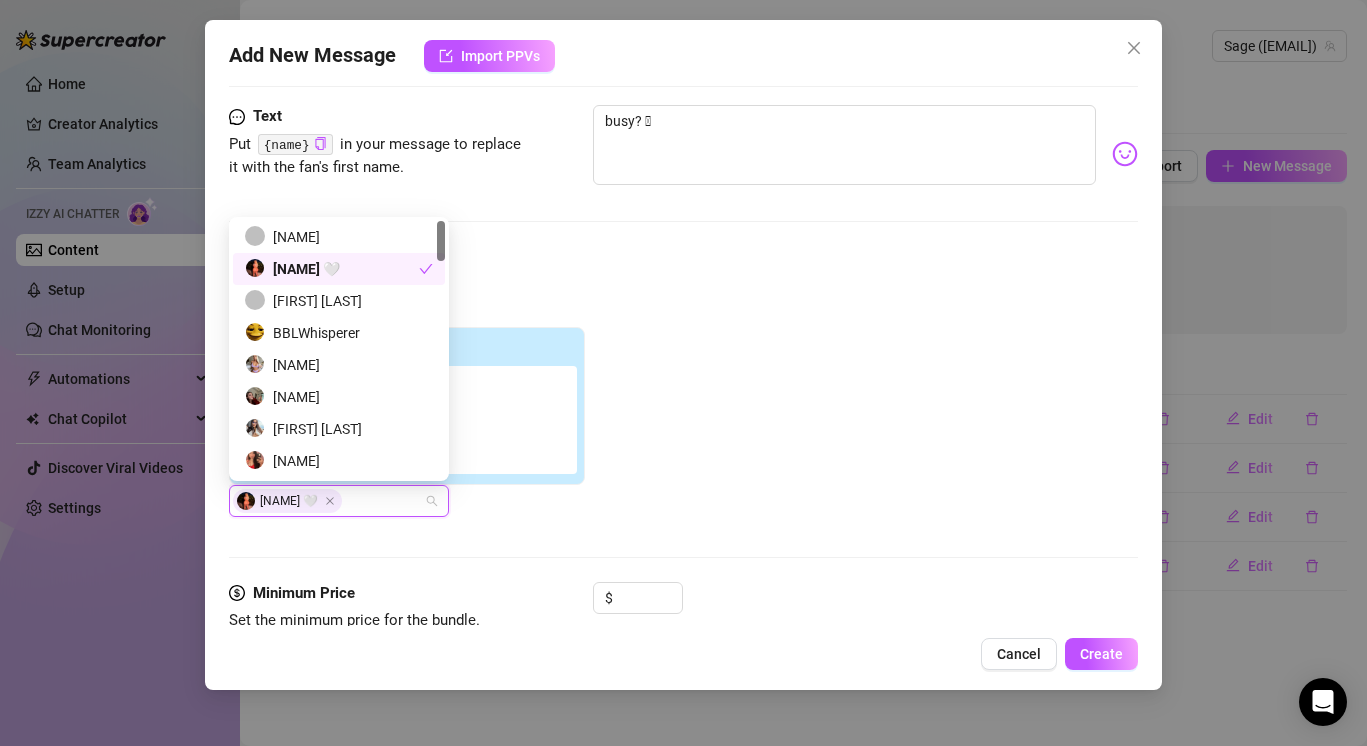 click on "Add Media from Vault Attached Media SAGE 🤍" at bounding box center [683, 398] 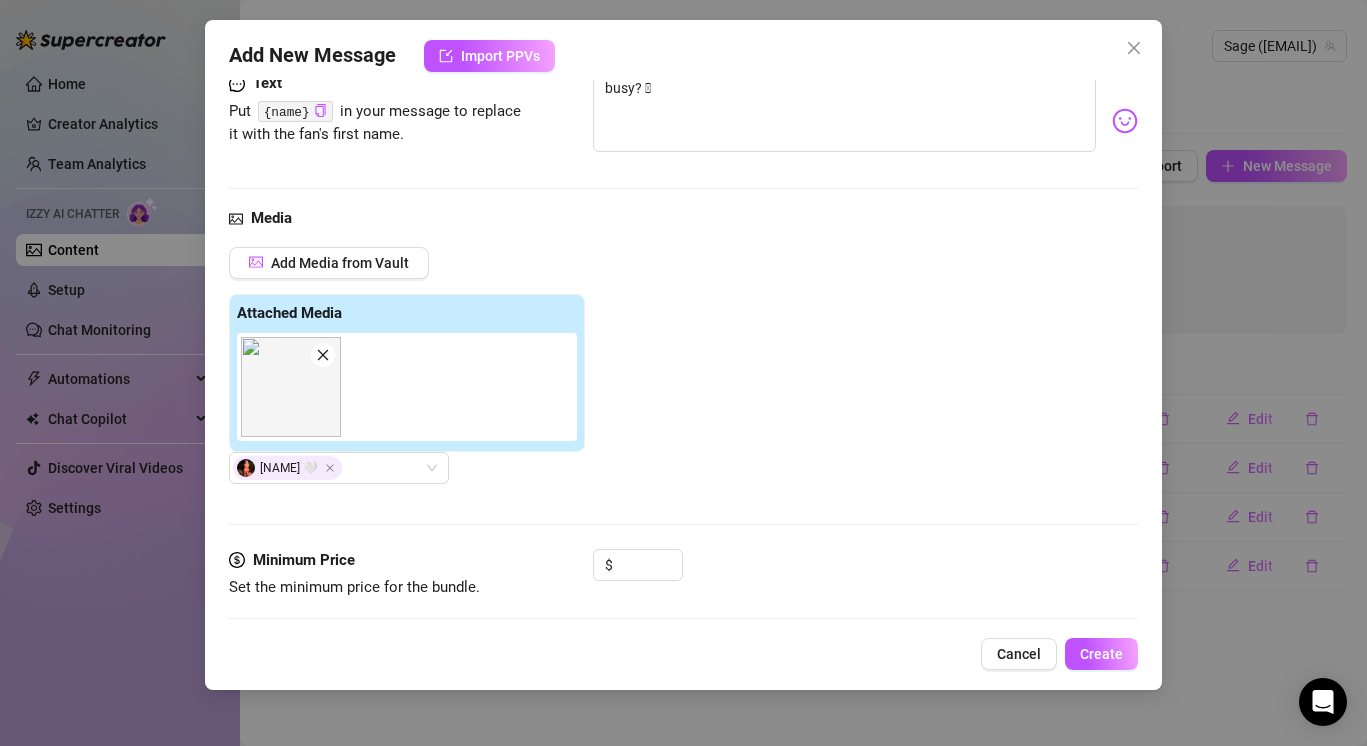 scroll, scrollTop: 154, scrollLeft: 0, axis: vertical 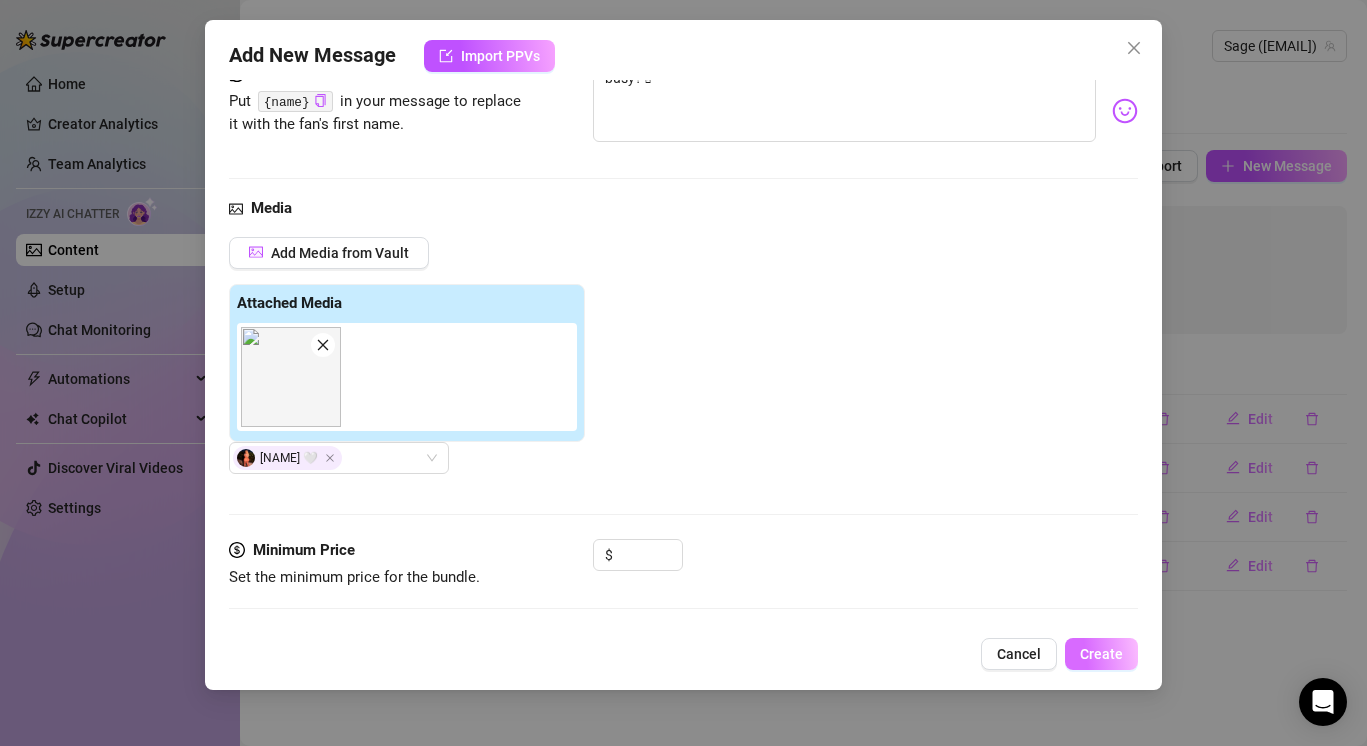 click on "Create" at bounding box center (1101, 654) 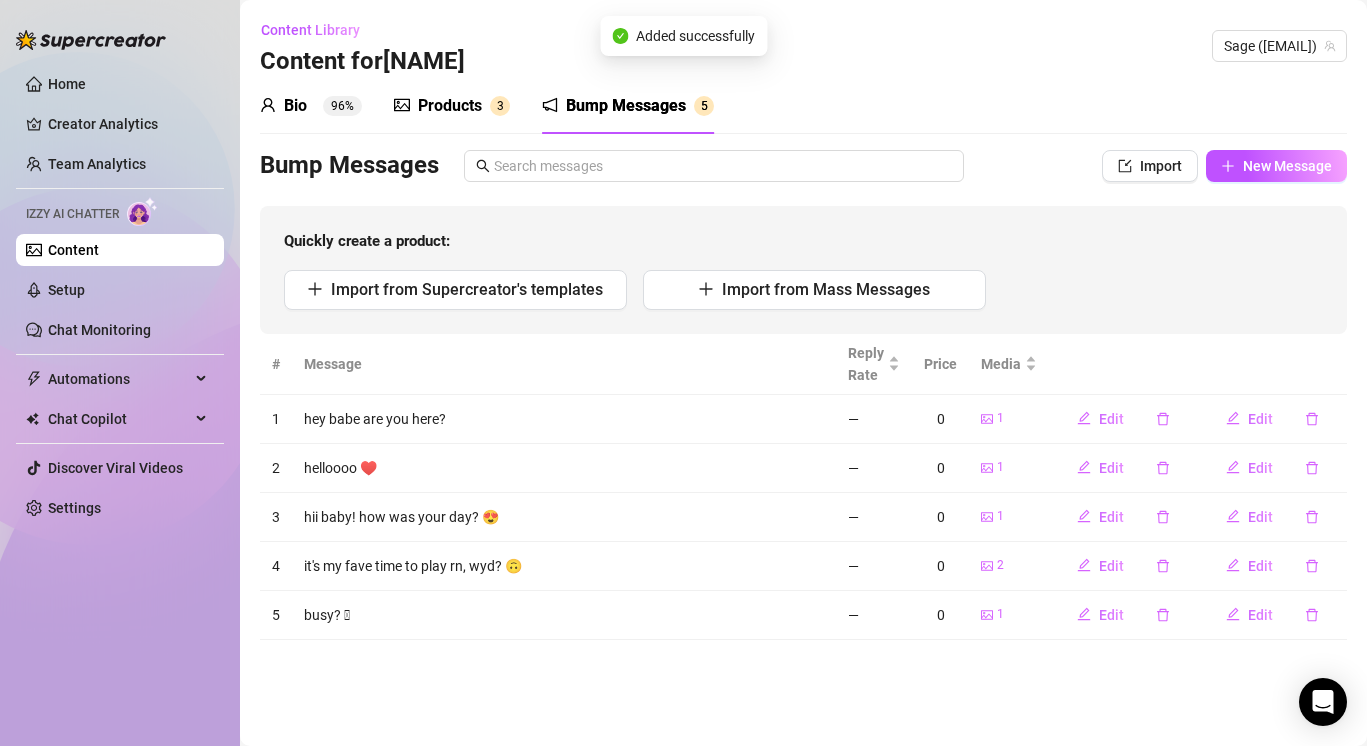 click on "Bio" at bounding box center [295, 106] 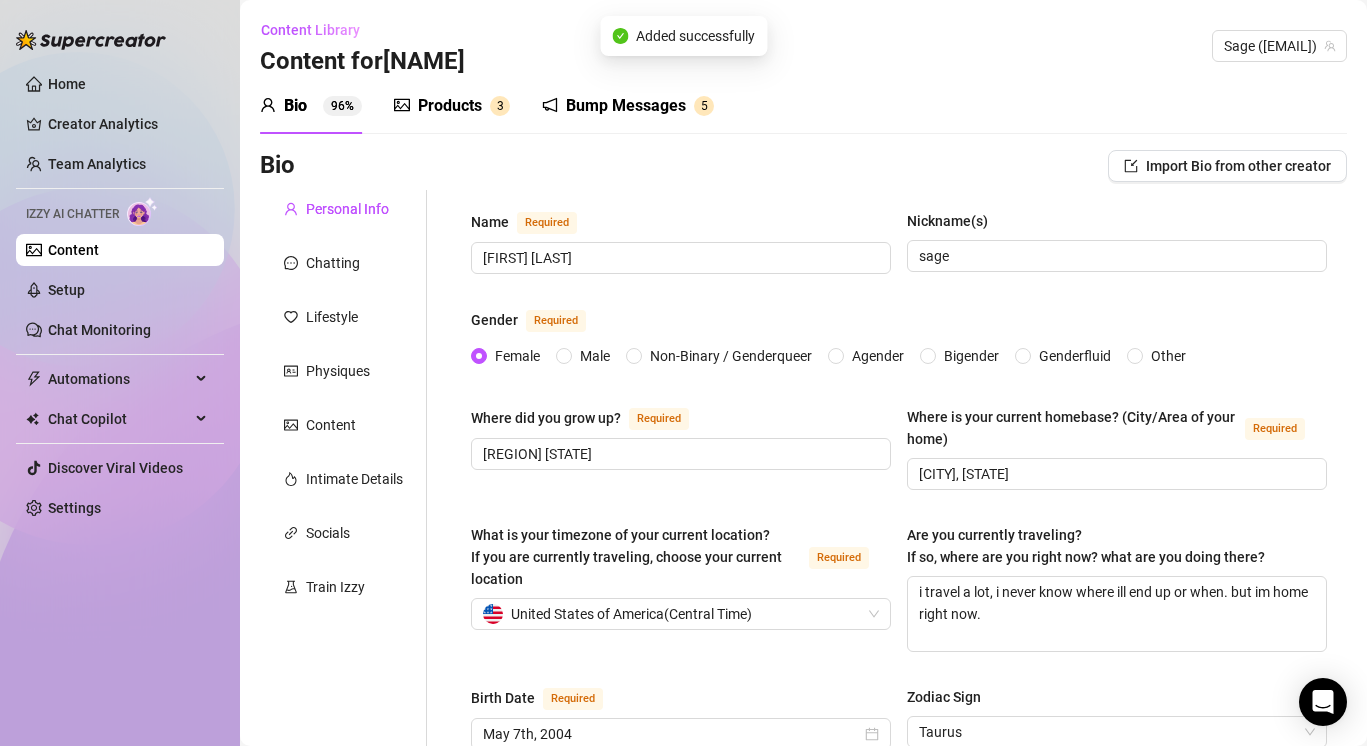 type 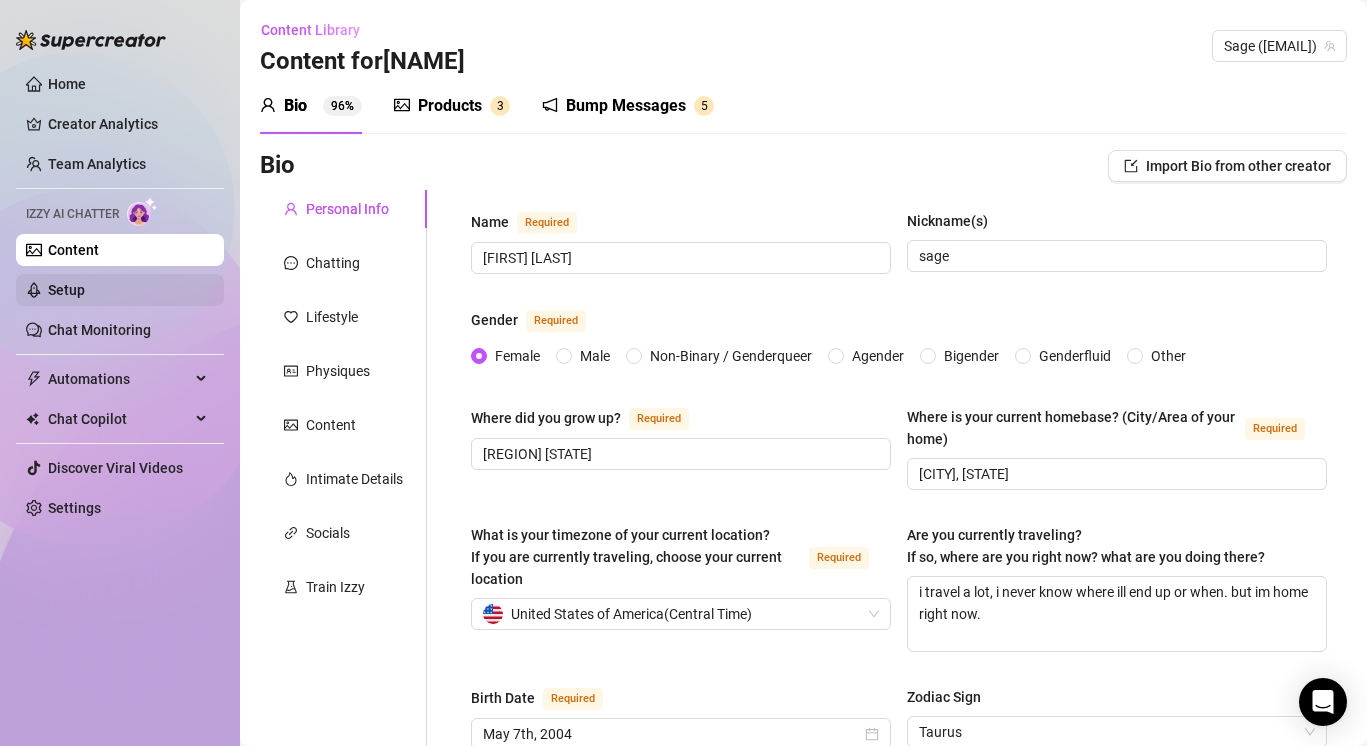click on "Setup" at bounding box center [66, 290] 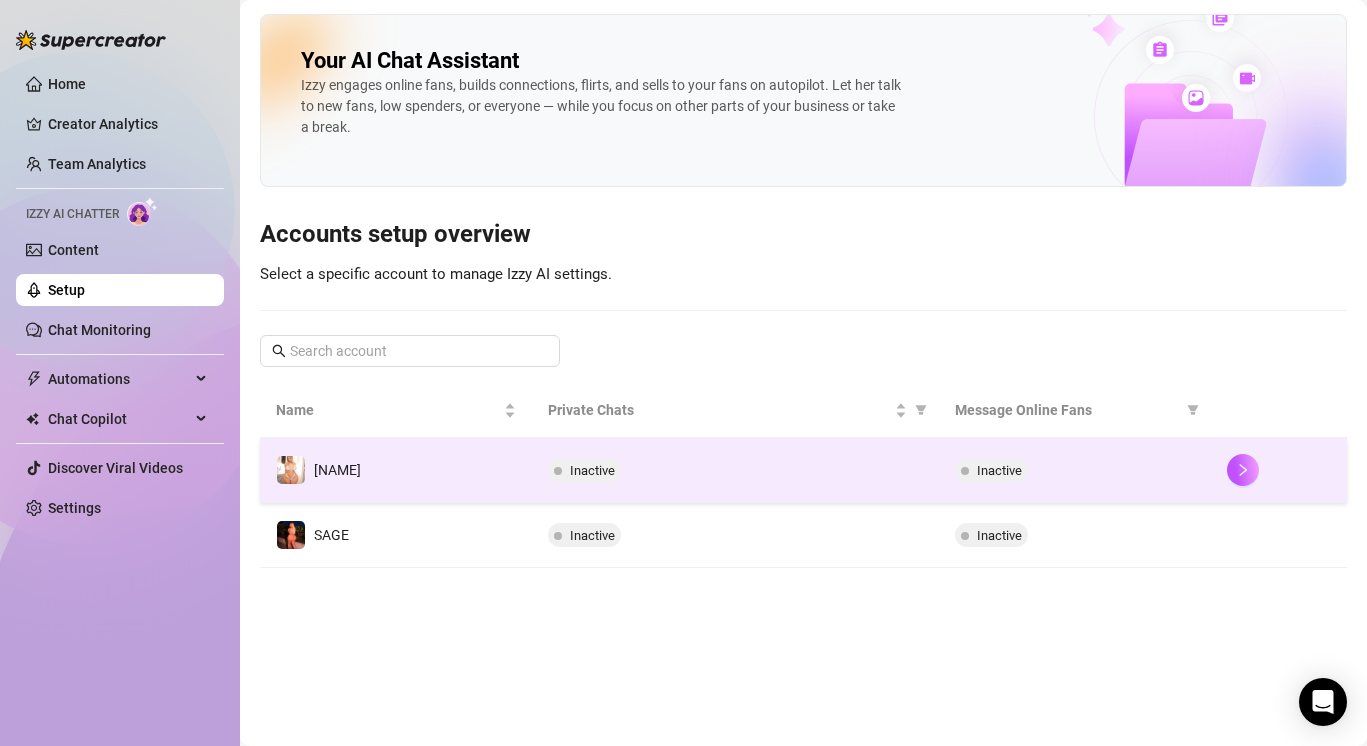 click on "Inactive" at bounding box center (736, 470) 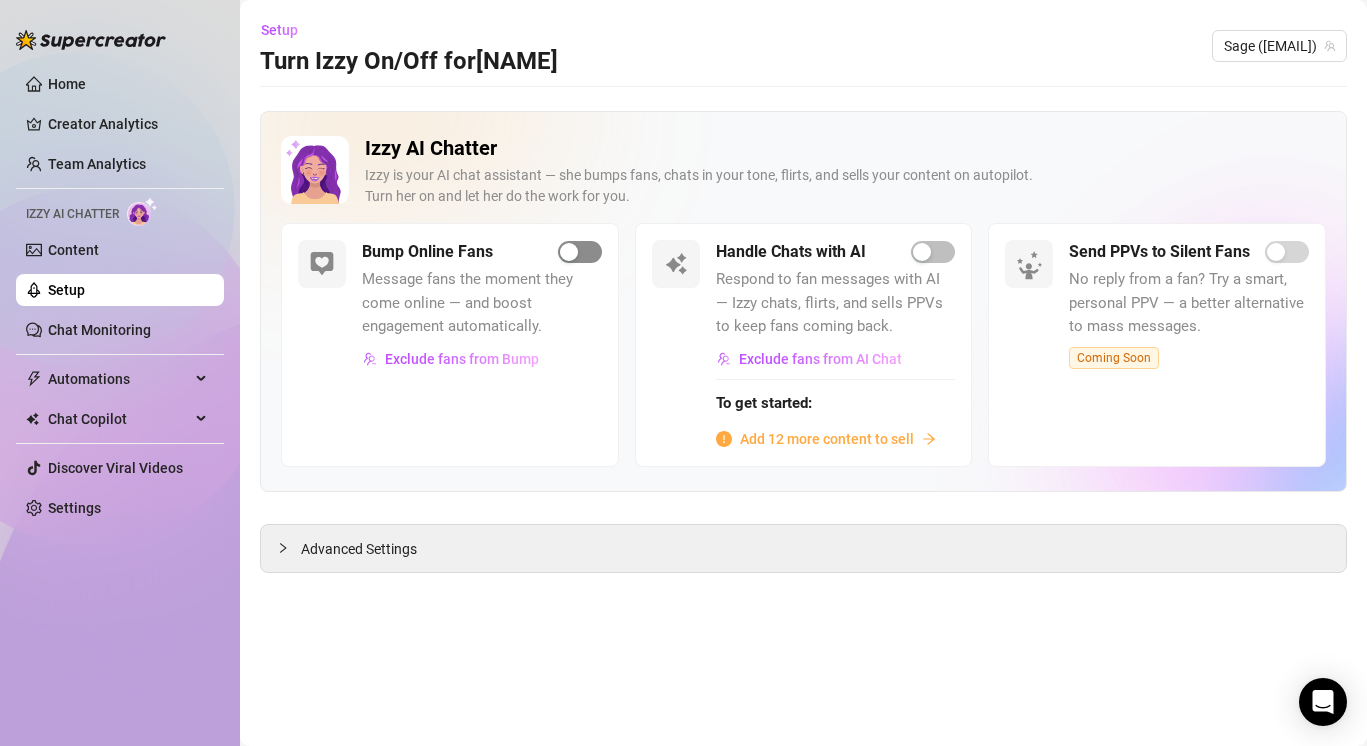 click at bounding box center [569, 252] 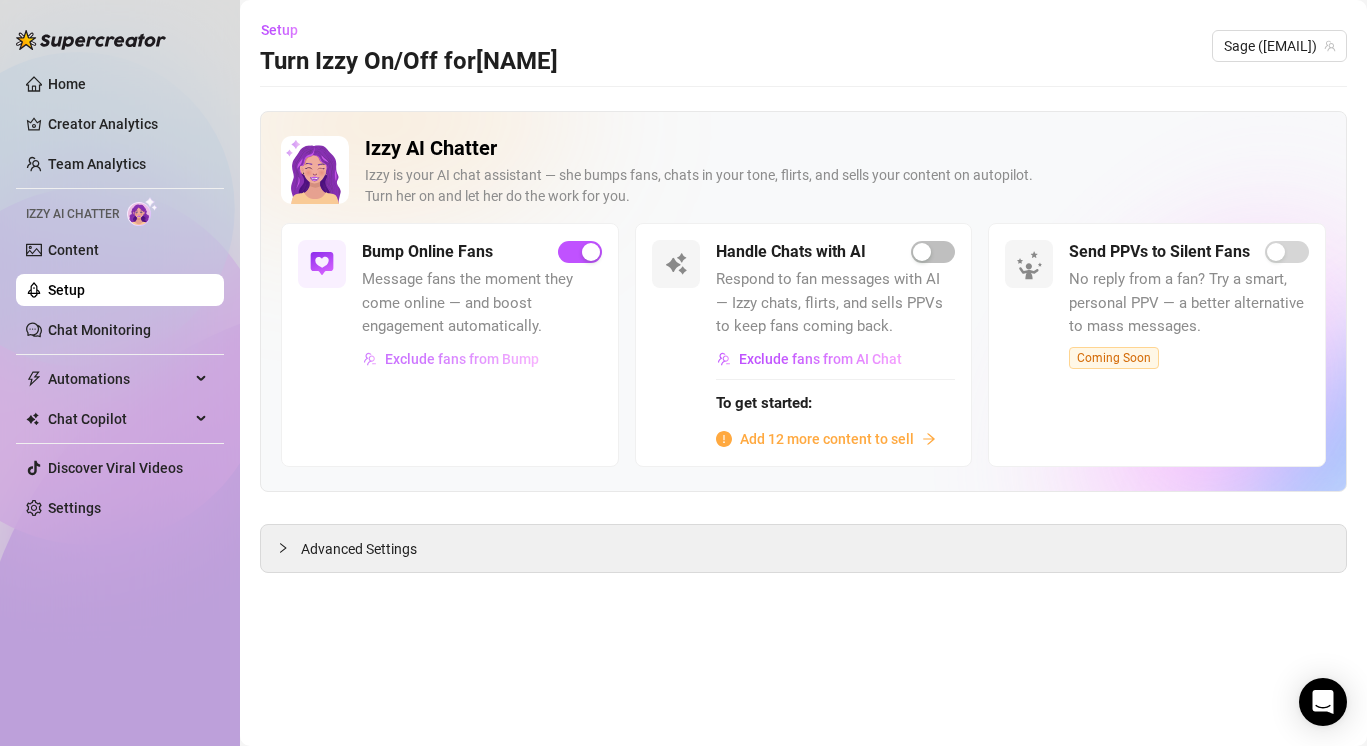 click on "Exclude fans from Bump" at bounding box center (462, 359) 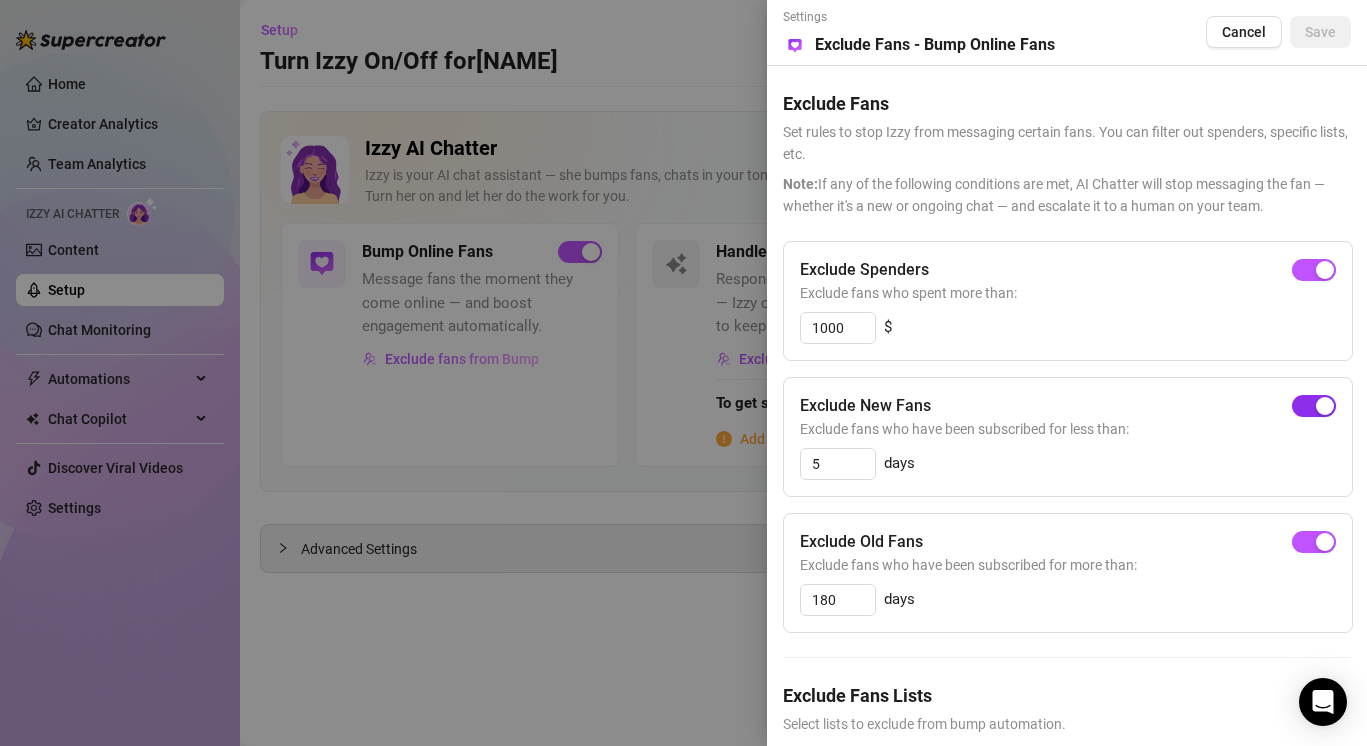 click at bounding box center [1314, 406] 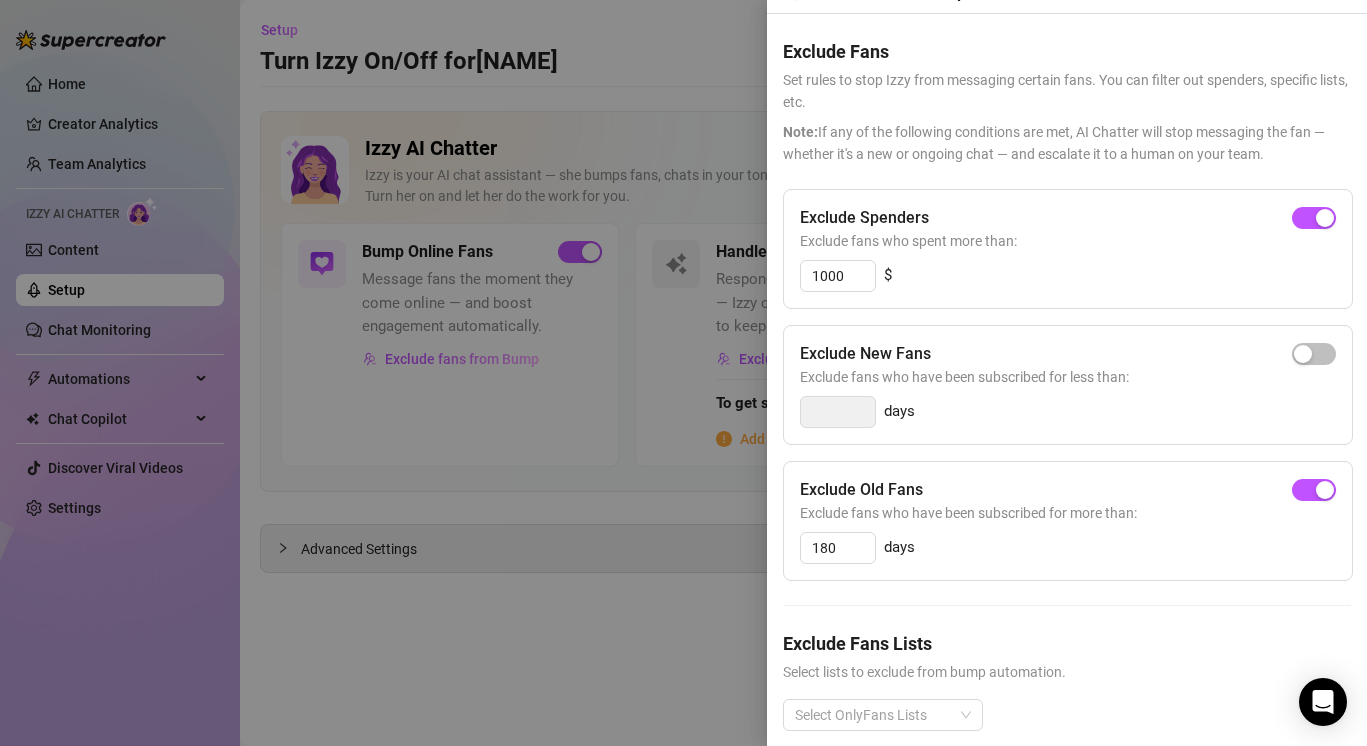 scroll, scrollTop: 77, scrollLeft: 0, axis: vertical 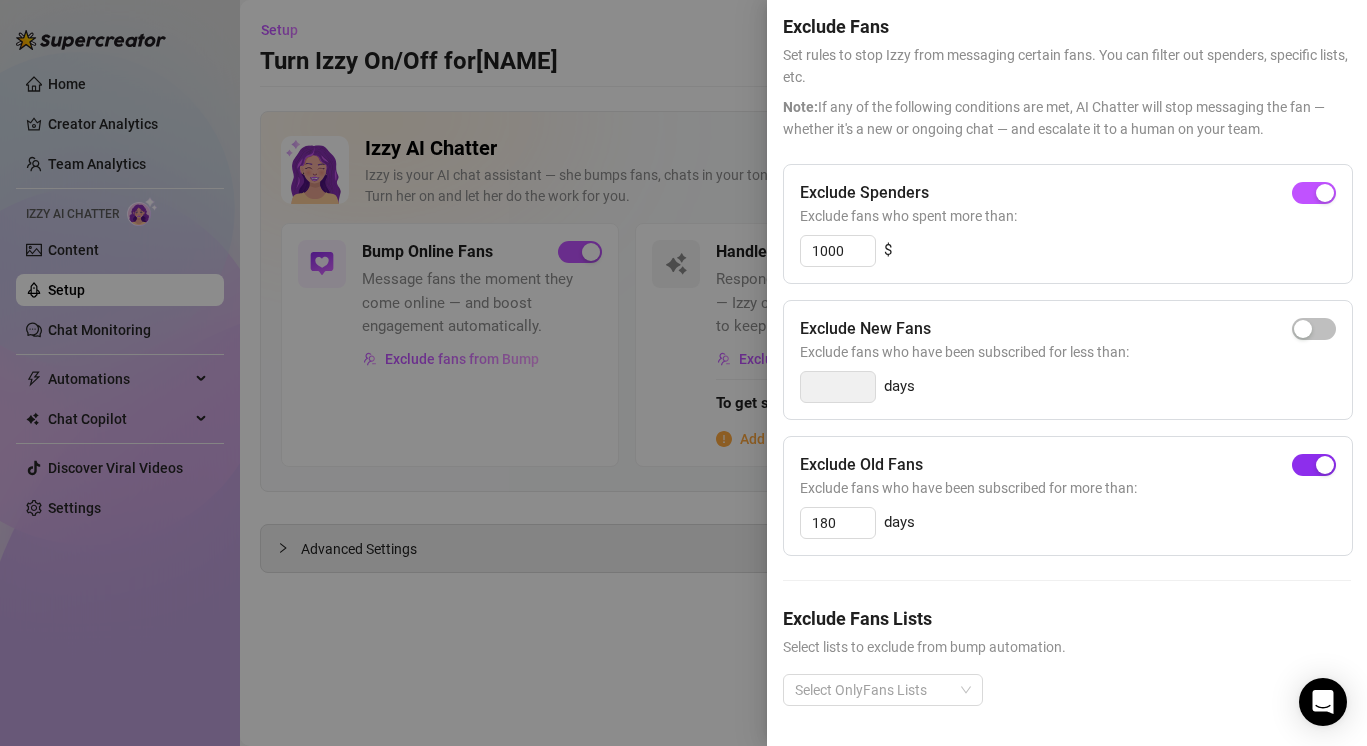 click at bounding box center [1325, 465] 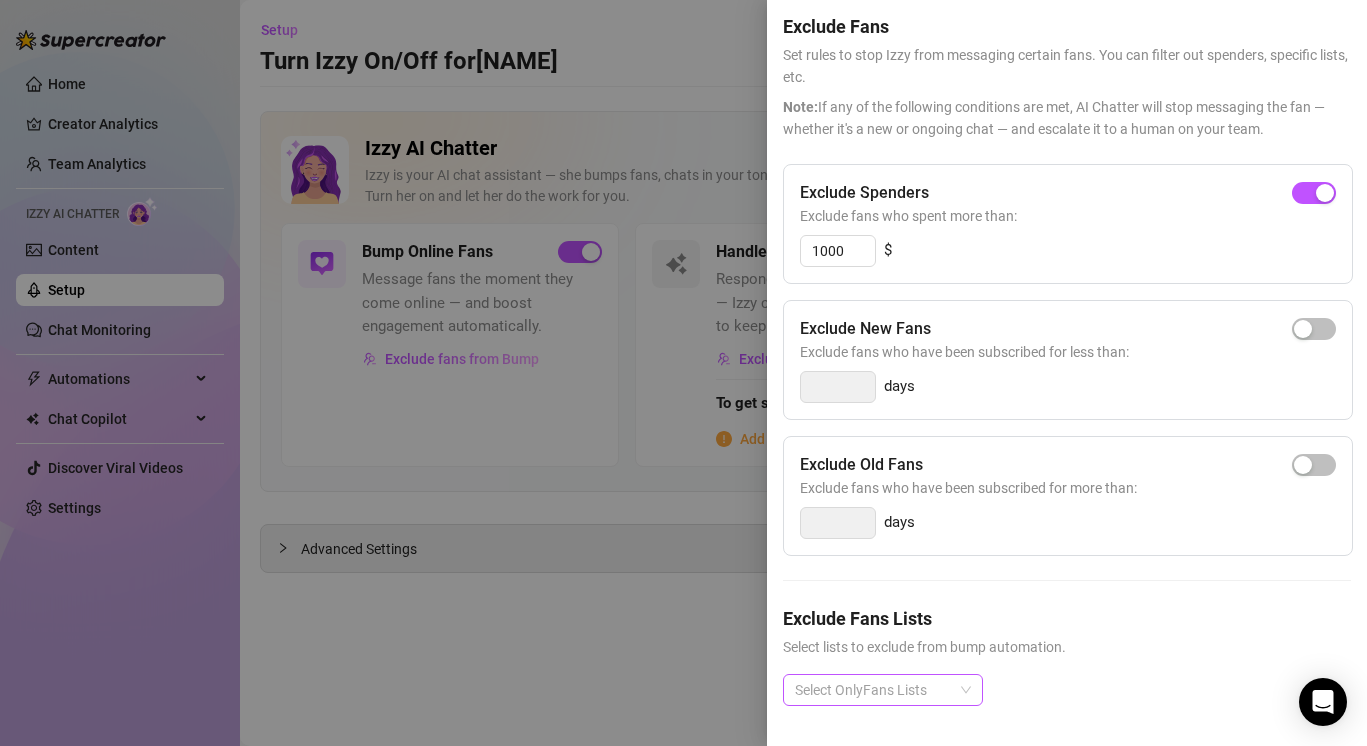 click at bounding box center (872, 690) 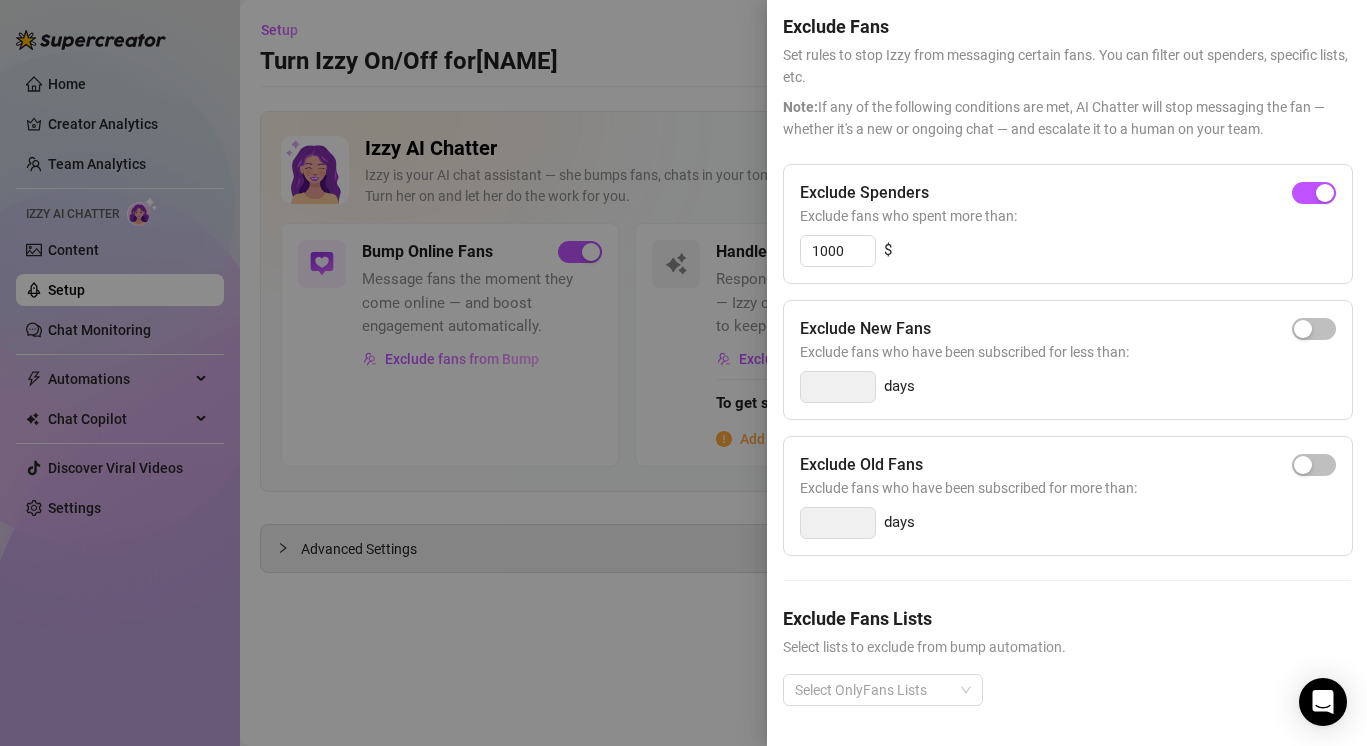 click on "Exclude Fans Lists" at bounding box center (1067, 618) 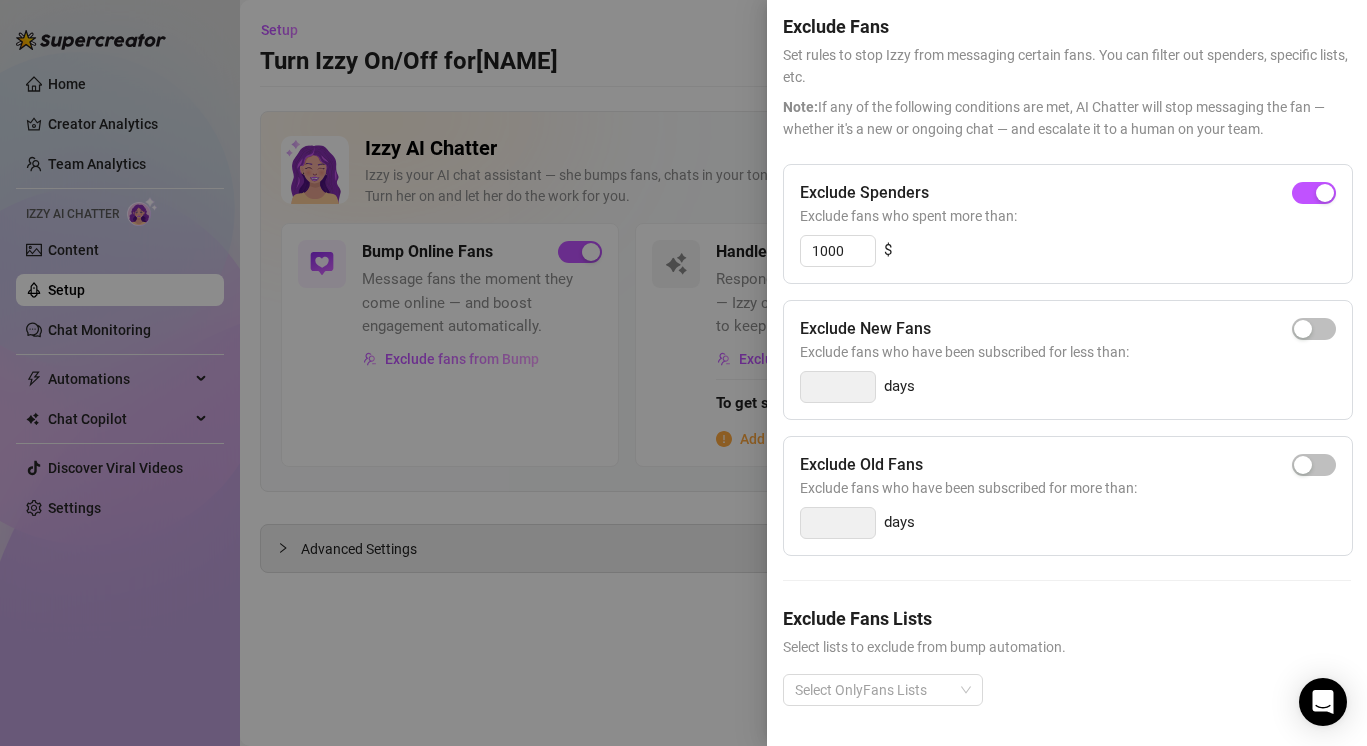 click at bounding box center [683, 373] 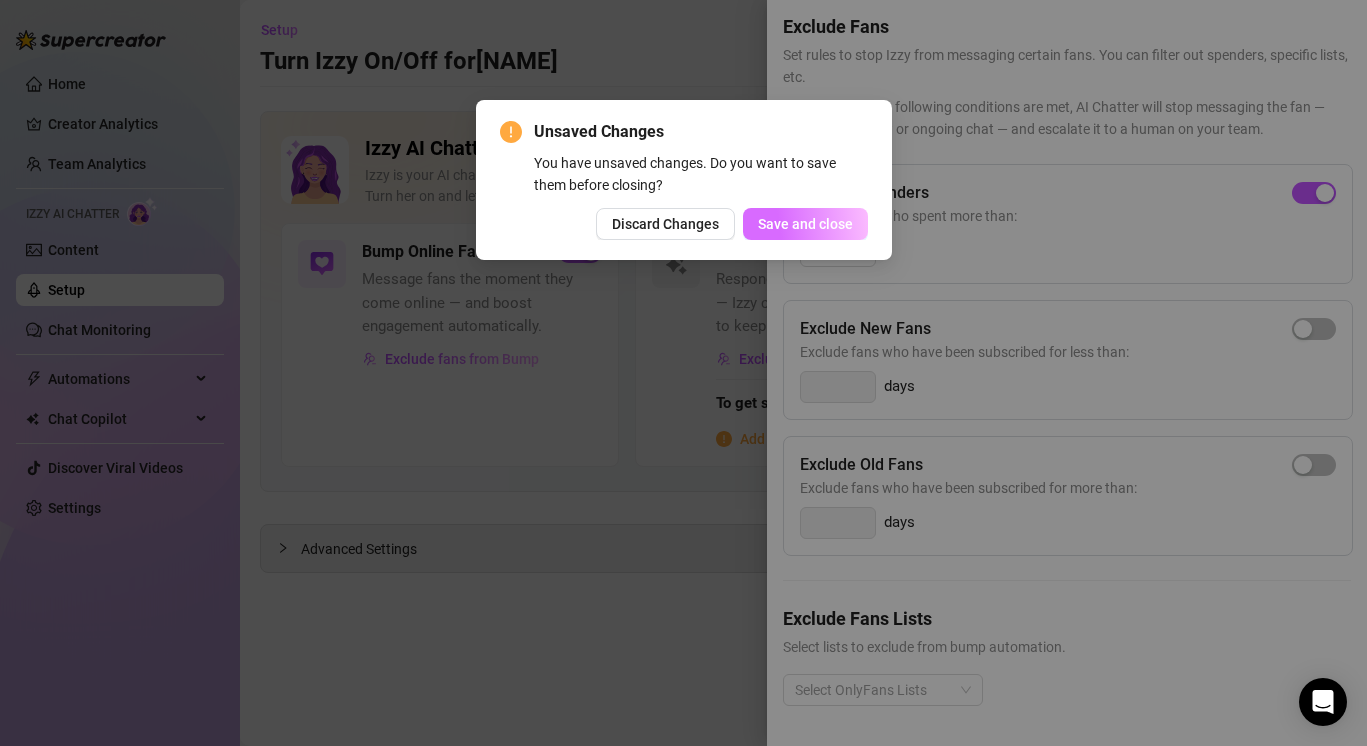click on "Save and close" at bounding box center [805, 224] 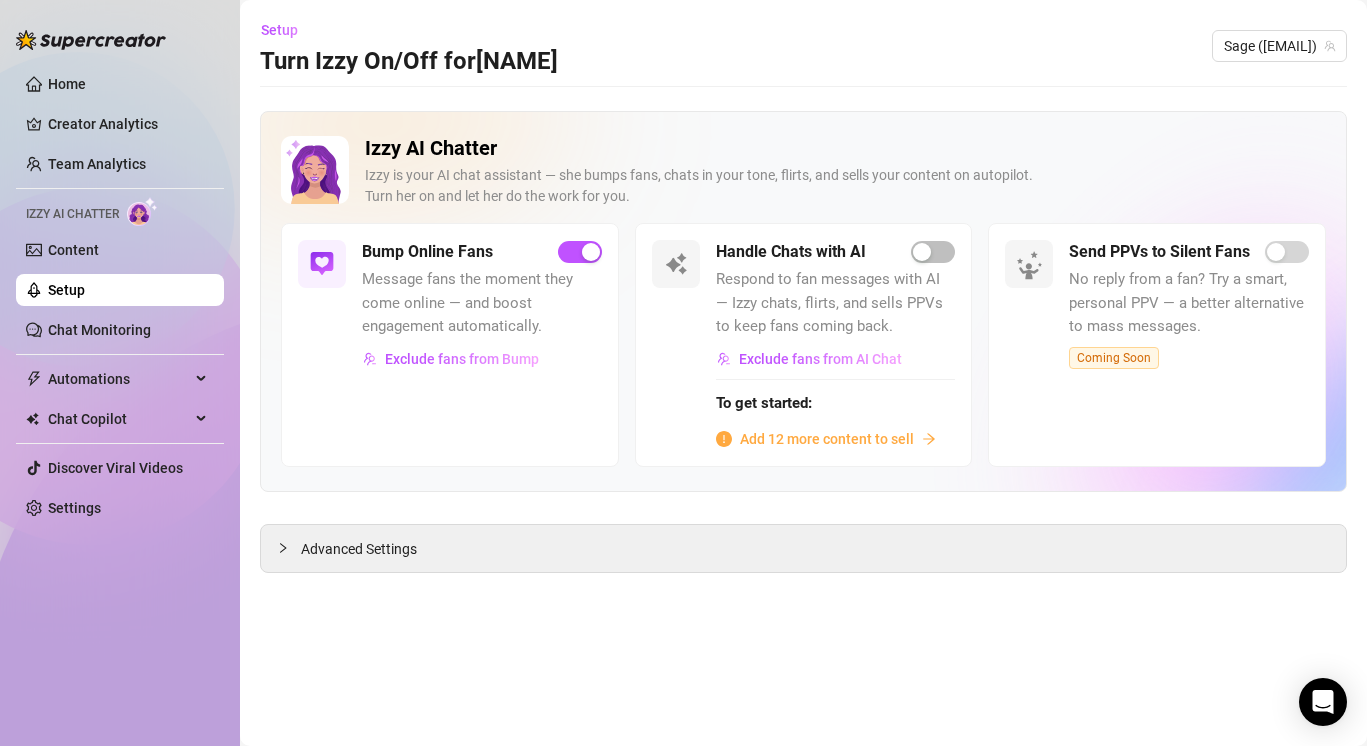 click on "Setup" at bounding box center (66, 290) 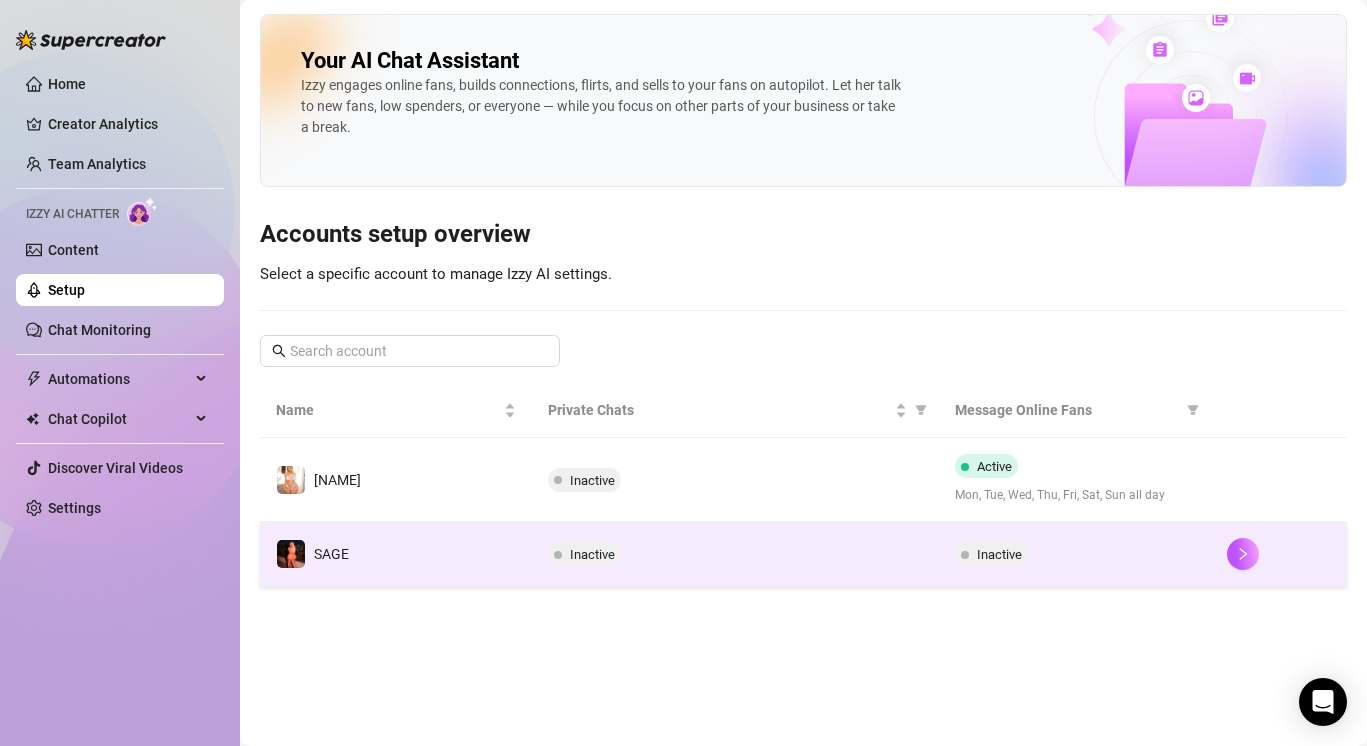 click on "Inactive" at bounding box center [1075, 554] 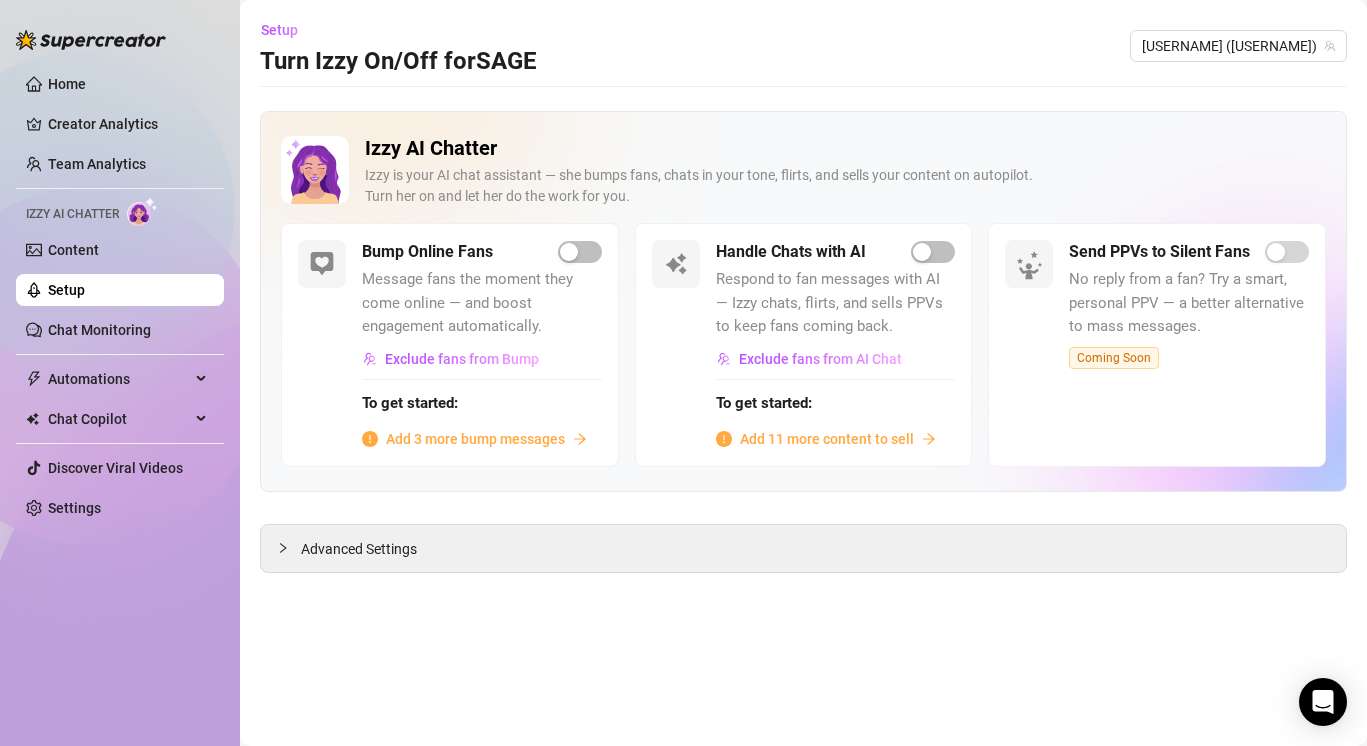 click on "Add 3 more bump messages" at bounding box center (475, 439) 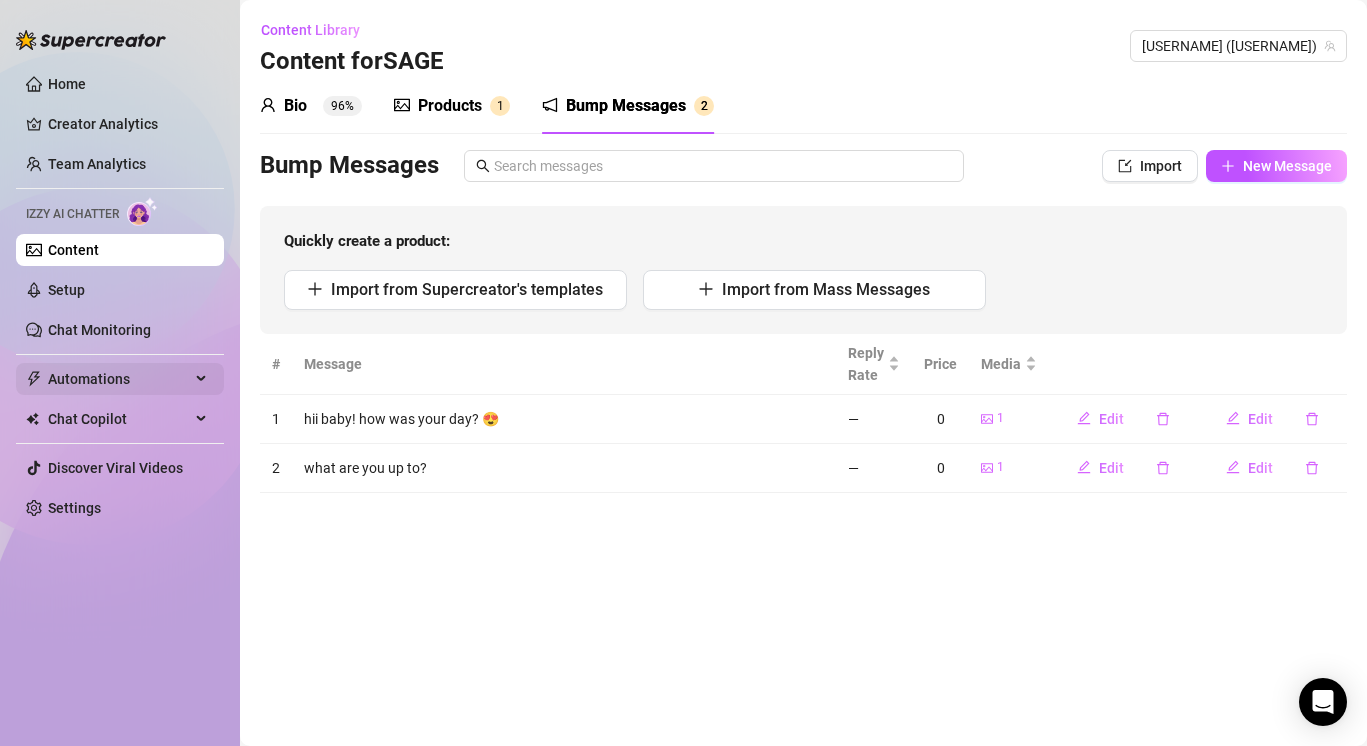 click on "Automations" at bounding box center (119, 379) 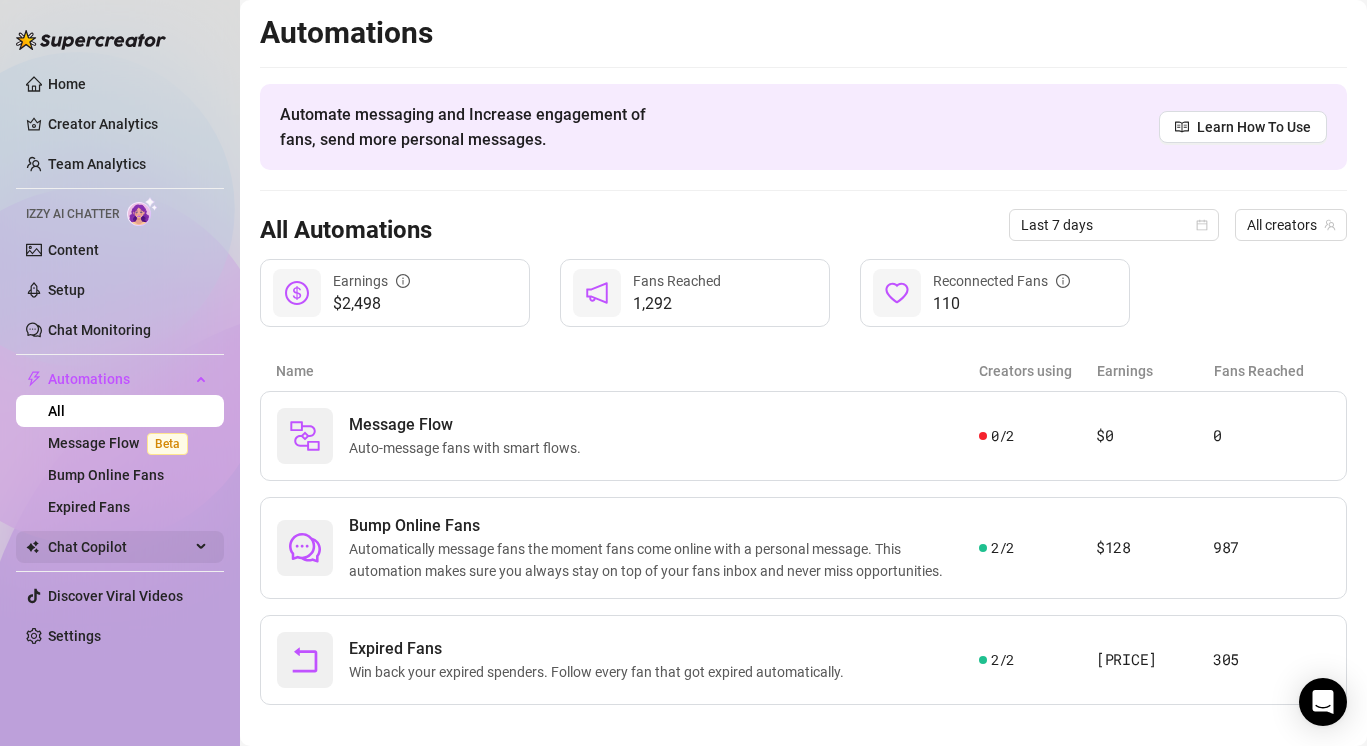 click on "Chat Copilot" at bounding box center [119, 547] 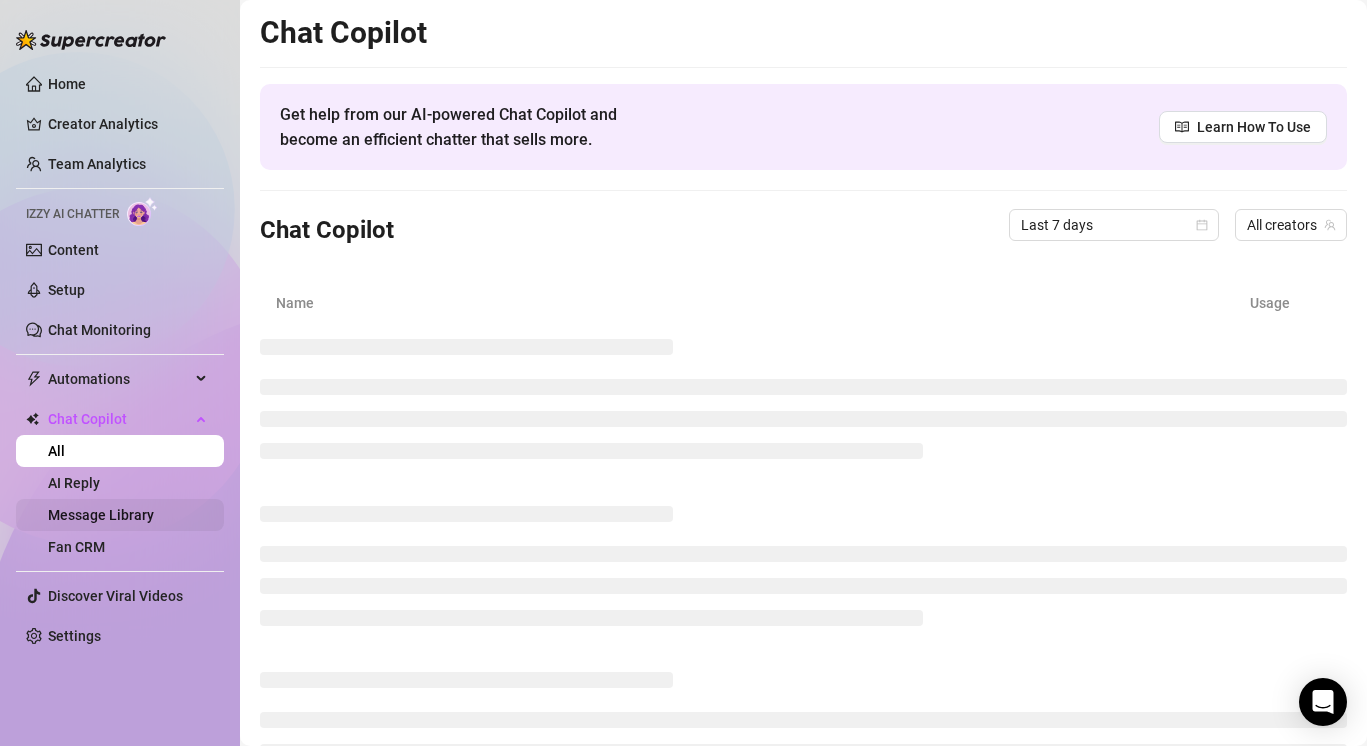 click on "Message Library" at bounding box center (101, 515) 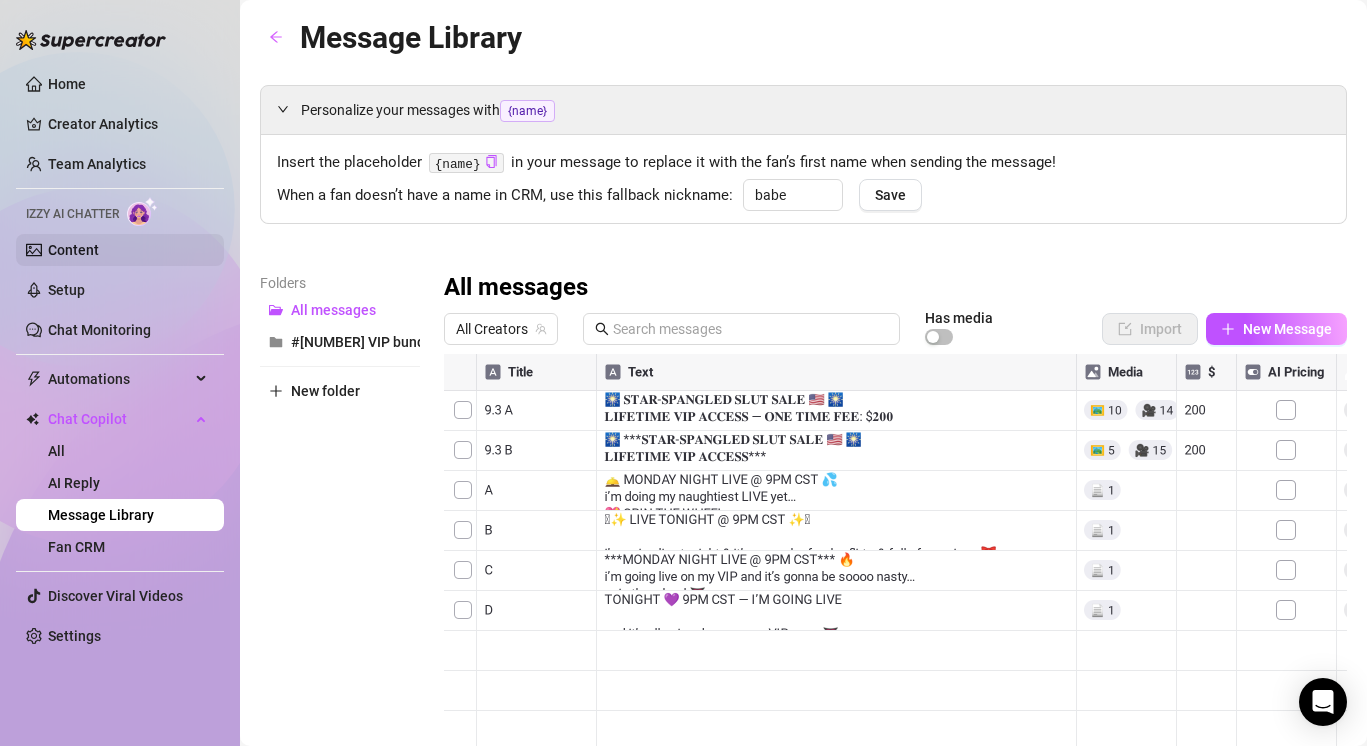 click on "Content" at bounding box center [73, 250] 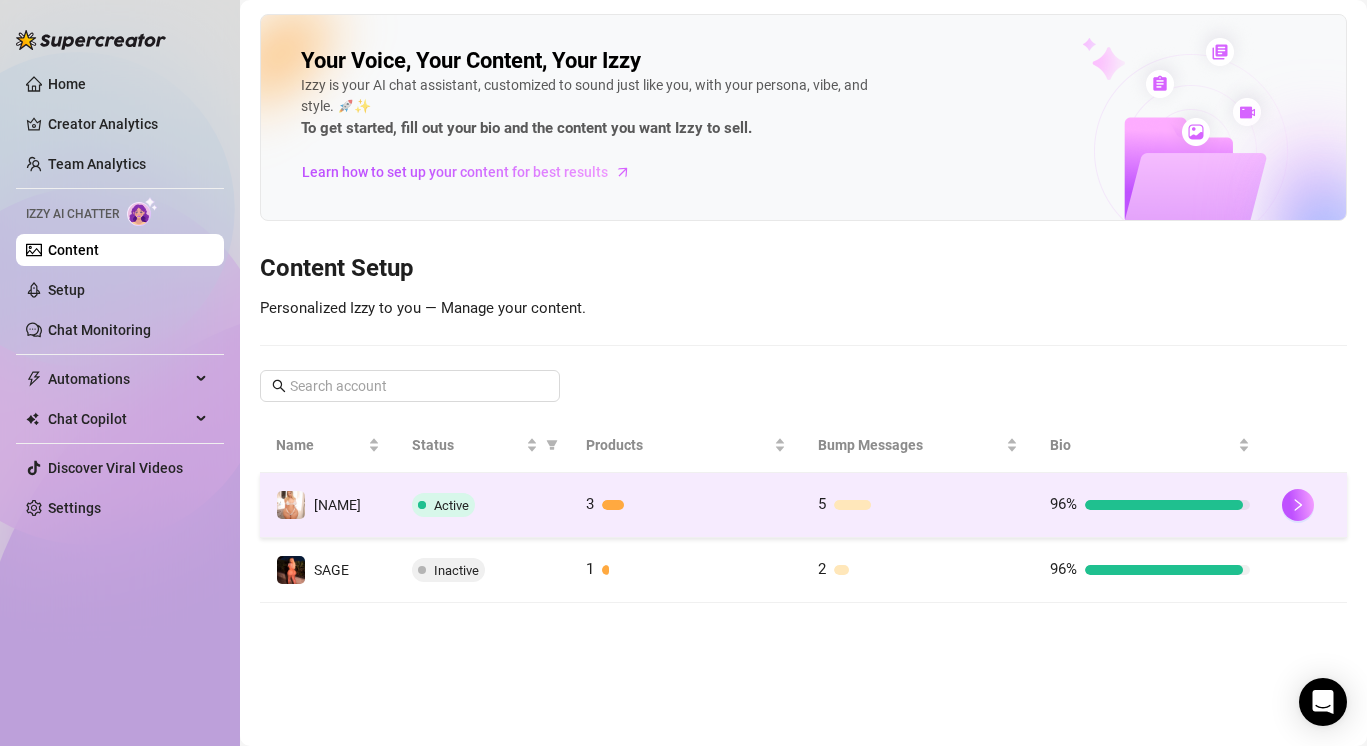 click on "Active" at bounding box center [451, 505] 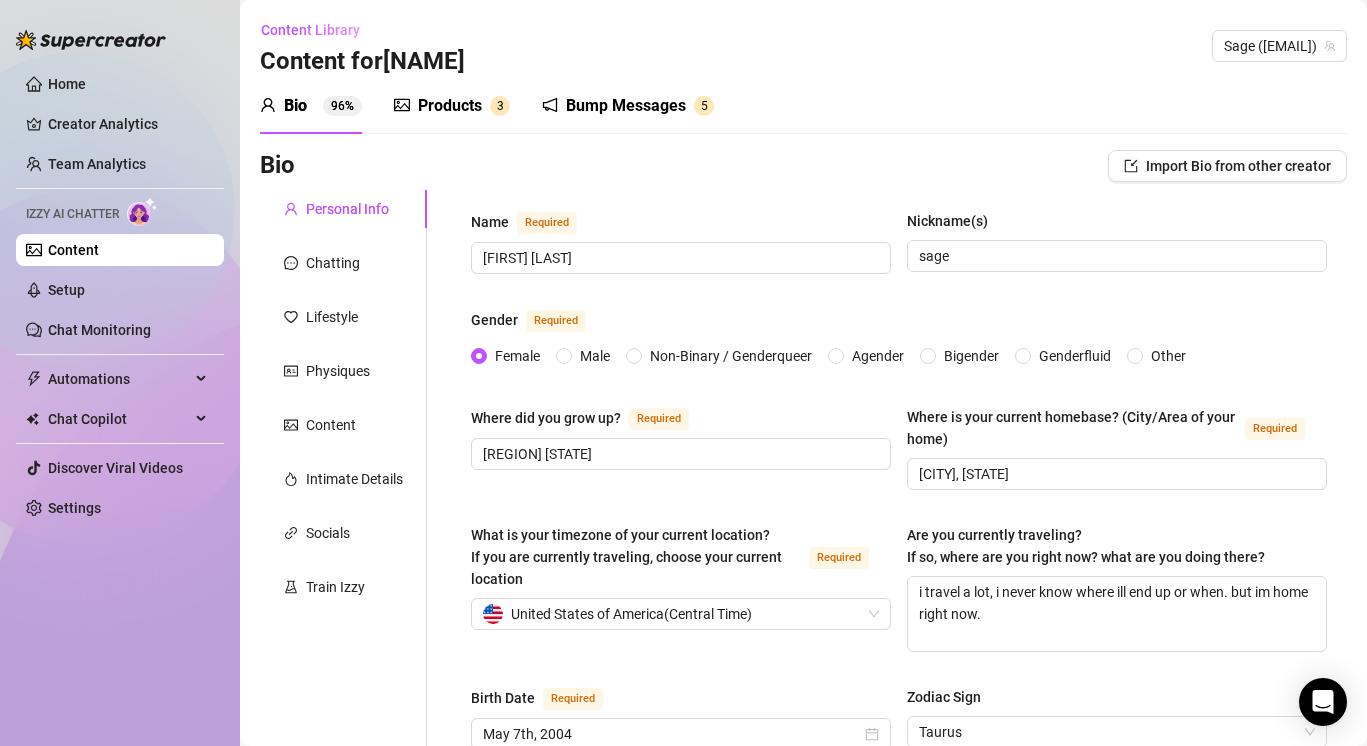type 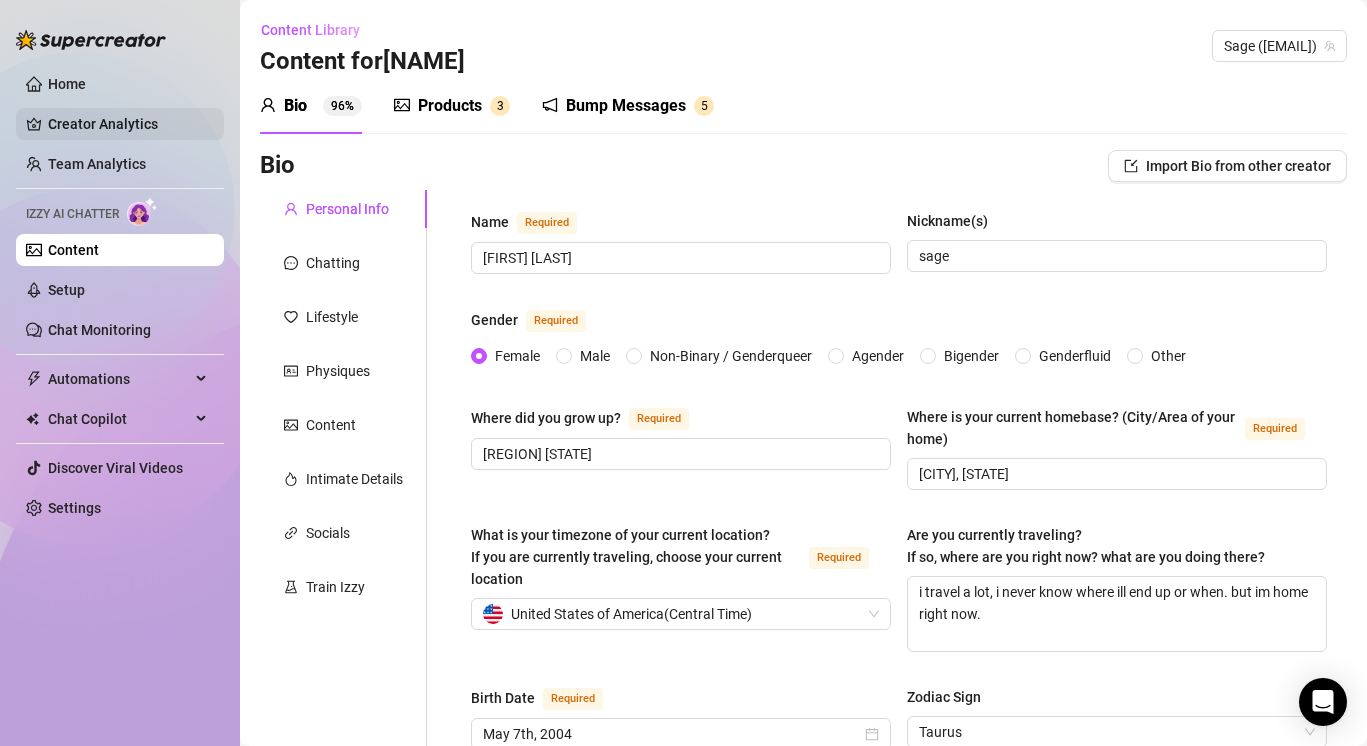 click on "Creator Analytics" at bounding box center [128, 124] 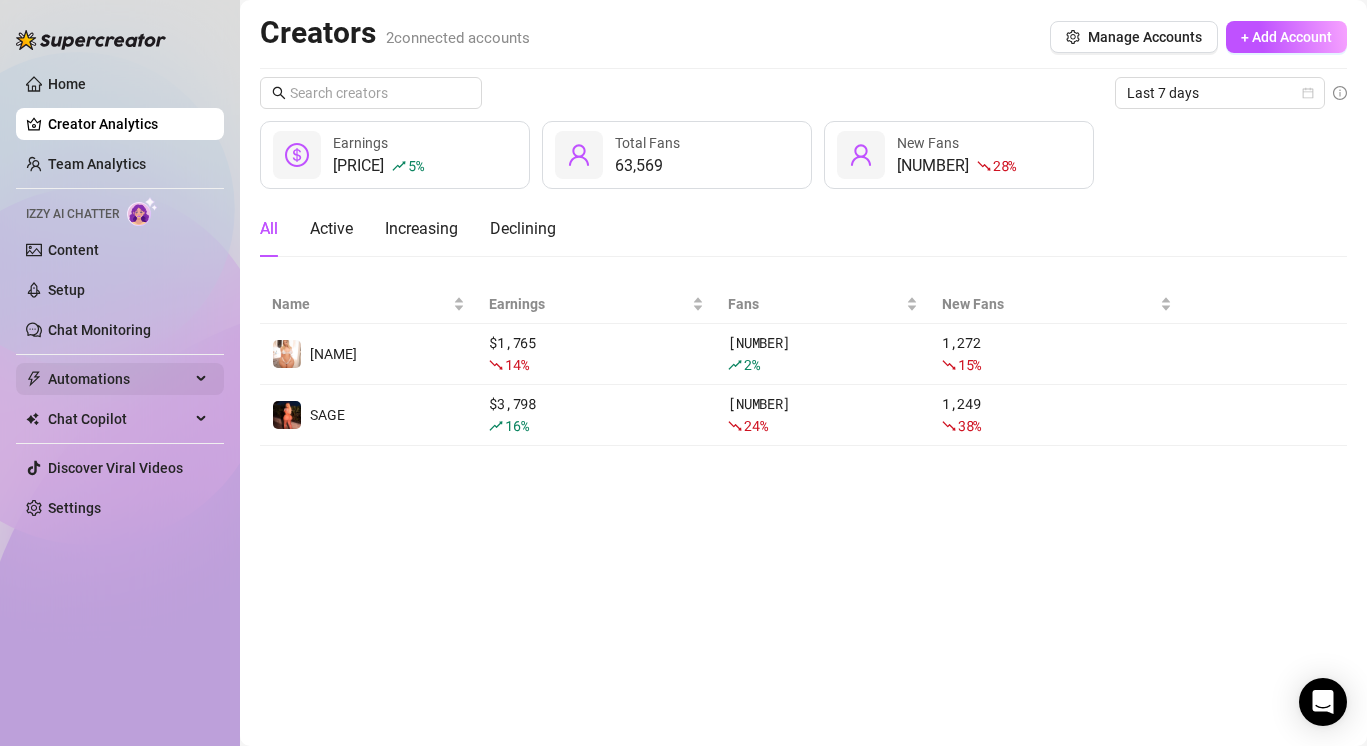 click on "Automations" at bounding box center (119, 379) 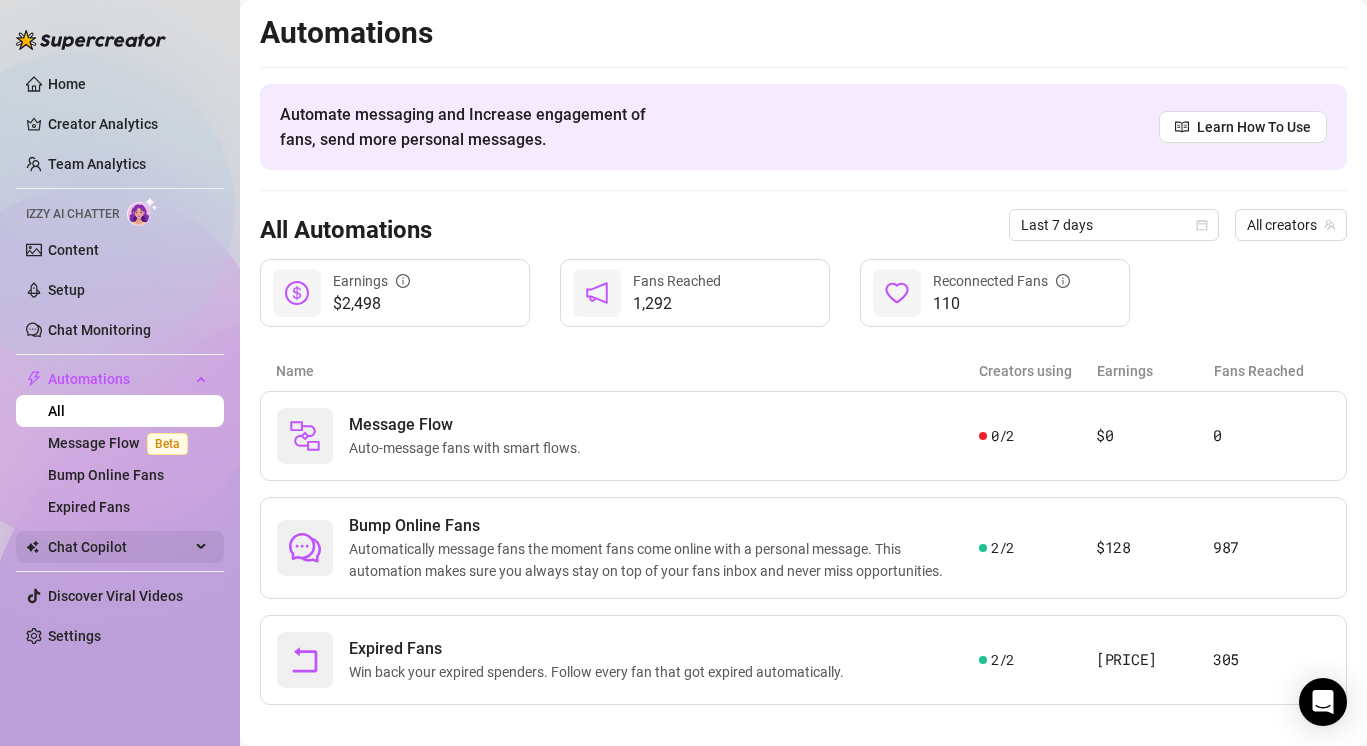 click on "Chat Copilot" at bounding box center [119, 547] 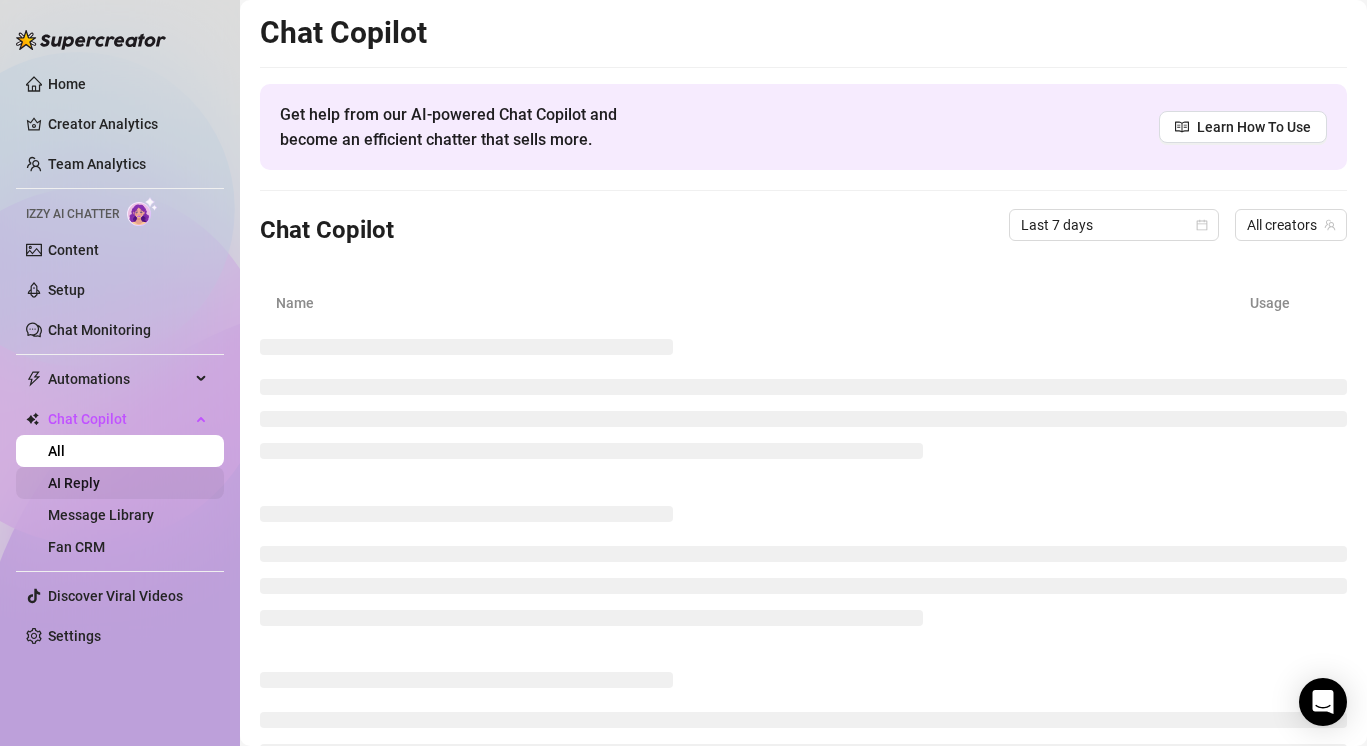 click on "AI Reply" at bounding box center (74, 483) 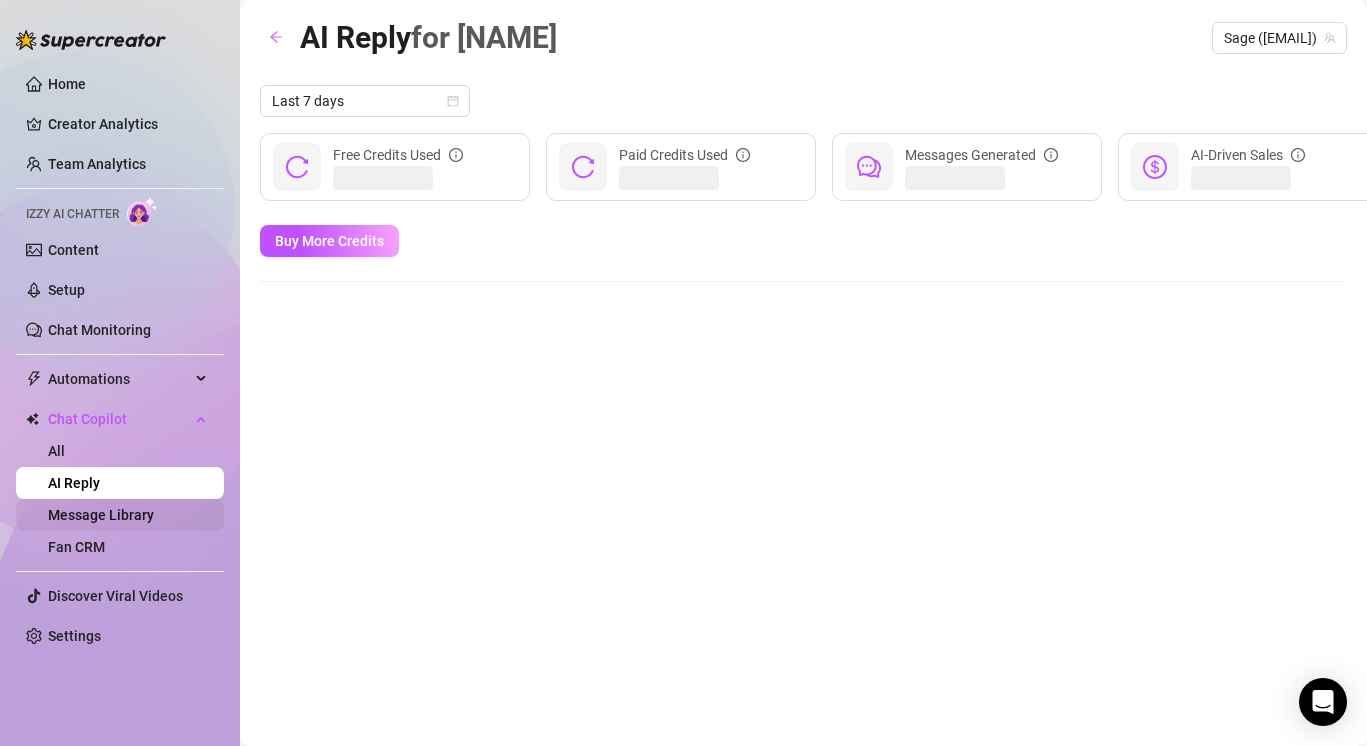 click on "Message Library" at bounding box center (101, 515) 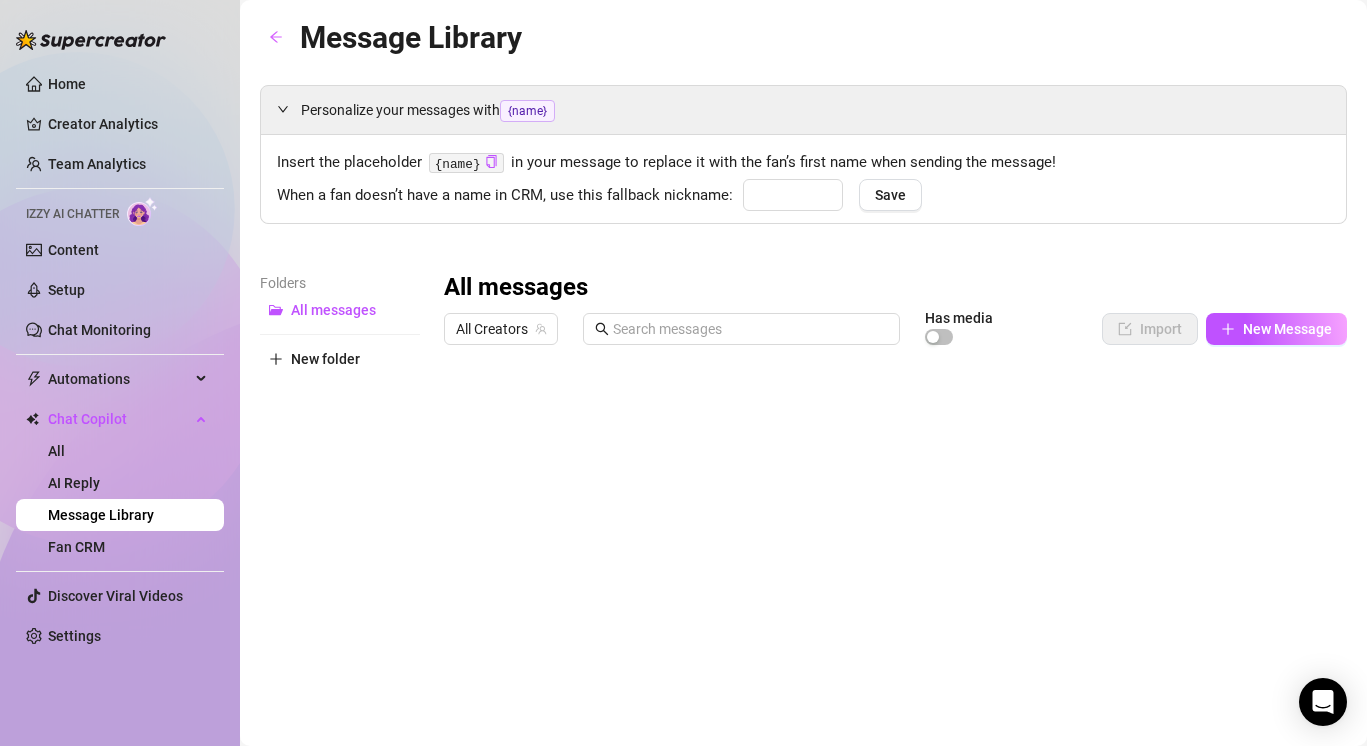type on "babe" 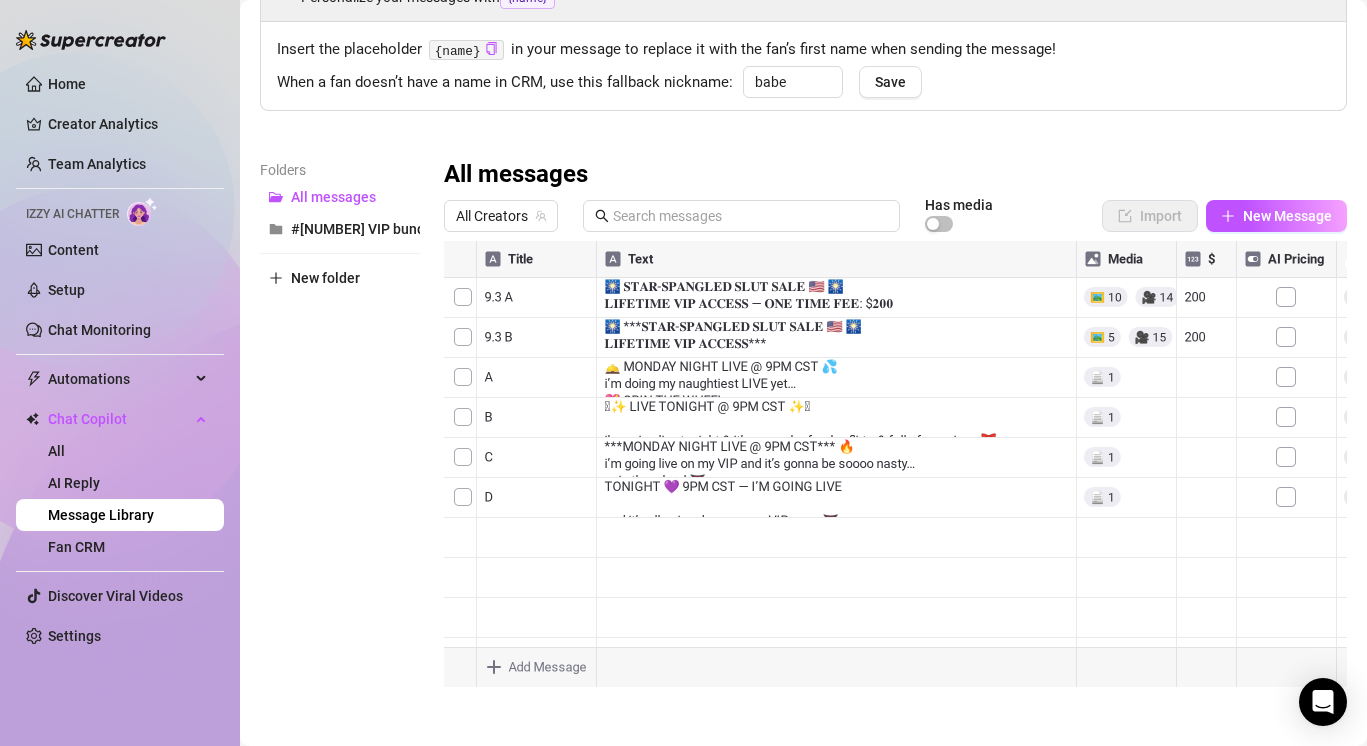 scroll, scrollTop: 114, scrollLeft: 0, axis: vertical 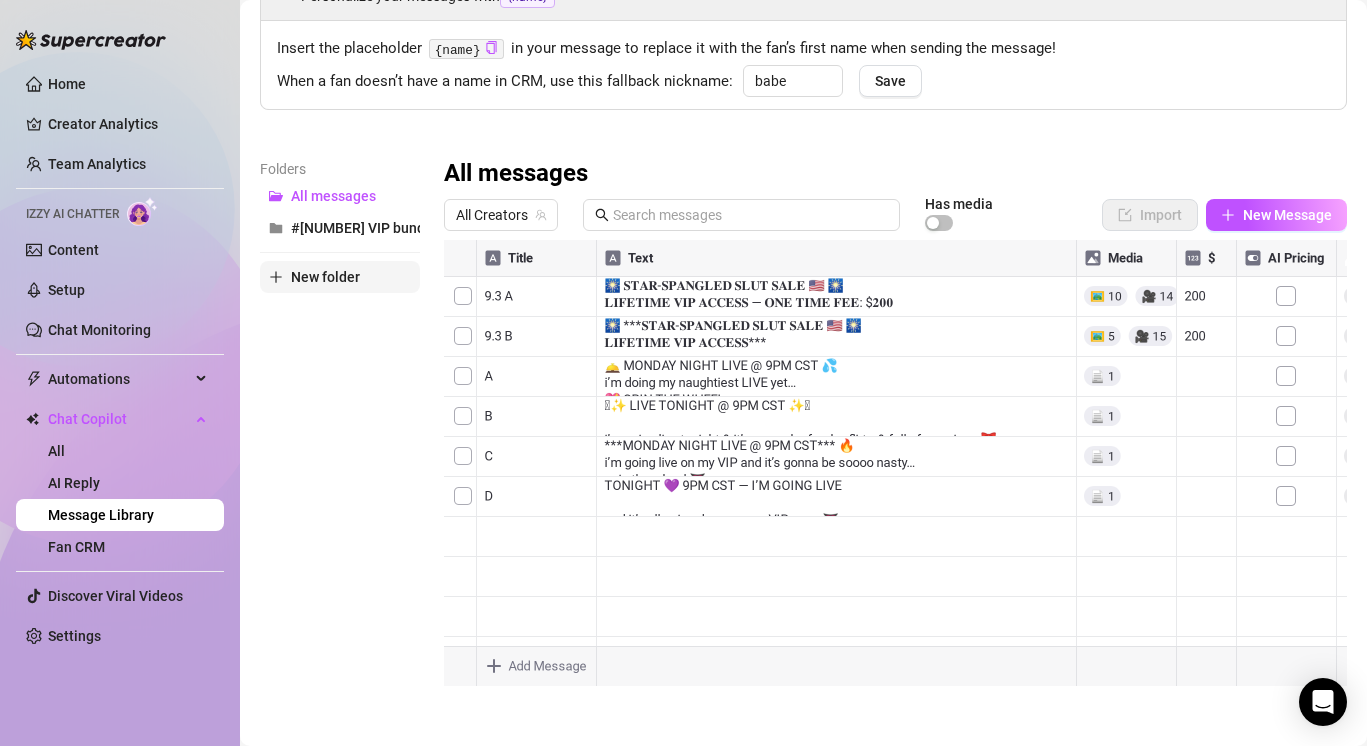 click on "New folder" at bounding box center [325, 277] 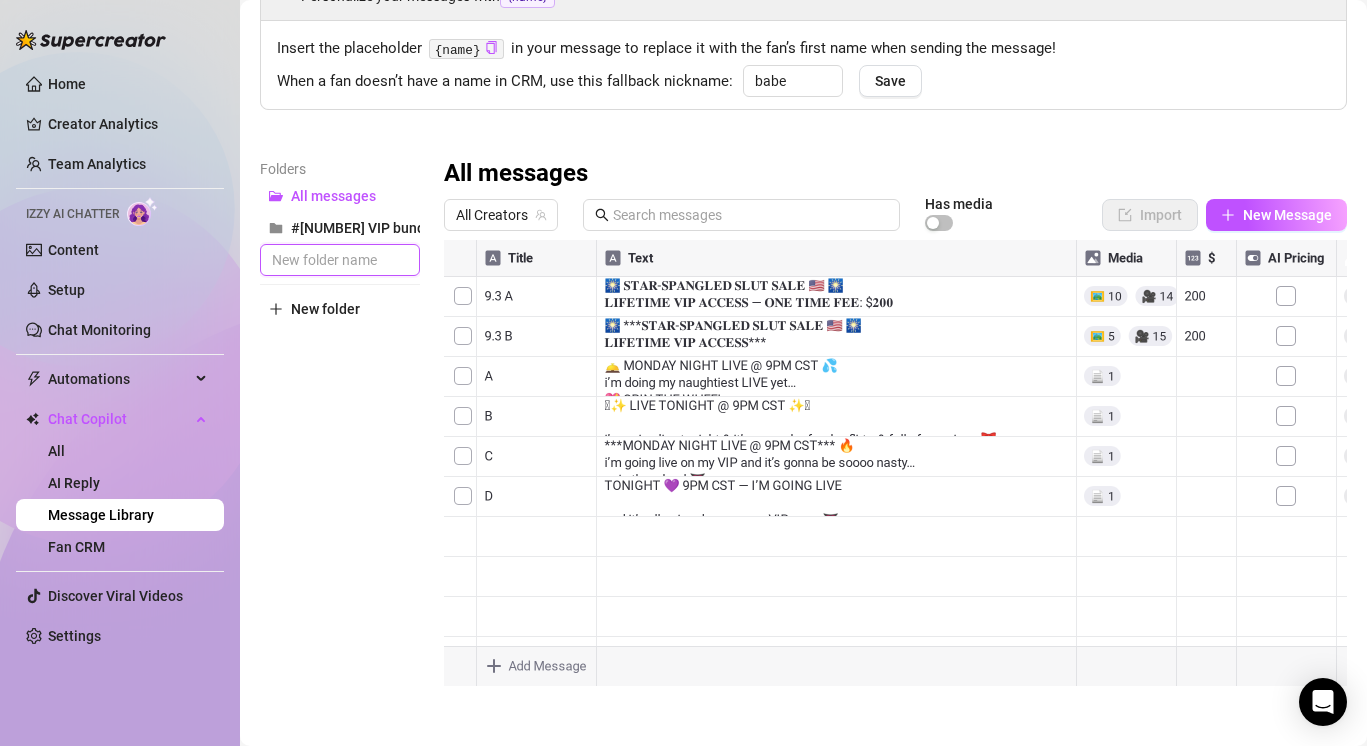 click at bounding box center (340, 260) 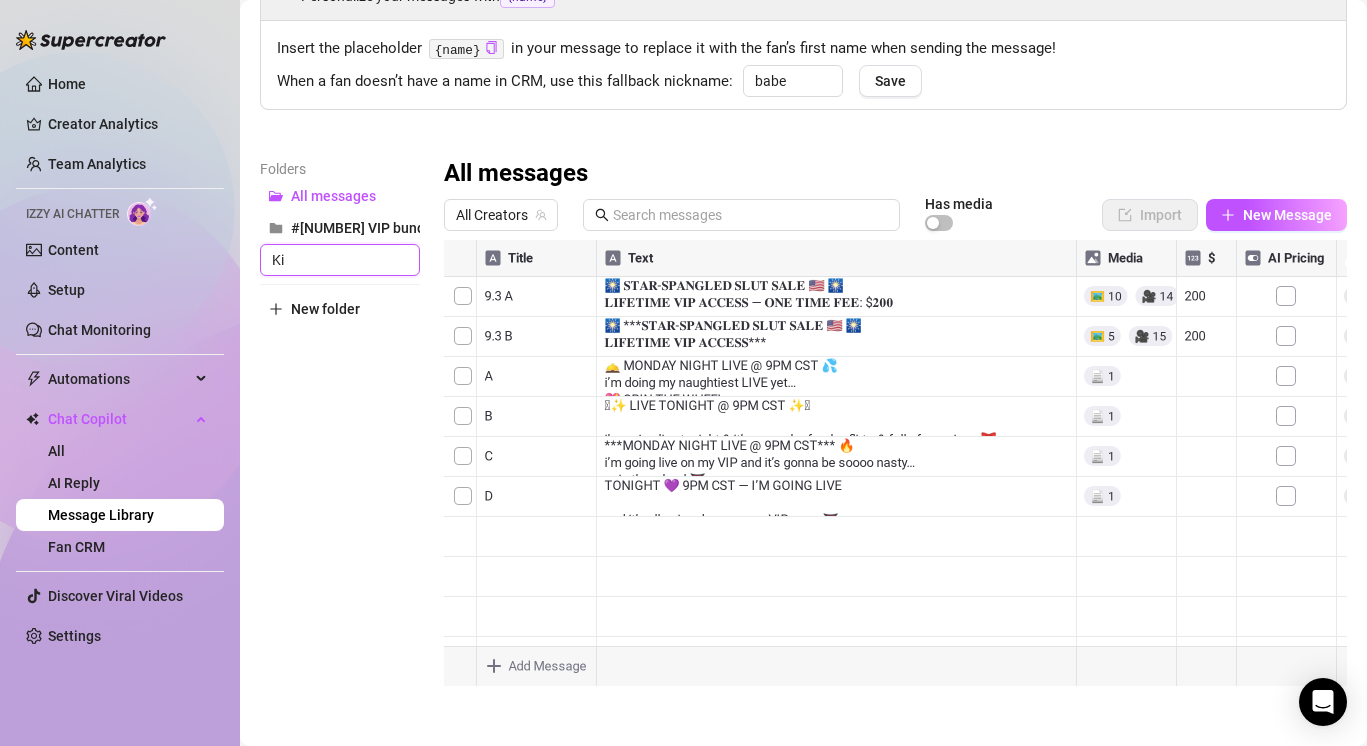 type on "K" 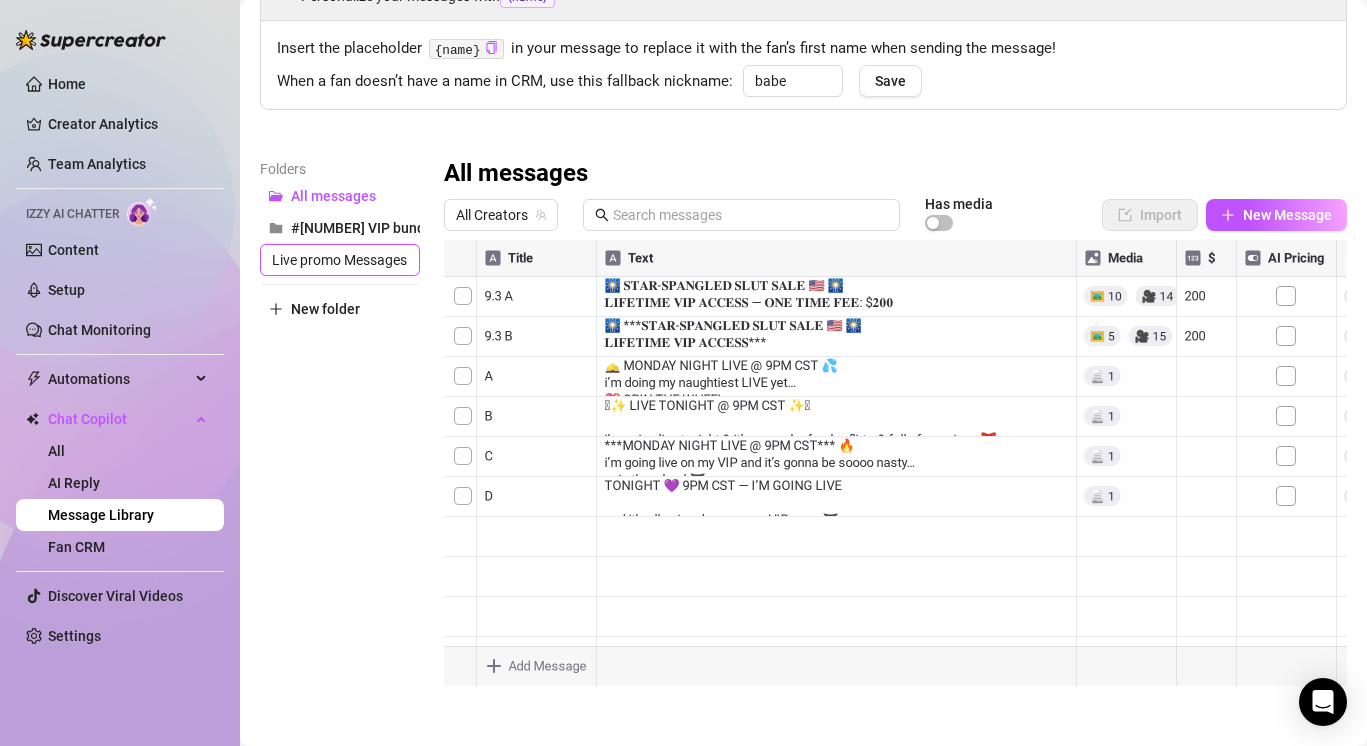 scroll, scrollTop: 0, scrollLeft: 0, axis: both 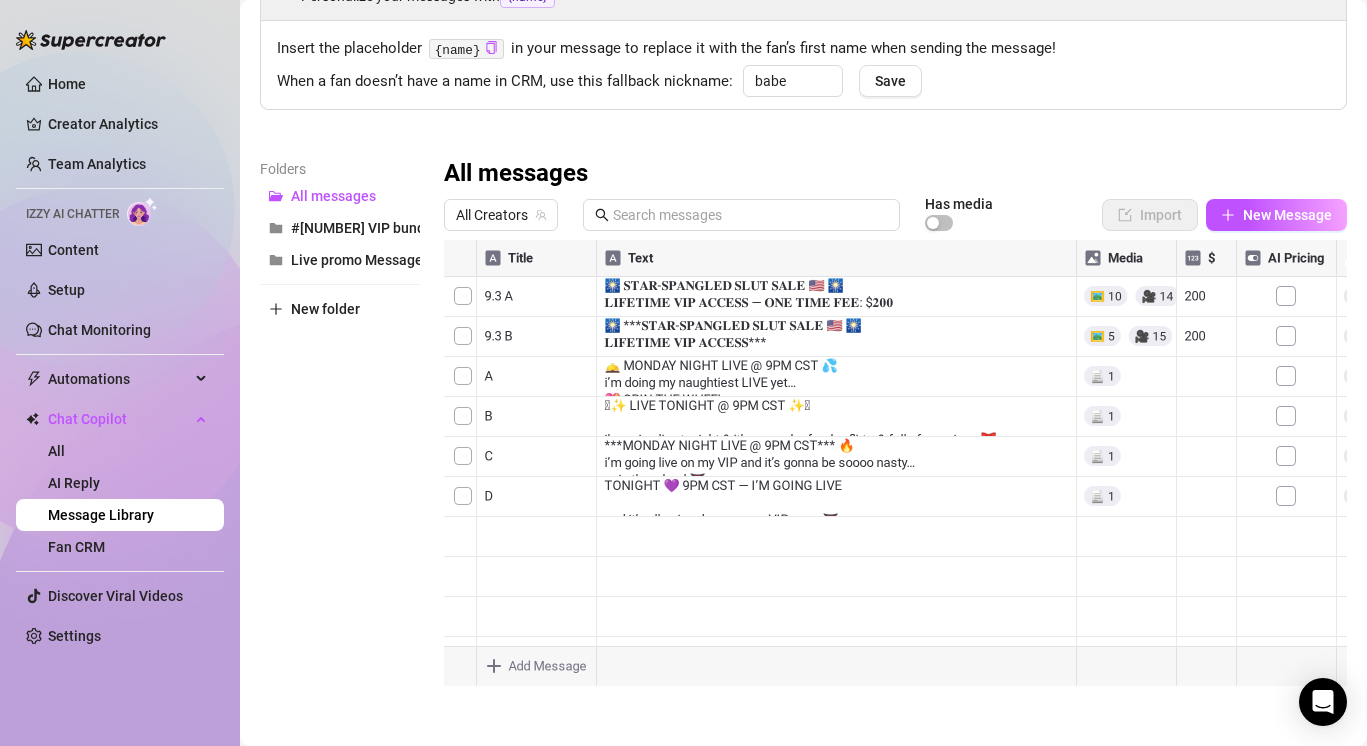 click on "Folders All messages #9.3 VIP bundles Live promo Messages New folder" at bounding box center [340, 422] 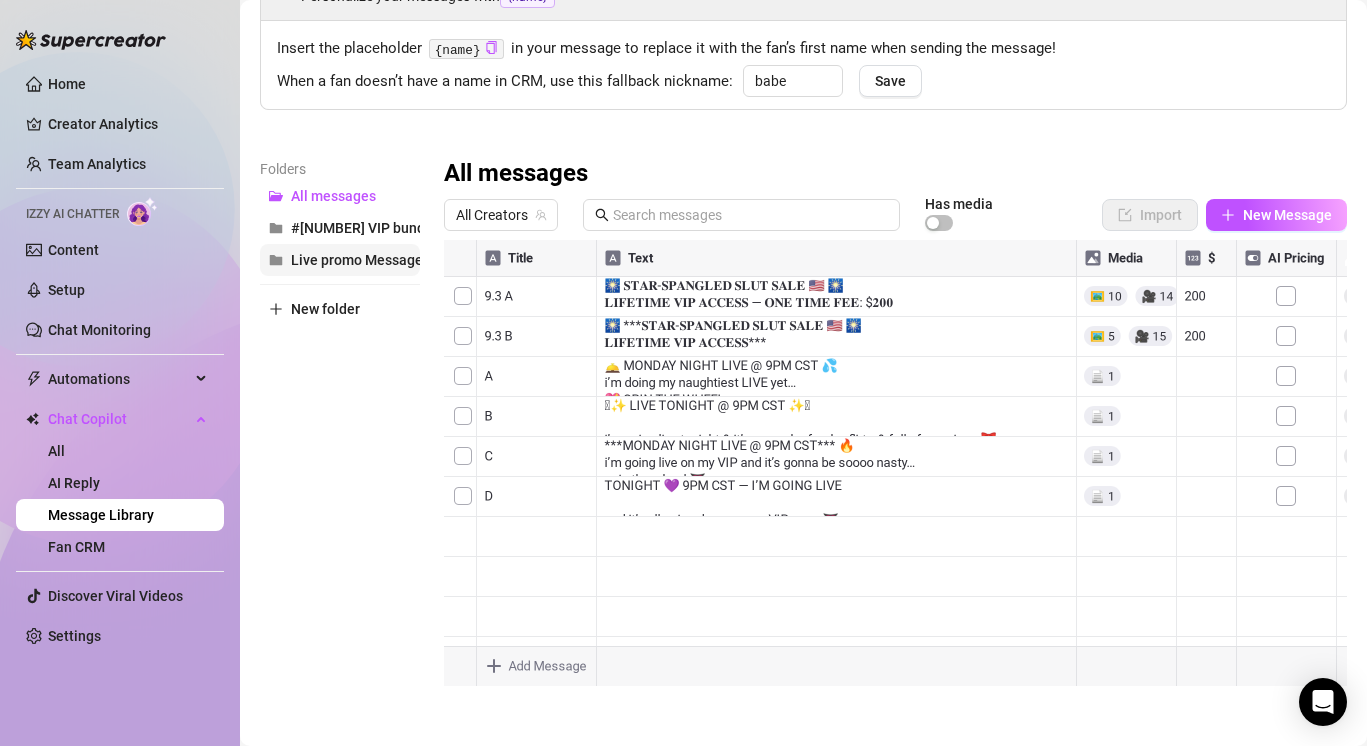 click on "Live promo Messages" at bounding box center [360, 260] 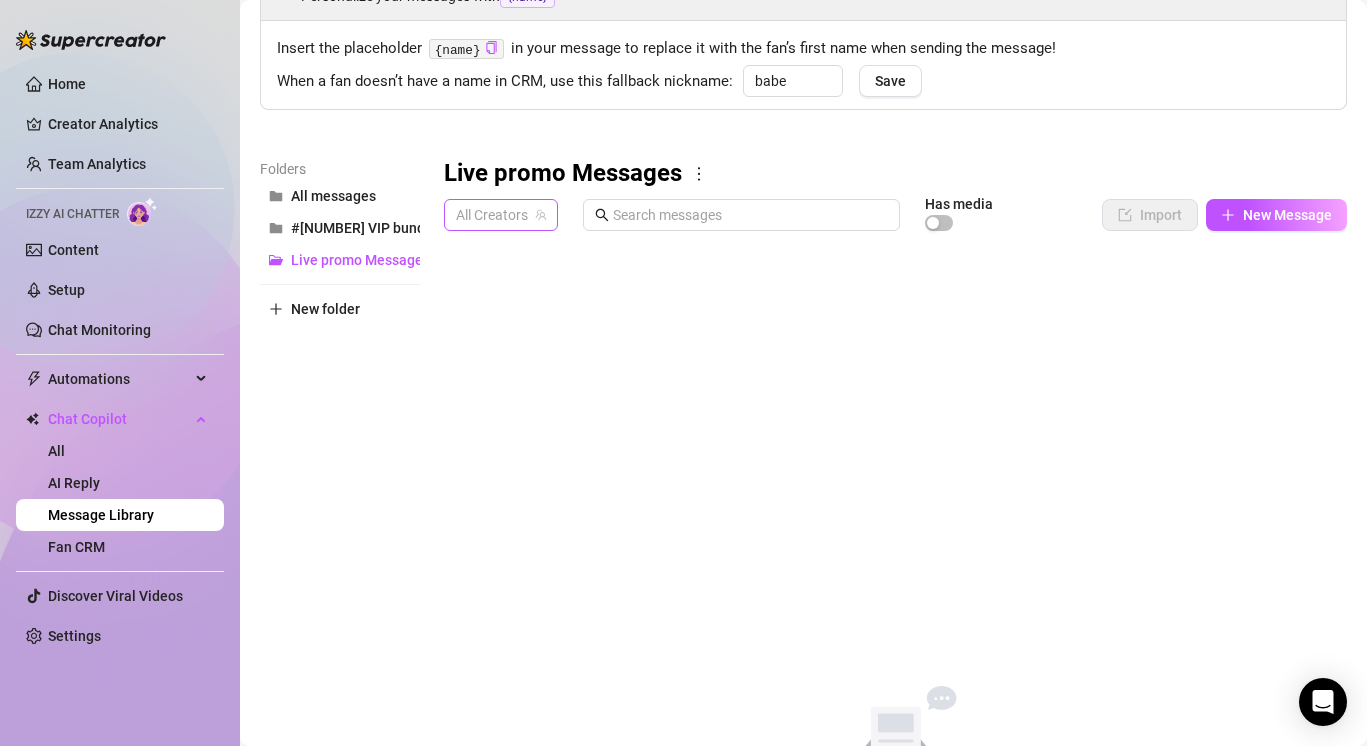 click on "All Creators" at bounding box center (501, 215) 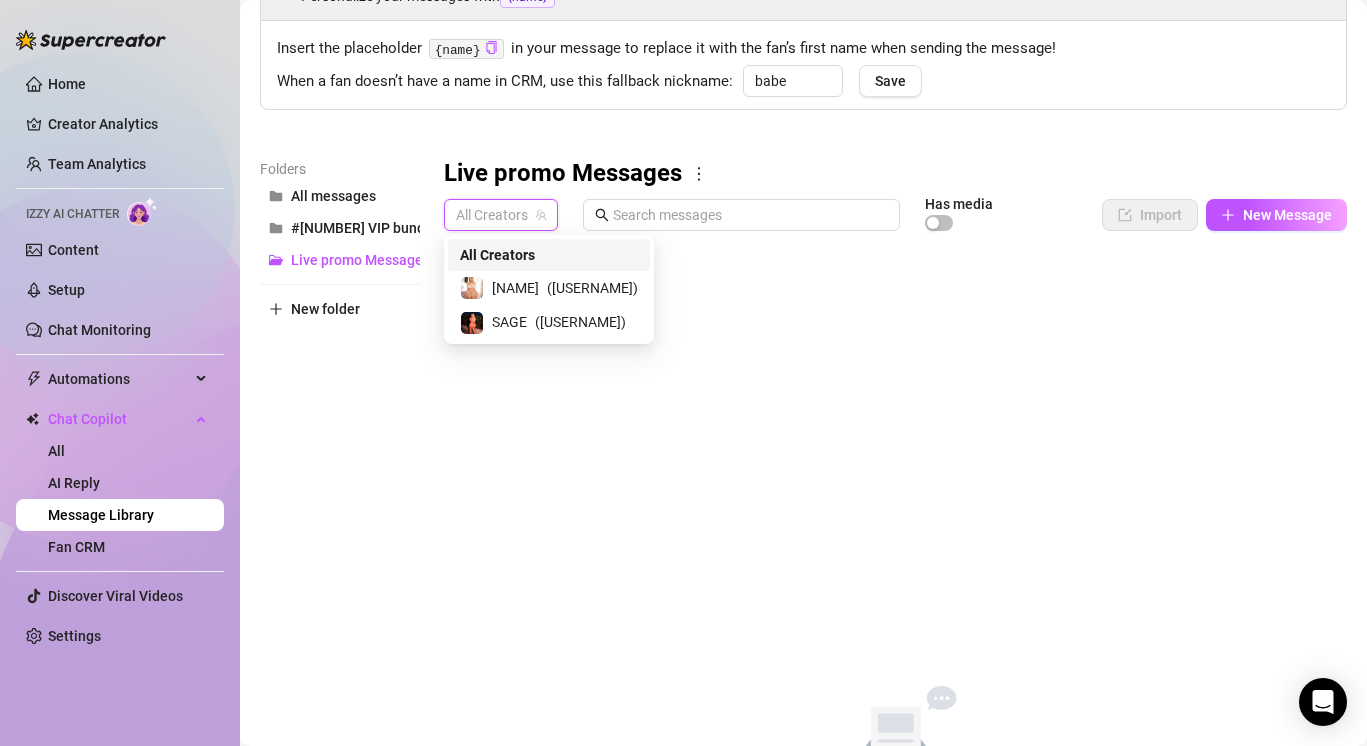 click on "Live promo Messages All Creators Has media Import New Message Title Text Media $ AI Pricing Accounts Type to search No data No data" at bounding box center [895, 487] 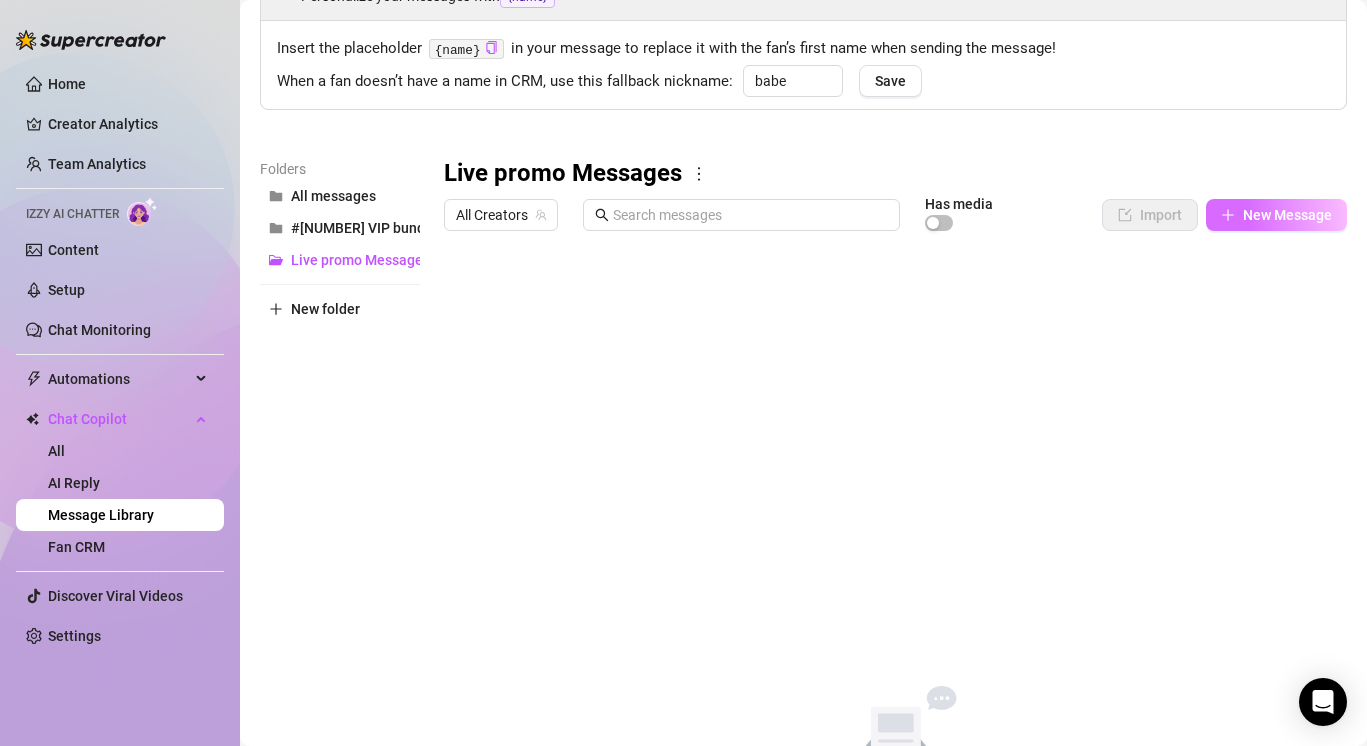 click on "New Message" at bounding box center [1287, 215] 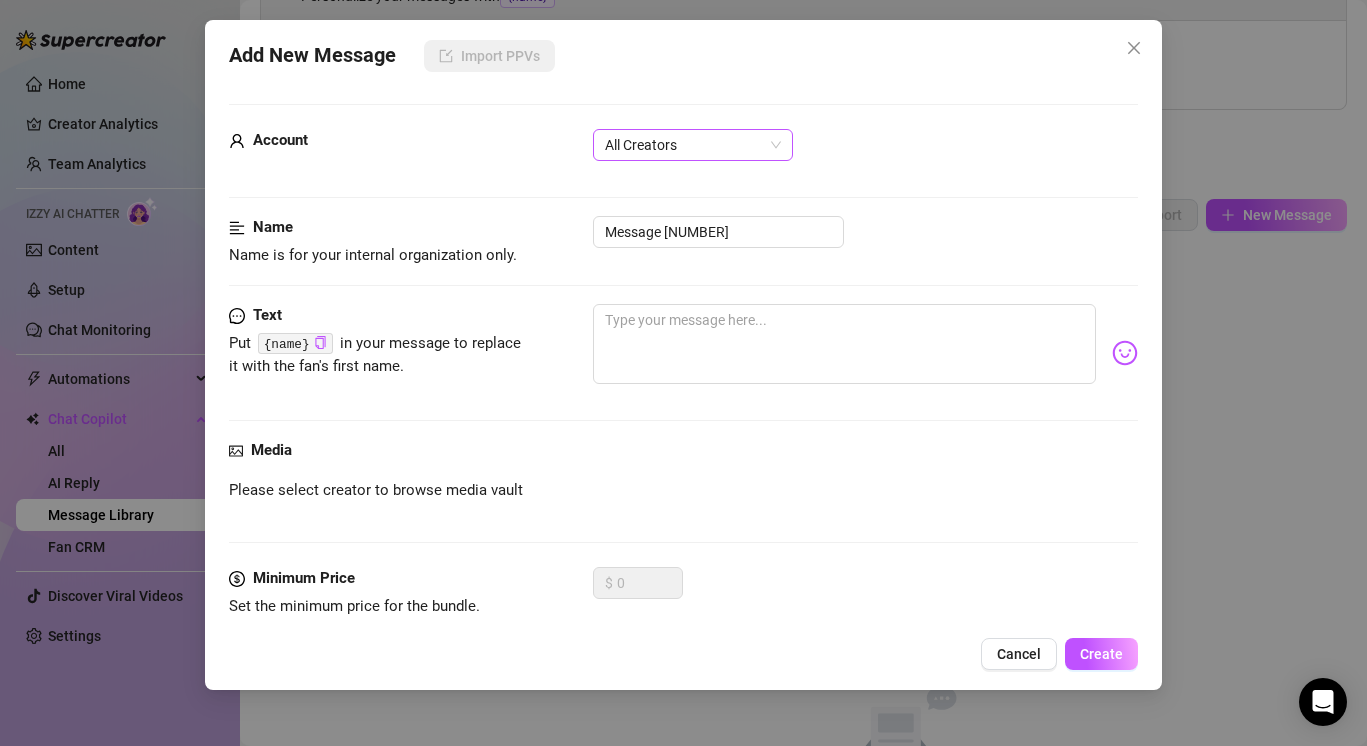 click on "All Creators" at bounding box center (693, 145) 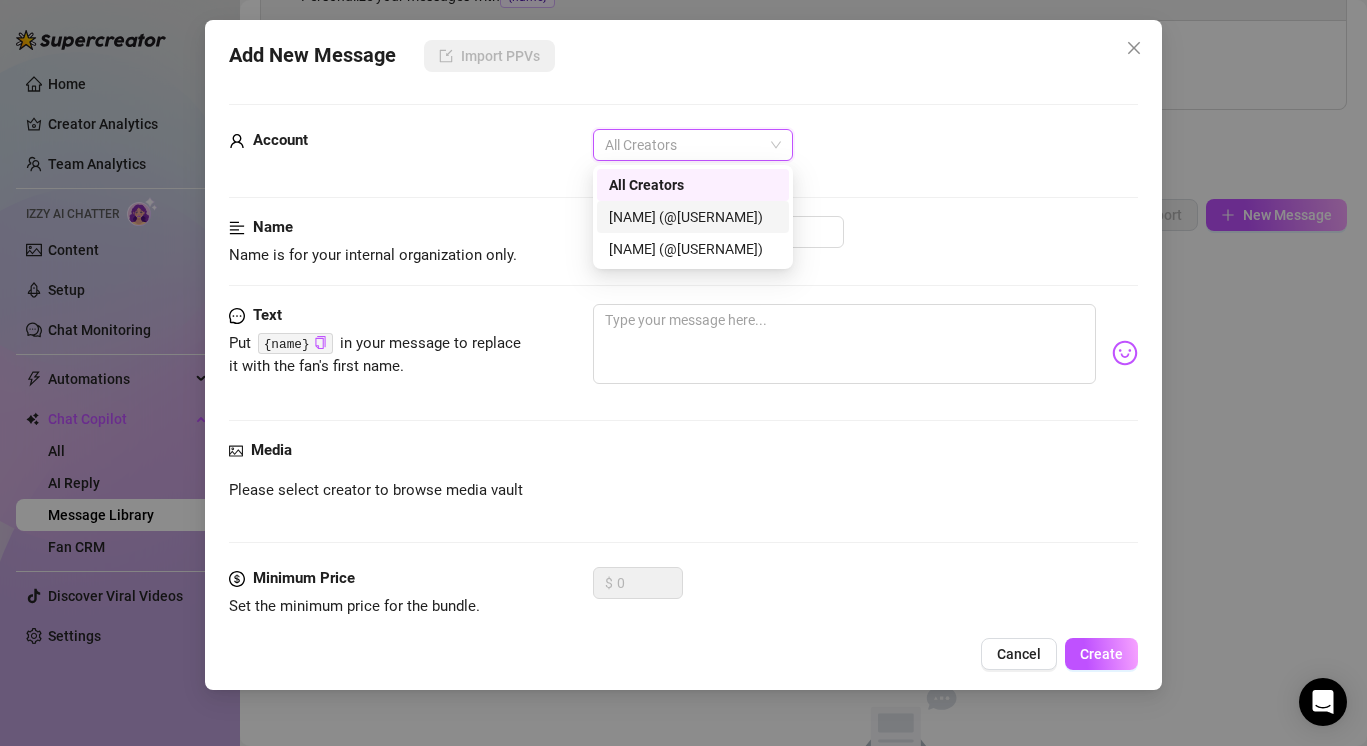 click on "Sage (@sagedoviina)" at bounding box center [693, 217] 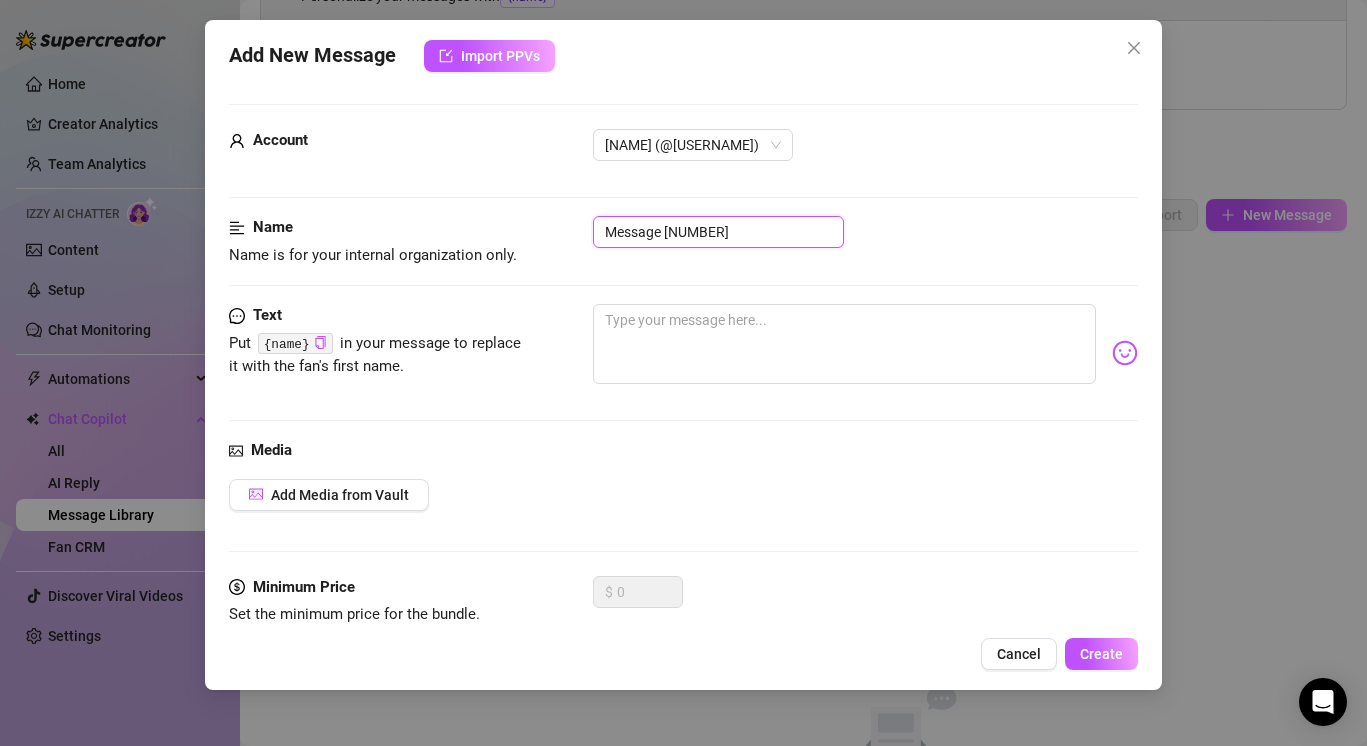 click on "Message 7" at bounding box center (718, 232) 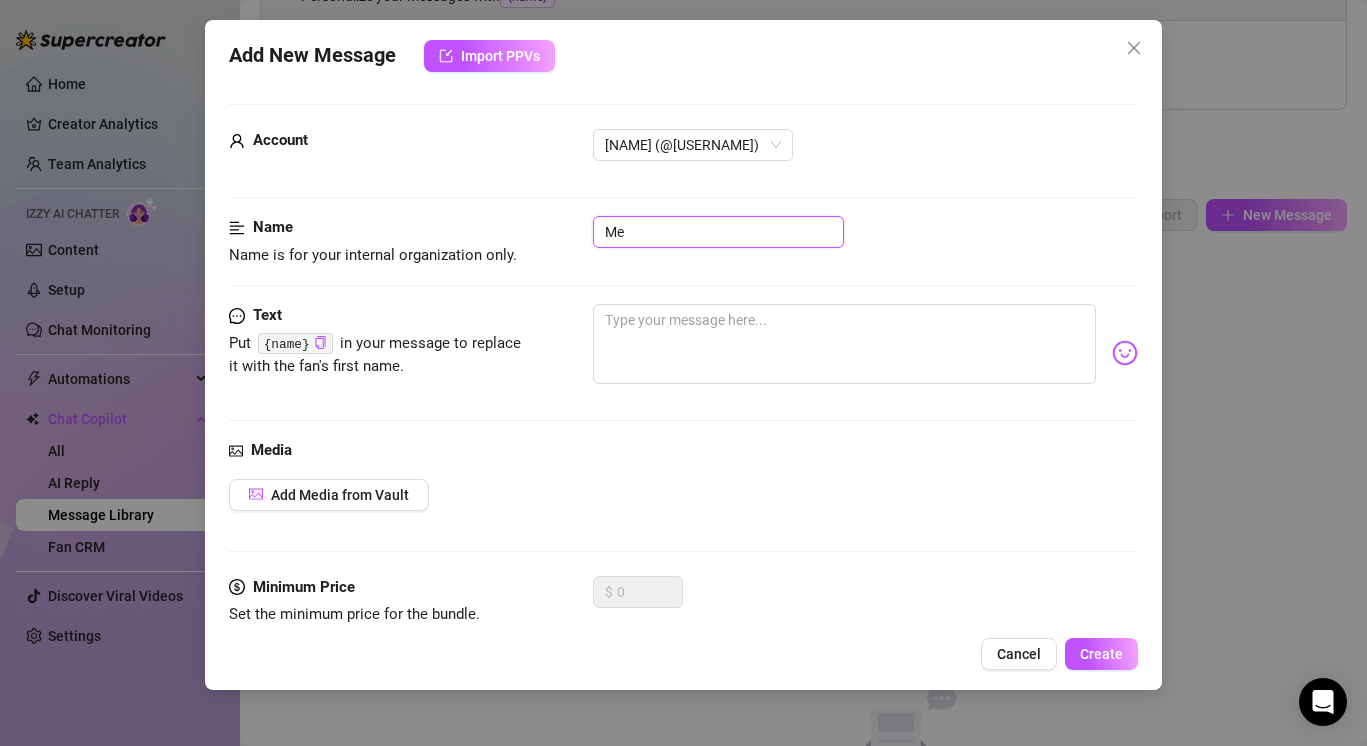 type on "M" 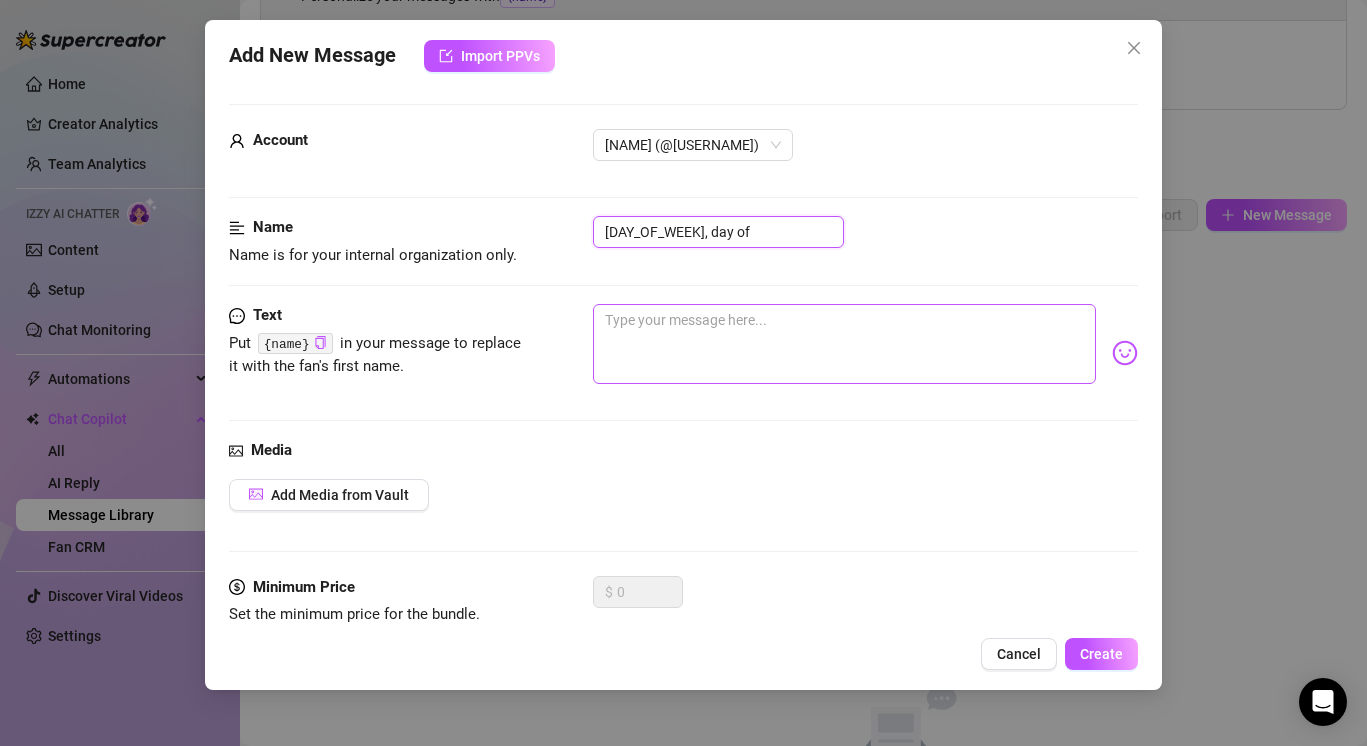 type on "Tuesday, day of" 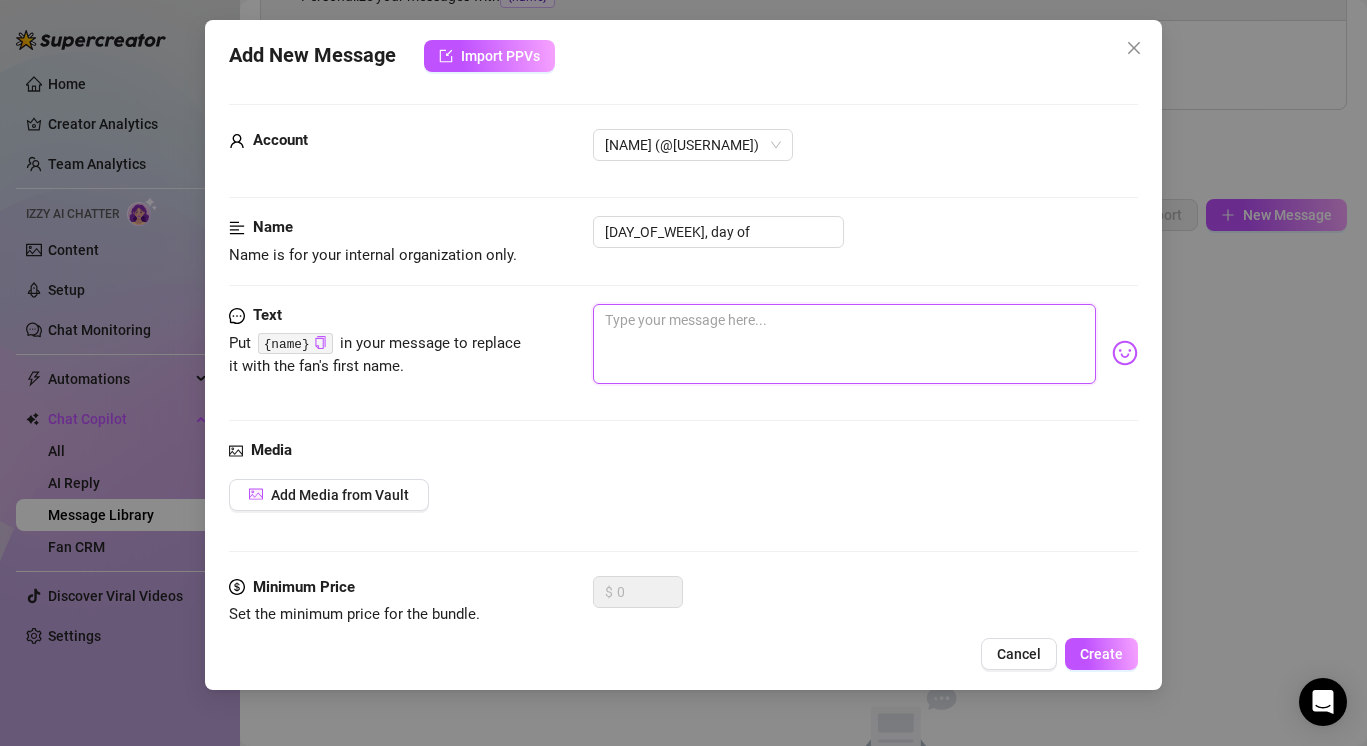 click at bounding box center [844, 344] 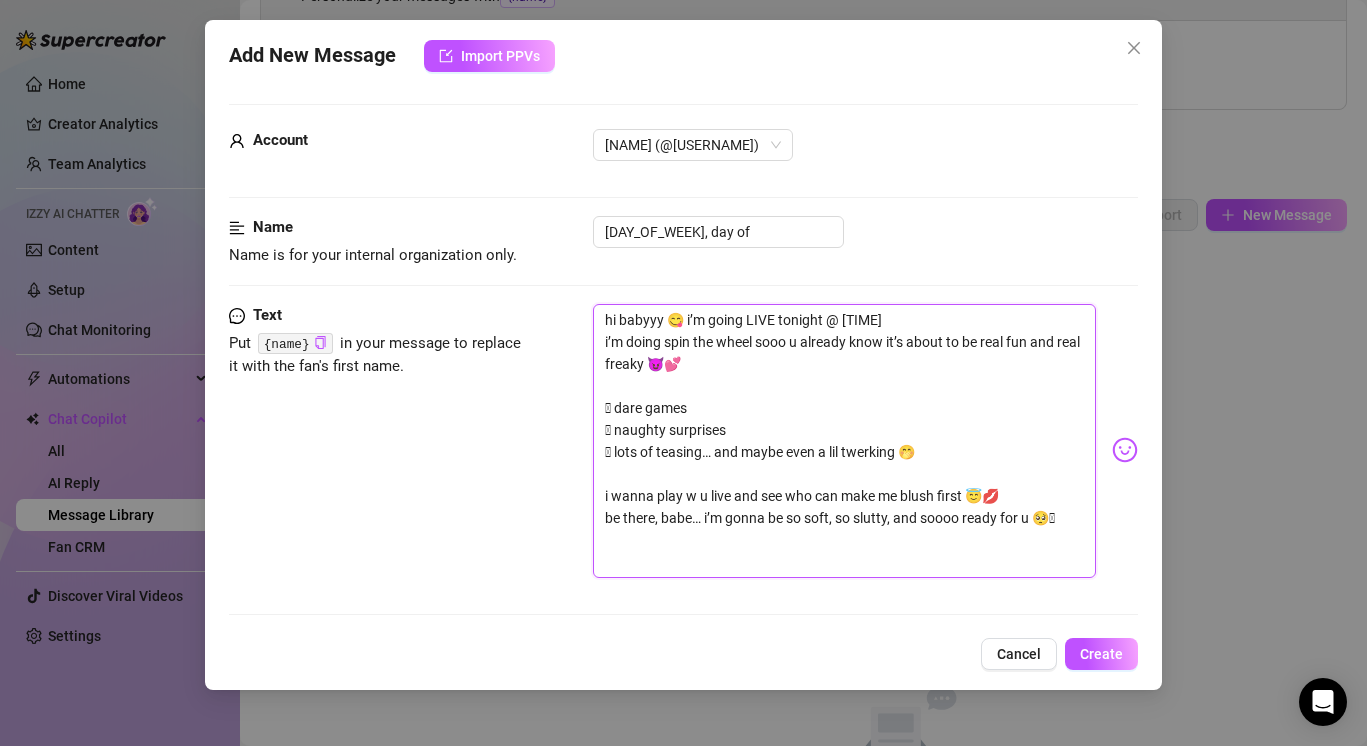 scroll, scrollTop: 0, scrollLeft: 0, axis: both 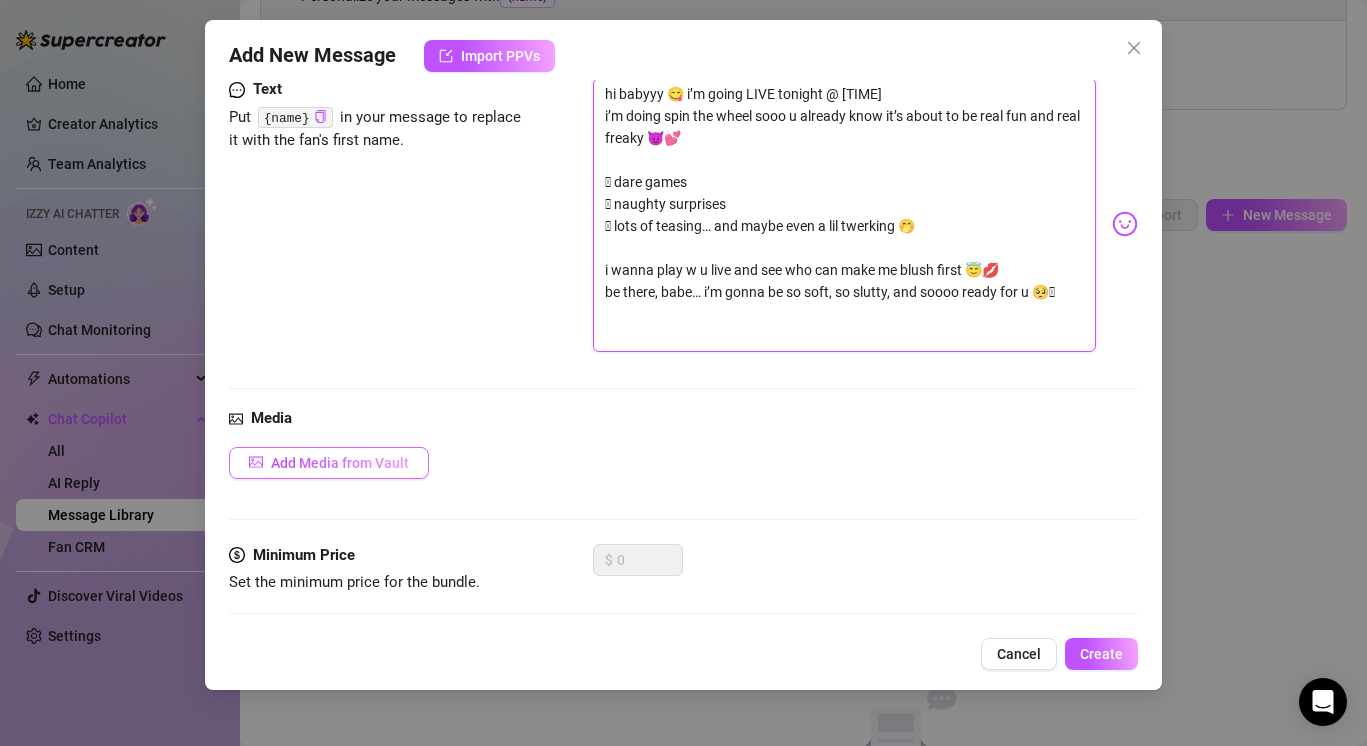 type on "hi babyyy 😋 i’m going LIVE tonight @ 9PM CST
i’m doing spin the wheel sooo u already know it’s about to be real fun and real freaky 😈💕
🫦 dare games
🫦 naughty surprises
🫦 lots of teasing… and maybe even a lil twerking 🤭
i wanna play w u live and see who can make me blush first 😇💋
be there, babe… i’m gonna be so soft, so slutty, and soooo ready for u 🥺🩷" 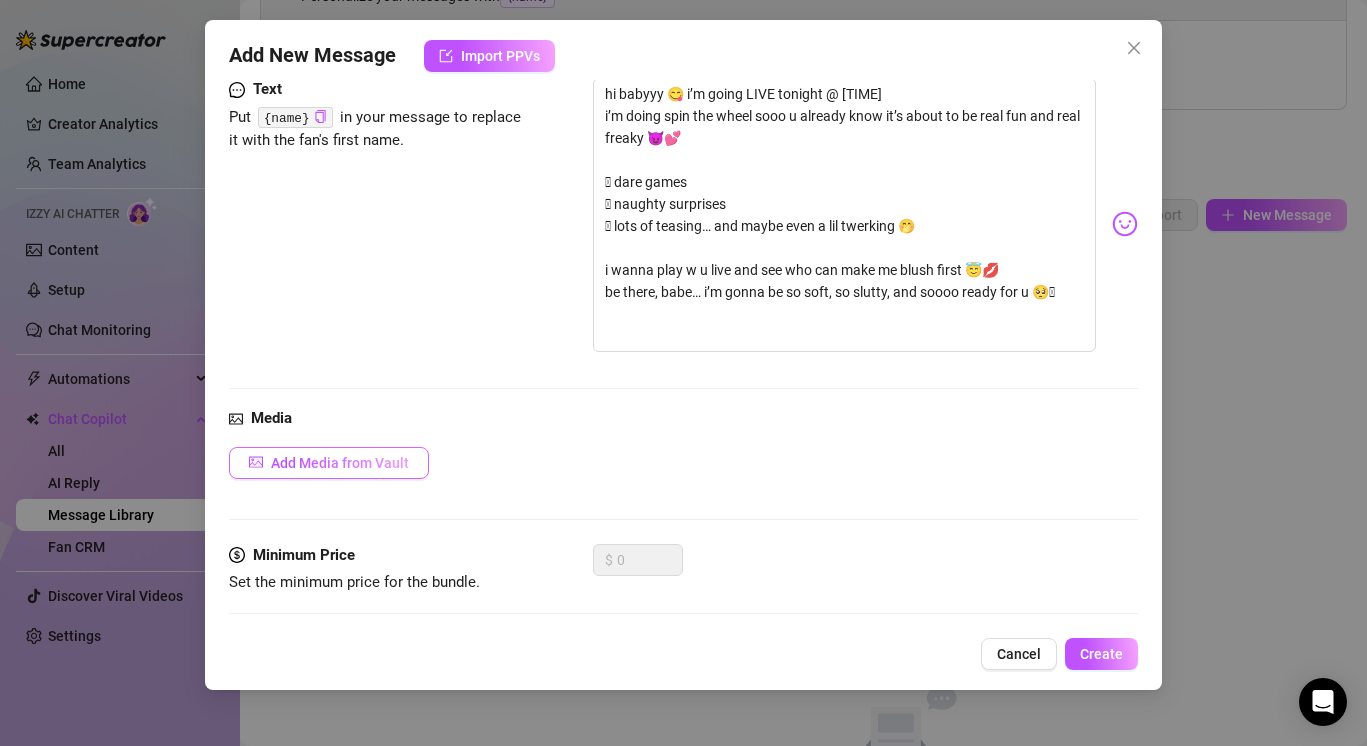 click on "Add Media from Vault" at bounding box center [340, 463] 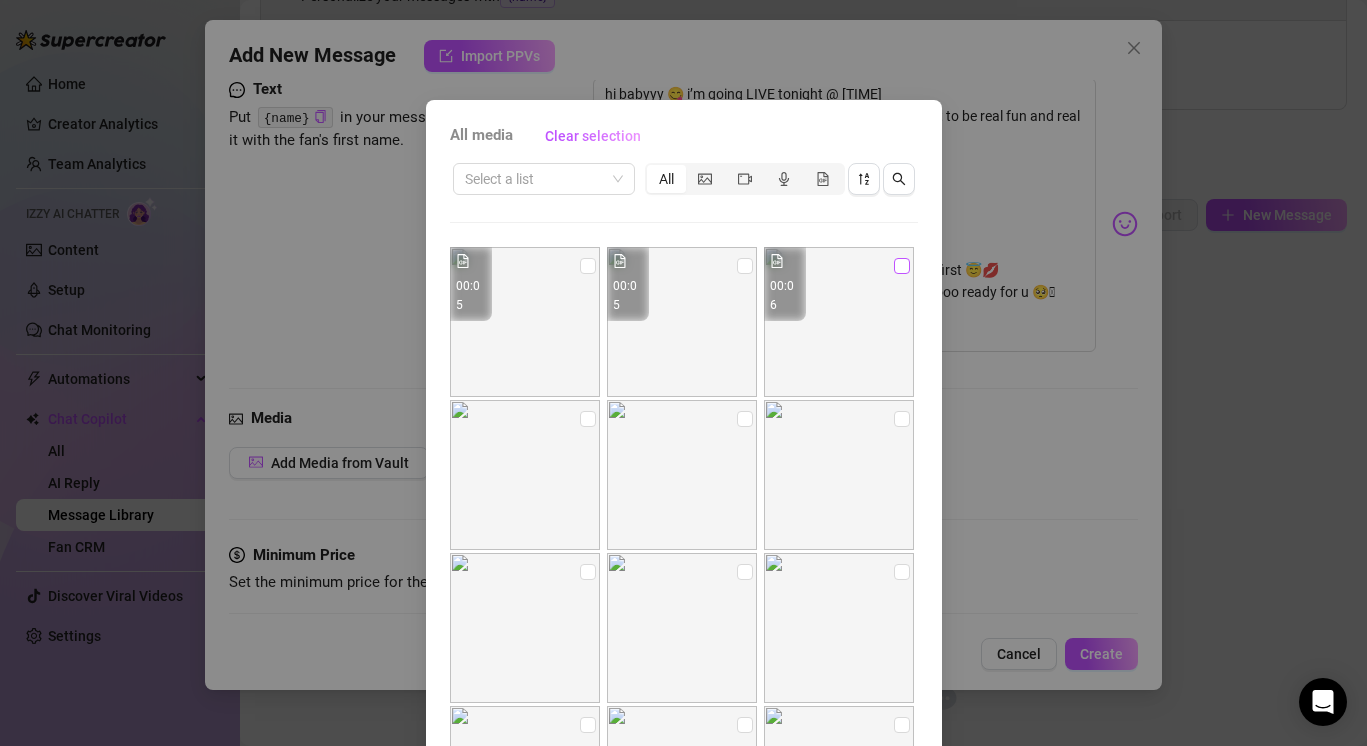 click at bounding box center [902, 266] 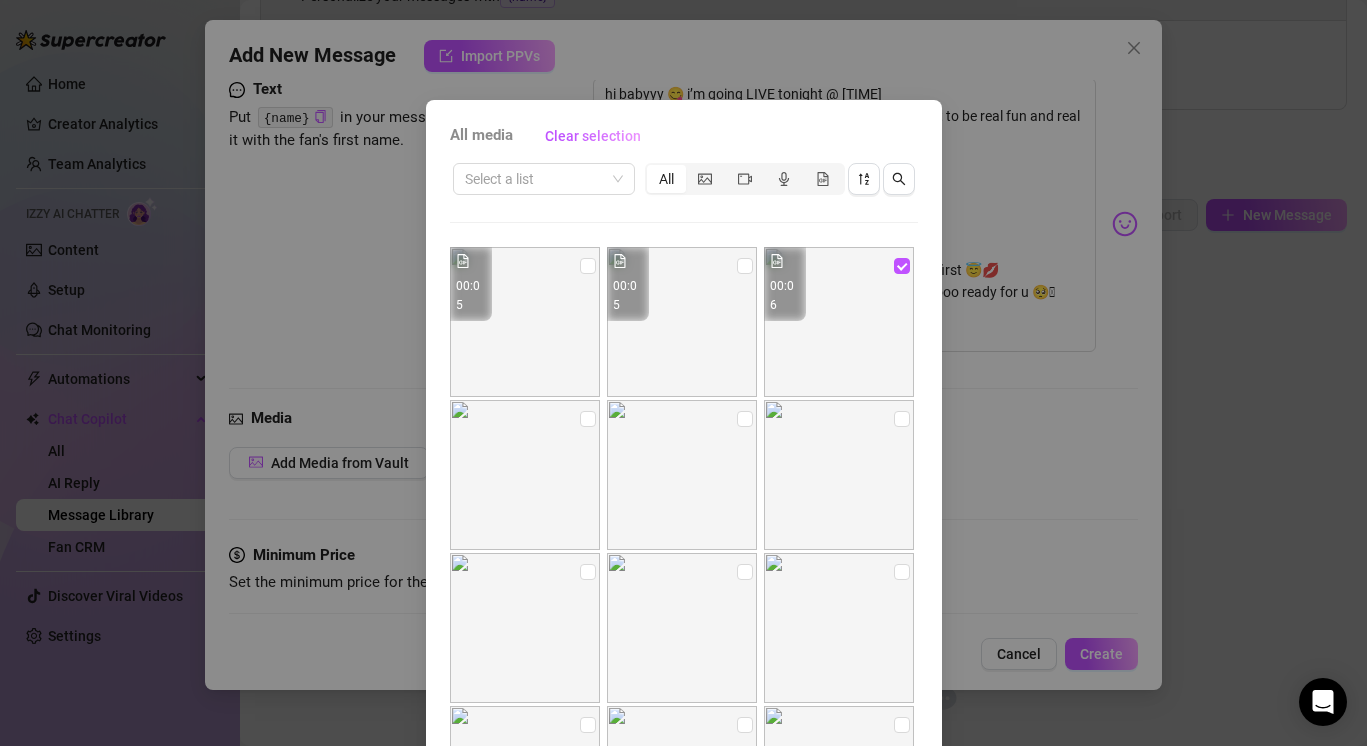 scroll, scrollTop: 89, scrollLeft: 0, axis: vertical 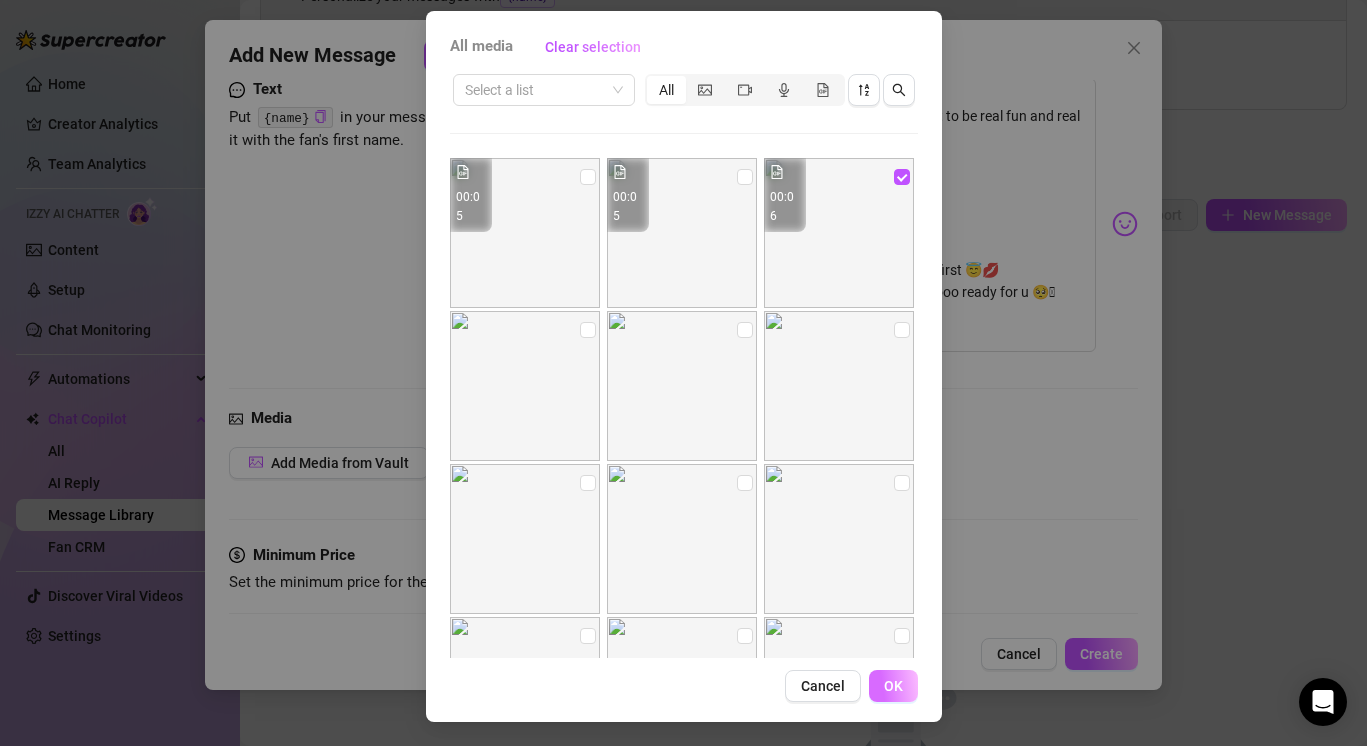click on "OK" at bounding box center (893, 686) 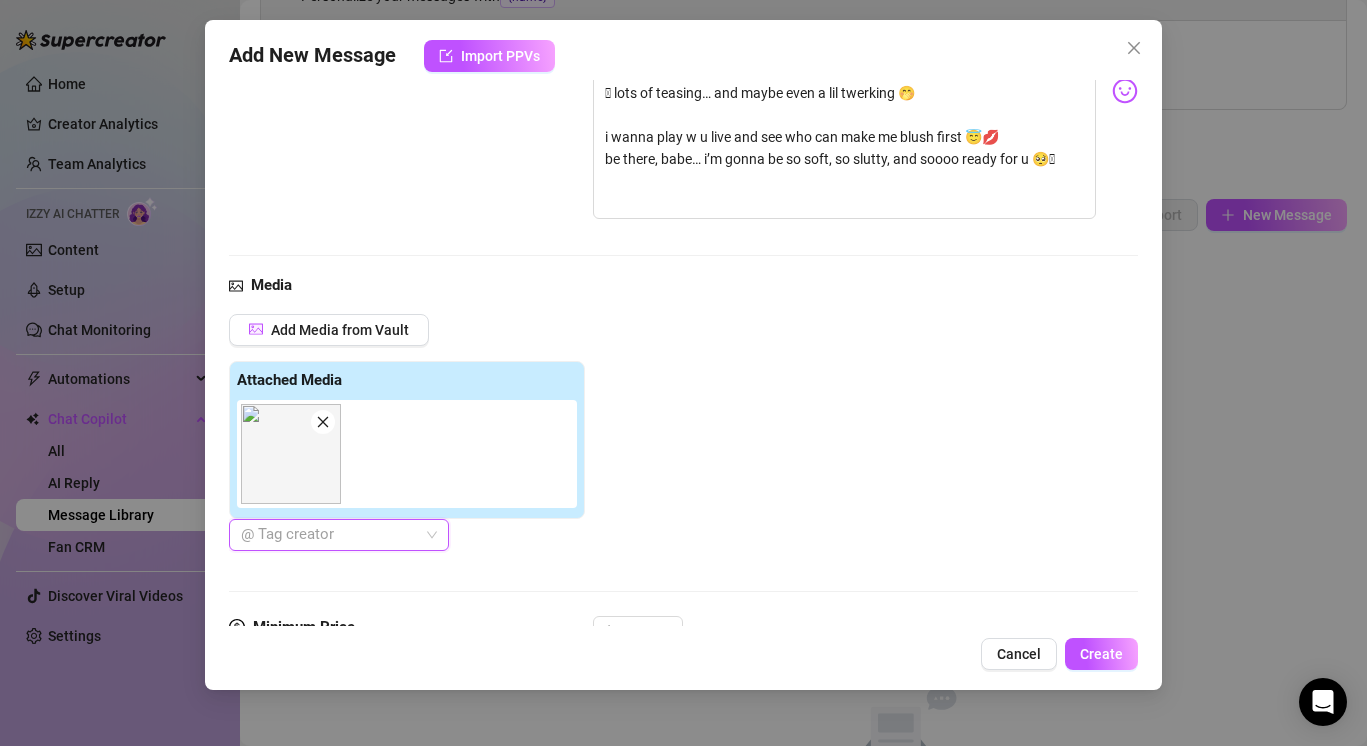 scroll, scrollTop: 356, scrollLeft: 0, axis: vertical 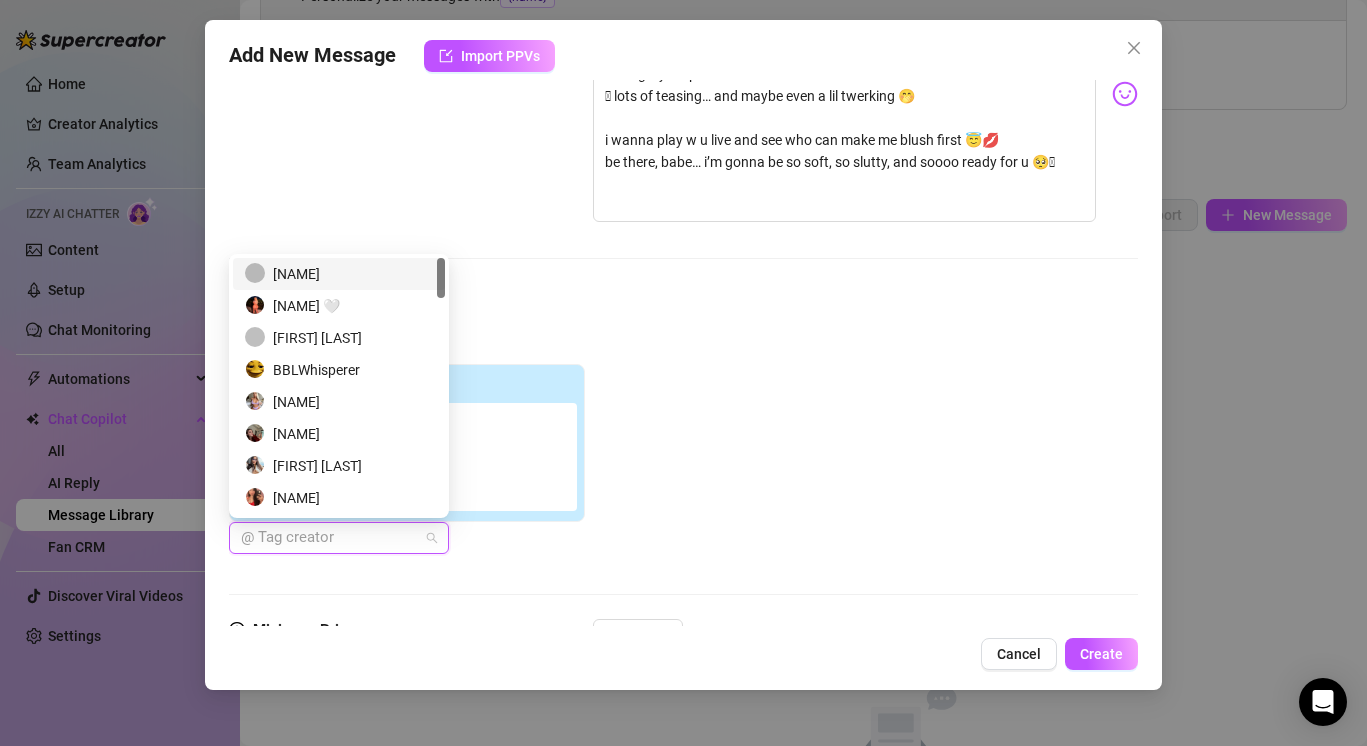 click on "@ Tag creator" at bounding box center [339, 538] 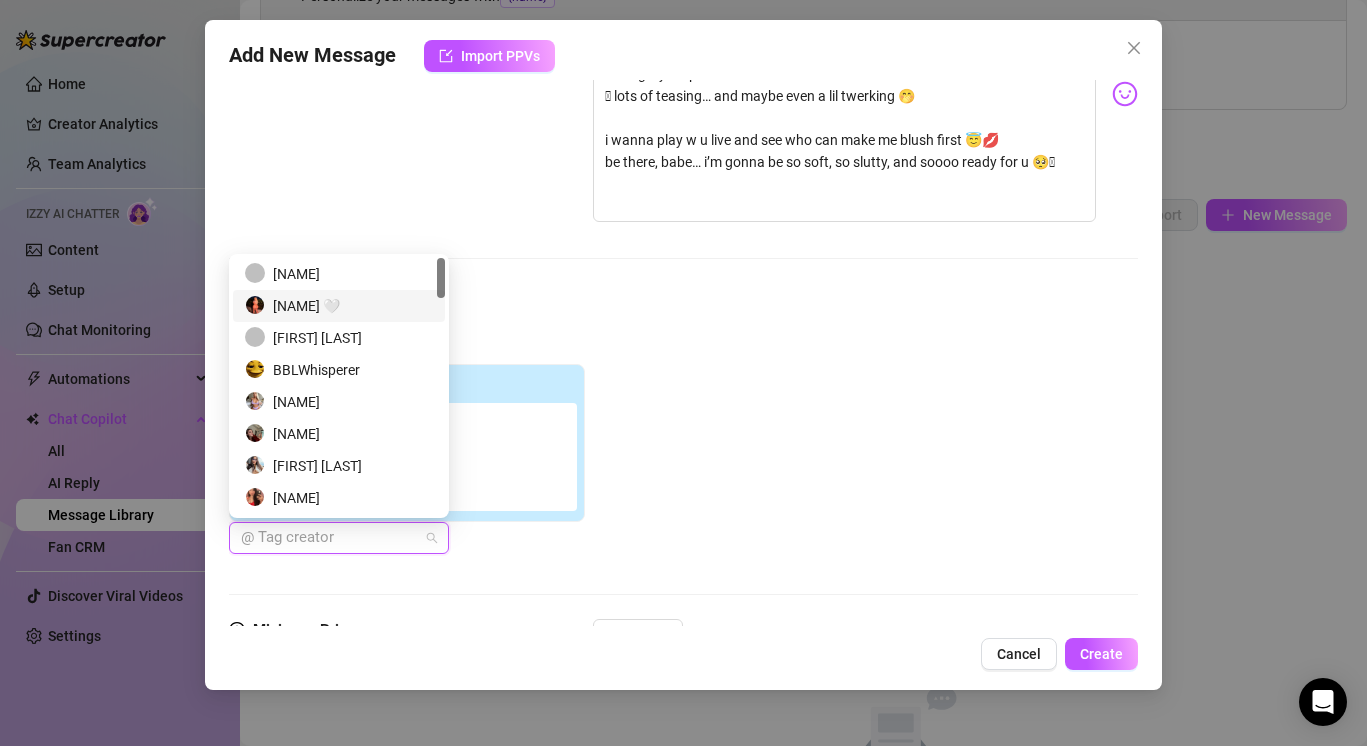 click on "SAGE 🤍" at bounding box center [339, 306] 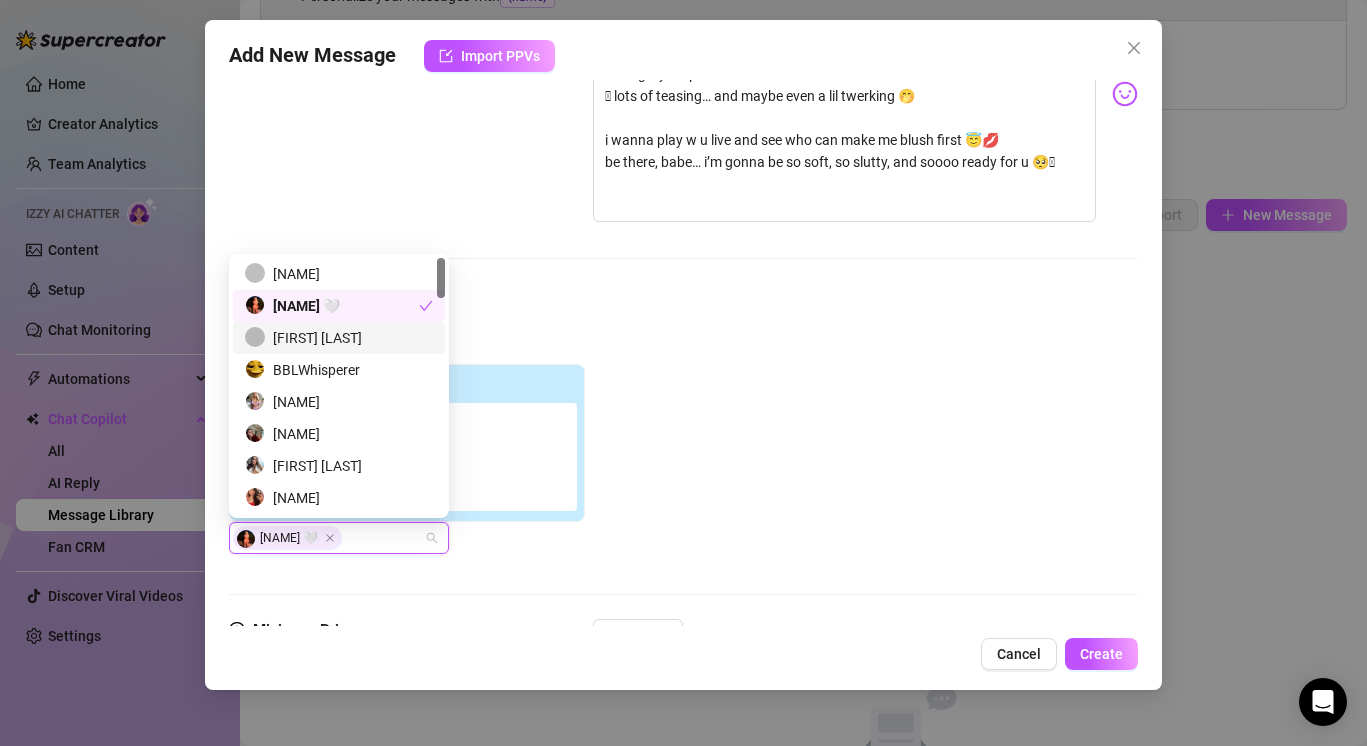 click on "Add Media from Vault Attached Media 00:06 SAGE 🤍" at bounding box center [683, 435] 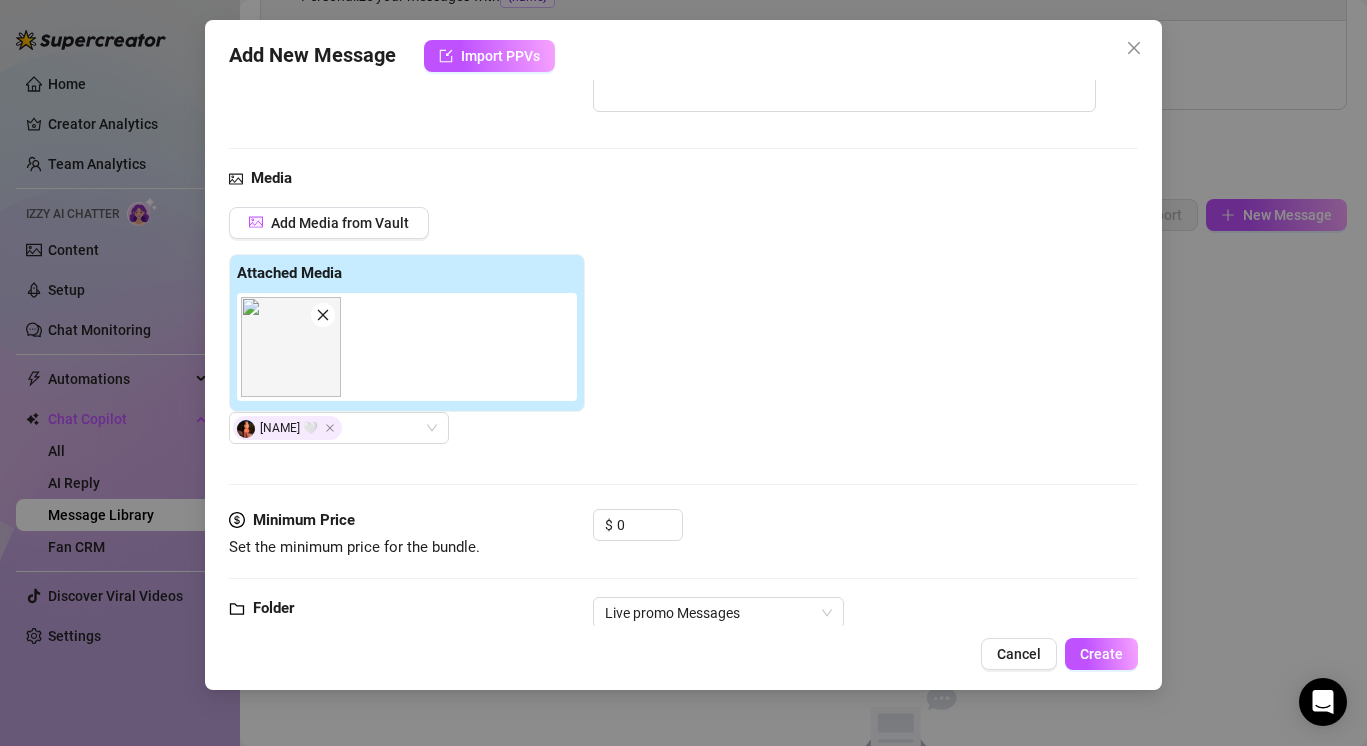 scroll, scrollTop: 524, scrollLeft: 0, axis: vertical 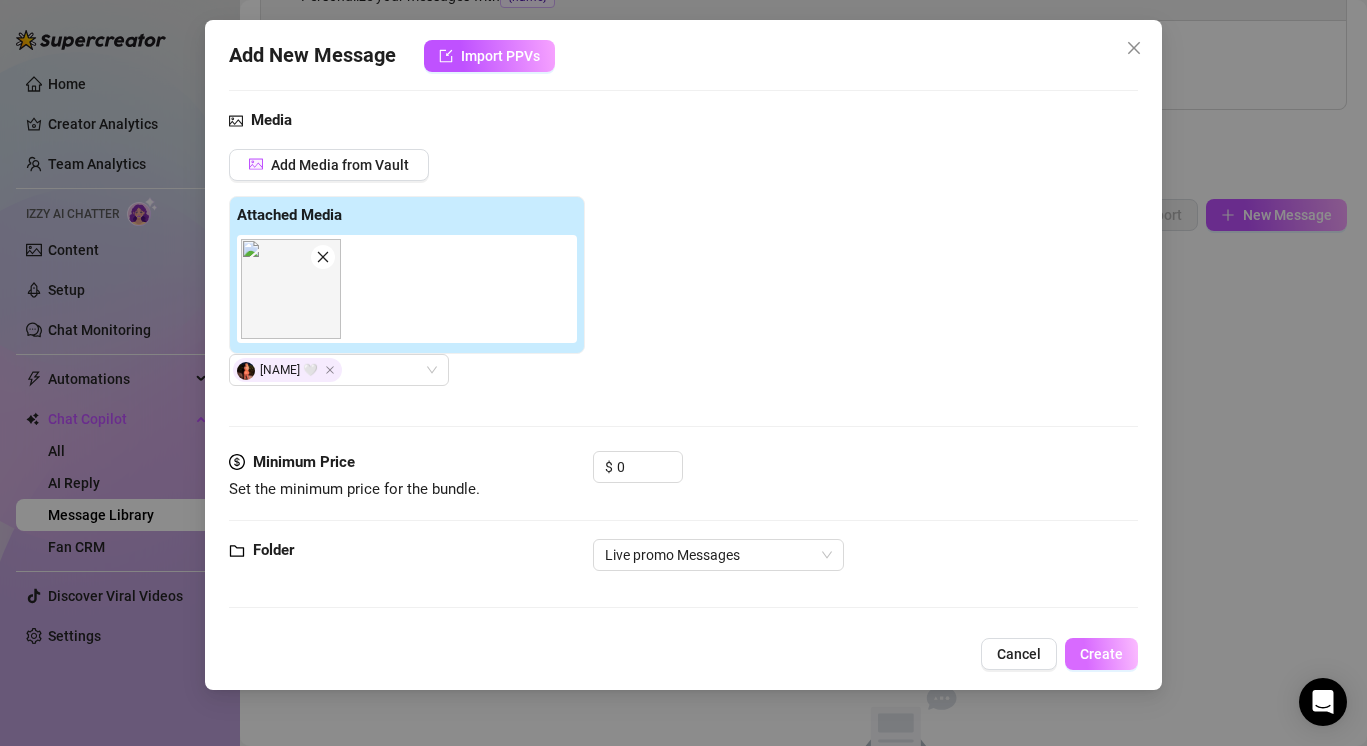 click on "Create" at bounding box center [1101, 654] 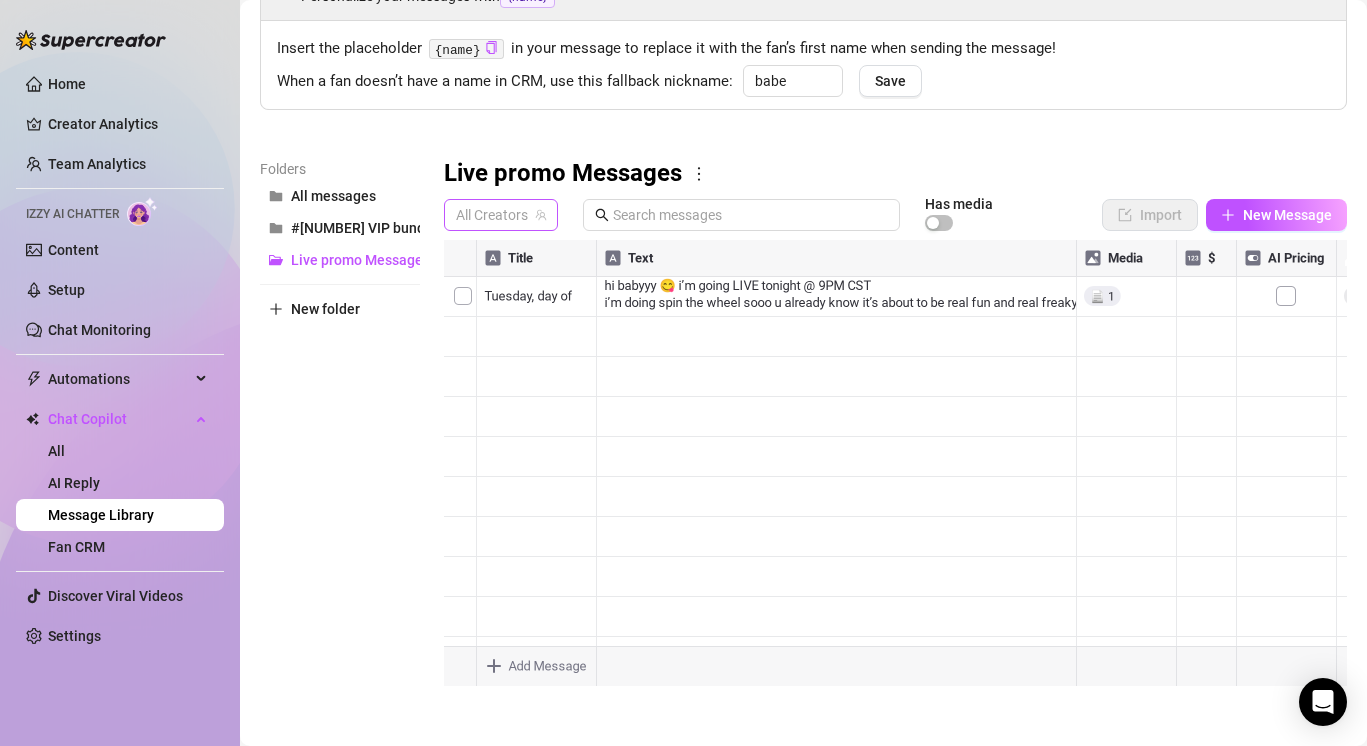 click on "All Creators" at bounding box center [501, 215] 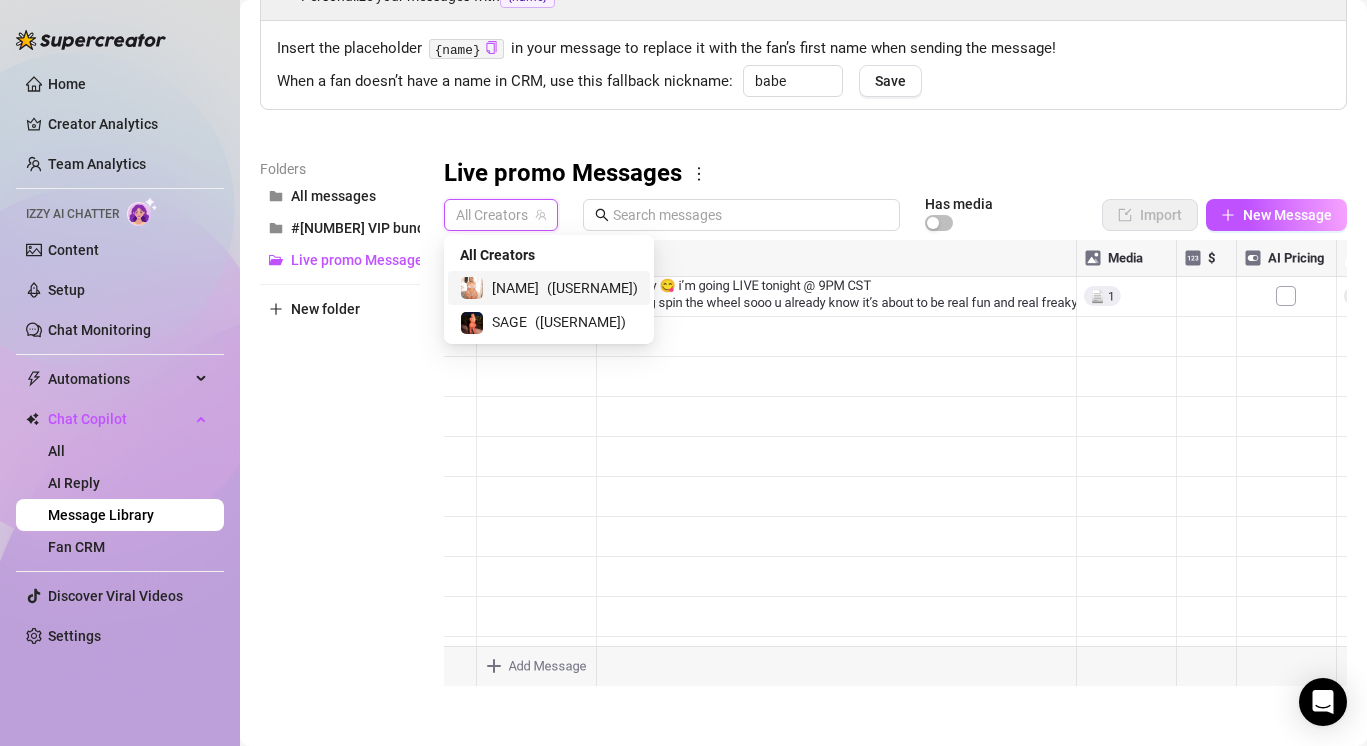 click on "( sagedoviina )" at bounding box center [592, 288] 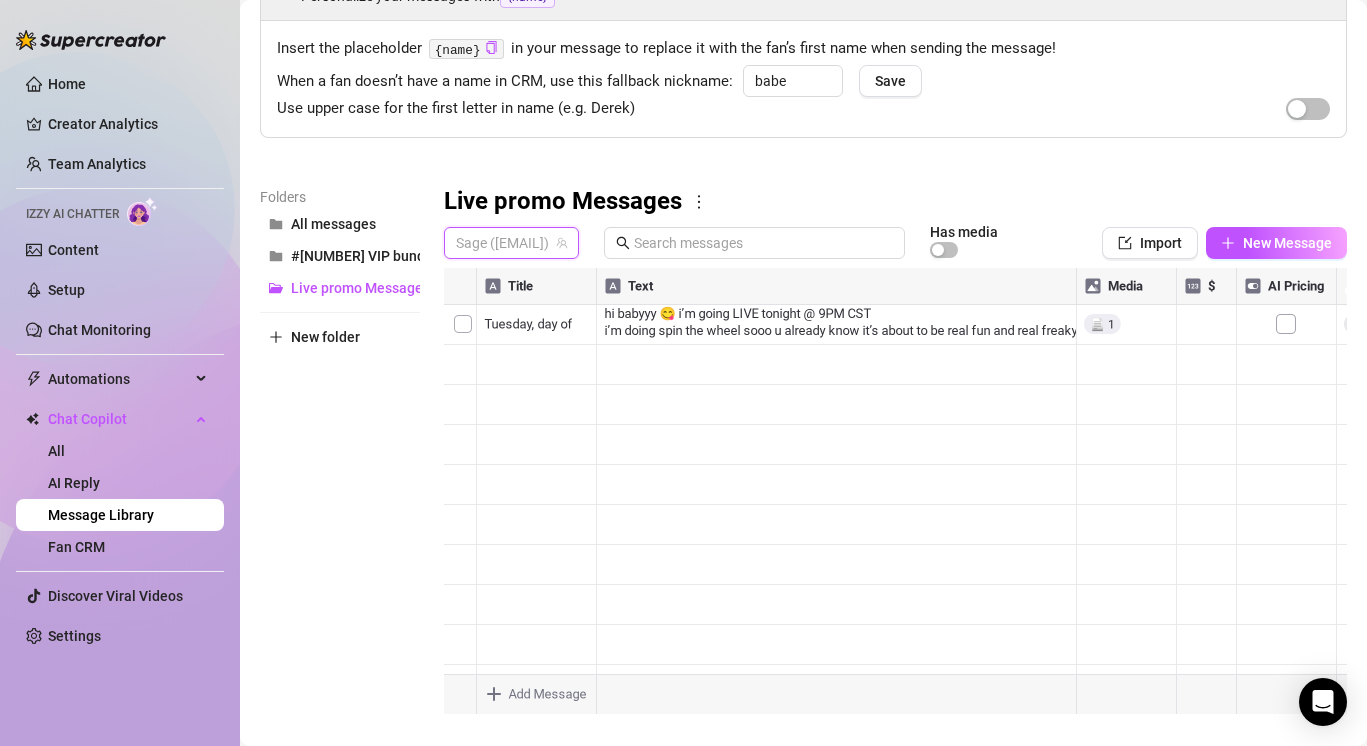 click on "[NAME] ([EMAIL])" at bounding box center [511, 243] 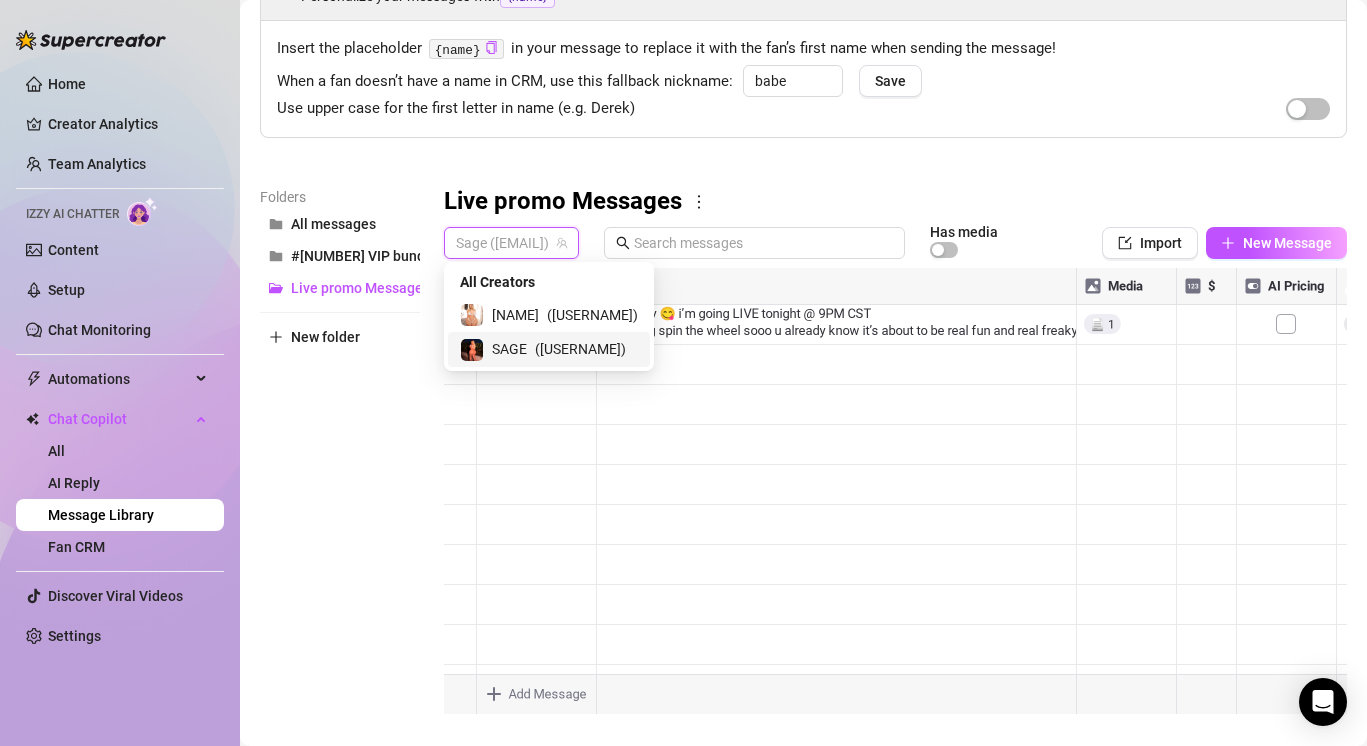 click on "( sagedovinaxo )" at bounding box center [580, 349] 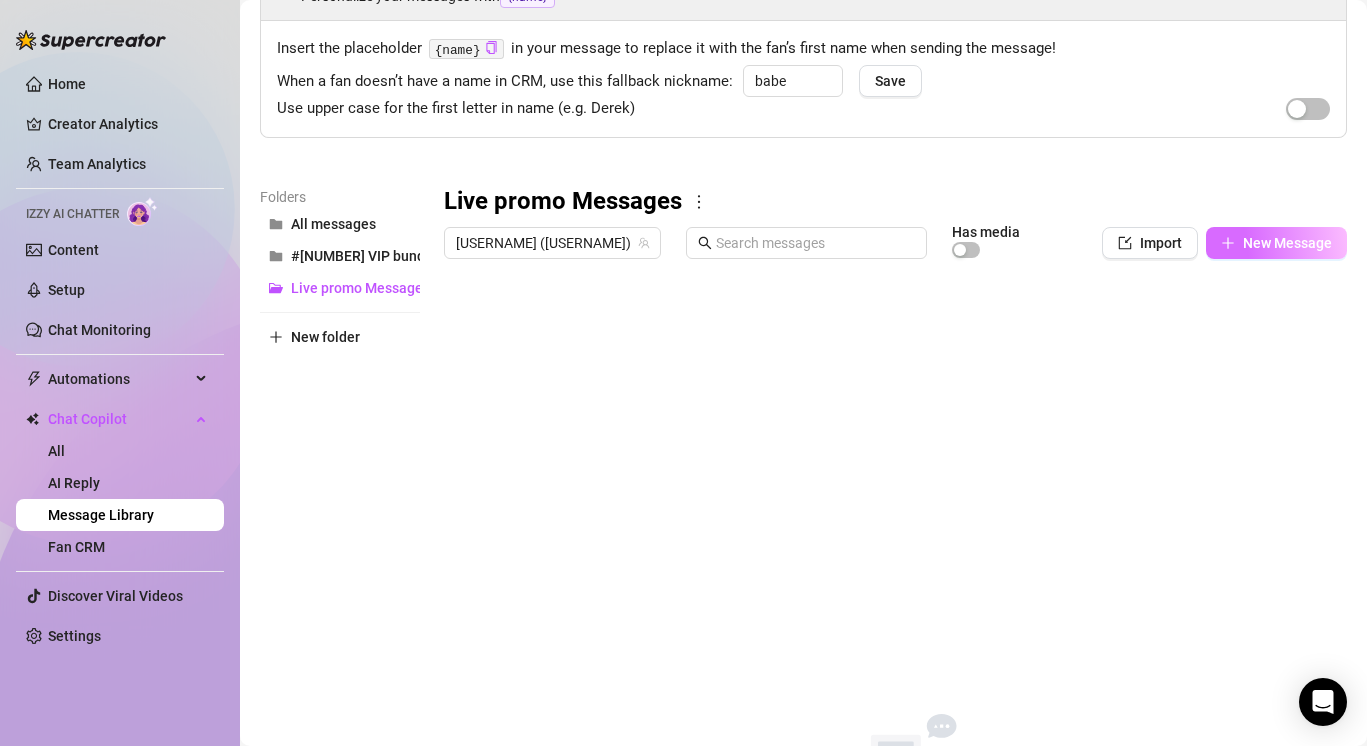 click on "New Message" at bounding box center [1287, 243] 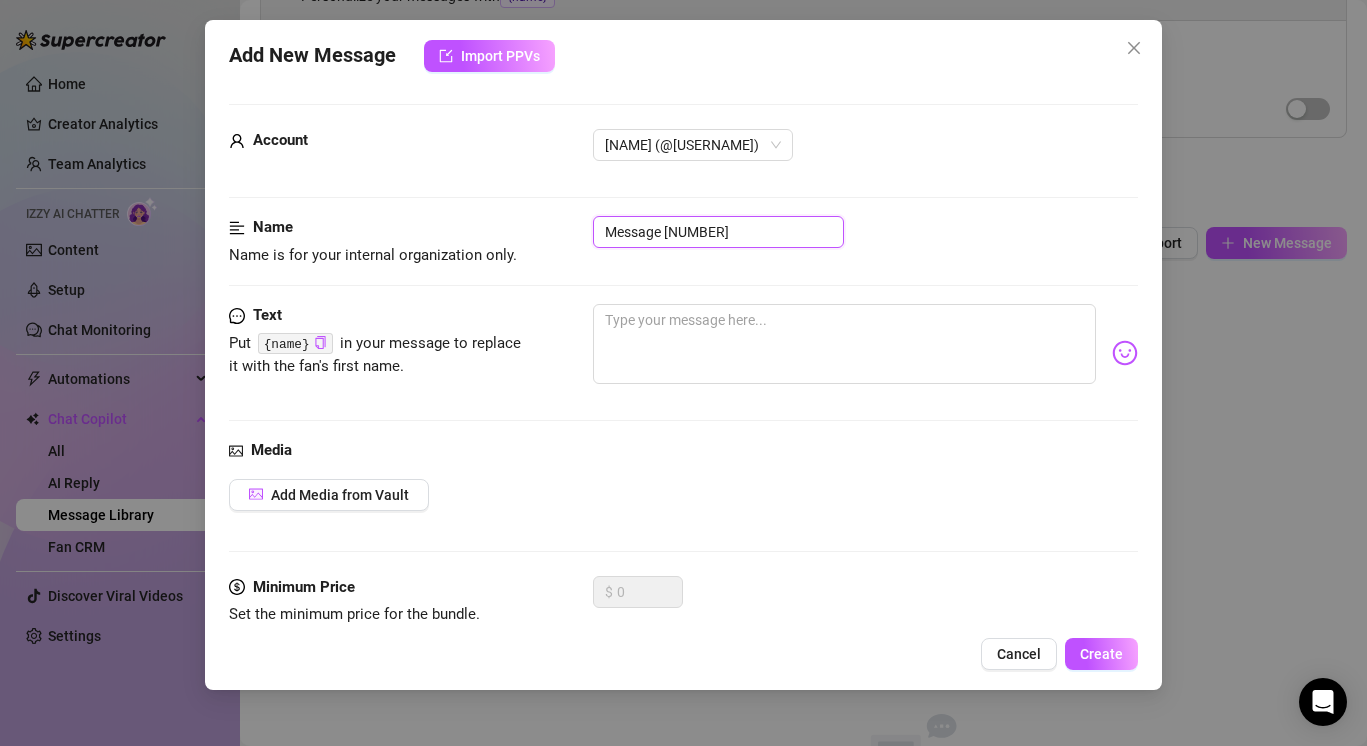 click on "Message 8" at bounding box center [718, 232] 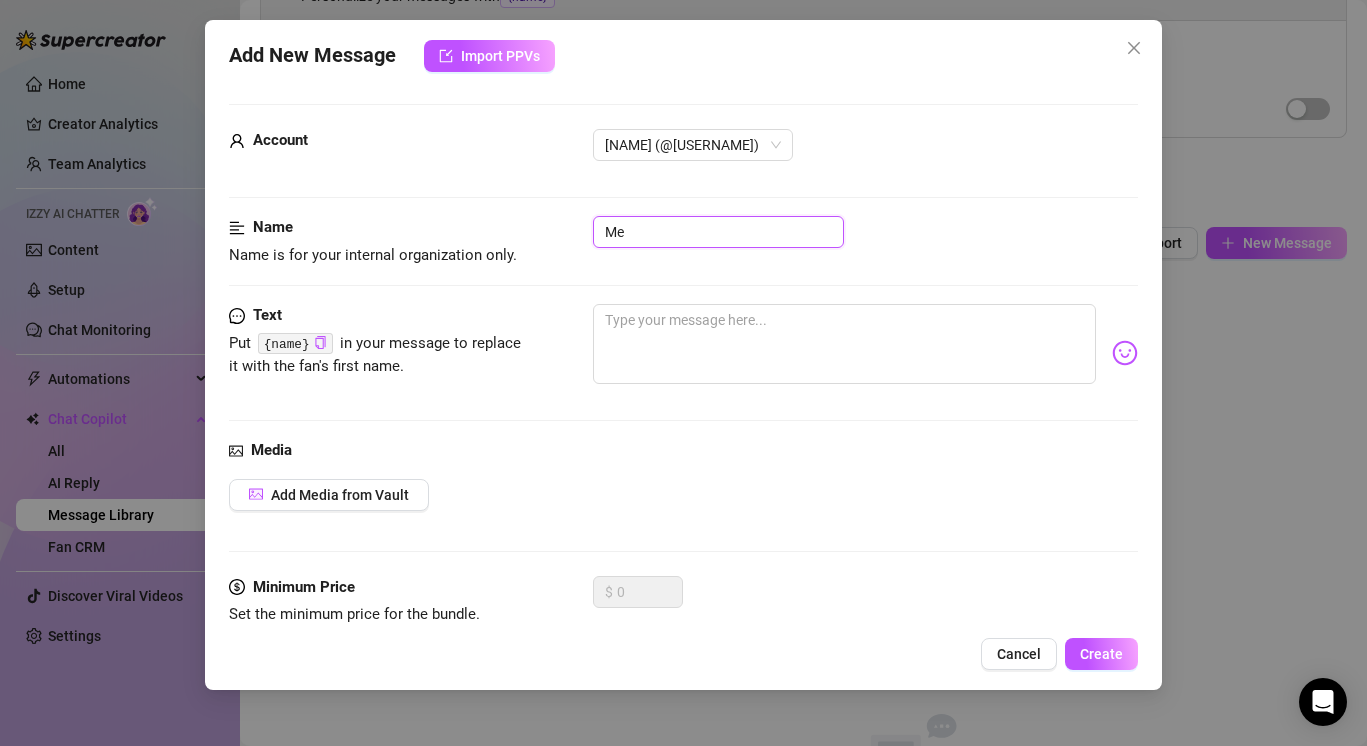 type on "M" 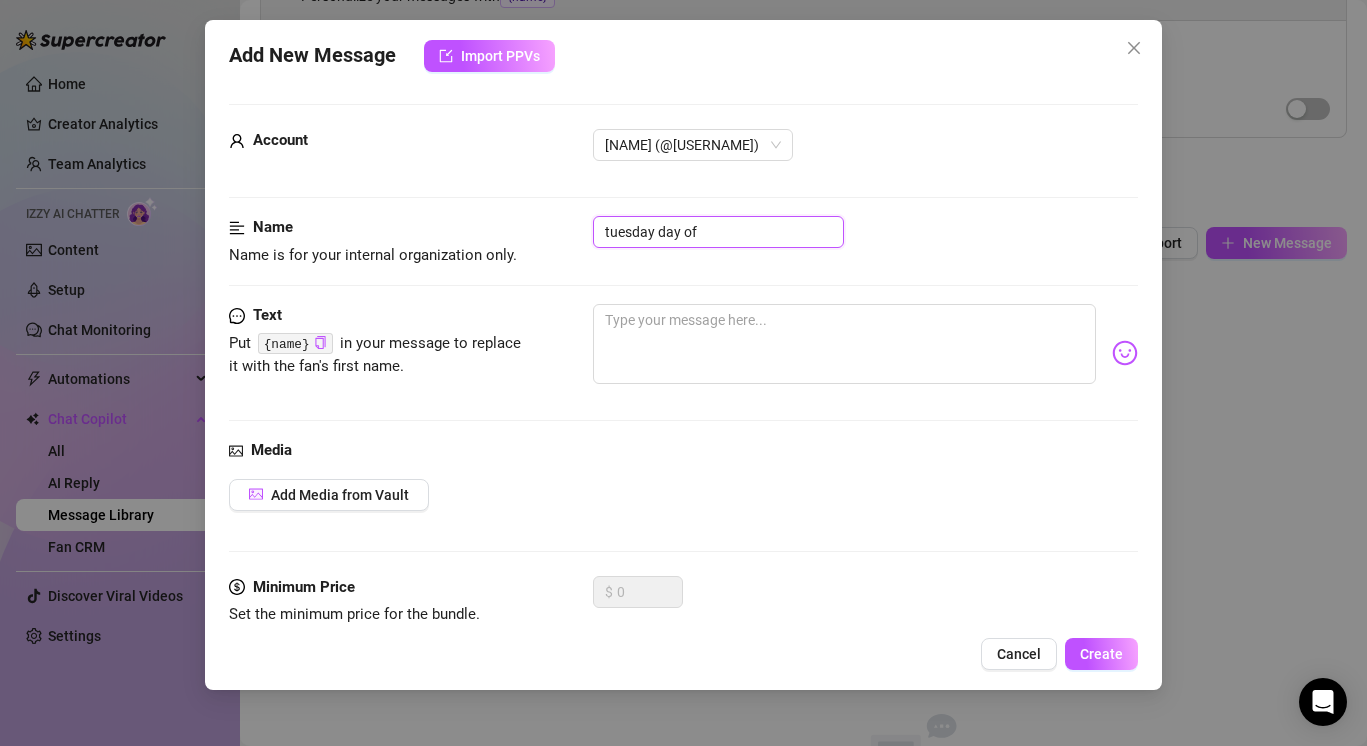 click on "tuesday day of" at bounding box center (718, 232) 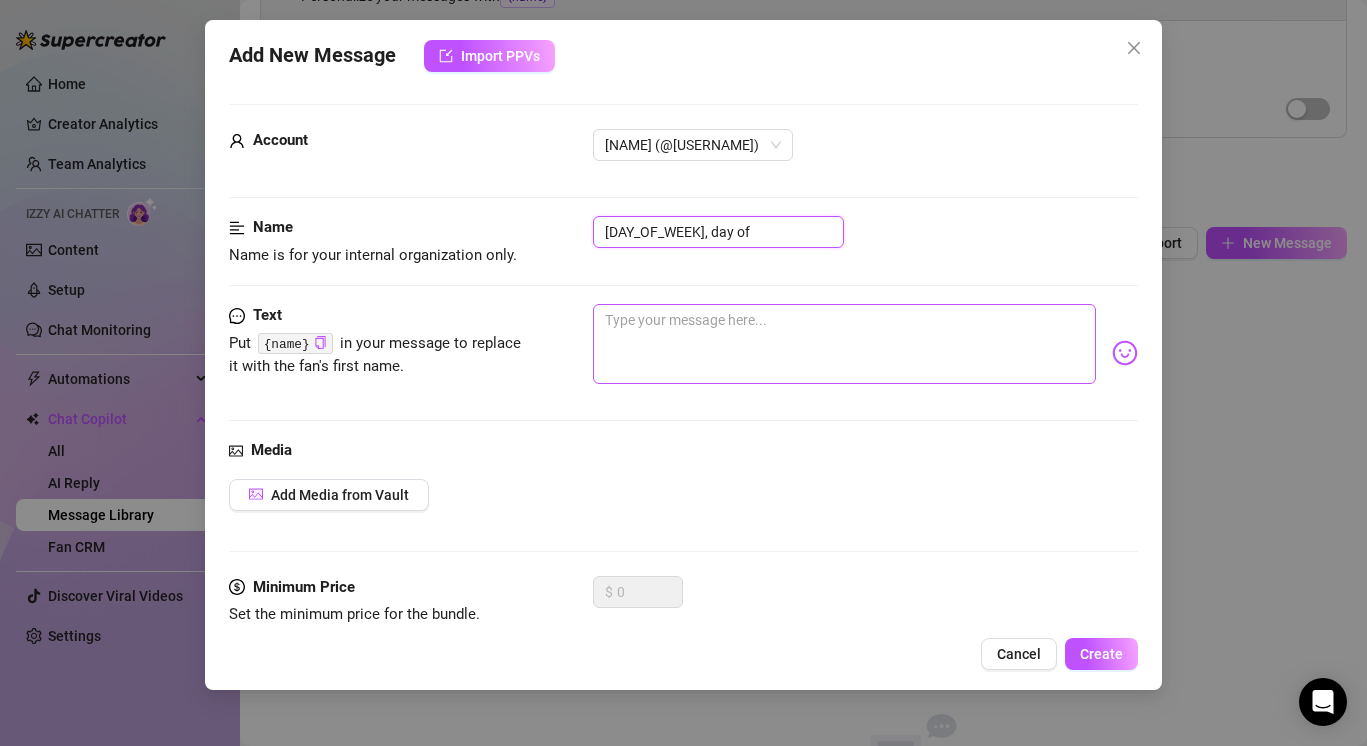type on "tuesday, day of" 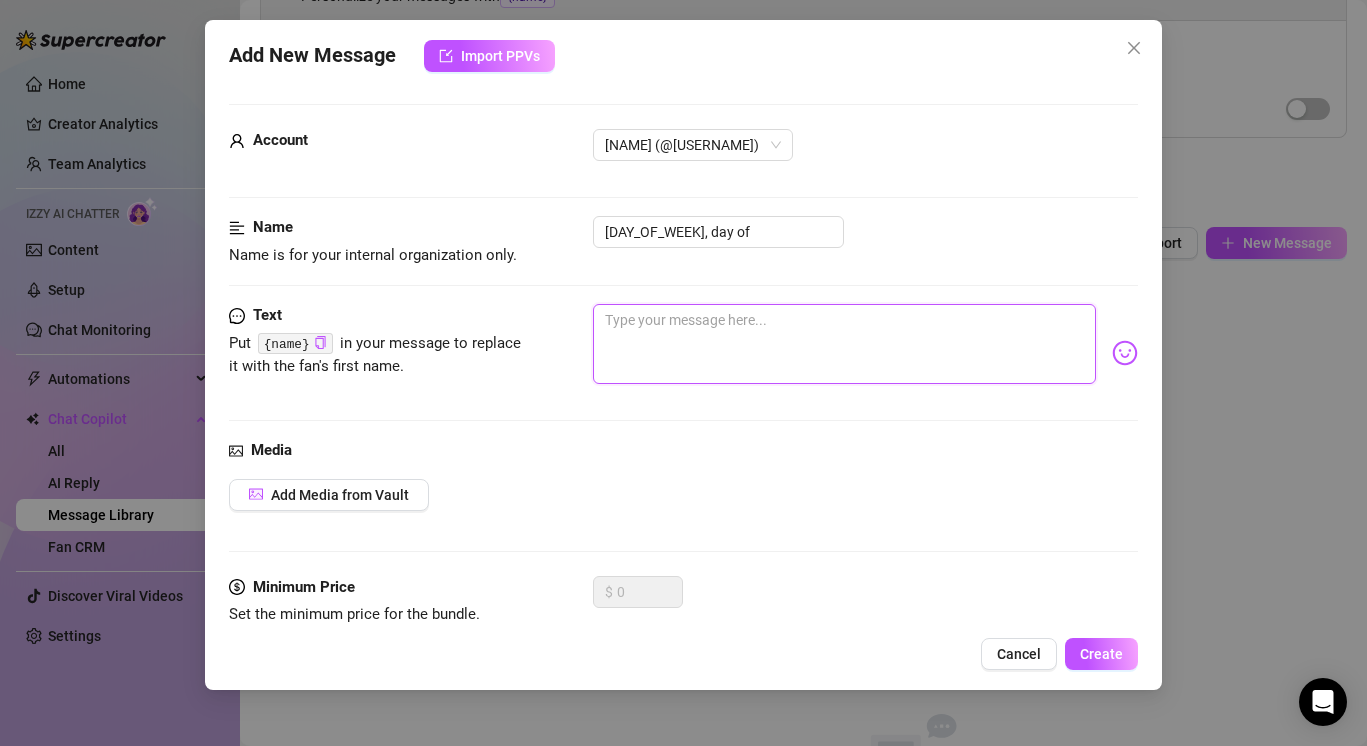 click at bounding box center [844, 344] 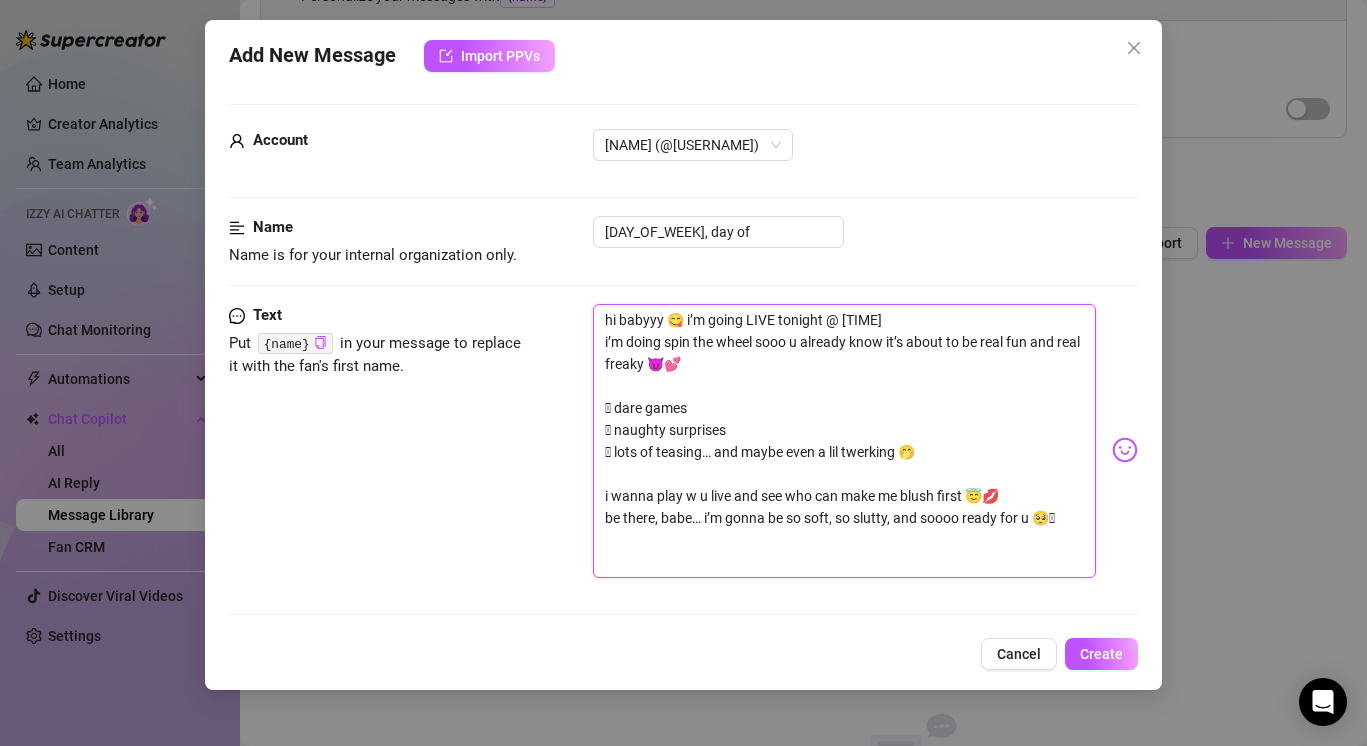 scroll, scrollTop: 0, scrollLeft: 0, axis: both 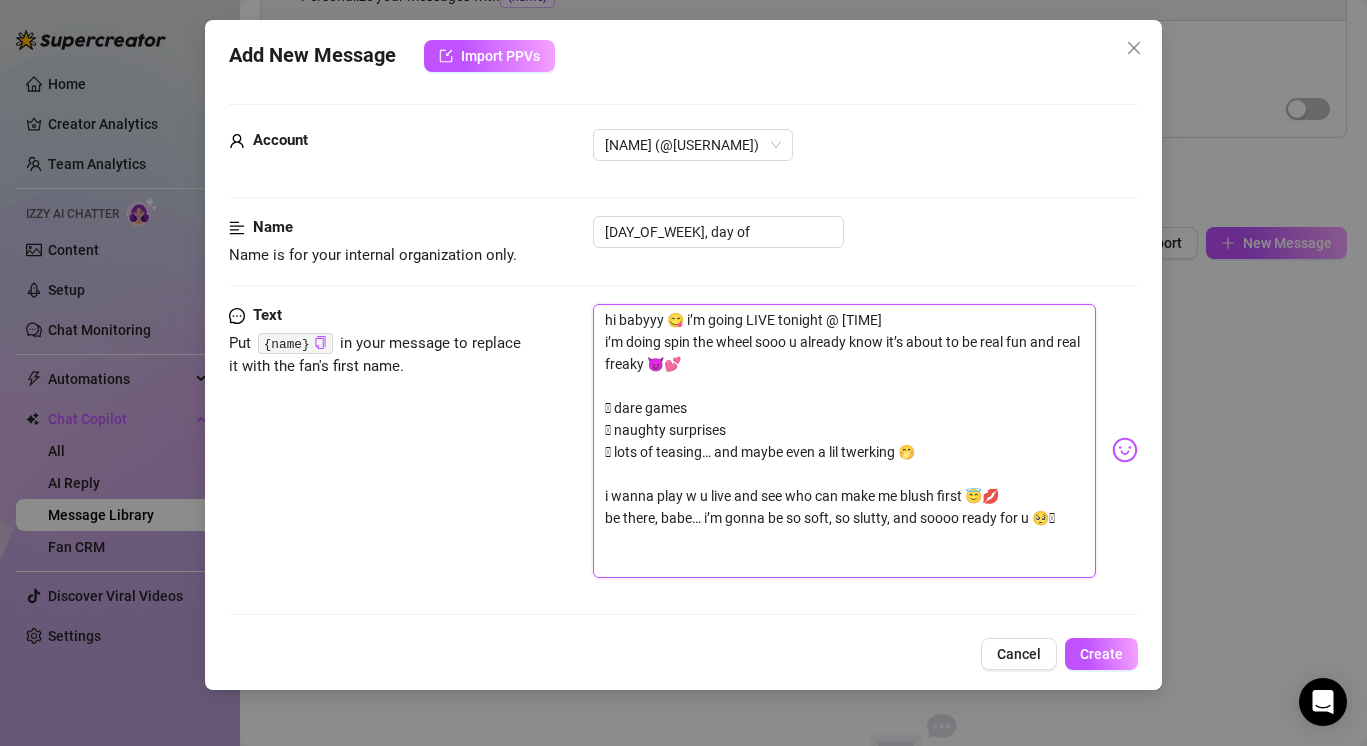 type on "hi babyyy 😋 i’m going LIVE tonight @ 9PM CST
i’m doing spin the wheel sooo u already know it’s about to be real fun and real freaky 😈💕
🫦 dare games
🫦 naughty surprises
🫦 lots of teasing… and maybe even a lil twerking 🤭
i wanna play w u live and see who can make me blush first 😇💋
be there, babe… i’m gonna be so soft, so slutty, and soooo ready for u 🥺🩷" 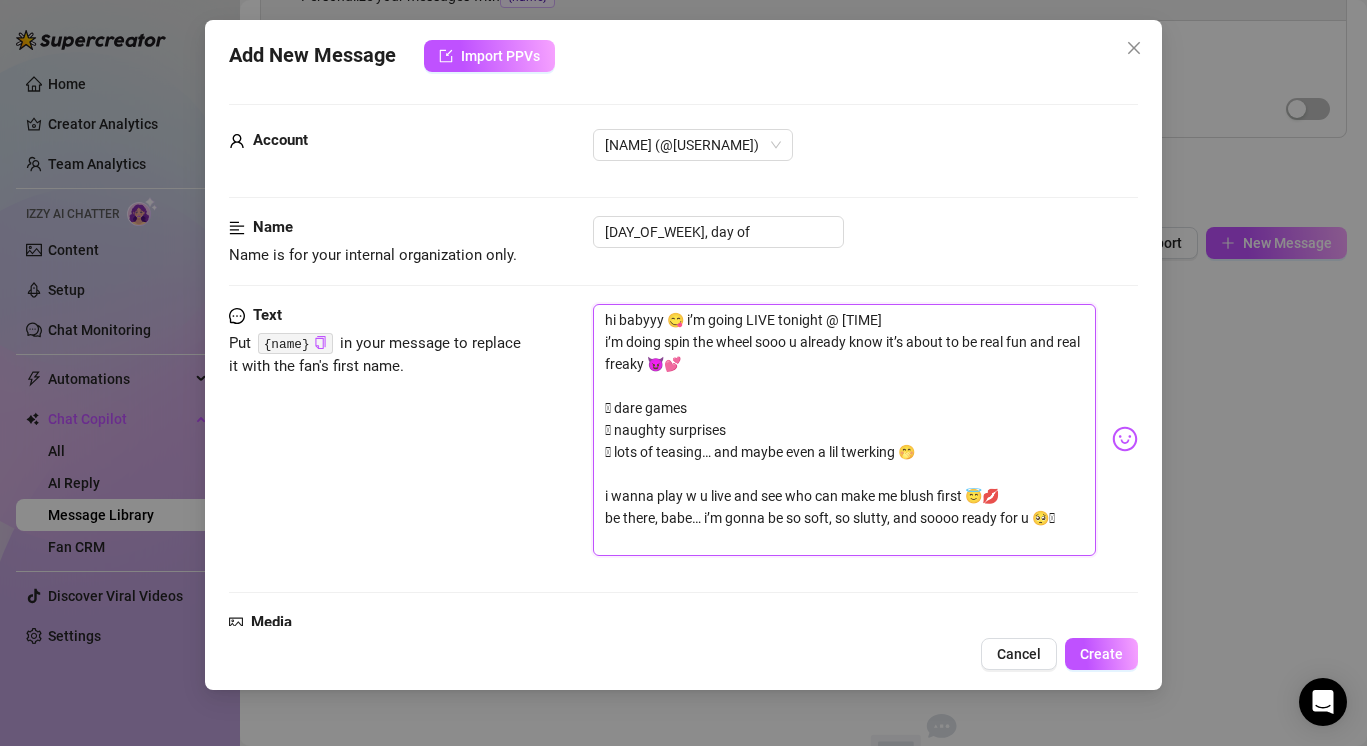 type on "hi babyyy 😋 i’m going LIVE tonight @ 9PM CST
i’m doing spin the wheel sooo u already know it’s about to be real fun and real freaky 😈💕
🫦 dare games
🫦 naughty surprises
🫦 lots of teasing… and maybe even a lil twerking 🤭
i wanna play w u live and see who can make me blush first 😇💋
be there, babe… i’m gonna be so soft, so slutty, and soooo ready for u 🥺🩷" 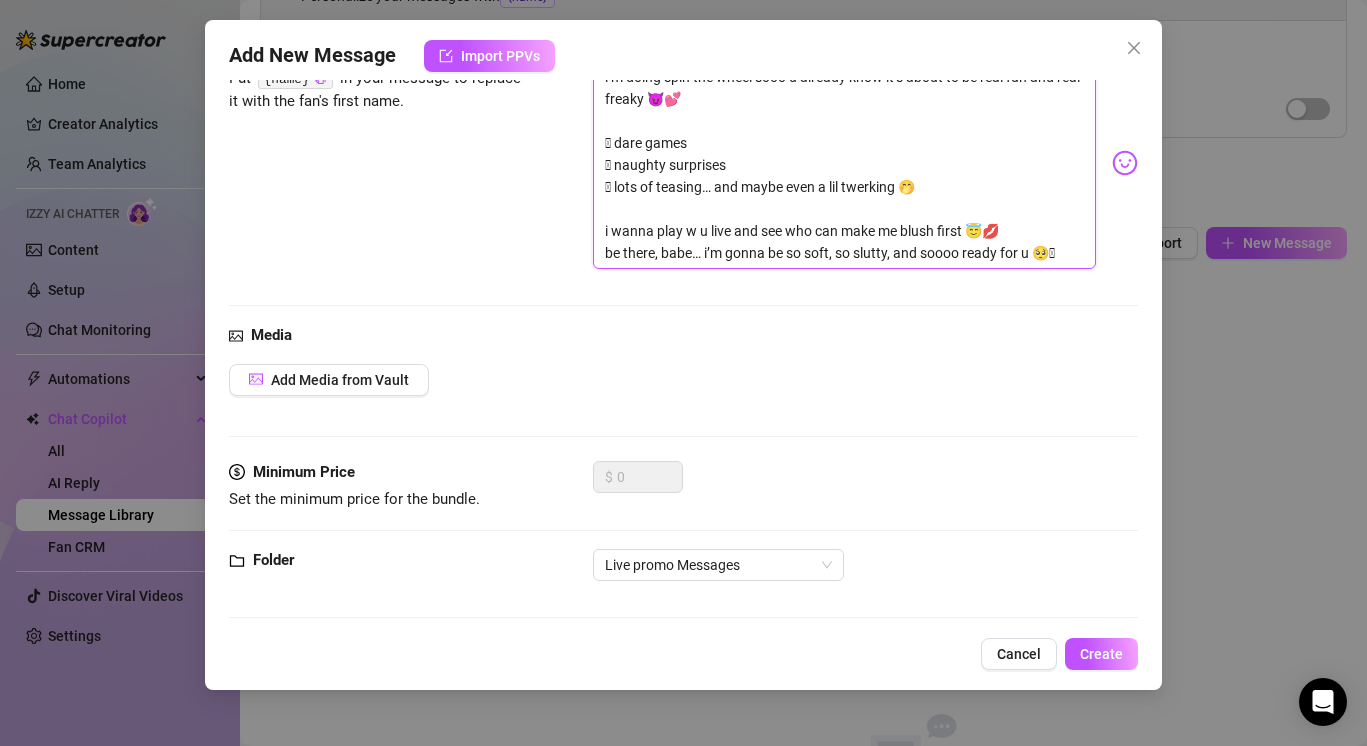 scroll, scrollTop: 275, scrollLeft: 0, axis: vertical 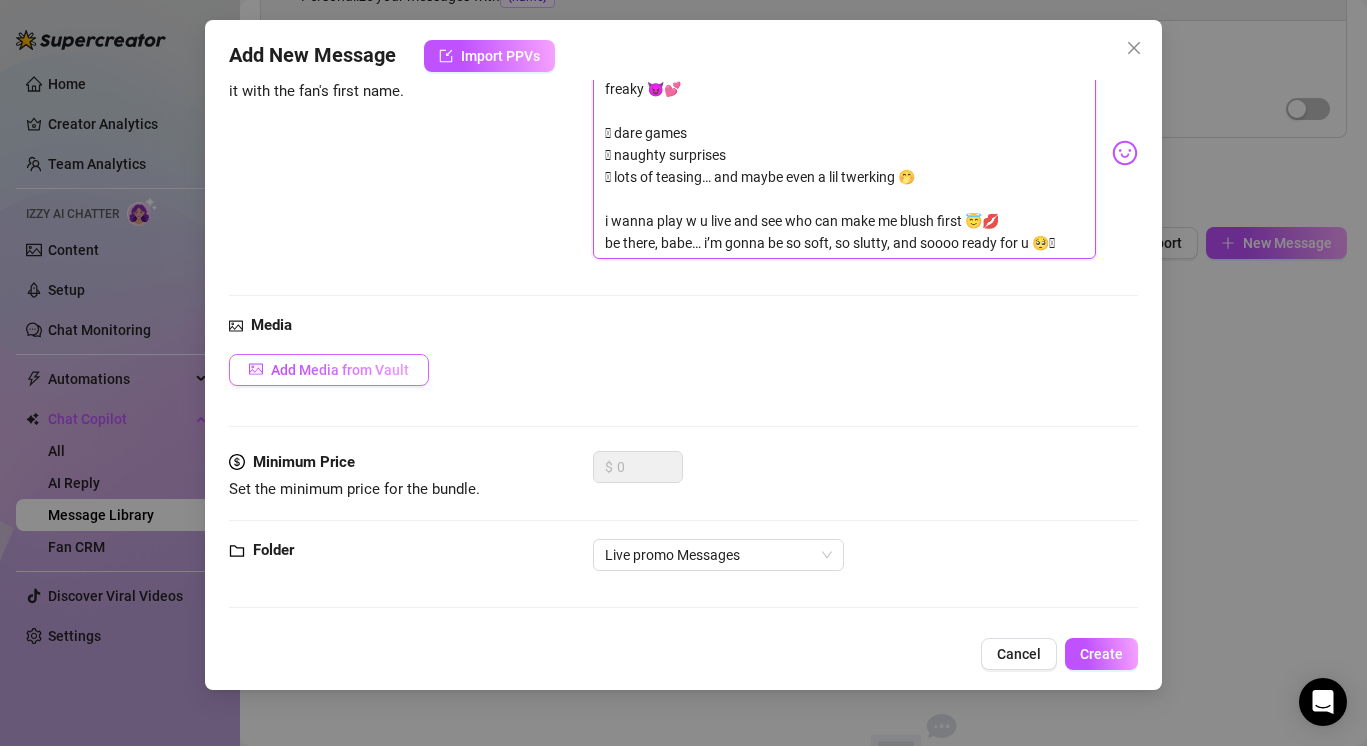 type on "hi babyyy 😋 i’m going LIVE tonight @ 9PM CST
i’m doing spin the wheel sooo u already know it’s about to be real fun and real freaky 😈💕
🫦 dare games
🫦 naughty surprises
🫦 lots of teasing… and maybe even a lil twerking 🤭
i wanna play w u live and see who can make me blush first 😇💋
be there, babe… i’m gonna be so soft, so slutty, and soooo ready for u 🥺🩷" 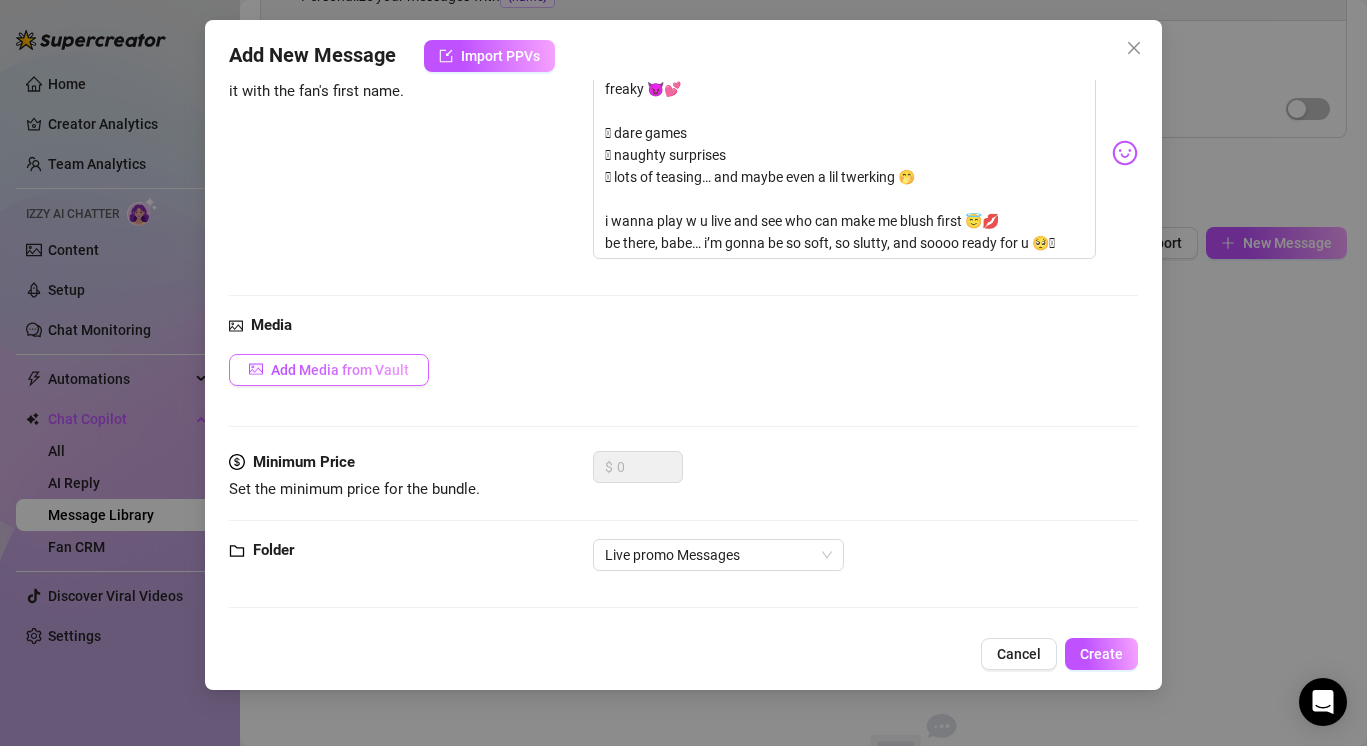 click on "Add Media from Vault" at bounding box center (340, 370) 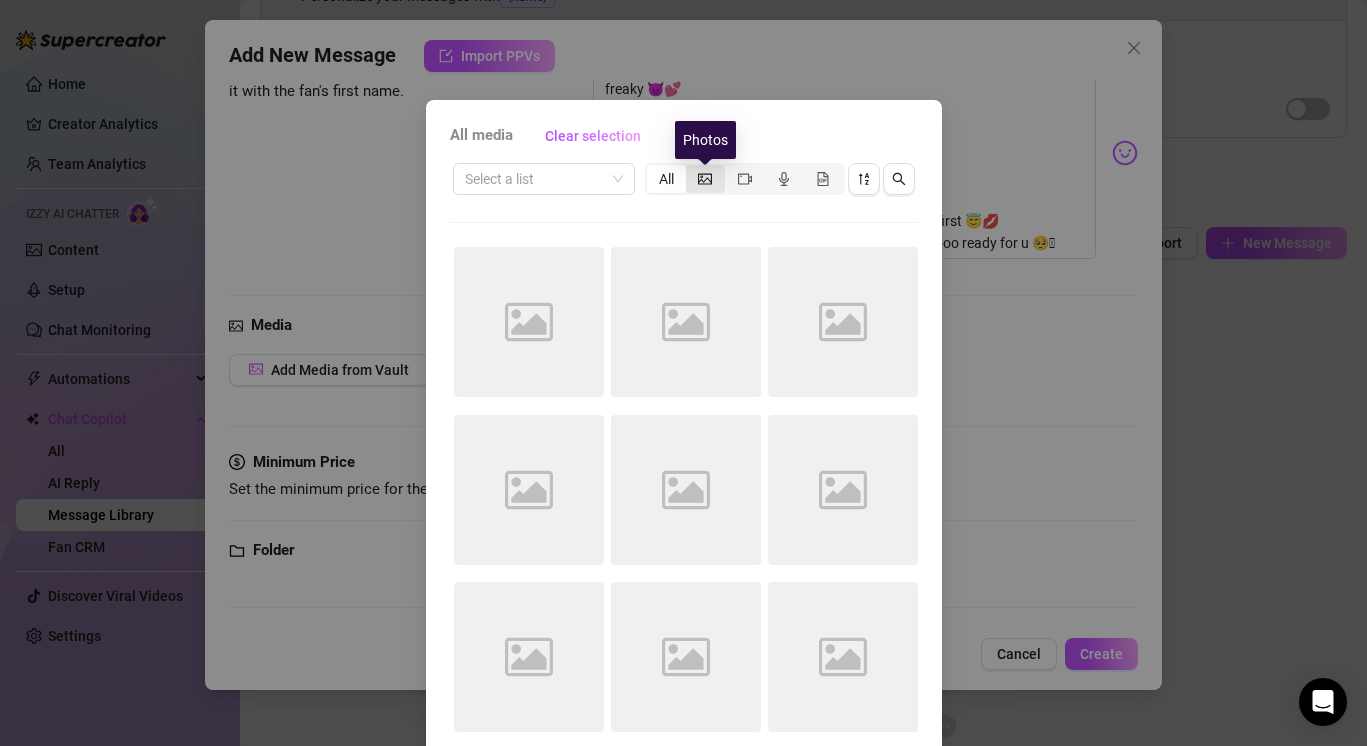 click 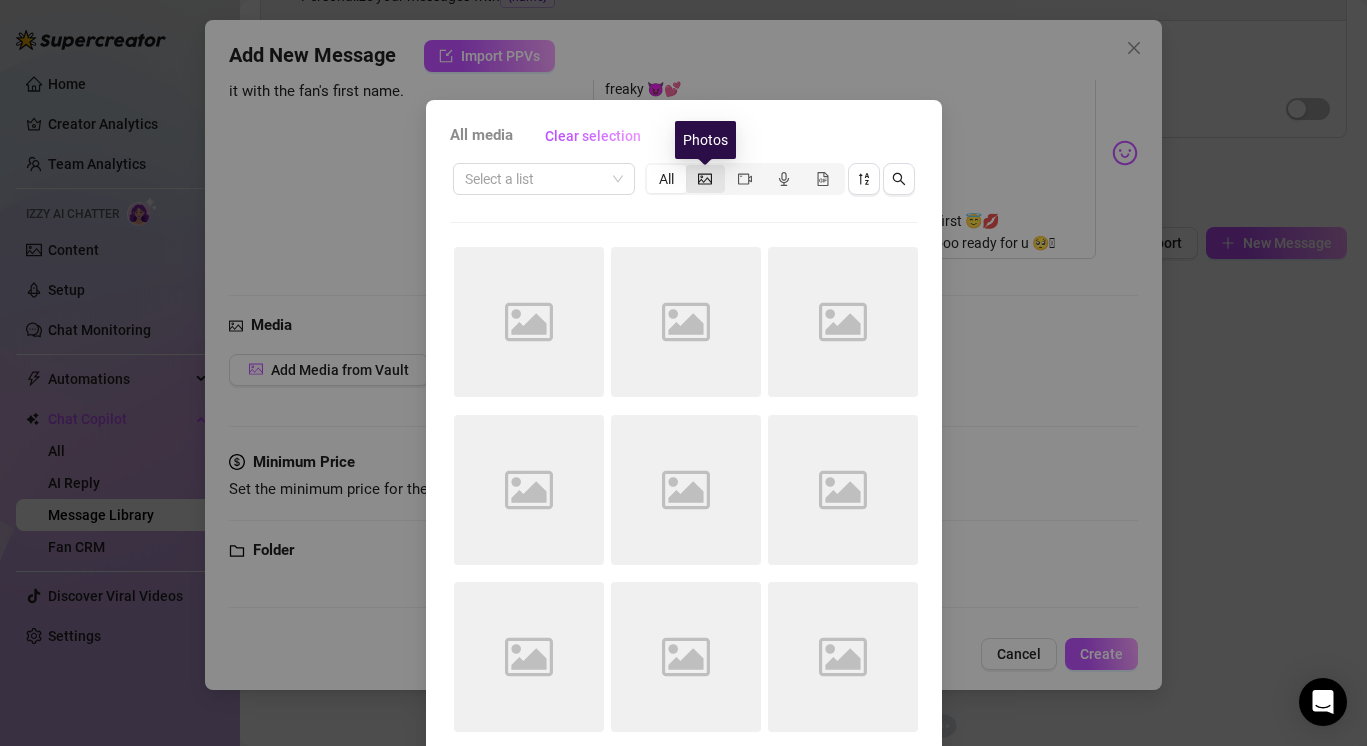 click at bounding box center (691, 168) 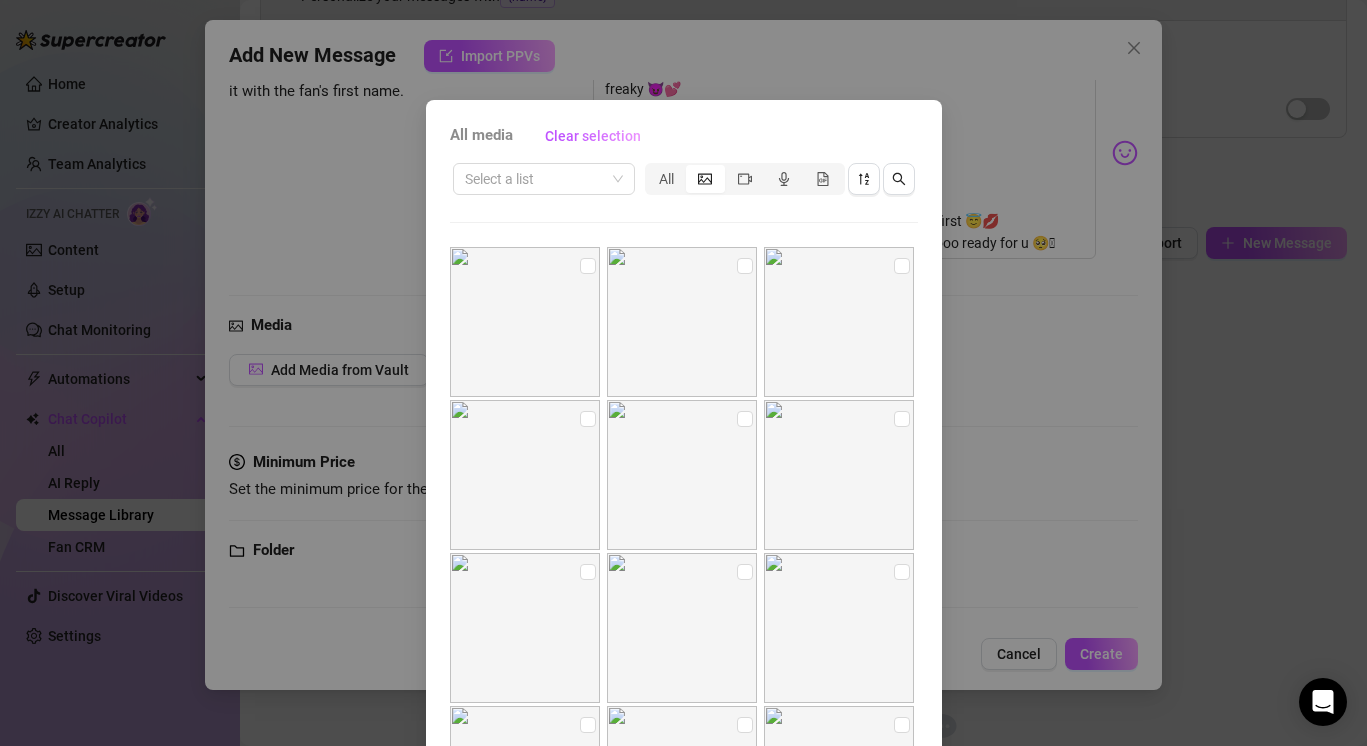click 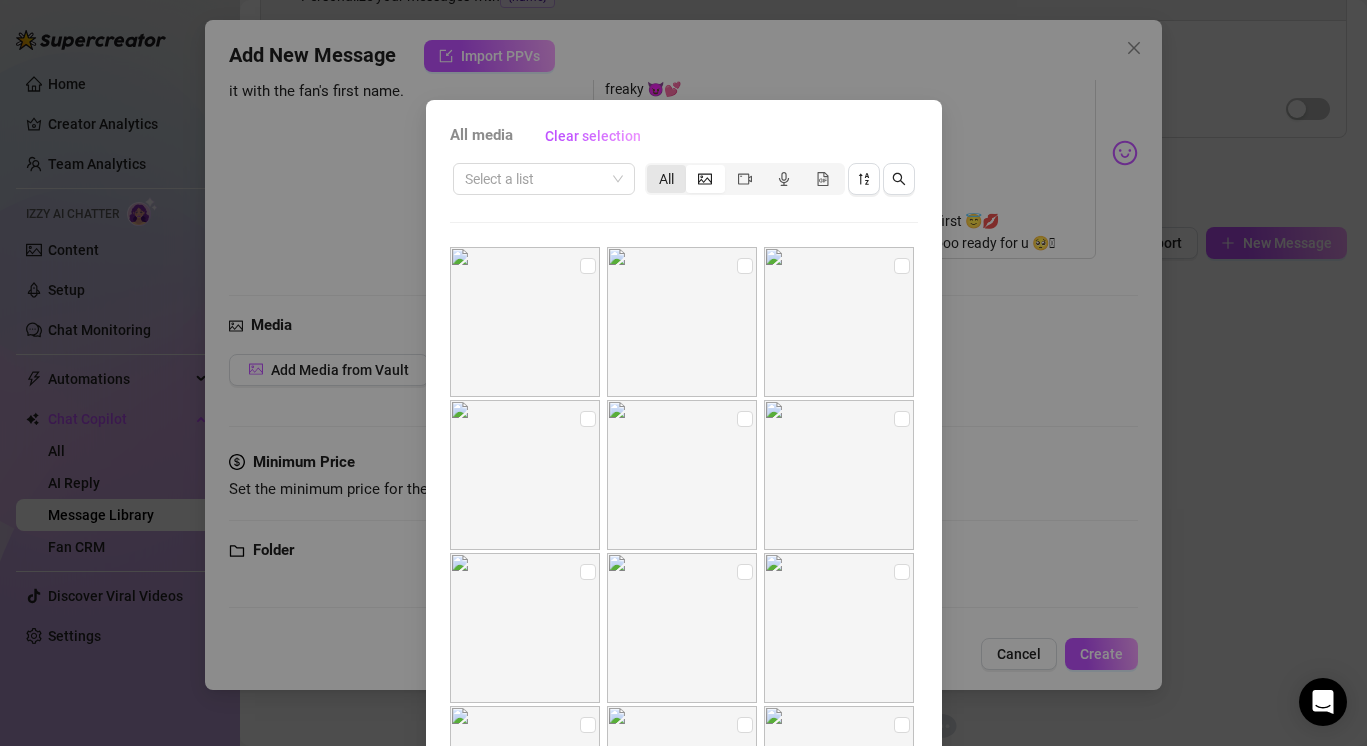 click on "All" at bounding box center (666, 179) 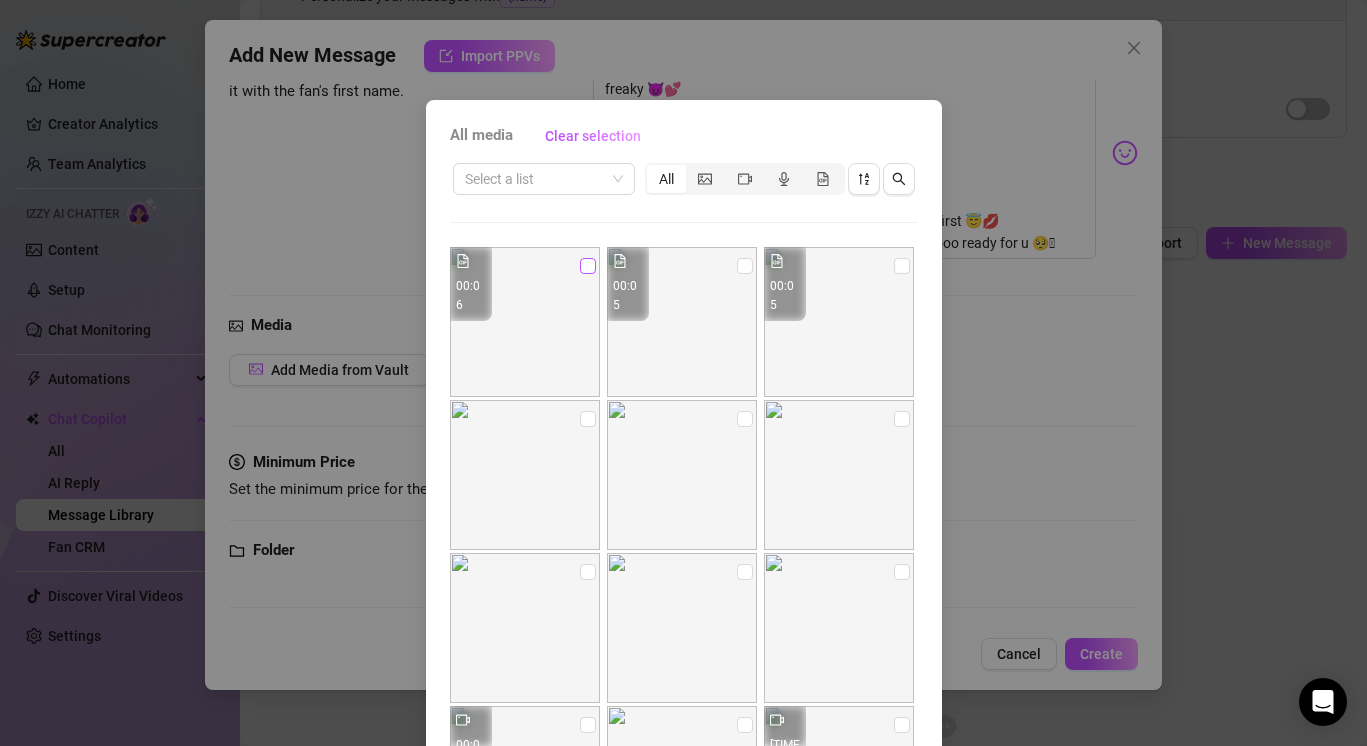 click at bounding box center (588, 266) 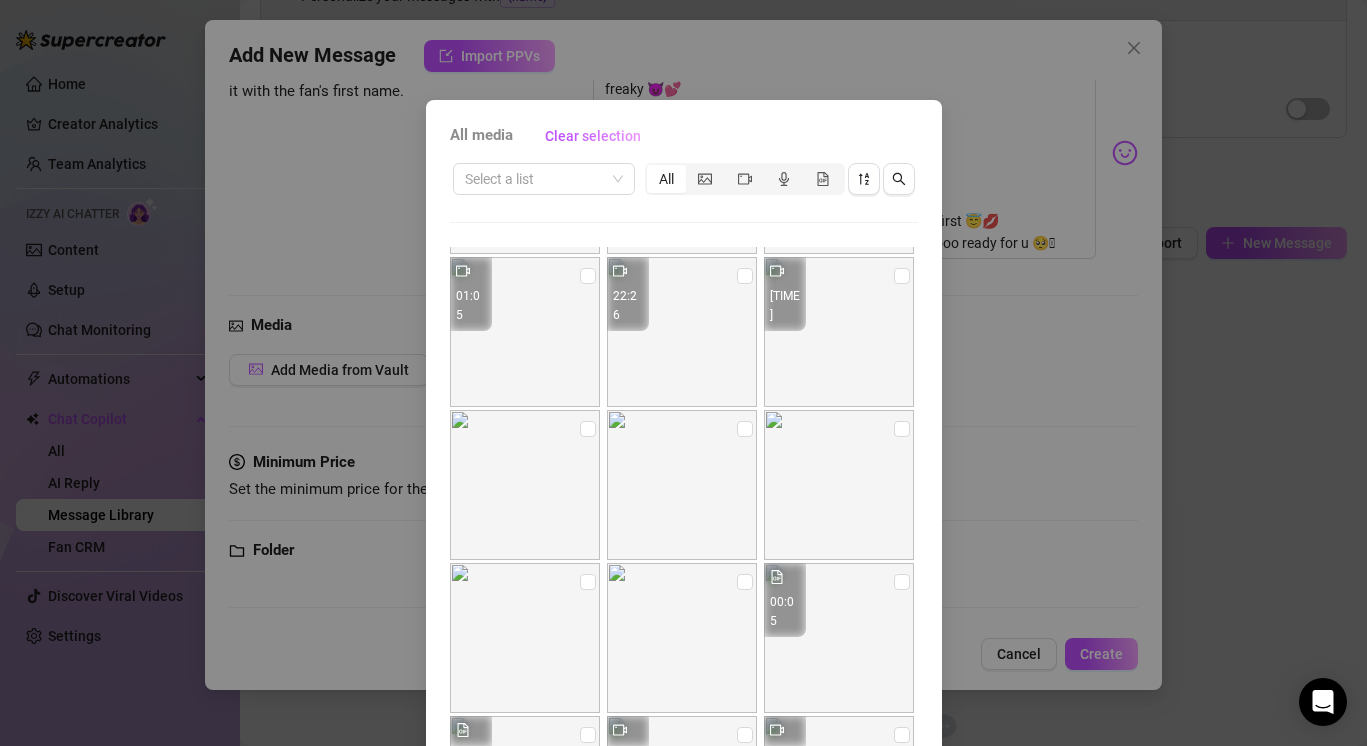 scroll, scrollTop: 703, scrollLeft: 0, axis: vertical 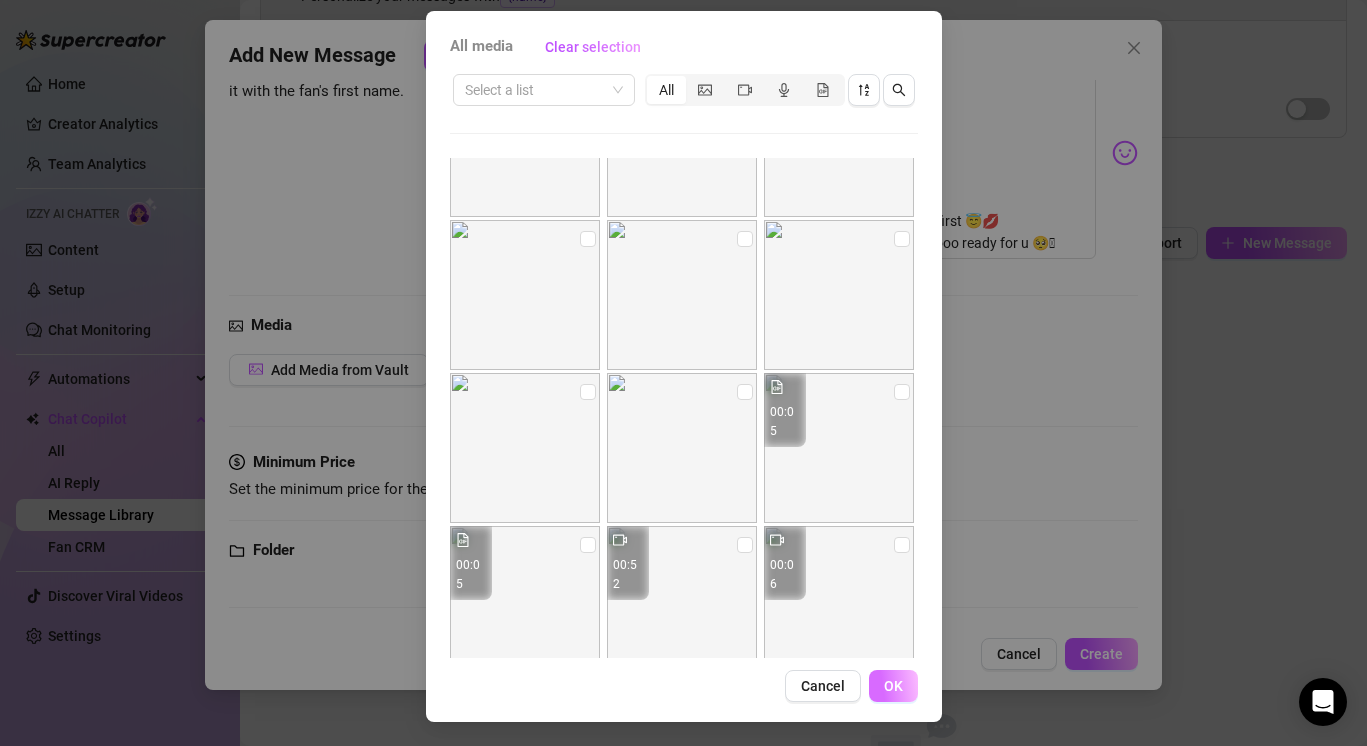 click on "OK" at bounding box center (893, 686) 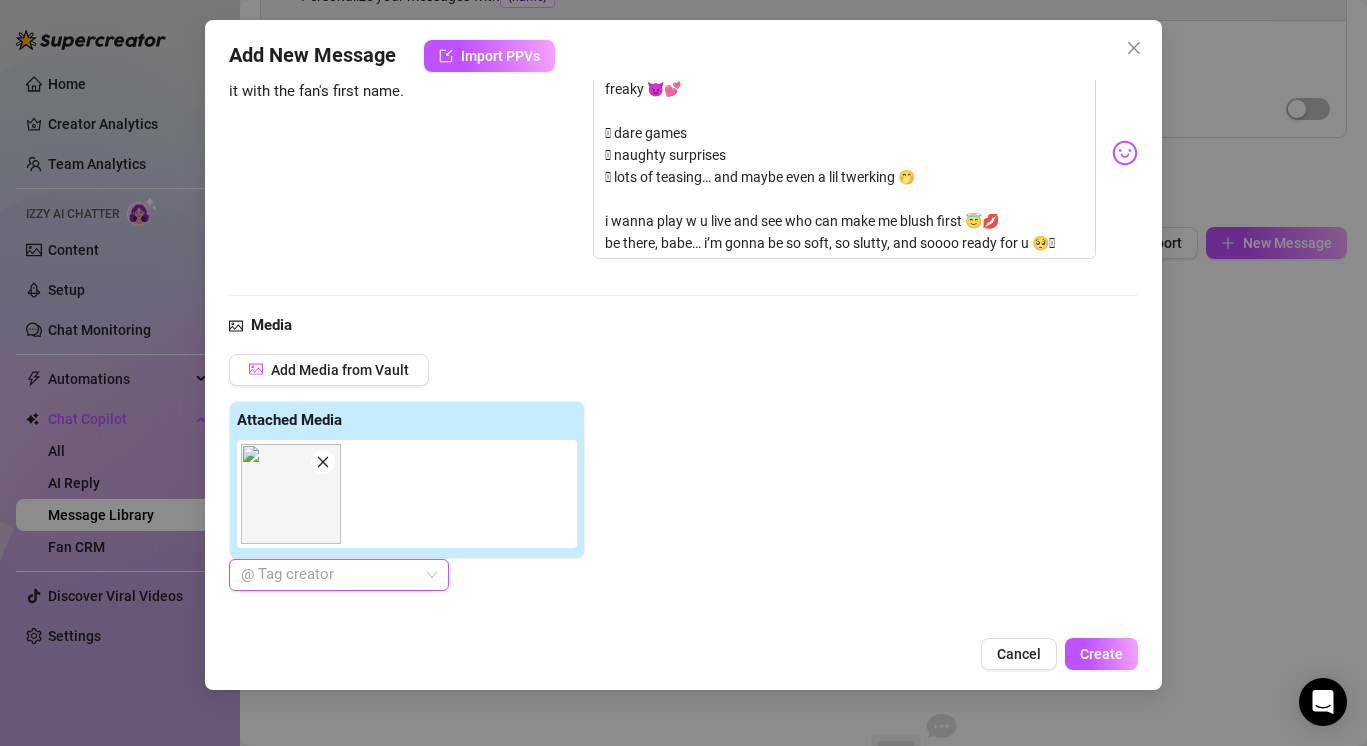 click at bounding box center (328, 575) 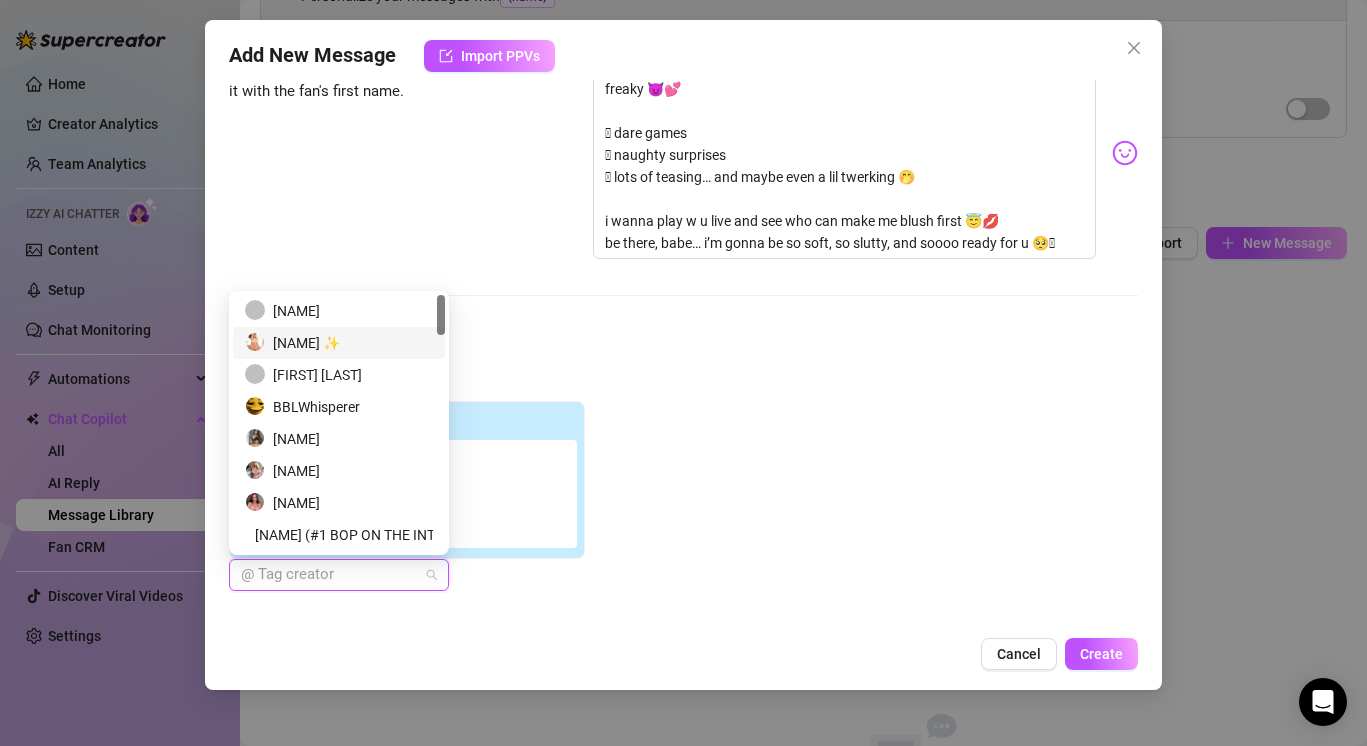 click on "Sage Dovina ✨" at bounding box center [339, 343] 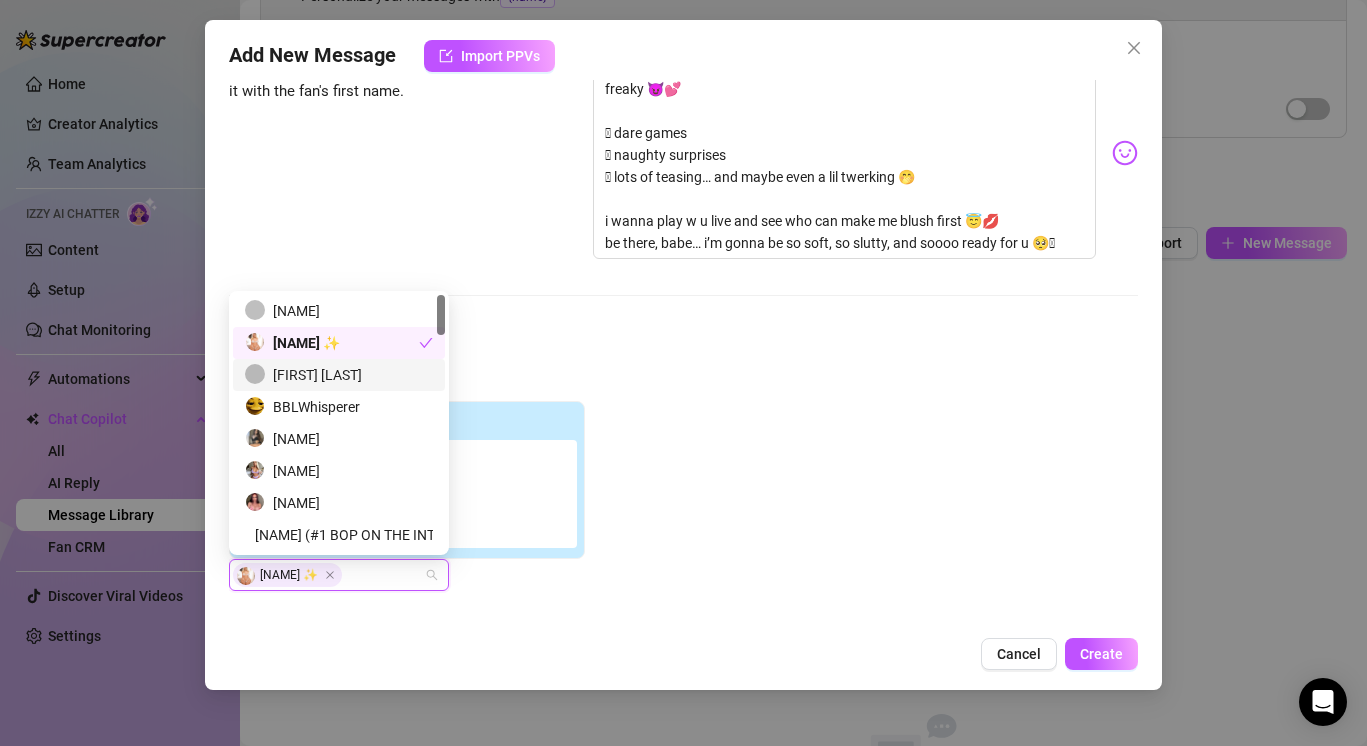 scroll, scrollTop: 480, scrollLeft: 0, axis: vertical 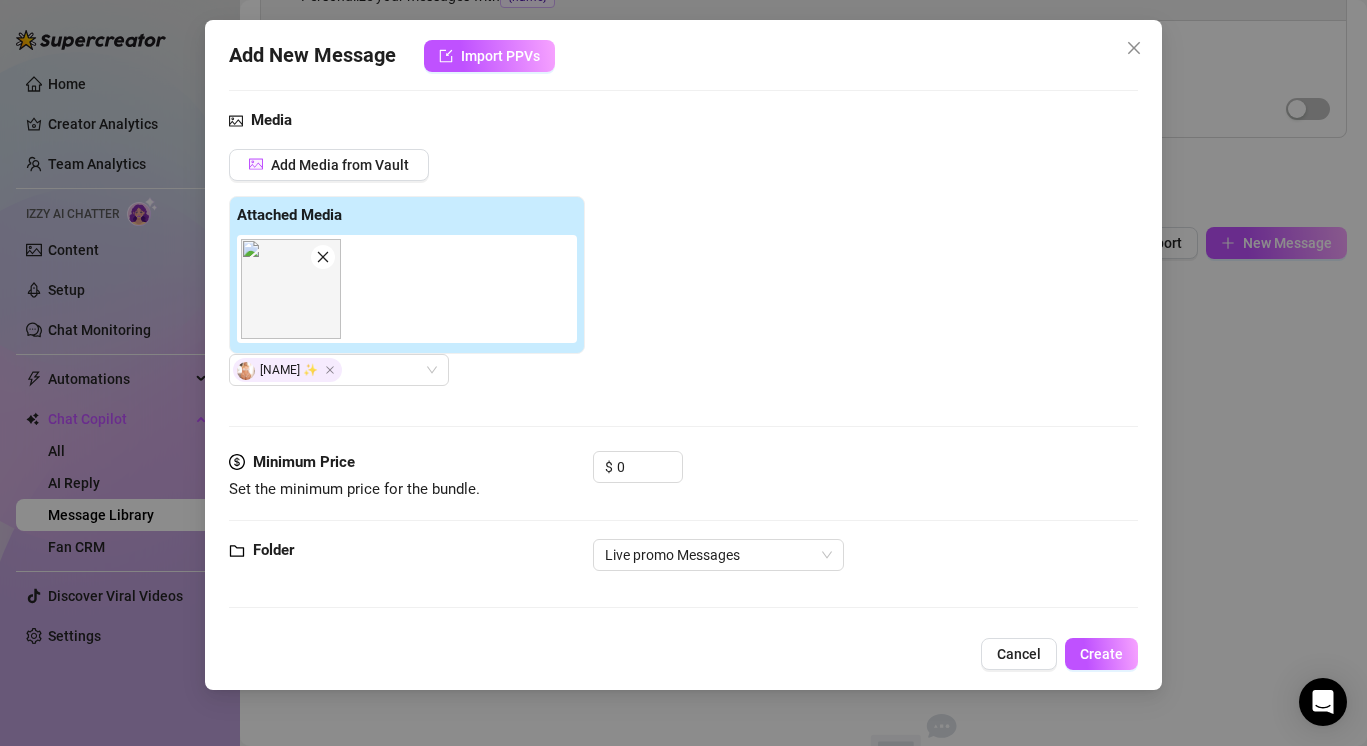click on "Add Media from Vault Attached Media 00:06 Sage Dovina ✨" at bounding box center [683, 267] 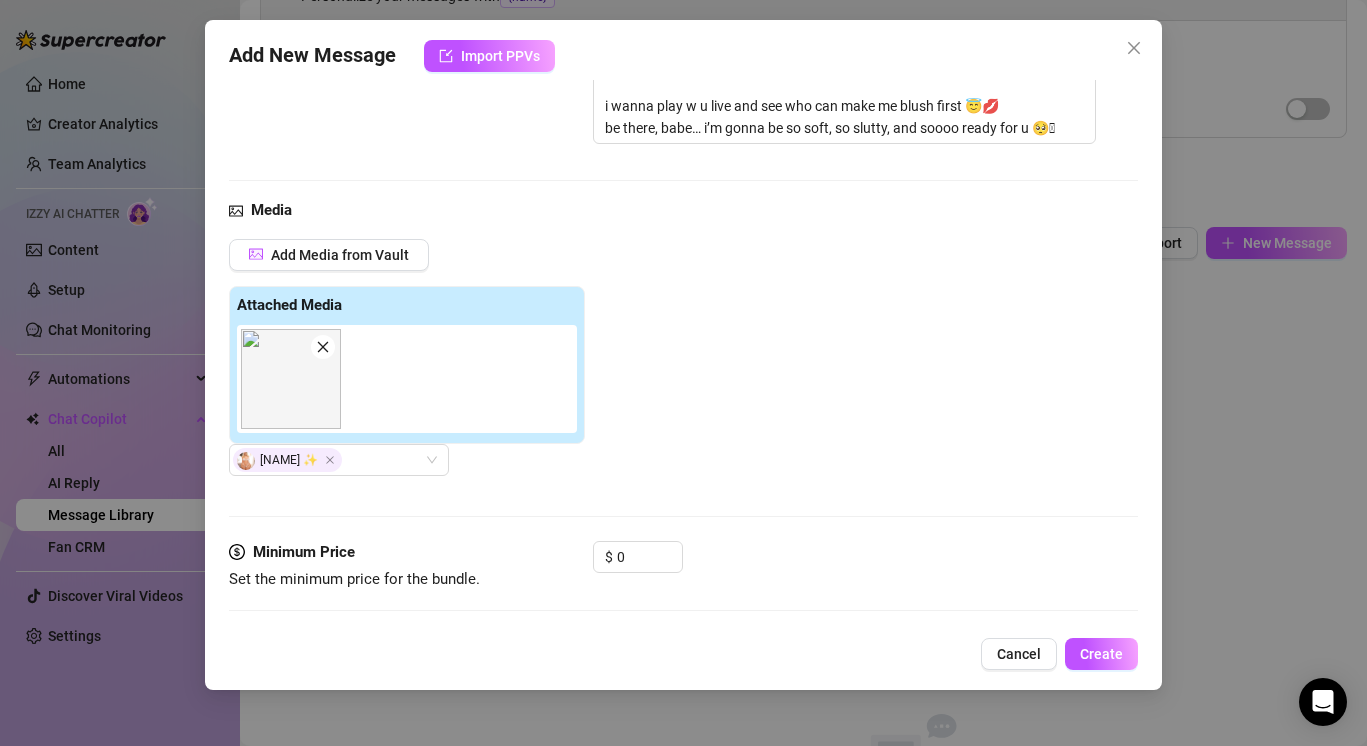 scroll, scrollTop: 480, scrollLeft: 0, axis: vertical 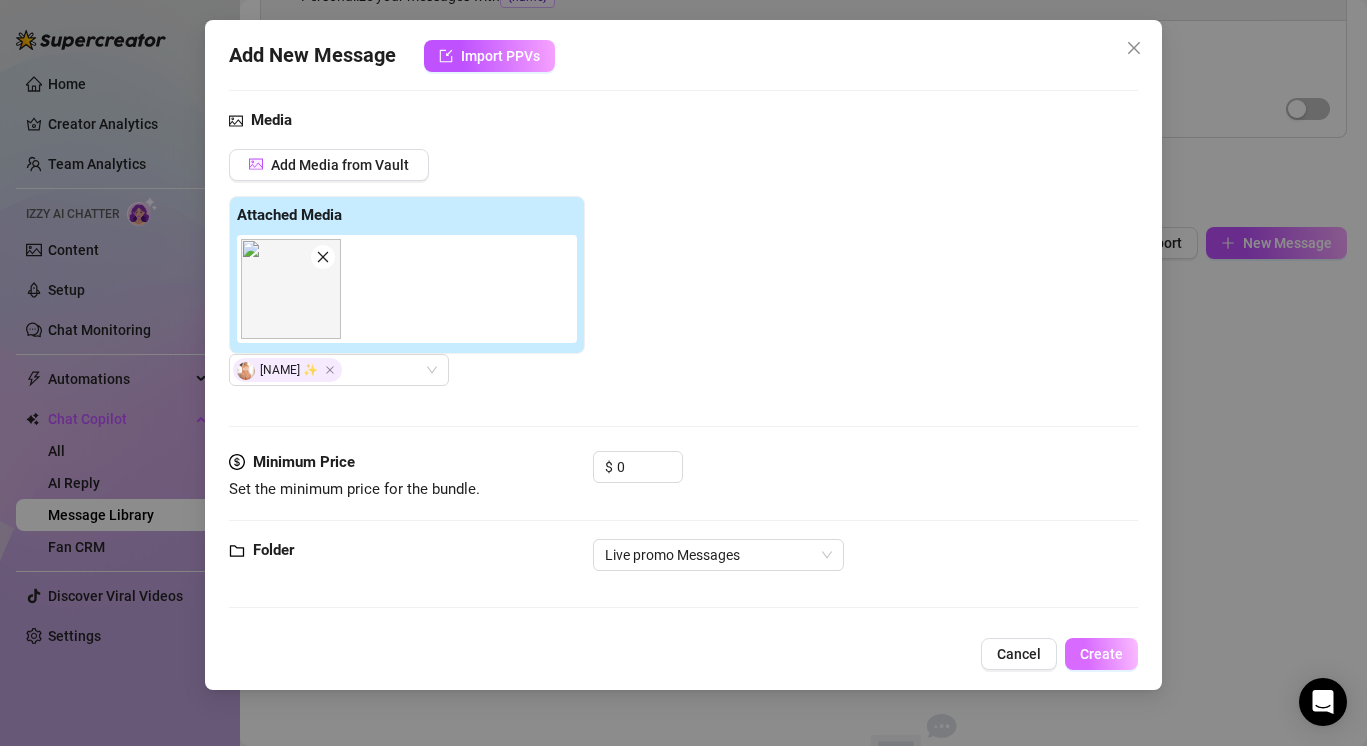 click on "Create" at bounding box center (1101, 654) 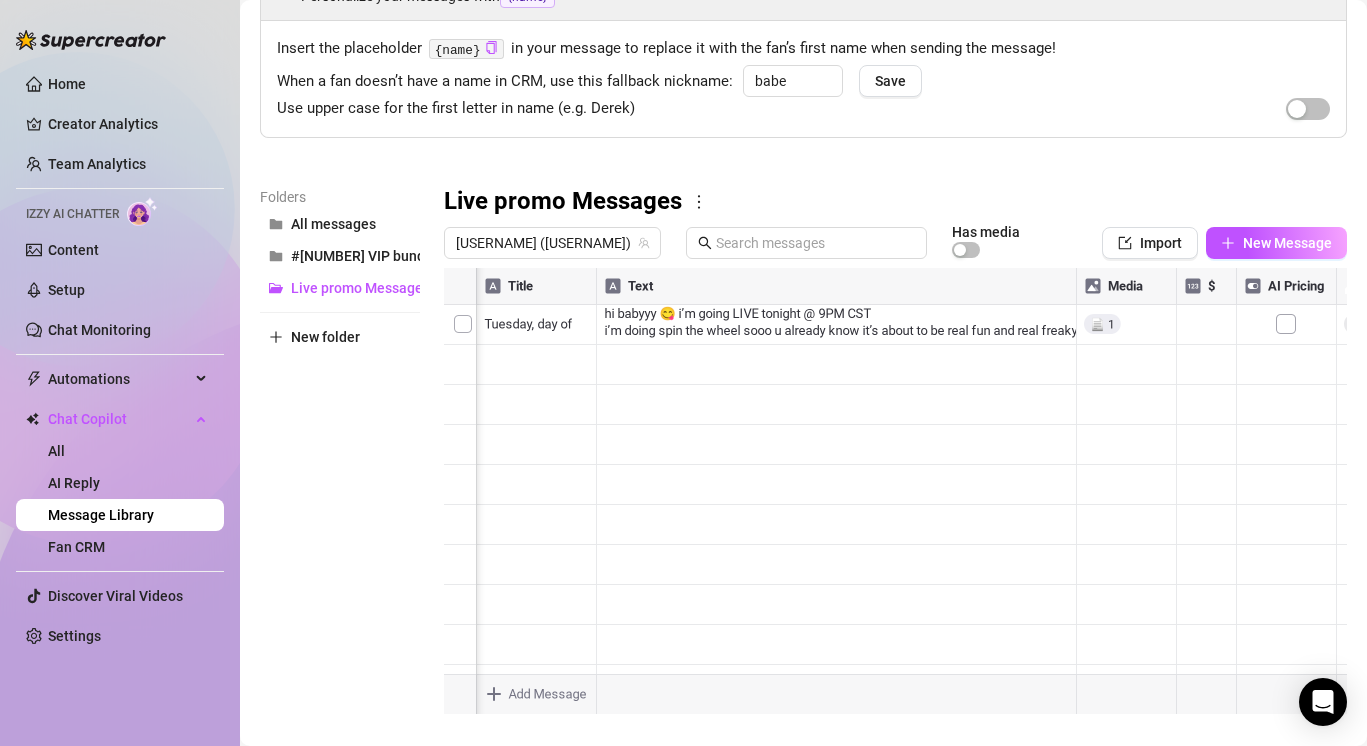 scroll, scrollTop: 0, scrollLeft: 0, axis: both 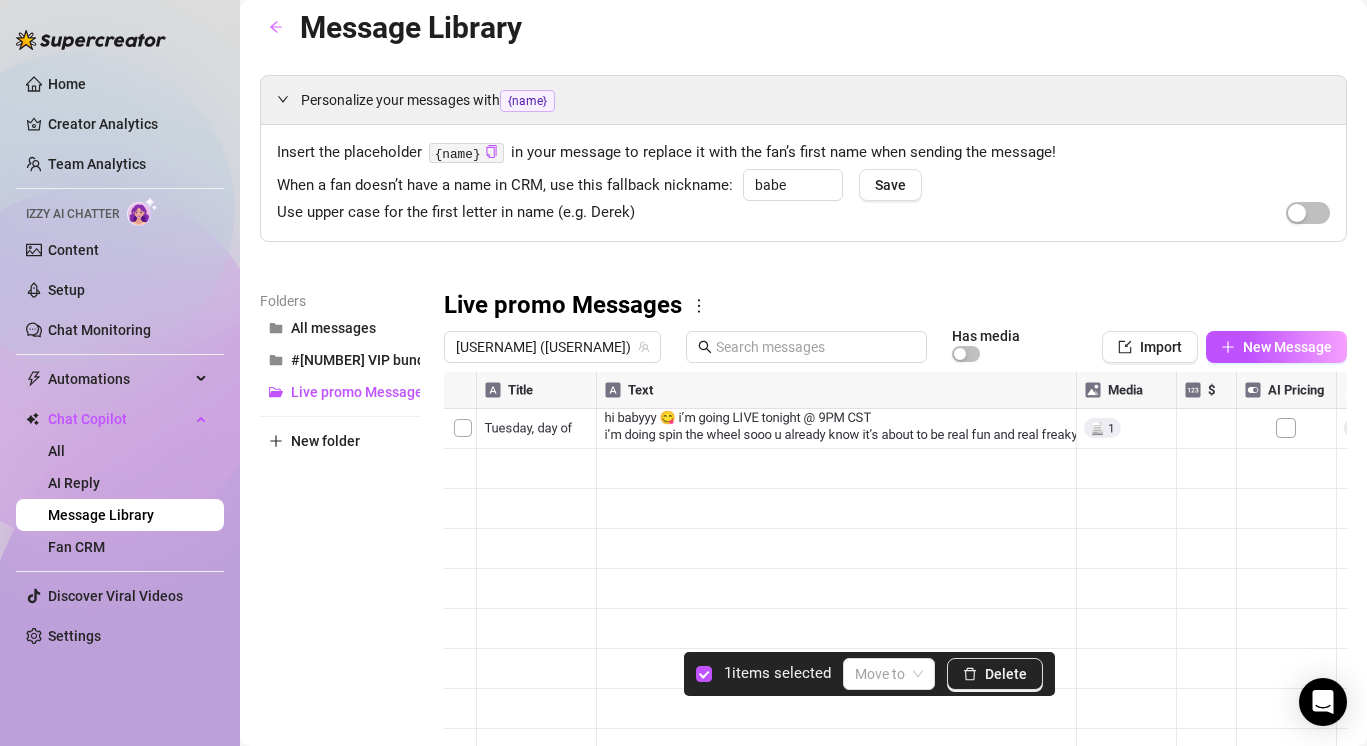 click at bounding box center [895, 595] 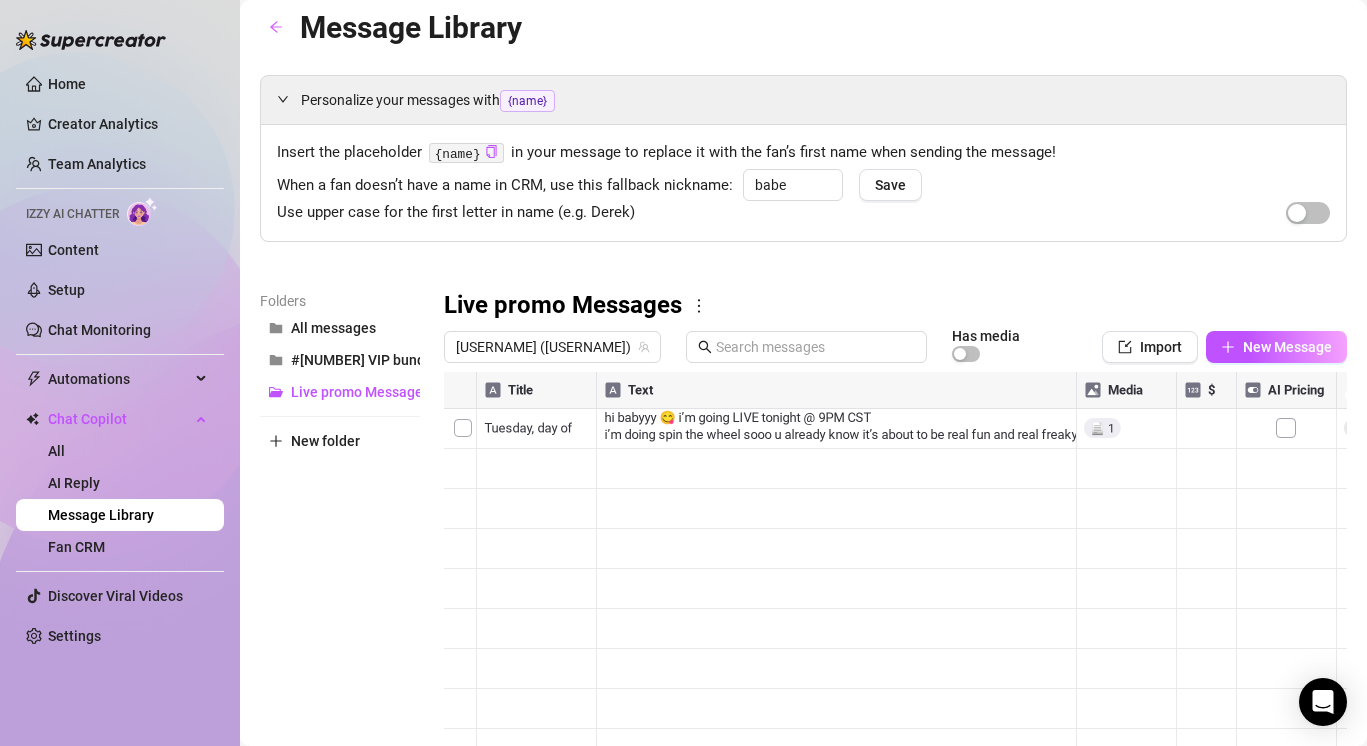 click at bounding box center [895, 595] 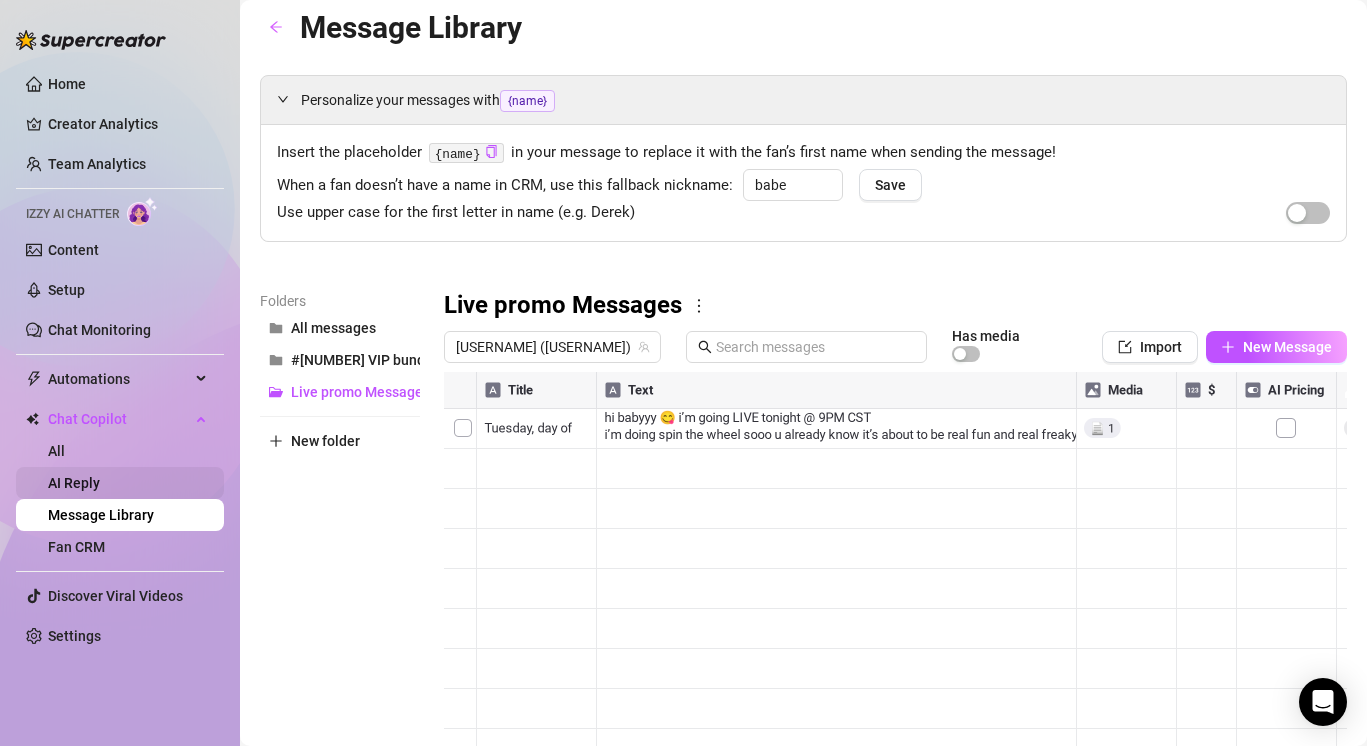 click on "AI Reply" at bounding box center [74, 483] 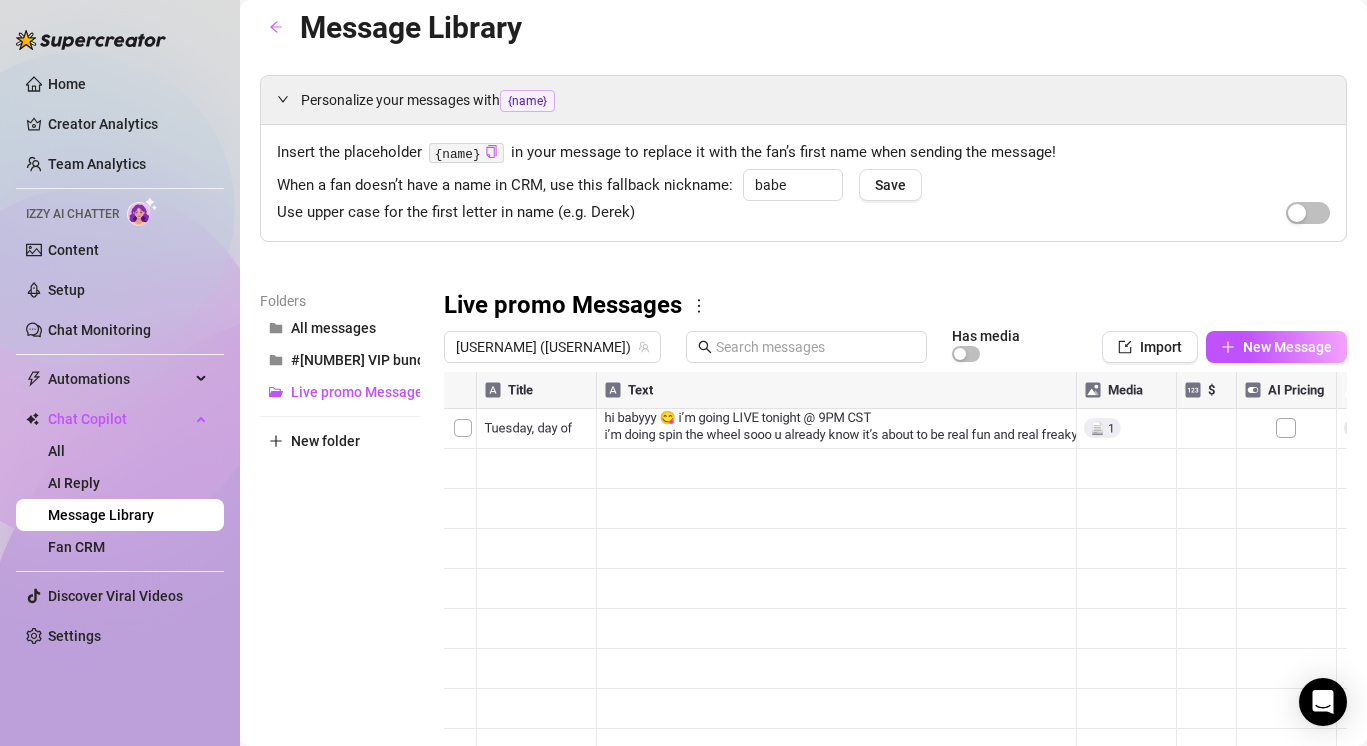 scroll, scrollTop: 0, scrollLeft: 0, axis: both 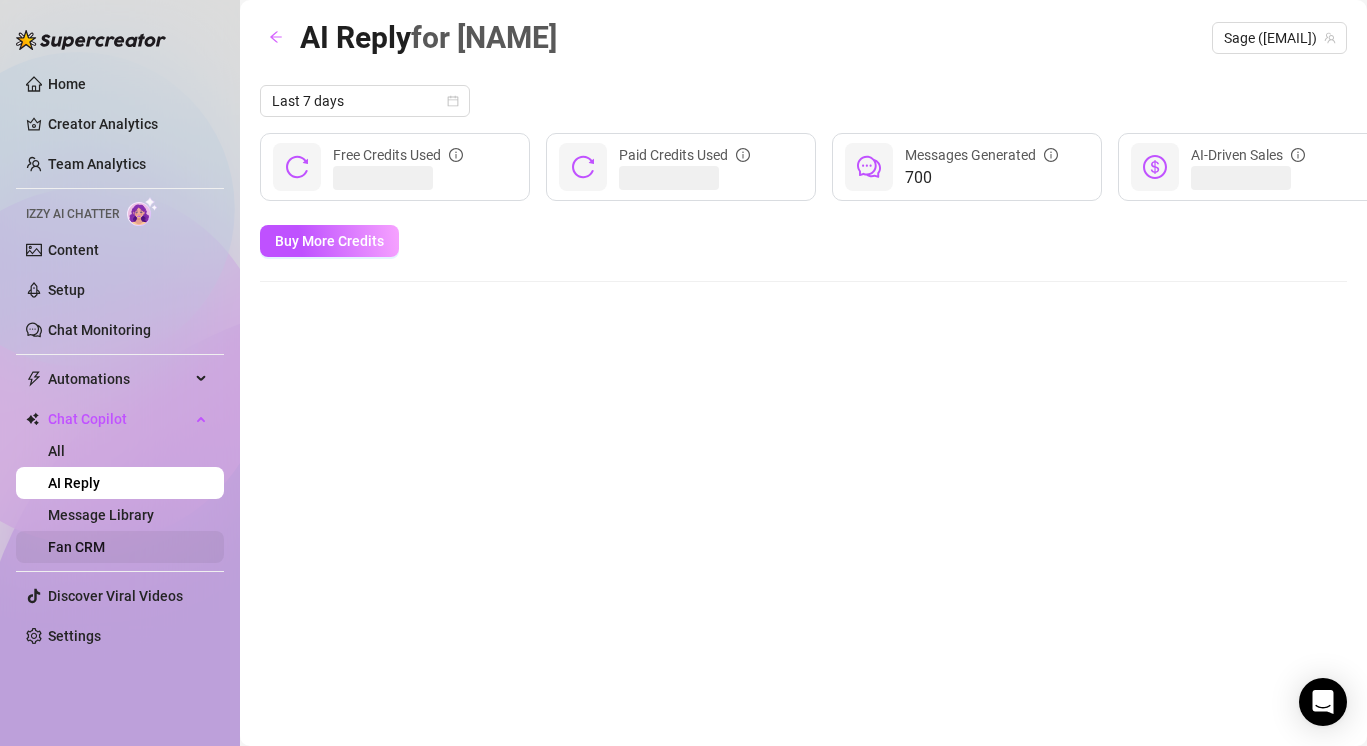 click on "Fan CRM" at bounding box center (76, 547) 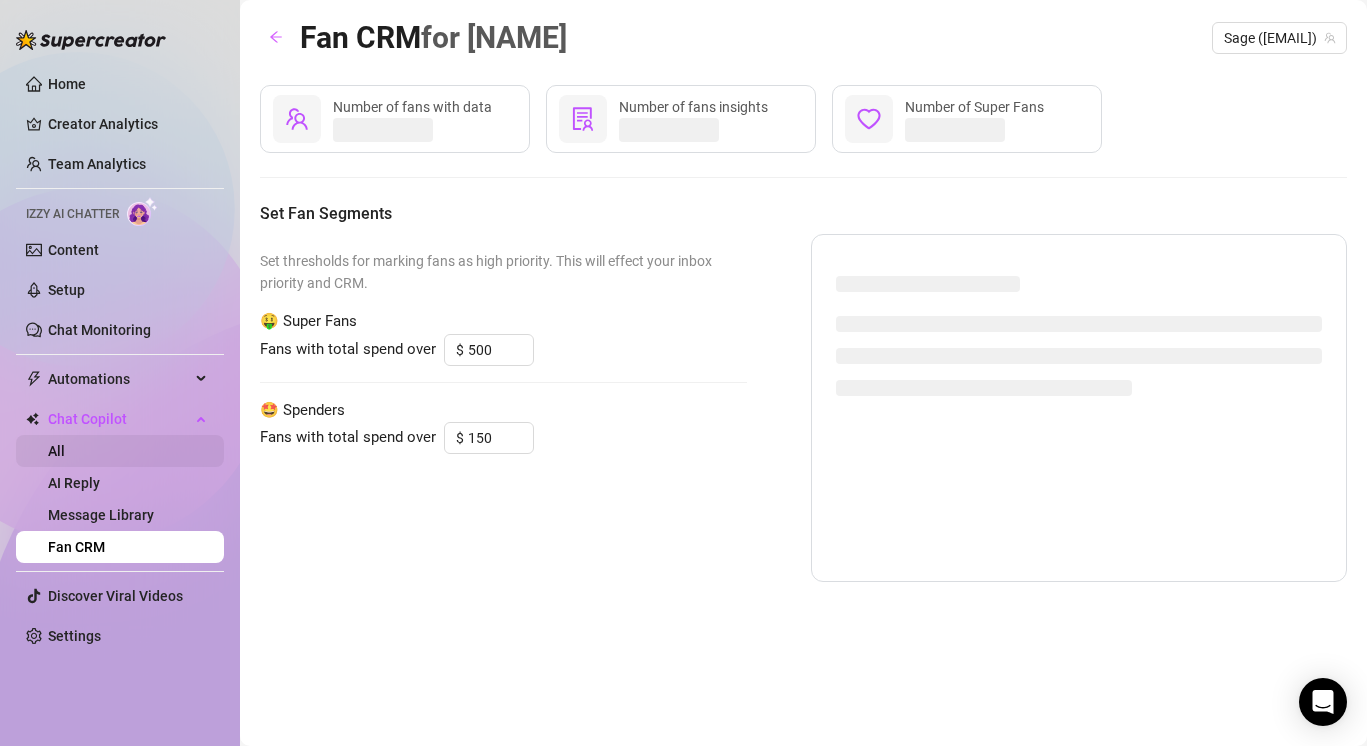 click on "All" at bounding box center (56, 451) 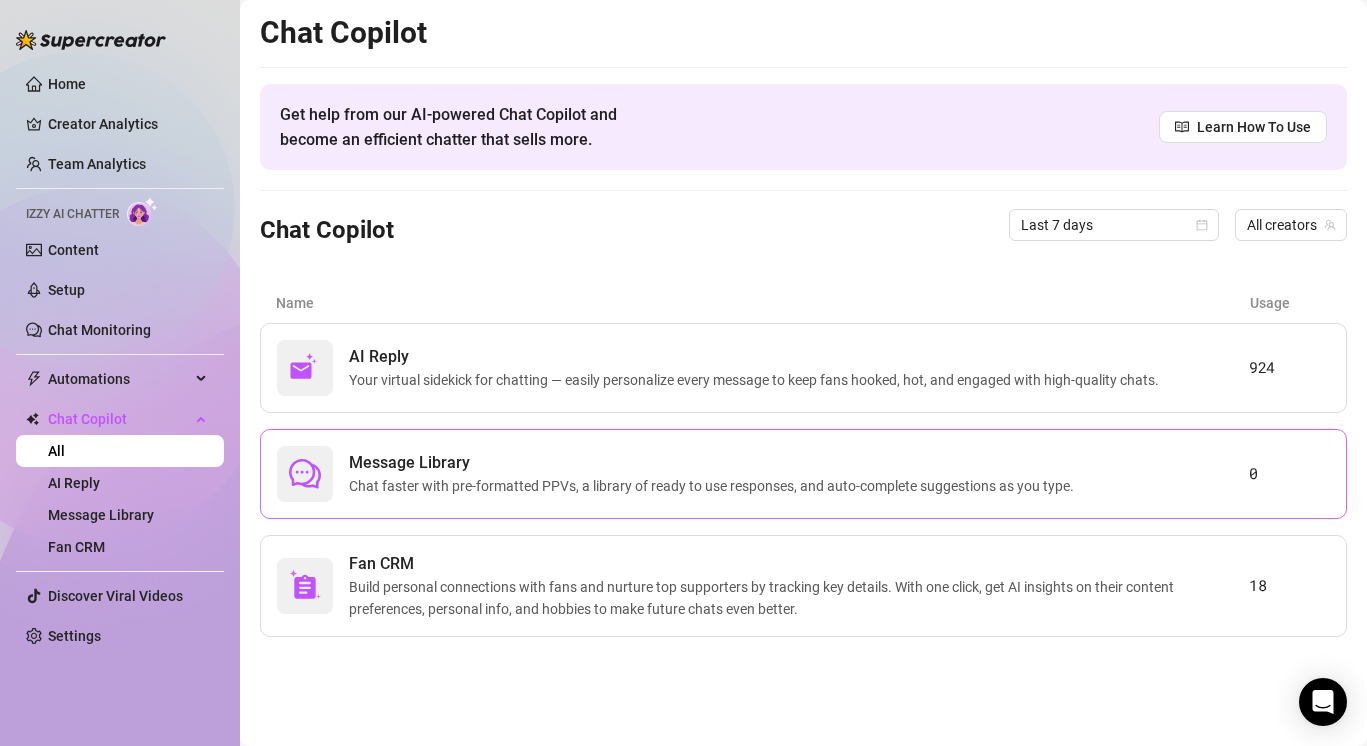 click on "Message Library" at bounding box center [715, 463] 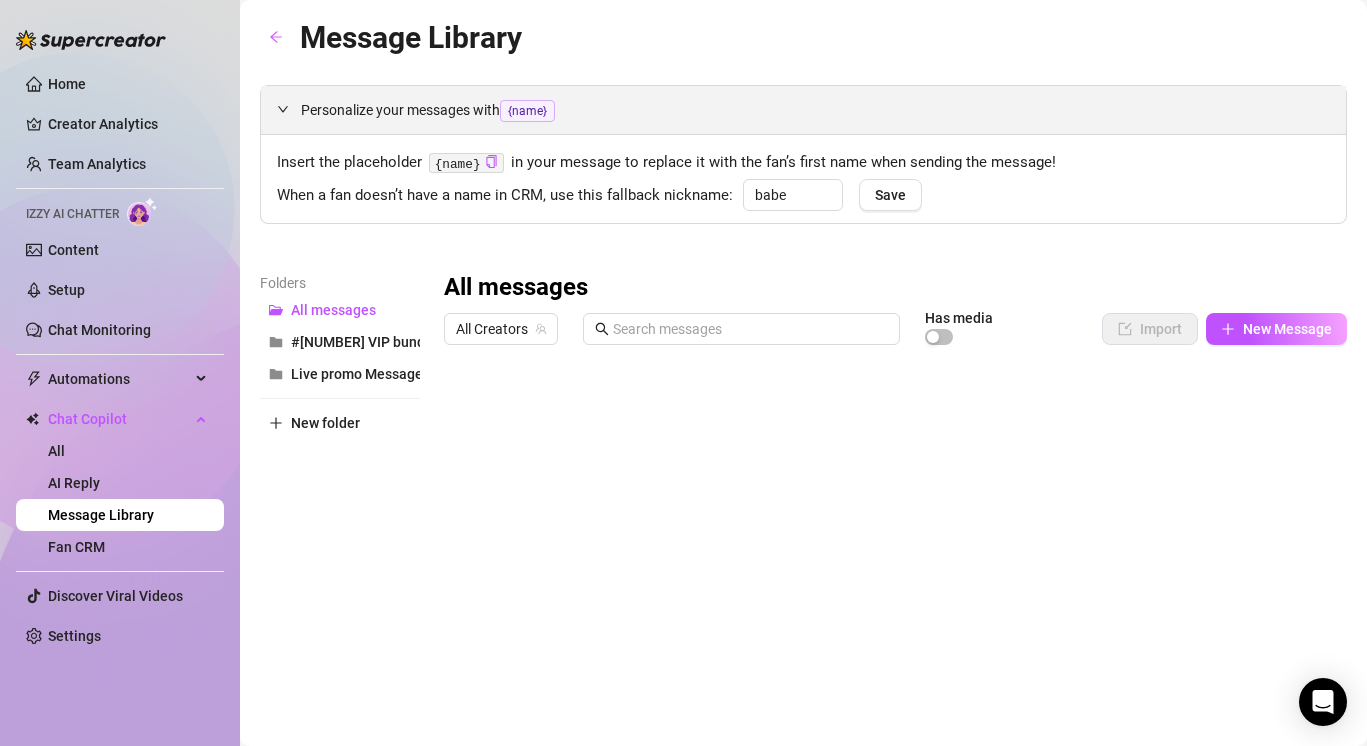 click at bounding box center [289, 109] 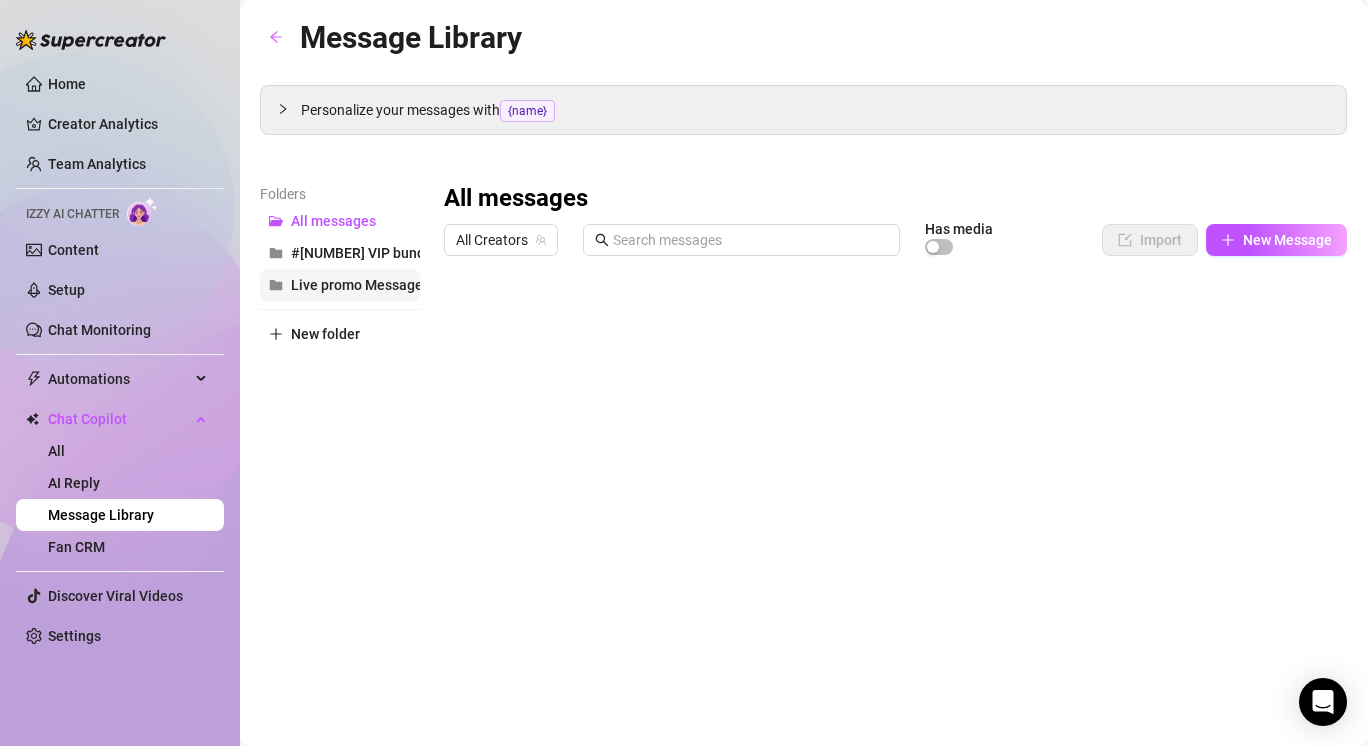 click on "Live promo Messages" at bounding box center [360, 285] 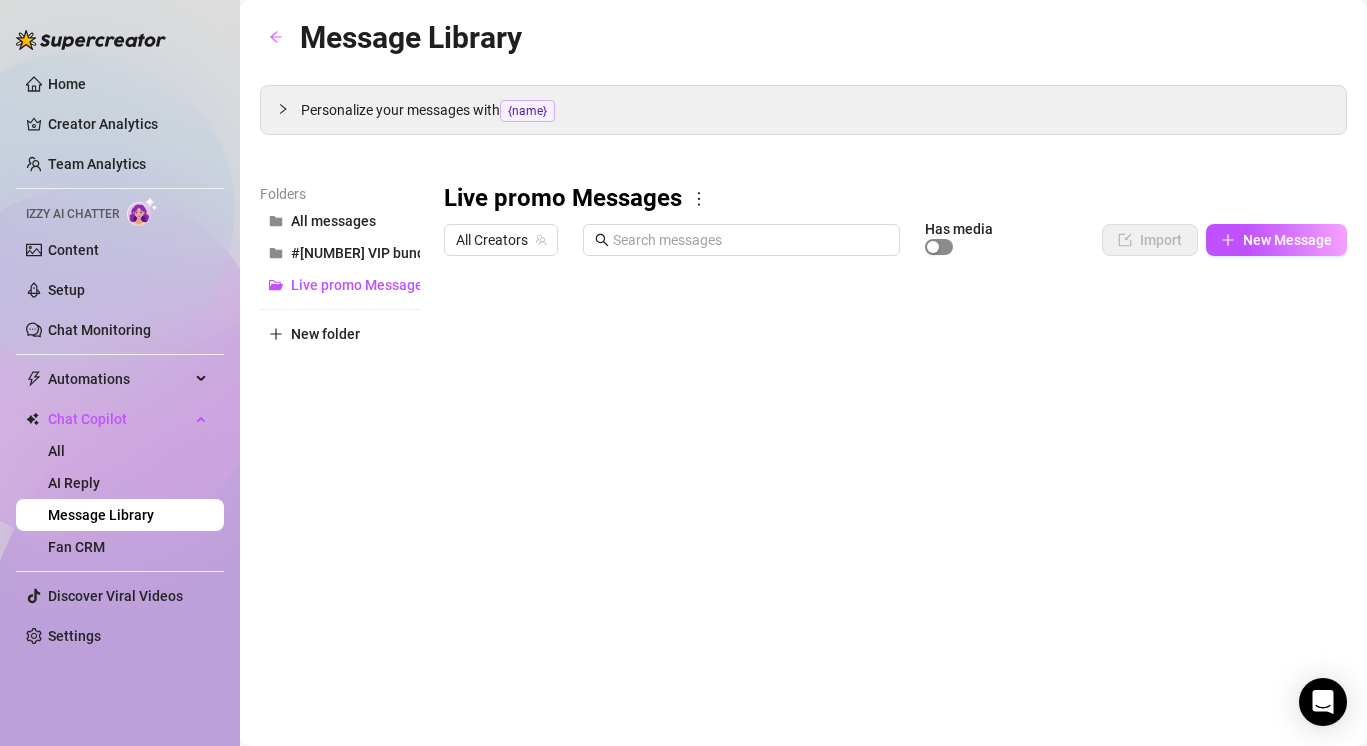click at bounding box center [939, 247] 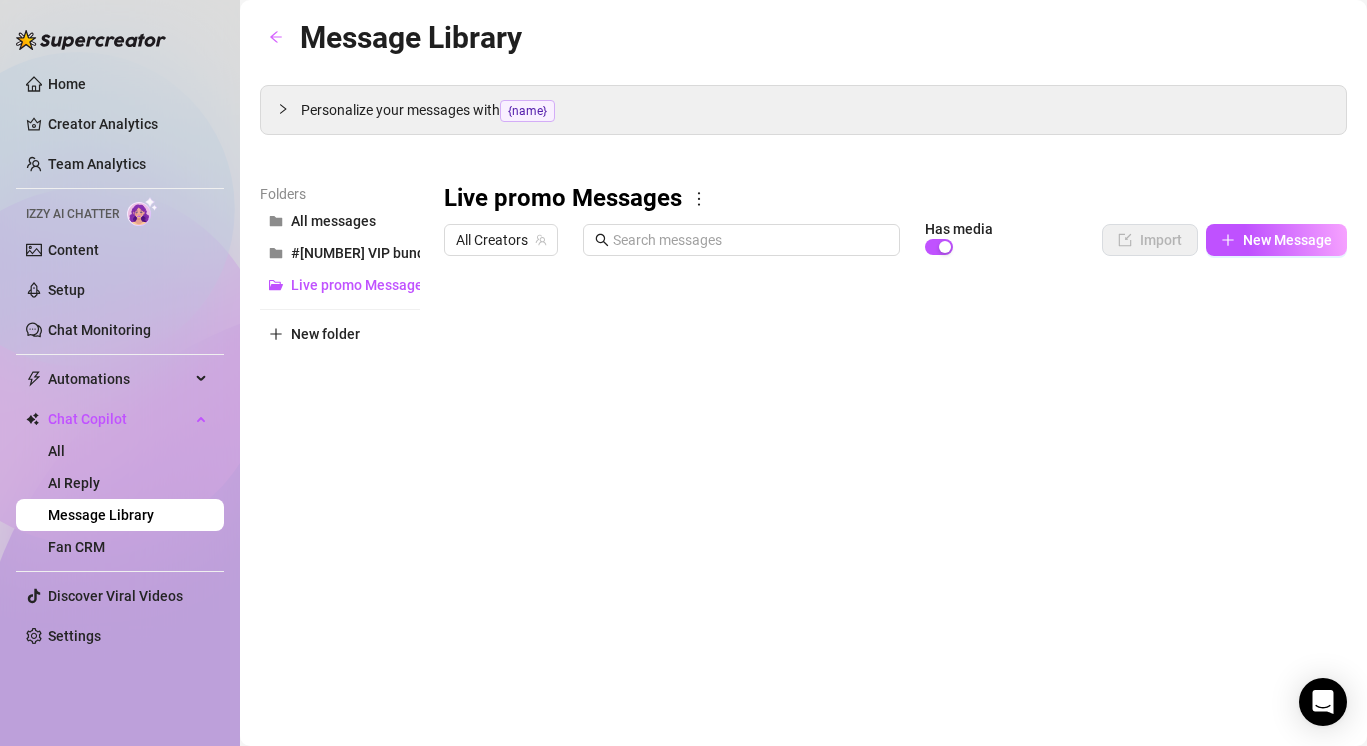 scroll, scrollTop: 0, scrollLeft: 110, axis: horizontal 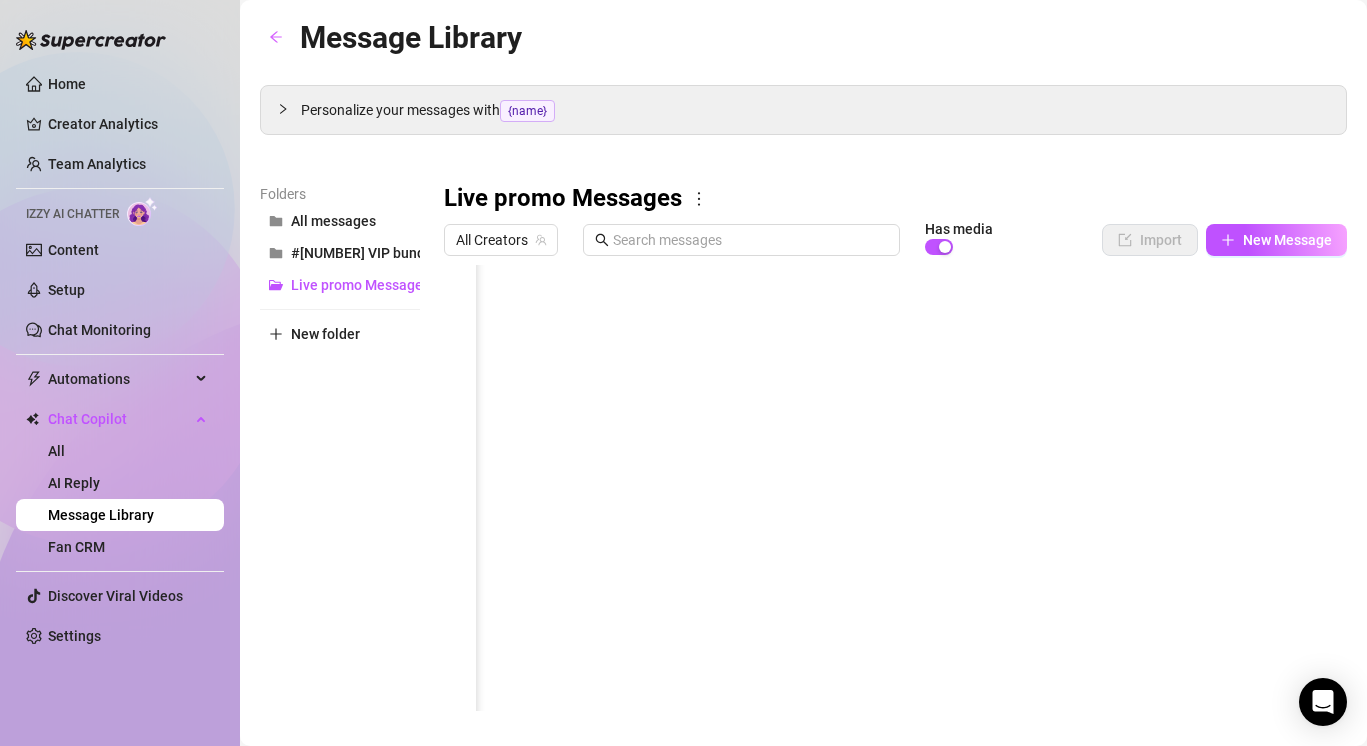 click 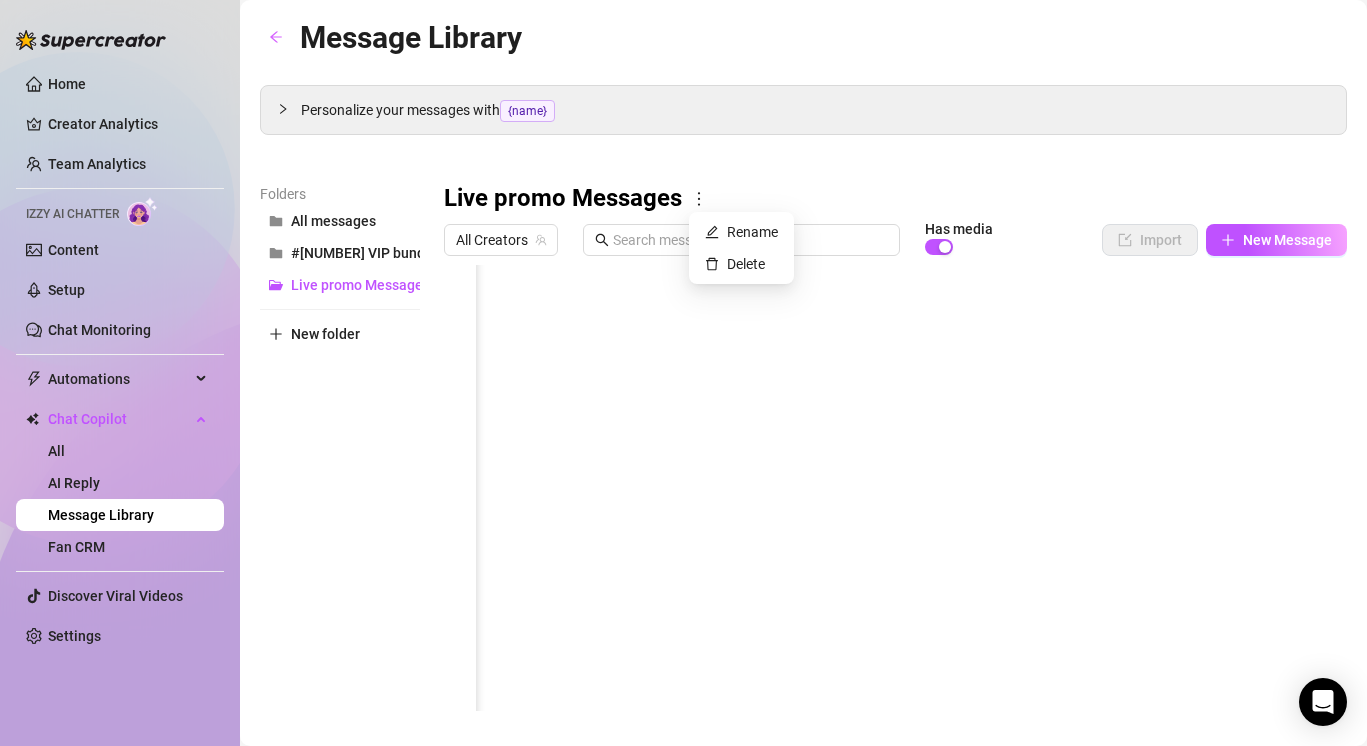 click on "Personalize your messages with  {name} Insert the placeholder   {name}   in your message to replace it with the fan’s first name when sending the message! When a fan doesn’t have a name in CRM, use this fallback nickname:   babe Save Folders All messages #9.3 VIP bundles Live promo Messages New folder Live promo Messages All Creators Has media Import New Message Title Text Media $ AI Pricing Accounts Tuesday, day of hi babyyy 😋 i’m going LIVE tonight @ 9PM CST
i’m doing spin the wheel sooo u already know it’s about to be real fun and real freaky 😈💕
🫦 dare games
🫦 naughty surprises
🫦 lots of teasing… and maybe even a lil twerking 🤭
i wanna play w u live and see who can make me blush first 😇💋
be there, babe… i’m gonna be so soft, so slutty, and soooo ready for u 🥺🩷 false tuesday, day of false Type to search" at bounding box center (803, 398) 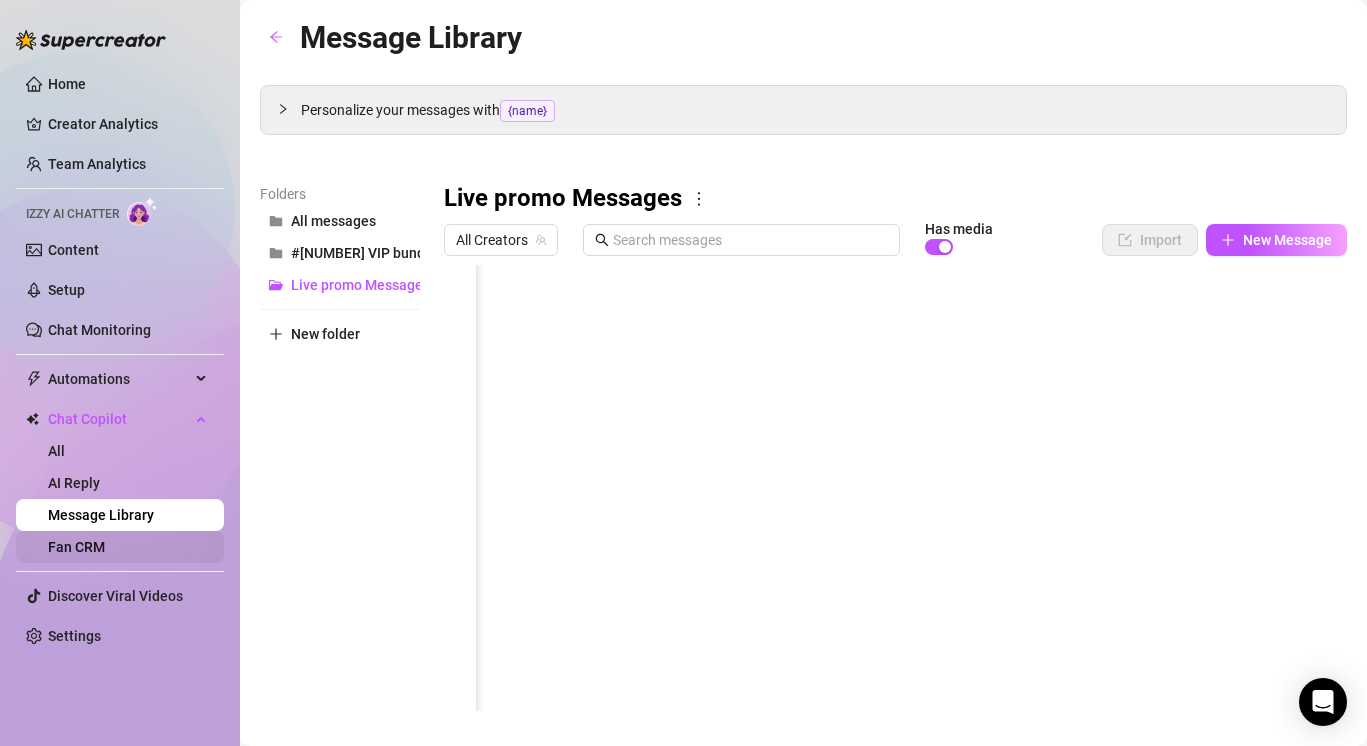 click on "Fan CRM" at bounding box center [76, 547] 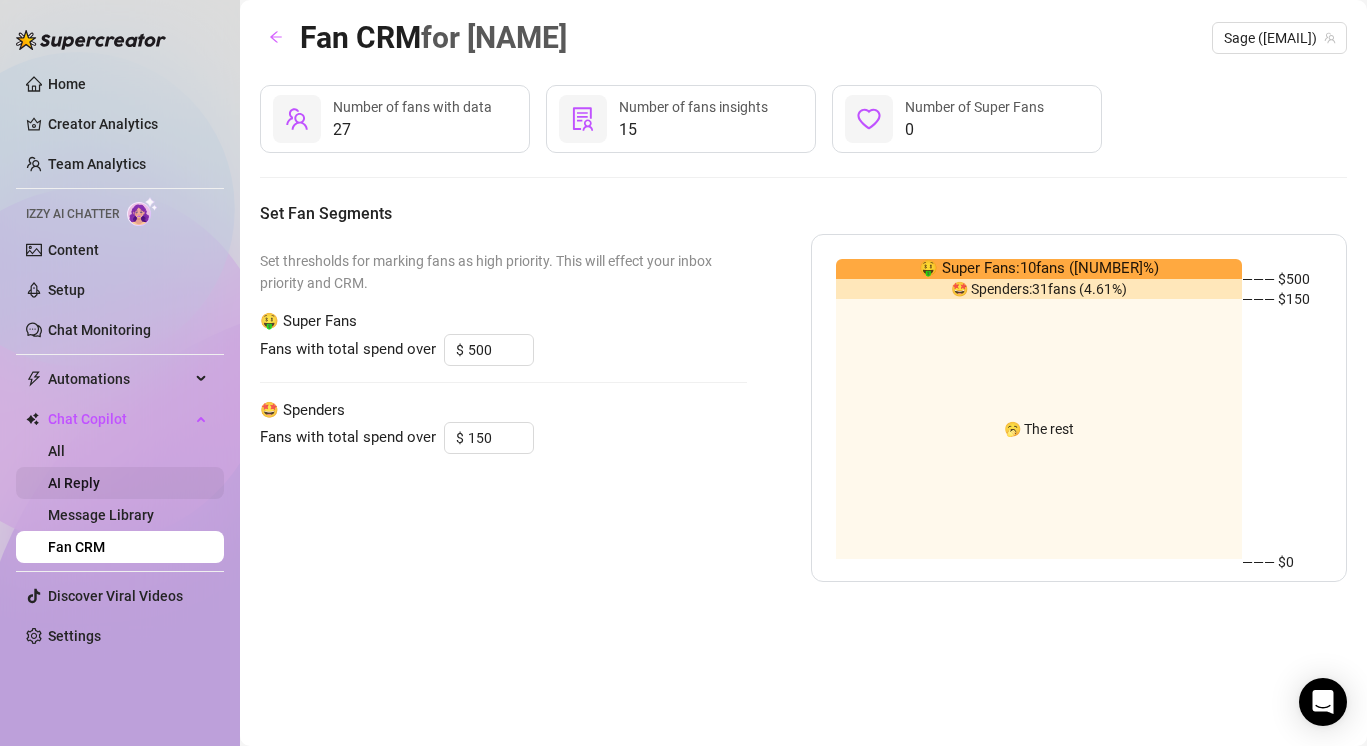 click on "AI Reply" at bounding box center (74, 483) 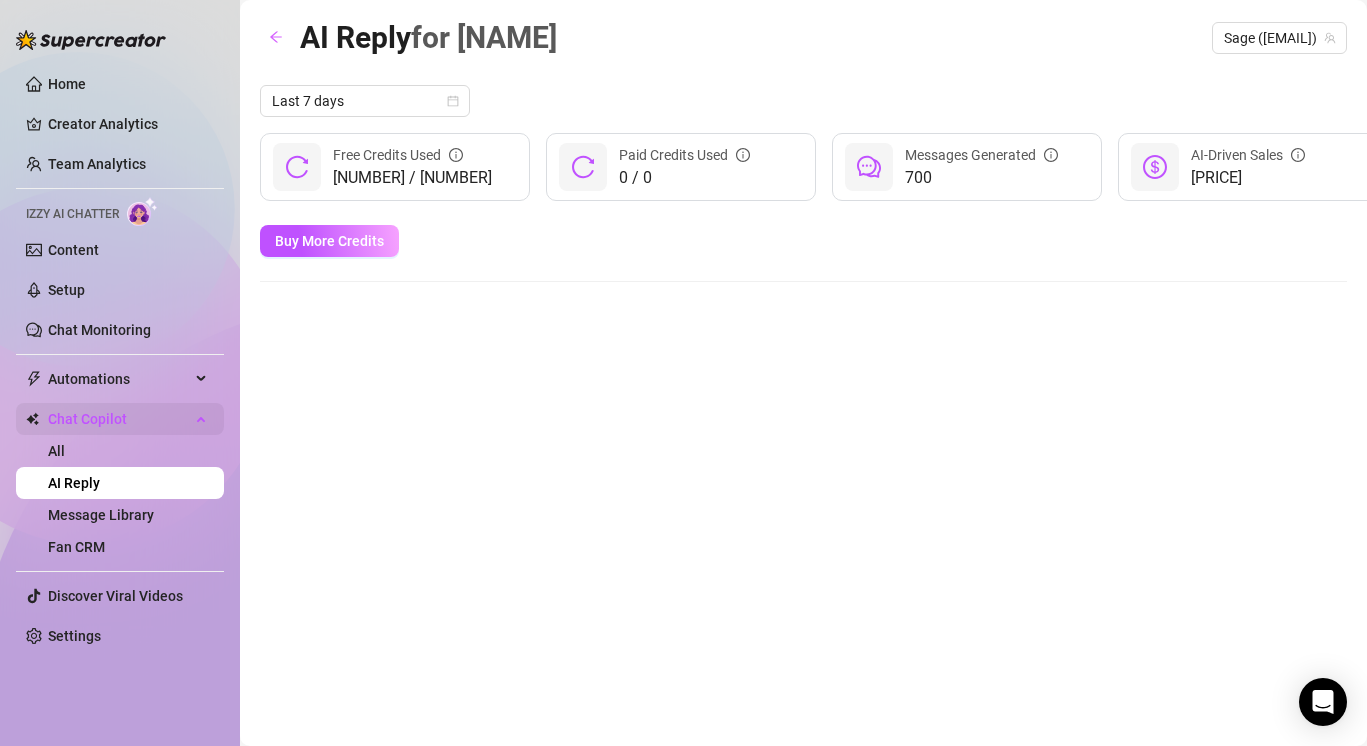 click on "Chat Copilot" at bounding box center (119, 419) 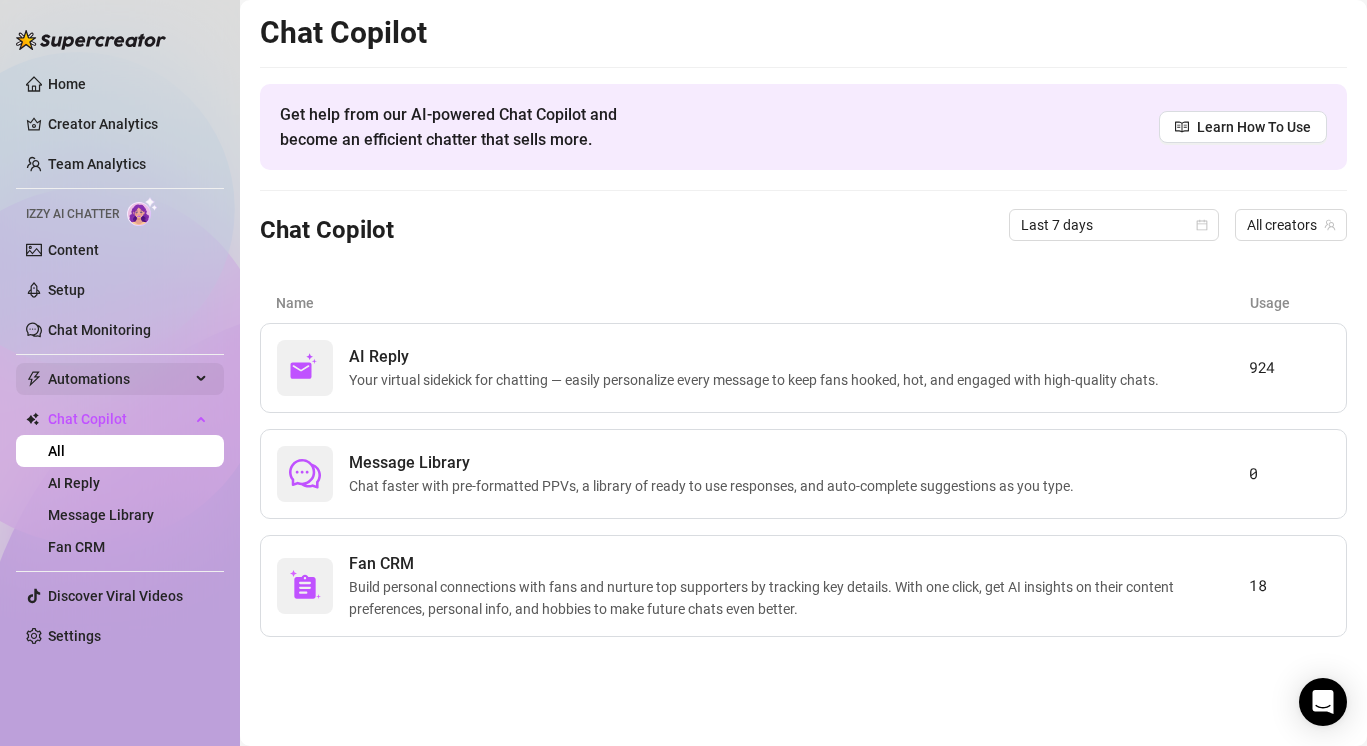 click on "Automations" at bounding box center [119, 379] 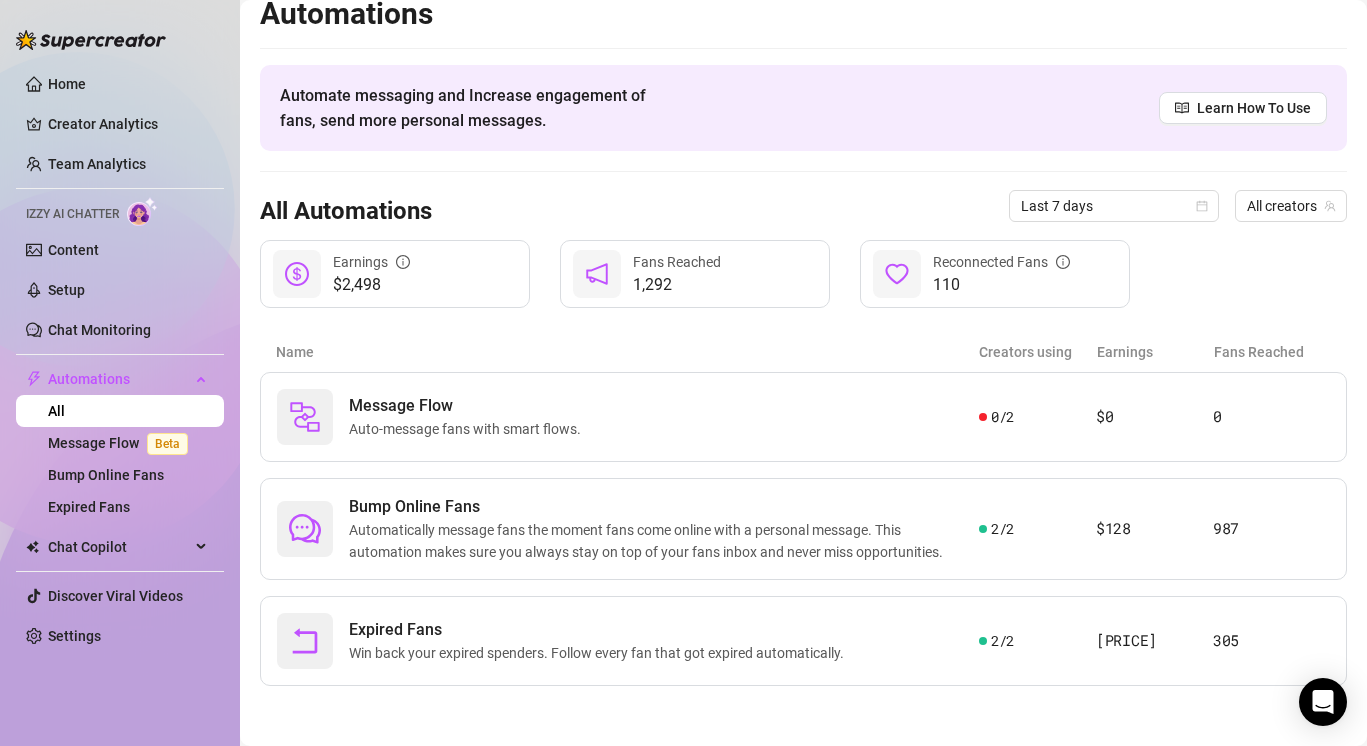 scroll, scrollTop: 0, scrollLeft: 0, axis: both 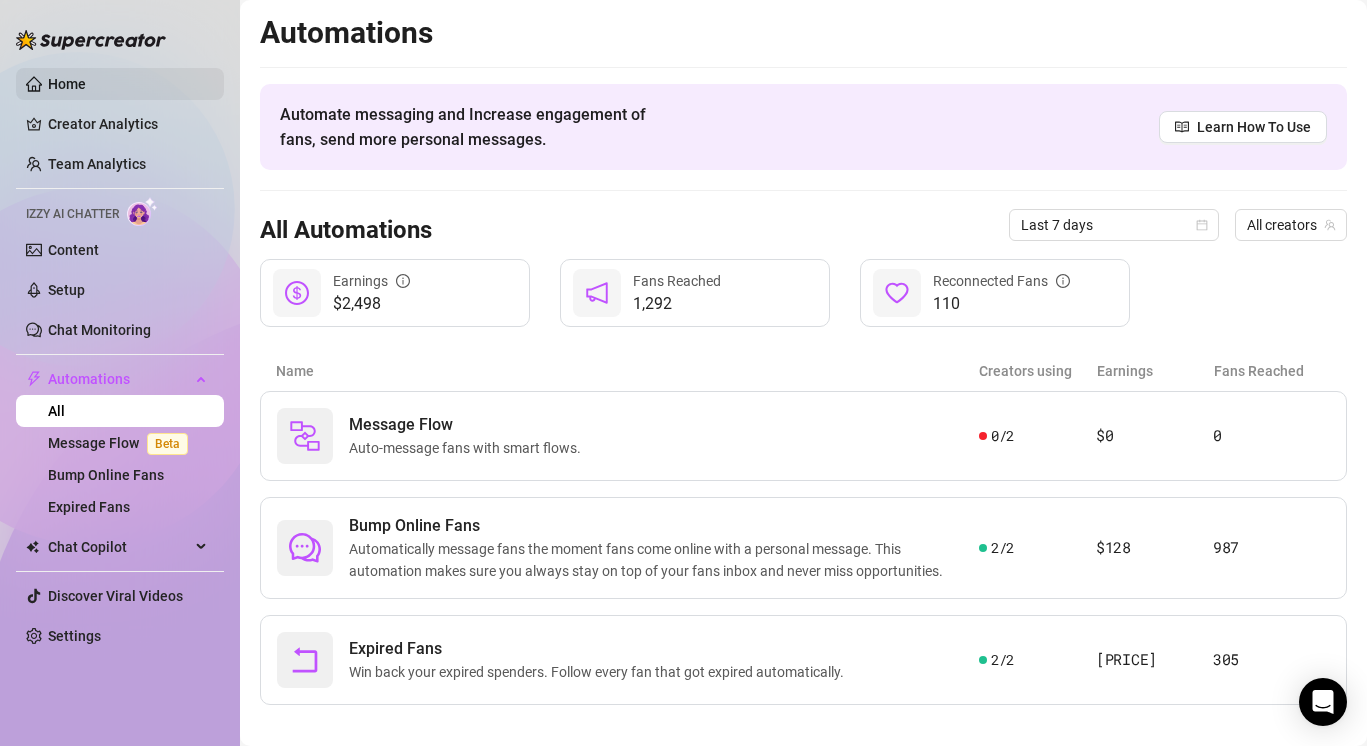 click on "Home" at bounding box center [67, 84] 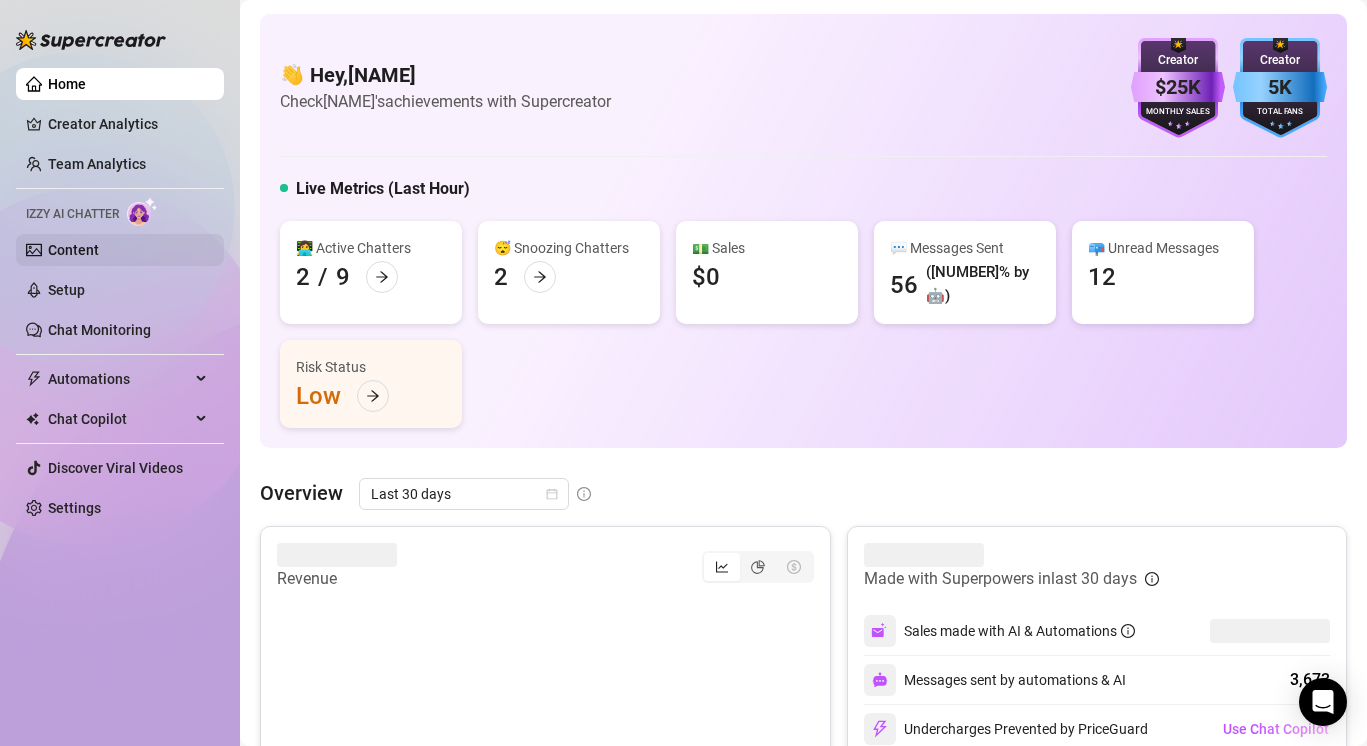 click on "Content" at bounding box center [73, 250] 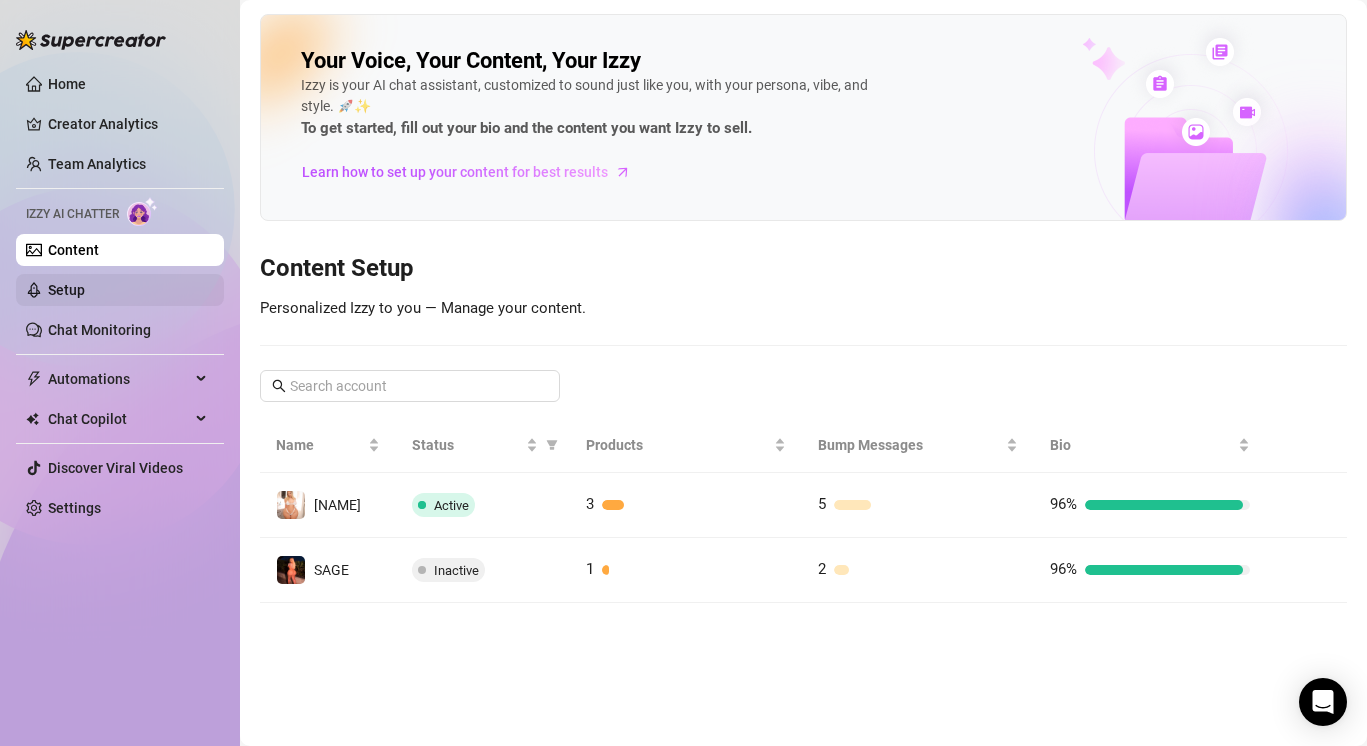 click on "Setup" at bounding box center [66, 290] 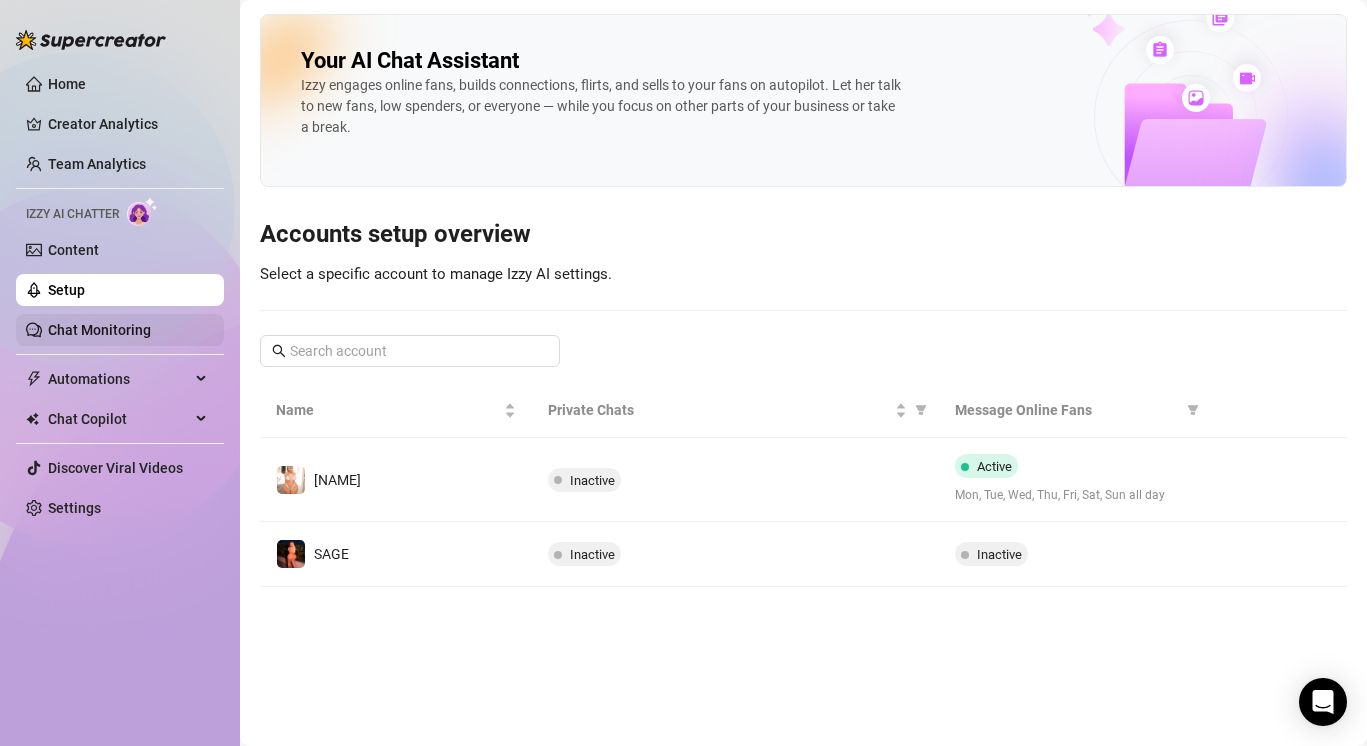 click on "Chat Monitoring" at bounding box center (99, 330) 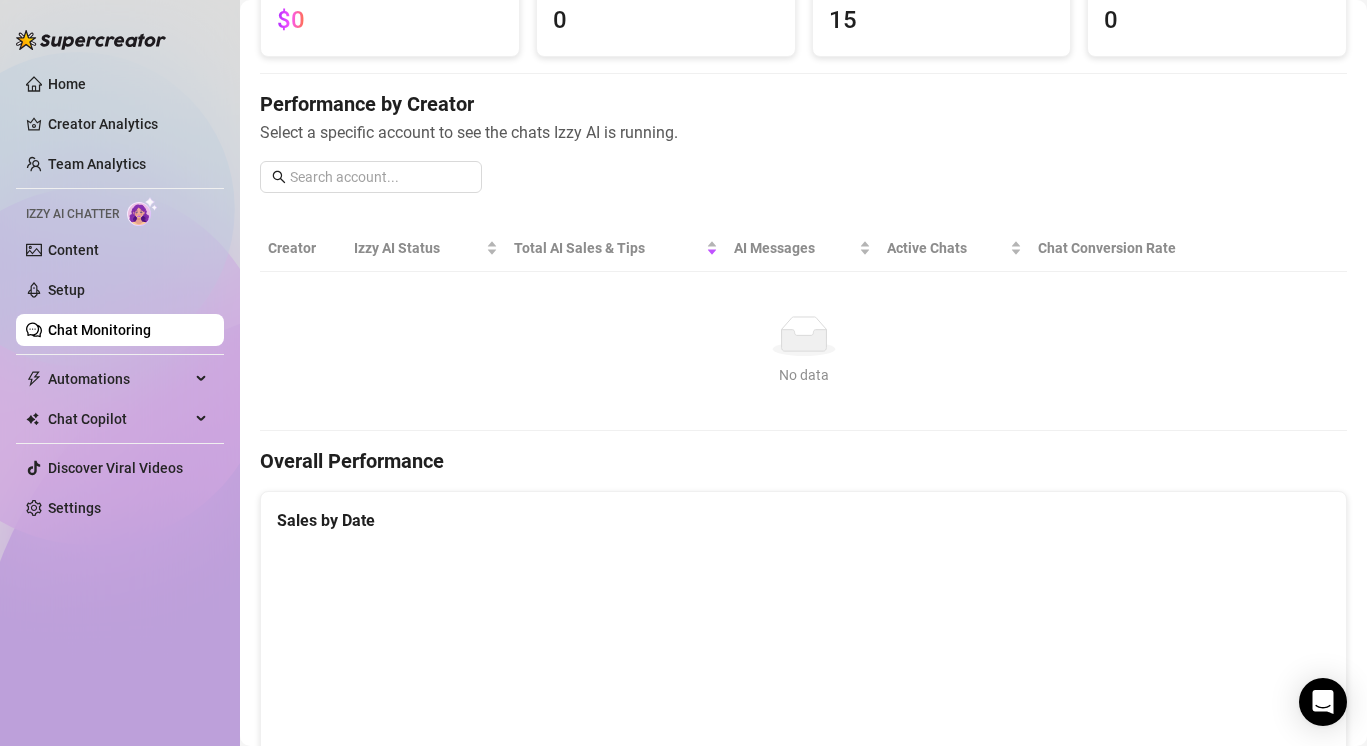 scroll, scrollTop: 0, scrollLeft: 0, axis: both 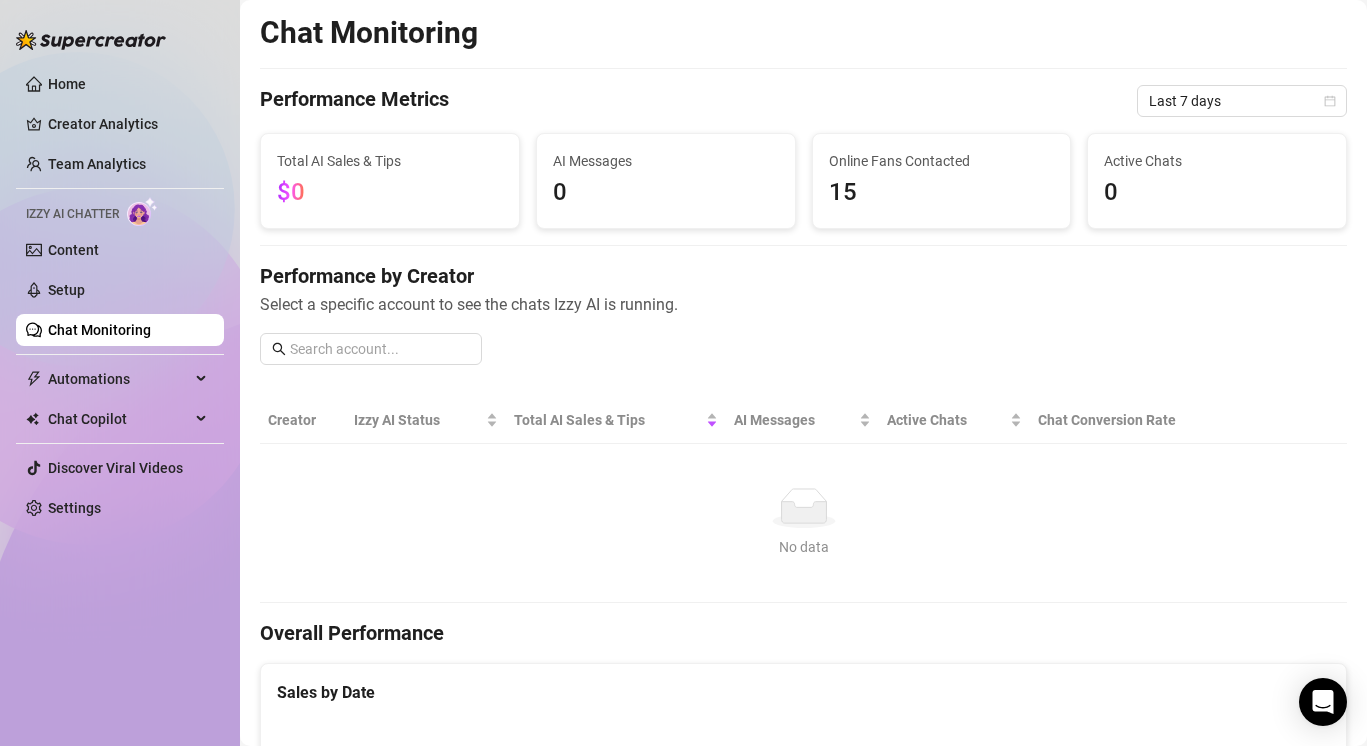 click on "Total AI Sales & Tips" at bounding box center (390, 161) 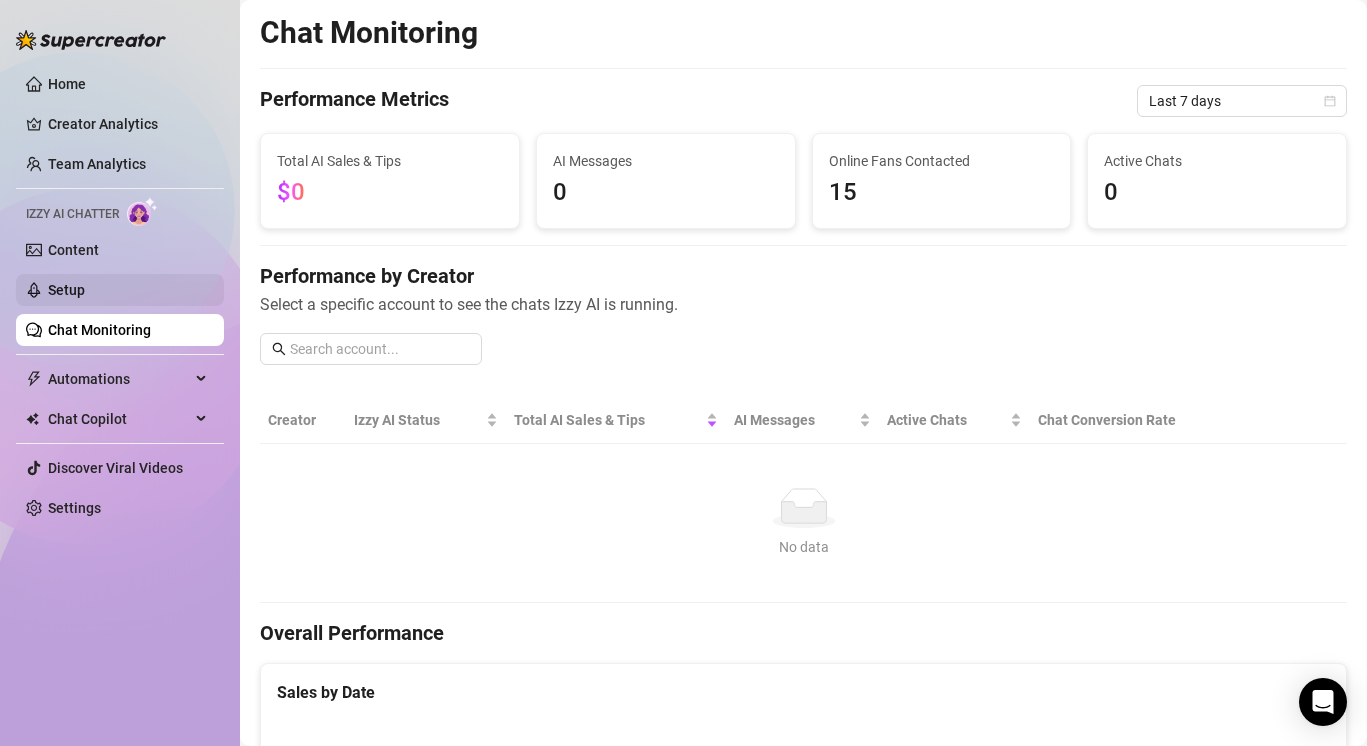click on "Setup" at bounding box center (66, 290) 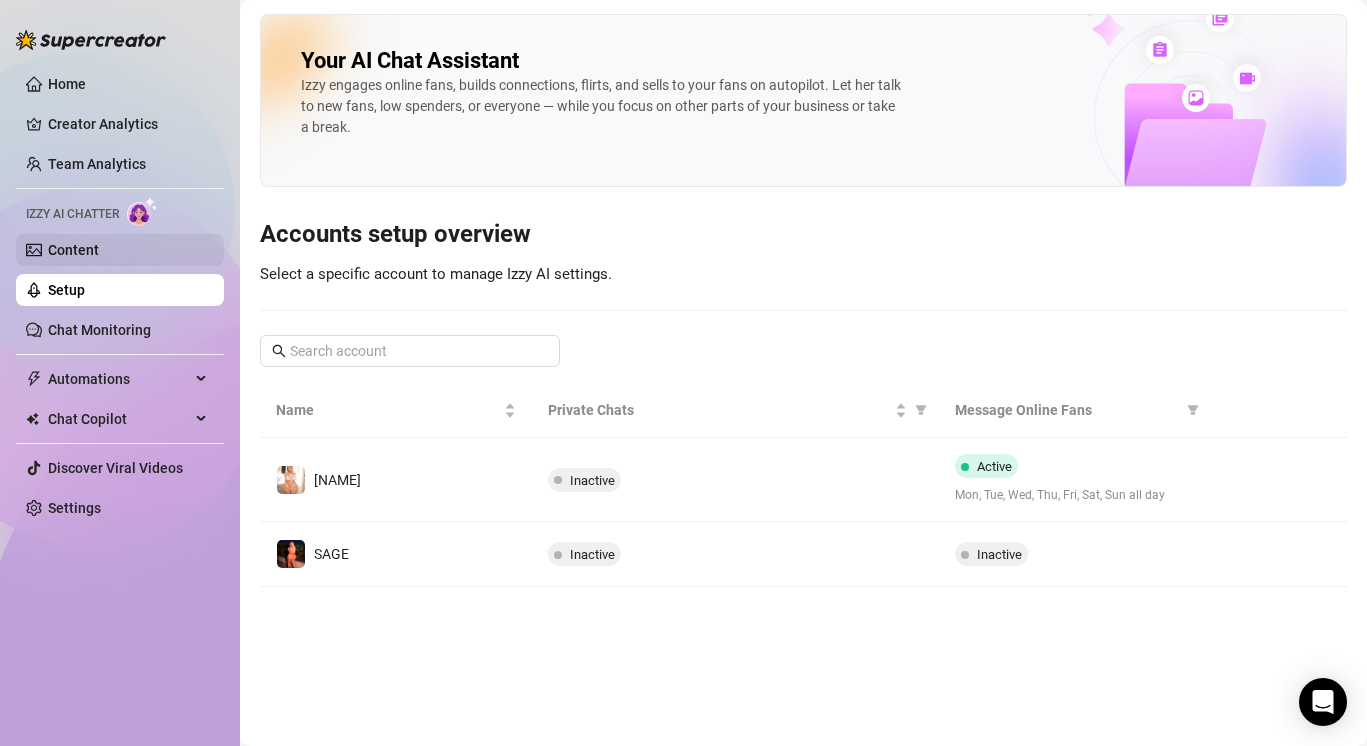 click on "Content" at bounding box center [73, 250] 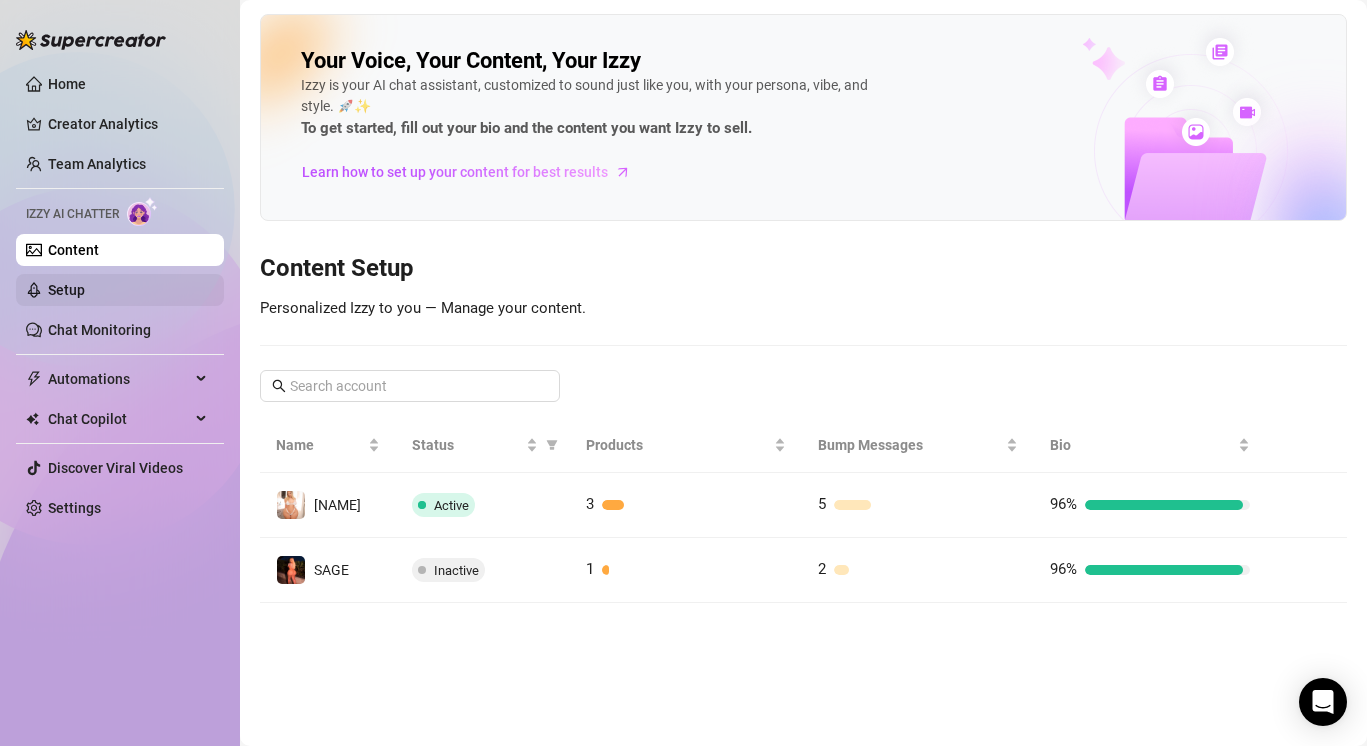 click on "Setup" at bounding box center (66, 290) 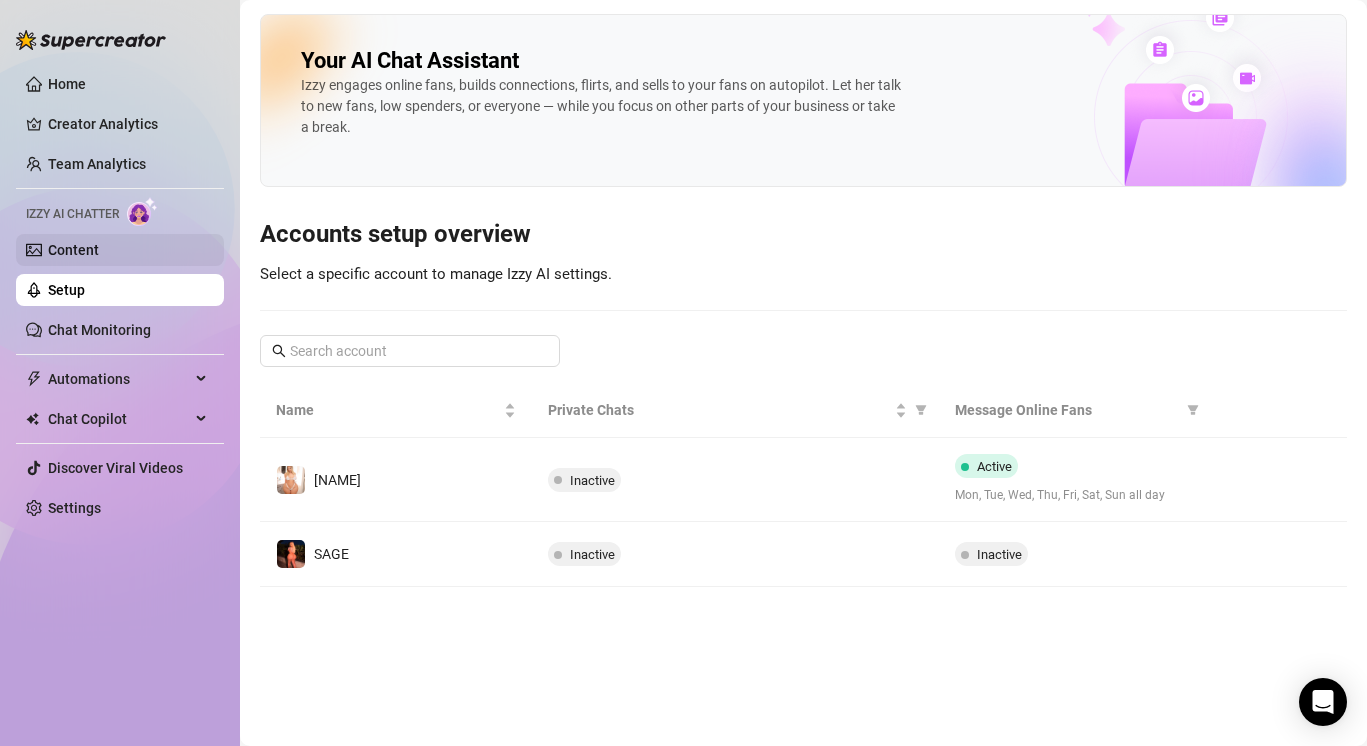 click on "Content" at bounding box center [73, 250] 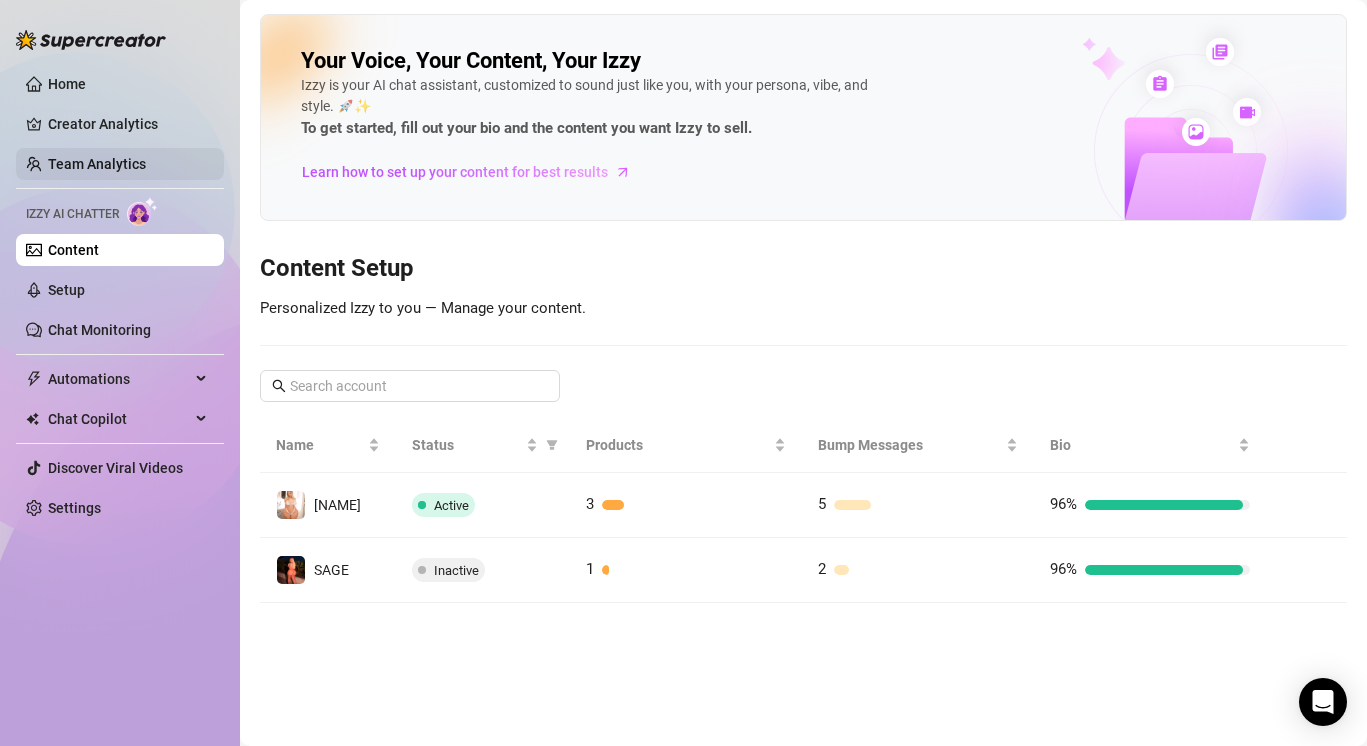 click on "Team Analytics" at bounding box center [97, 164] 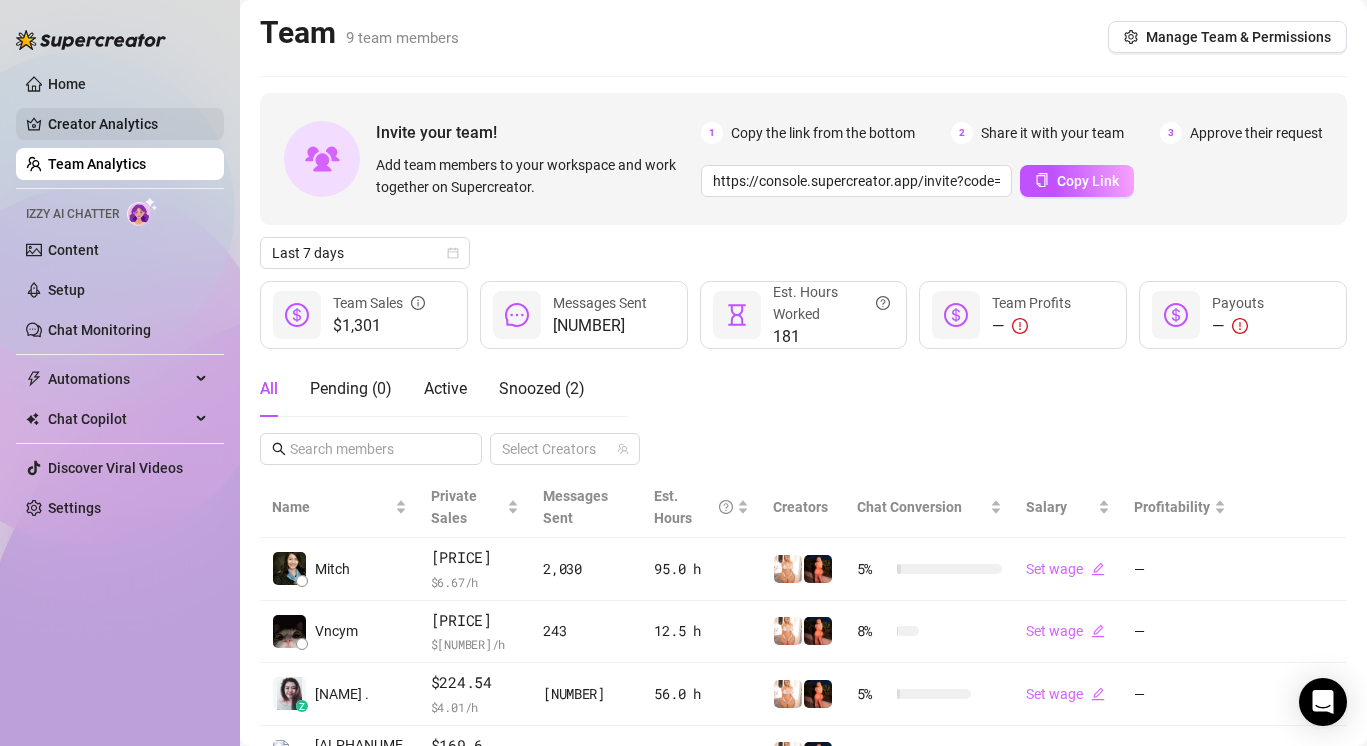 click on "Creator Analytics" at bounding box center (128, 124) 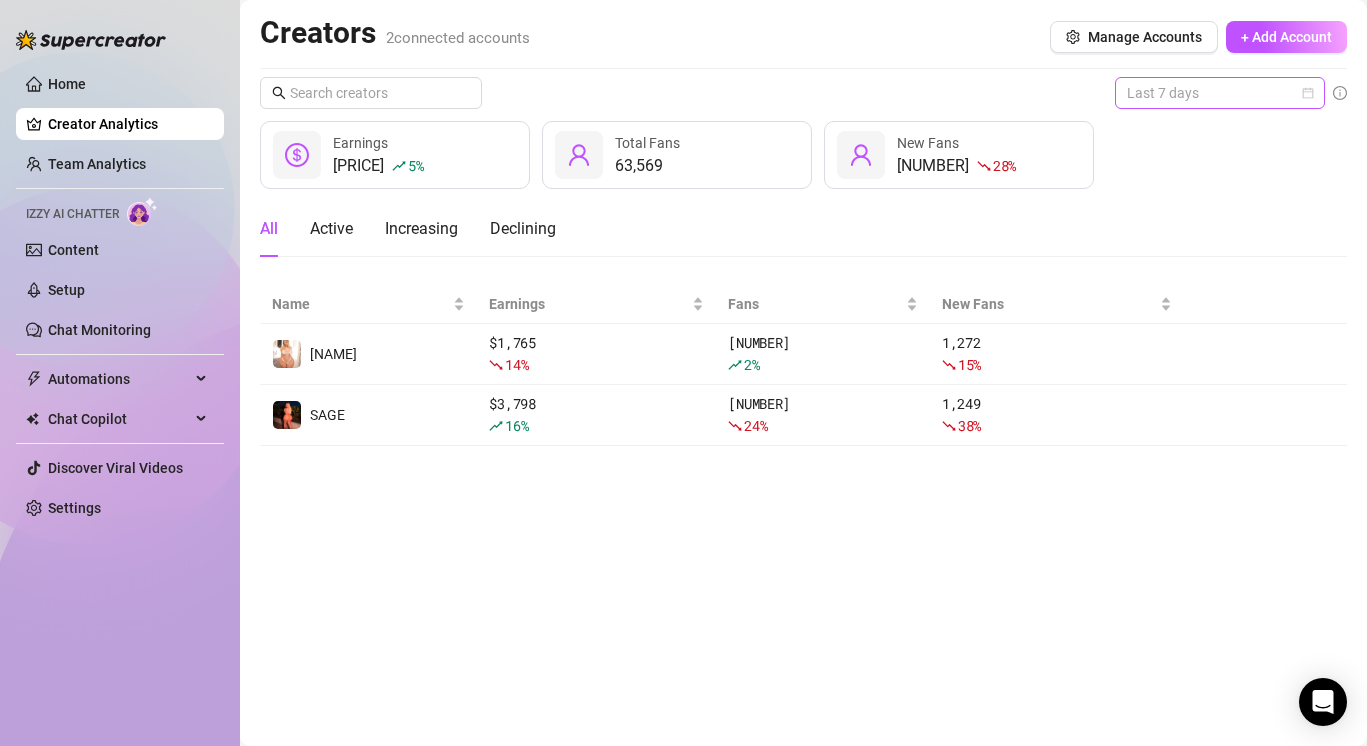 click on "Last 7 days" at bounding box center (1220, 93) 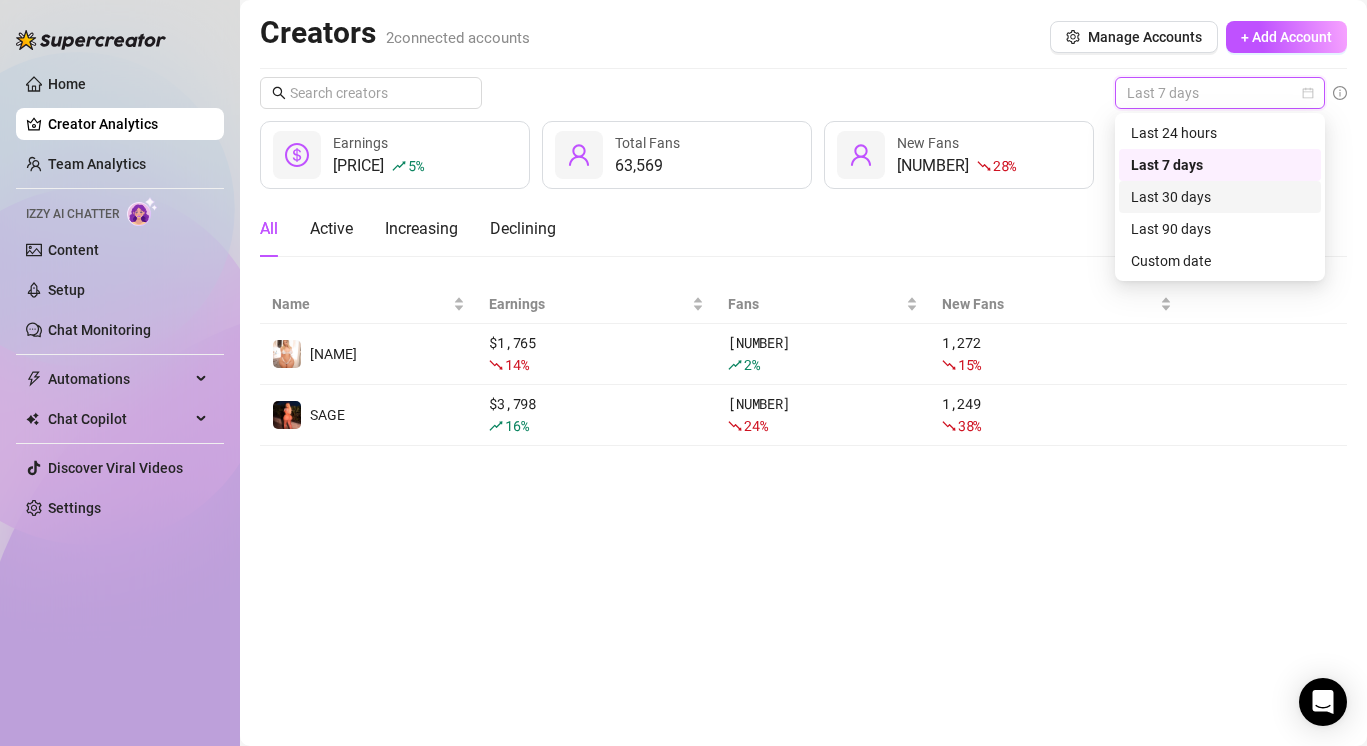 click on "Last 30 days" at bounding box center (1220, 197) 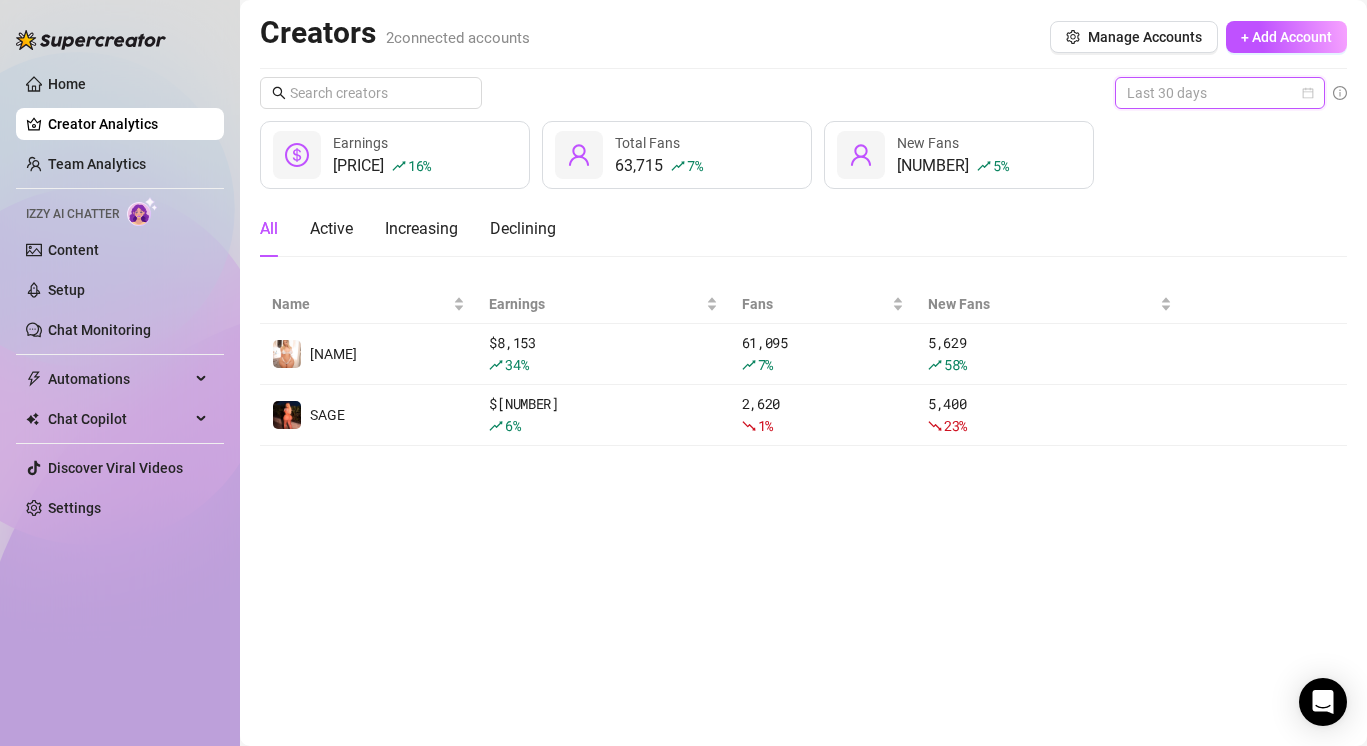 click on "Last 30 days" at bounding box center (1220, 93) 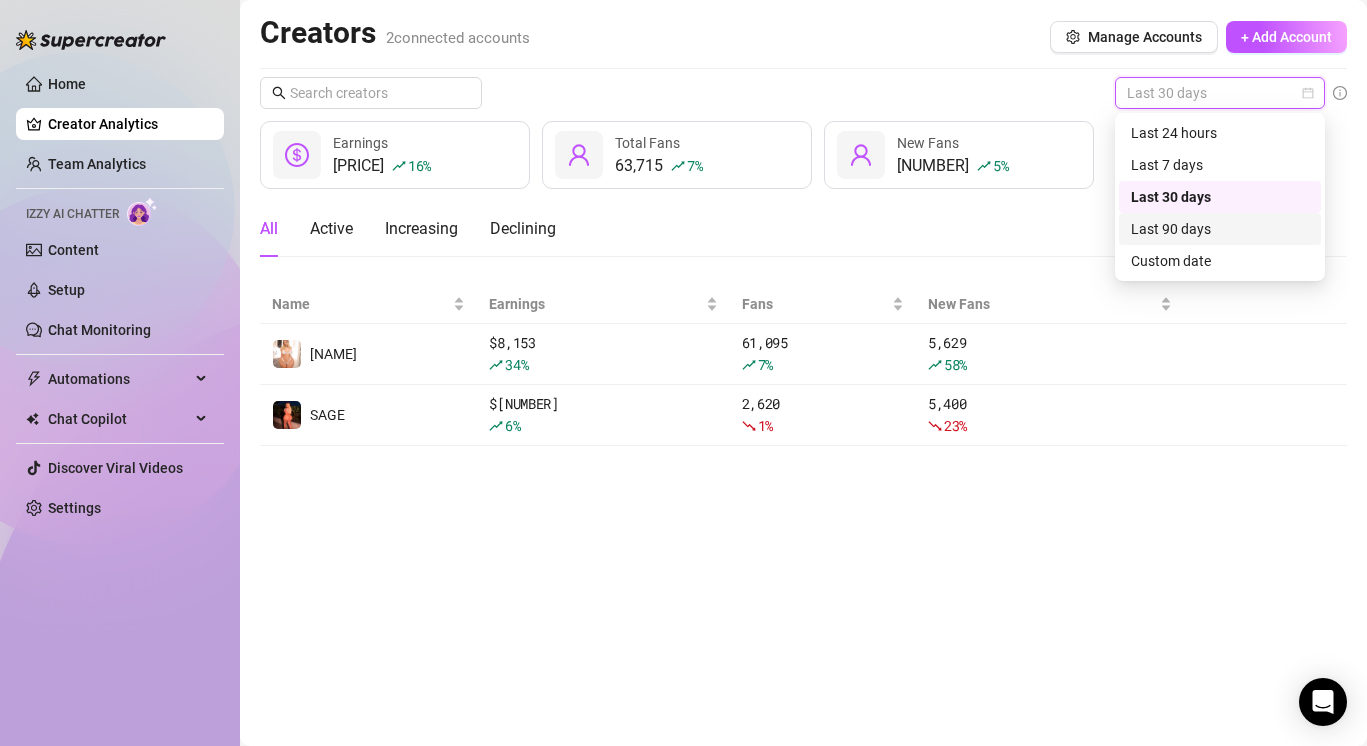 click on "Last 90 days" at bounding box center [1220, 229] 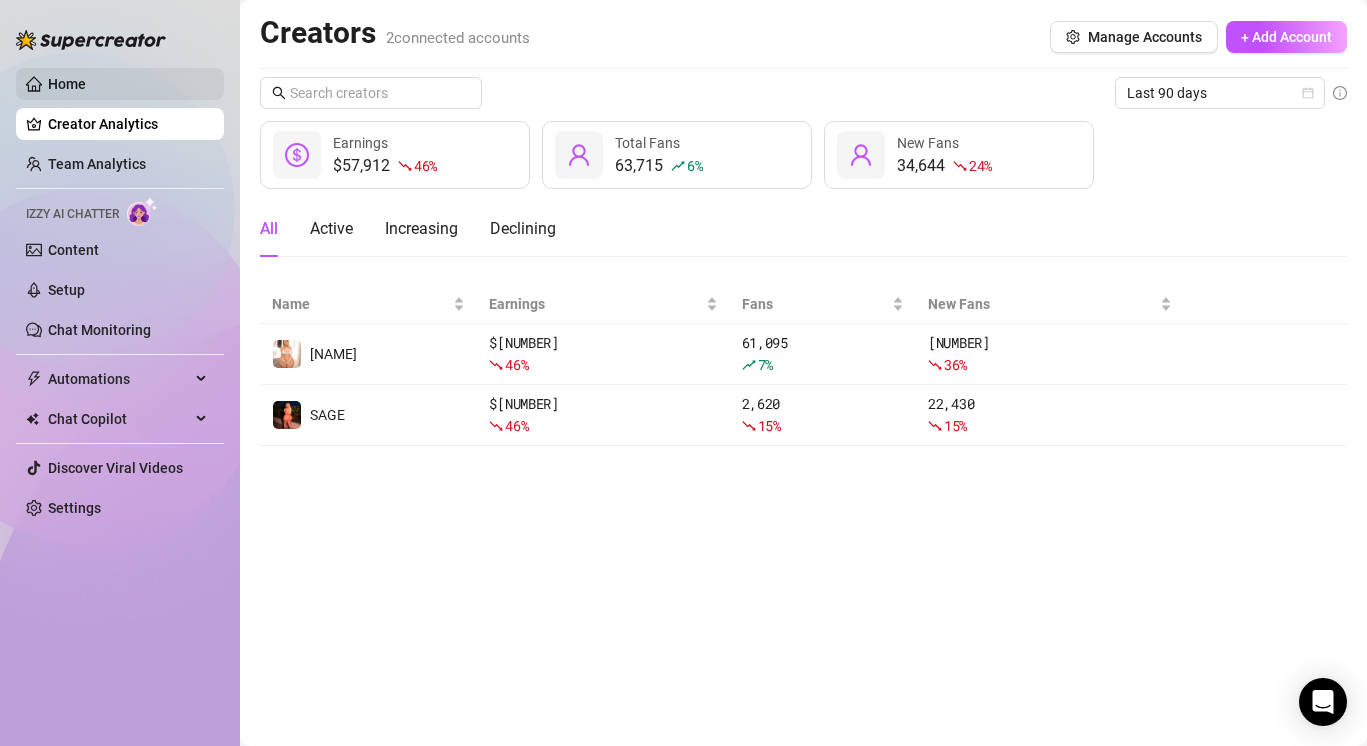 click on "Home" at bounding box center (67, 84) 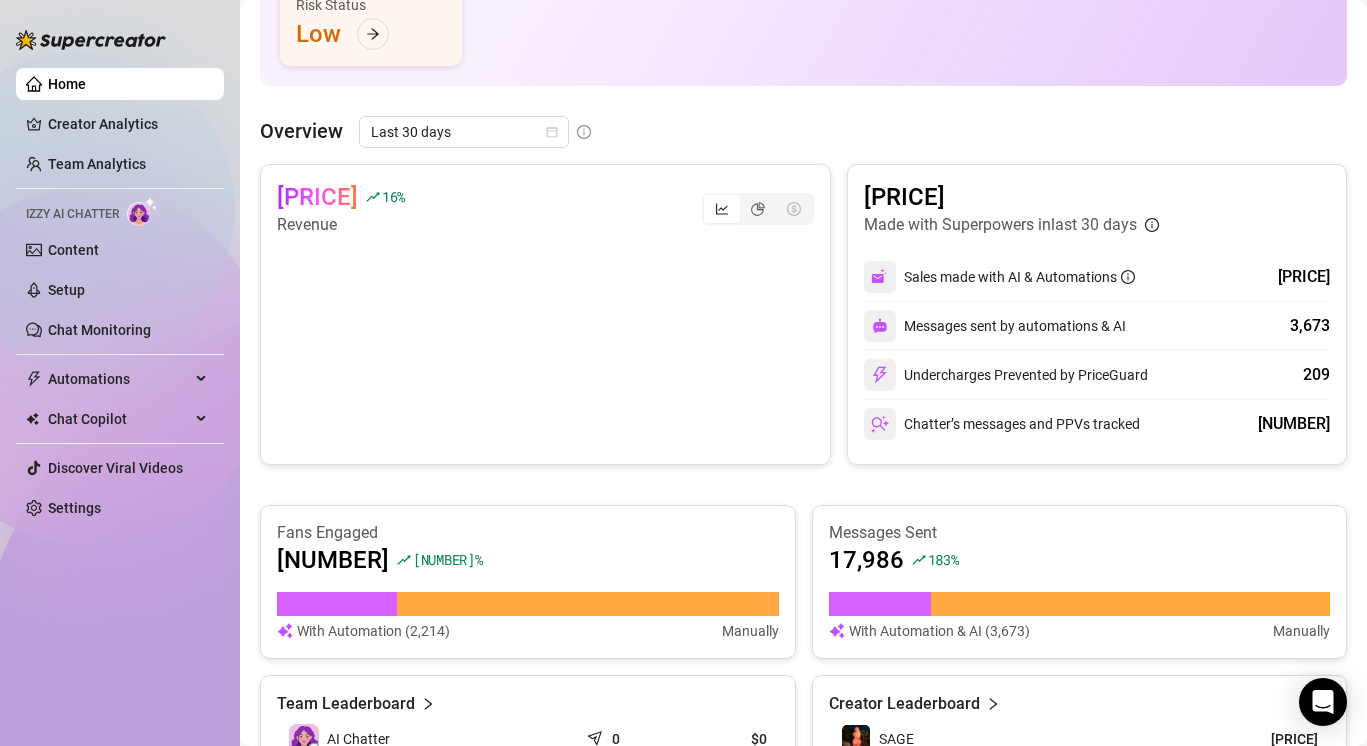 scroll, scrollTop: 0, scrollLeft: 0, axis: both 